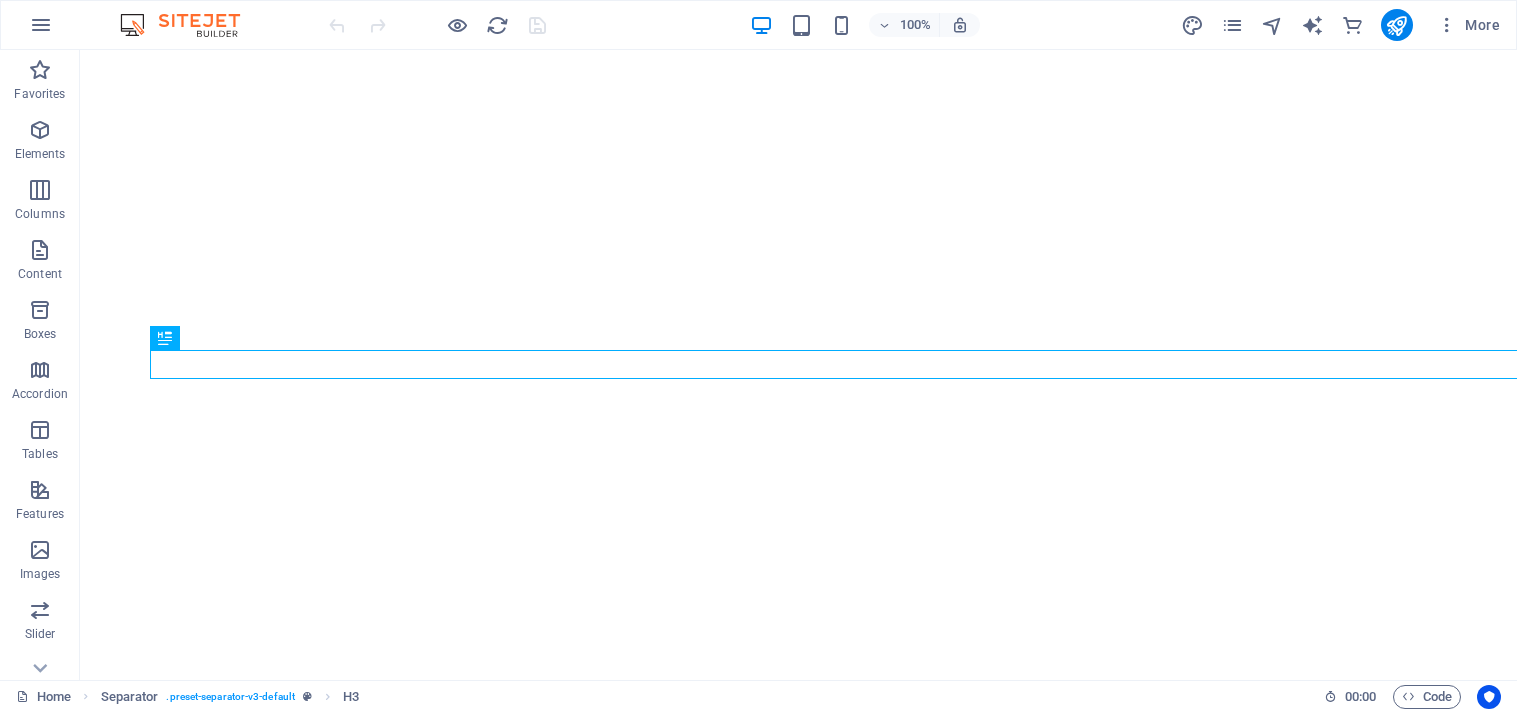 scroll, scrollTop: 0, scrollLeft: 0, axis: both 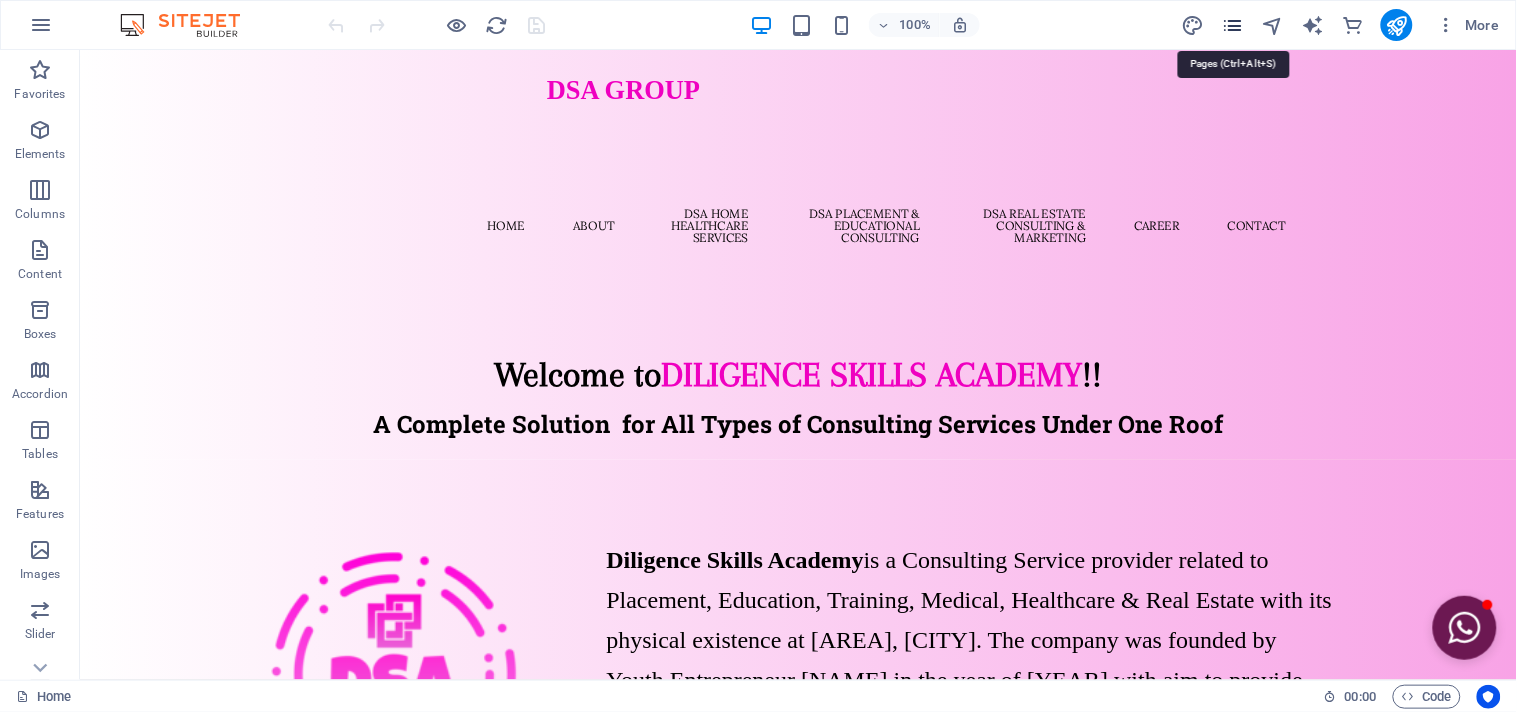 click at bounding box center (1232, 25) 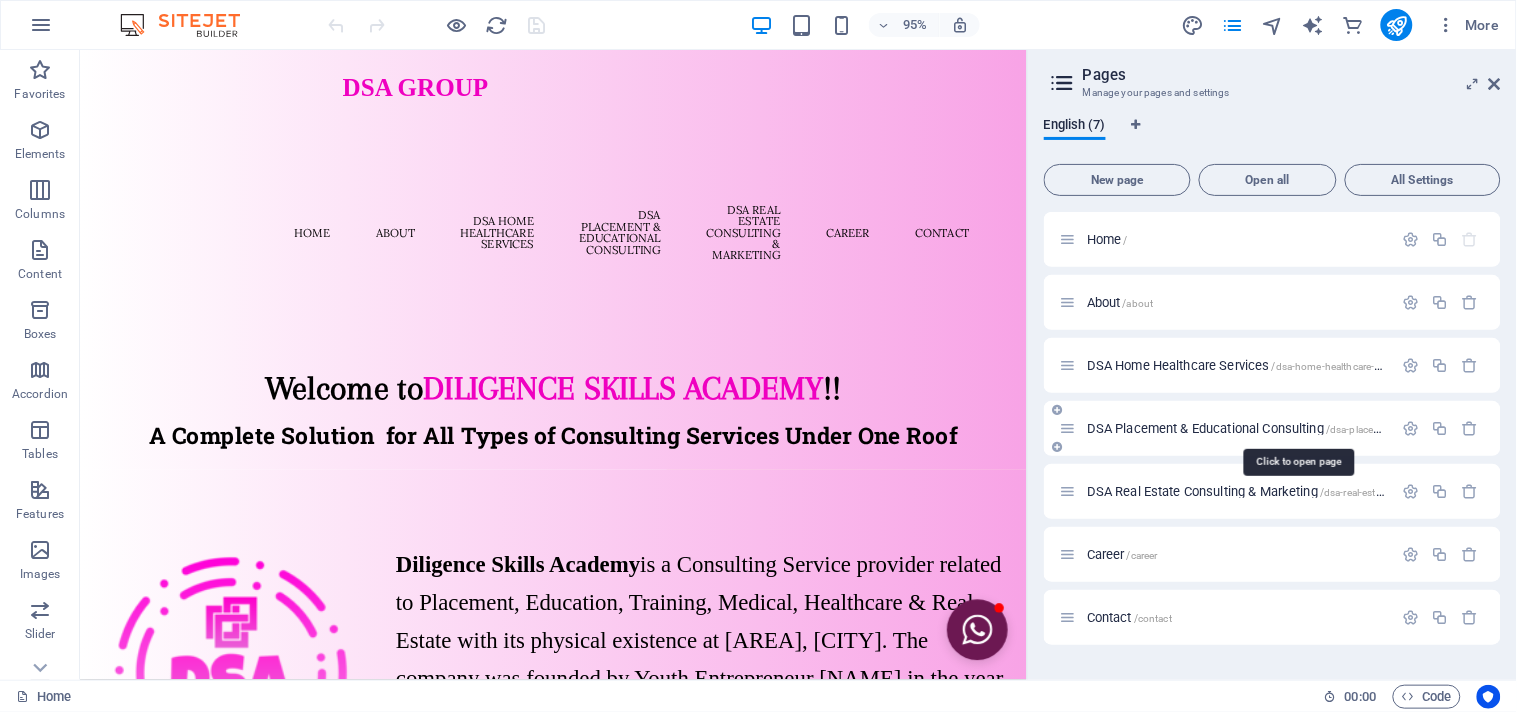 click on "DSA Placement & Educational Consulting /dsa-placement-educational-consulting" at bounding box center (1295, 428) 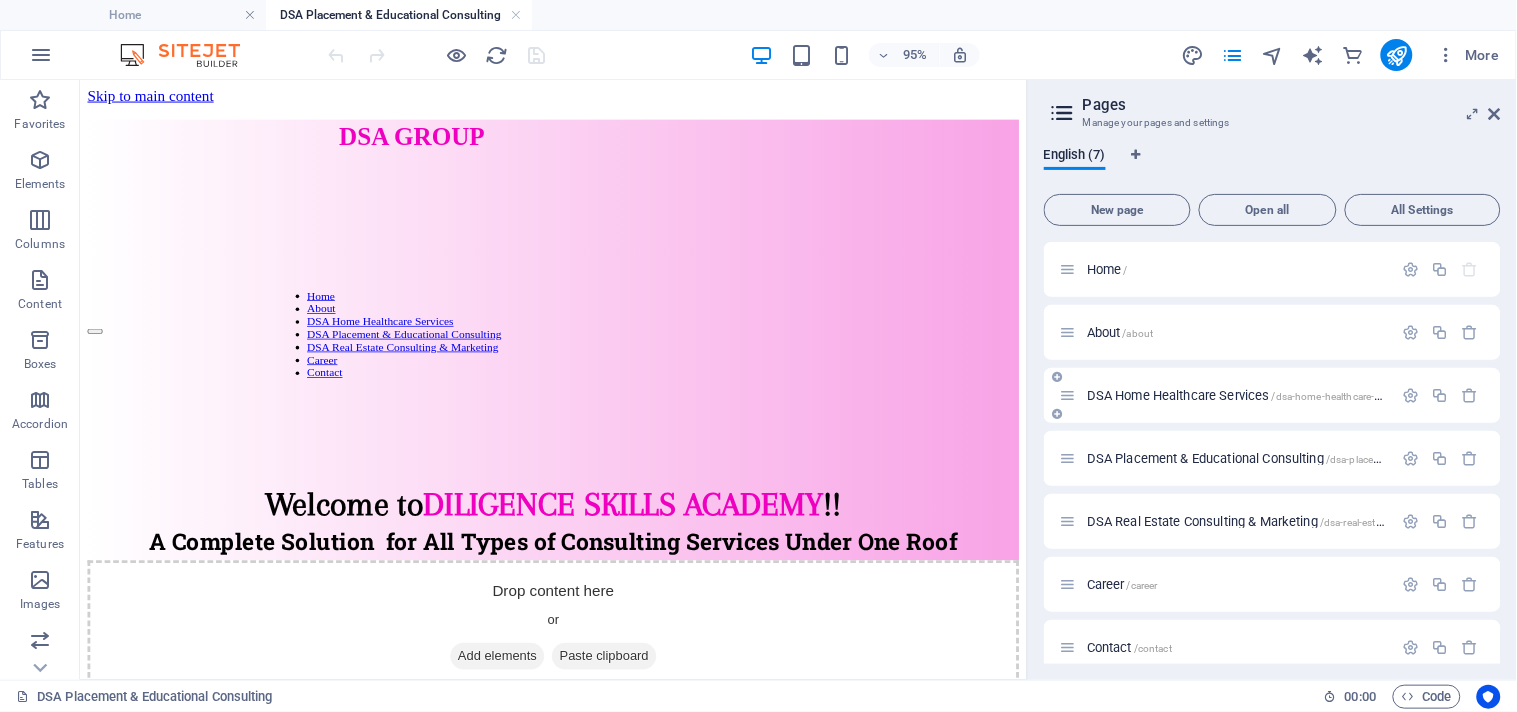scroll, scrollTop: 0, scrollLeft: 0, axis: both 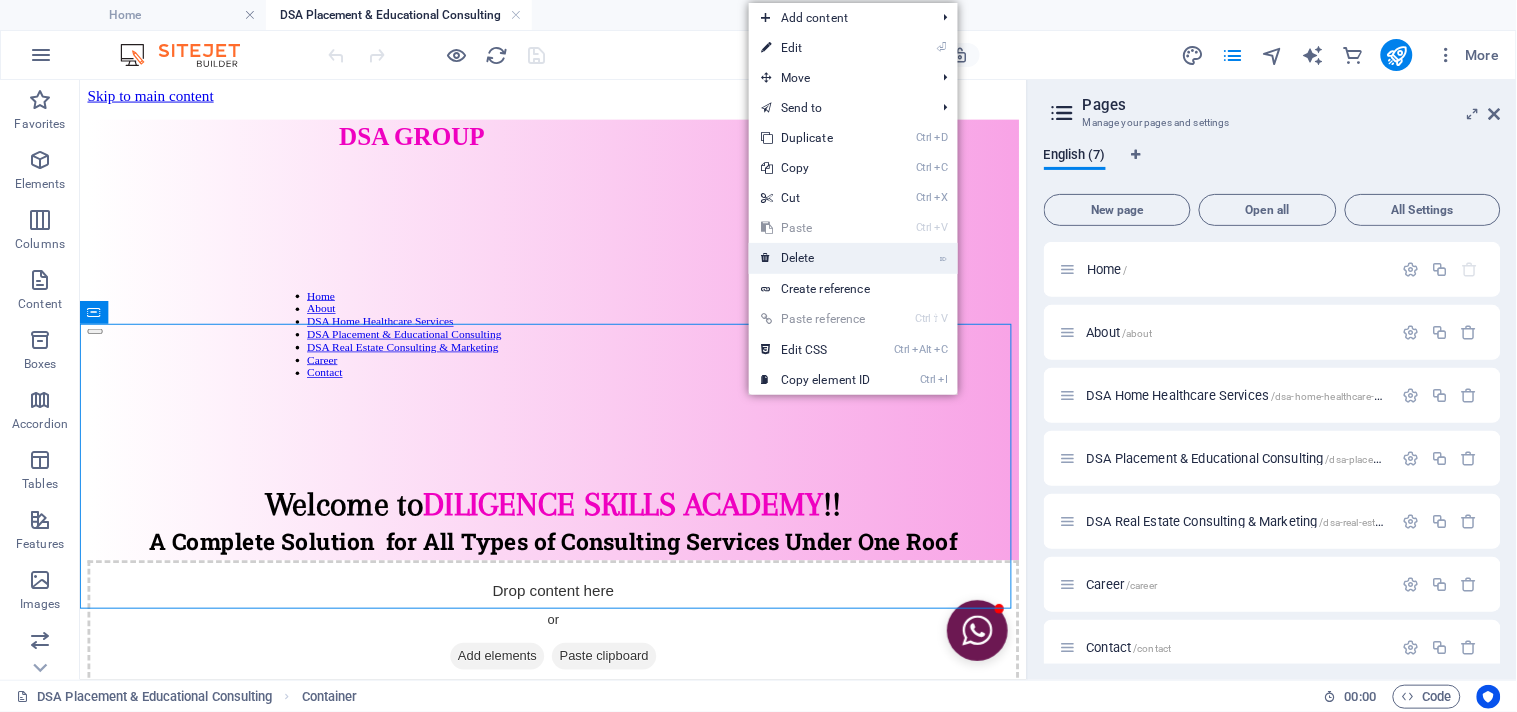 click on "⌦  Delete" at bounding box center (853, 258) 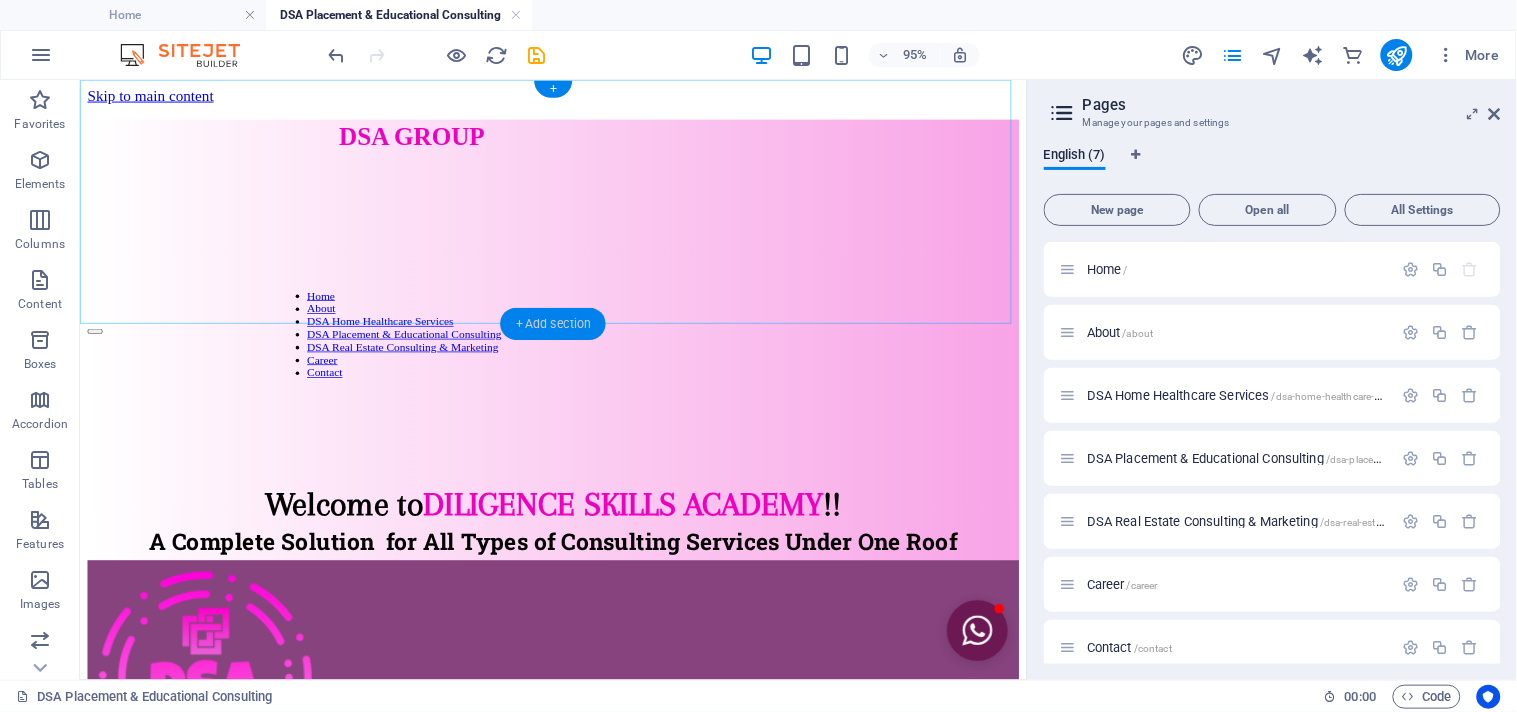 click on "+ Add section" at bounding box center [553, 324] 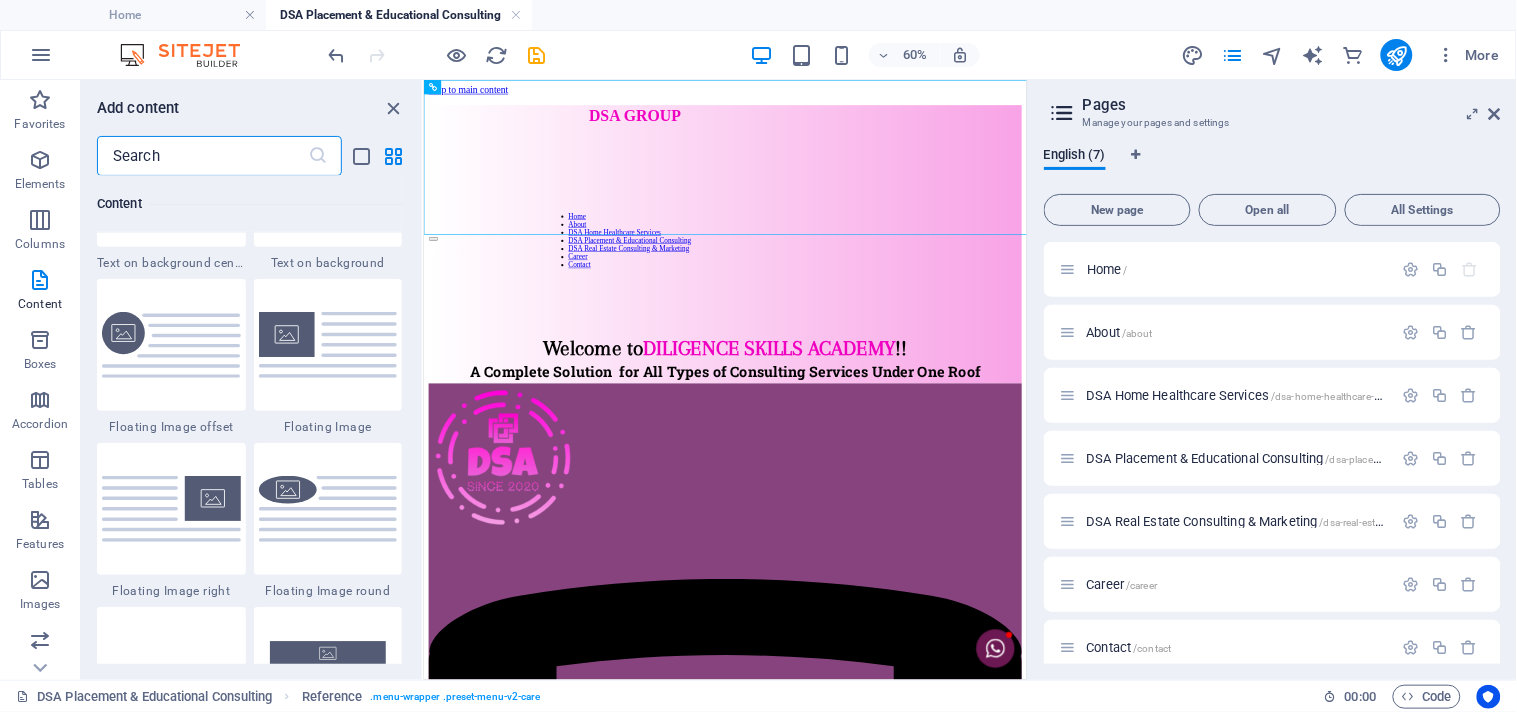 scroll, scrollTop: 4275, scrollLeft: 0, axis: vertical 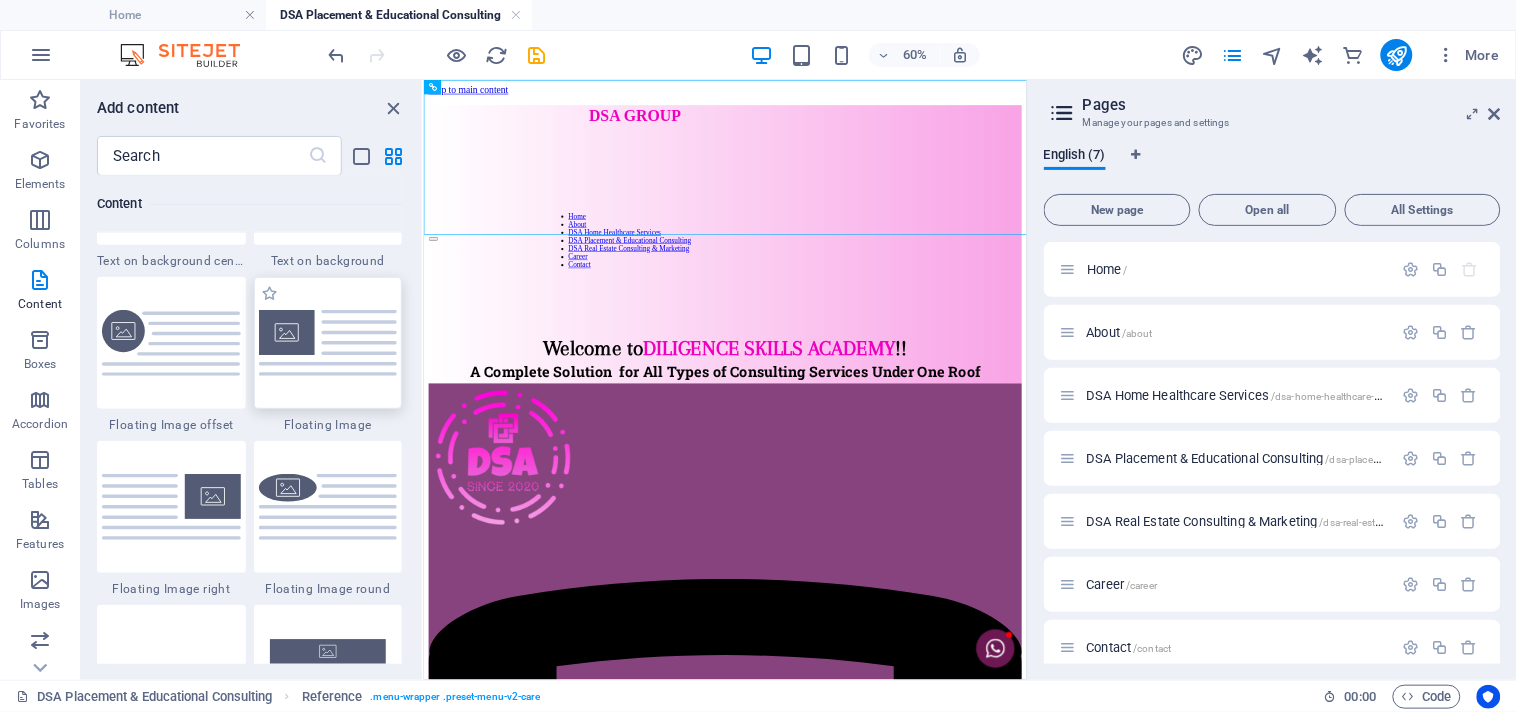click at bounding box center [328, 342] 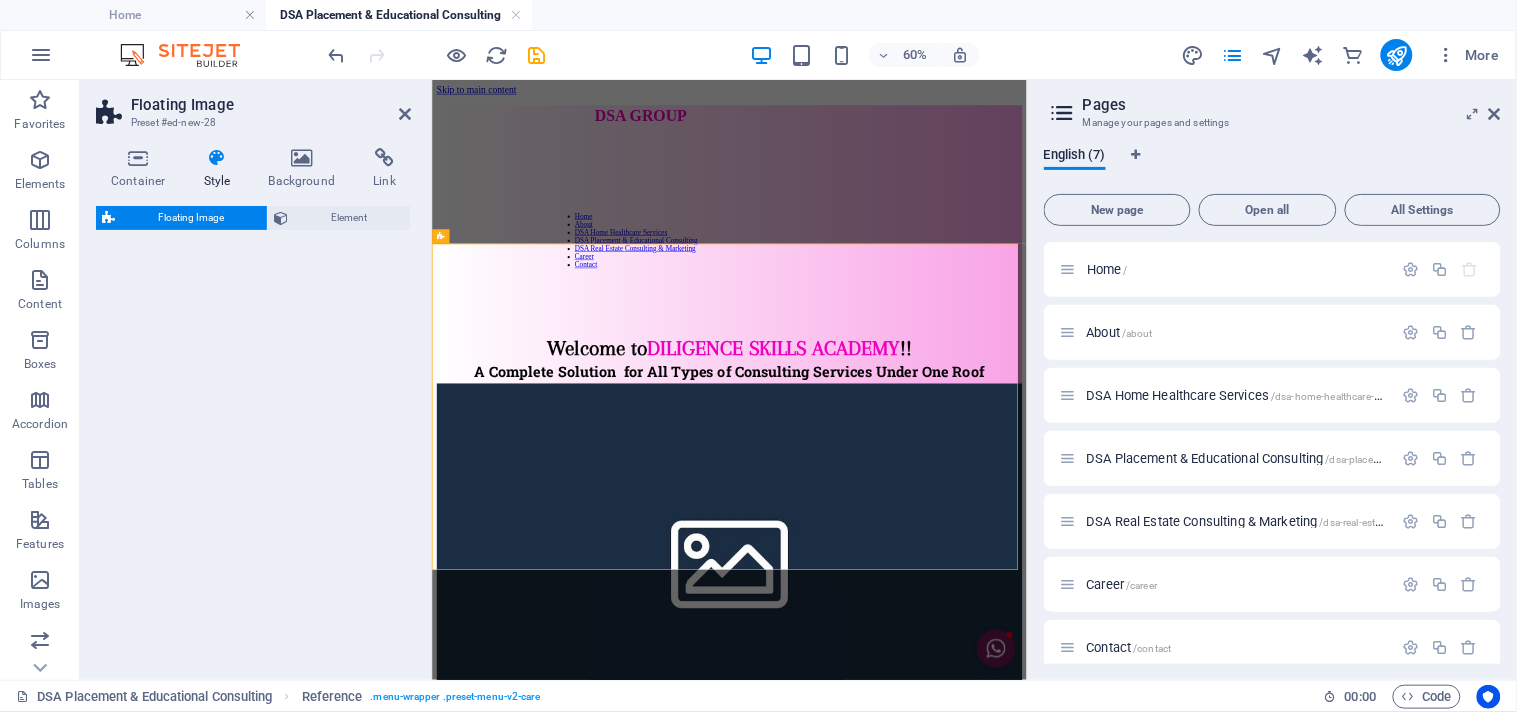 select on "%" 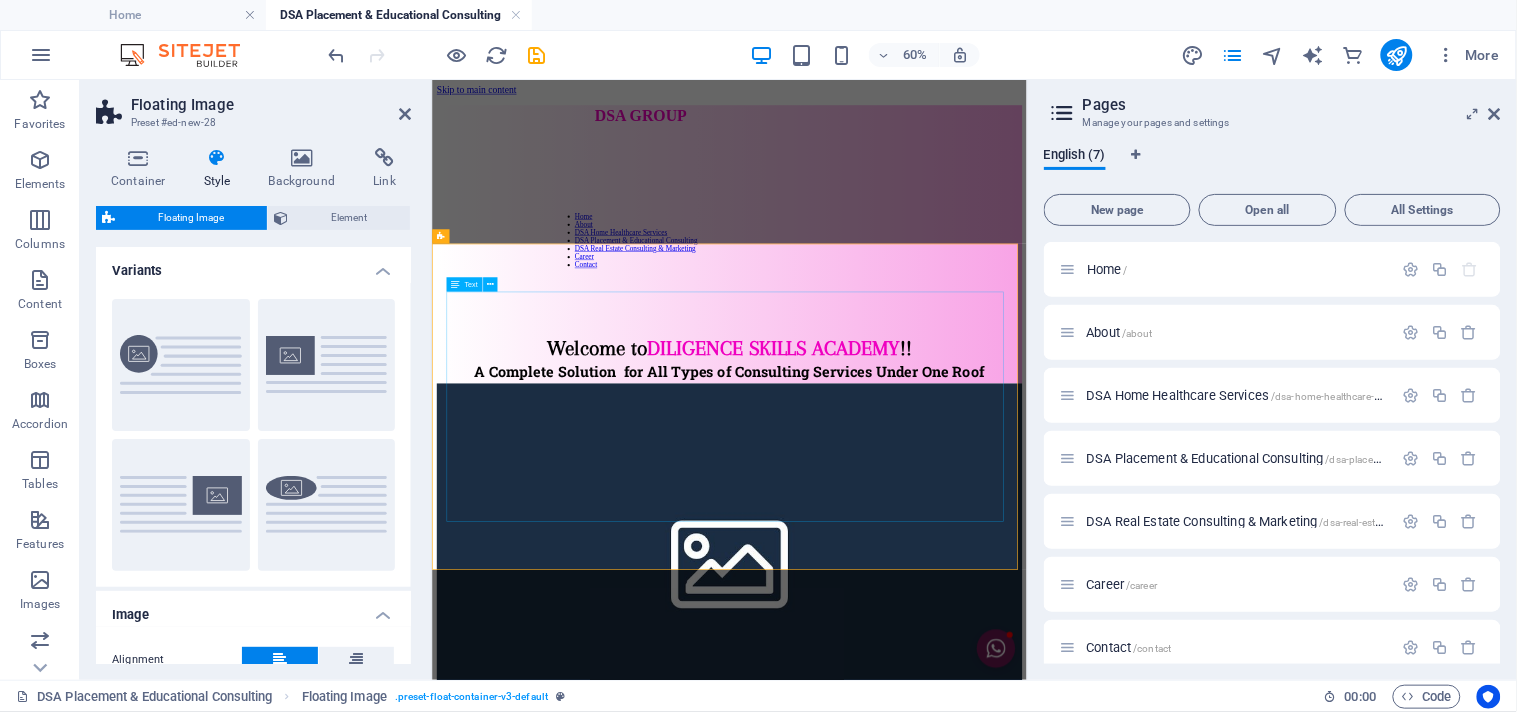 click at bounding box center (927, 1281) 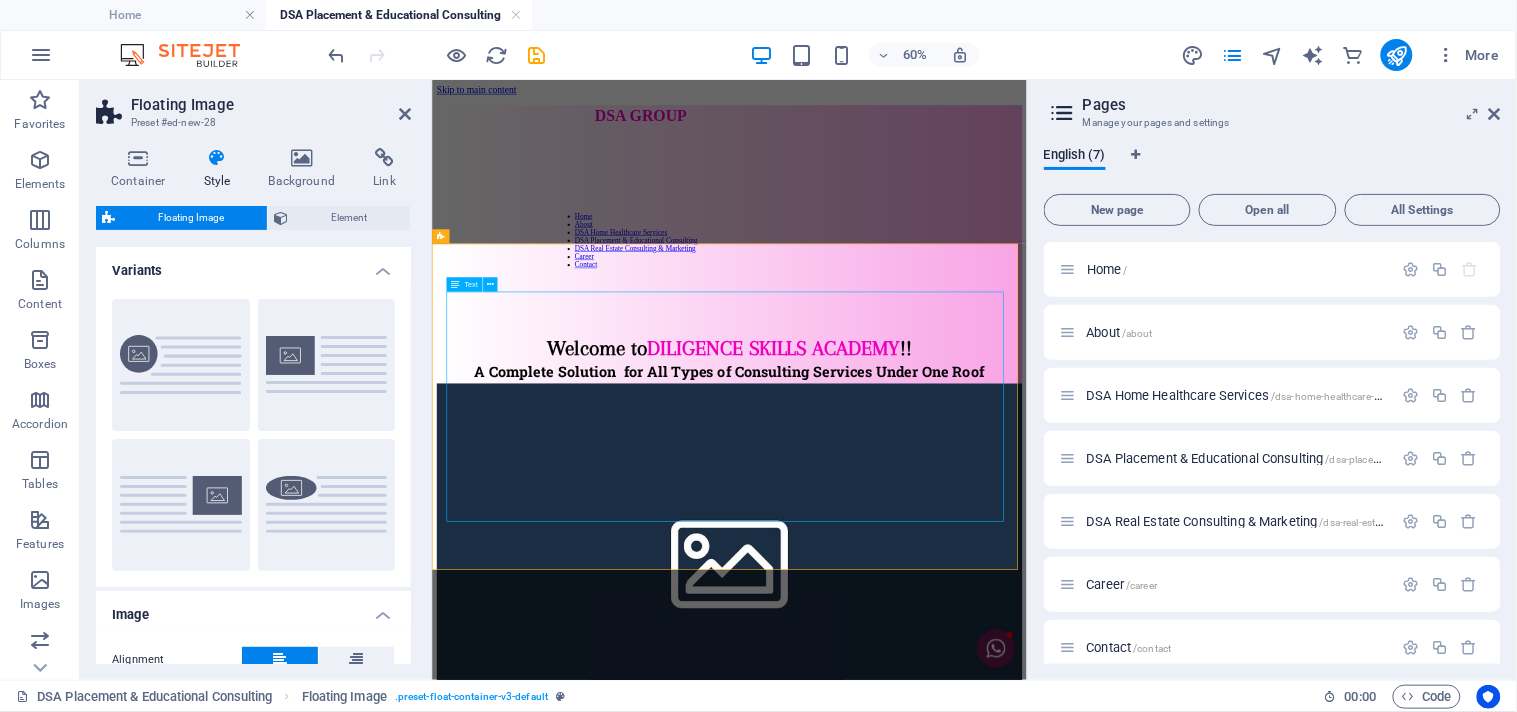 click at bounding box center [927, 1281] 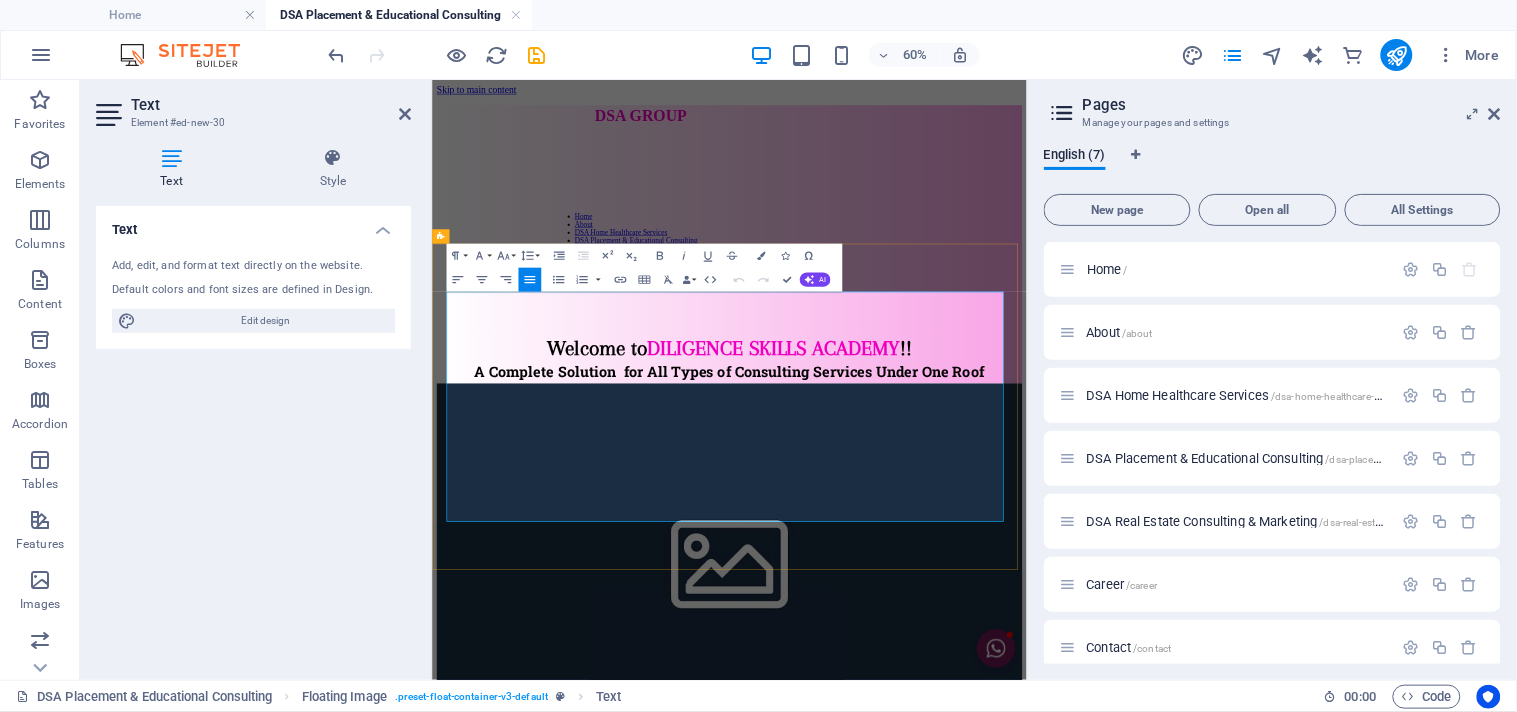 click at bounding box center (927, 1281) 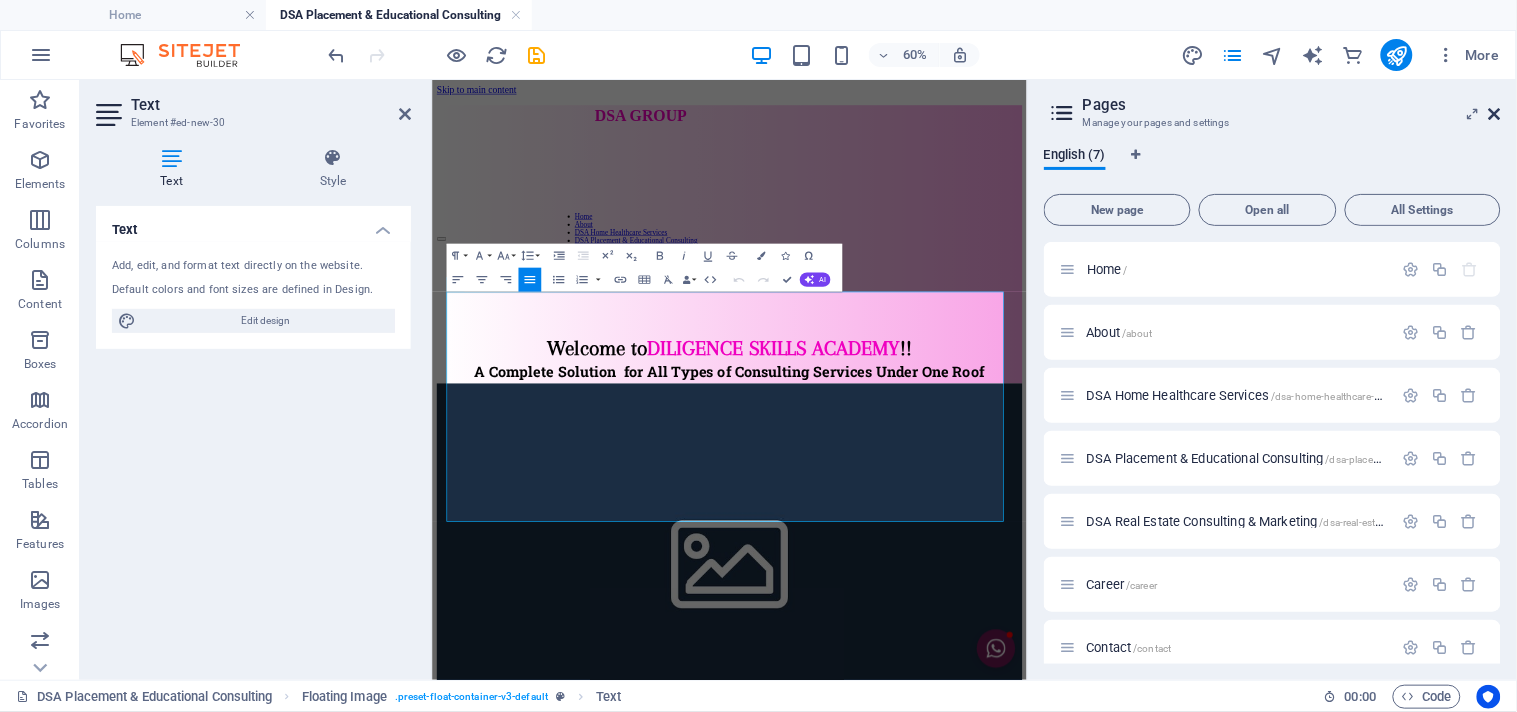 click at bounding box center [1495, 114] 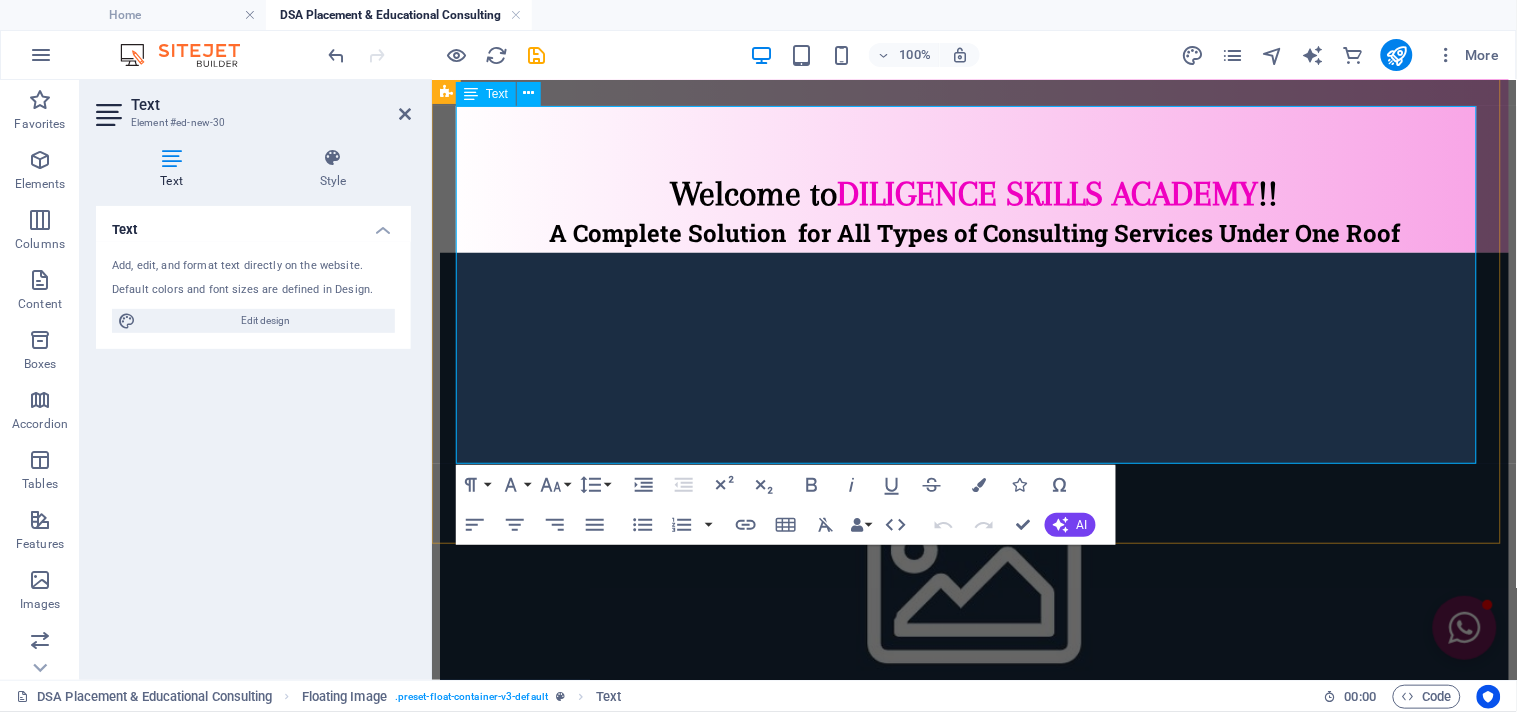 scroll, scrollTop: 222, scrollLeft: 0, axis: vertical 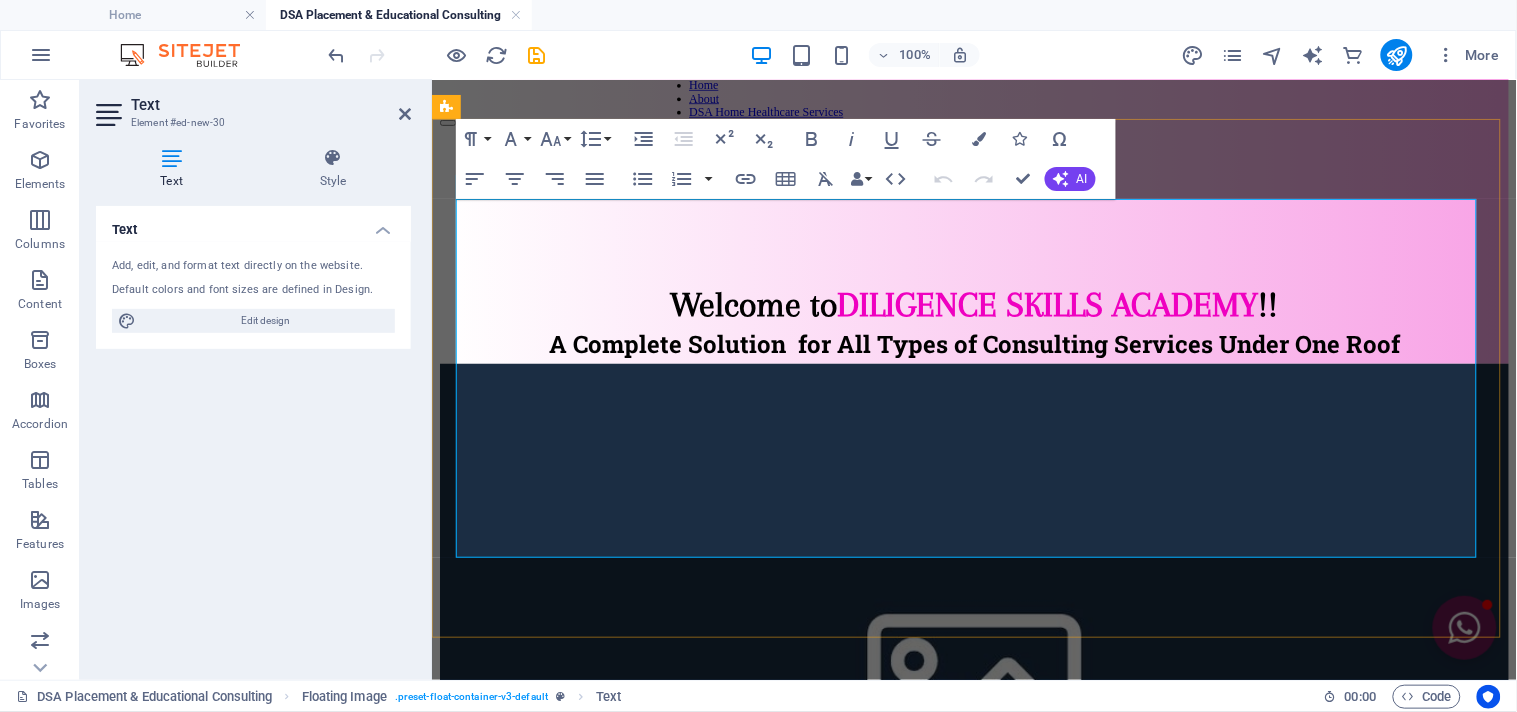 click at bounding box center (973, 1106) 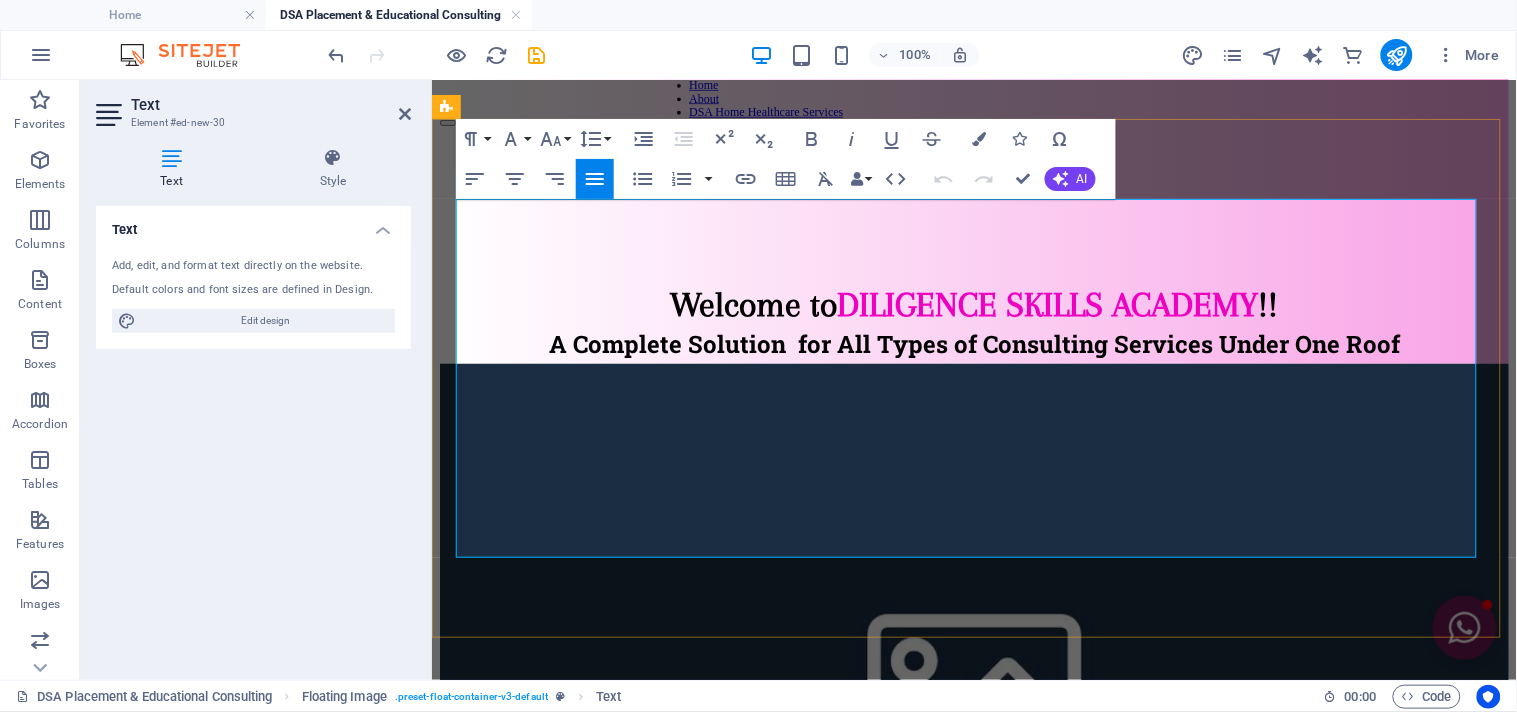 click at bounding box center [973, 1106] 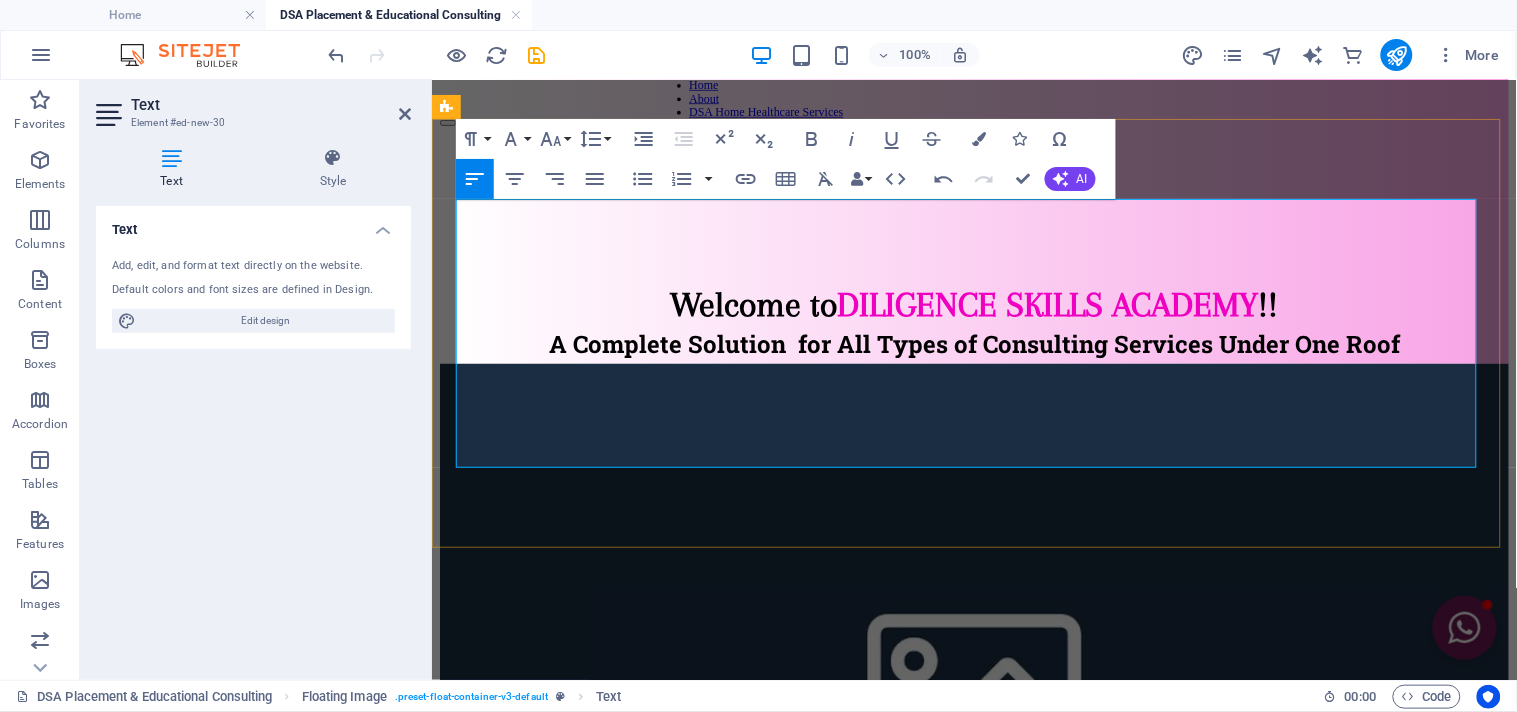 click on "acts as a bridge between job seekers and employers .  They help companies find qualified candidates for open positions and assist individuals in finding suitable employment.  They do this by understanding the needs of both parties, conducting research, and matching the right people with the right roles." at bounding box center (973, 1160) 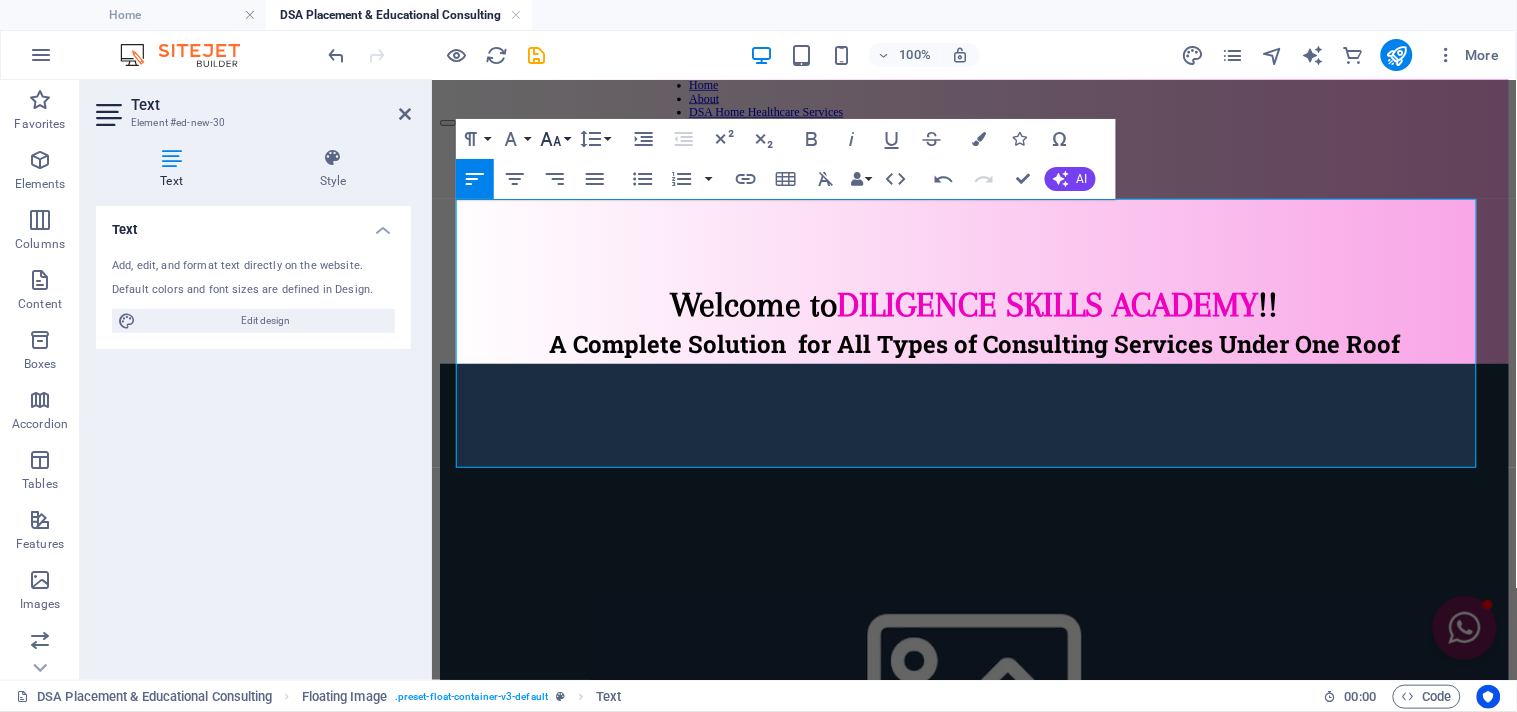 click on "Font Size" at bounding box center (555, 139) 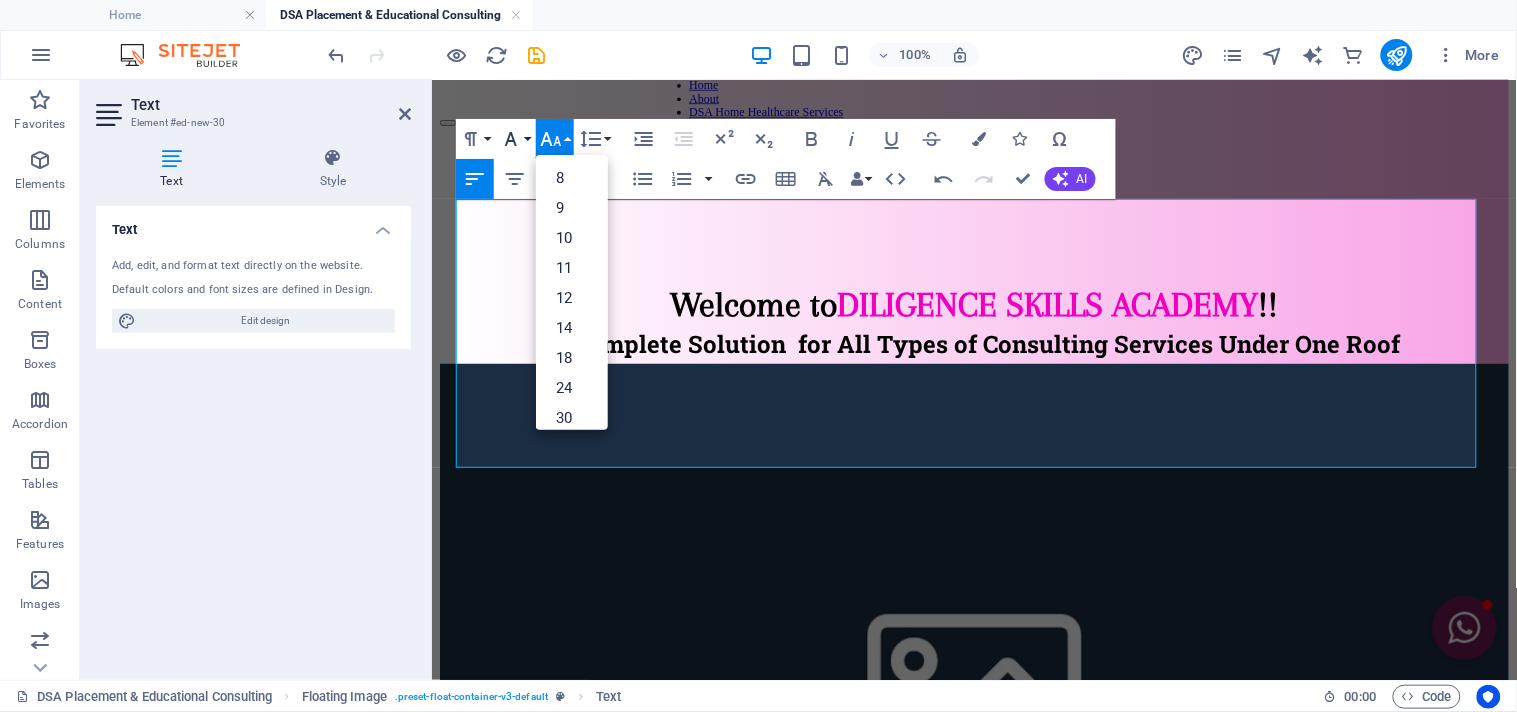 click on "Font Family" at bounding box center [515, 139] 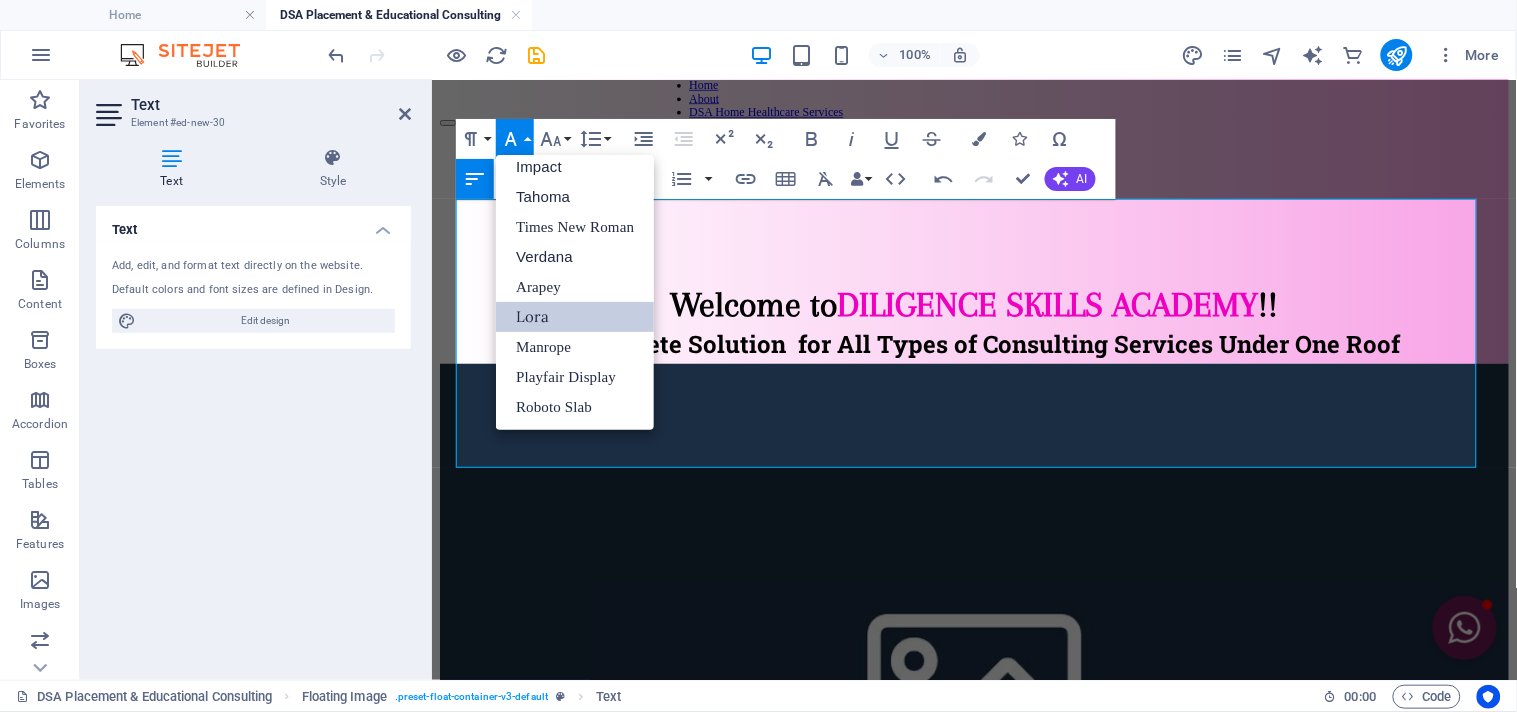 scroll, scrollTop: 70, scrollLeft: 0, axis: vertical 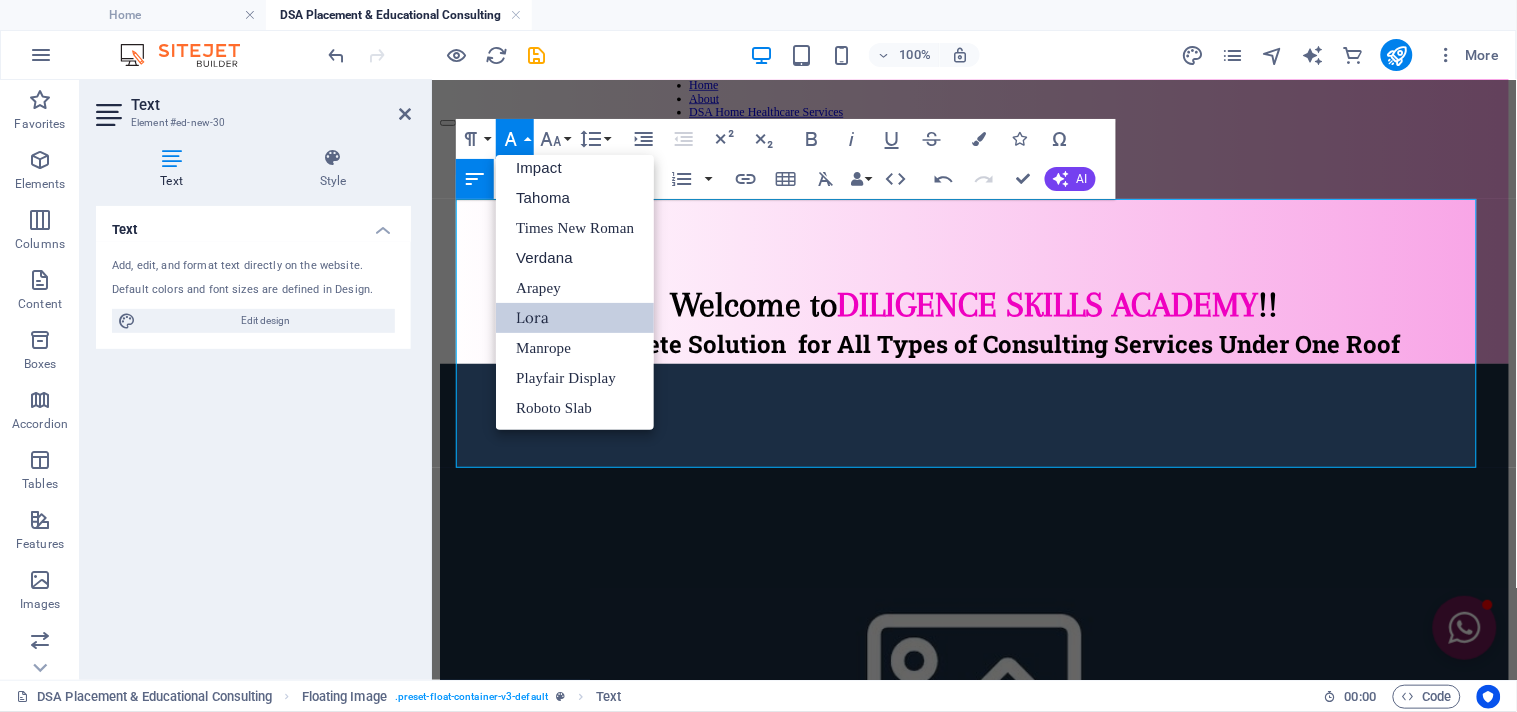 click on "Lora" at bounding box center [575, 318] 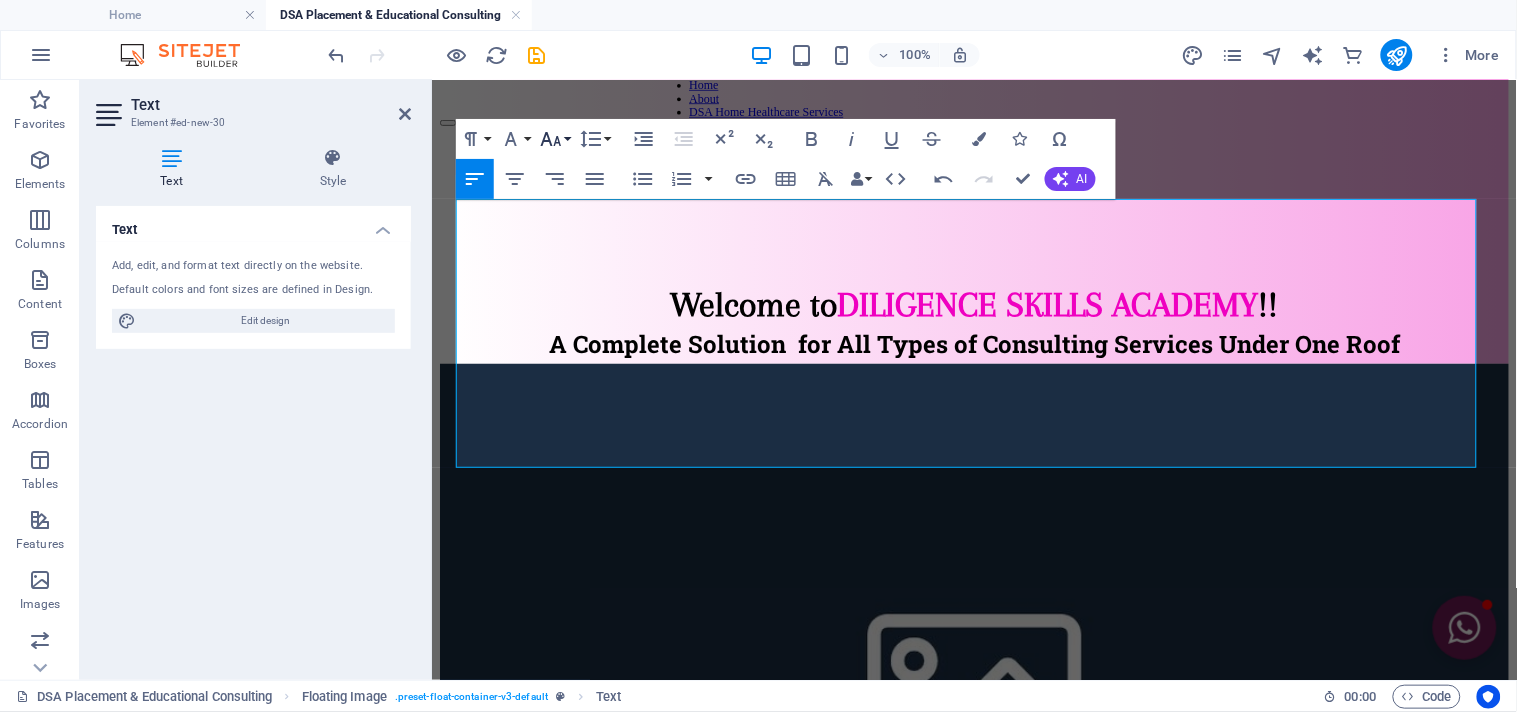 click on "Font Size" at bounding box center (555, 139) 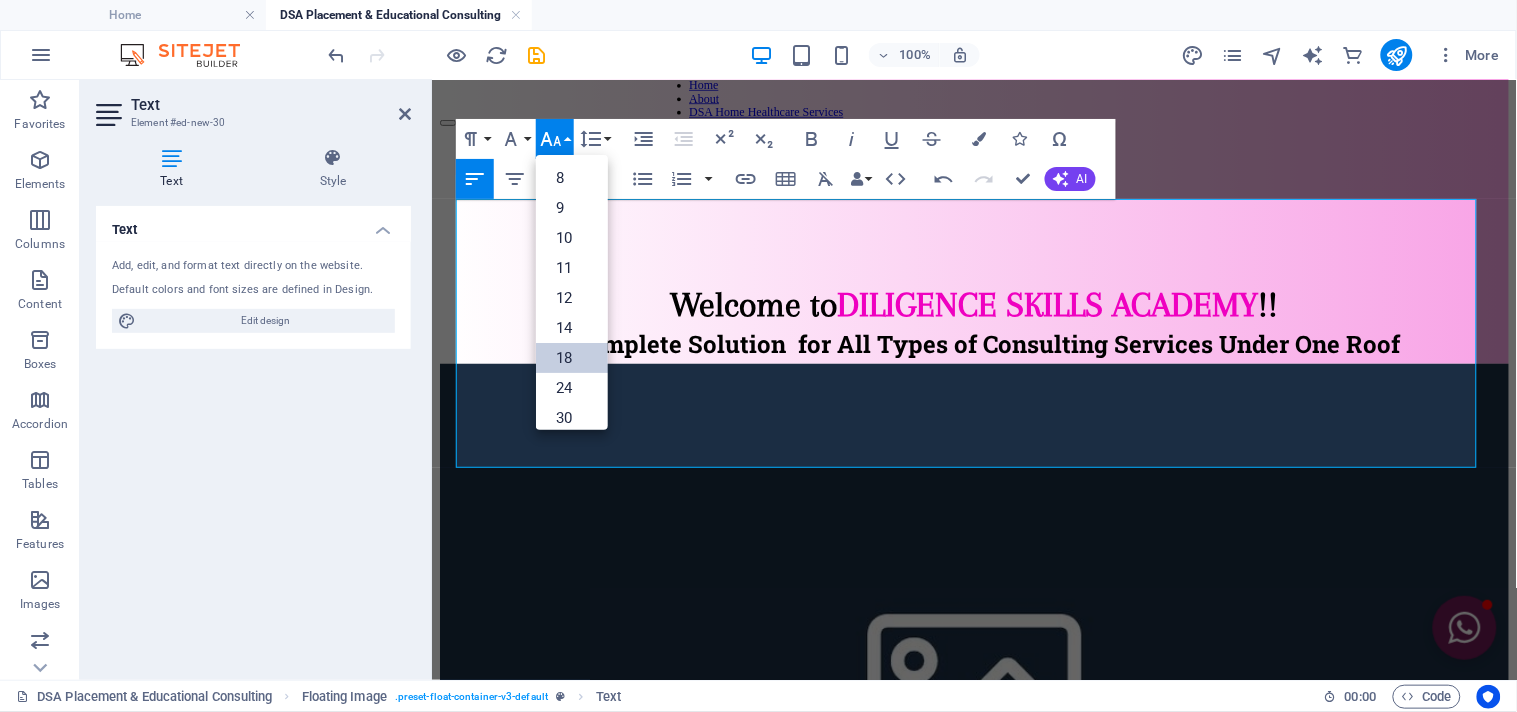 click on "18" at bounding box center (572, 358) 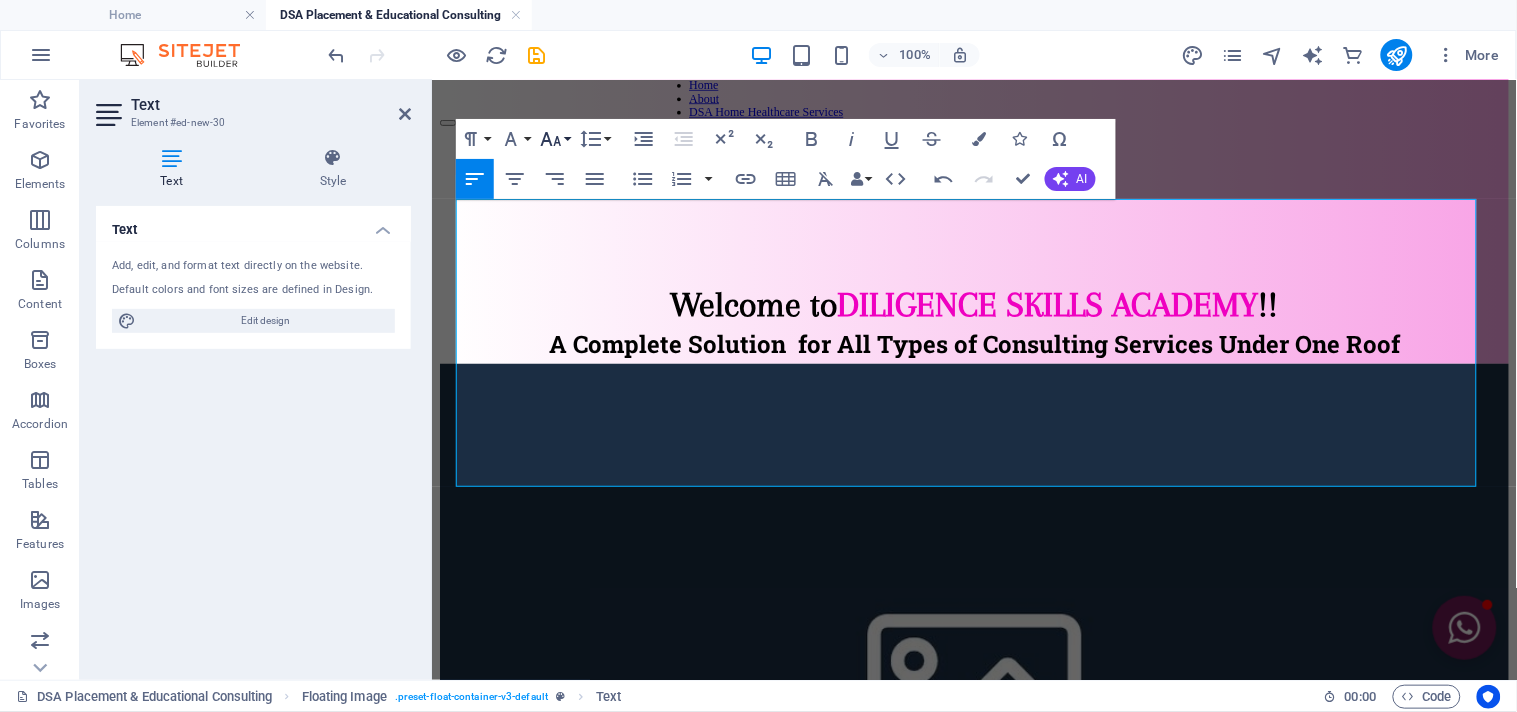 click on "Font Size" at bounding box center [555, 139] 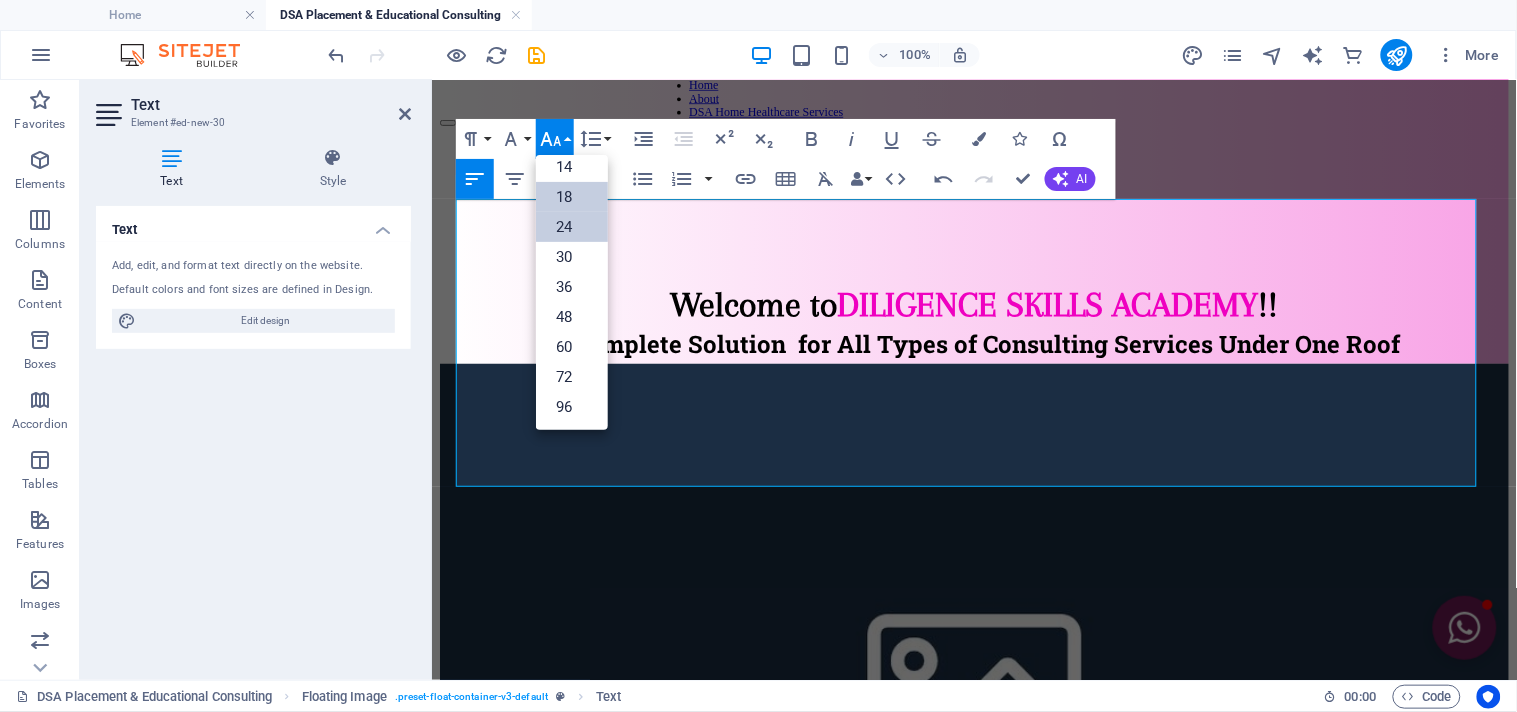 scroll, scrollTop: 160, scrollLeft: 0, axis: vertical 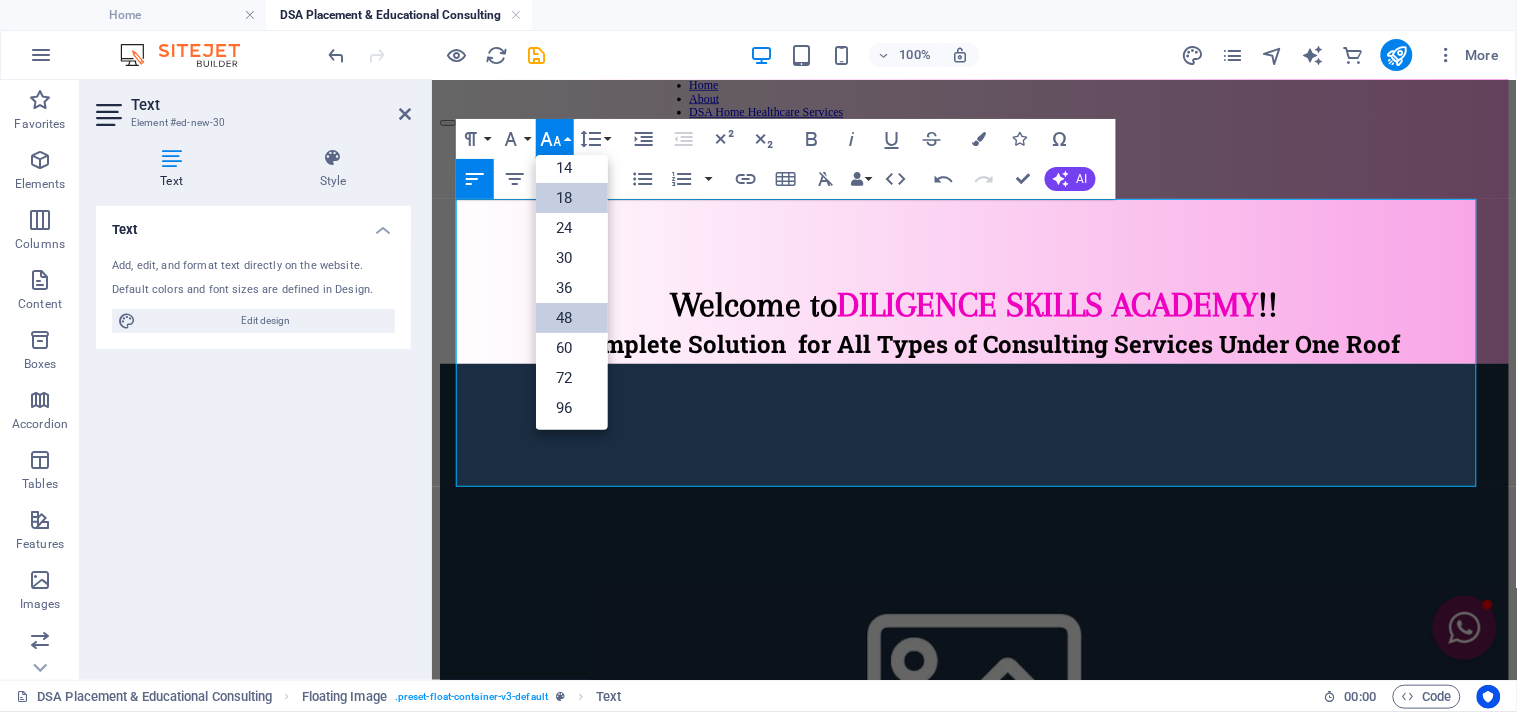 click on "48" at bounding box center (572, 318) 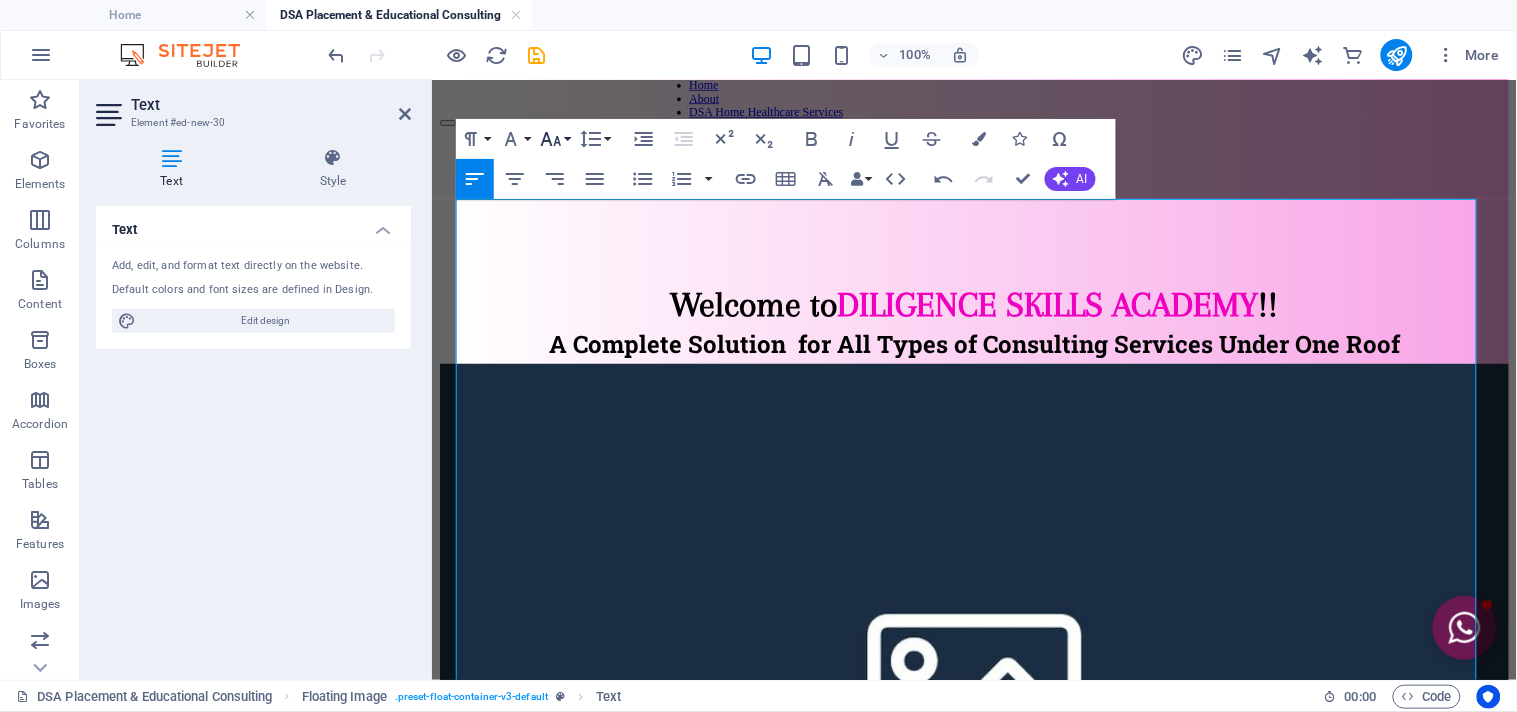 click on "Font Size" at bounding box center (555, 139) 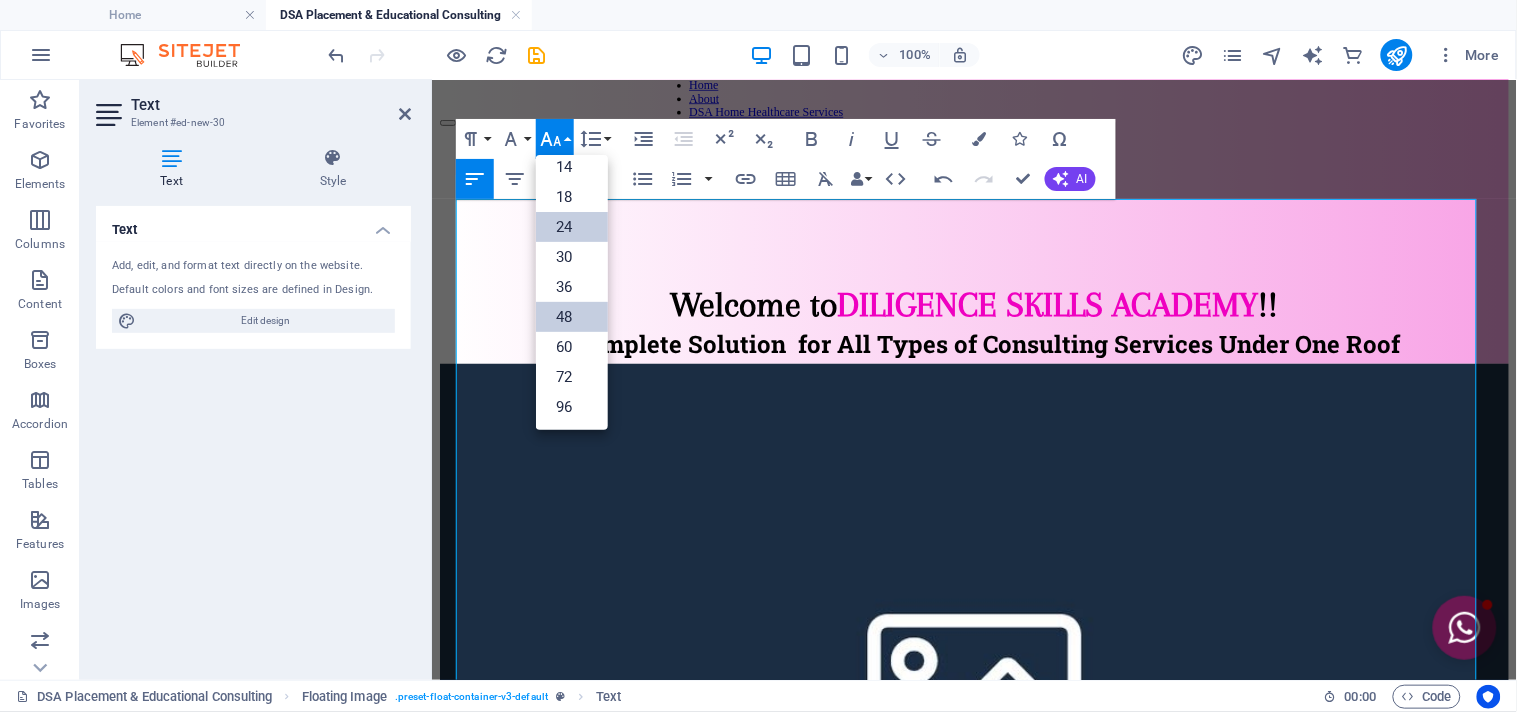 scroll, scrollTop: 160, scrollLeft: 0, axis: vertical 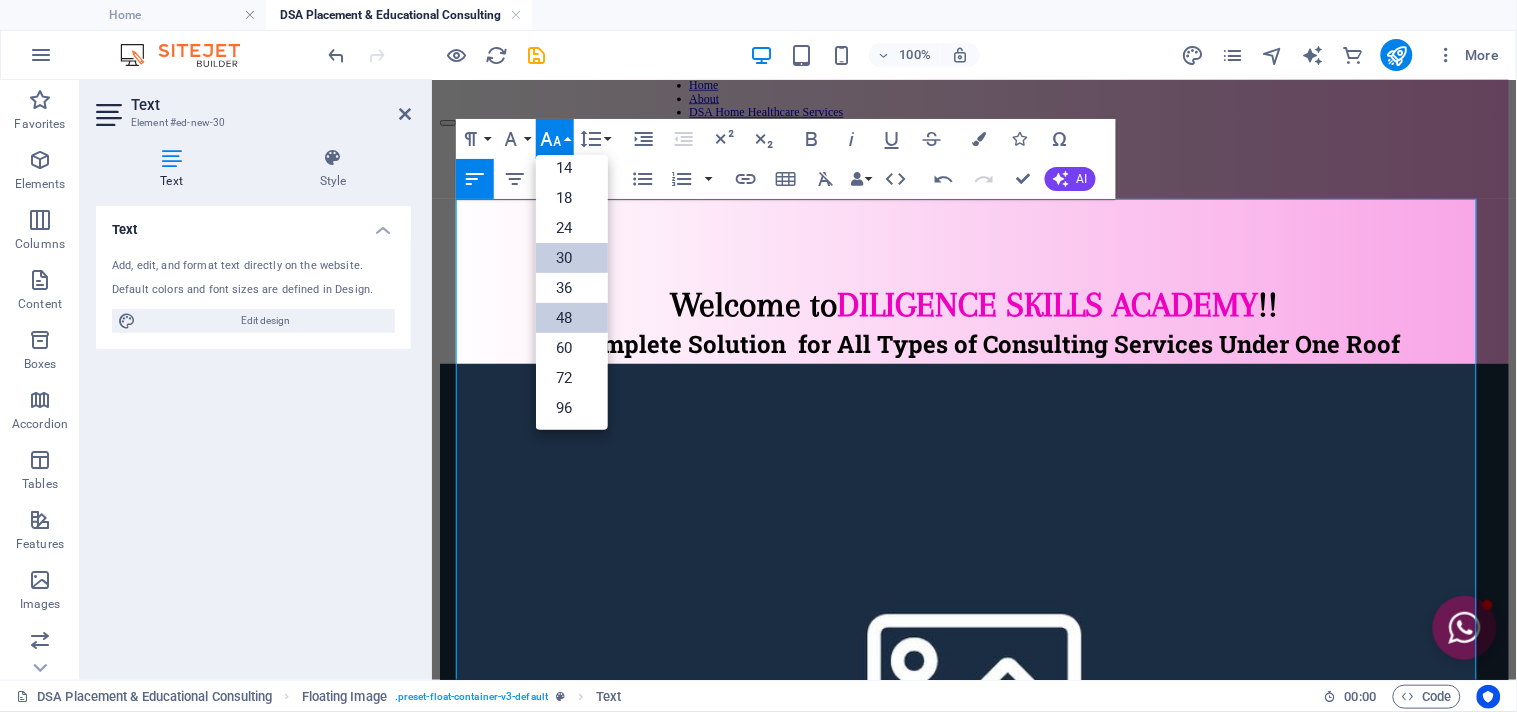 click on "30" at bounding box center (572, 258) 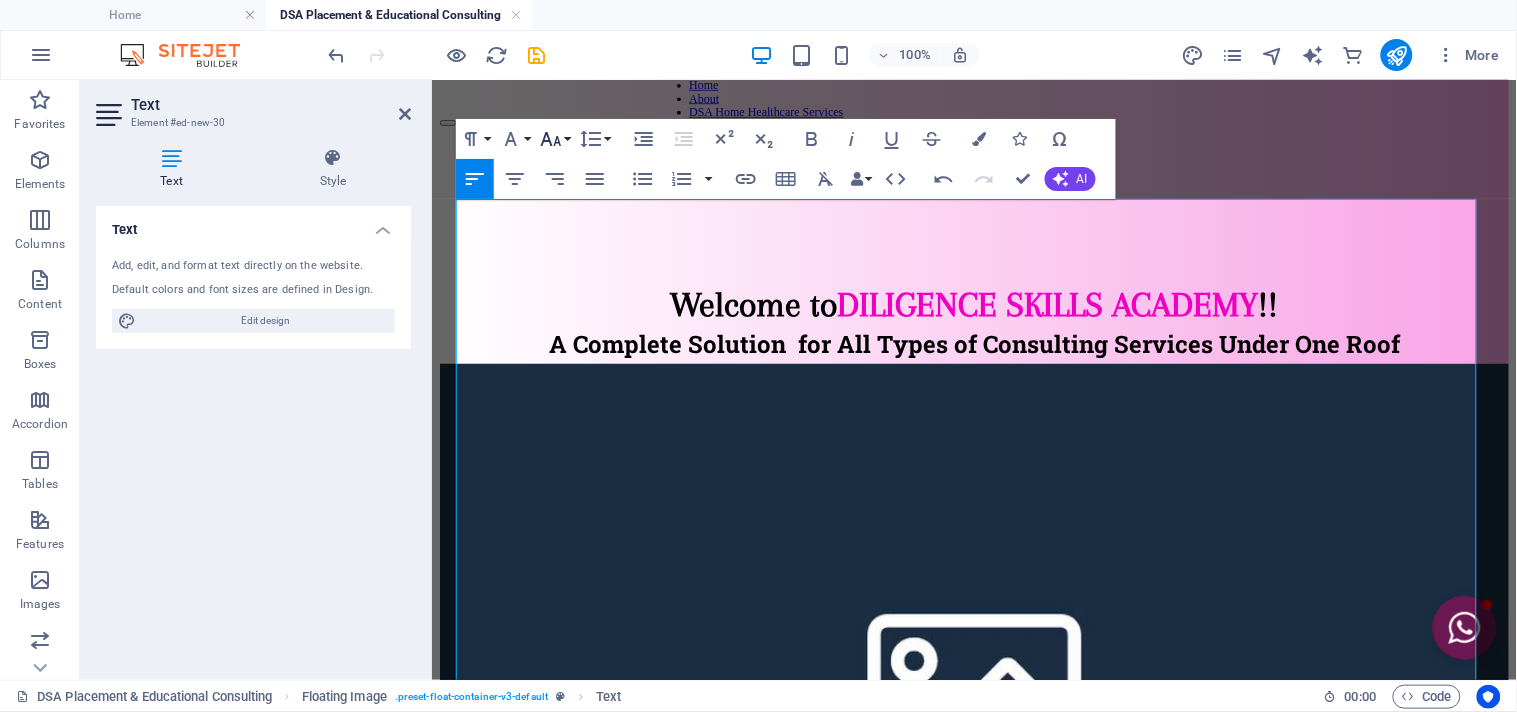 click on "Font Size" at bounding box center (555, 139) 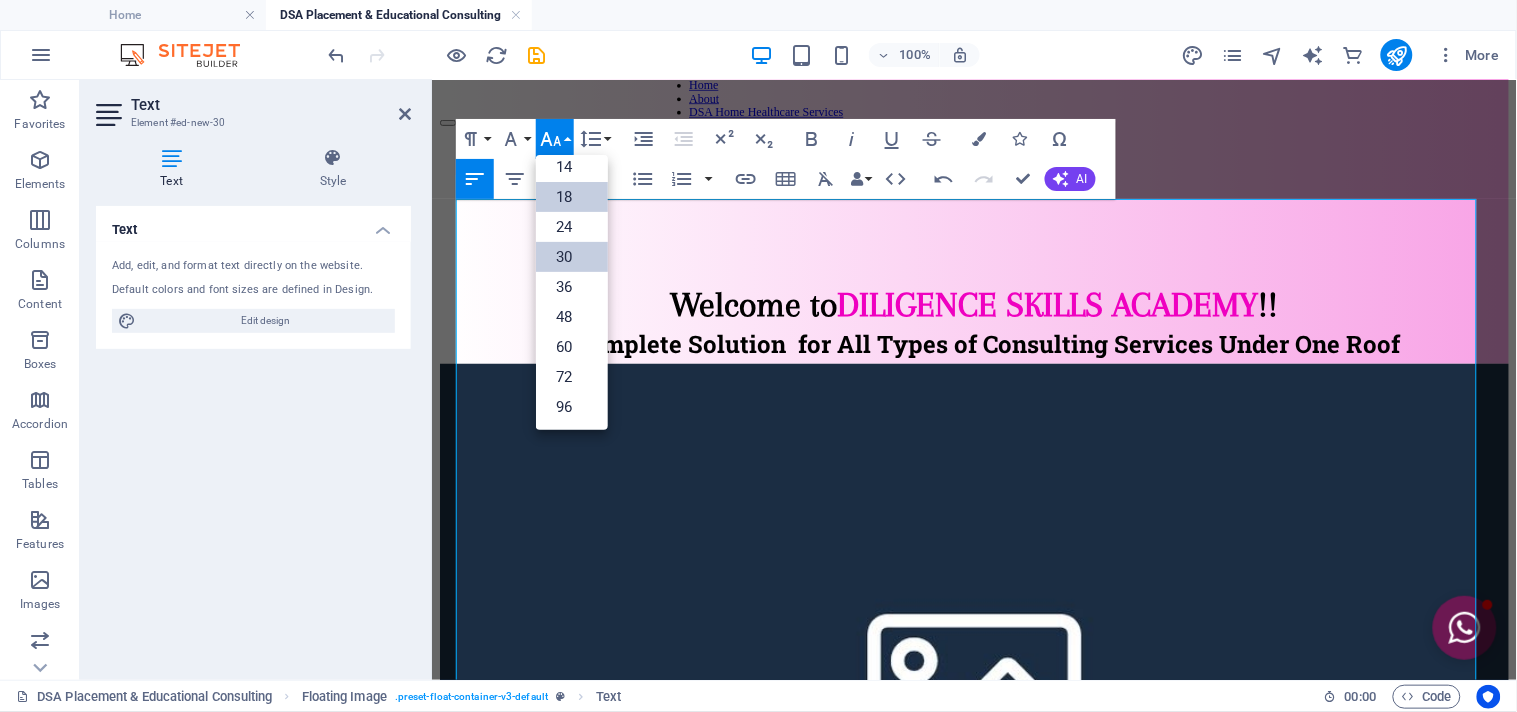 scroll, scrollTop: 160, scrollLeft: 0, axis: vertical 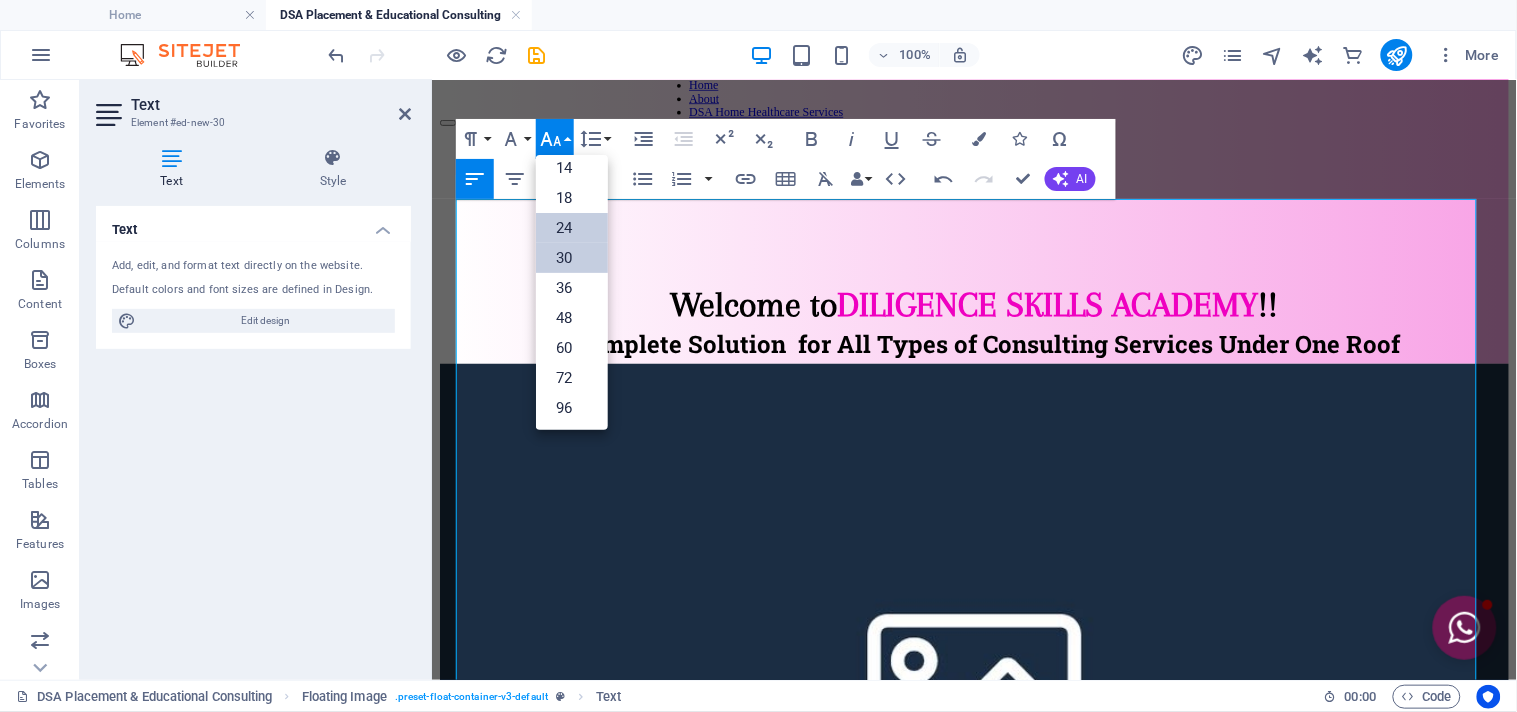 click on "24" at bounding box center (572, 228) 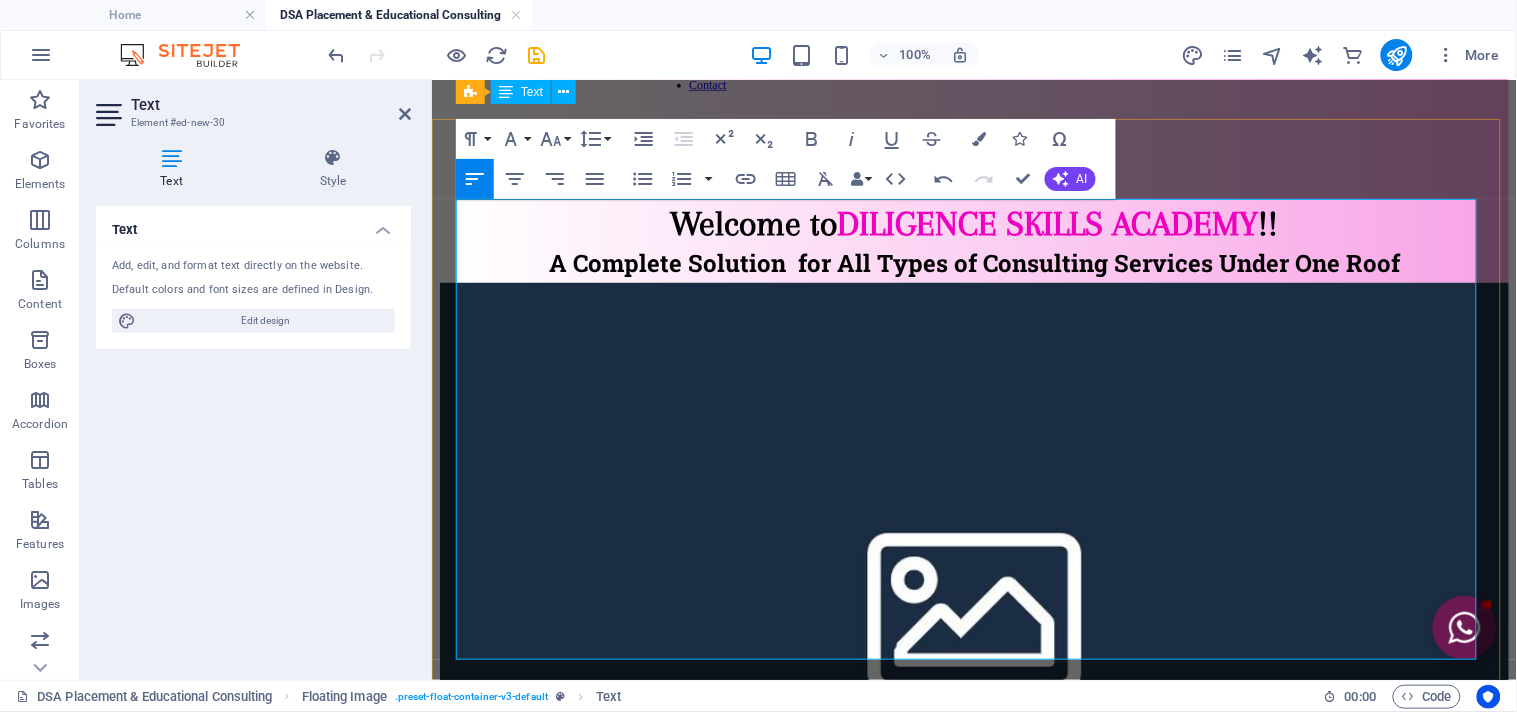 scroll, scrollTop: 222, scrollLeft: 0, axis: vertical 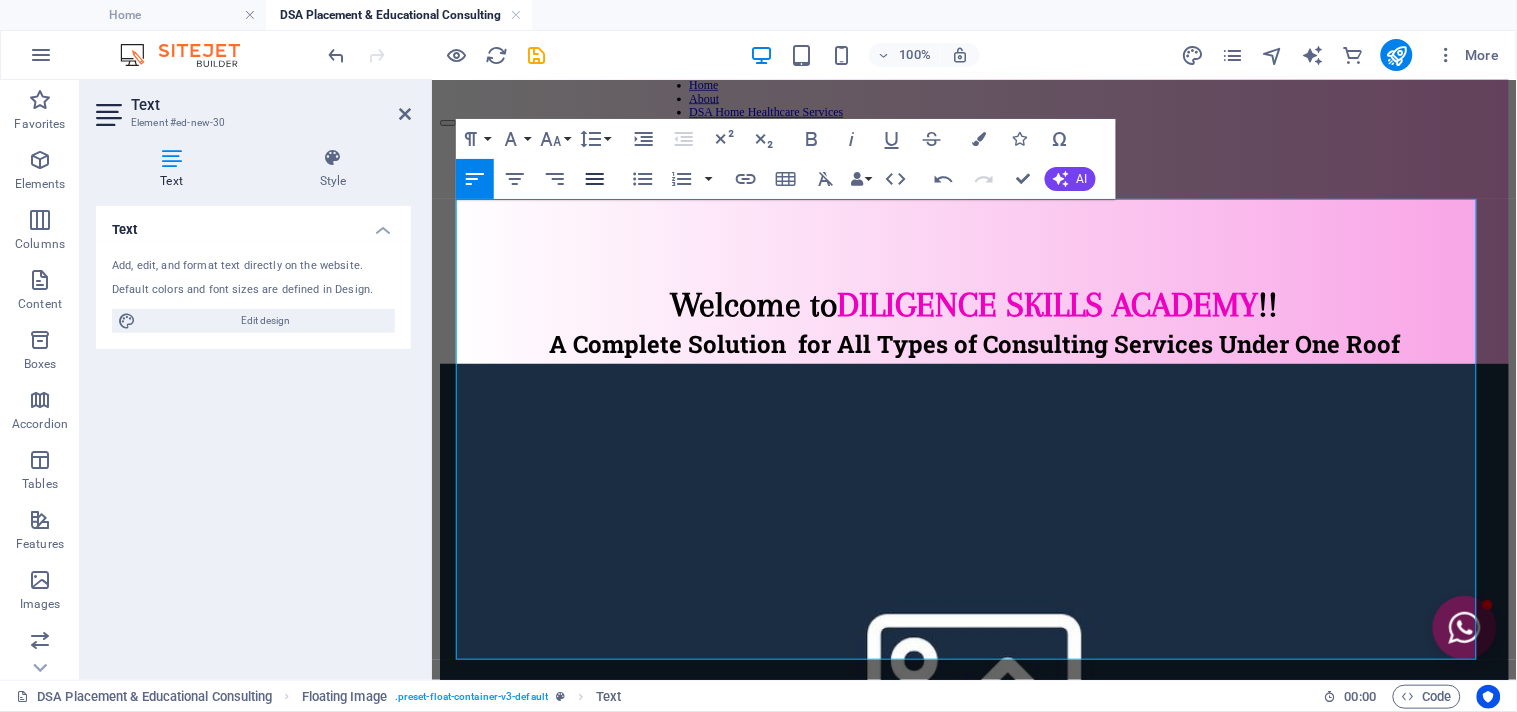 click 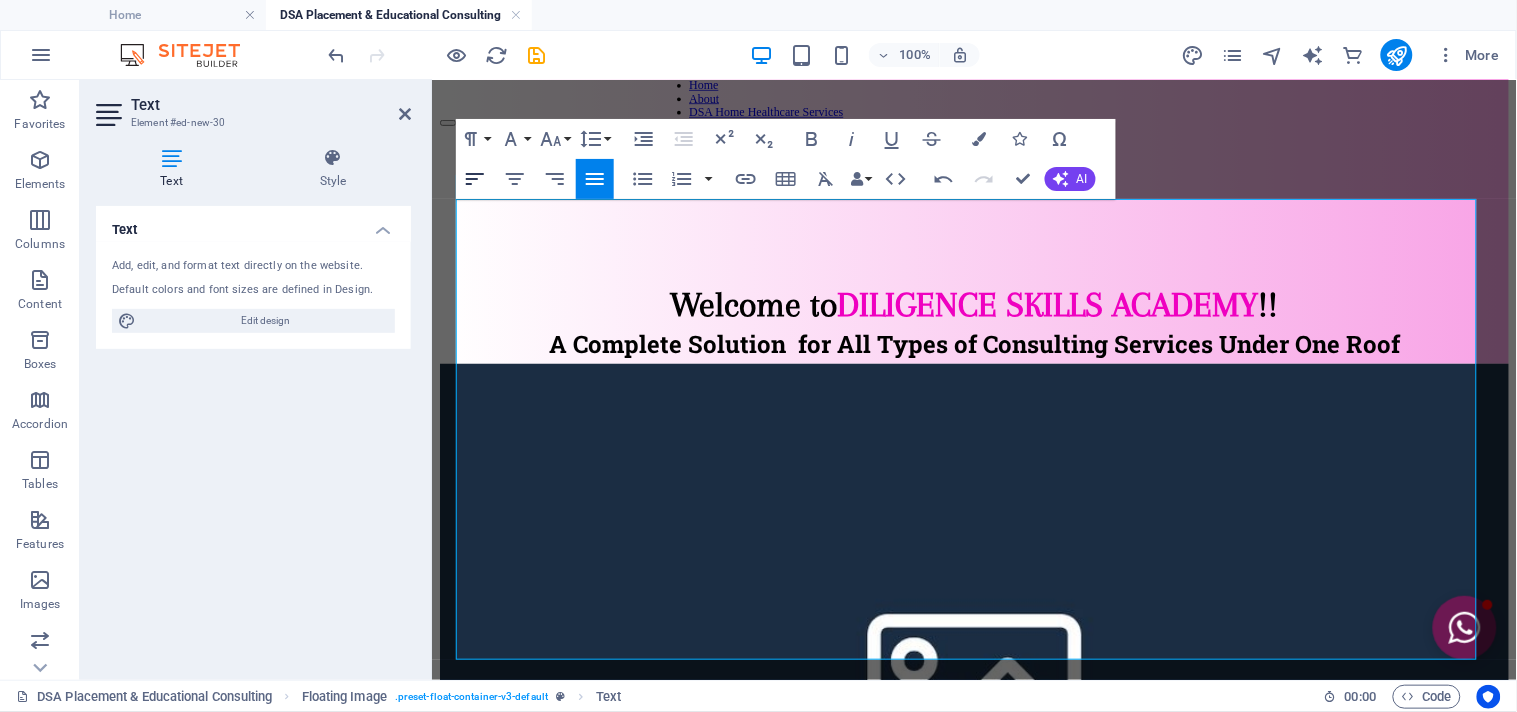 click on "Align Left" at bounding box center (475, 179) 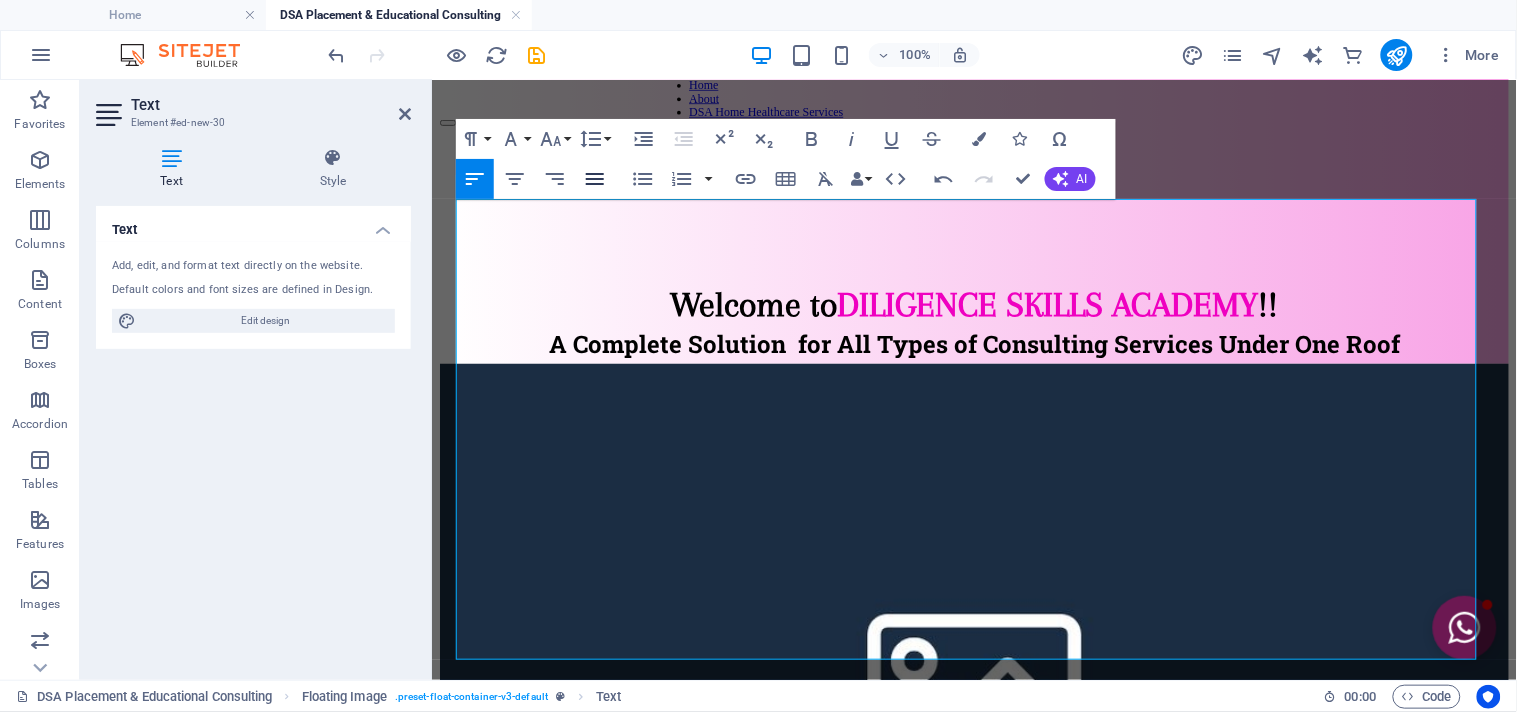 click 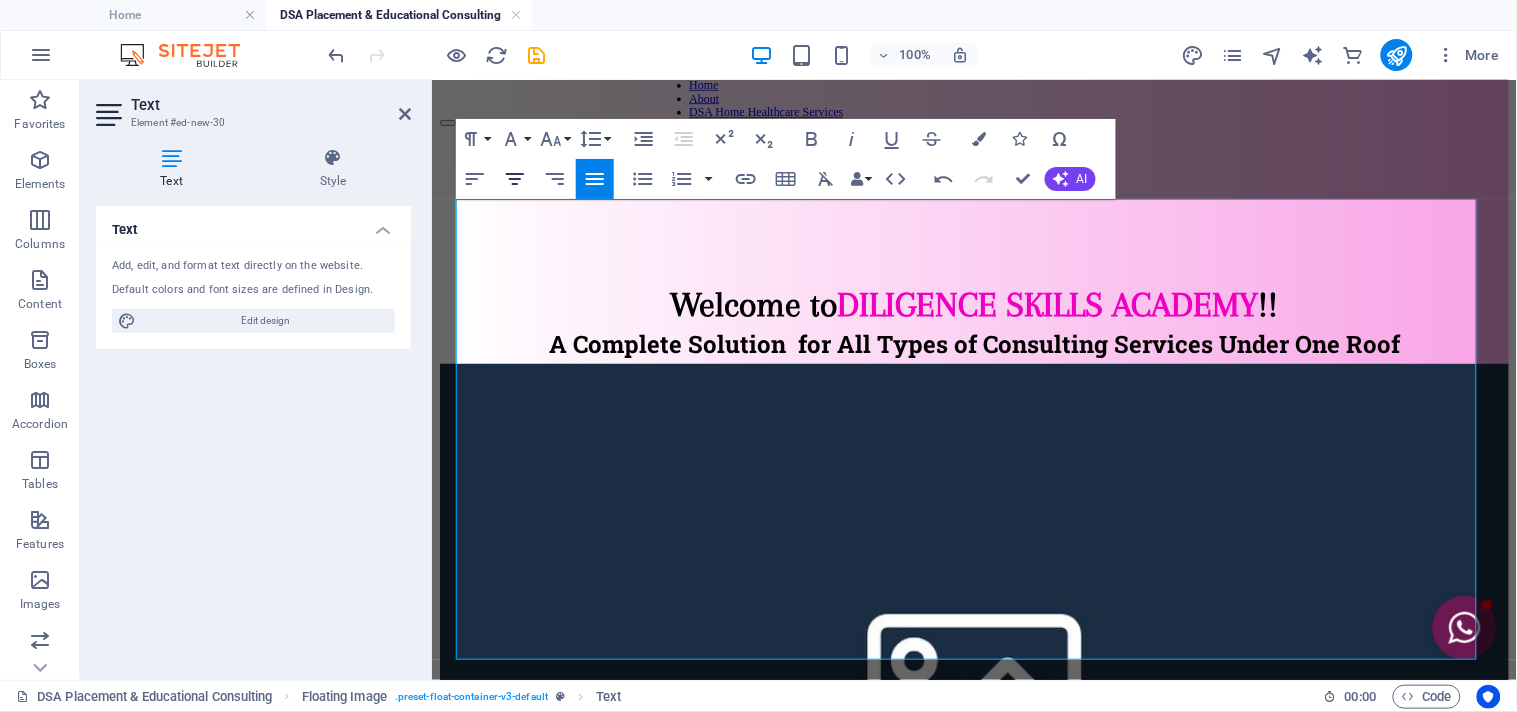 click on "Align Center" at bounding box center (515, 179) 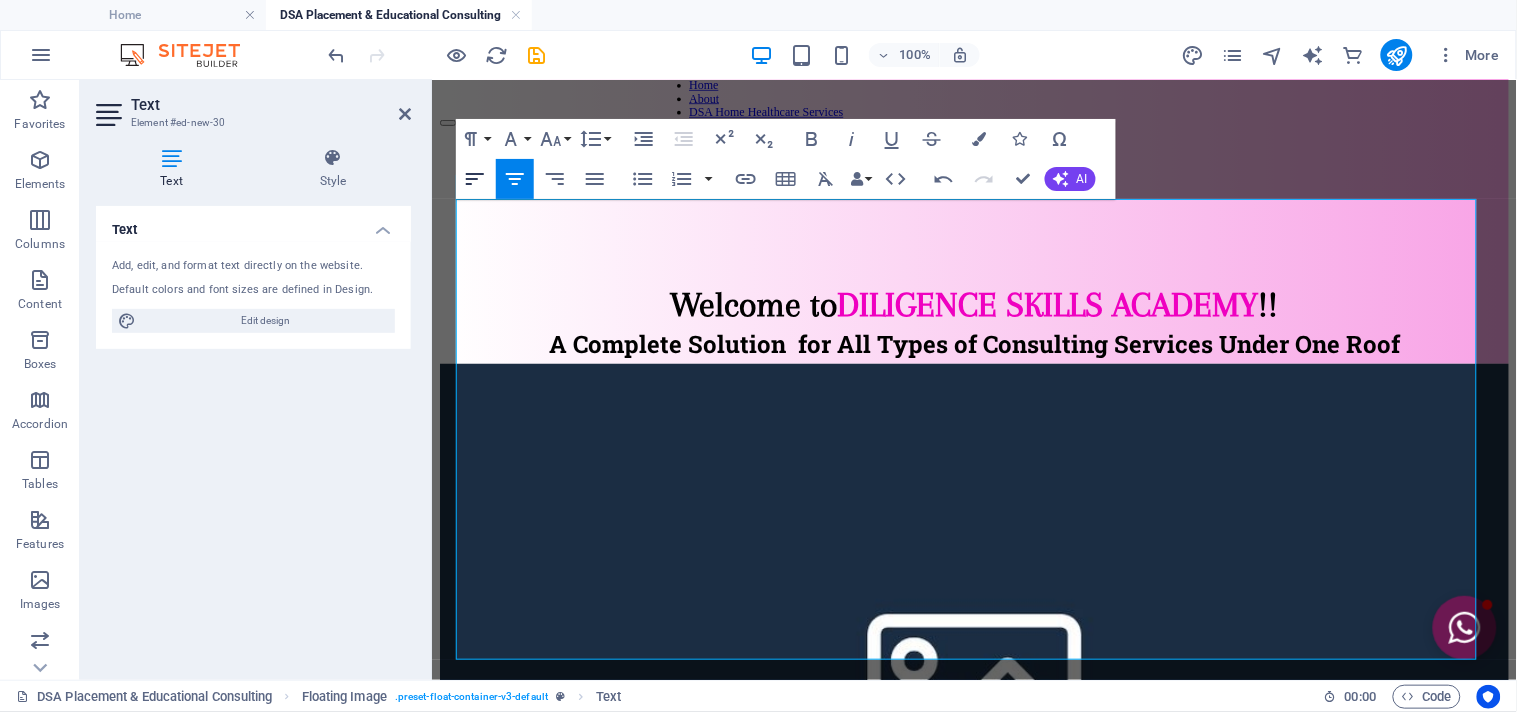 click 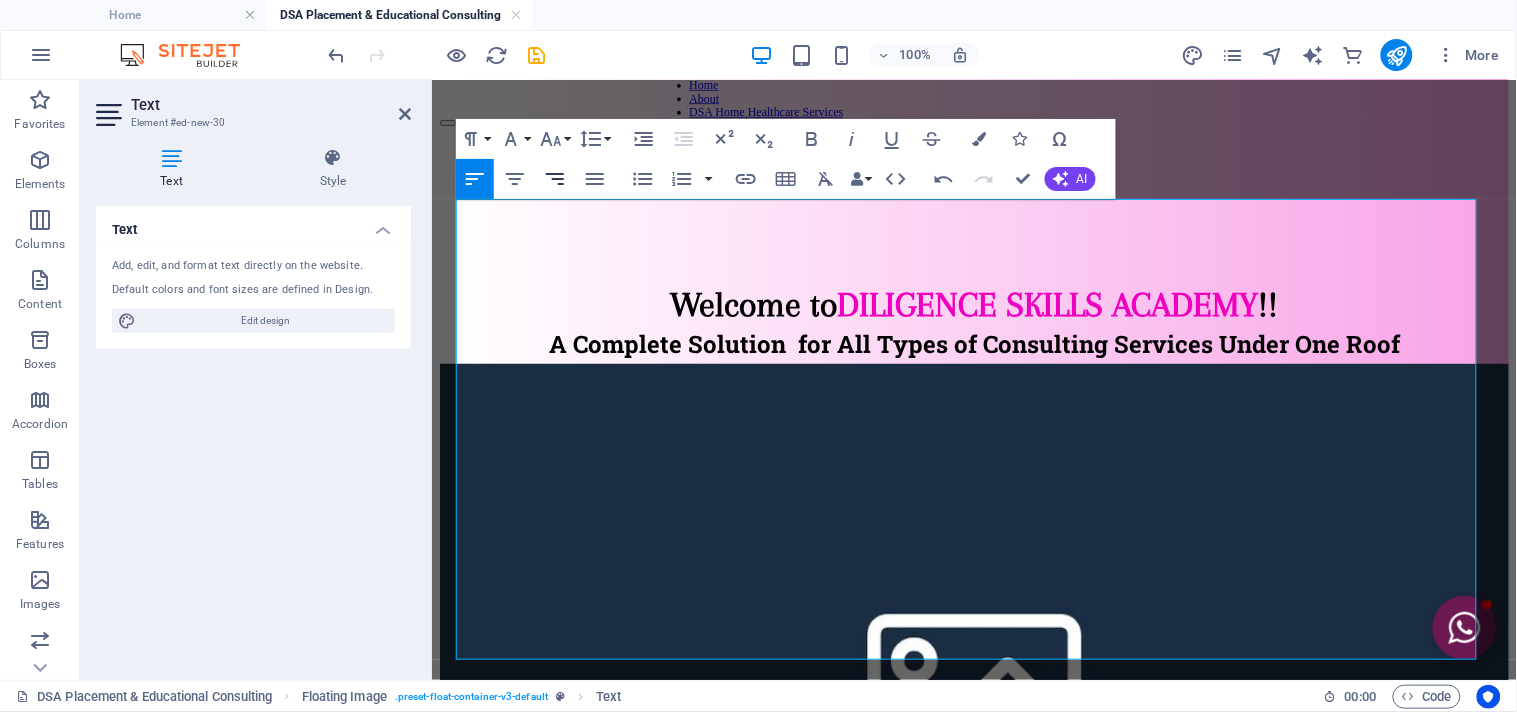 click 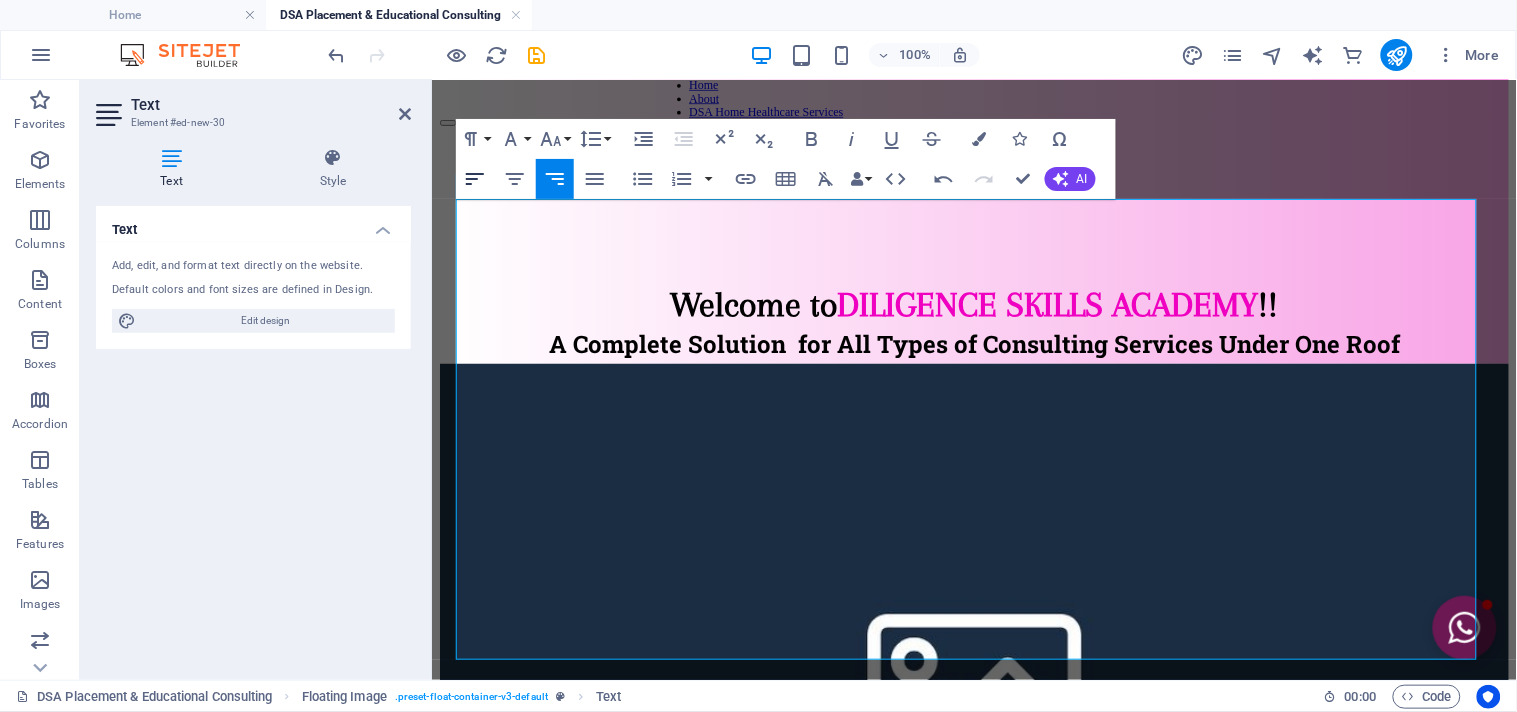 click 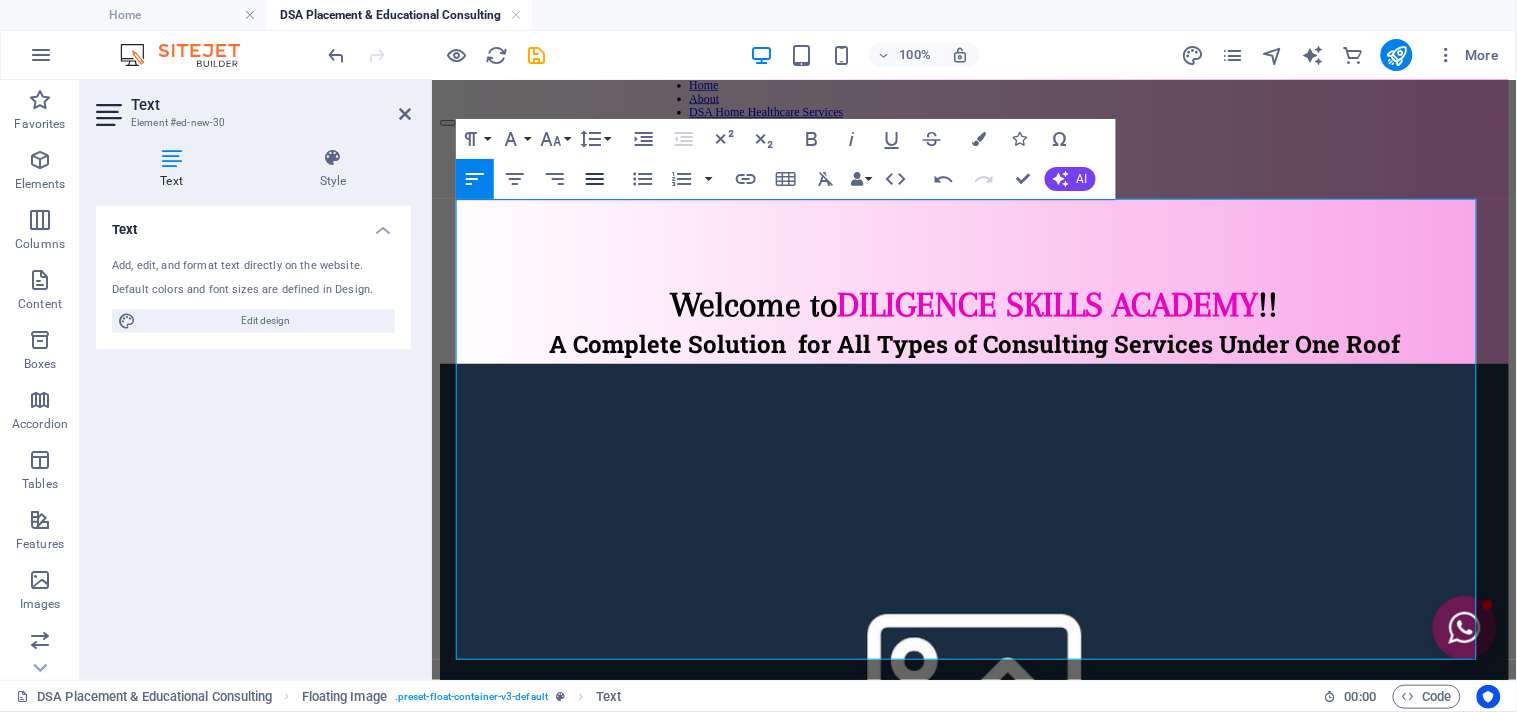 drag, startPoint x: 587, startPoint y: 172, endPoint x: 587, endPoint y: 161, distance: 11 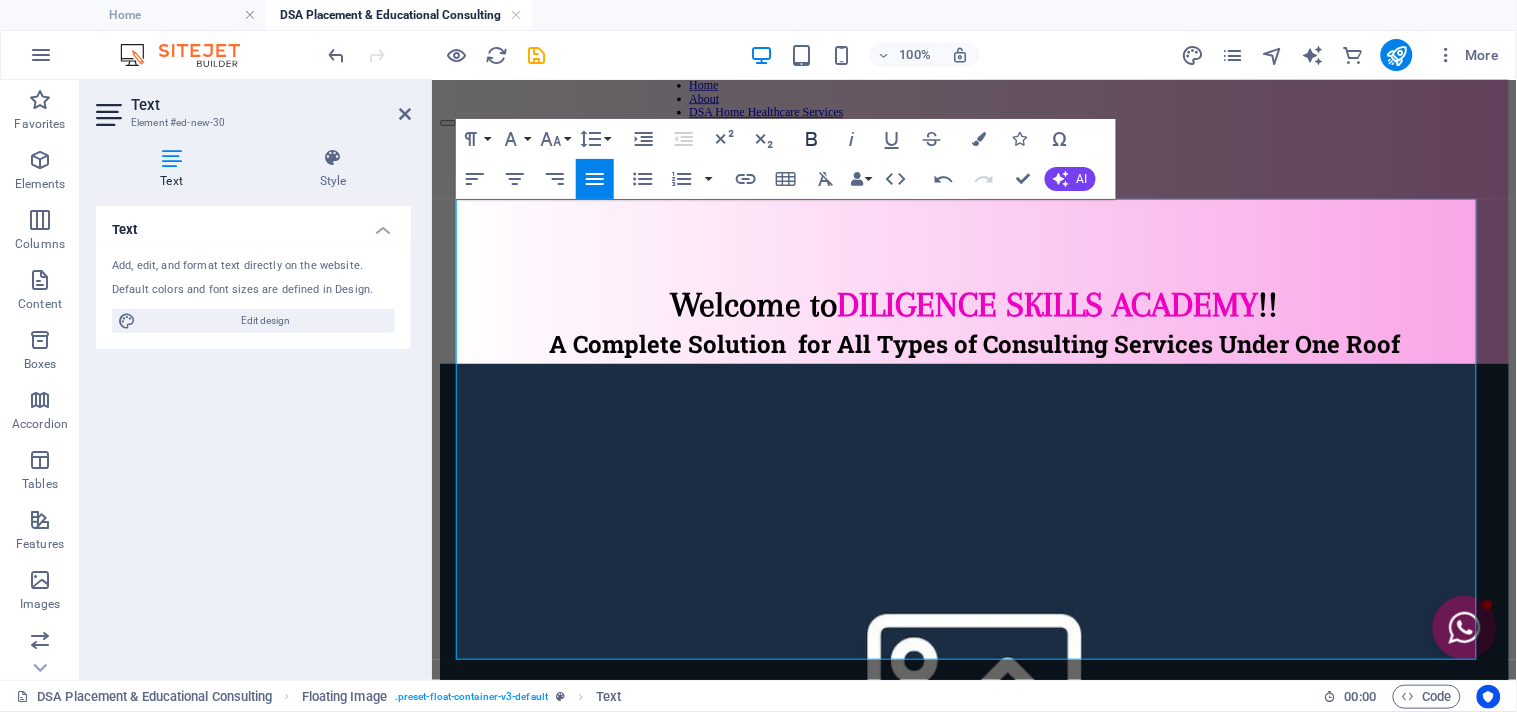 click on "Bold" at bounding box center (812, 139) 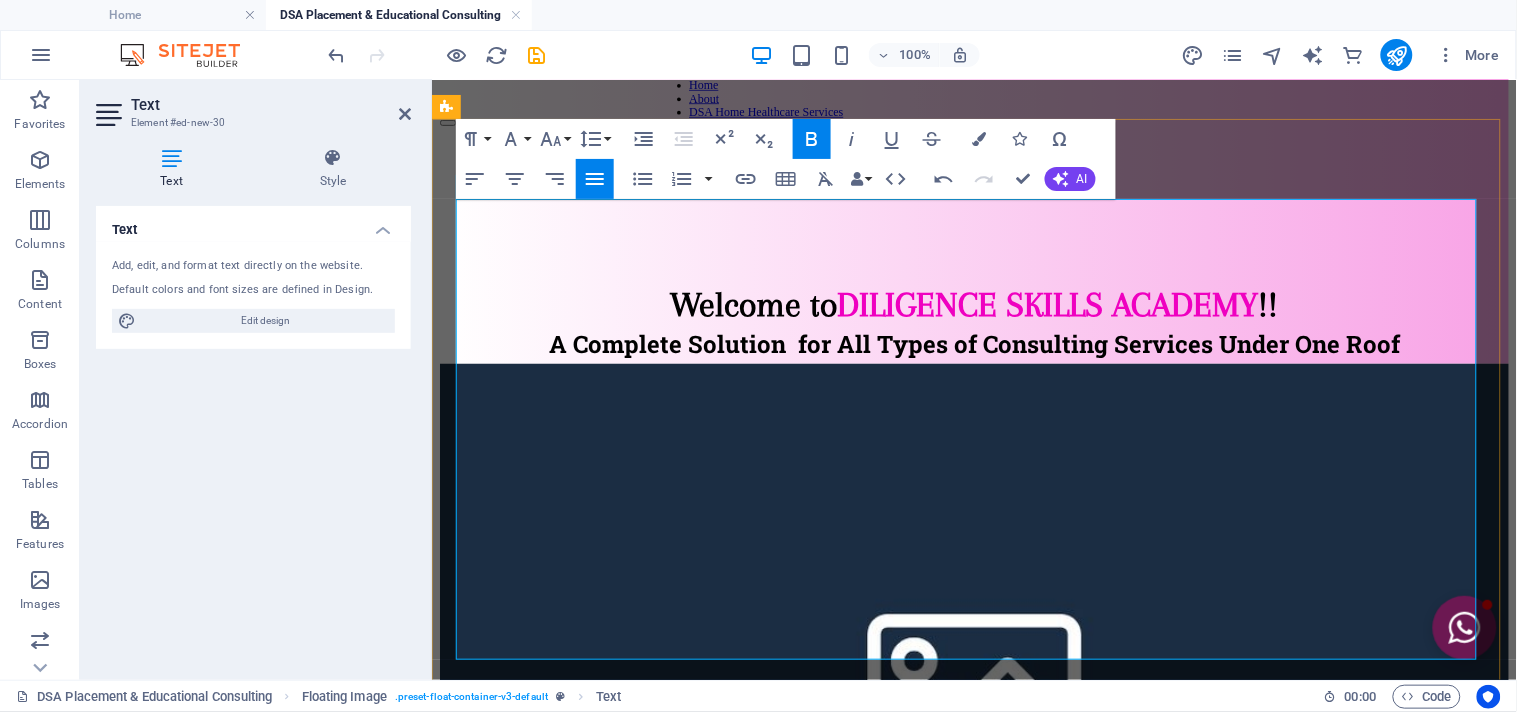 click on "We are Placement & Educational Consultancy located in [CITY], [STATE]. We are in the field of recruitment and career guidance since 2019. We are certified organisation by [ORGANIZATION]. We work over Pan-India as well as Overseas." at bounding box center (973, 1071) 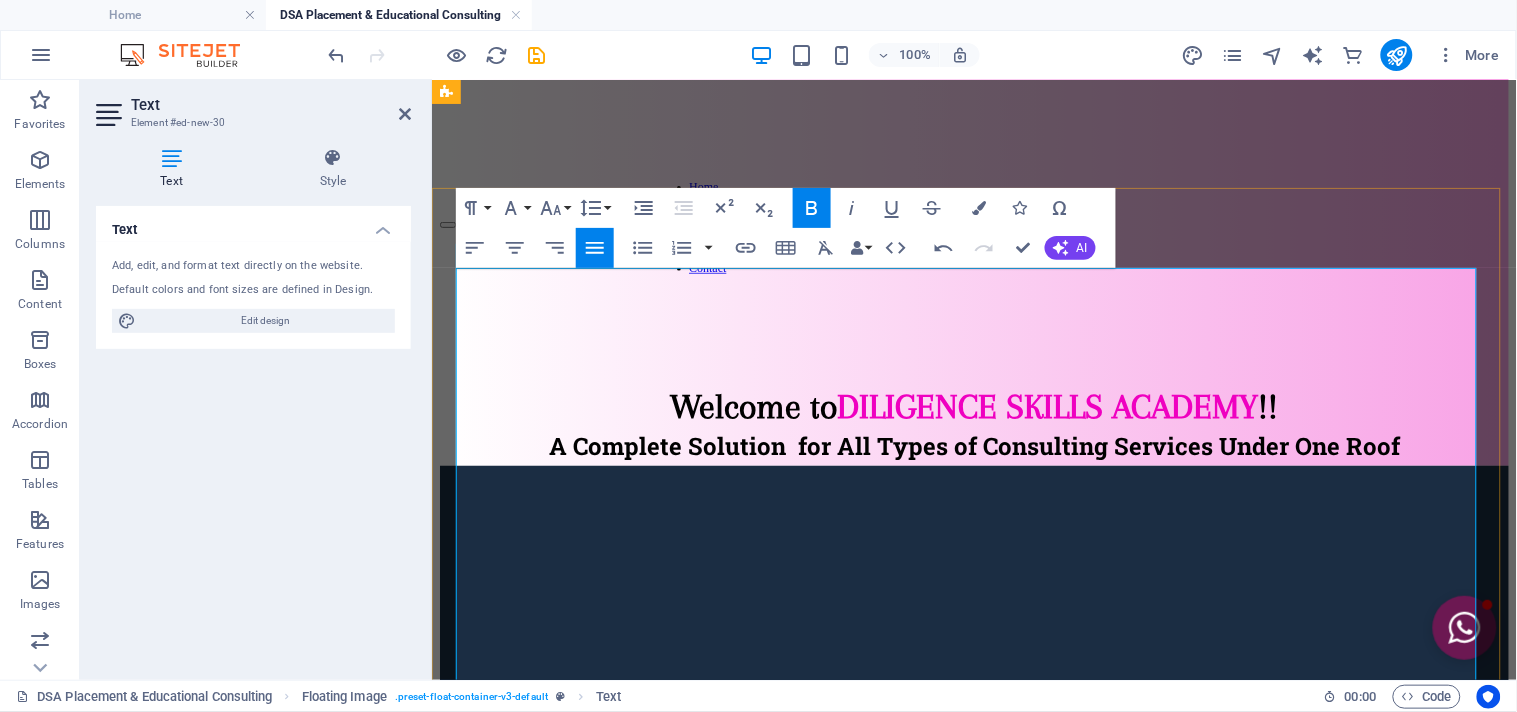 scroll, scrollTop: 111, scrollLeft: 0, axis: vertical 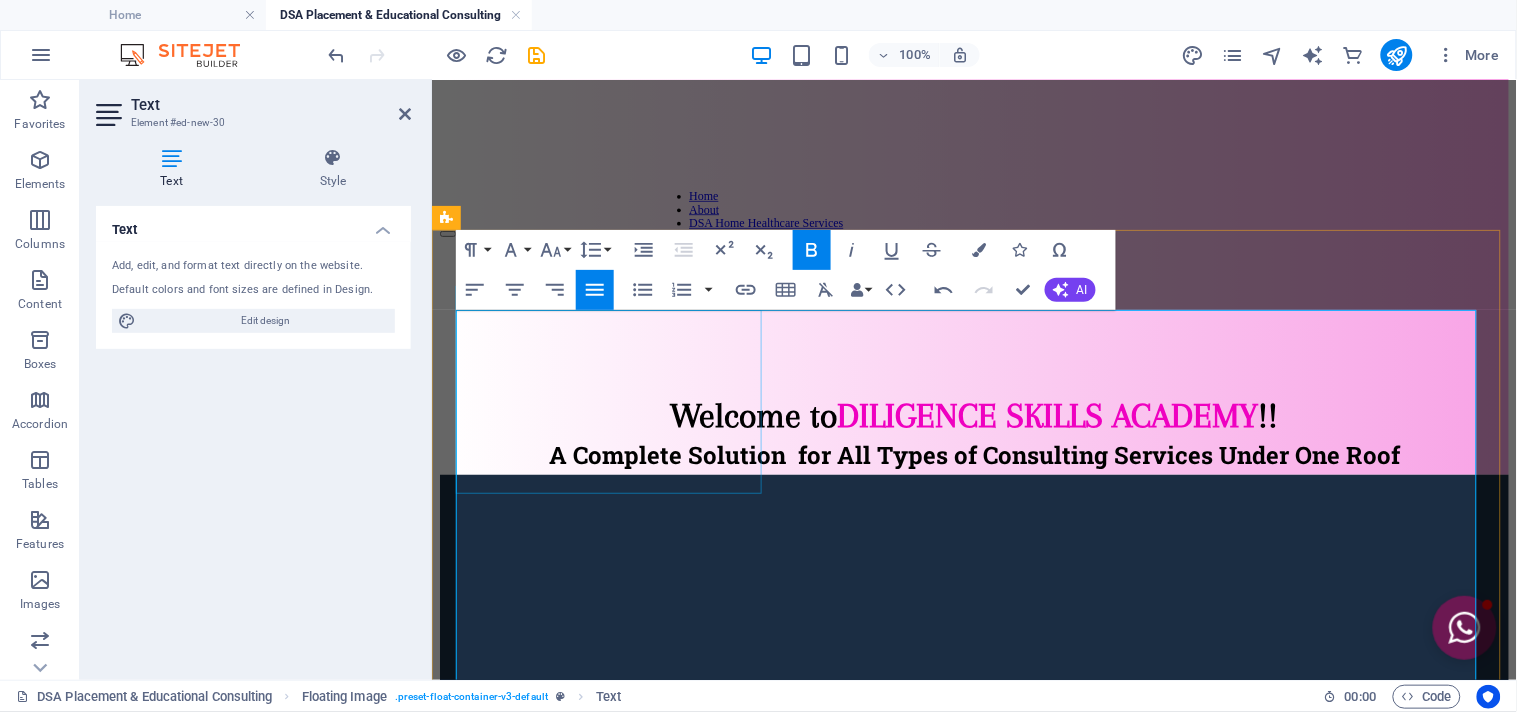 click at bounding box center [973, 797] 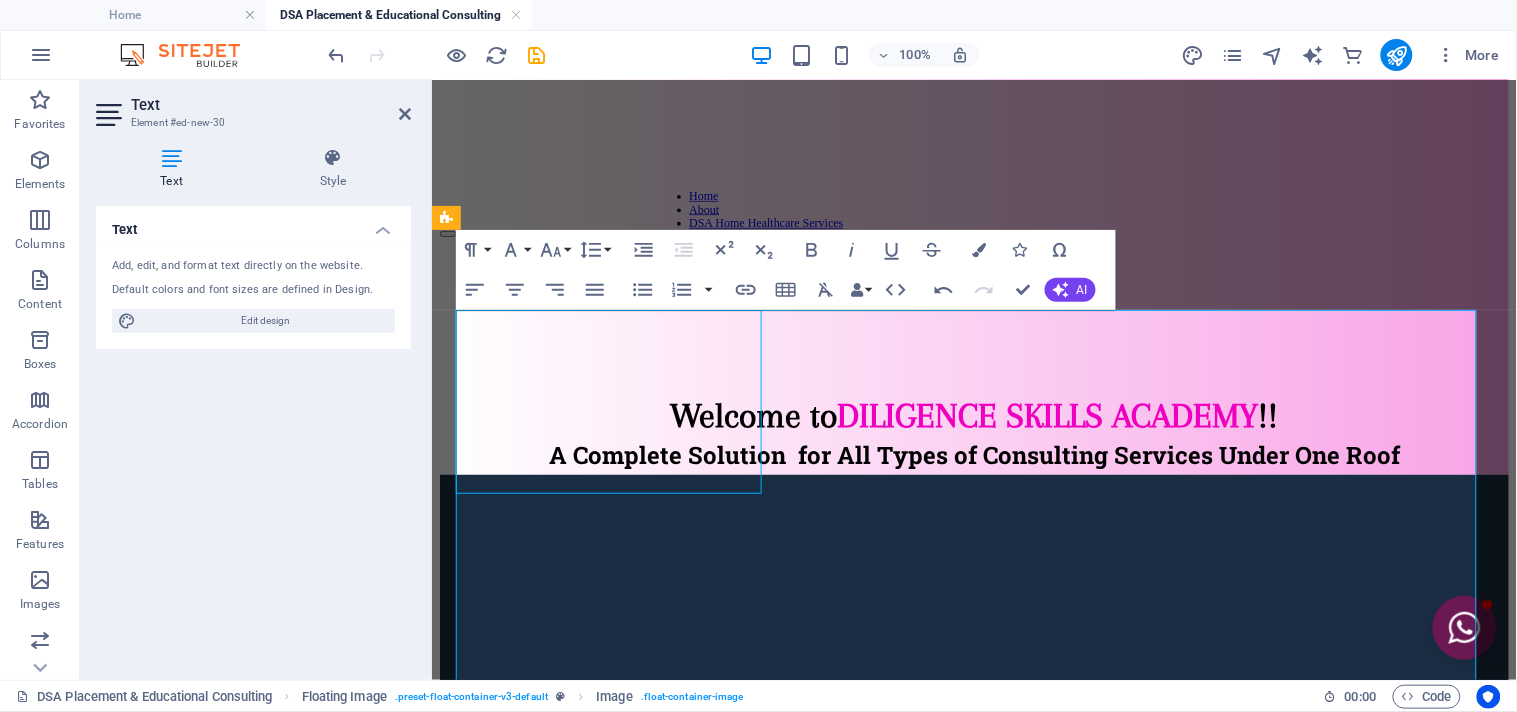 click at bounding box center [973, 797] 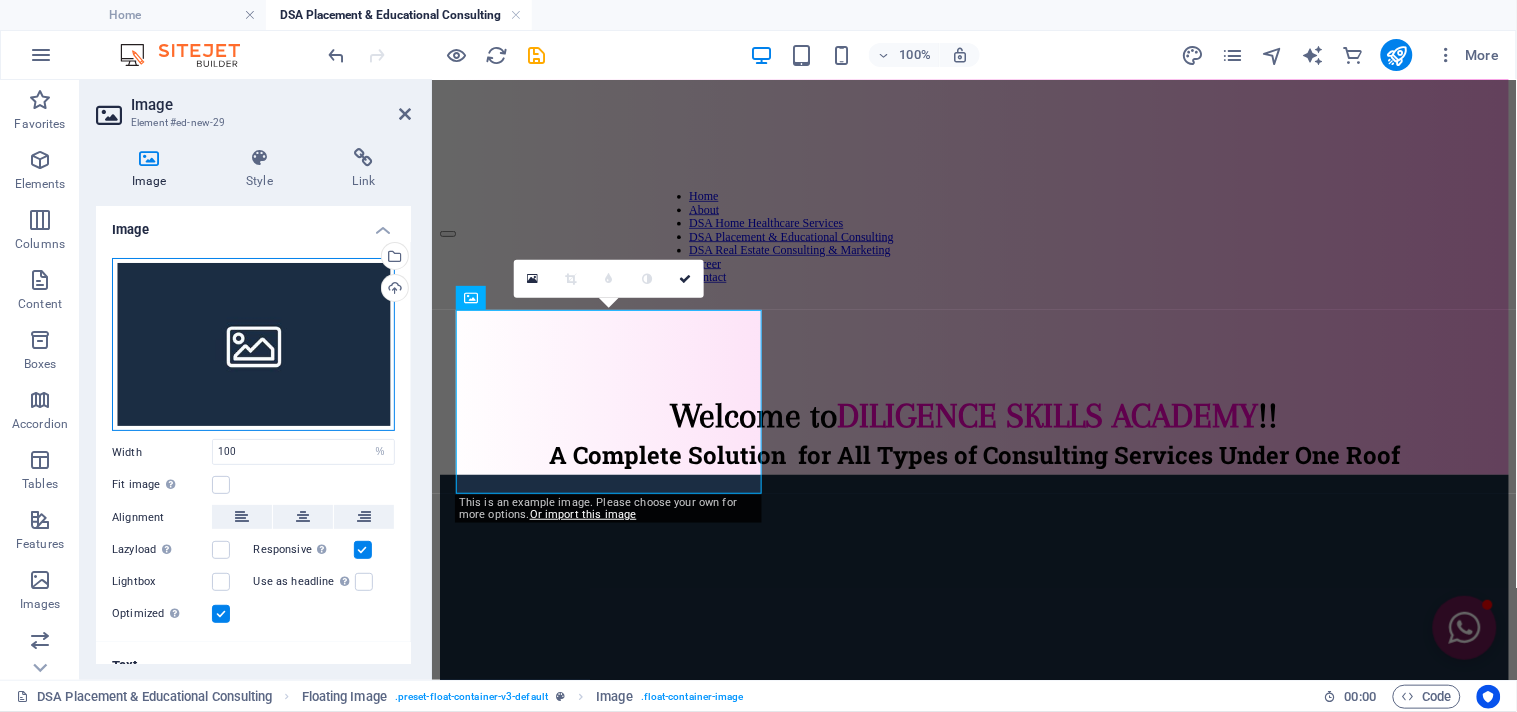 click on "Drag files here, click to choose files or select files from Files or our free stock photos & videos" at bounding box center (253, 345) 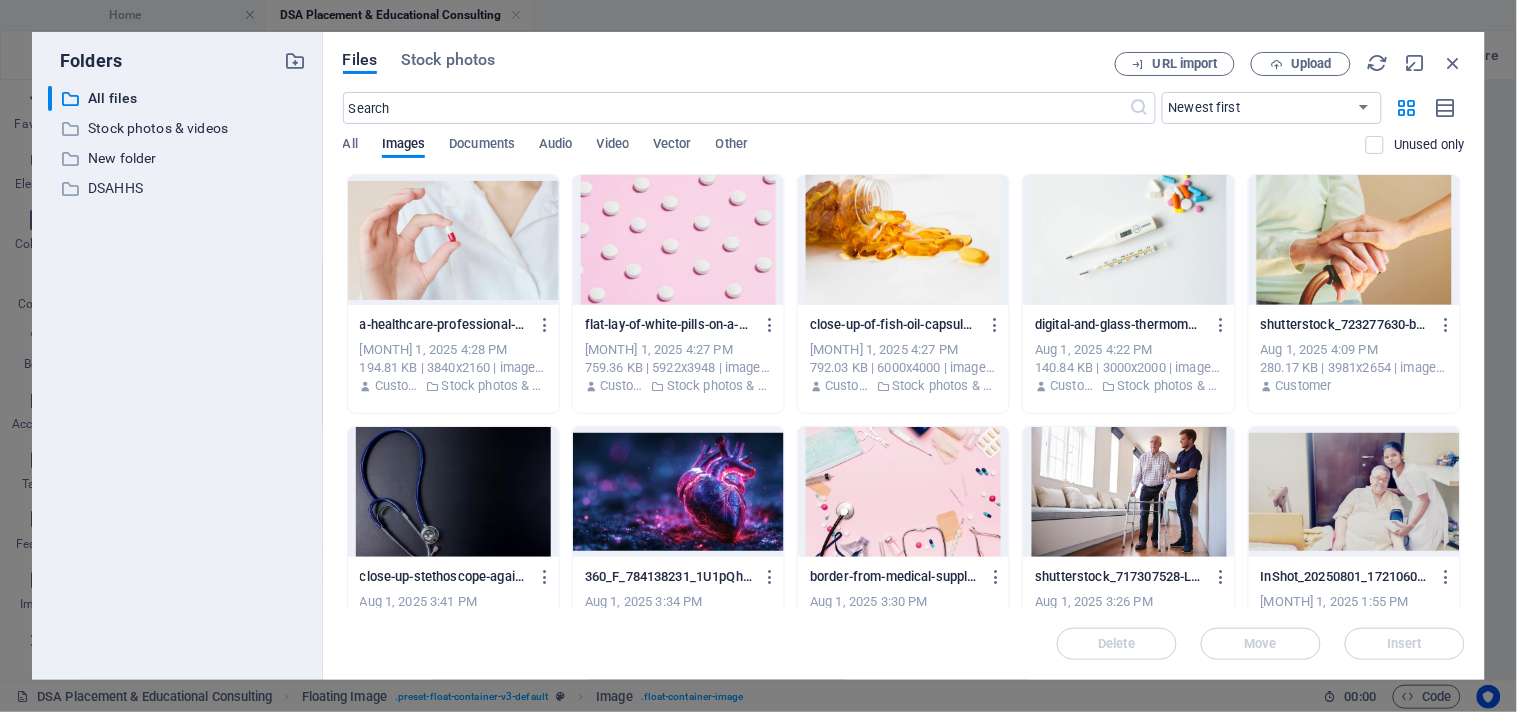 scroll, scrollTop: 122, scrollLeft: 0, axis: vertical 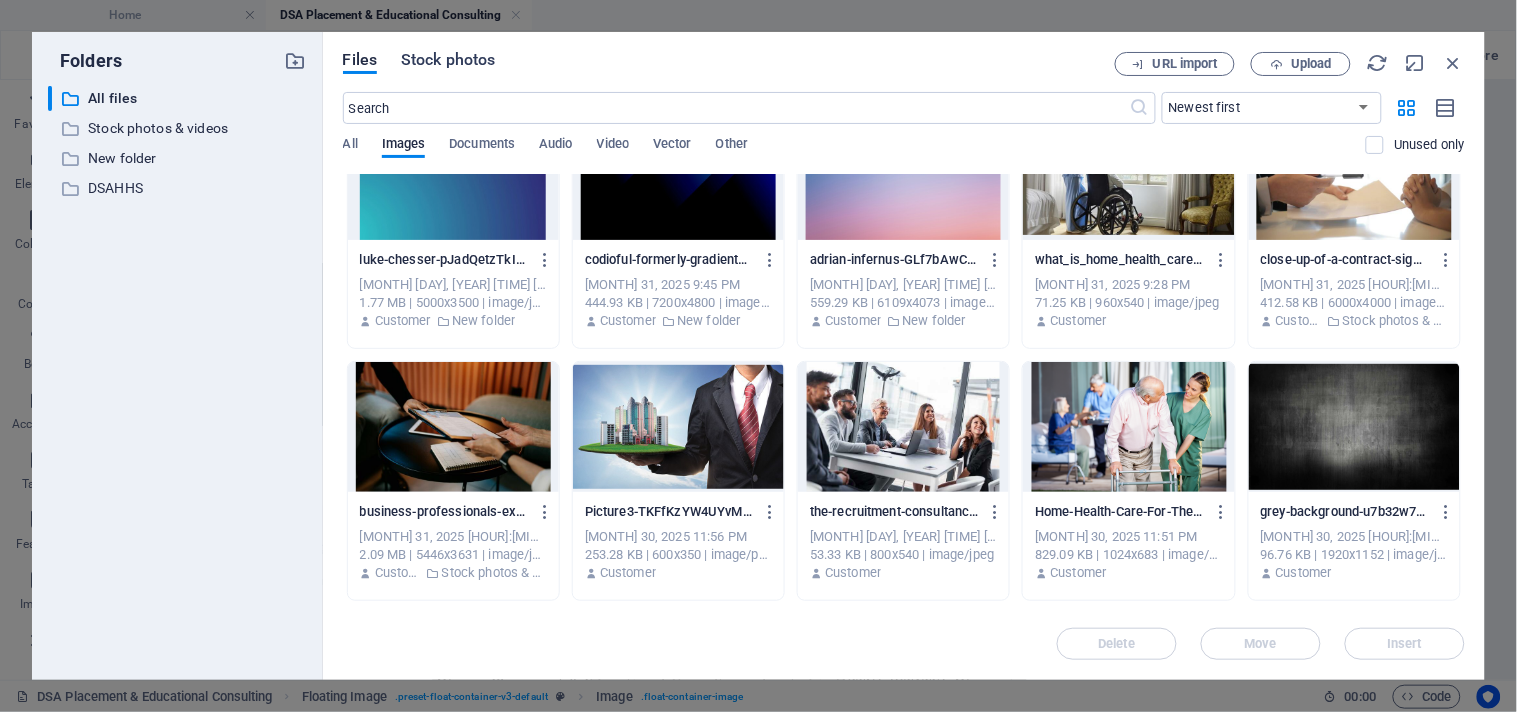 click on "Stock photos" at bounding box center (448, 60) 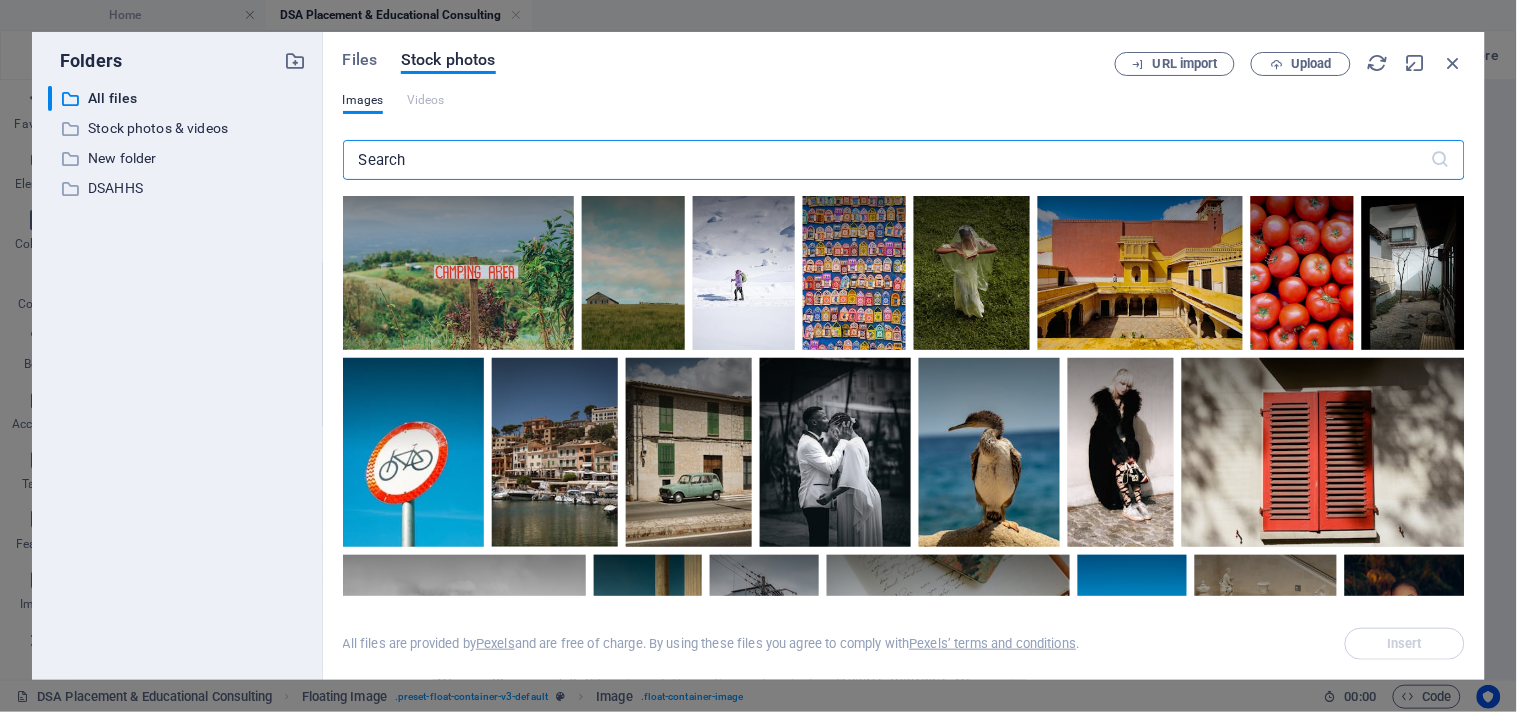click at bounding box center [887, 160] 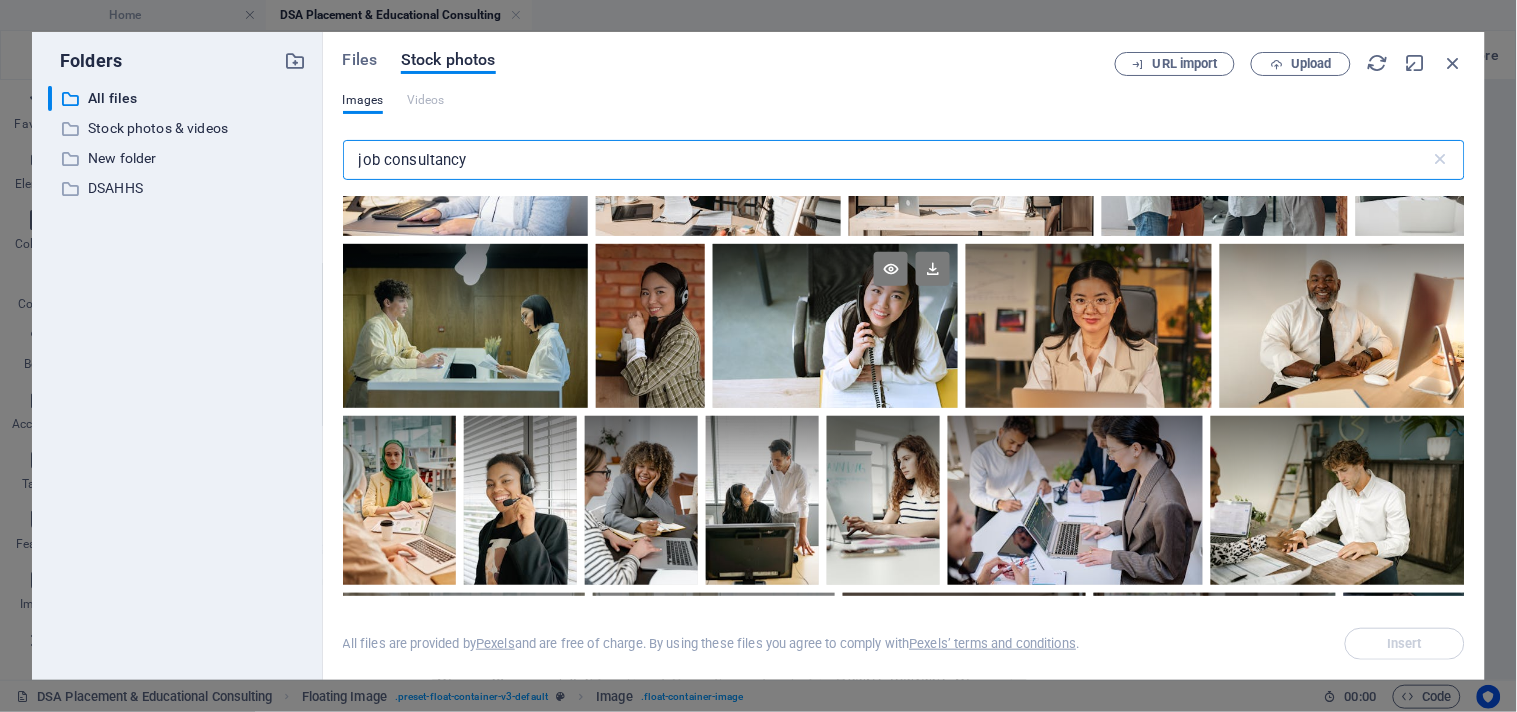 scroll, scrollTop: 6333, scrollLeft: 0, axis: vertical 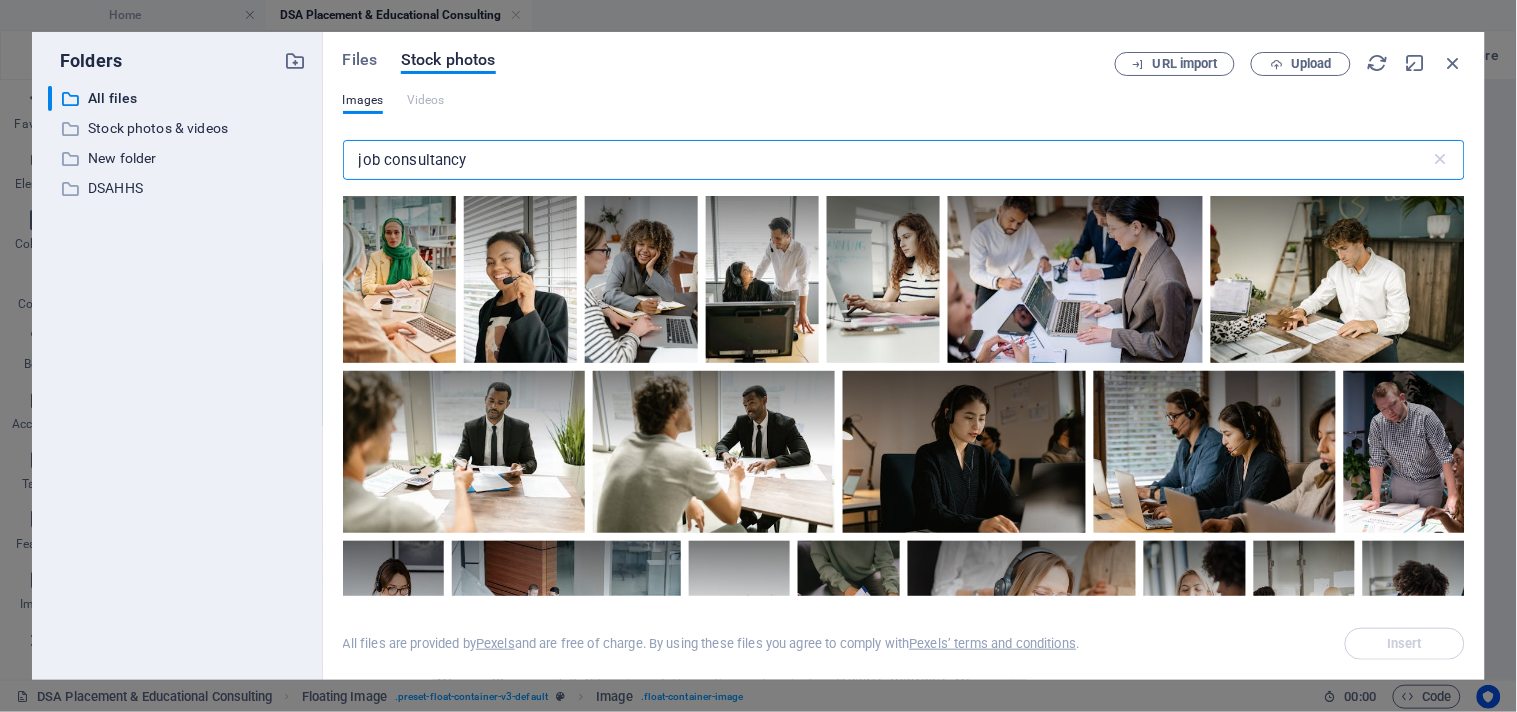 drag, startPoint x: 525, startPoint y: 153, endPoint x: 398, endPoint y: 162, distance: 127.3185 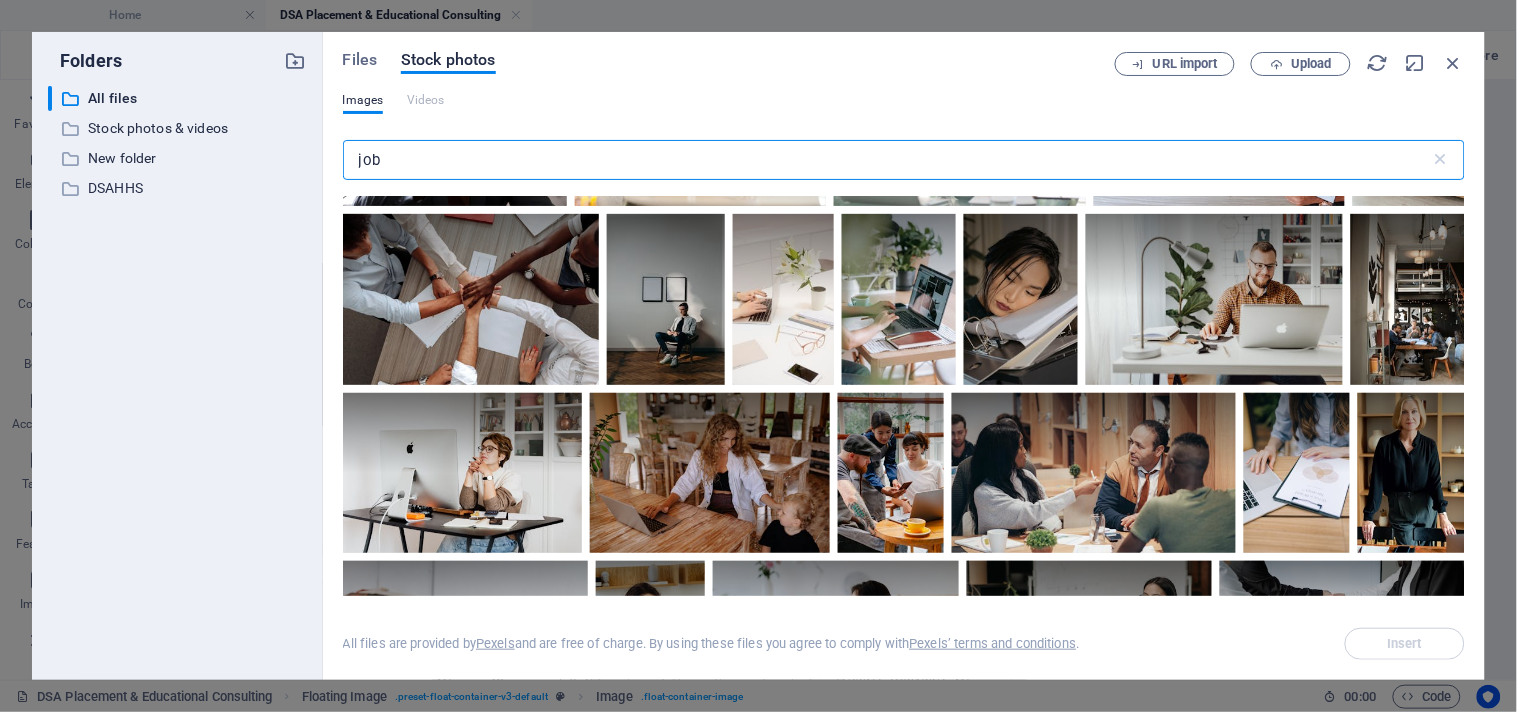 scroll, scrollTop: 15454, scrollLeft: 0, axis: vertical 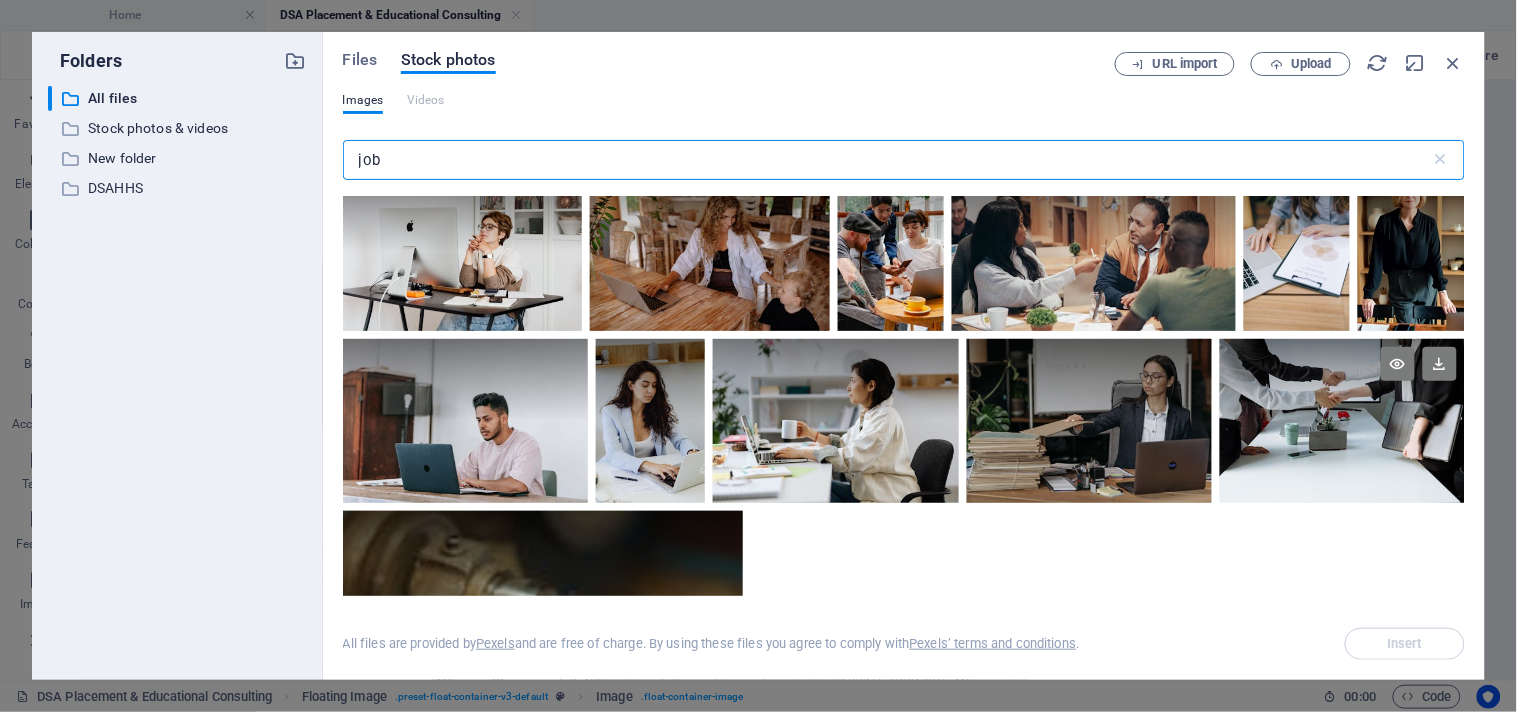 type on "job" 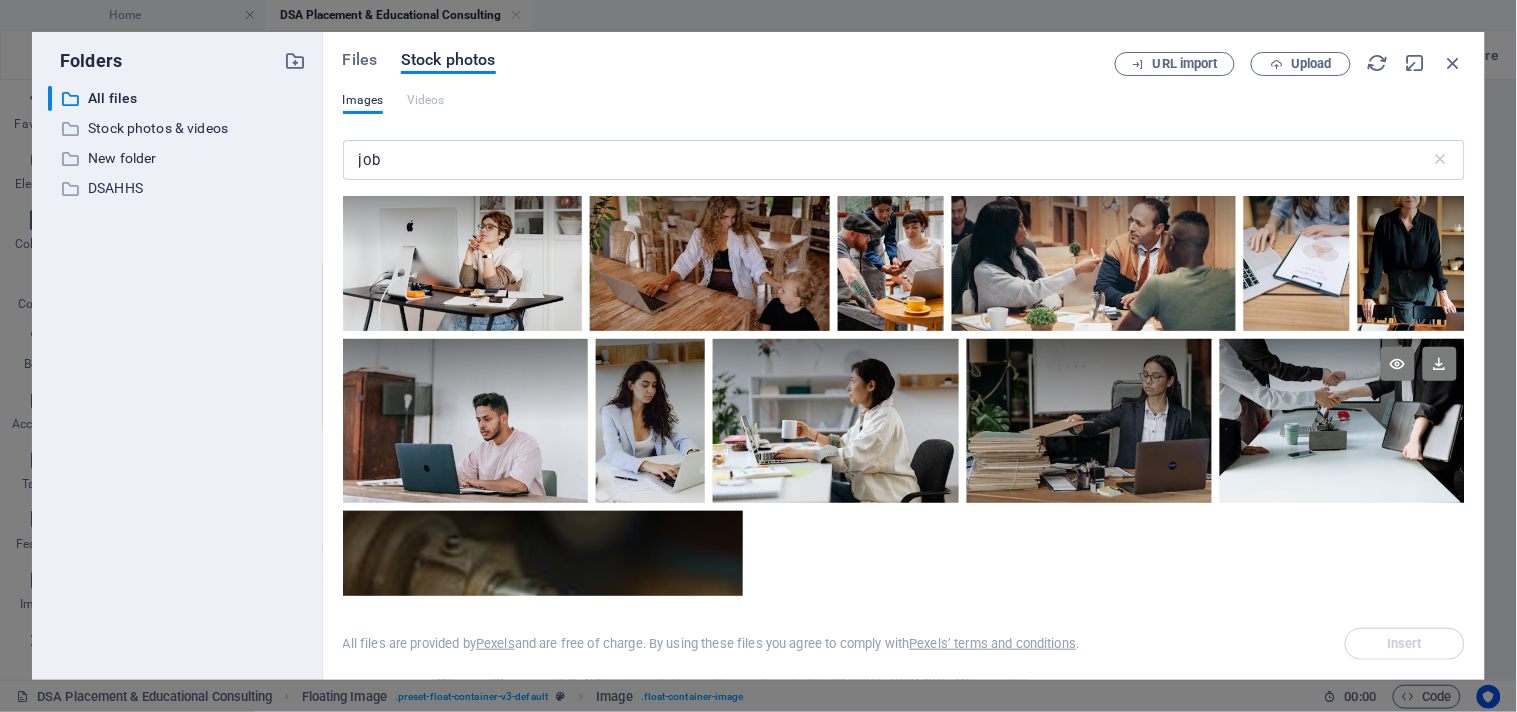 click at bounding box center [1342, 380] 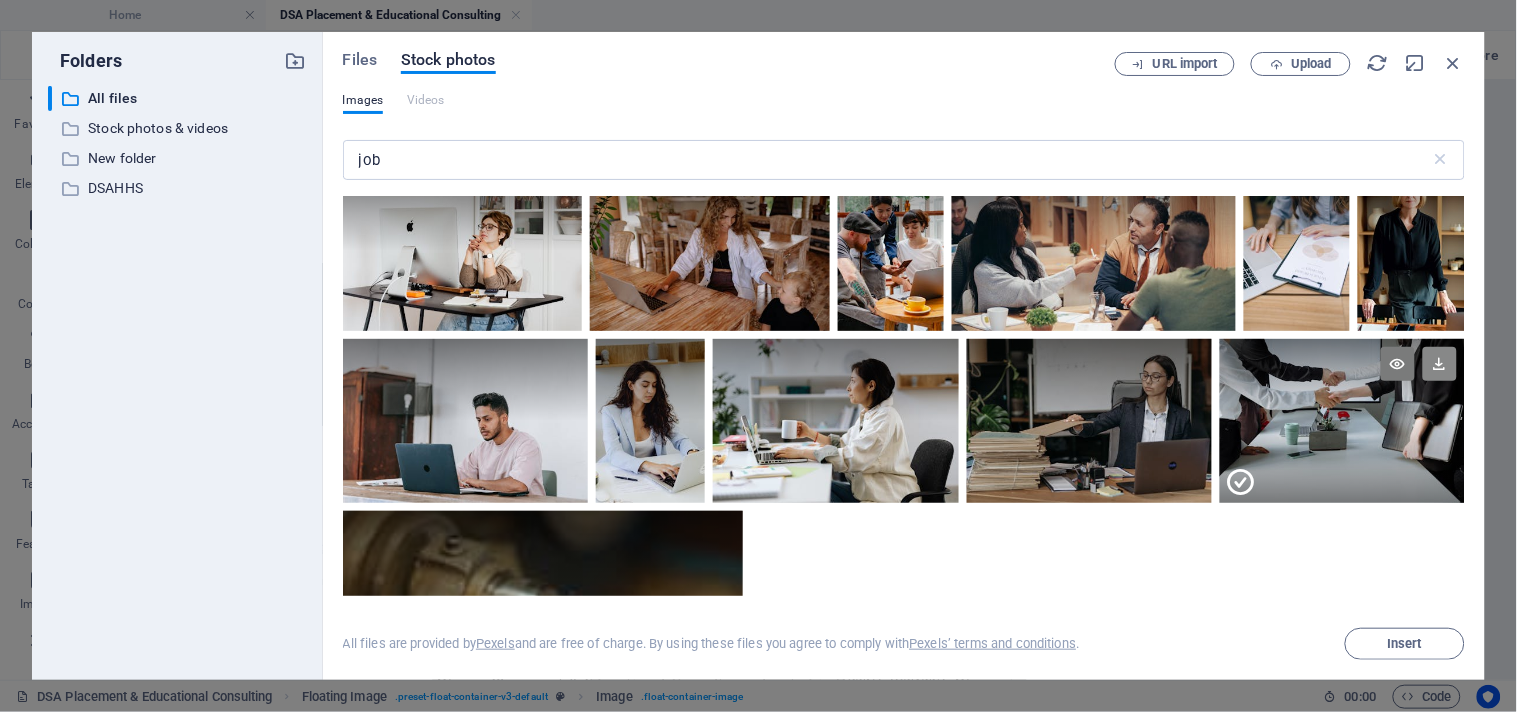 click at bounding box center (1440, 364) 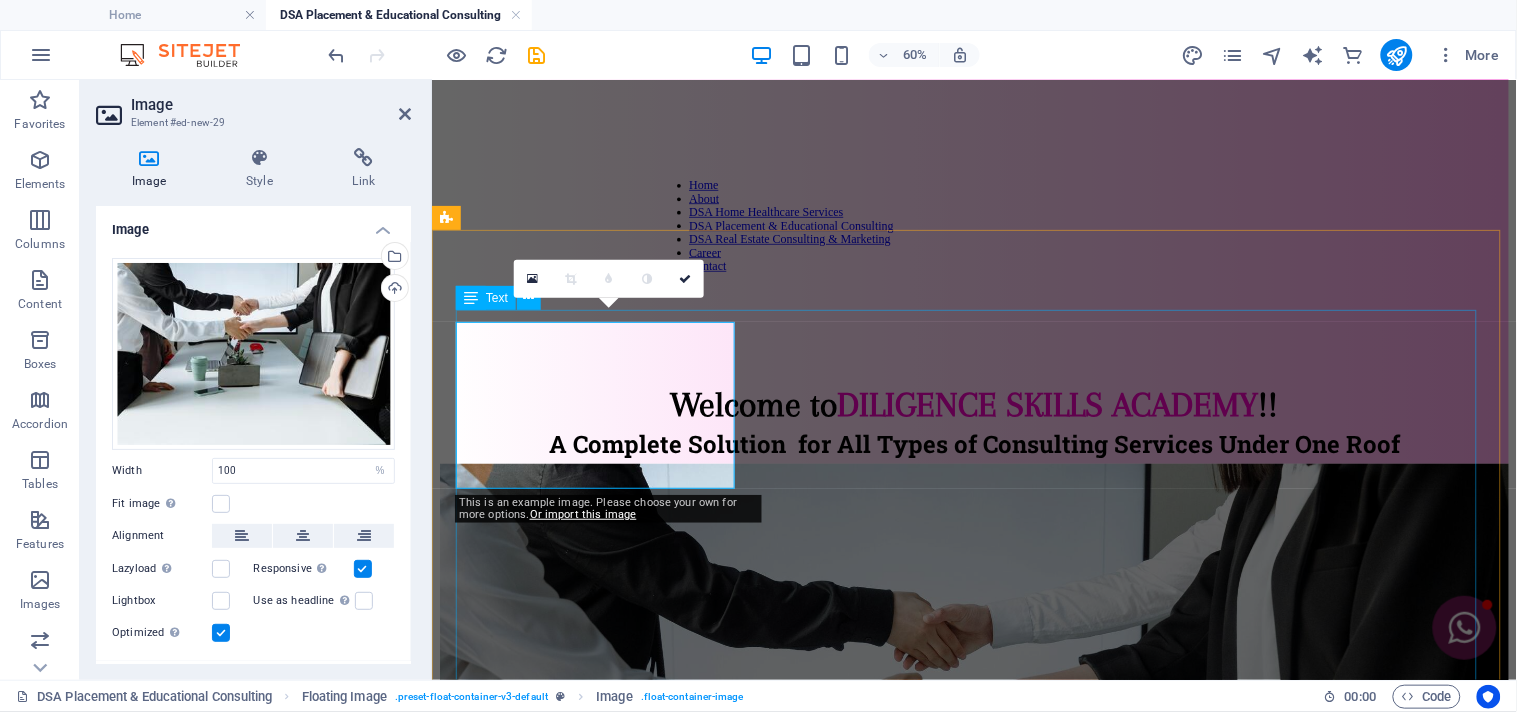 scroll, scrollTop: 111, scrollLeft: 0, axis: vertical 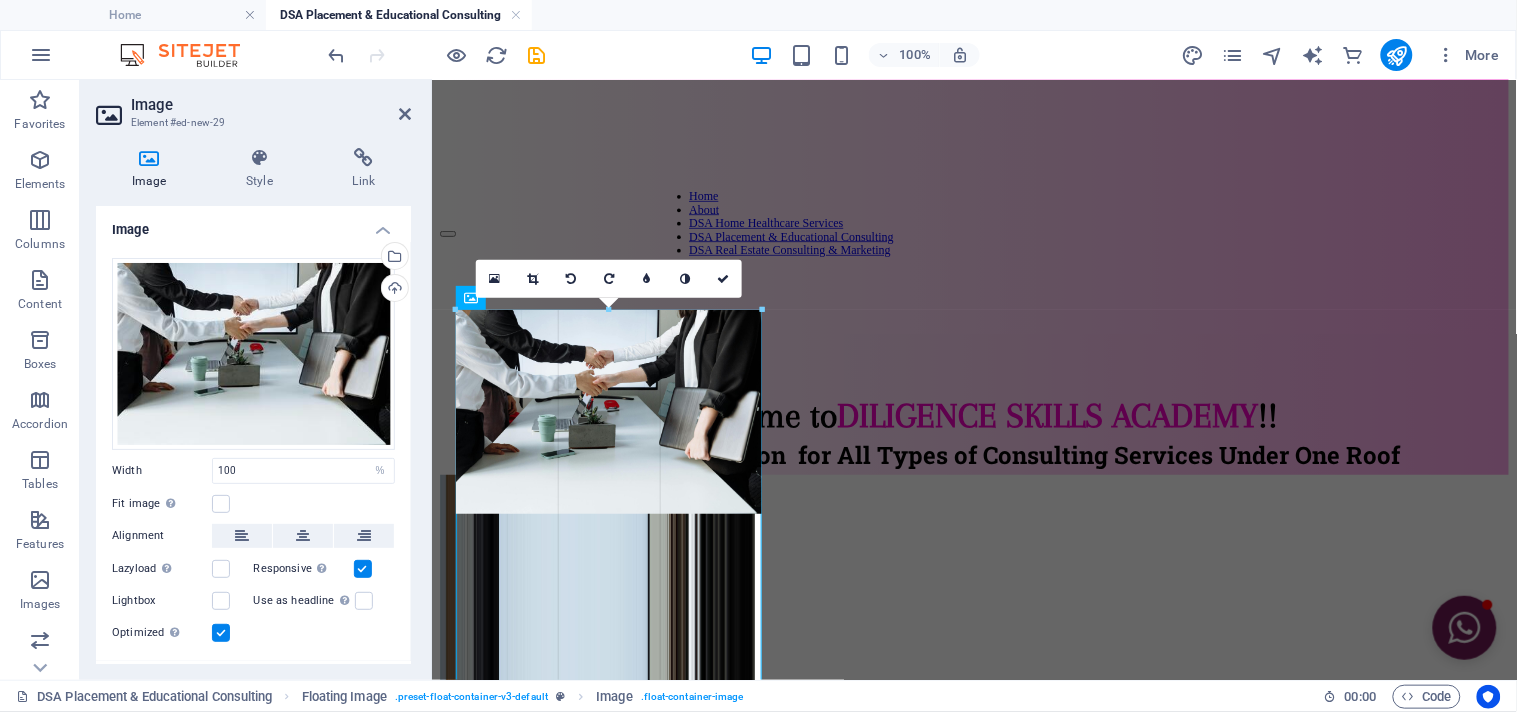 drag, startPoint x: 763, startPoint y: 510, endPoint x: 340, endPoint y: 334, distance: 458.1539 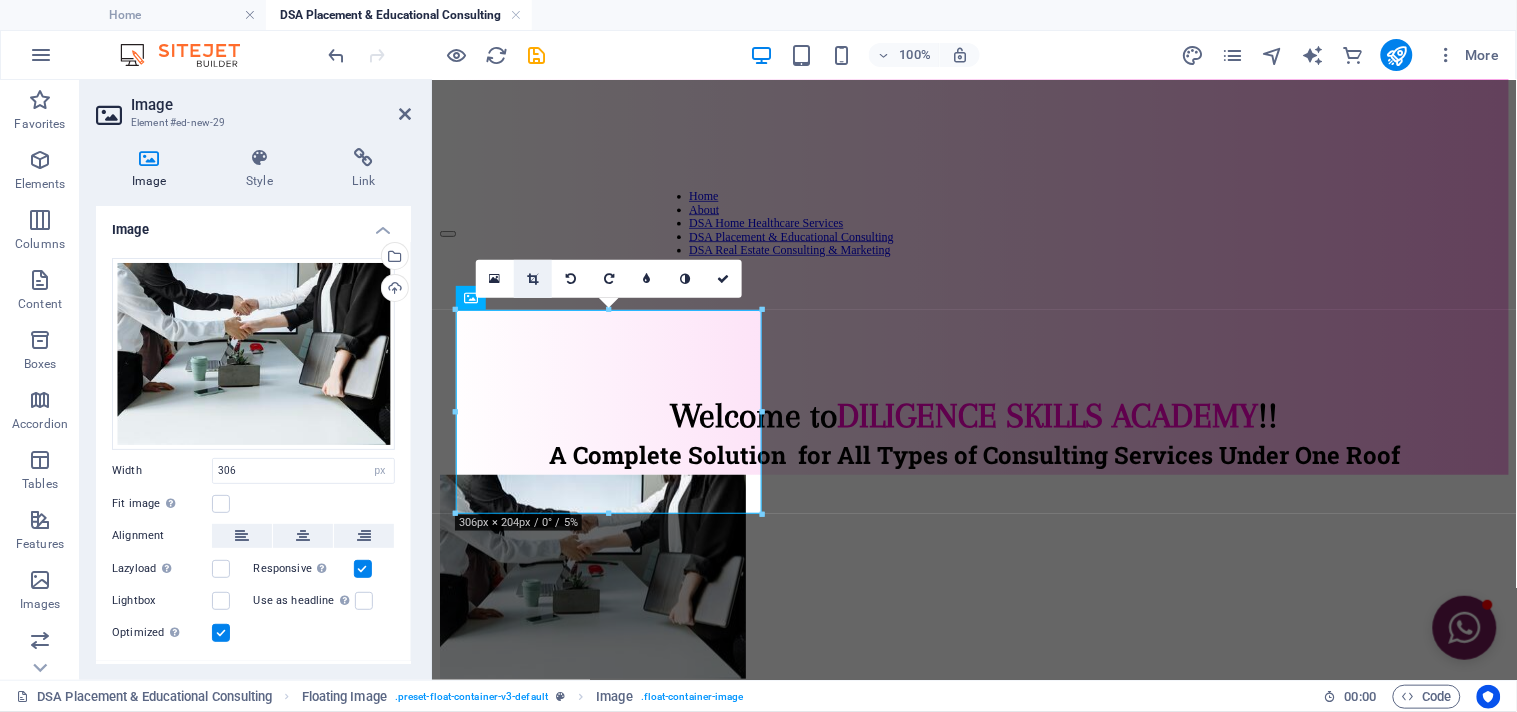 click at bounding box center (532, 279) 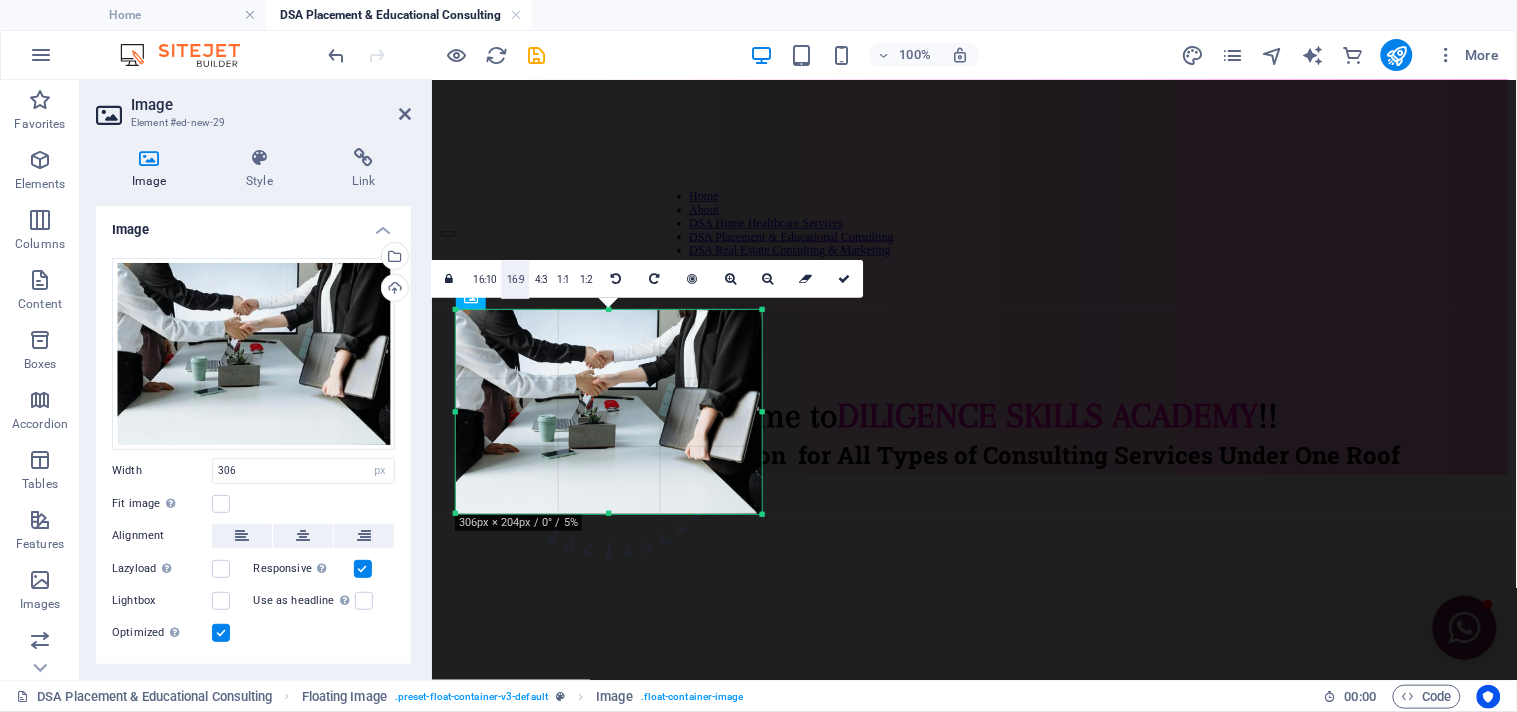 click on "16:9" at bounding box center (516, 280) 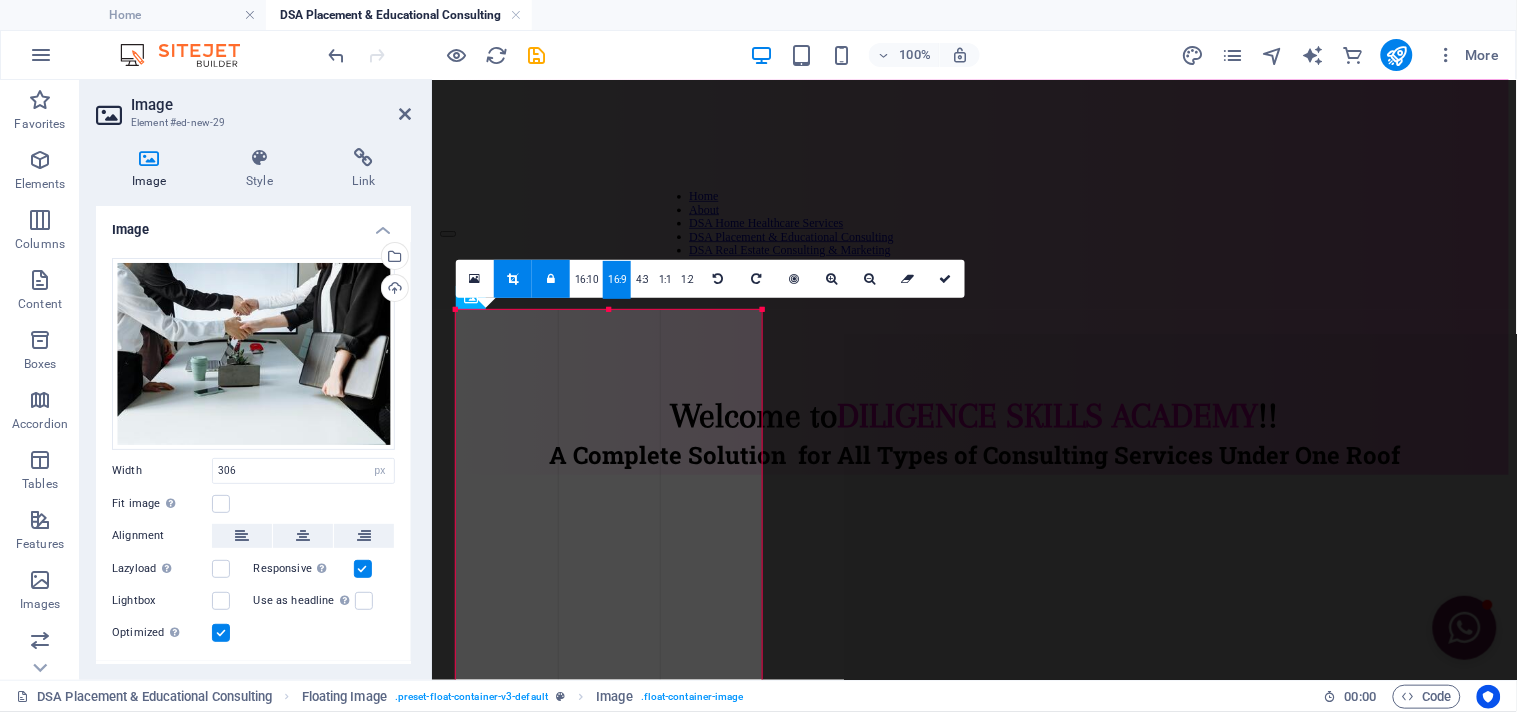 drag, startPoint x: 763, startPoint y: 485, endPoint x: 365, endPoint y: 295, distance: 441.02606 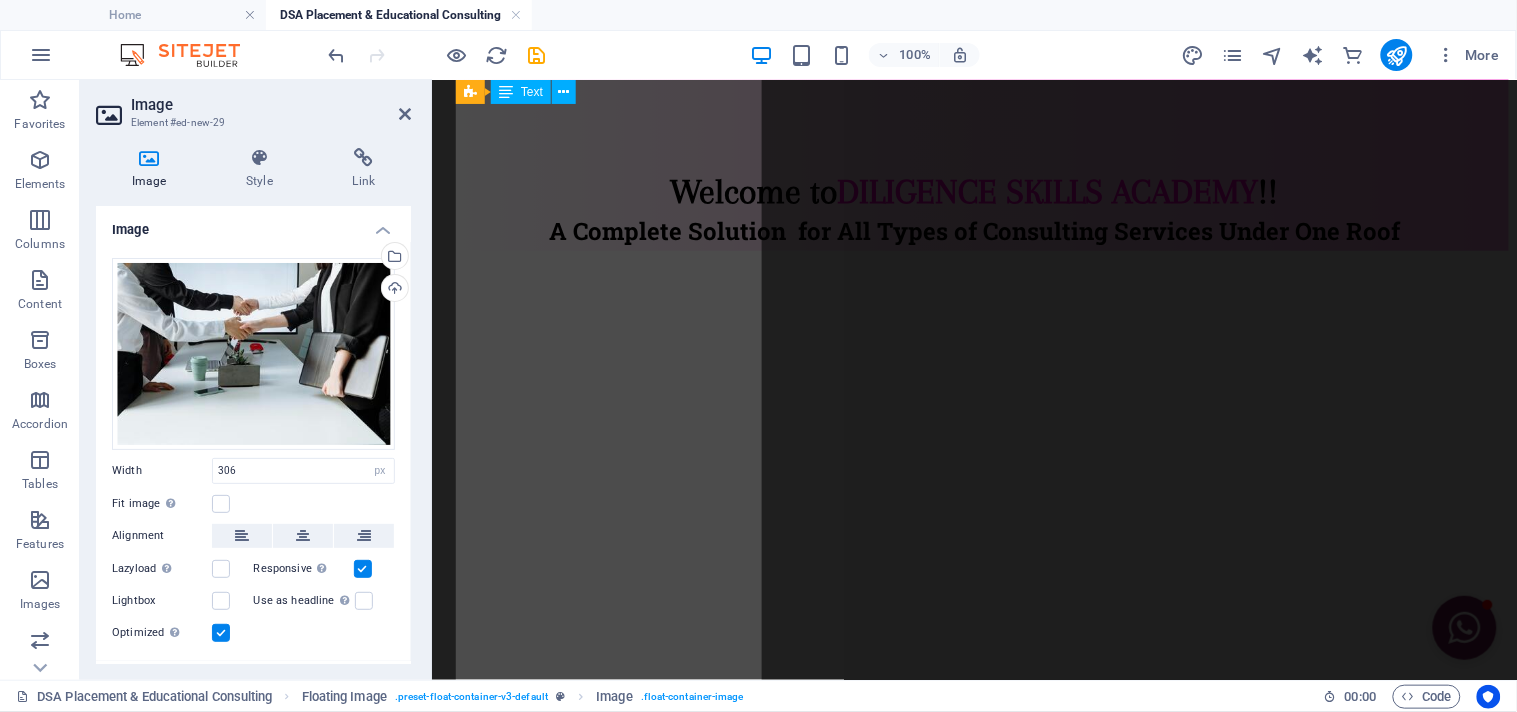 scroll, scrollTop: 0, scrollLeft: 0, axis: both 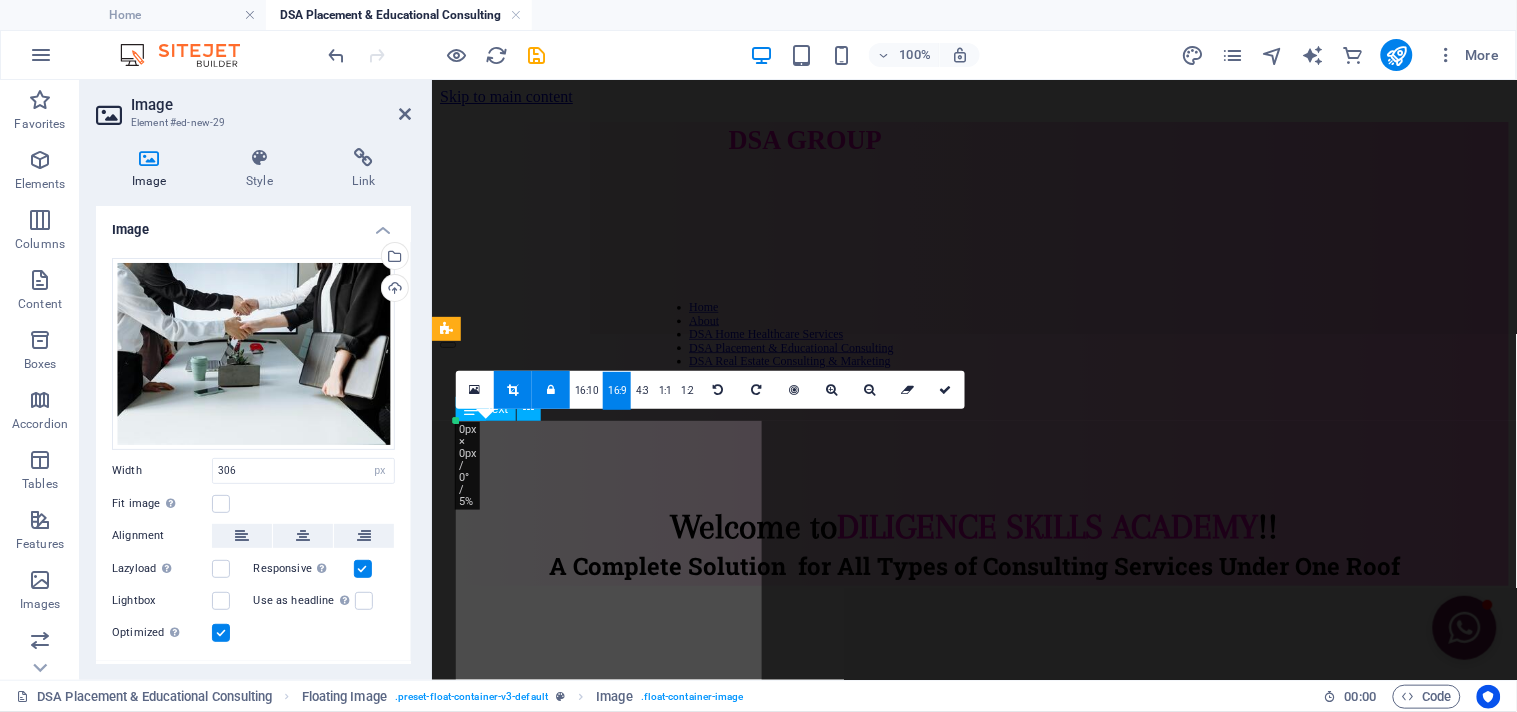 type on "100" 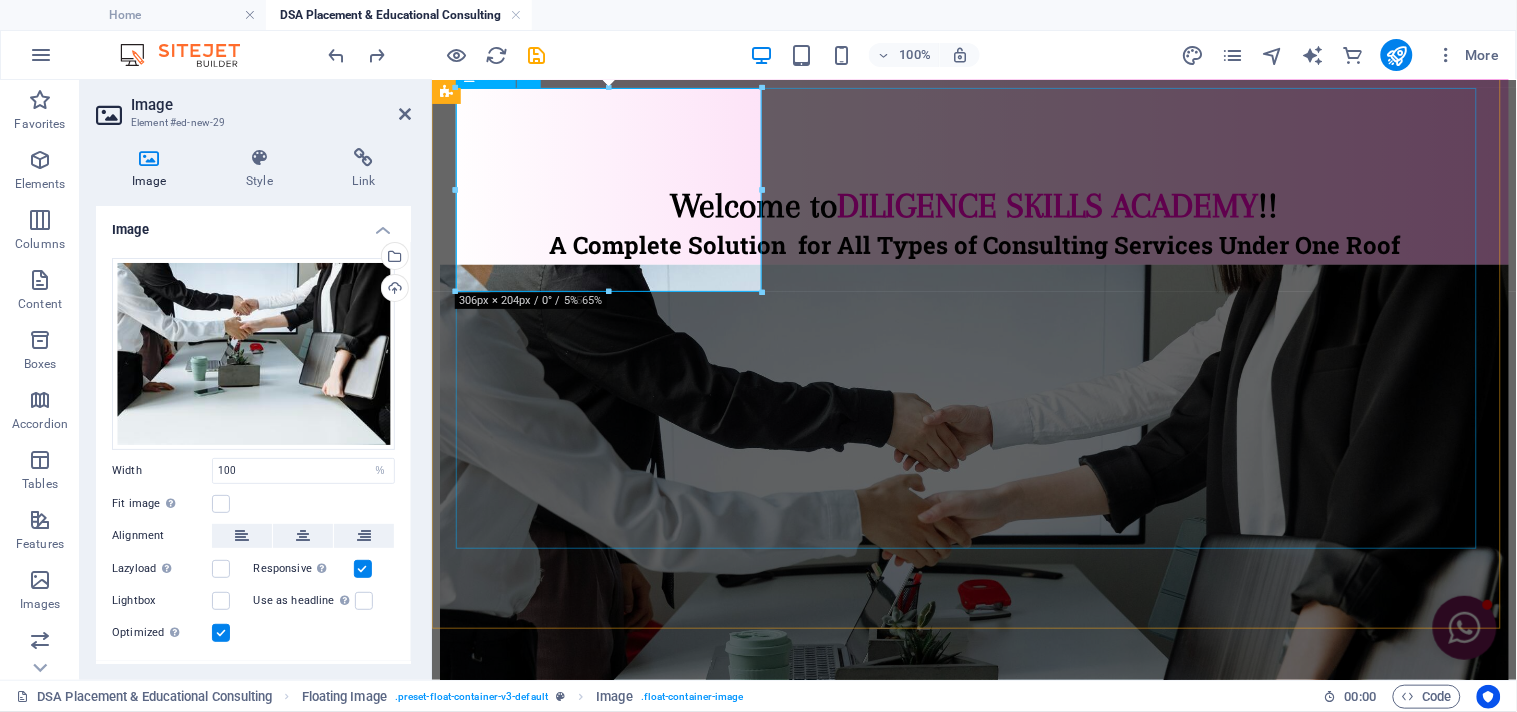 scroll, scrollTop: 333, scrollLeft: 0, axis: vertical 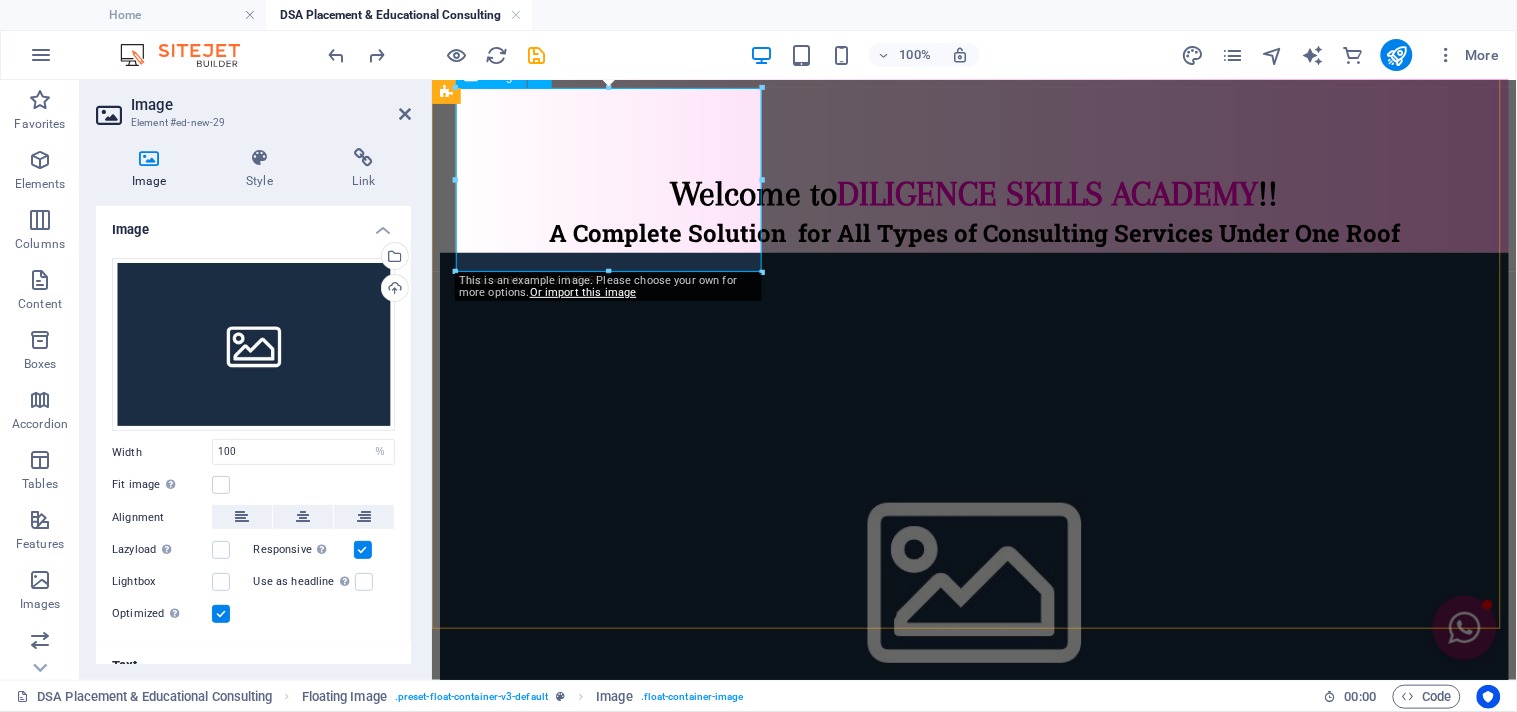 click at bounding box center [973, 574] 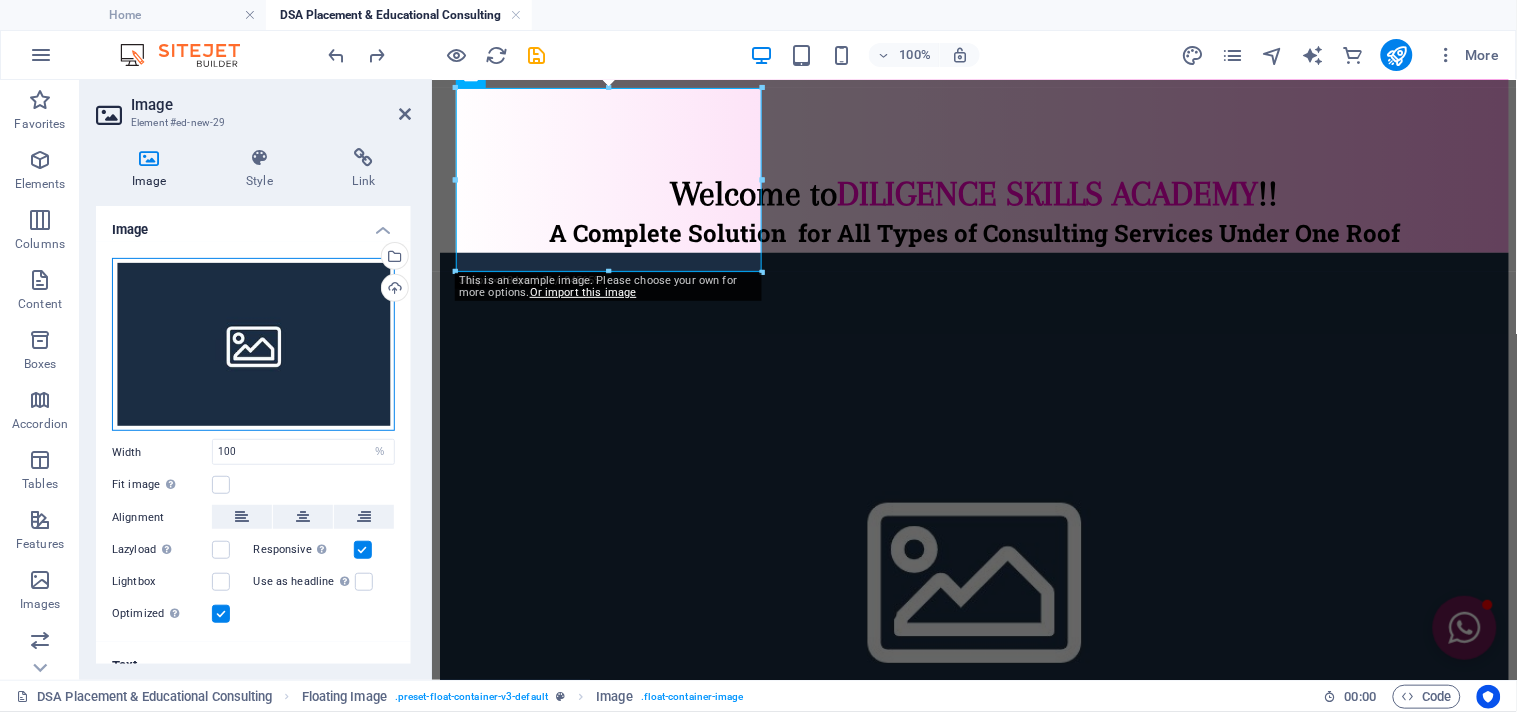 click on "Drag files here, click to choose files or select files from Files or our free stock photos & videos" at bounding box center (253, 345) 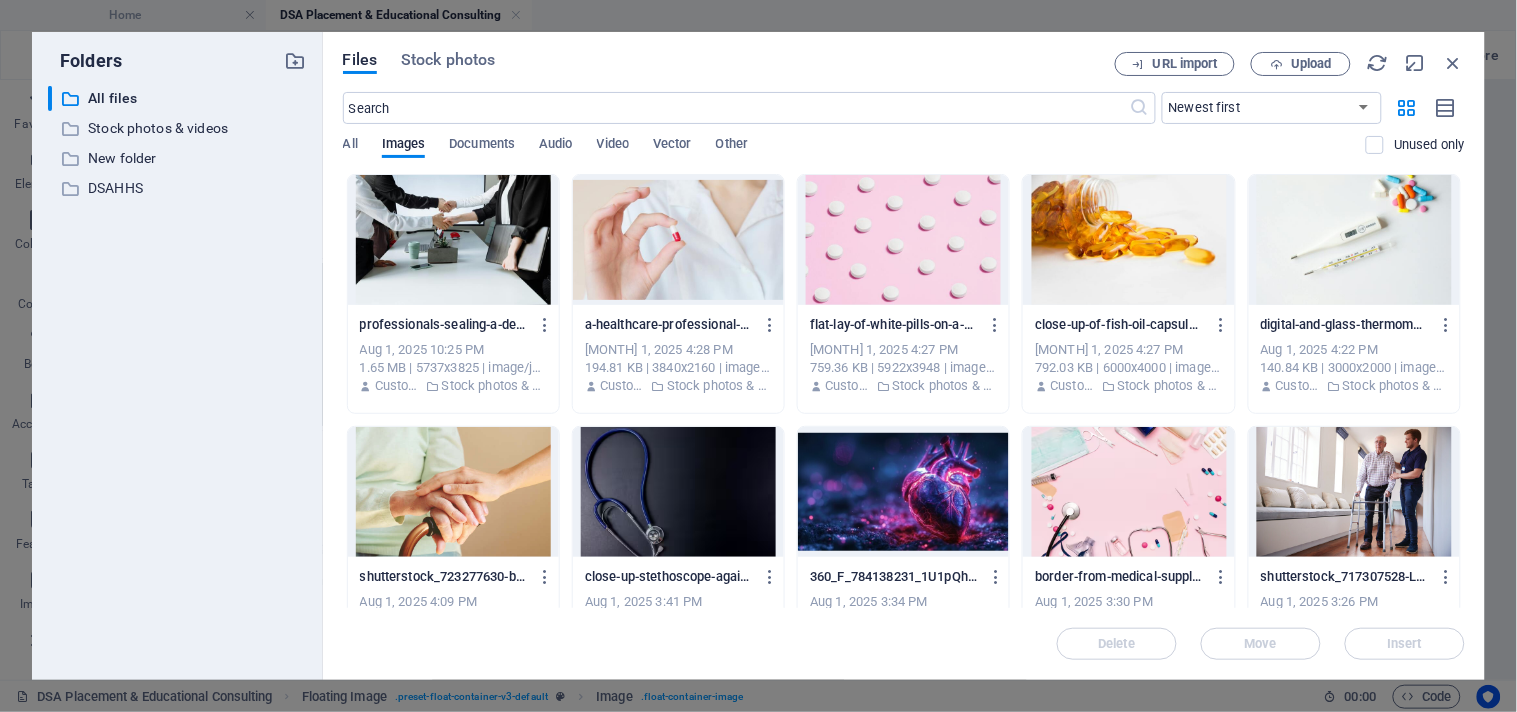 scroll, scrollTop: 345, scrollLeft: 0, axis: vertical 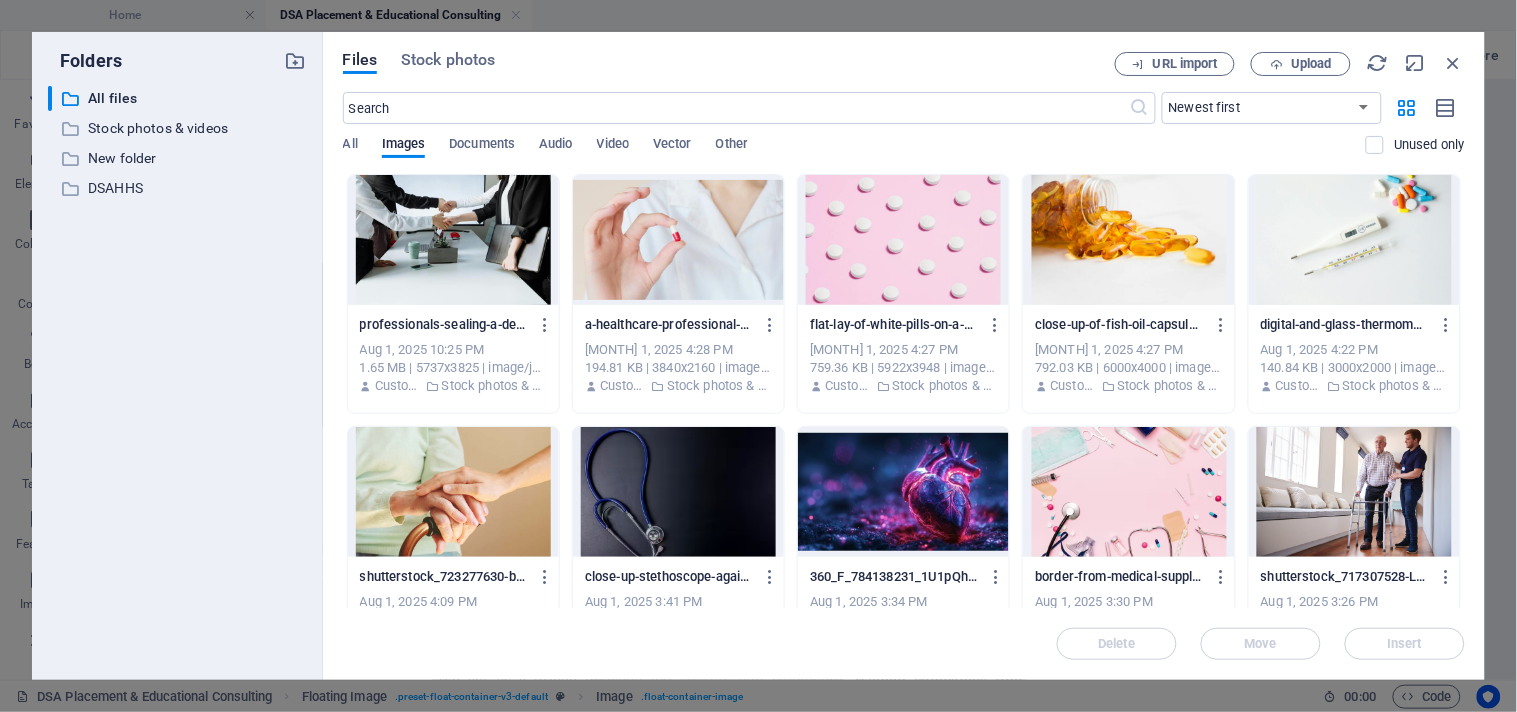 click at bounding box center (453, 240) 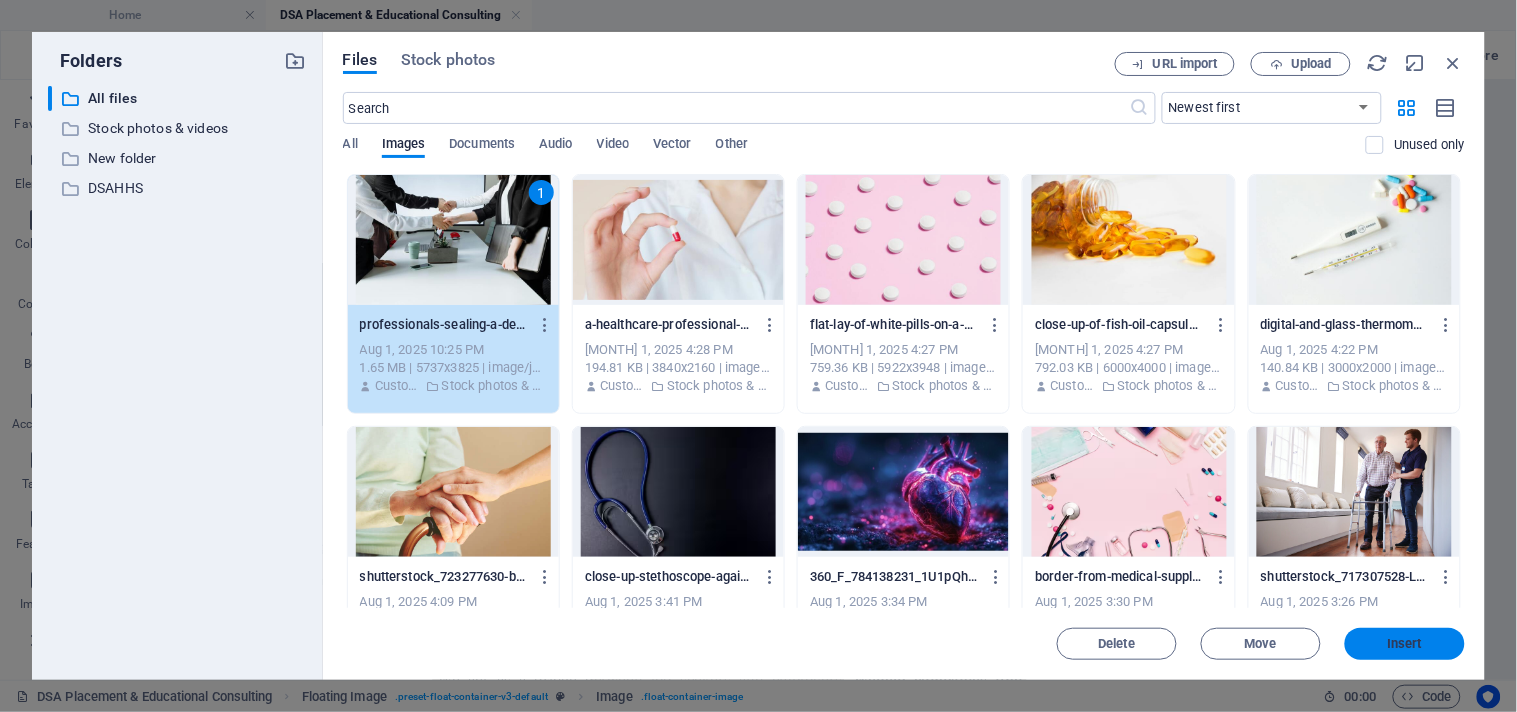 click on "Insert" at bounding box center (1405, 644) 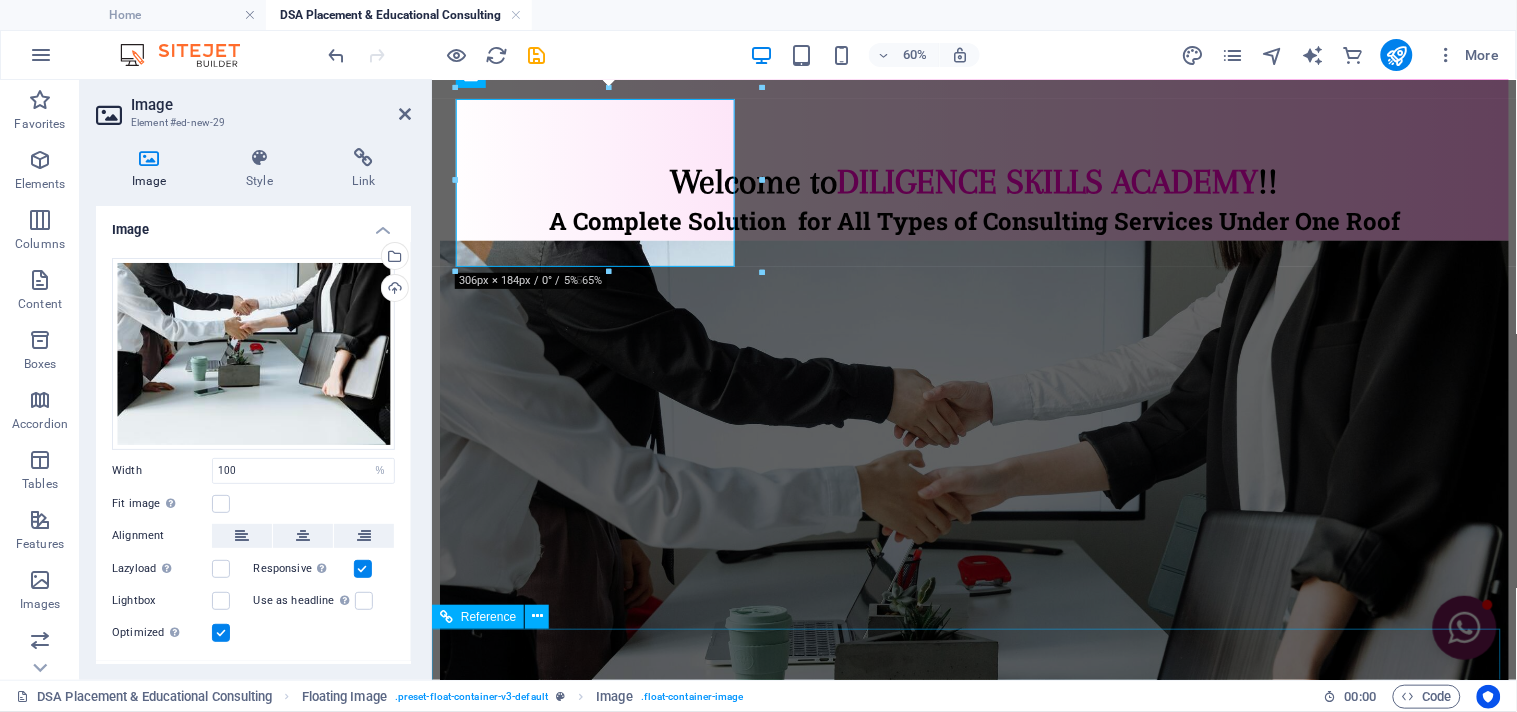 scroll, scrollTop: 333, scrollLeft: 0, axis: vertical 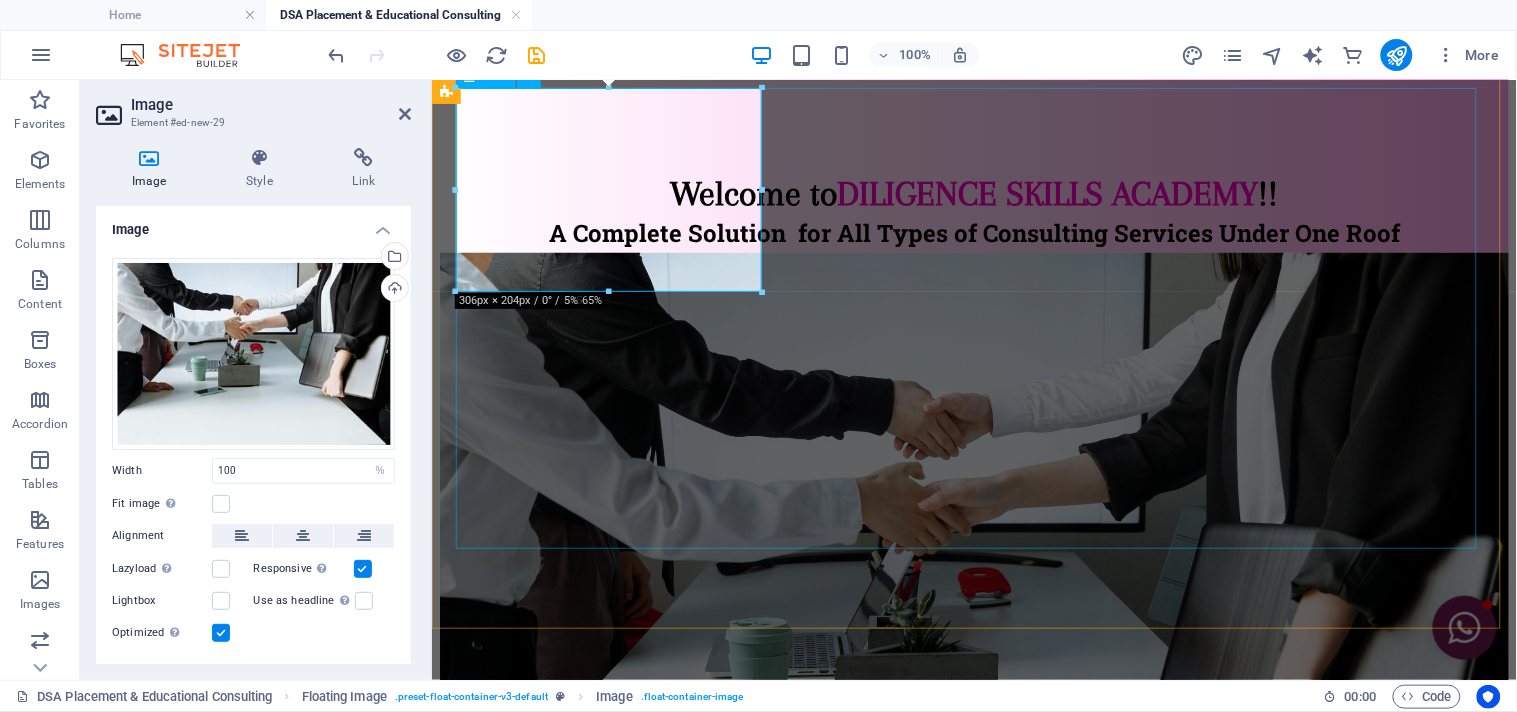 click on "We are Placement & Educational Consultancy located in [CITY], [STATE]. We are in the field of recruitment and career guidance since [YEAR]. We are certified organisation by [ORGANIZATION]. We work over Pan-India as well as Overseas. We provide full guidance to get an appropriate placement to Job Seekers. For our clientele we provide human resource solution with quality and efficient manpower. We’ve team of Class Recruiters for prelims talent acquisition. We act as a bridge between job seekers and employers . We help companies find qualified candidates for open positions and assist individuals in finding suitable employment. They do this by understanding the needs of both parties, conducting research, and matching the right people with the right roles." at bounding box center (973, 1155) 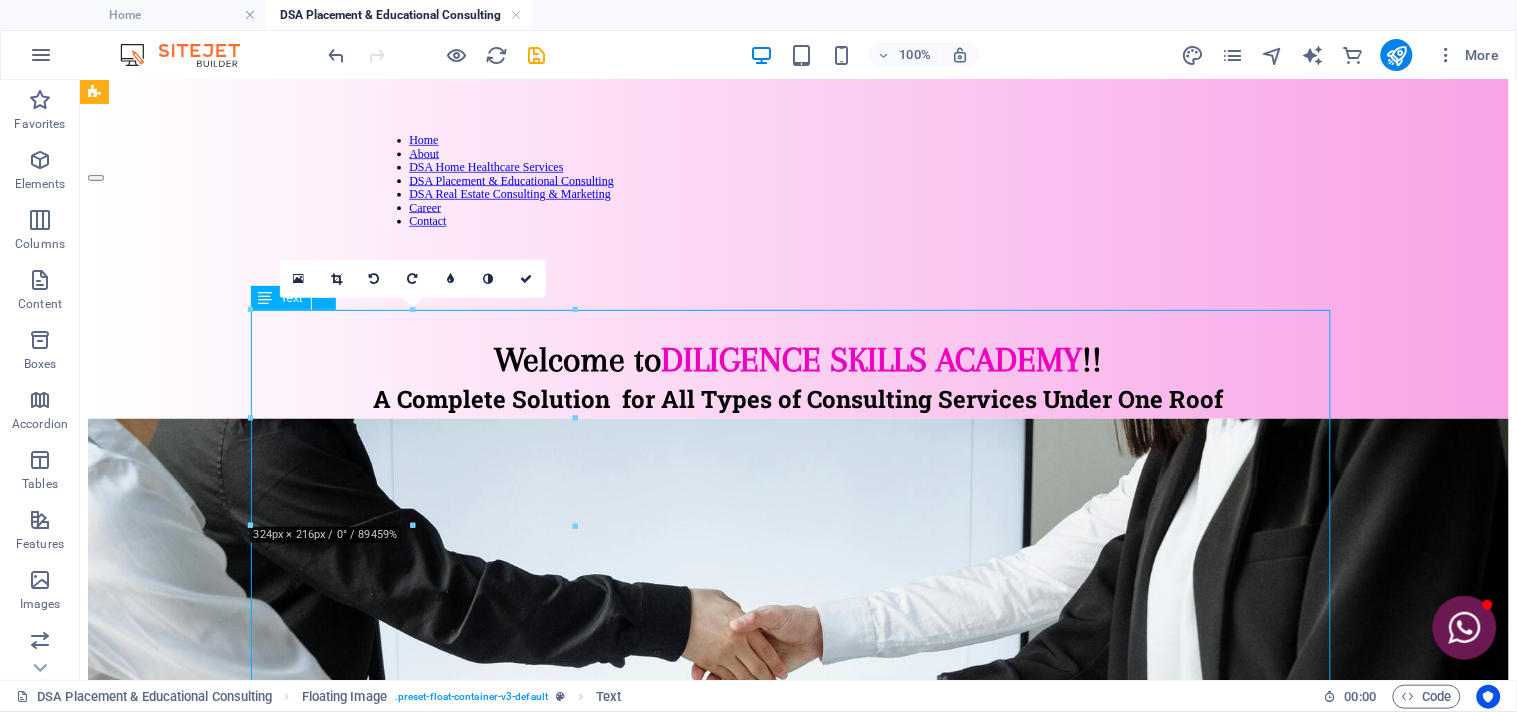 scroll, scrollTop: 114, scrollLeft: 0, axis: vertical 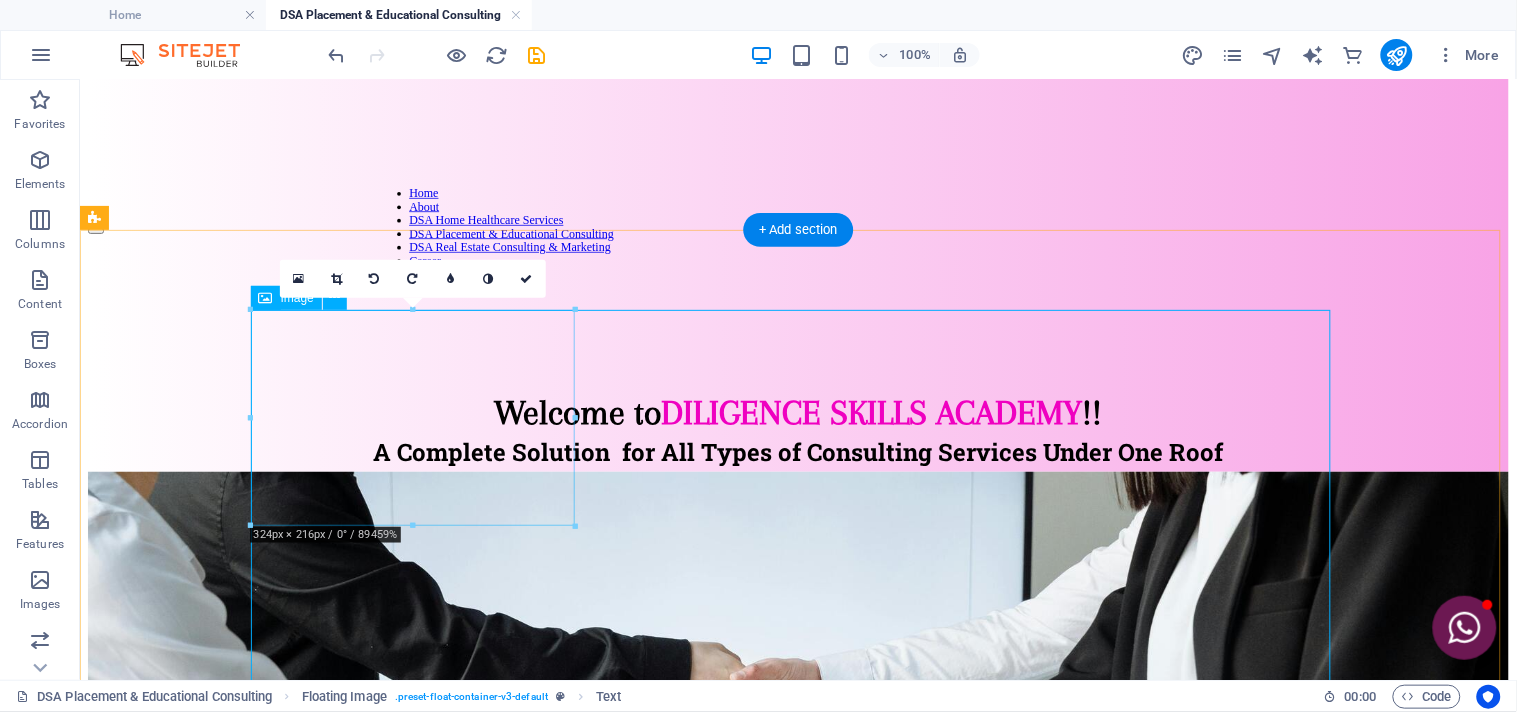 click at bounding box center [797, 946] 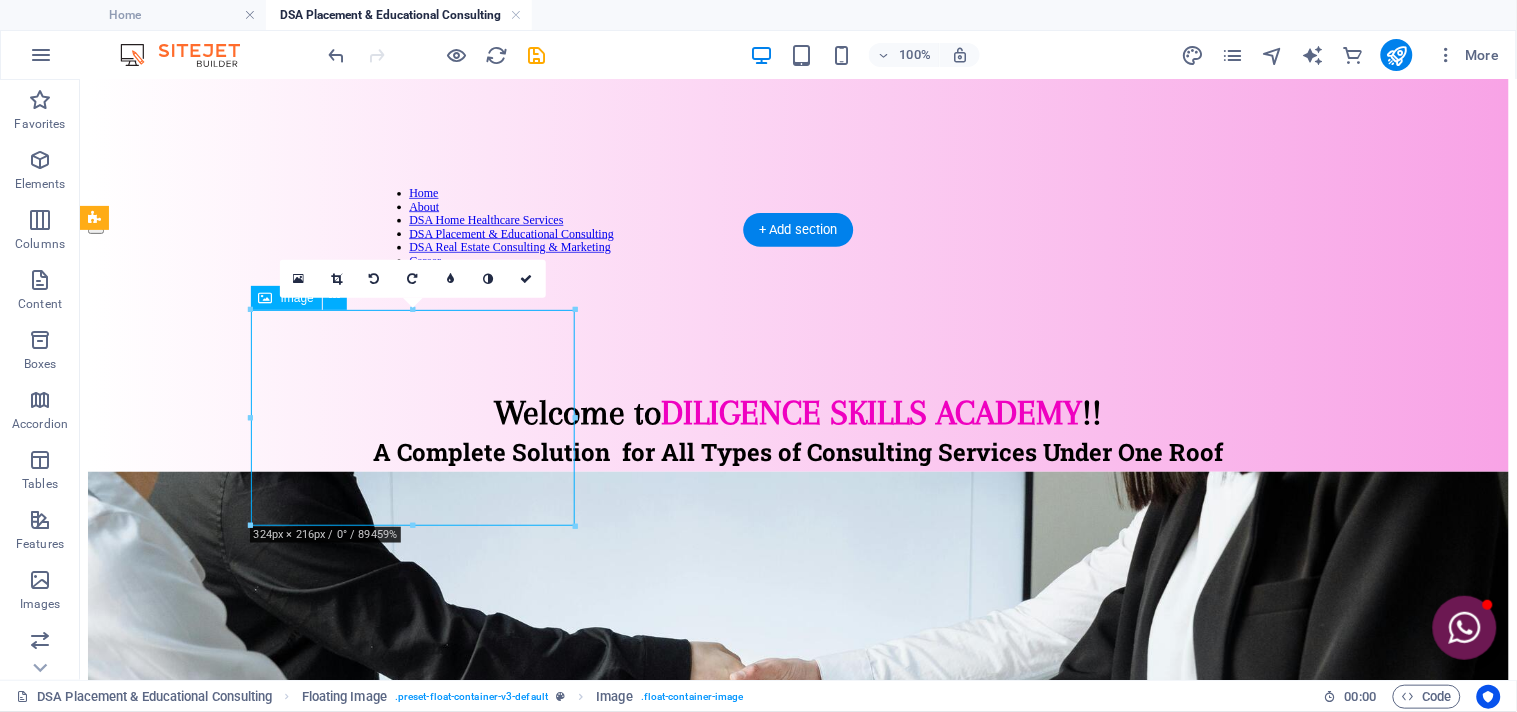 click at bounding box center [797, 946] 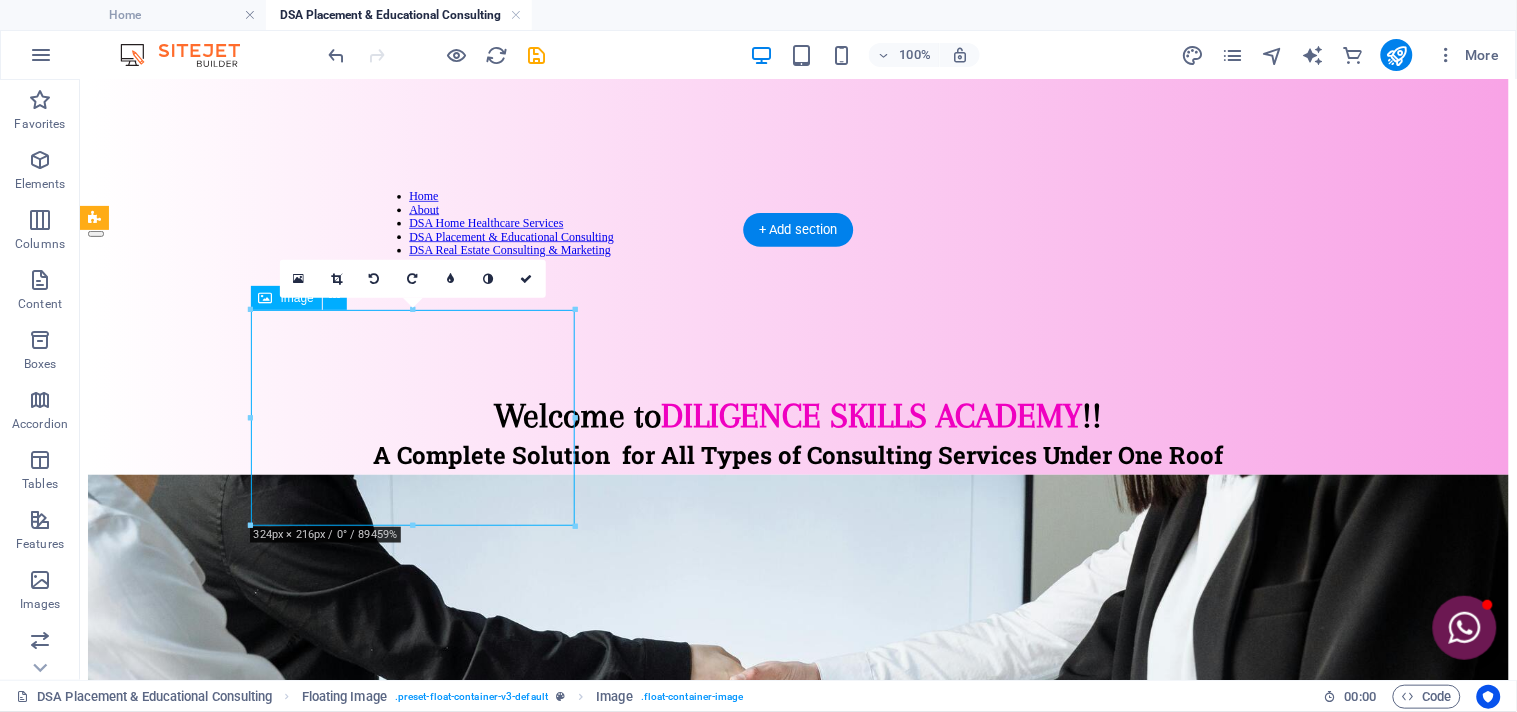 select on "%" 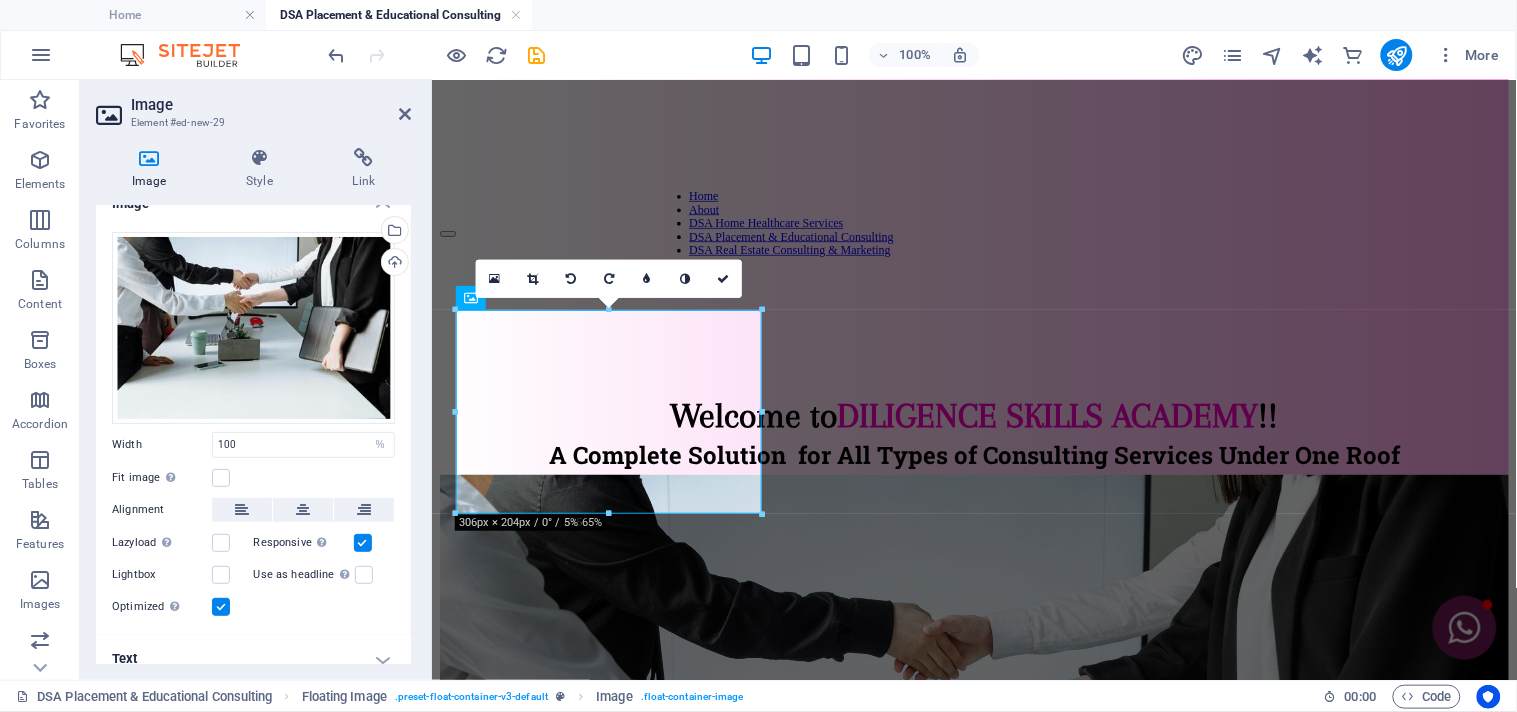 scroll, scrollTop: 42, scrollLeft: 0, axis: vertical 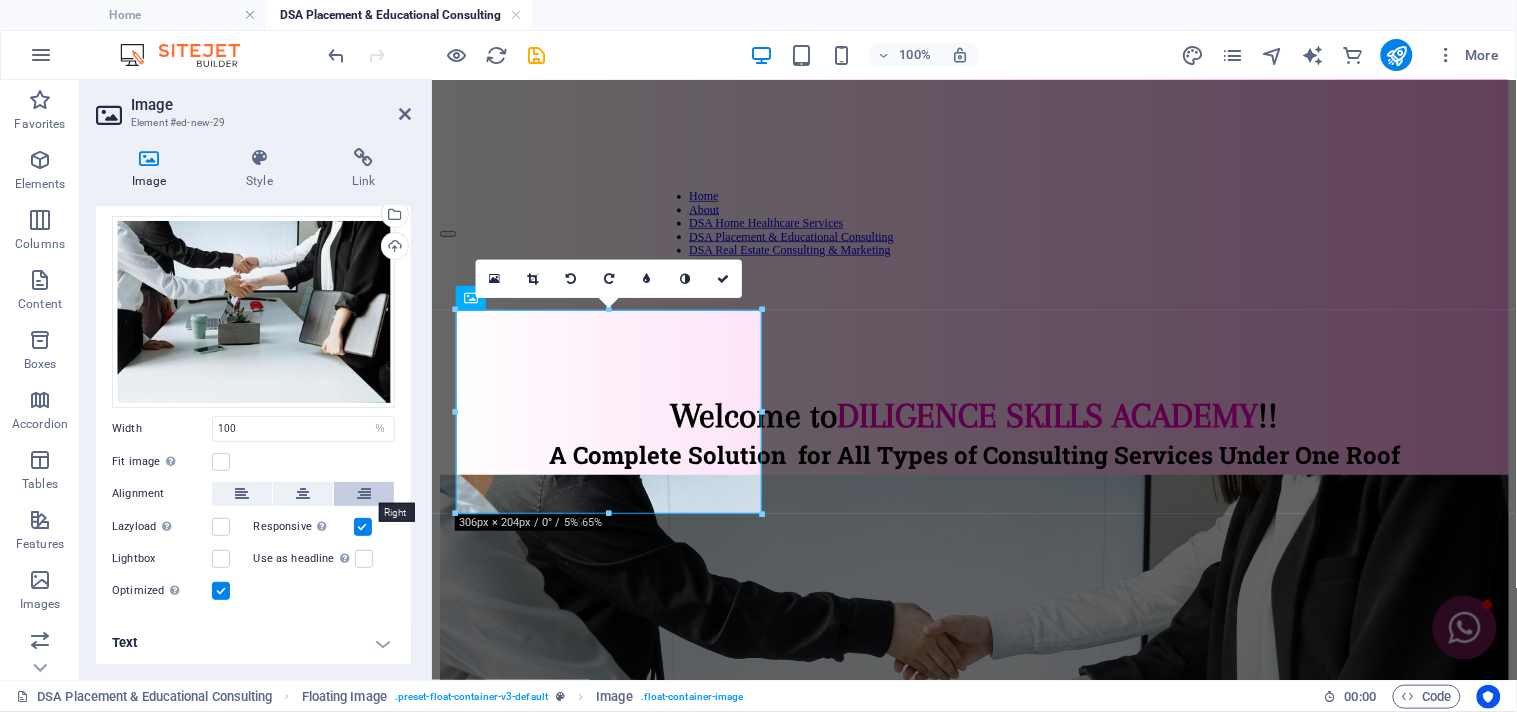 click at bounding box center [364, 494] 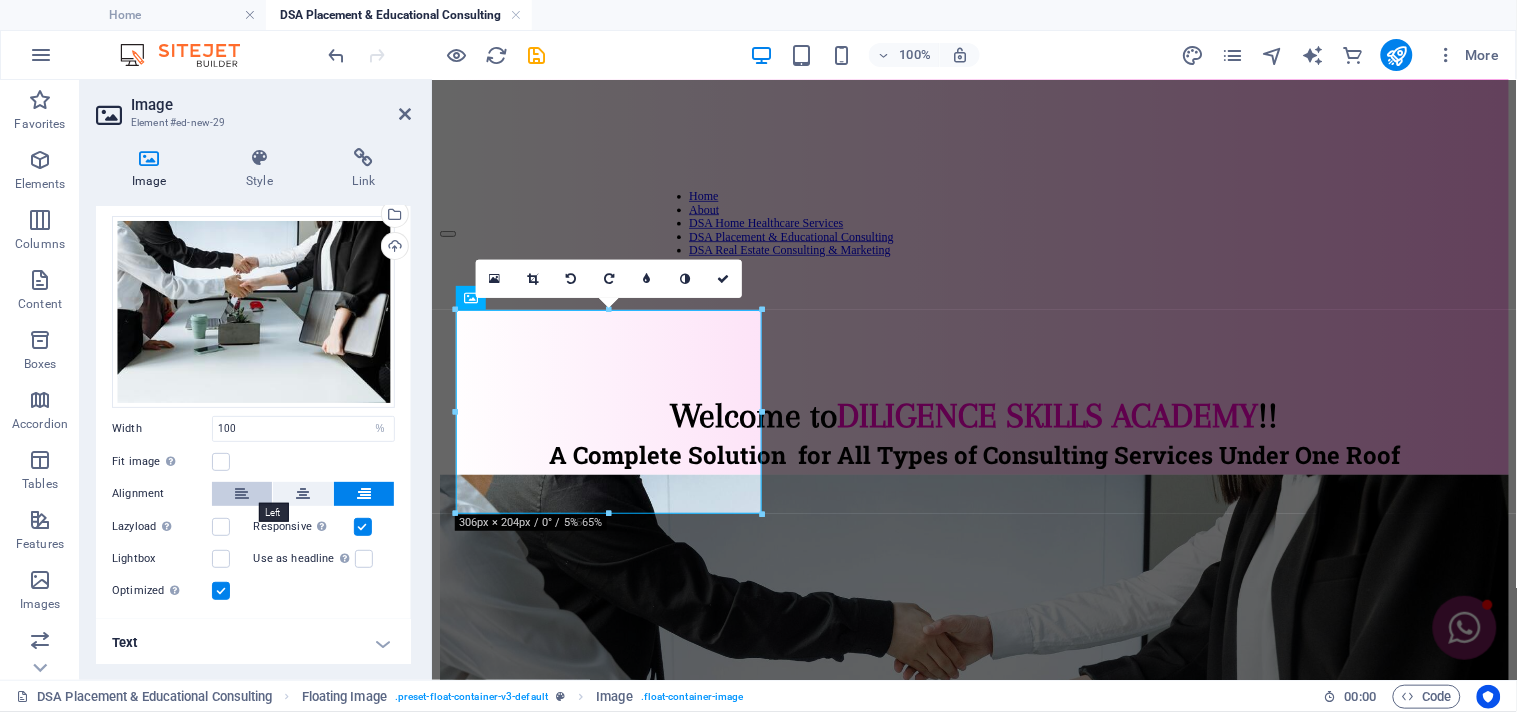 click at bounding box center [242, 494] 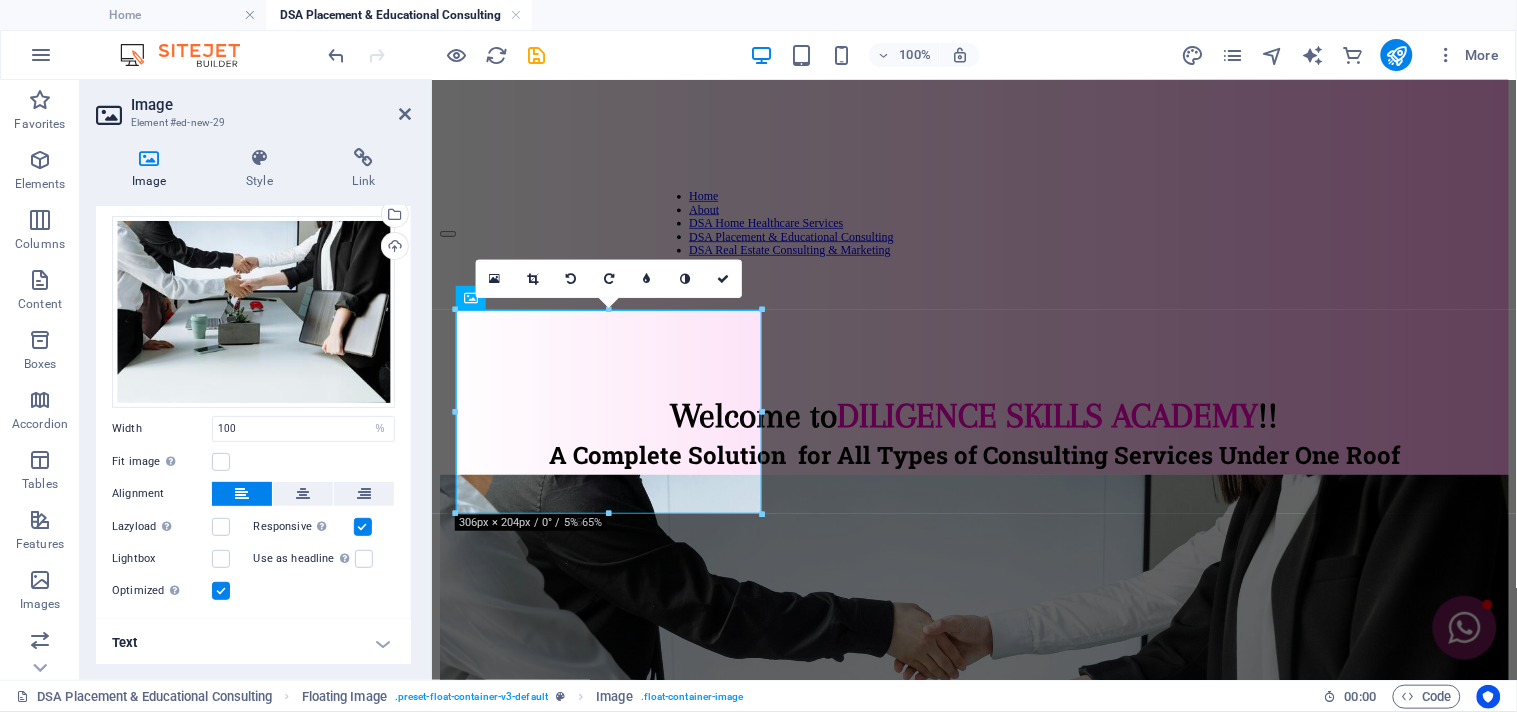 click at bounding box center (242, 494) 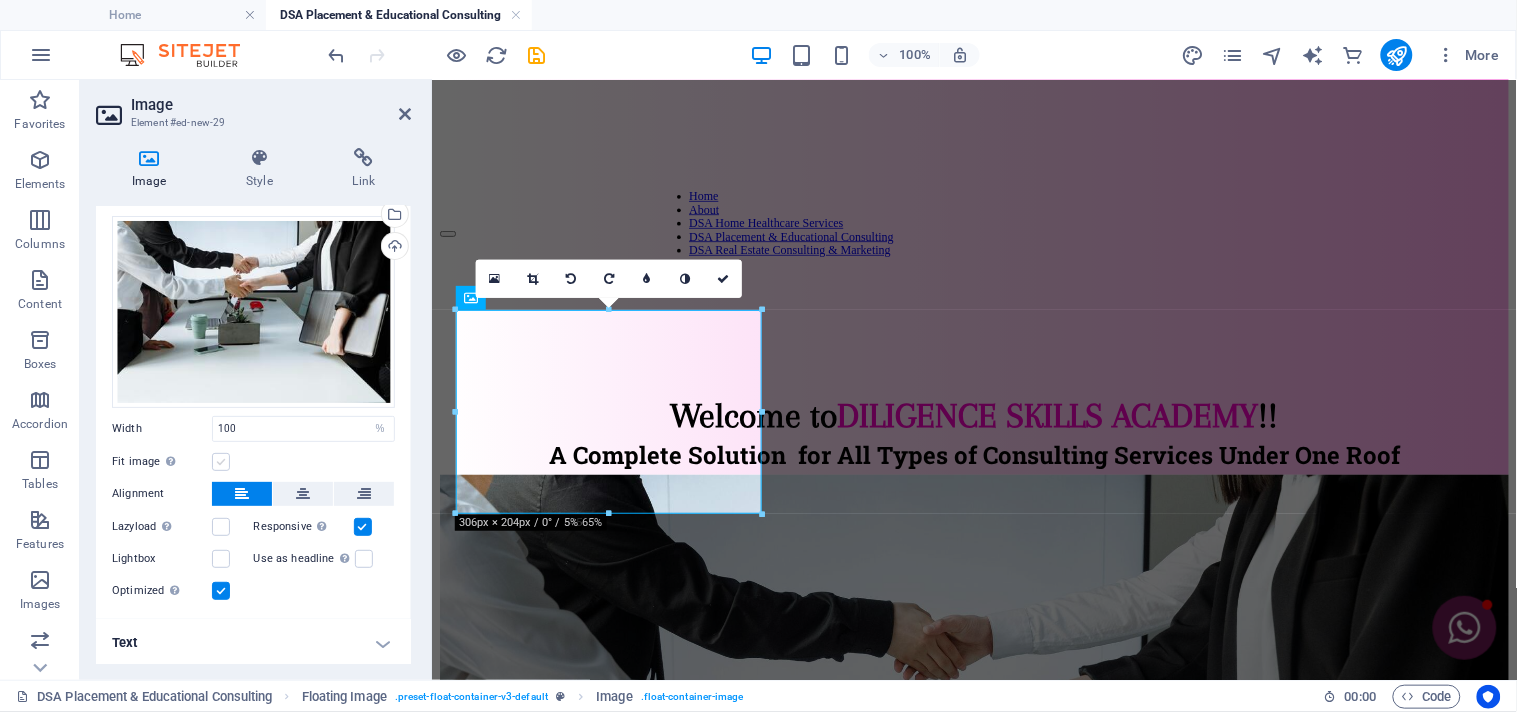 click on "Fit image Automatically fit image to a fixed width and height" at bounding box center (253, 462) 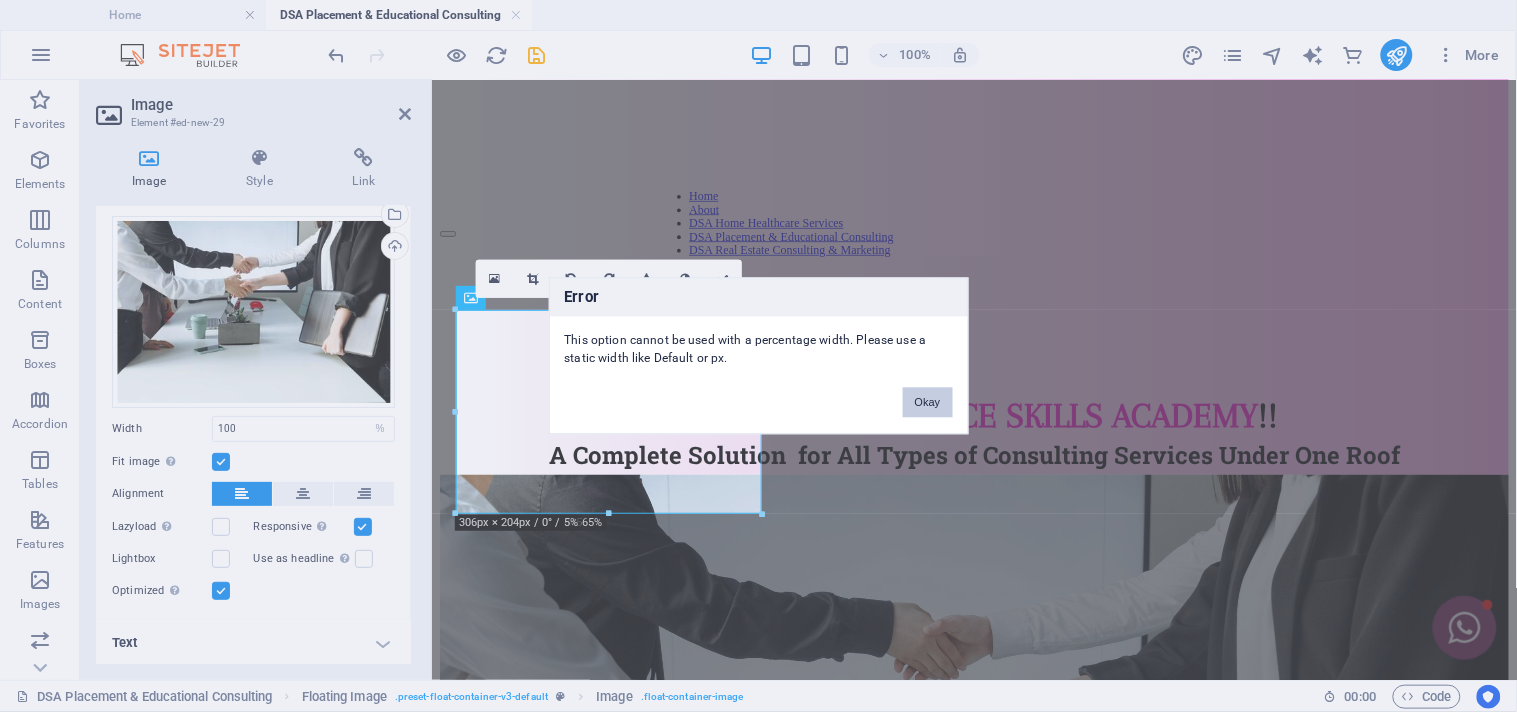 drag, startPoint x: 485, startPoint y: 317, endPoint x: 917, endPoint y: 397, distance: 439.34497 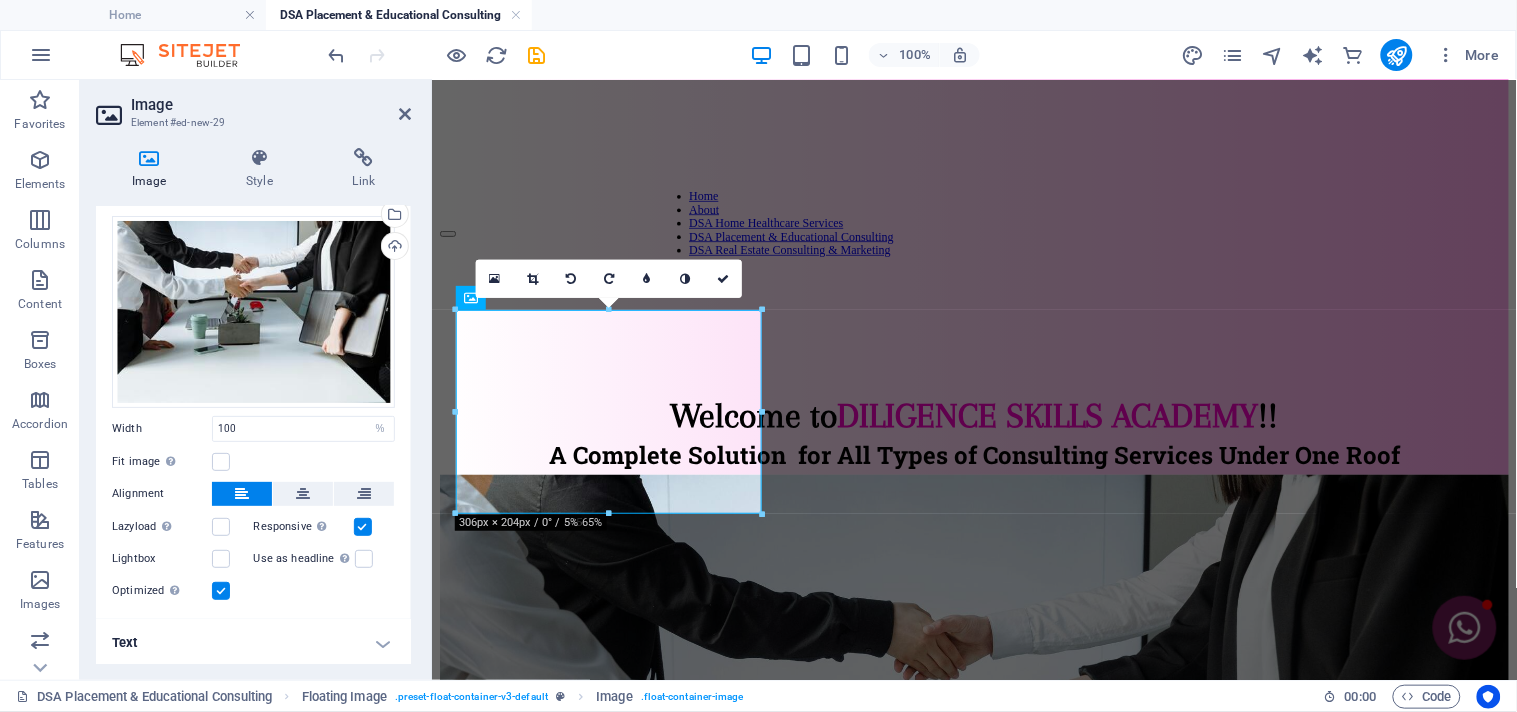 click on "Drag files here, click to choose files or select files from Files or our free stock photos & videos Select files from the file manager, stock photos, or upload file(s) Upload Width 100 Default auto px rem % em vh vw Fit image Automatically fit image to a fixed width and height Height Default auto px Alignment Lazyload Loading images after the page loads improves page speed. Responsive Automatically load retina image and smartphone optimized sizes. Lightbox Use as headline The image will be wrapped in an H1 headline tag. Useful for giving alternative text the weight of an H1 headline, e.g. for the logo. Leave unchecked if uncertain. Optimized Images are compressed to improve page speed. Position Direction Custom X offset 50 px rem % vh vw Y offset 50 px rem % vh vw" at bounding box center [253, 409] 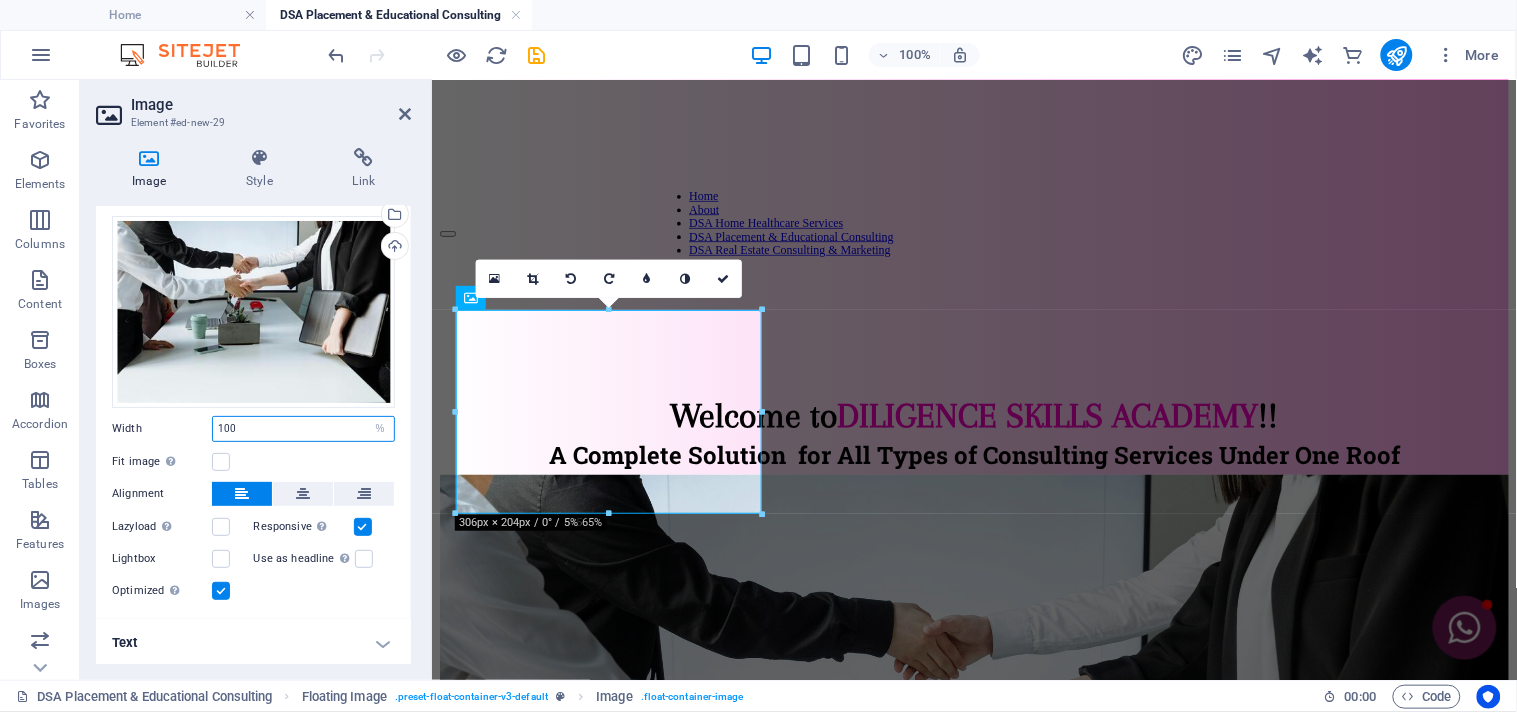click on "100" at bounding box center (303, 429) 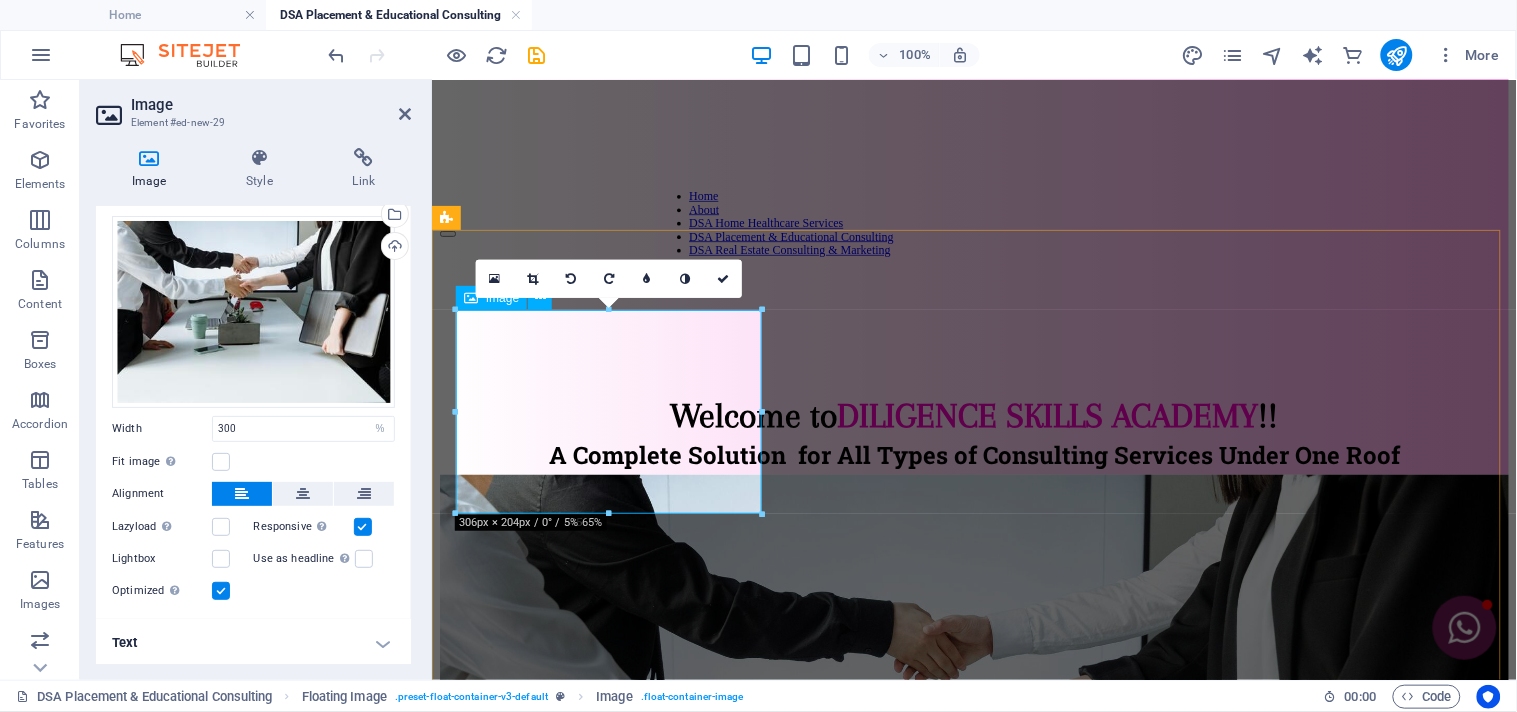 type on "100" 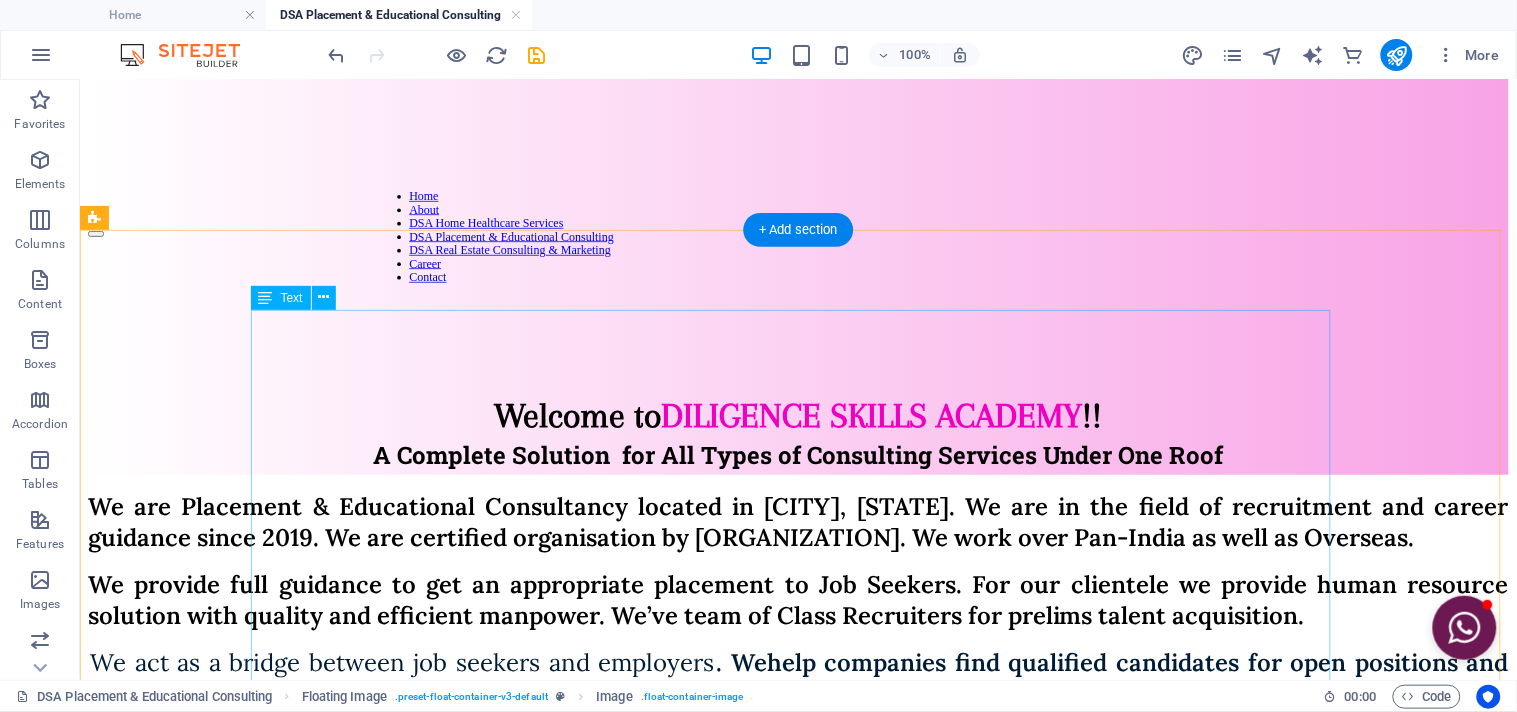 scroll, scrollTop: 114, scrollLeft: 0, axis: vertical 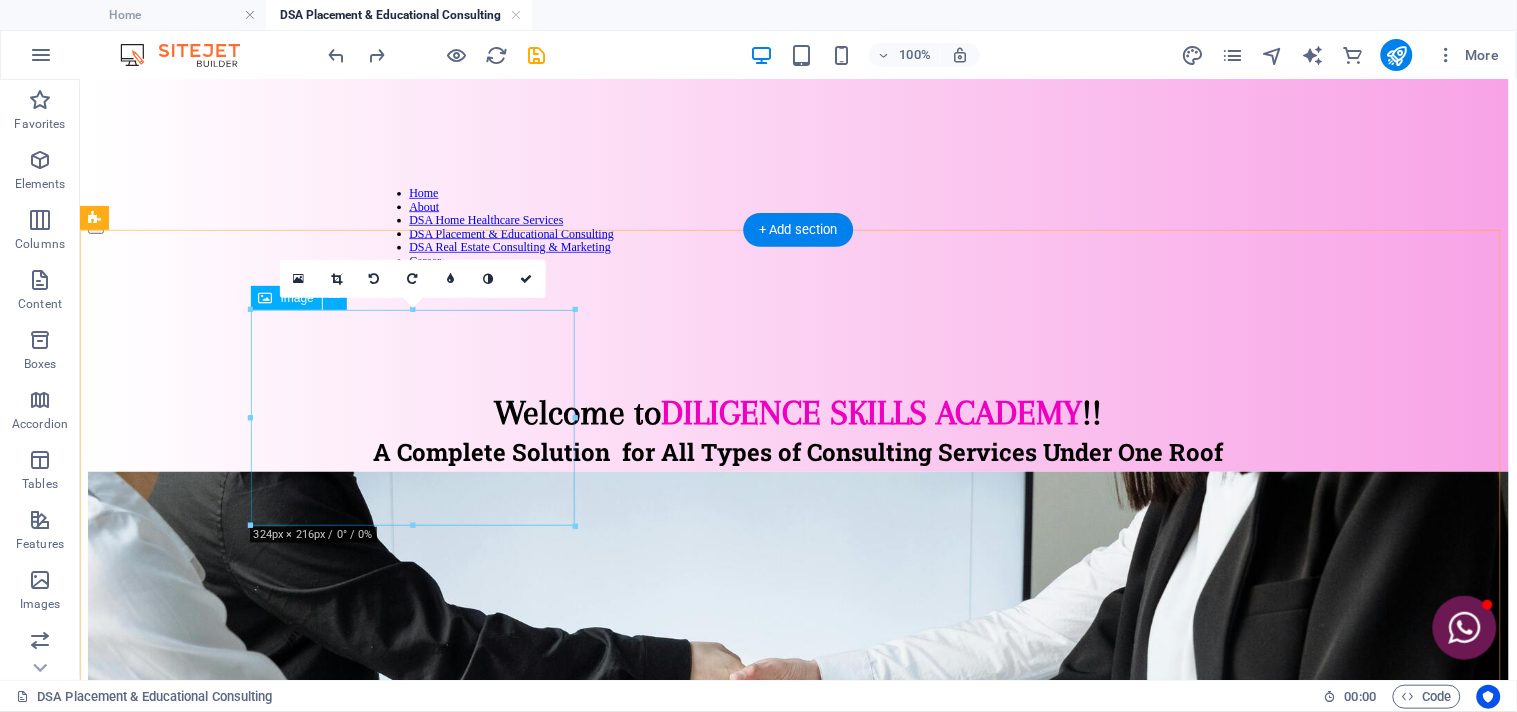 click at bounding box center (797, 946) 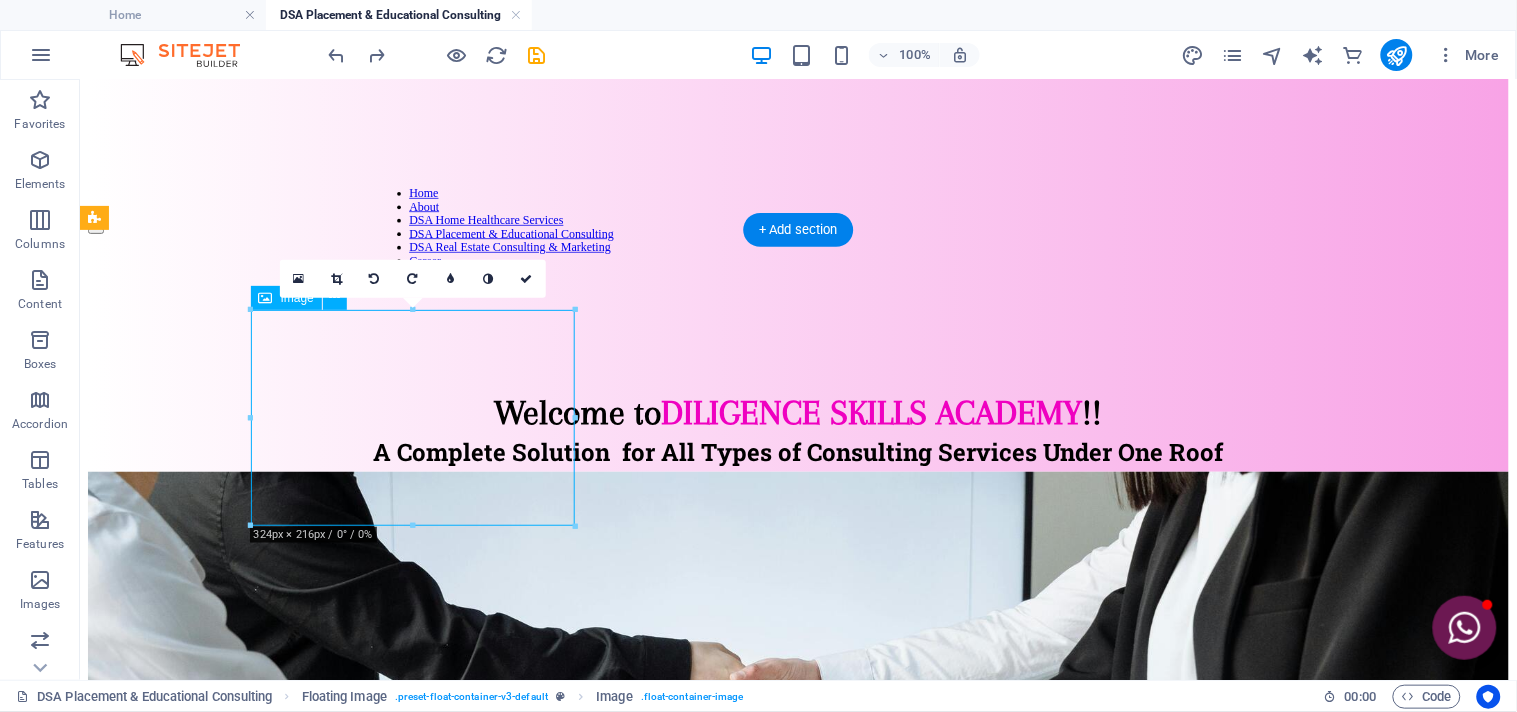 click at bounding box center (797, 946) 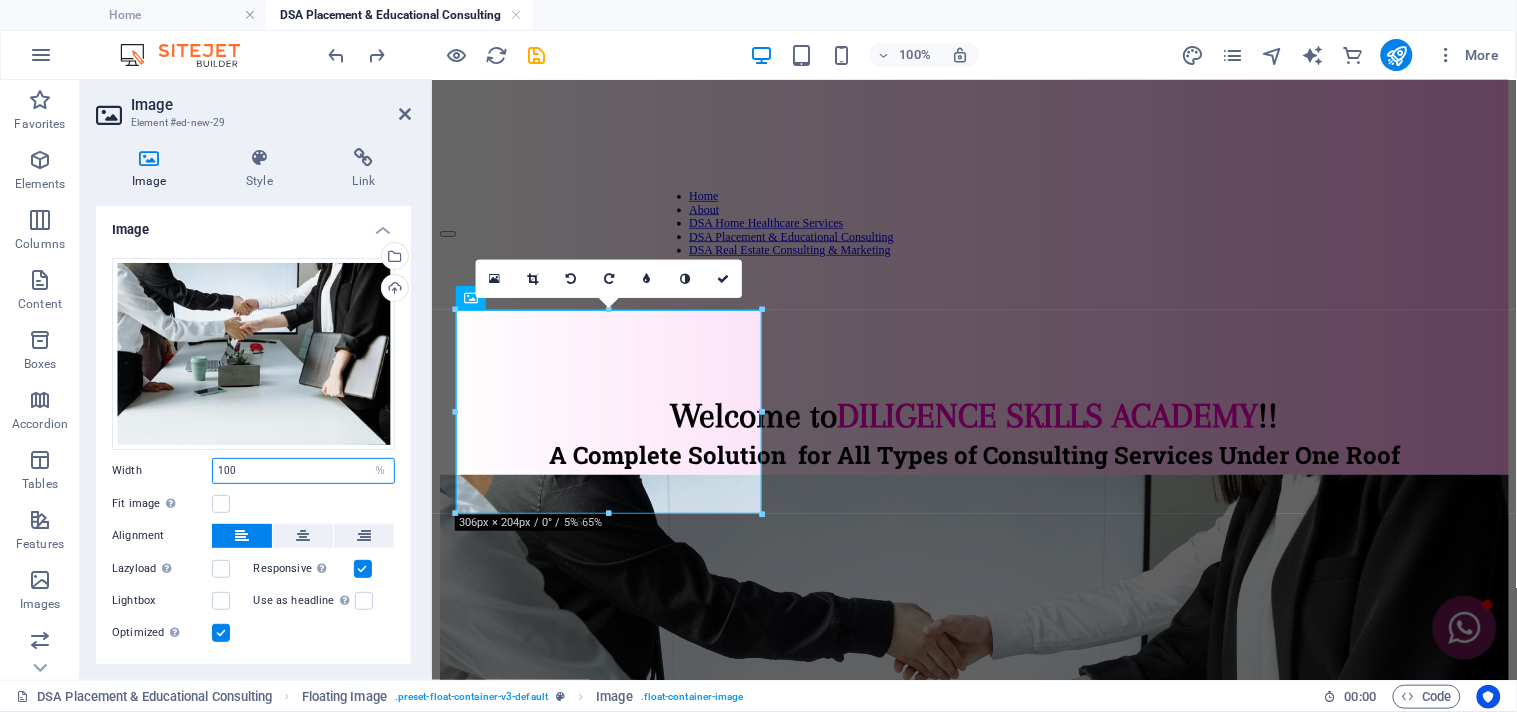 click on "100" at bounding box center (303, 471) 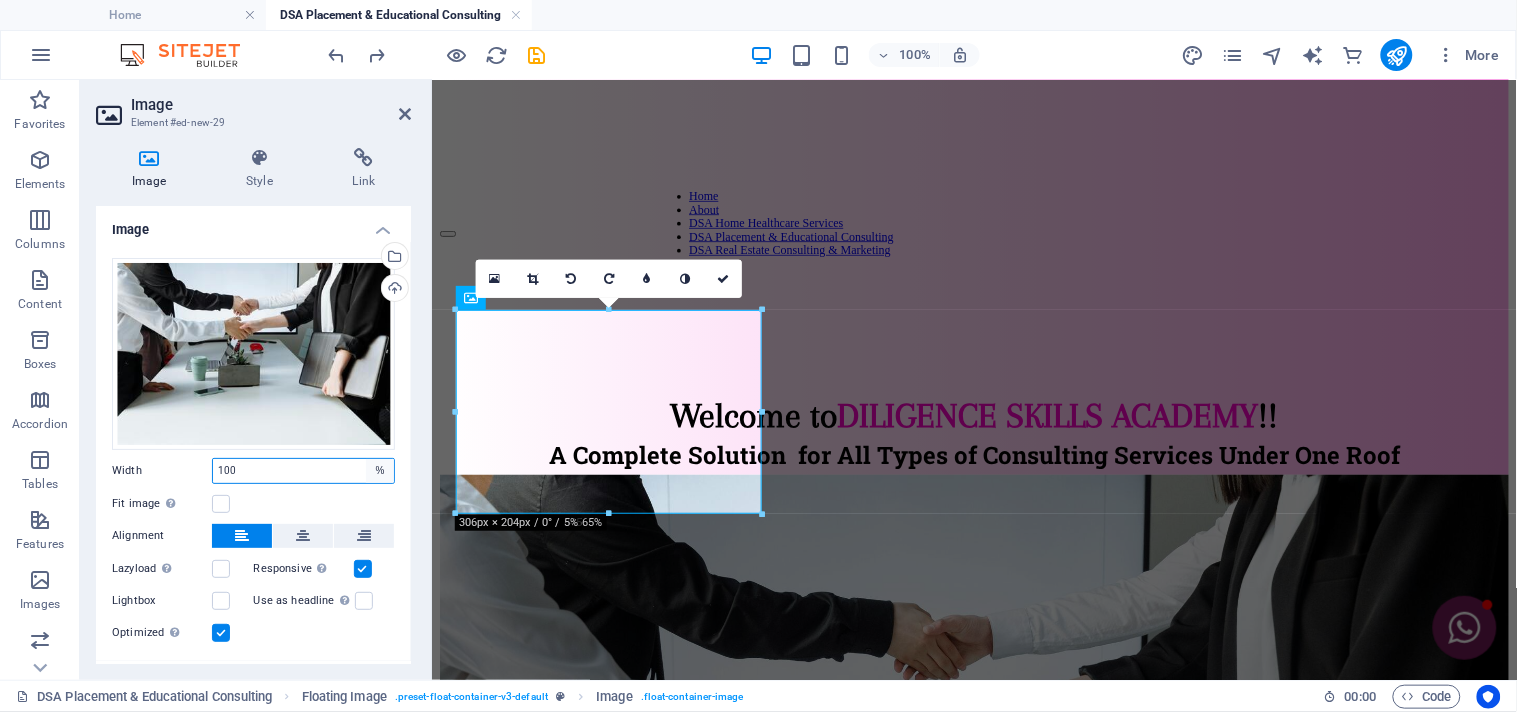click on "Default auto px rem % em vh vw" at bounding box center (380, 471) 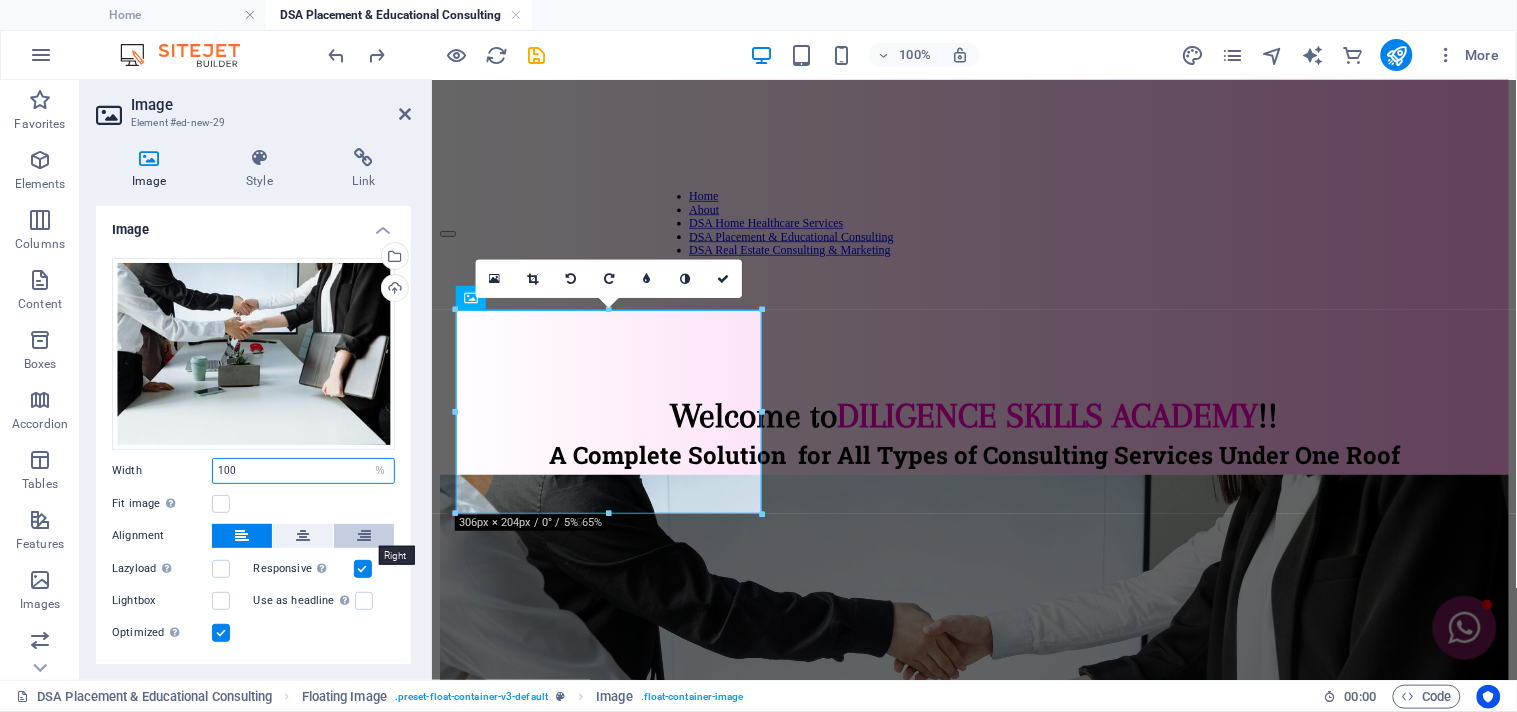 select on "px" 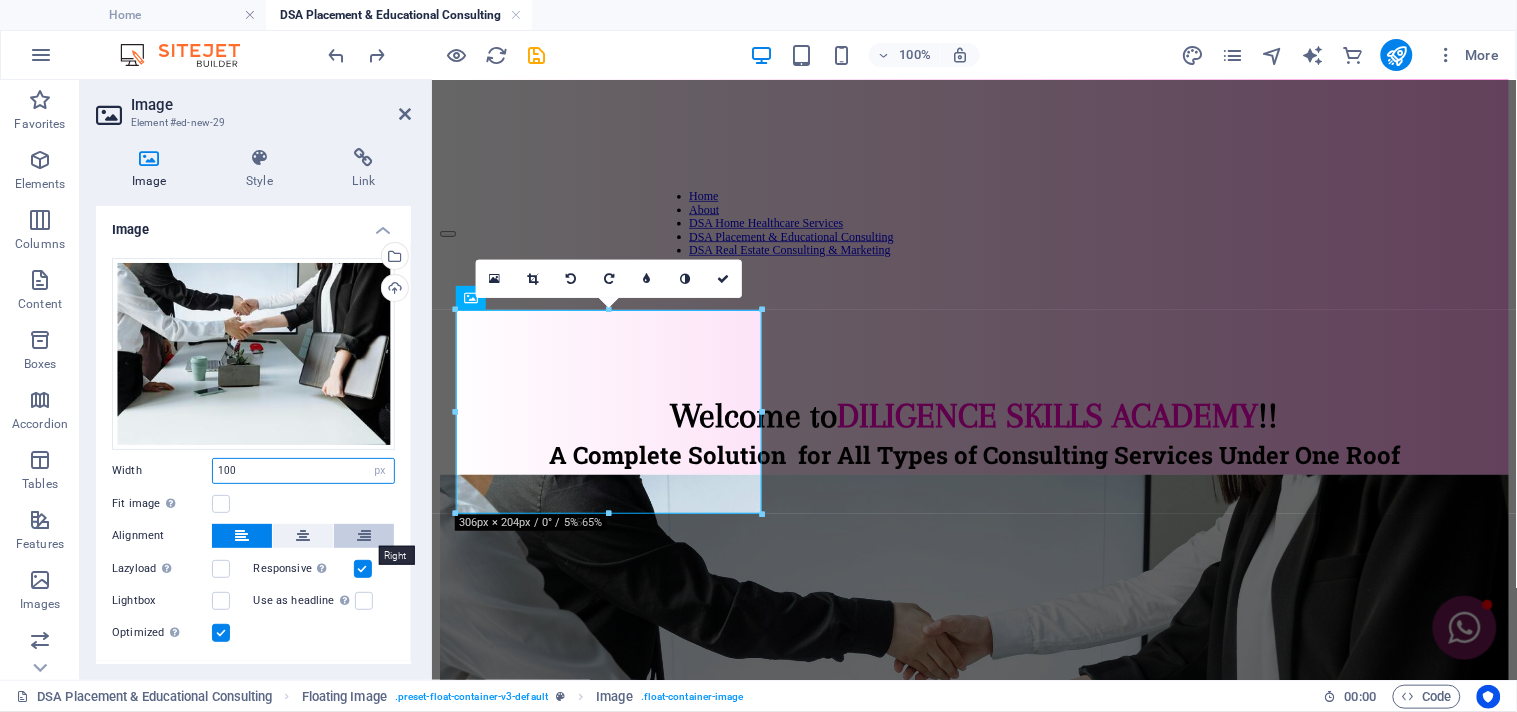 click on "Default auto px rem % em vh vw" at bounding box center [380, 471] 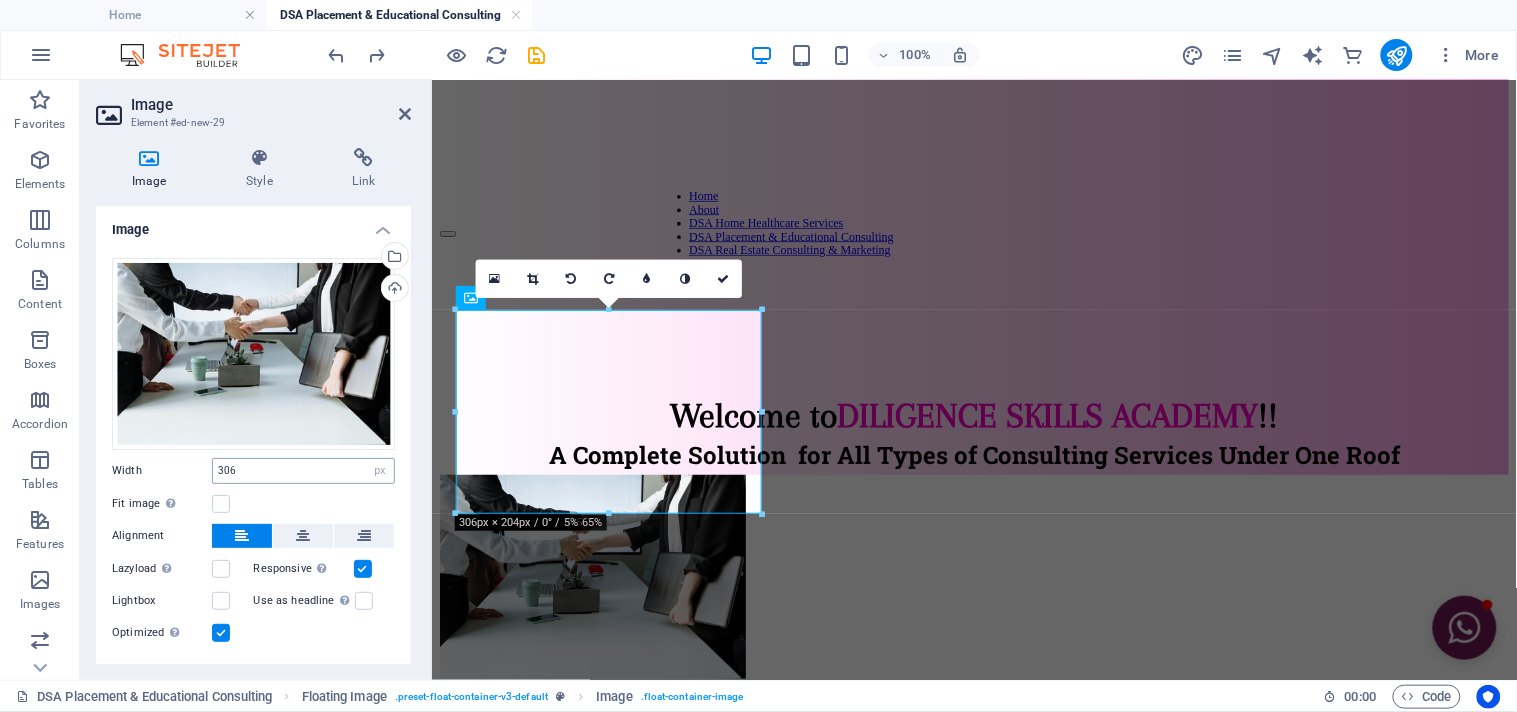 type on "100" 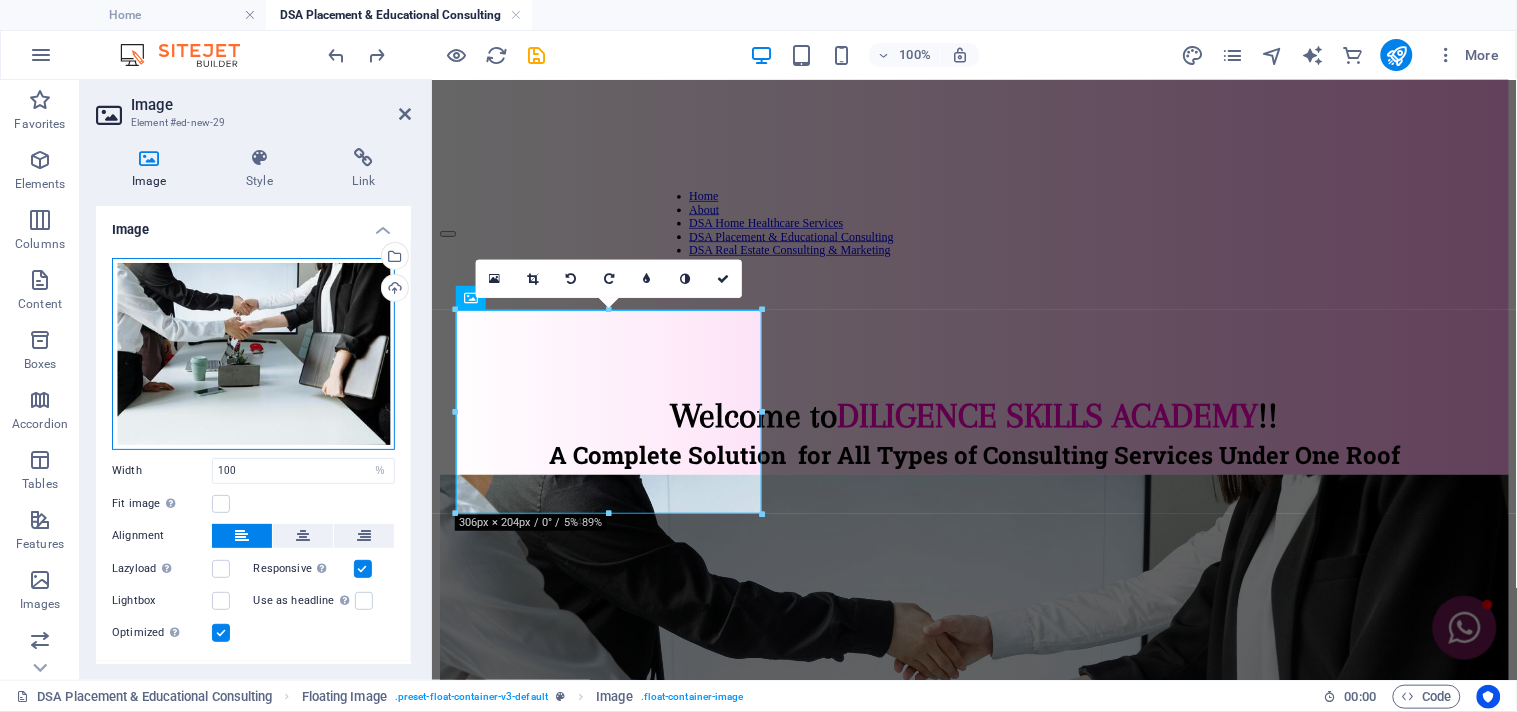 click on "Drag files here, click to choose files or select files from Files or our free stock photos & videos" at bounding box center [253, 354] 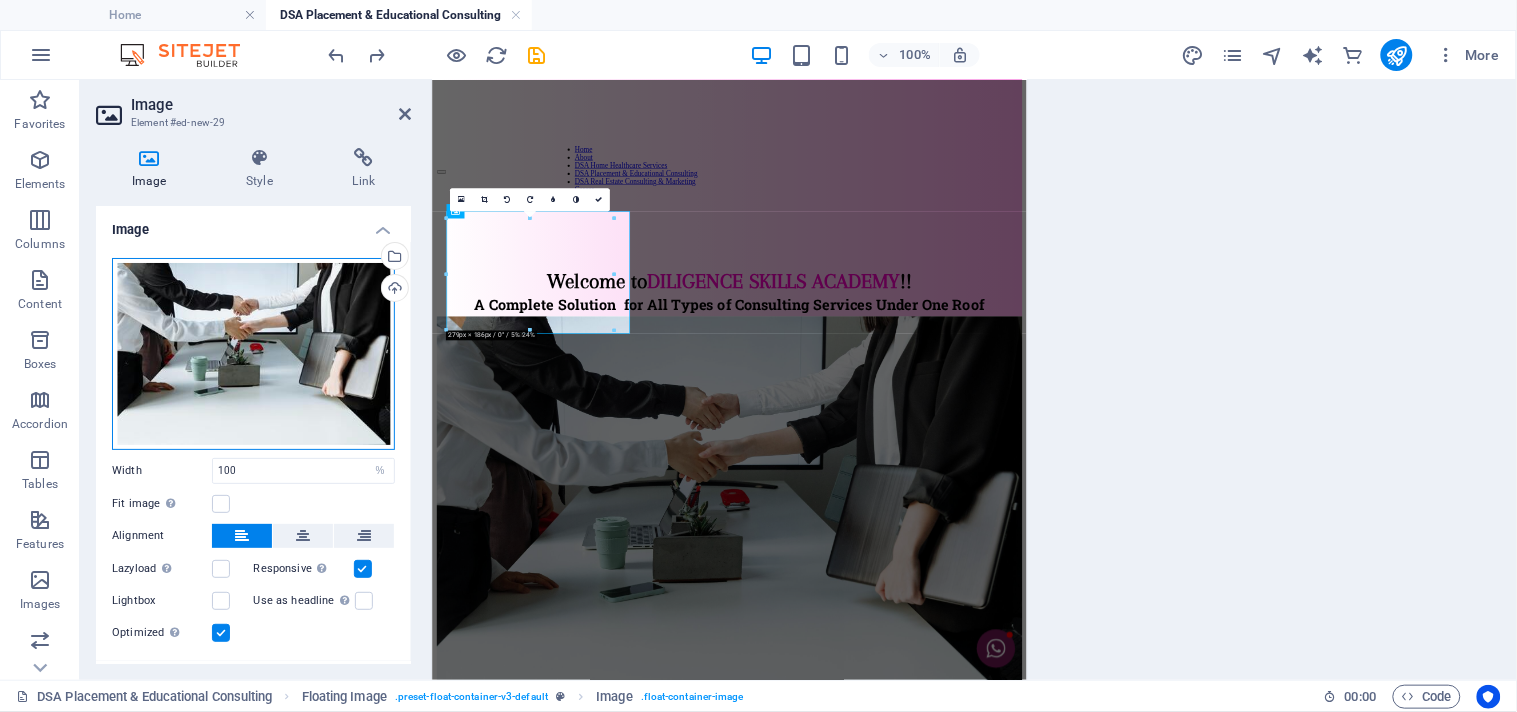 scroll, scrollTop: 122, scrollLeft: 0, axis: vertical 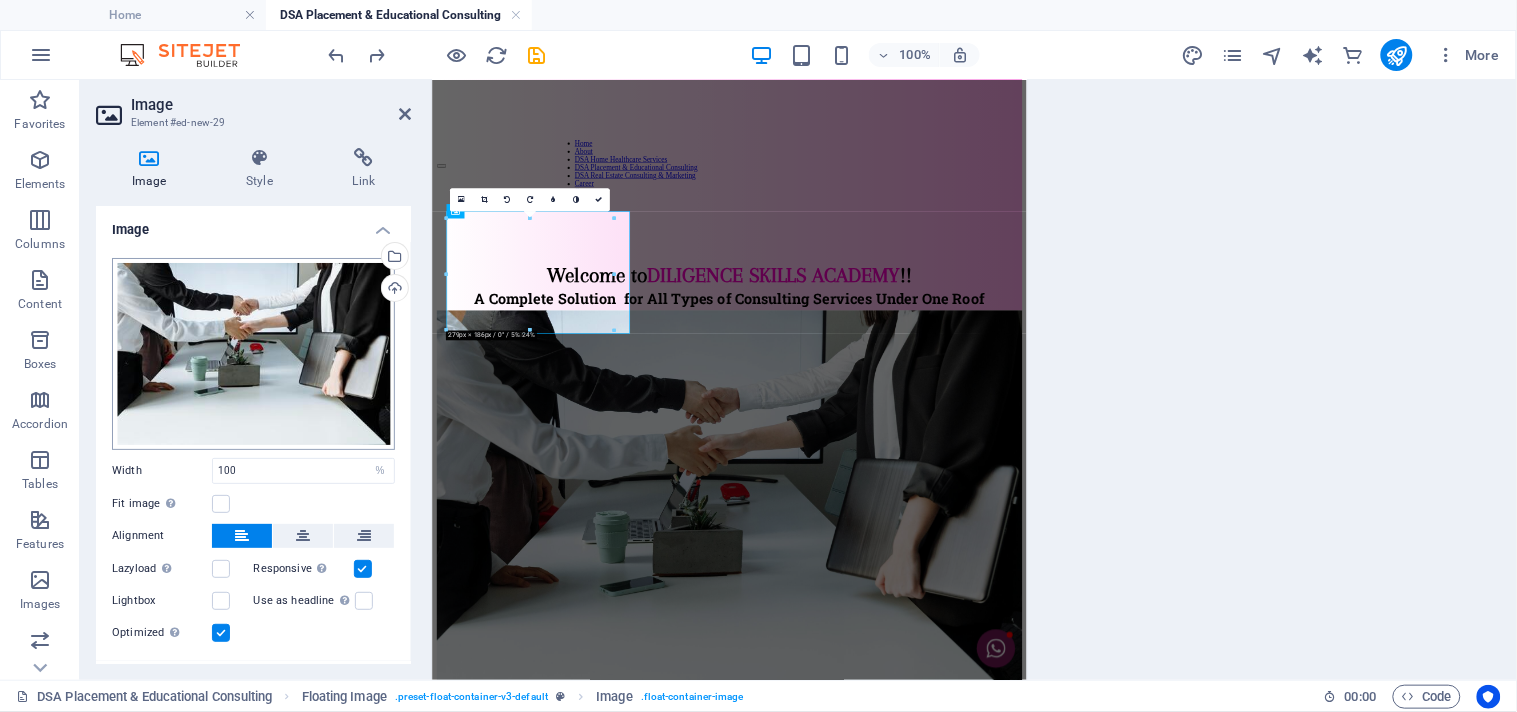 click on "DILIGENCE SKILLS ACADEMY Home DSA Placement & Educational Consulting Favorites Elements Columns Content Boxes Accordion Tables Features Images Slider Header Footer Forms Marketing Collections Commerce
Drag here to replace the existing content. Press “Ctrl” if you want to create a new element.
H3   Separator   Container   Menu Bar   Container   Floating Image   Text   Container   Image   Cards   Container   H3   Container   Footer Thrud   Container   Text   Container   Container   Text   Container   Text   H3   Container   Image   Text   Text   Menu 95% More Home Floating Image . preset-float-container-v3-default Image . float-container-image 00 : 00 Code Favorites Elements Columns Content Boxes Accordion Tables Features Images Slider Header Footer Forms Marketing Collections Commerce Image Element #ed-new-29 Image Style Link Image Drag files here, click to choose files or Upload Width 100 auto %" at bounding box center [758, 356] 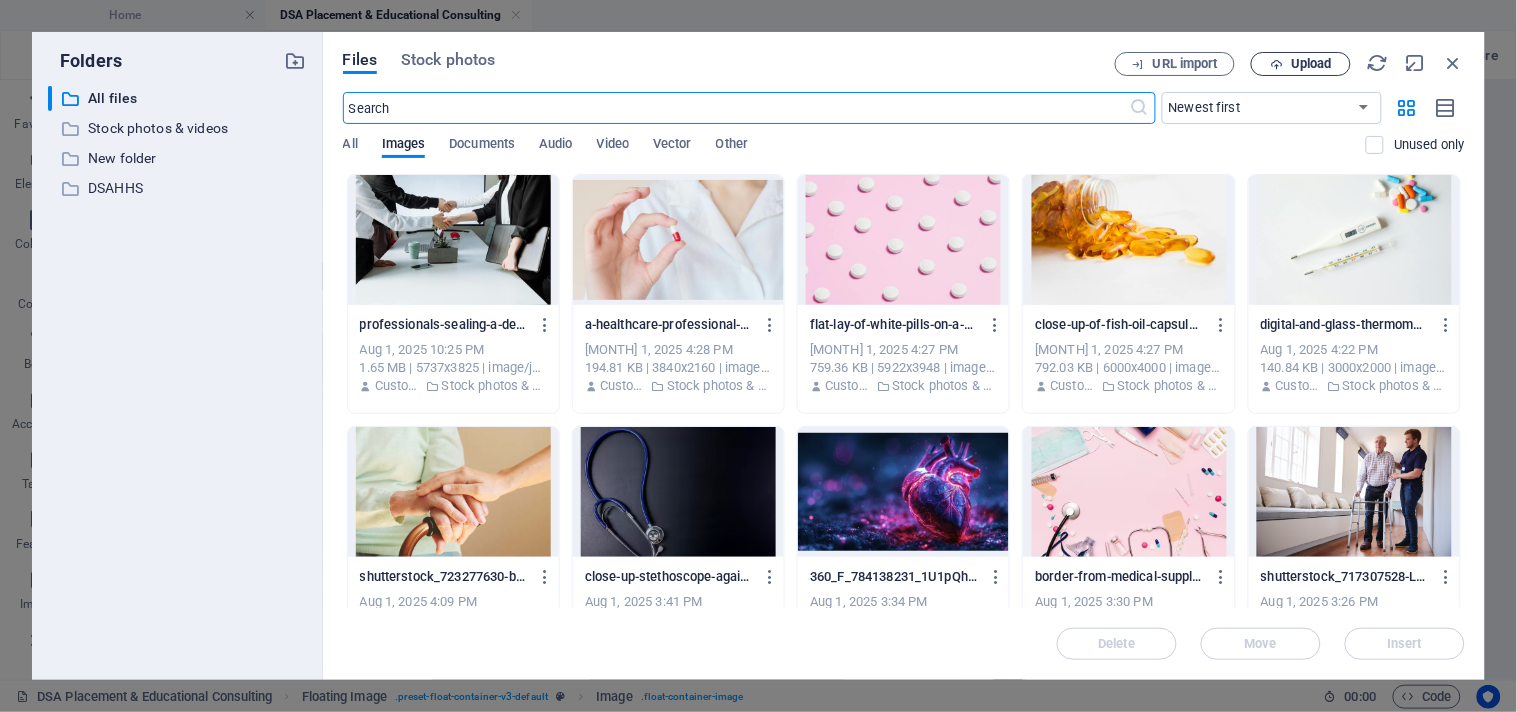 click on "Upload" at bounding box center (1311, 64) 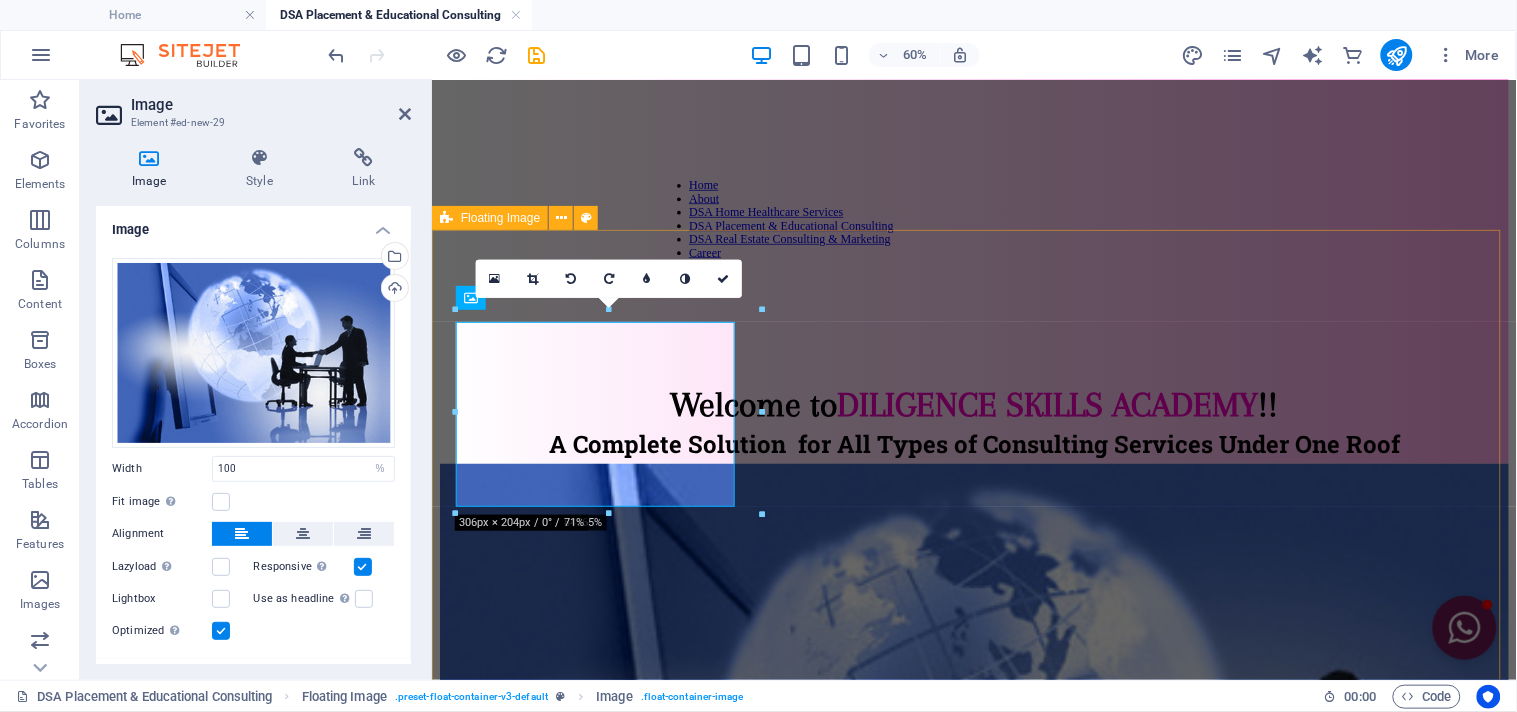 scroll, scrollTop: 111, scrollLeft: 0, axis: vertical 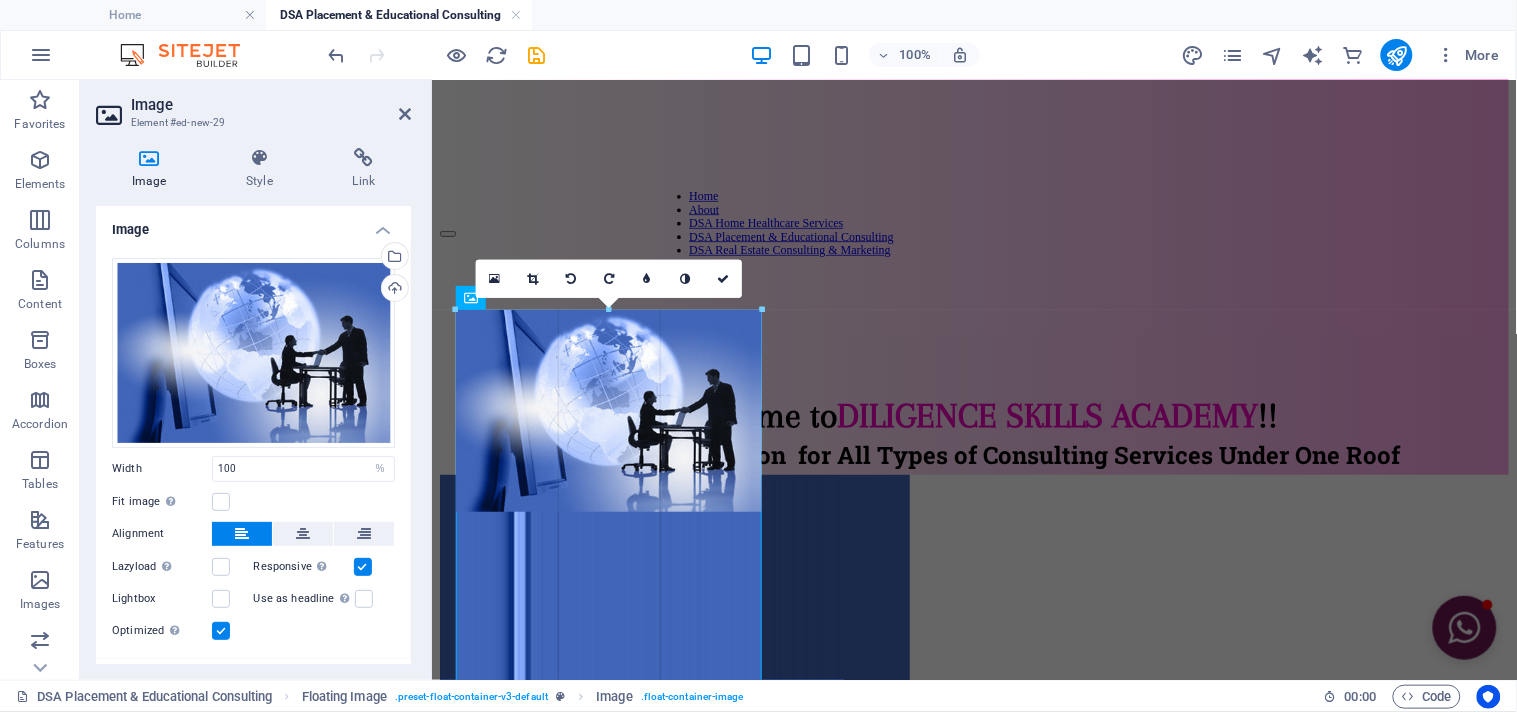 drag, startPoint x: 763, startPoint y: 507, endPoint x: 495, endPoint y: 404, distance: 287.11148 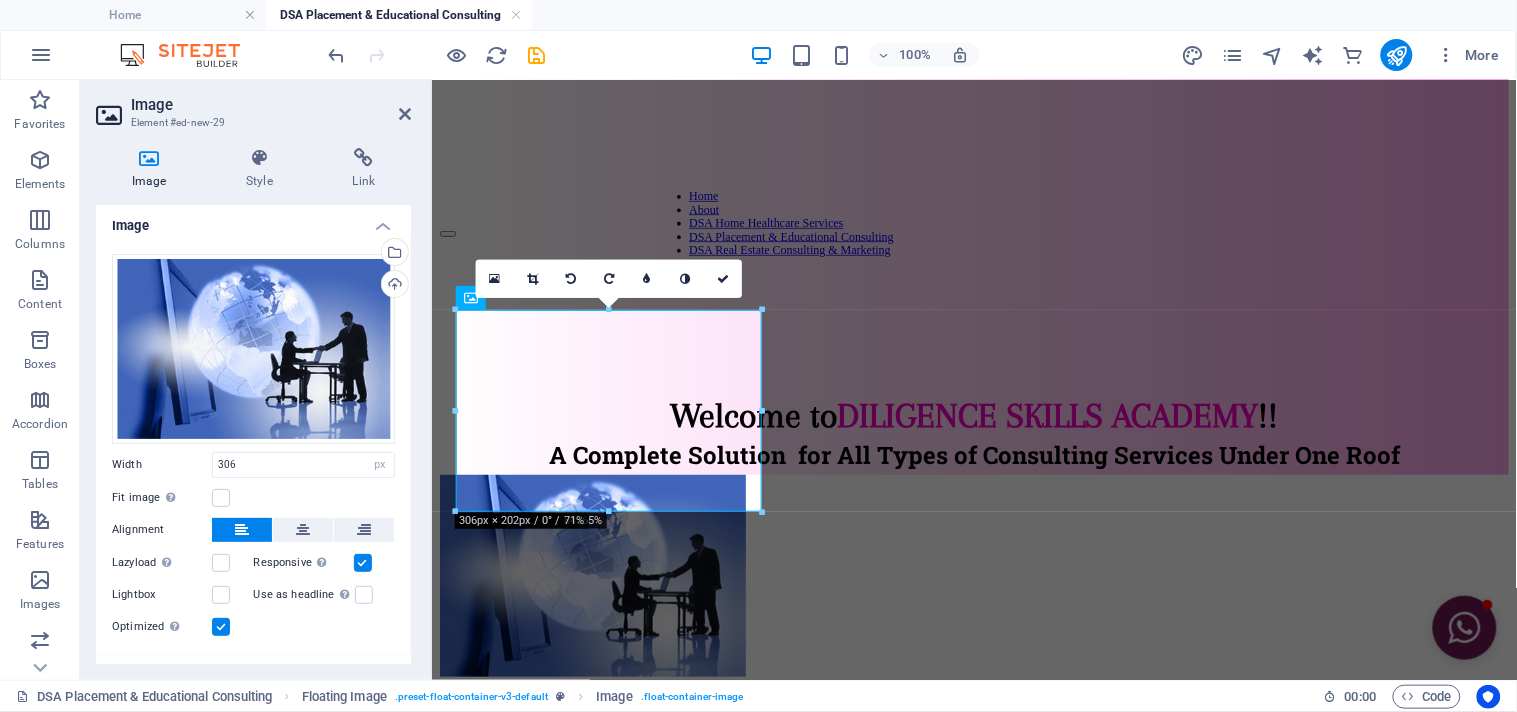 scroll, scrollTop: 0, scrollLeft: 0, axis: both 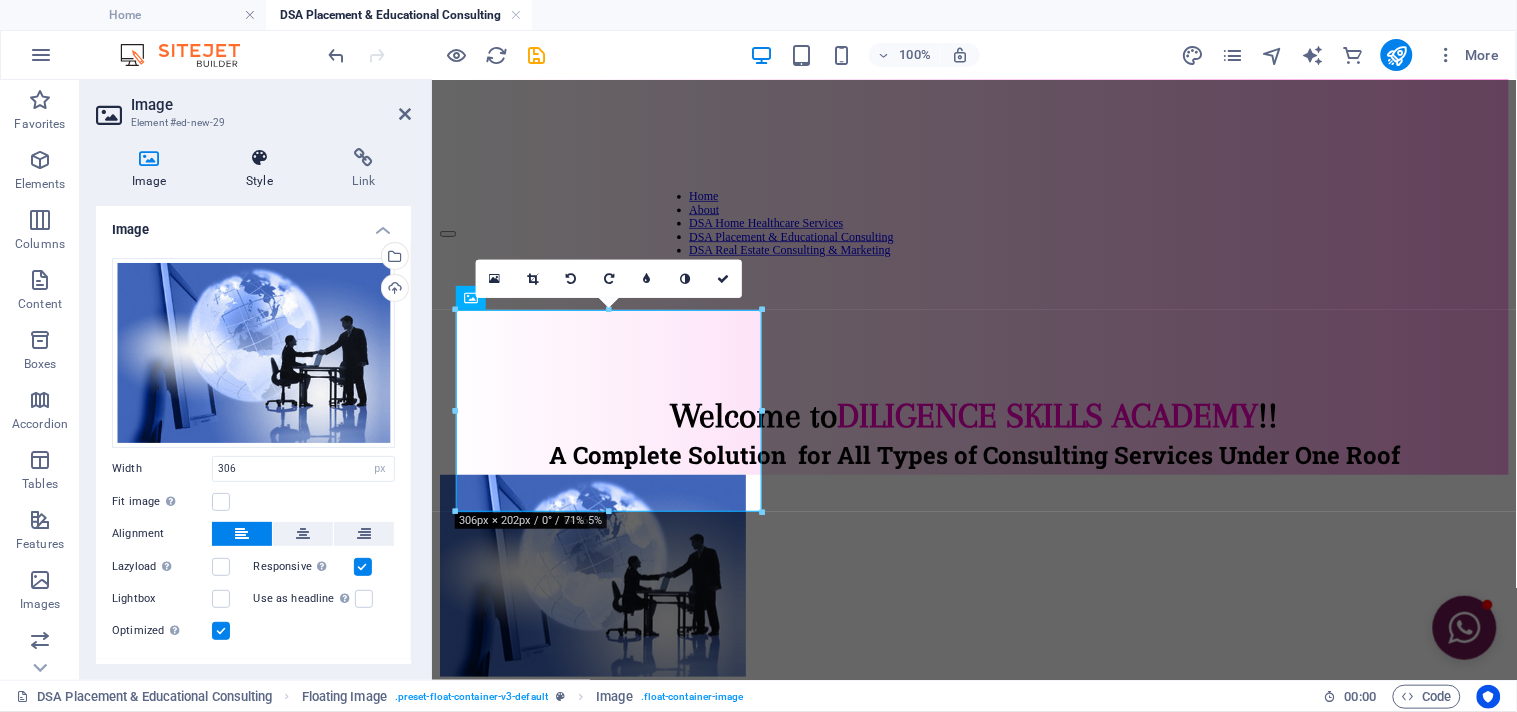 click at bounding box center (259, 158) 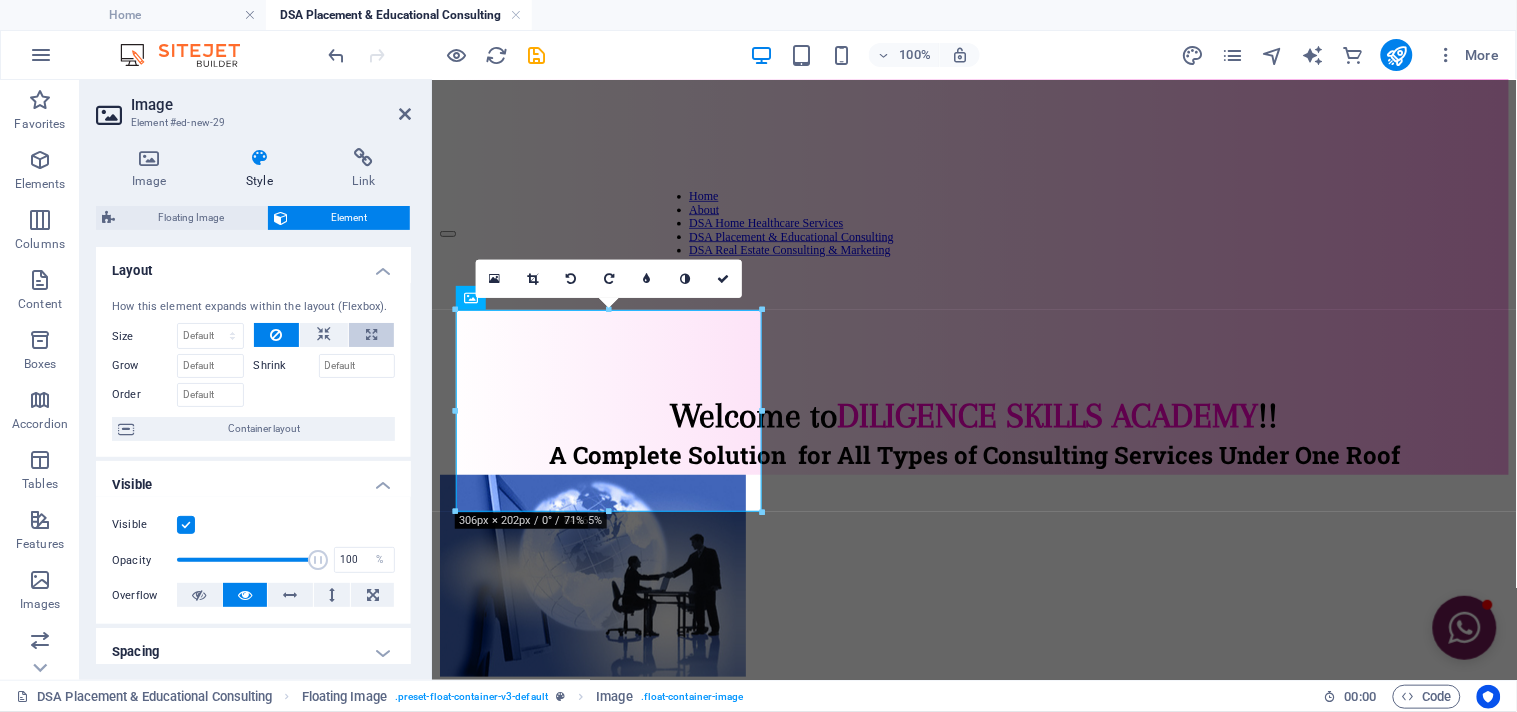 click at bounding box center (371, 335) 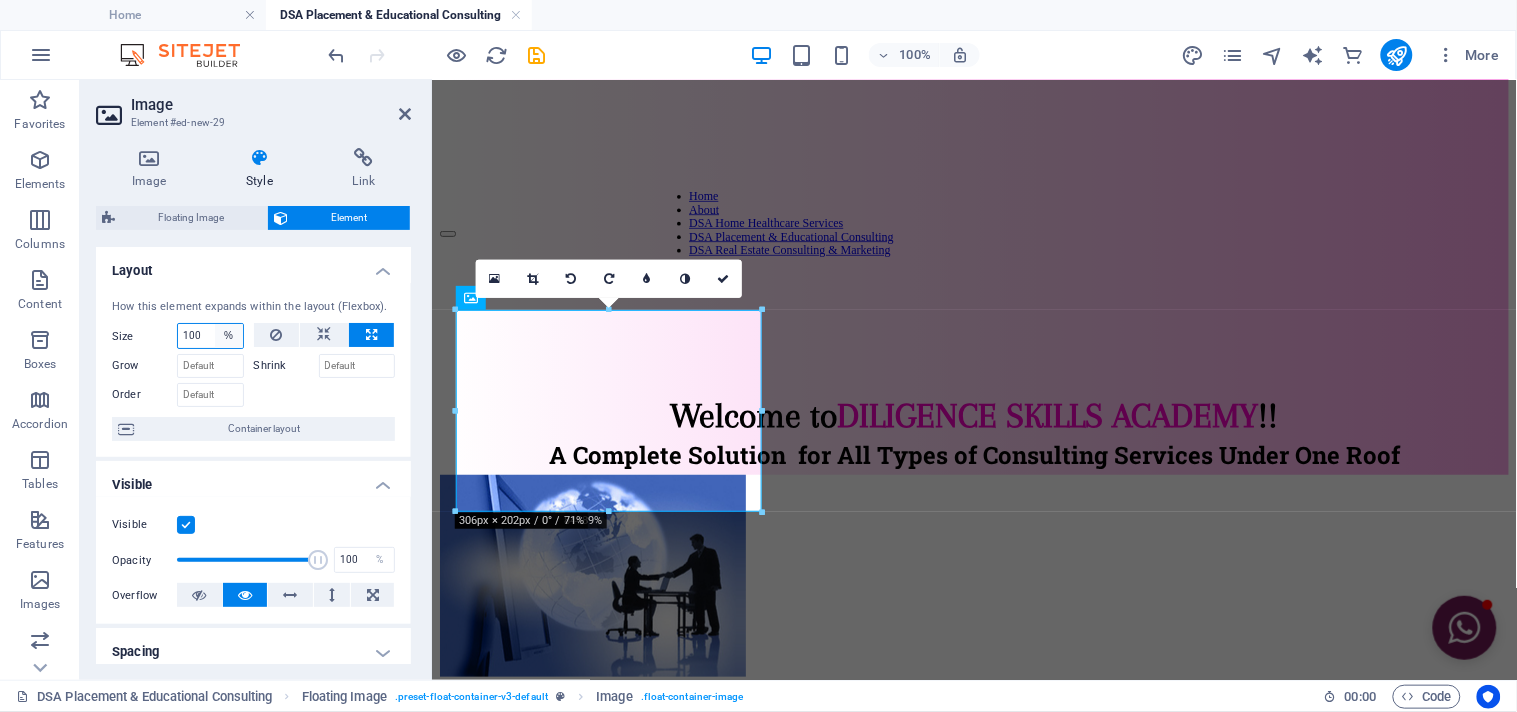 click on "Default auto px % 1/1 1/2 1/3 1/4 1/5 1/6 1/7 1/8 1/9 1/10" at bounding box center [229, 336] 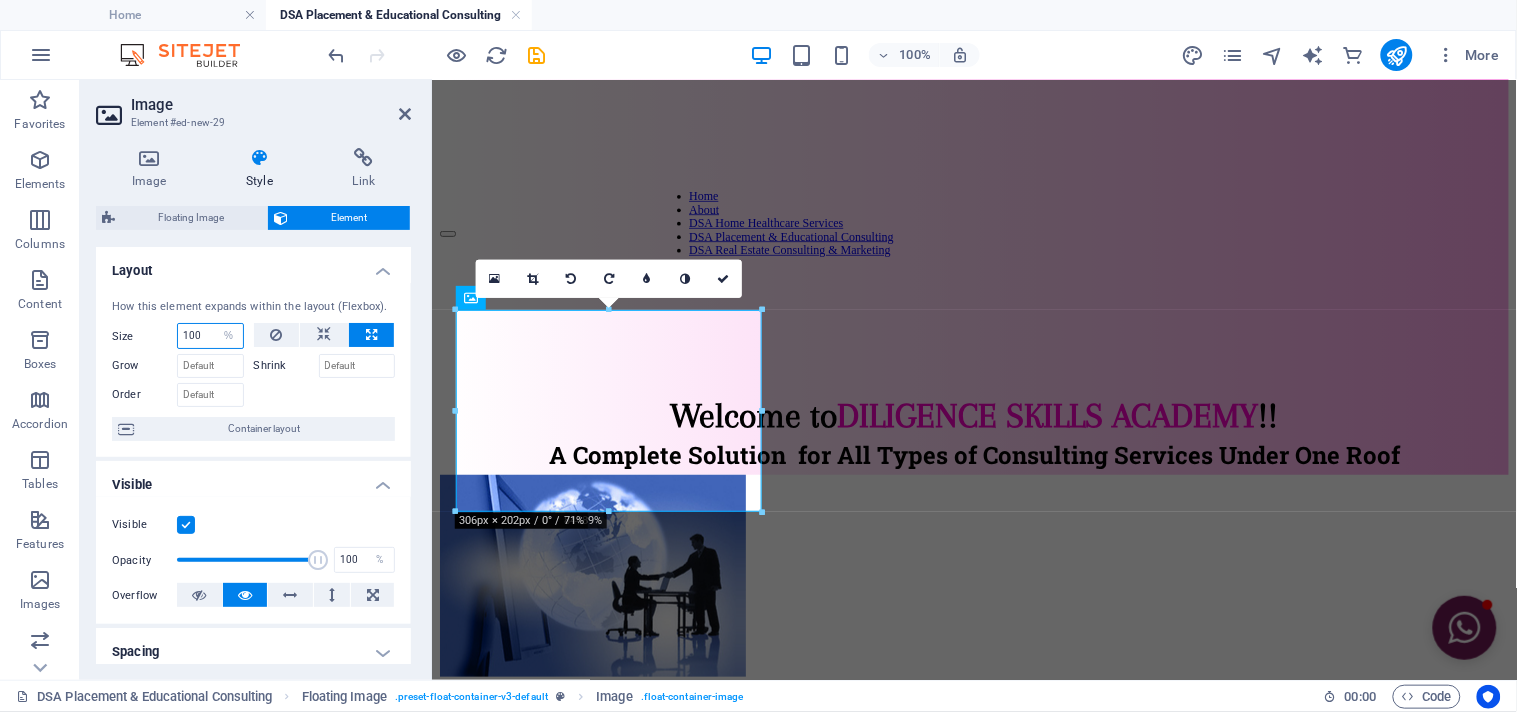 click on "100" at bounding box center (210, 336) 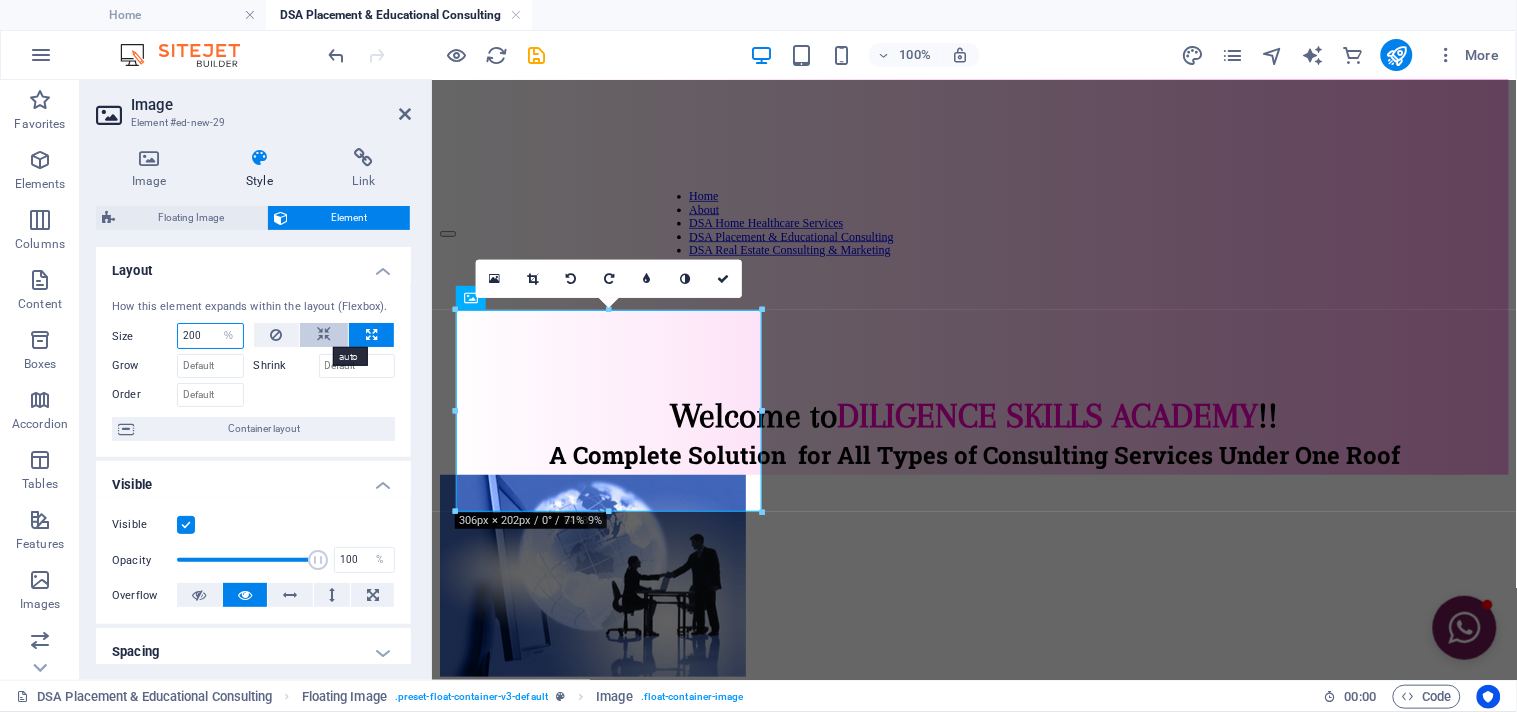 type on "200" 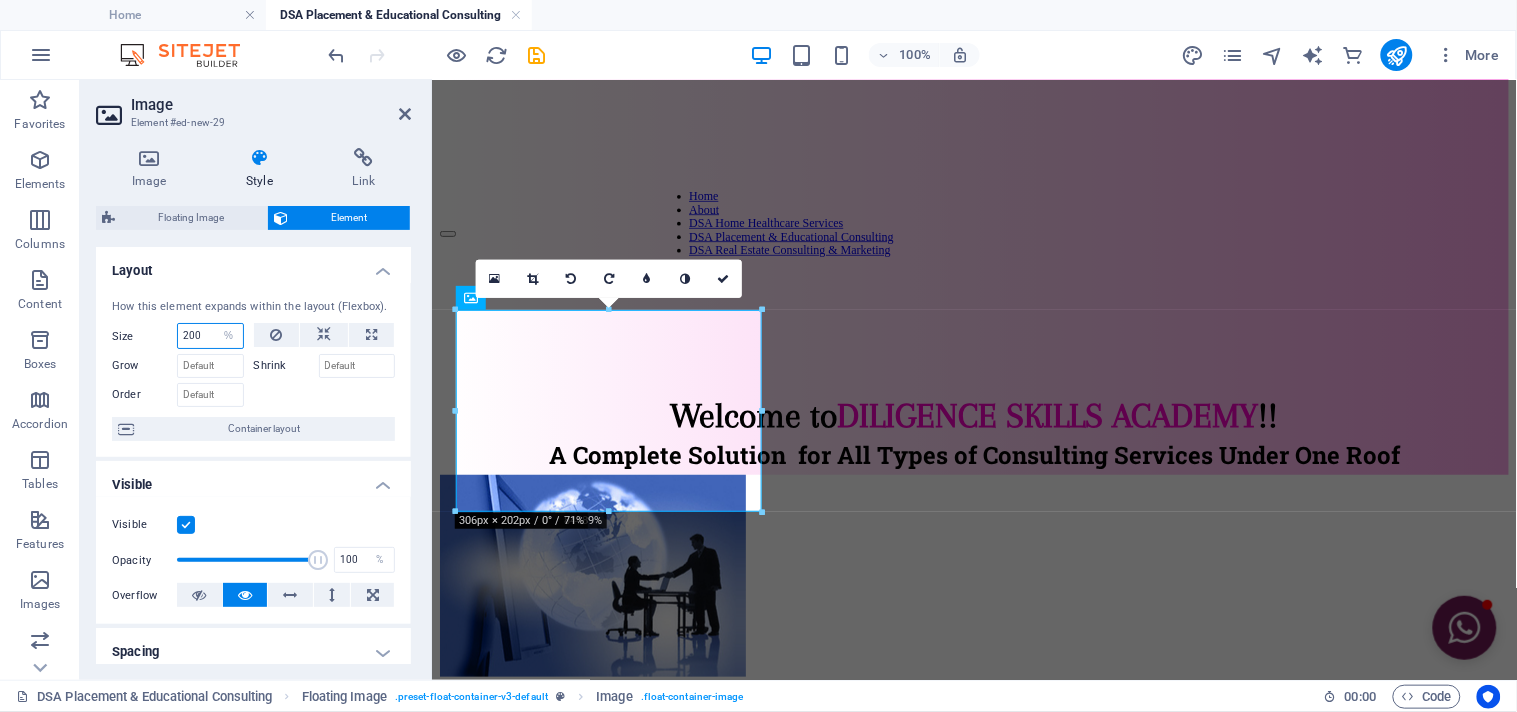 click on "200" at bounding box center (210, 336) 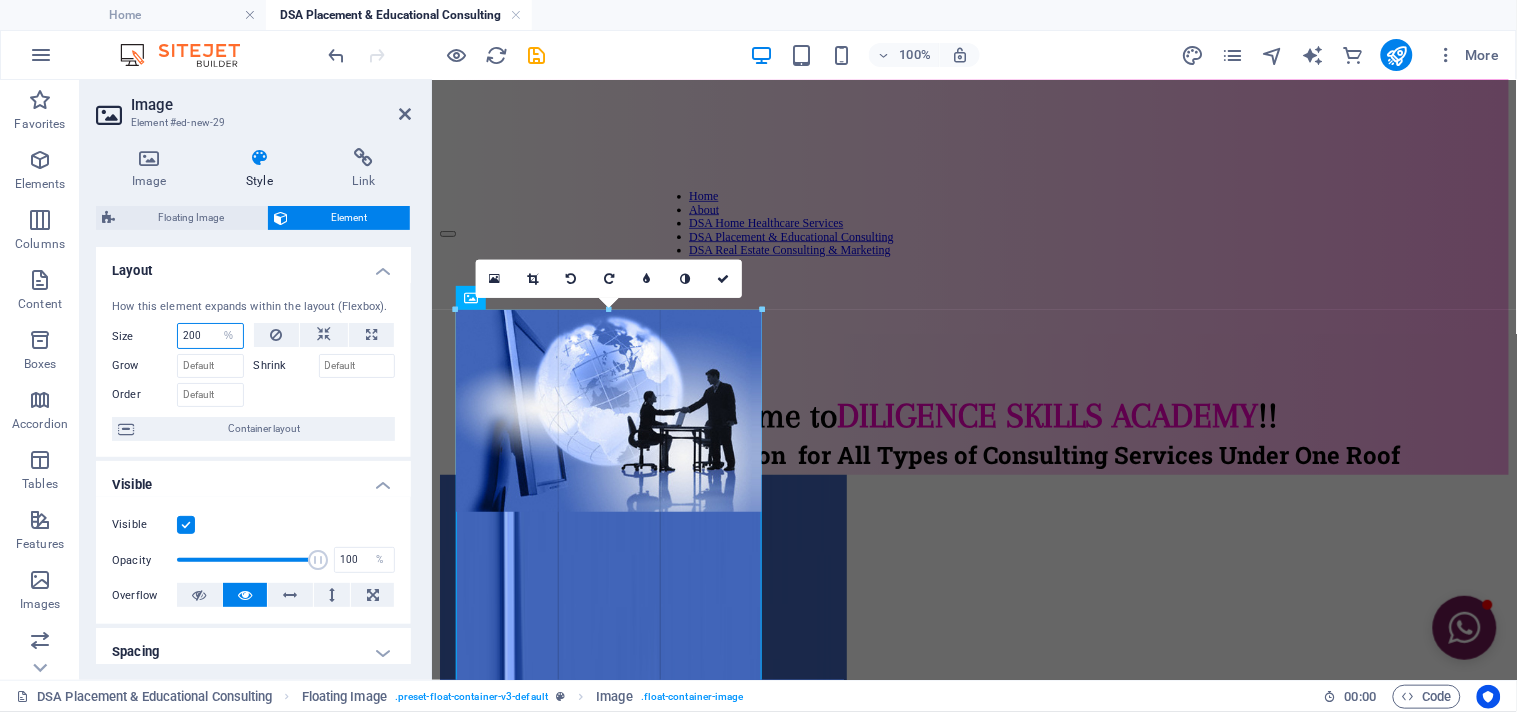drag, startPoint x: 767, startPoint y: 512, endPoint x: 445, endPoint y: 382, distance: 347.25208 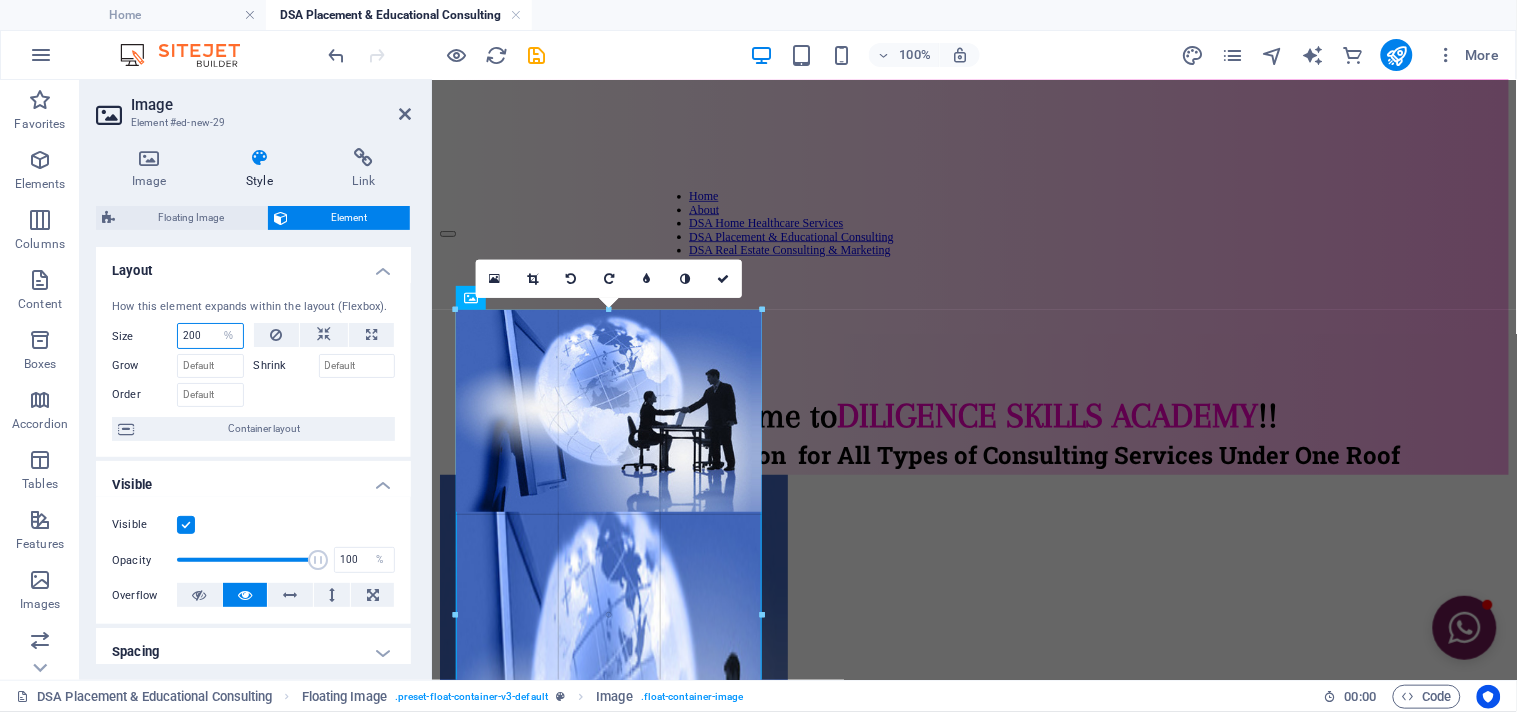 drag, startPoint x: 762, startPoint y: 411, endPoint x: 804, endPoint y: 406, distance: 42.296574 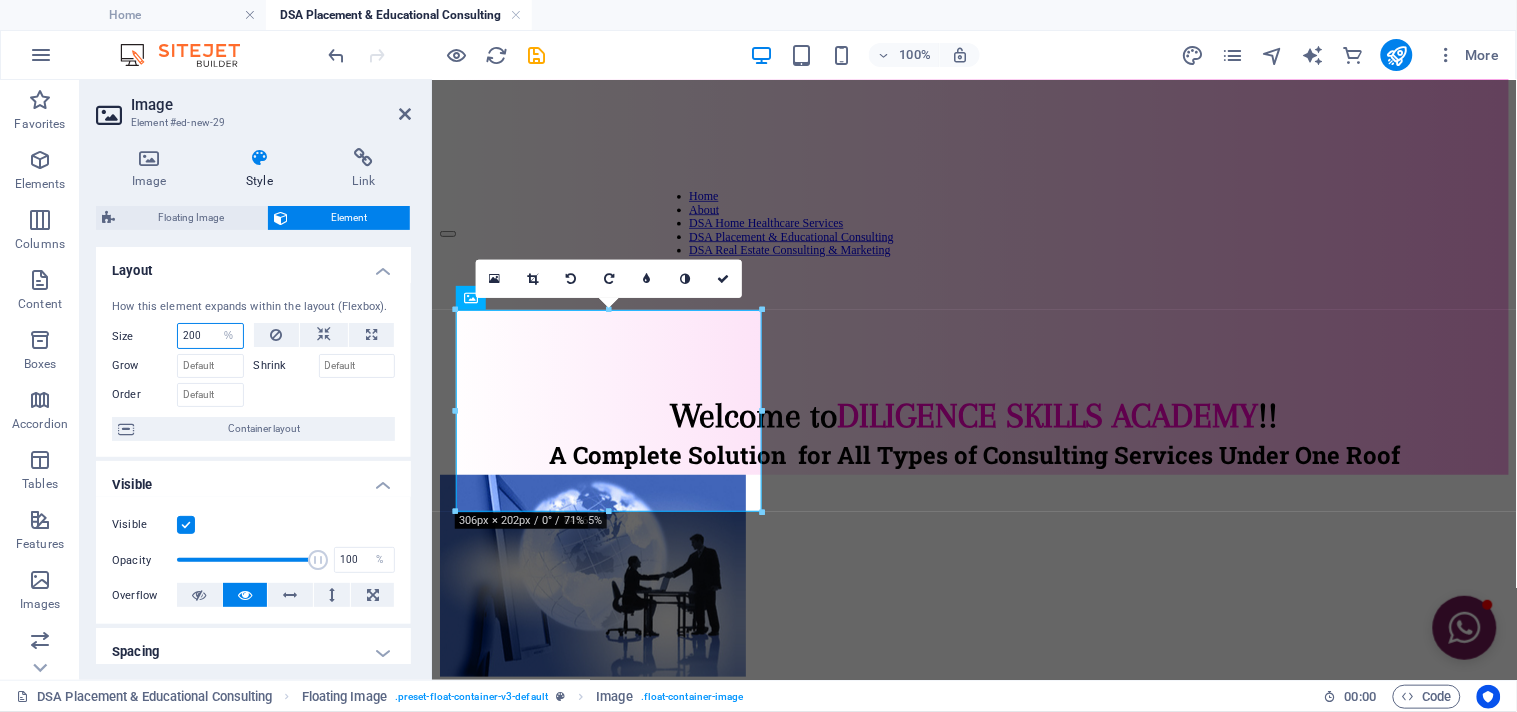 click at bounding box center [471, 298] 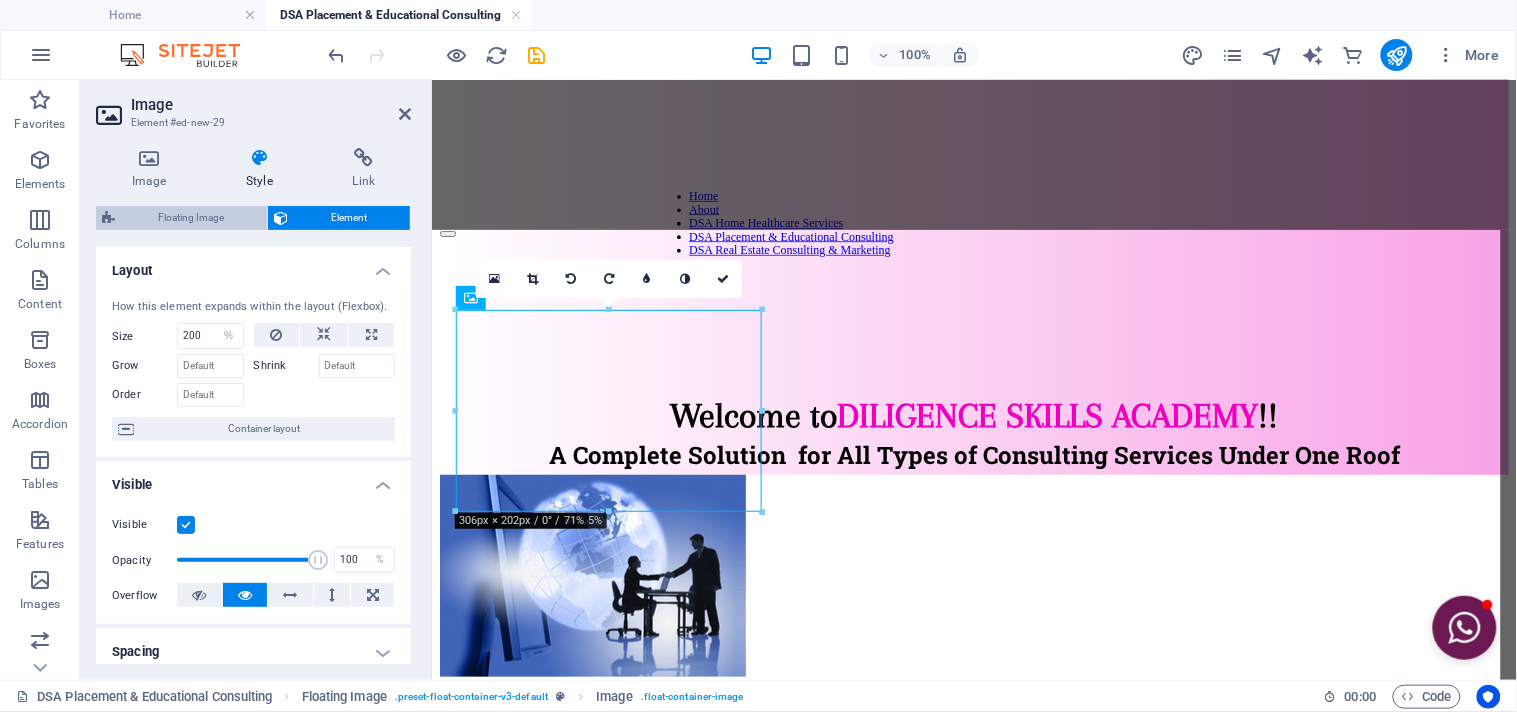 click on "Floating Image" at bounding box center [191, 218] 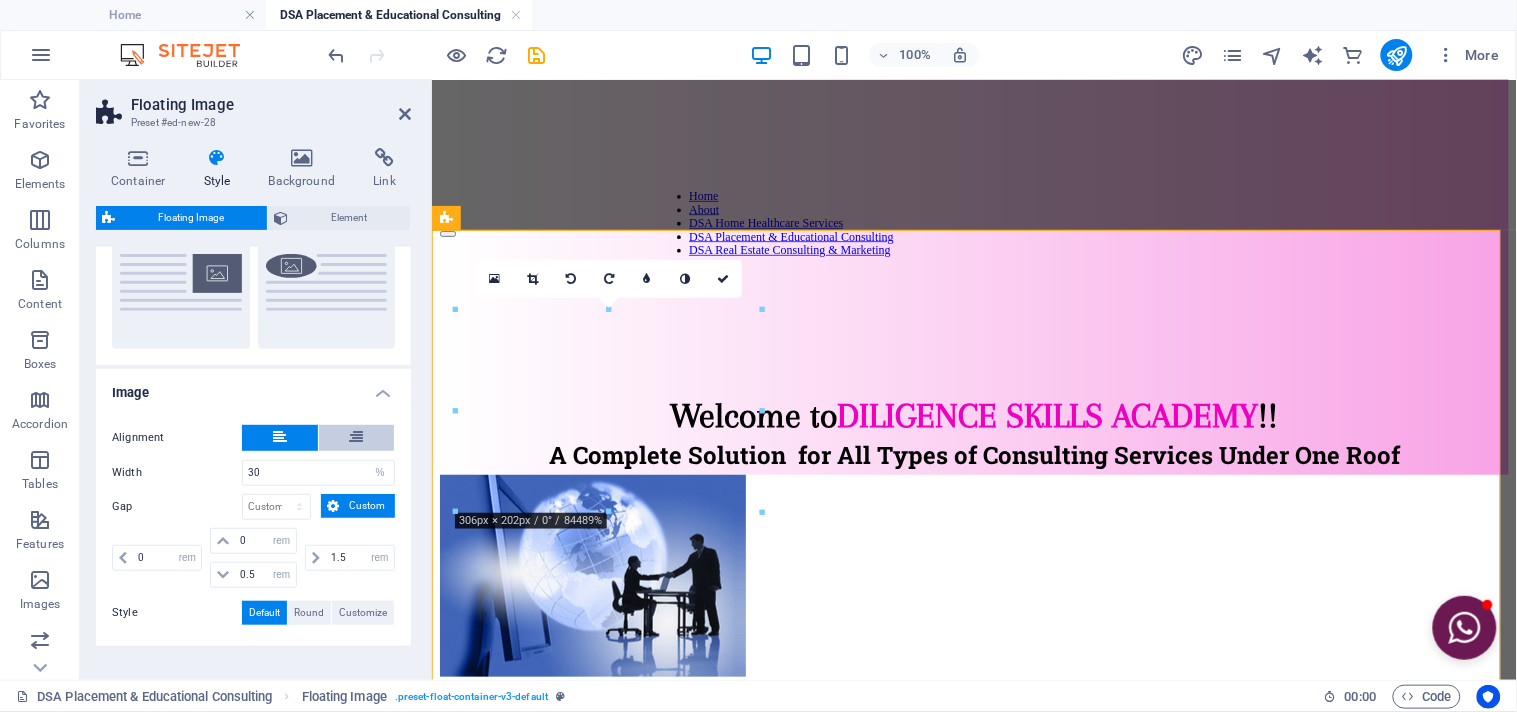 scroll, scrollTop: 283, scrollLeft: 0, axis: vertical 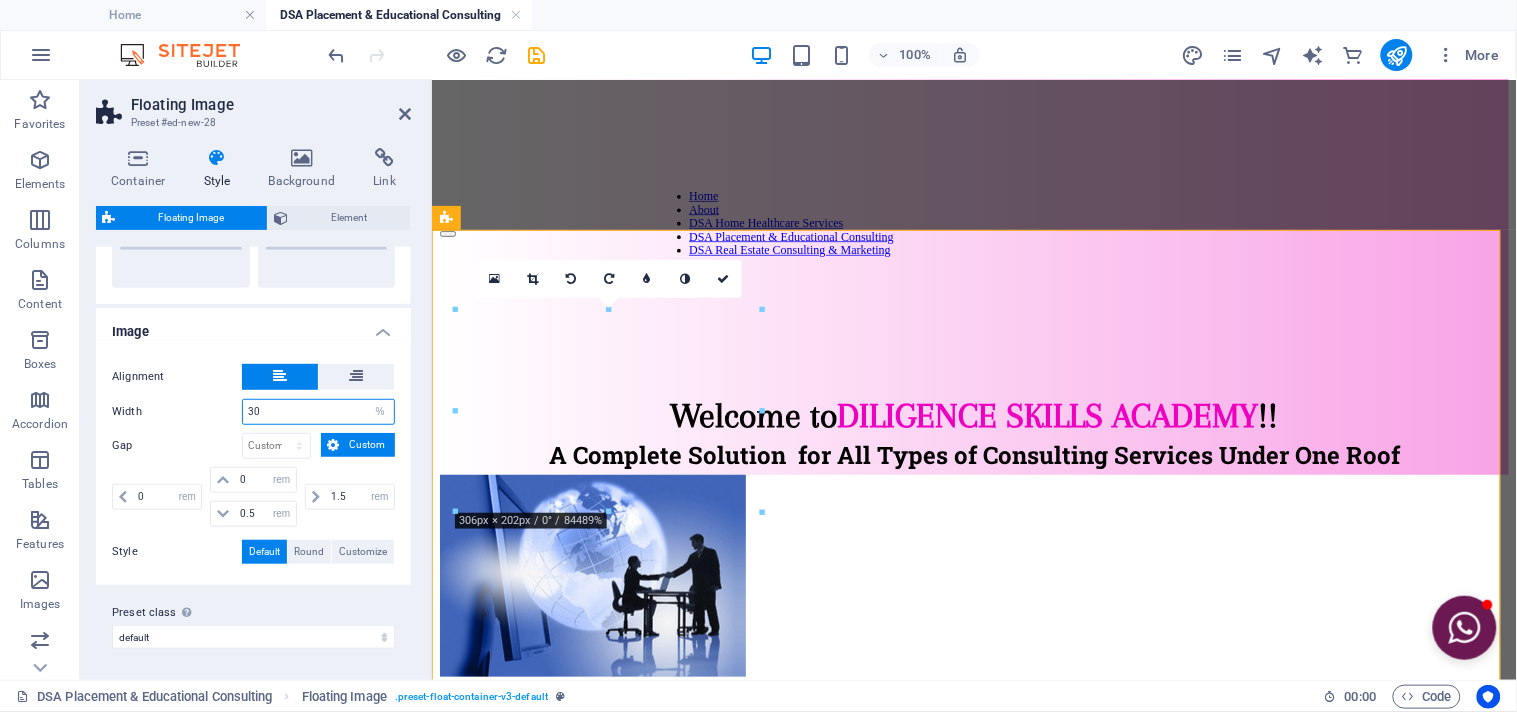 click on "30" at bounding box center [318, 412] 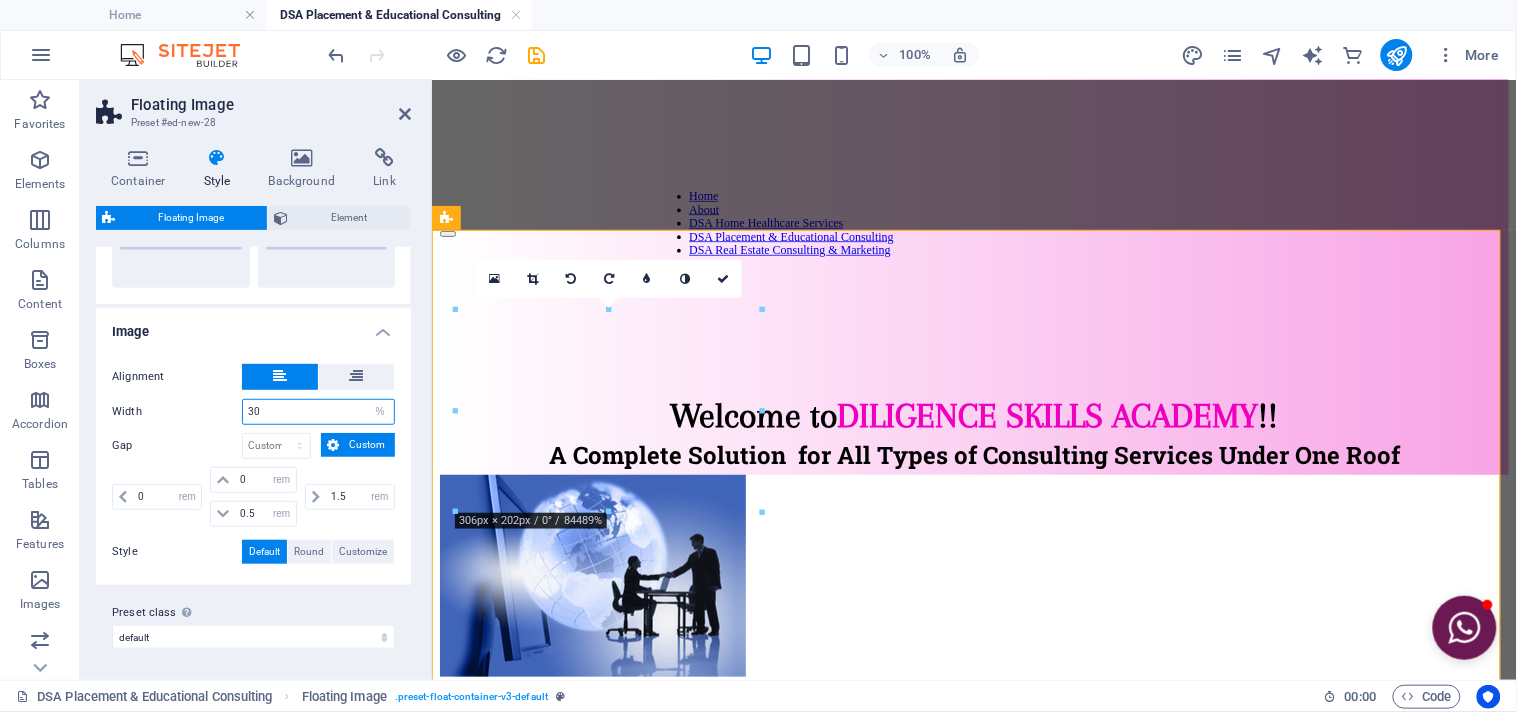click on "30" at bounding box center [318, 412] 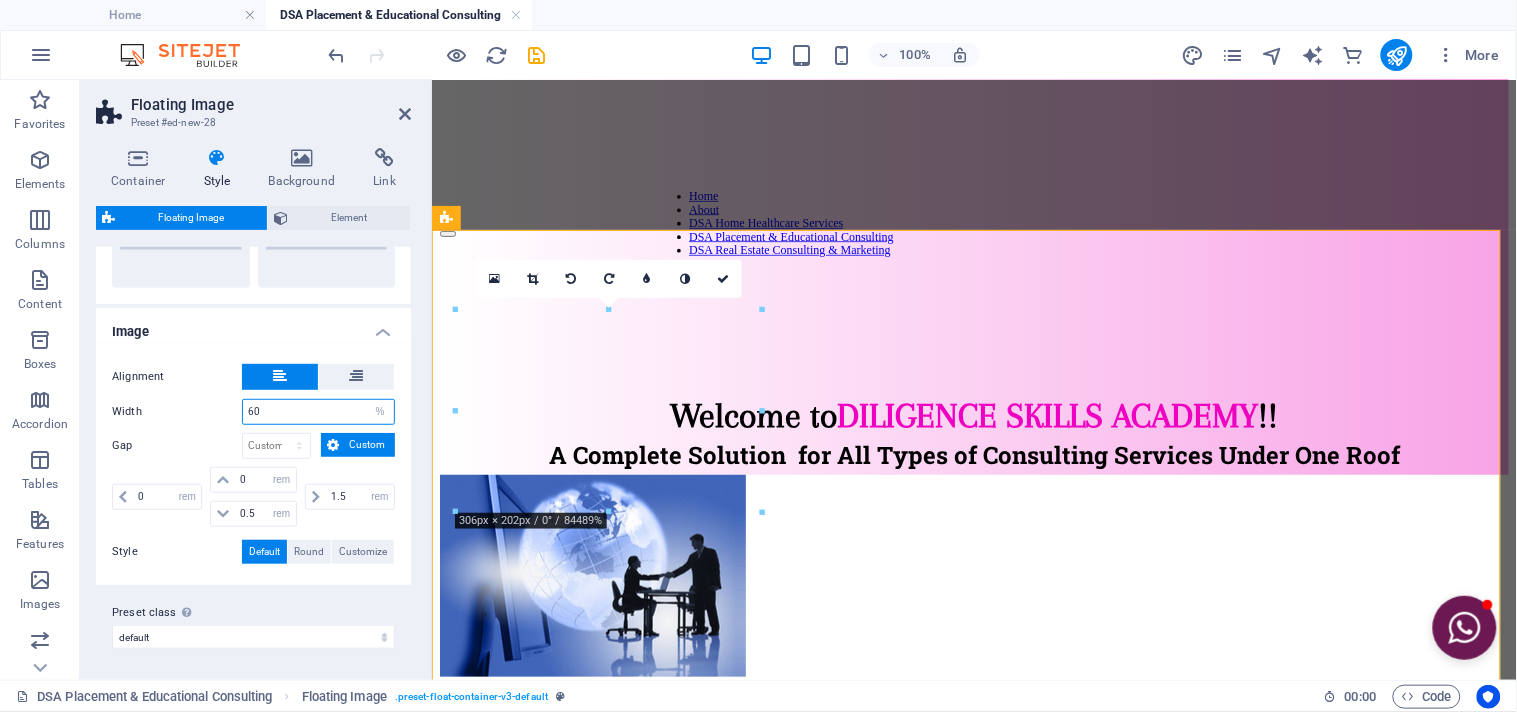 type on "60" 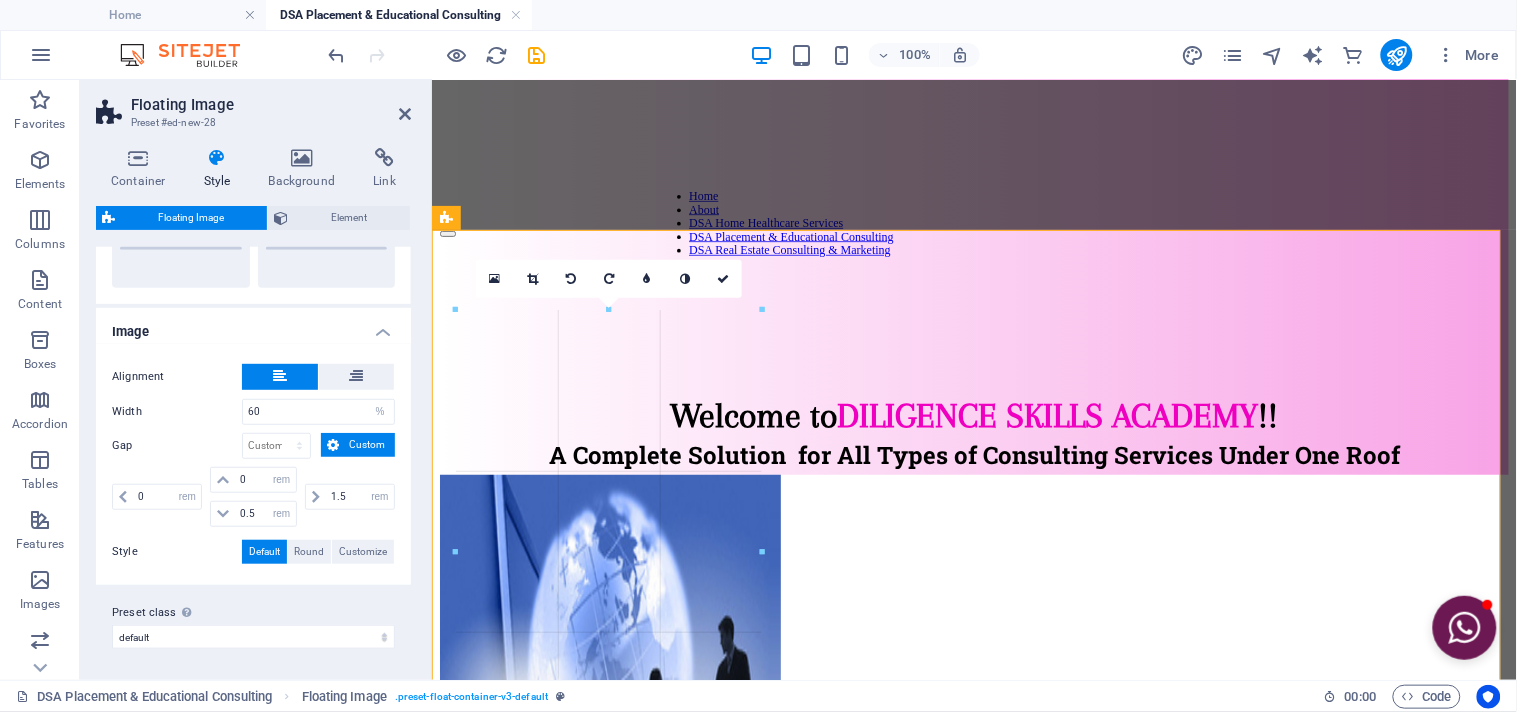 drag, startPoint x: 763, startPoint y: 513, endPoint x: 798, endPoint y: 521, distance: 35.902645 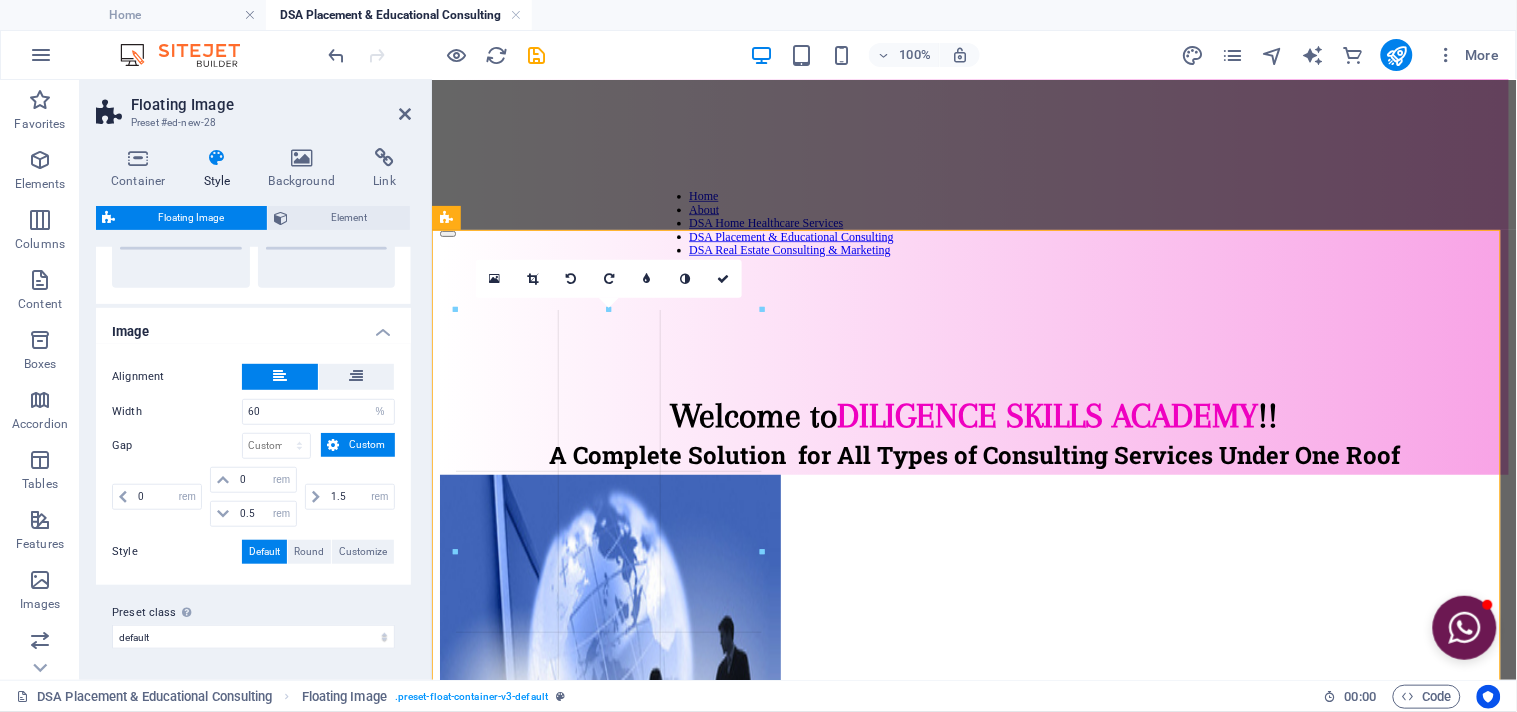 click on "180 170 160 150 140 130 120 110 100 90 80 70 60 50 40 30 20 10 0 -10 -20 -30 -40 -50 -60 -70 -80 -90 -100 -110 -120 -130 -140 -150 -160 -170 306px × 483px / 0° / 84565% 16:10 16:9 4:3 1:1 1:2 0" at bounding box center [609, 551] 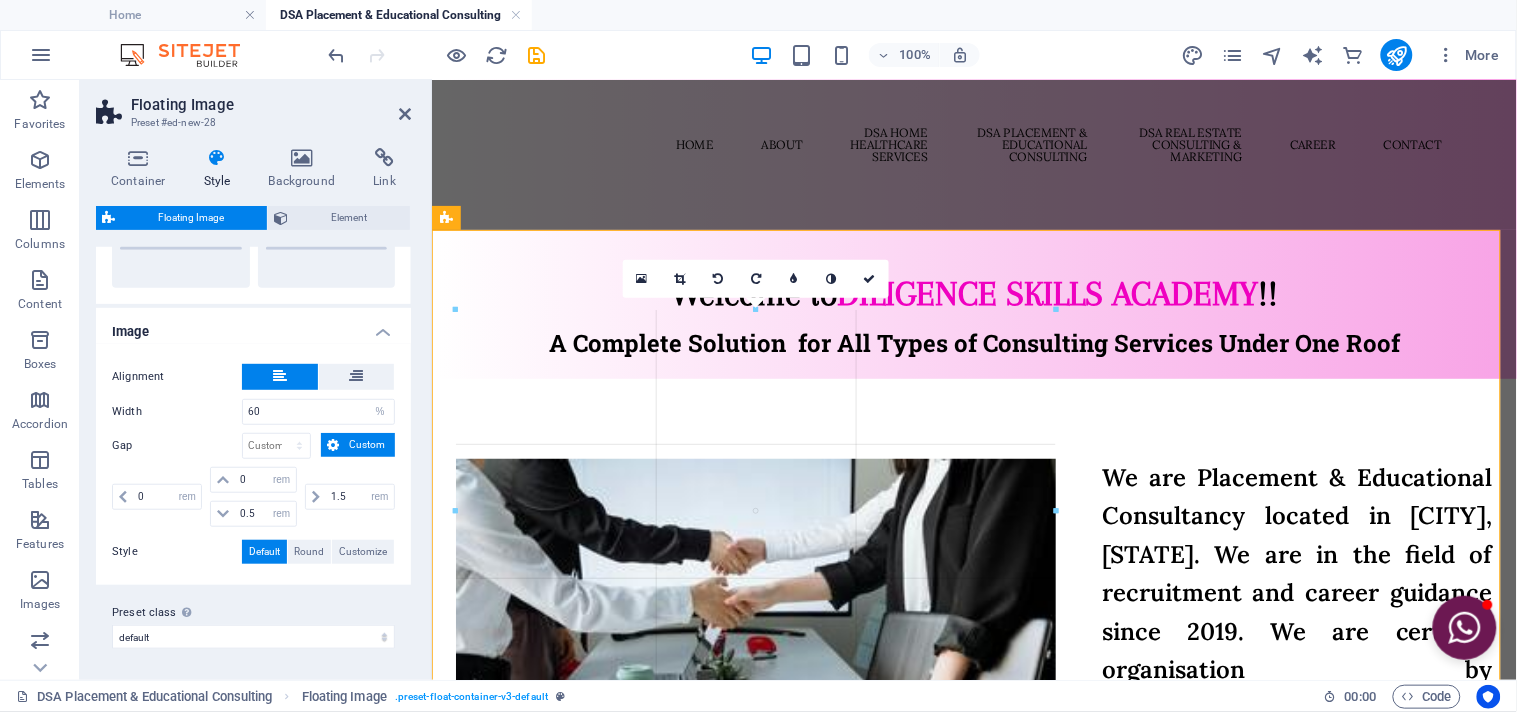 drag, startPoint x: 796, startPoint y: 535, endPoint x: 1055, endPoint y: 674, distance: 293.94217 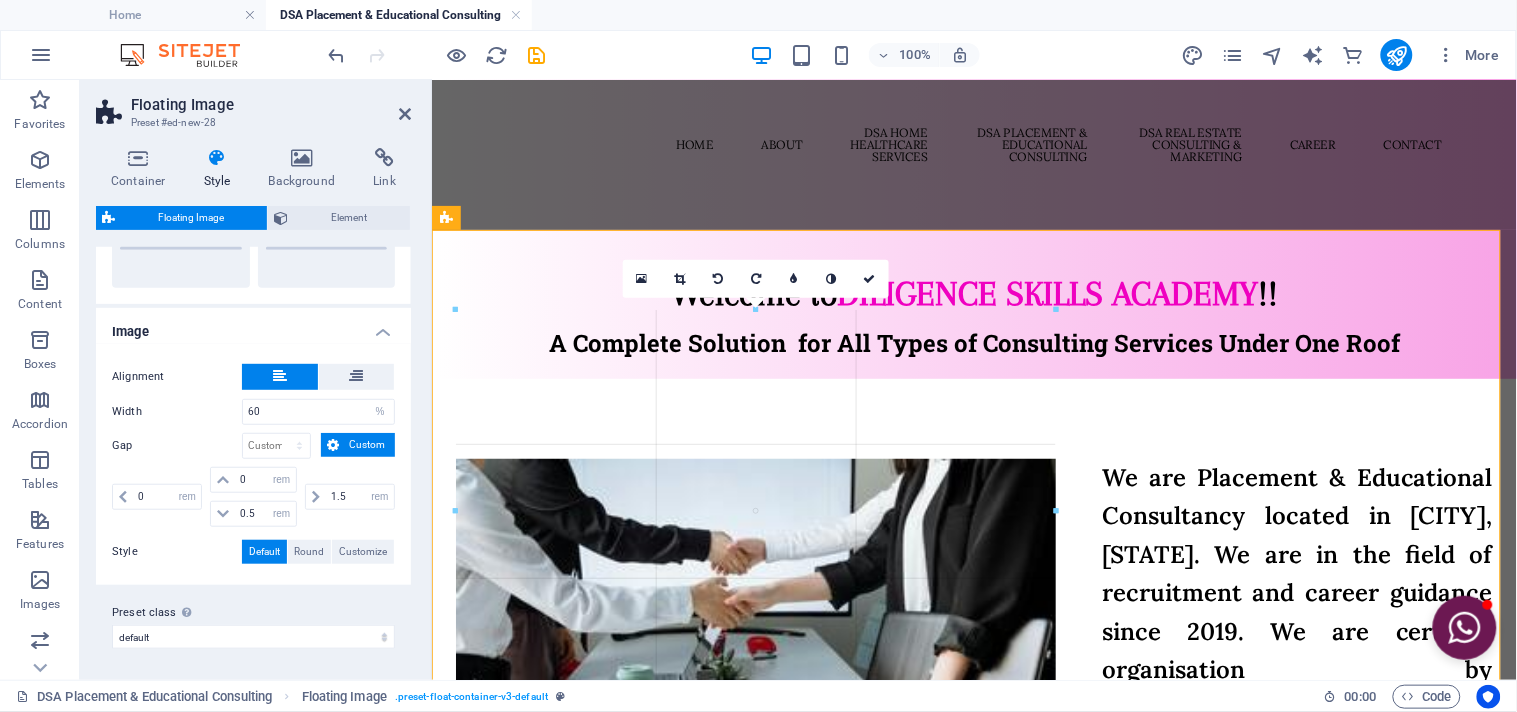 click on "180 170 160 150 140 130 120 110 100 90 80 70 60 50 40 30 20 10 0 -10 -20 -30 -40 -50 -60 -70 -80 -90 -100 -110 -120 -130 -140 -150 -160 -170 600px × 402px / 0° / 165664% 16:10 16:9 4:3 1:1 1:2 0" at bounding box center (756, 511) 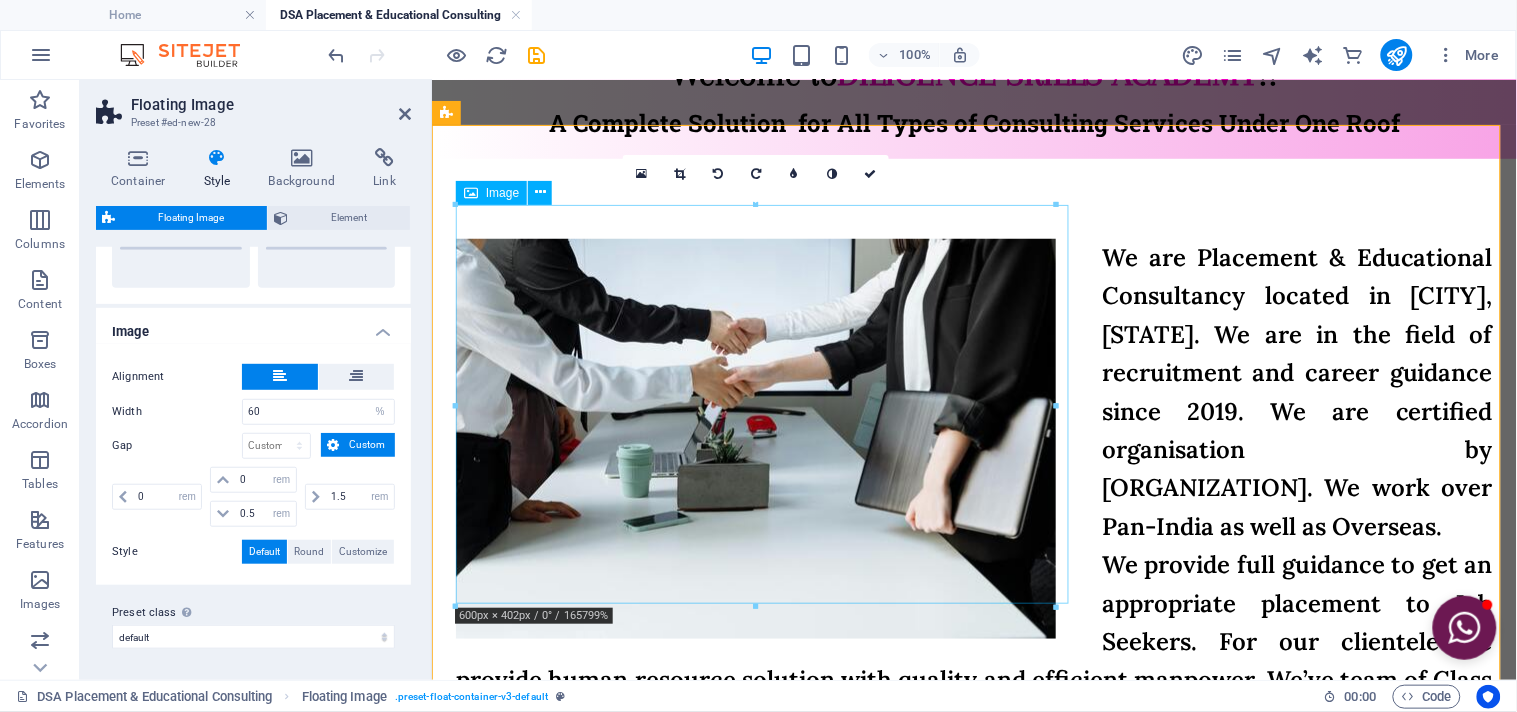 scroll, scrollTop: 333, scrollLeft: 0, axis: vertical 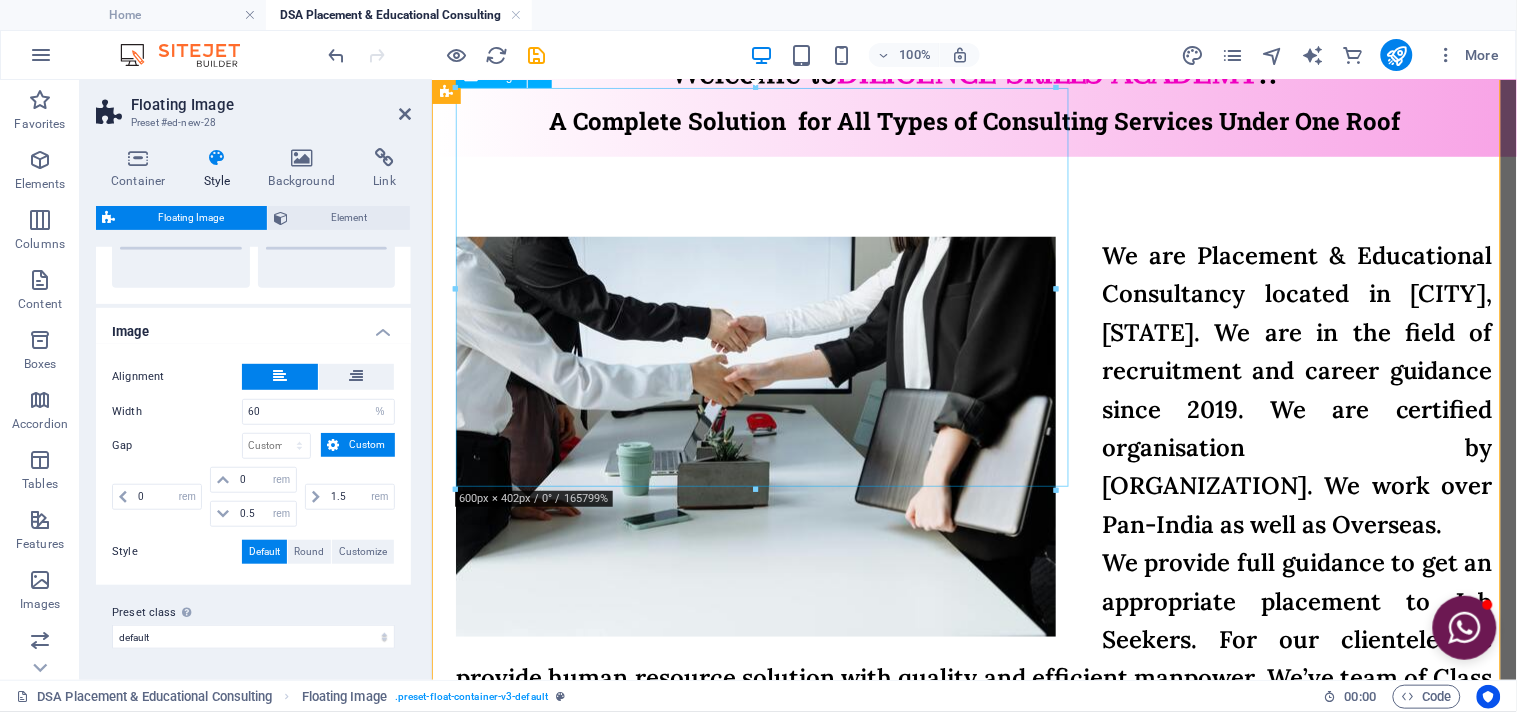 click at bounding box center [766, 436] 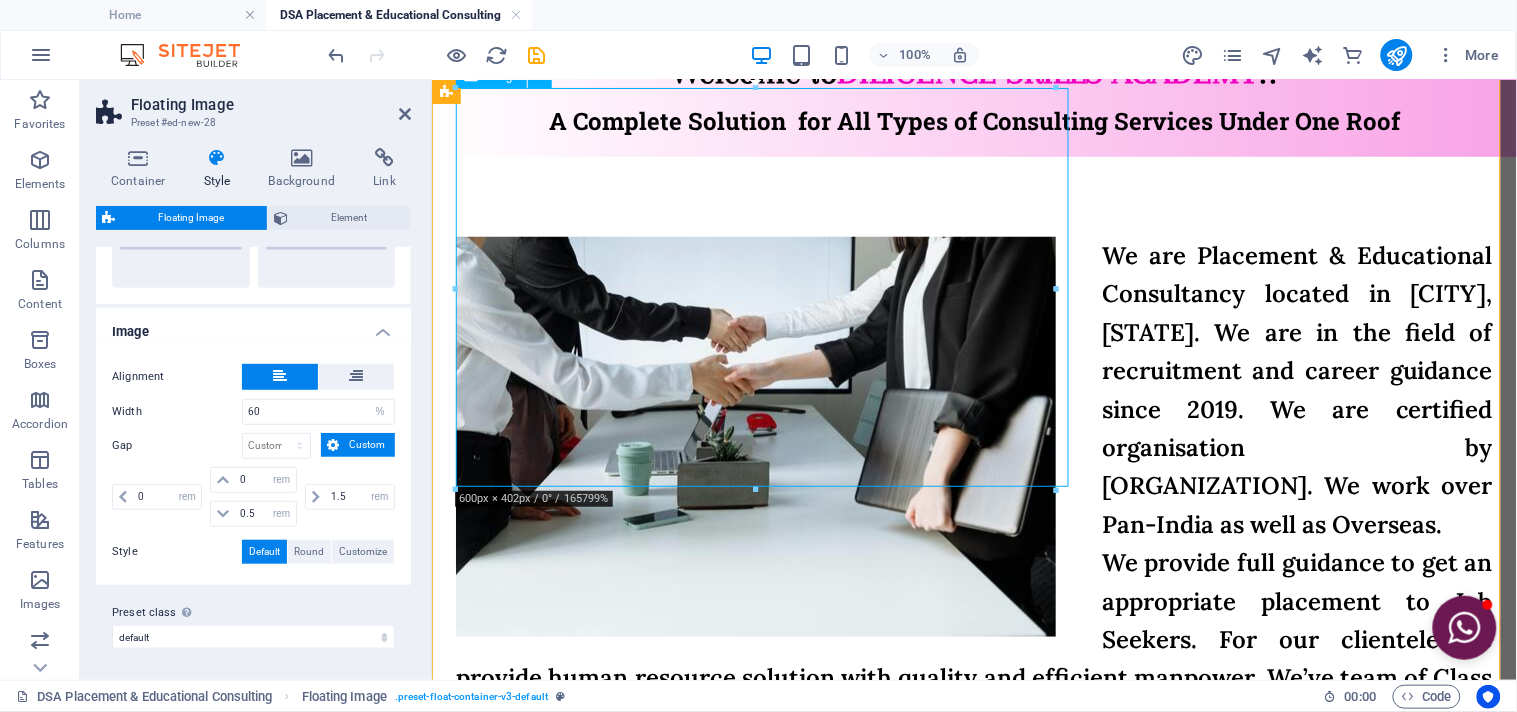 click at bounding box center [766, 436] 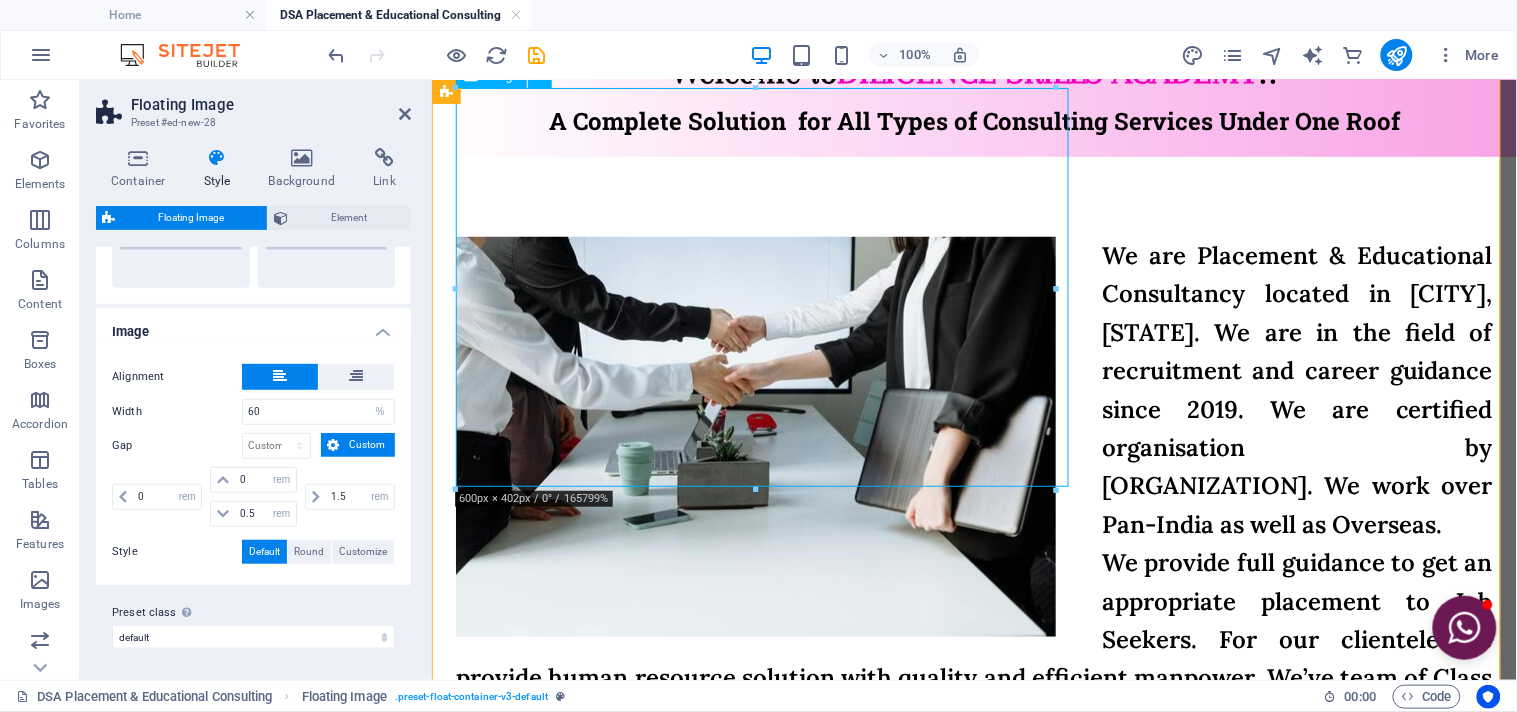 select on "px" 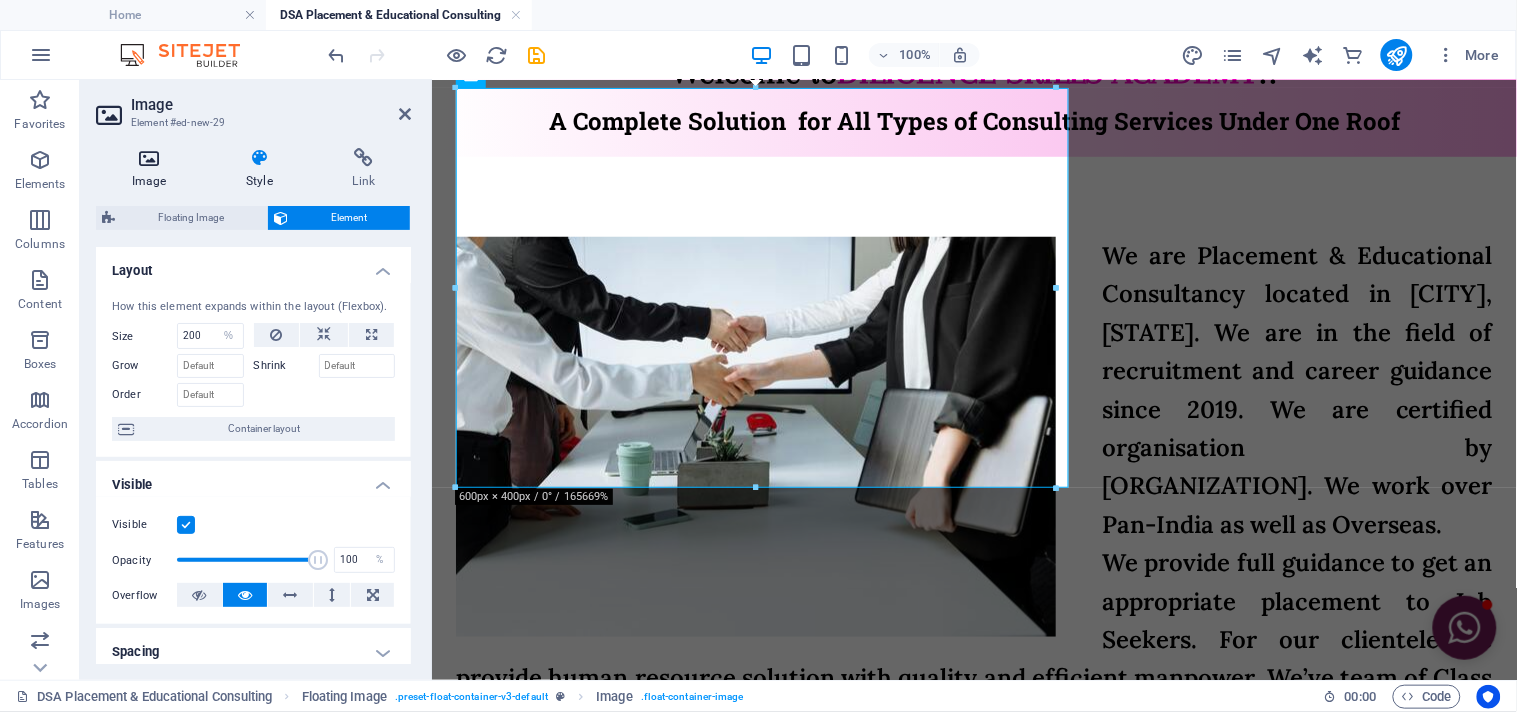 click on "Image" at bounding box center [153, 169] 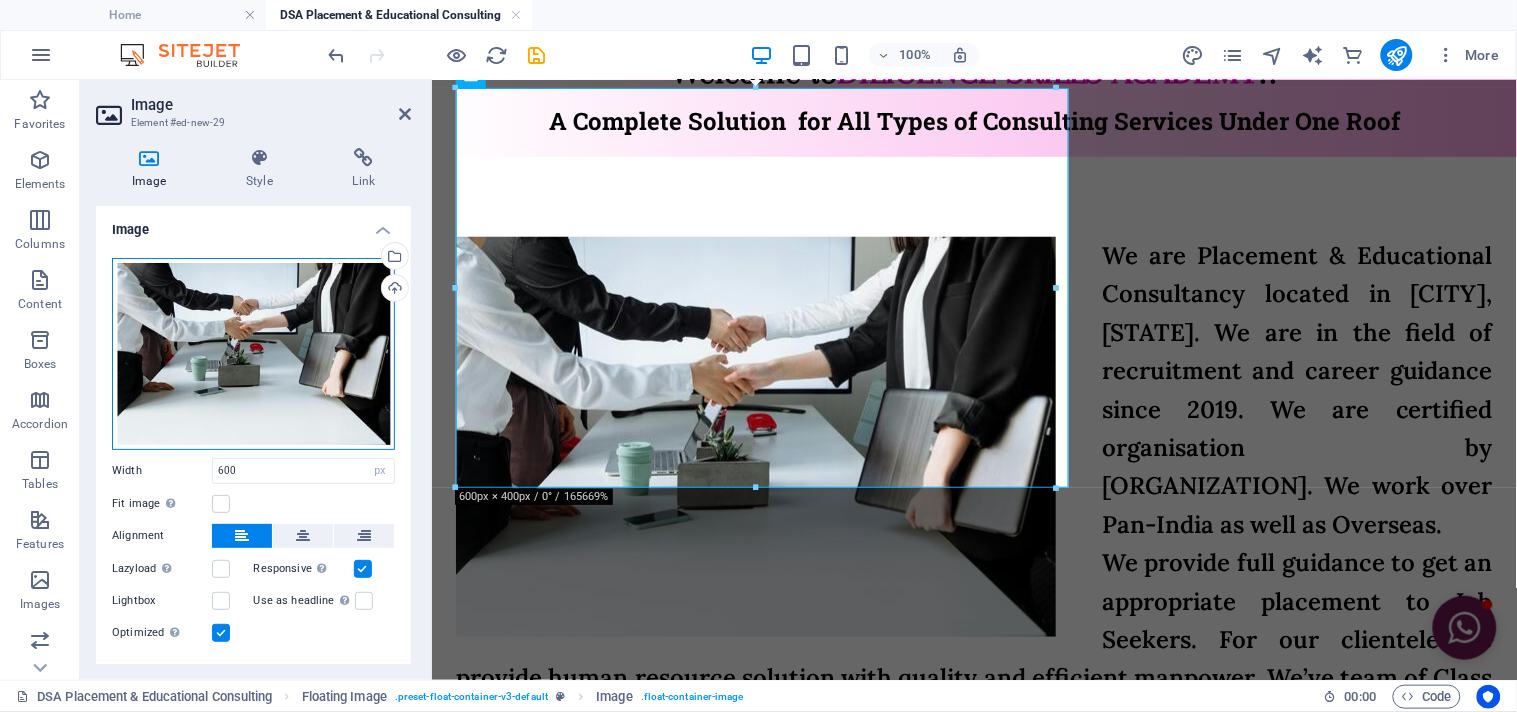 click on "Drag files here, click to choose files or select files from Files or our free stock photos & videos" at bounding box center (253, 354) 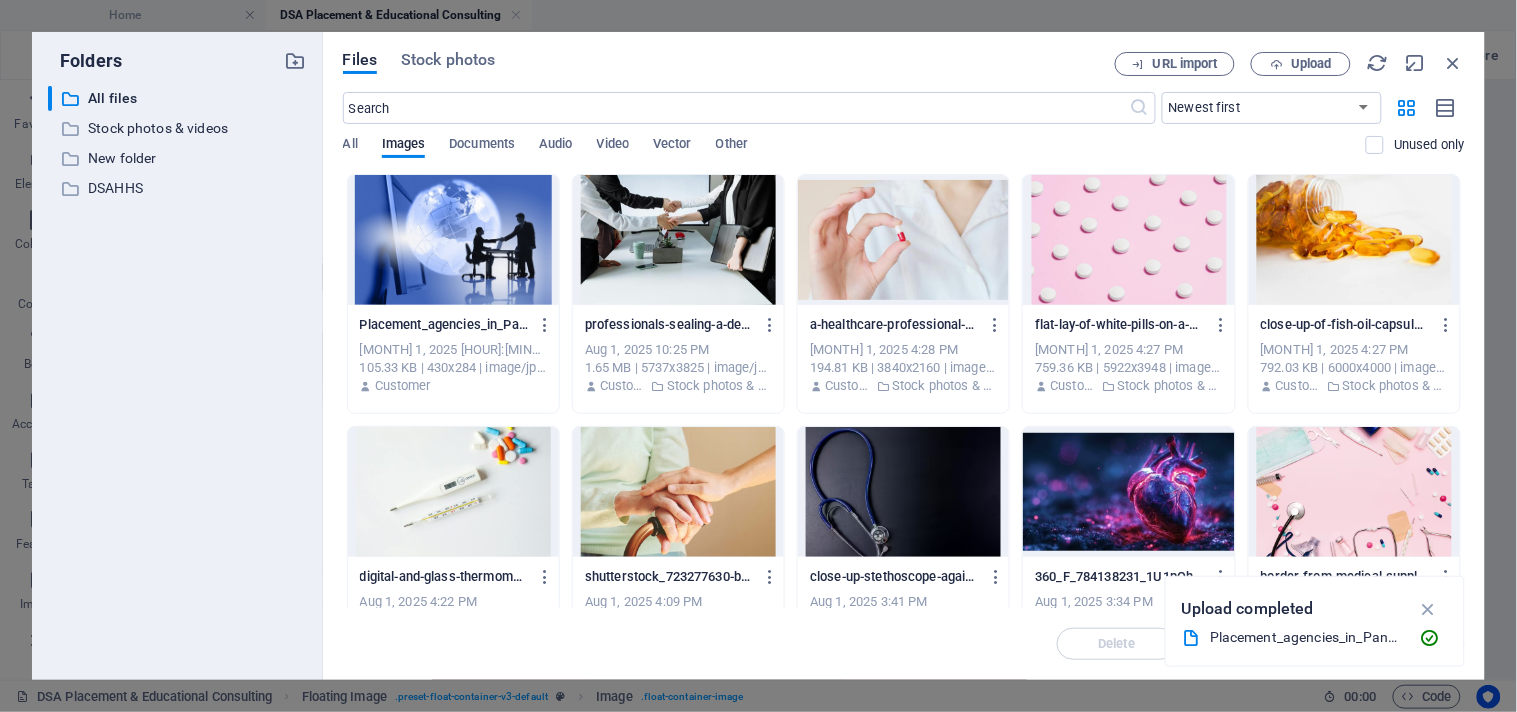 scroll, scrollTop: 345, scrollLeft: 0, axis: vertical 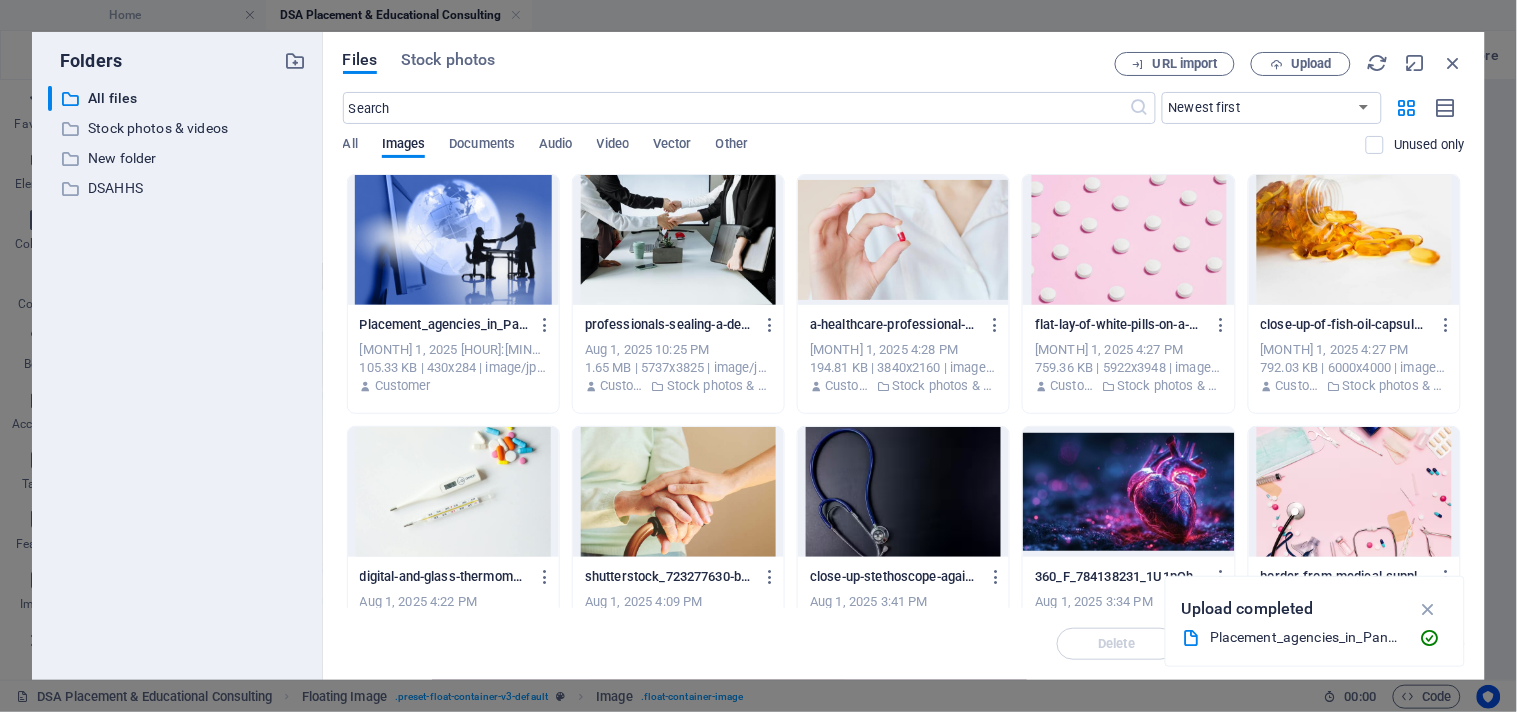 click at bounding box center (453, 240) 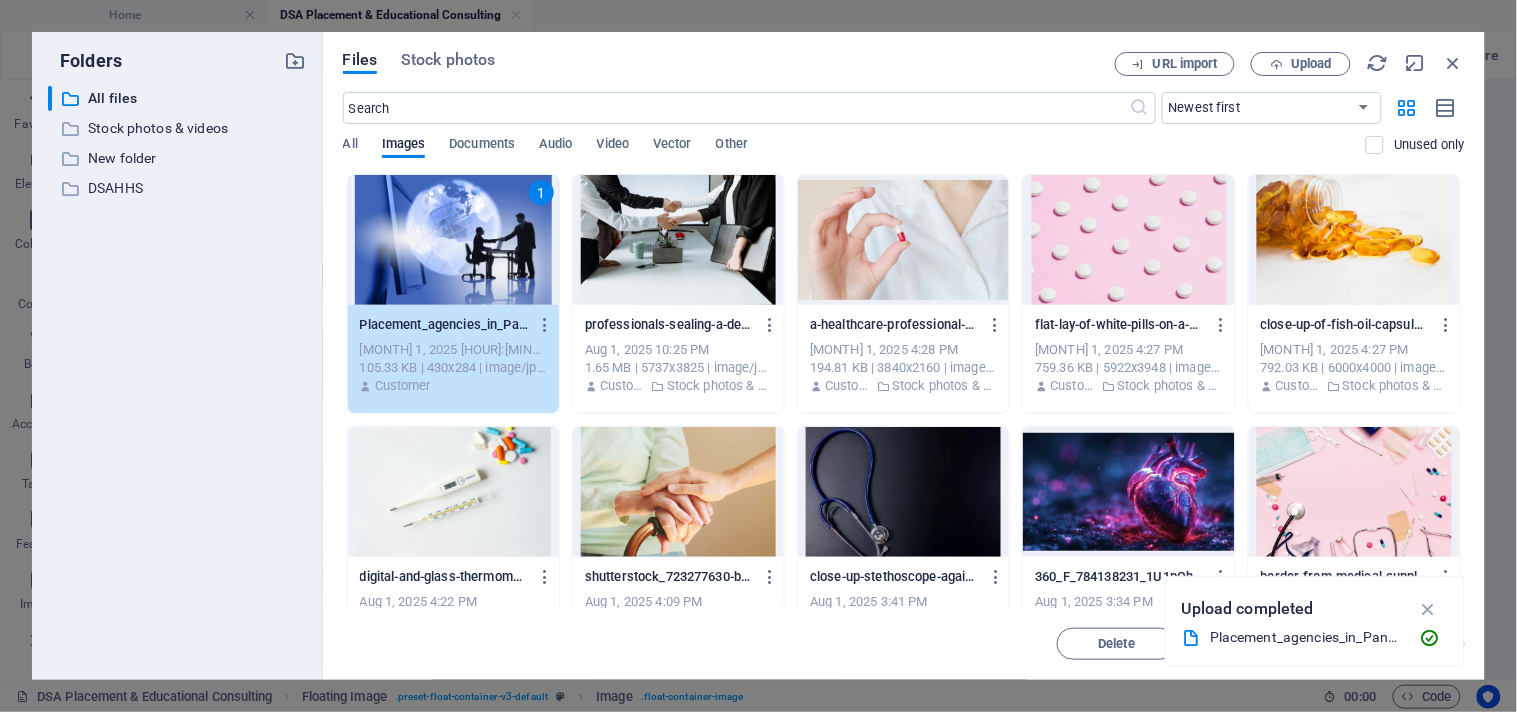 click on "1" at bounding box center [453, 240] 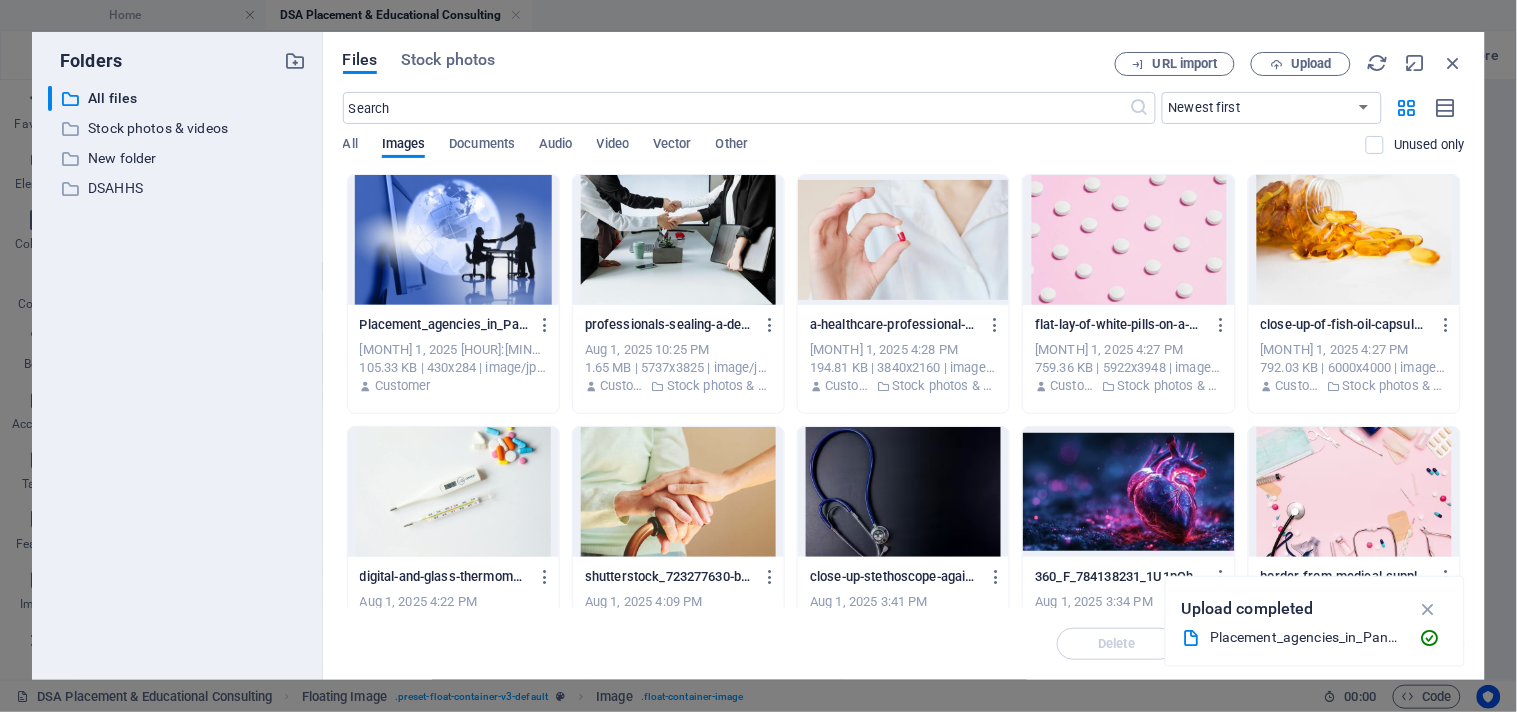 drag, startPoint x: 50, startPoint y: 167, endPoint x: 482, endPoint y: 247, distance: 439.34497 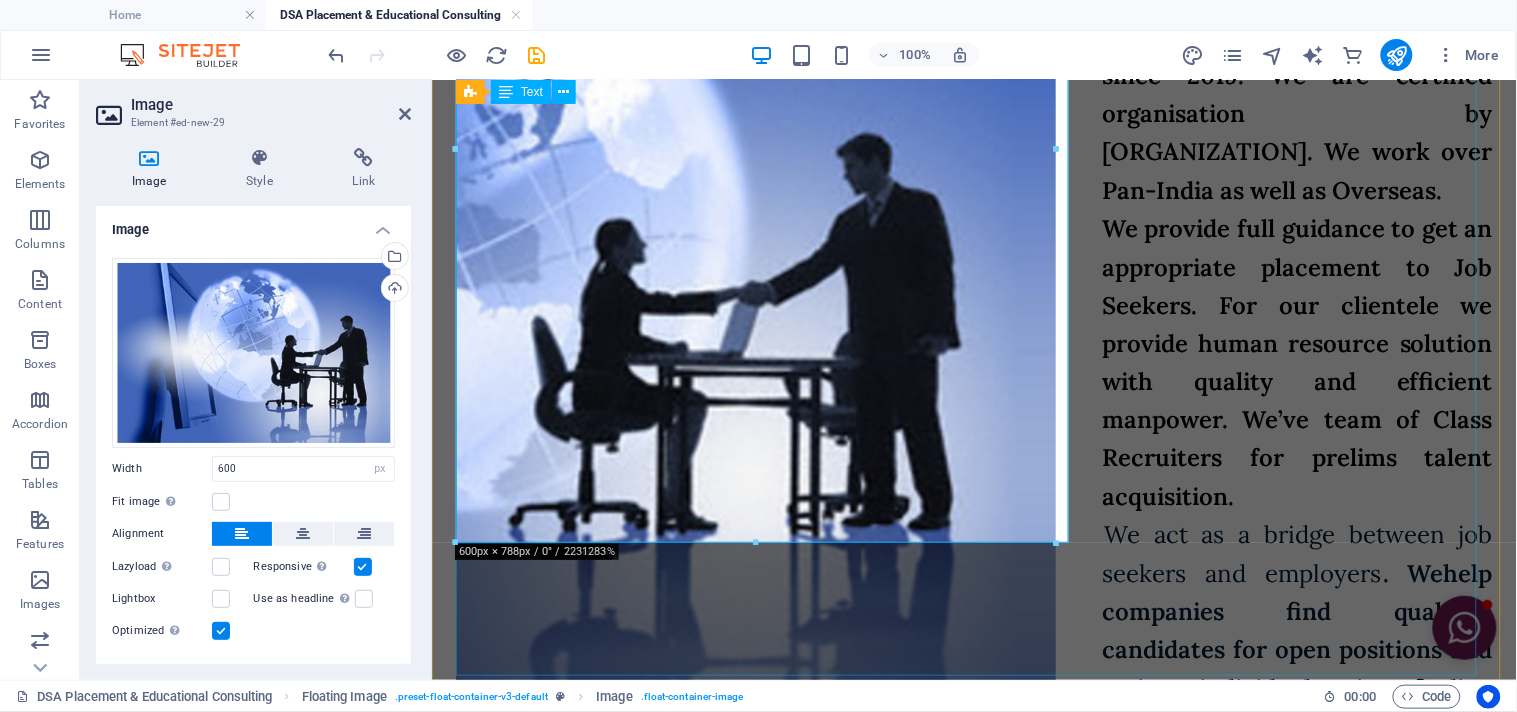 scroll, scrollTop: 666, scrollLeft: 0, axis: vertical 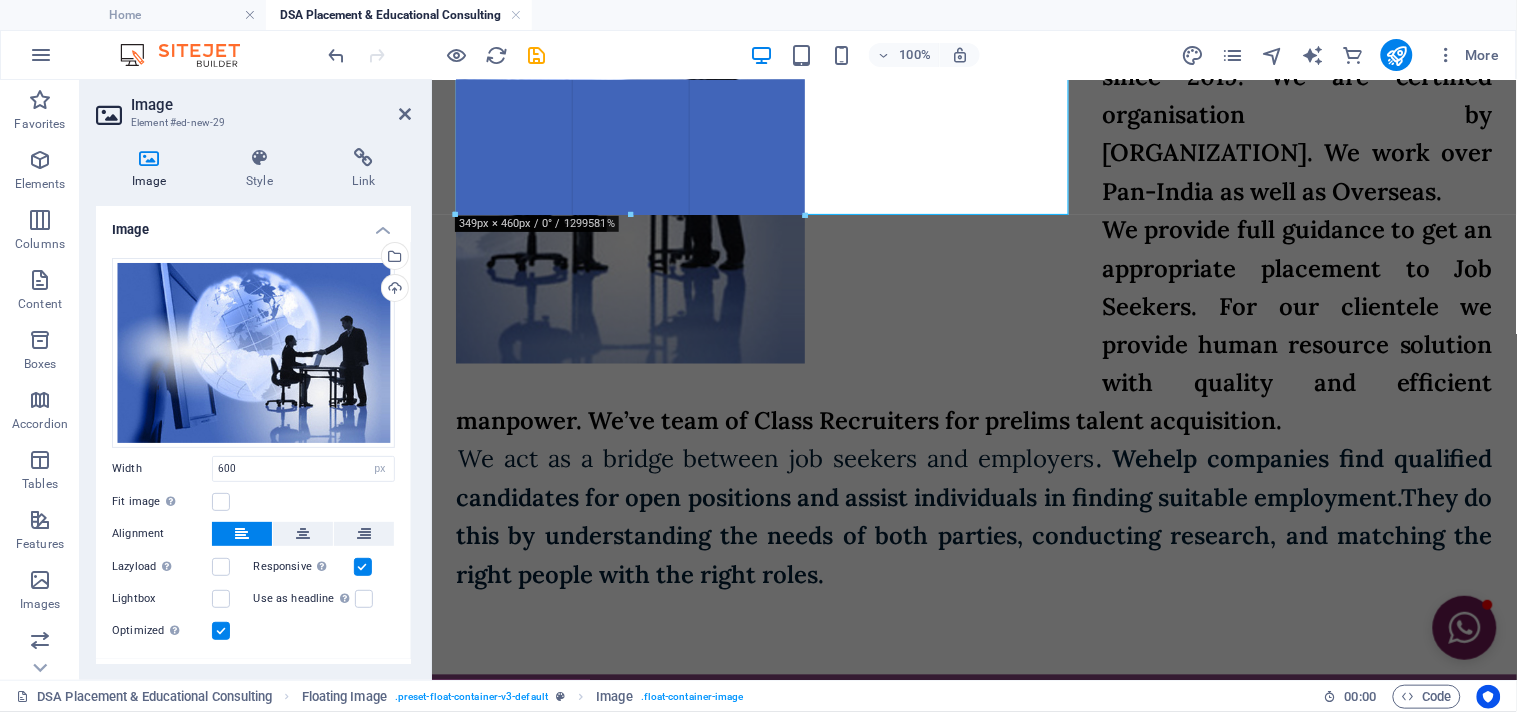 drag, startPoint x: 754, startPoint y: 543, endPoint x: 412, endPoint y: 135, distance: 532.3796 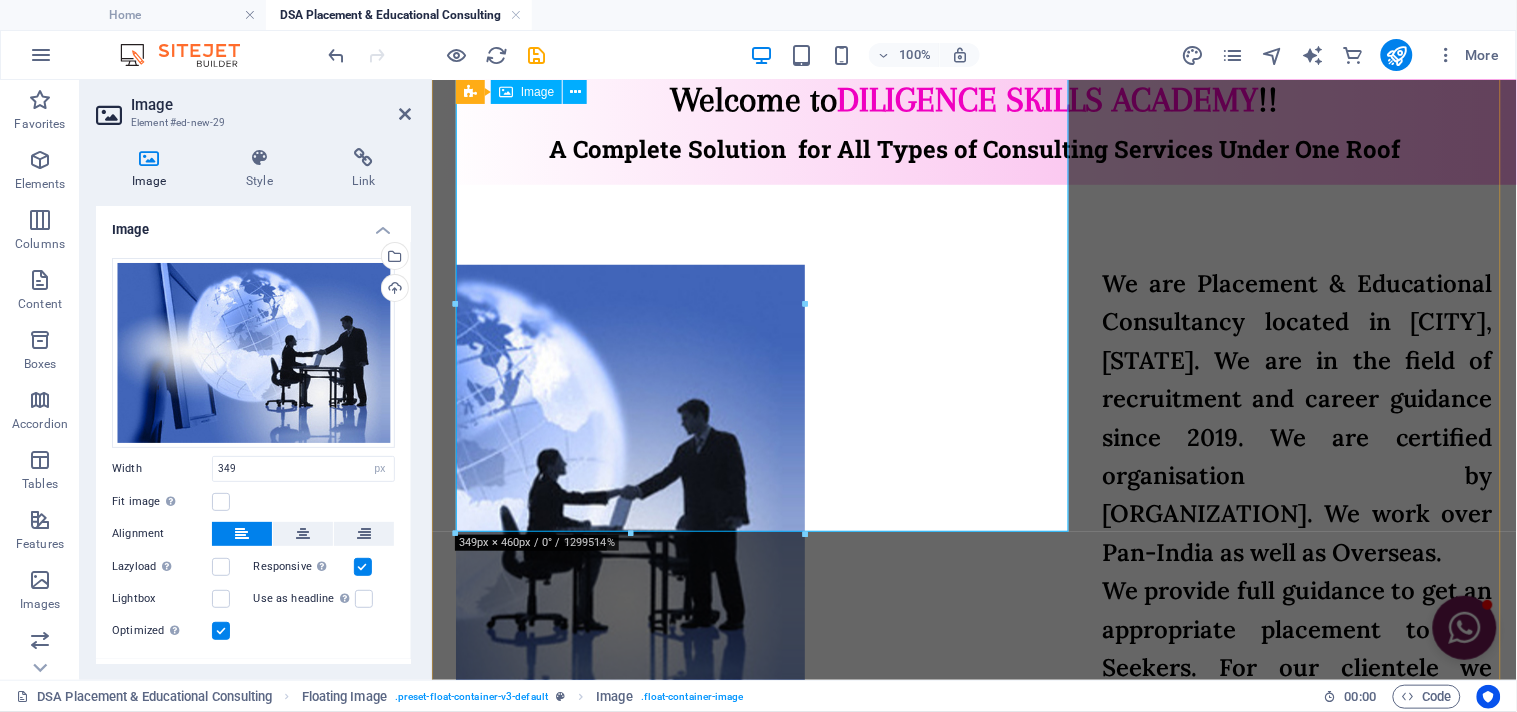 scroll, scrollTop: 111, scrollLeft: 0, axis: vertical 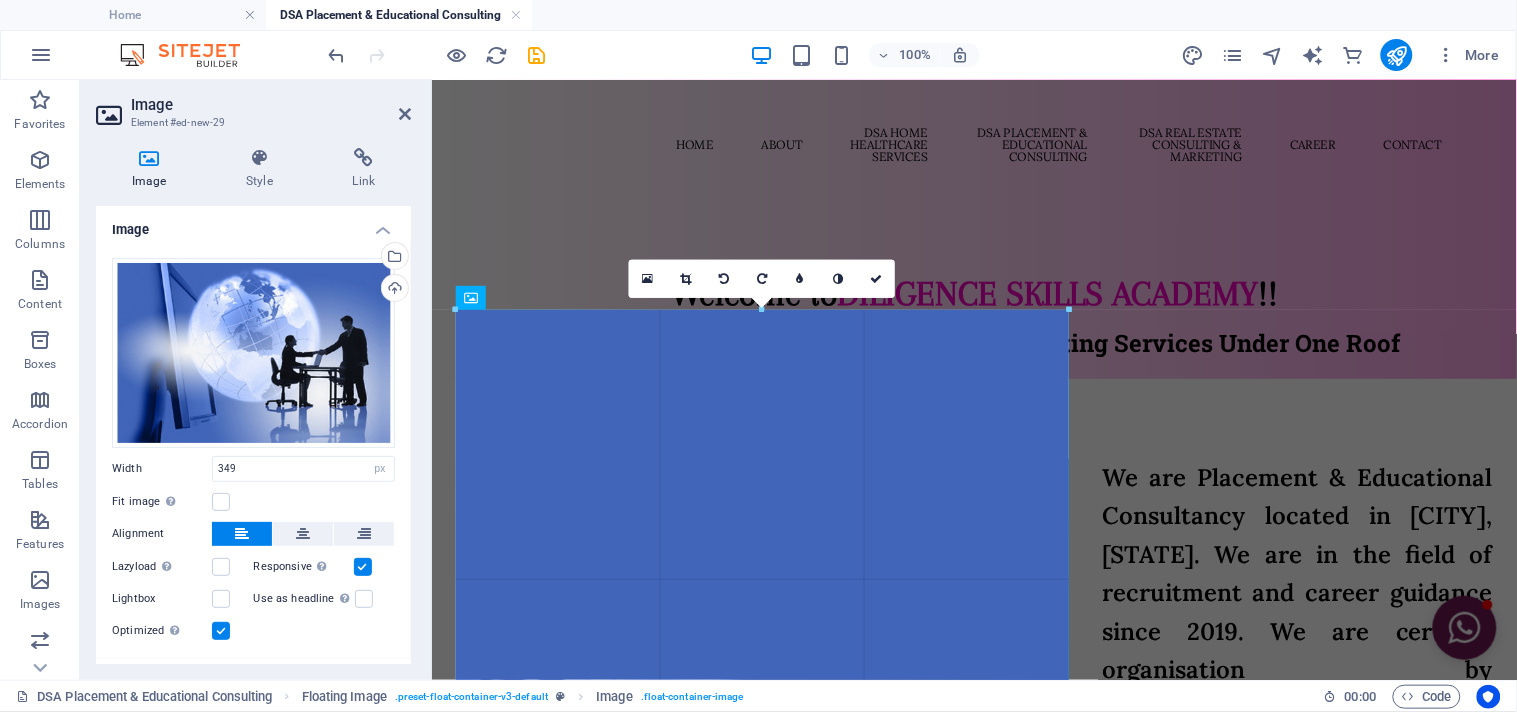 drag, startPoint x: 804, startPoint y: 540, endPoint x: 1068, endPoint y: 498, distance: 267.32004 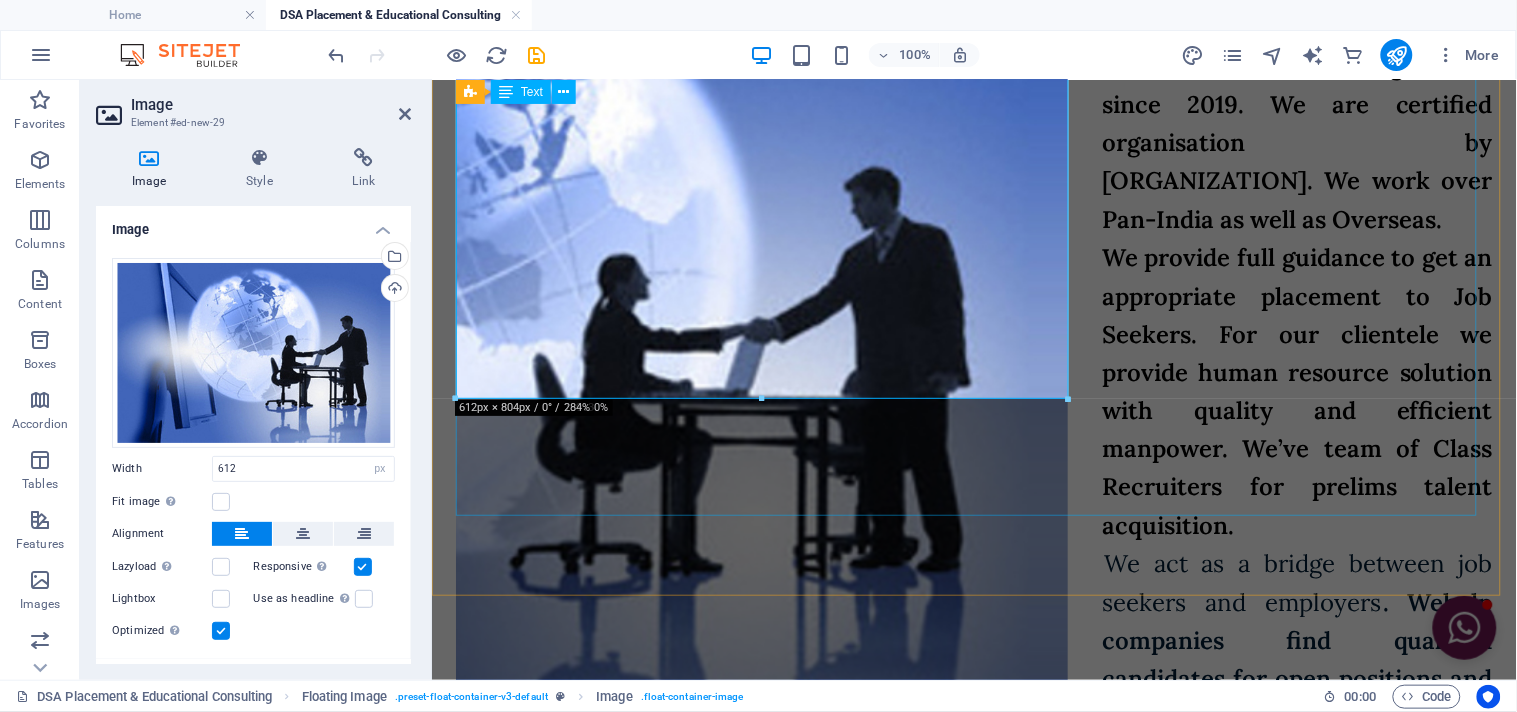 scroll, scrollTop: 888, scrollLeft: 0, axis: vertical 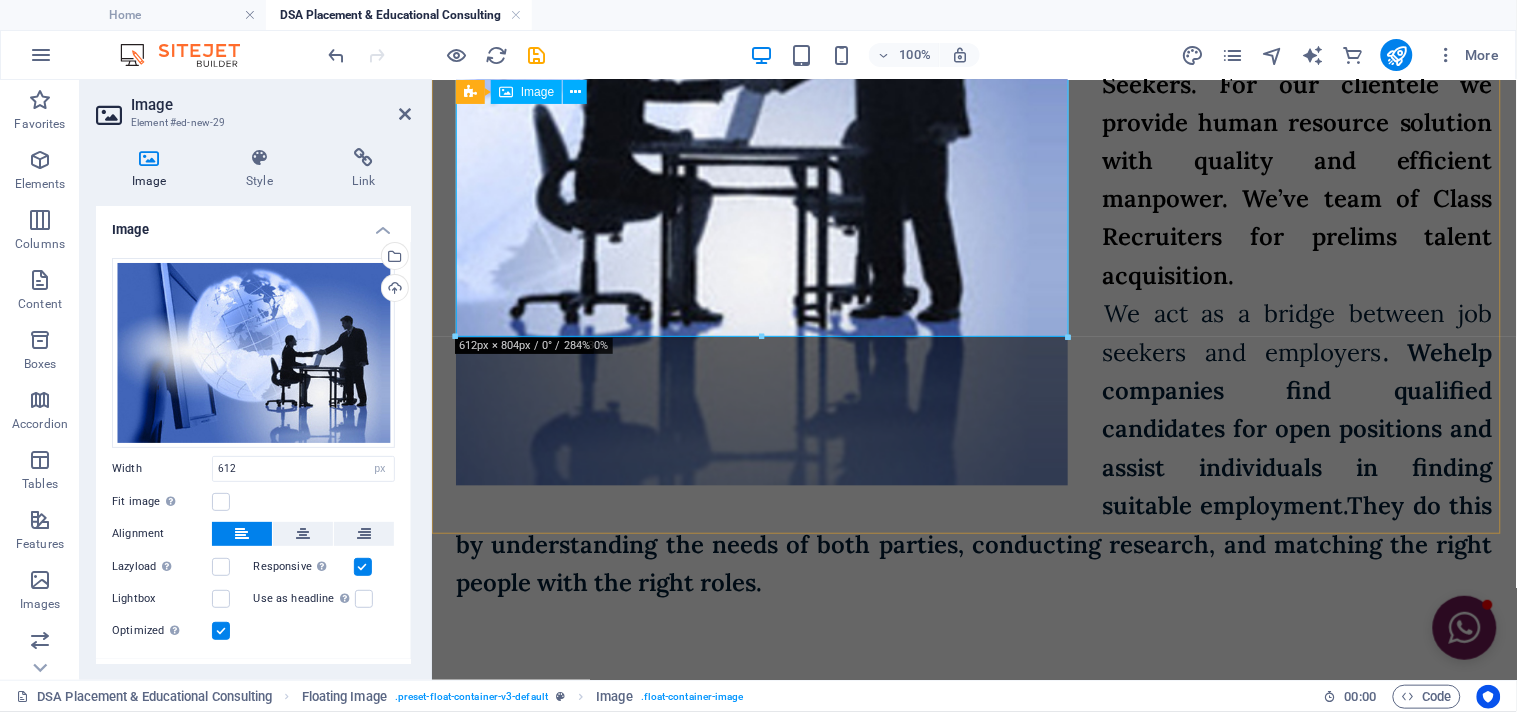 drag, startPoint x: 766, startPoint y: 319, endPoint x: 815, endPoint y: 160, distance: 166.37909 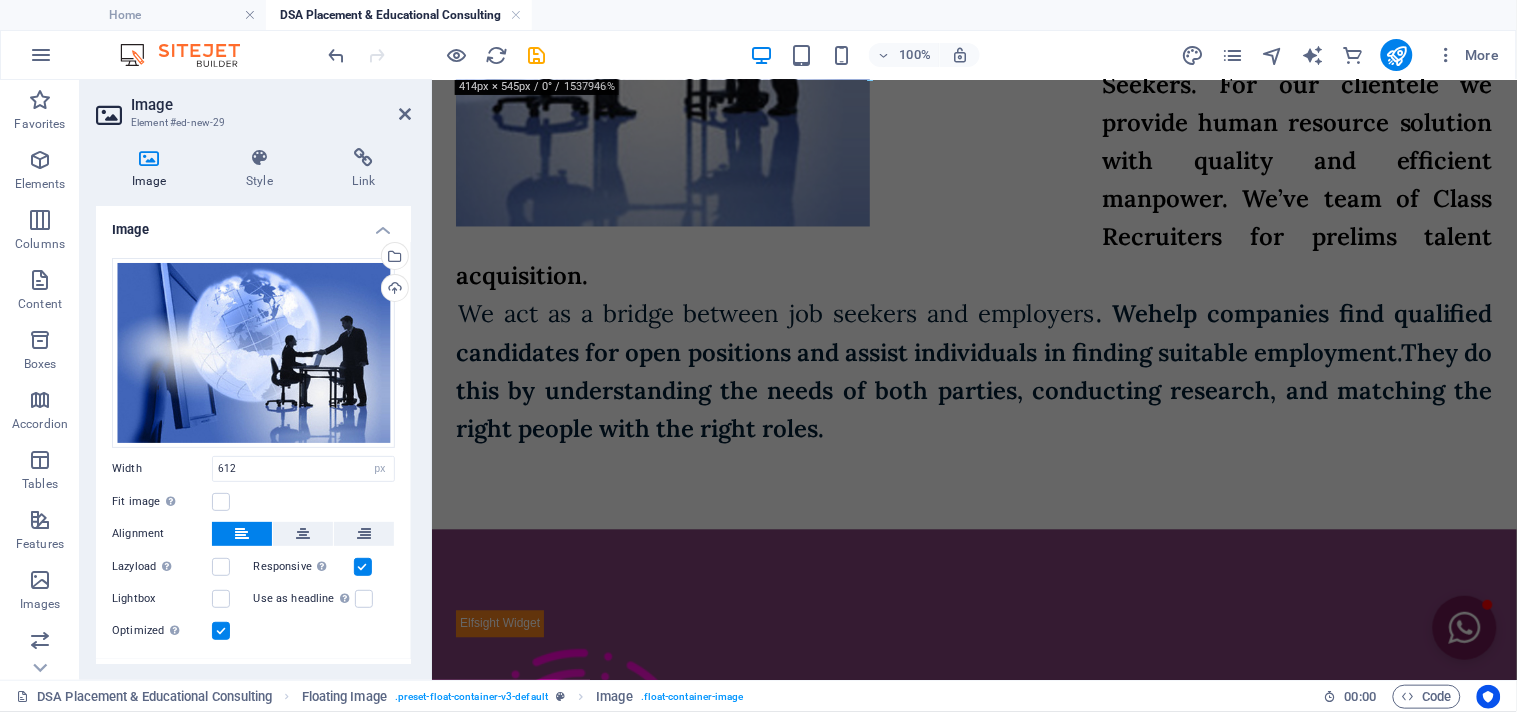 drag, startPoint x: 761, startPoint y: 330, endPoint x: 790, endPoint y: 74, distance: 257.63733 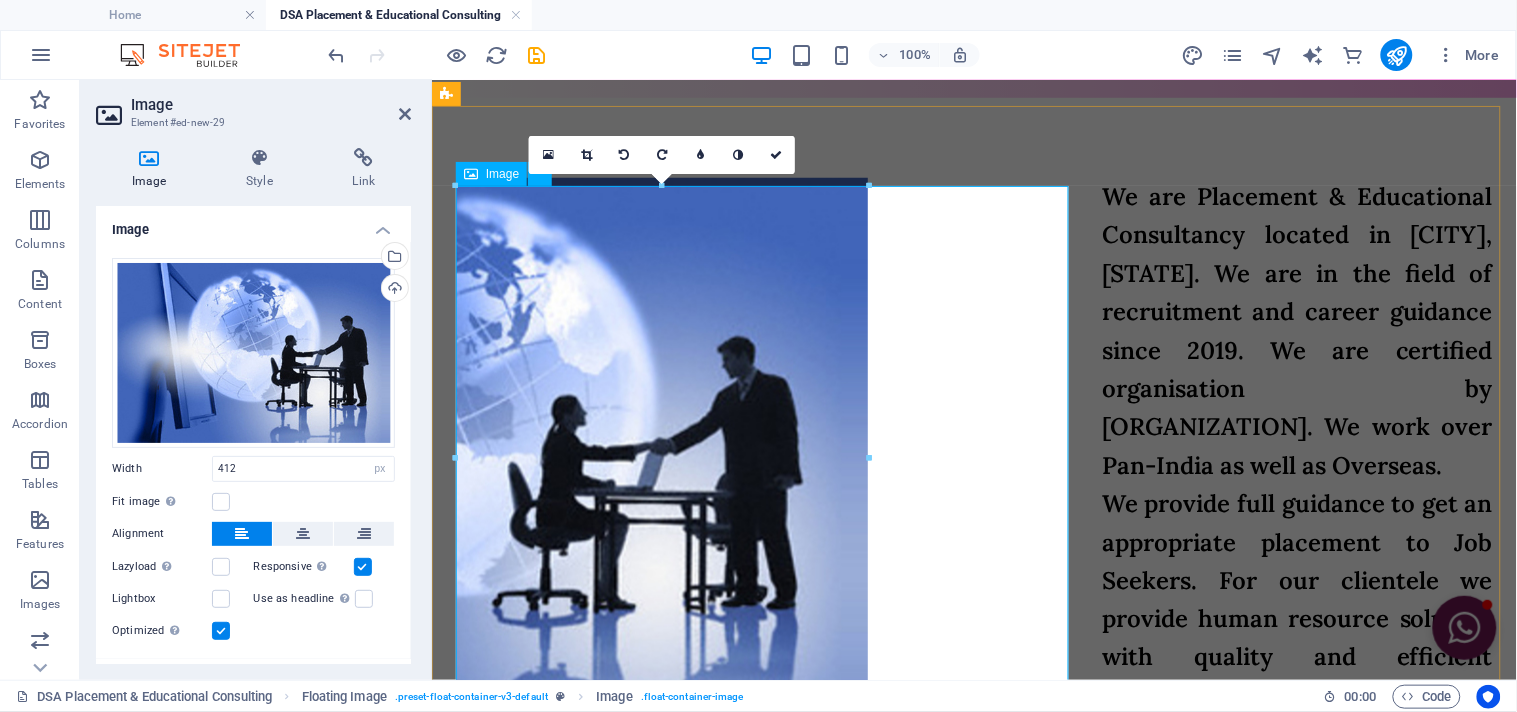 scroll, scrollTop: 448, scrollLeft: 0, axis: vertical 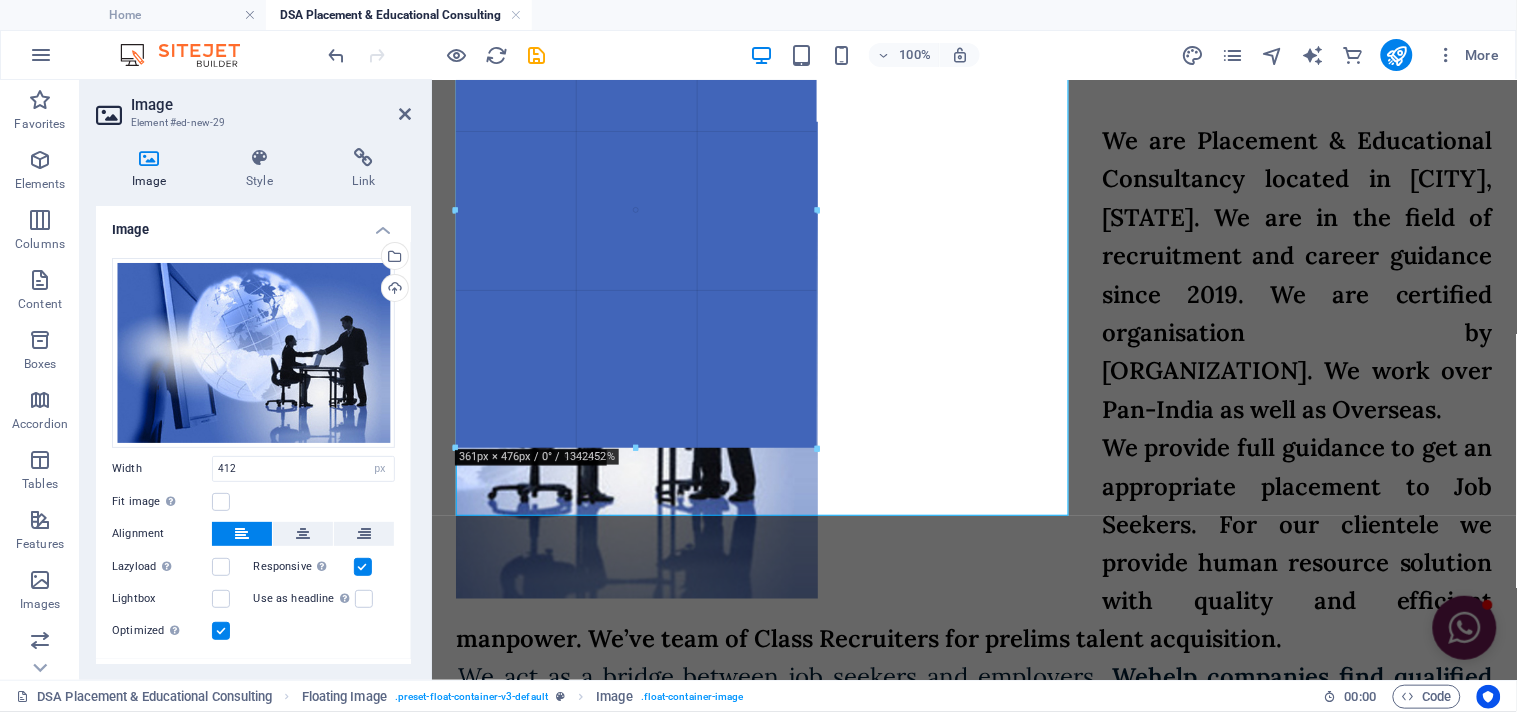 drag, startPoint x: 868, startPoint y: 513, endPoint x: 192, endPoint y: 265, distance: 720.05554 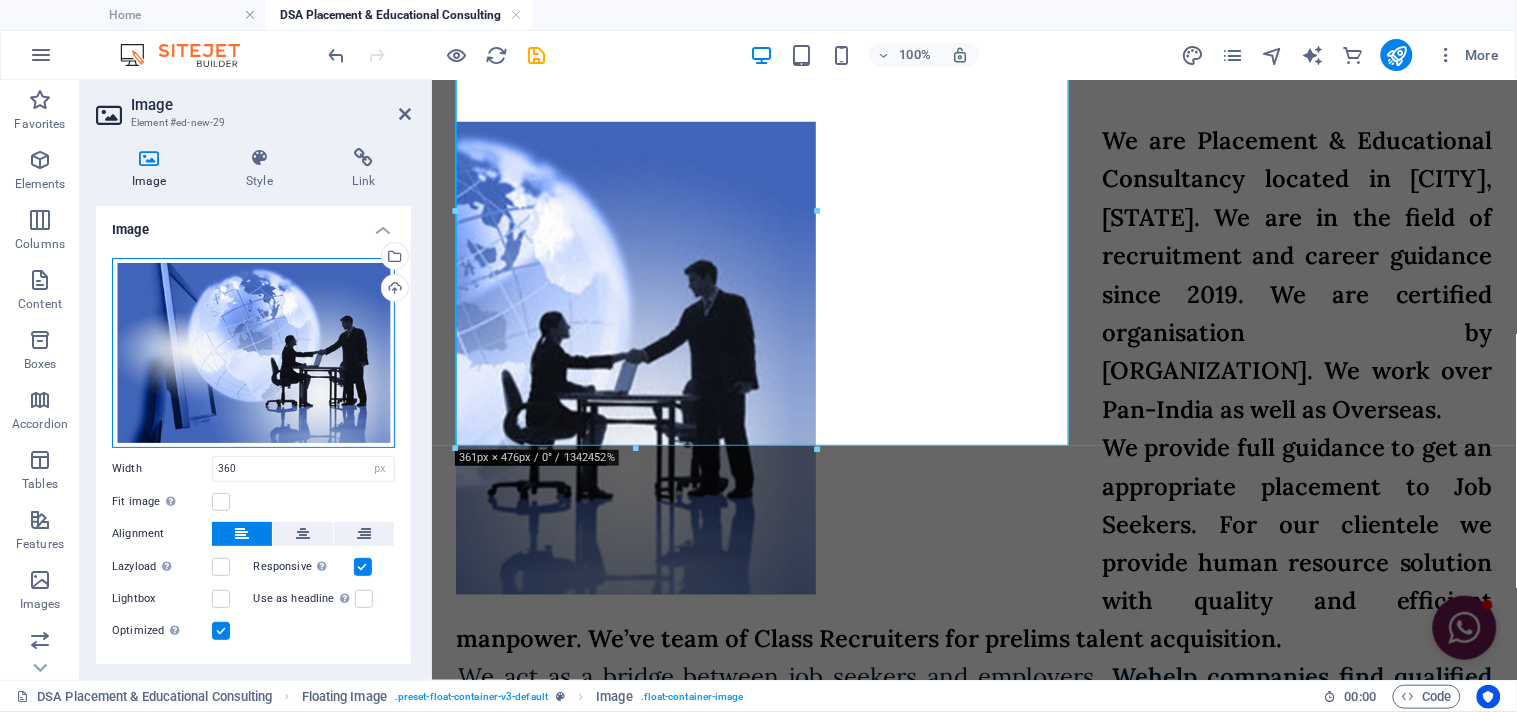 click on "Drag files here, click to choose files or select files from Files or our free stock photos & videos" at bounding box center [253, 353] 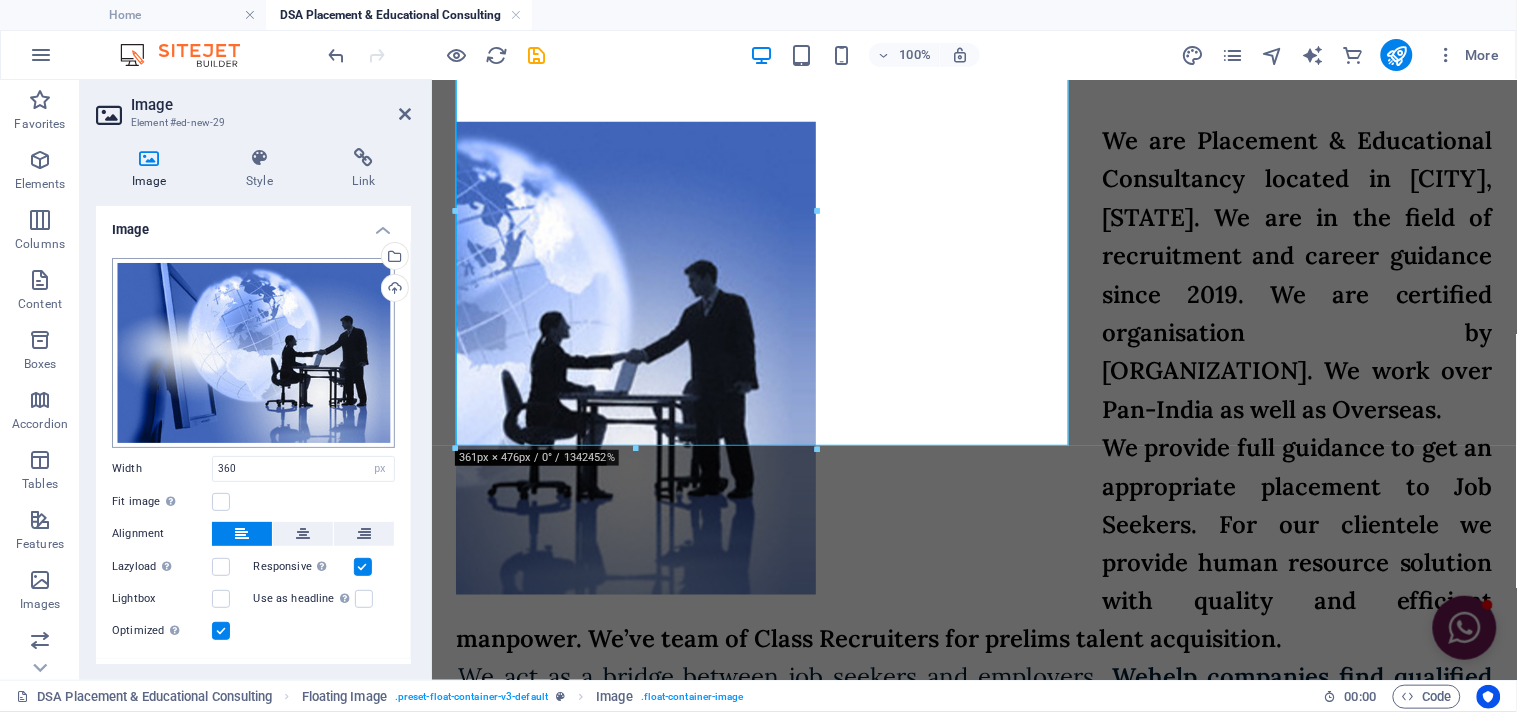click on "DILIGENCE SKILLS ACADEMY Home DSA Placement & Educational Consulting Favorites Elements Columns Content Boxes Accordion Tables Features Images Slider Header Footer Forms Marketing Collections Commerce
Drag here to replace the existing content. Press “Ctrl” if you want to create a new element.
H3   Separator   Container   Menu Bar   Container   Floating Image   Text   Container   Image   Cards   Container   H3   Container   Footer Thrud   Container   Text   Container   Container   Text   Container   Text   H3   Container   Image   Text   Text   Menu 95% More Home Floating Image . preset-float-container-v3-default Image . float-container-image 00 : 00 Code Favorites Elements Columns Content Boxes Accordion Tables Features Images Slider Header Footer Forms Marketing Collections Commerce Image Element #ed-new-29 Image Style Link Image Drag files here, click to choose files or Upload Width 360 auto %" at bounding box center (758, 356) 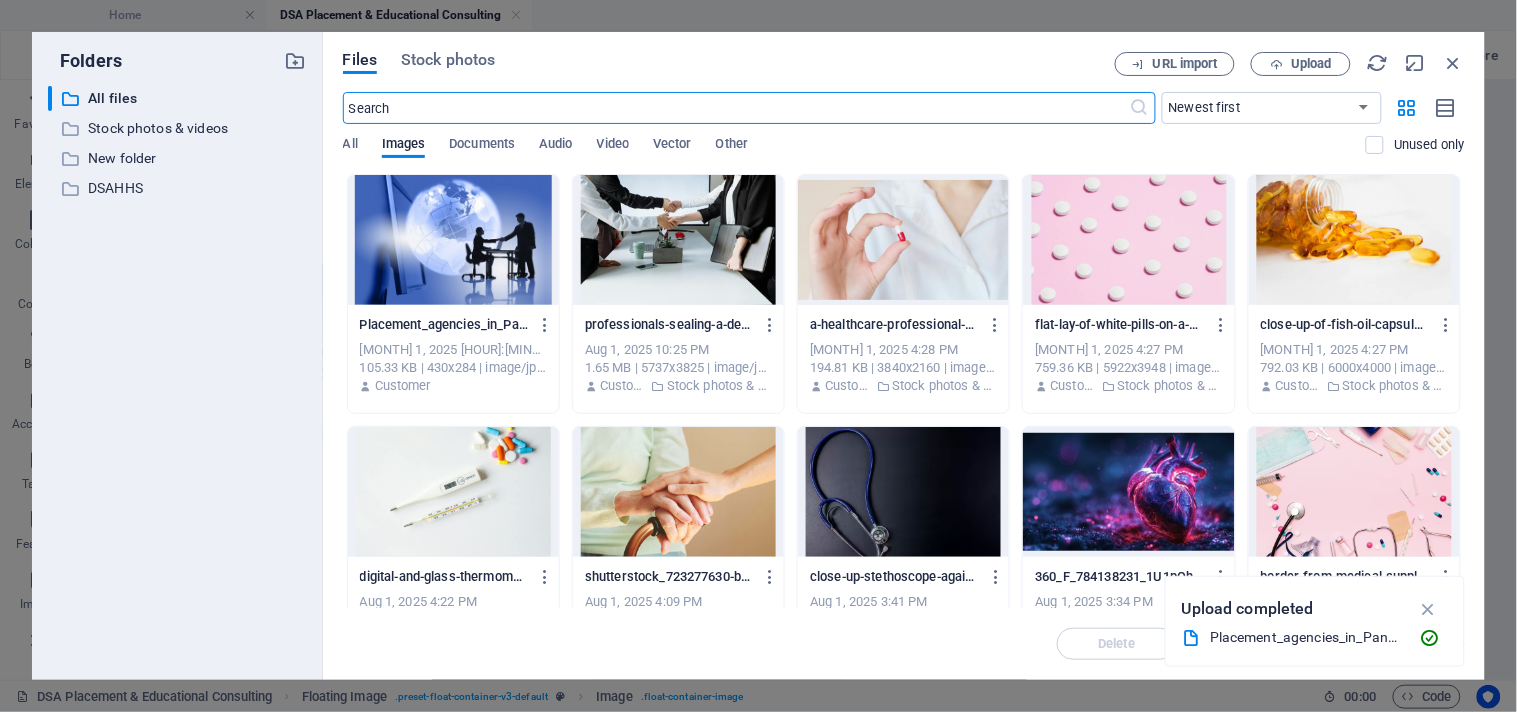 scroll, scrollTop: 461, scrollLeft: 0, axis: vertical 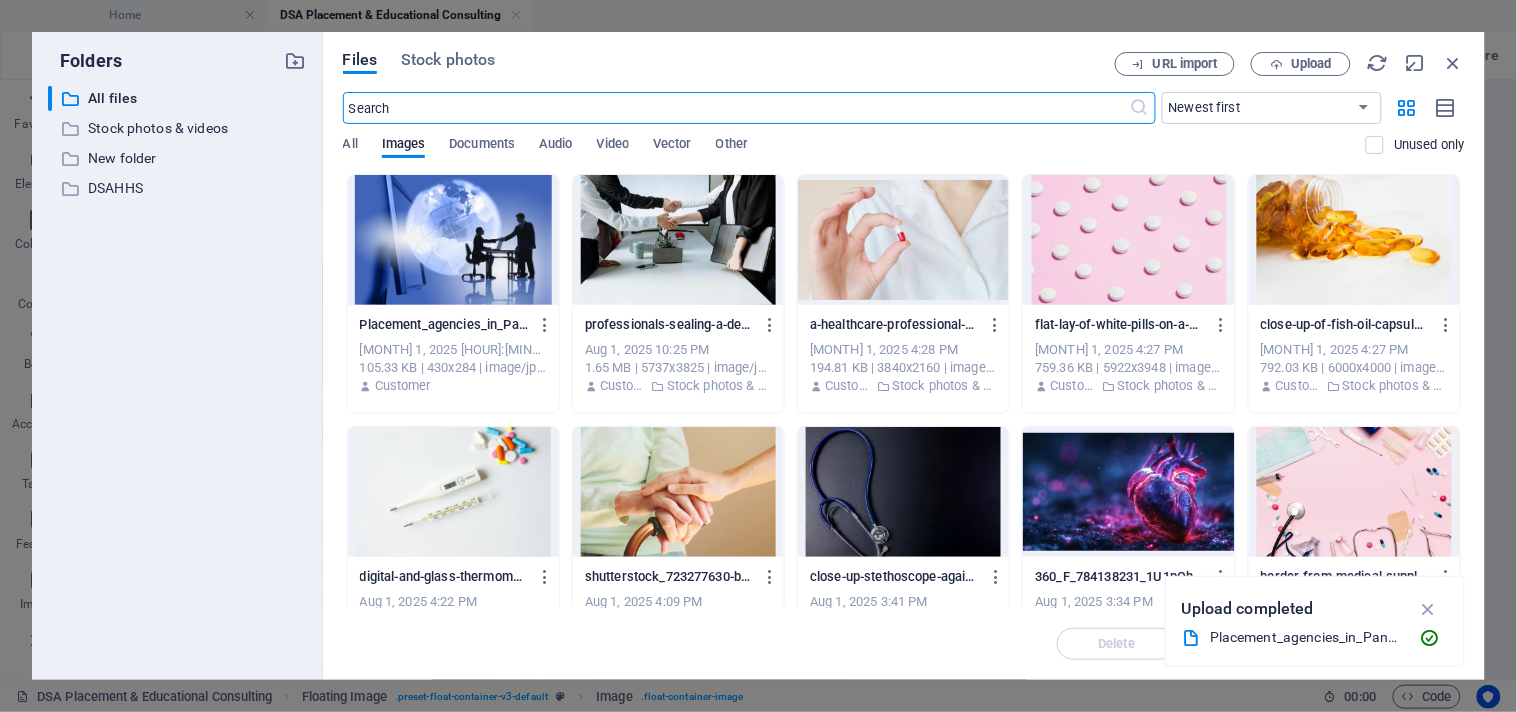 click at bounding box center [678, 240] 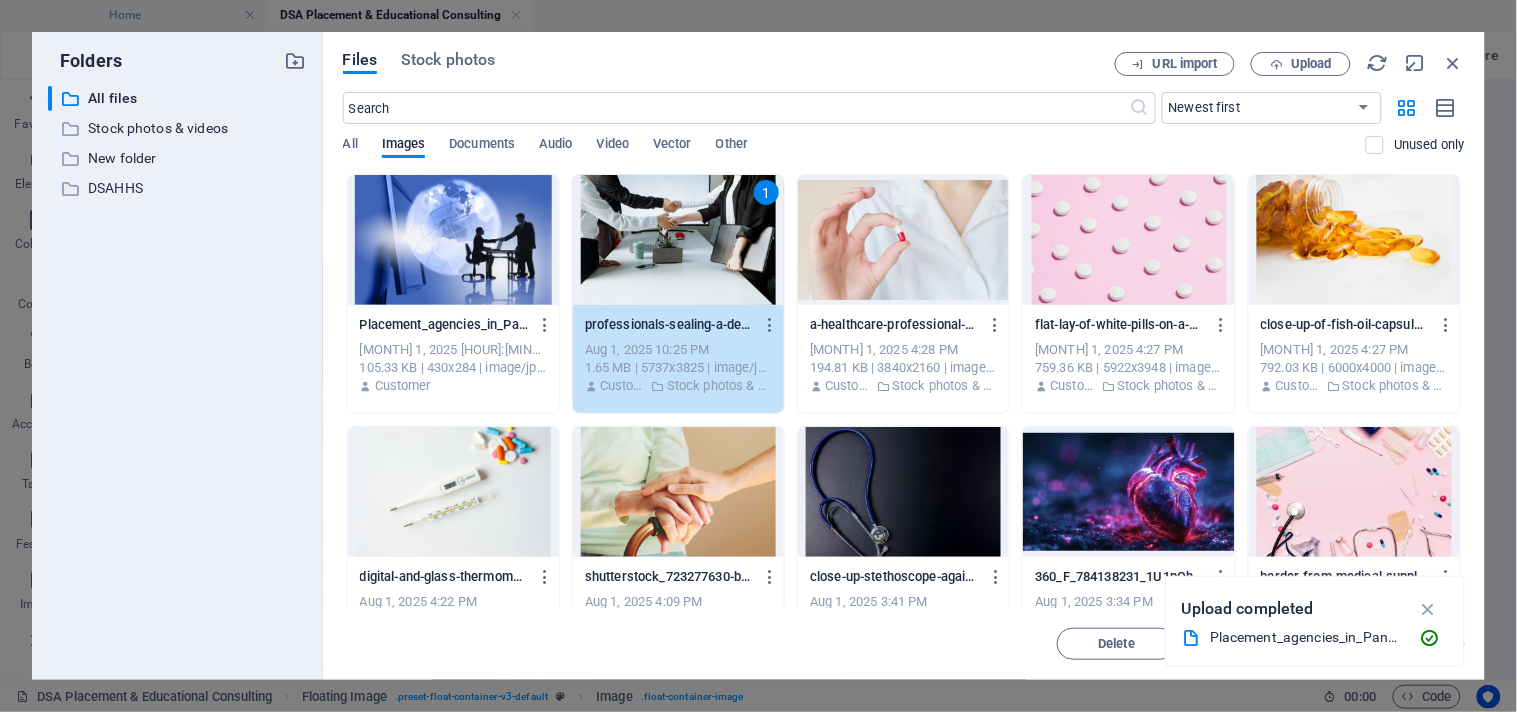 click on "1" at bounding box center [678, 240] 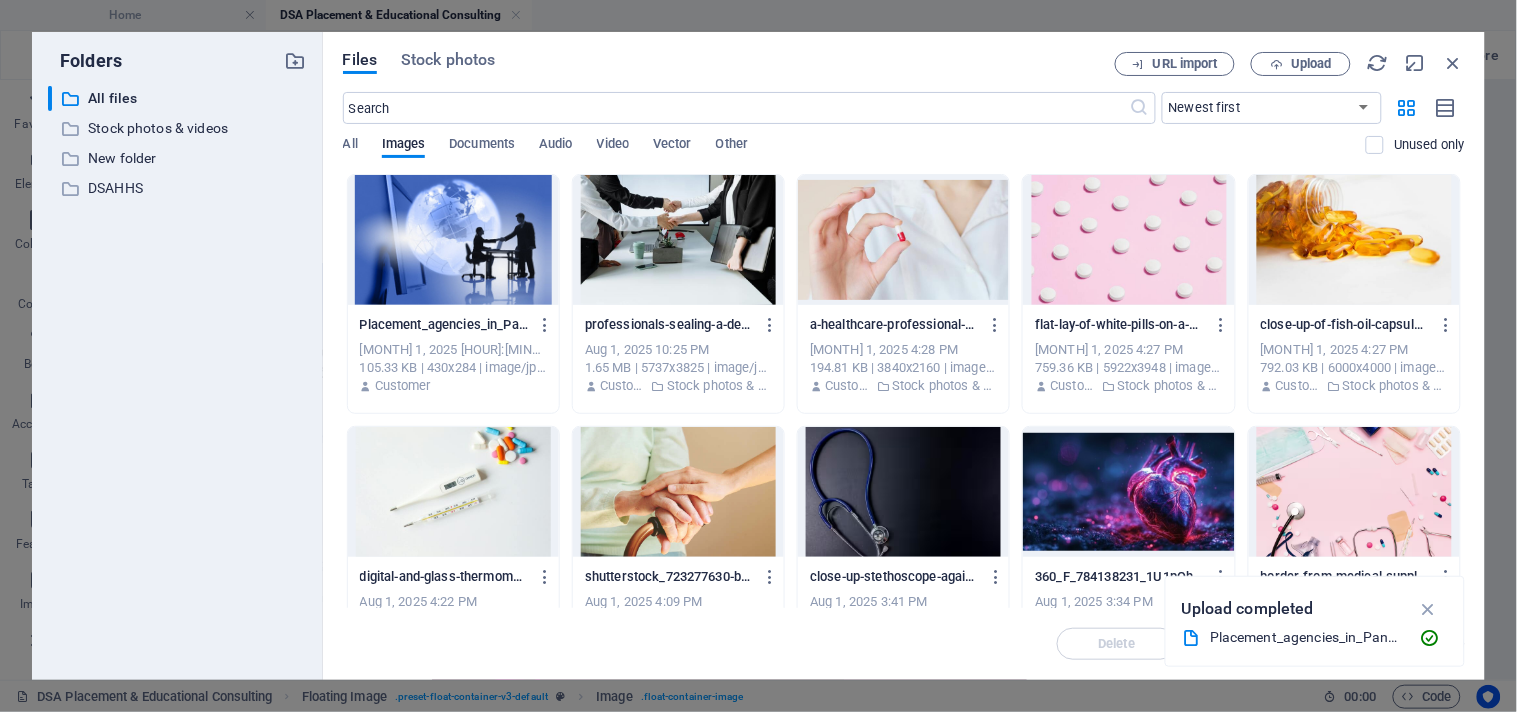 click at bounding box center (678, 240) 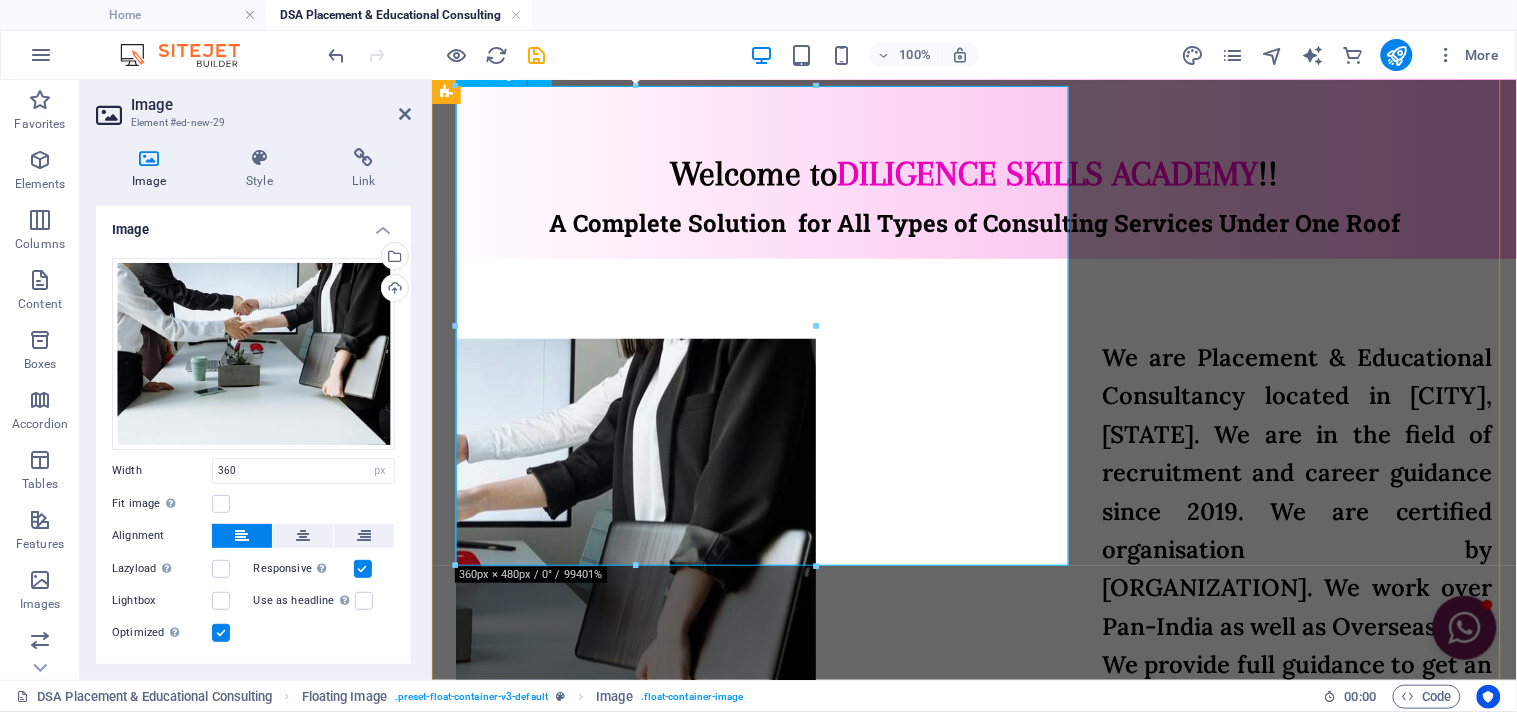 scroll, scrollTop: 115, scrollLeft: 0, axis: vertical 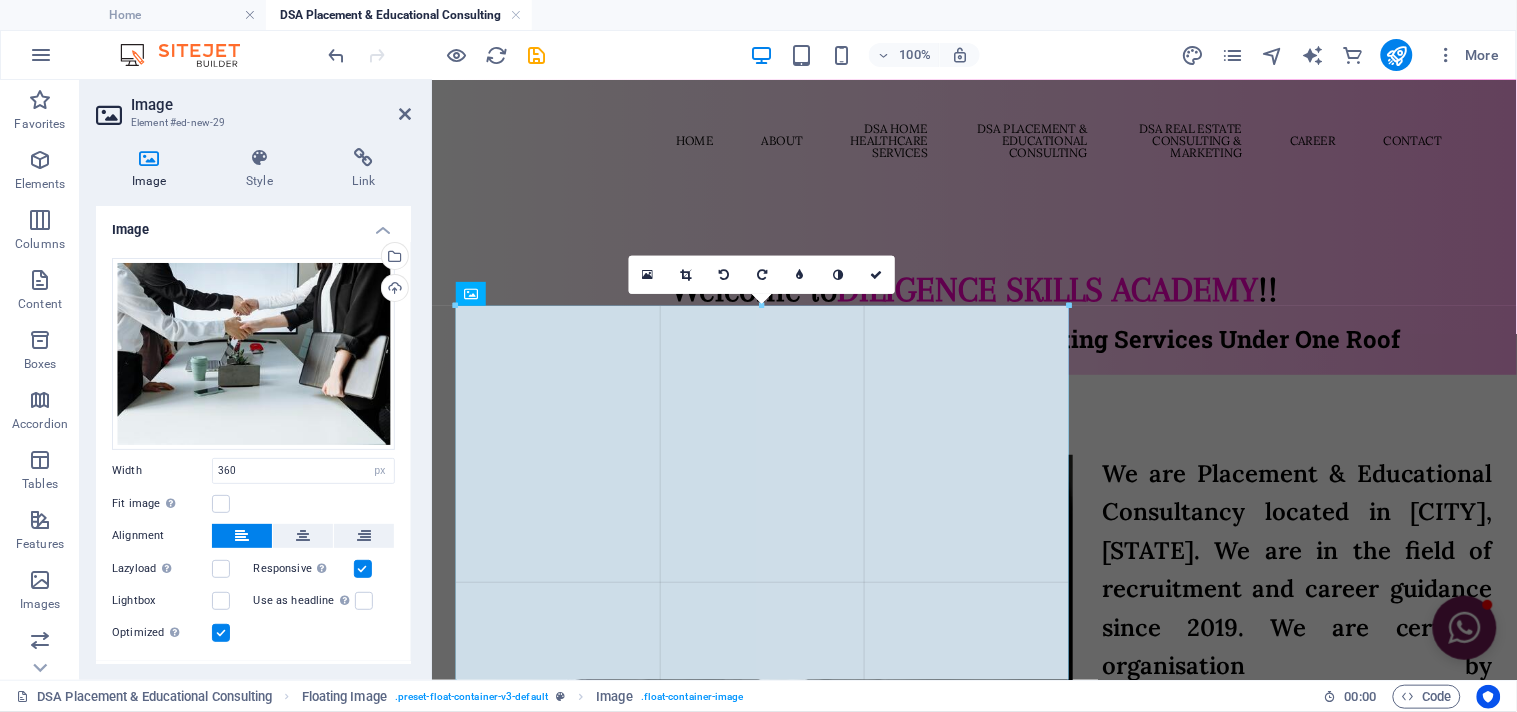 drag, startPoint x: 817, startPoint y: 545, endPoint x: 1071, endPoint y: 521, distance: 255.13133 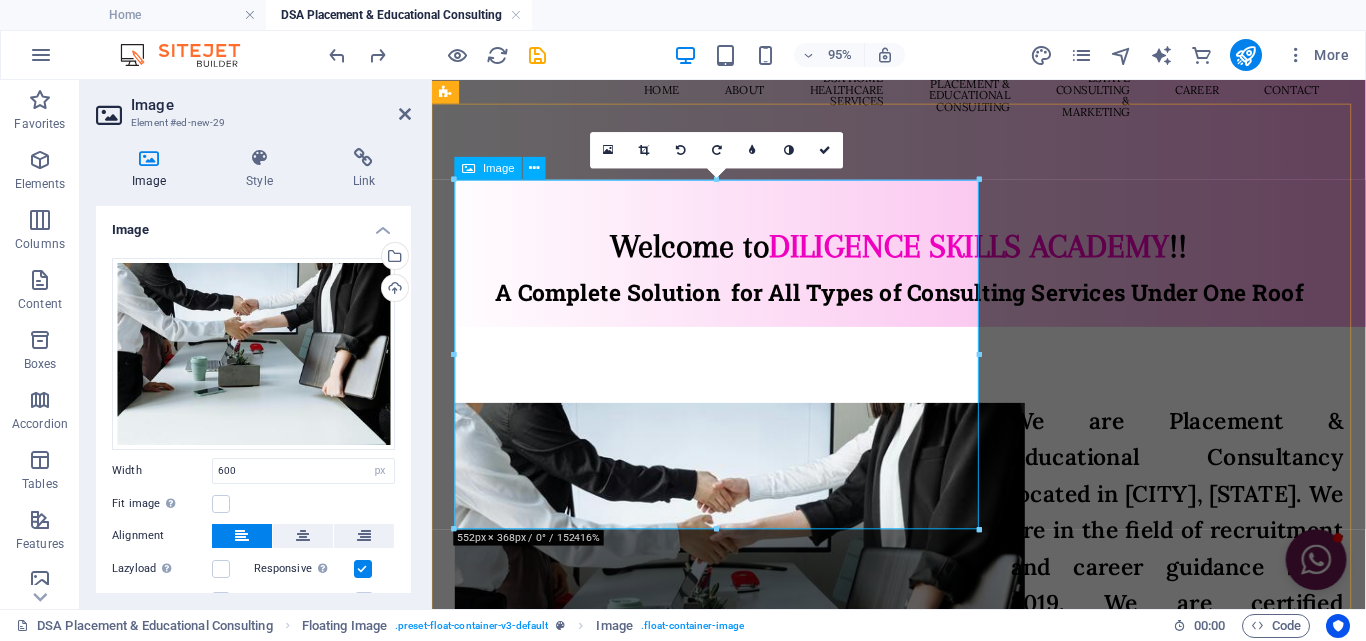 scroll, scrollTop: 271, scrollLeft: 0, axis: vertical 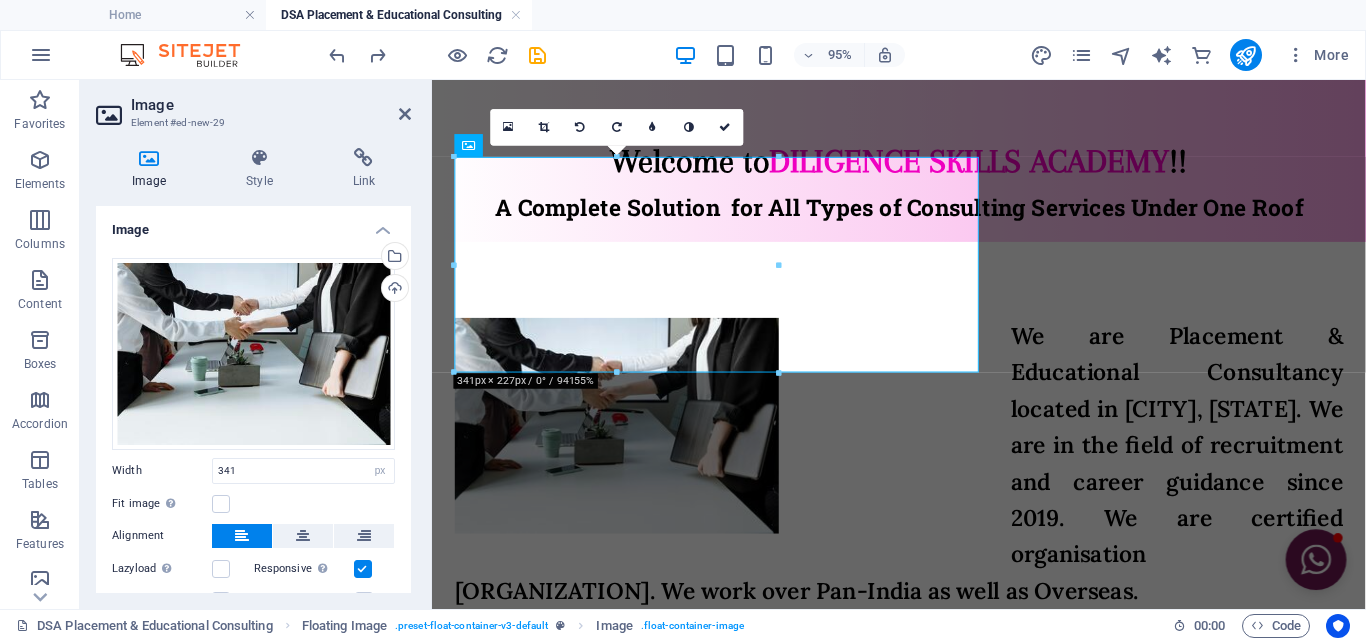 type on "306" 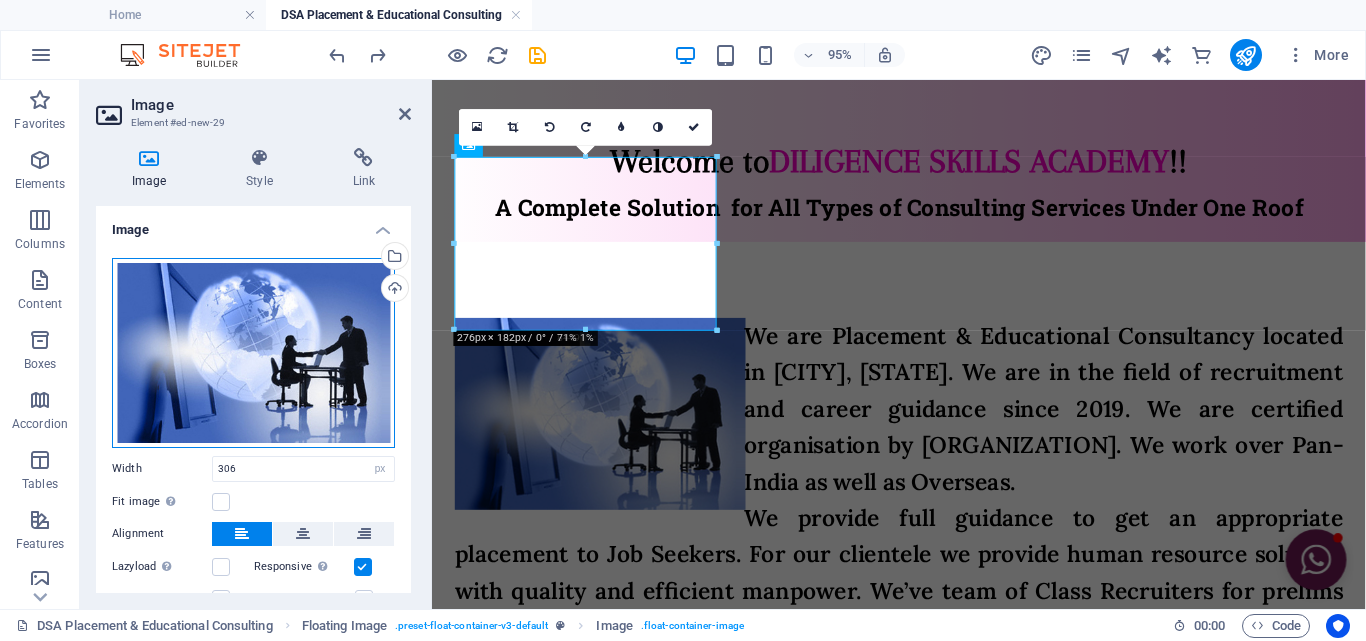 drag, startPoint x: 329, startPoint y: 329, endPoint x: 307, endPoint y: 335, distance: 22.803509 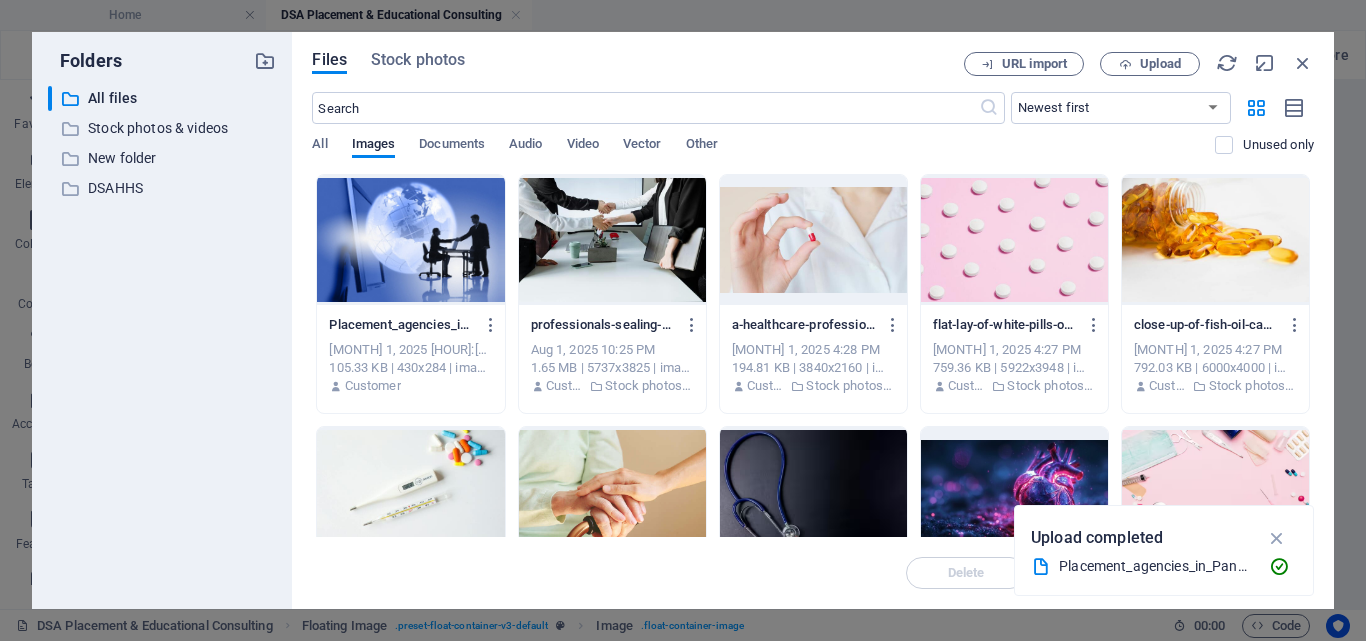 click at bounding box center (612, 240) 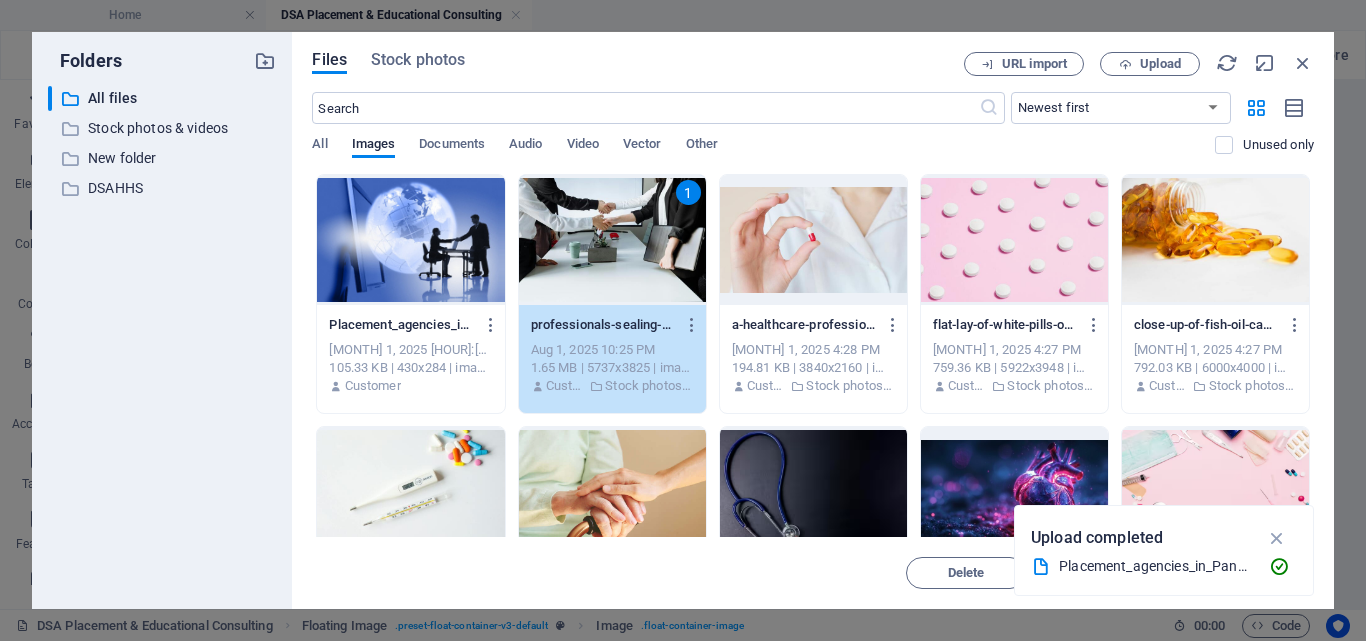 click on "1" at bounding box center (612, 240) 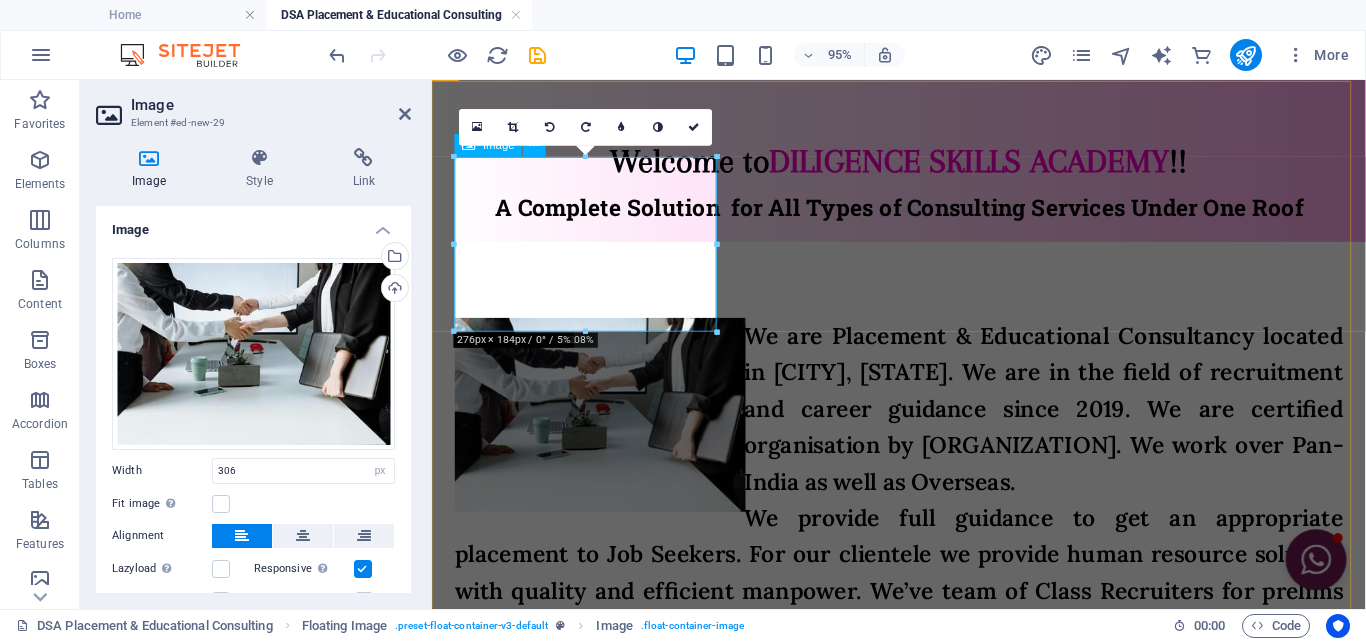 click at bounding box center (596, 433) 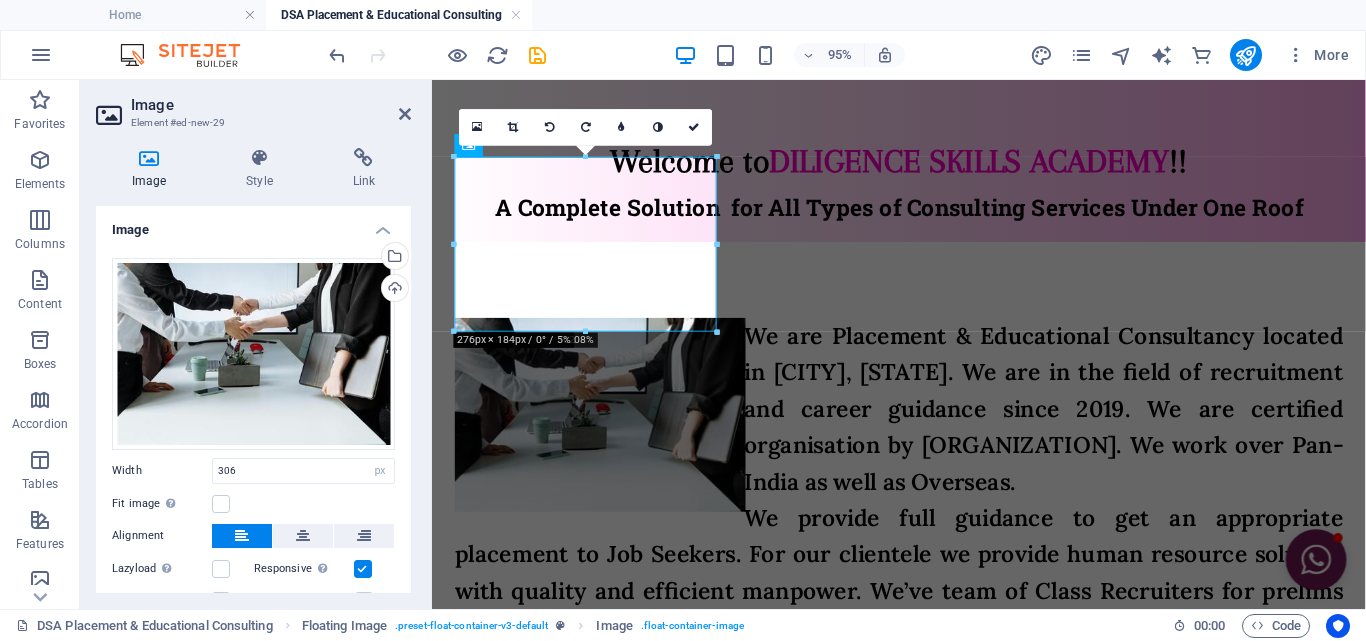 click on "Image" at bounding box center [253, 224] 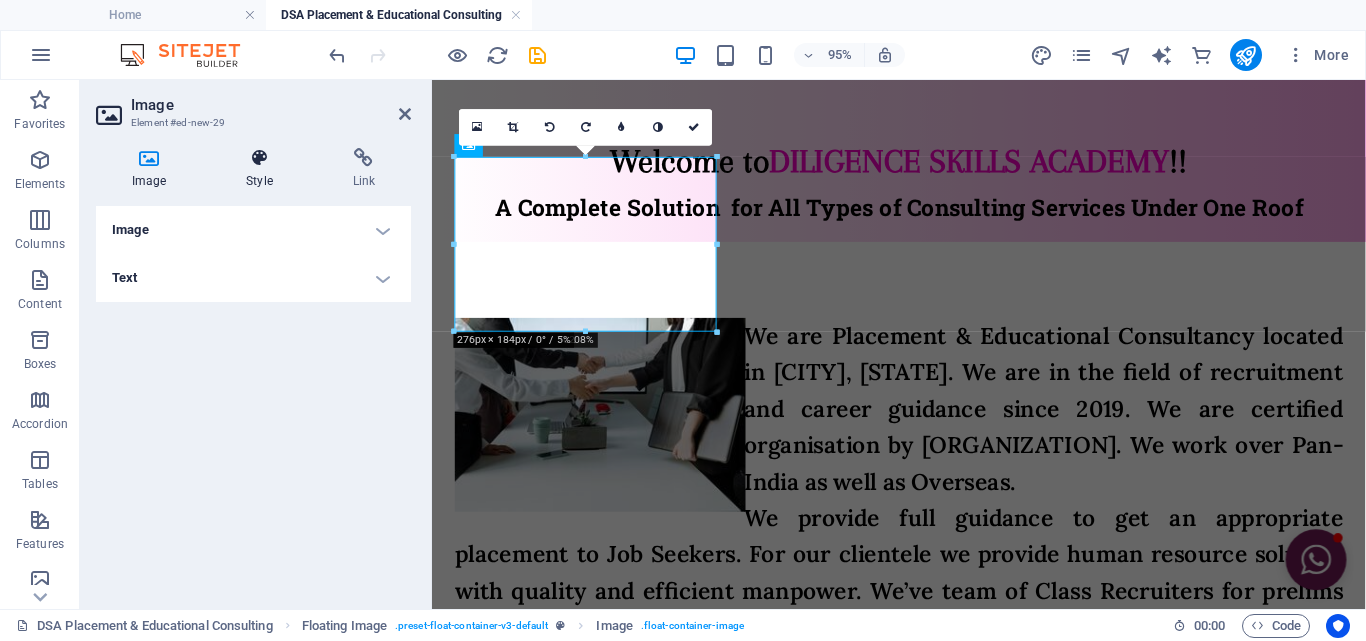 click on "Style" at bounding box center (263, 169) 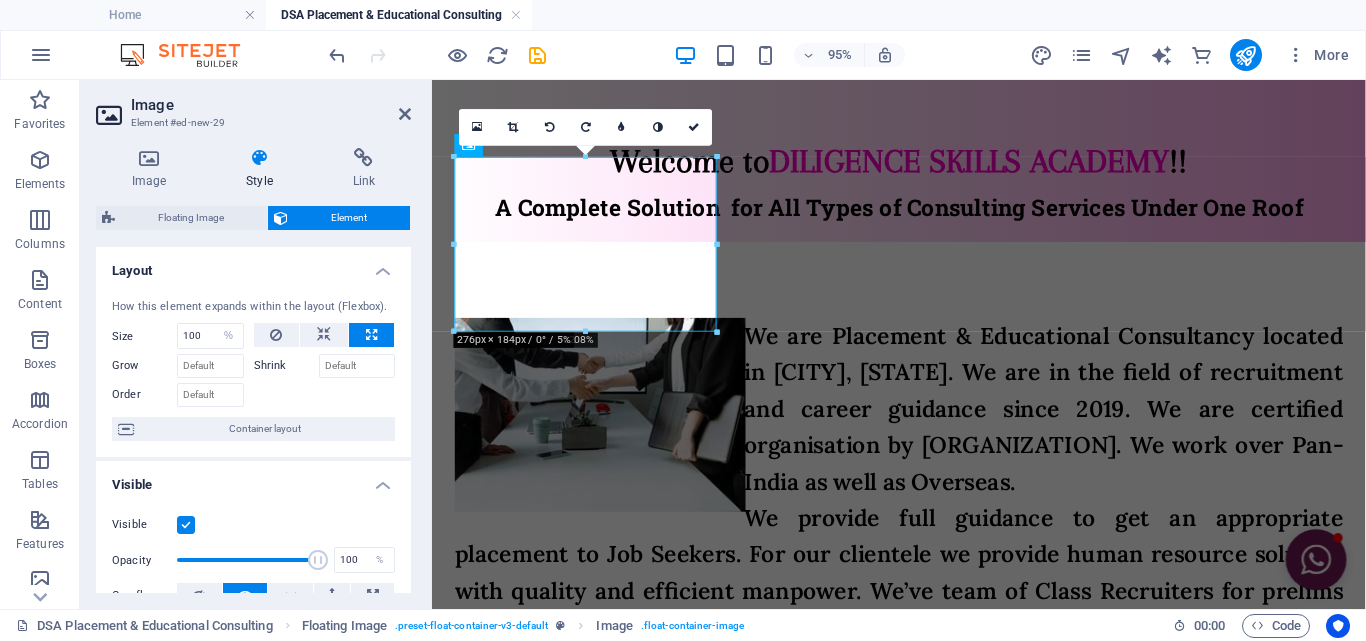 scroll, scrollTop: 100, scrollLeft: 0, axis: vertical 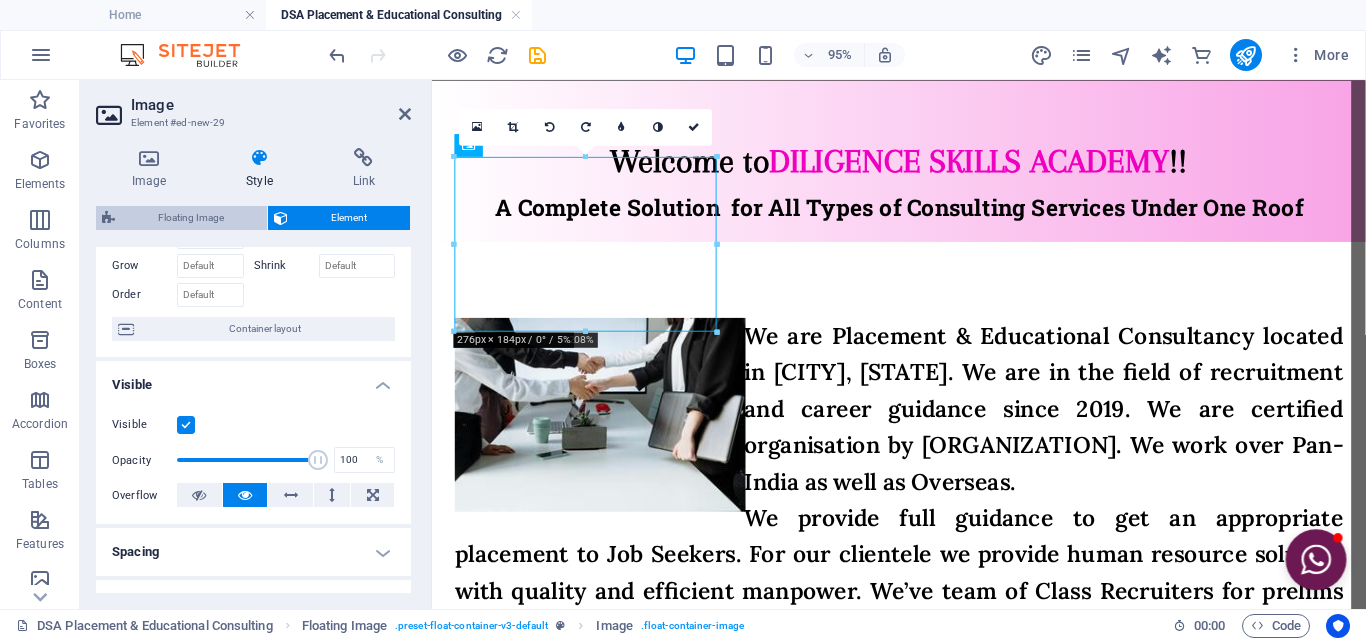click on "Floating Image" at bounding box center (191, 218) 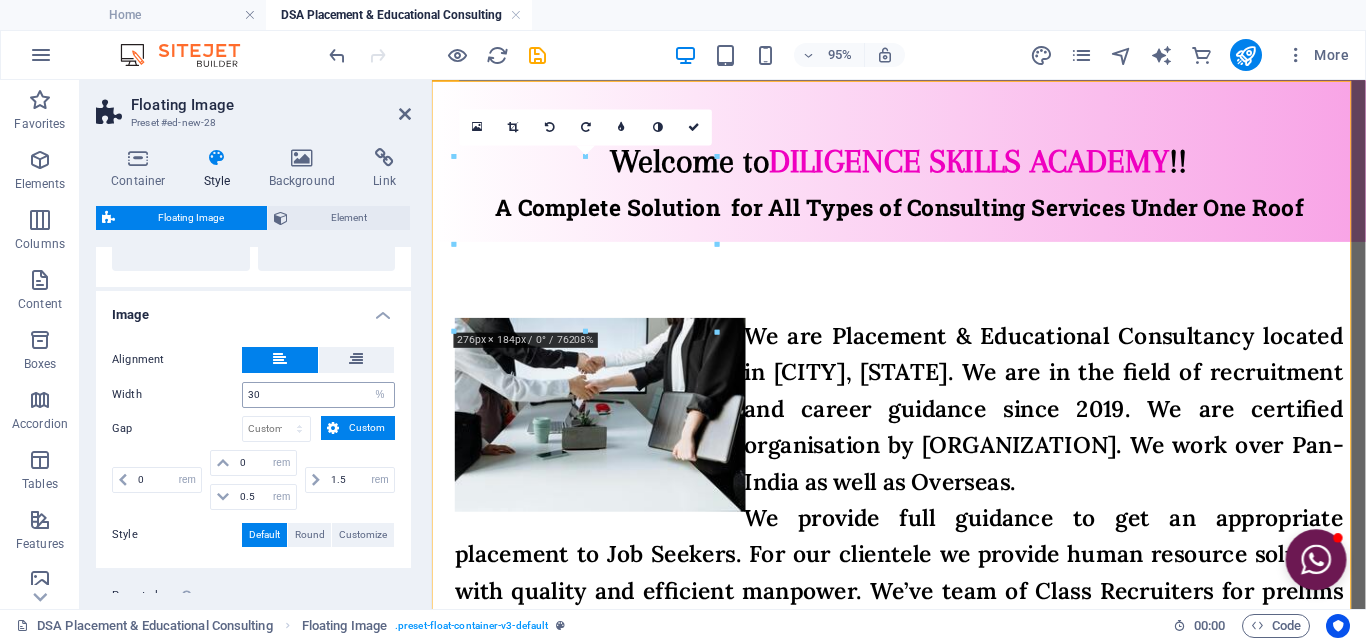scroll, scrollTop: 355, scrollLeft: 0, axis: vertical 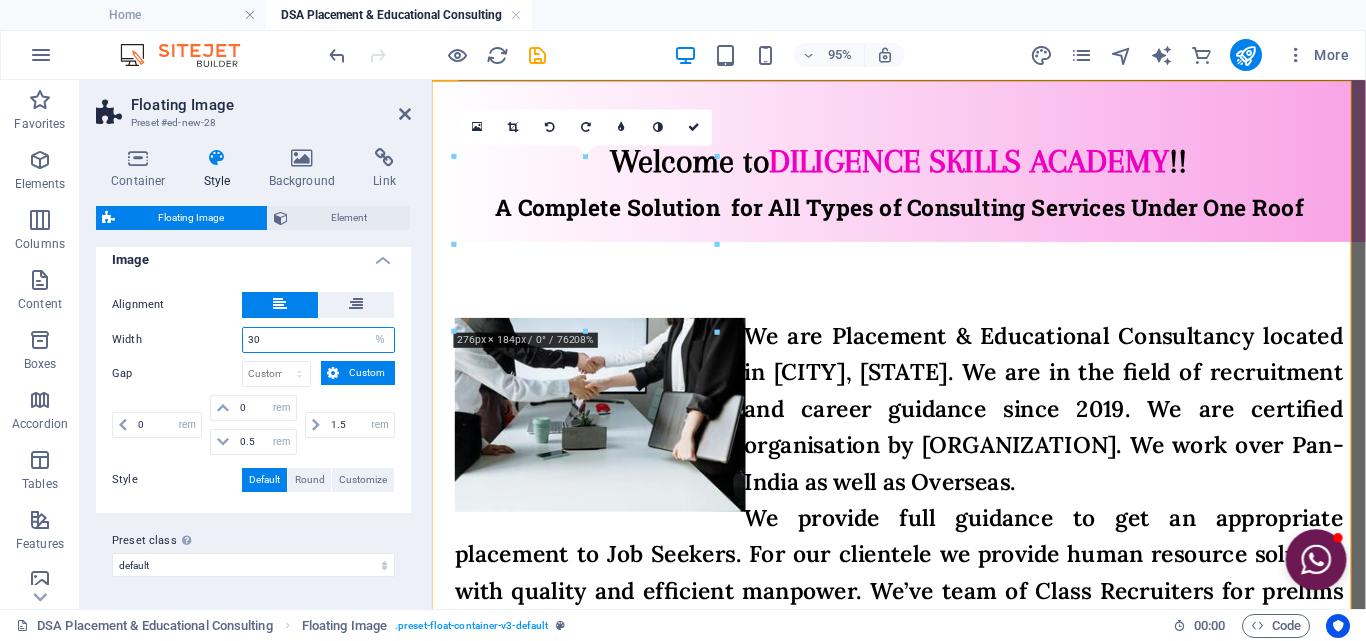 click on "30" at bounding box center (318, 340) 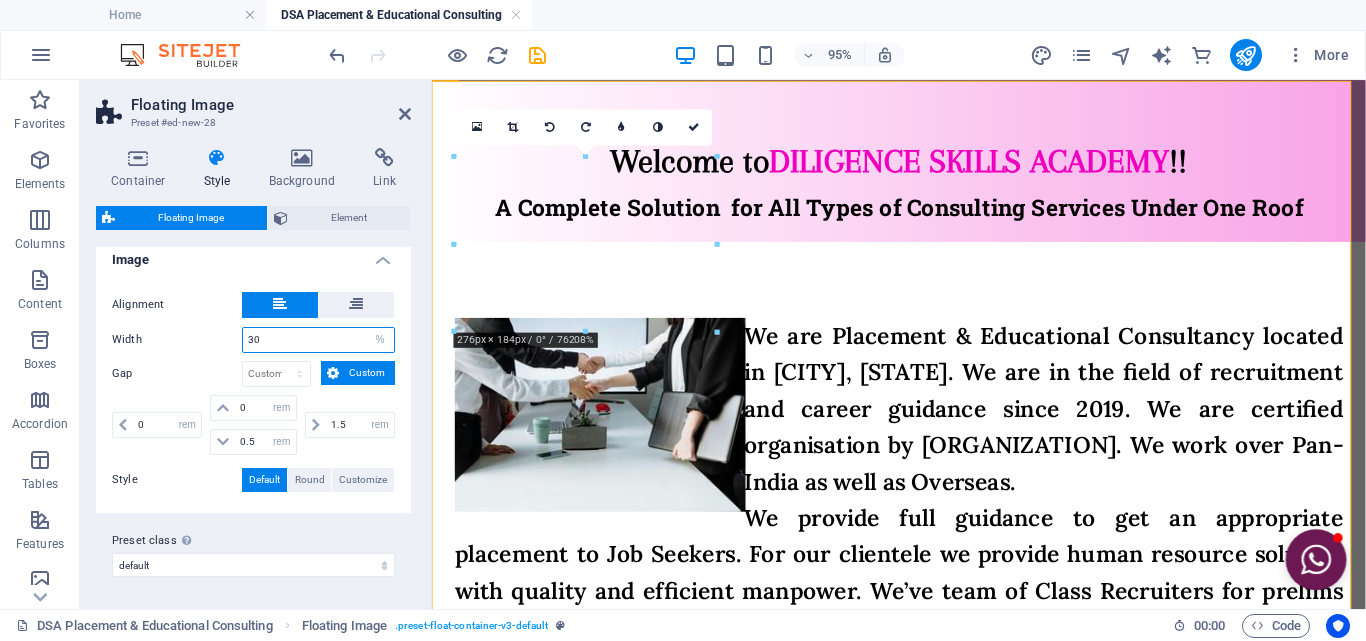 click on "30" at bounding box center [318, 340] 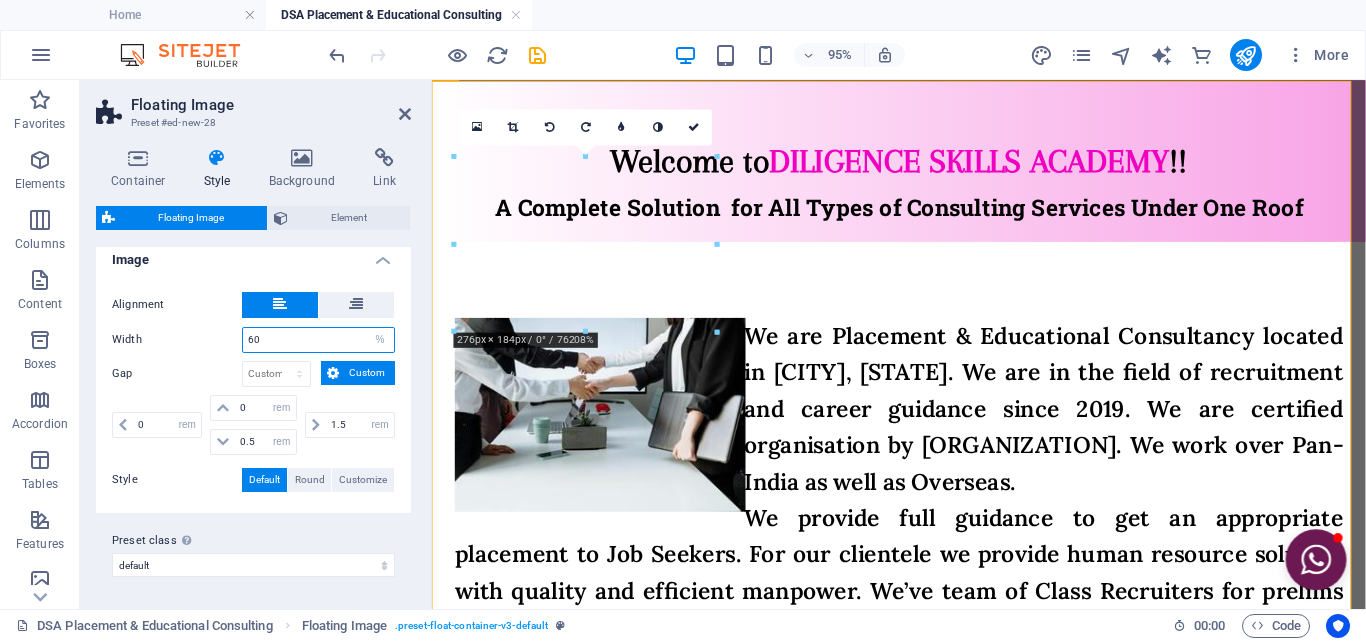 type on "60" 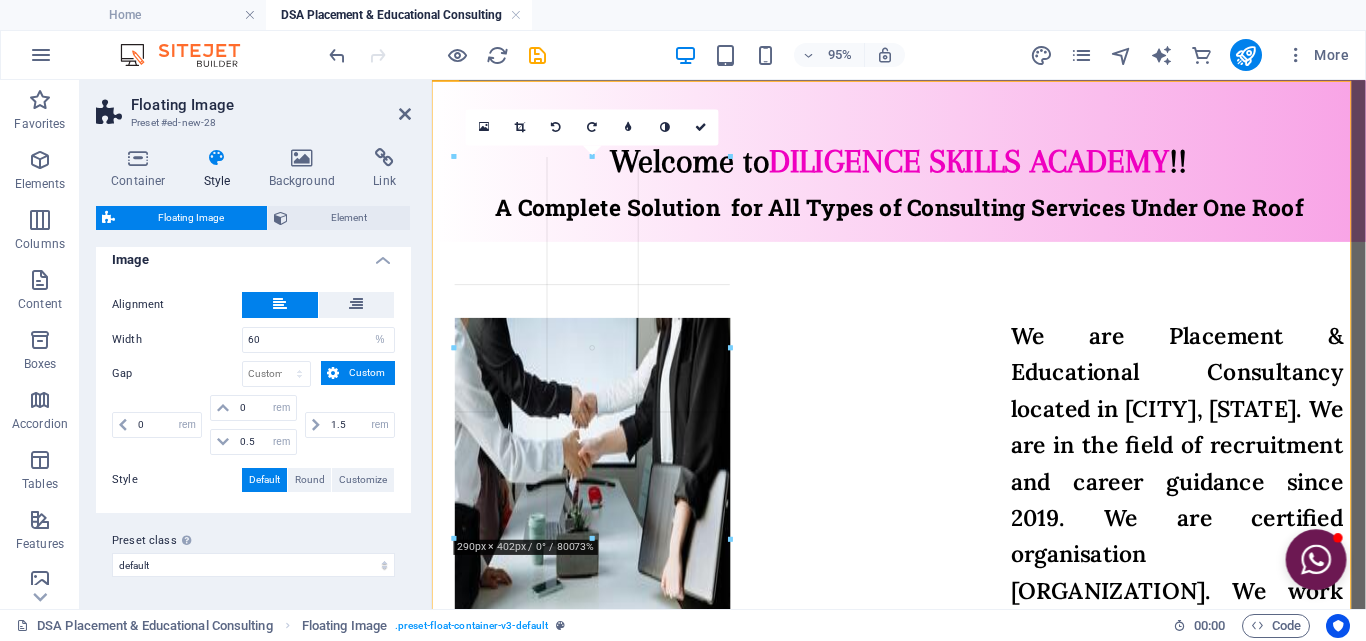 drag, startPoint x: 745, startPoint y: 346, endPoint x: 729, endPoint y: 203, distance: 143.89232 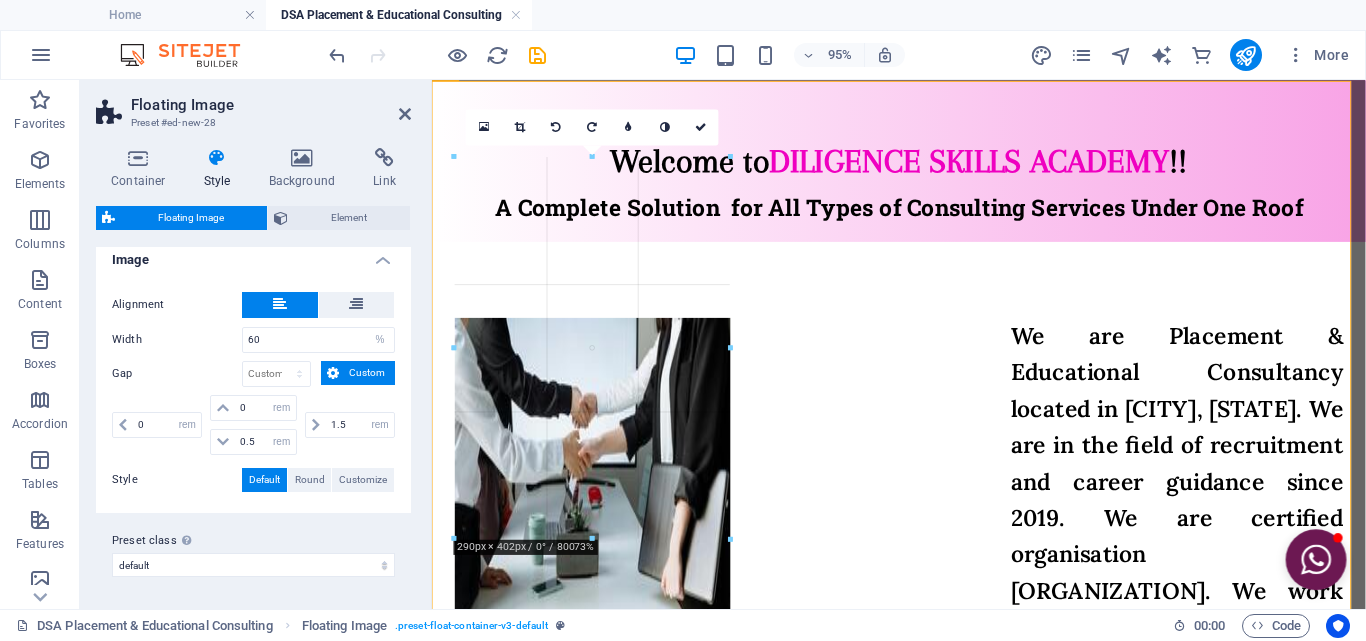 click on "180 170 160 150 140 130 120 110 100 90 80 70 60 50 40 30 20 10 0 -10 -20 -30 -40 -50 -60 -70 -80 -90 -100 -110 -120 -130 -140 -150 -160 -170 290px × 402px / 0° / 80073% 16:10 16:9 4:3 1:1 1:2 0" at bounding box center [593, 348] 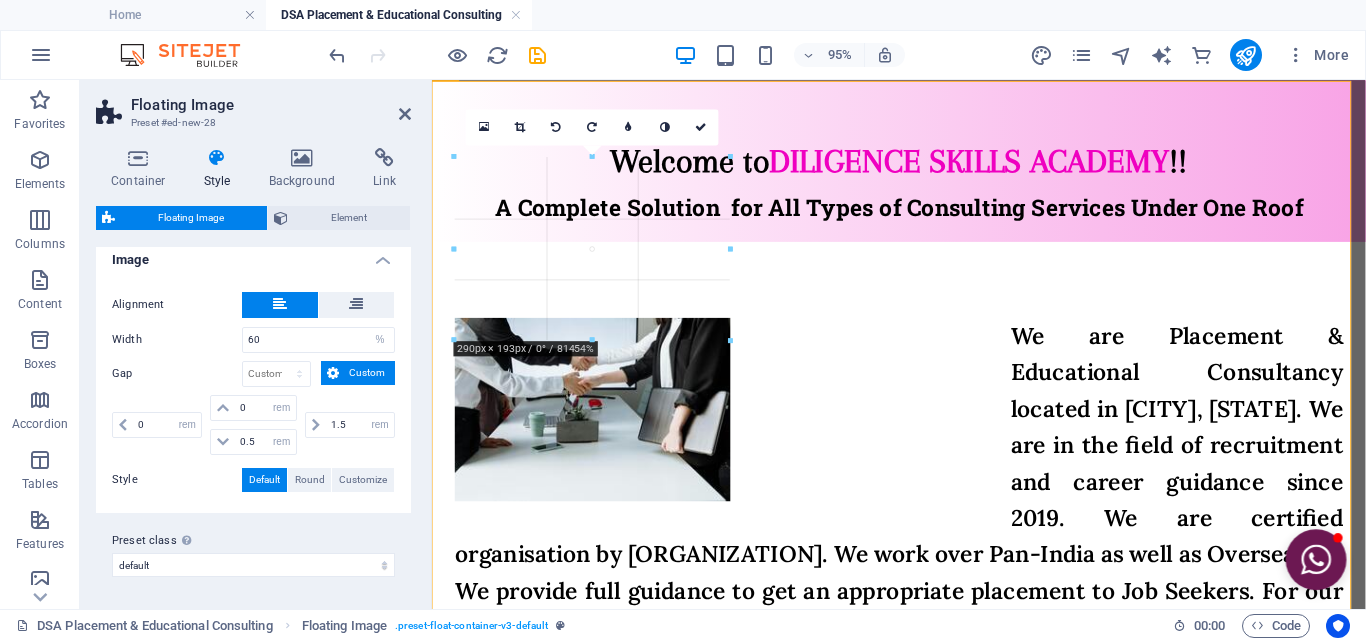 click on "Drag here to replace the existing content. Press “Ctrl” if you want to create a new element.
Container   Reference   Placeholder   Reference   Floating Image   Image   Text 180 170 160 150 140 130 120 110 100 90 80 70 60 50 40 30 20 10 0 -10 -20 -30 -40 -50 -60 -70 -80 -90 -100 -110 -120 -130 -140 -150 -160 -170 290px × 193px / 0° / 81454% 16:10 16:9 4:3 1:1 1:2 0" at bounding box center (899, 216) 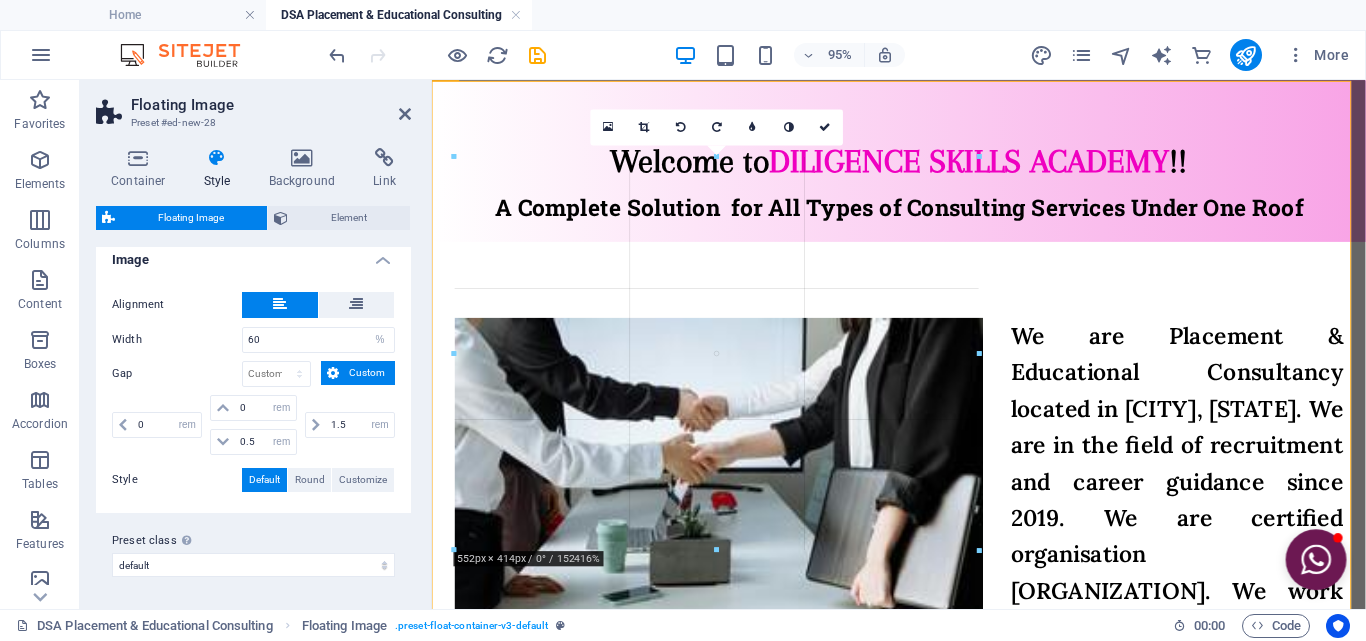 drag, startPoint x: 735, startPoint y: 247, endPoint x: 593, endPoint y: 156, distance: 168.65645 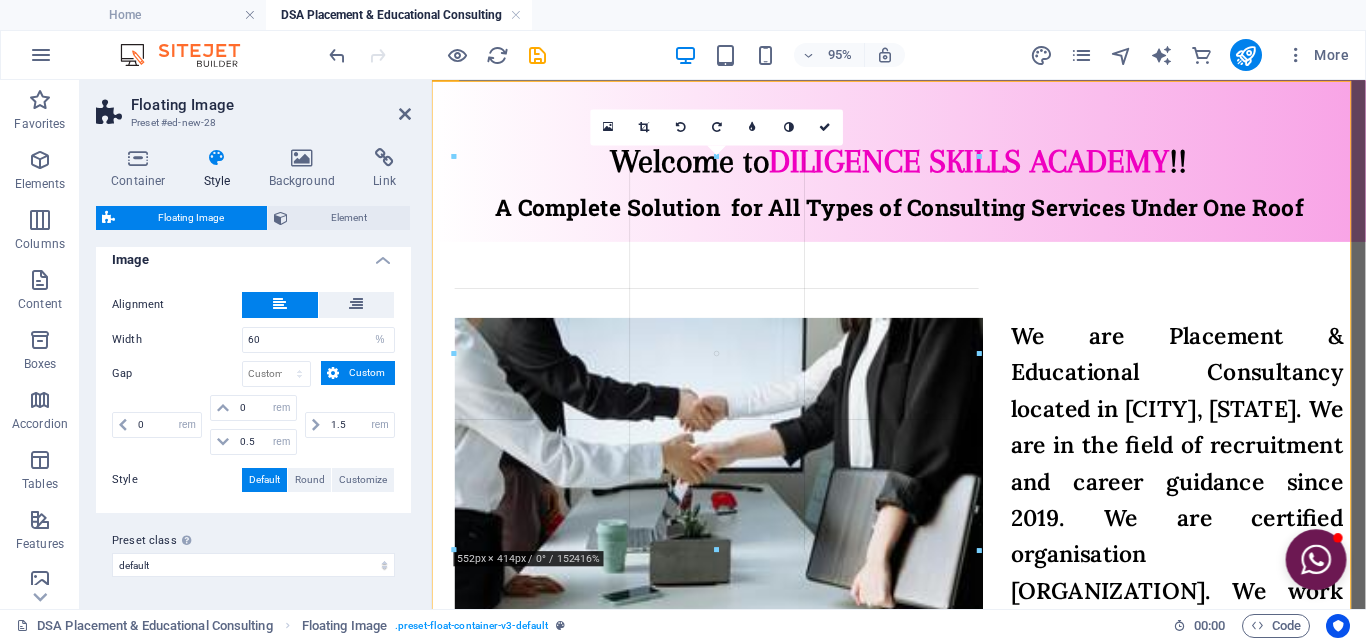 click on "Drag here to replace the existing content. Press “Ctrl” if you want to create a new element.
Container   Reference   Placeholder   Reference   Floating Image   Image   Text 180 170 160 150 140 130 120 110 100 90 80 70 60 50 40 30 20 10 0 -10 -20 -30 -40 -50 -60 -70 -80 -90 -100 -110 -120 -130 -140 -150 -160 -170 552px × 414px / 0° / 152416% 16:10 16:9 4:3 1:1 1:2 0" at bounding box center [899, 216] 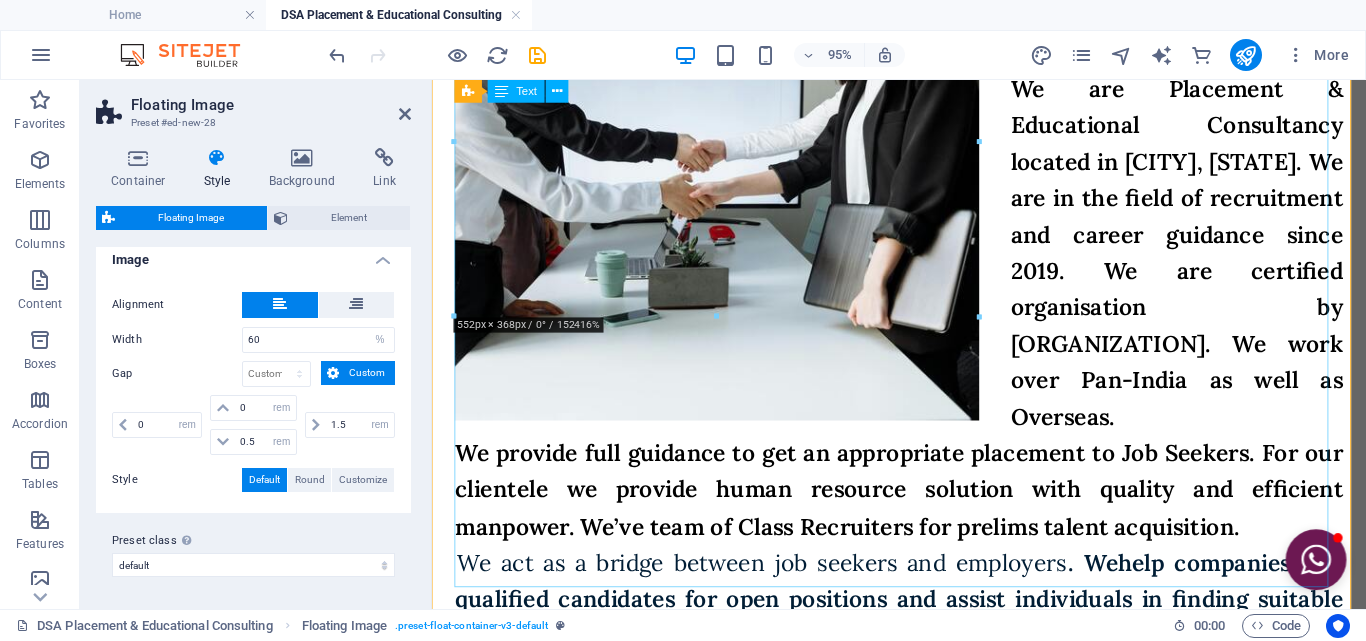 scroll, scrollTop: 571, scrollLeft: 0, axis: vertical 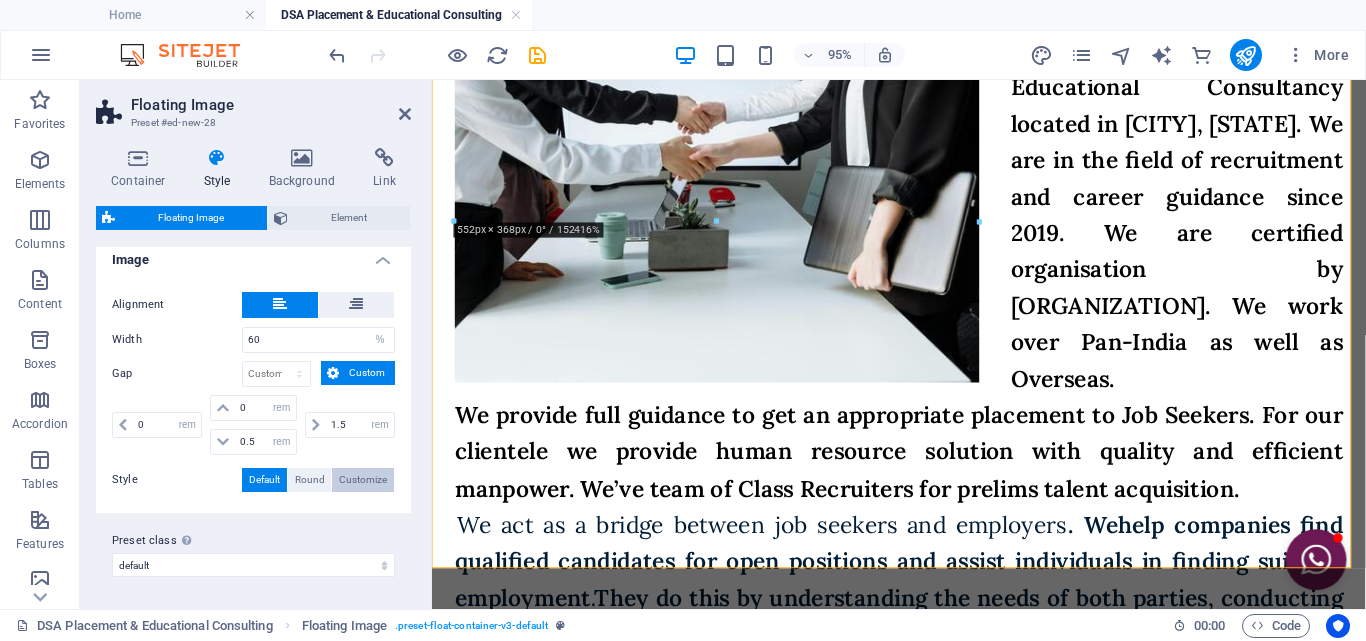 click on "Customize" at bounding box center (363, 480) 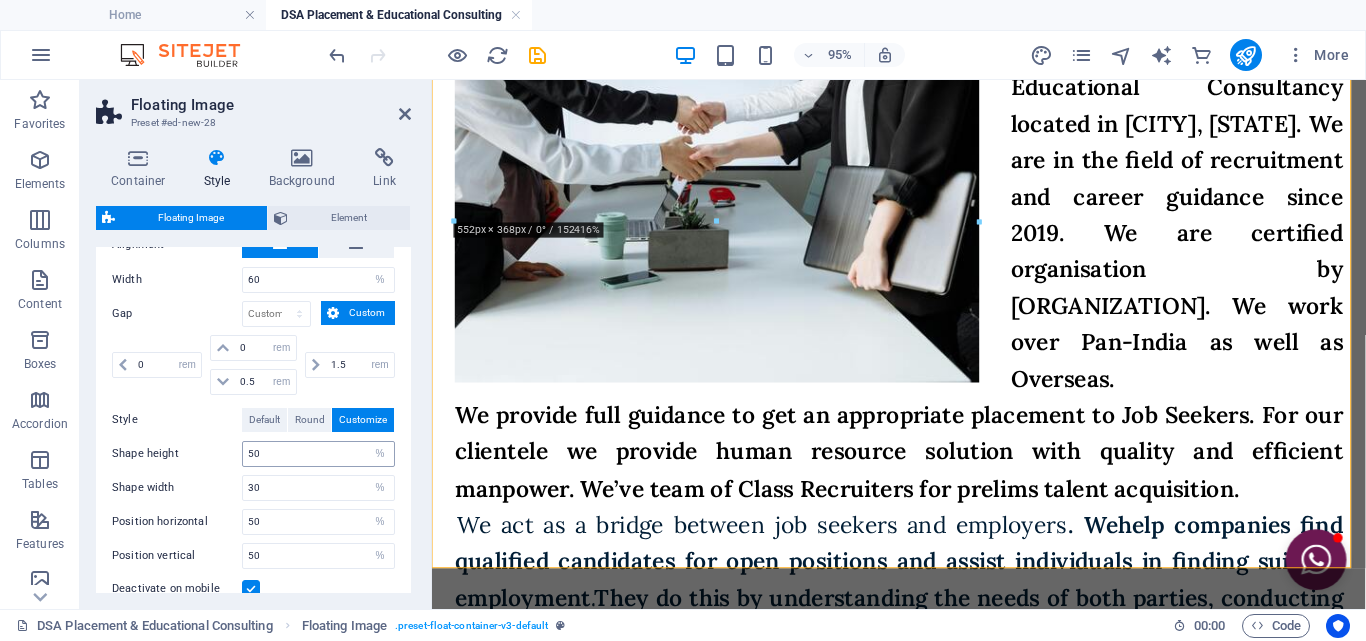 scroll, scrollTop: 455, scrollLeft: 0, axis: vertical 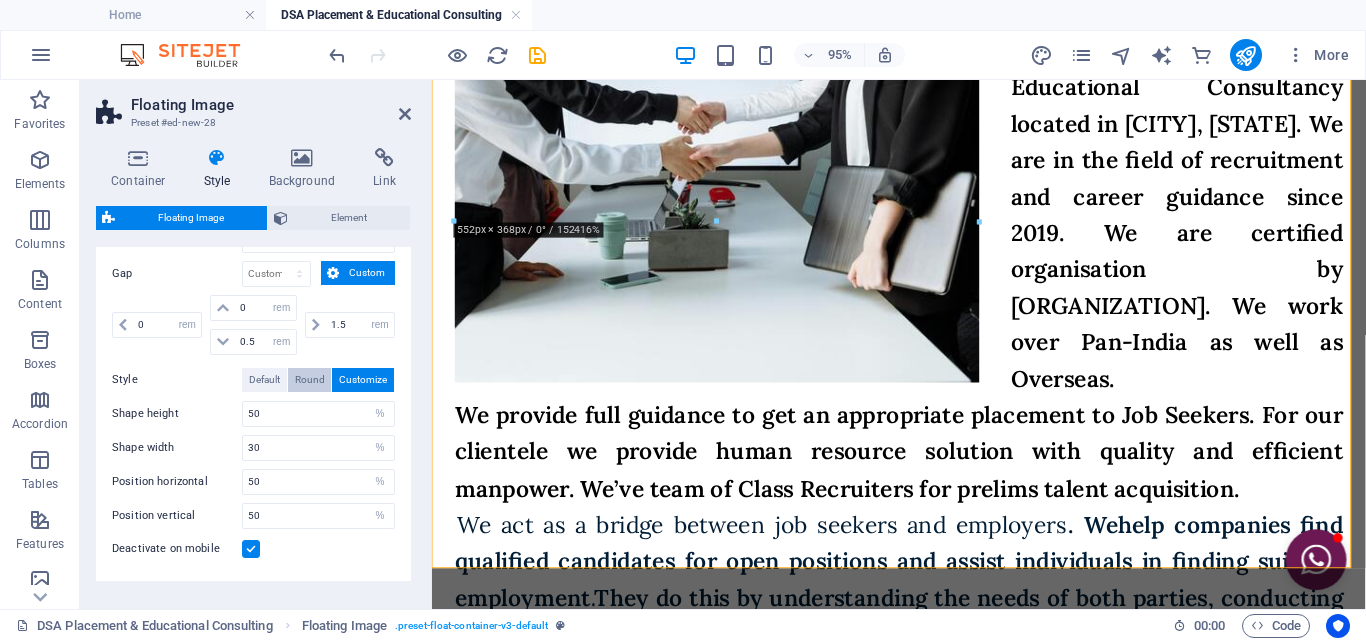 click on "Round" at bounding box center (310, 380) 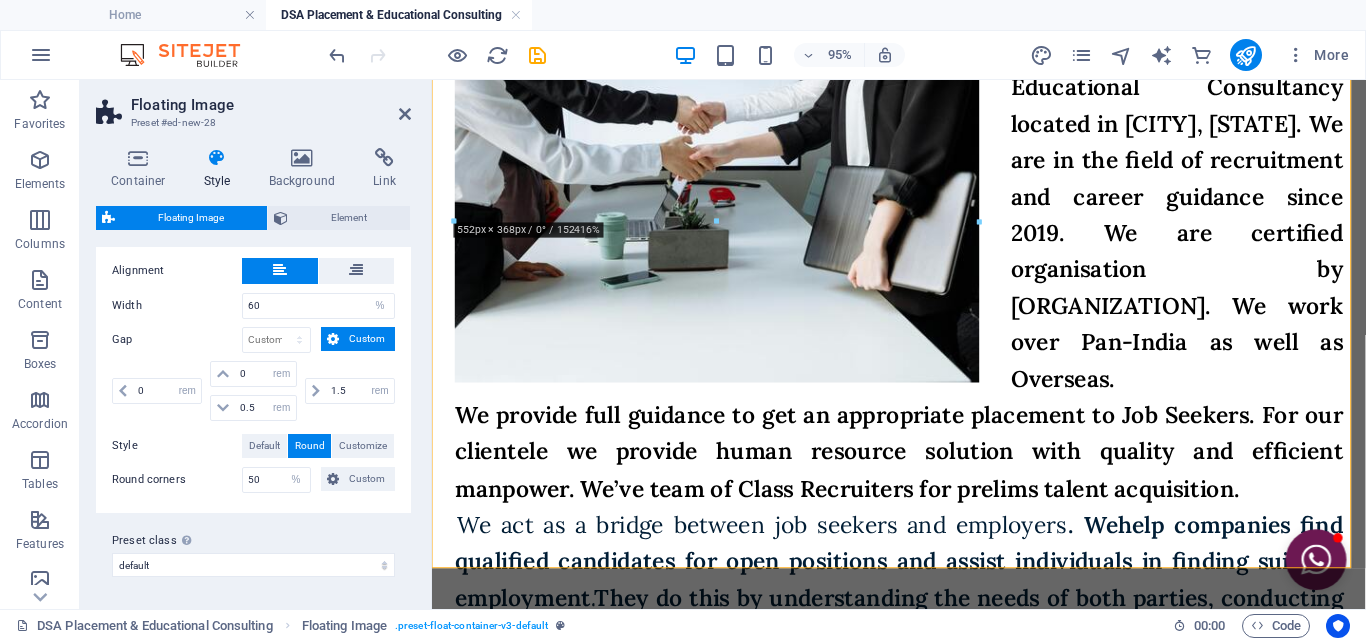 scroll, scrollTop: 289, scrollLeft: 0, axis: vertical 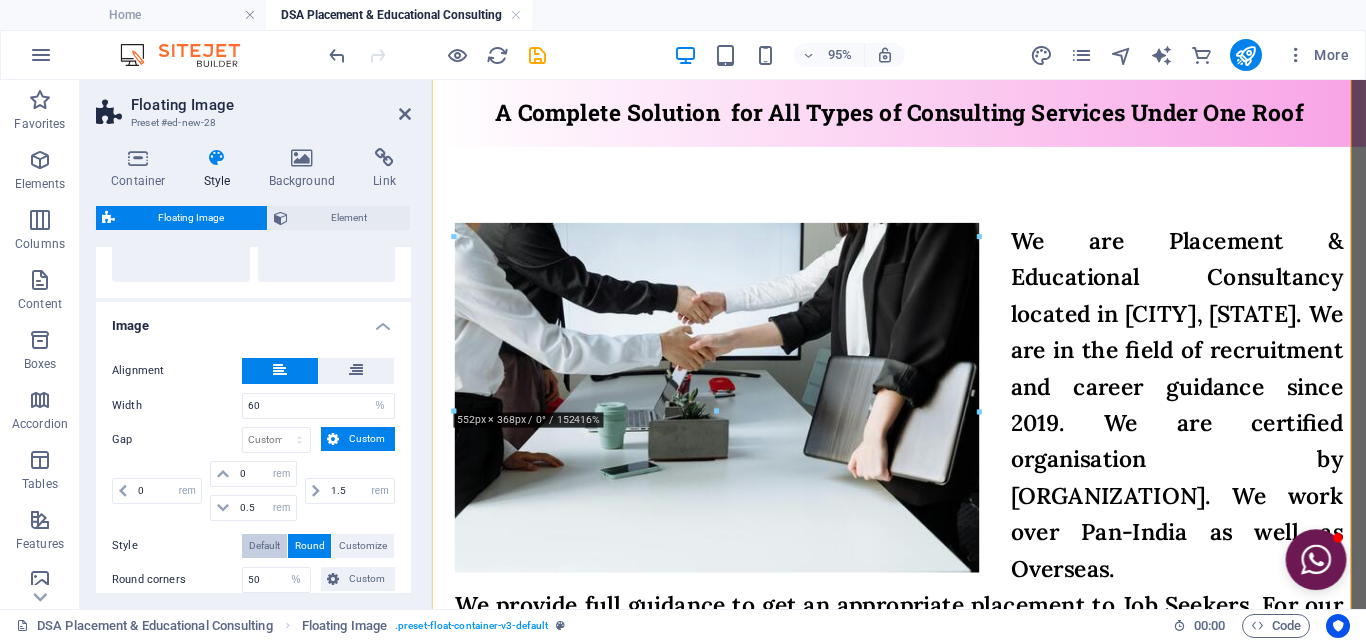 click on "Default" at bounding box center [264, 546] 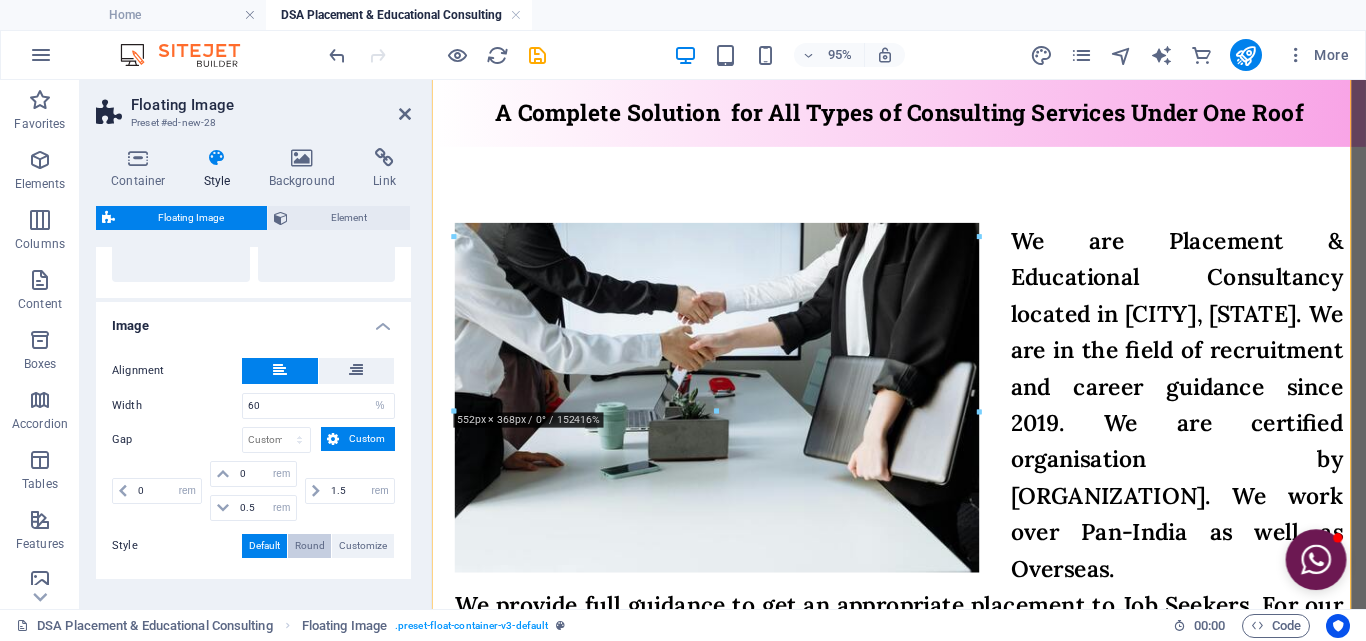 click on "Round" at bounding box center [310, 546] 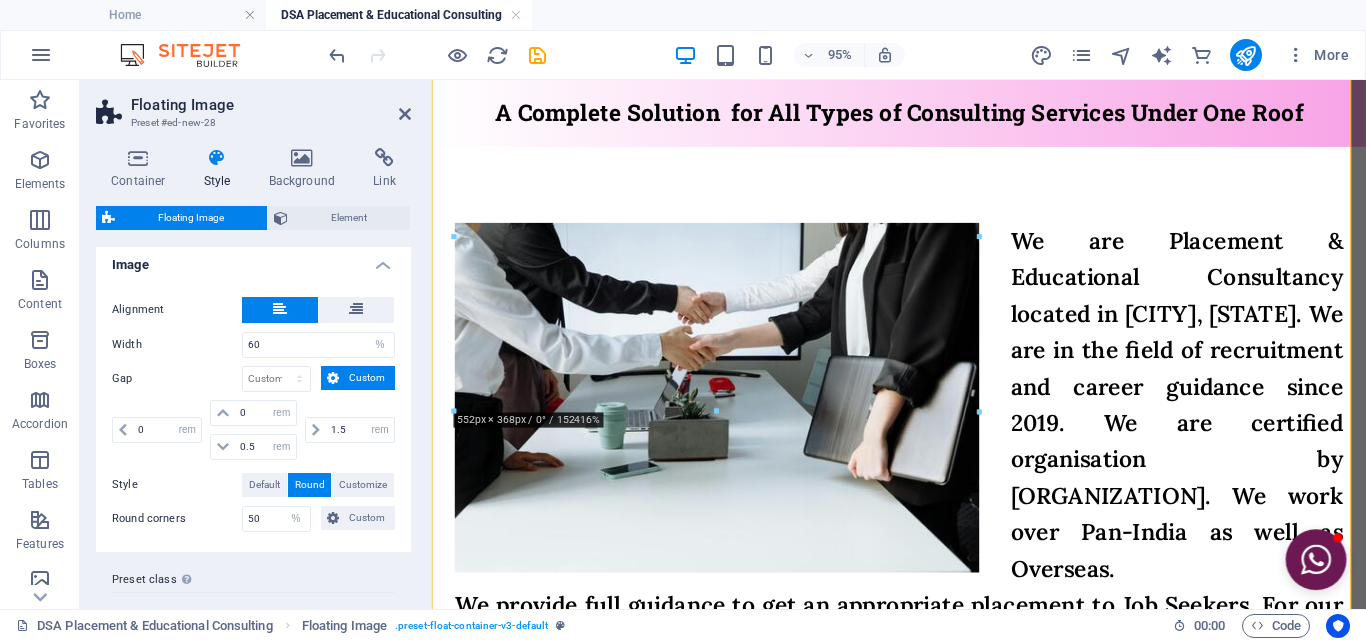 scroll, scrollTop: 389, scrollLeft: 0, axis: vertical 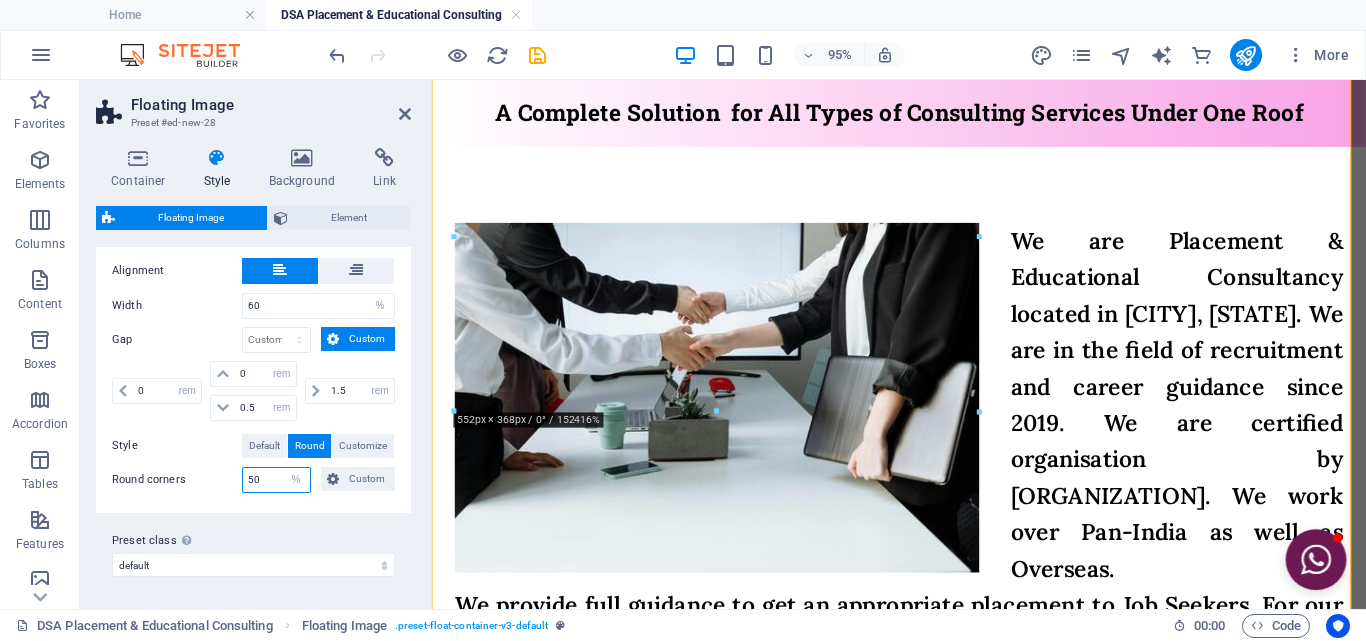 click on "50" at bounding box center [276, 480] 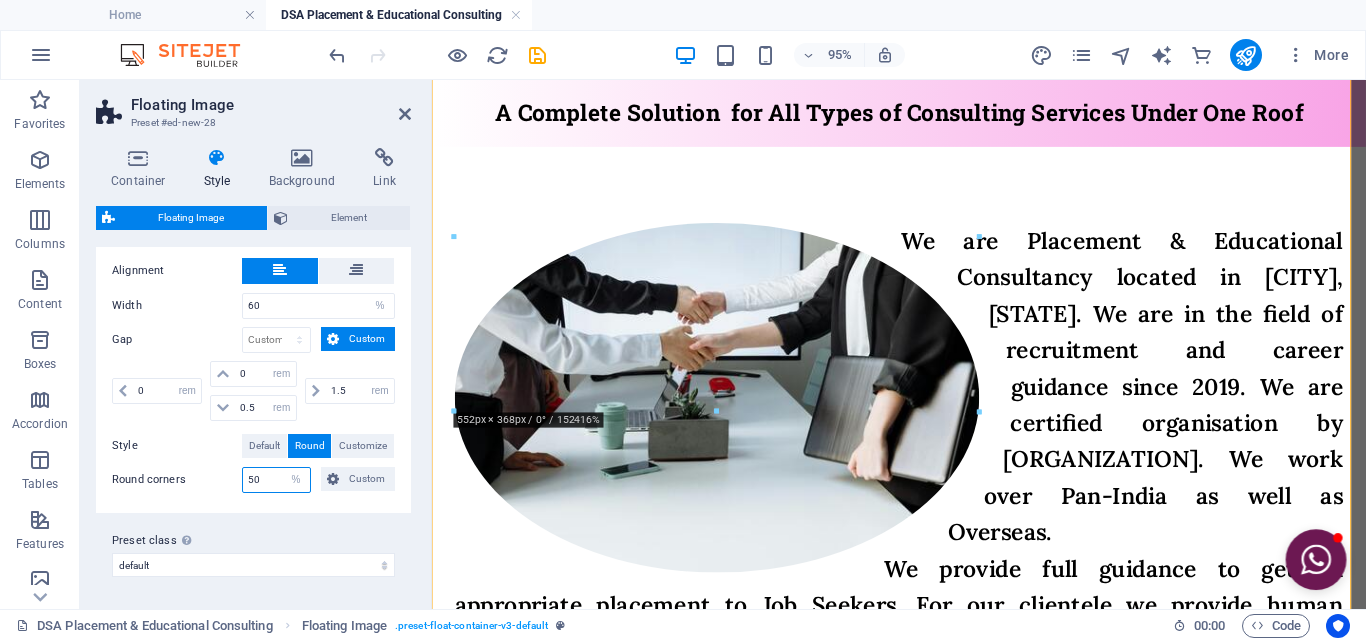 drag, startPoint x: 275, startPoint y: 481, endPoint x: 198, endPoint y: 483, distance: 77.02597 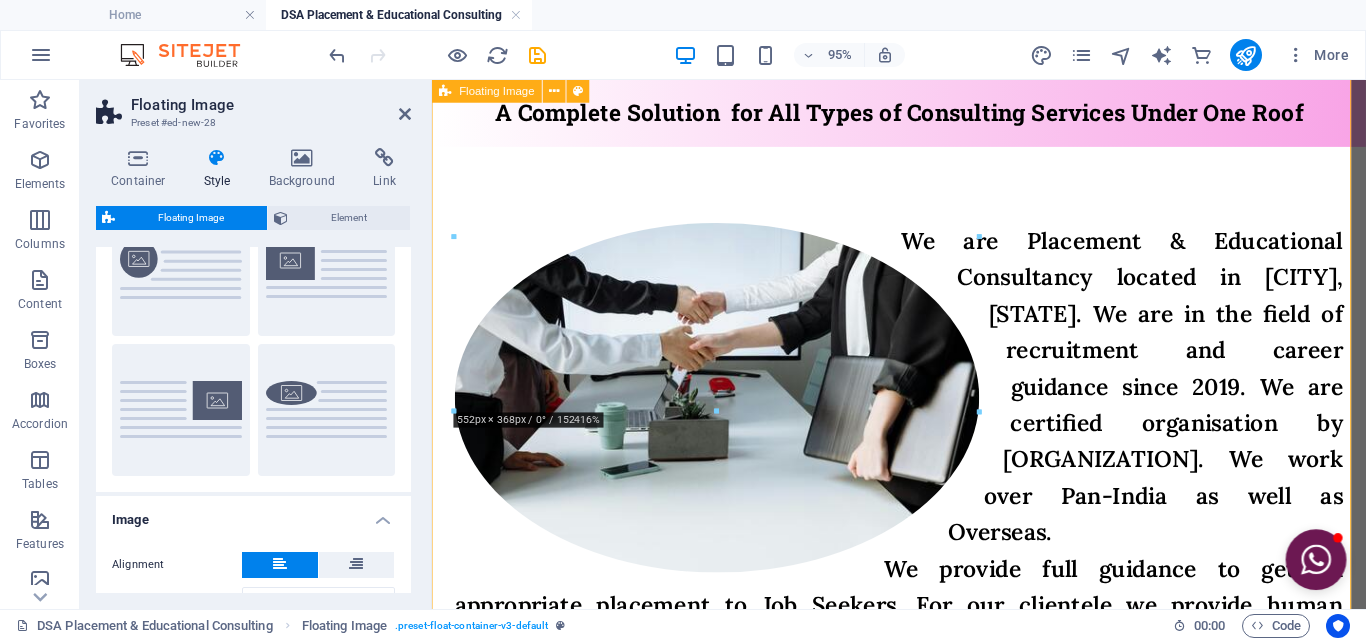 scroll, scrollTop: 89, scrollLeft: 0, axis: vertical 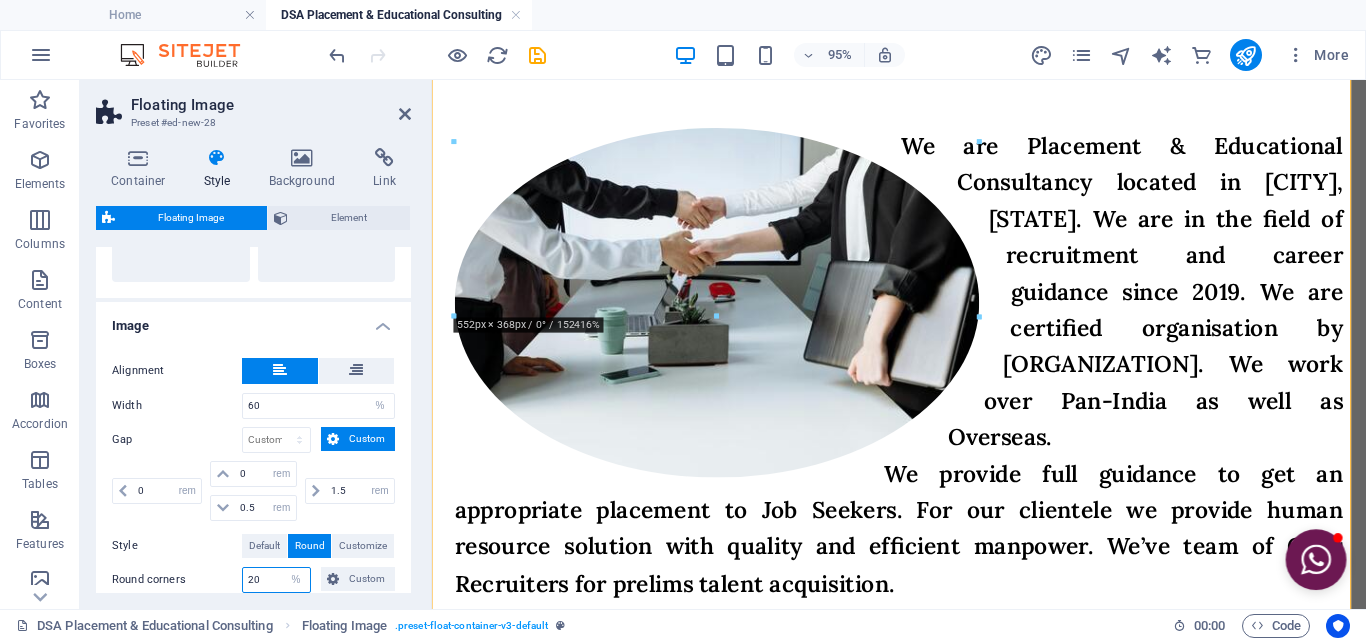 type on "20" 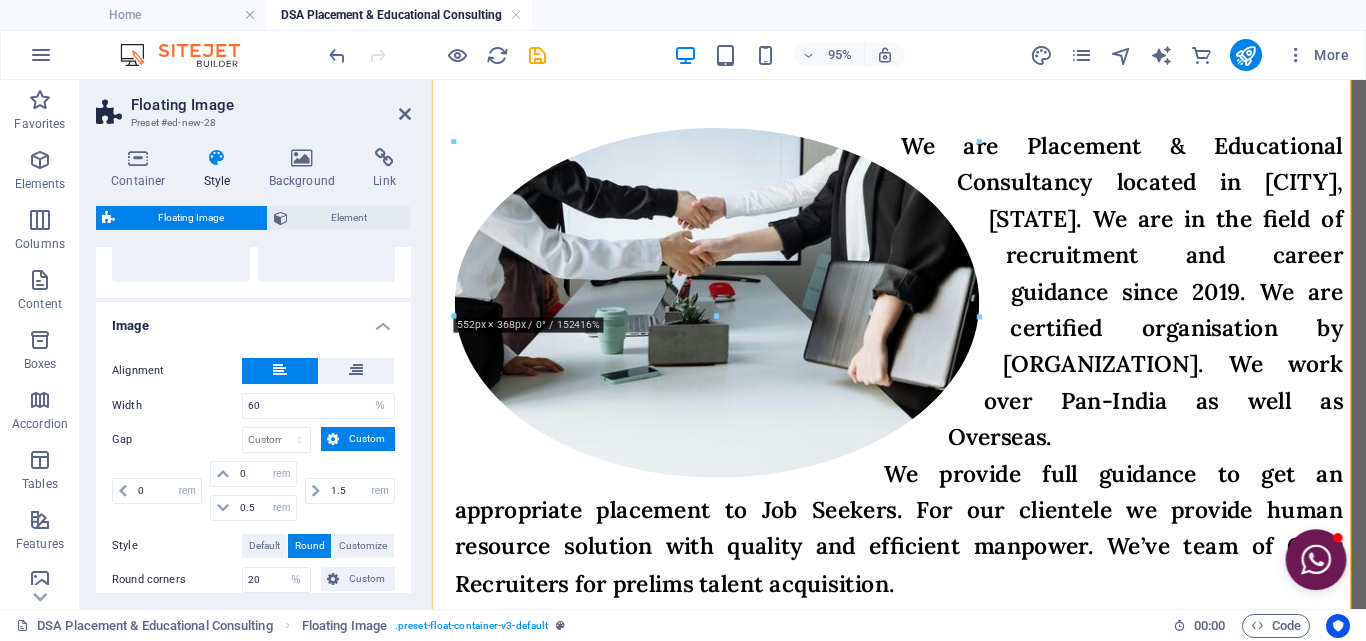 scroll, scrollTop: 189, scrollLeft: 0, axis: vertical 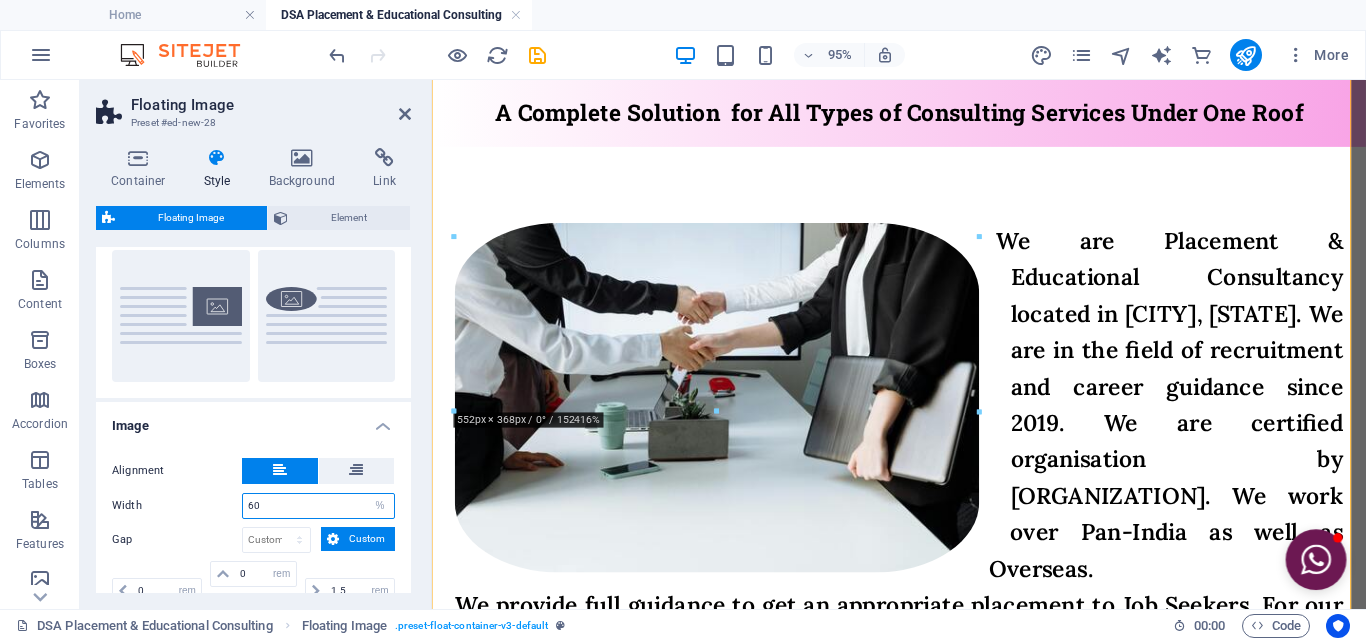 click on "60" at bounding box center (318, 506) 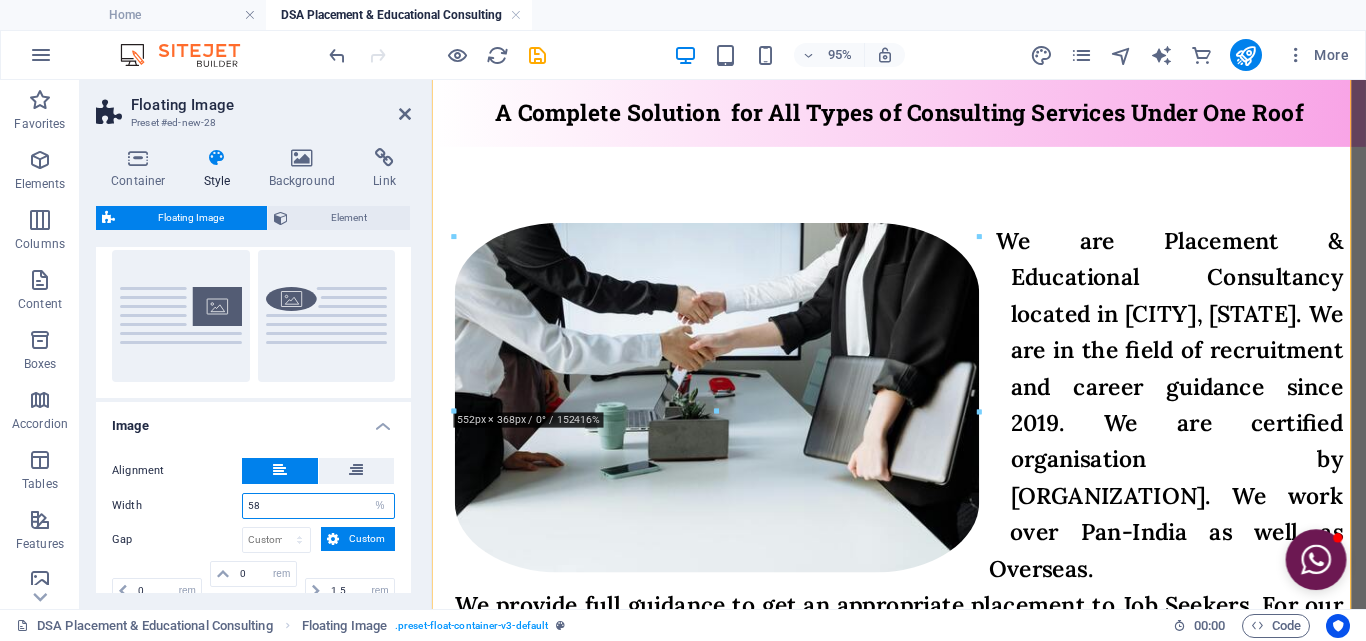 type on "58" 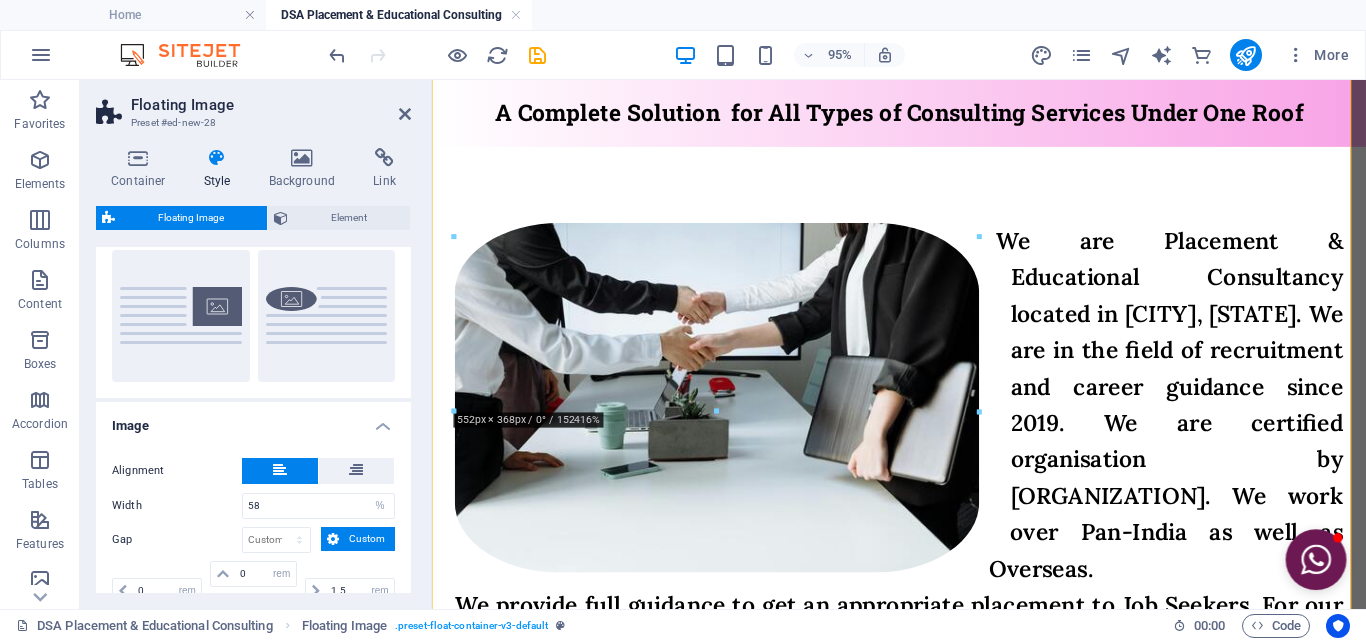 click on "Container Style Background Link Size Height Default px rem % vh vw Min. height None px rem % vh vw Width Default px rem % em vh vw Min. width None px rem % vh vw Content width Default Custom width Width Default px rem % em vh vw Min. width None px rem % vh vw Default padding Custom spacing Default content width and padding can be changed under Design. Edit design Layout (Flexbox) Alignment Determines the flex direction. Default Main axis Determine how elements should behave along the main axis inside this container (justify content). Default Side axis Control the vertical direction of the element inside of the container (align items). Default Wrap Default On Off Fill Controls the distances and direction of elements on the y-axis across several lines (align content). Default Accessibility ARIA helps assistive technologies (like screen readers) to understand the role, state, and behavior of web elements Role The ARIA role defines the purpose of an element.  None Alert Article Banner Comment Fan" at bounding box center (253, 370) 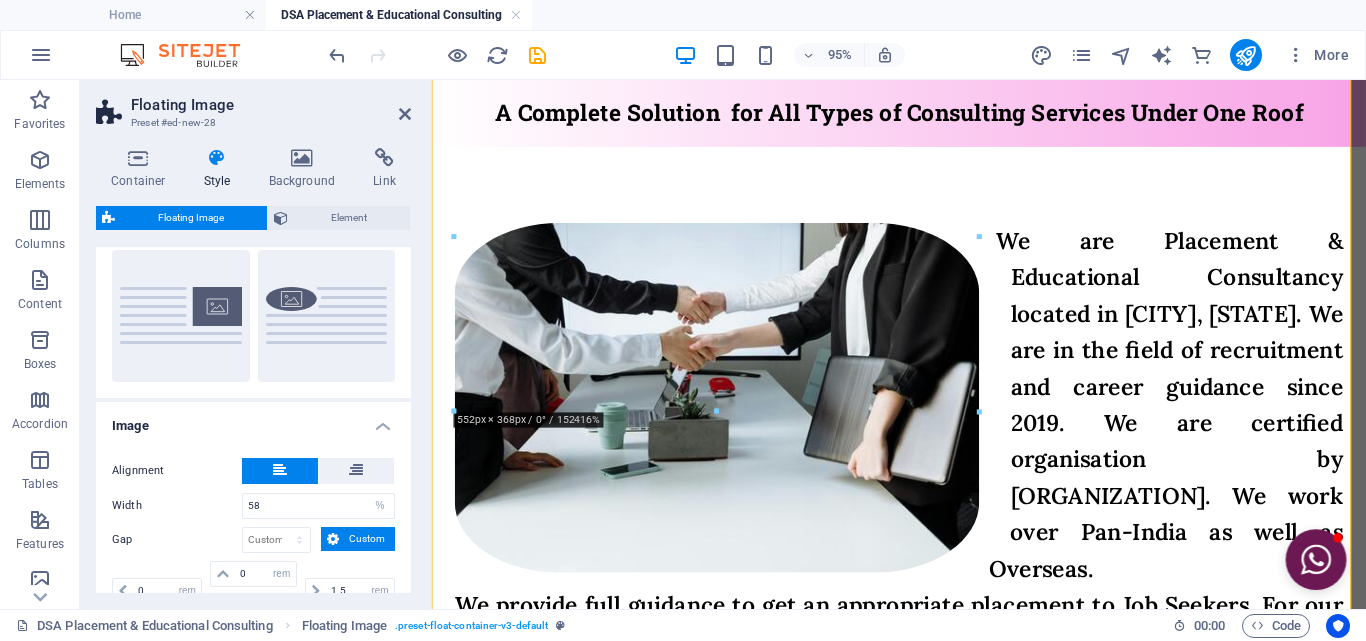 scroll, scrollTop: 389, scrollLeft: 0, axis: vertical 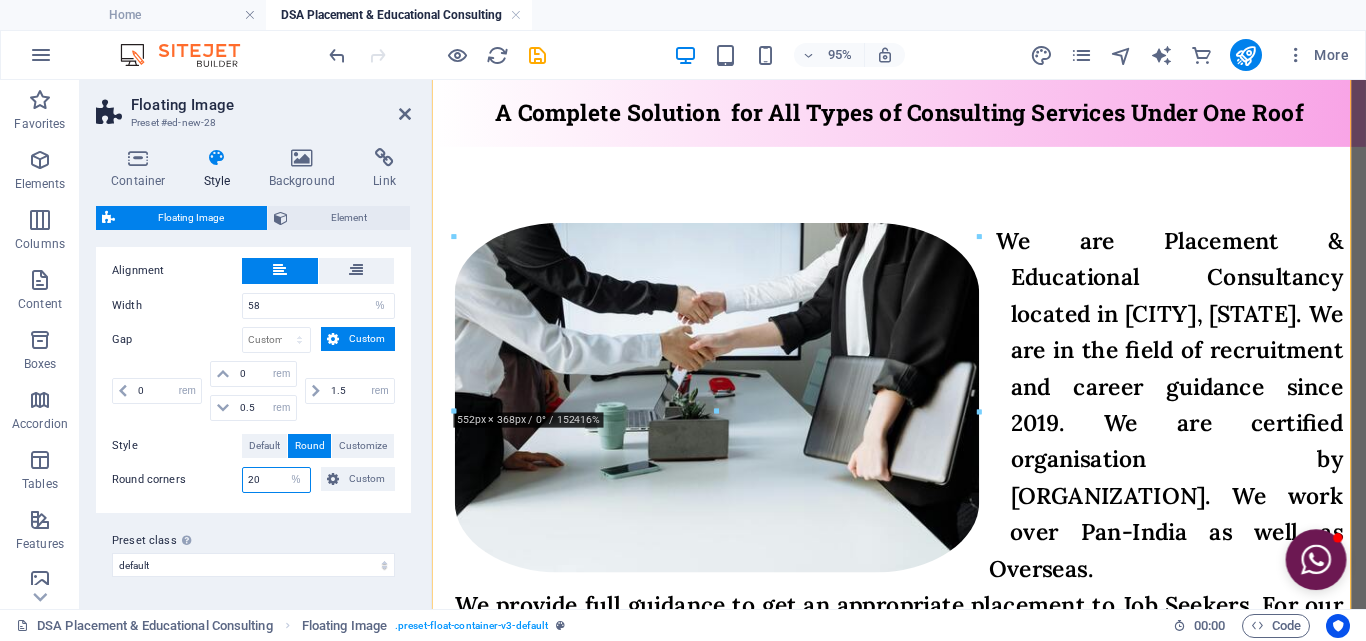 click on "20" at bounding box center (276, 480) 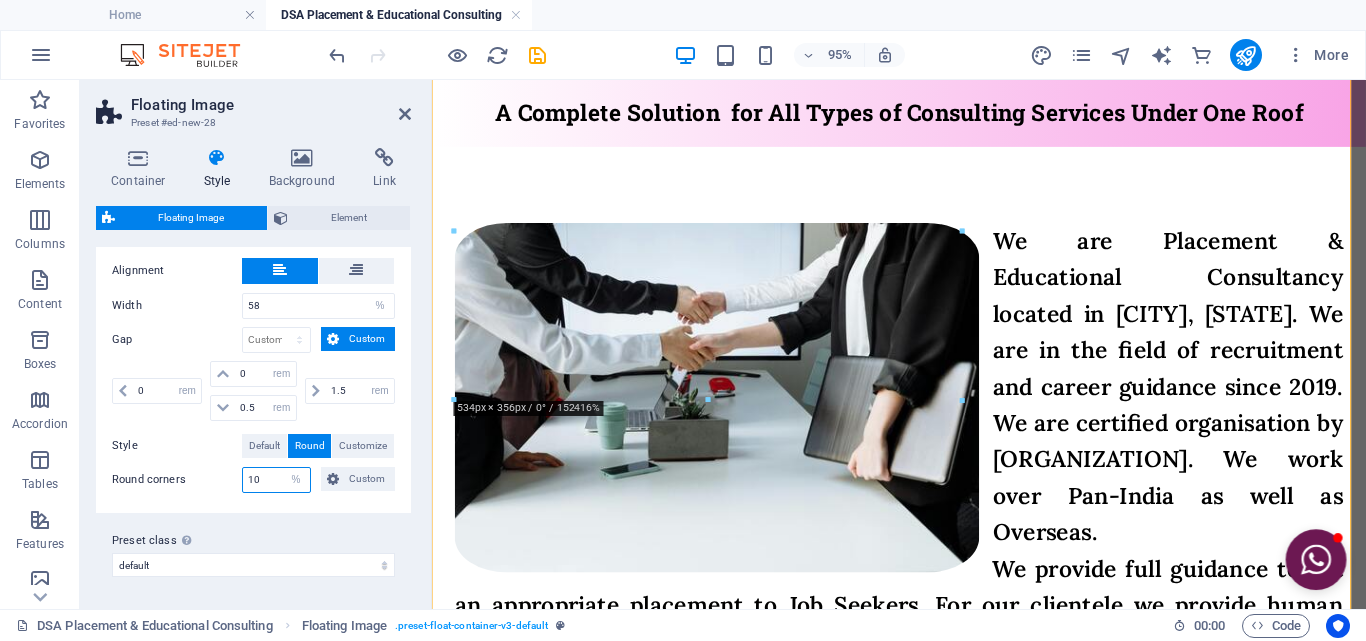 click on "10" at bounding box center (276, 480) 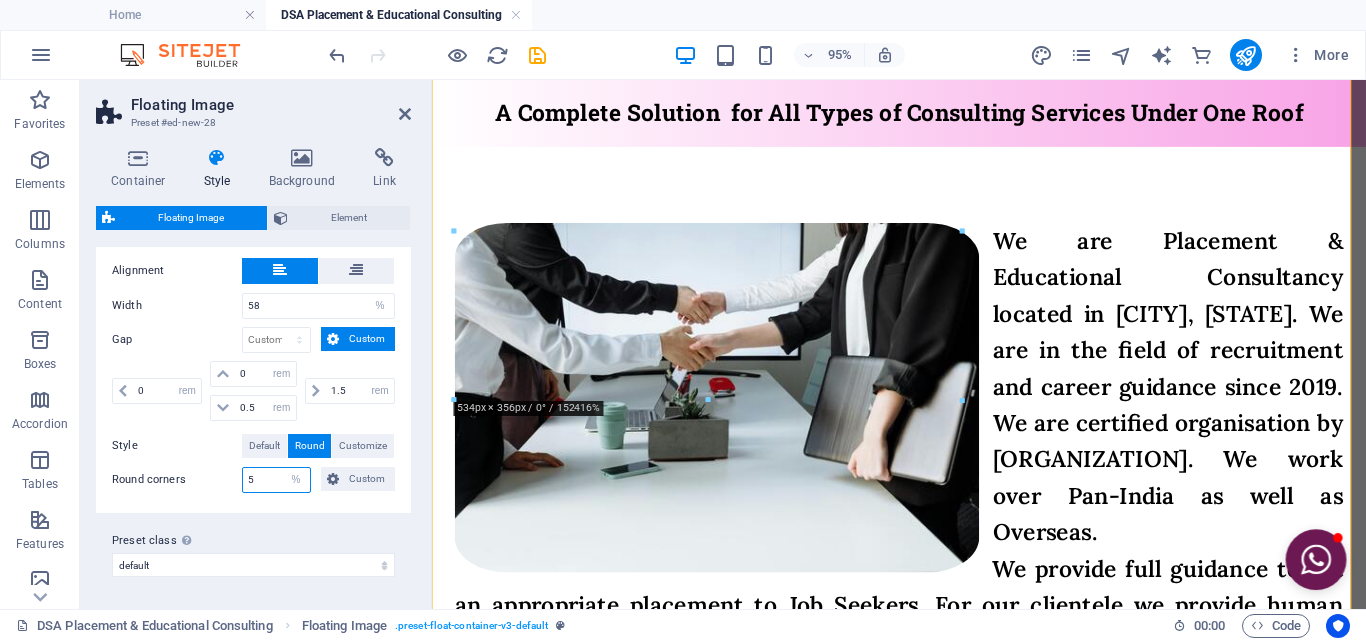 type on "5" 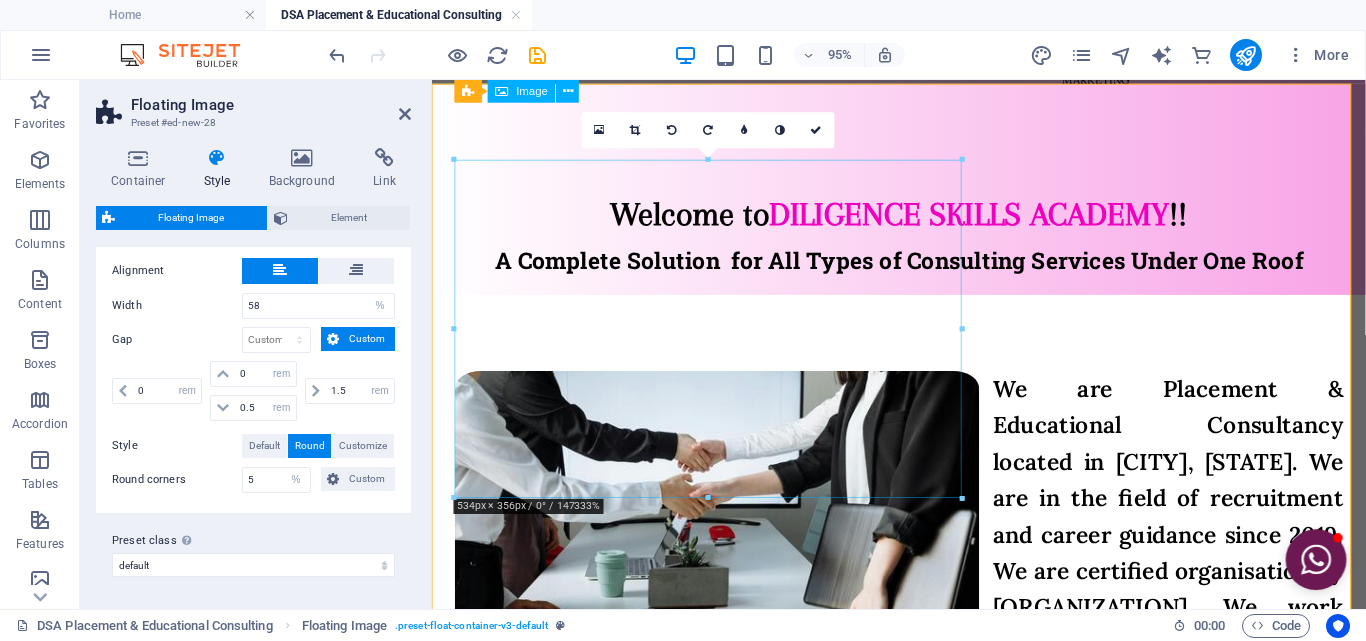 scroll, scrollTop: 171, scrollLeft: 0, axis: vertical 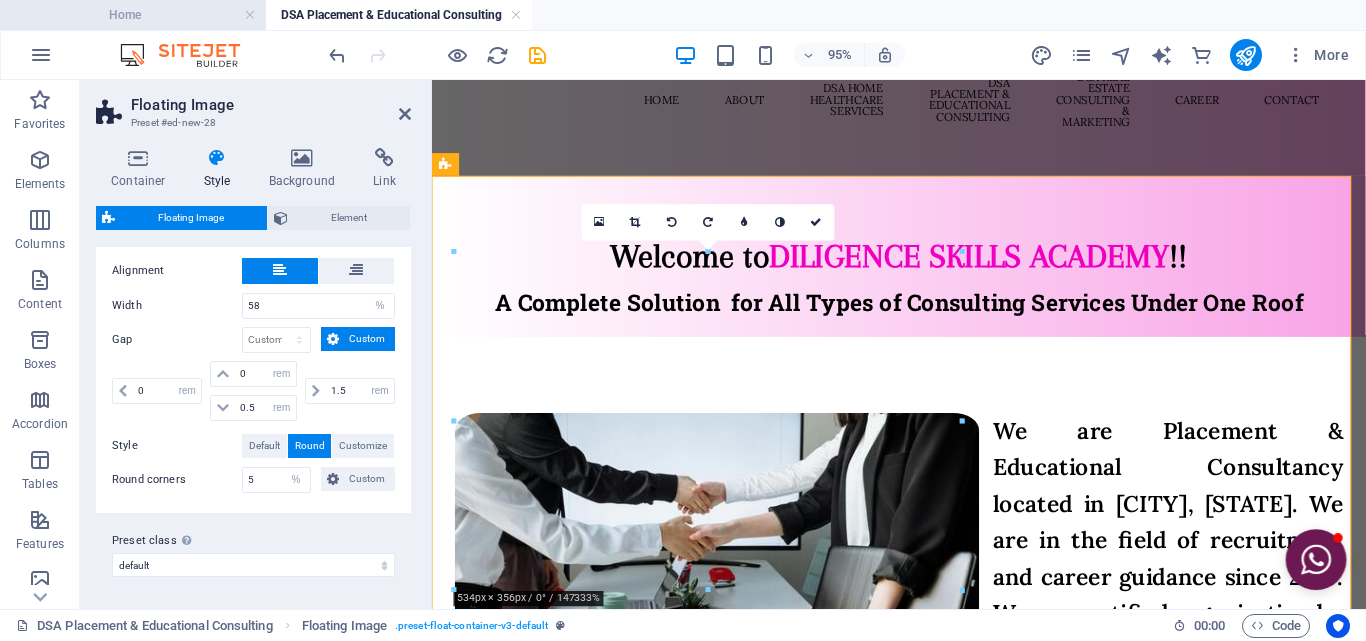 click on "Home" at bounding box center (133, 15) 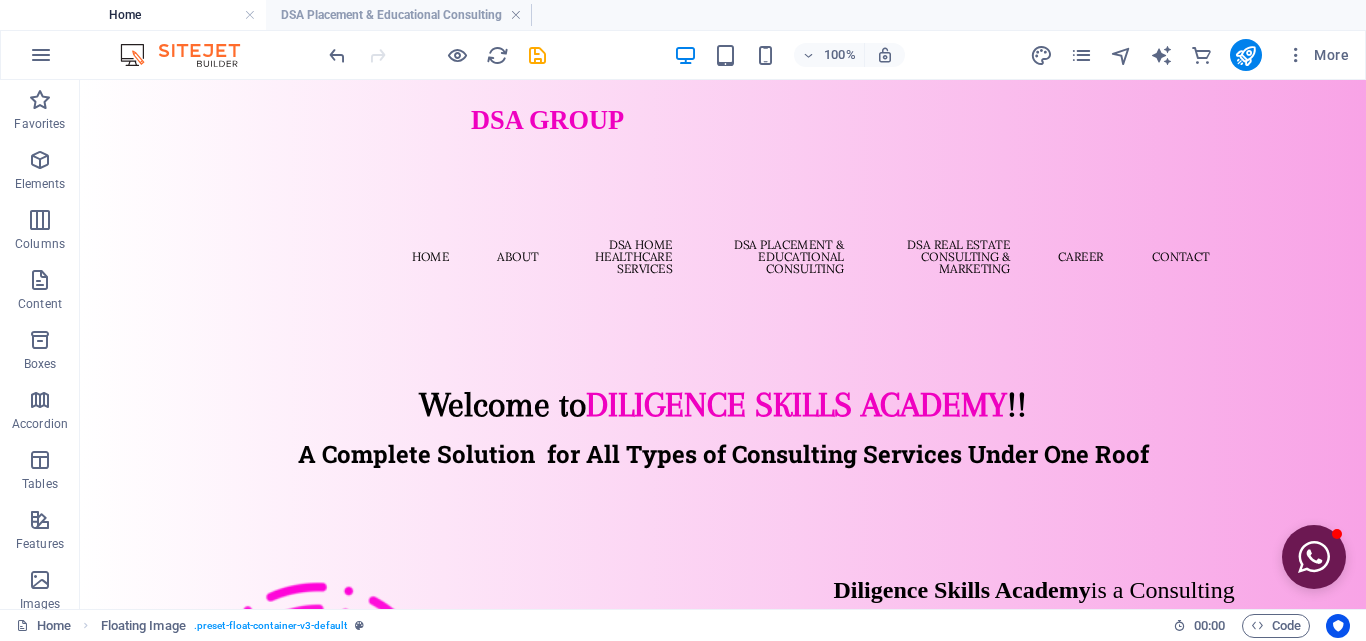 scroll, scrollTop: 0, scrollLeft: 0, axis: both 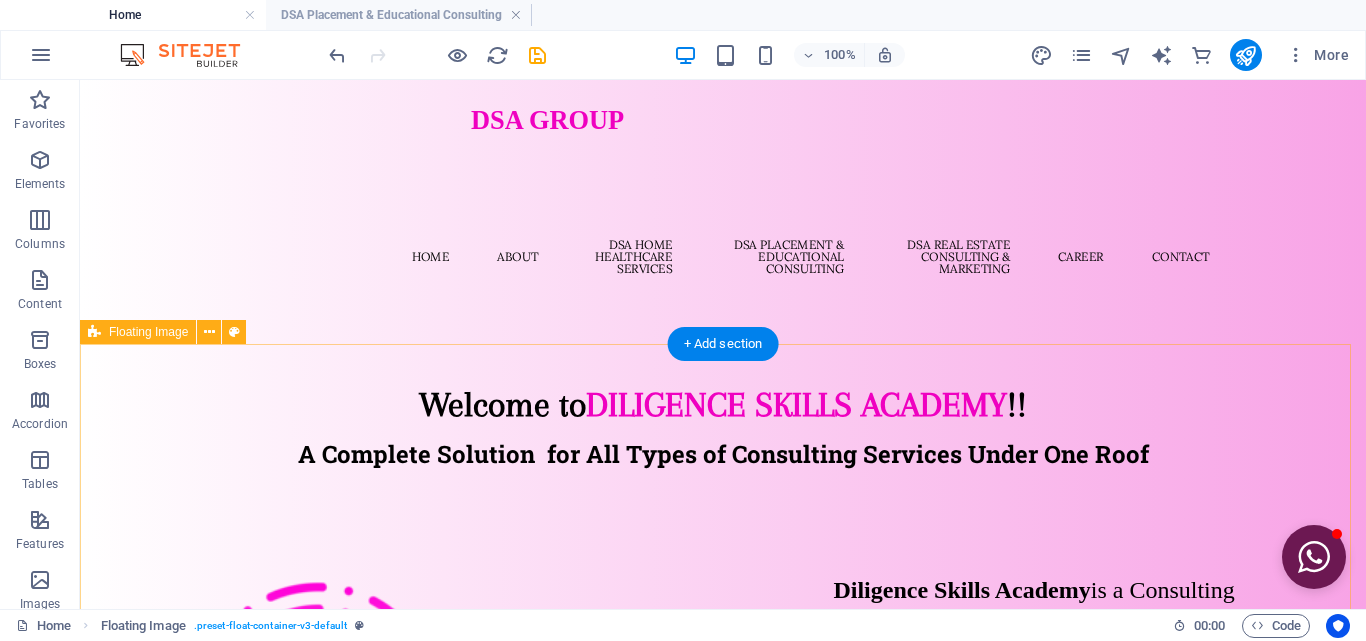 click on "Diligence Skills Academy is a Consulting Service provider related to Placement, Education, Training, Medical, Healthcare & Real Estate with its physical existence at [LOCATION], [CITY]. The company was founded by Youth Entrepreneur Mr. [FIRST] [LAST] in the year of 2020 with aim to provide better living for all. The organisation is incorporated as trade under [ORGANIZATION]. The organisation started its journey from 2020 and extended as a full fledge group of consulting businesses over several segments." at bounding box center (723, 790) 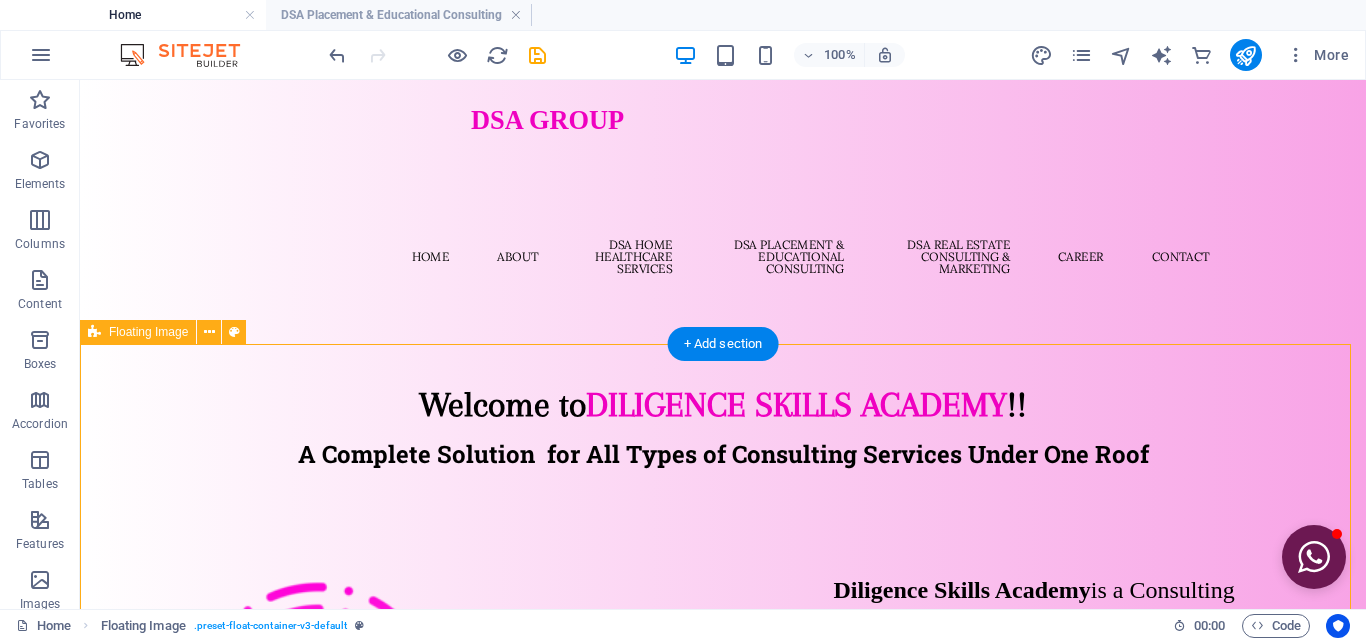 click on "Diligence Skills Academy is a Consulting Service provider related to Placement, Education, Training, Medical, Healthcare & Real Estate with its physical existence at [LOCATION], [CITY]. The company was founded by Youth Entrepreneur Mr. [FIRST] [LAST] in the year of 2020 with aim to provide better living for all. The organisation is incorporated as trade under [ORGANIZATION]. The organisation started its journey from 2020 and extended as a full fledge group of consulting businesses over several segments." at bounding box center (723, 790) 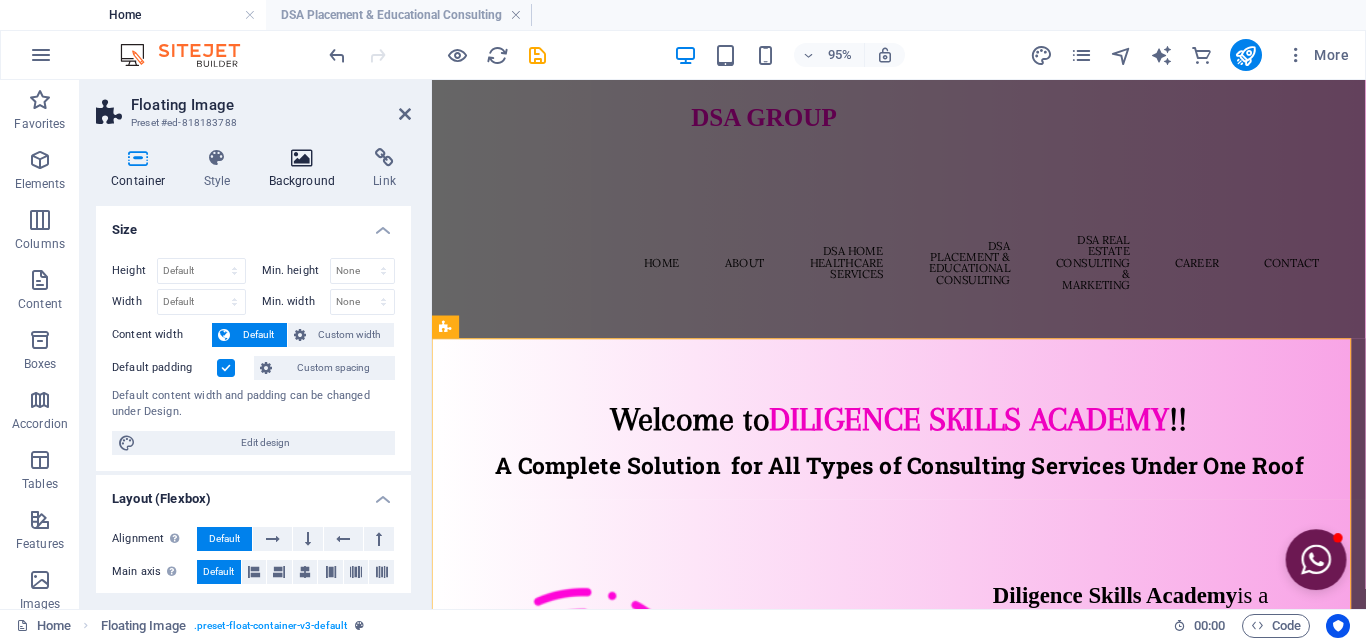 click on "Background" at bounding box center [306, 169] 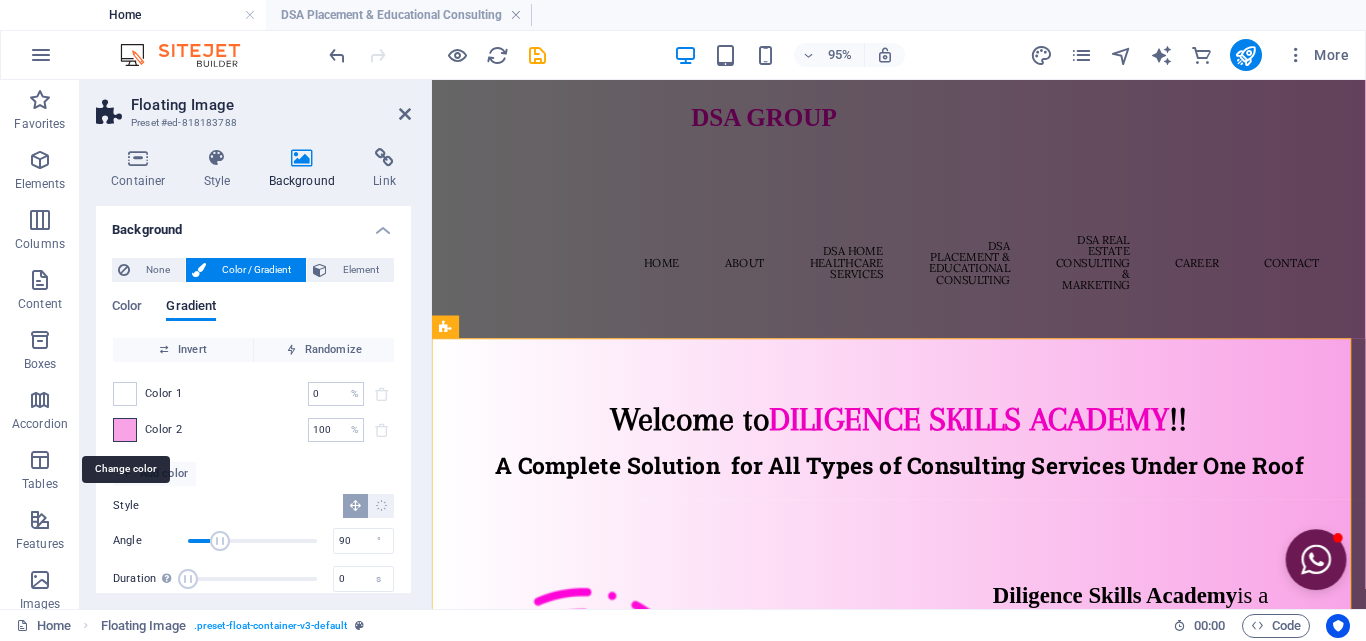 click at bounding box center (125, 430) 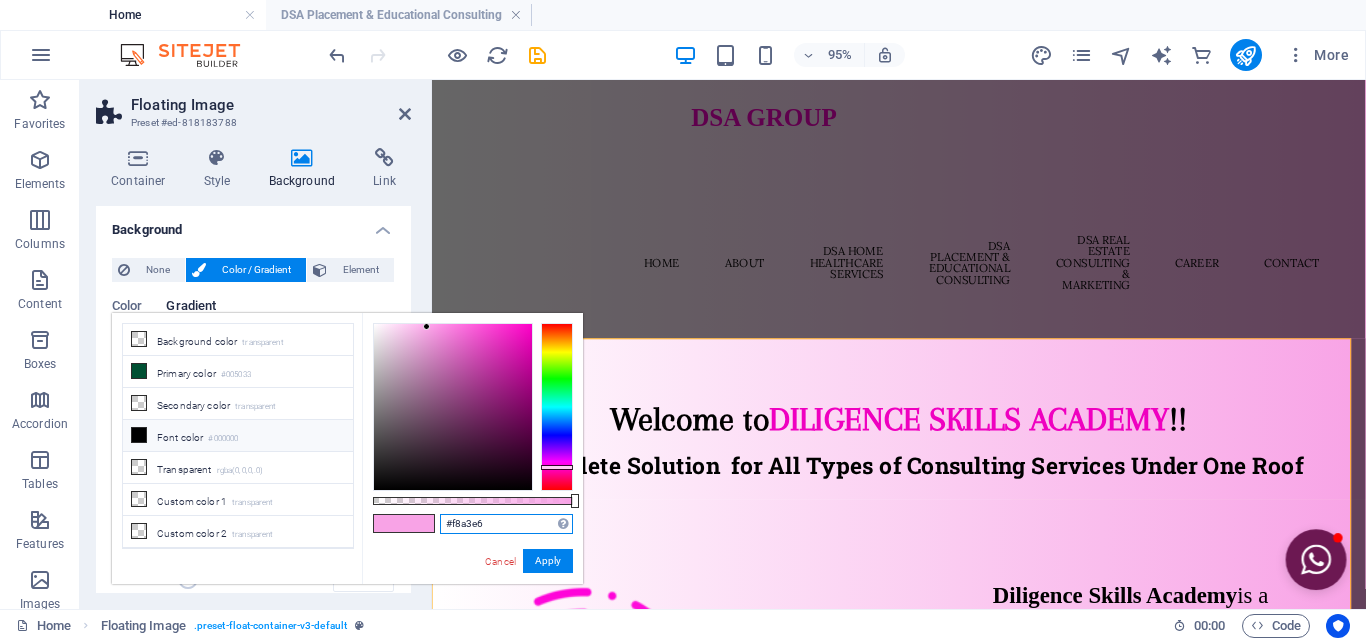 click on "#f8a3e6" at bounding box center (506, 524) 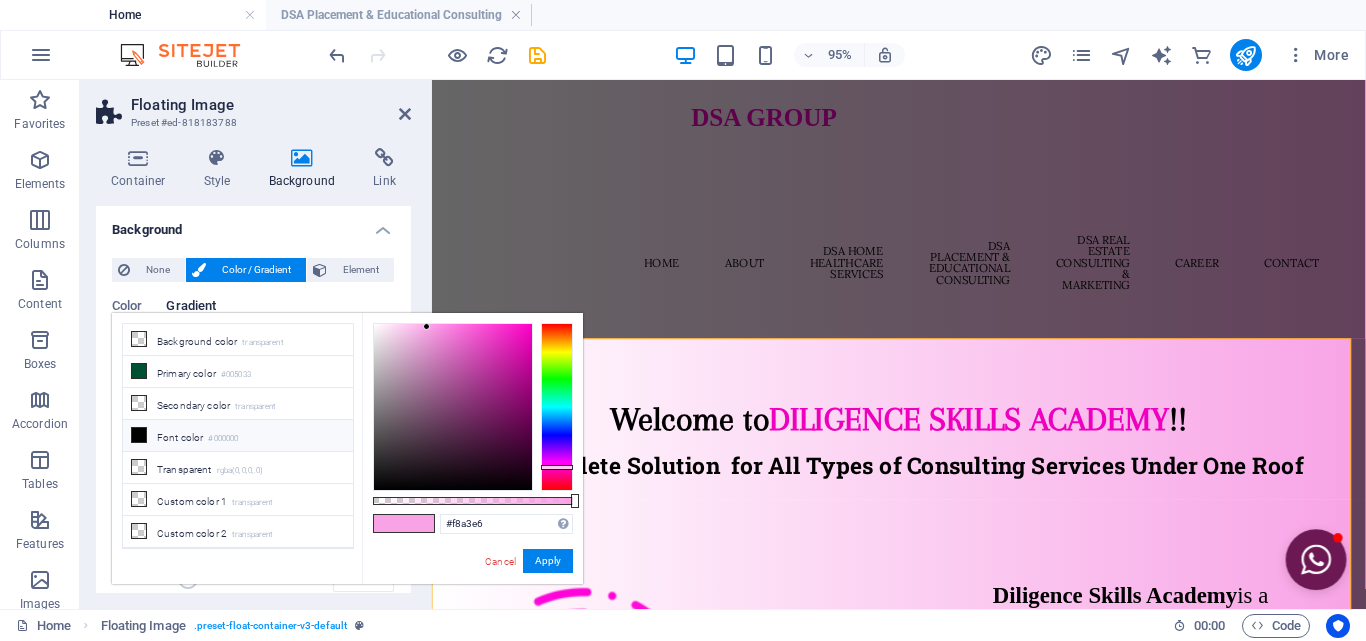 click on "Background" at bounding box center (253, 224) 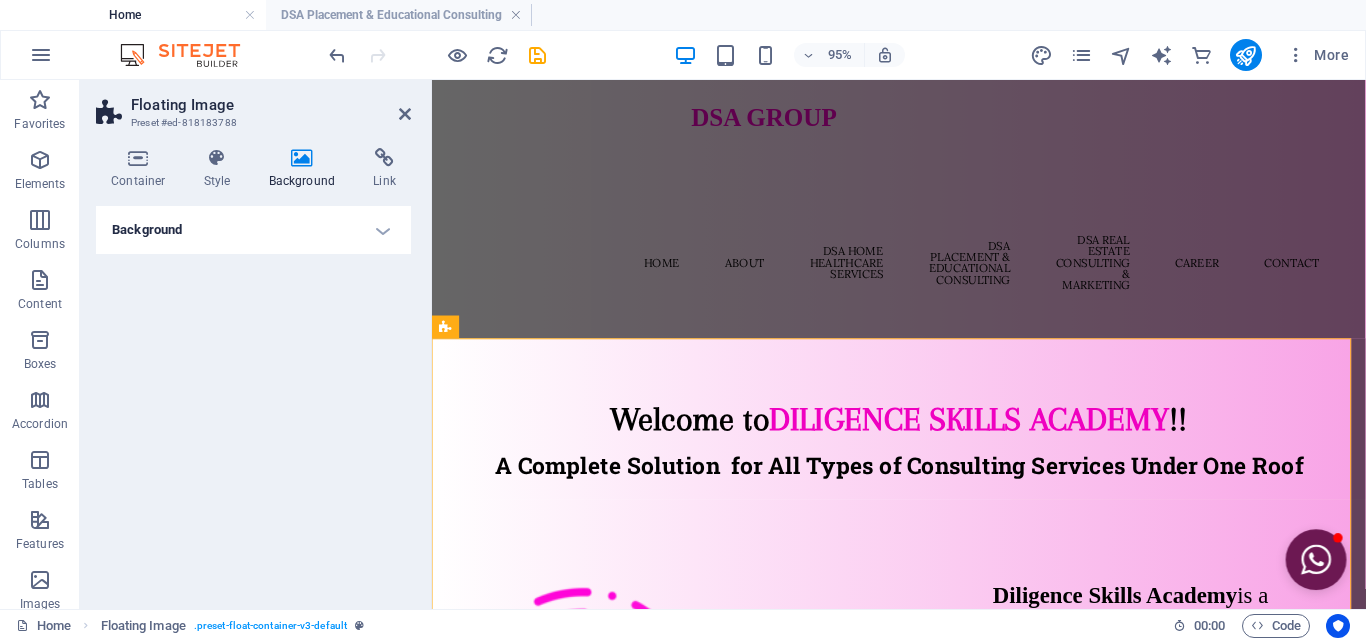click on "Background" at bounding box center [253, 230] 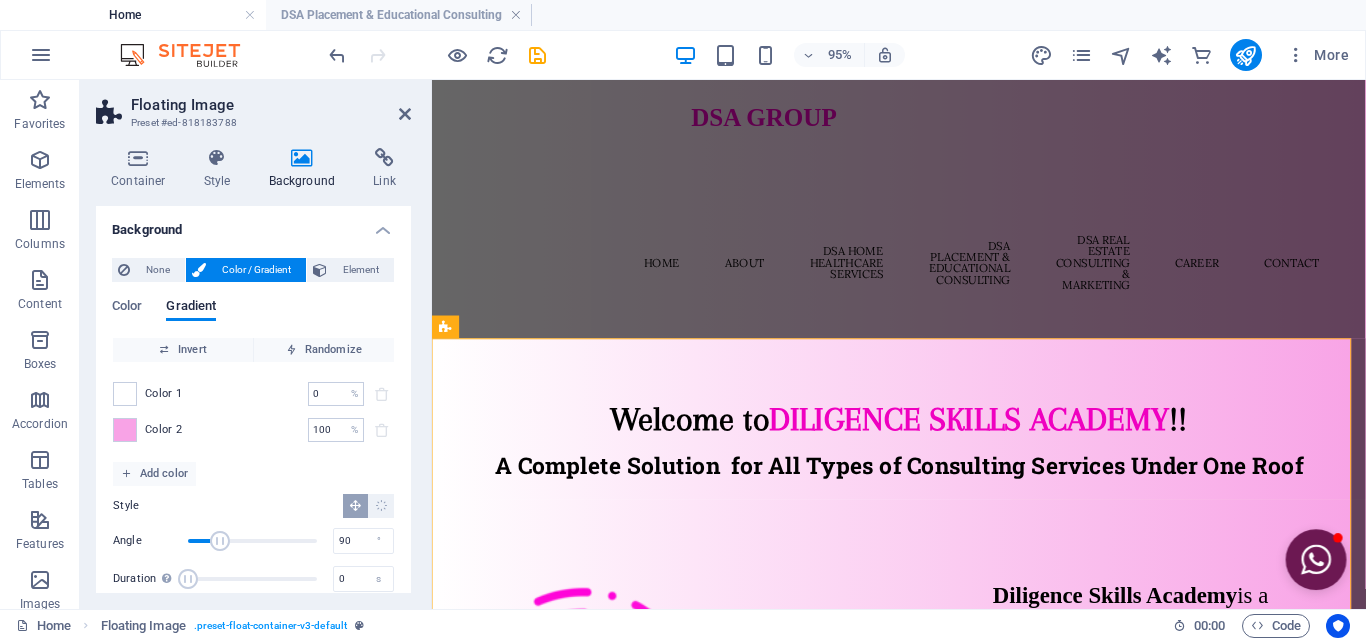 click on "Background" at bounding box center [253, 224] 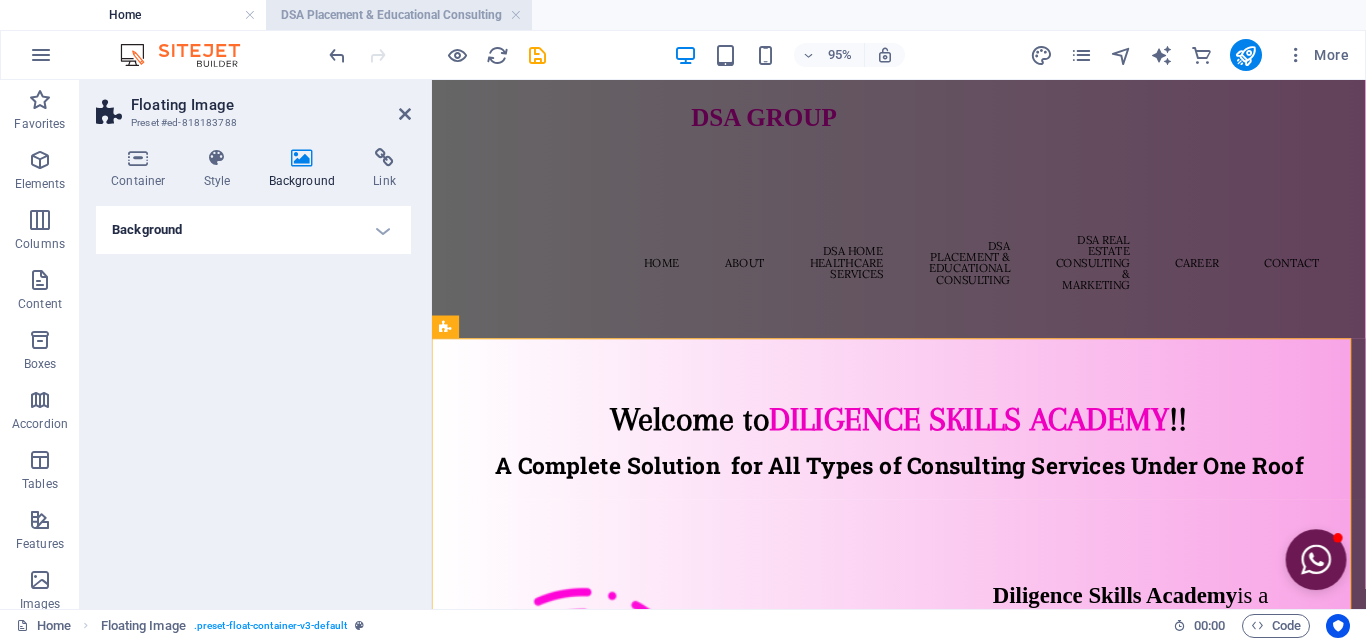 click on "DSA Placement & Educational Consulting" at bounding box center (399, 15) 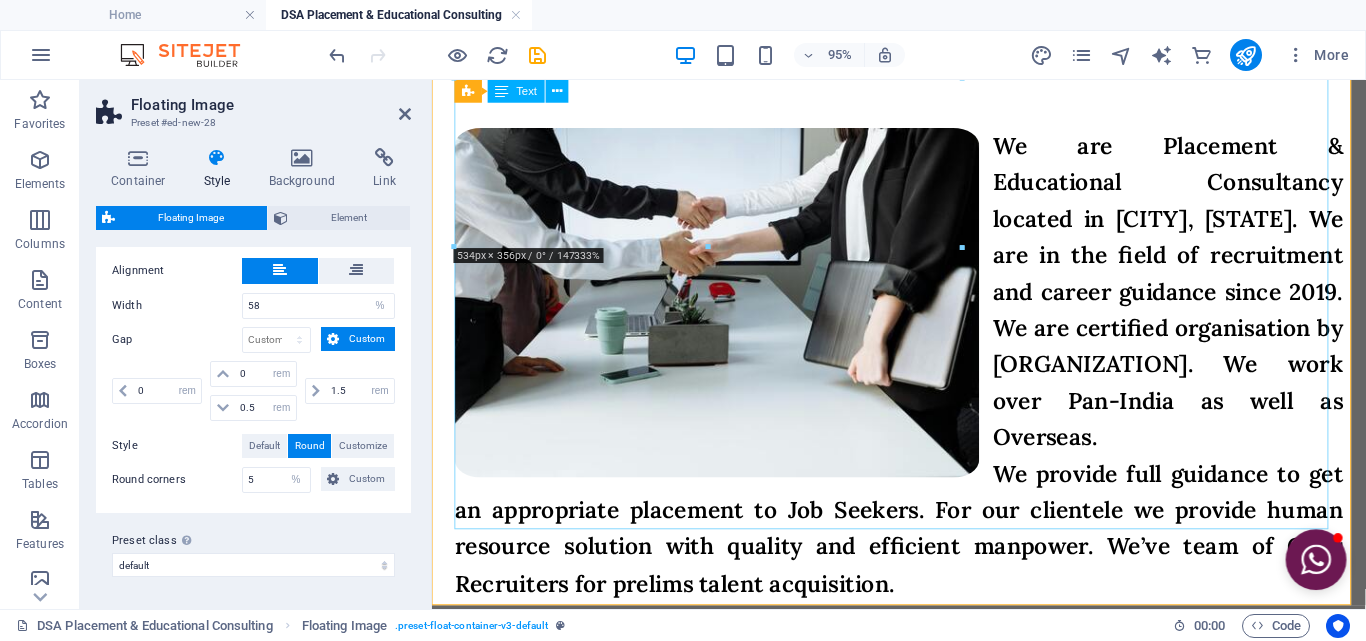 scroll, scrollTop: 671, scrollLeft: 0, axis: vertical 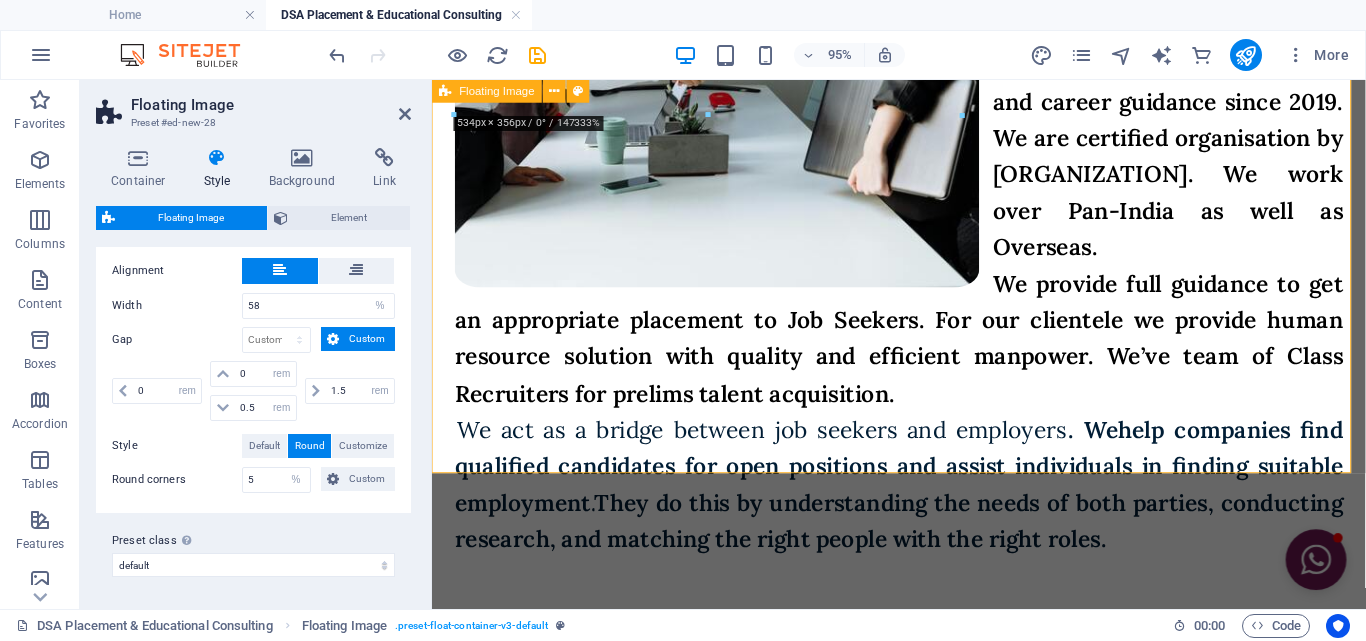 click on "We are Placement & Educational Consultancy located in [CITY], [STATE]. We are in the field of recruitment and career guidance since [YEAR]. We are certified organisation by [ORGANIZATION]. We work over Pan-India as well as Overseas. We provide full guidance to get an appropriate placement to Job Seekers. For our clientele we provide human resource solution with quality and efficient manpower. We’ve team of Class Recruiters for prelims talent acquisition. We act as a bridge between job seekers and employers . We help companies find qualified candidates for open positions and assist individuals in finding suitable employment. They do this by understanding the needs of both parties, conducting research, and matching the right people with the right roles." at bounding box center (923, 257) 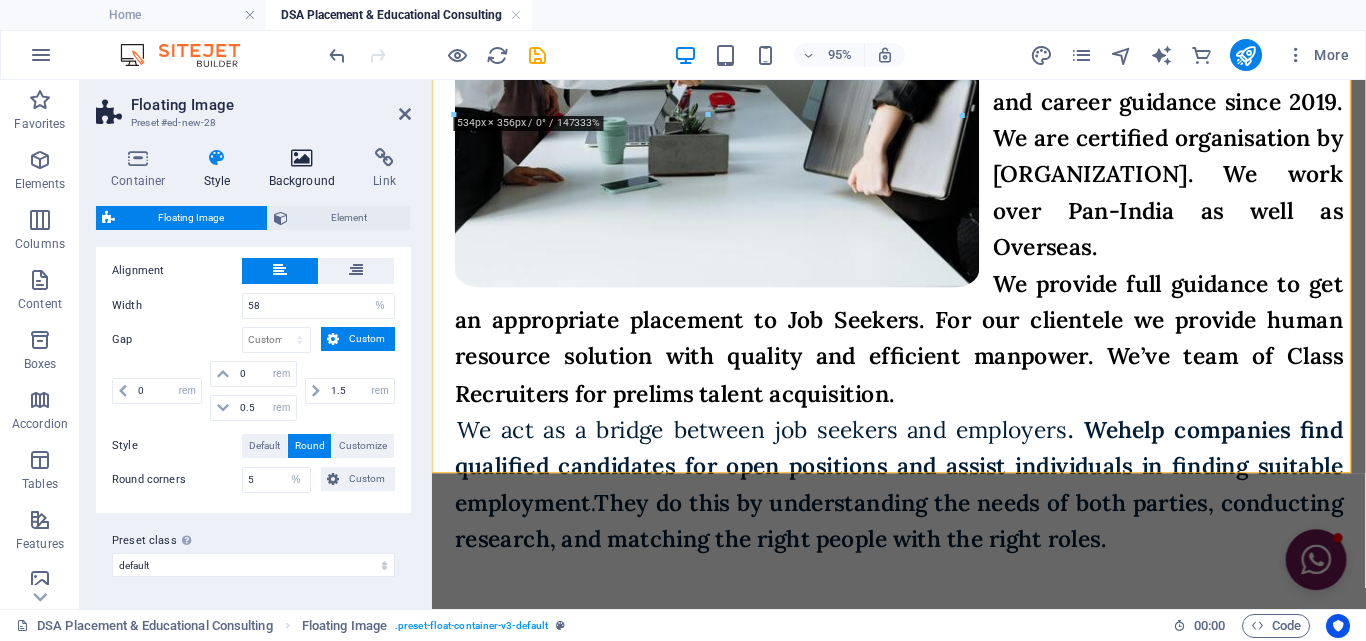 click on "Background" at bounding box center [306, 169] 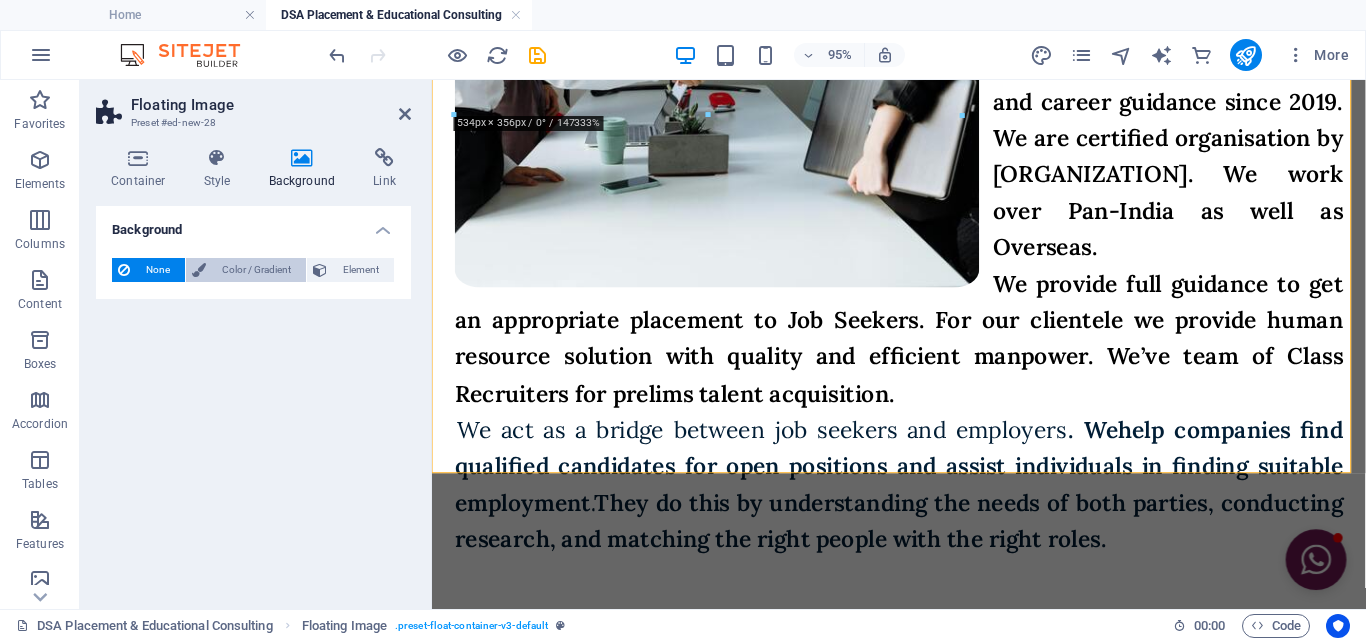 click on "Color / Gradient" at bounding box center [256, 270] 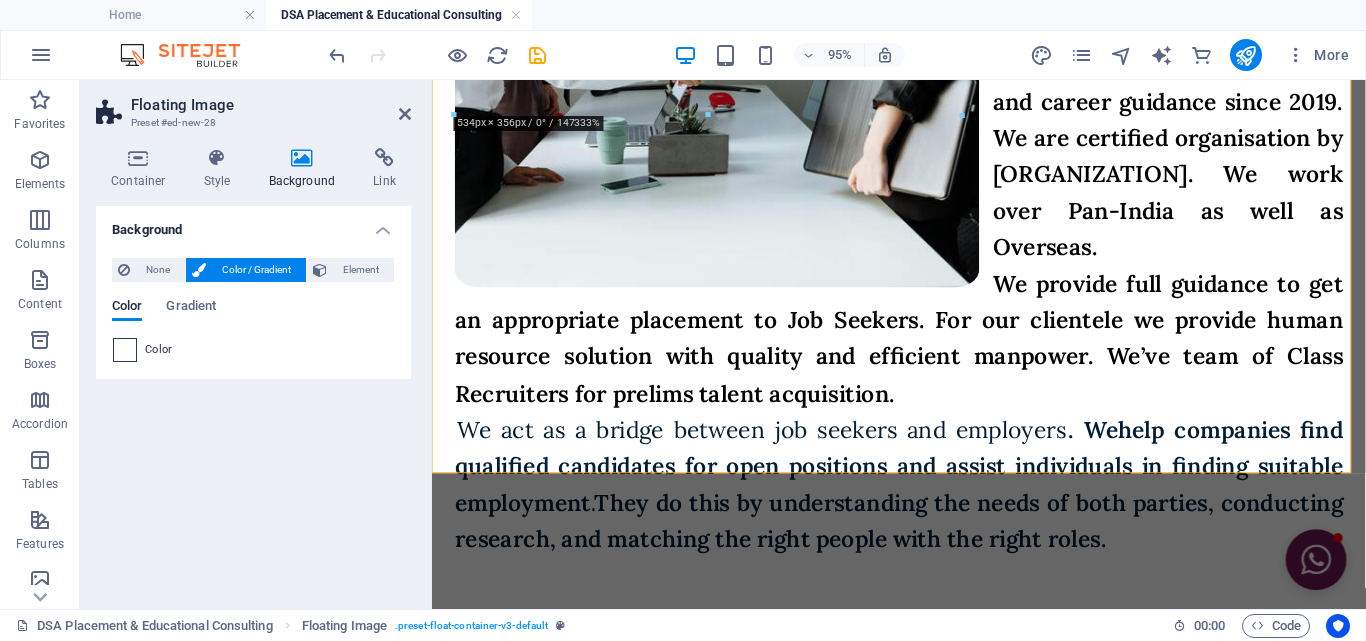 click at bounding box center (125, 350) 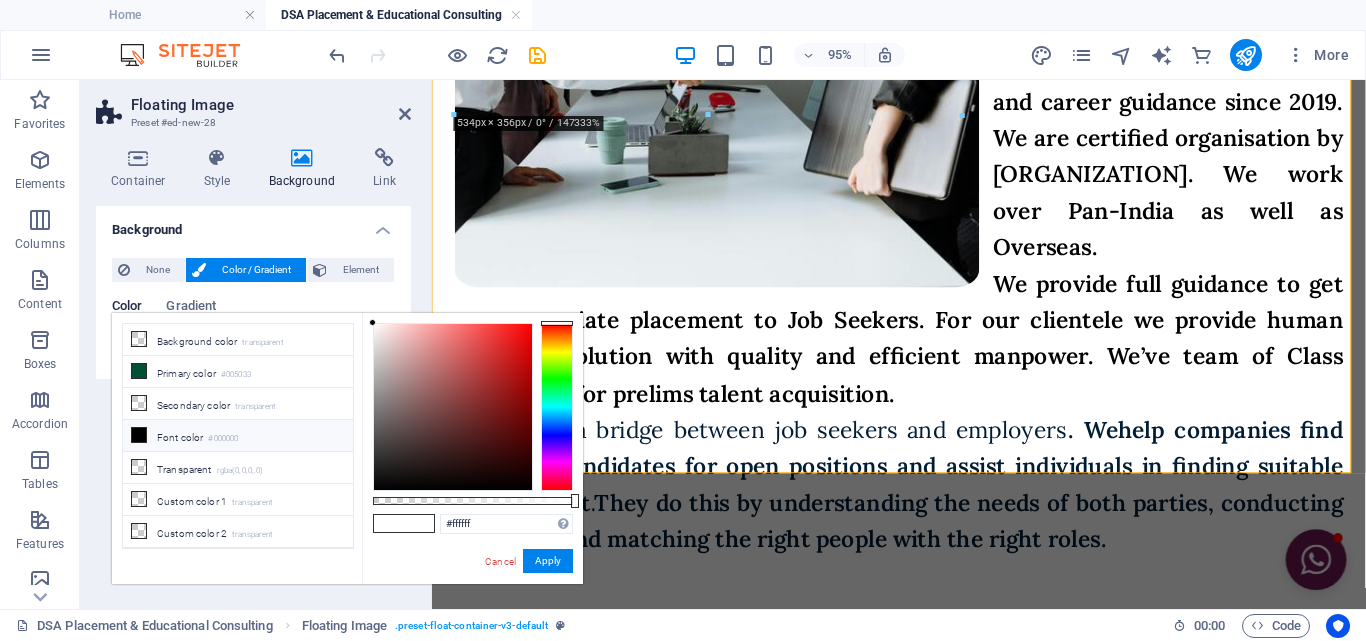 click on "Color / Gradient" at bounding box center [256, 270] 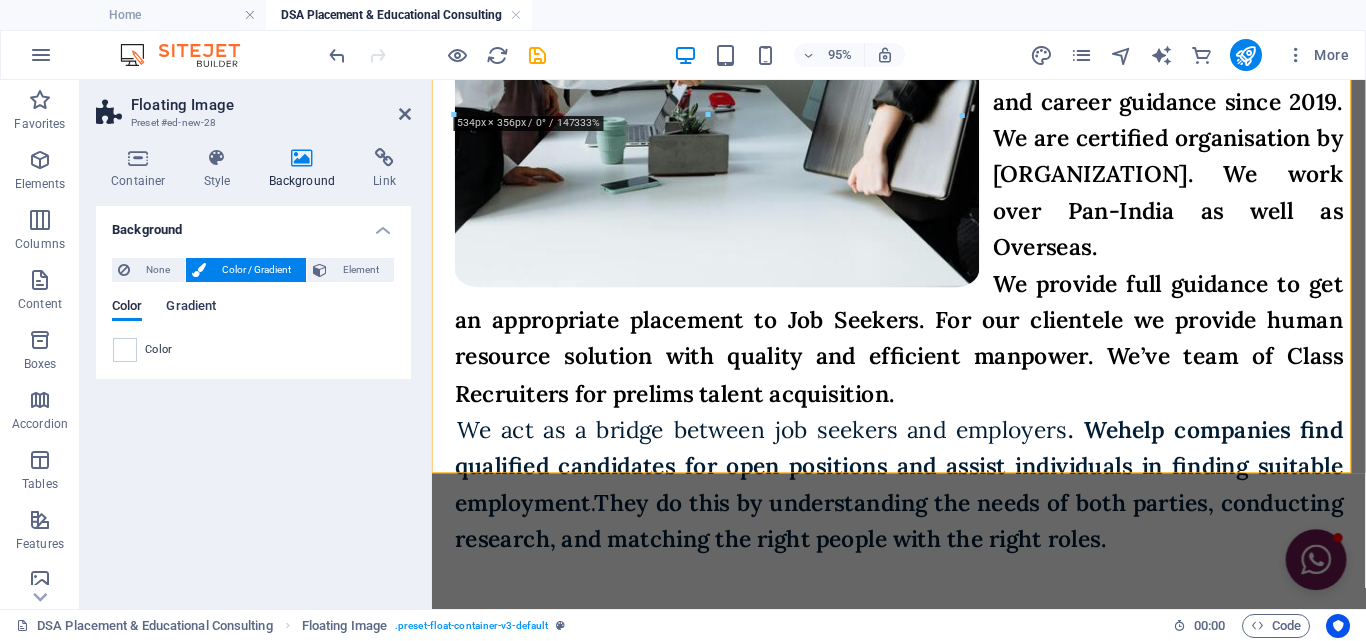 click on "Gradient" at bounding box center (191, 308) 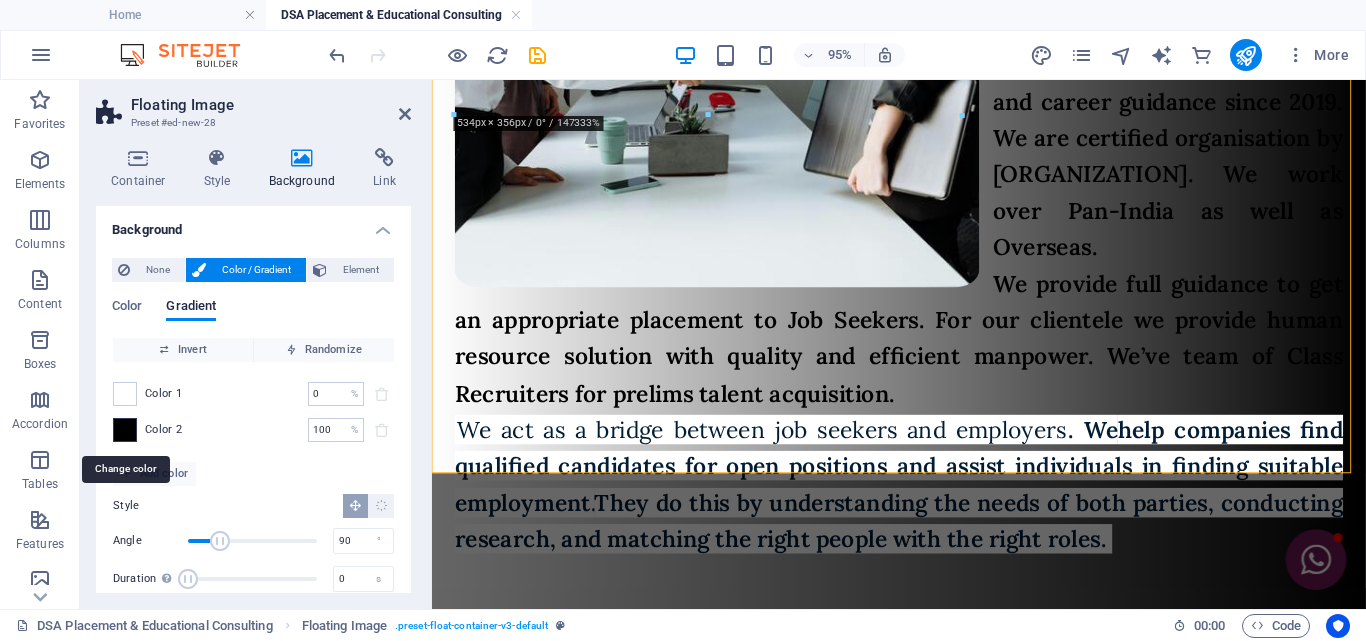 click at bounding box center [125, 430] 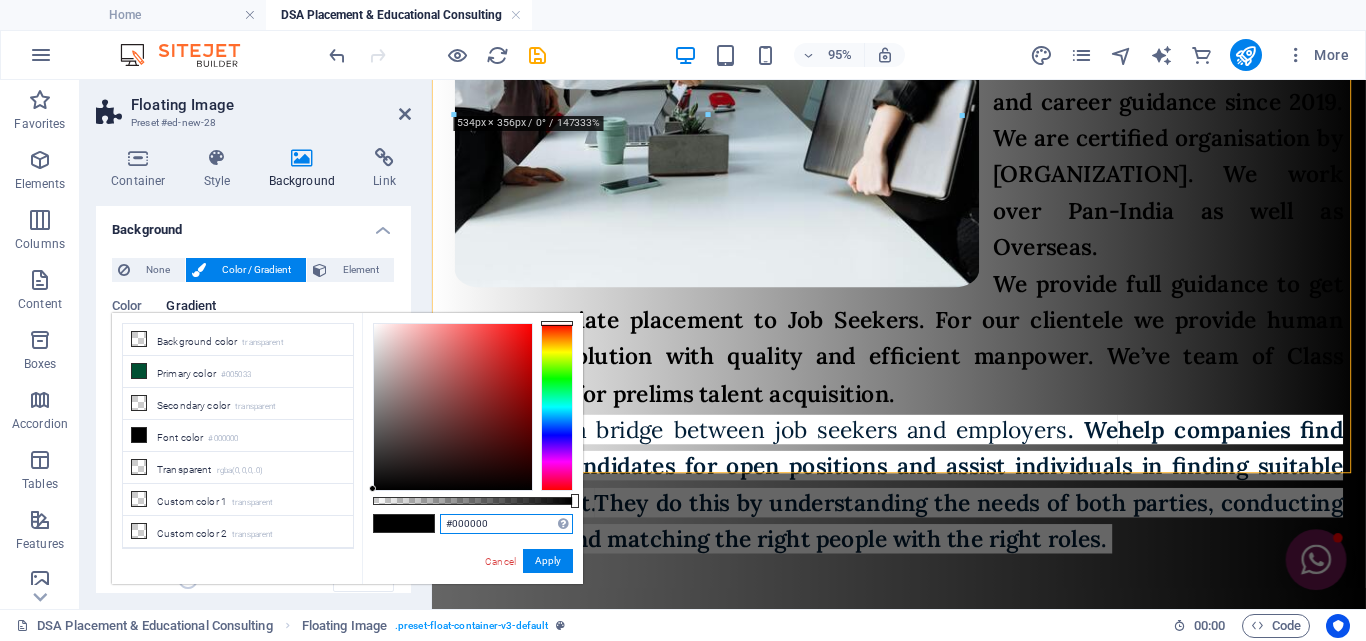 click on "#000000" at bounding box center (506, 524) 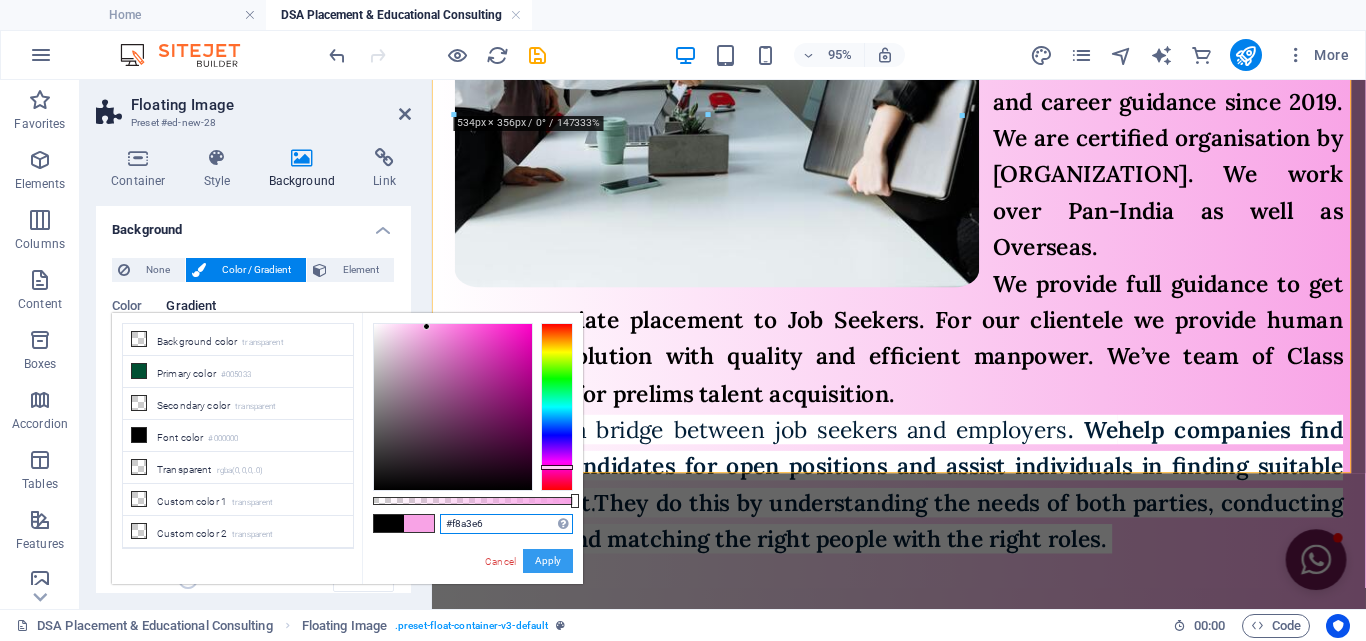 type on "#f8a3e6" 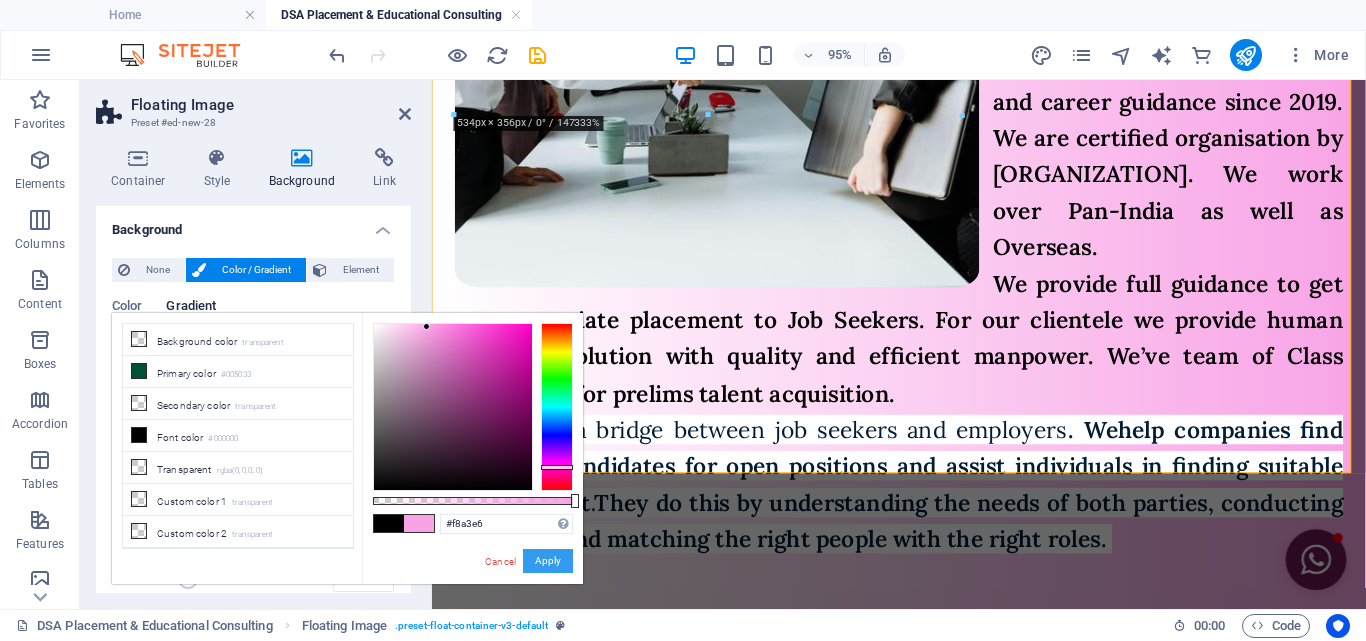 click on "Apply" at bounding box center [548, 561] 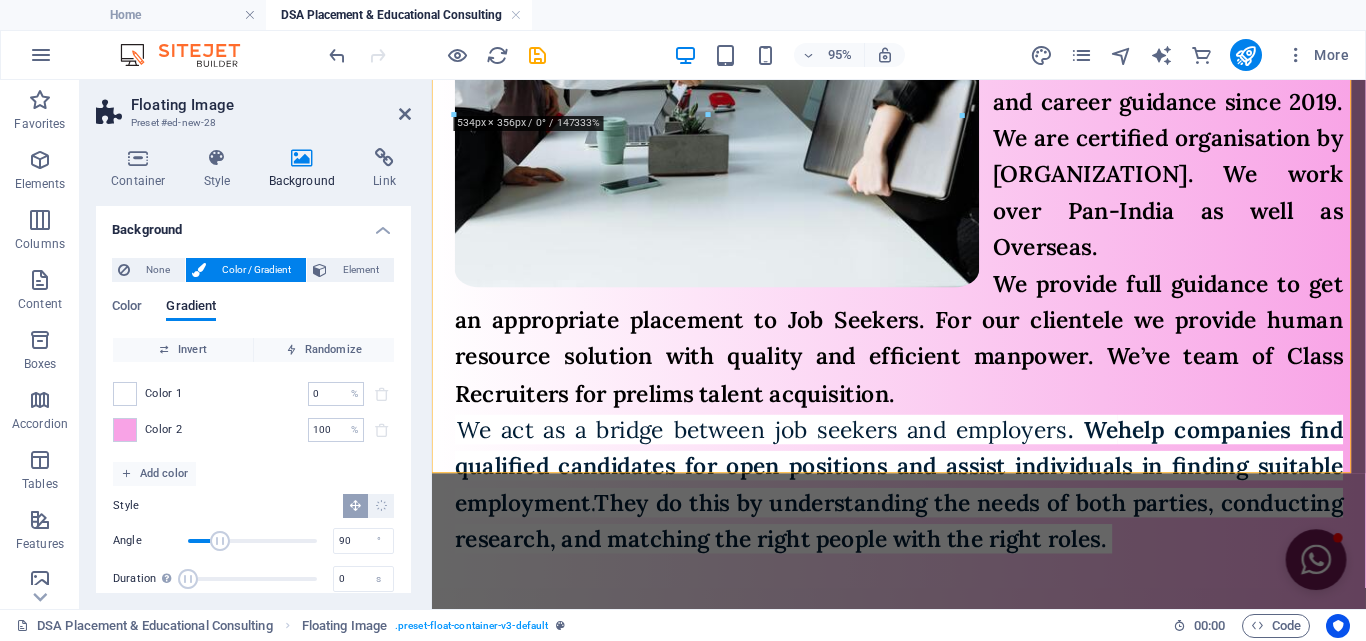 click on "Background" at bounding box center [253, 224] 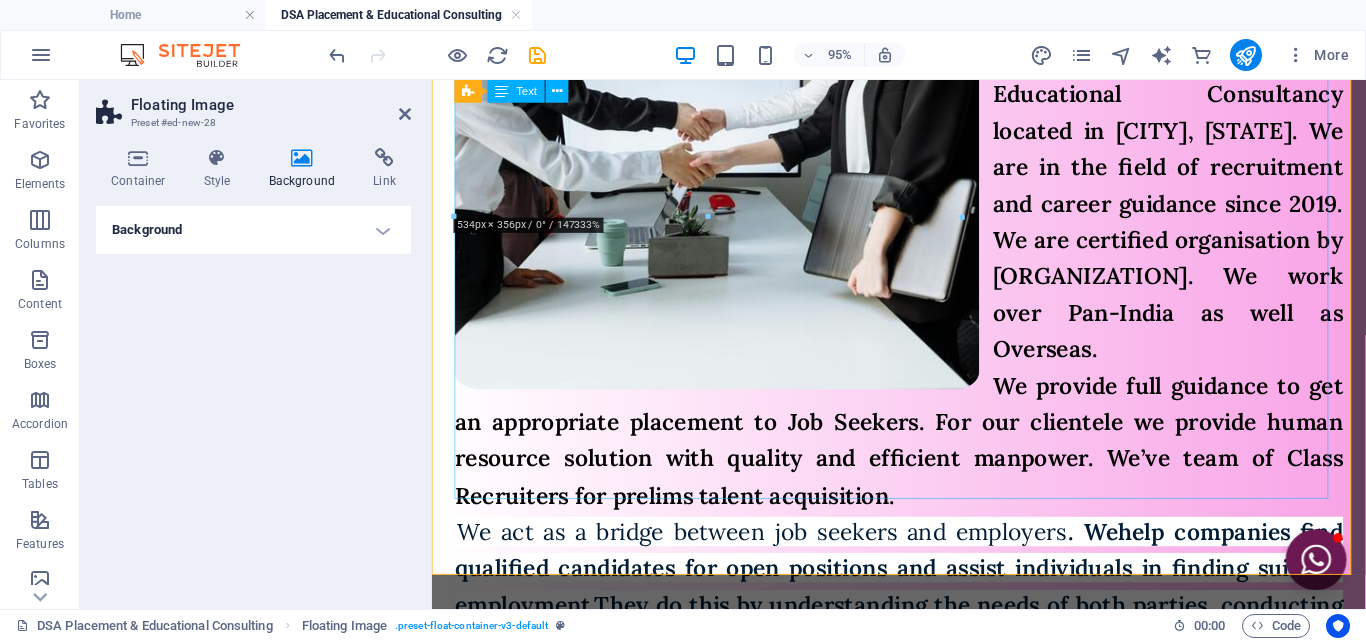 scroll, scrollTop: 571, scrollLeft: 0, axis: vertical 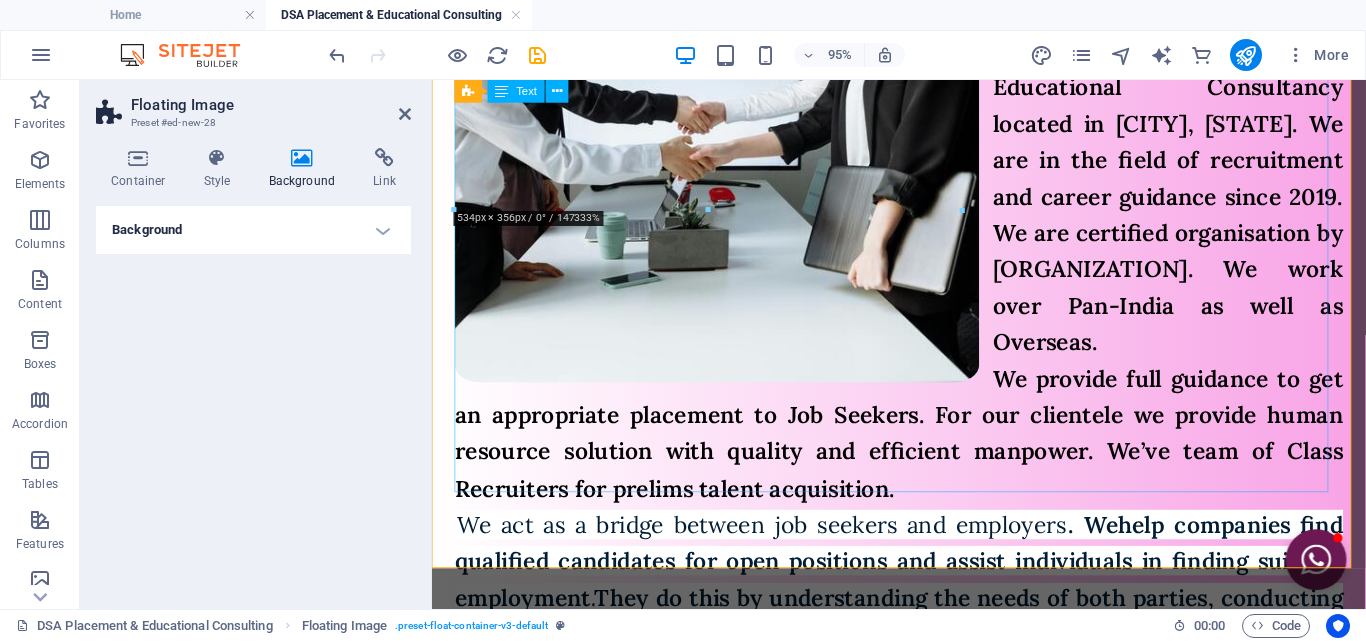 click on "We are Placement & Educational Consultancy located in [CITY], [STATE]. We are in the field of recruitment and career guidance since [YEAR]. We are certified organisation by [ORGANIZATION]. We work over Pan-India as well as Overseas. We provide full guidance to get an appropriate placement to Job Seekers. For our clientele we provide human resource solution with quality and efficient manpower. We’ve team of Class Recruiters for prelims talent acquisition. We act as a bridge between job seekers and employers . We help companies find qualified candidates for open positions and assist individuals in finding suitable employment. They do this by understanding the needs of both parties, conducting research, and matching the right people with the right roles." at bounding box center [923, 357] 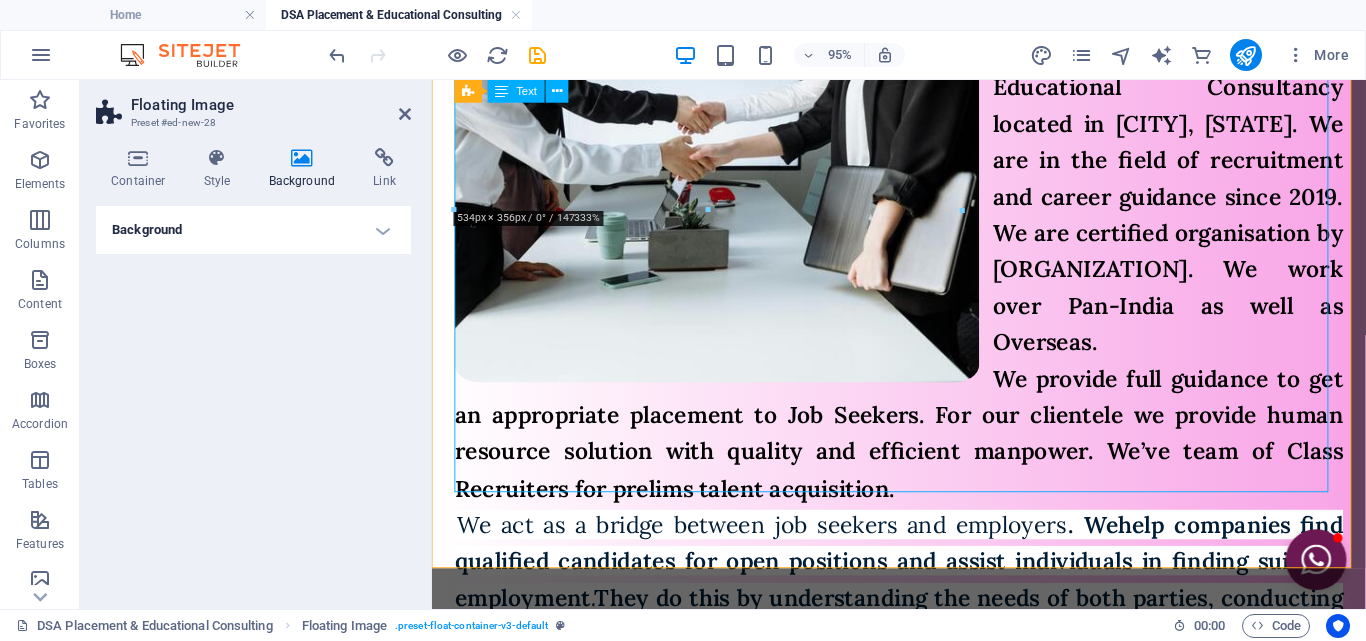 click on "We are Placement & Educational Consultancy located in [CITY], [STATE]. We are in the field of recruitment and career guidance since [YEAR]. We are certified organisation by [ORGANIZATION]. We work over Pan-India as well as Overseas. We provide full guidance to get an appropriate placement to Job Seekers. For our clientele we provide human resource solution with quality and efficient manpower. We’ve team of Class Recruiters for prelims talent acquisition. We act as a bridge between job seekers and employers . We help companies find qualified candidates for open positions and assist individuals in finding suitable employment. They do this by understanding the needs of both parties, conducting research, and matching the right people with the right roles." at bounding box center [923, 357] 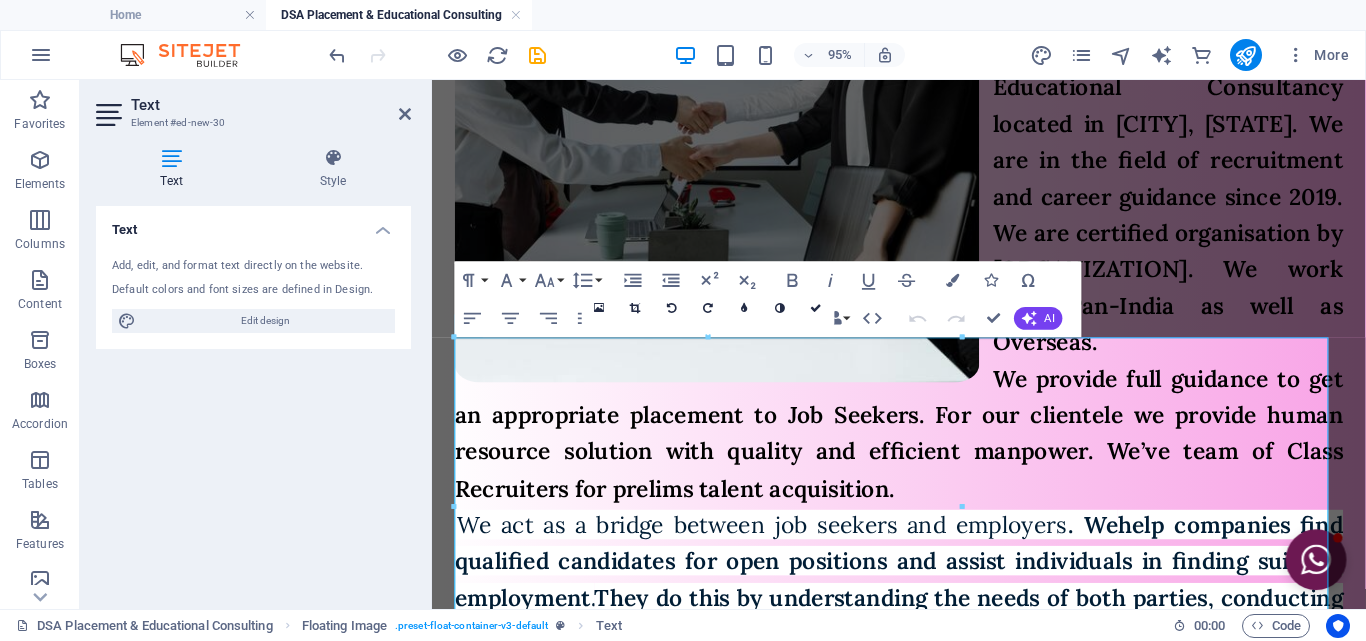 scroll, scrollTop: 81, scrollLeft: 0, axis: vertical 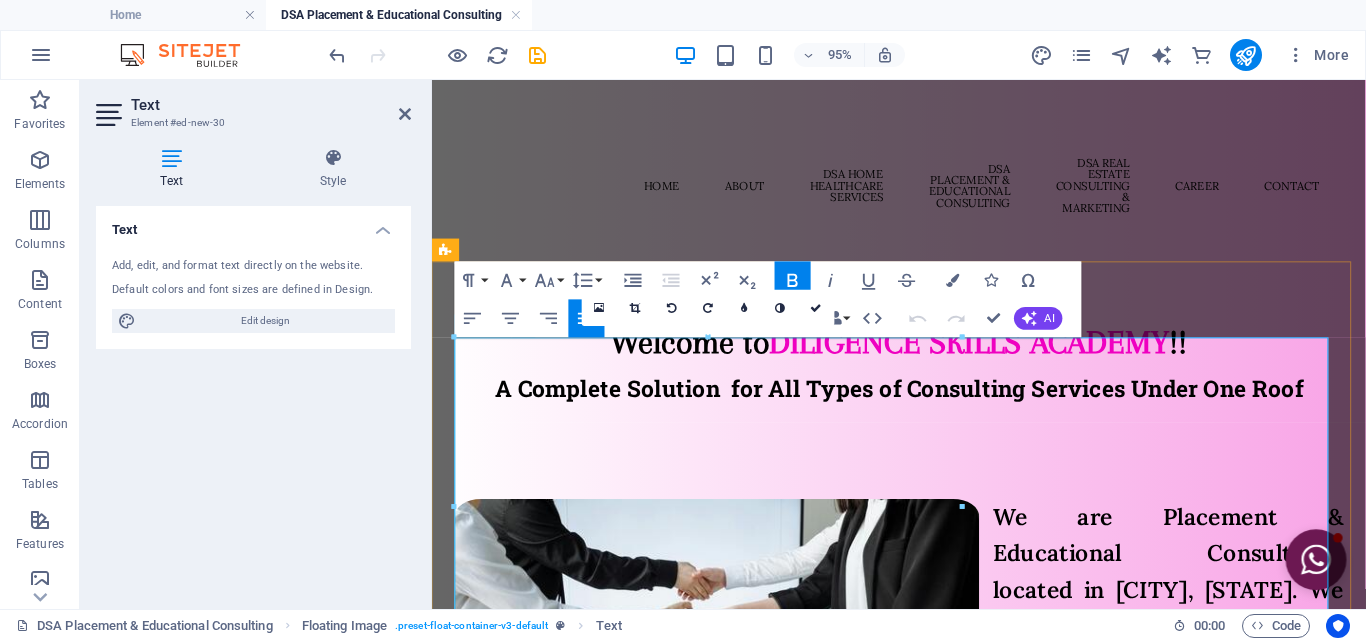 click on "We are Placement & Educational Consultancy located in [CITY], [STATE]. We are in the field of recruitment and career guidance since 2019. We are certified organisation by [ORGANIZATION]. We work over Pan-India as well as Overseas." at bounding box center (1206, 693) 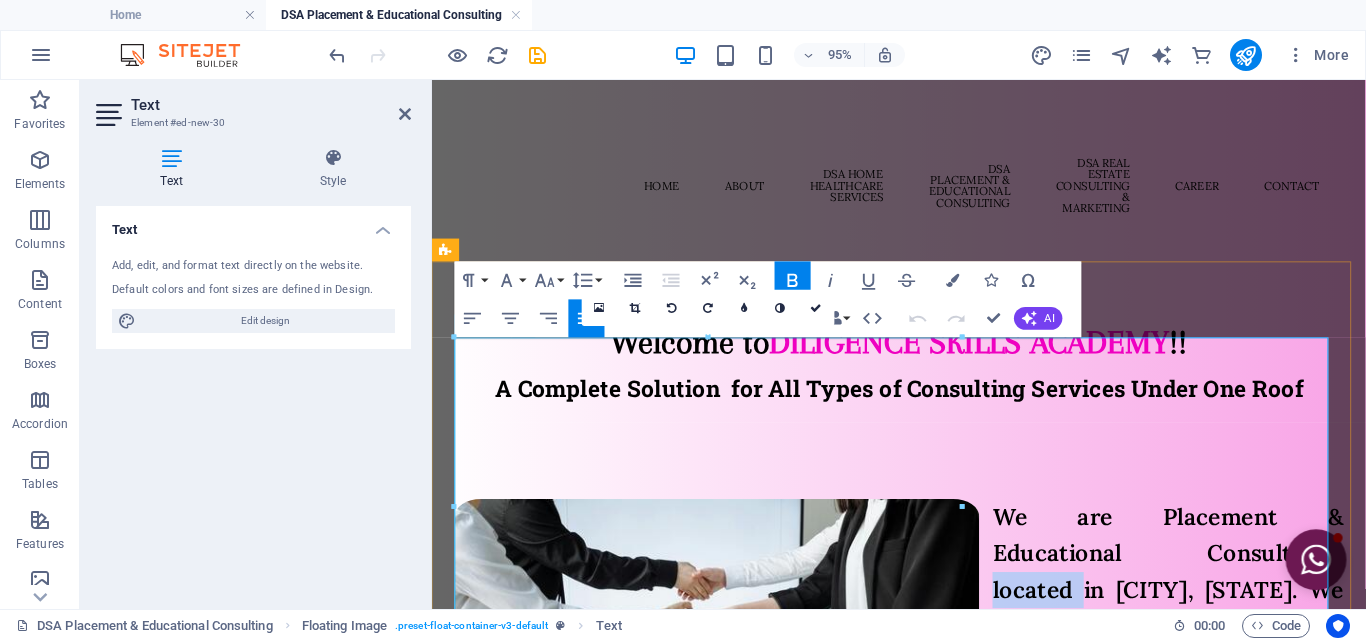 click on "We are Placement & Educational Consultancy located in [CITY], [STATE]. We are in the field of recruitment and career guidance since 2019. We are certified organisation by [ORGANIZATION]. We work over Pan-India as well as Overseas." at bounding box center (1206, 693) 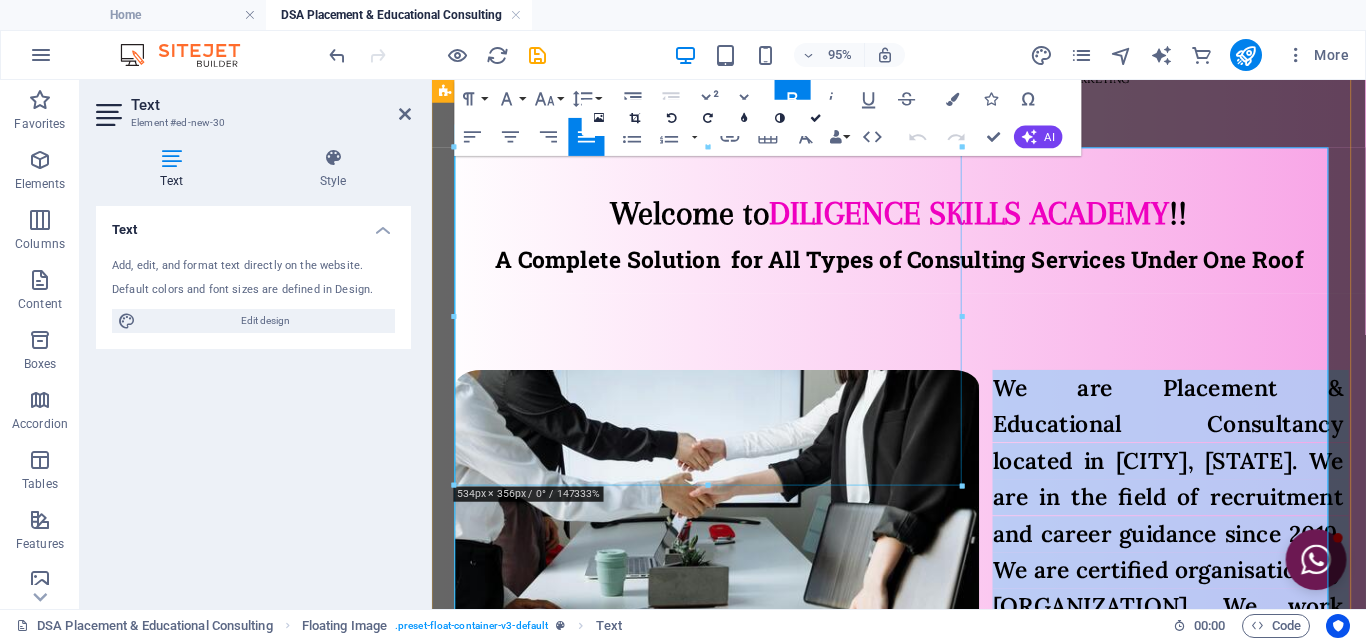 scroll, scrollTop: 181, scrollLeft: 0, axis: vertical 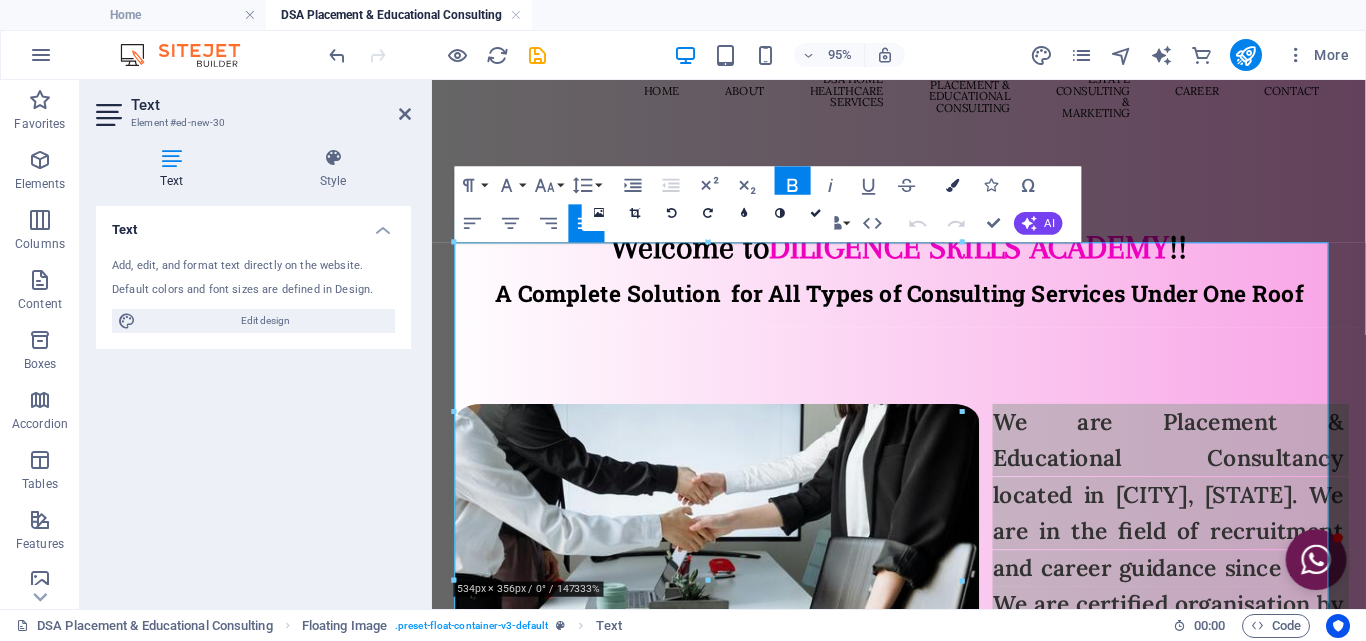 click at bounding box center (952, 185) 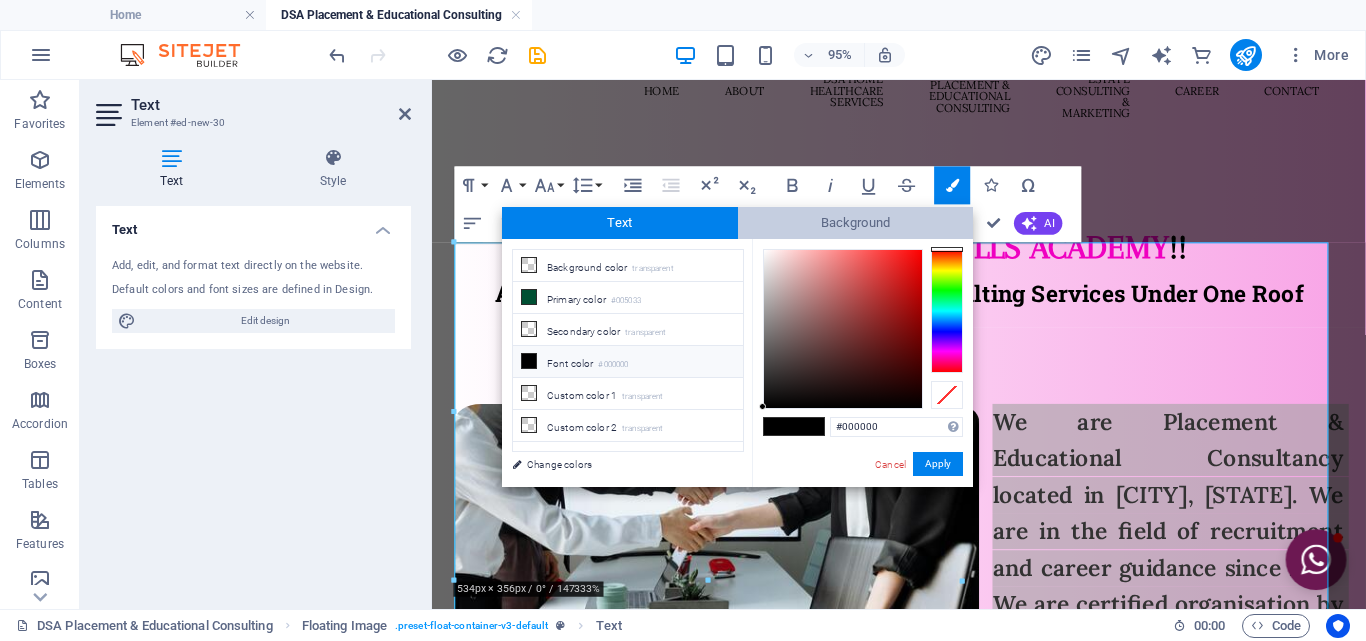 click on "Background" at bounding box center [856, 223] 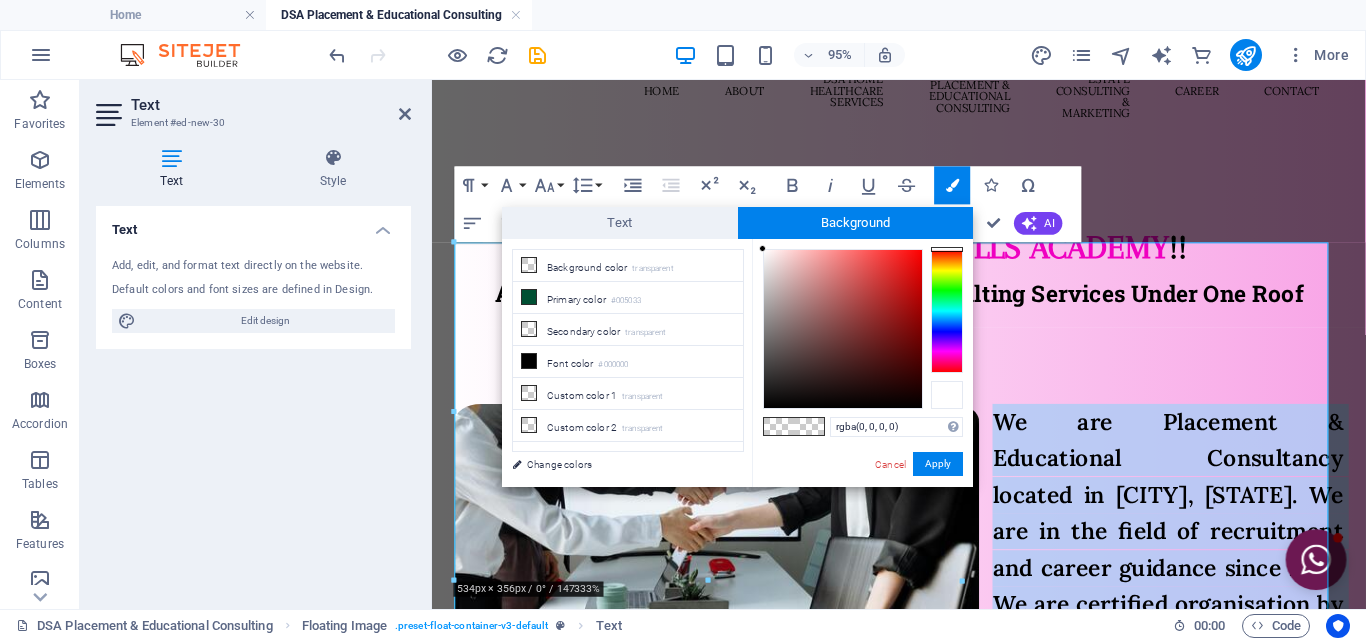 click at bounding box center [947, 395] 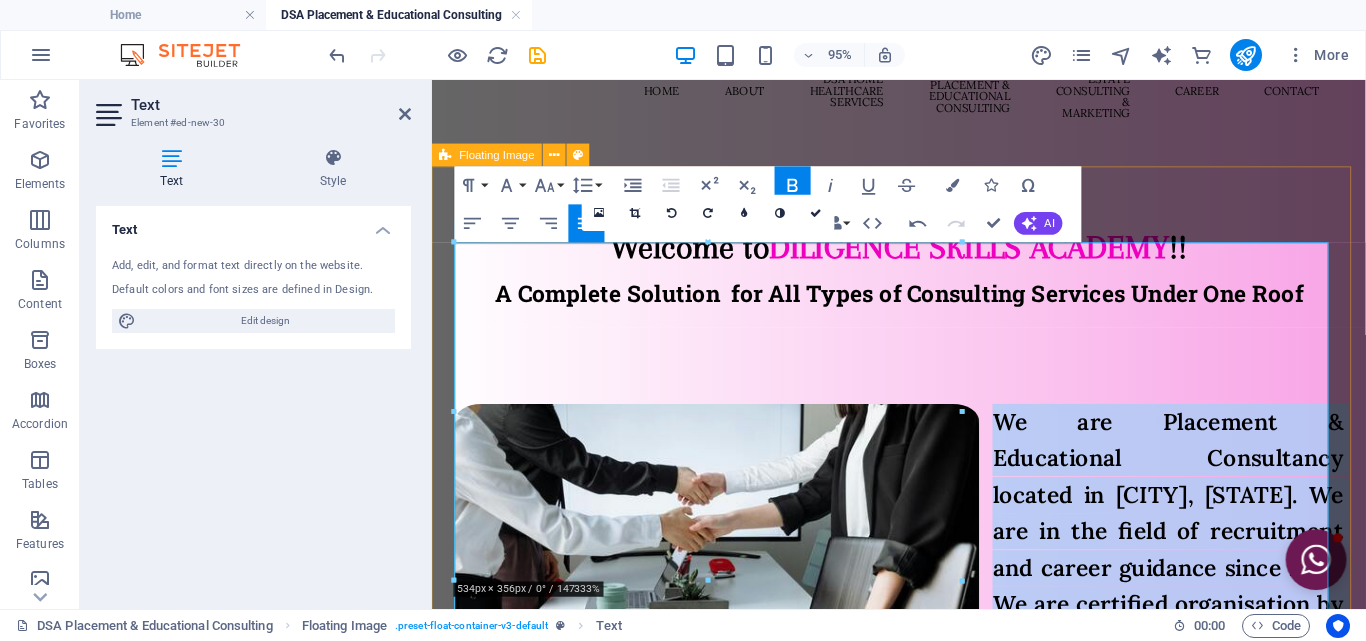 click on "We are Placement & Educational Consultancy located in [CITY], [STATE]. We are in the field of recruitment and career guidance since [YEAR]. We are certified organisation by [ORGANIZATION]. We work over Pan-India as well as Overseas. We provide full guidance to get an appropriate placement to Job Seekers. For our clientele we provide human resource solution with quality and efficient manpower. We’ve team of Class Recruiters for prelims talent acquisition. We act as a bridge between job seekers and employers . We help companies find qualified candidates for open positions and assist individuals in finding suitable employment. They do this by understanding the needs of both parties, conducting research, and matching the right people with the right roles." at bounding box center [923, 747] 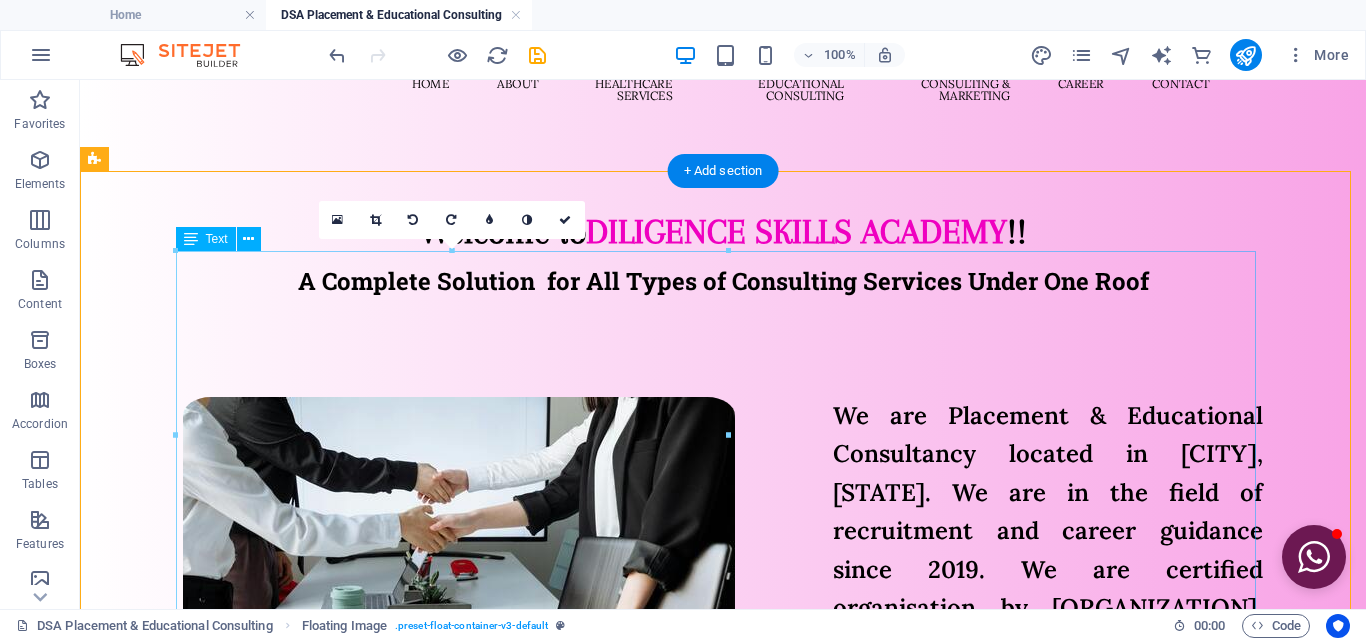 click on "We are Placement & Educational Consultancy located in [CITY], [STATE]. We are in the field of recruitment and career guidance since [YEAR]. We are certified organisation by [ORGANIZATION]. We work over Pan-India as well as Overseas. We provide full guidance to get an appropriate placement to Job Seekers. For our clientele we provide human resource solution with quality and efficient manpower. We’ve team of Class Recruiters for prelims talent acquisition. We act as a bridge between job seekers and employers . We help companies find qualified candidates for open positions and assist individuals in finding suitable employment. They do this by understanding the needs of both parties, conducting research, and matching the right people with the right roles." at bounding box center [723, 704] 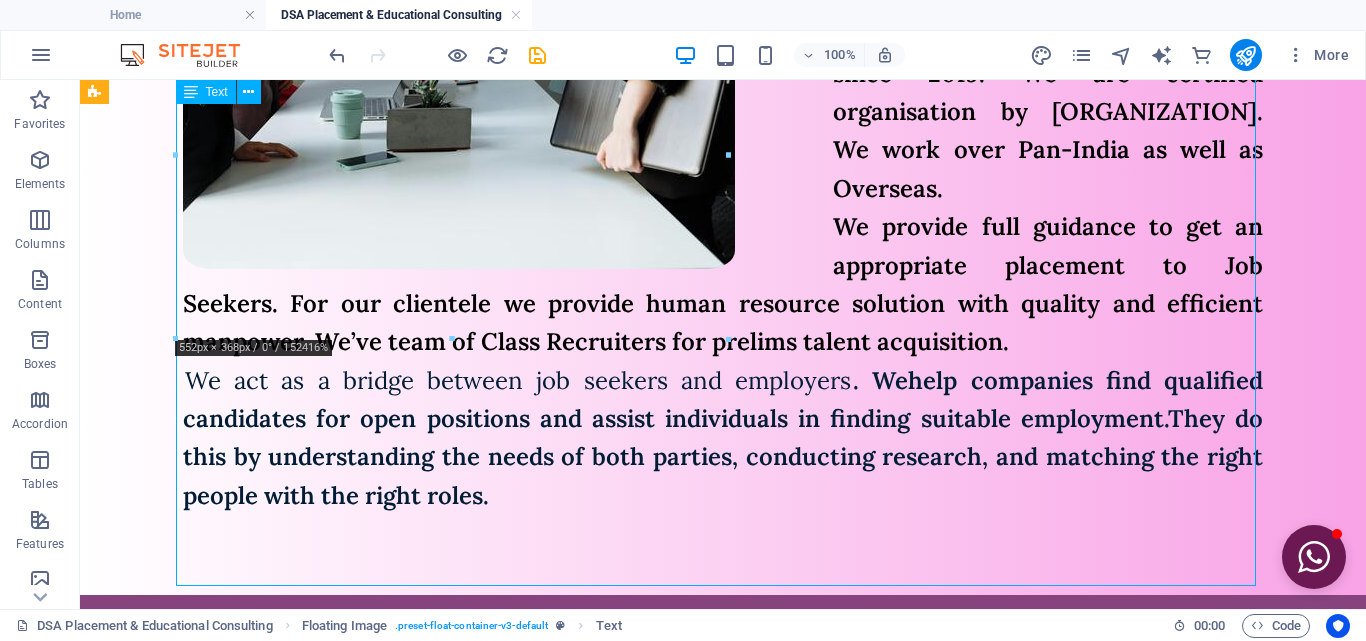 scroll, scrollTop: 673, scrollLeft: 0, axis: vertical 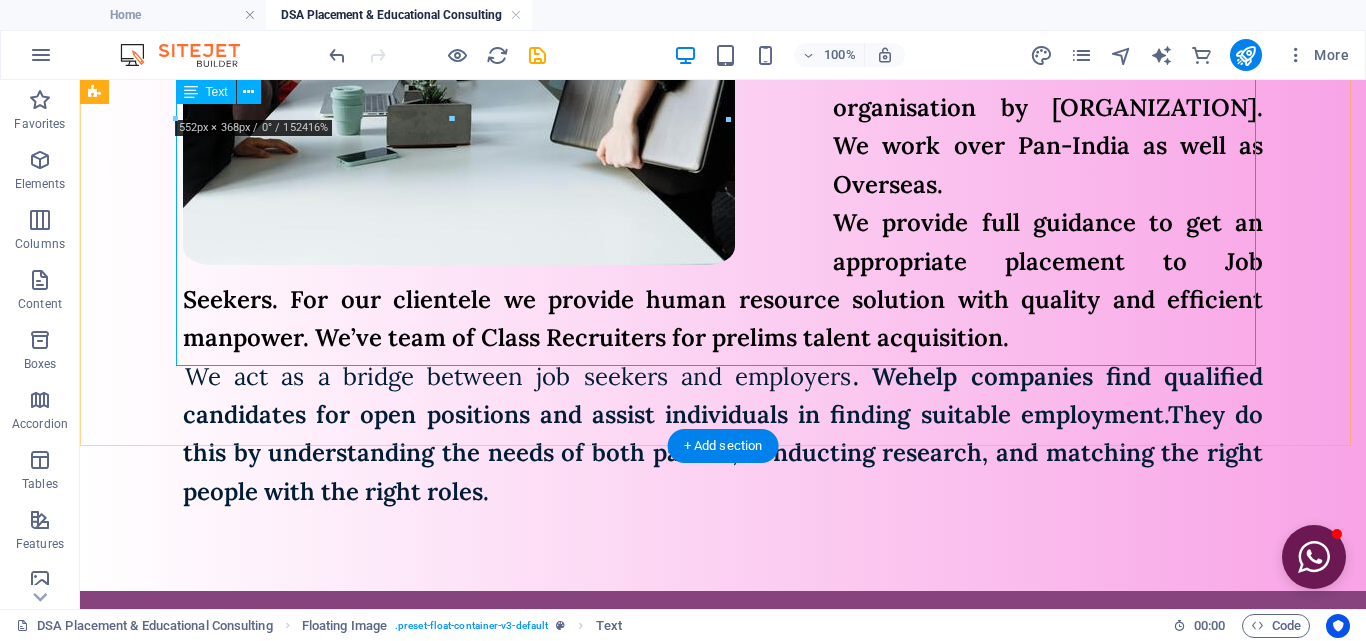 click on "We are Placement & Educational Consultancy located in [CITY], [STATE]. We are in the field of recruitment and career guidance since [YEAR]. We are certified organisation by [ORGANIZATION]. We work over Pan-India as well as Overseas. We provide full guidance to get an appropriate placement to Job Seekers. For our clientele we provide human resource solution with quality and efficient manpower. We’ve team of Class Recruiters for prelims talent acquisition. We act as a bridge between job seekers and employers . We help companies find qualified candidates for open positions and assist individuals in finding suitable employment. They do this by understanding the needs of both parties, conducting research, and matching the right people with the right roles." at bounding box center (723, 204) 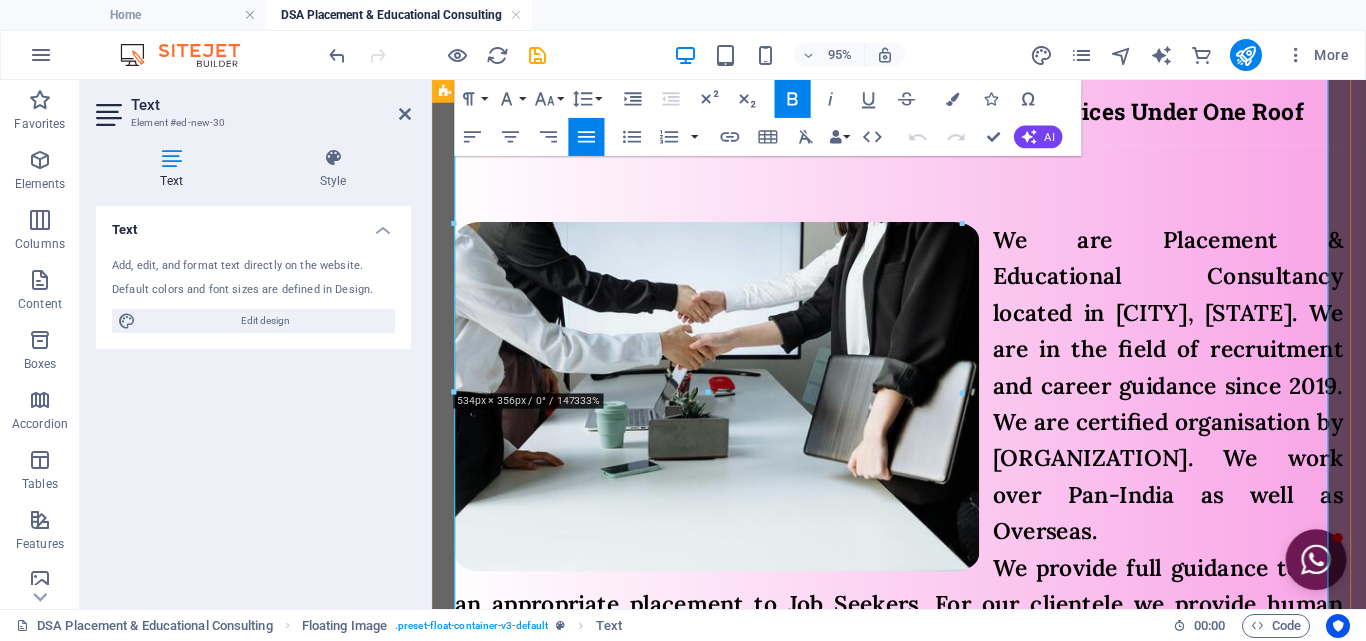 scroll, scrollTop: 381, scrollLeft: 0, axis: vertical 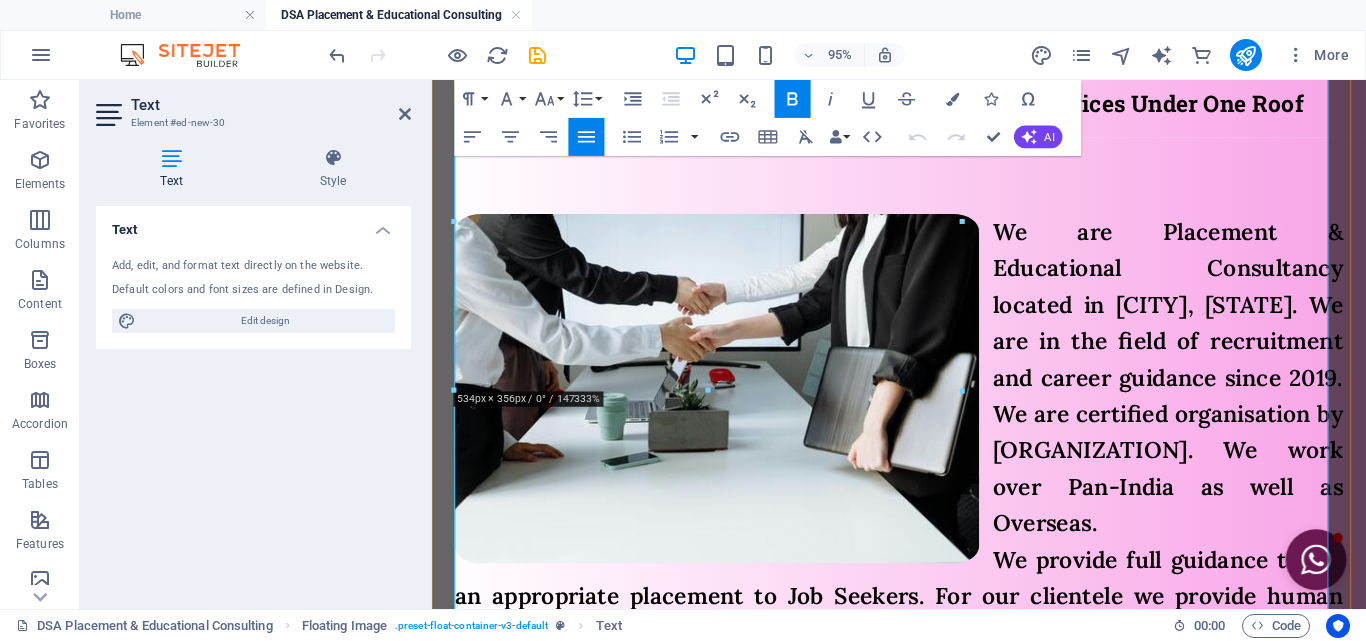 click on "We act as a bridge between job seekers and employers" at bounding box center (779, 738) 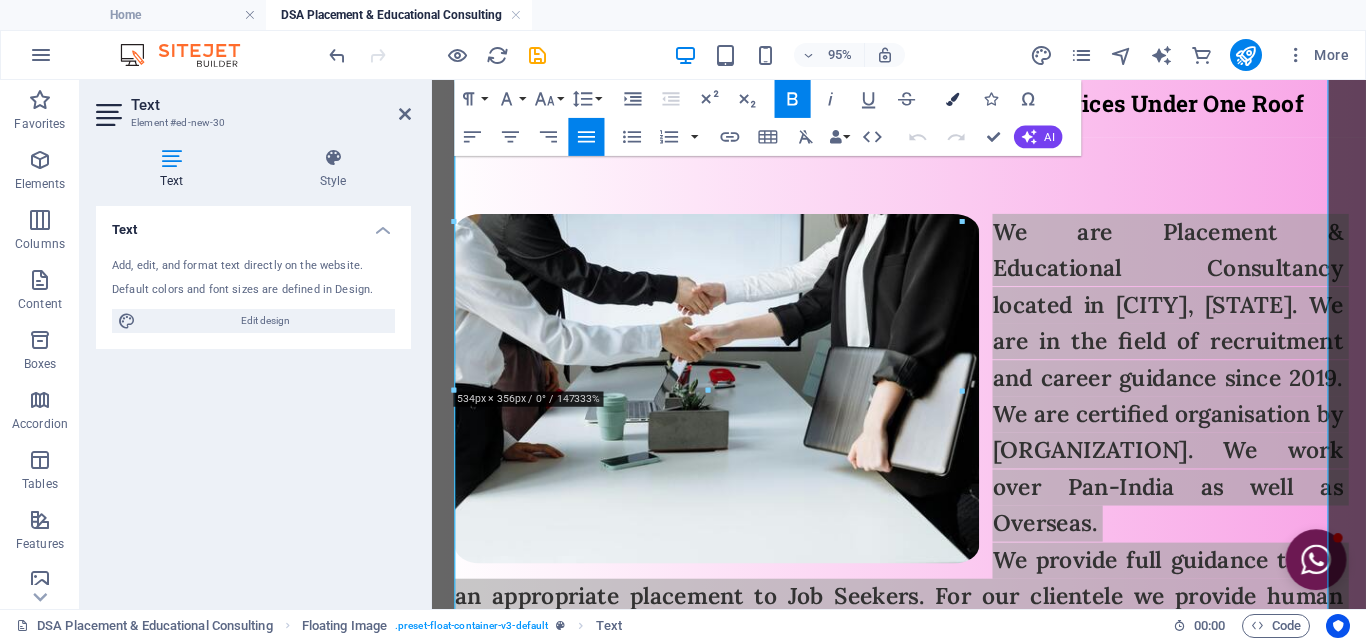 click at bounding box center [952, 98] 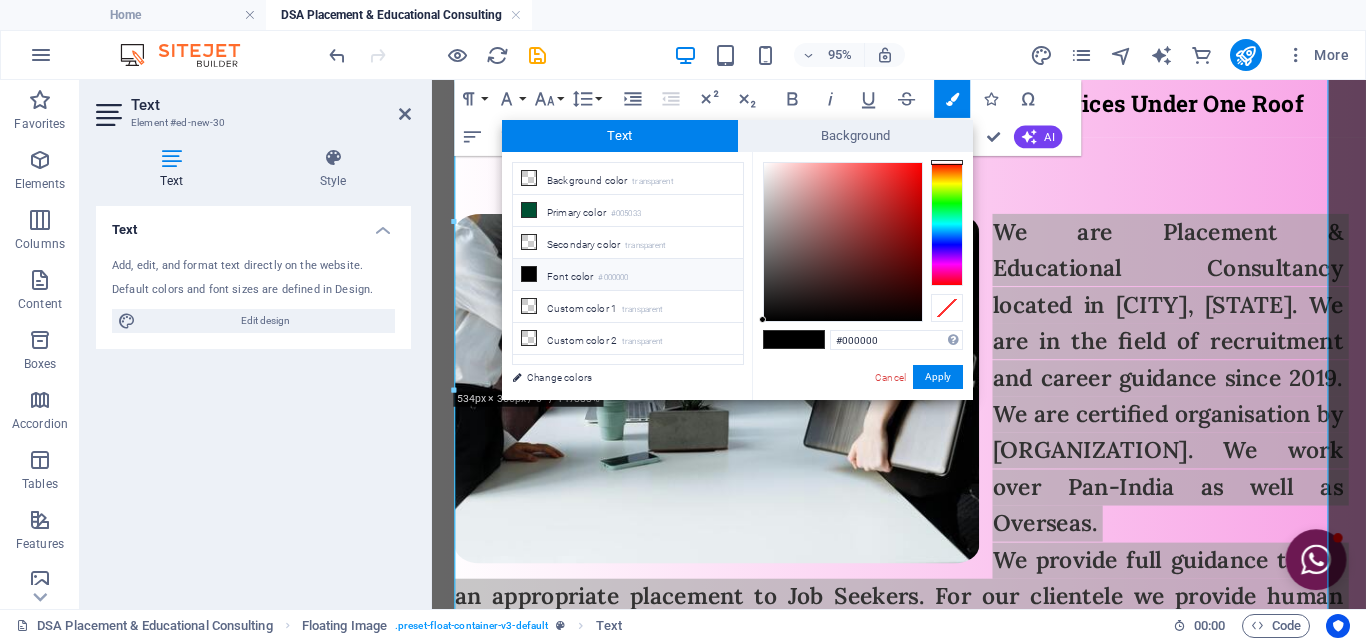 click at bounding box center (809, 339) 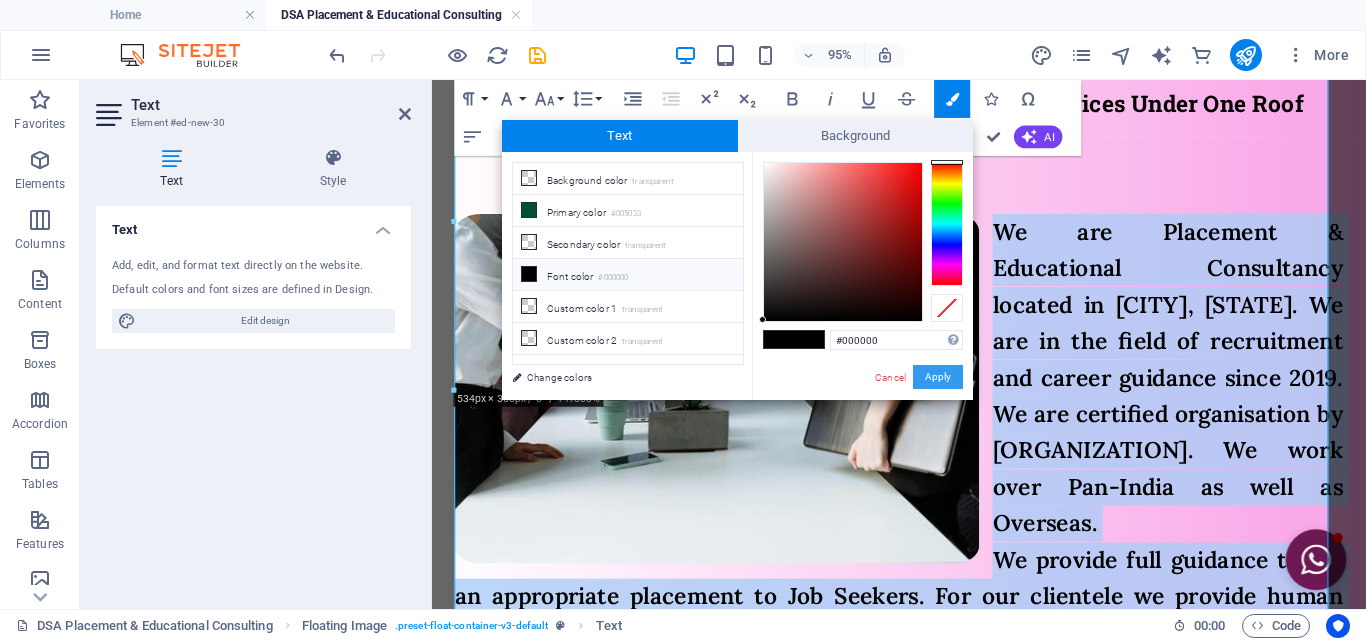 click on "Apply" at bounding box center [938, 377] 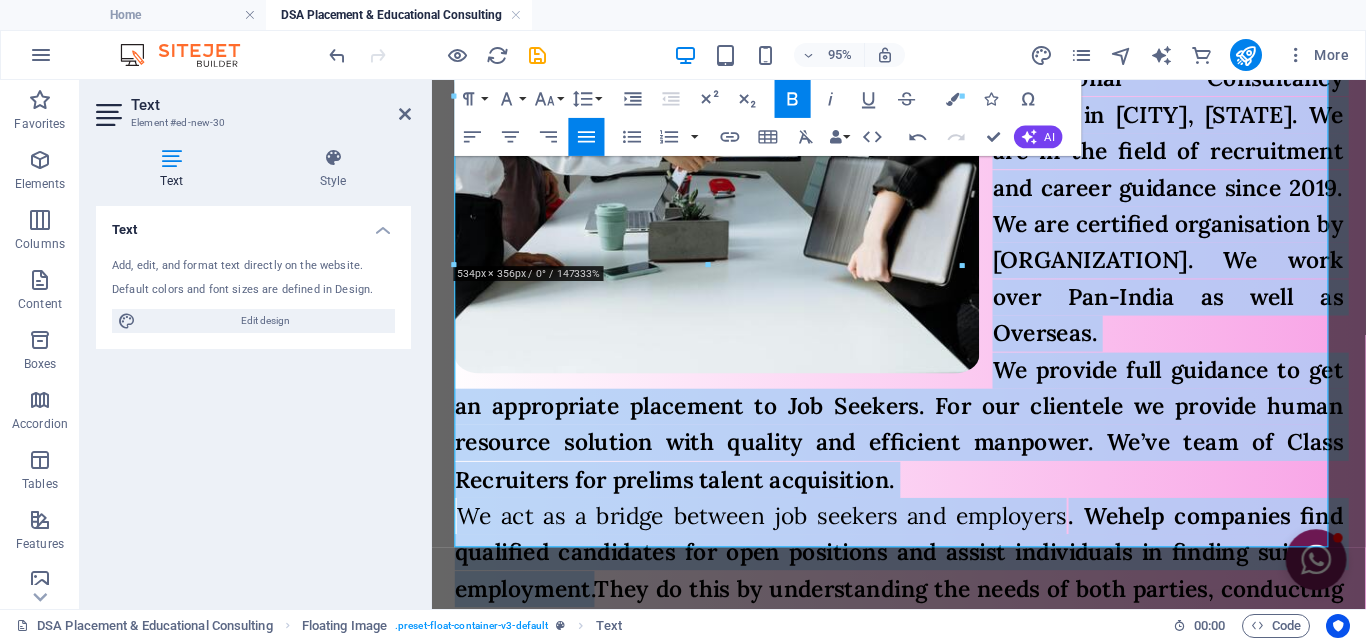 scroll, scrollTop: 381, scrollLeft: 0, axis: vertical 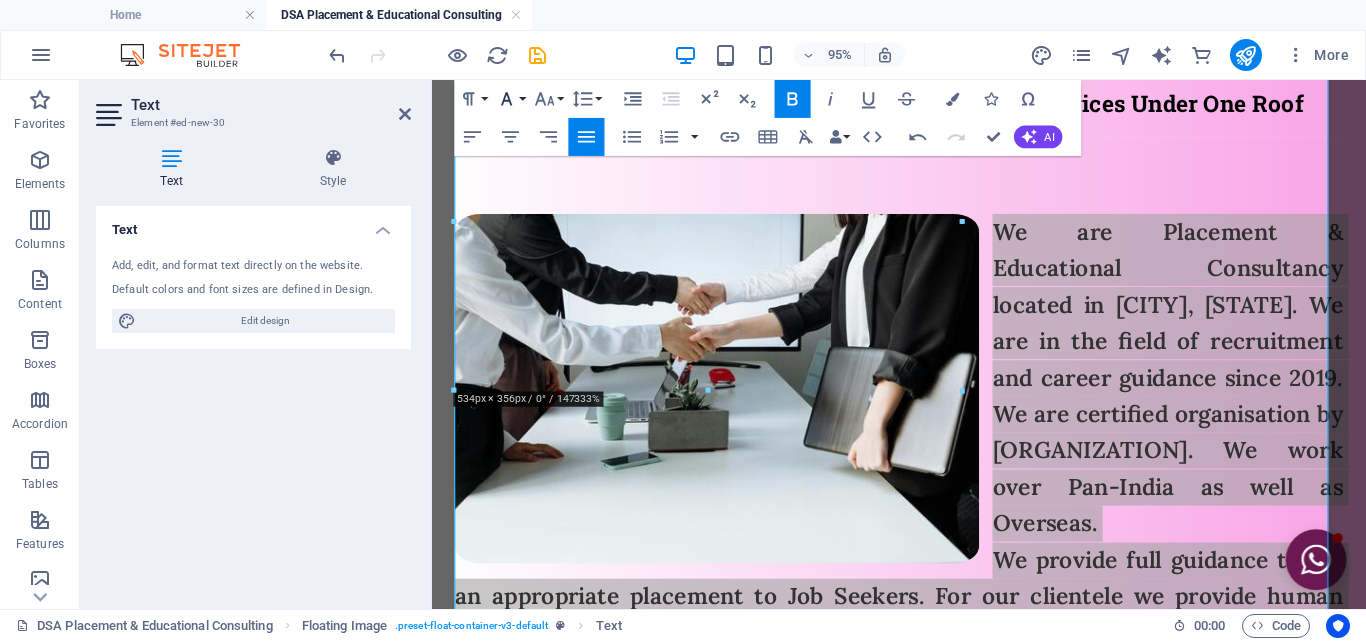click on "Font Family" at bounding box center [511, 99] 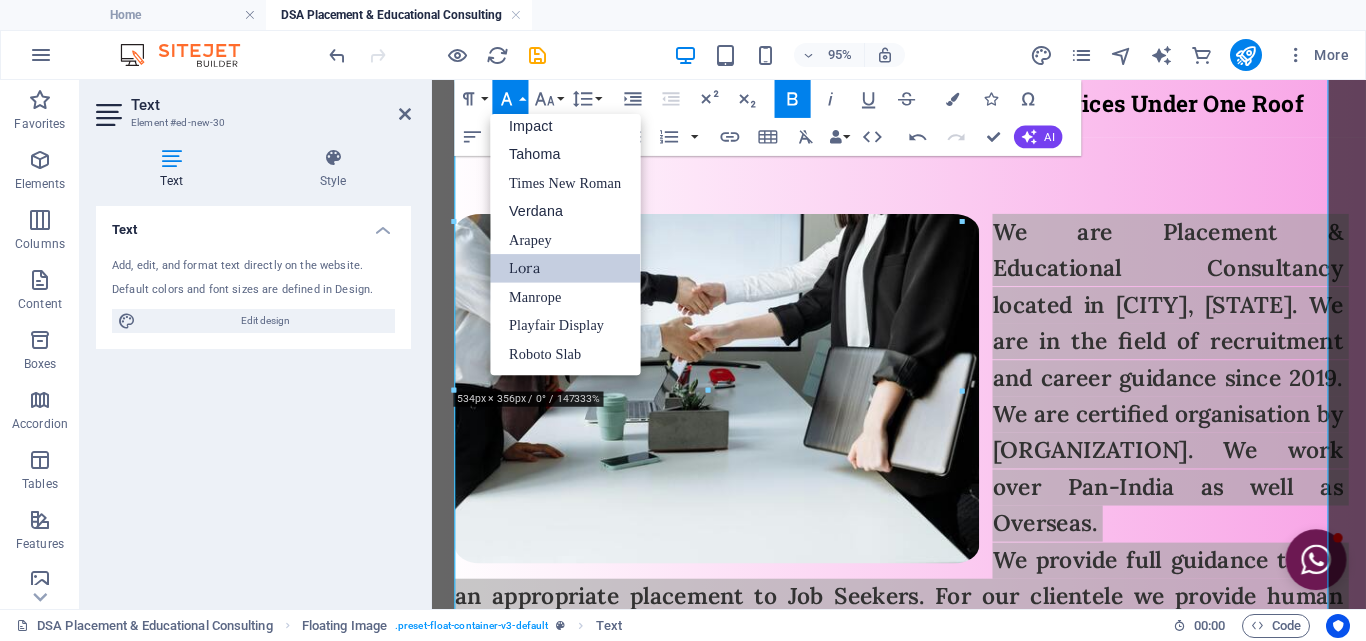 scroll, scrollTop: 71, scrollLeft: 0, axis: vertical 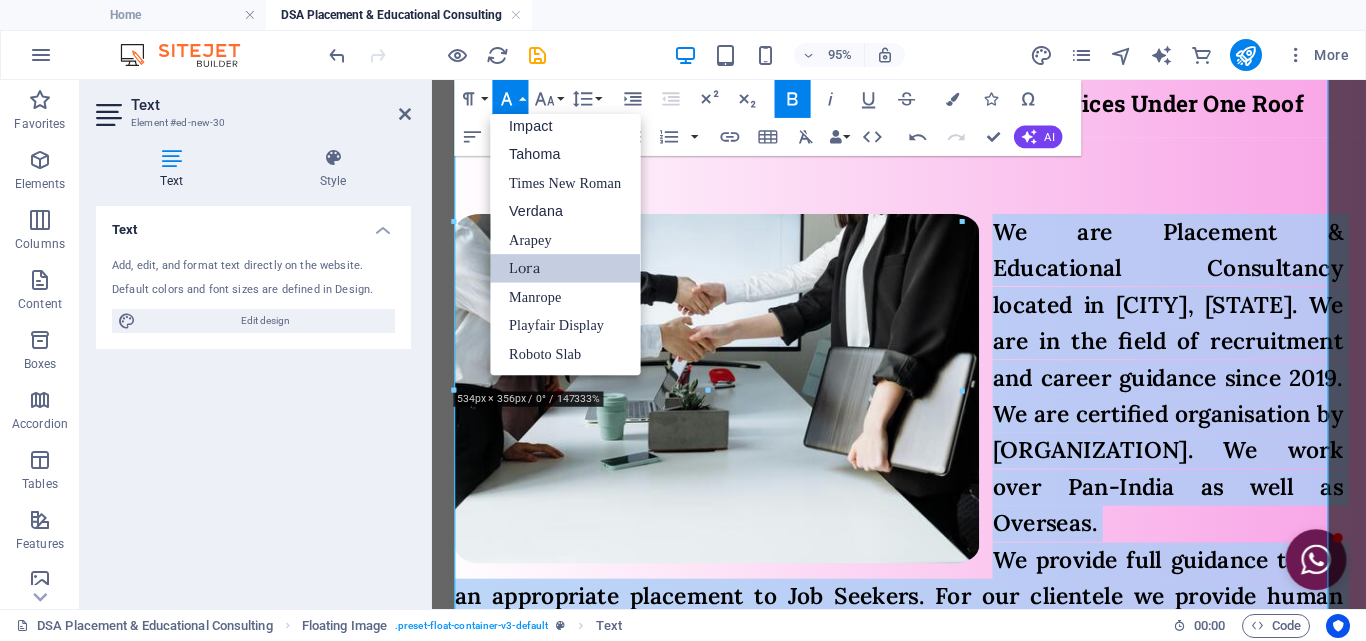 click on "Lora" at bounding box center (566, 268) 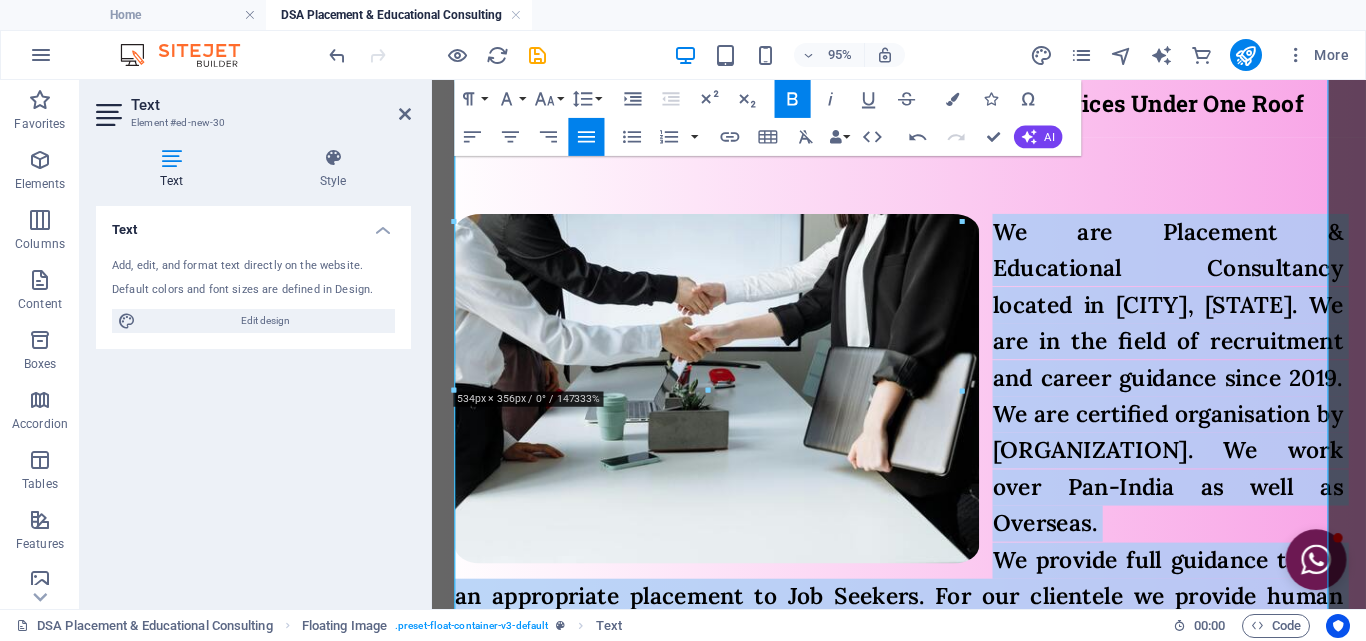 click 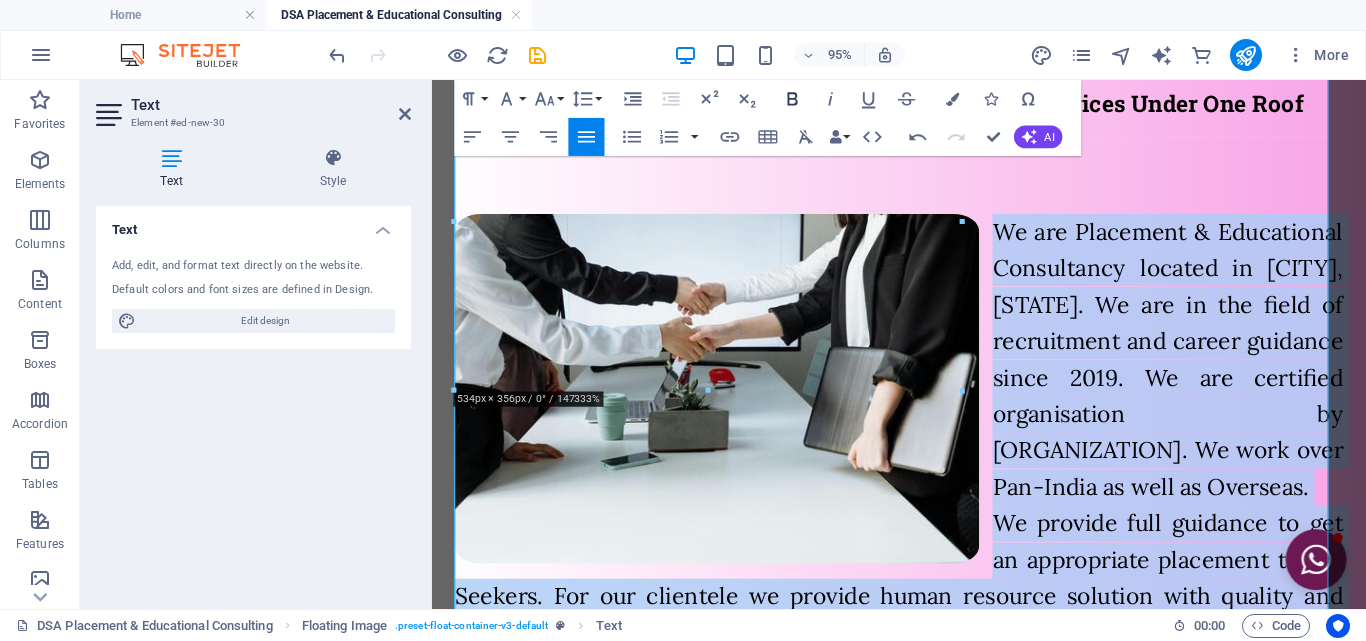 click 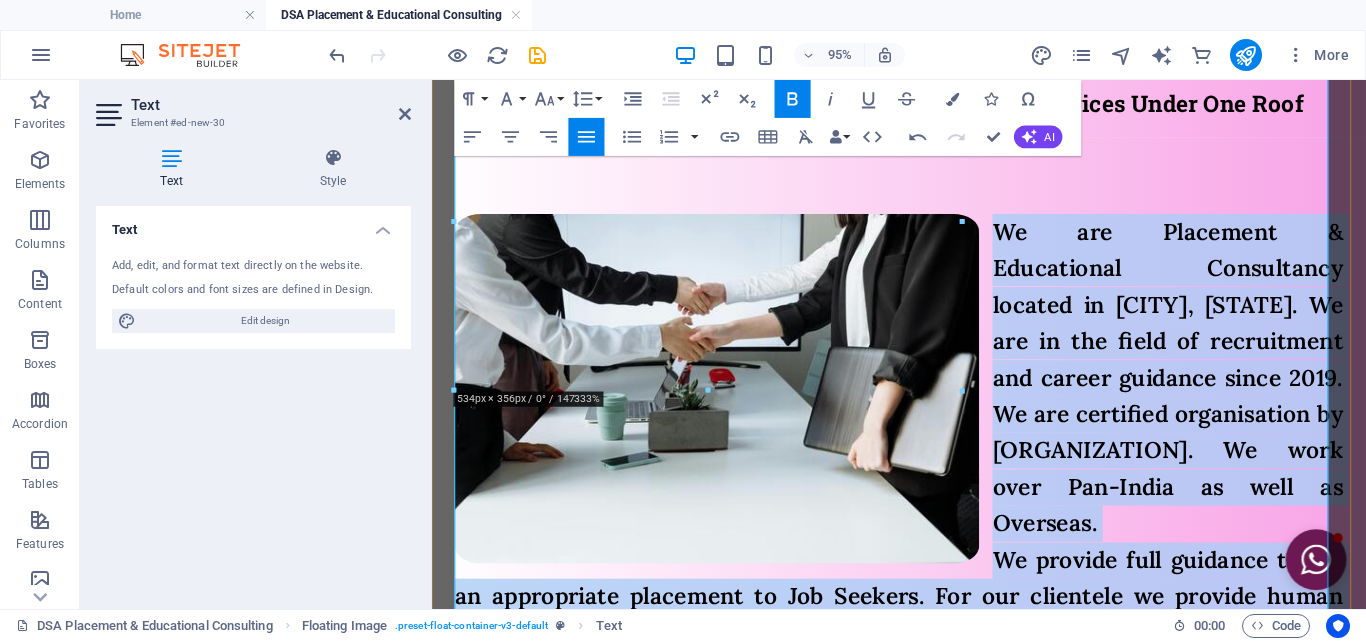click on "We act as a bridge between job seekers and employers" at bounding box center [779, 738] 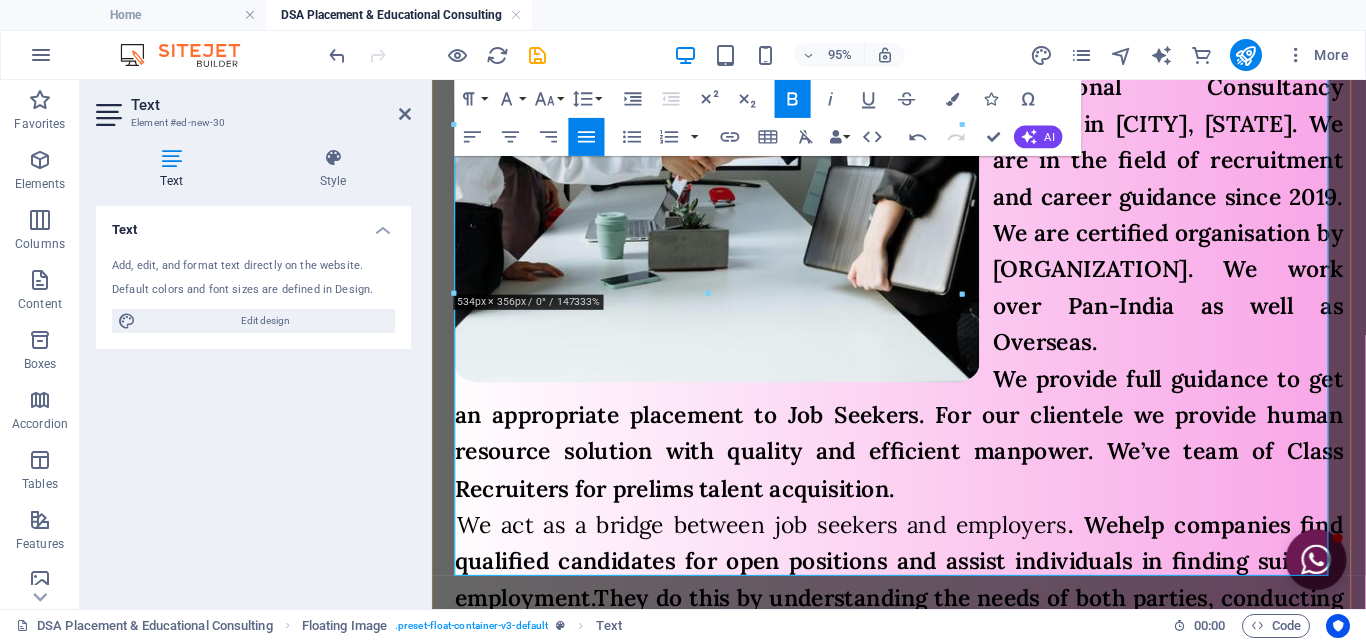scroll, scrollTop: 581, scrollLeft: 0, axis: vertical 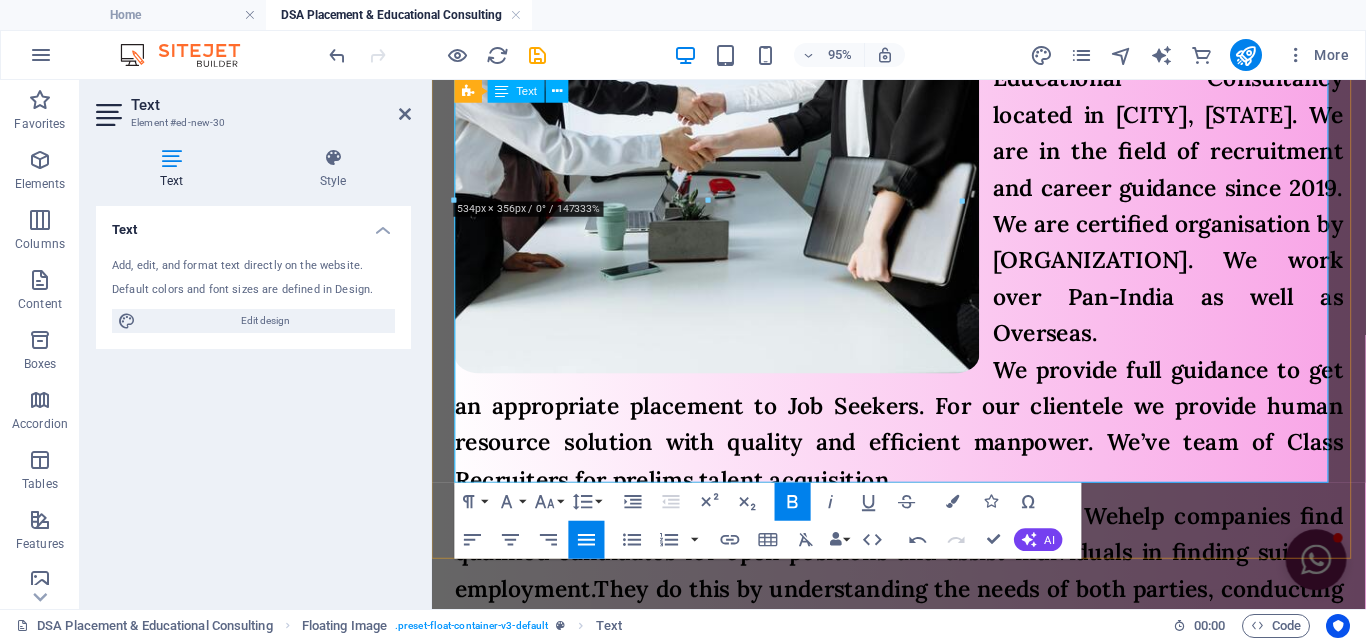 drag, startPoint x: 1093, startPoint y: 372, endPoint x: 461, endPoint y: 374, distance: 632.0032 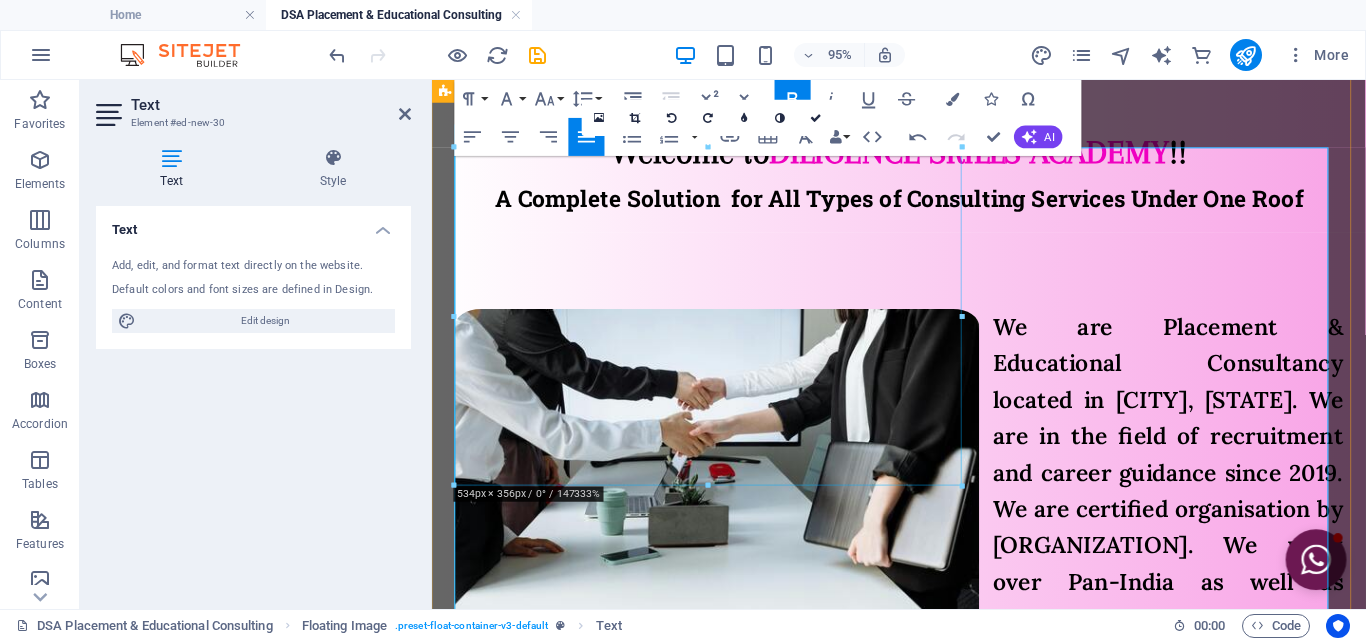 scroll, scrollTop: 181, scrollLeft: 0, axis: vertical 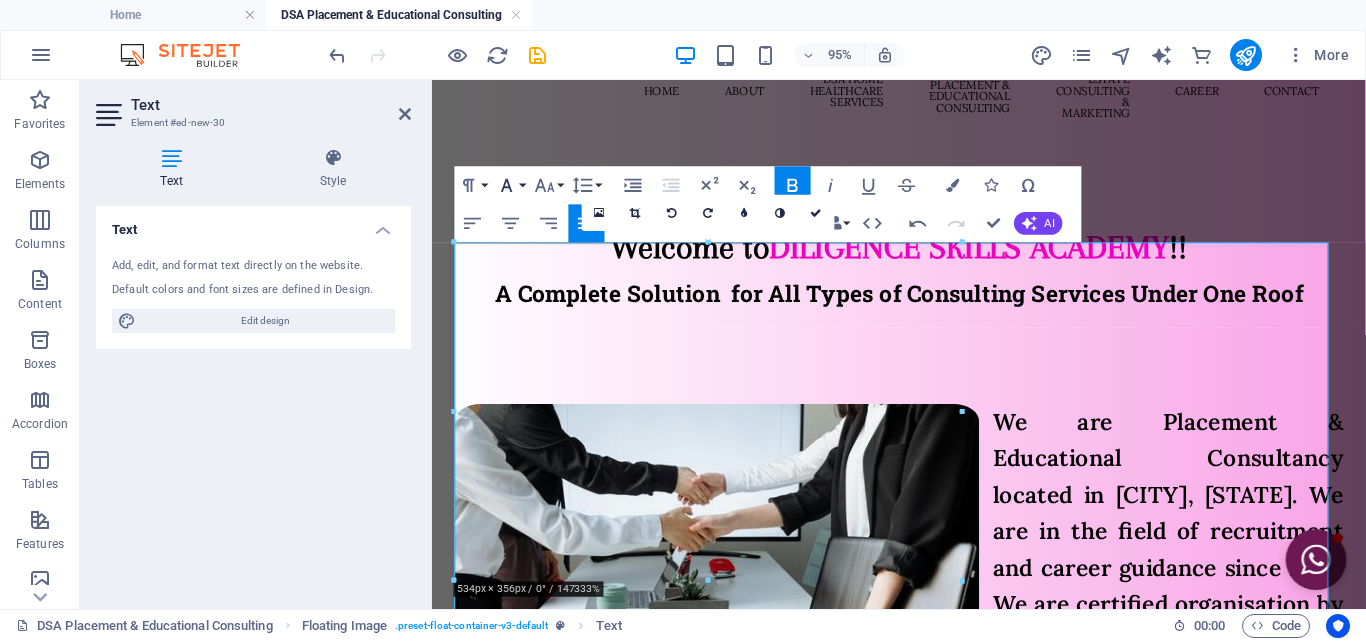 click on "Font Family" at bounding box center [511, 186] 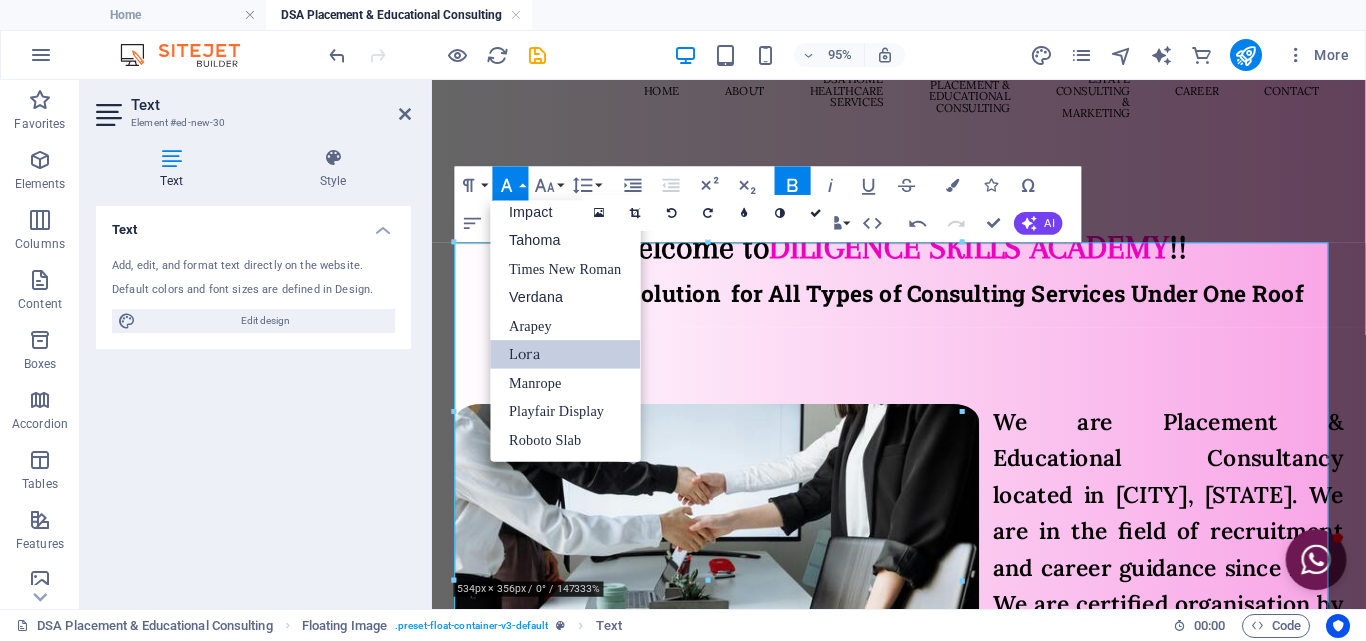 scroll, scrollTop: 71, scrollLeft: 0, axis: vertical 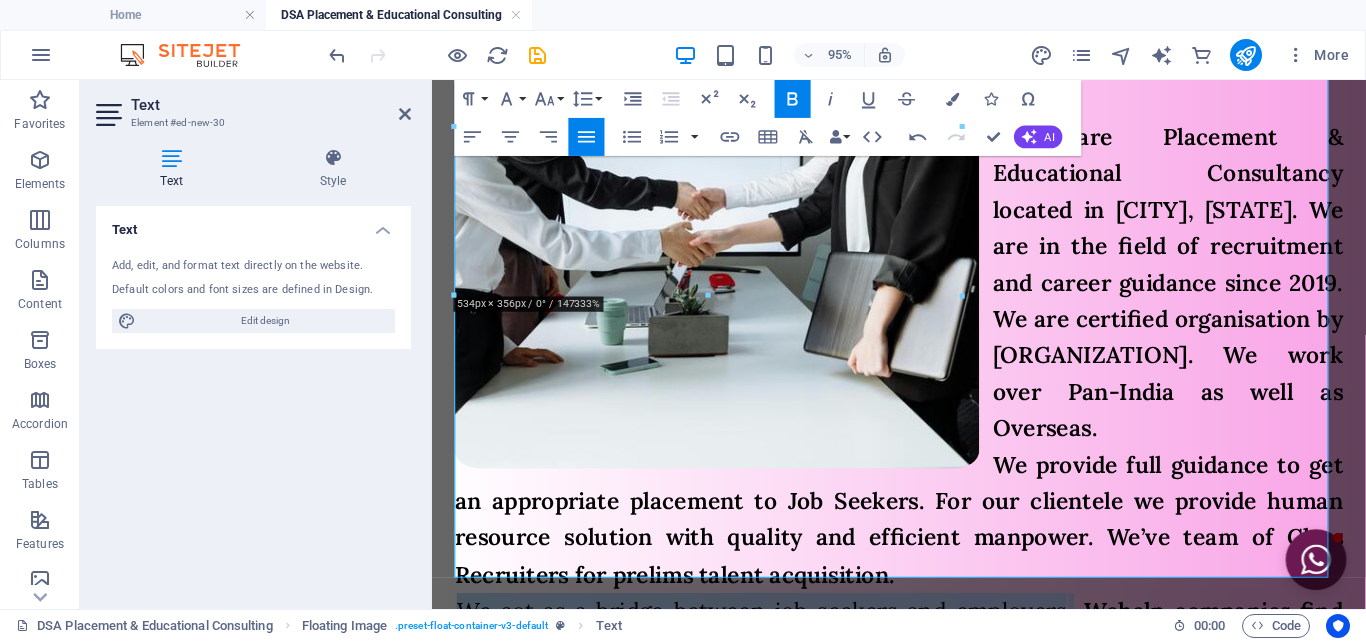 click on "Bold" at bounding box center [793, 99] 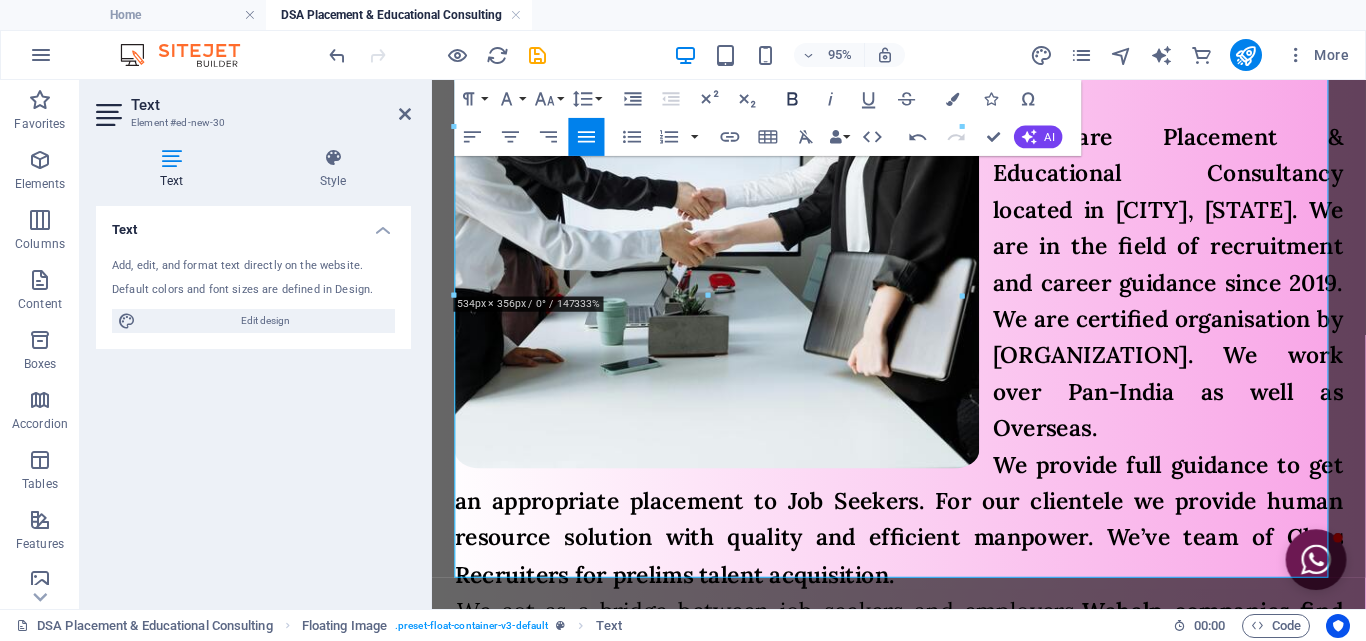 click 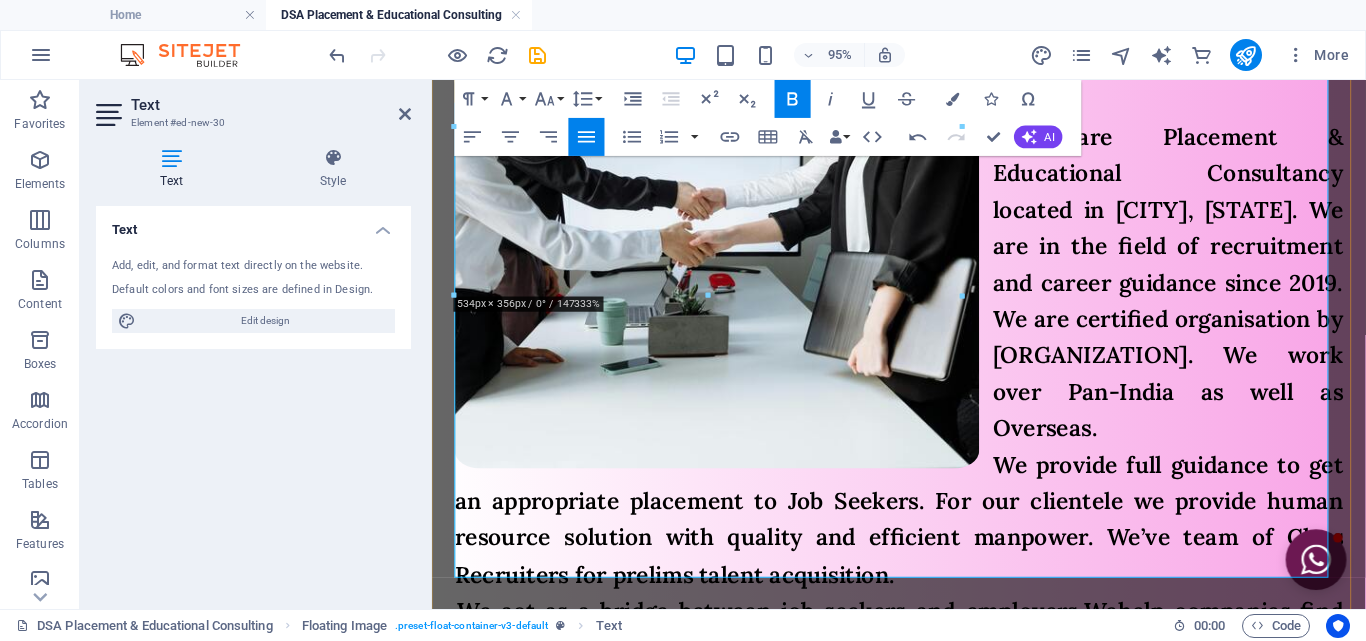 click on "We act as a bridge between job seekers and employers . We help companies find qualified candidates for open positions and assist individuals in finding suitable employment. They do this by understanding the needs of both parties, conducting research, and matching the right people with the right roles." at bounding box center (923, 697) 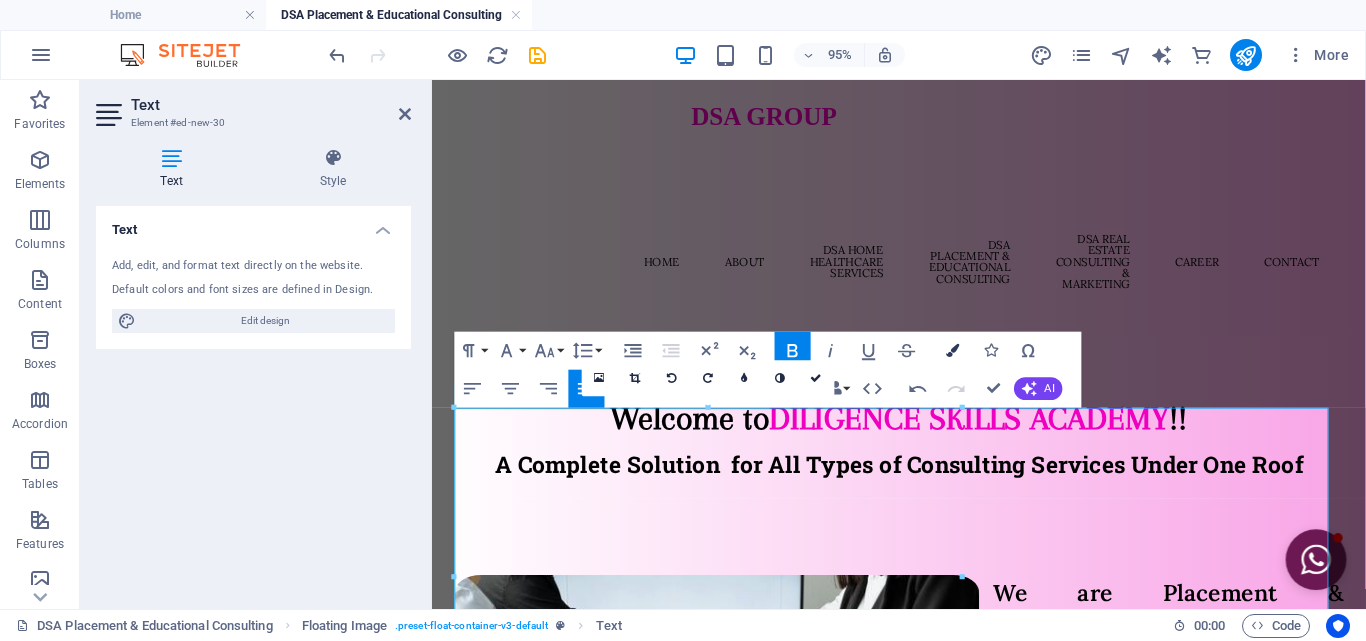 scroll, scrollTop: 0, scrollLeft: 0, axis: both 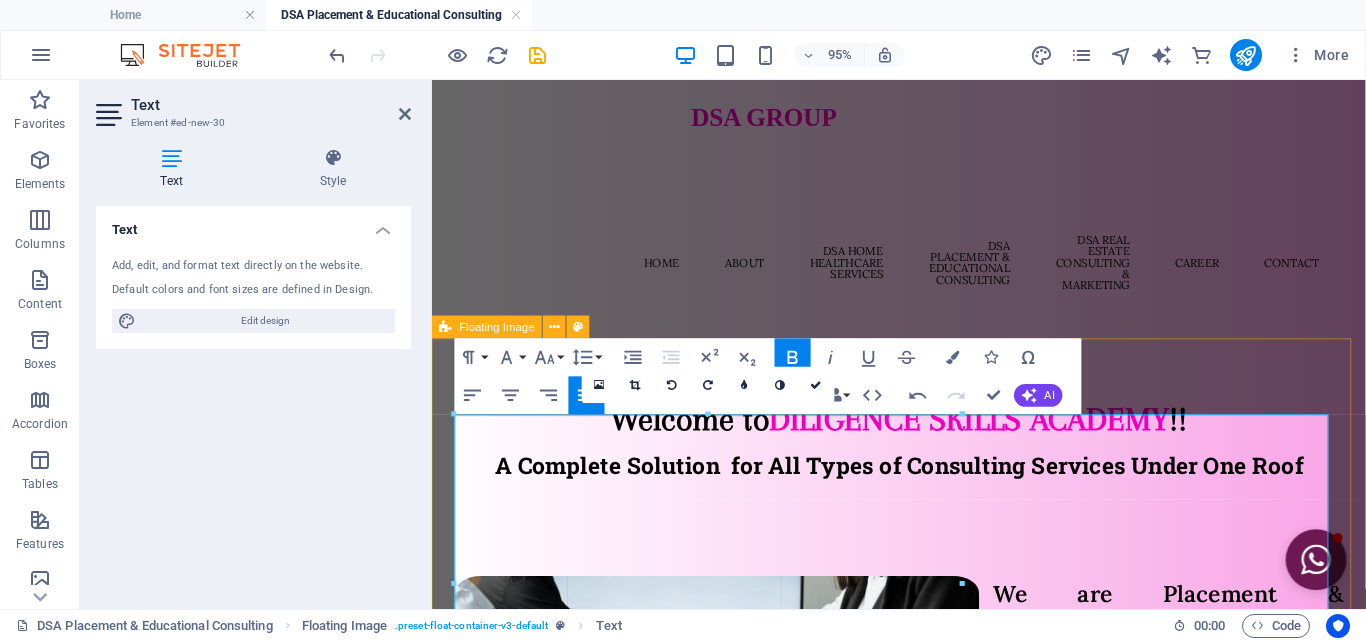 click on "We are Placement & Educational Consultancy located in [CITY], [STATE]. We are in the field of recruitment and career guidance since 2019. We are certified organisation by [ORGANIZATION]. We work over Pan-India as well as Overseas. We provide full guidance to get an appropriate placement to Job Seekers. For our clientele we provide human resource solution with quality and efficient manpower. We’ve team of Class Recruiters for prelims talent acquisition. We act as a bridge between job seekers and employers . We help companies find qualified candidates for open positions and assist individuals in finding suitable employment. They do this by understanding the needs of both parties, conducting research, and matching the right people with the right roles." at bounding box center (923, 928) 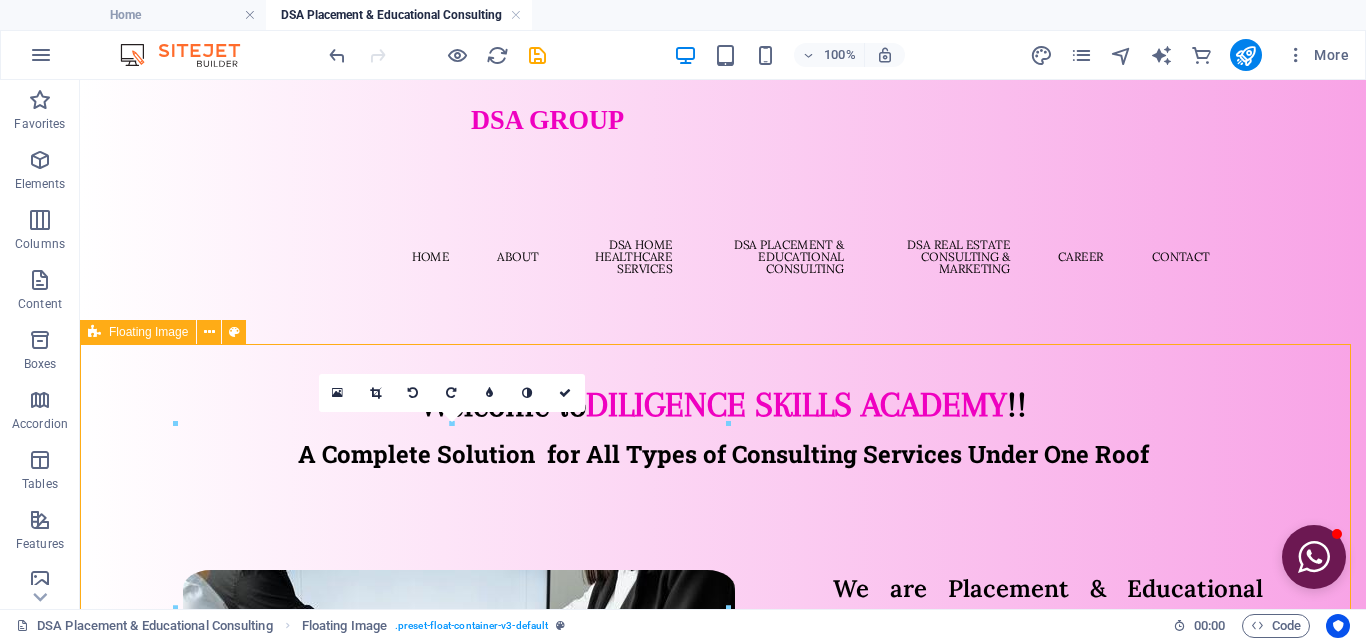 scroll, scrollTop: 200, scrollLeft: 0, axis: vertical 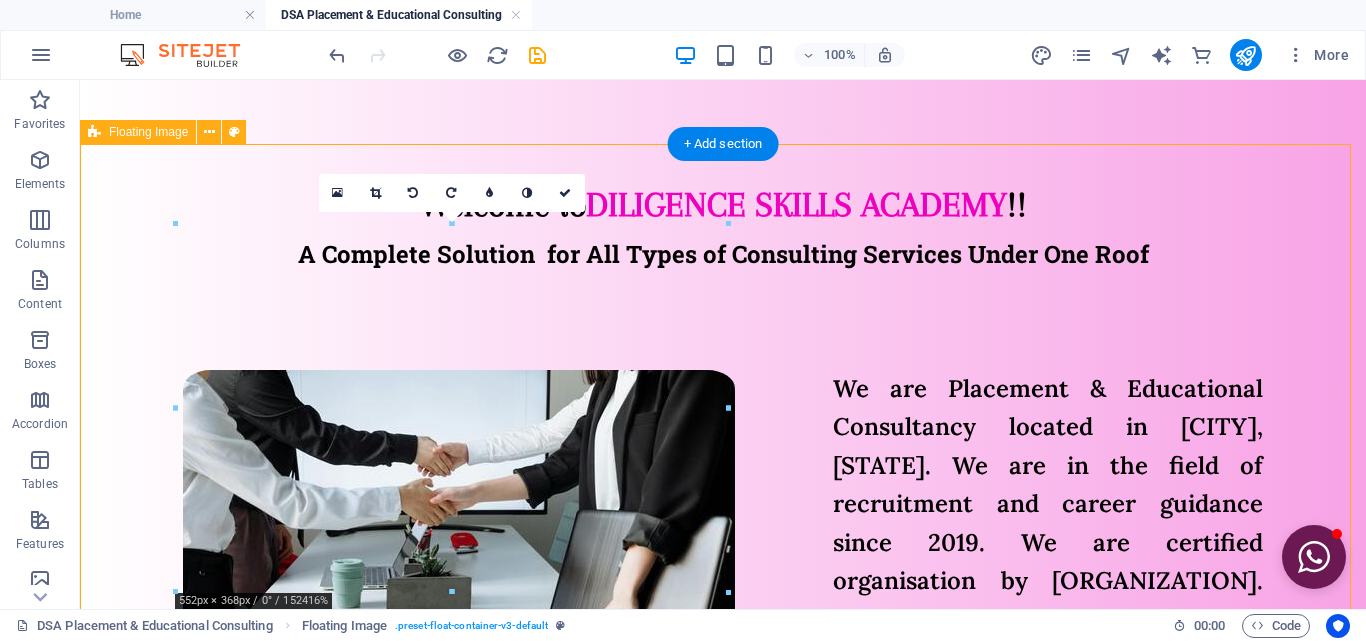 click on "We are Placement & Educational Consultancy located in [CITY], [STATE]. We are in the field of recruitment and career guidance since 2019. We are certified organisation by [ORGANIZATION]. We work over Pan-India as well as Overseas. We provide full guidance to get an appropriate placement to Job Seekers. For our clientele we provide human resource solution with quality and efficient manpower. We’ve team of Class Recruiters for prelims talent acquisition. We act as a bridge between job seekers and employers . We help companies find qualified candidates for open positions and assist individuals in finding suitable employment. They do this by understanding the needs of both parties, conducting research, and matching the right people with the right roles." at bounding box center [723, 677] 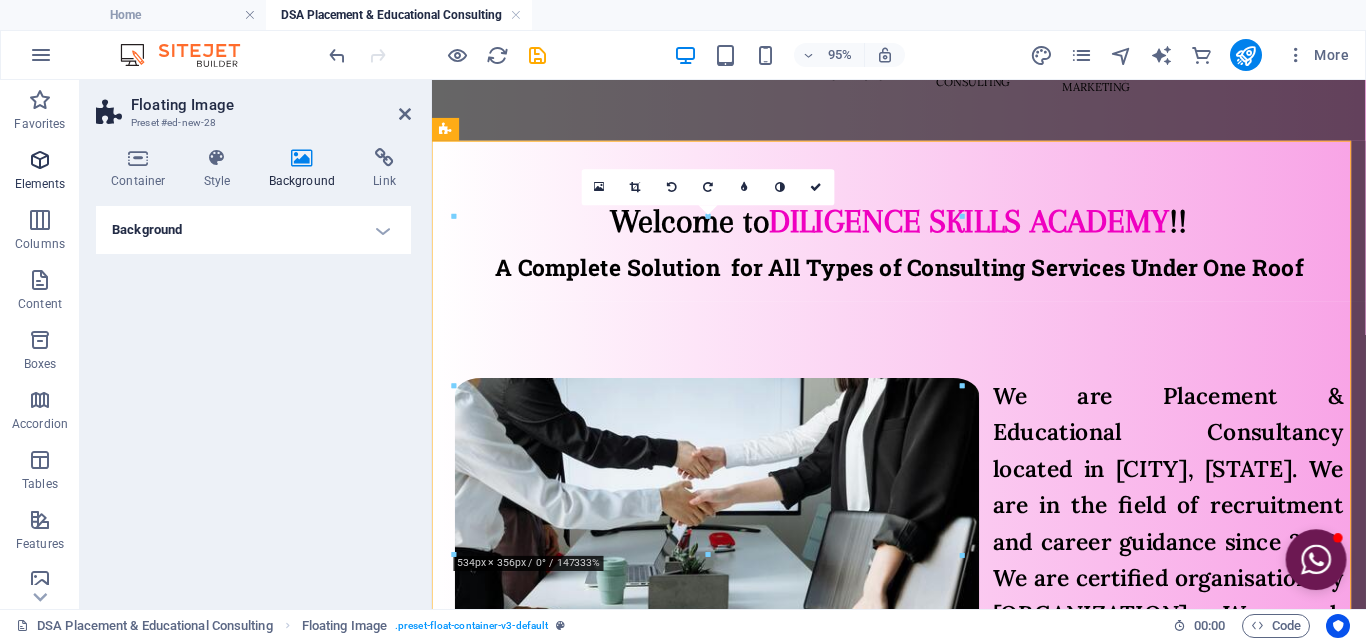 drag, startPoint x: 53, startPoint y: 157, endPoint x: 35, endPoint y: 167, distance: 20.59126 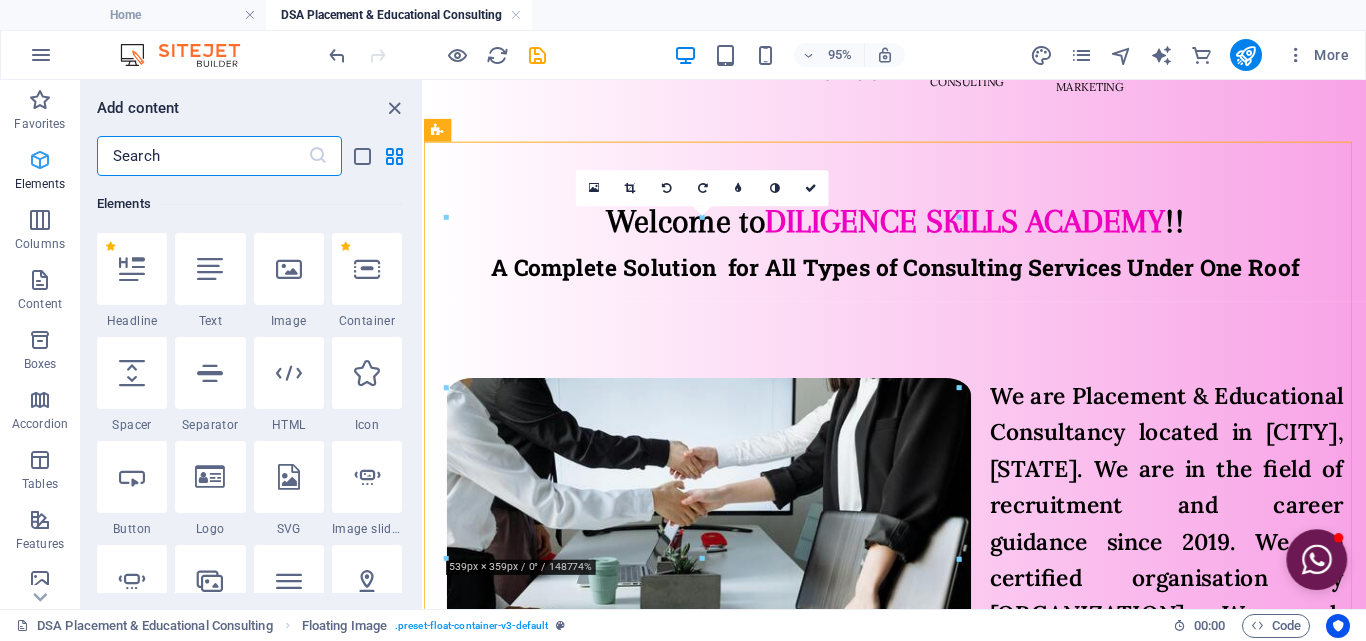 scroll, scrollTop: 213, scrollLeft: 0, axis: vertical 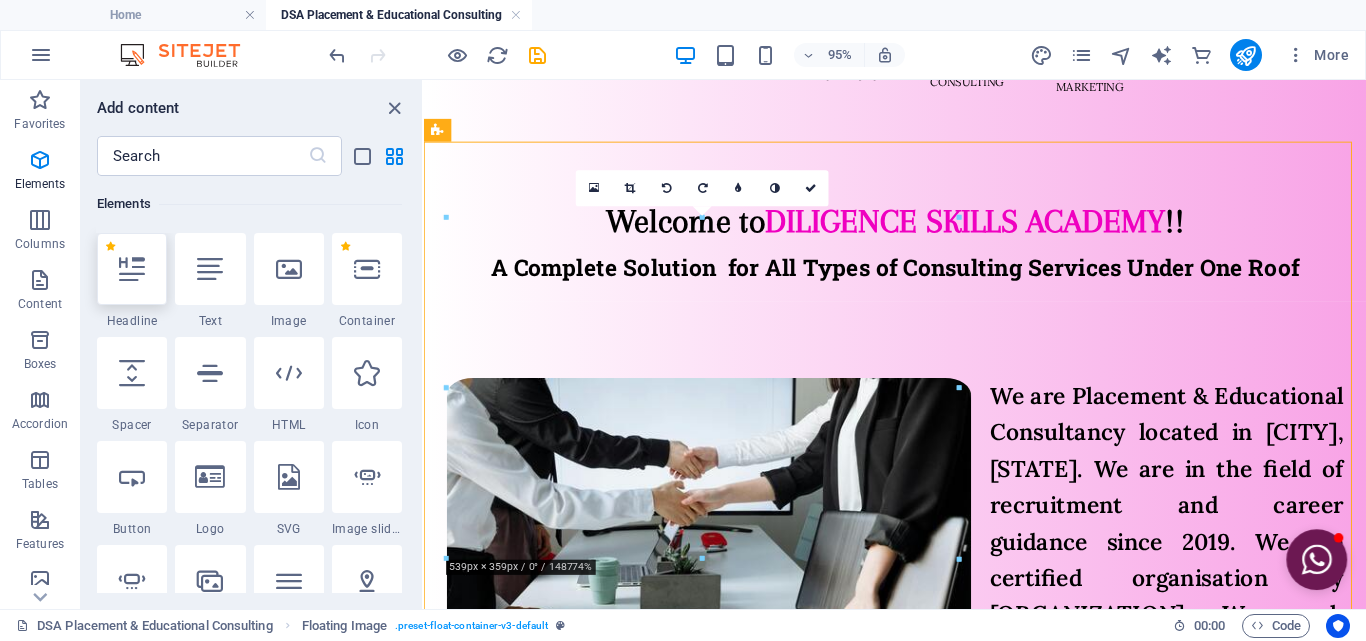 click at bounding box center (132, 269) 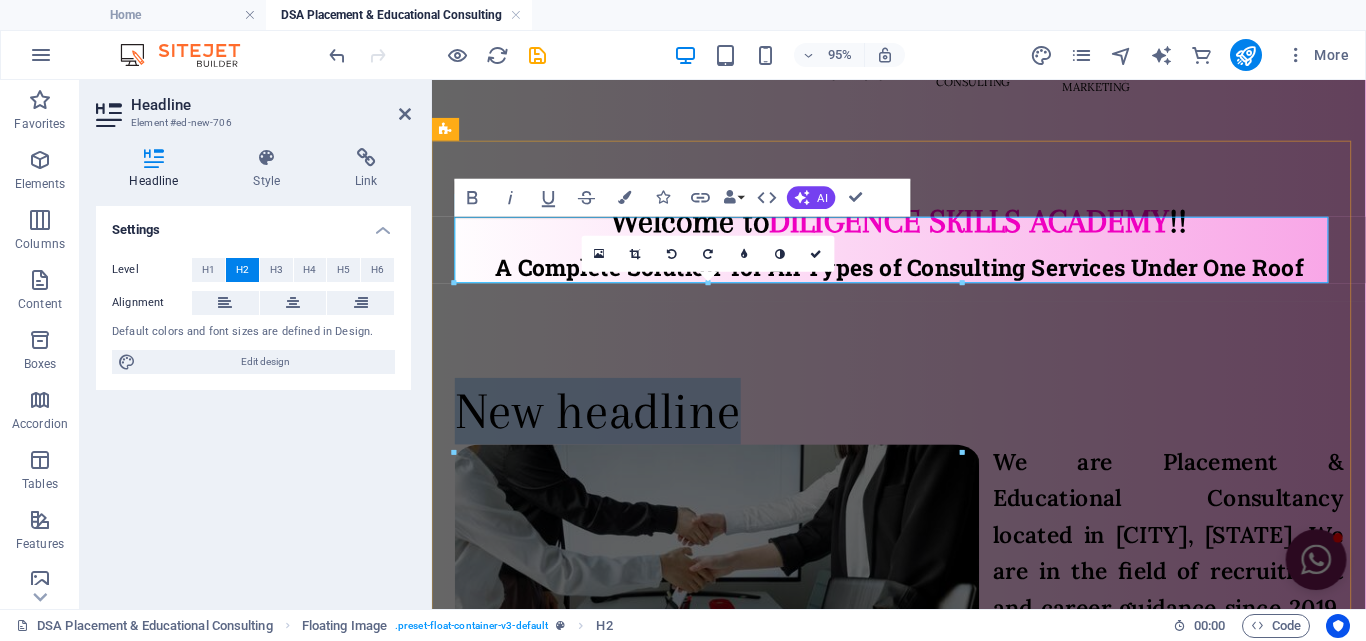 click on "New headline" at bounding box center [923, 429] 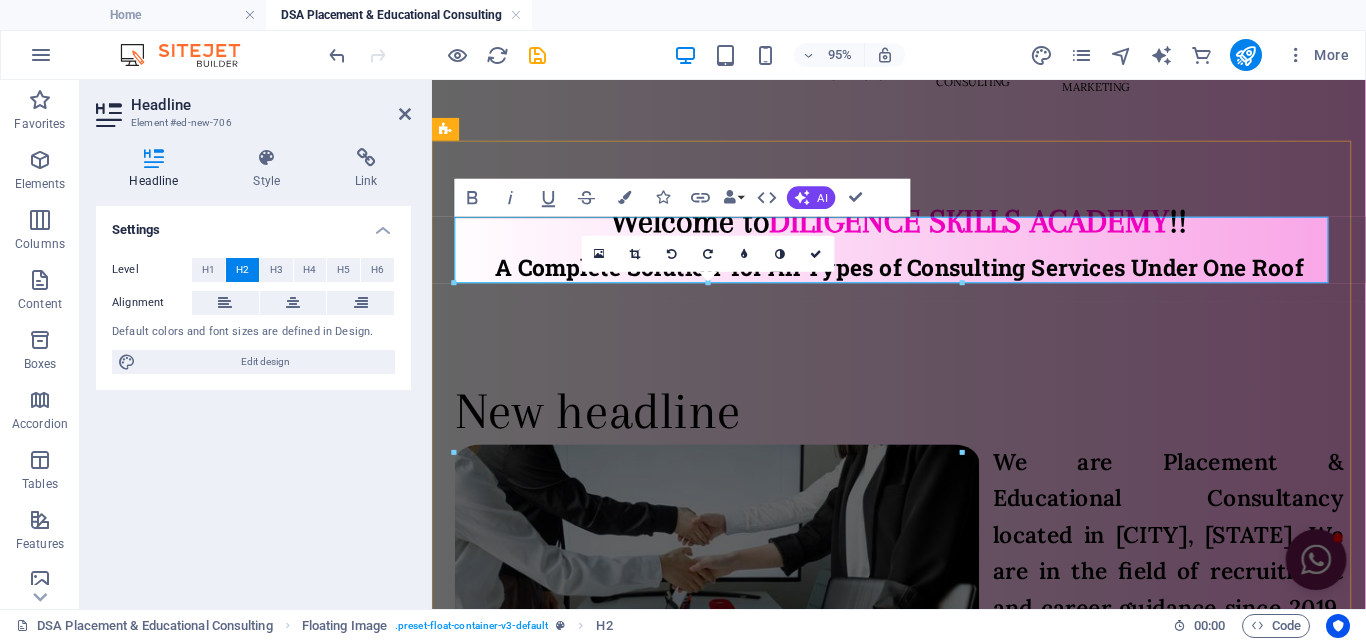 click on "New headline" at bounding box center [923, 429] 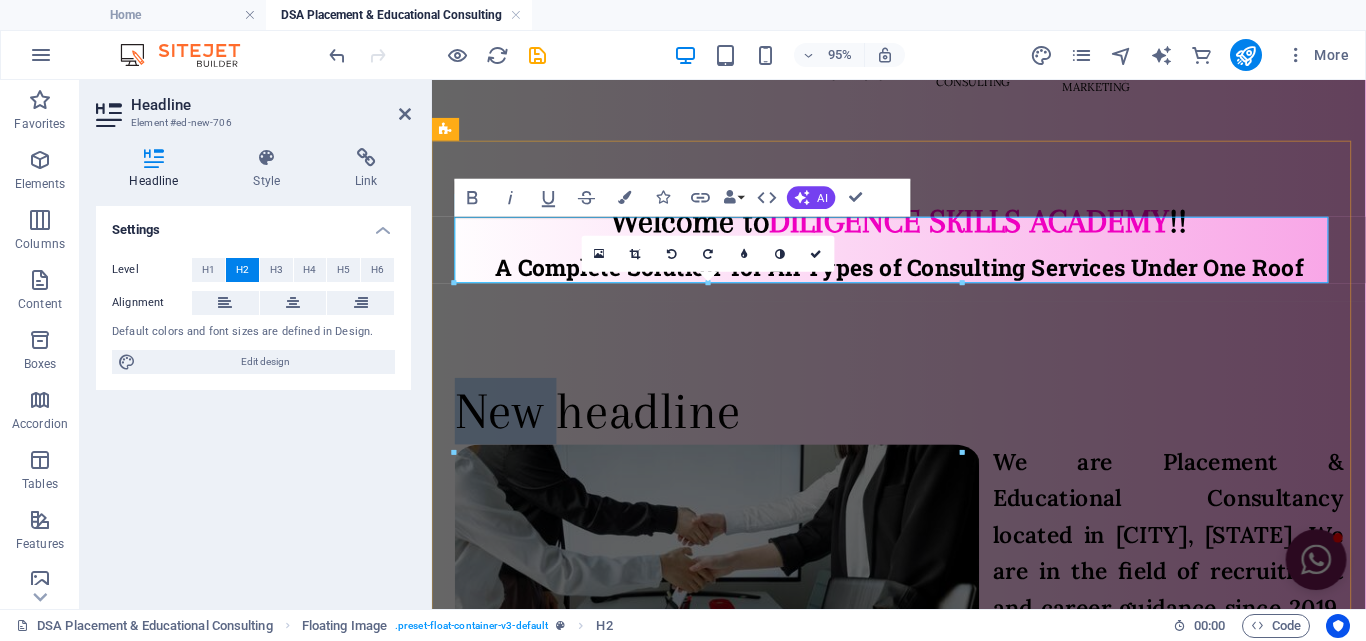 click on "New headline" at bounding box center [923, 429] 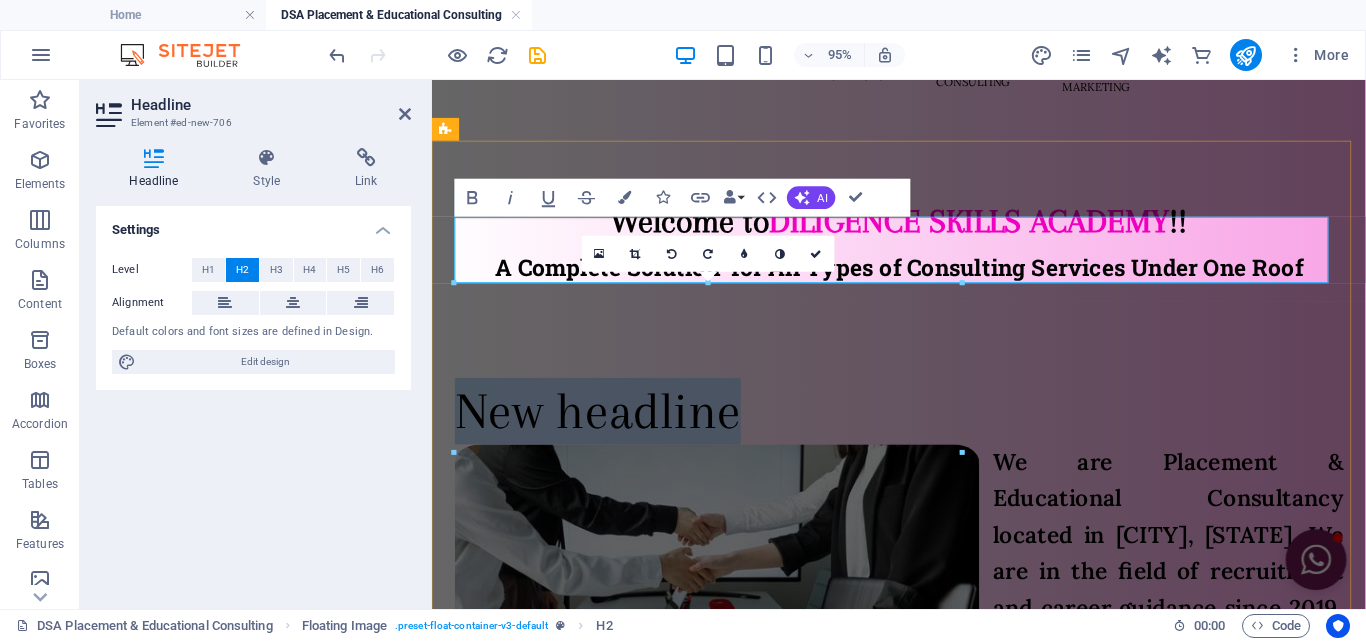 click on "New headline" at bounding box center [923, 429] 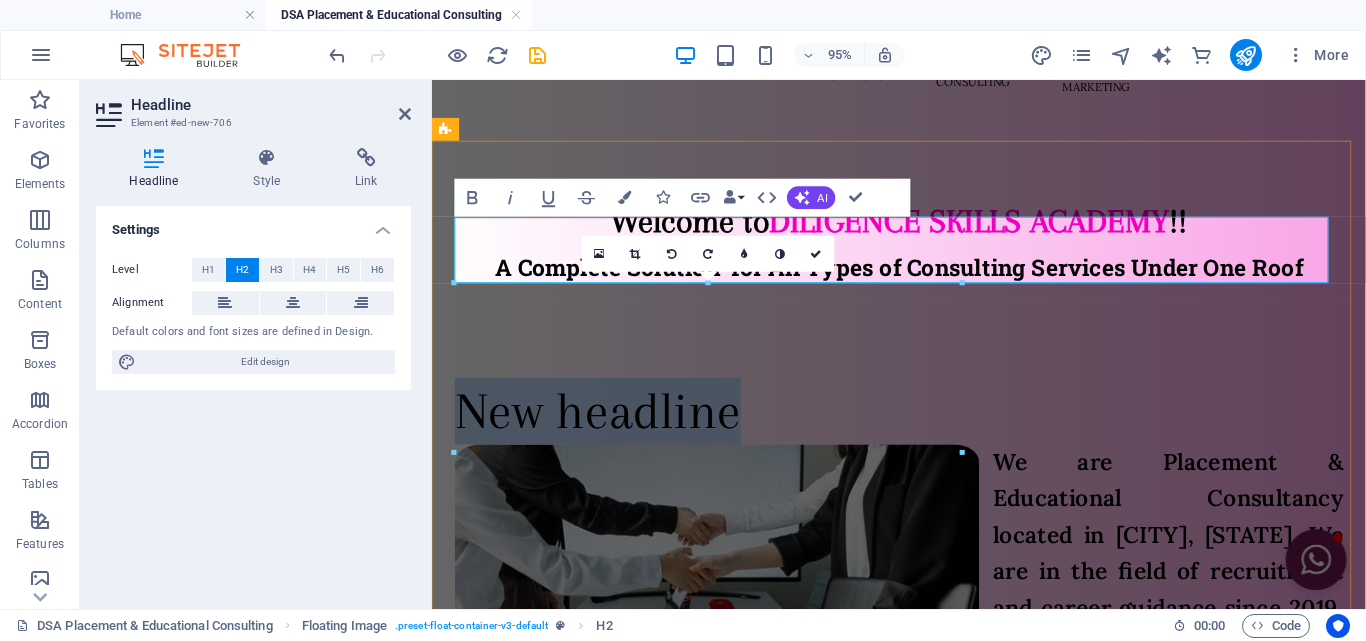 type 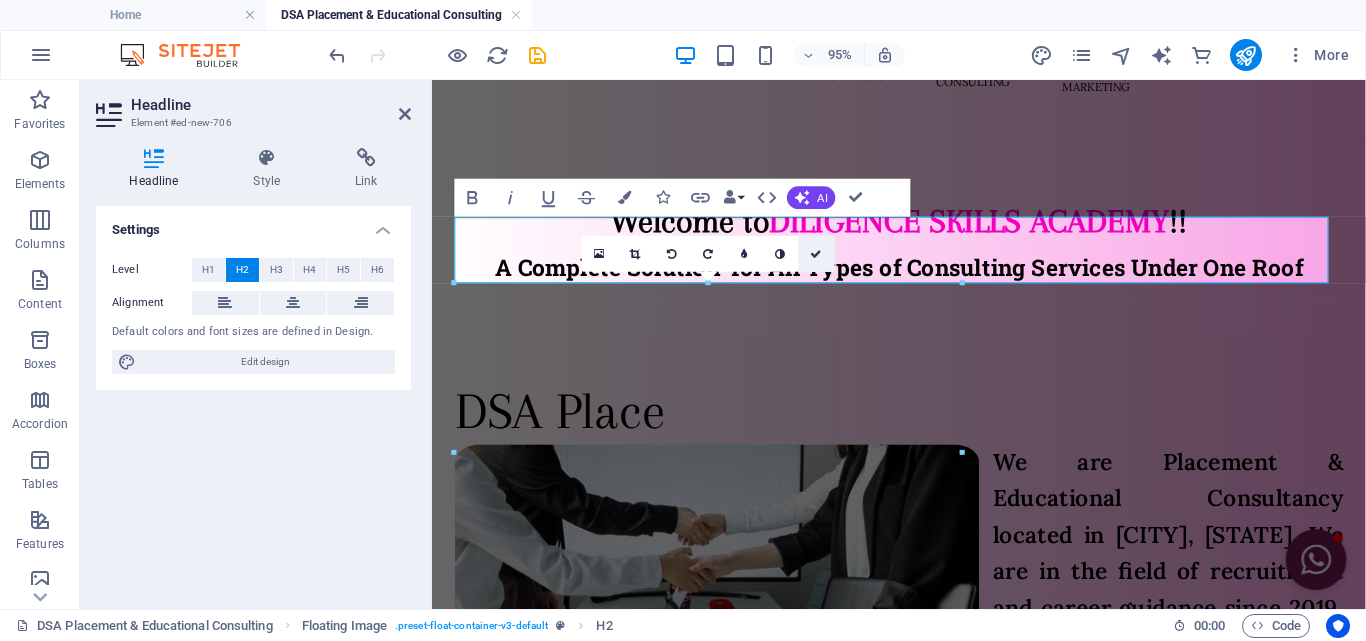 click at bounding box center (817, 254) 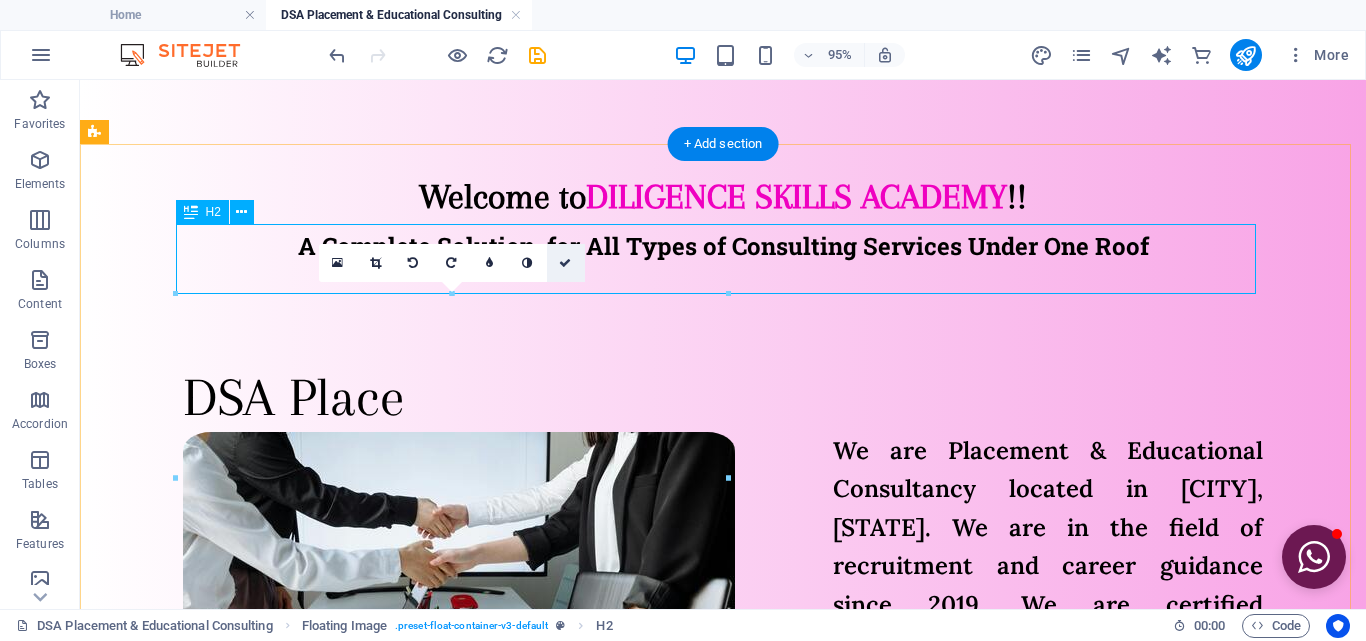 scroll, scrollTop: 200, scrollLeft: 0, axis: vertical 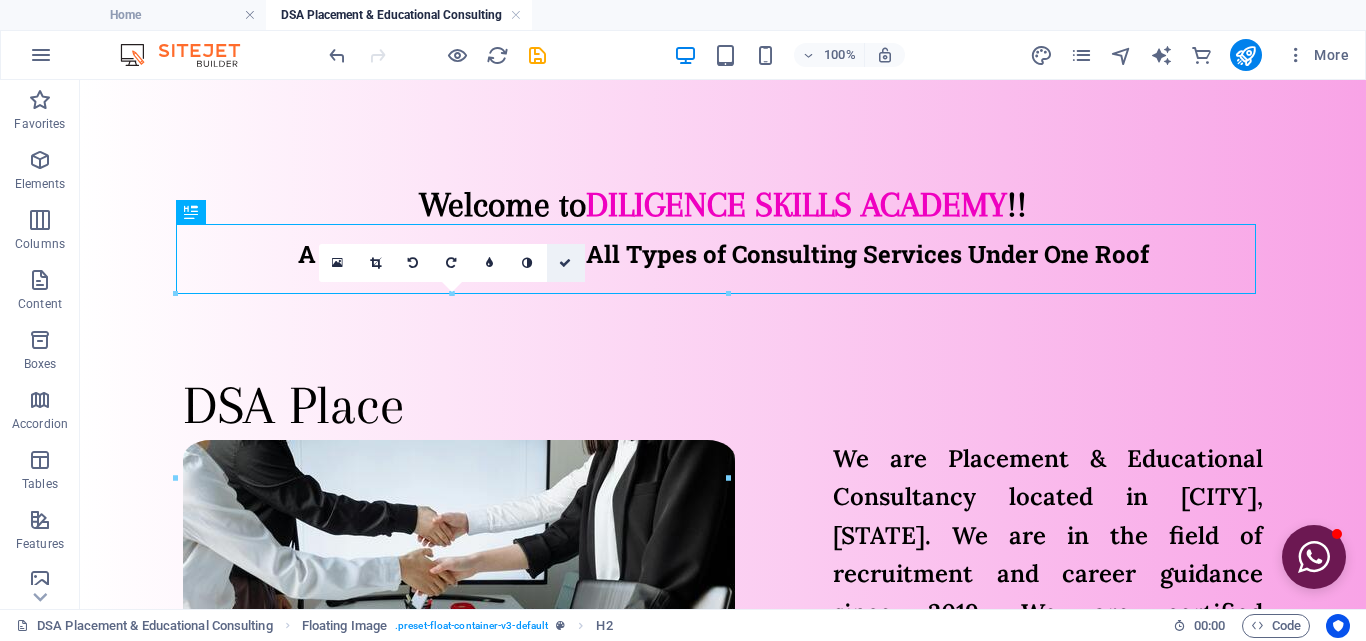 click at bounding box center [566, 263] 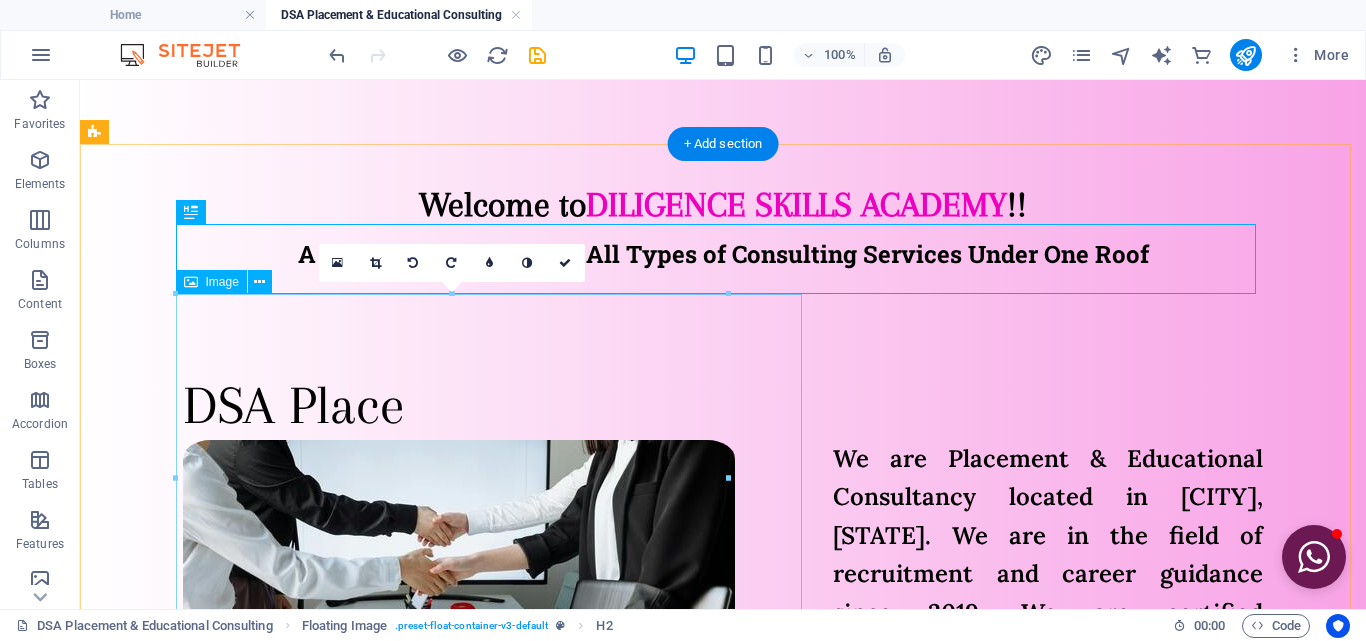 click at bounding box center (496, 624) 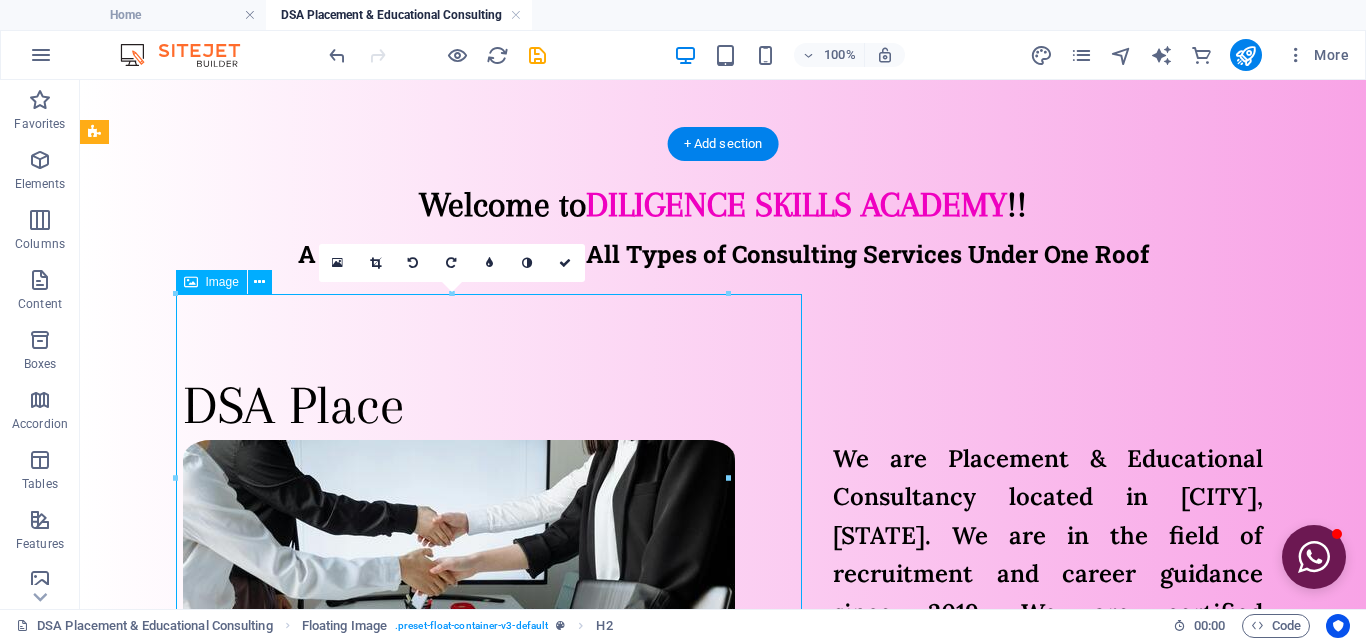 click at bounding box center [496, 624] 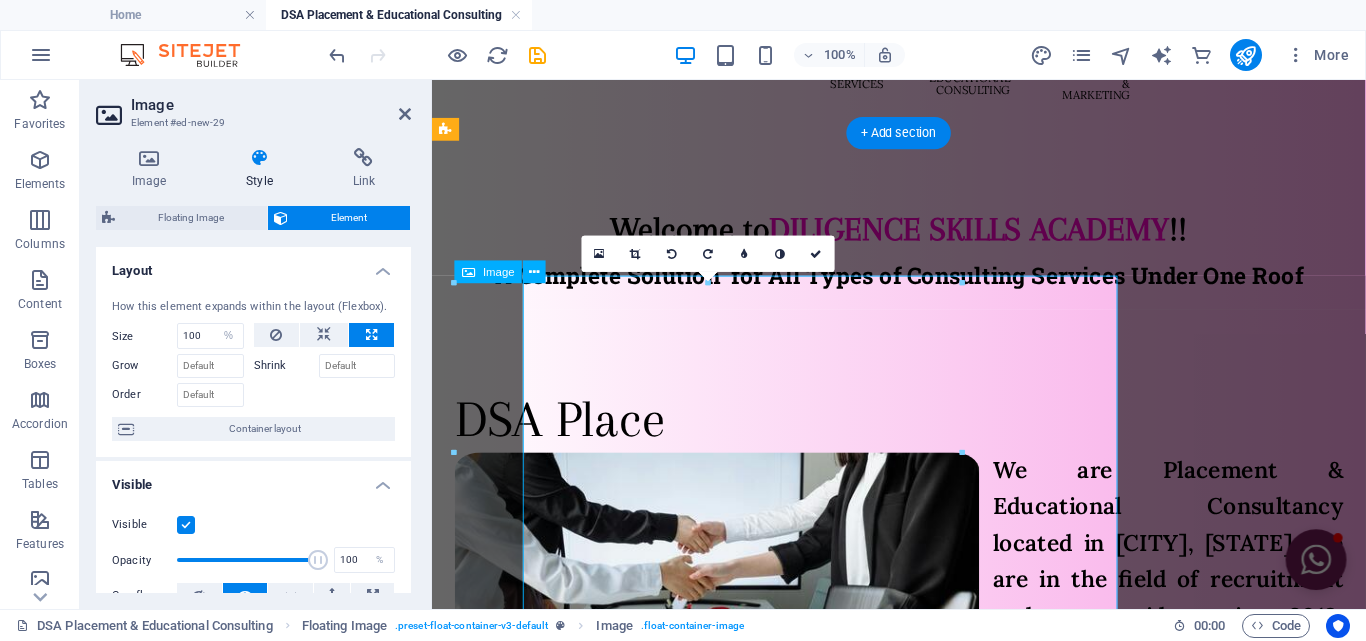scroll, scrollTop: 208, scrollLeft: 0, axis: vertical 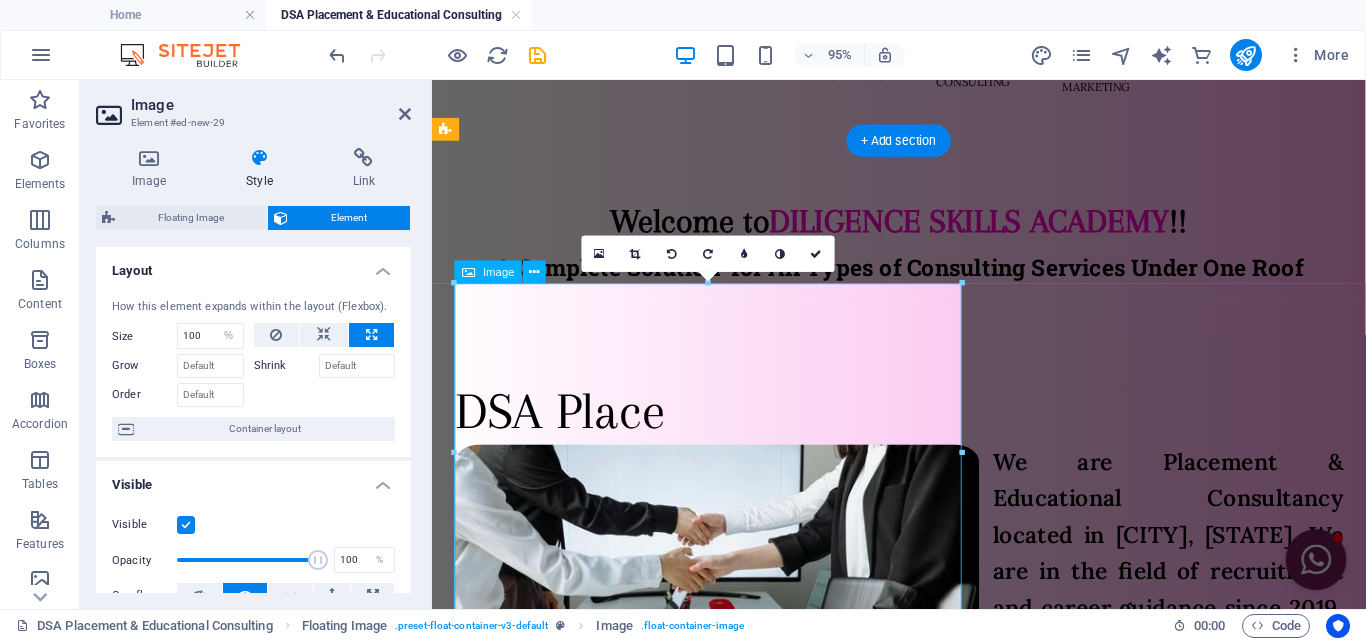 click at bounding box center [727, 648] 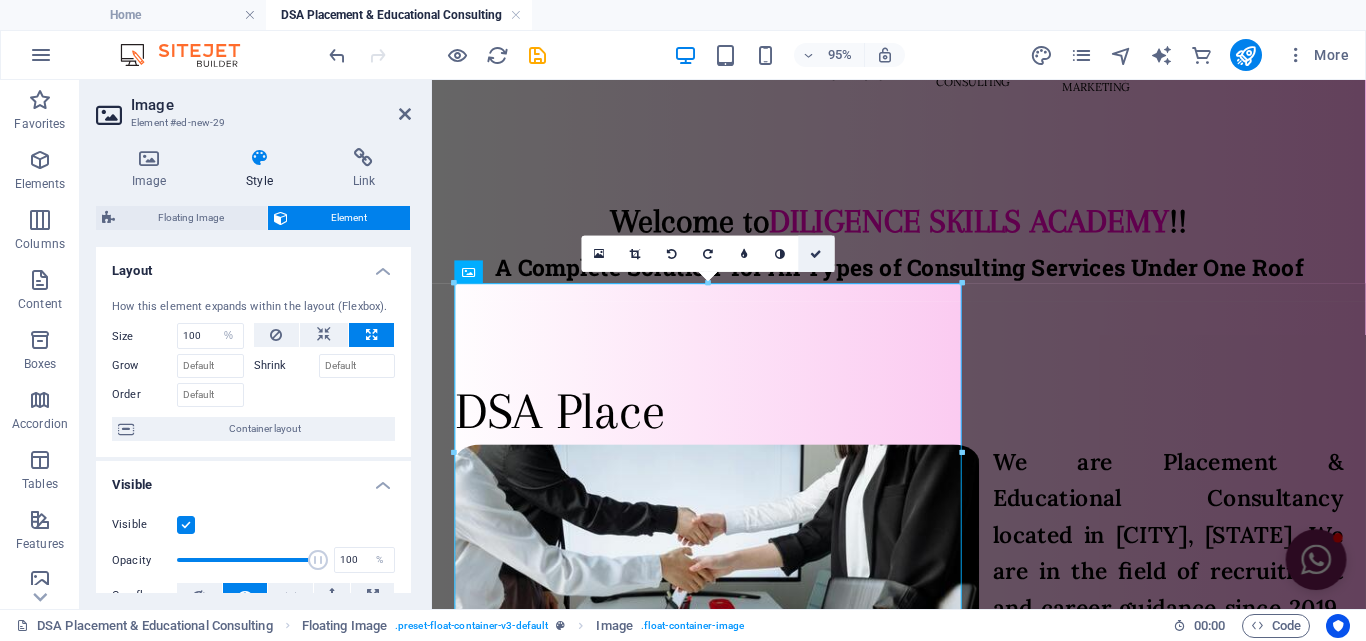 click at bounding box center [817, 254] 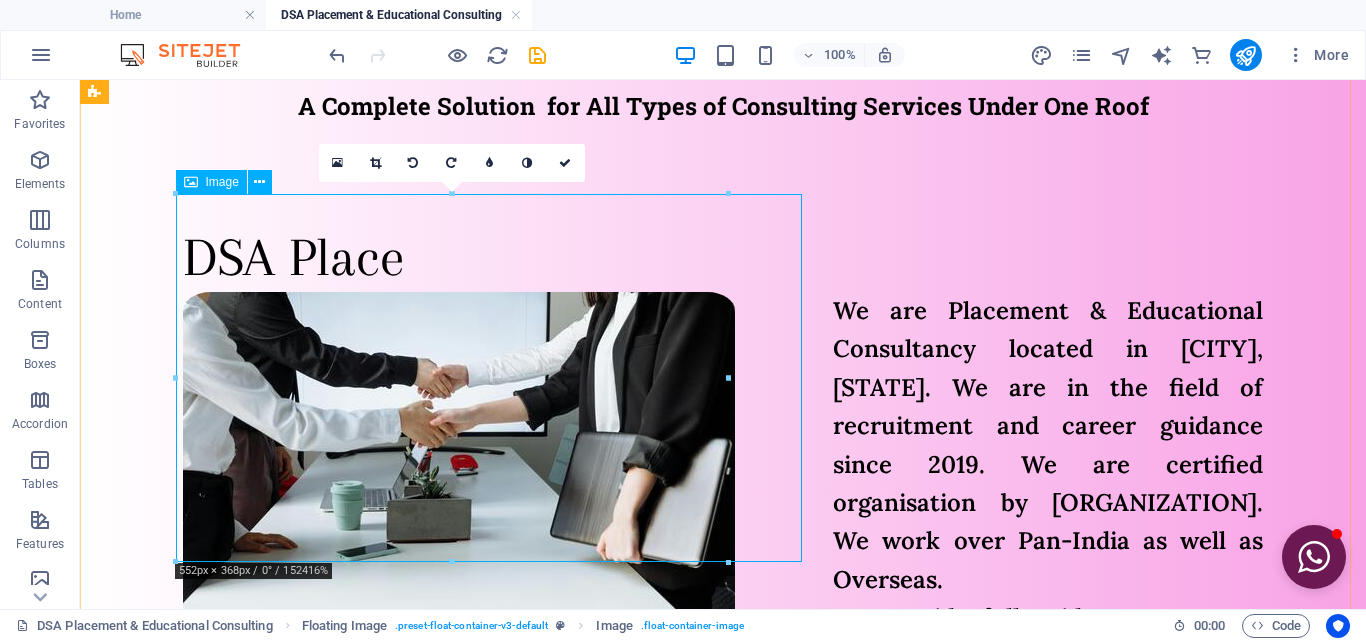 scroll, scrollTop: 300, scrollLeft: 0, axis: vertical 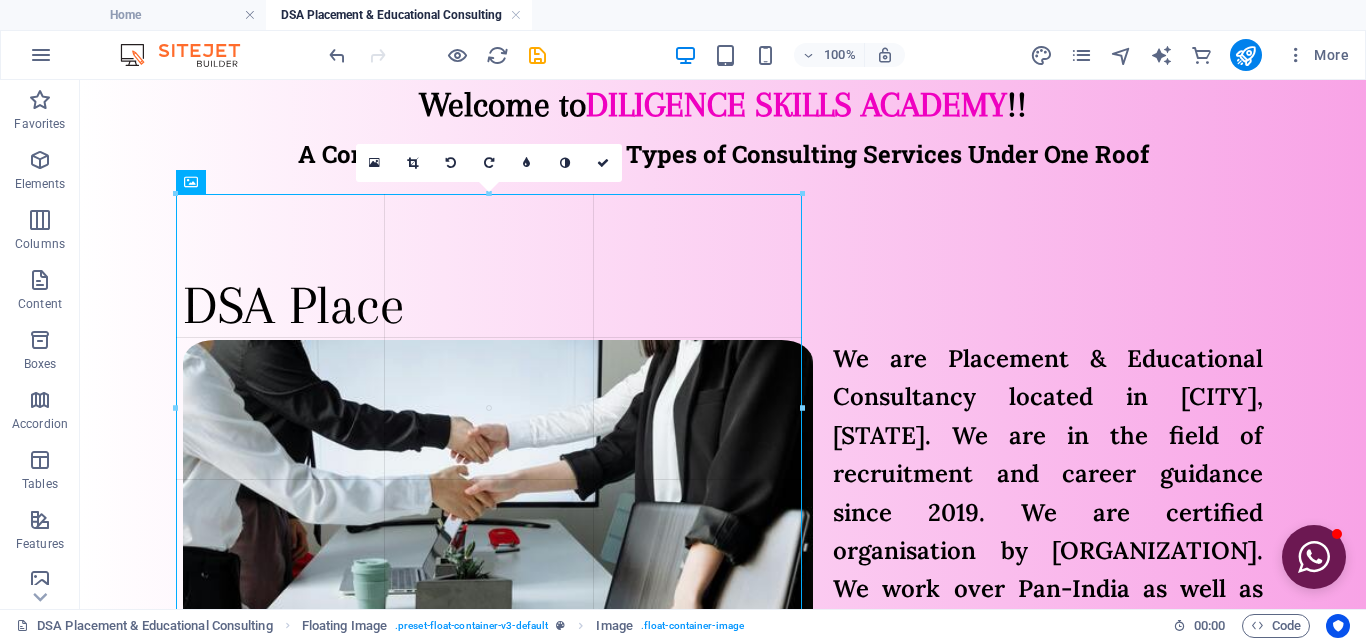 drag, startPoint x: 727, startPoint y: 379, endPoint x: 805, endPoint y: 386, distance: 78.31347 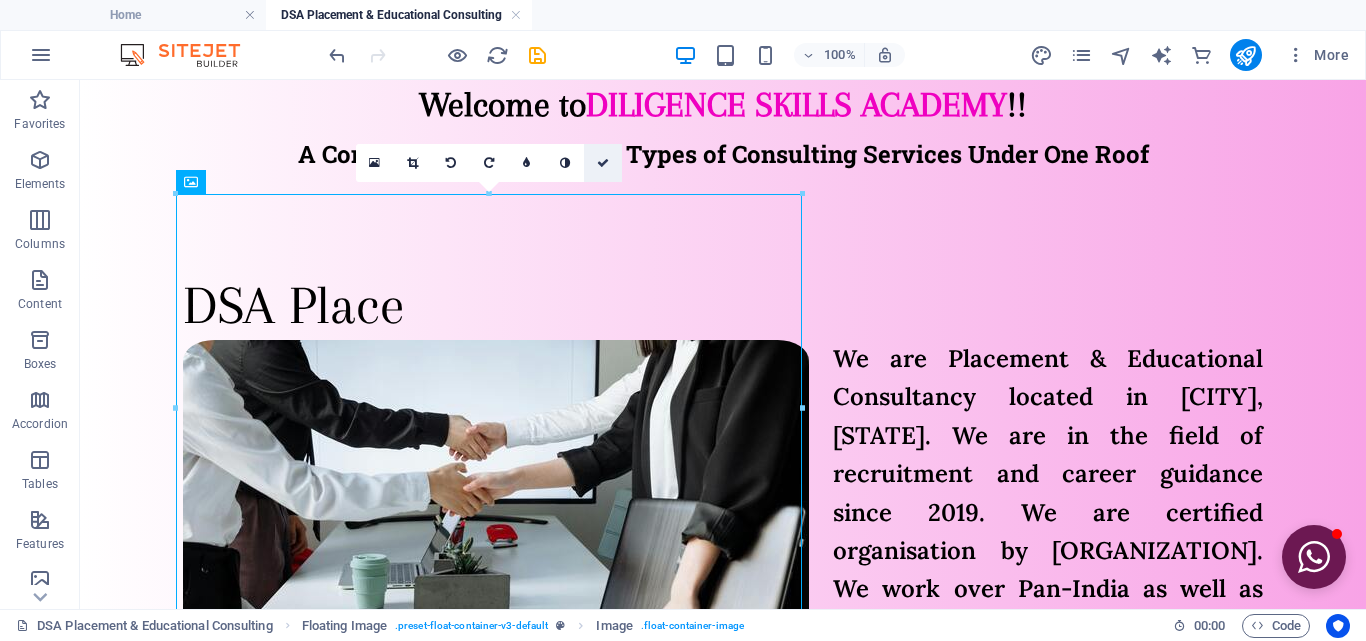 click at bounding box center (603, 163) 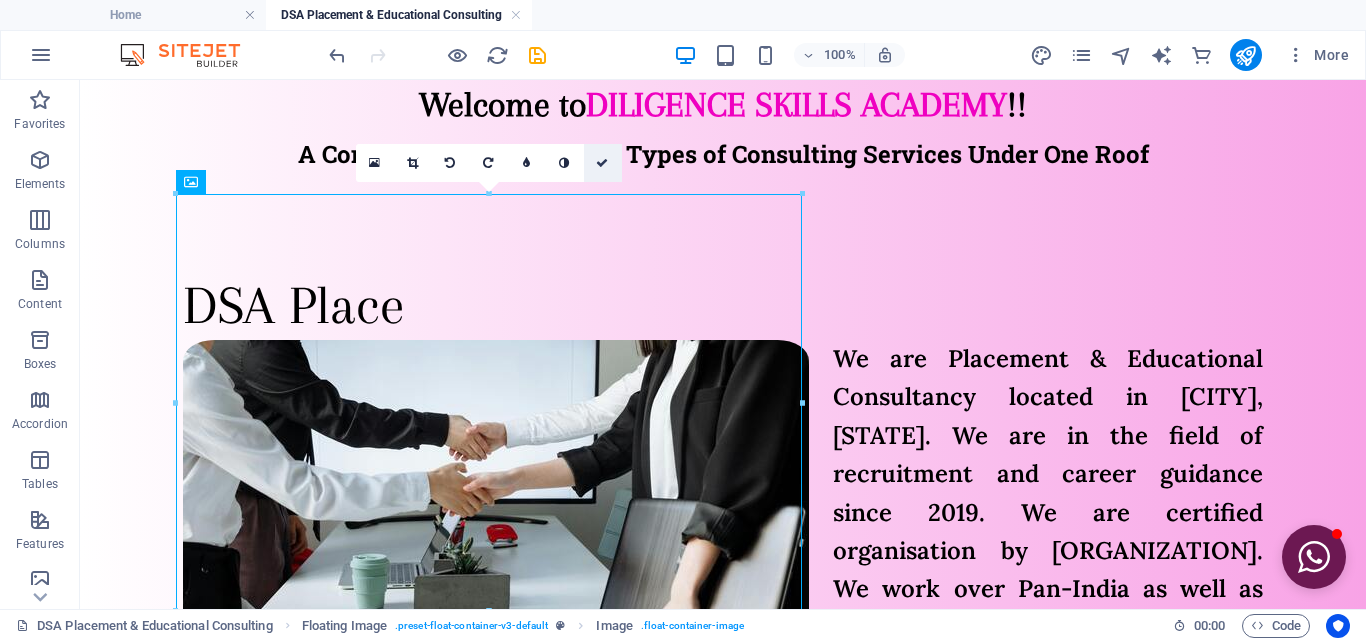 click at bounding box center (602, 163) 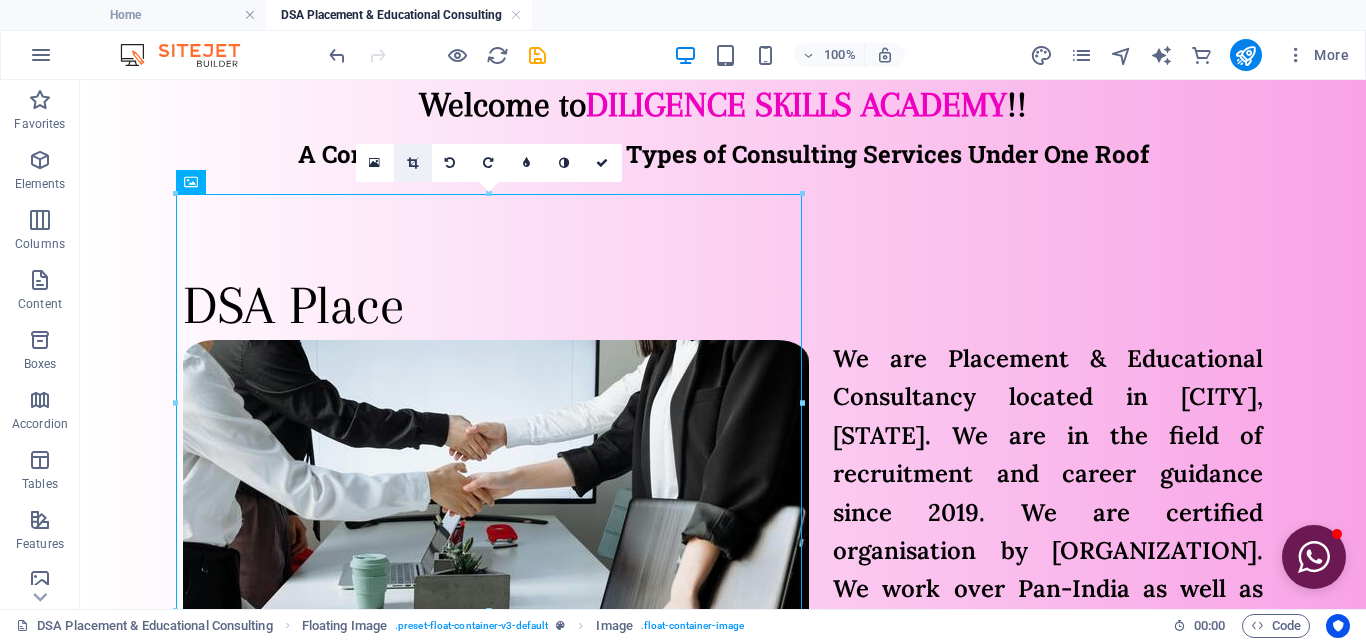 click at bounding box center (413, 163) 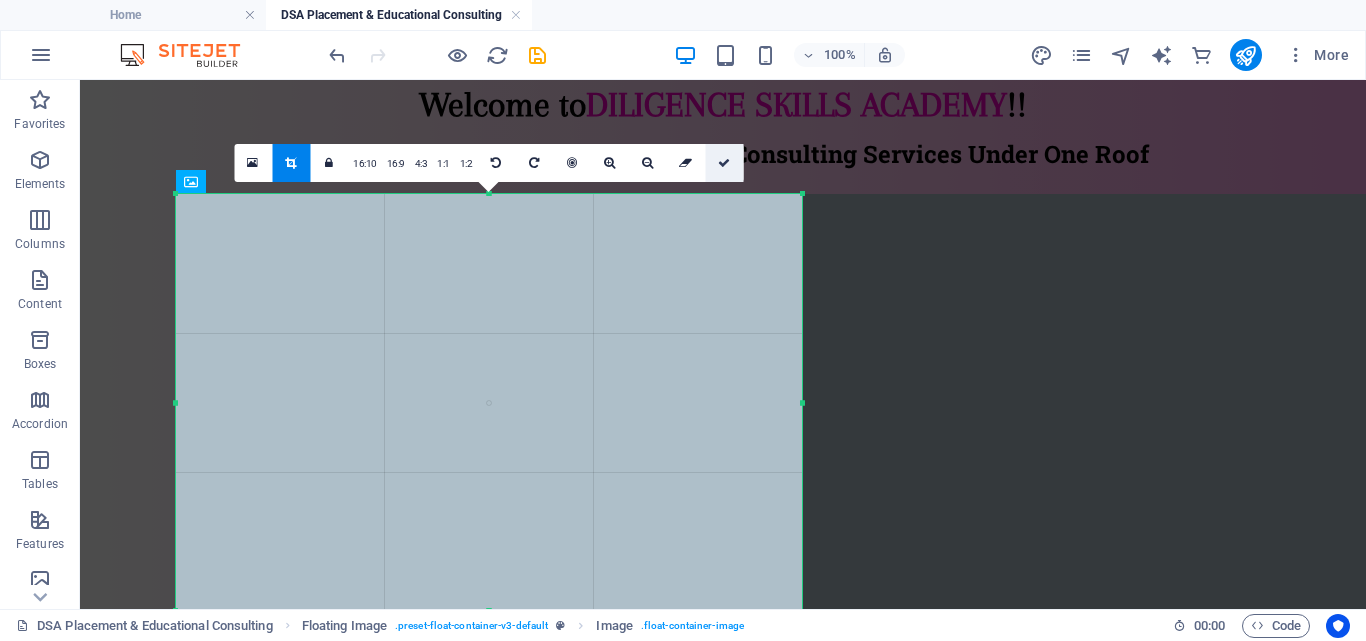 drag, startPoint x: 723, startPoint y: 159, endPoint x: 643, endPoint y: 78, distance: 113.84639 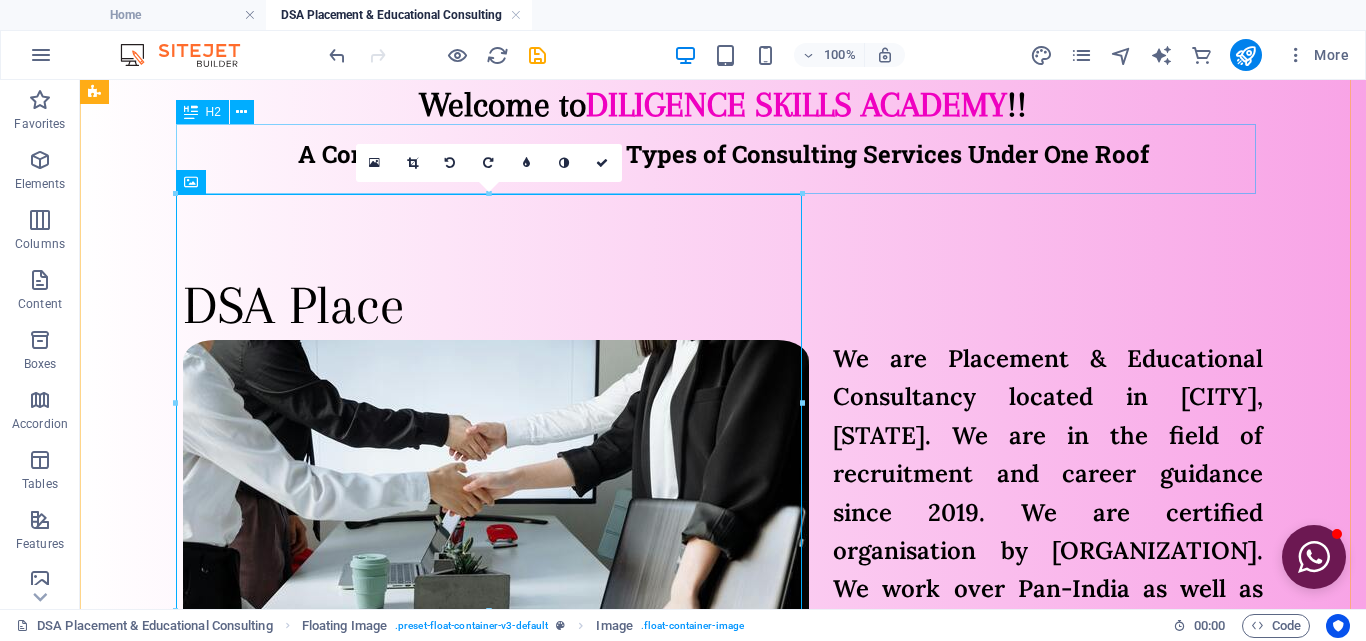 click on "DSA Place" at bounding box center (723, 305) 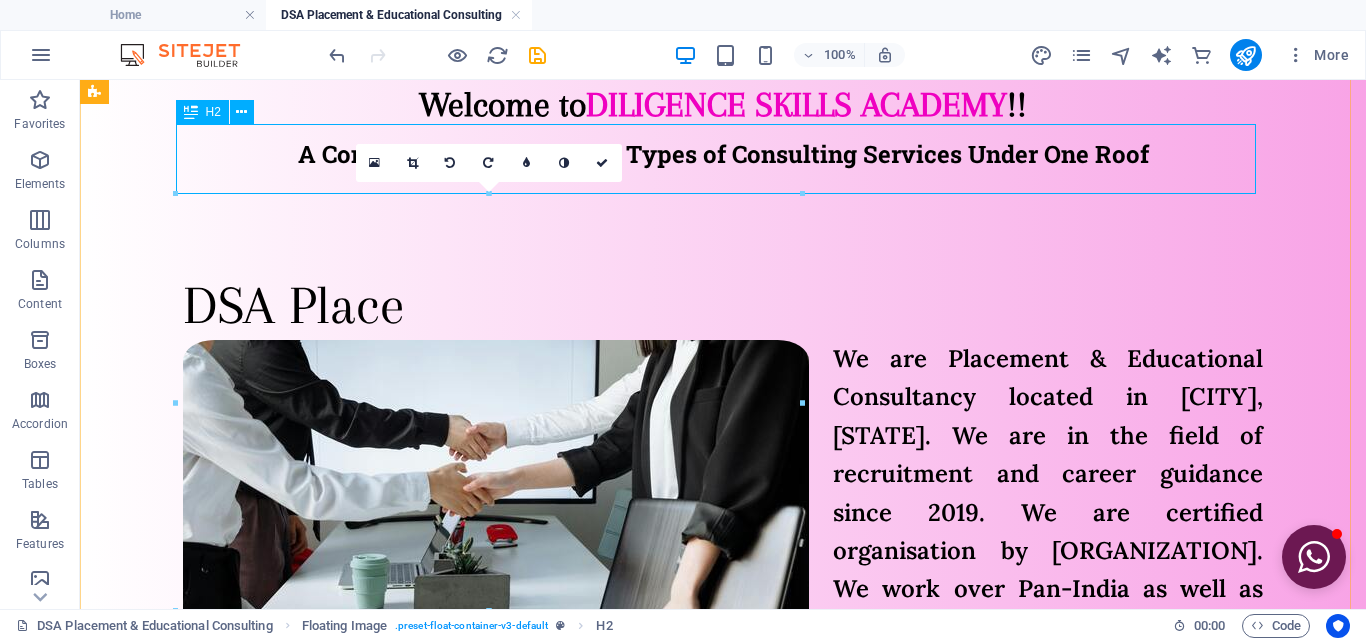 click on "DSA Place" at bounding box center [723, 305] 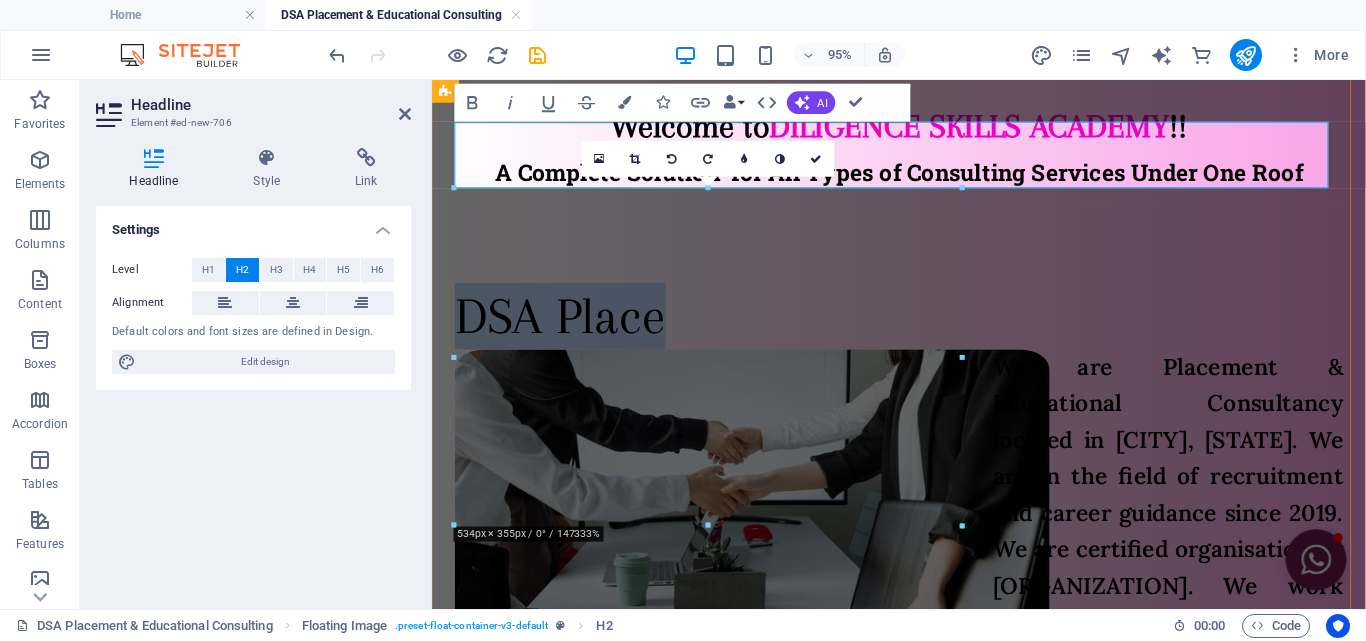 click on "DSA Place" at bounding box center [923, 329] 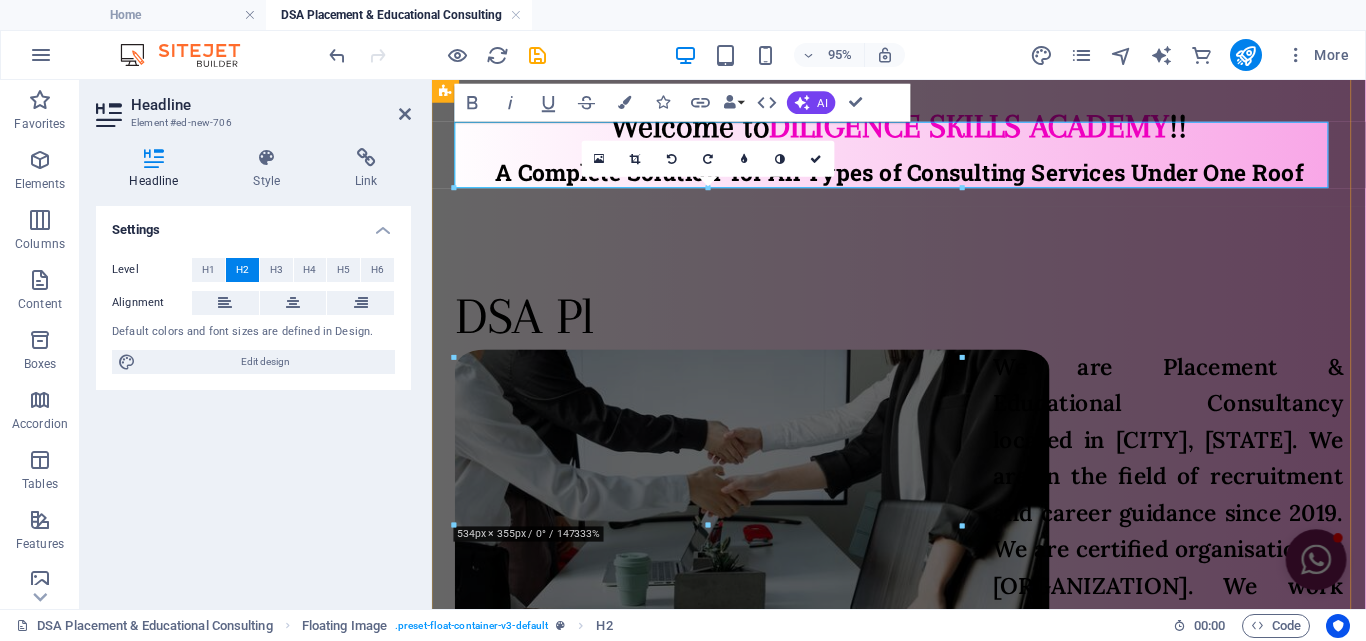 type 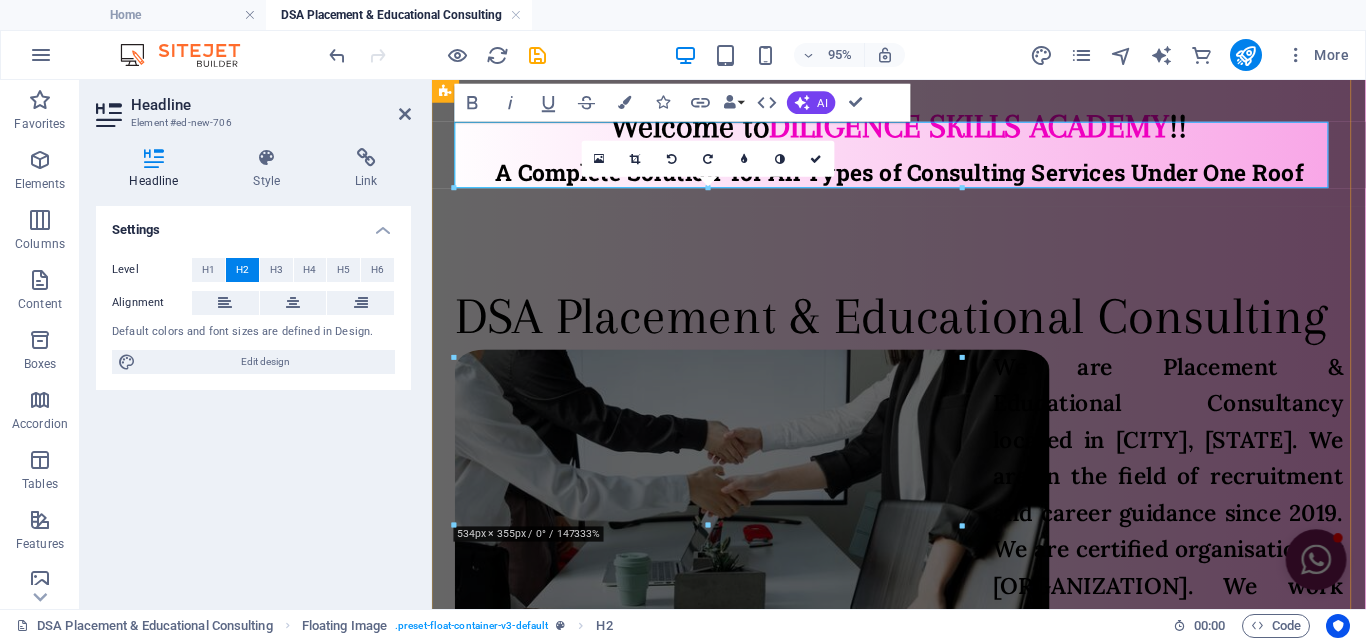 click on "DSA Placement & Educational Consulting" at bounding box center [923, 329] 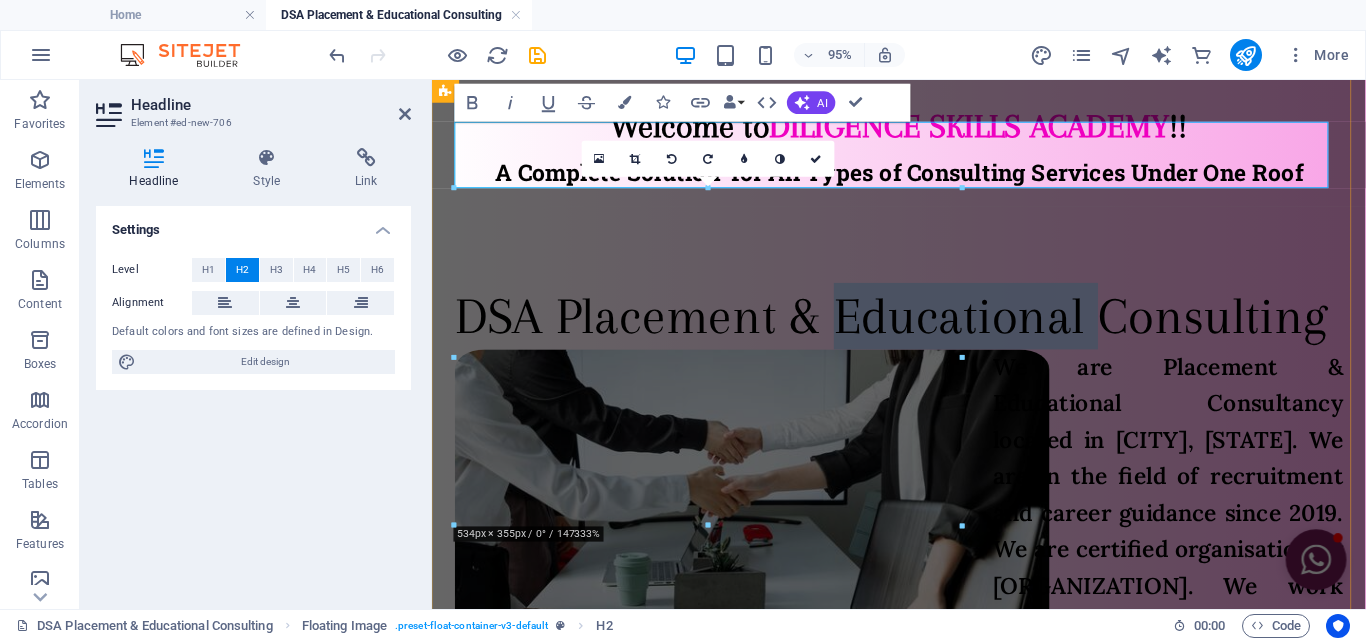 click on "DSA Placement & Educational Consulting" at bounding box center [923, 329] 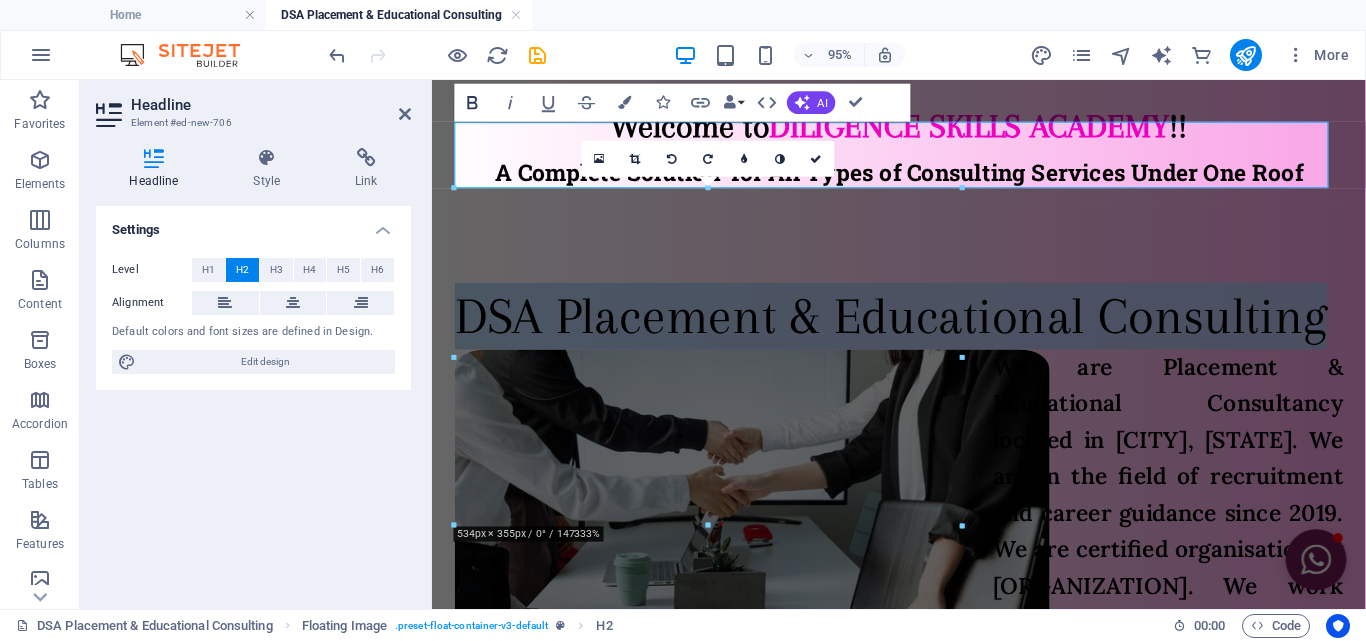 click on "Bold" at bounding box center [473, 103] 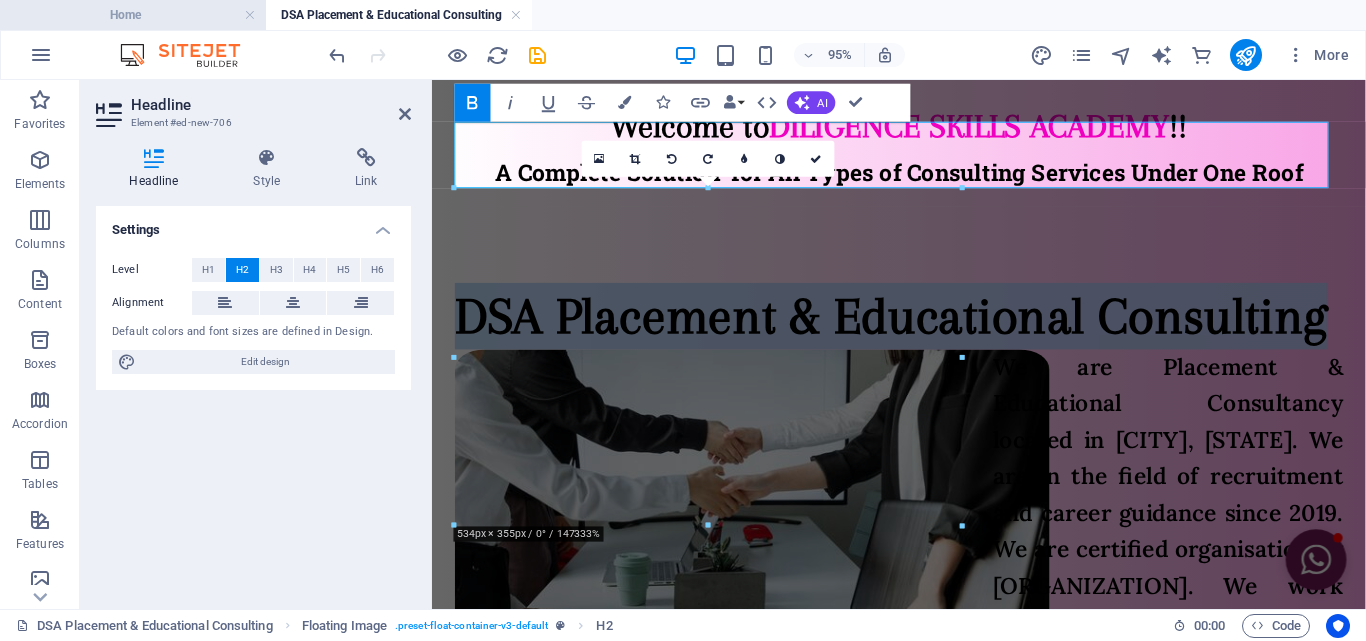 click on "Home" at bounding box center [133, 15] 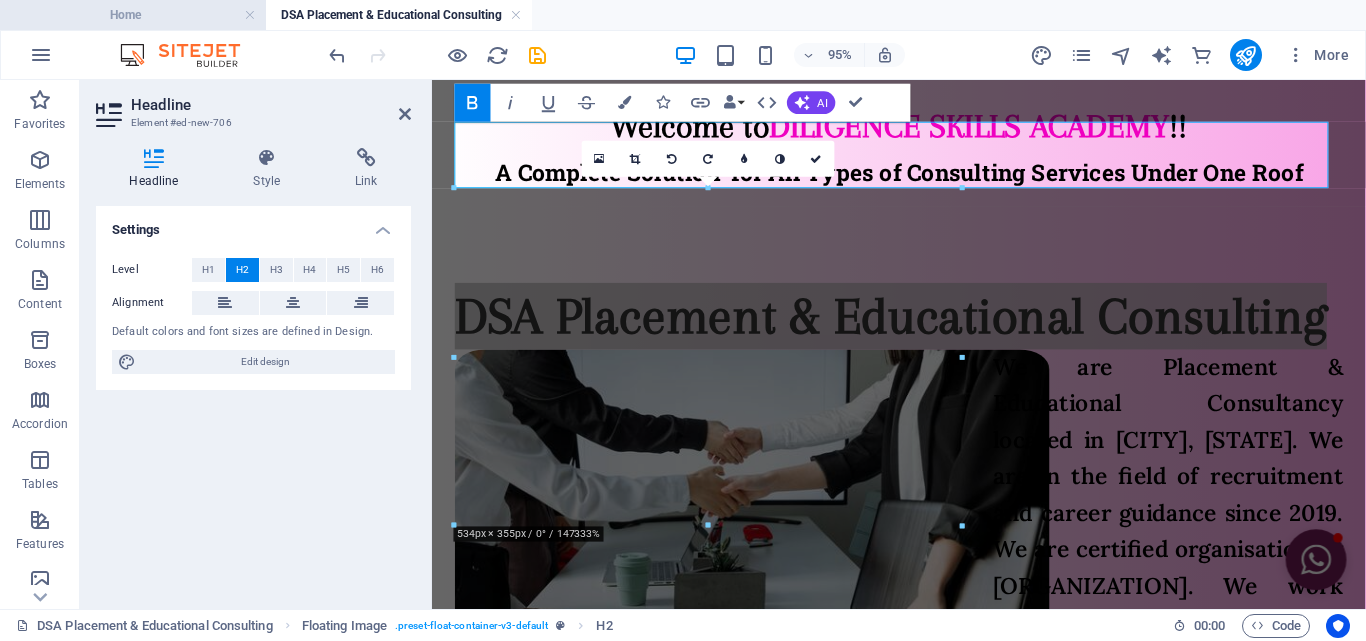 scroll, scrollTop: 0, scrollLeft: 0, axis: both 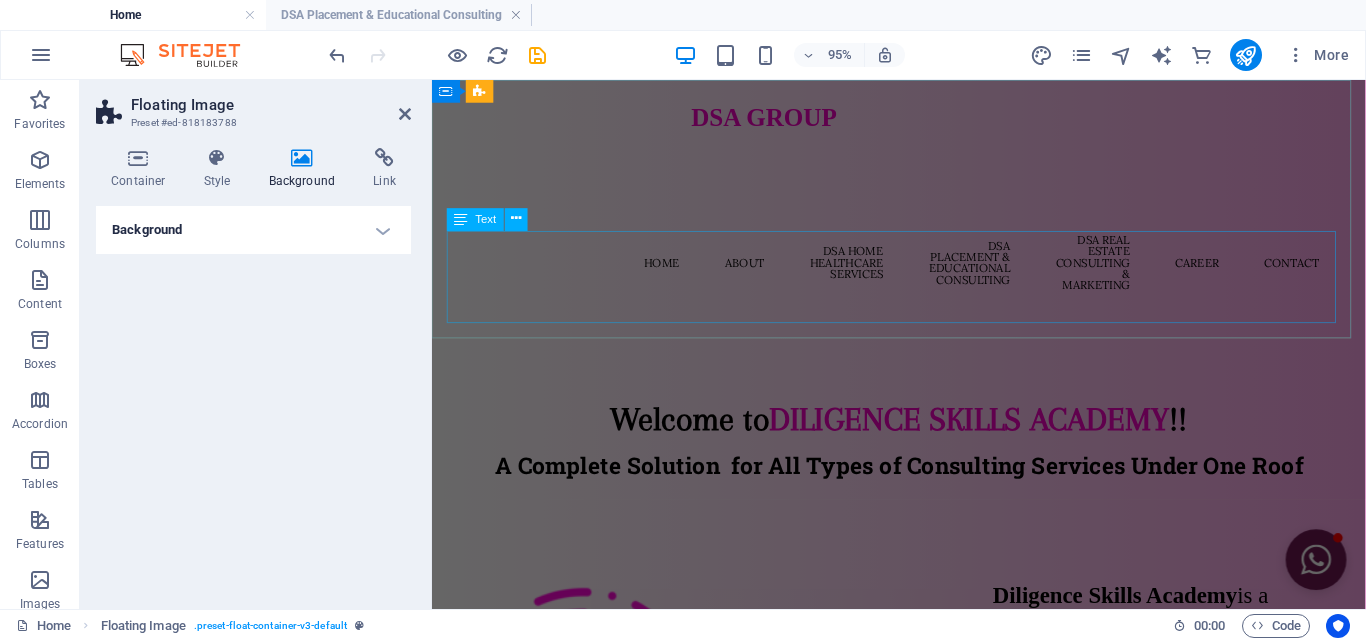 click on "DILIGENCE SKILLS ACADEMY" at bounding box center [997, 436] 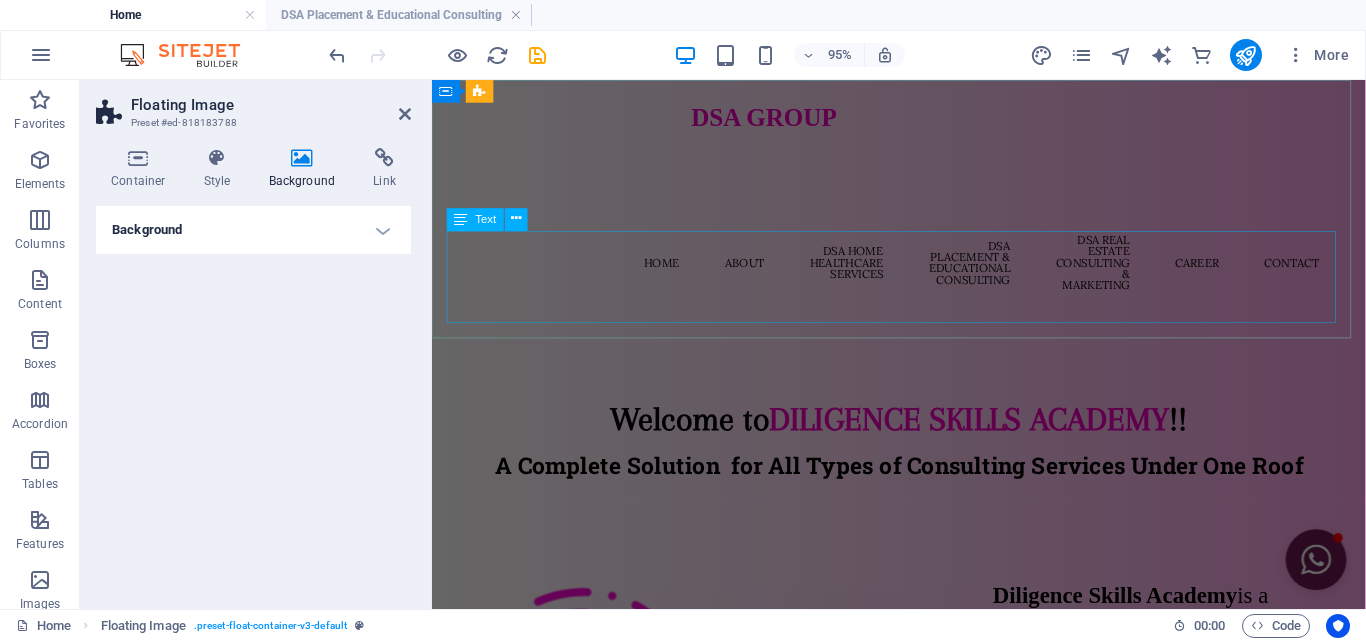 click on "DILIGENCE SKILLS ACADEMY" at bounding box center [997, 436] 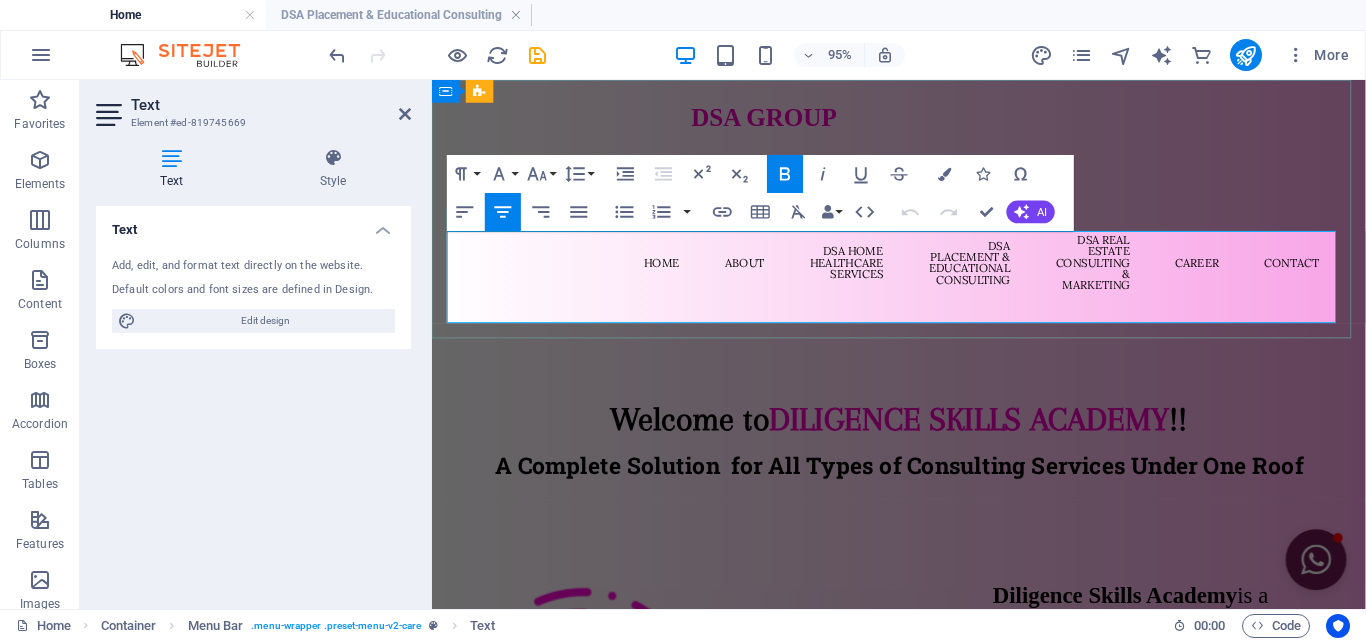 click on "DILIGENCE SKILLS ACADEMY" 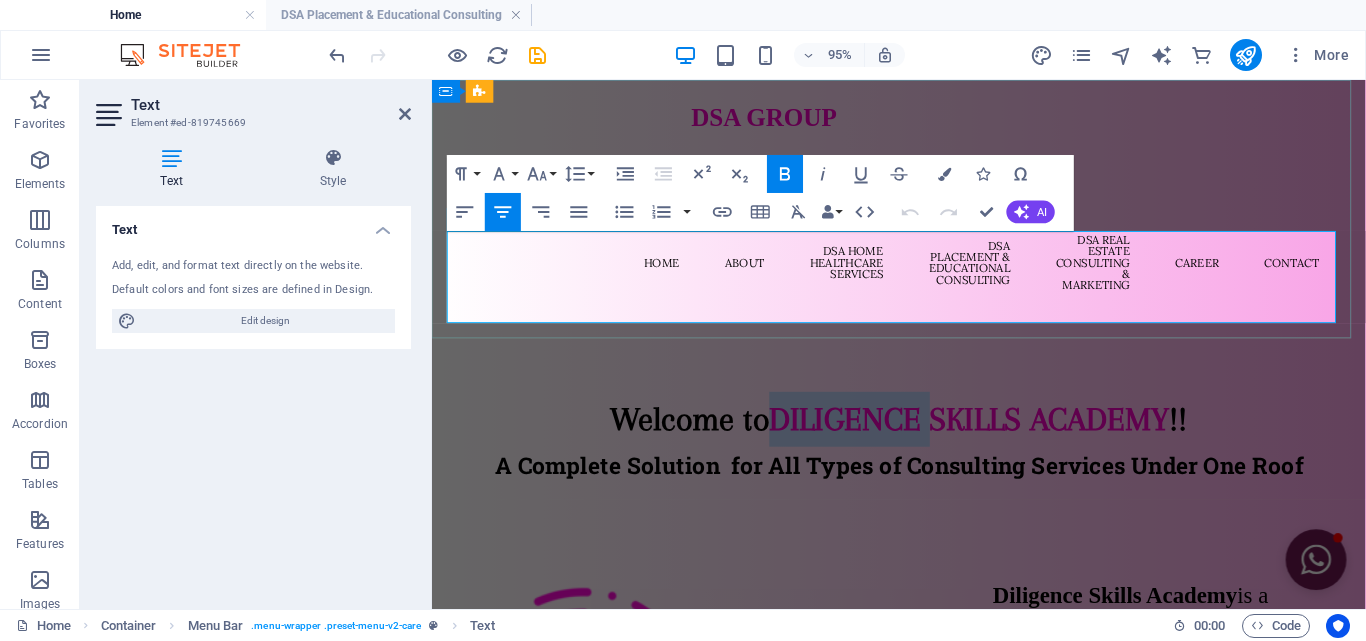 click on "DILIGENCE SKILLS ACADEMY" 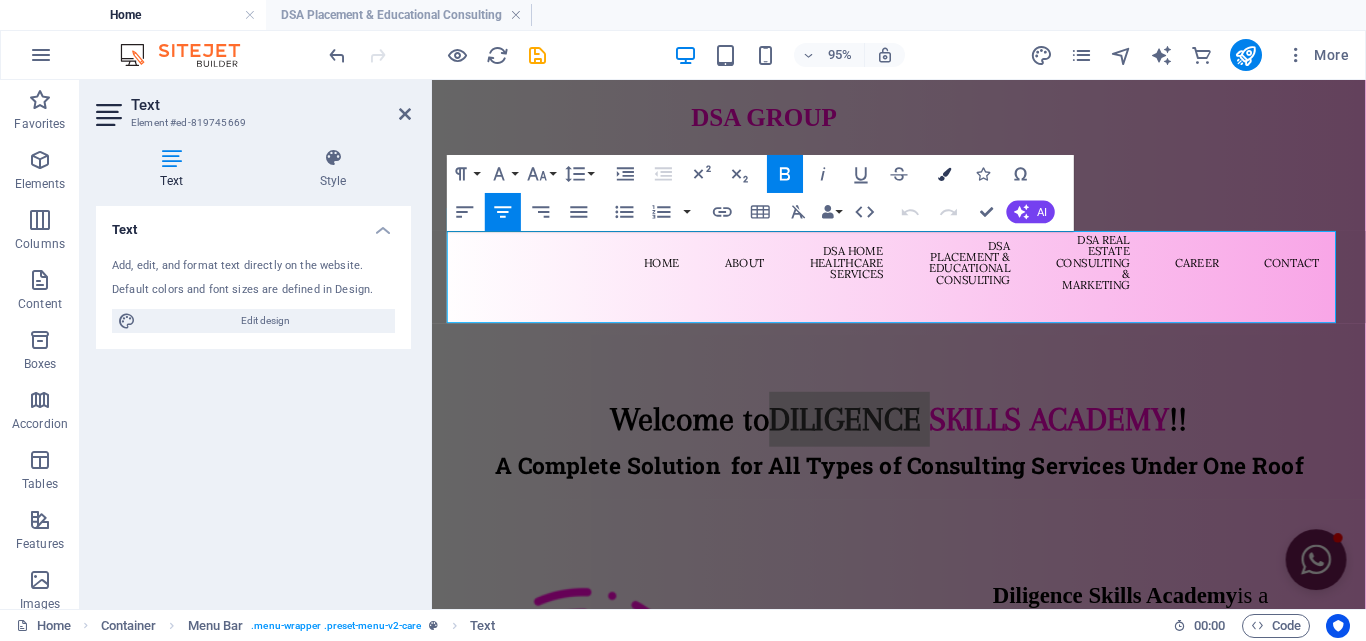 click on "Colors" at bounding box center (945, 174) 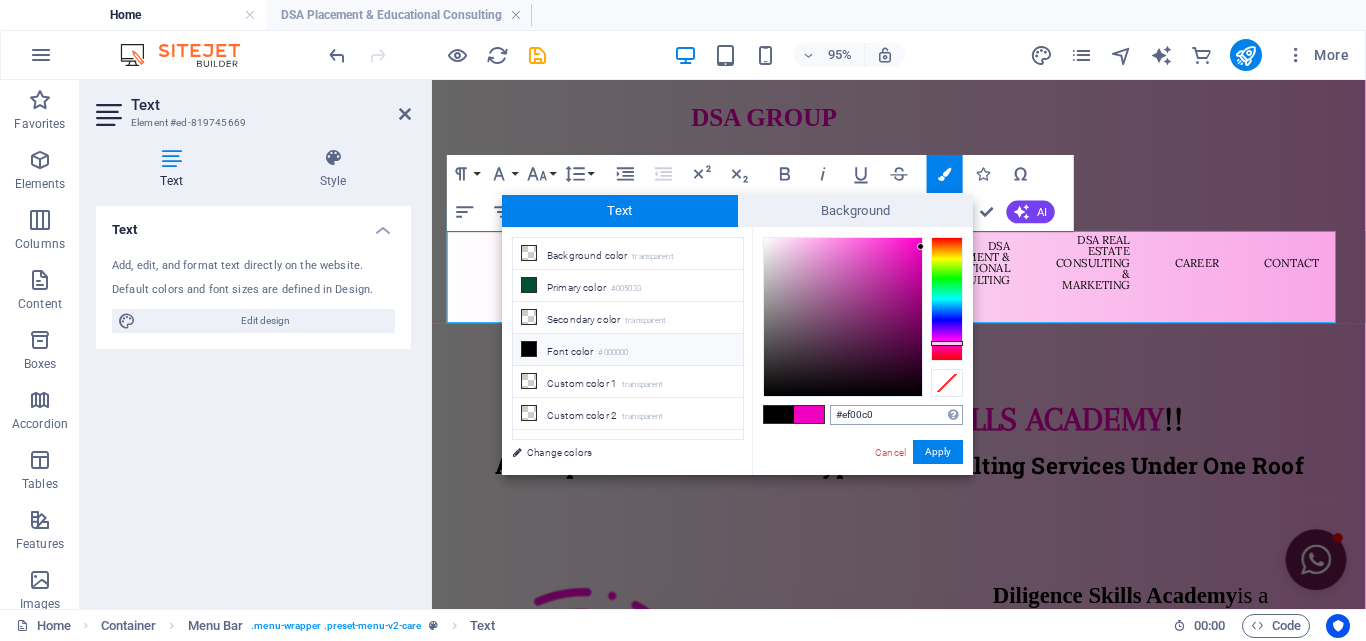 click on "#ef00c0" at bounding box center (896, 415) 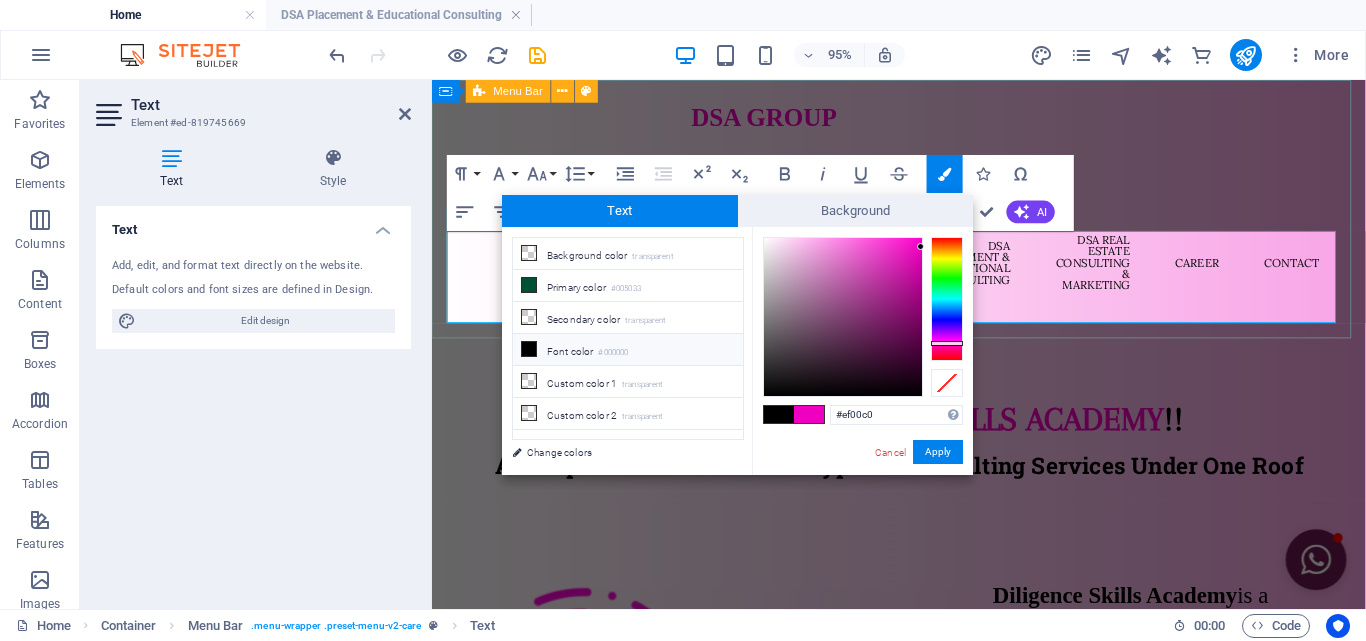 click on "DSA GROUP Home About DSA Home Healthcare Services DSA Placement & Educational Consulting DSA Real Estate Consulting & Marketing Career Contact Welcome to  ​ DILIGENCE  ​ SKILLS ACADEMY  !! A Complete Solution  for All Types of Consulting Services Under One Roof" at bounding box center [923, 301] 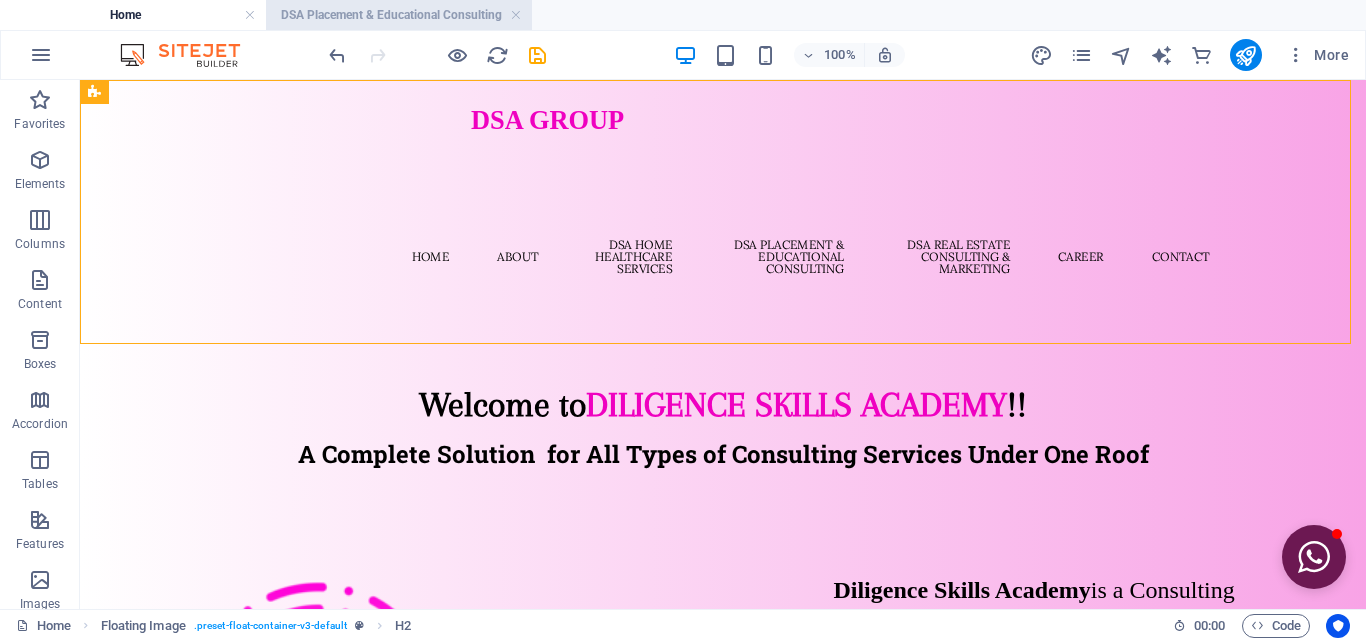 click on "DSA Placement & Educational Consulting" at bounding box center [399, 15] 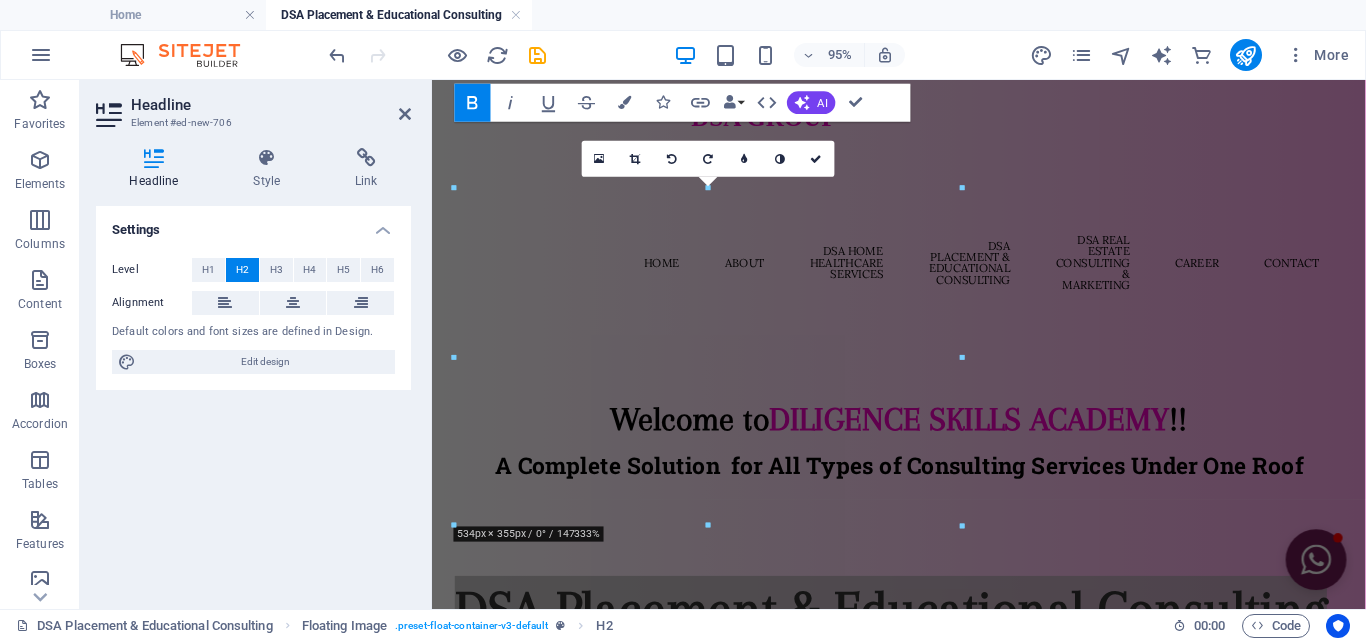 scroll, scrollTop: 308, scrollLeft: 0, axis: vertical 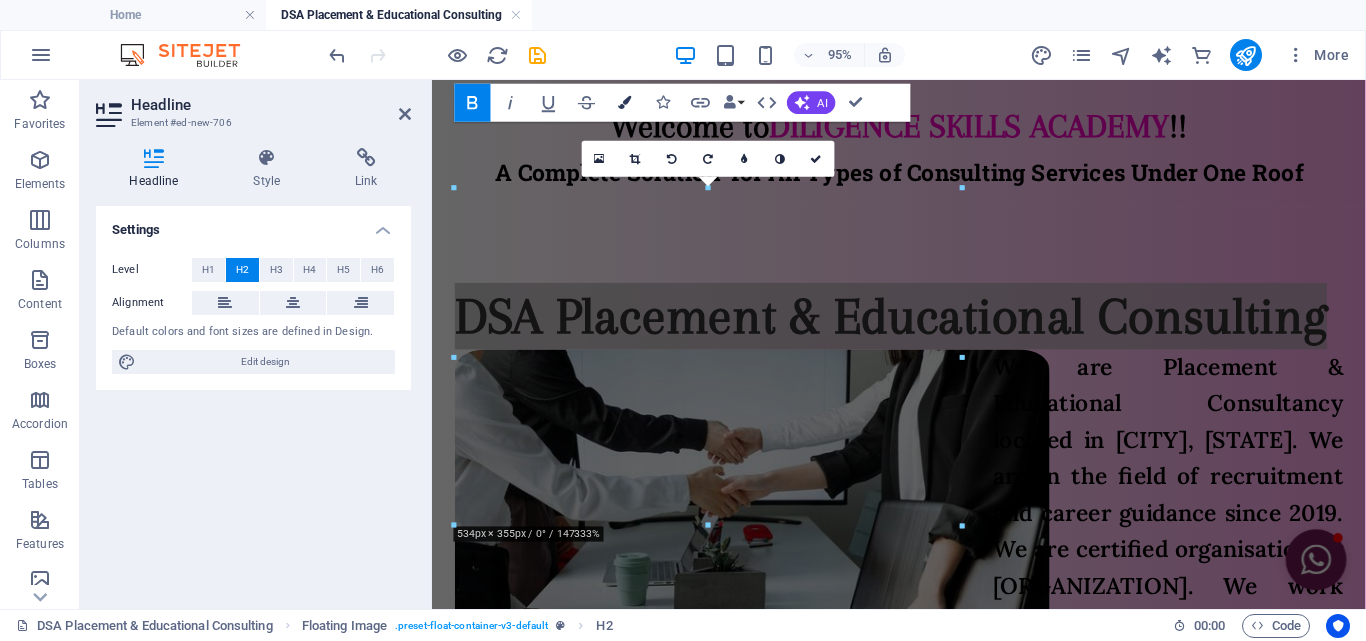 click at bounding box center (624, 103) 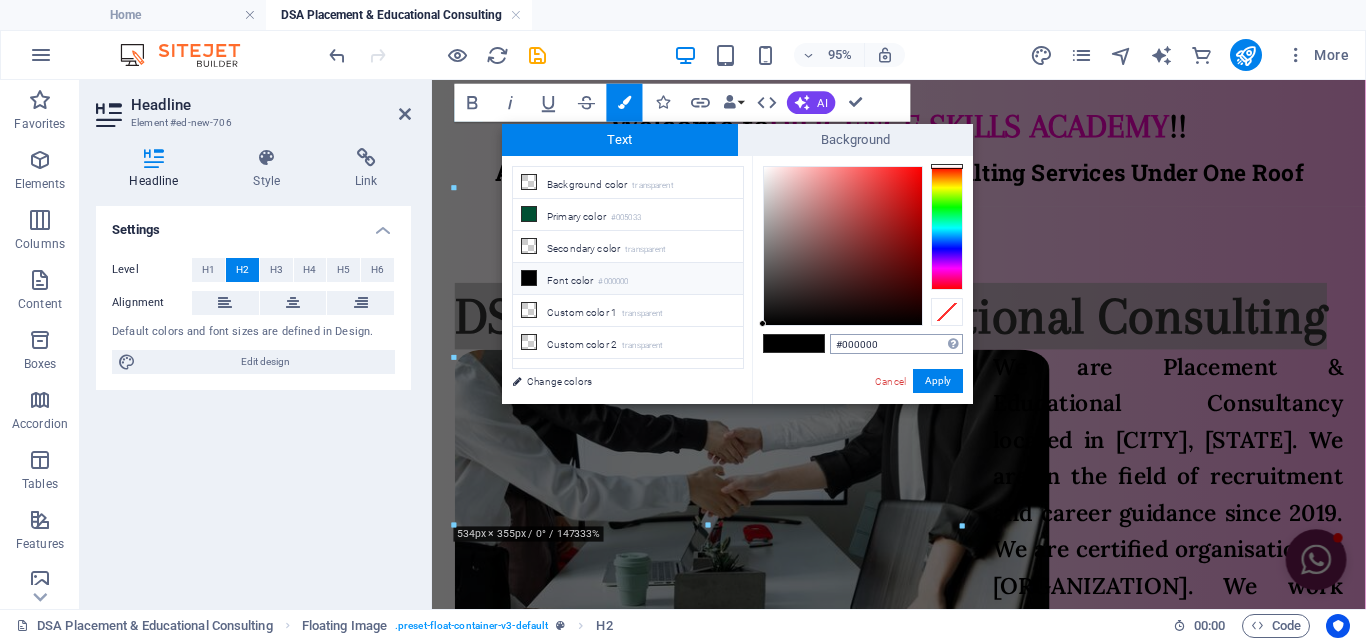 click on "#000000" at bounding box center (896, 344) 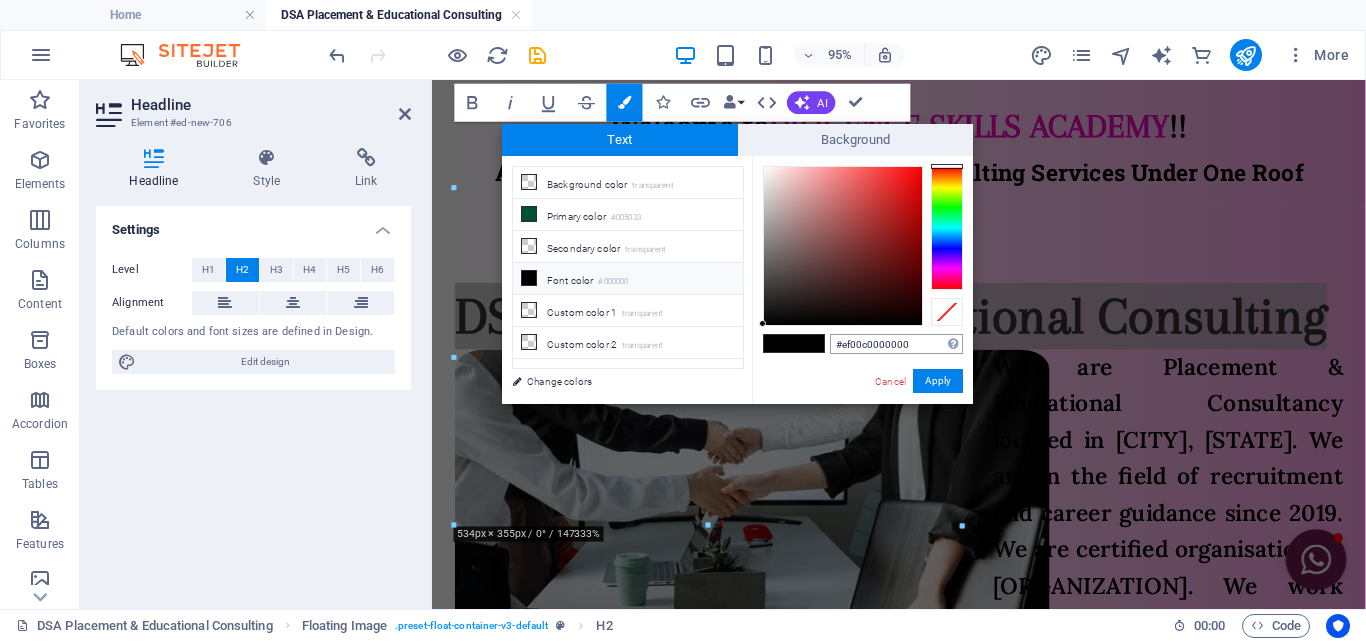click on "#ef00c0000000" at bounding box center (896, 344) 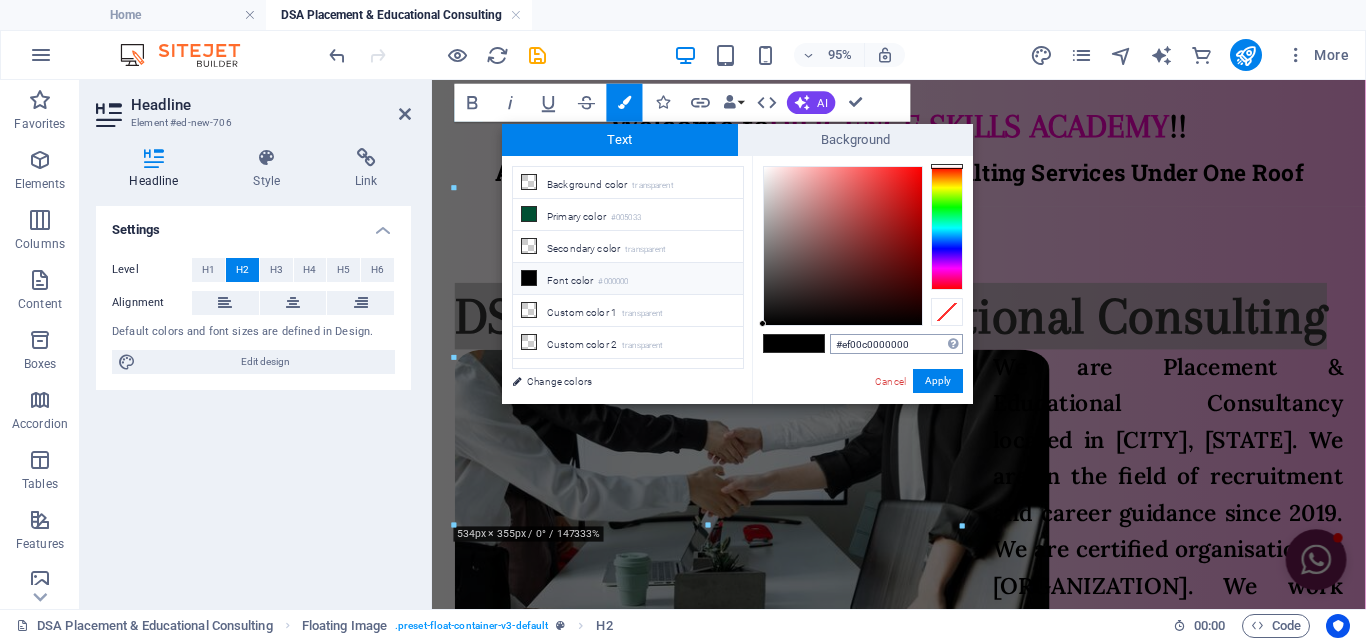 click on "#ef00c0000000" at bounding box center [896, 344] 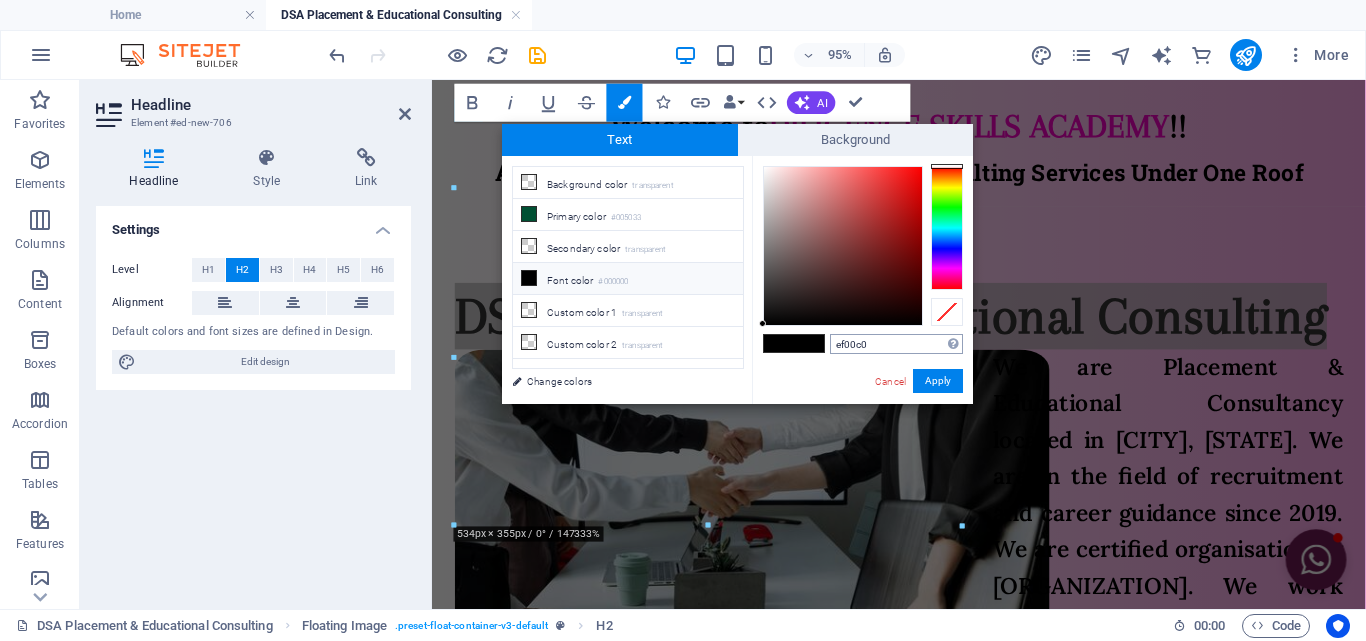 type on "#ef00c0" 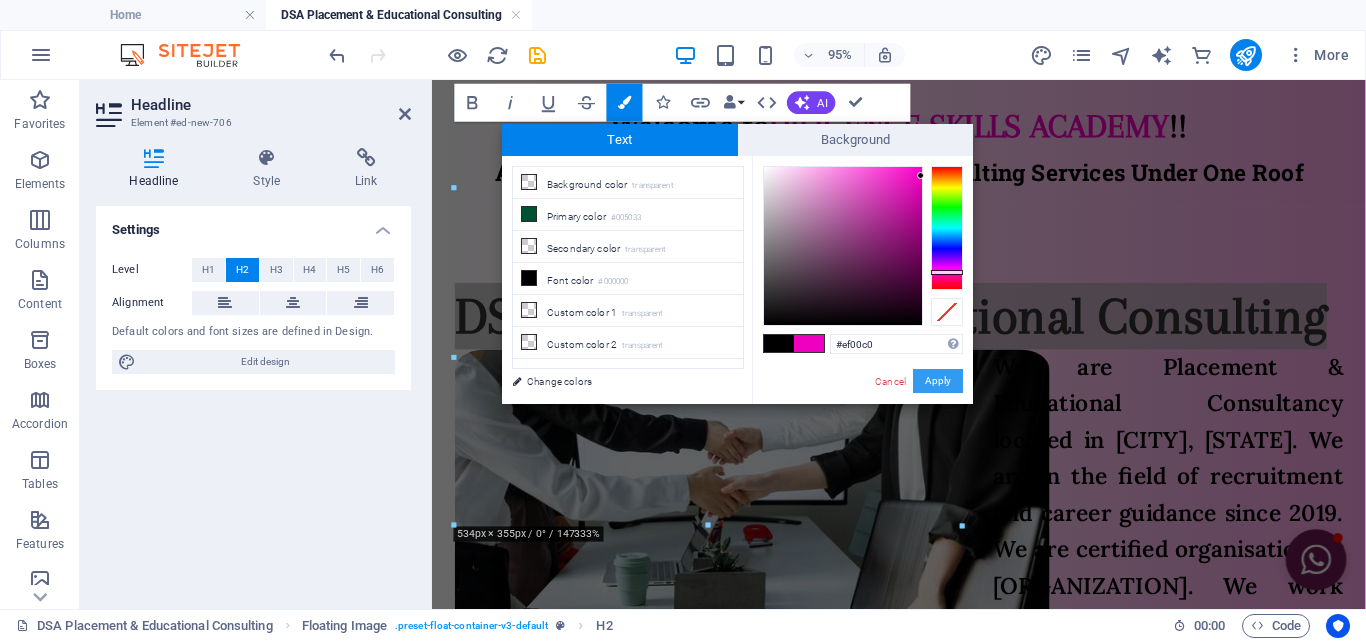 drag, startPoint x: 925, startPoint y: 380, endPoint x: 518, endPoint y: 313, distance: 412.47787 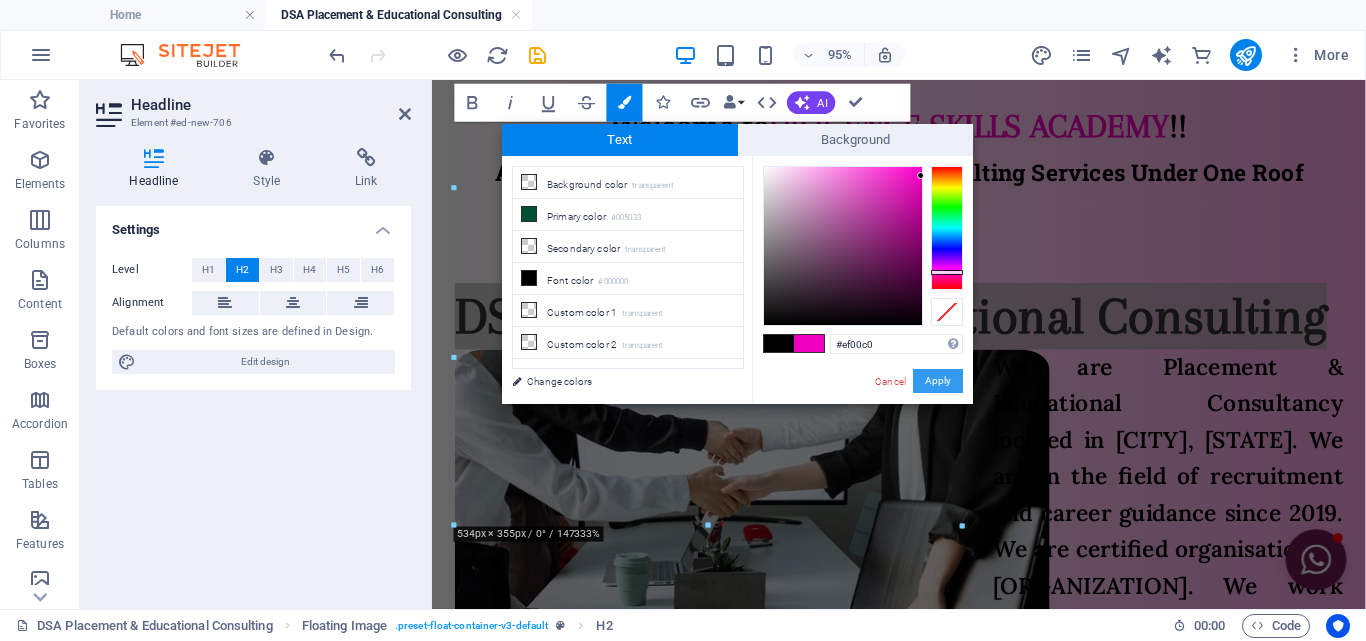 click on "Apply" at bounding box center [938, 381] 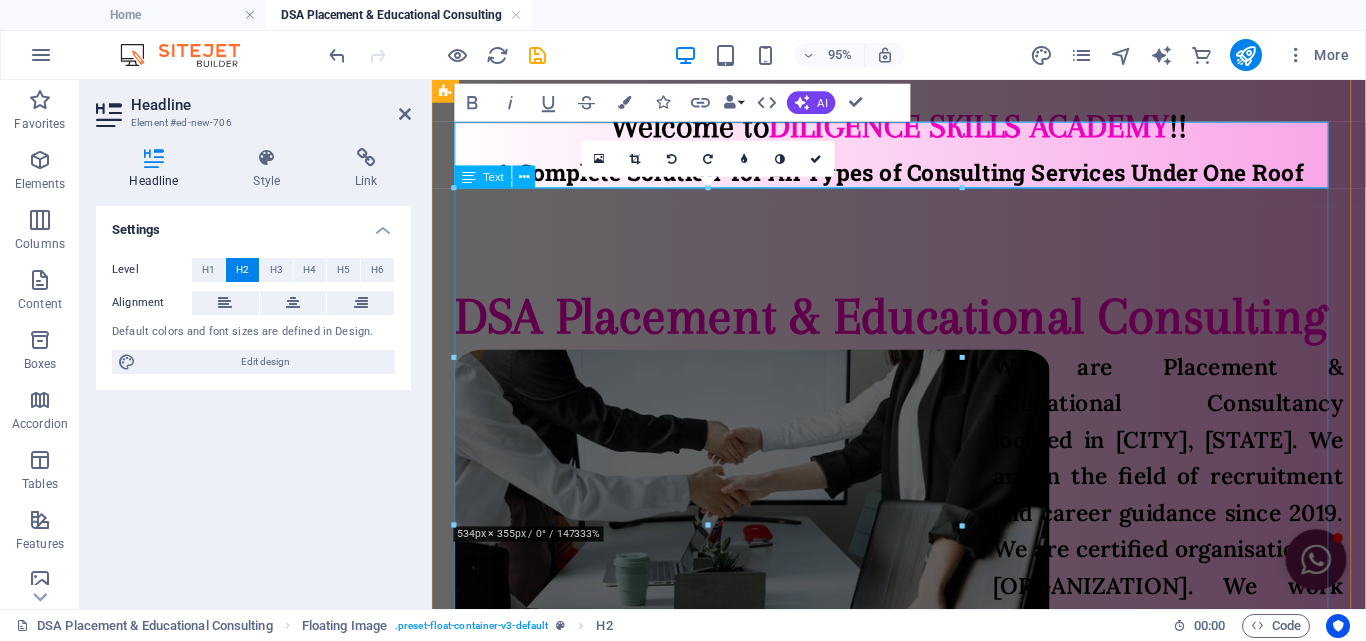 click on "We are Placement & Educational Consultancy located in [CITY], [STATE]. We are in the field of recruitment and career guidance since 2019. We are certified organisation by [ORGANIZATION]. We work over Pan-India as well as Overseas. We provide full guidance to get an appropriate placement to Job Seekers. For our clientele we provide human resource solution with quality and efficient manpower. We’ve team of Class Recruiters for prelims talent acquisition. We act as a bridge between job seekers and employers . We help companies find qualified candidates for open positions and assist individuals in finding suitable employment. They do this by understanding the needs of both parties, conducting research, and matching the right people with the right roles." at bounding box center [923, 709] 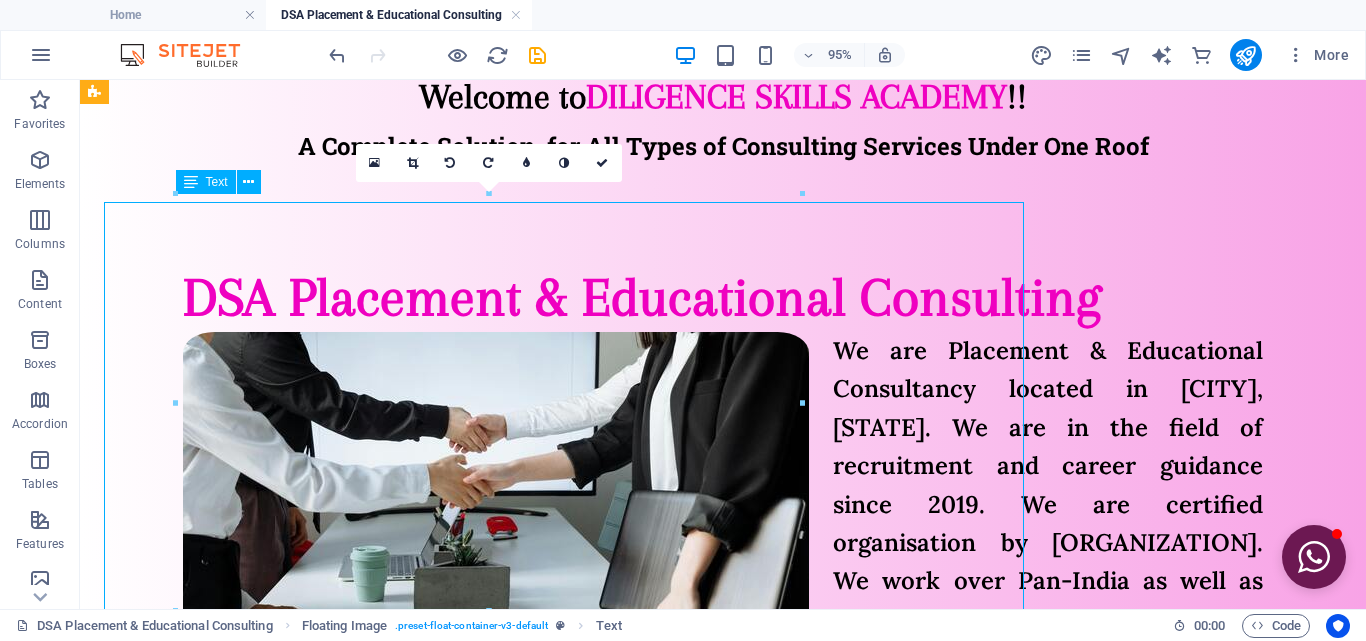 scroll, scrollTop: 300, scrollLeft: 0, axis: vertical 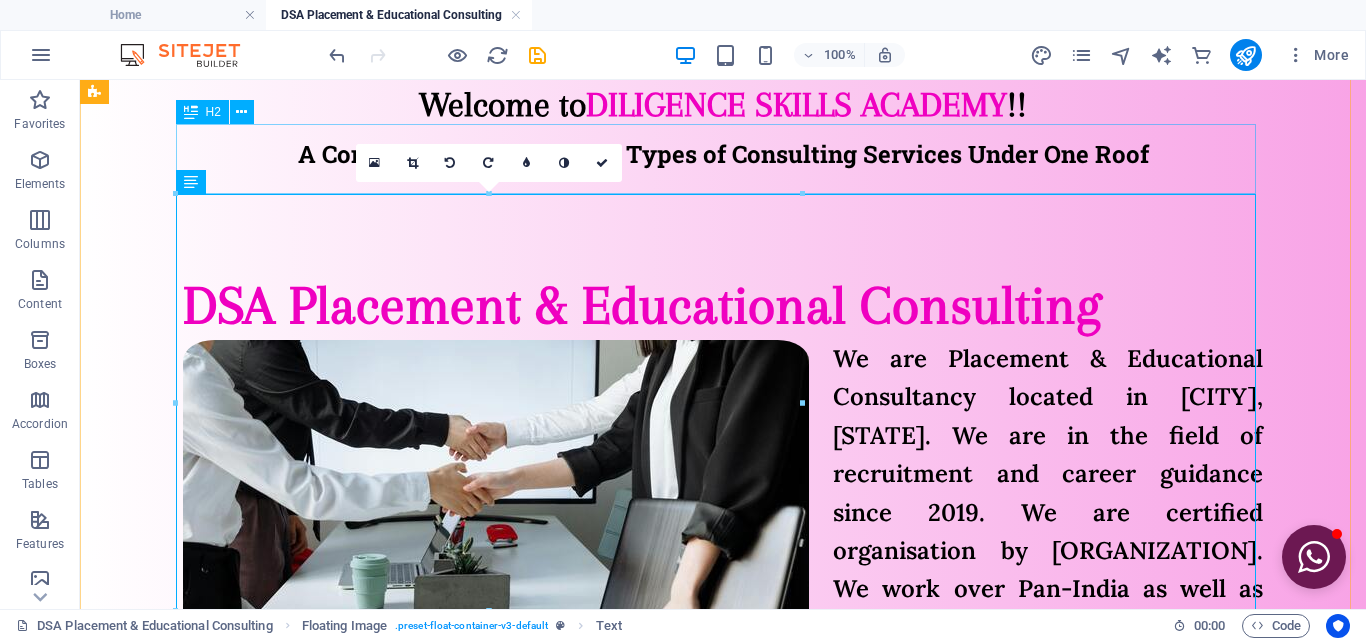 click on "DSA Placement & Educational Consulting" at bounding box center (723, 305) 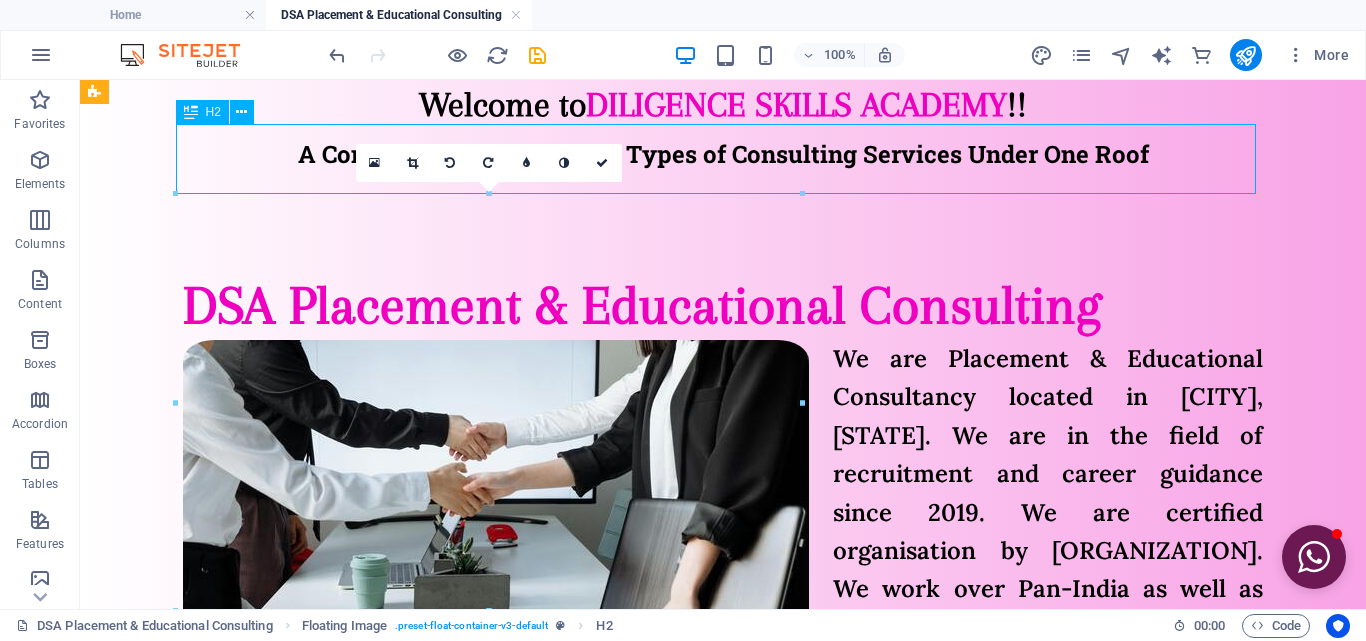 click on "DSA Placement & Educational Consulting" at bounding box center [723, 305] 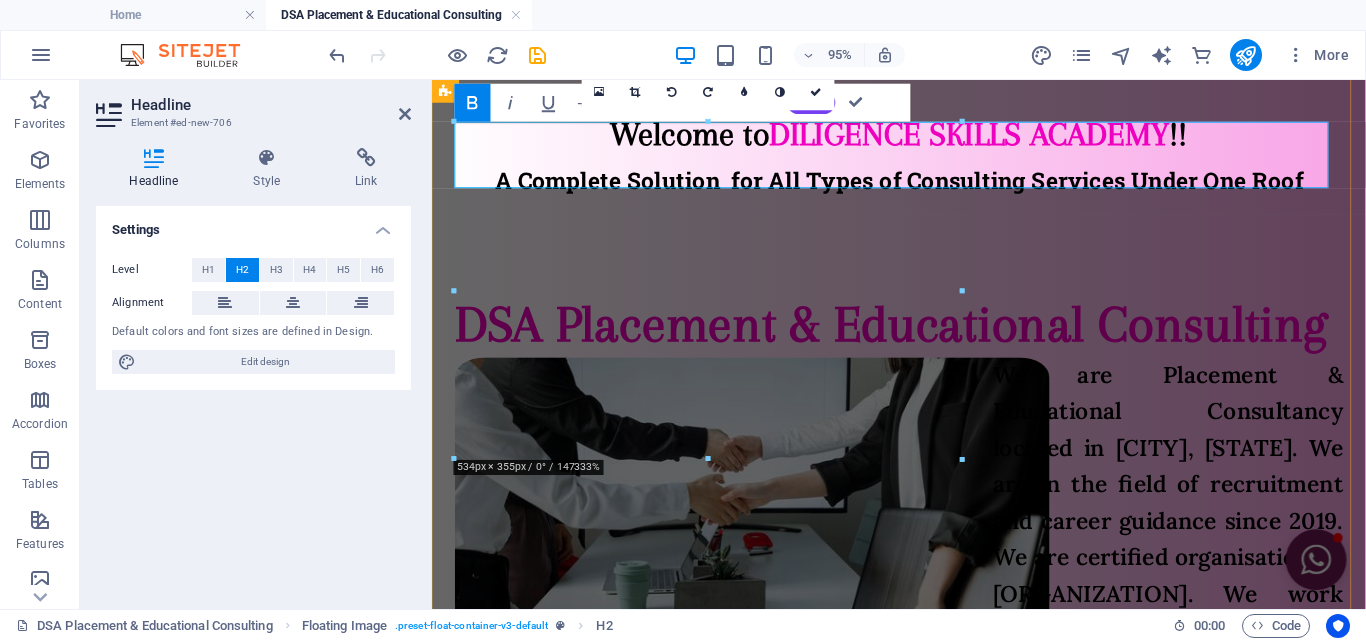 scroll, scrollTop: 308, scrollLeft: 0, axis: vertical 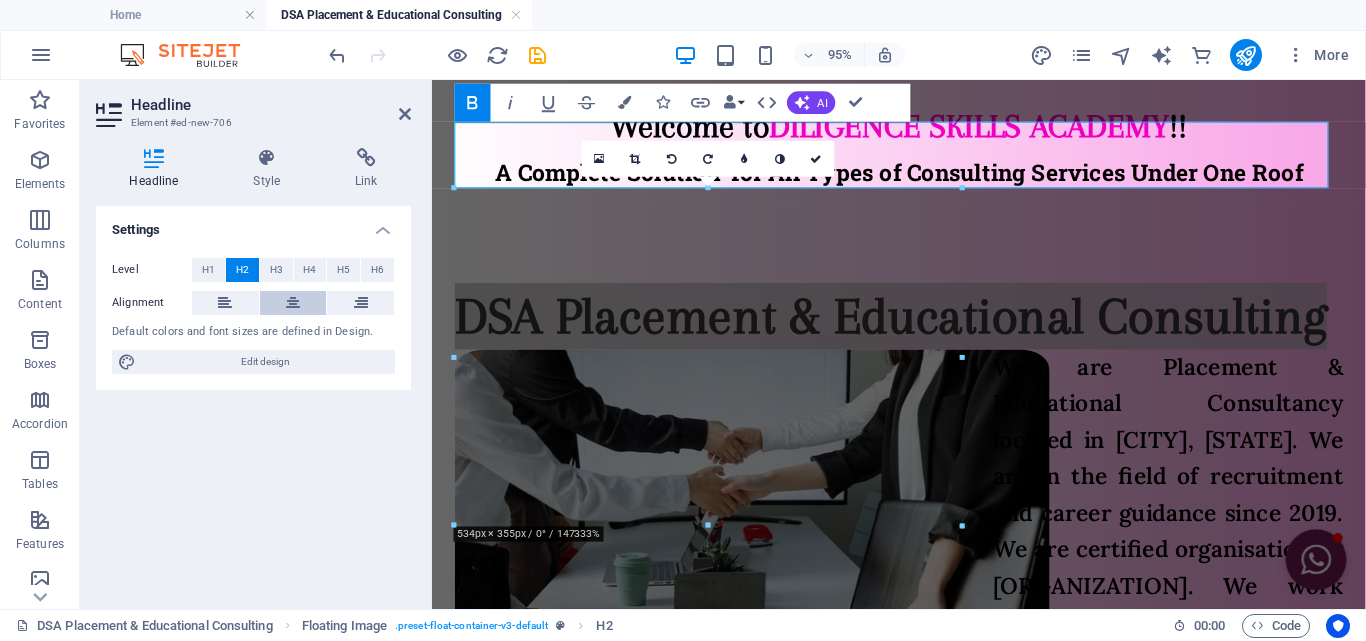 click at bounding box center [293, 303] 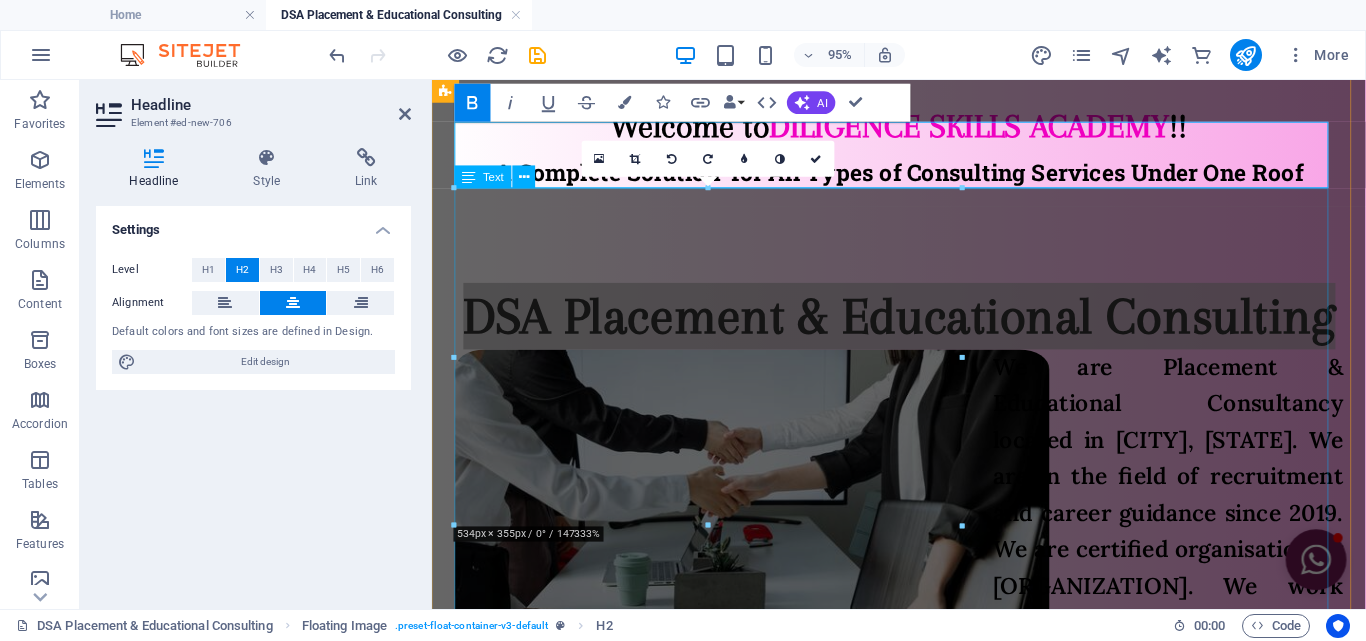 click on "We are Placement & Educational Consultancy located in [CITY], [STATE]. We are in the field of recruitment and career guidance since 2019. We are certified organisation by [ORGANIZATION]. We work over Pan-India as well as Overseas. We provide full guidance to get an appropriate placement to Job Seekers. For our clientele we provide human resource solution with quality and efficient manpower. We’ve team of Class Recruiters for prelims talent acquisition. We act as a bridge between job seekers and employers . We help companies find qualified candidates for open positions and assist individuals in finding suitable employment. They do this by understanding the needs of both parties, conducting research, and matching the right people with the right roles." at bounding box center [923, 709] 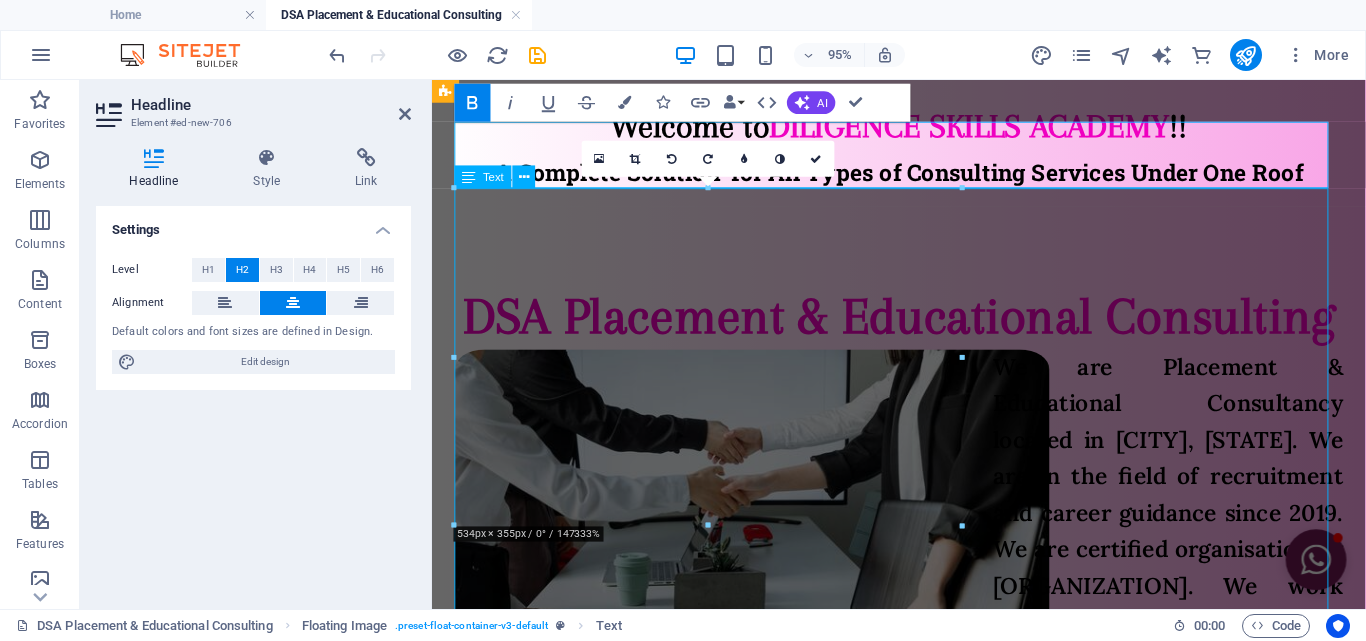scroll, scrollTop: 300, scrollLeft: 0, axis: vertical 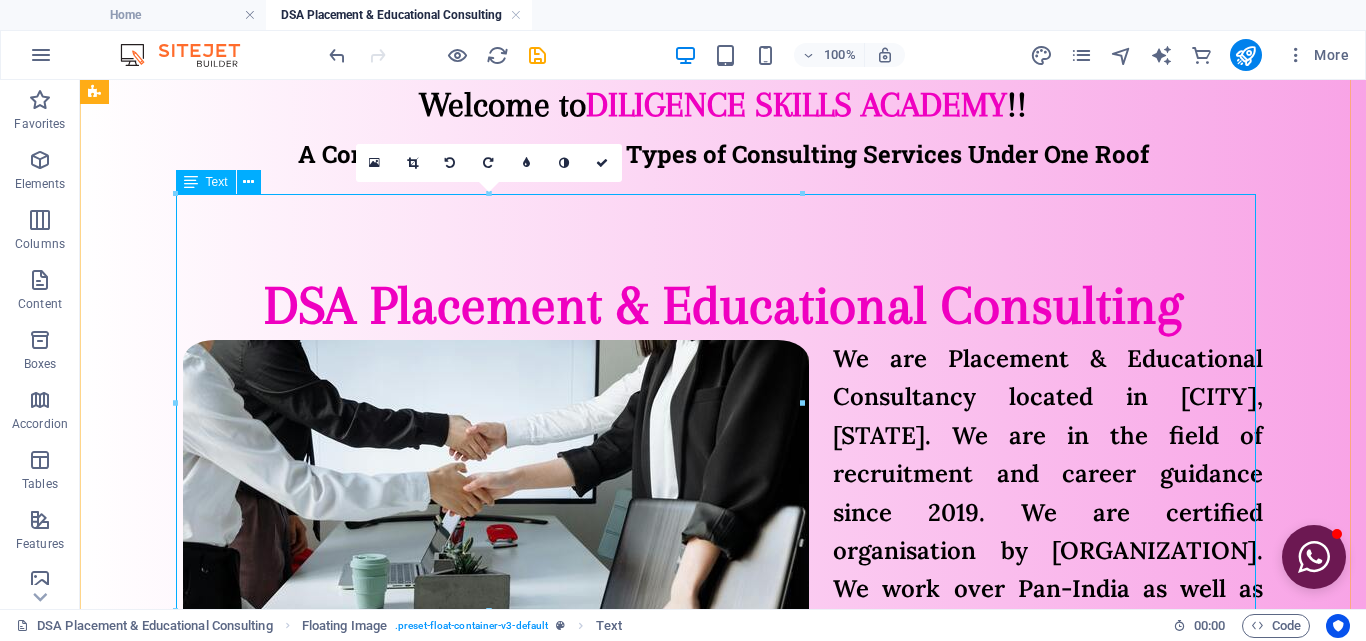 click on "We are Placement & Educational Consultancy located in [CITY], [STATE]. We are in the field of recruitment and career guidance since 2019. We are certified organisation by [ORGANIZATION]. We work over Pan-India as well as Overseas. We provide full guidance to get an appropriate placement to Job Seekers. For our clientele we provide human resource solution with quality and efficient manpower. We’ve team of Class Recruiters for prelims talent acquisition. We act as a bridge between job seekers and employers . We help companies find qualified candidates for open positions and assist individuals in finding suitable employment. They do this by understanding the needs of both parties, conducting research, and matching the right people with the right roles." at bounding box center (723, 666) 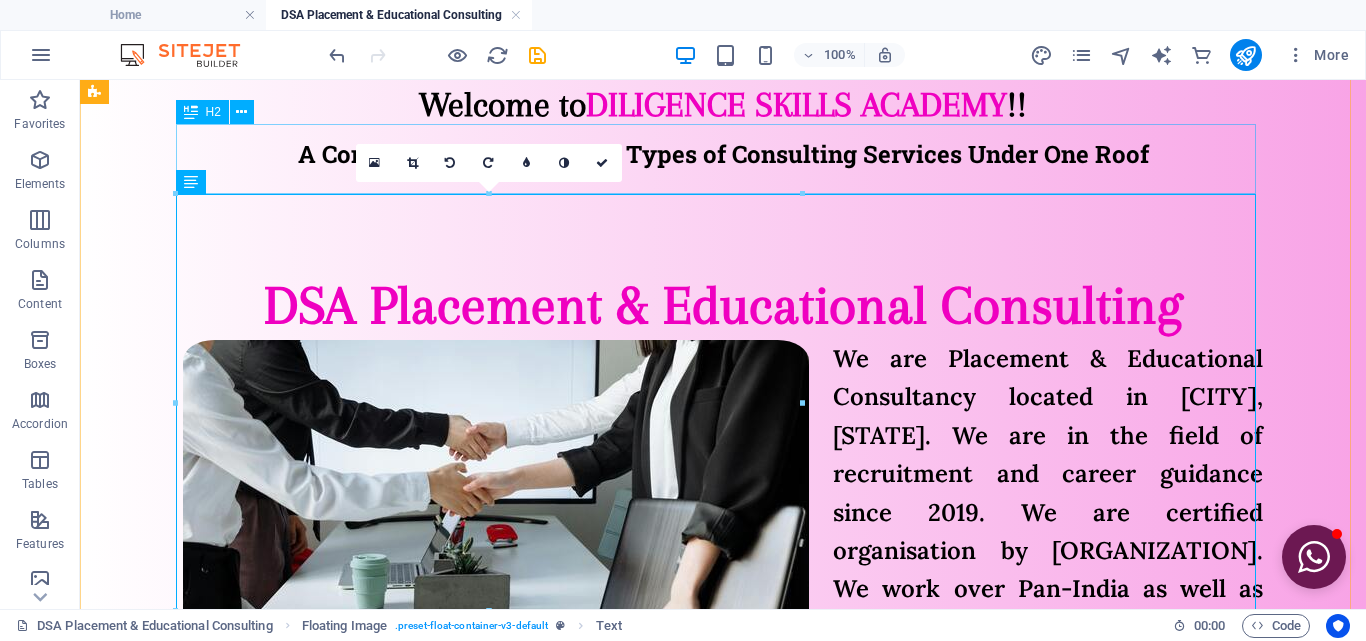 click on "DSA Placement & Educational Consulting" at bounding box center [723, 305] 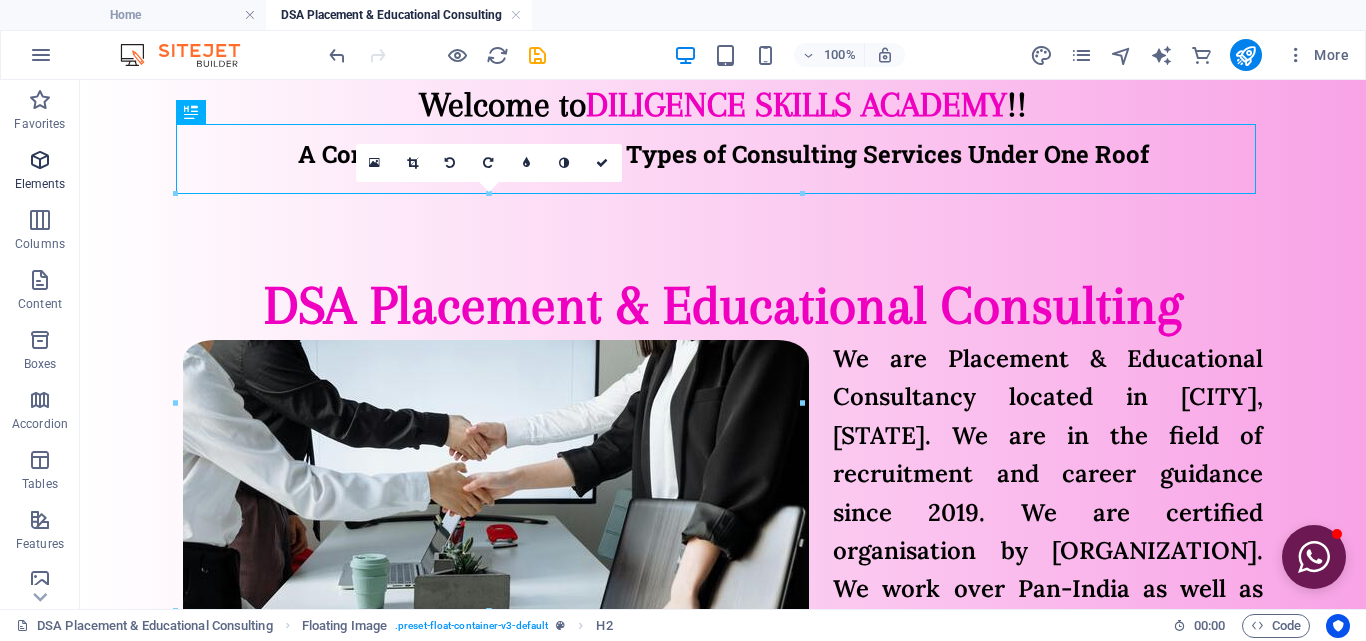 click at bounding box center [40, 160] 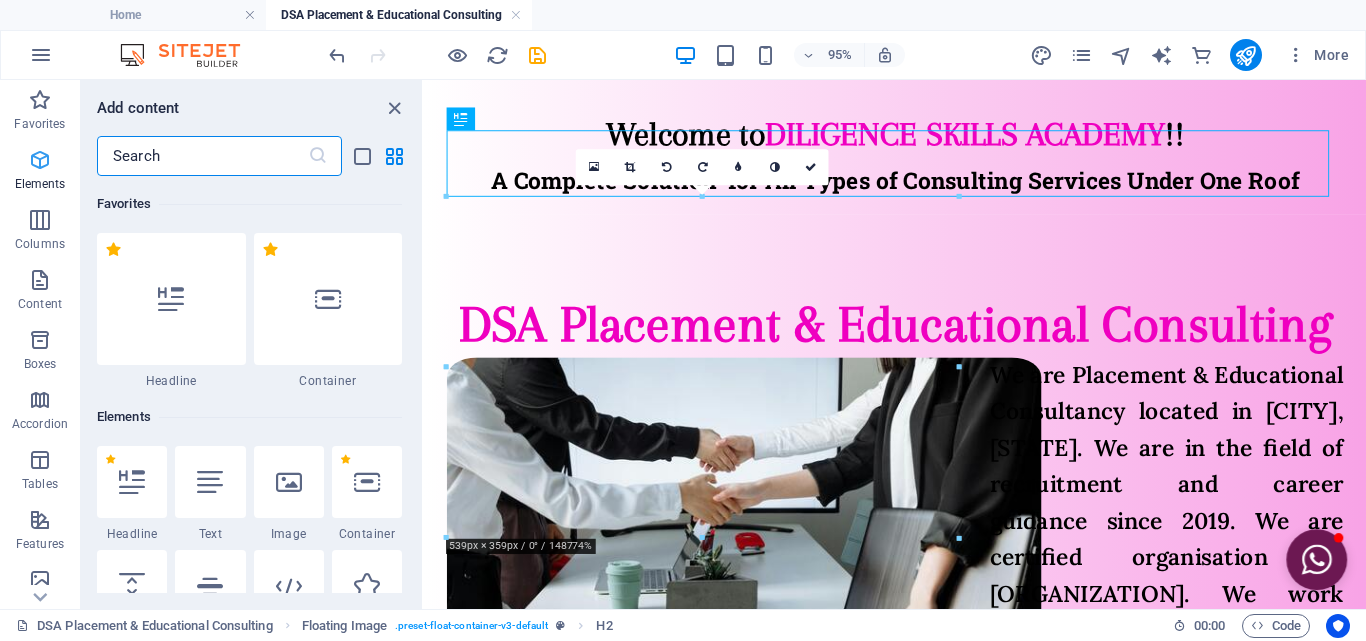 scroll, scrollTop: 213, scrollLeft: 0, axis: vertical 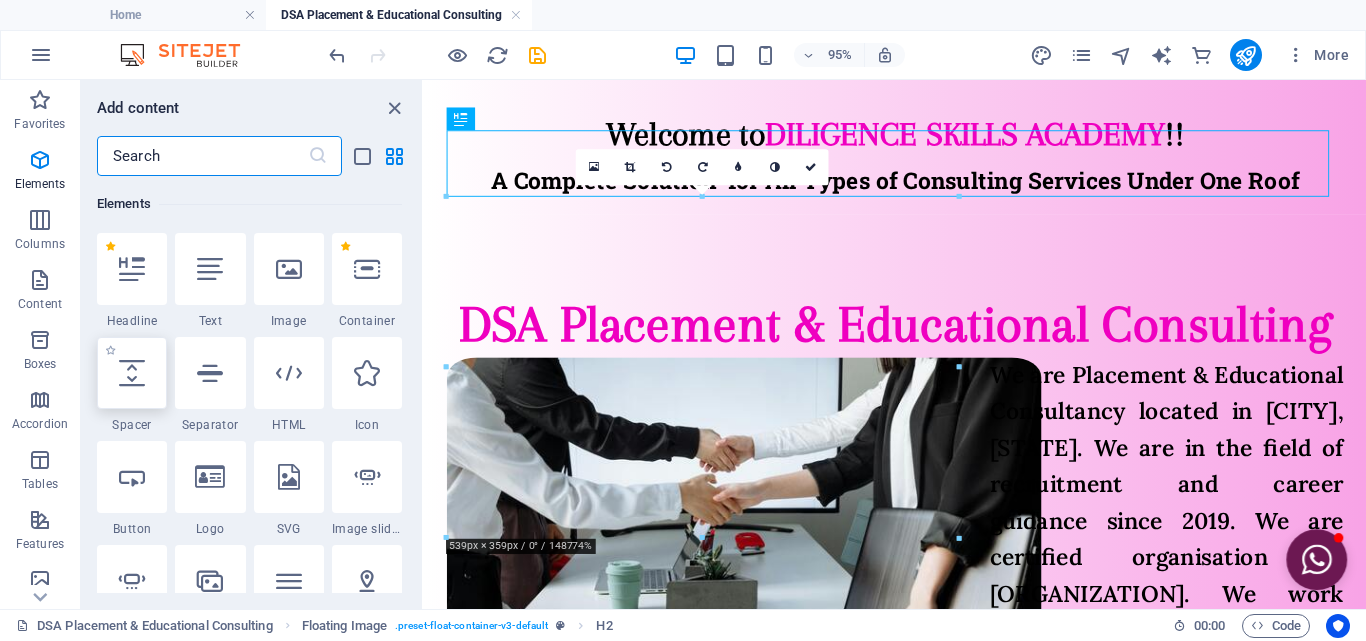 click at bounding box center (132, 373) 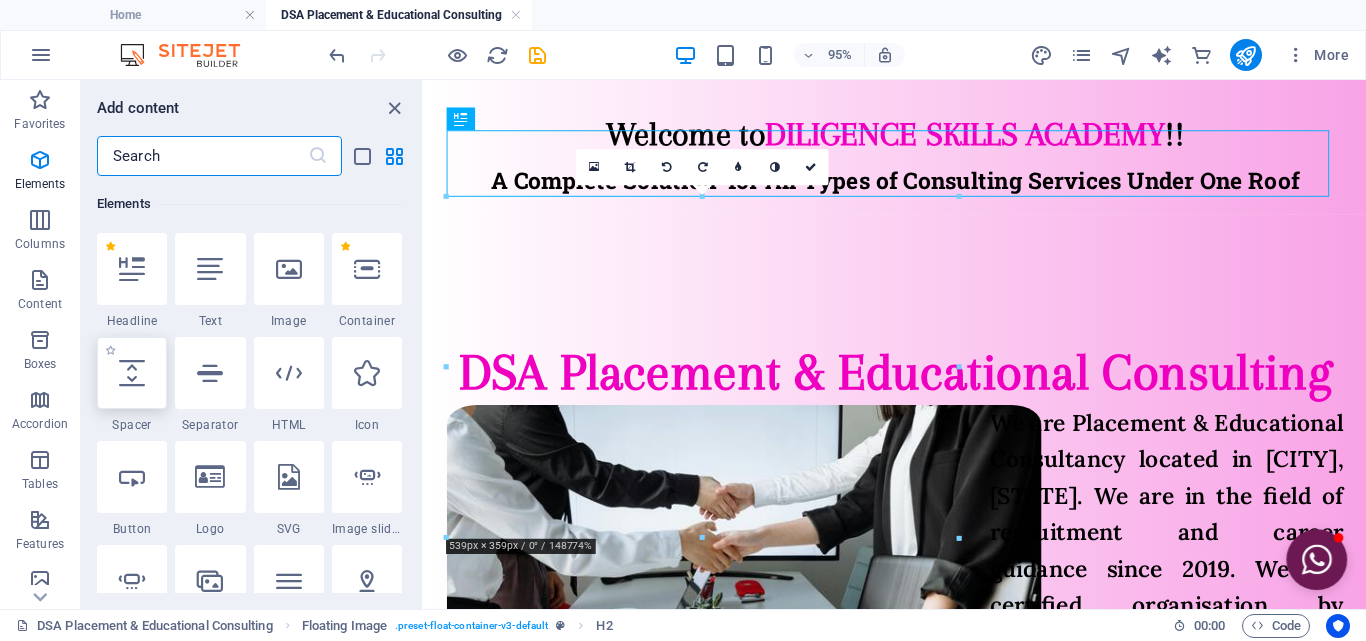 select on "px" 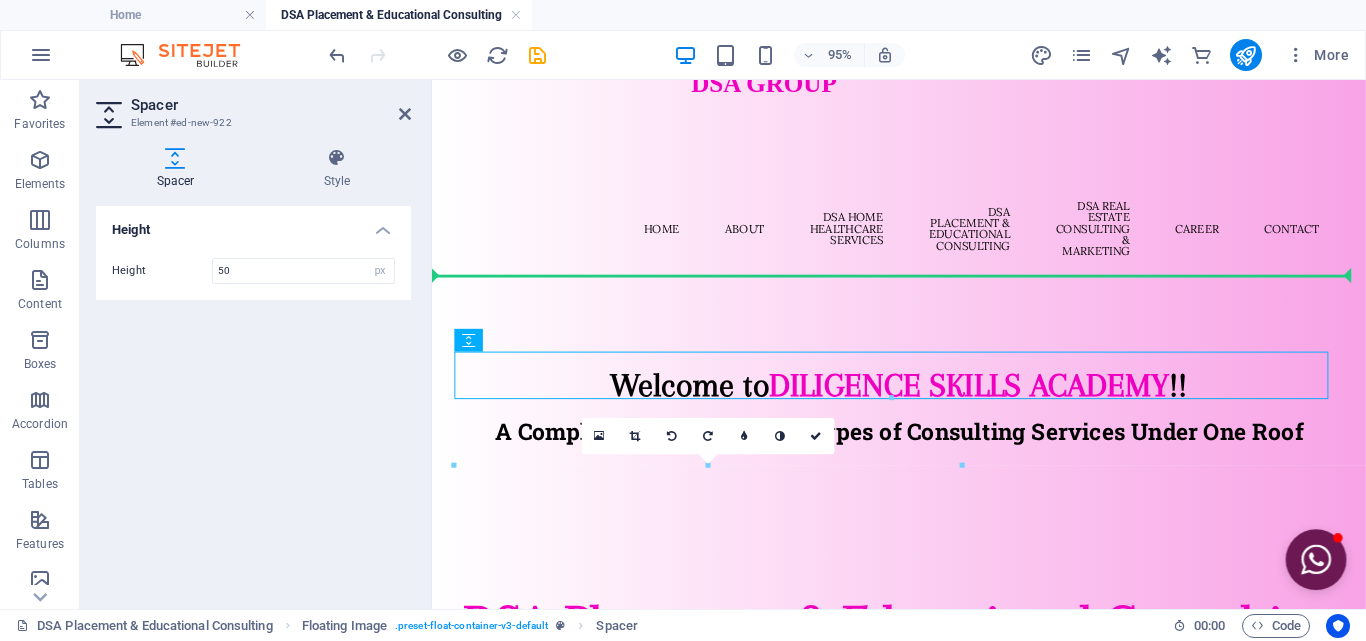 scroll, scrollTop: 26, scrollLeft: 0, axis: vertical 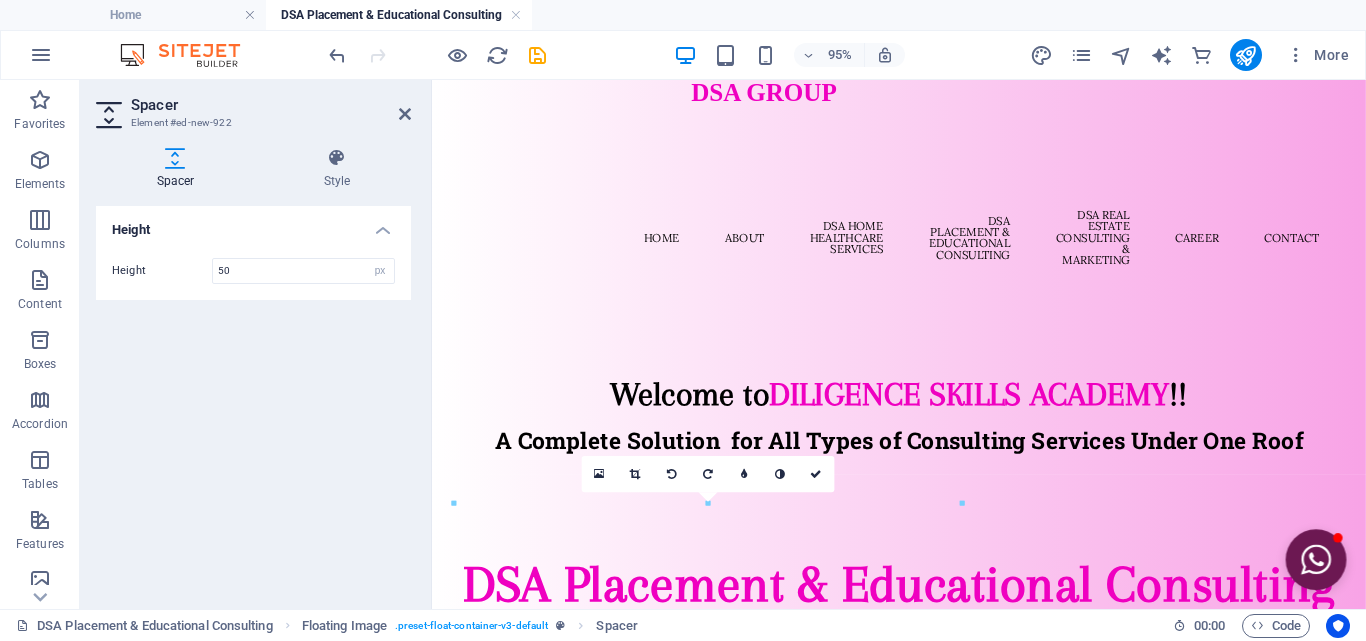 drag, startPoint x: 951, startPoint y: 110, endPoint x: 899, endPoint y: 472, distance: 365.71573 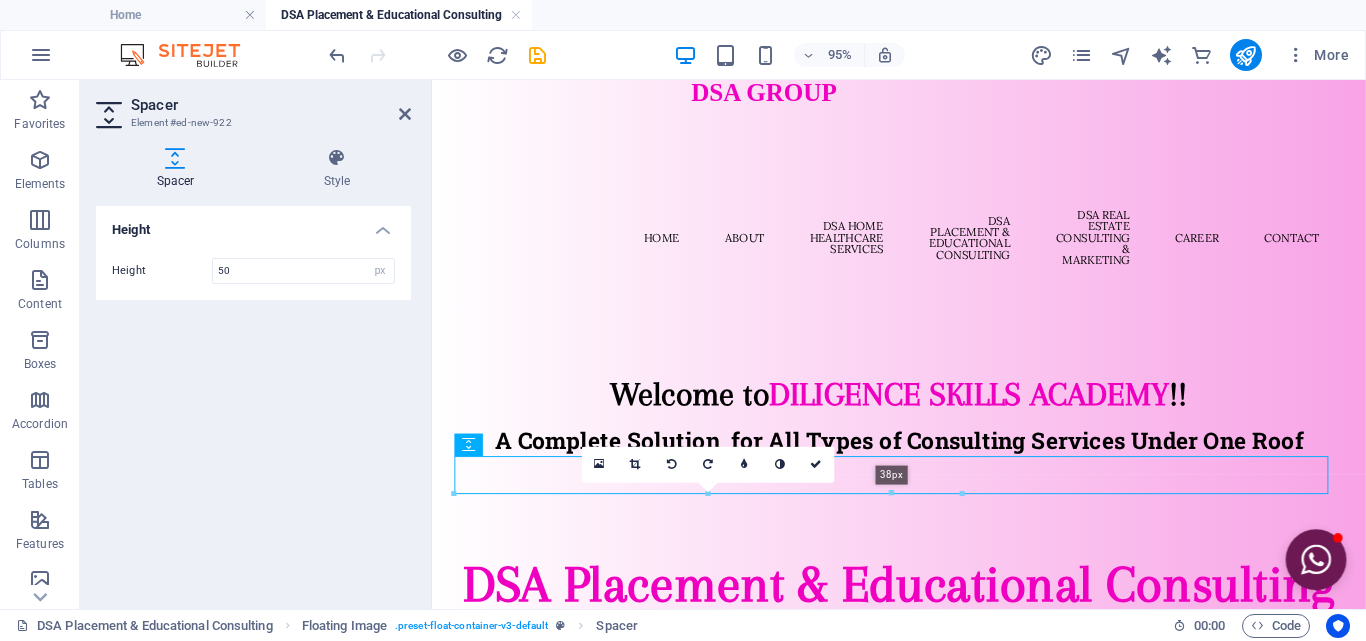 drag, startPoint x: 889, startPoint y: 501, endPoint x: 519, endPoint y: 366, distance: 393.8591 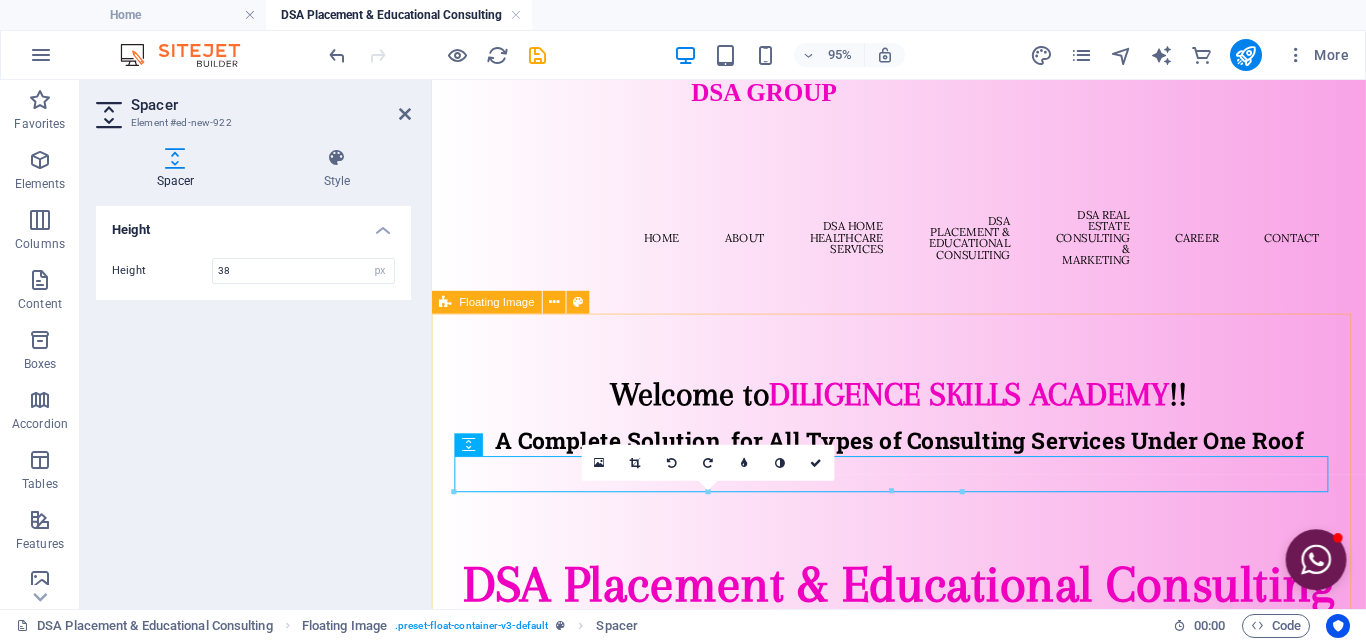 click on "We are Placement & Educational Consultancy located in [CITY], [STATE]. We are in the field of recruitment and career guidance since 2019. We are certified organisation by [ORGANIZATION]. We work over Pan-India as well as Overseas. We provide full guidance to get an appropriate placement to Job Seekers. For our clientele we provide human resource solution with quality and efficient manpower. We’ve team of Class Recruiters for prelims talent acquisition. We act as a bridge between job seekers and employers . We help companies find qualified candidates for open positions and assist individuals in finding suitable employment. They do this by understanding the needs of both parties, conducting research, and matching the right people with the right roles." at bounding box center (923, 975) 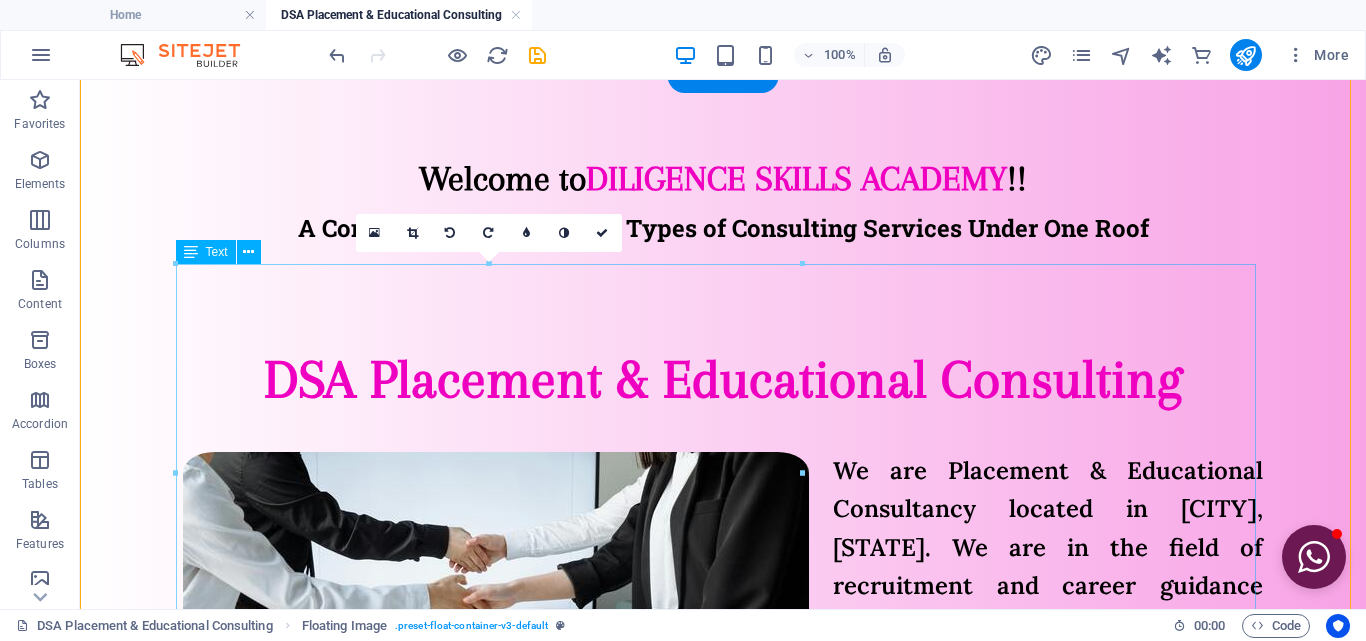 scroll, scrollTop: 426, scrollLeft: 0, axis: vertical 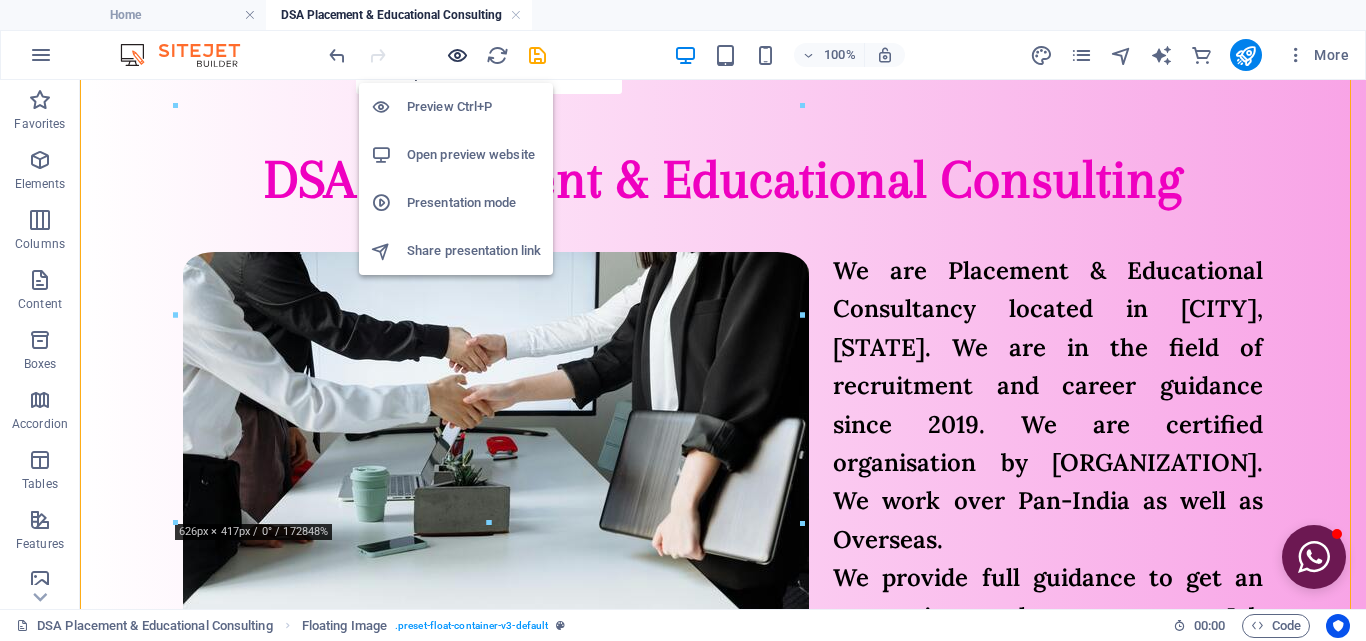 click at bounding box center (457, 55) 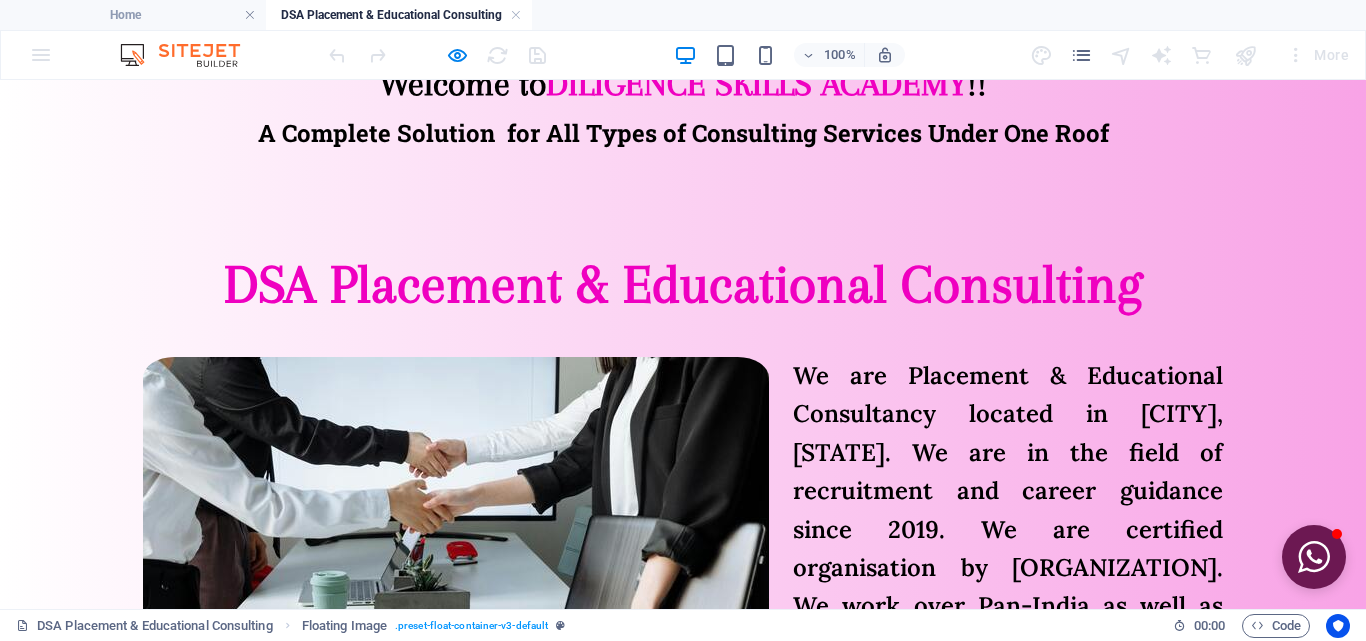 scroll, scrollTop: 126, scrollLeft: 0, axis: vertical 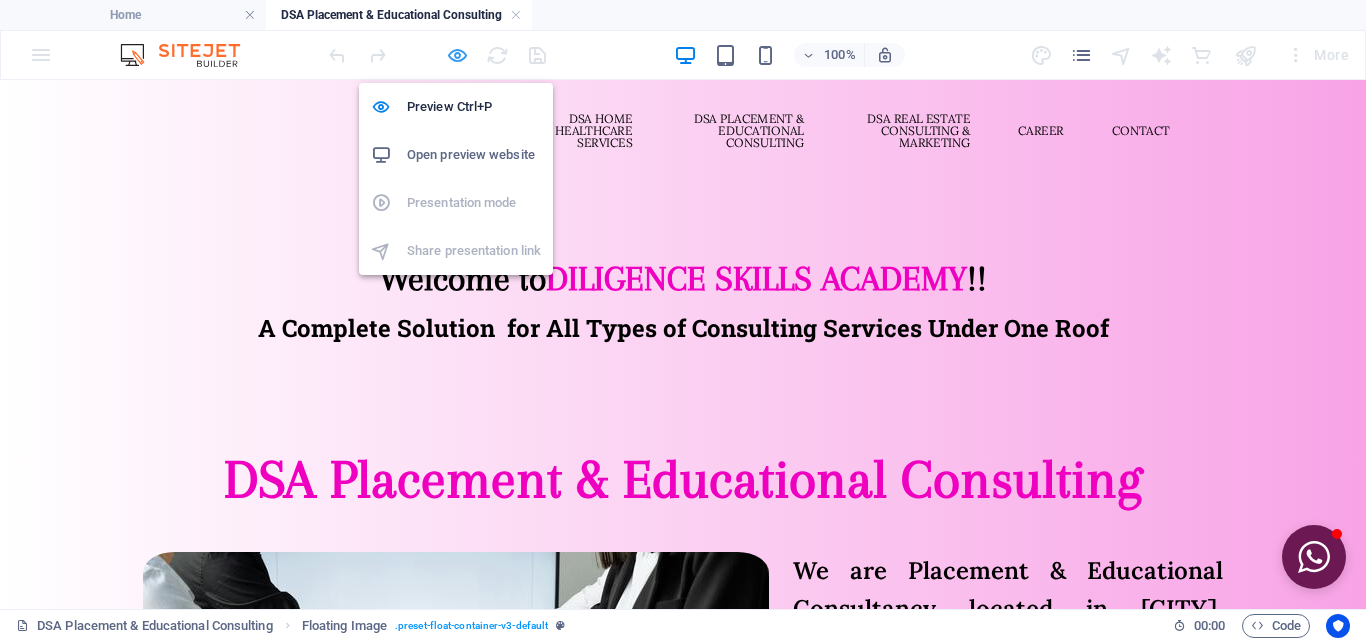 click at bounding box center [457, 55] 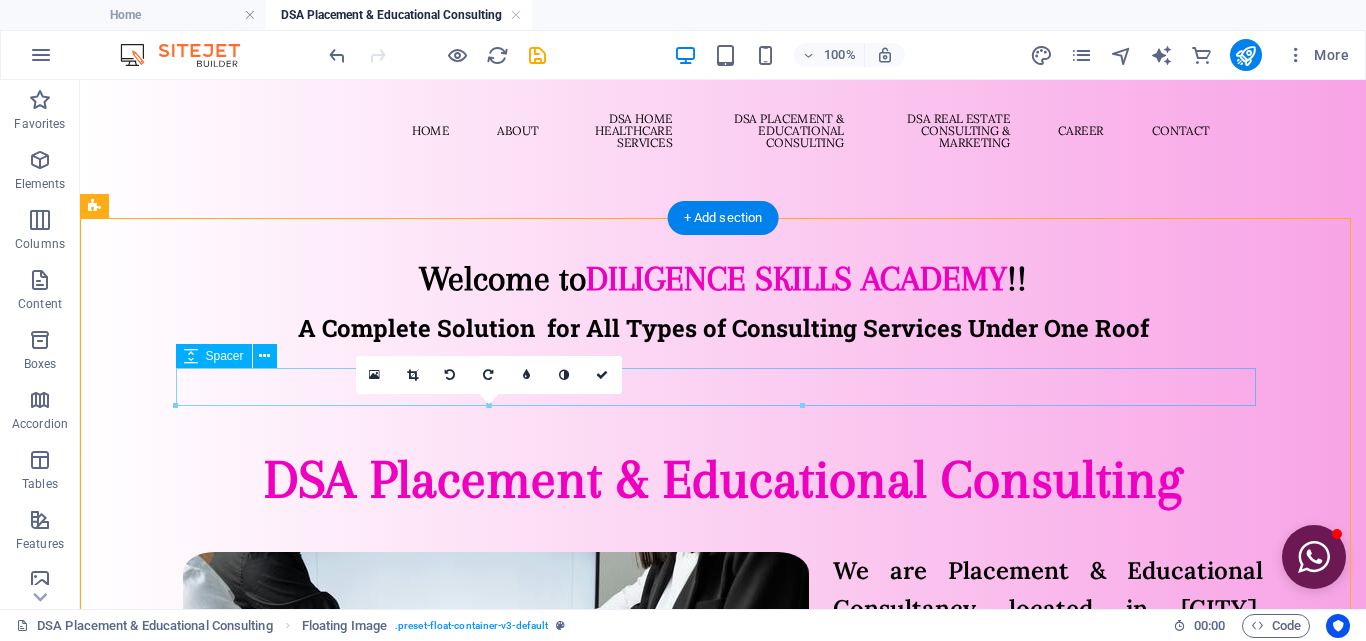 click at bounding box center [723, 533] 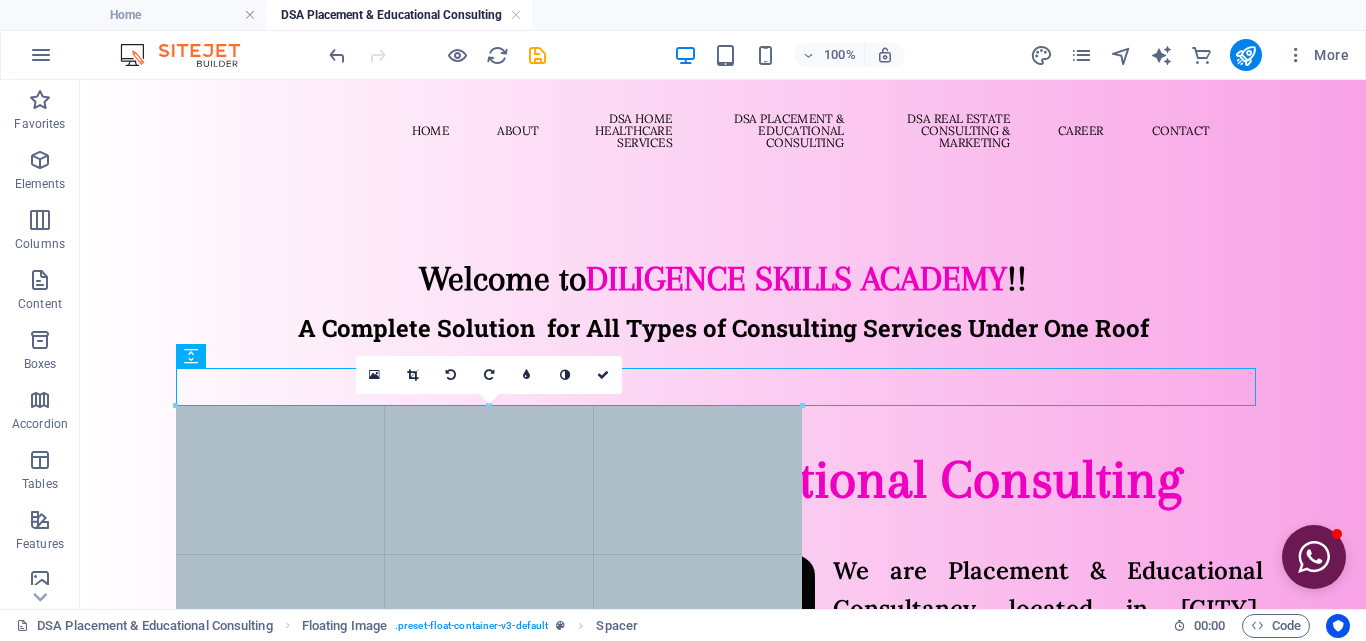drag, startPoint x: 804, startPoint y: 404, endPoint x: 809, endPoint y: 395, distance: 10.29563 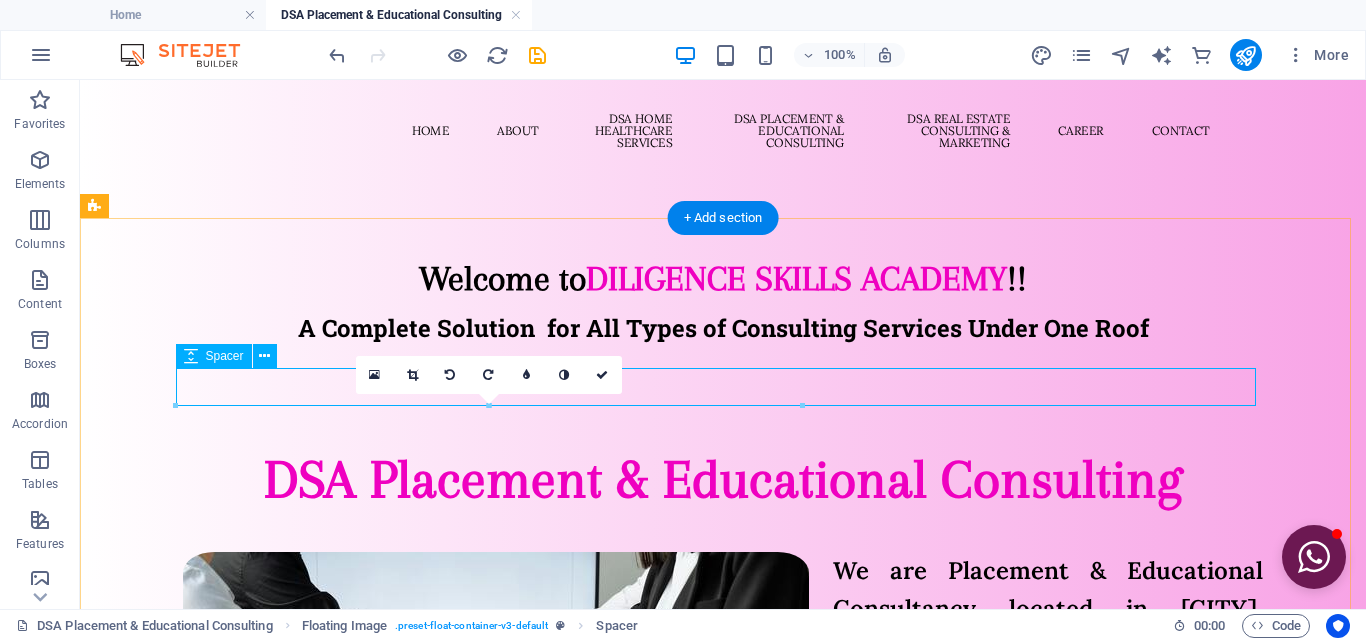 click at bounding box center (723, 533) 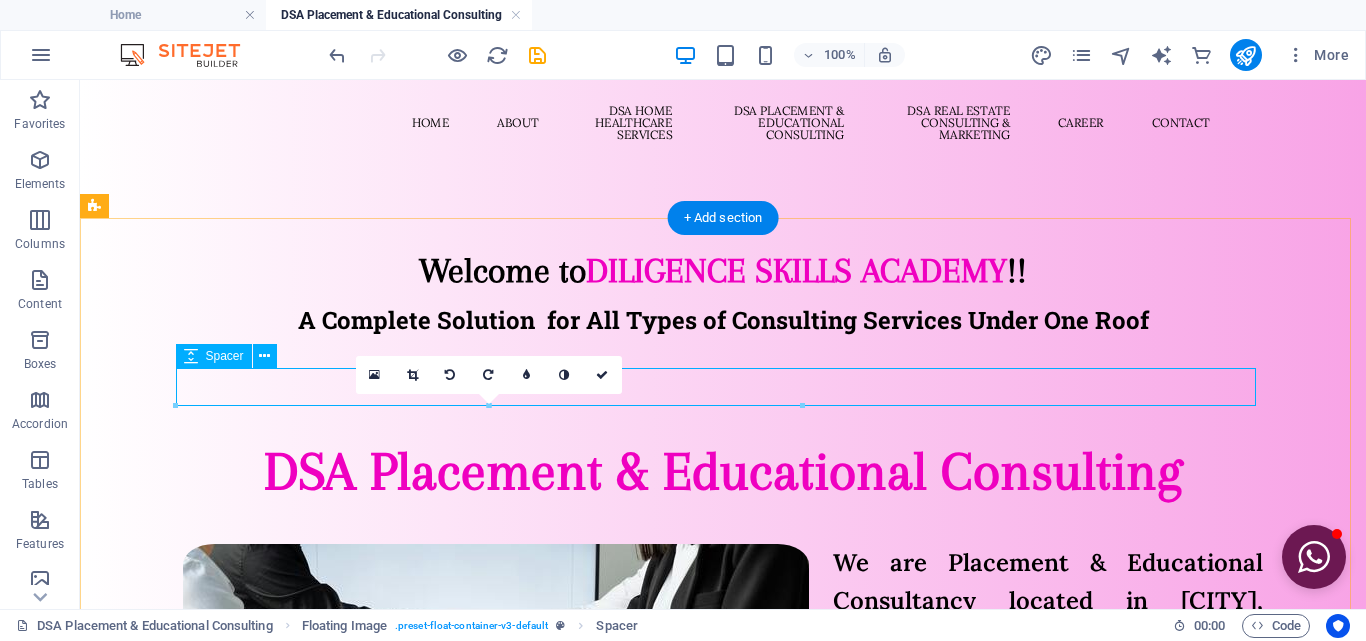 select on "px" 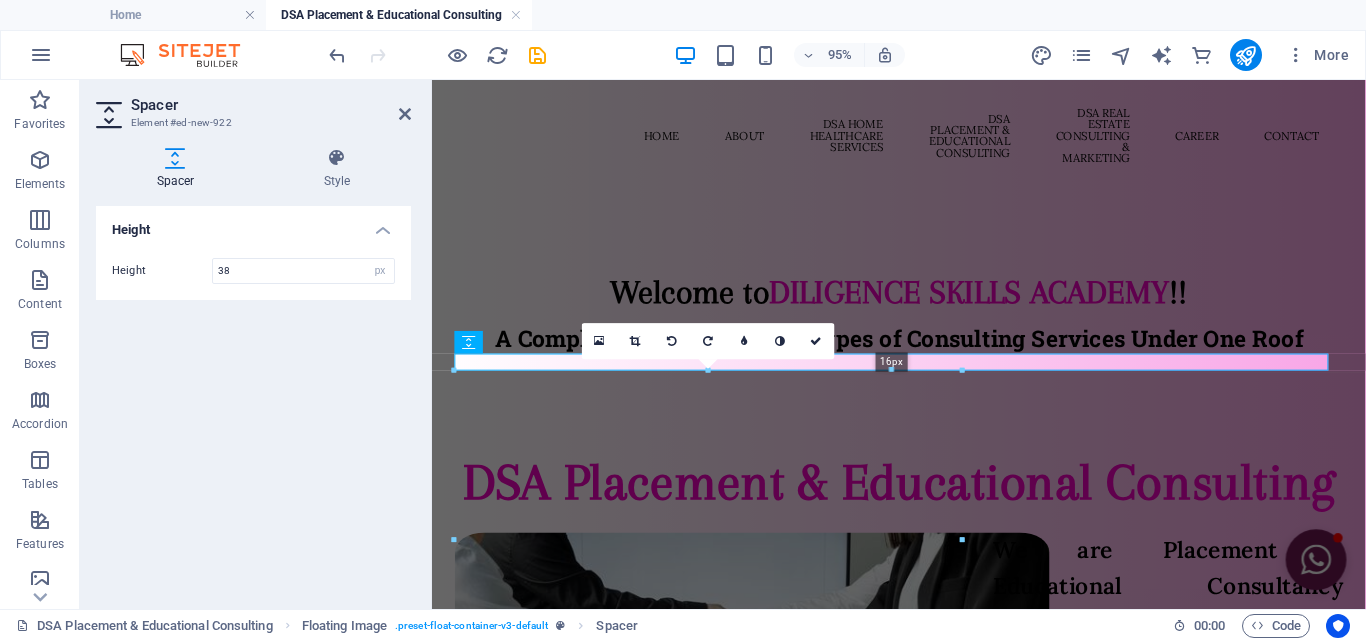 drag, startPoint x: 967, startPoint y: 390, endPoint x: 971, endPoint y: 373, distance: 17.464249 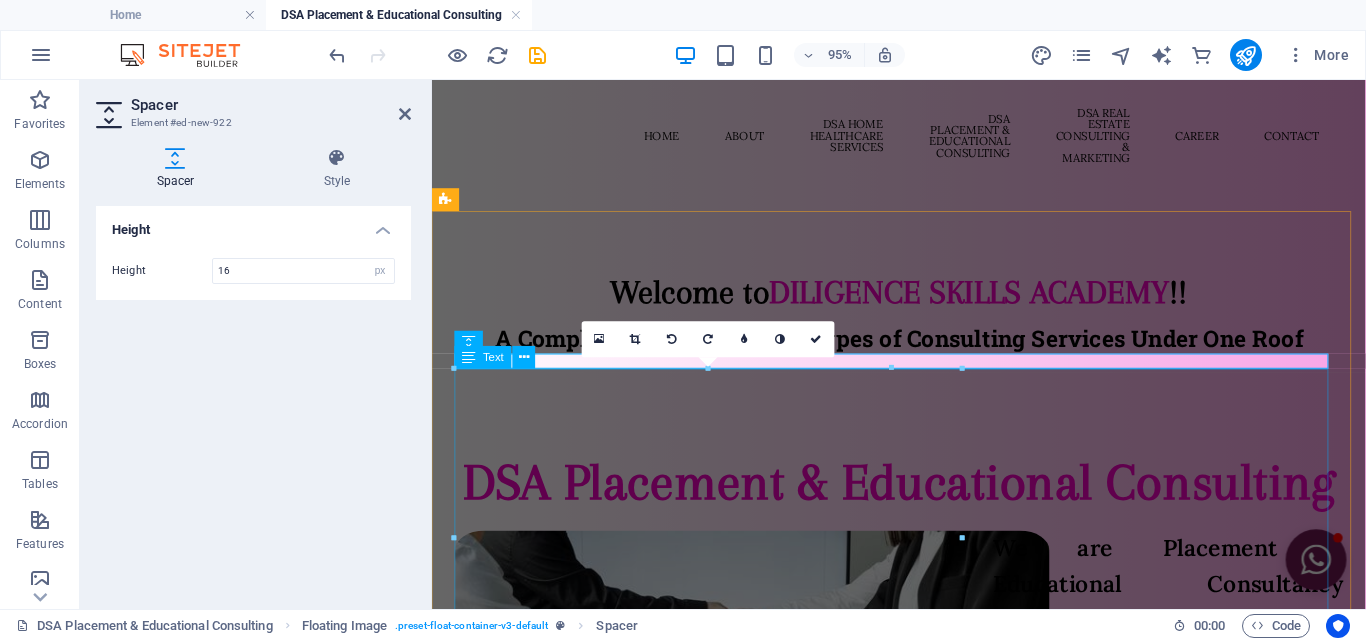 click on "We are Placement & Educational Consultancy located in [CITY], [STATE]. We are in the field of recruitment and career guidance since 2019. We are certified organisation by [ORGANIZATION]. We work over Pan-India as well as Overseas. We provide full guidance to get an appropriate placement to Job Seekers. For our clientele we provide human resource solution with quality and efficient manpower. We’ve team of Class Recruiters for prelims talent acquisition. We act as a bridge between job seekers and employers . We help companies find qualified candidates for open positions and assist individuals in finding suitable employment. They do this by understanding the needs of both parties, conducting research, and matching the right people with the right roles." at bounding box center (923, 899) 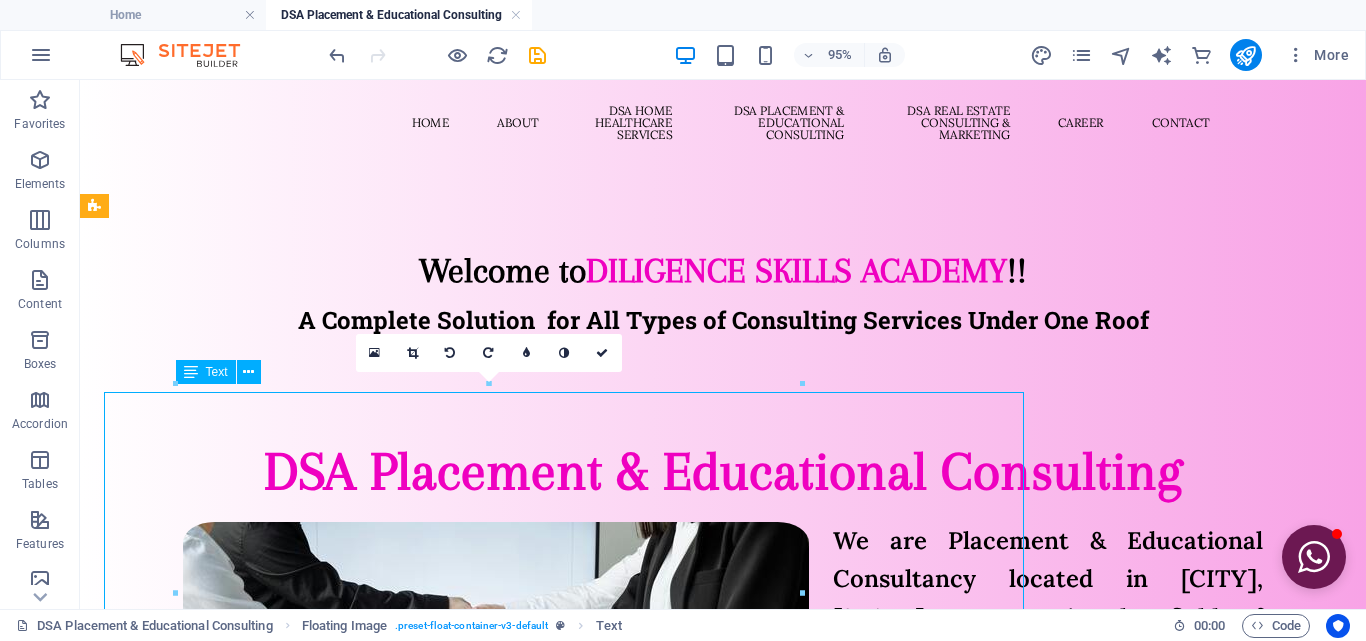 scroll, scrollTop: 126, scrollLeft: 0, axis: vertical 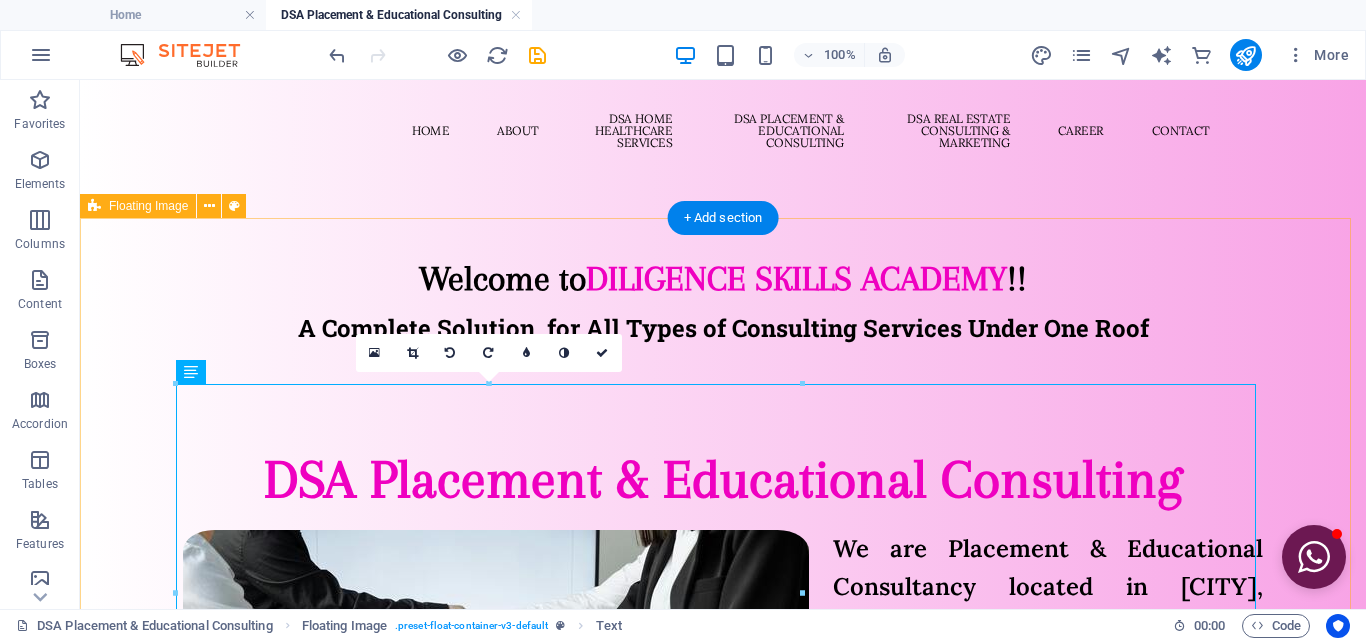 click on "We are Placement & Educational Consultancy located in [CITY], [STATE]. We are in the field of recruitment and career guidance since 2019. We are certified organisation by [ORGANIZATION]. We work over Pan-India as well as Overseas. We provide full guidance to get an appropriate placement to Job Seekers. For our clientele we provide human resource solution with quality and efficient manpower. We’ve team of Class Recruiters for prelims talent acquisition. We act as a bridge between job seekers and employers . We help companies find qualified candidates for open positions and assist individuals in finding suitable employment. They do this by understanding the needs of both parties, conducting research, and matching the right people with the right roles." at bounding box center [723, 813] 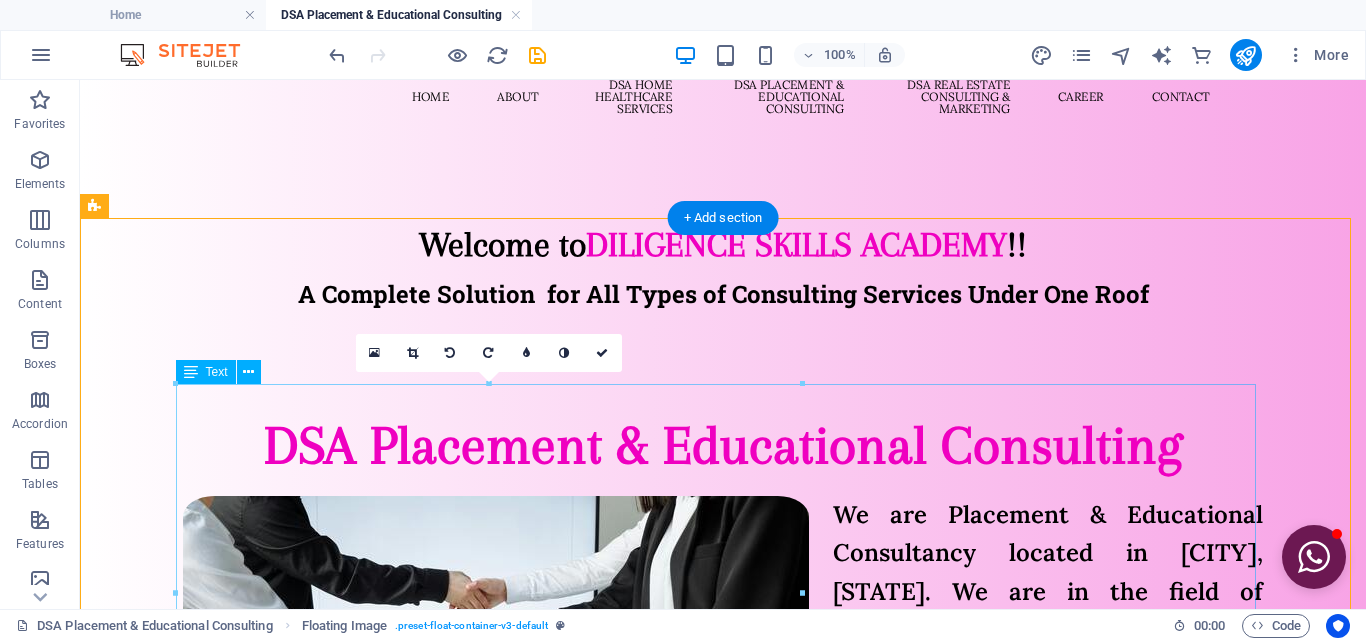 scroll, scrollTop: 126, scrollLeft: 0, axis: vertical 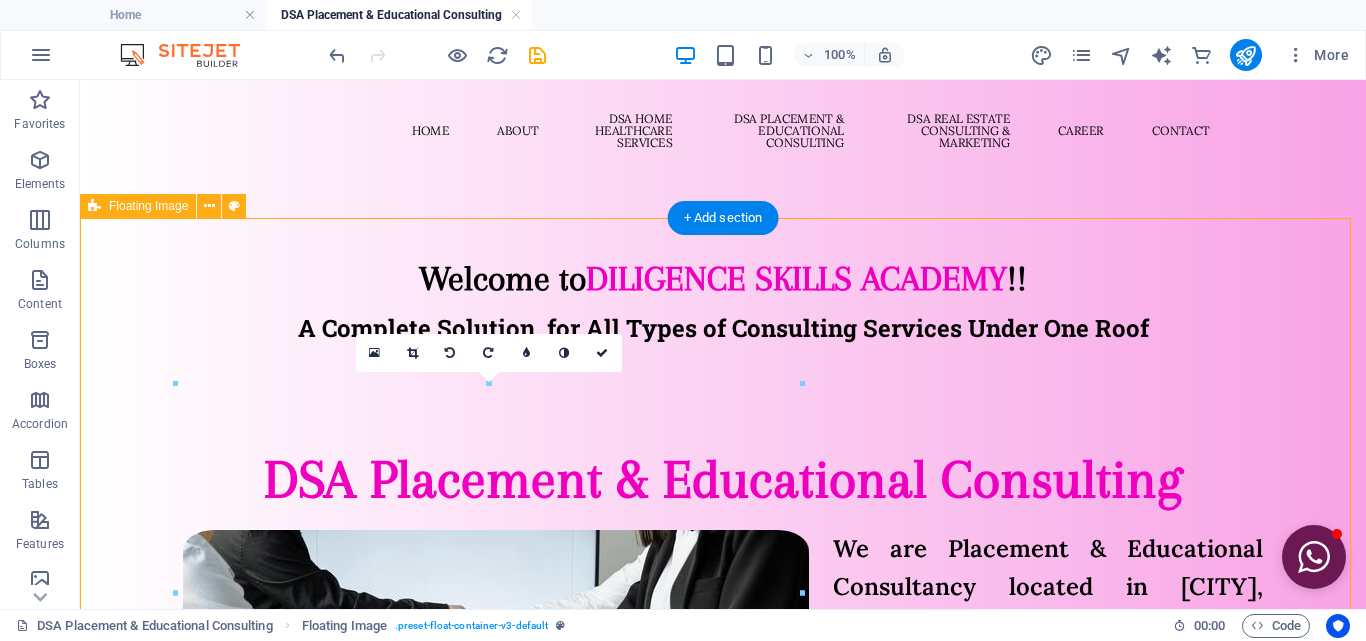 click on "We are Placement & Educational Consultancy located in [CITY], [STATE]. We are in the field of recruitment and career guidance since 2019. We are certified organisation by [ORGANIZATION]. We work over Pan-India as well as Overseas. We provide full guidance to get an appropriate placement to Job Seekers. For our clientele we provide human resource solution with quality and efficient manpower. We’ve team of Class Recruiters for prelims talent acquisition. We act as a bridge between job seekers and employers . We help companies find qualified candidates for open positions and assist individuals in finding suitable employment. They do this by understanding the needs of both parties, conducting research, and matching the right people with the right roles." at bounding box center [723, 813] 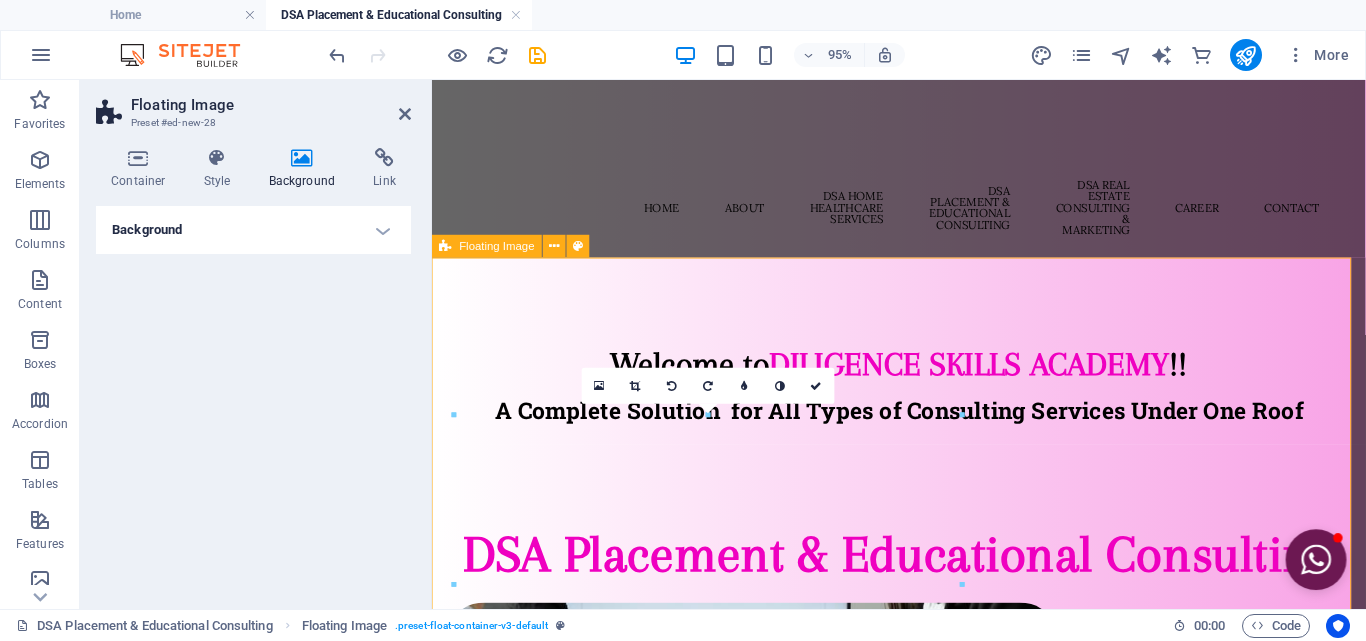 scroll, scrollTop: 100, scrollLeft: 0, axis: vertical 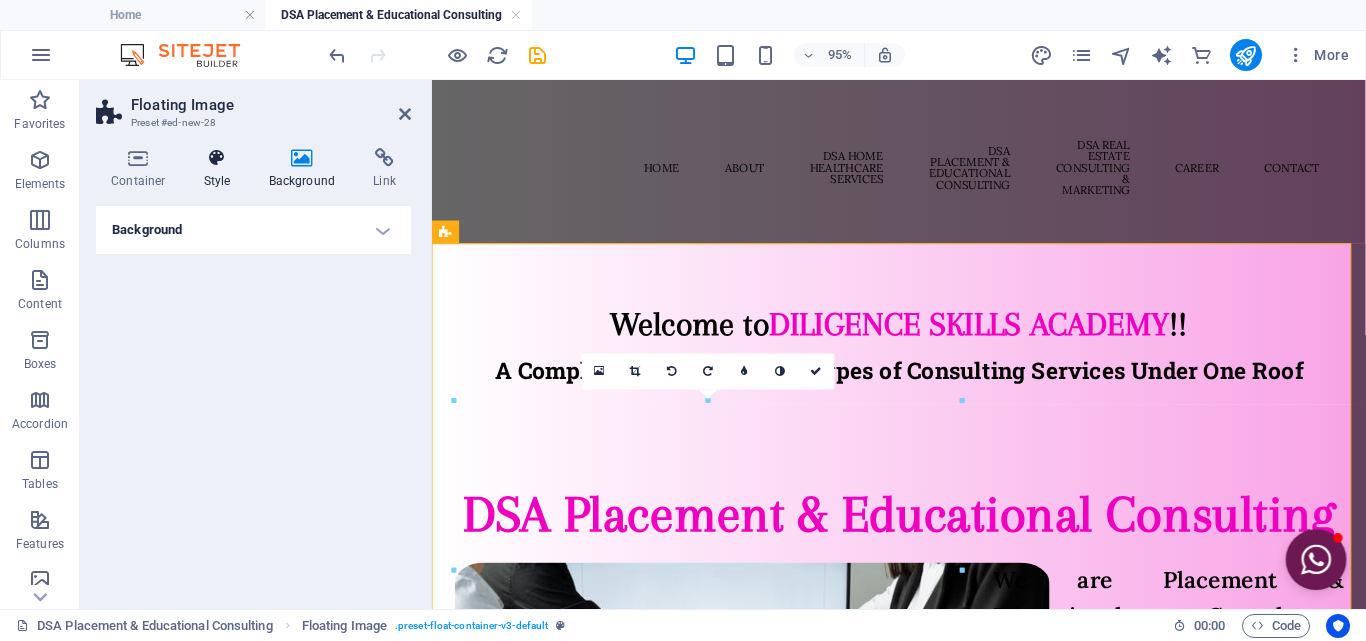 click on "Style" at bounding box center (221, 169) 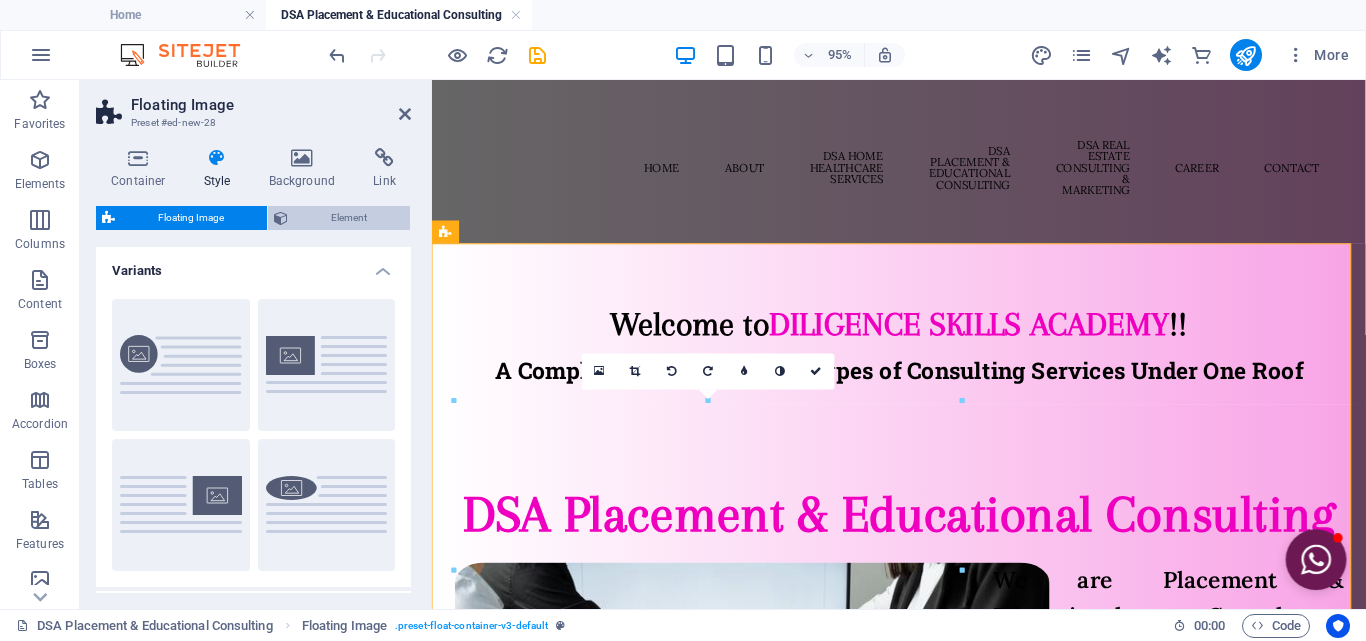 click on "Element" at bounding box center [349, 218] 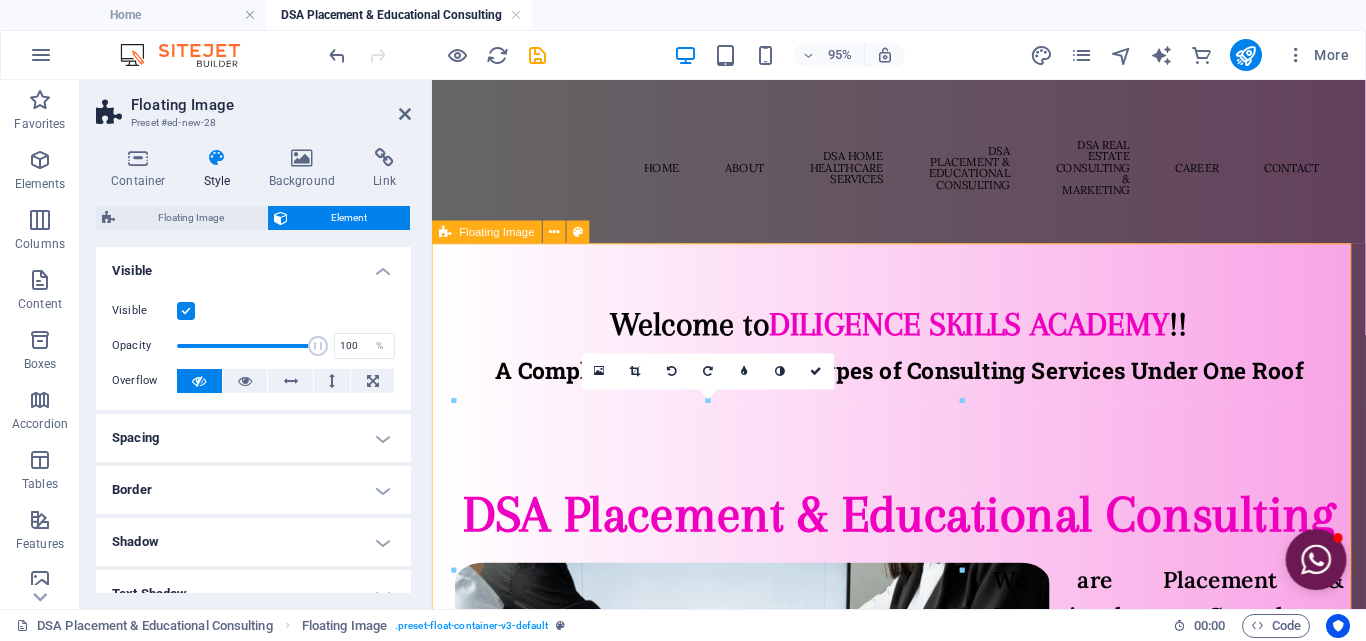 click on "We are Placement & Educational Consultancy located in [CITY], [STATE]. We are in the field of recruitment and career guidance since 2019. We are certified organisation by [ORGANIZATION]. We work over Pan-India as well as Overseas. We provide full guidance to get an appropriate placement to Job Seekers. For our clientele we provide human resource solution with quality and efficient manpower. We’ve team of Class Recruiters for prelims talent acquisition. We act as a bridge between job seekers and employers . We help companies find qualified candidates for open positions and assist individuals in finding suitable employment. They do this by understanding the needs of both parties, conducting research, and matching the right people with the right roles." at bounding box center (923, 890) 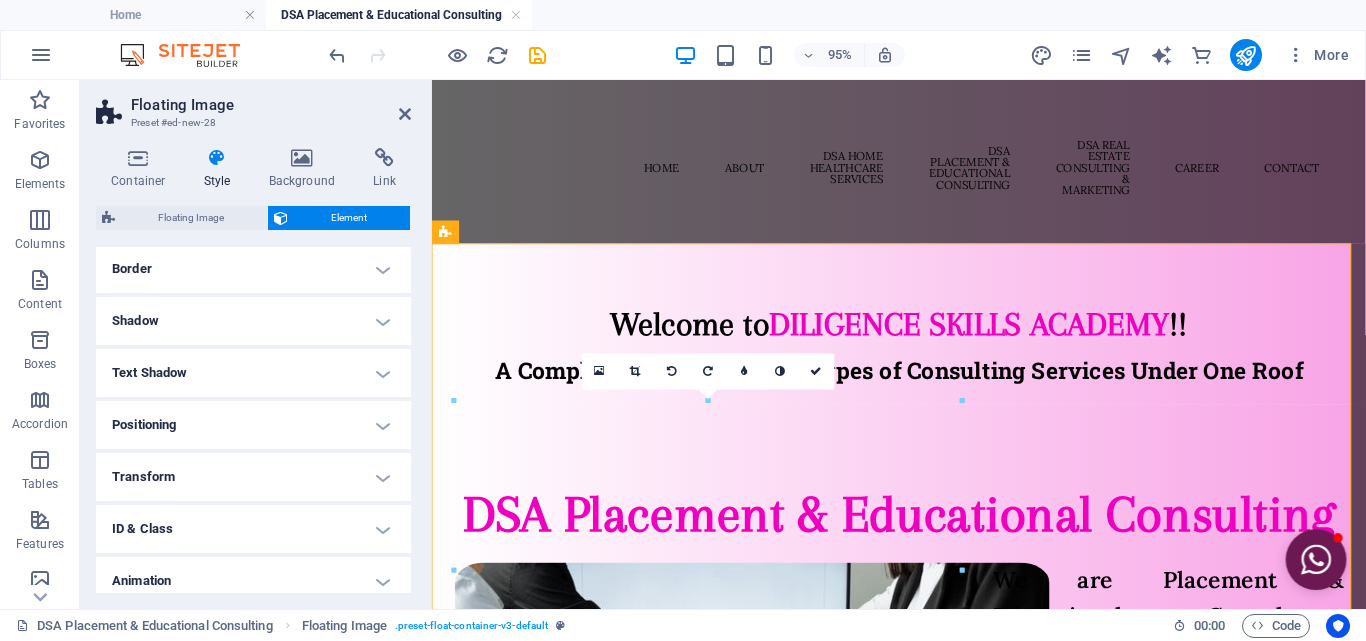 scroll, scrollTop: 185, scrollLeft: 0, axis: vertical 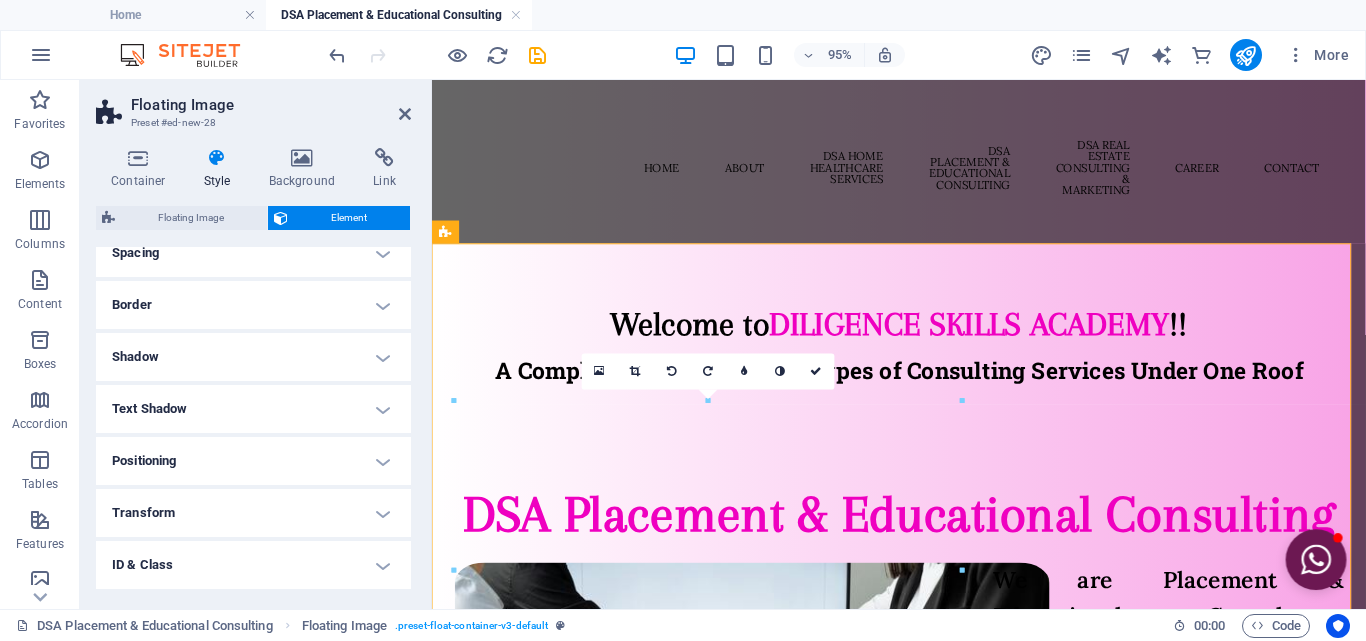 click on "Positioning" at bounding box center (253, 461) 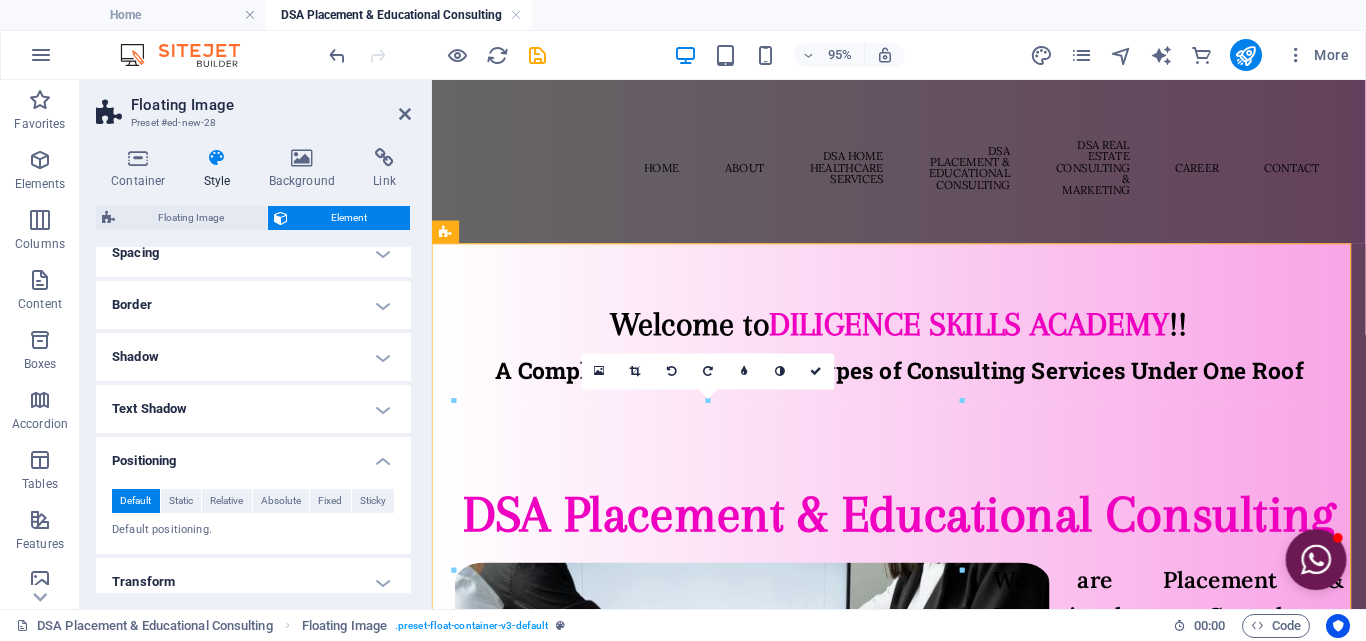 click on "Text Shadow" at bounding box center [253, 409] 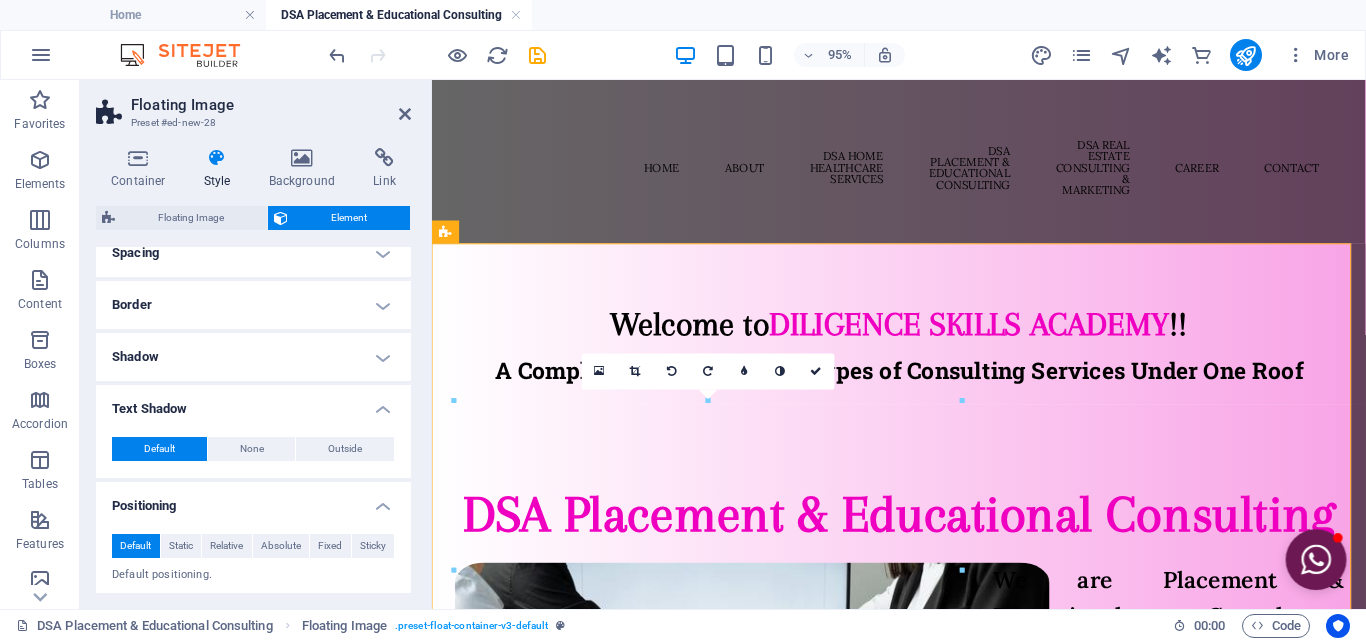 click on "Text Shadow" at bounding box center [253, 403] 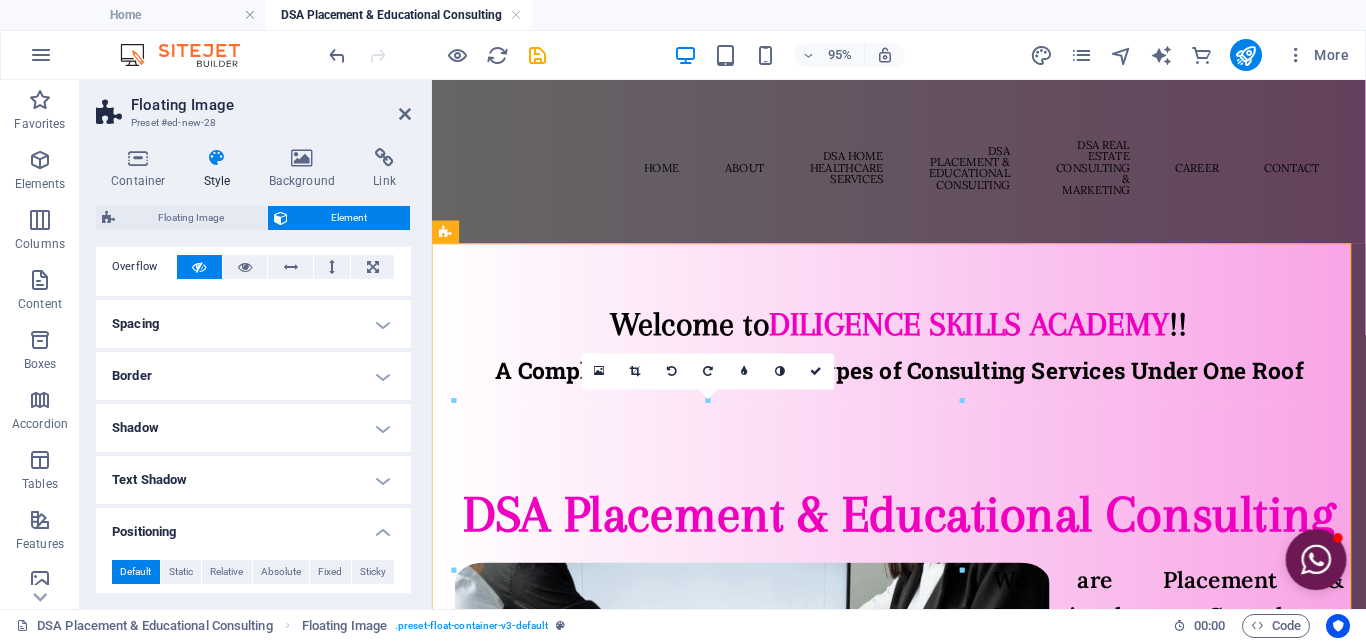 scroll, scrollTop: 85, scrollLeft: 0, axis: vertical 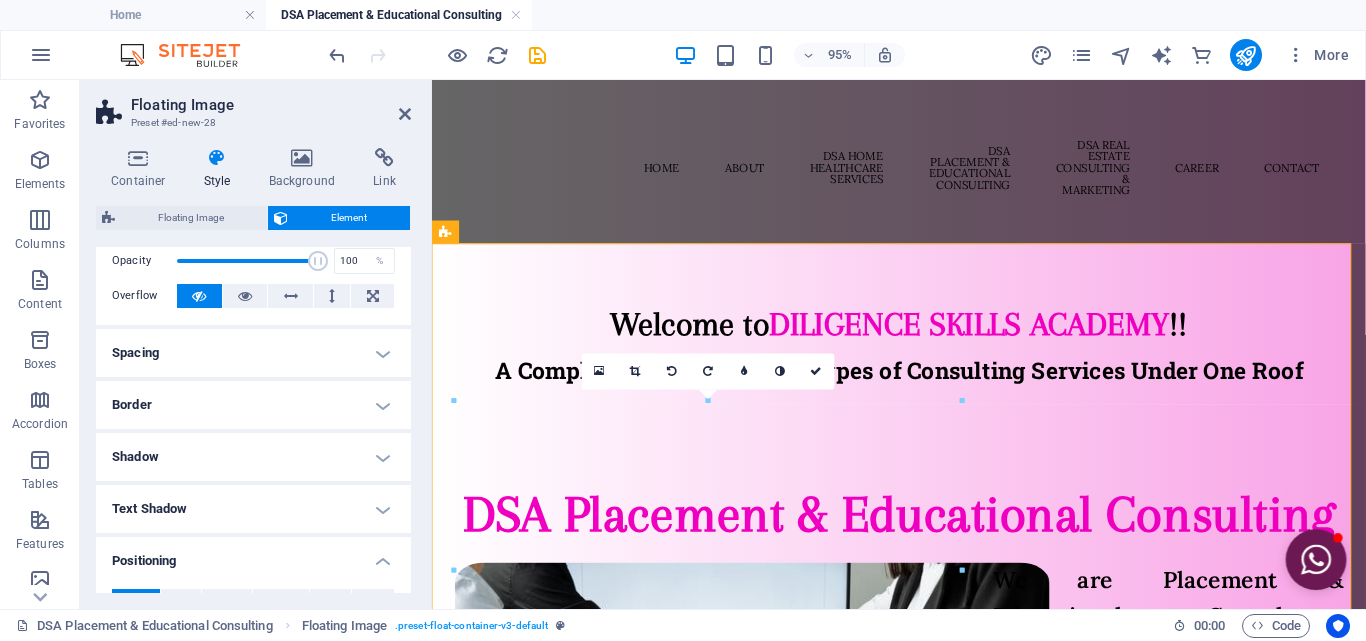 click on "Border" at bounding box center [253, 405] 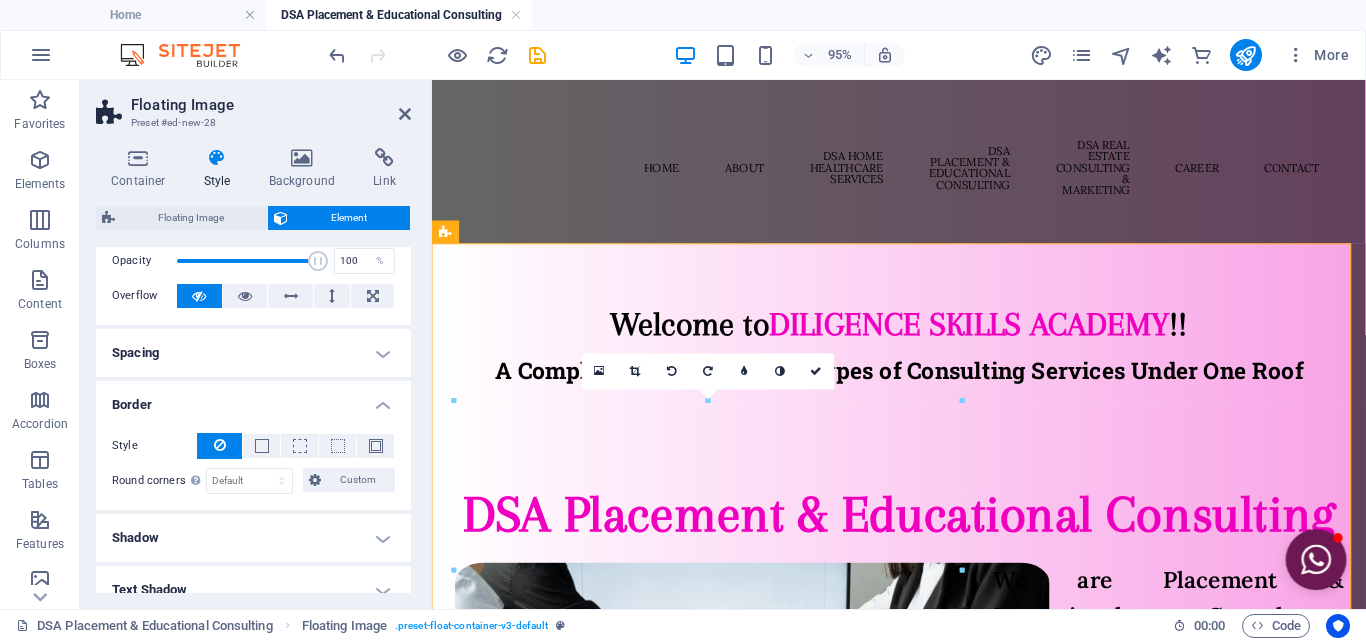 click on "Spacing" at bounding box center (253, 353) 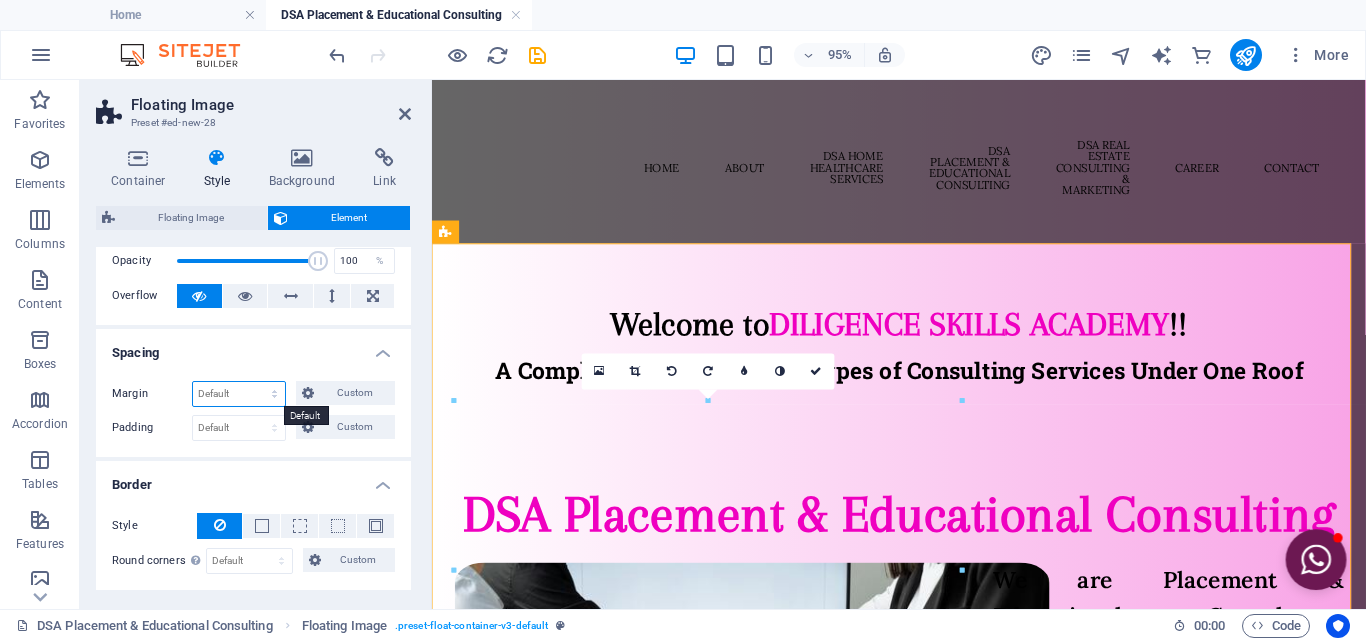 click on "Default auto px % rem vw vh Custom" at bounding box center [239, 394] 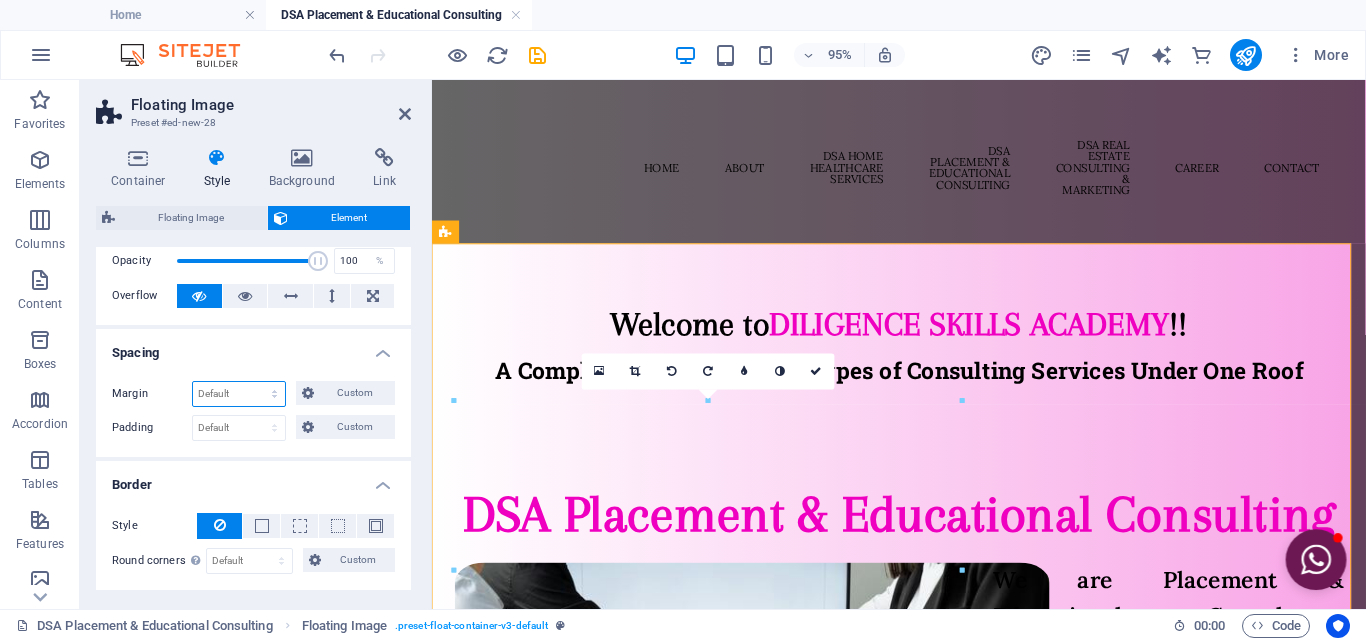 select on "%" 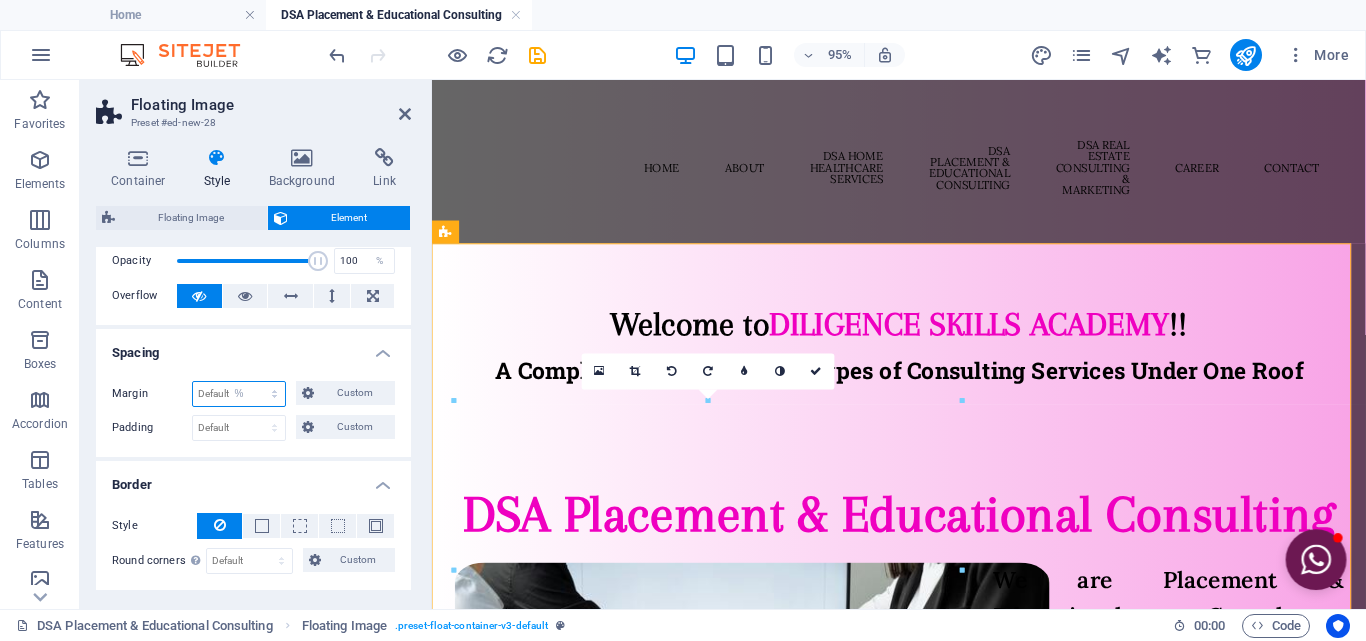 click on "Default auto px % rem vw vh Custom" at bounding box center (239, 394) 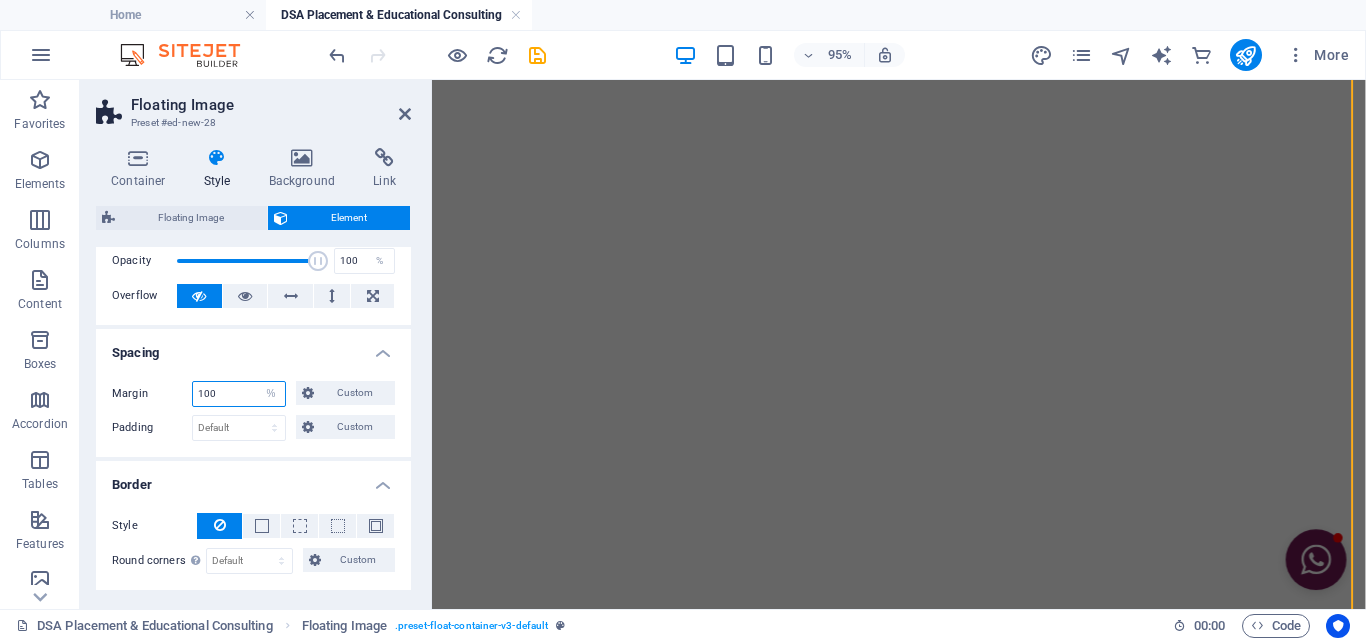 scroll, scrollTop: 3417, scrollLeft: 0, axis: vertical 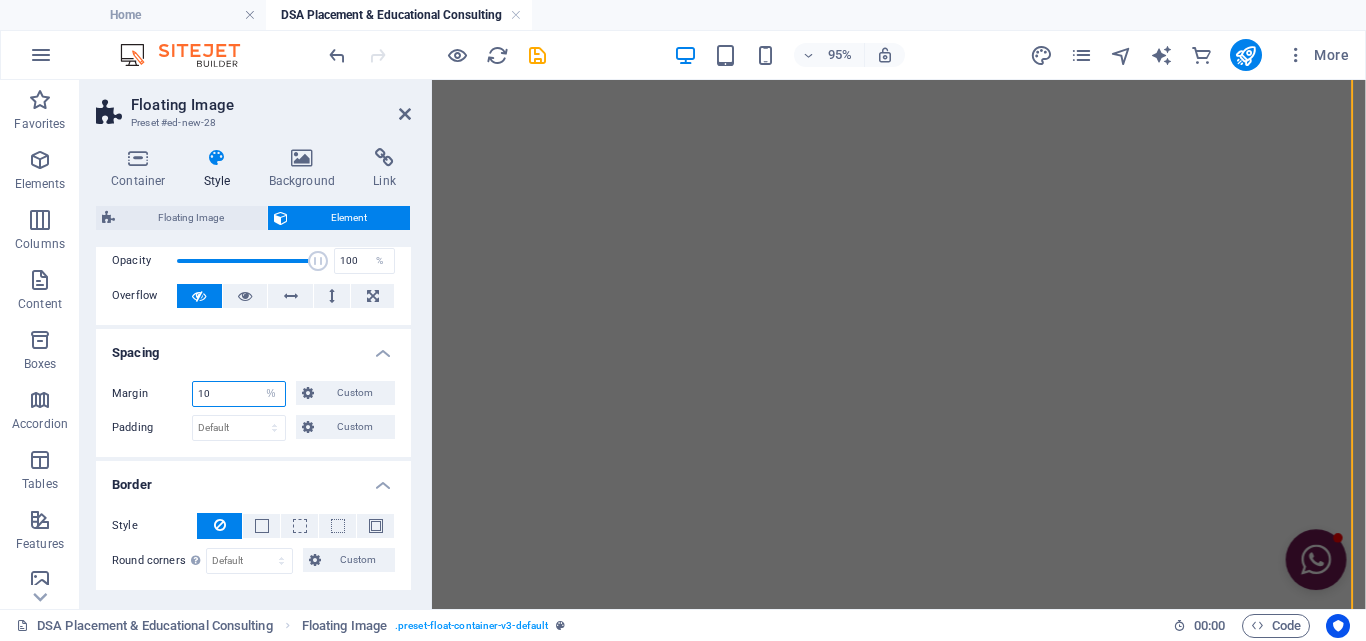 type on "10" 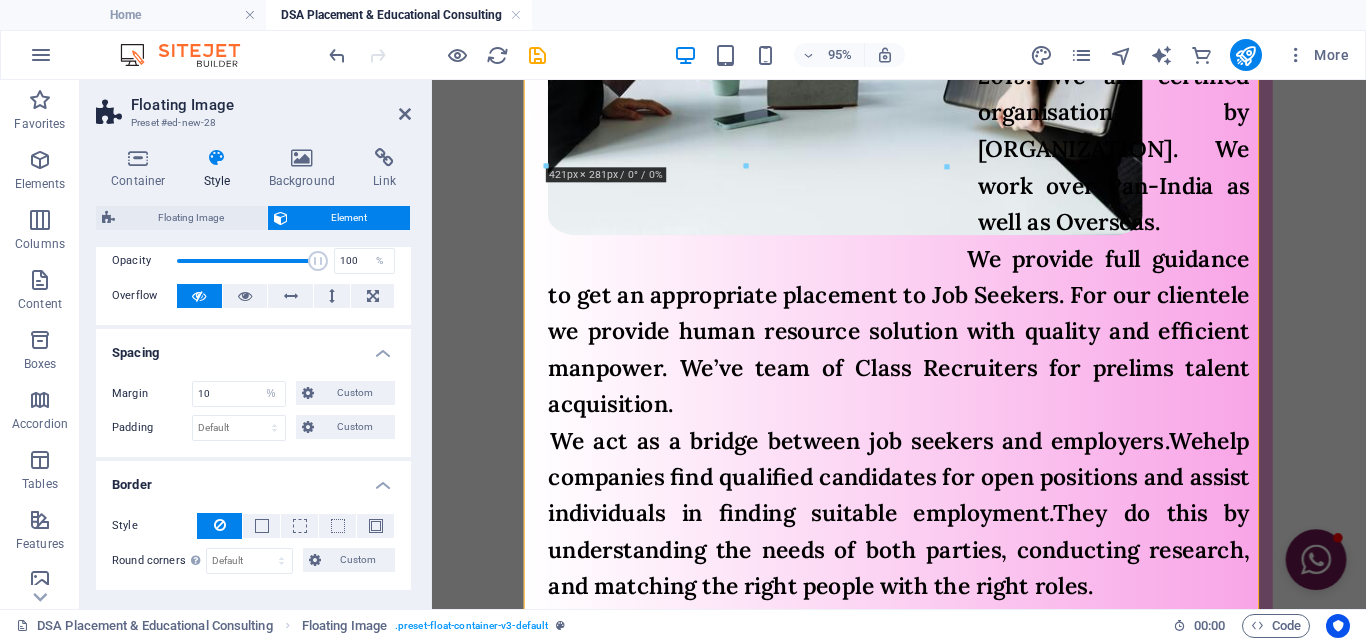 scroll, scrollTop: 621, scrollLeft: 0, axis: vertical 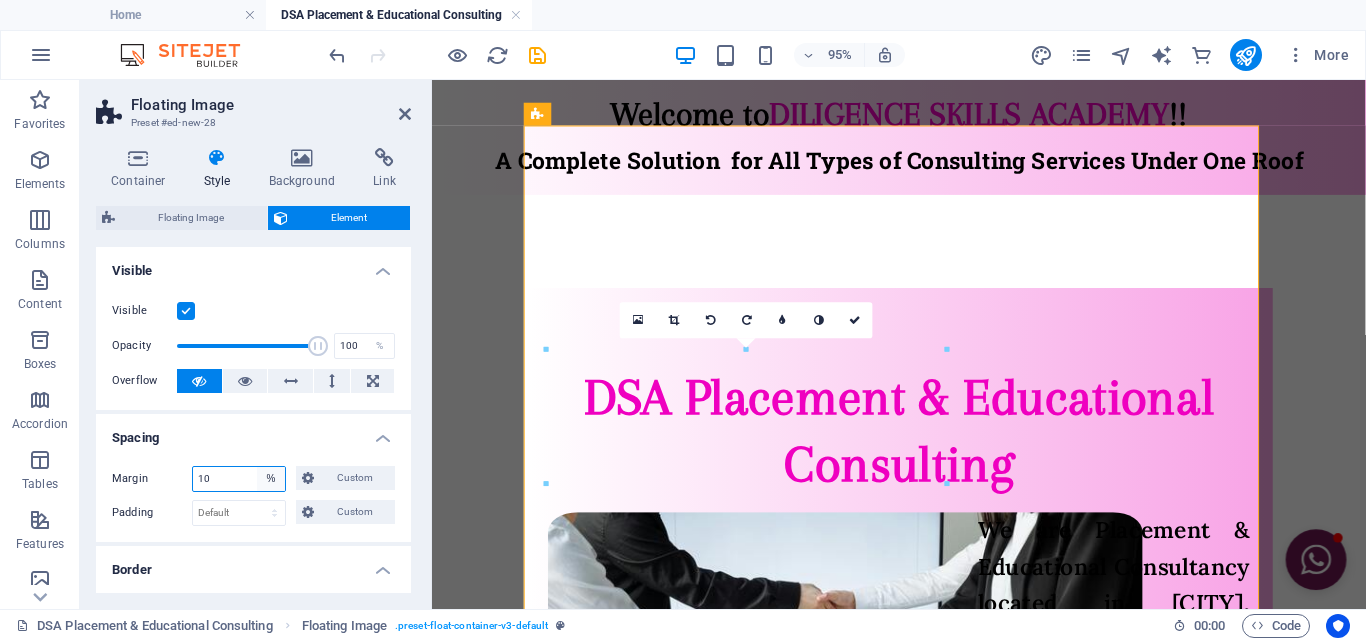 click on "Default auto px % rem vw vh Custom" at bounding box center [271, 479] 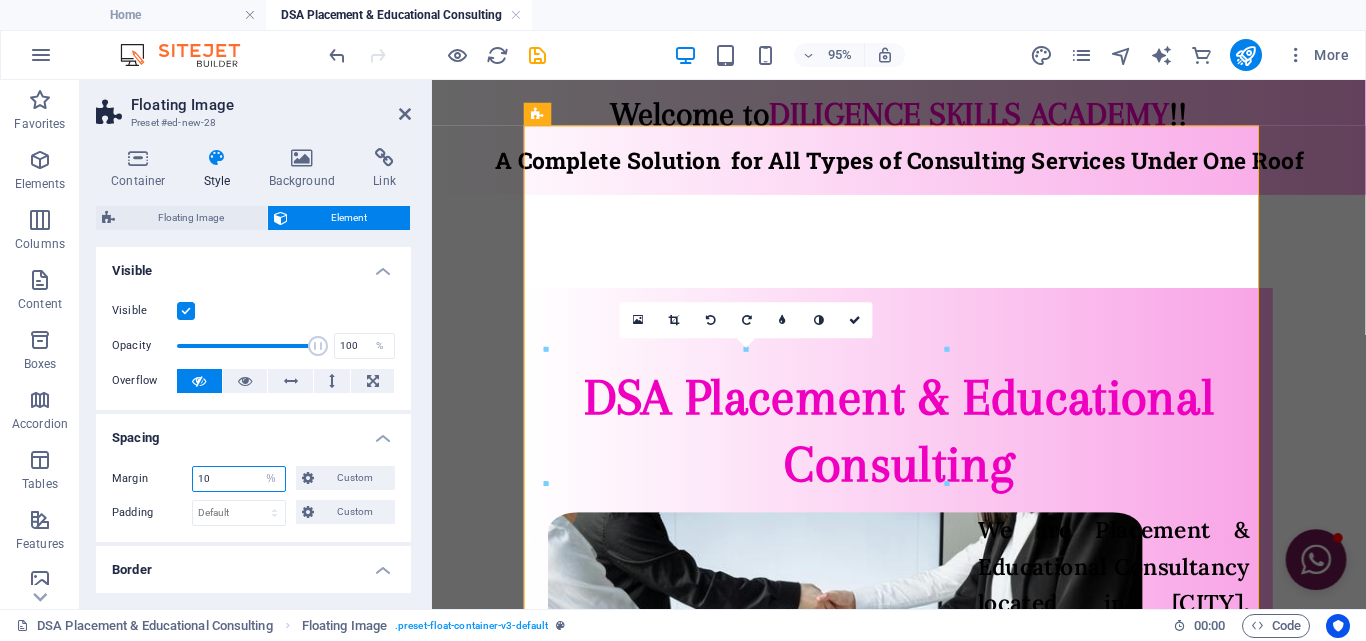 select on "default" 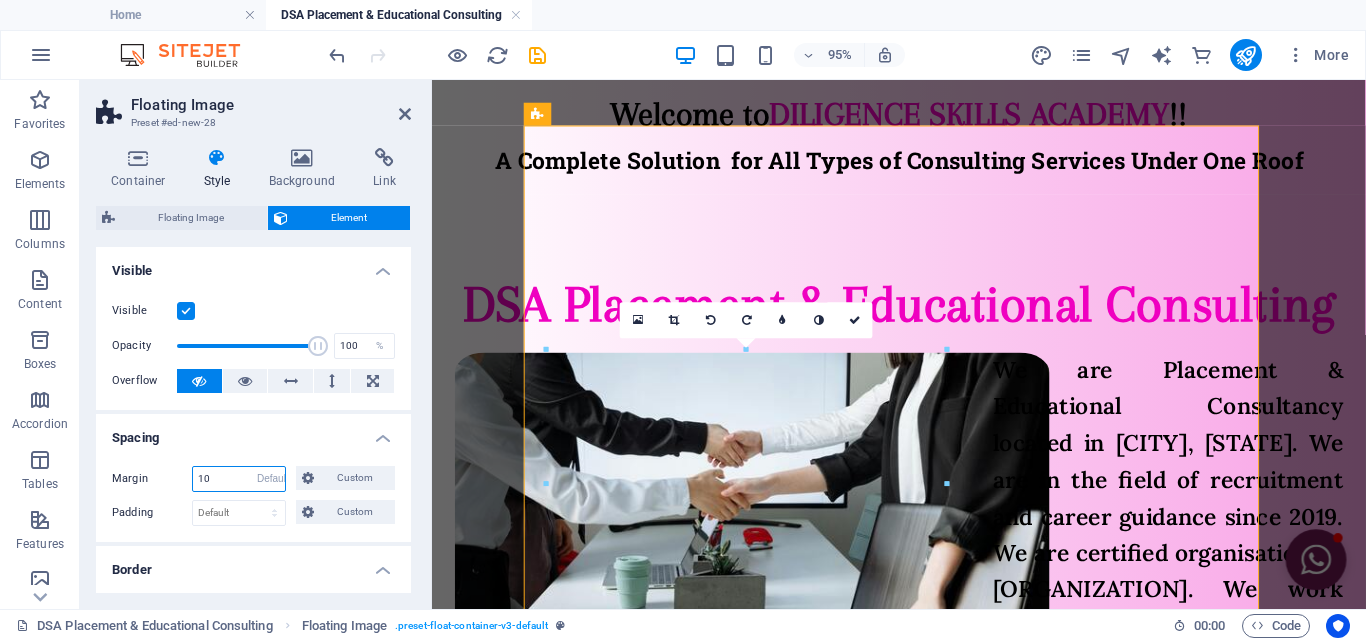 click on "Default auto px % rem vw vh Custom" at bounding box center (271, 479) 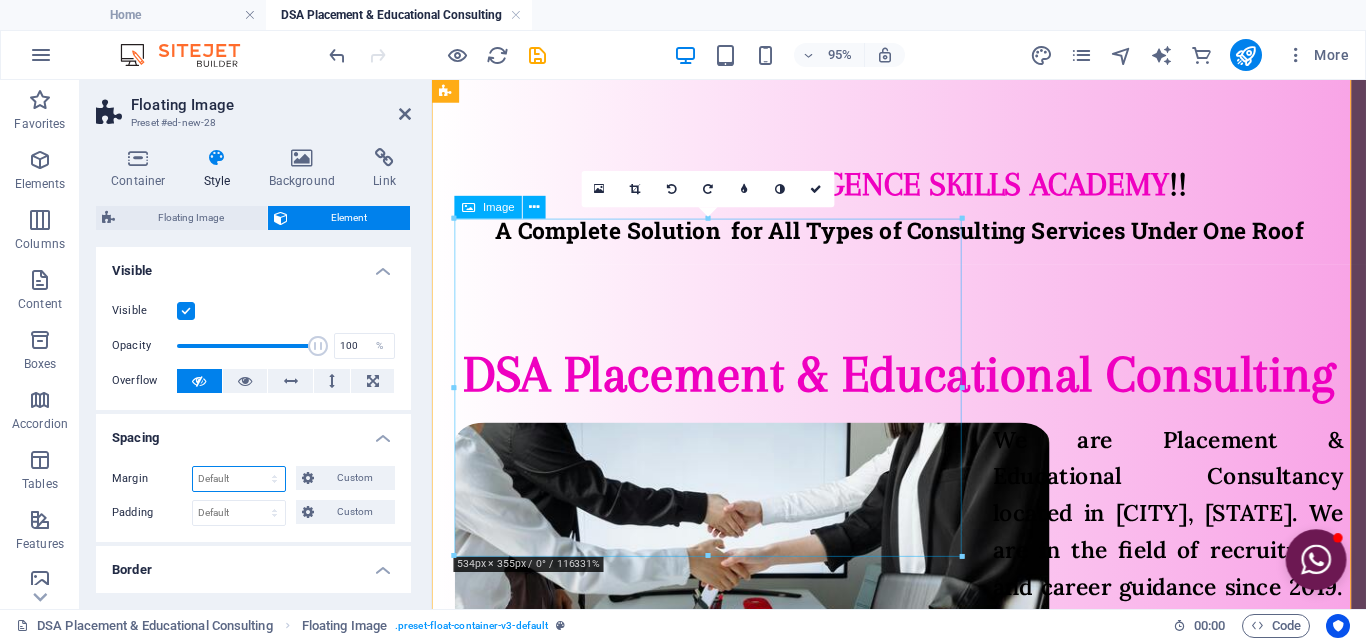 scroll, scrollTop: 221, scrollLeft: 0, axis: vertical 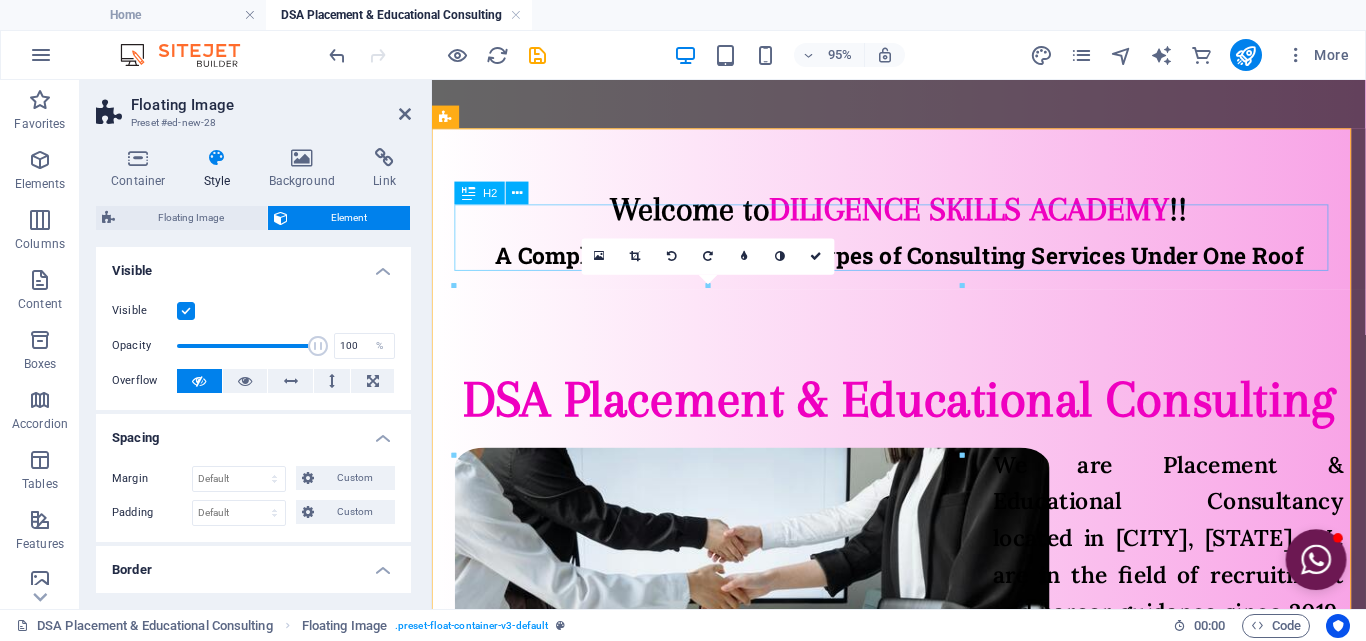 click on "DSA Placement & Educational Consulting" at bounding box center (923, 416) 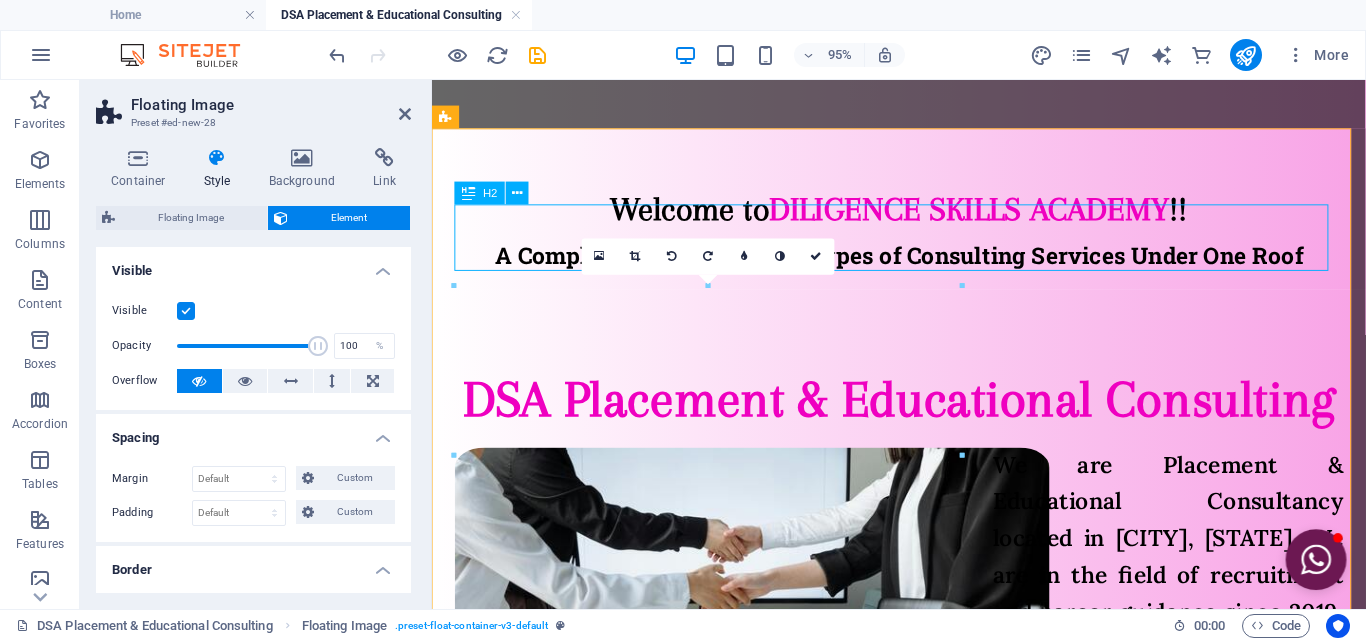 click on "DSA Placement & Educational Consulting" at bounding box center (923, 416) 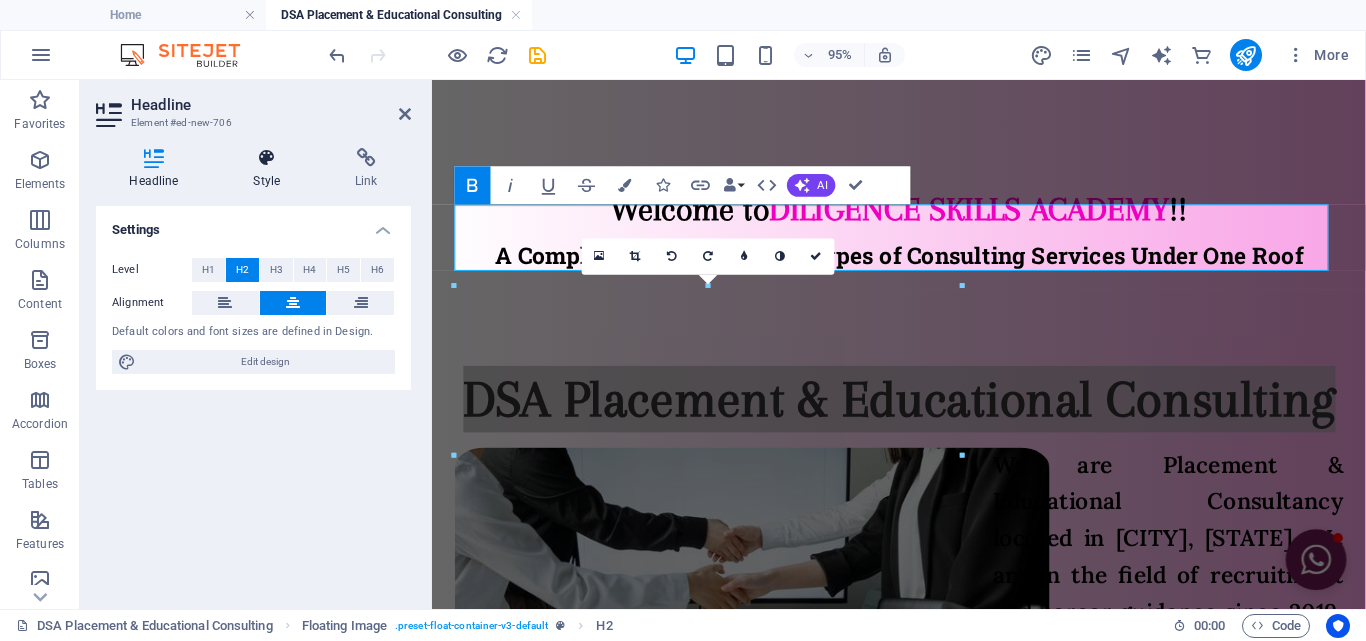click at bounding box center (267, 158) 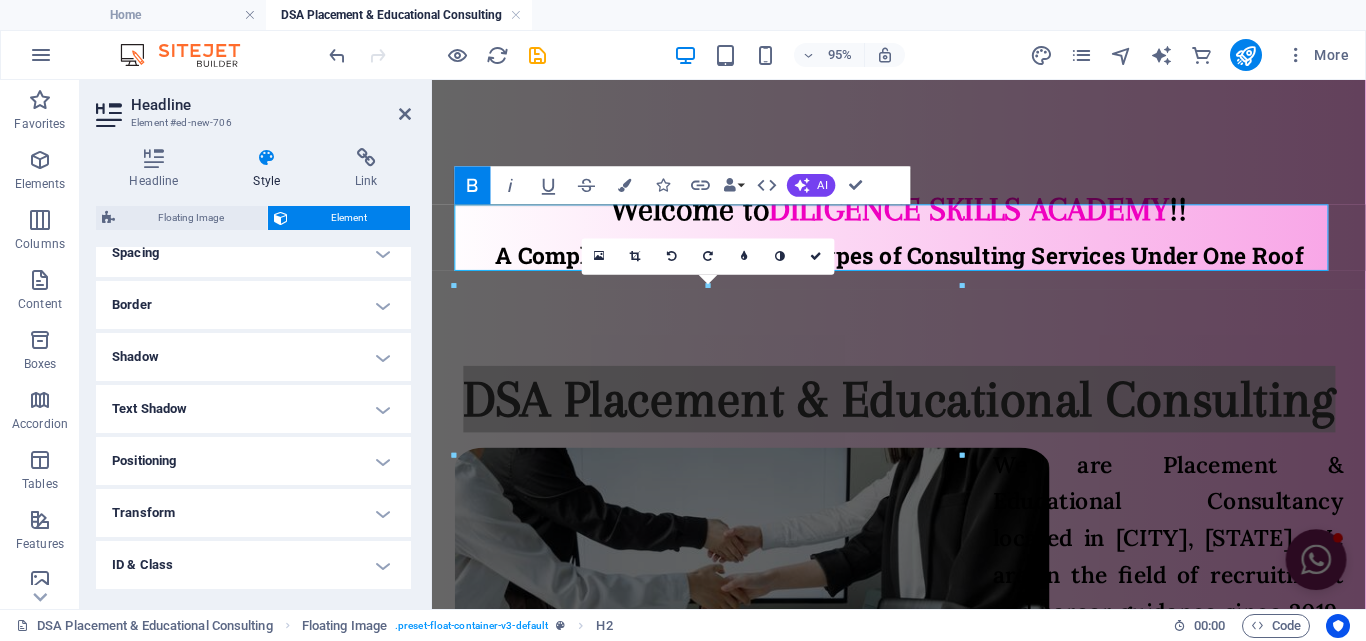 scroll, scrollTop: 299, scrollLeft: 0, axis: vertical 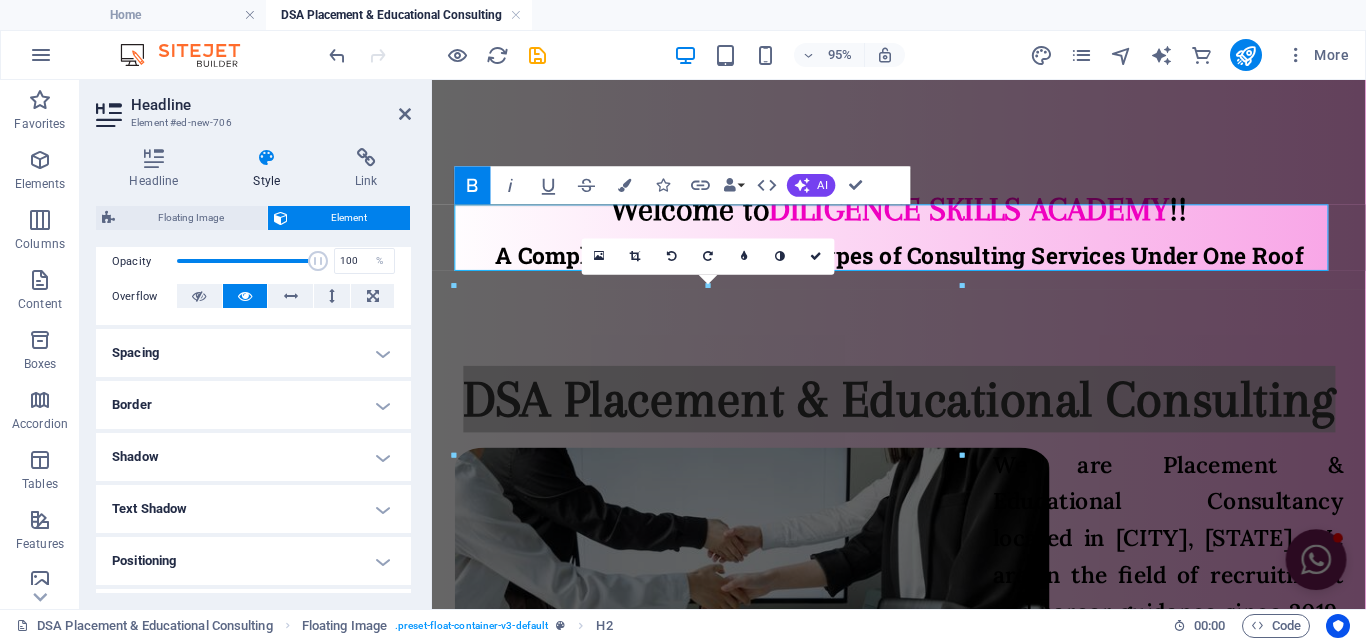 click on "Border" at bounding box center [253, 405] 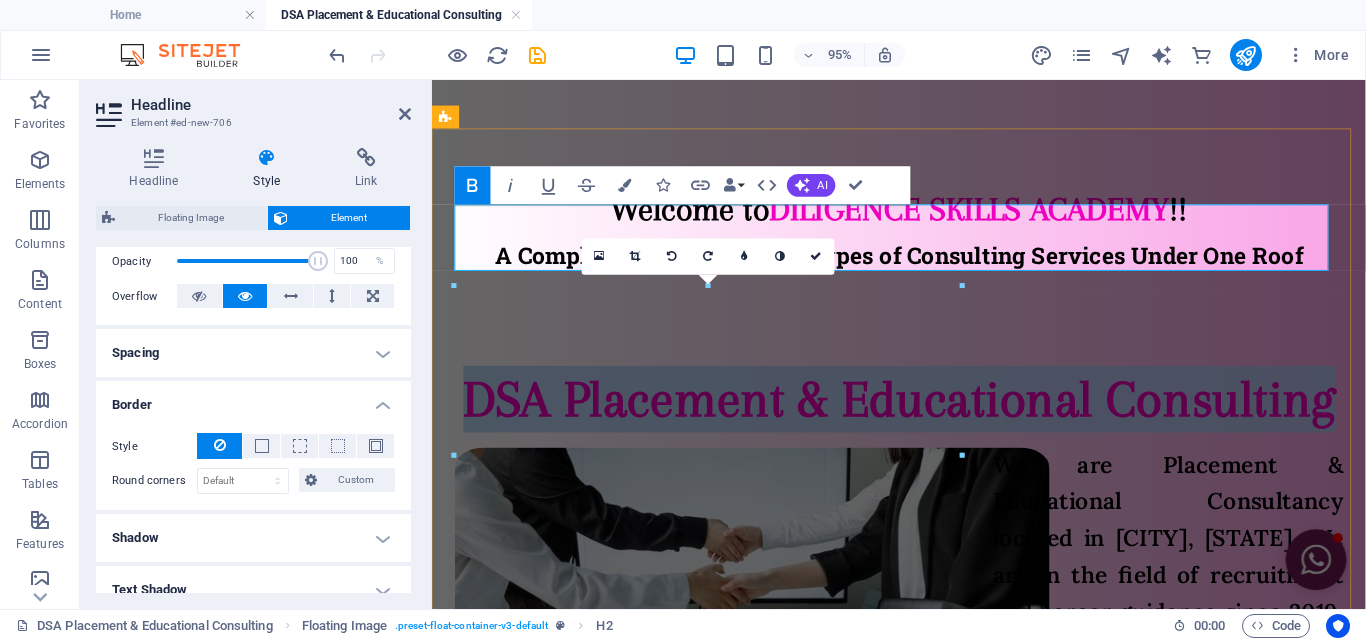 click on "DSA Placement & Educational Consulting" at bounding box center [924, 416] 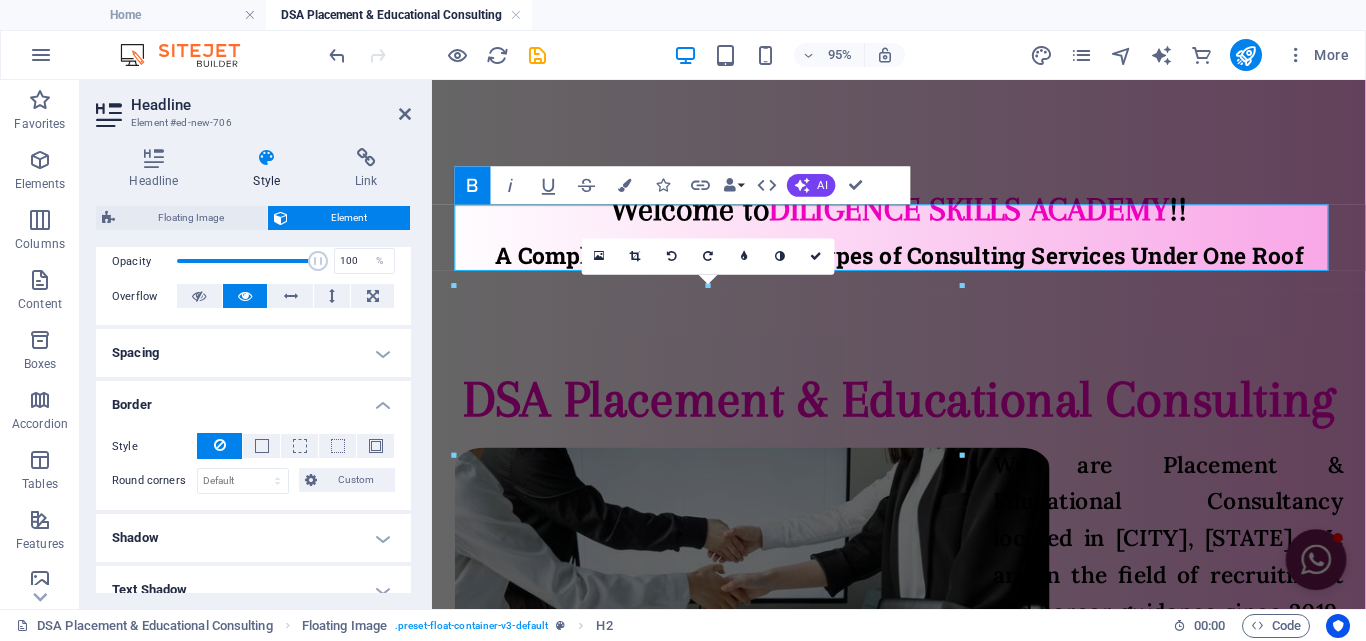 scroll, scrollTop: 199, scrollLeft: 0, axis: vertical 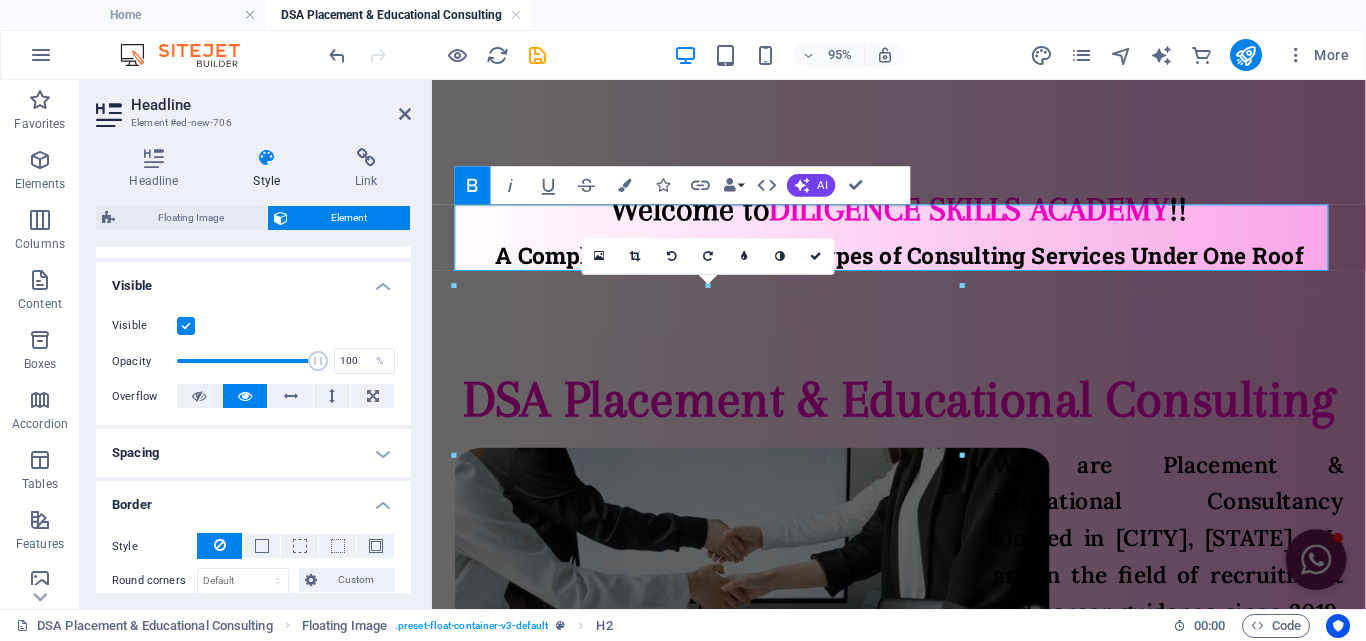 click on "Spacing" at bounding box center (253, 453) 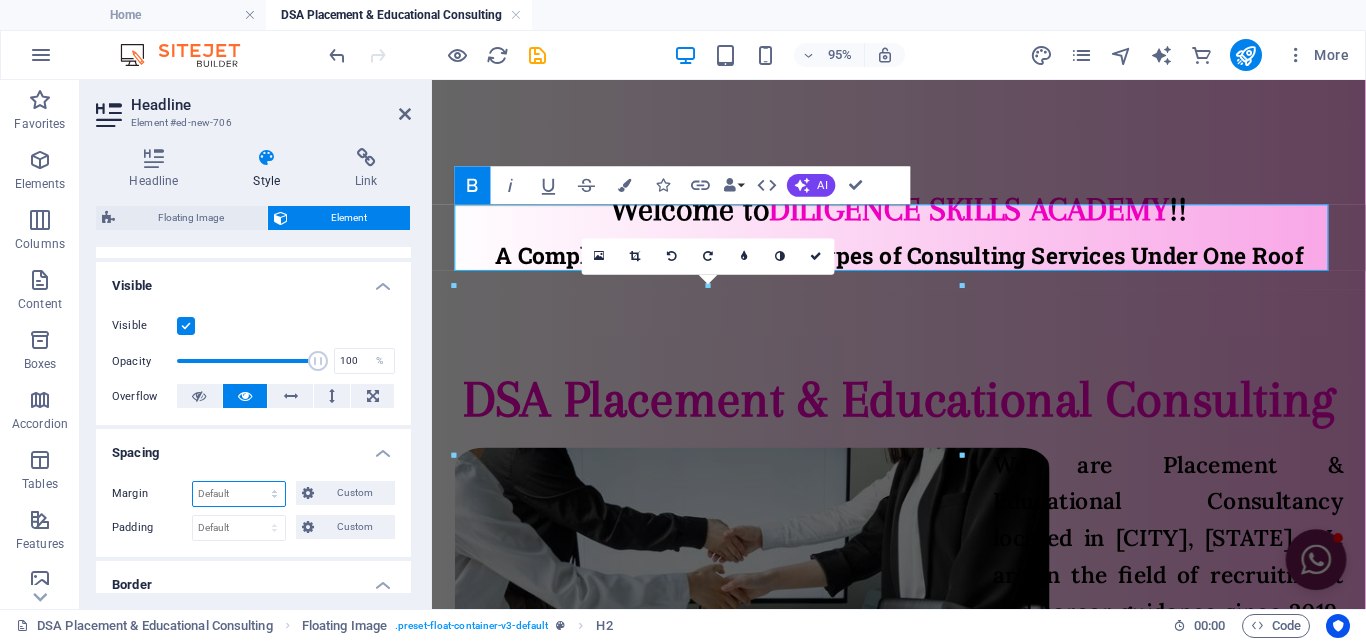 click on "Default auto px % rem vw vh Custom" at bounding box center [239, 494] 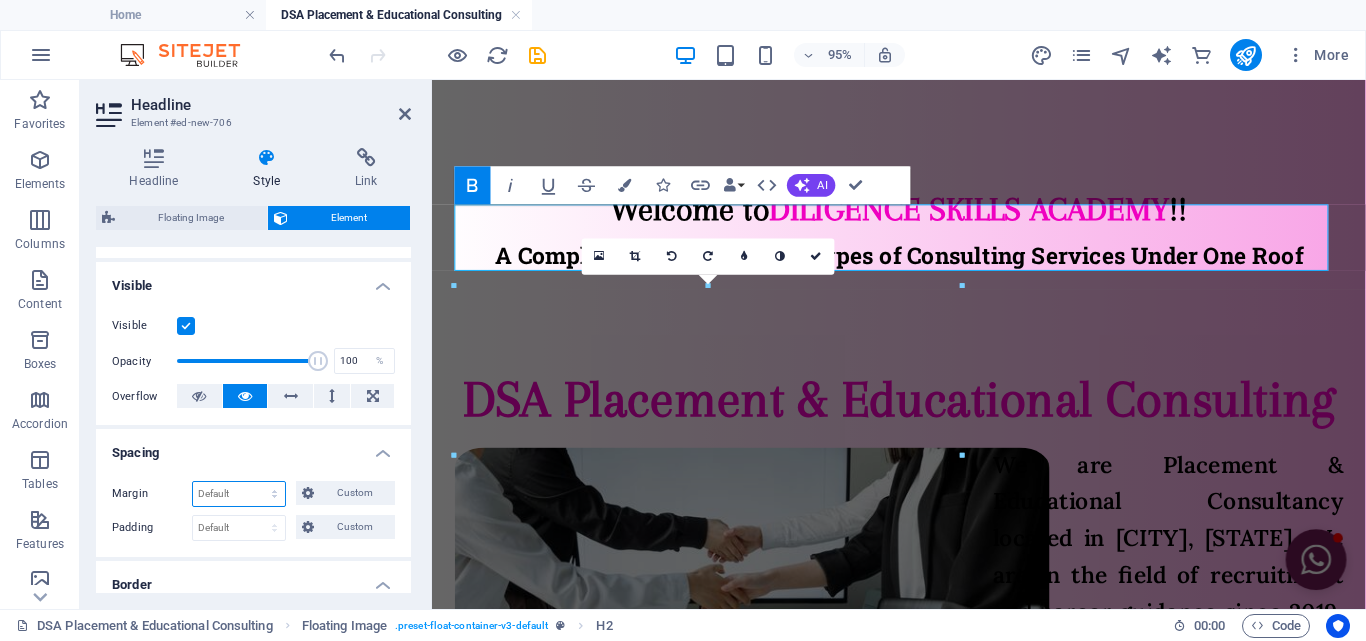 select on "%" 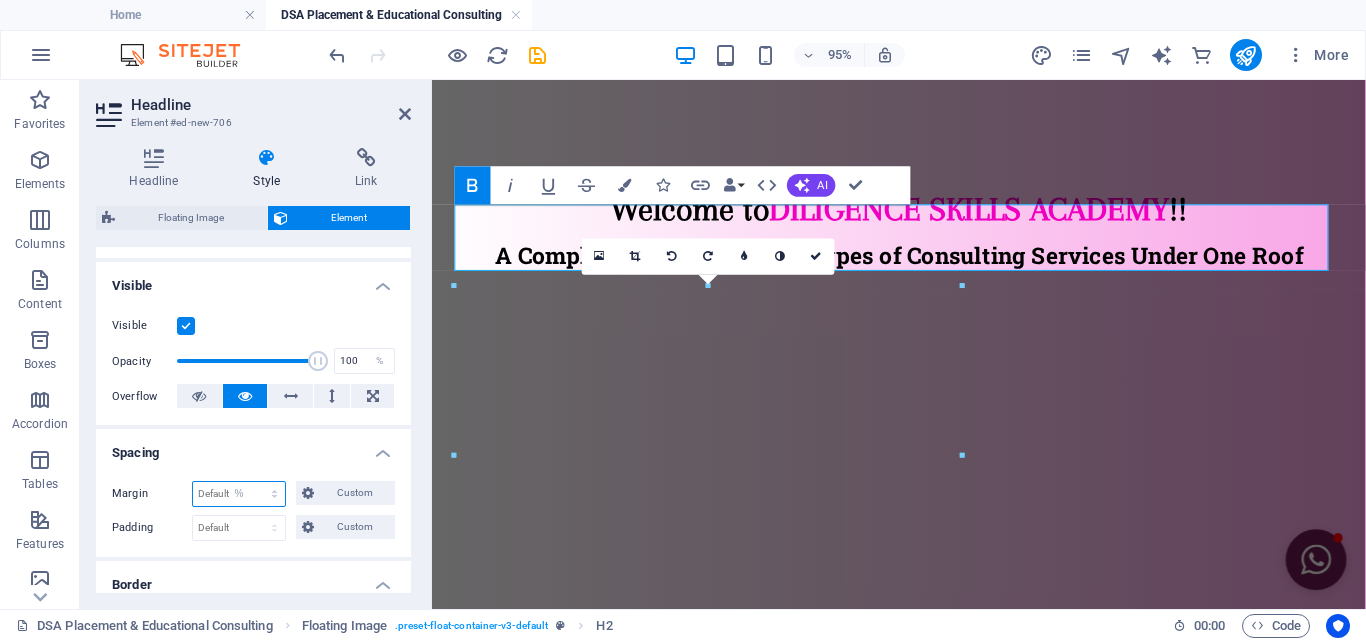 click on "Default auto px % rem vw vh Custom" at bounding box center (239, 494) 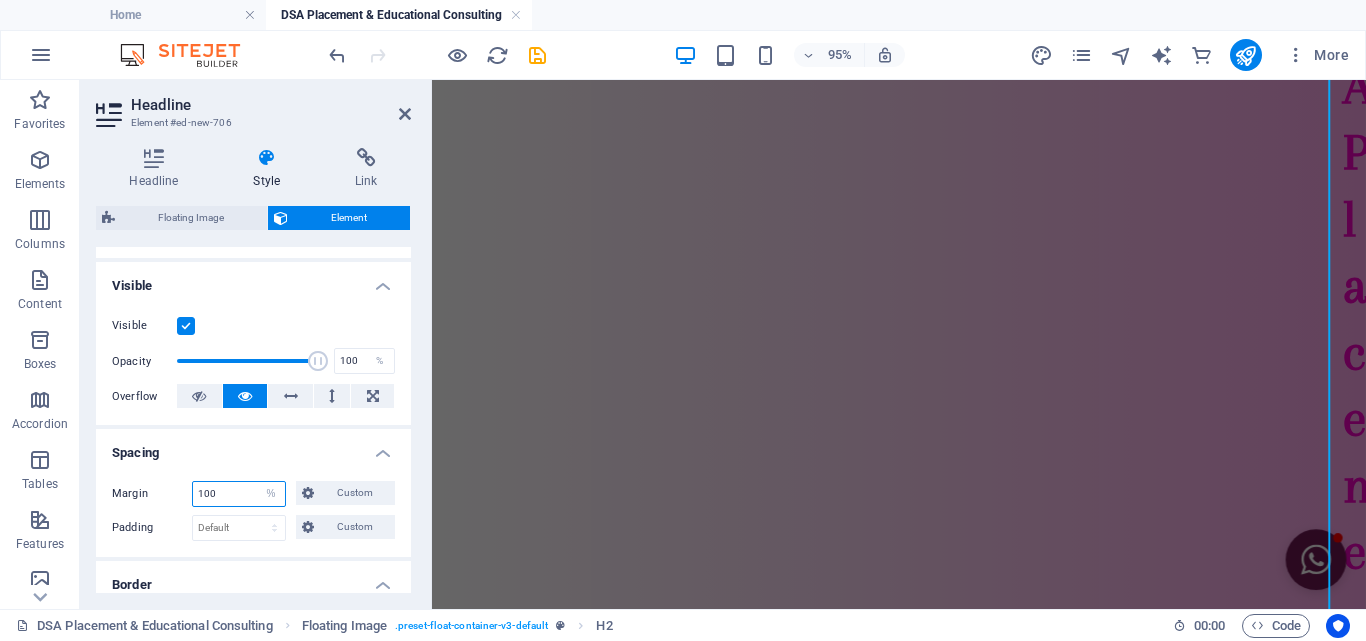 scroll, scrollTop: 2191, scrollLeft: 0, axis: vertical 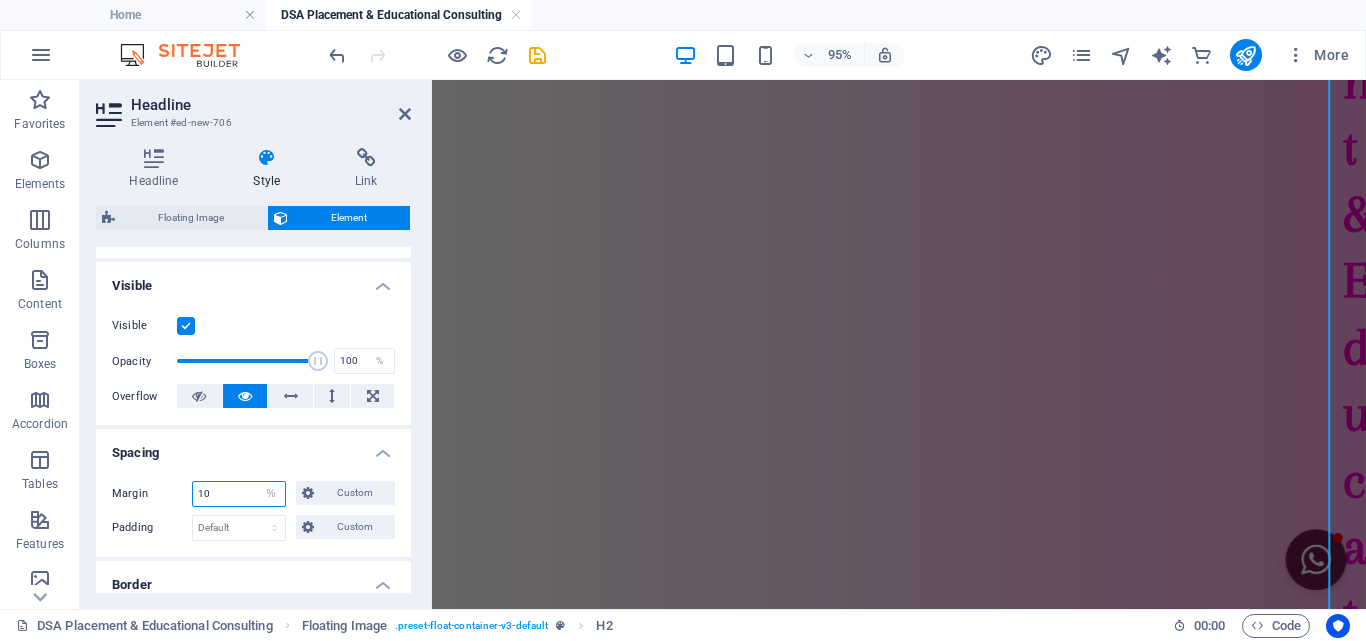 type on "10" 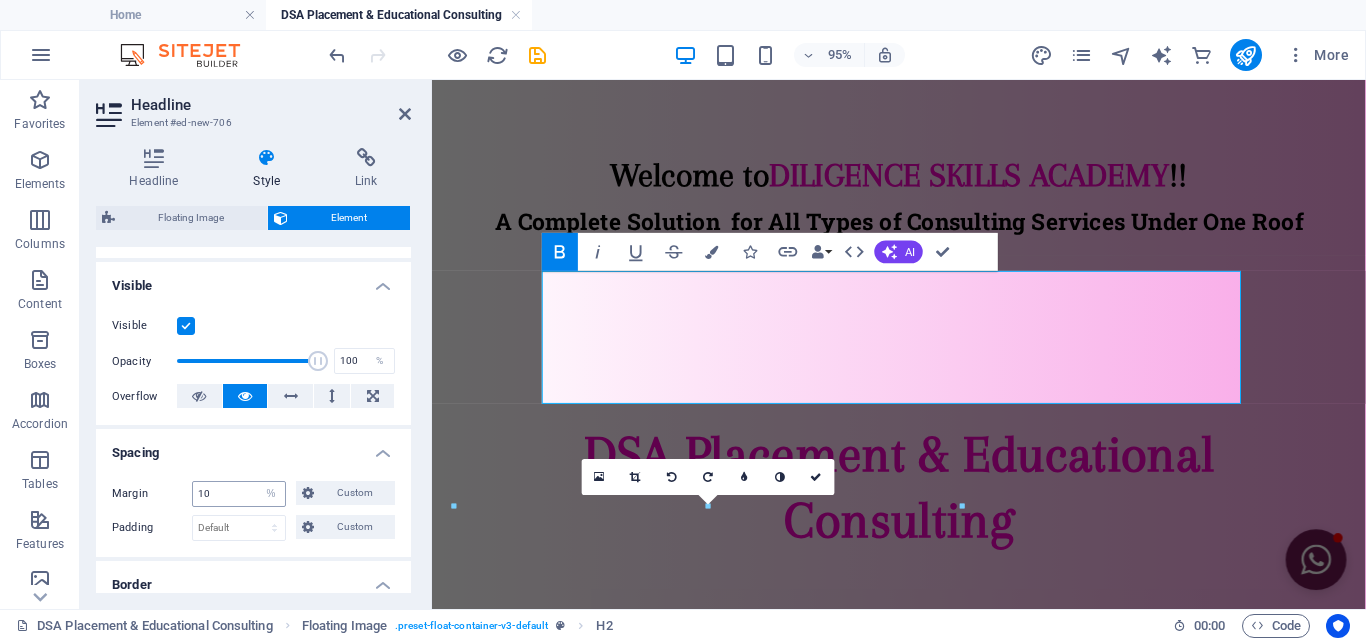 scroll, scrollTop: 243, scrollLeft: 0, axis: vertical 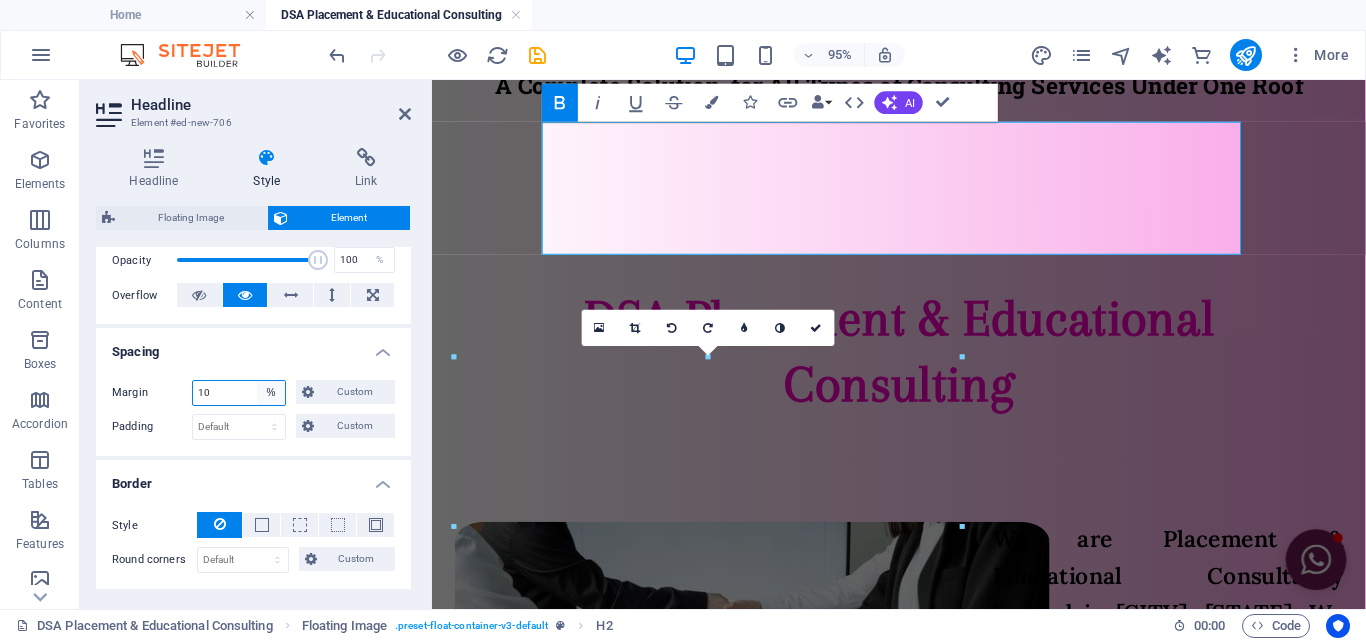 click on "Default auto px % rem vw vh Custom" at bounding box center [271, 393] 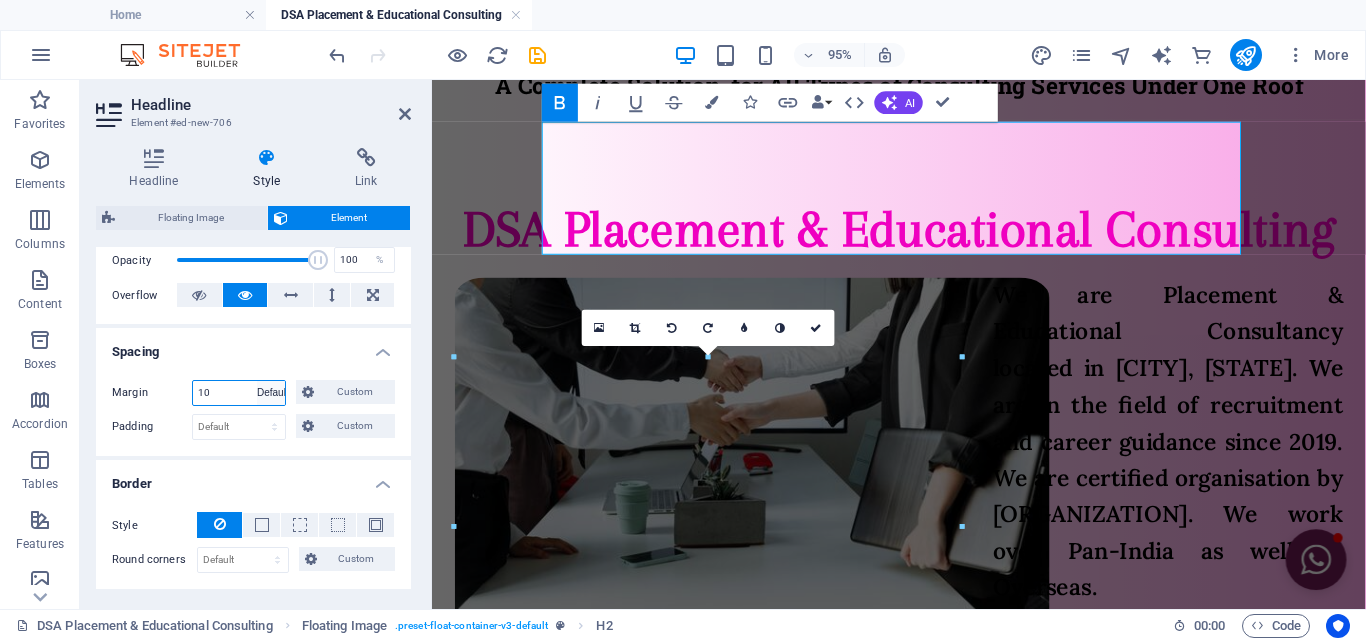 click on "Default auto px % rem vw vh Custom" at bounding box center (271, 393) 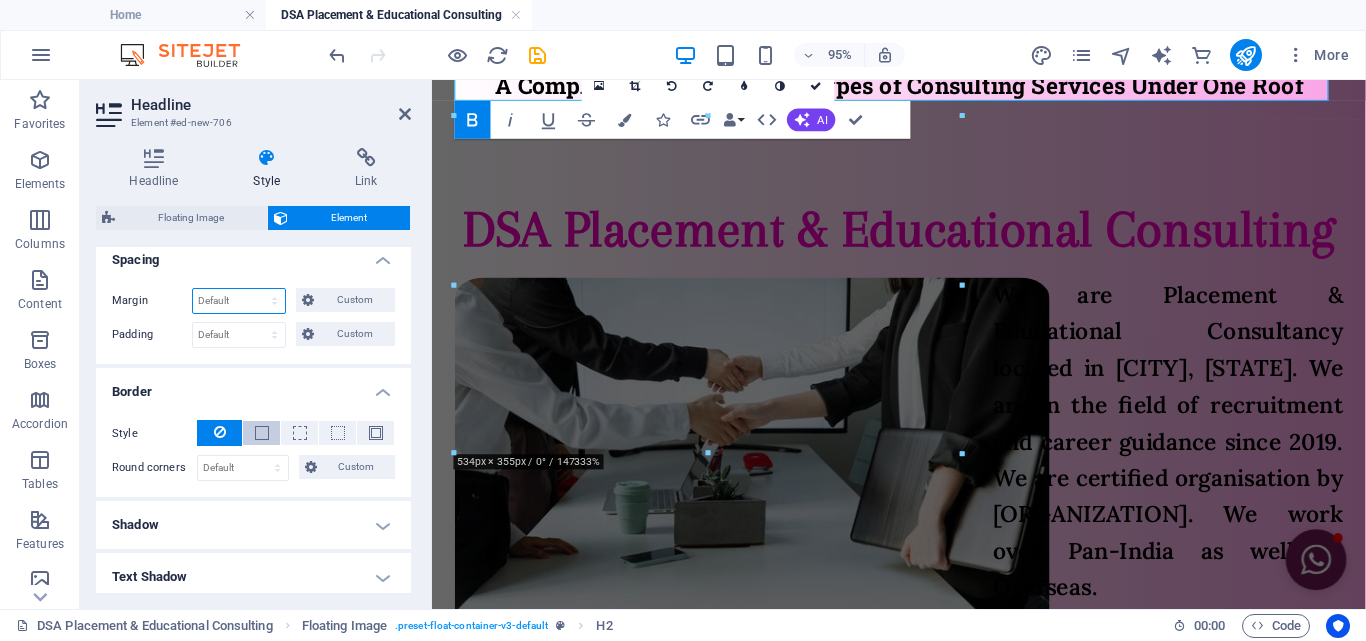 scroll, scrollTop: 400, scrollLeft: 0, axis: vertical 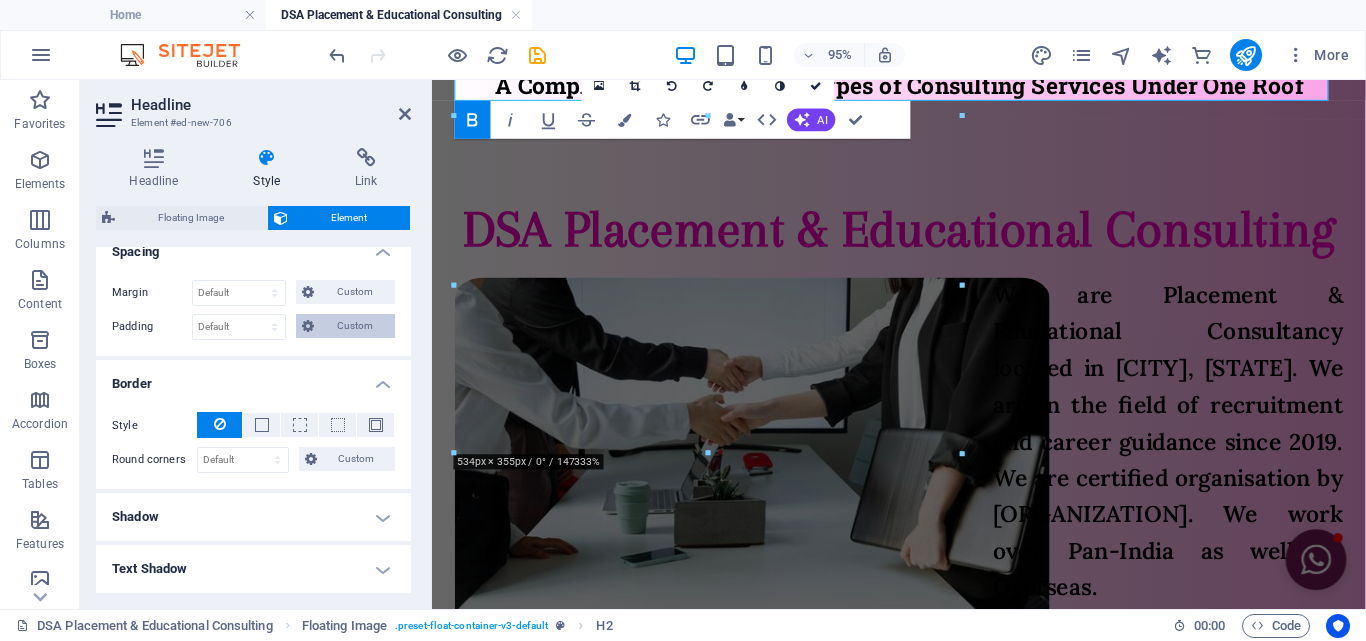 click at bounding box center (308, 326) 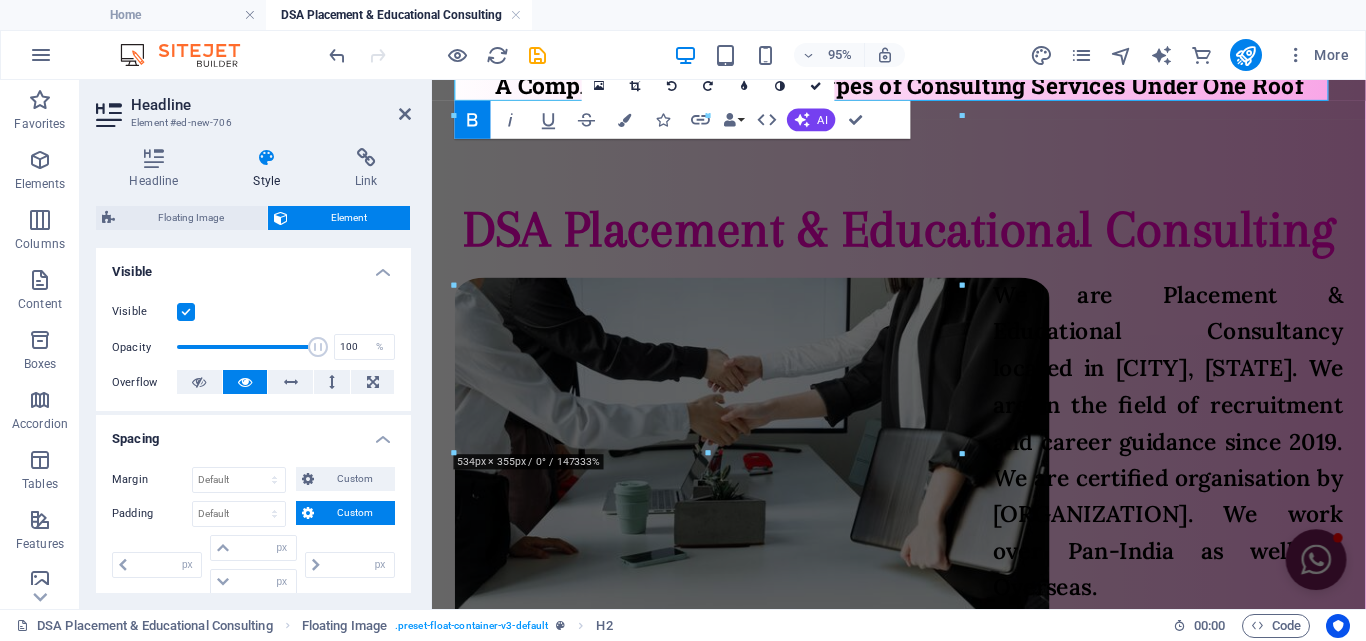 scroll, scrollTop: 100, scrollLeft: 0, axis: vertical 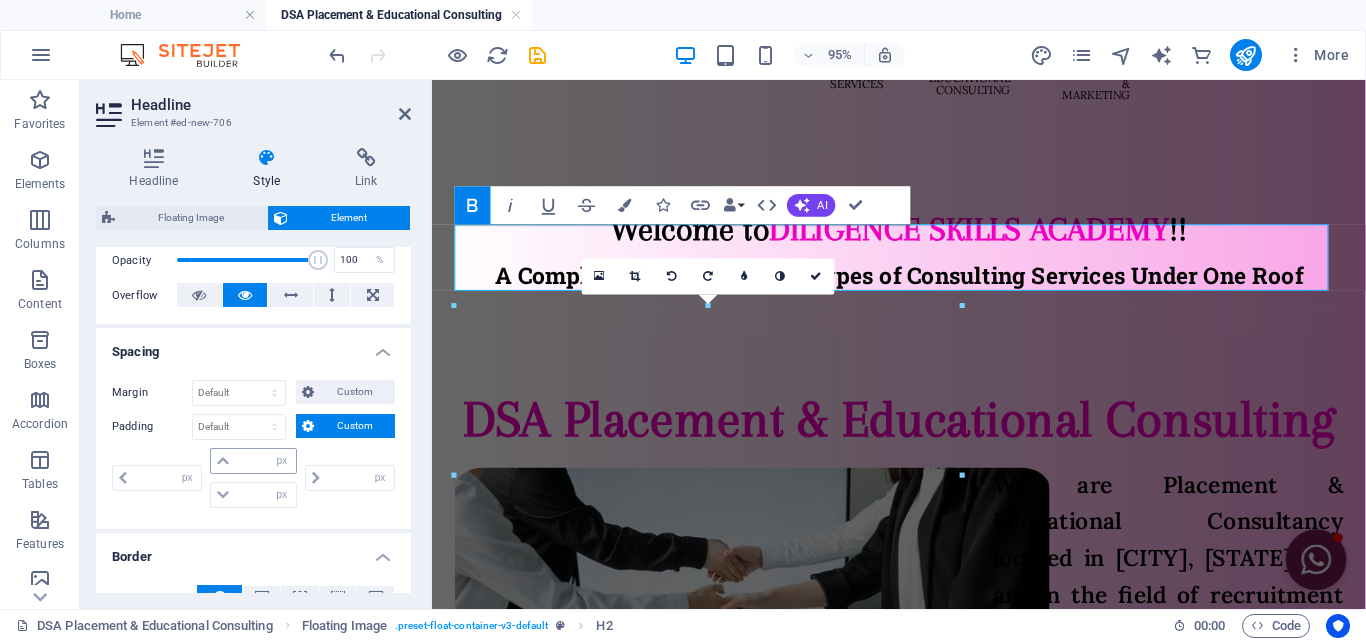 click at bounding box center [223, 461] 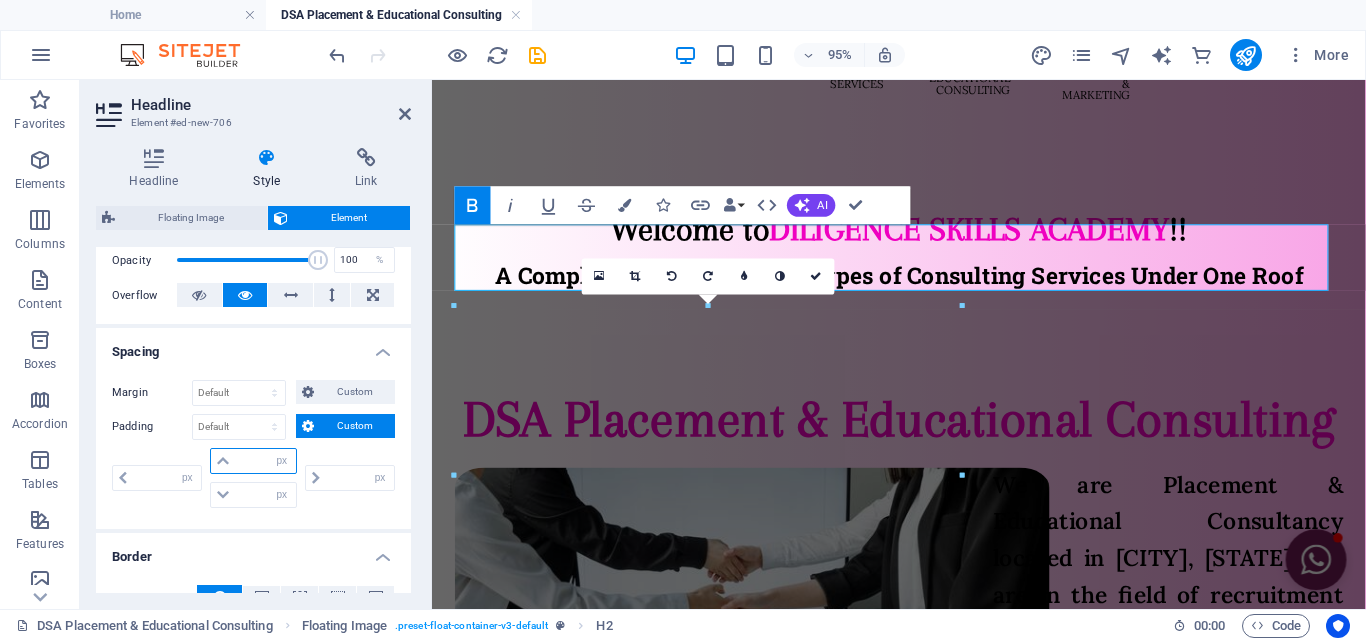 click at bounding box center (265, 461) 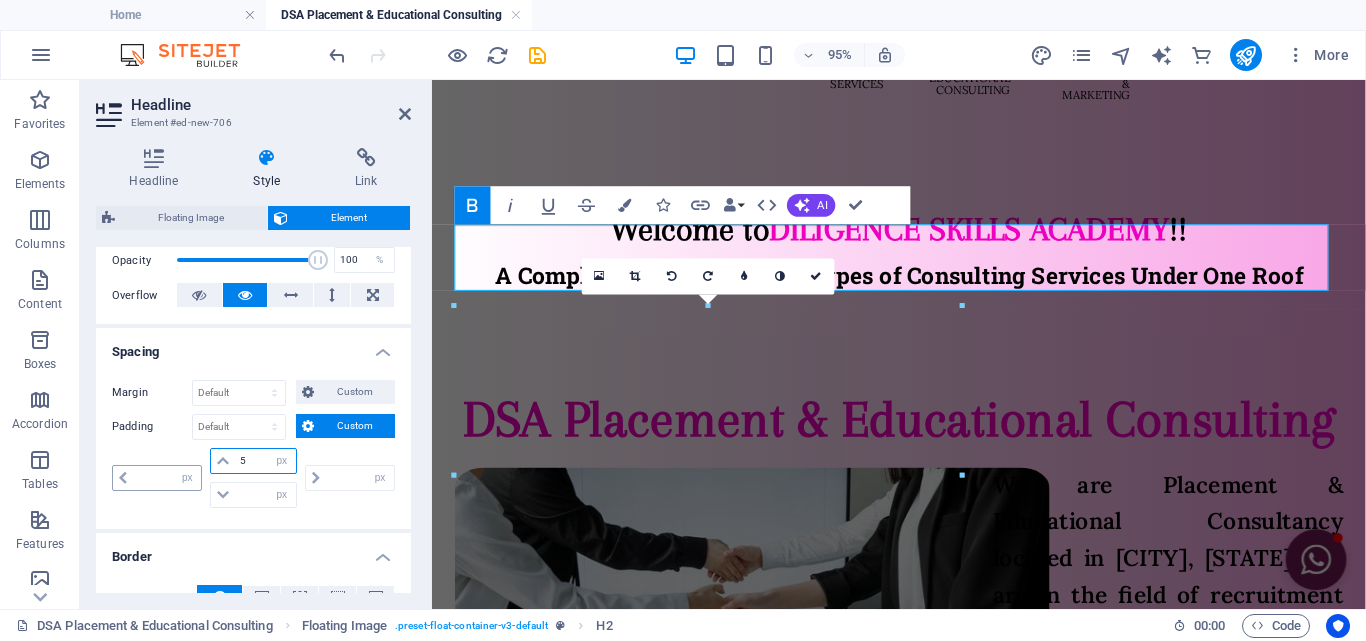 type on "5" 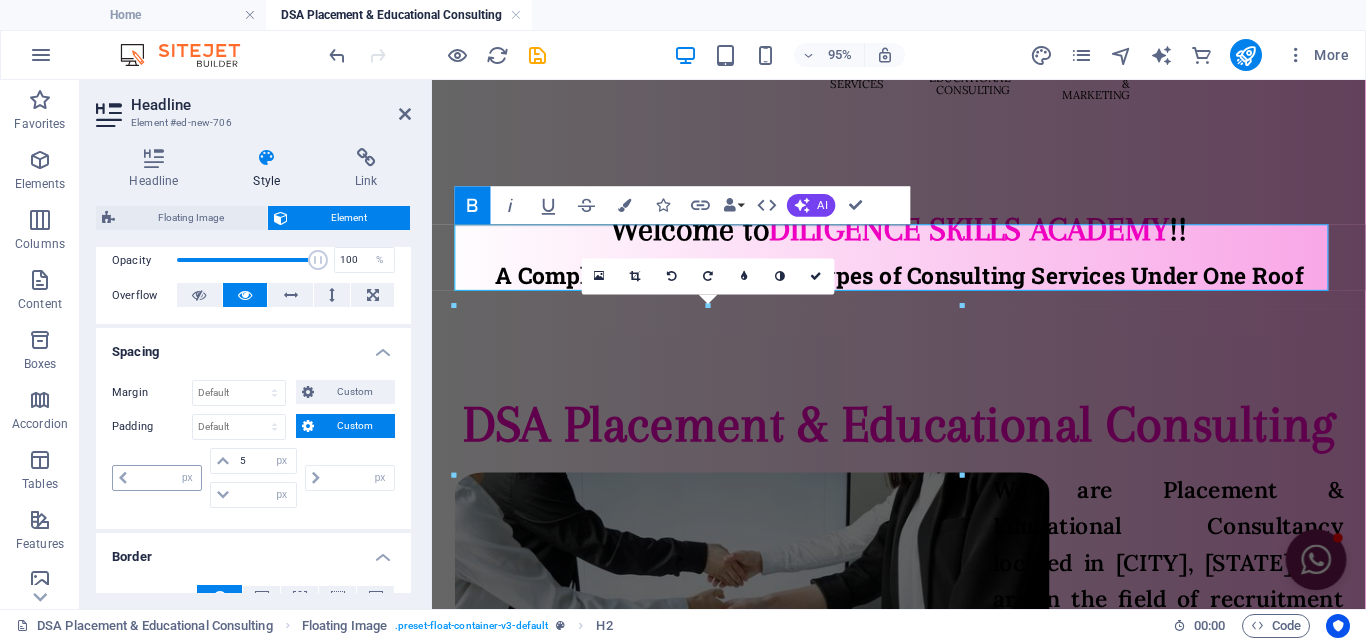 type on "0" 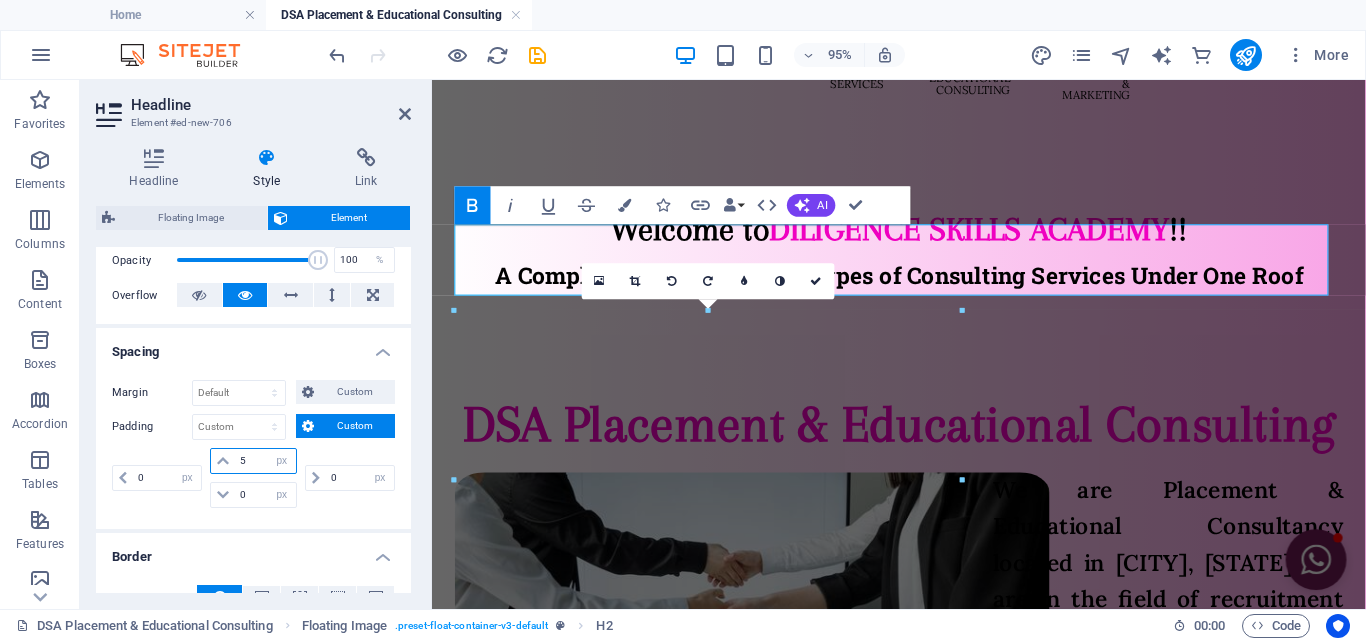 click on "5" at bounding box center (265, 461) 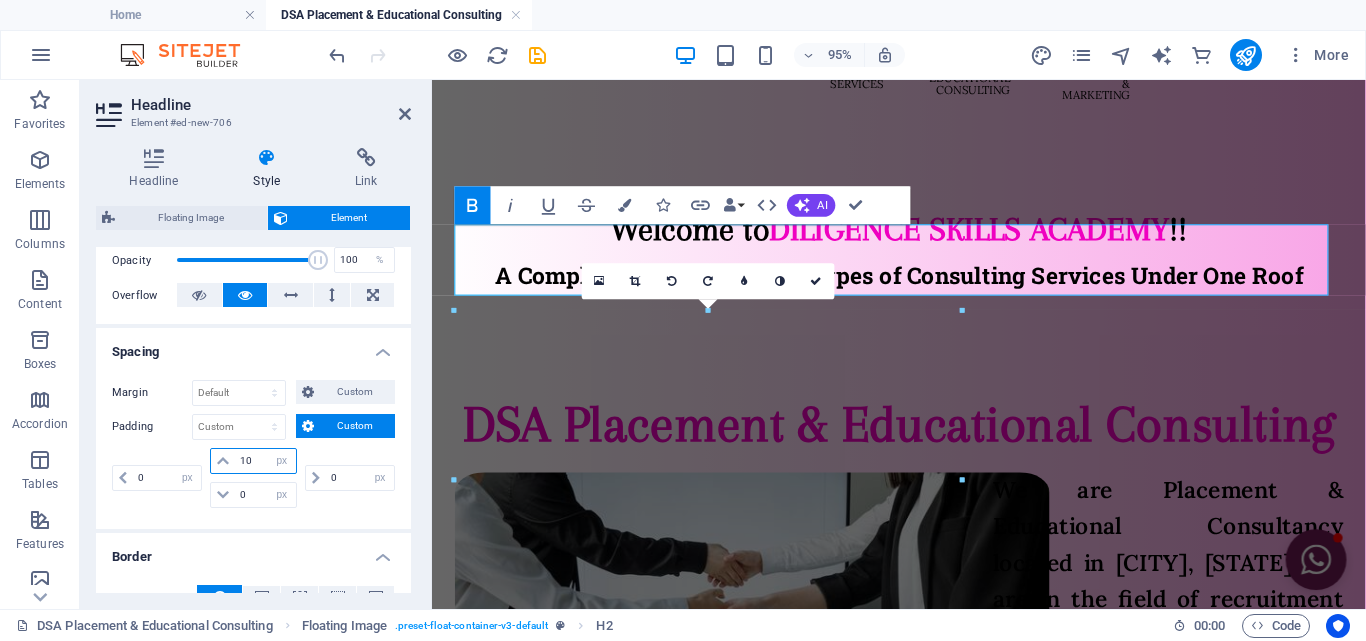 type on "10" 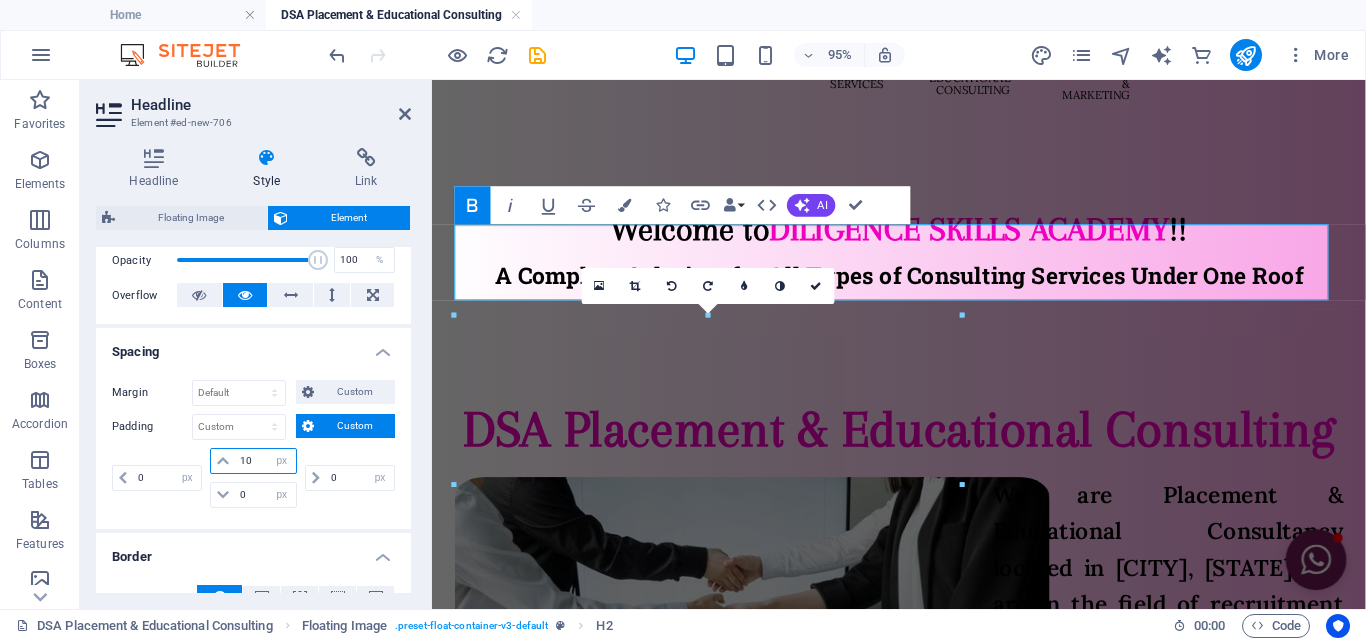 click on "10" at bounding box center (265, 461) 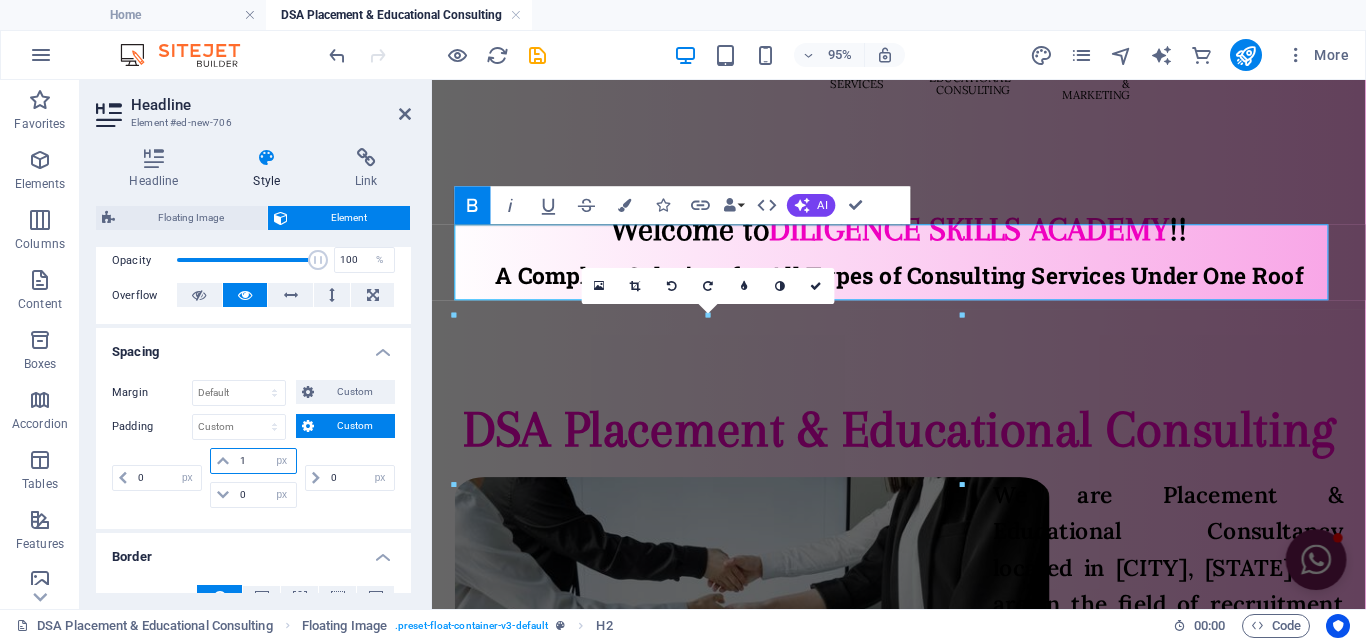 type on "10" 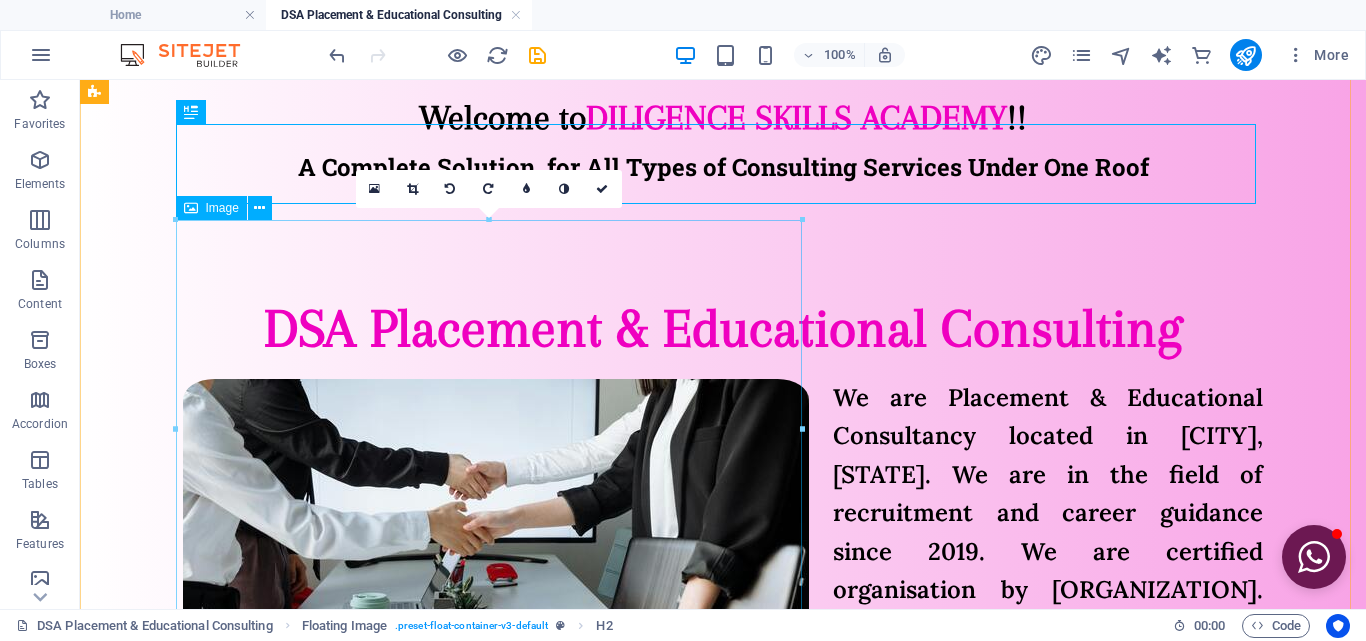 scroll, scrollTop: 300, scrollLeft: 0, axis: vertical 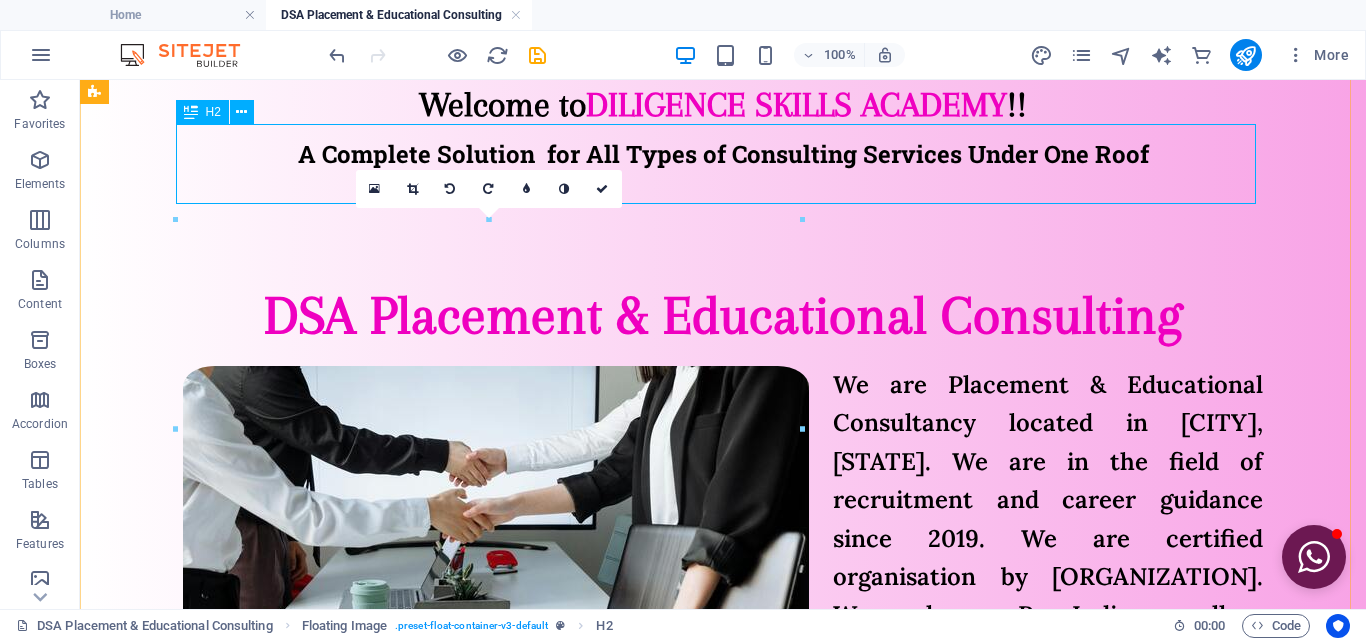 click on "DSA Placement & Educational Consulting" at bounding box center [723, 310] 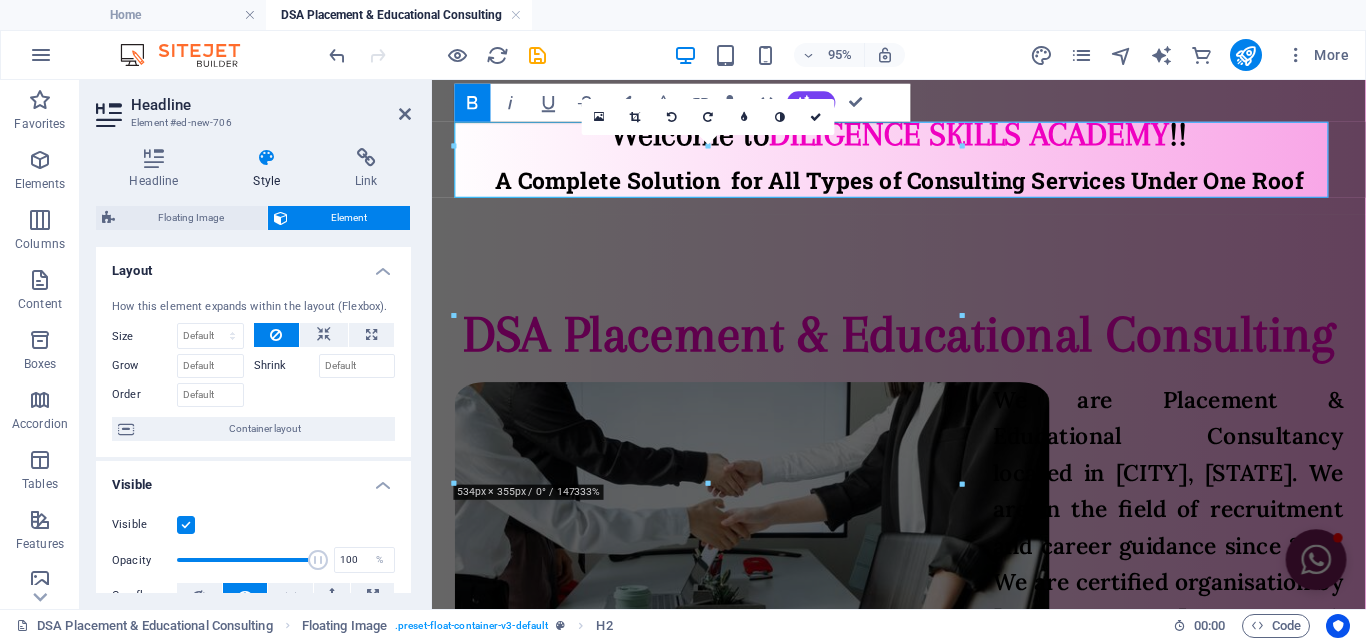scroll, scrollTop: 308, scrollLeft: 0, axis: vertical 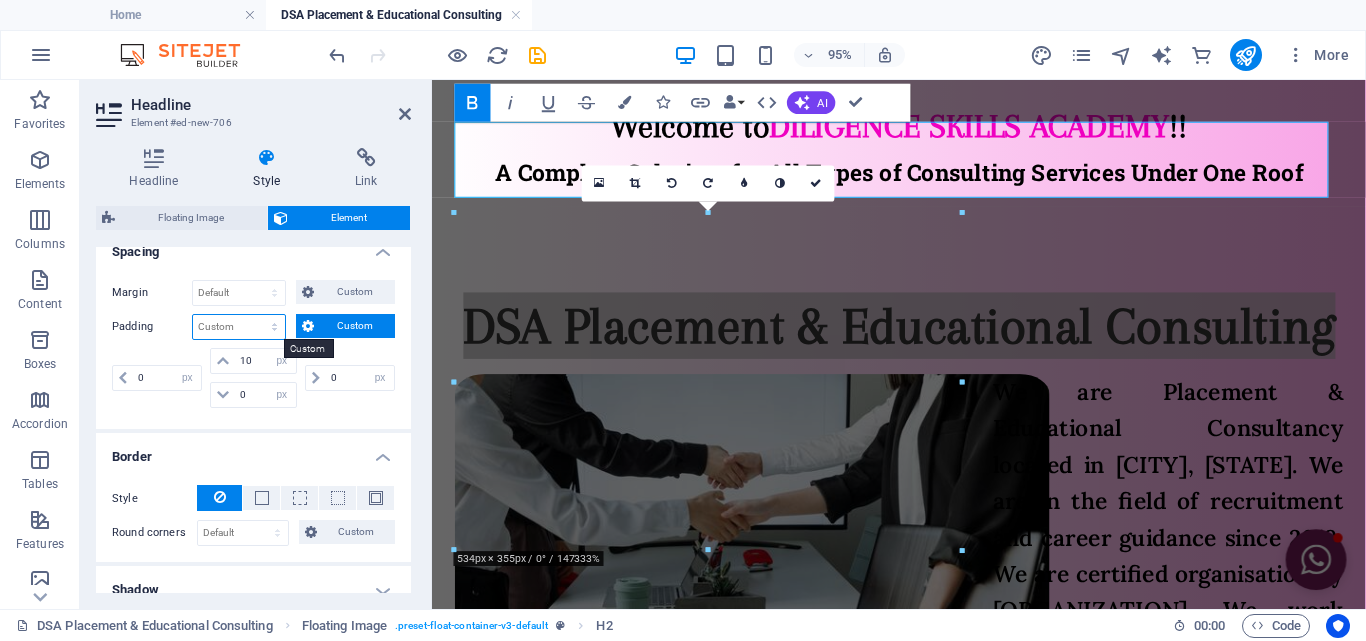 click on "Default px rem % vh vw Custom" at bounding box center [239, 327] 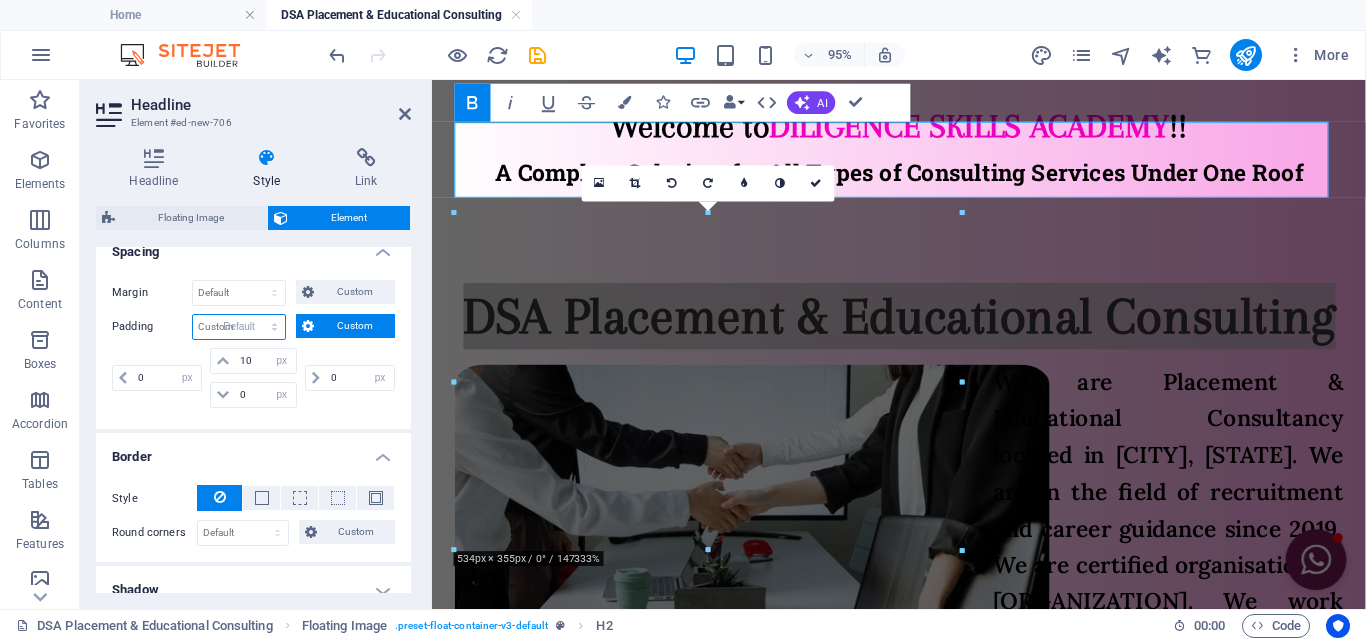 click on "Default px rem % vh vw Custom" at bounding box center [239, 327] 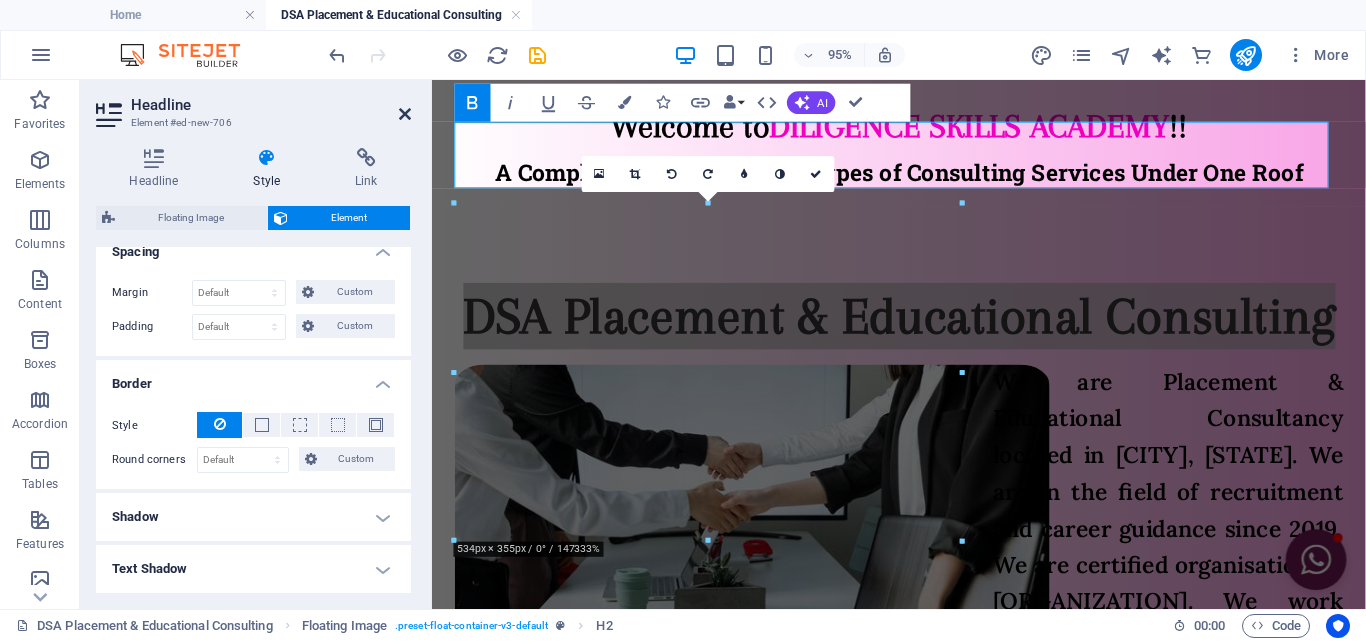click at bounding box center [405, 114] 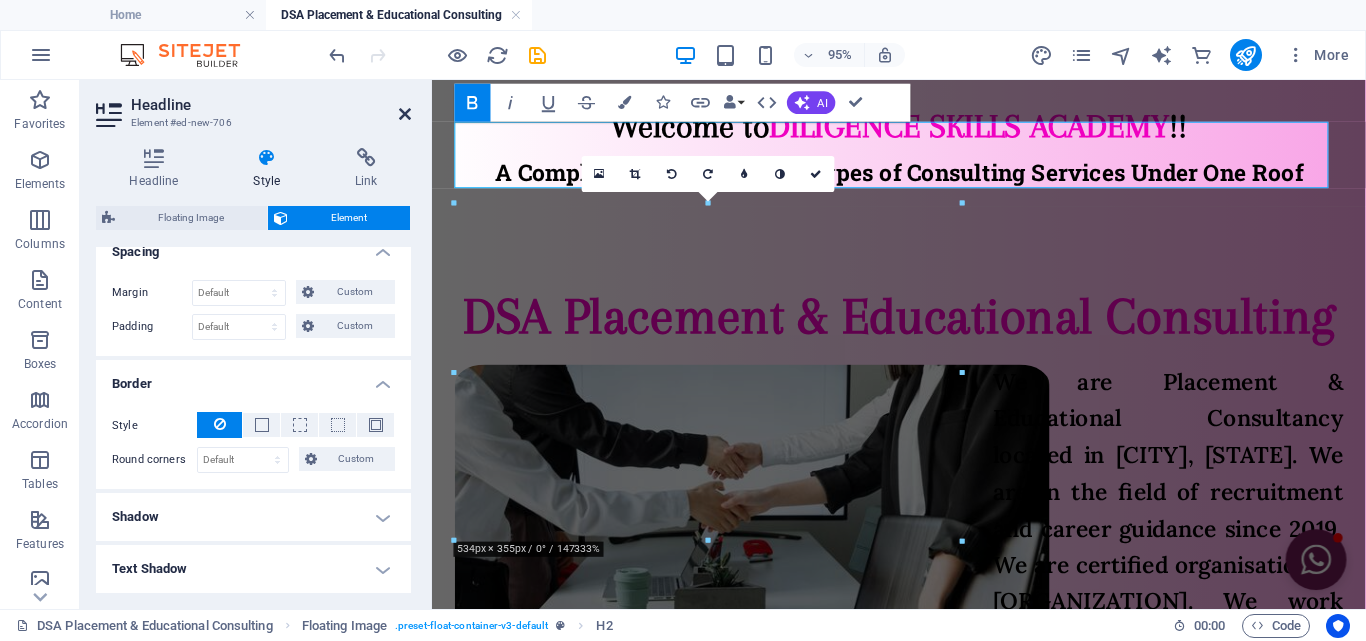 scroll, scrollTop: 300, scrollLeft: 0, axis: vertical 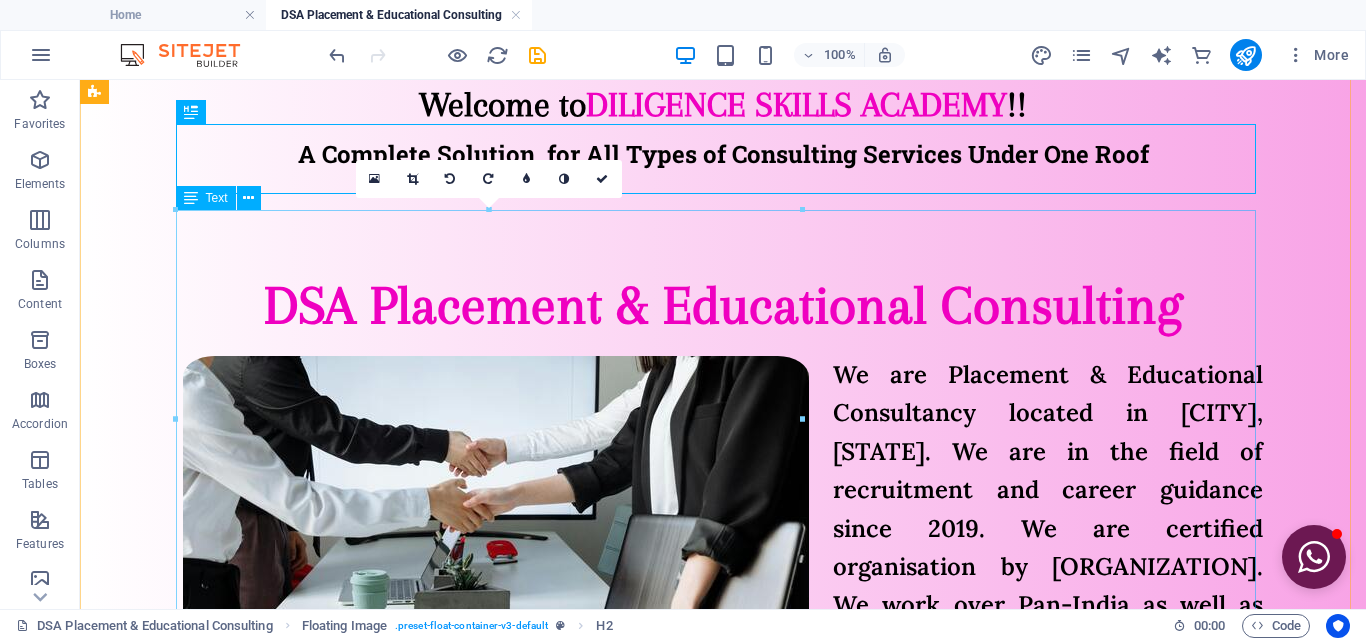click on "We are Placement & Educational Consultancy located in [CITY], [STATE]. We are in the field of recruitment and career guidance since 2019. We are certified organisation by [ORGANIZATION]. We work over Pan-India as well as Overseas. We provide full guidance to get an appropriate placement to Job Seekers. For our clientele we provide human resource solution with quality and efficient manpower. We’ve team of Class Recruiters for prelims talent acquisition. We act as a bridge between job seekers and employers . We help companies find qualified candidates for open positions and assist individuals in finding suitable employment. They do this by understanding the needs of both parties, conducting research, and matching the right people with the right roles." at bounding box center (723, 682) 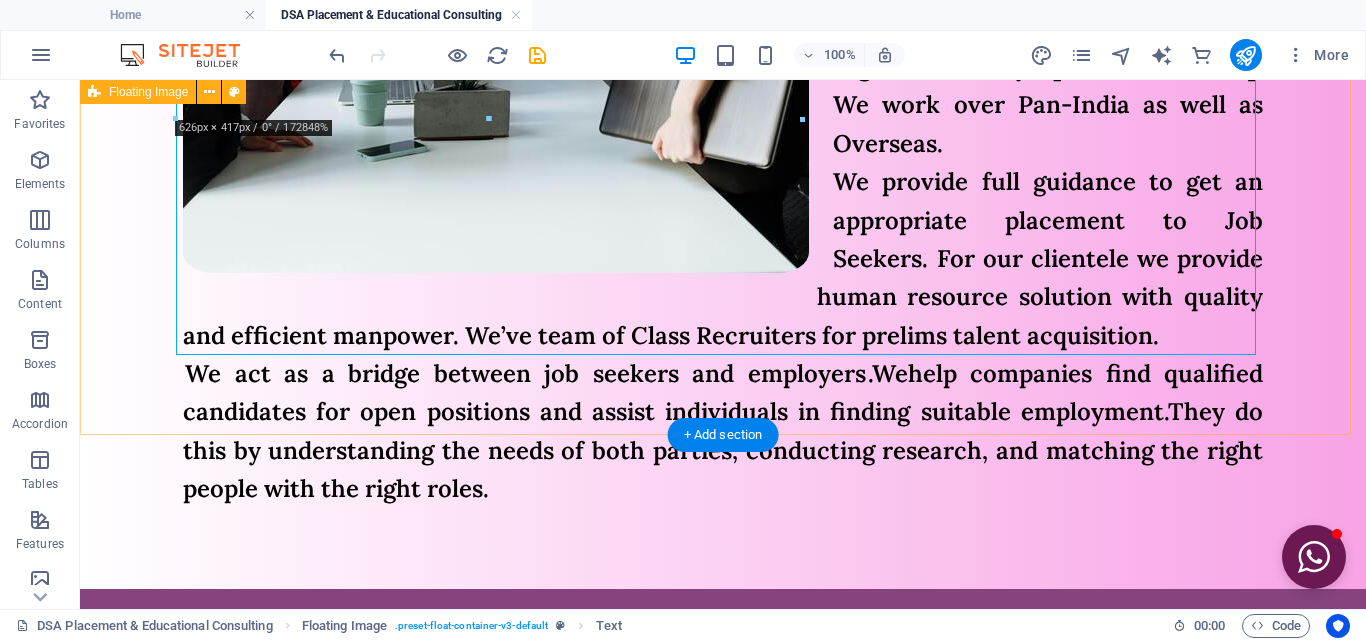 scroll, scrollTop: 900, scrollLeft: 0, axis: vertical 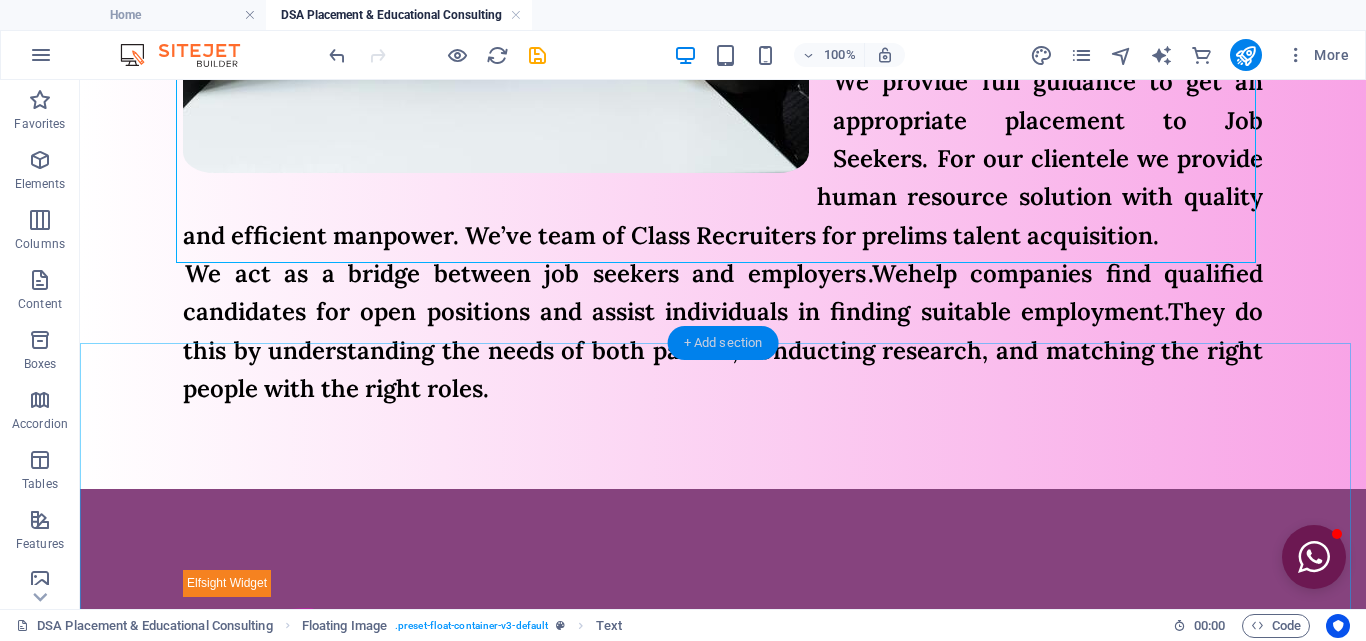 click on "+ Add section" at bounding box center [723, 343] 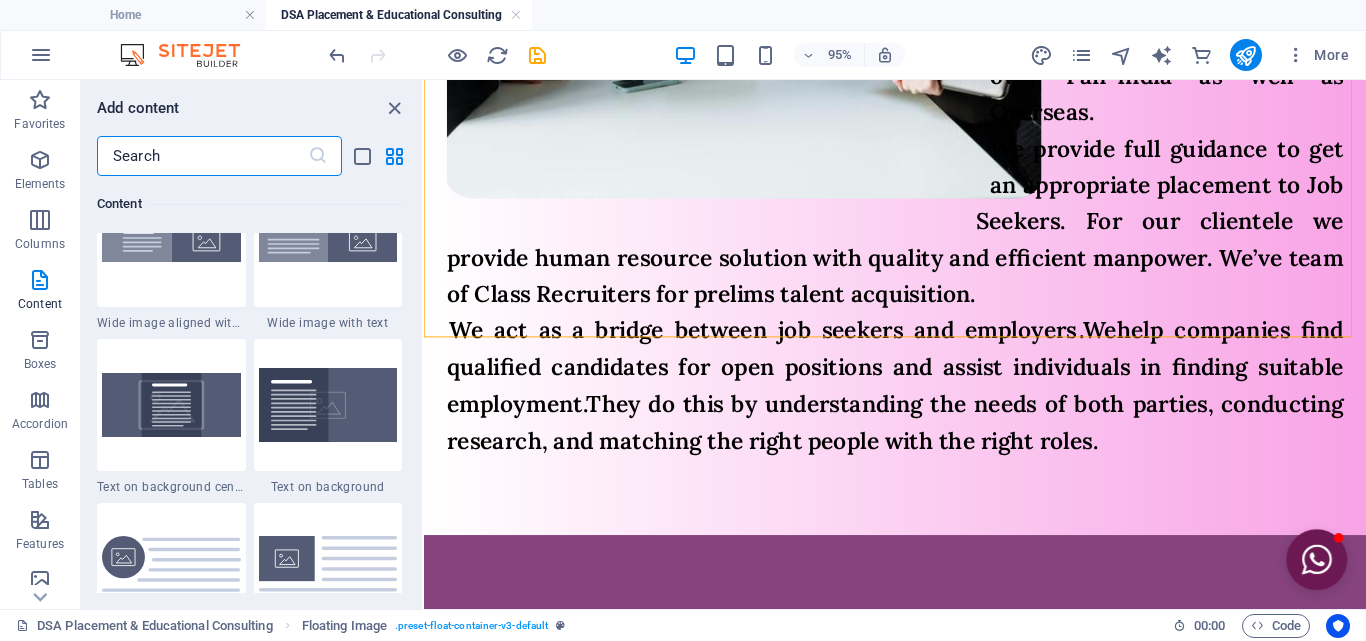 scroll, scrollTop: 4199, scrollLeft: 0, axis: vertical 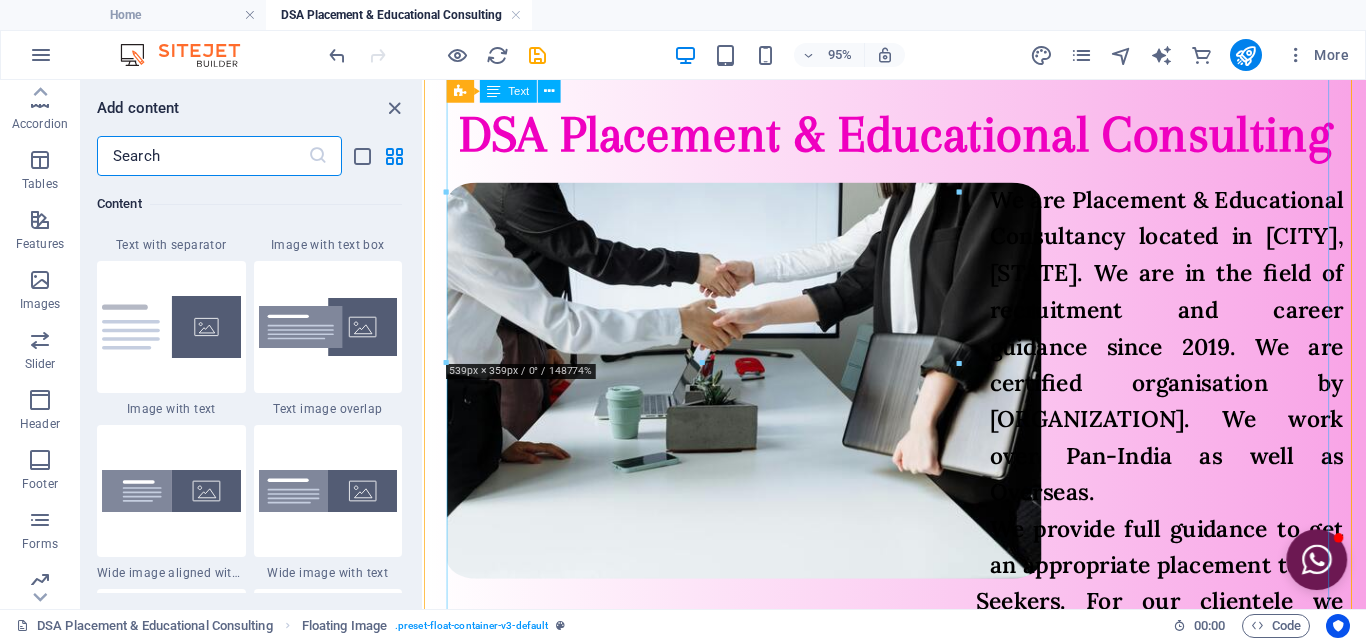 click on "We are Placement & Educational Consultancy located in [CITY], [STATE]. We are in the field of recruitment and career guidance since 2019. We are certified organisation by [ORGANIZATION]. We work over Pan-India as well as Overseas. We provide full guidance to get an appropriate placement to Job Seekers. For our clientele we provide human resource solution with quality and efficient manpower. We’ve team of Class Recruiters for prelims talent acquisition. We act as a bridge between job seekers and employers . We help companies find qualified candidates for open positions and assist individuals in finding suitable employment. They do this by understanding the needs of both parties, conducting research, and matching the right people with the right roles." at bounding box center (920, 533) 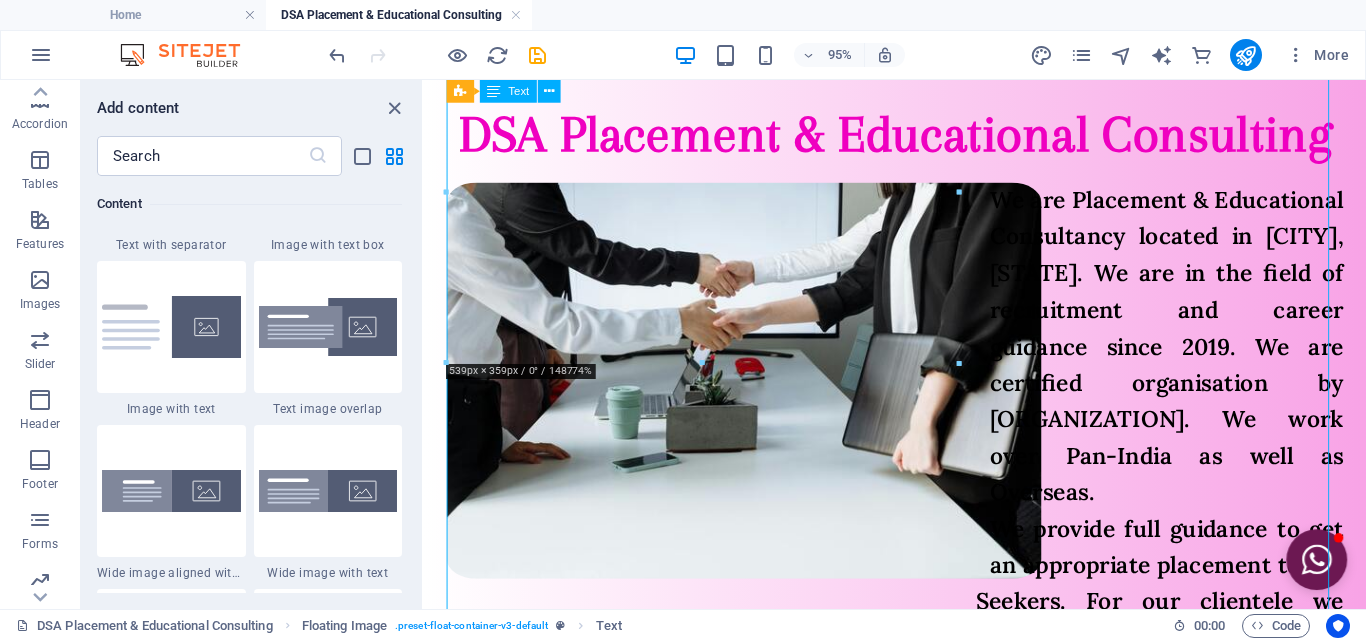 click on "We are Placement & Educational Consultancy located in [CITY], [STATE]. We are in the field of recruitment and career guidance since 2019. We are certified organisation by [ORGANIZATION]. We work over Pan-India as well as Overseas. We provide full guidance to get an appropriate placement to Job Seekers. For our clientele we provide human resource solution with quality and efficient manpower. We’ve team of Class Recruiters for prelims talent acquisition. We act as a bridge between job seekers and employers . We help companies find qualified candidates for open positions and assist individuals in finding suitable employment. They do this by understanding the needs of both parties, conducting research, and matching the right people with the right roles." at bounding box center [920, 533] 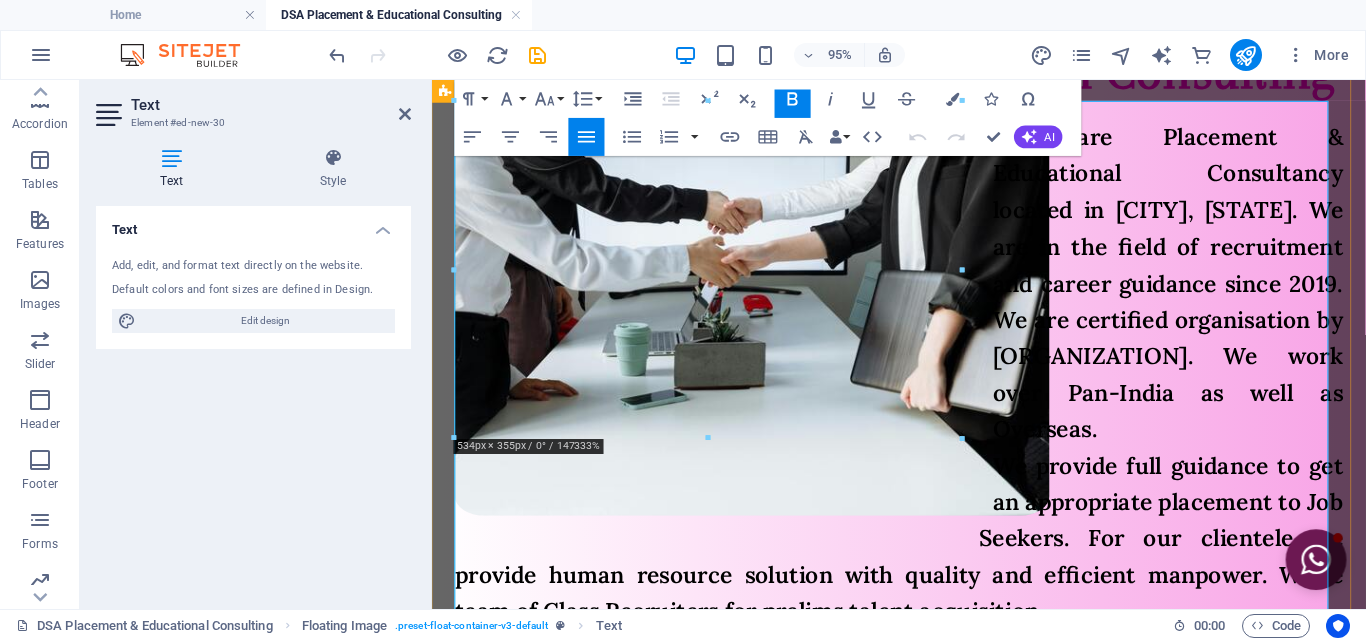 scroll, scrollTop: 567, scrollLeft: 0, axis: vertical 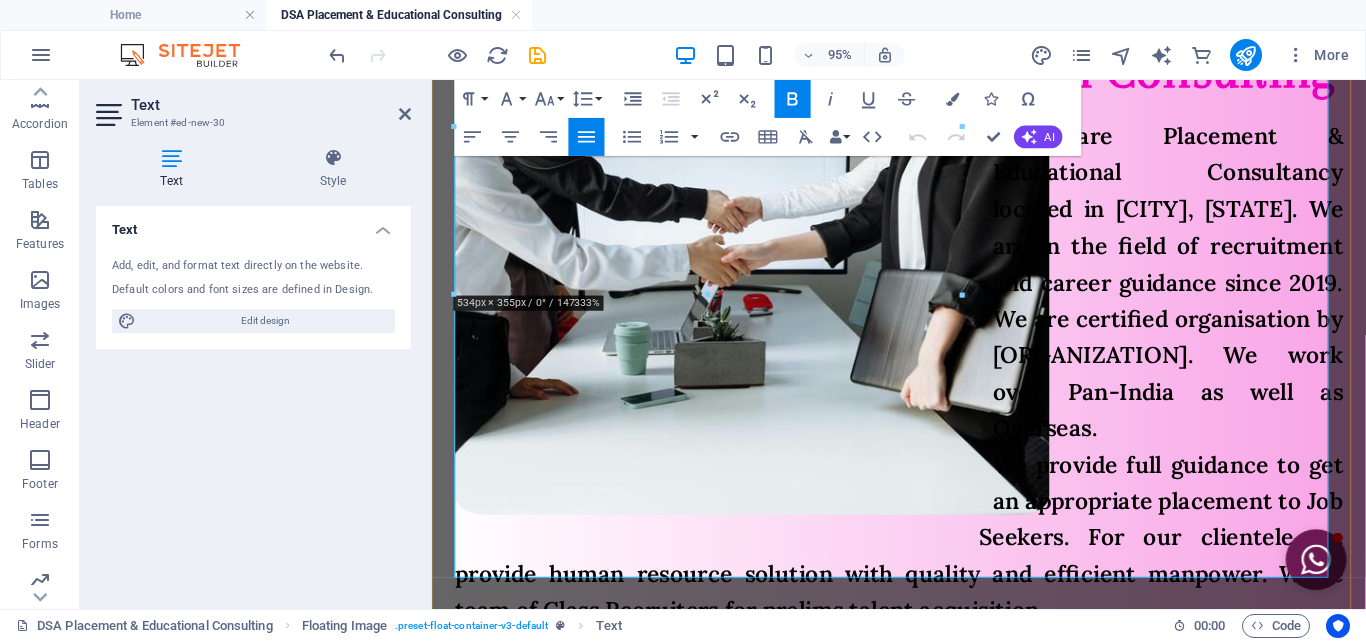 click on "We are Placement & Educational Consultancy located in [CITY], [STATE]. We are in the field of recruitment and career guidance since 2019. We are certified organisation by [ORGANIZATION]. We work over Pan-India as well as Overseas." at bounding box center [923, 294] 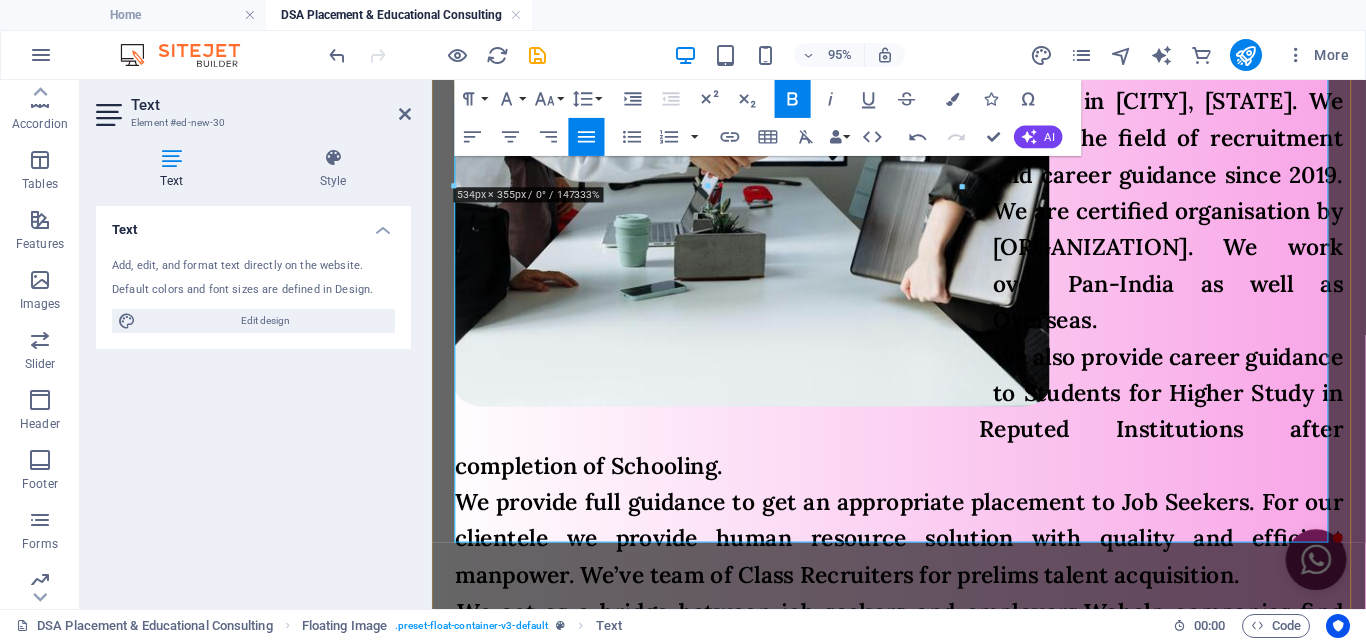 scroll, scrollTop: 767, scrollLeft: 0, axis: vertical 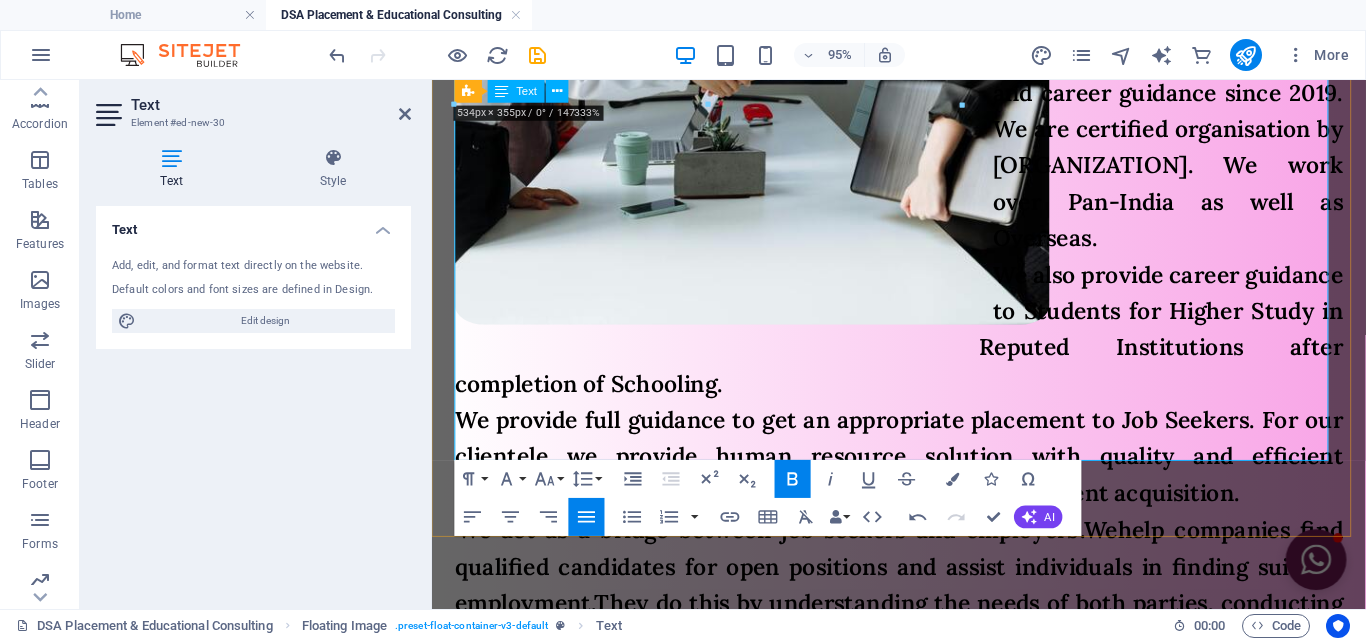 click on "We act as a bridge between job seekers and employers . We help companies find qualified candidates for open positions and assist individuals in finding suitable employment. They do this by understanding the needs of both parties, conducting research, and matching the right people with the right roles." at bounding box center [923, 612] 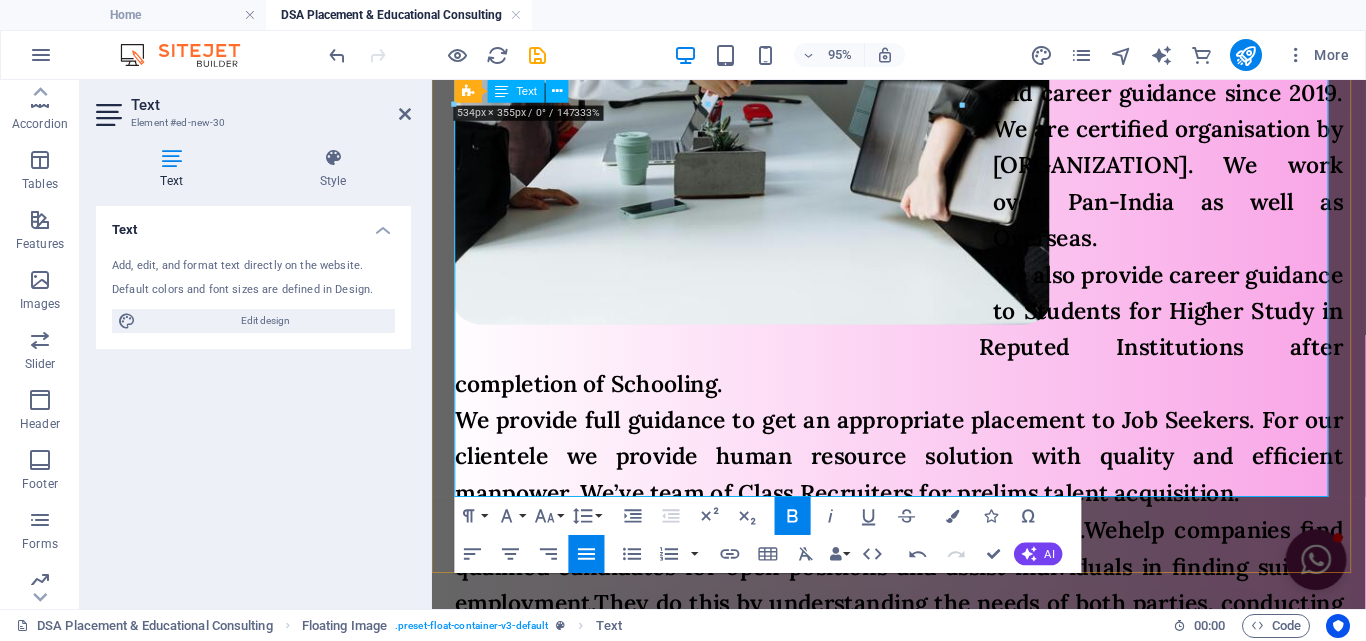 click on "​" at bounding box center (923, 708) 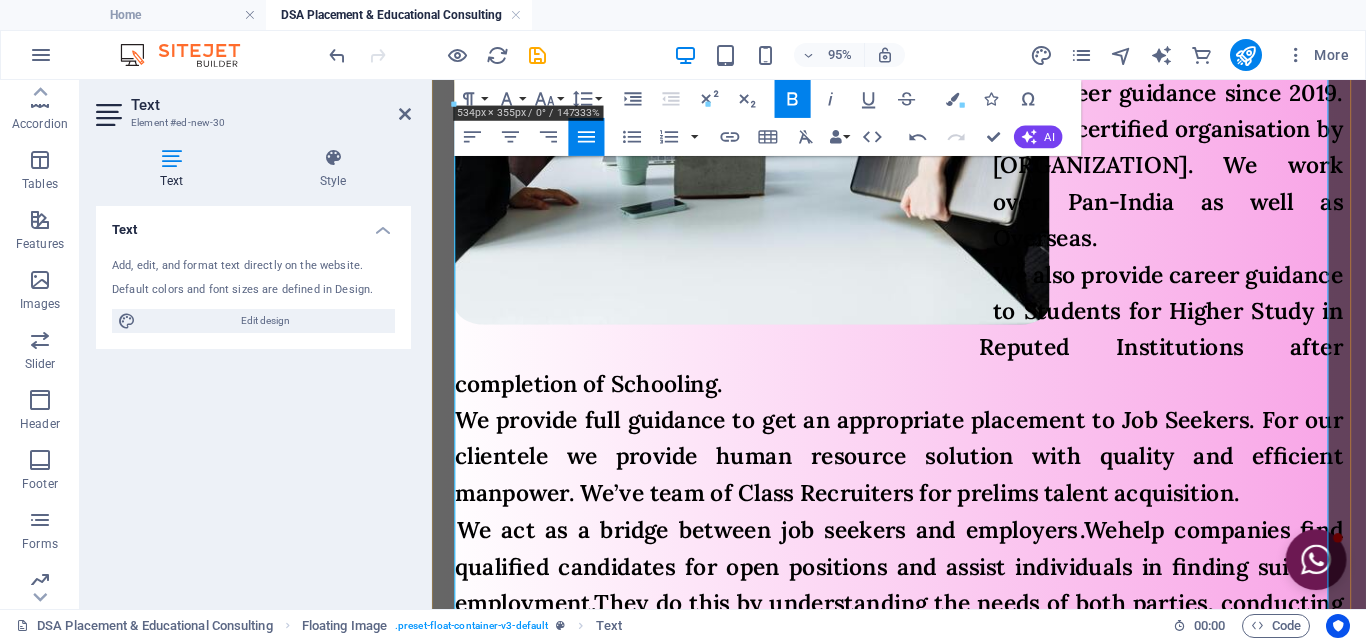 click on "that provide expert advice and support to individuals, institutions, and organizations within the education sector" at bounding box center [901, 710] 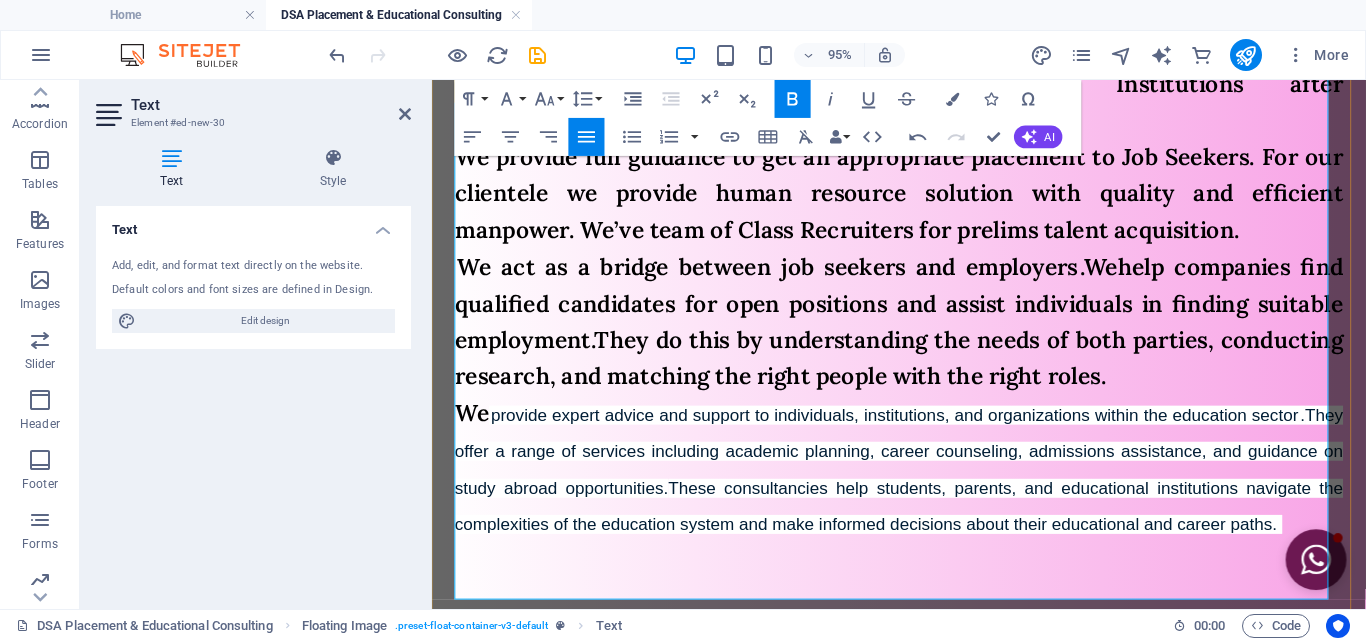 scroll, scrollTop: 1067, scrollLeft: 0, axis: vertical 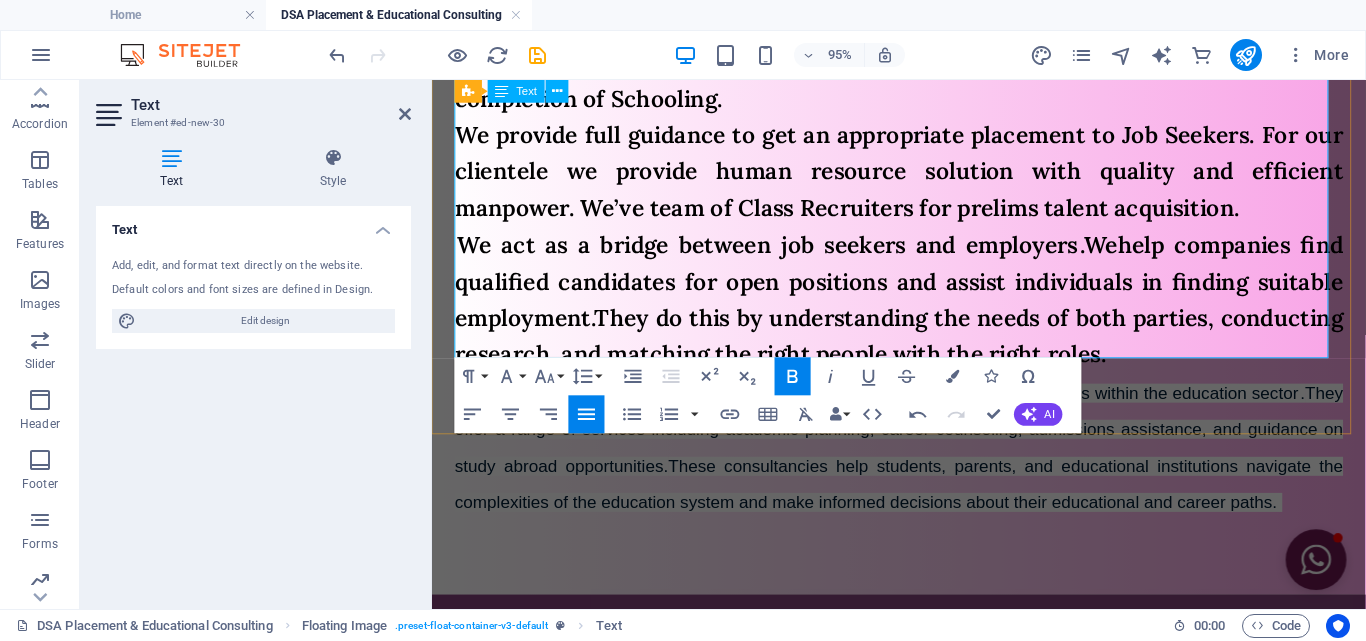click on "They offer a range of services including academic planning, career counseling, admissions assistance, and guidance on study abroad opportunities." at bounding box center (923, 448) 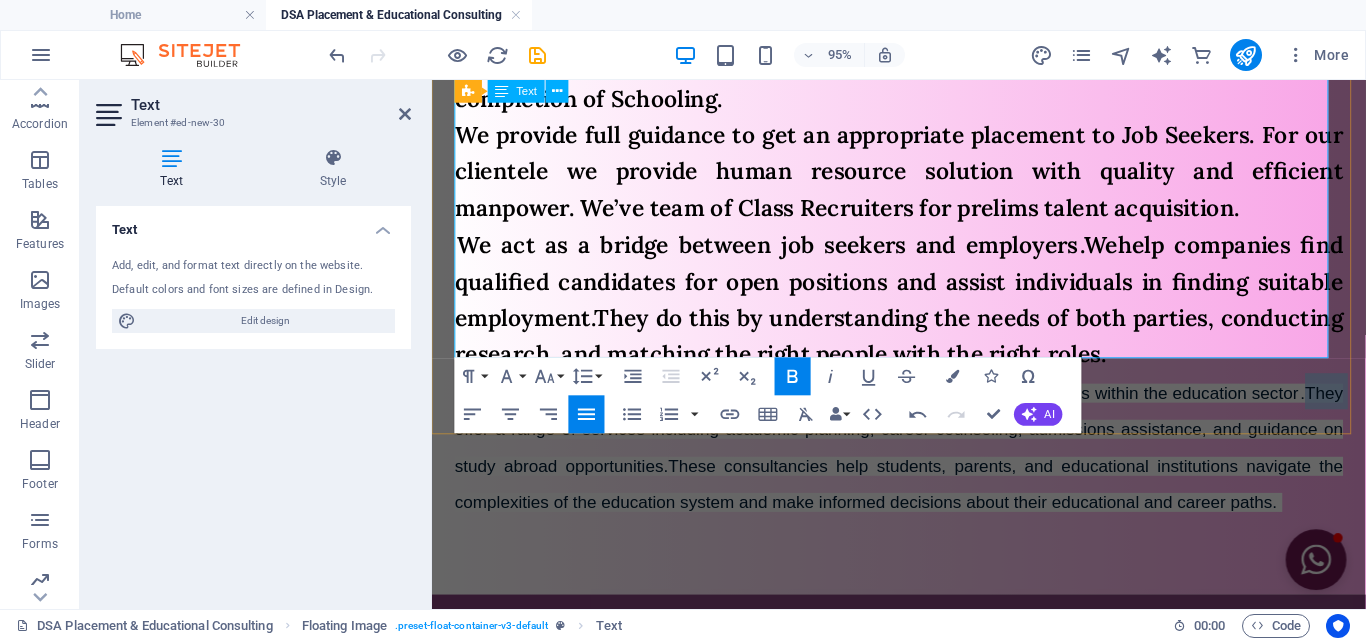 click on "They offer a range of services including academic planning, career counseling, admissions assistance, and guidance on study abroad opportunities." at bounding box center (923, 448) 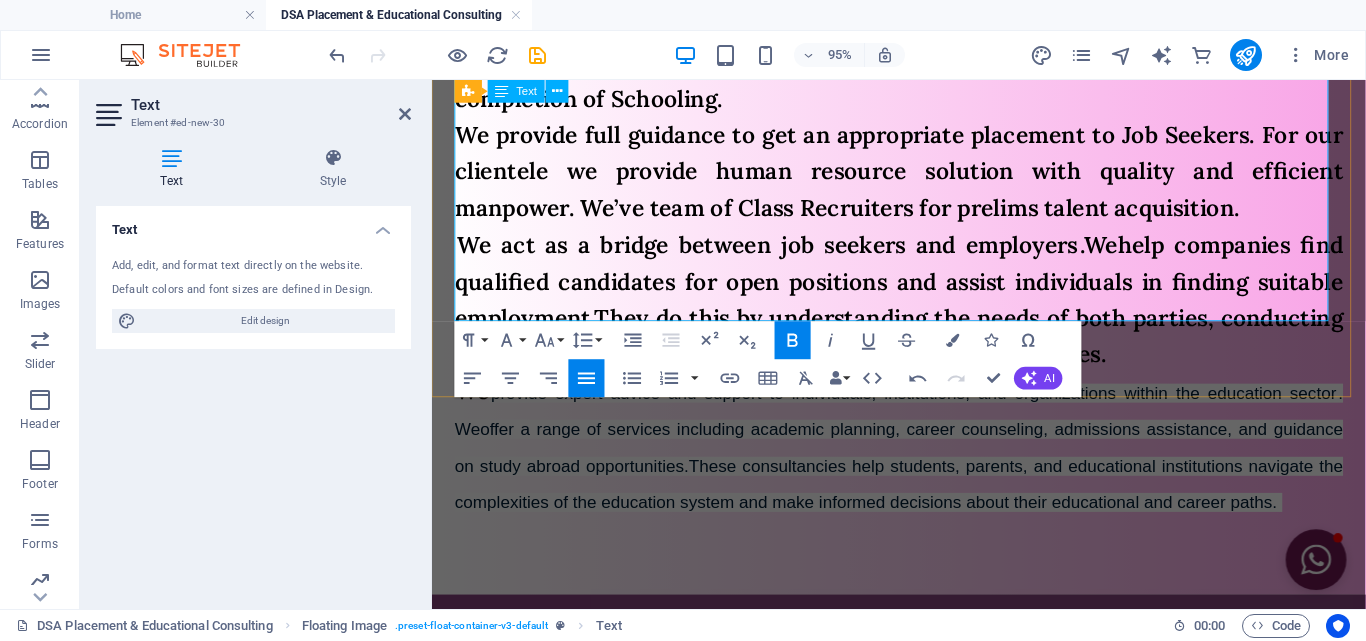 click on "These consultancies help students, parents, and educational institutions navigate the complexities of the education system and make informed decisions about their educational and career paths." at bounding box center [923, 506] 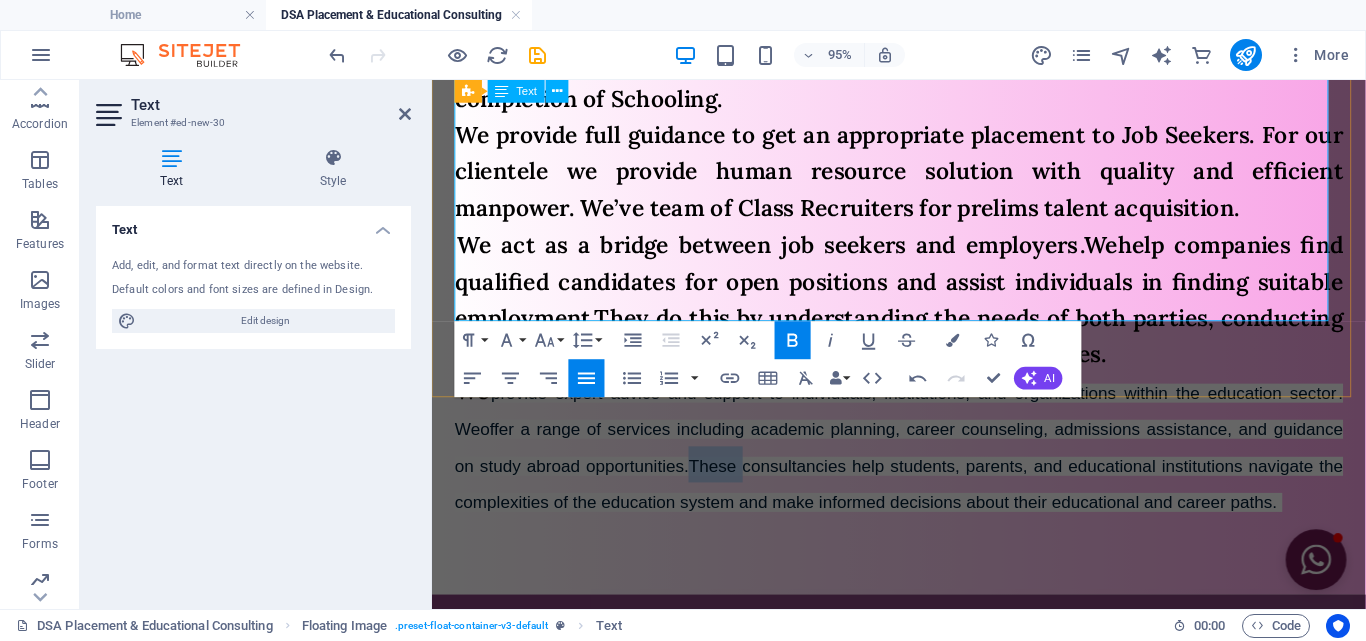 click on "These consultancies help students, parents, and educational institutions navigate the complexities of the education system and make informed decisions about their educational and career paths." at bounding box center [923, 506] 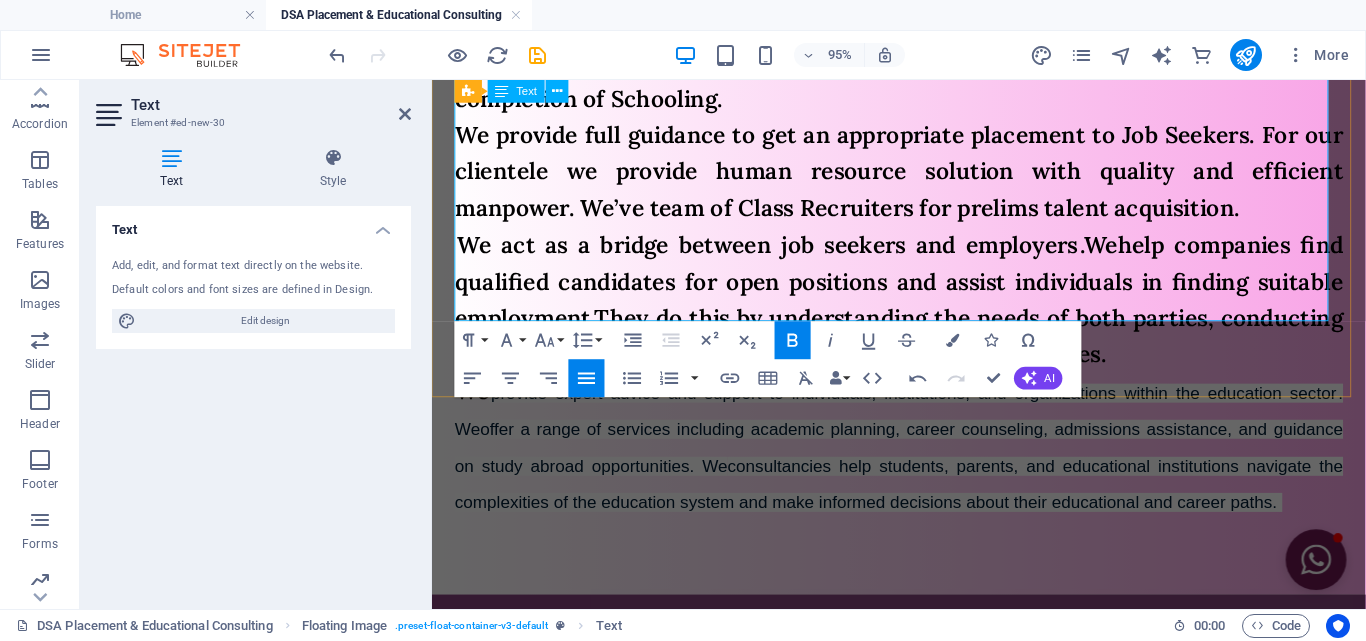 click on "consultancies help students, parents, and educational institutions navigate the complexities of the education system and make informed decisions about their educational and career paths." at bounding box center [923, 506] 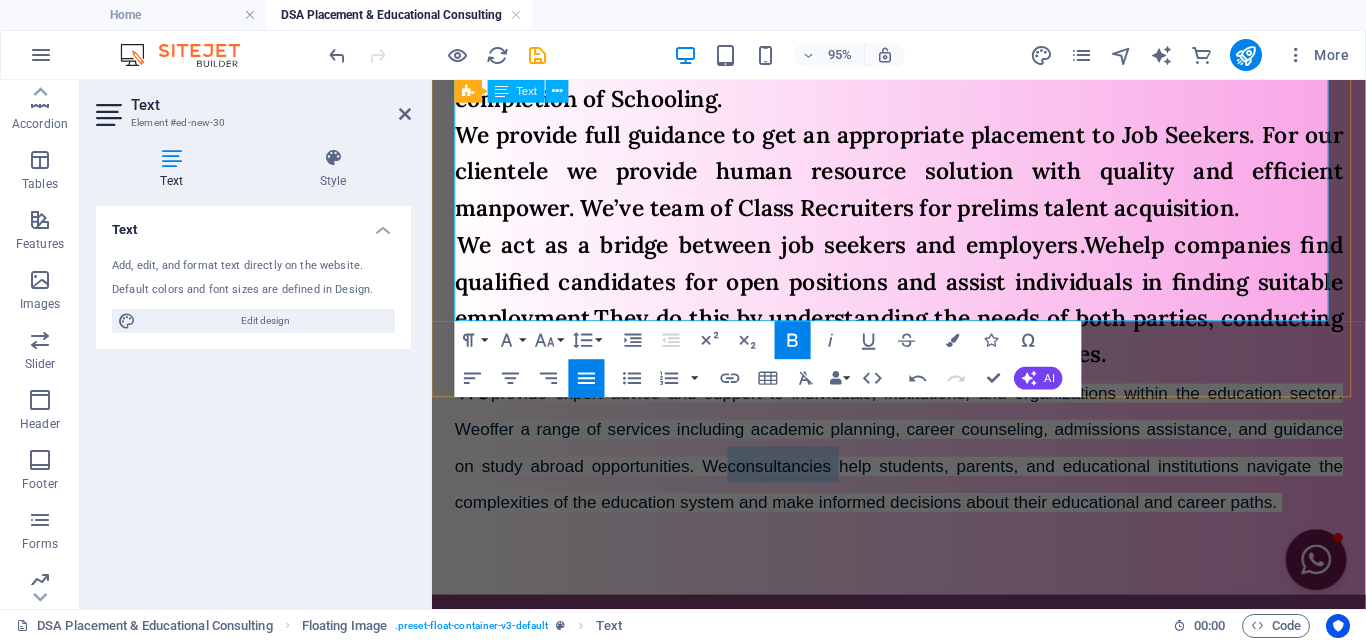 click on "consultancies help students, parents, and educational institutions navigate the complexities of the education system and make informed decisions about their educational and career paths." at bounding box center (923, 506) 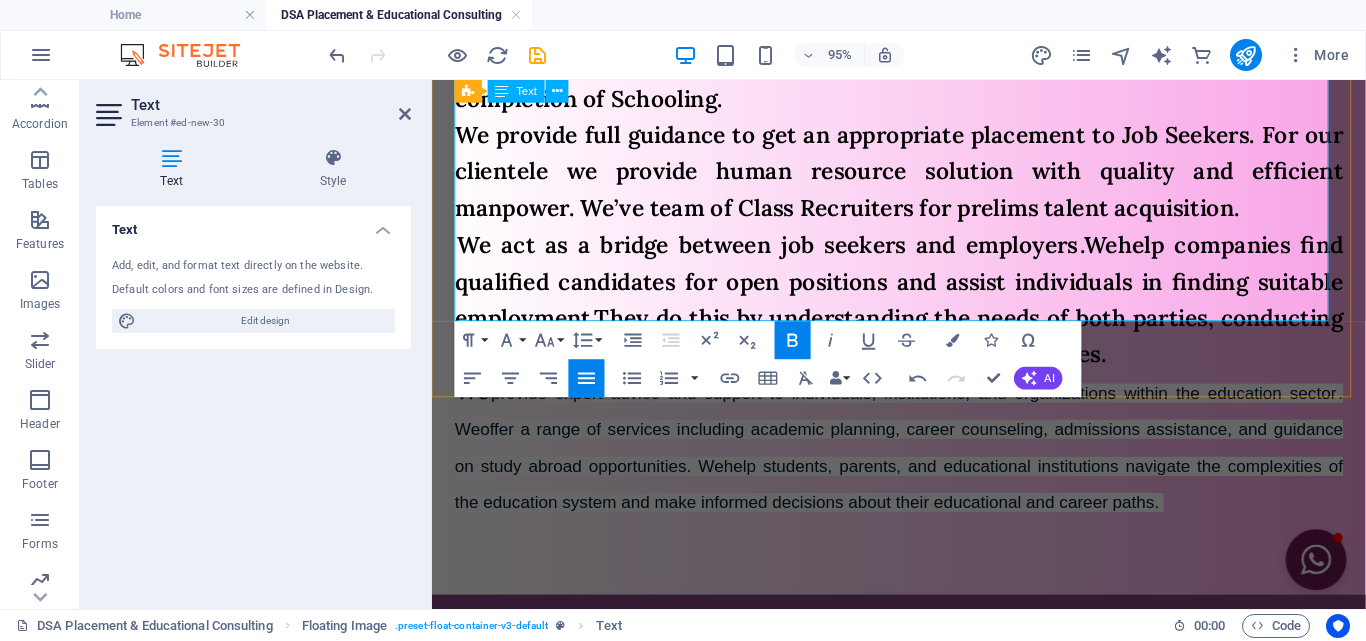 click on "help students, parents, and educational institutions navigate the complexities of the education system and make informed decisions about their educational and career paths." at bounding box center [923, 506] 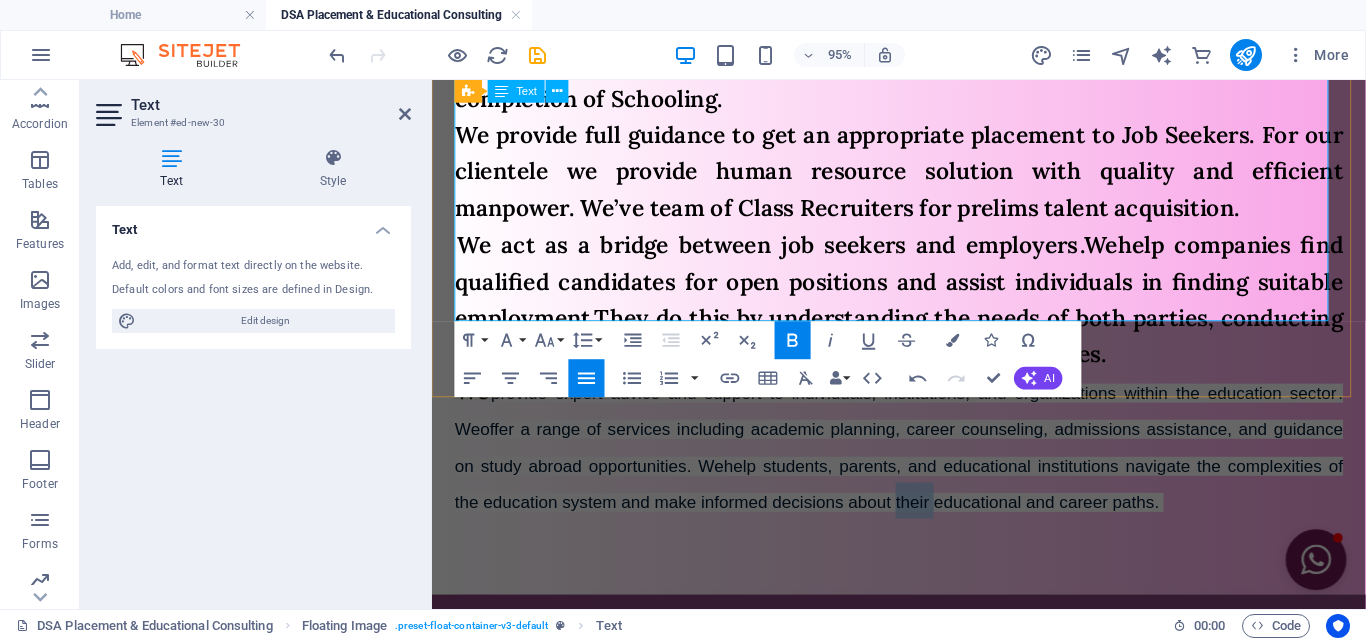 click on "help students, parents, and educational institutions navigate the complexities of the education system and make informed decisions about their educational and career paths." at bounding box center [923, 506] 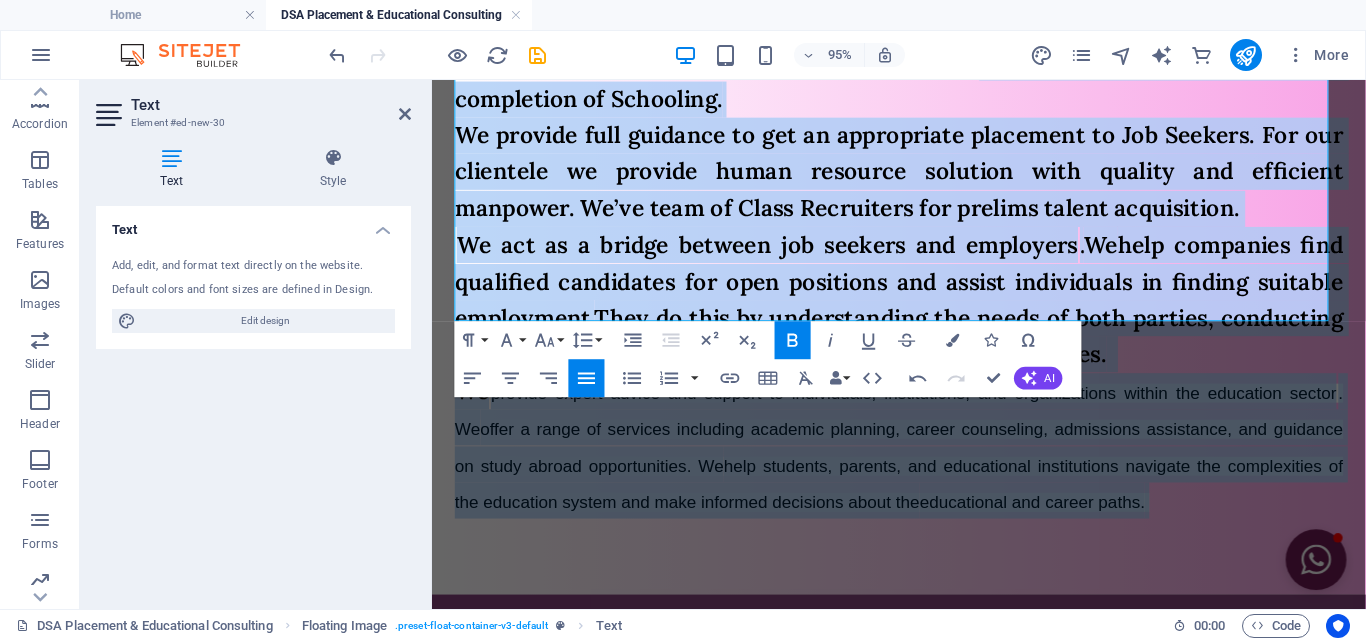 click 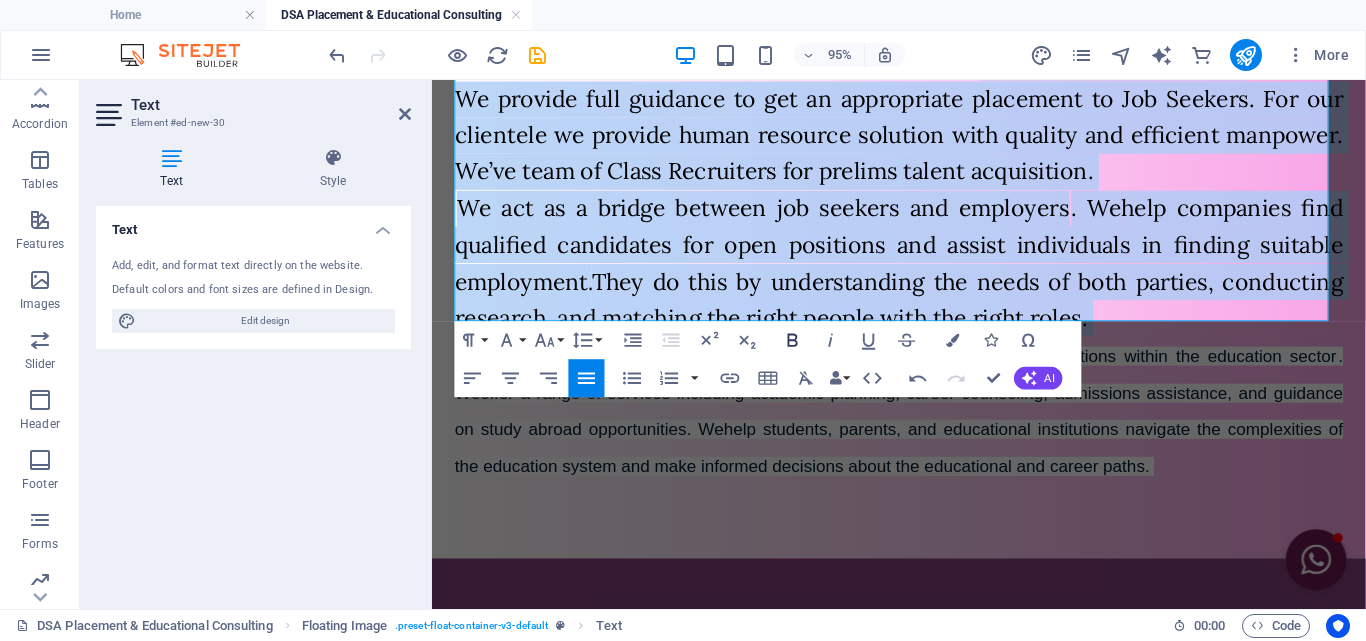 click 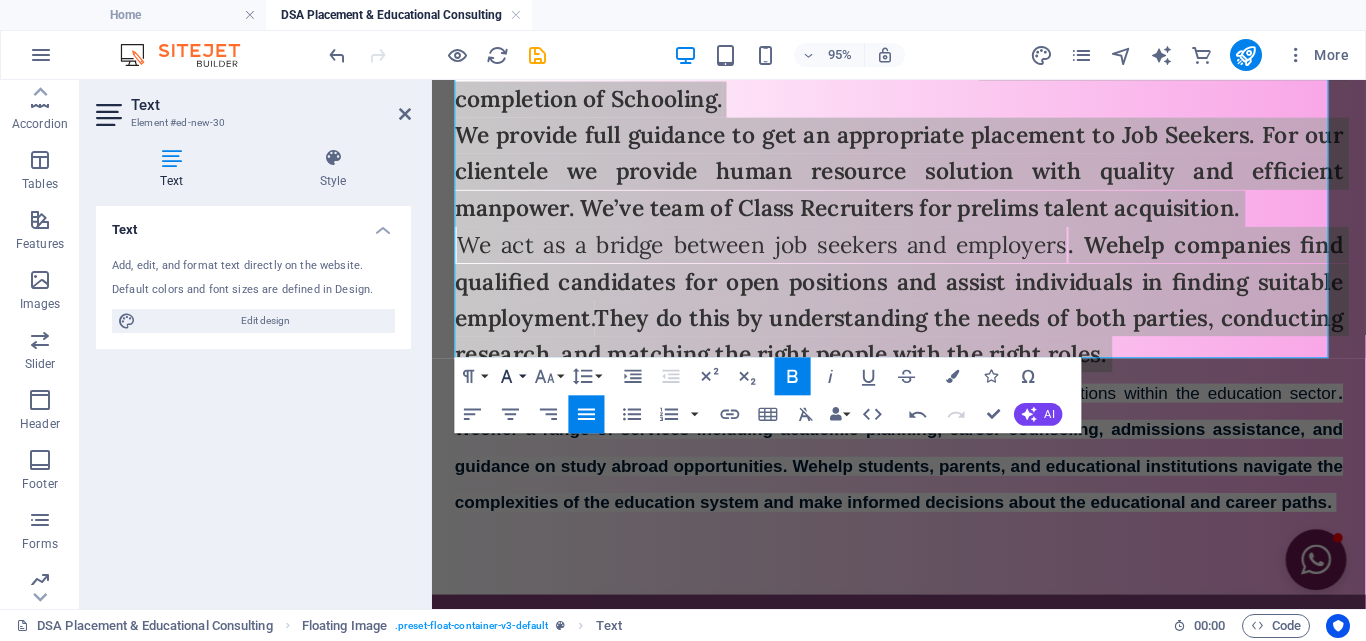 click on "Font Family" at bounding box center (511, 377) 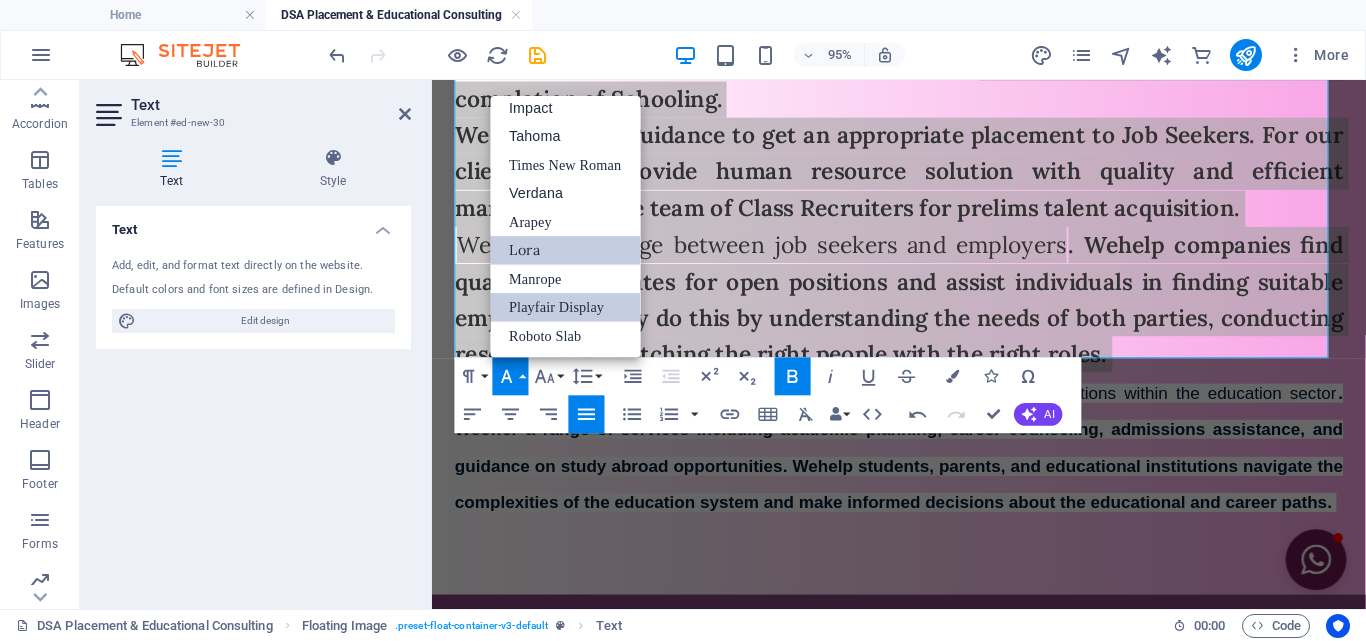 scroll, scrollTop: 71, scrollLeft: 0, axis: vertical 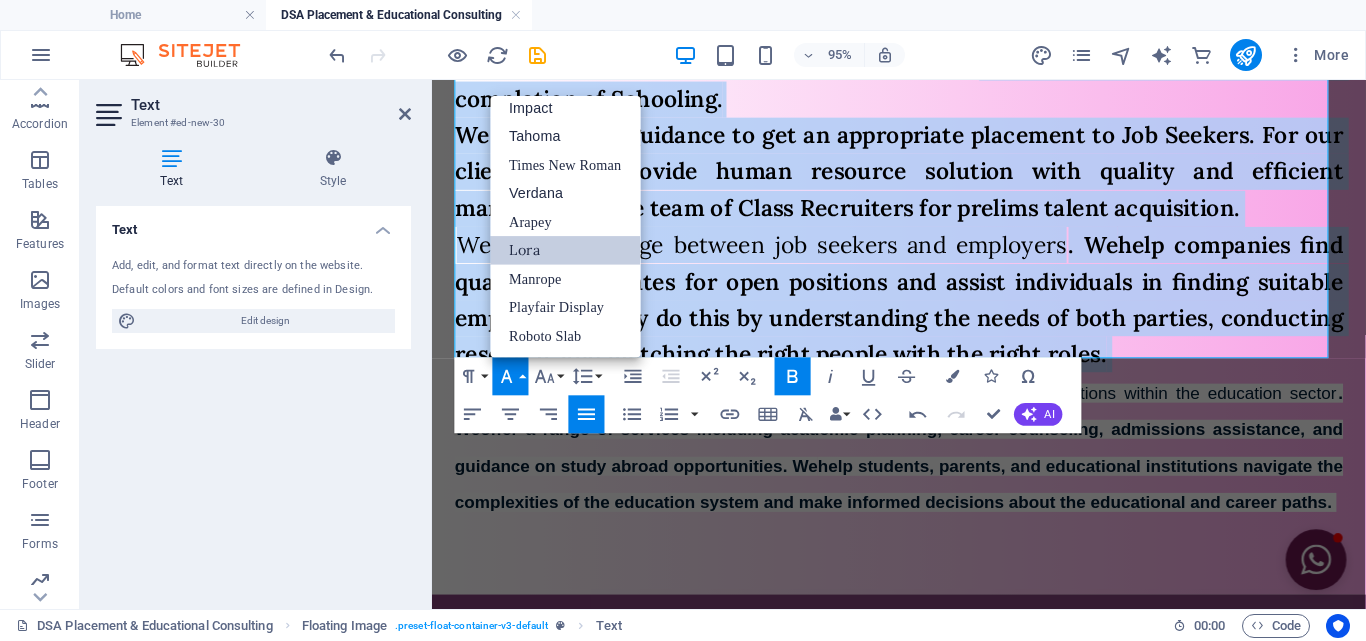 click on "Lora" at bounding box center (566, 250) 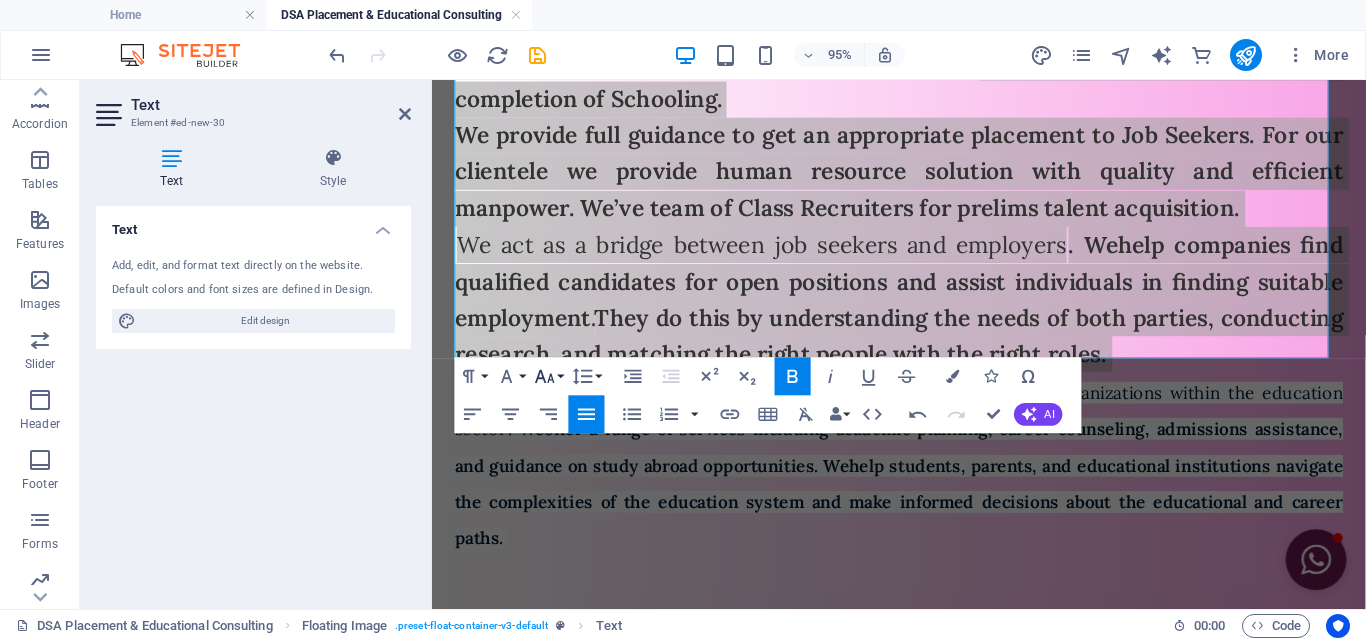 click 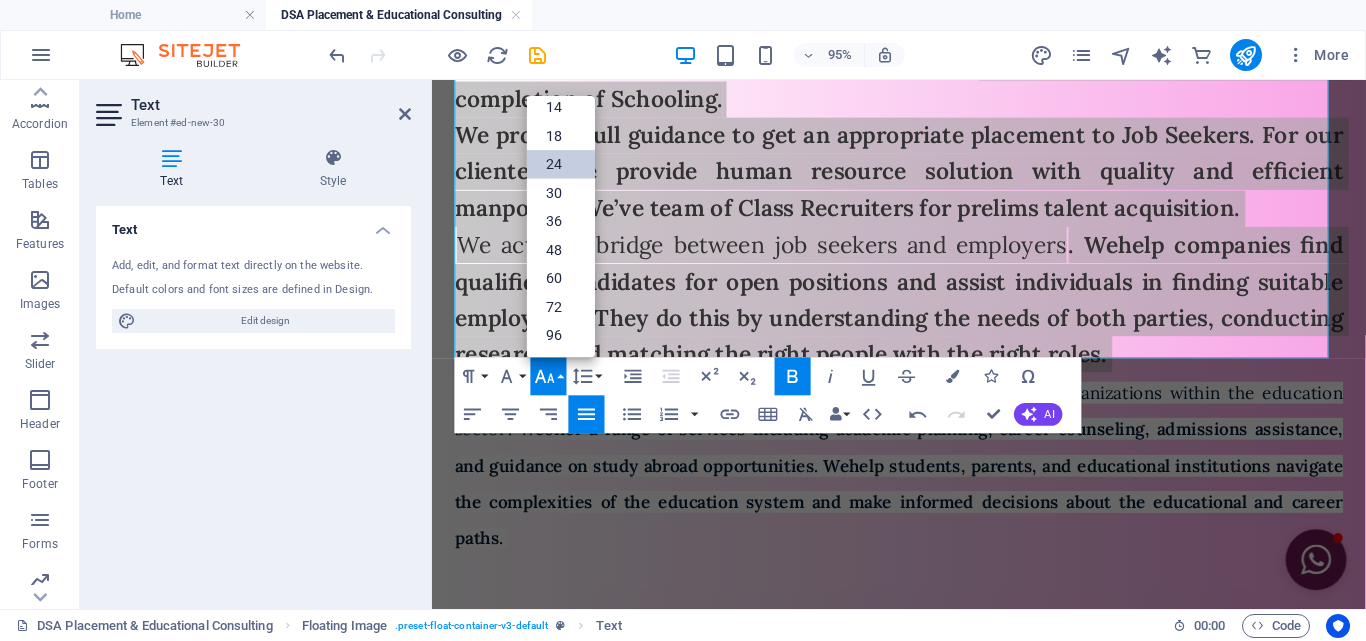 scroll, scrollTop: 161, scrollLeft: 0, axis: vertical 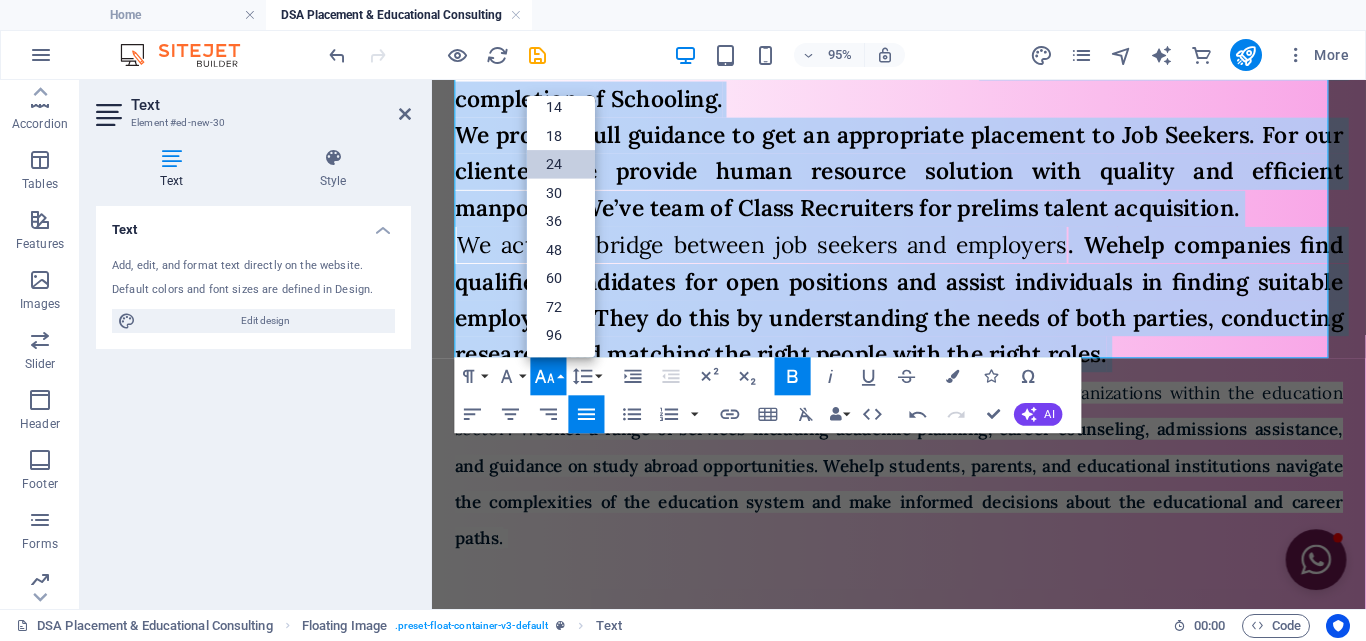 click on "24" at bounding box center [561, 165] 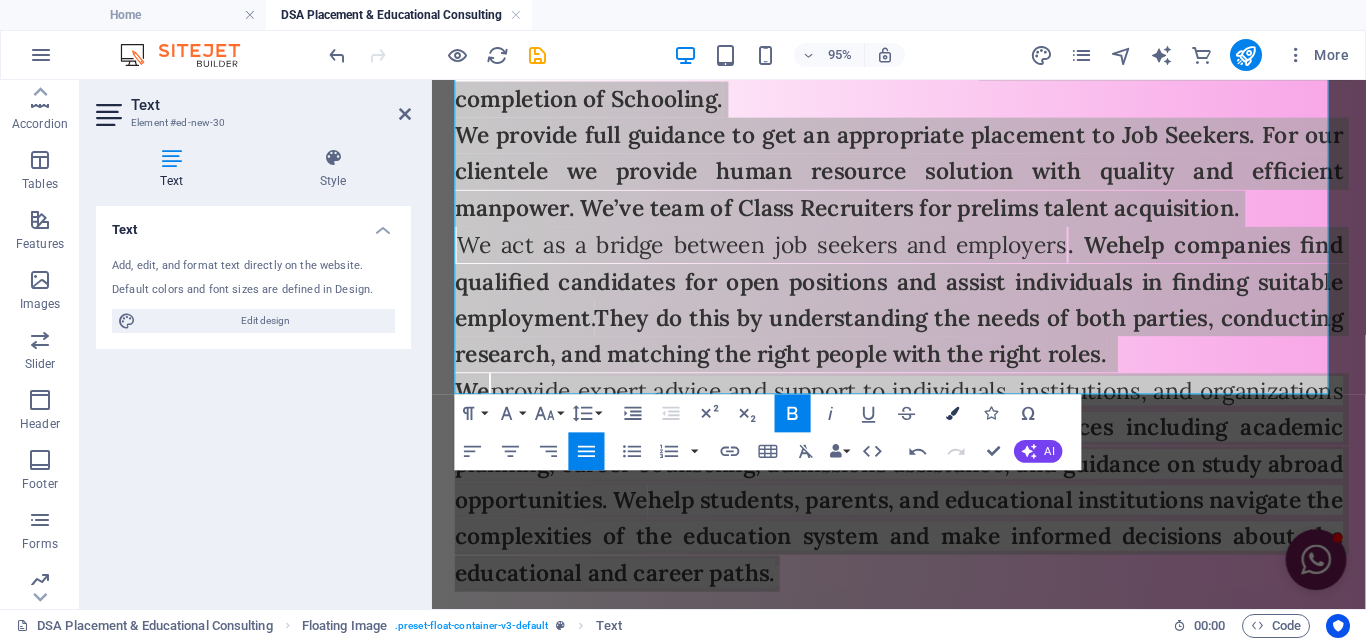 click at bounding box center (952, 413) 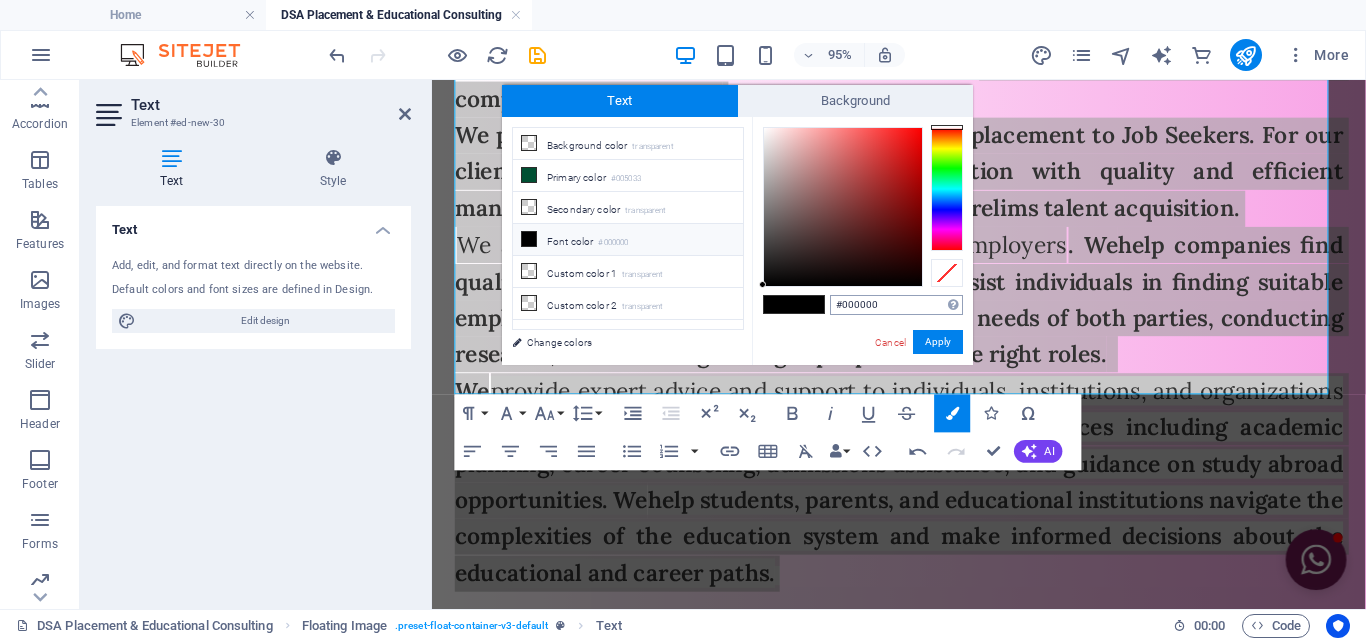 click on "#000000" at bounding box center [896, 305] 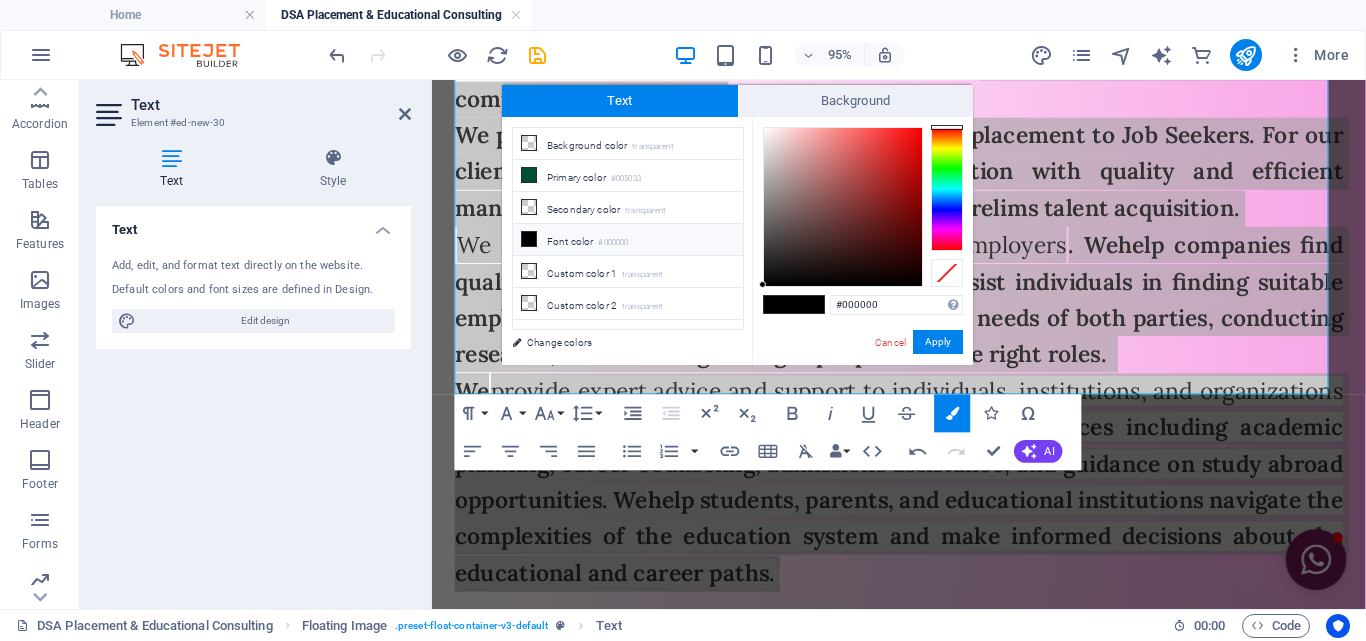 click at bounding box center (809, 304) 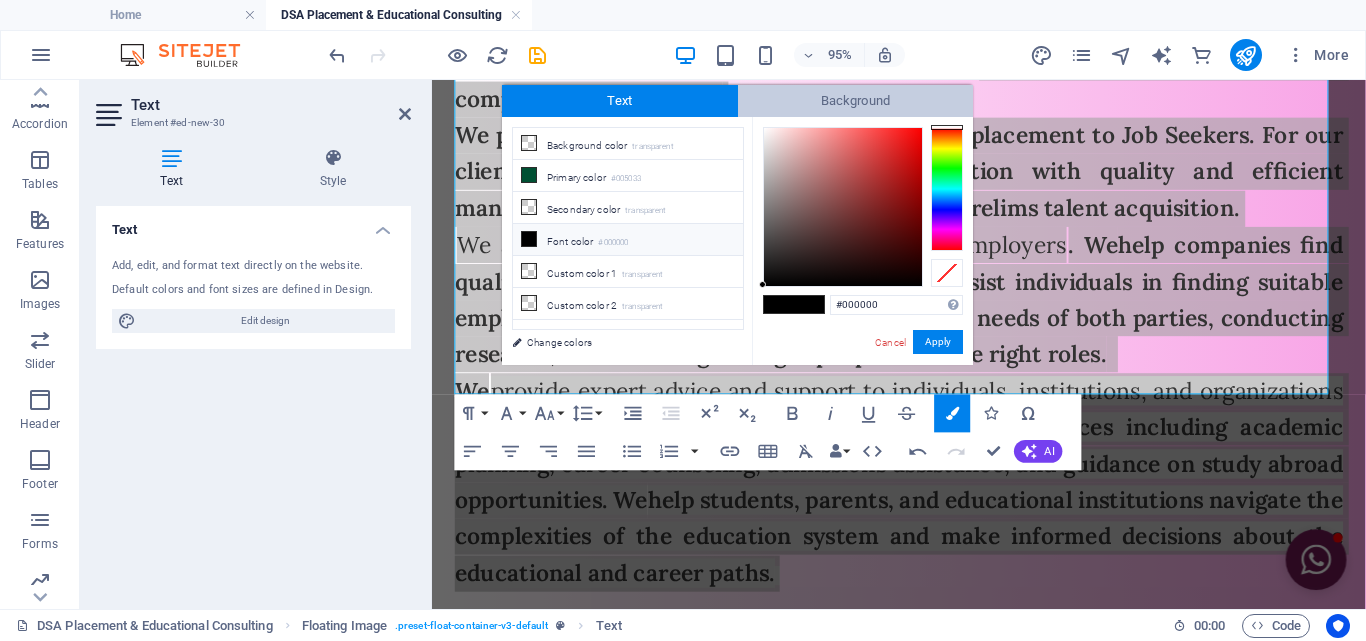 click on "Background" at bounding box center (856, 101) 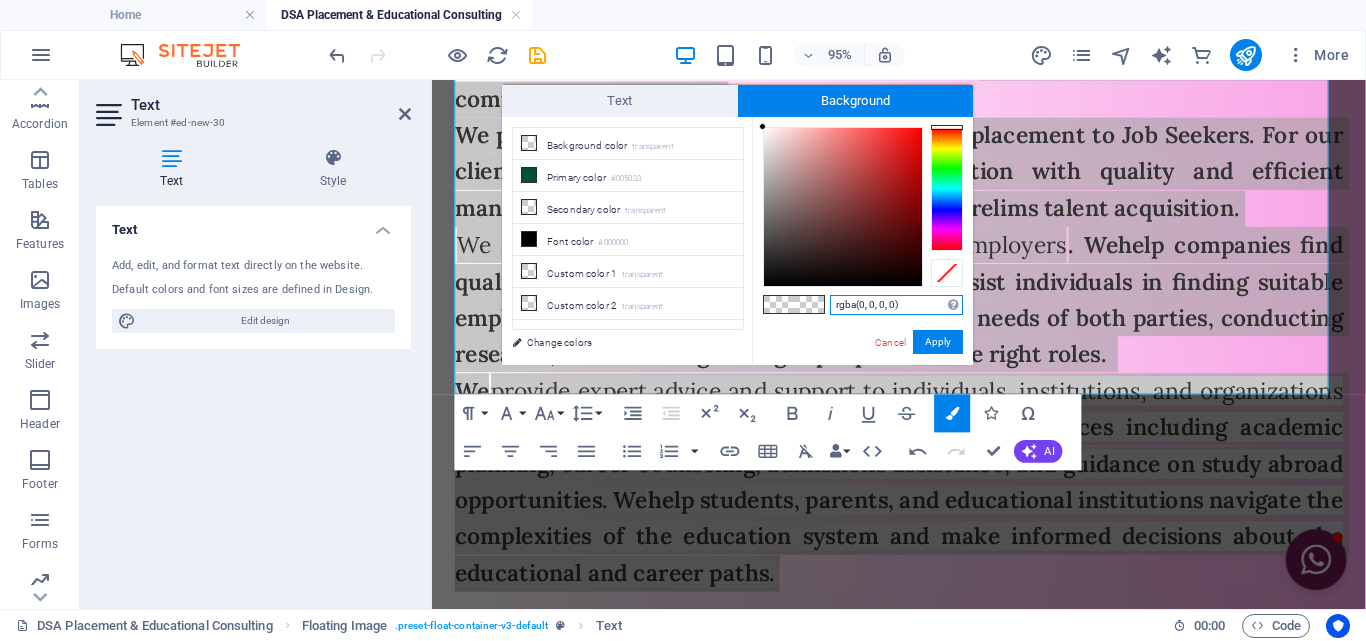click on "rgba(0, 0, 0, 0)" at bounding box center [896, 305] 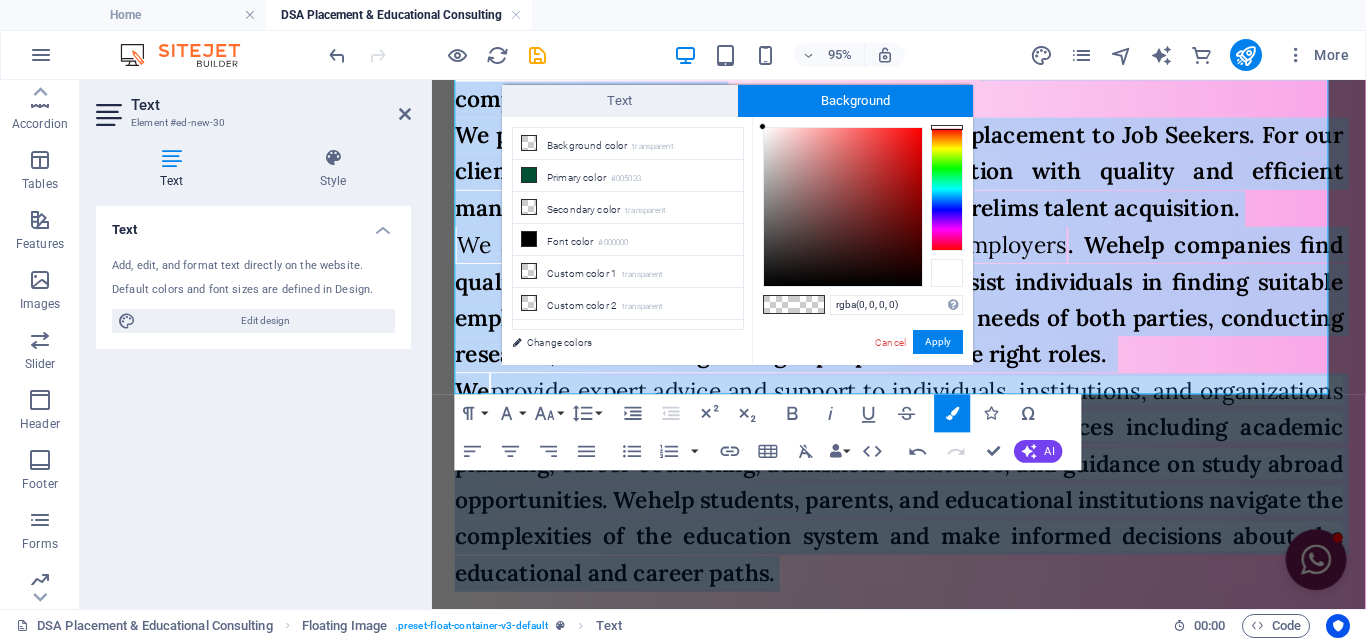 click at bounding box center (947, 273) 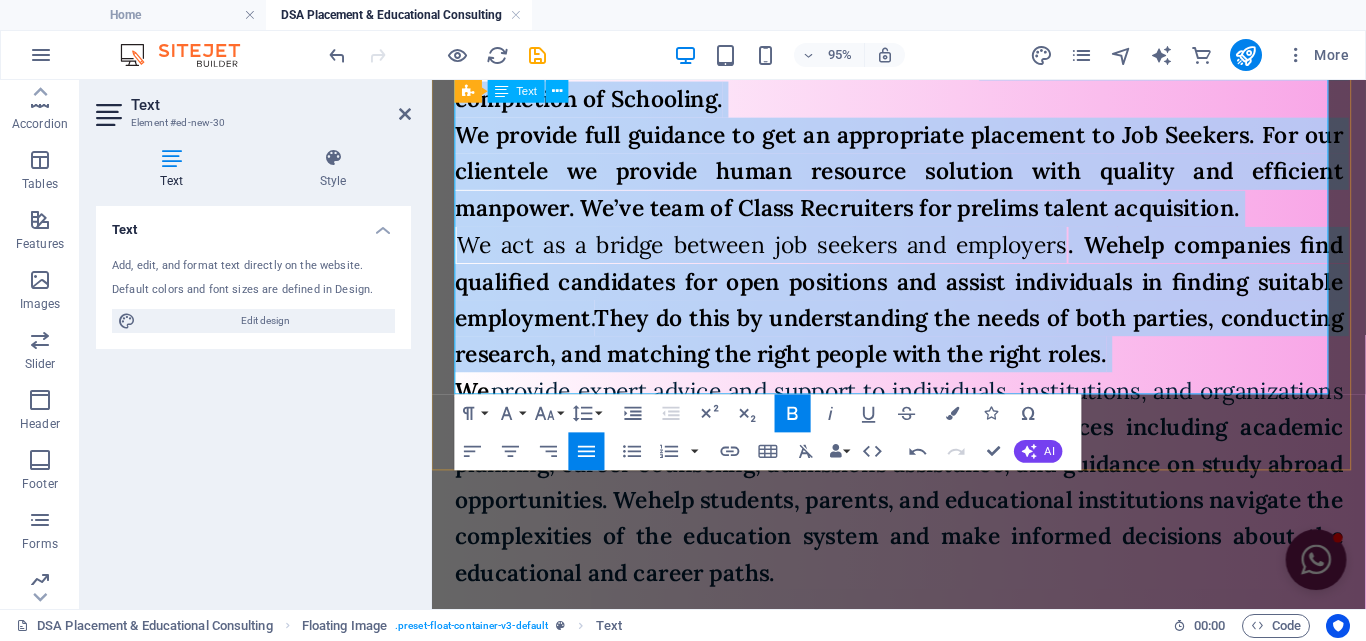 click on "We provide expert advice and support to individuals, institutions, and organizations within the education sector . We offer a range of services including academic planning, career counseling, admissions assistance, and guidance on study abroad opportunities. We help students, parents, and educational institutions navigate the complexities of the education system and make informed decisions about the educational and career paths." at bounding box center [923, 504] 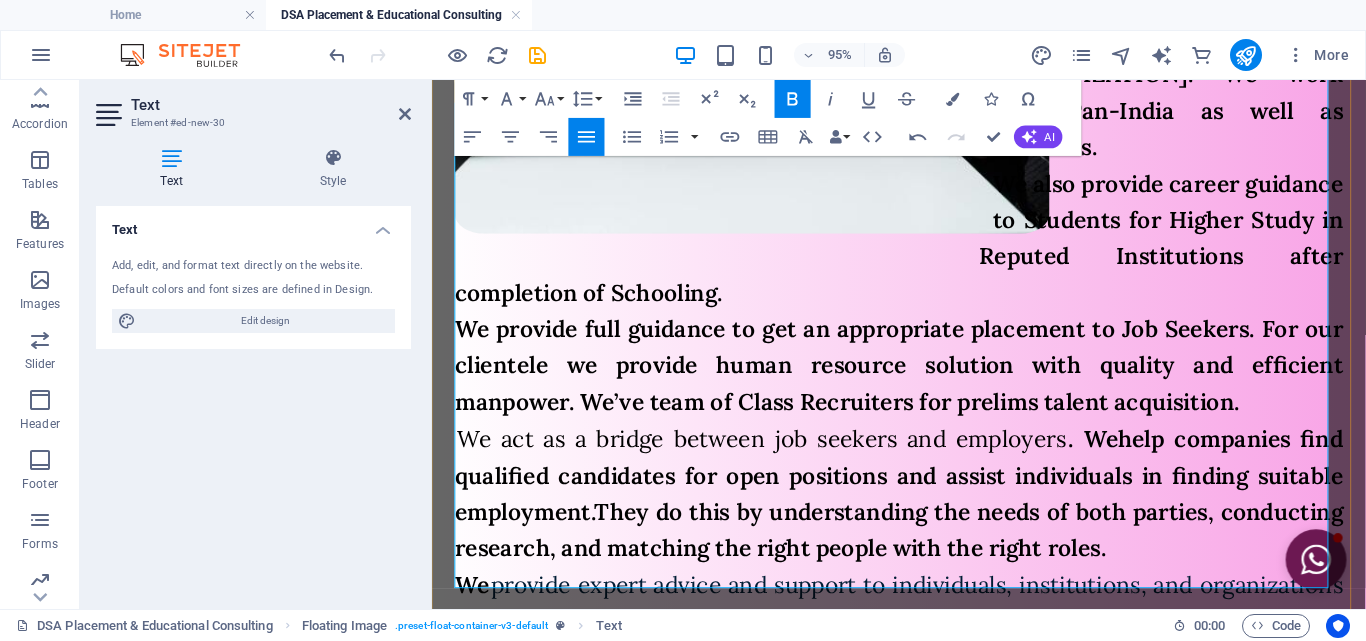 scroll, scrollTop: 867, scrollLeft: 0, axis: vertical 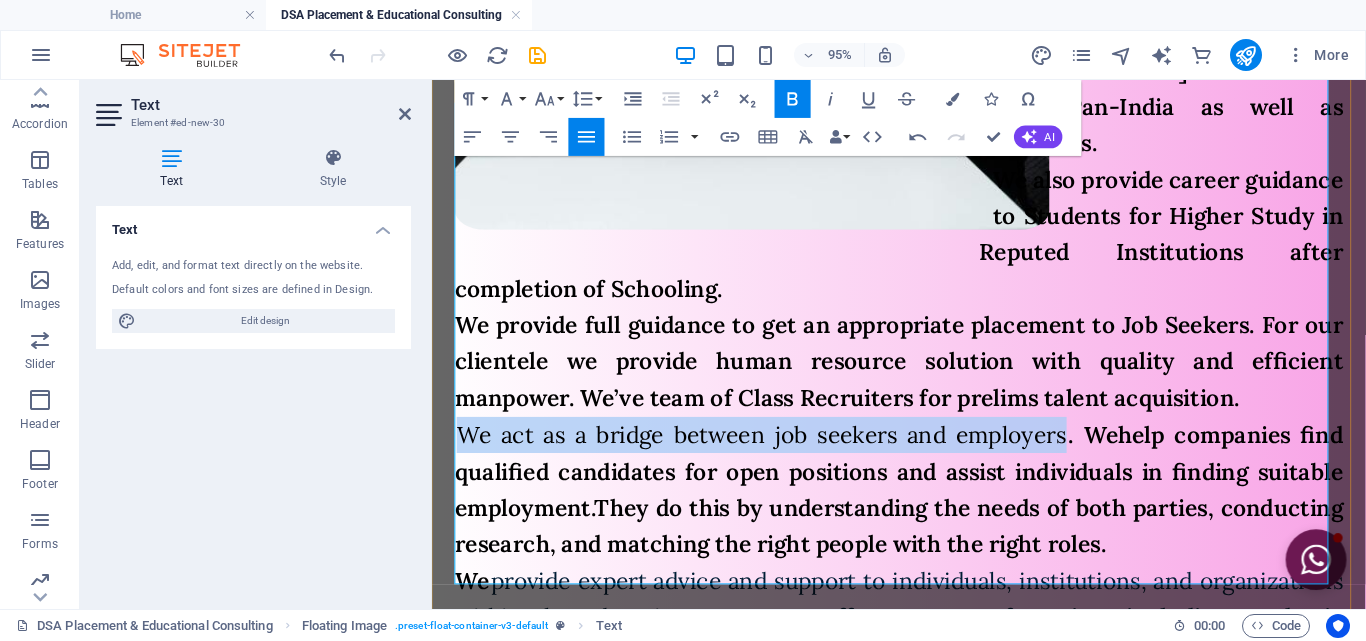 drag, startPoint x: 466, startPoint y: 251, endPoint x: 1084, endPoint y: 249, distance: 618.00323 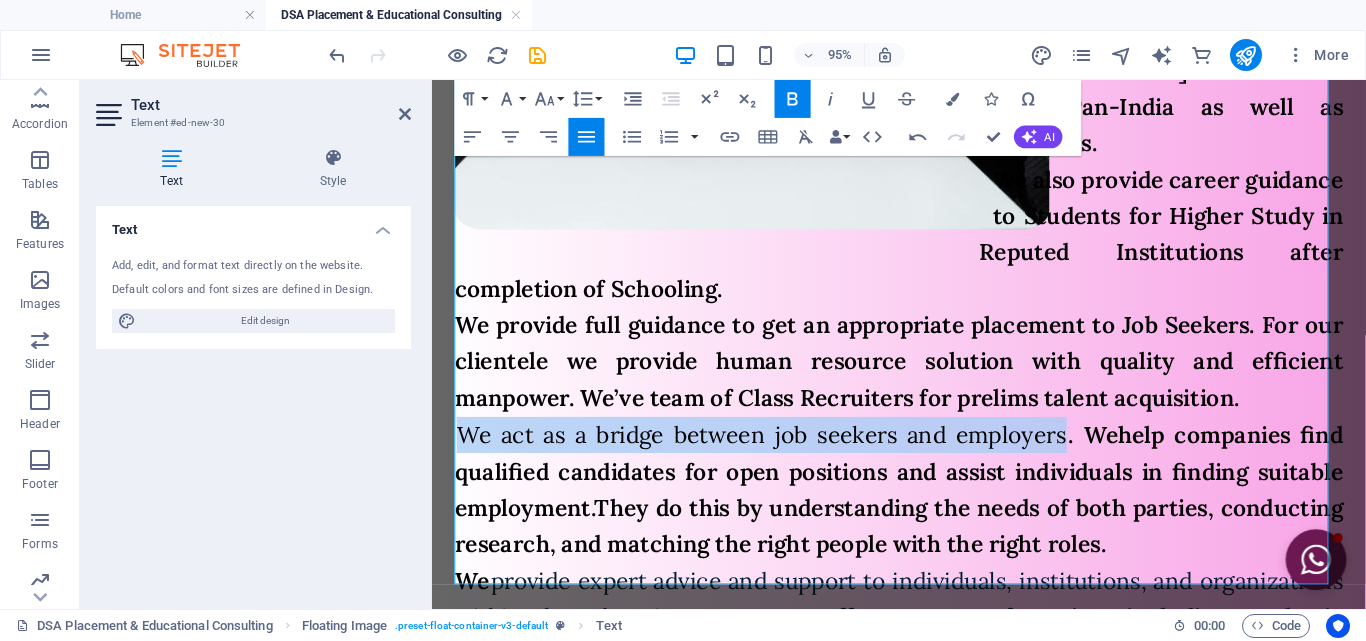 click 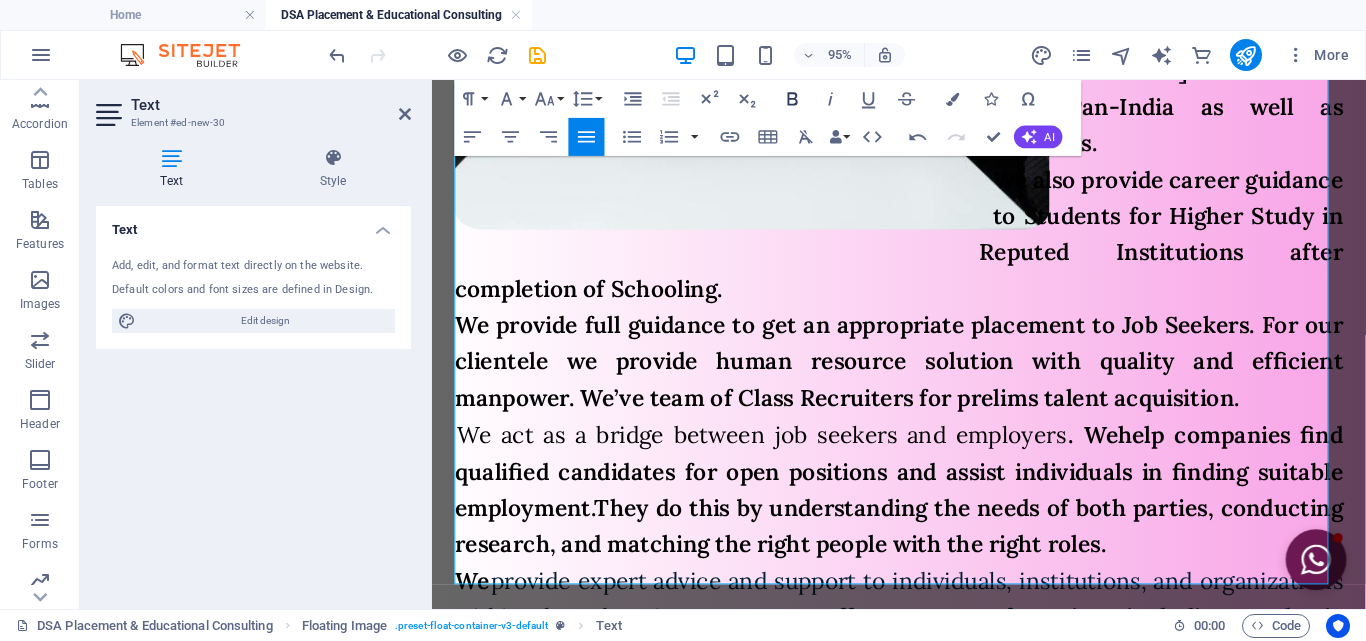 click 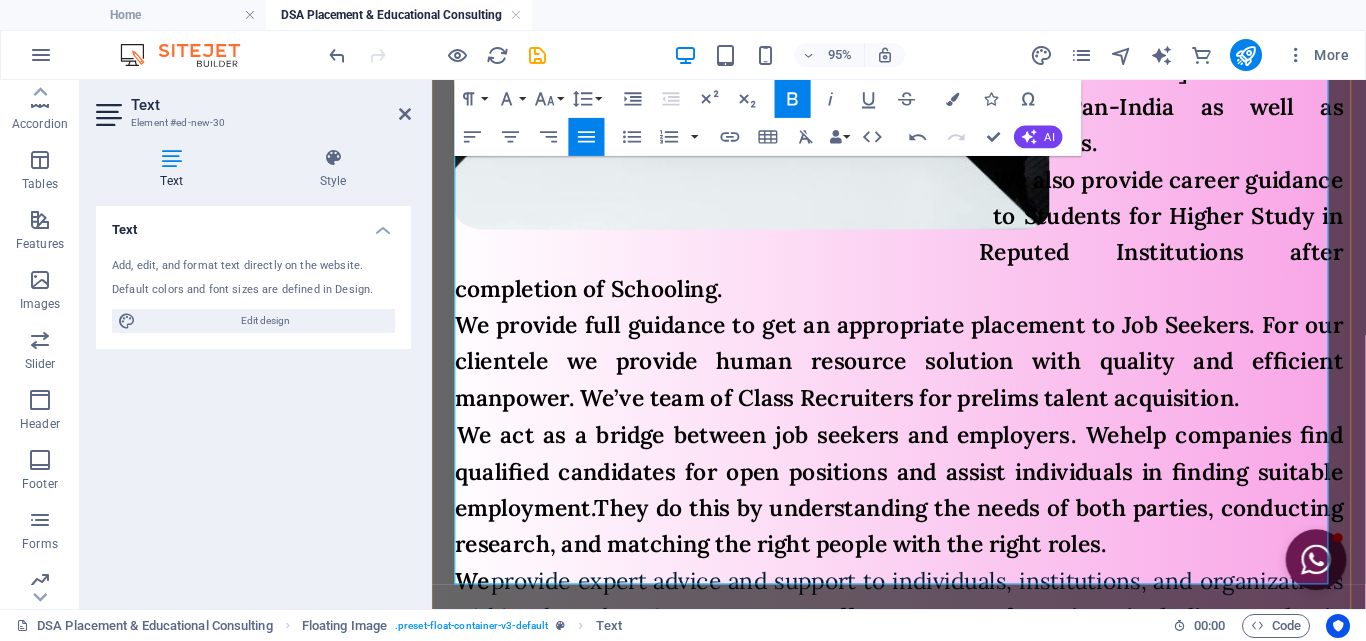 click on "We" at bounding box center [474, 607] 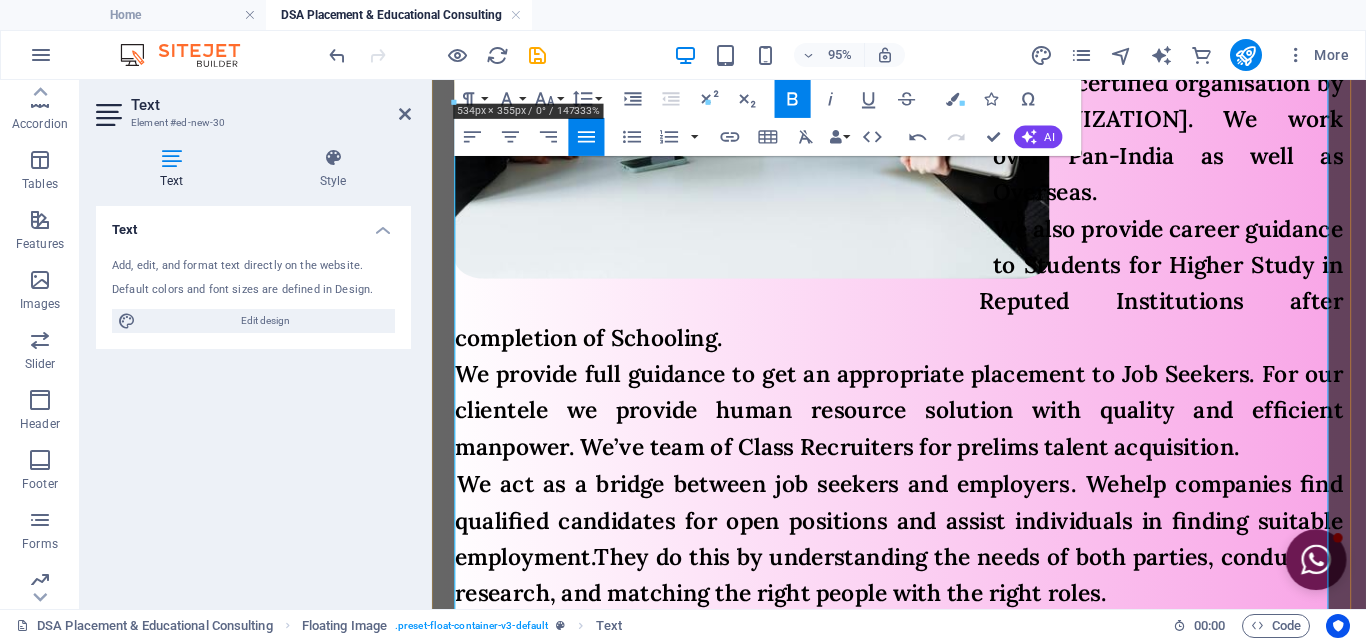 scroll, scrollTop: 867, scrollLeft: 0, axis: vertical 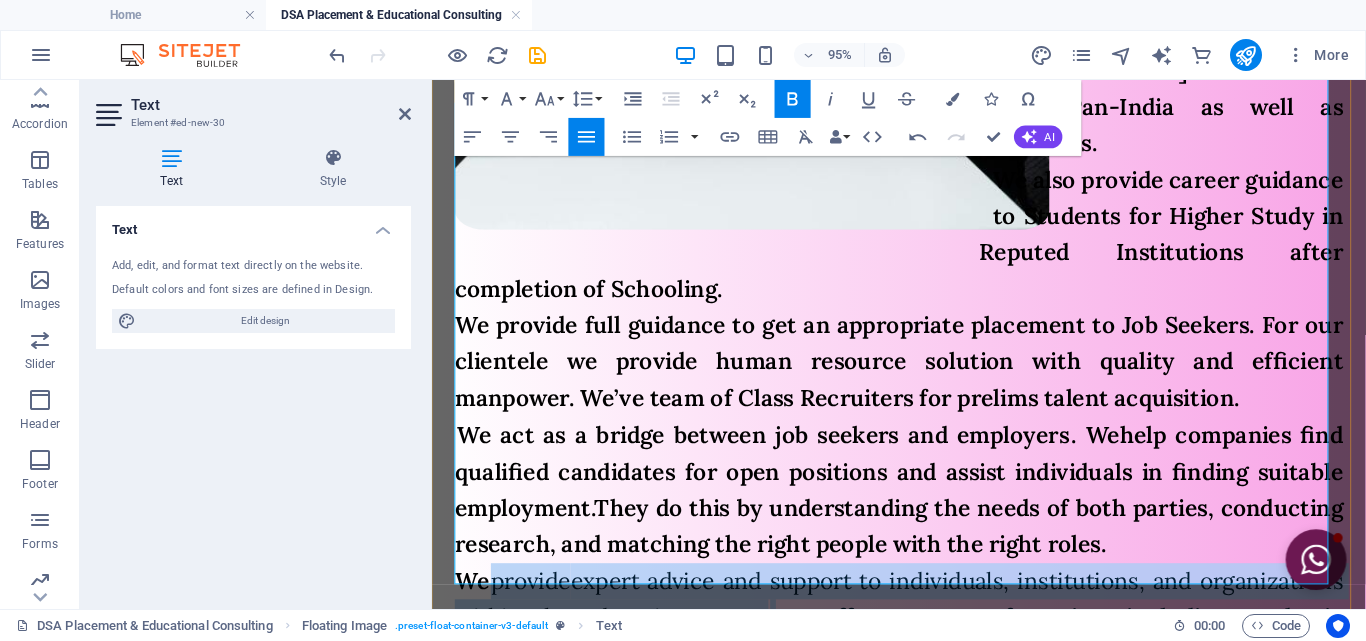 drag, startPoint x: 489, startPoint y: 397, endPoint x: 935, endPoint y: 441, distance: 448.16516 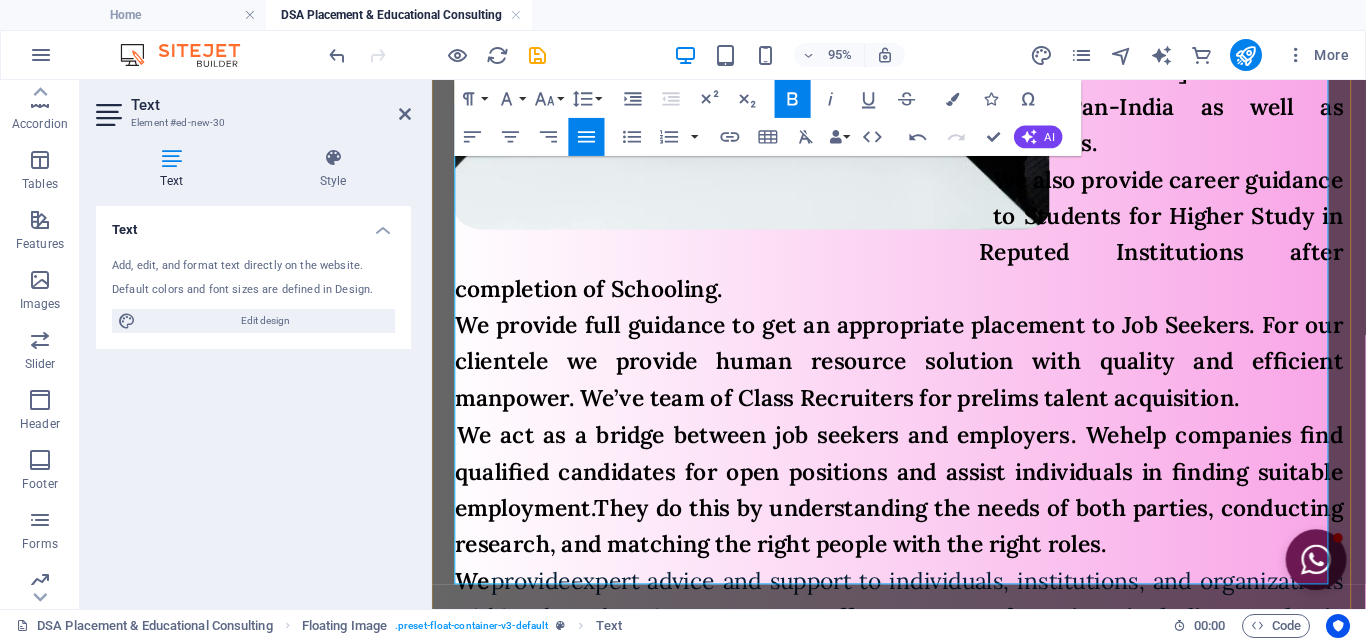 click on "offer a range of services including academic planning, career counseling, admissions assistance, and guidance on study abroad opportunities. We" at bounding box center [923, 684] 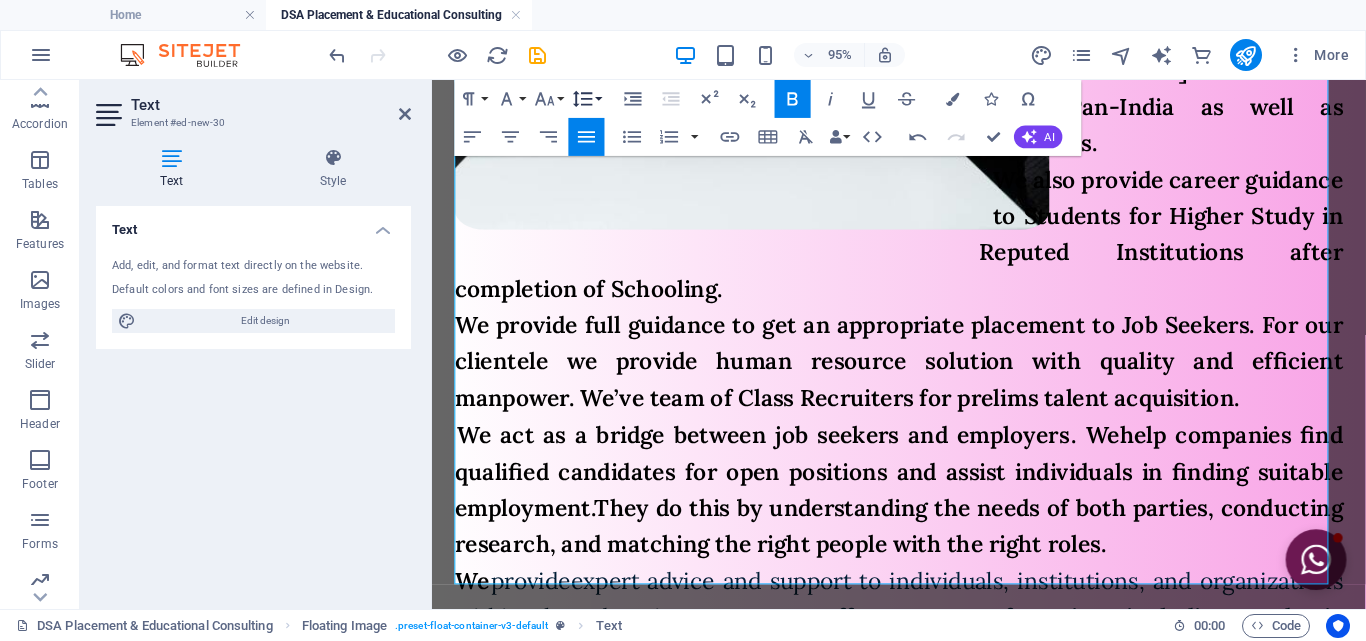 click on "Line Height" at bounding box center (587, 99) 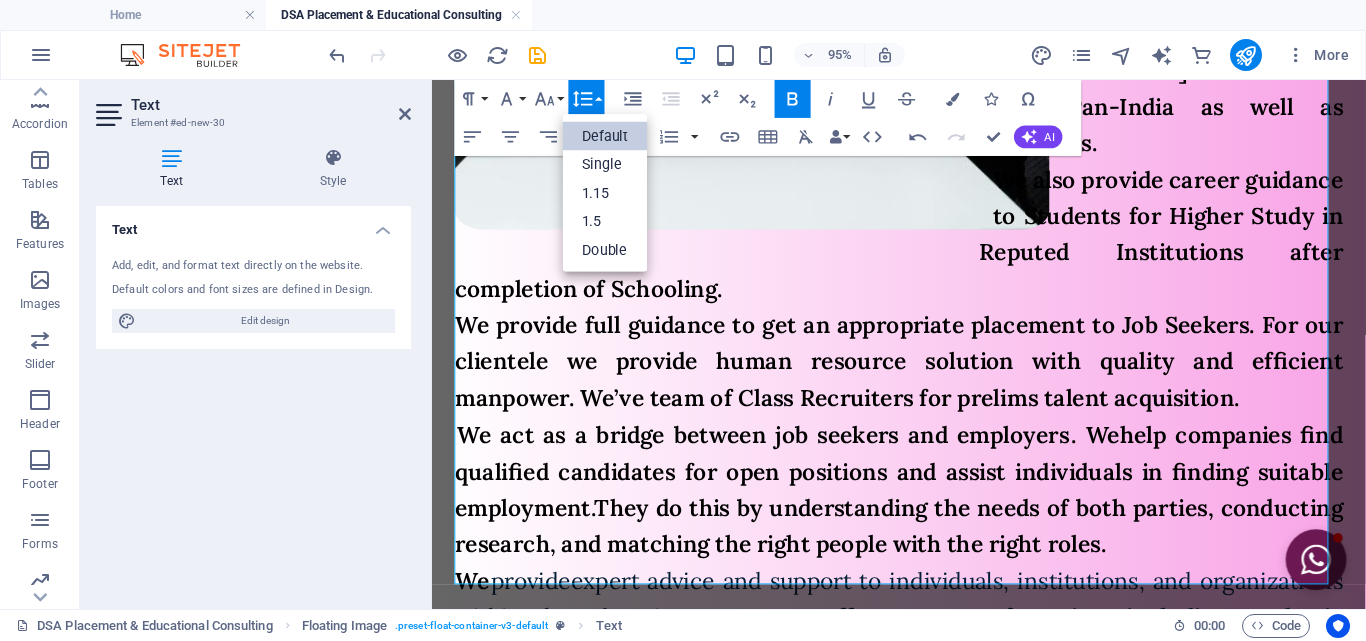 scroll, scrollTop: 0, scrollLeft: 0, axis: both 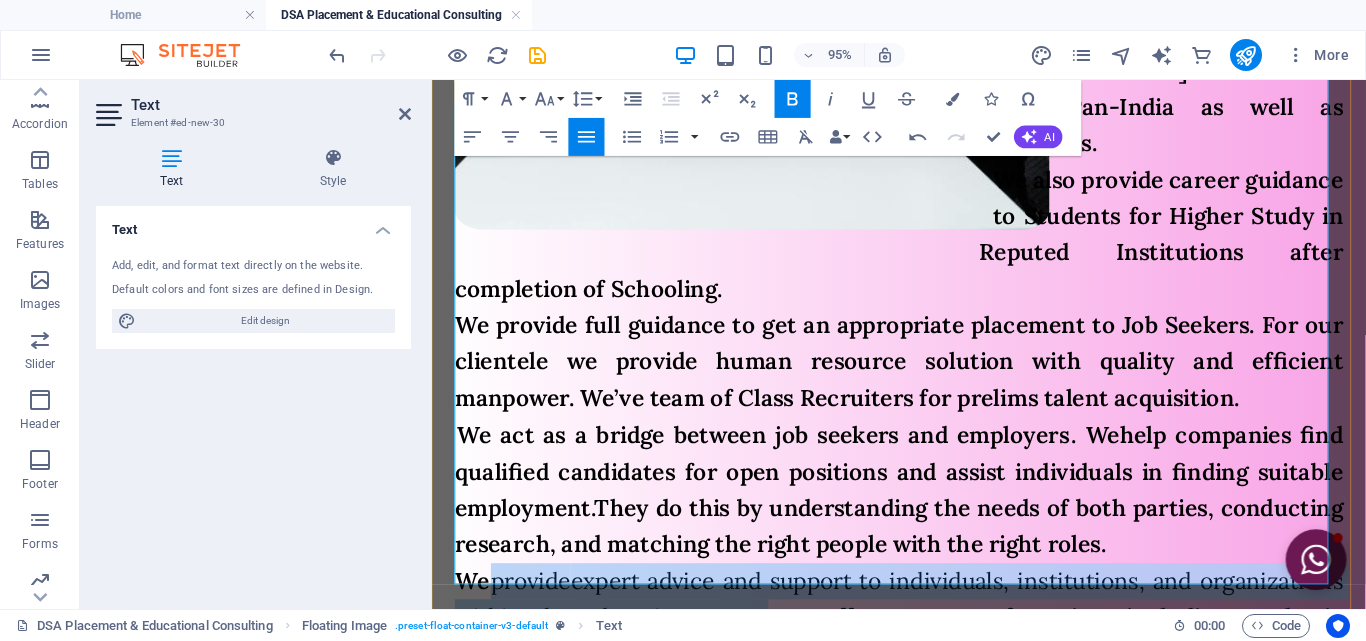 drag, startPoint x: 514, startPoint y: 394, endPoint x: 930, endPoint y: 447, distance: 419.3626 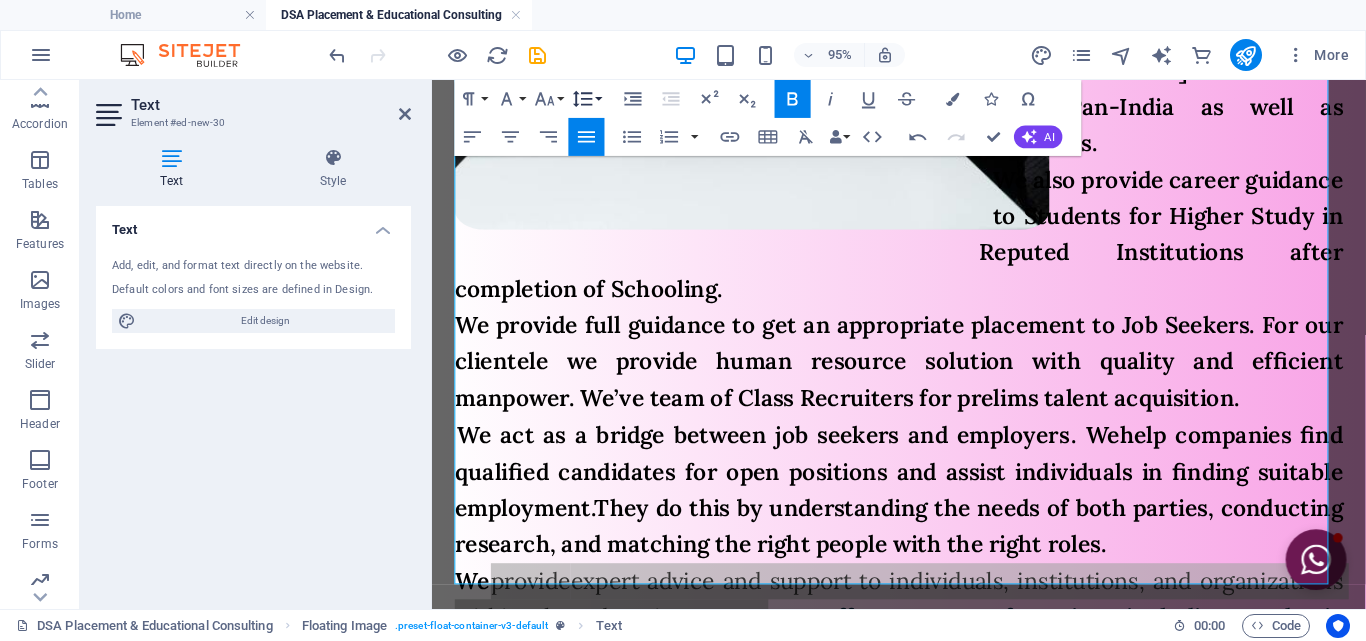 click 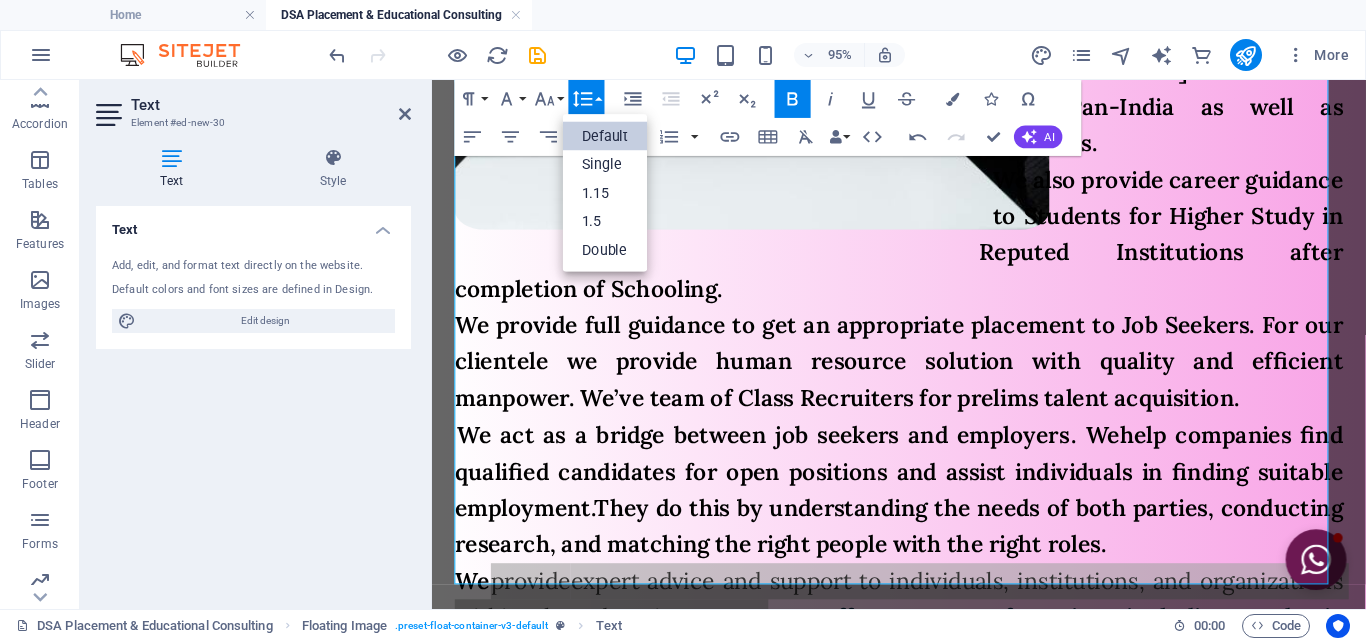 scroll, scrollTop: 0, scrollLeft: 0, axis: both 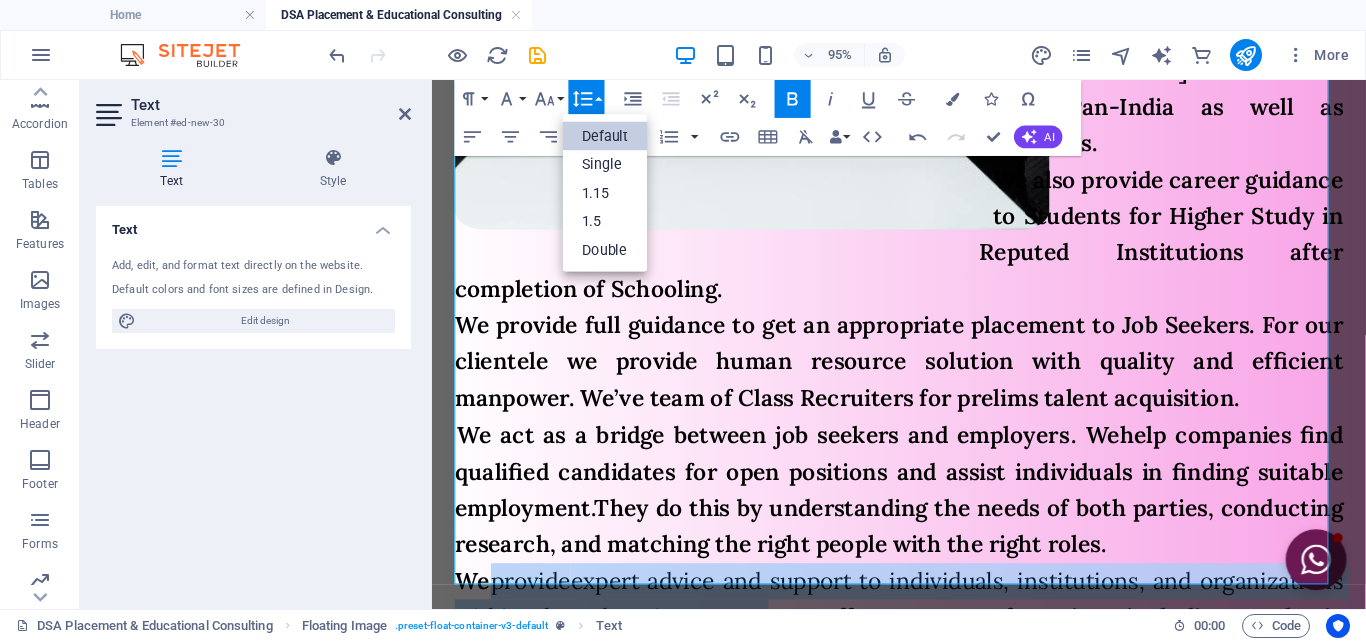 click on "Default" at bounding box center [605, 136] 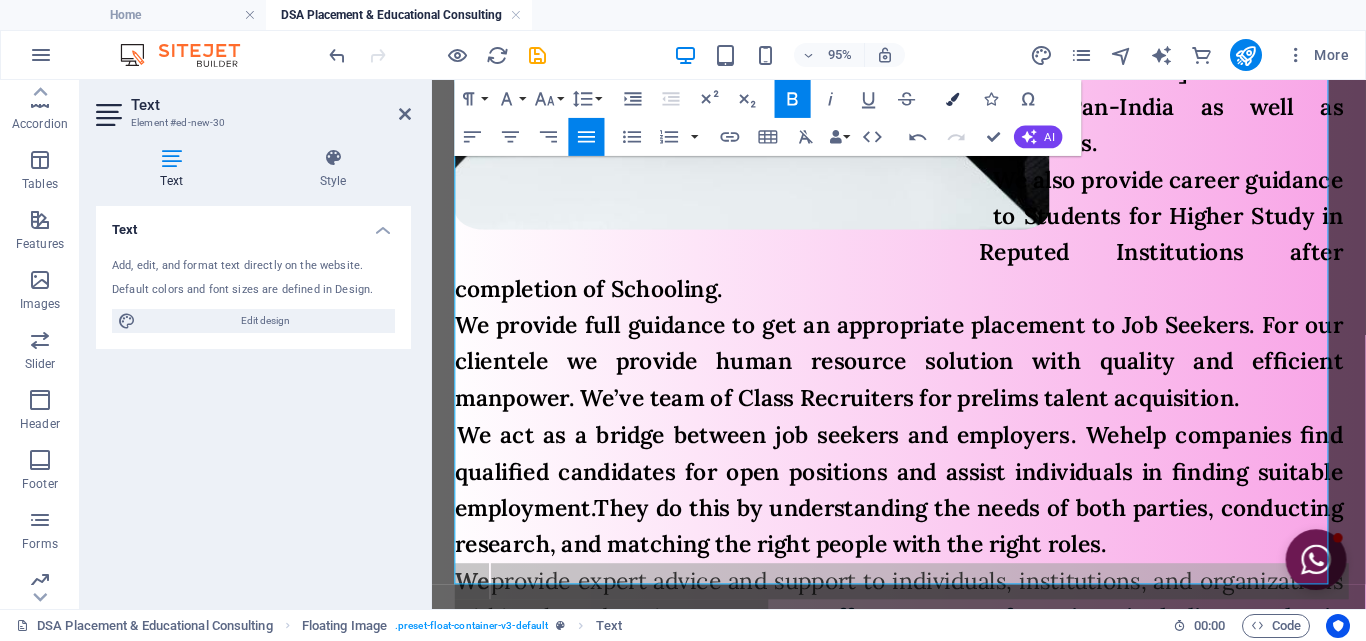 click on "Colors" at bounding box center [953, 99] 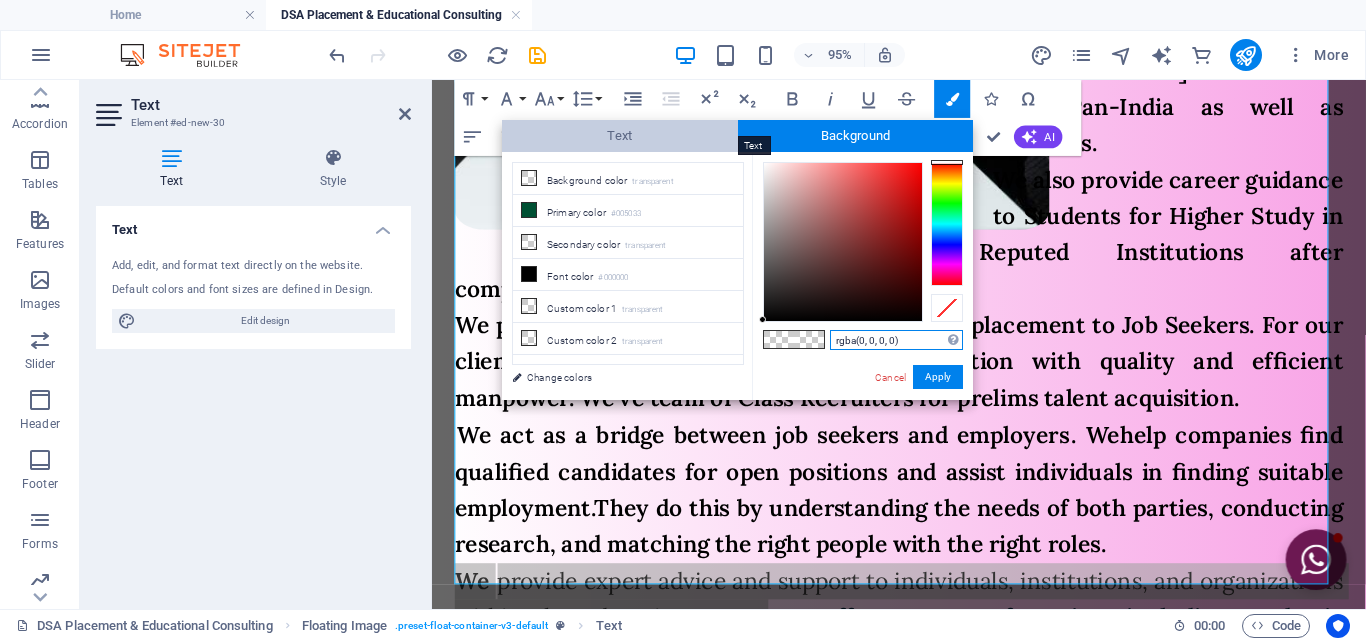 click on "Text" at bounding box center [620, 136] 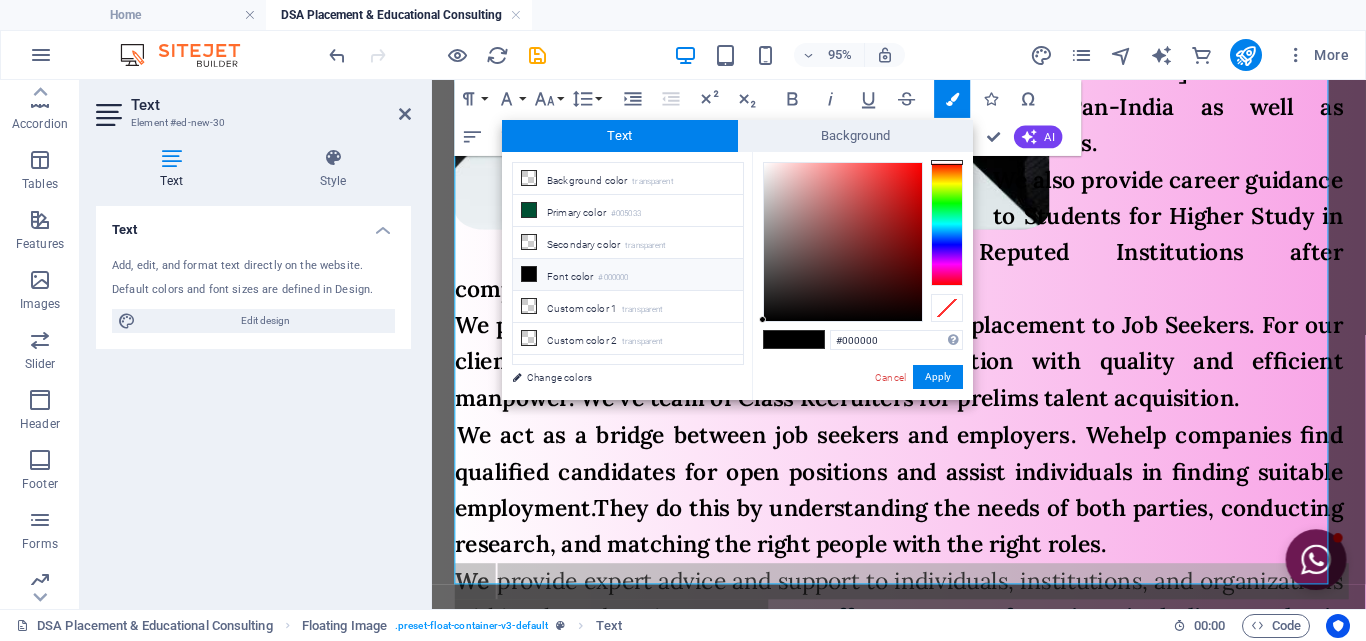 click at bounding box center [809, 339] 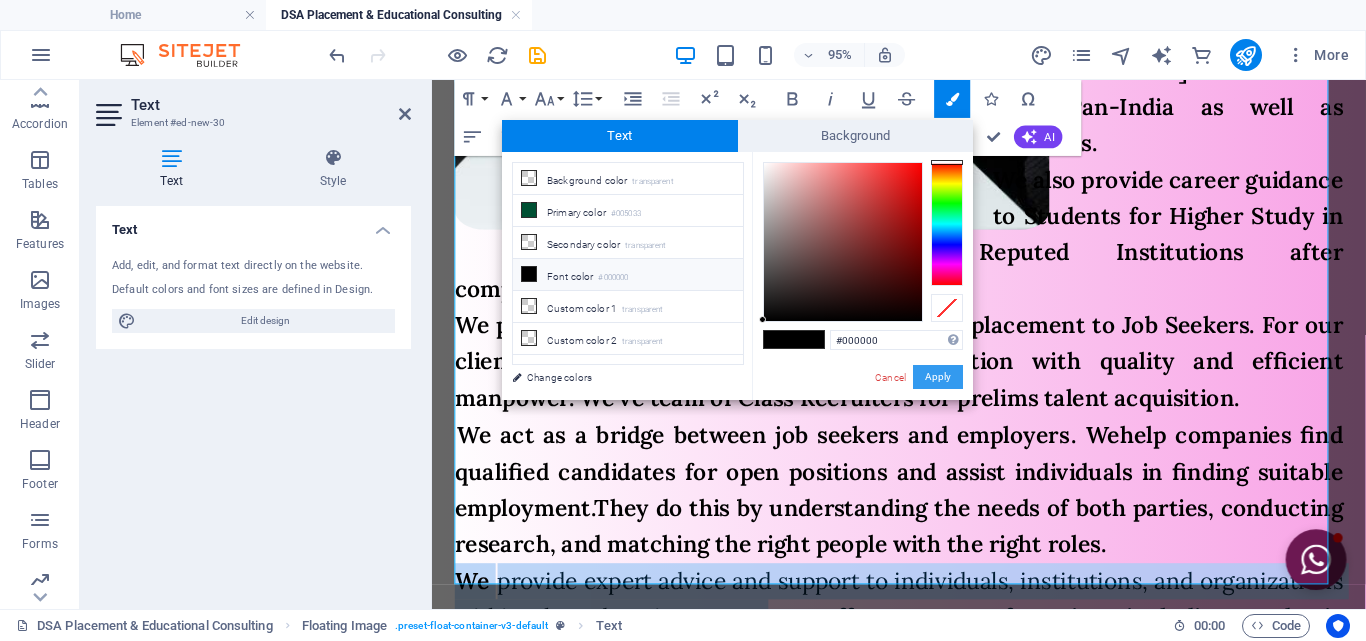 click on "Apply" at bounding box center (938, 377) 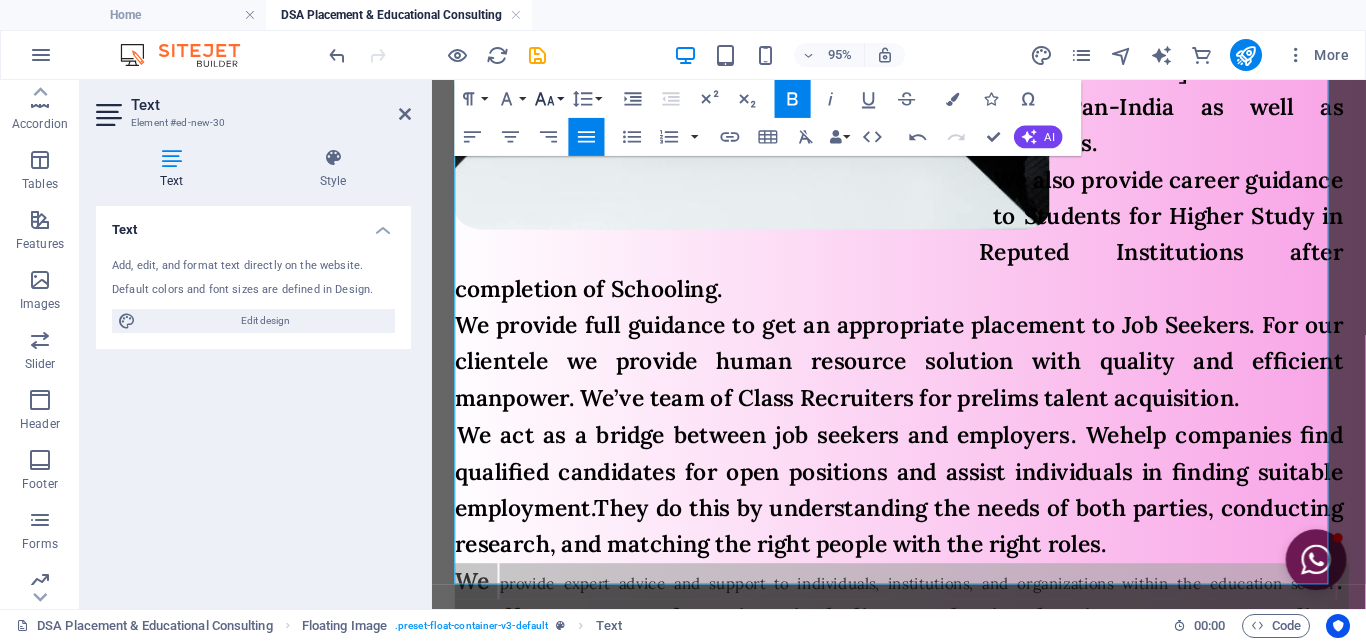 click on "Font Size" at bounding box center (549, 99) 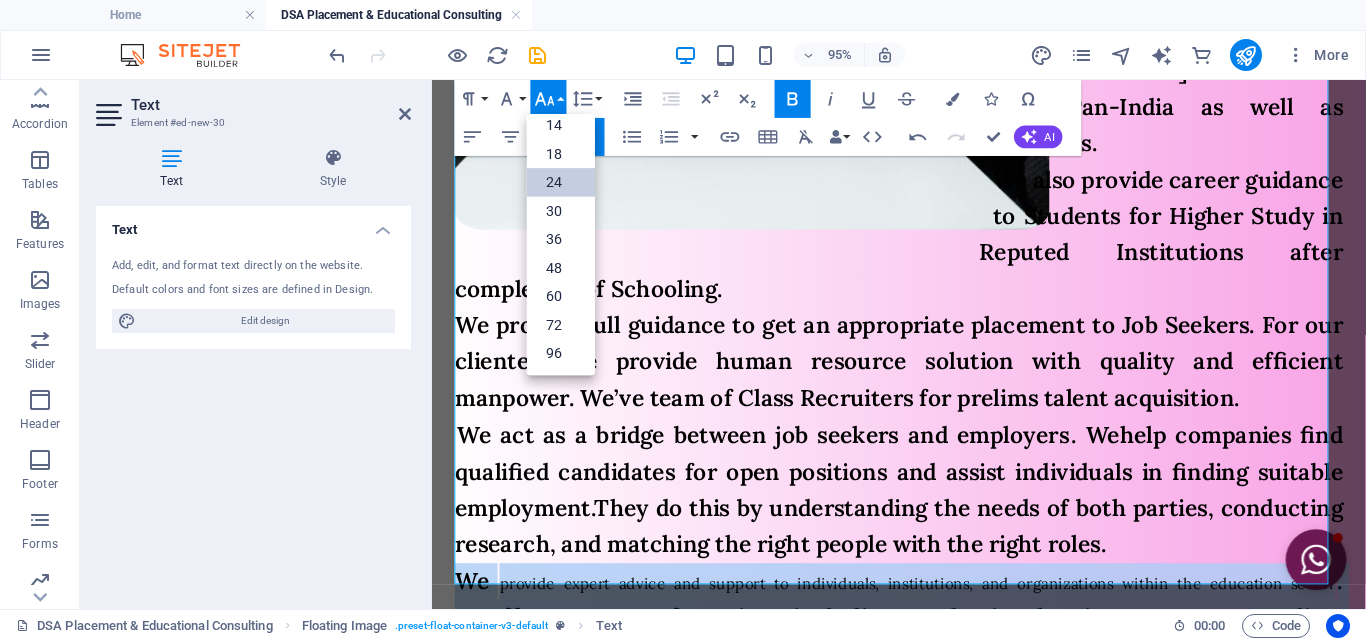 click on "24" at bounding box center [561, 182] 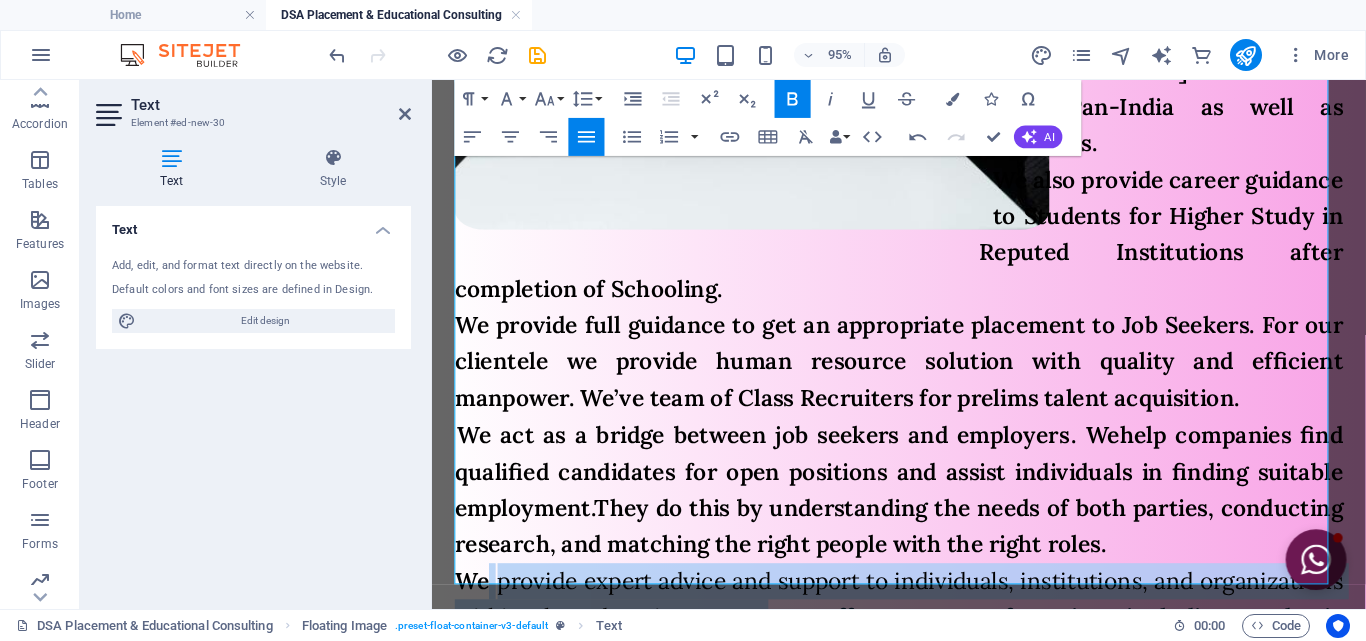 click 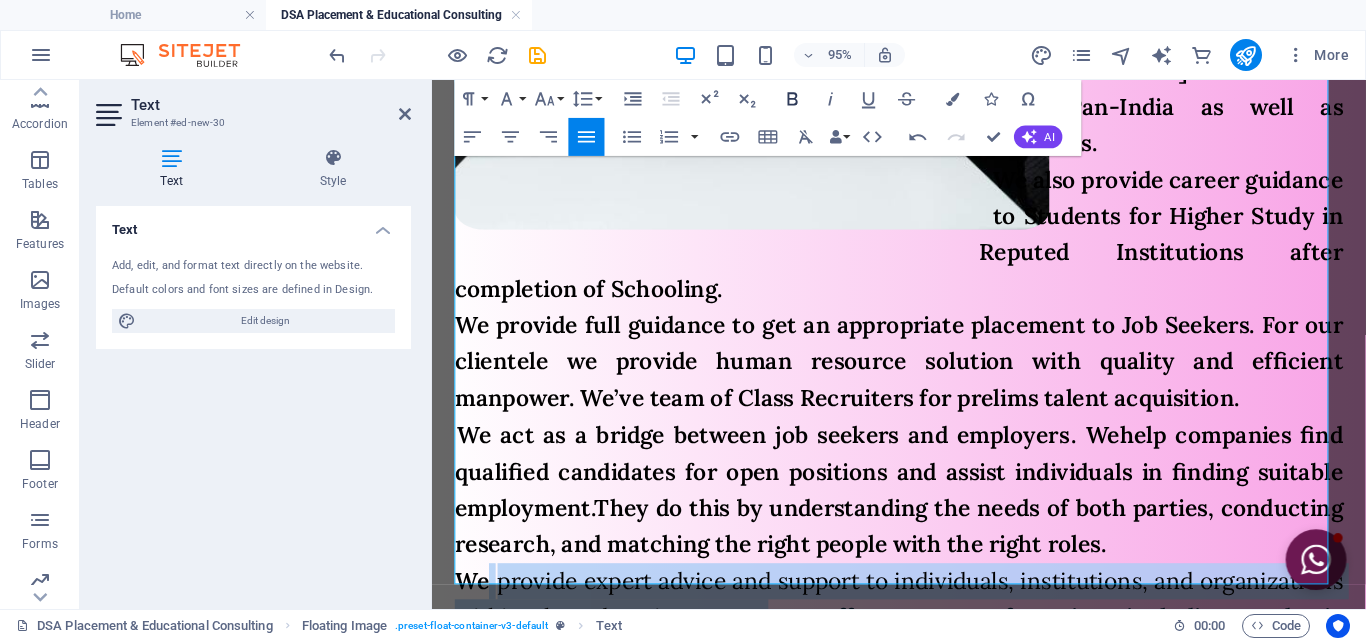click 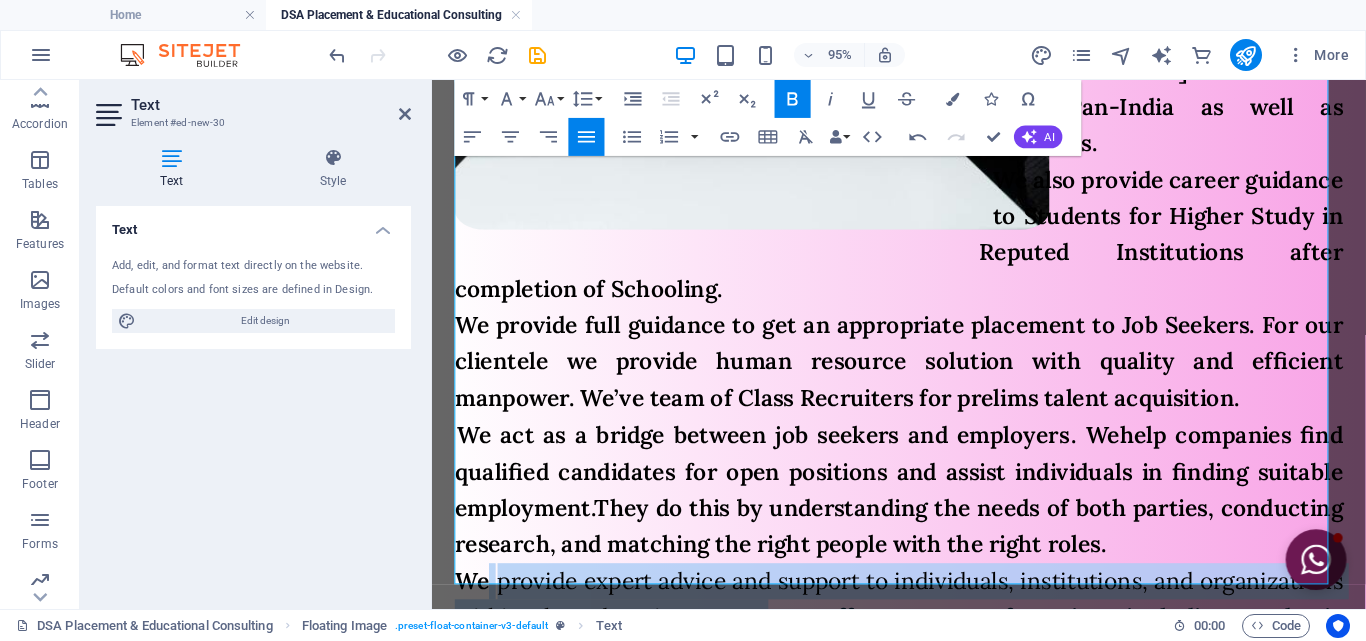 click 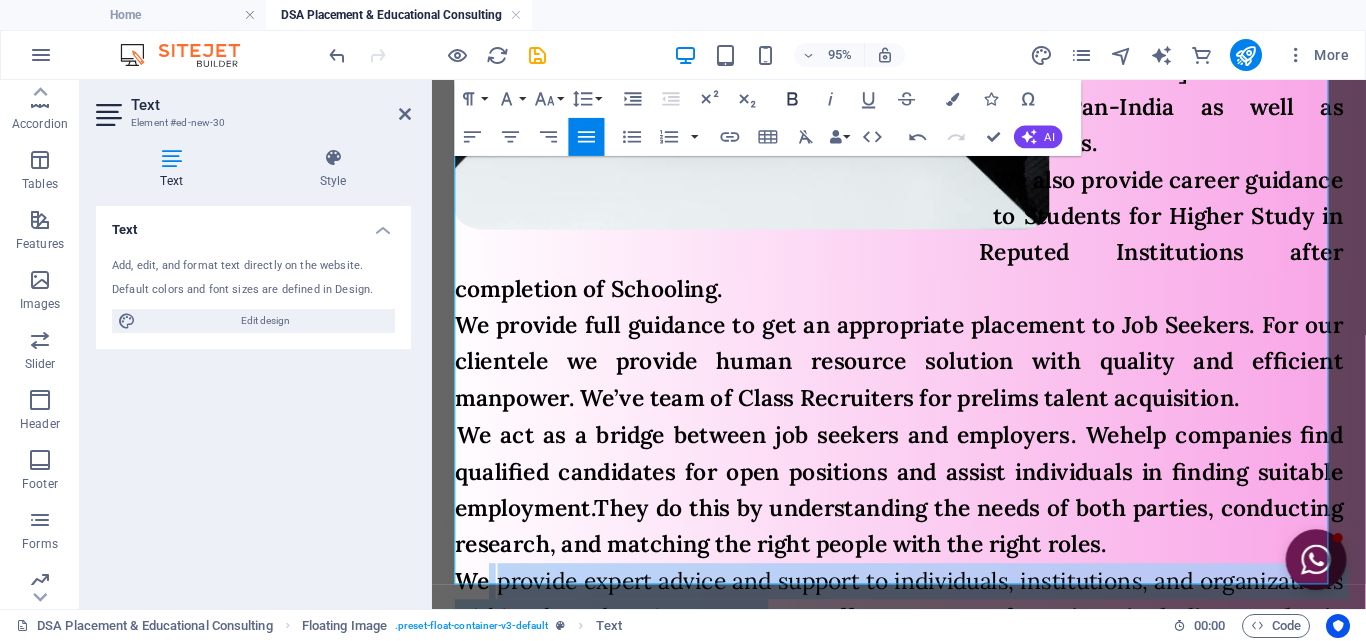 click 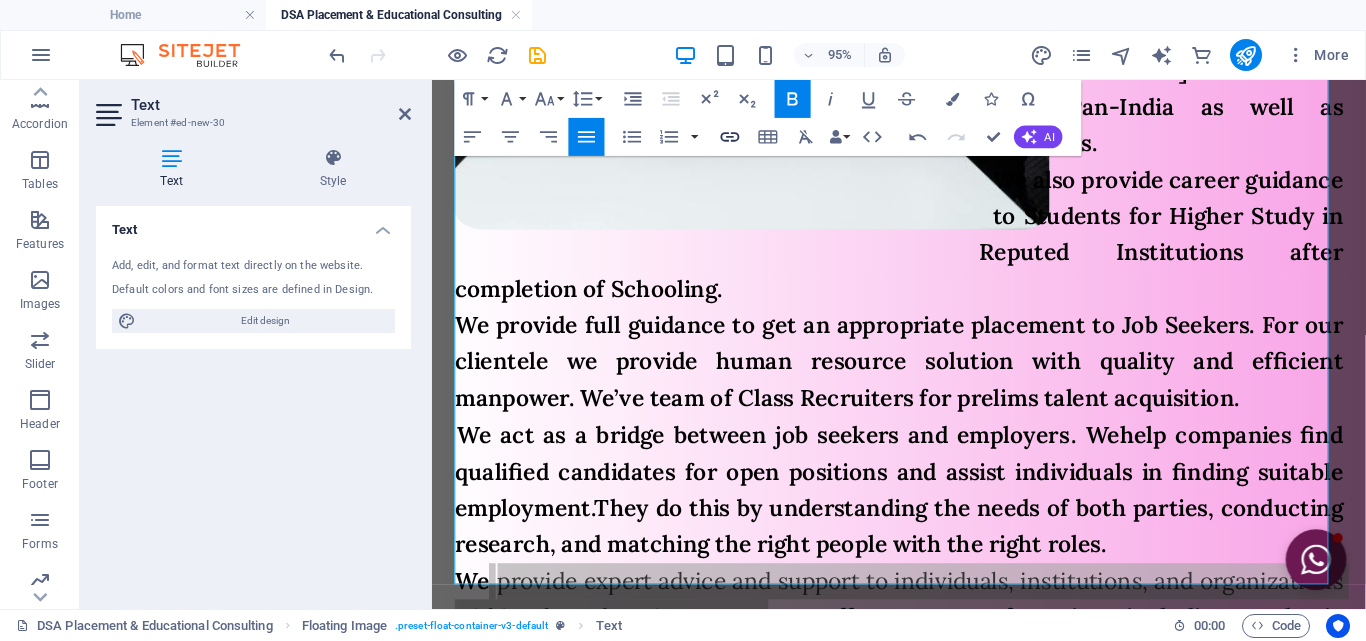 click 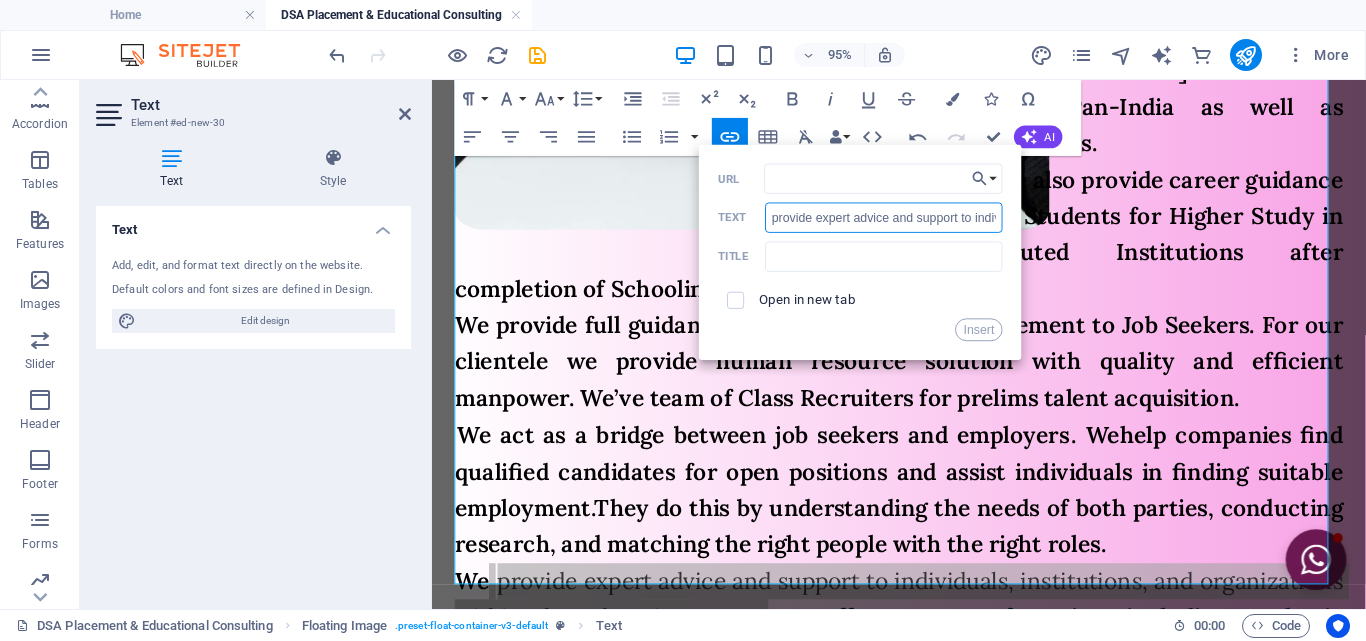 click on "provide expert advice and support to individuals, institutions, and organizations within the education sector" at bounding box center [884, 218] 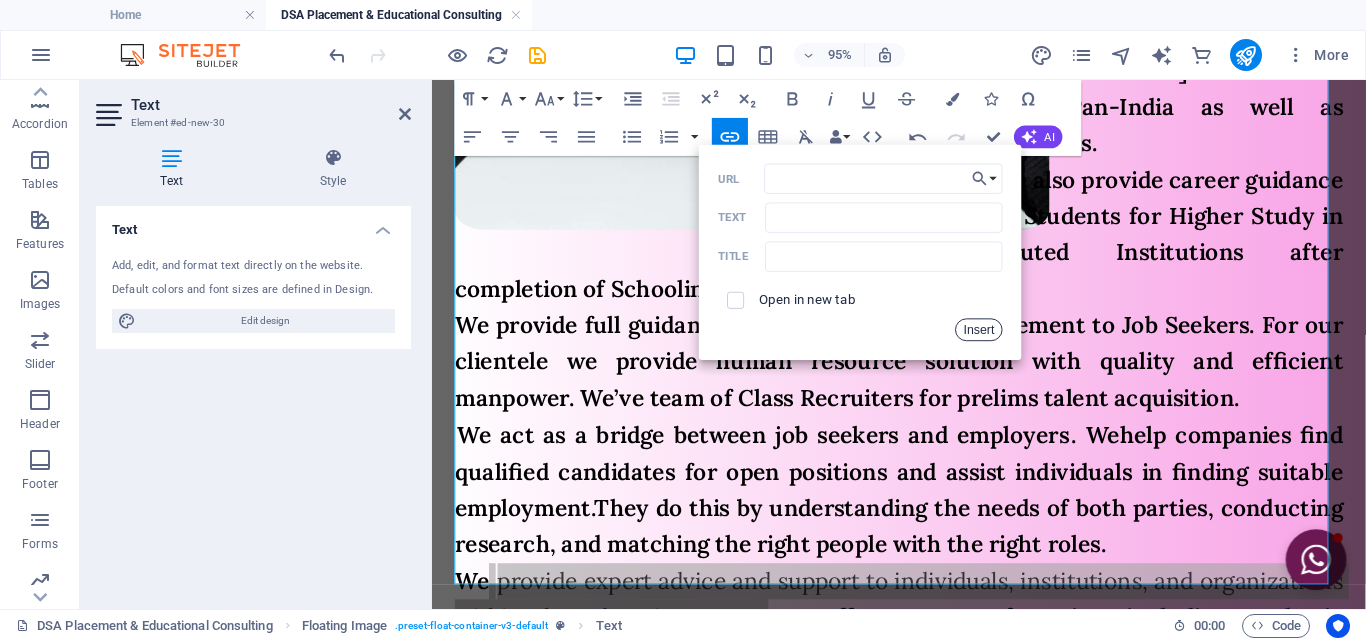 click on "Insert" at bounding box center (979, 329) 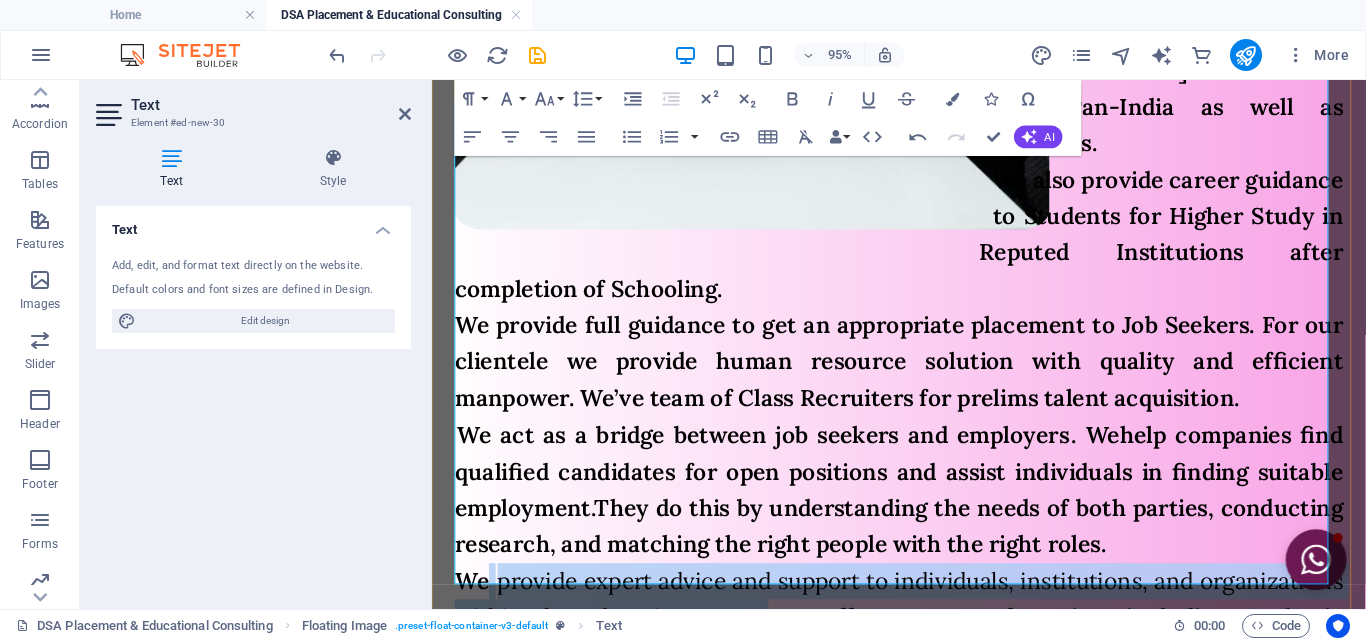 click on "provide expert advice and support to individuals, institutions, and organizations within the education sector" at bounding box center (923, 626) 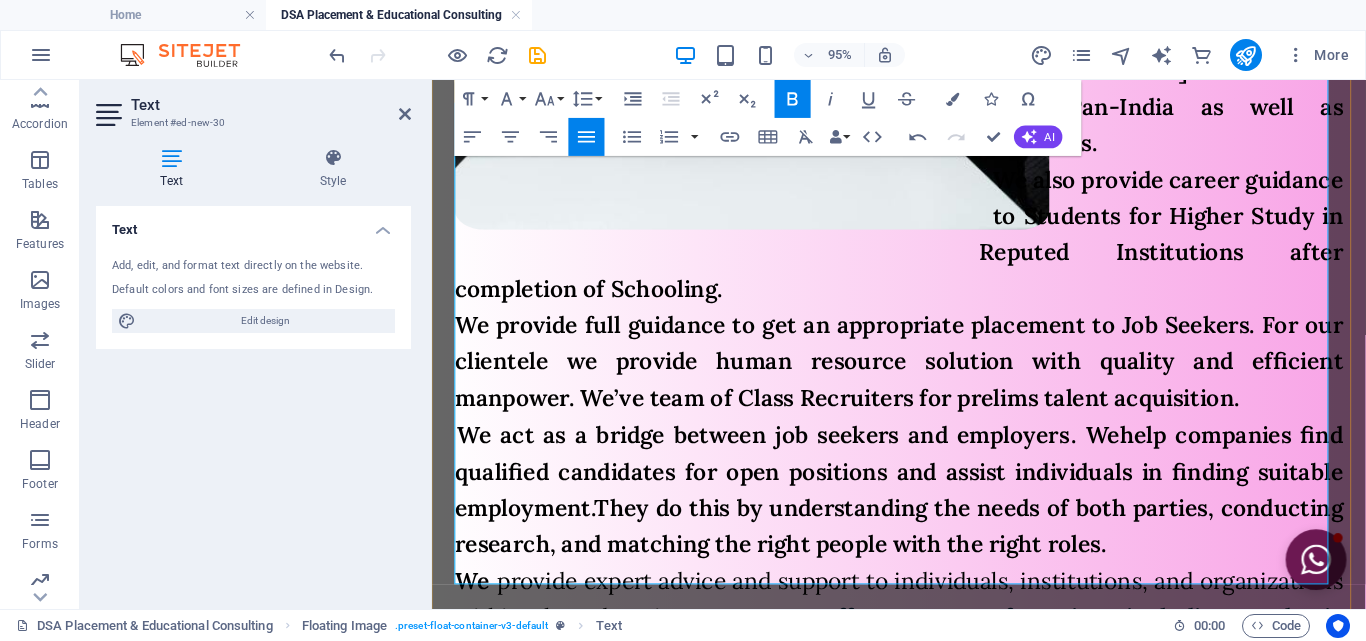 click on "provide expert advice and support to individuals, institutions, and organizations within the education sector" at bounding box center [923, 626] 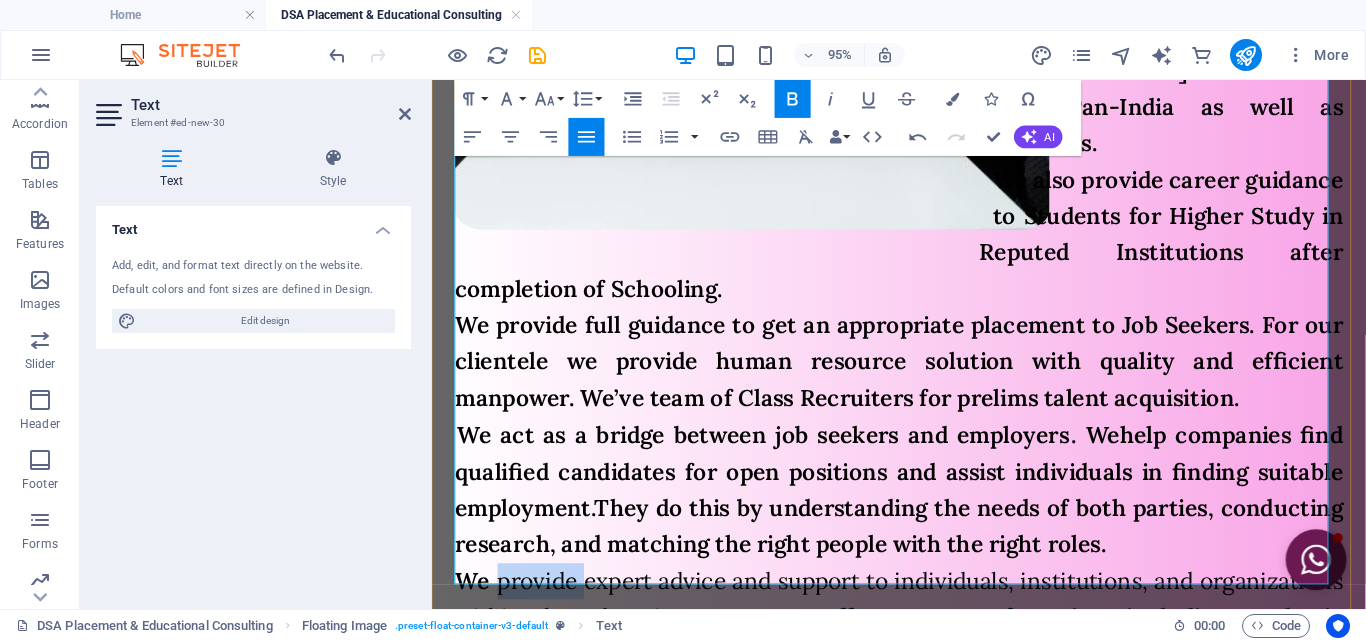 click on "provide expert advice and support to individuals, institutions, and organizations within the education sector" at bounding box center [923, 626] 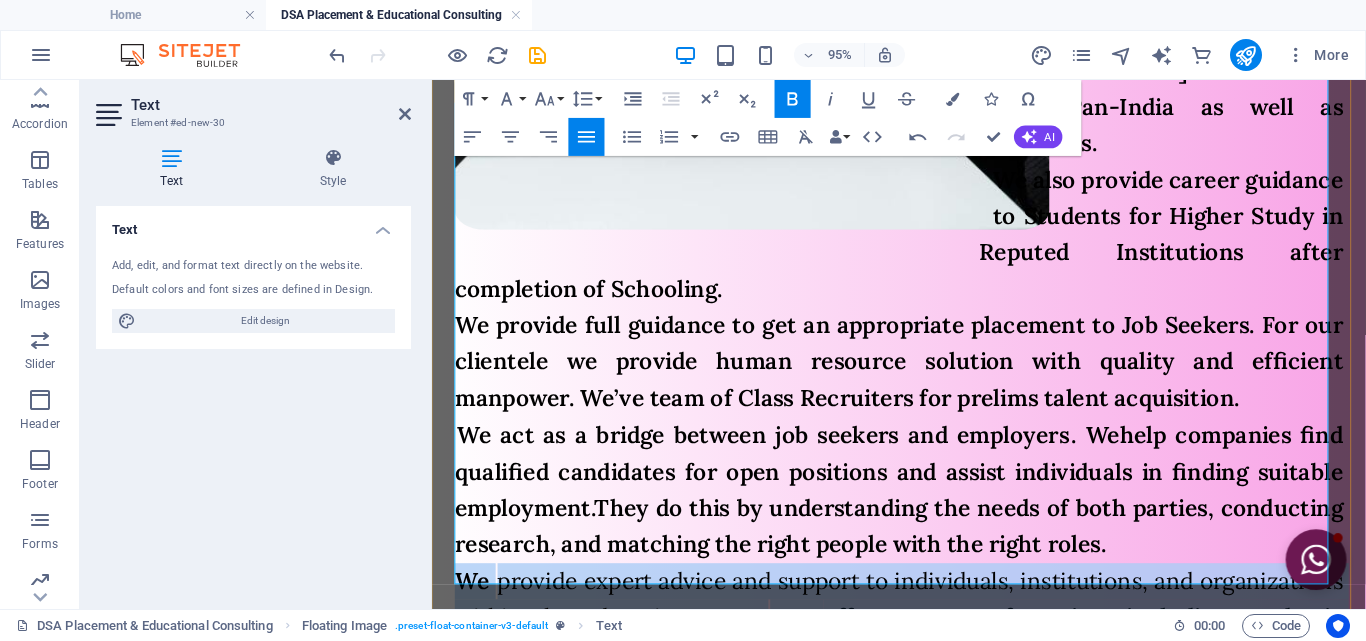 click on "provide expert advice and support to individuals, institutions, and organizations within the education sector" at bounding box center [923, 626] 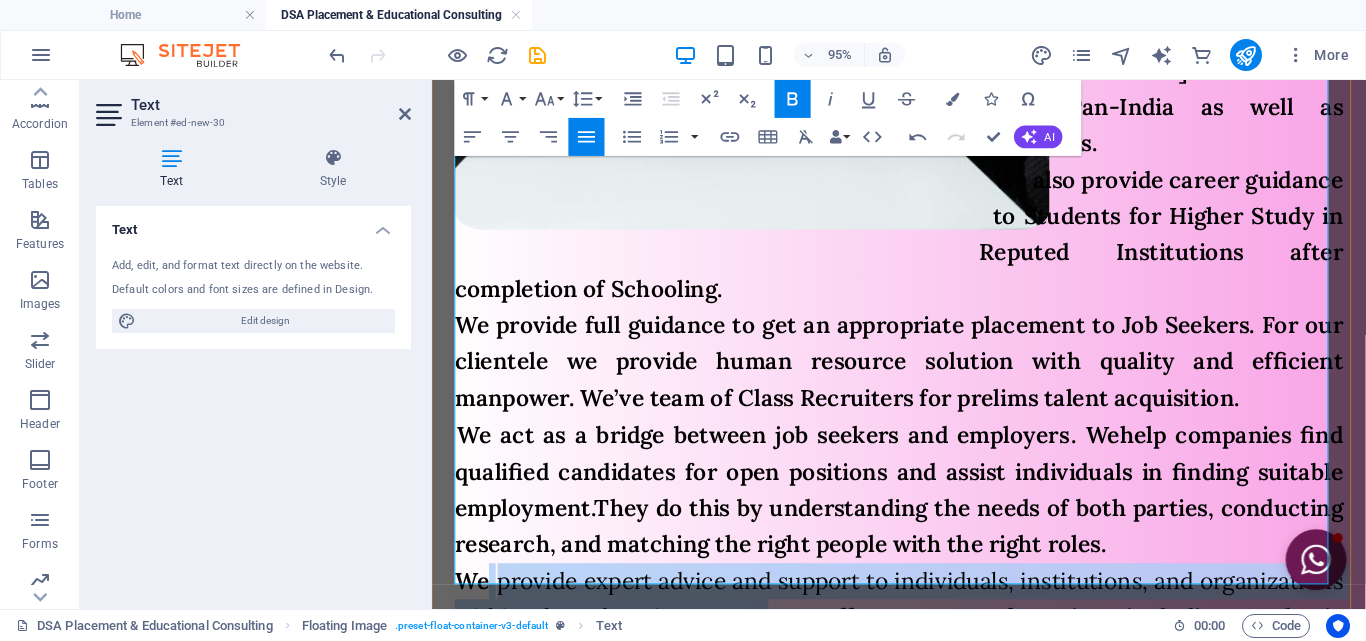drag, startPoint x: 925, startPoint y: 439, endPoint x: 498, endPoint y: 406, distance: 428.2733 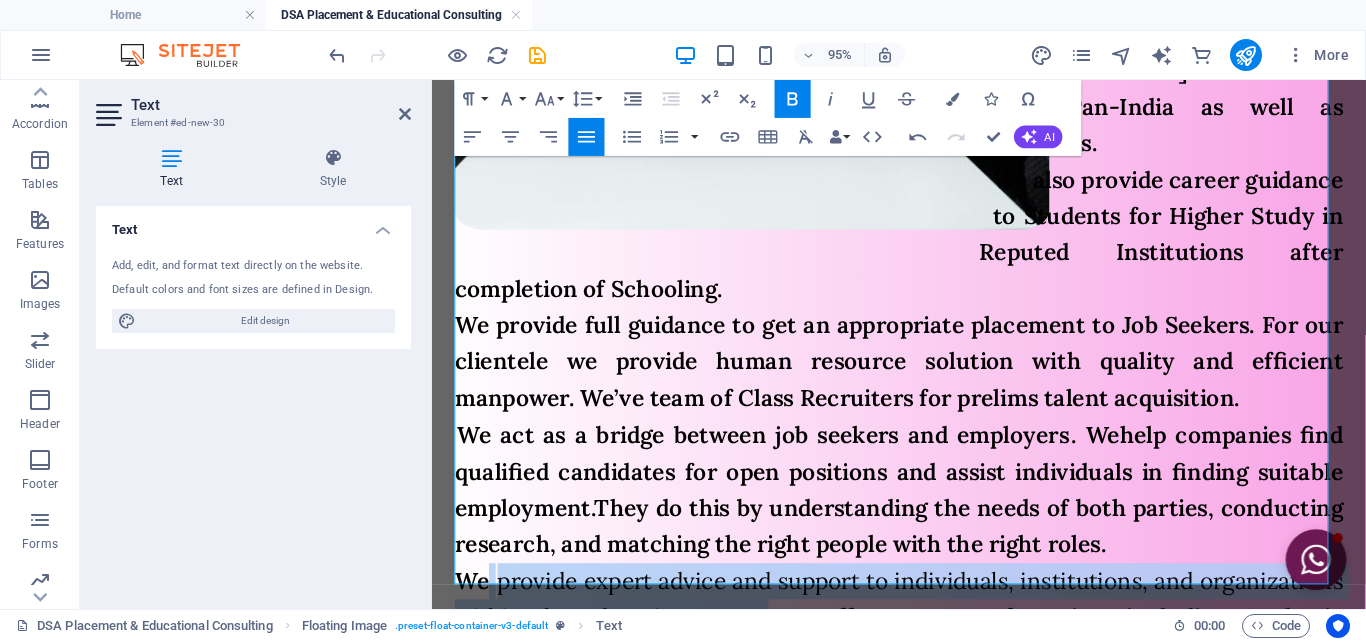 click 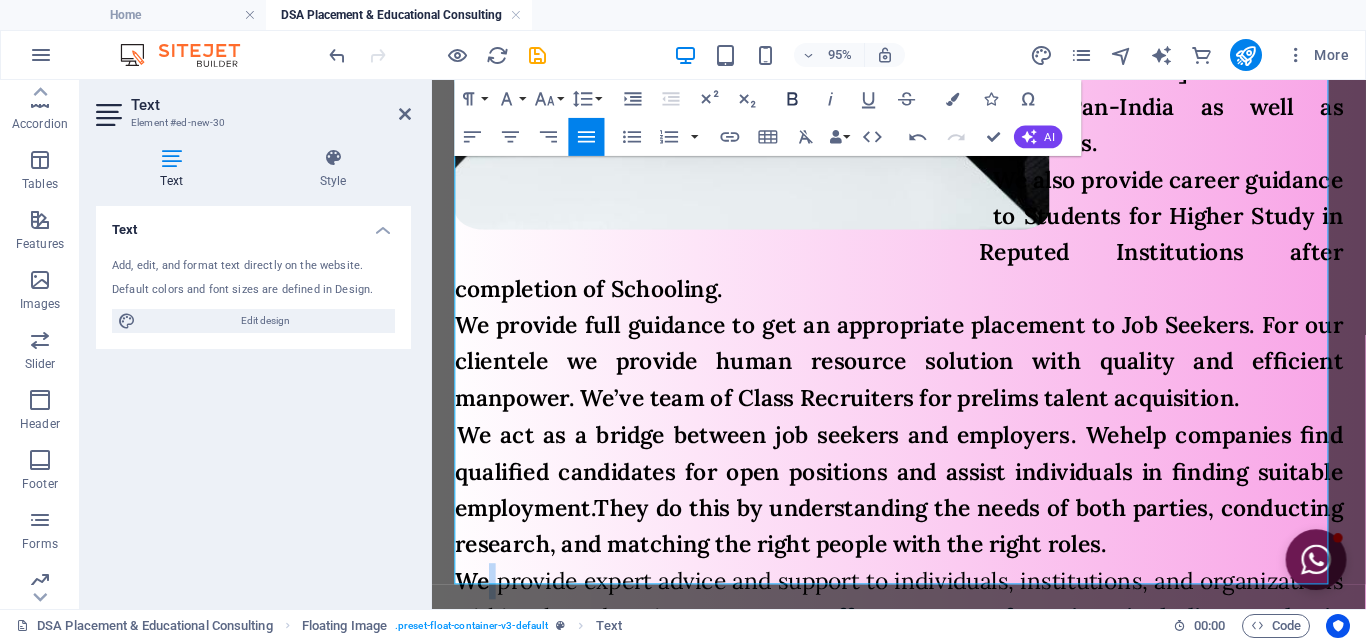click 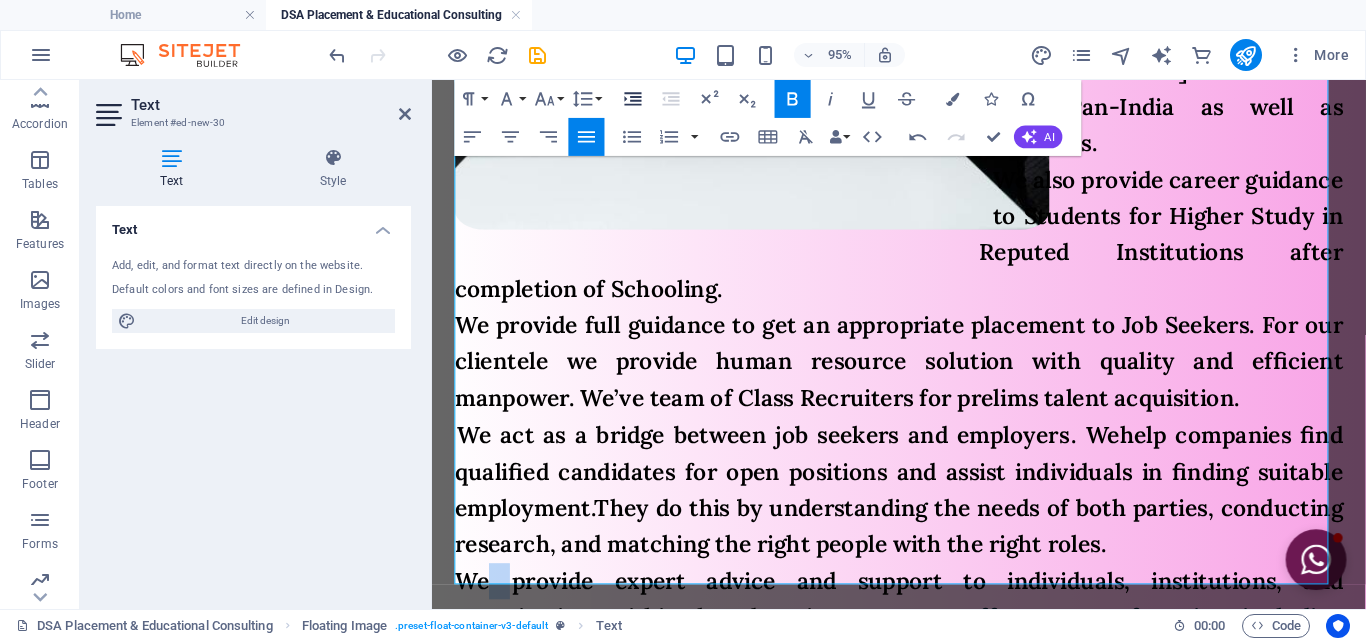 click 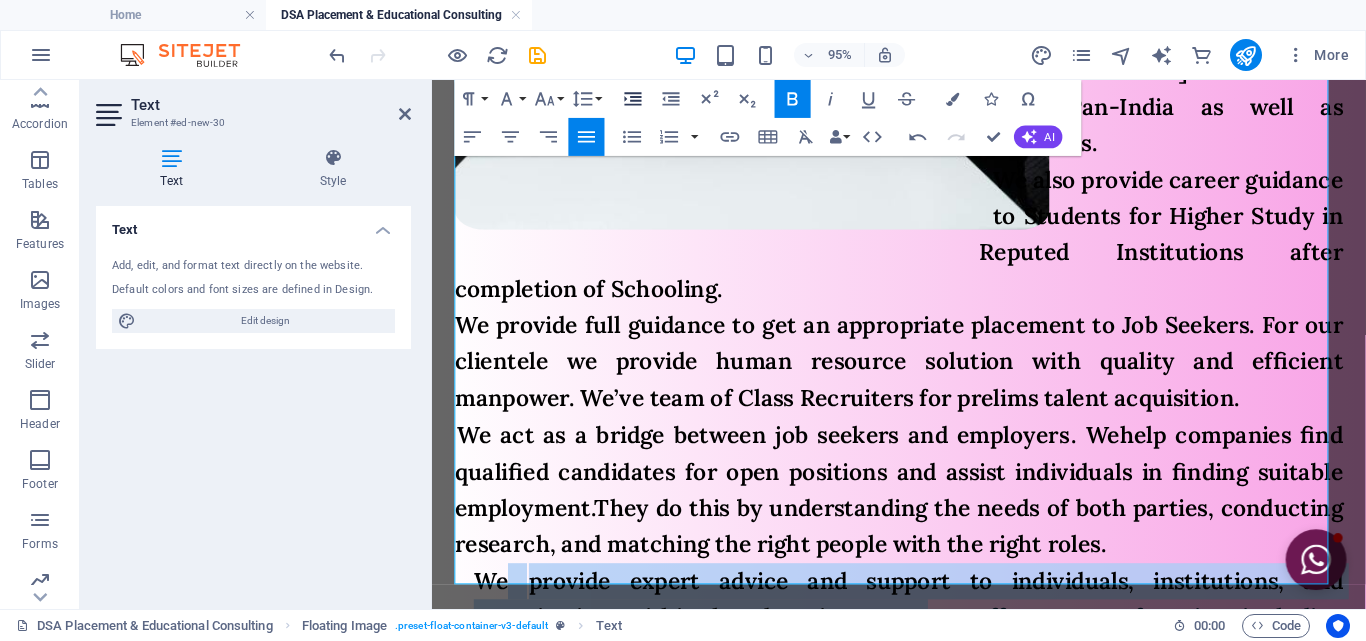 click 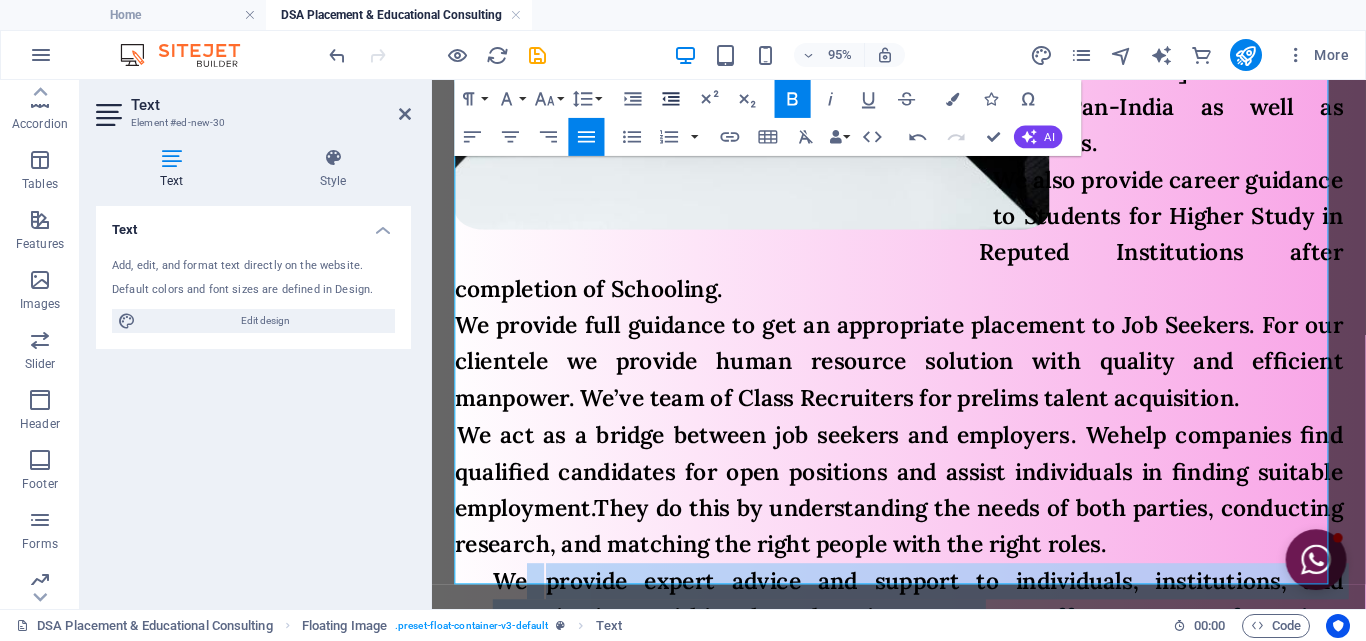 click 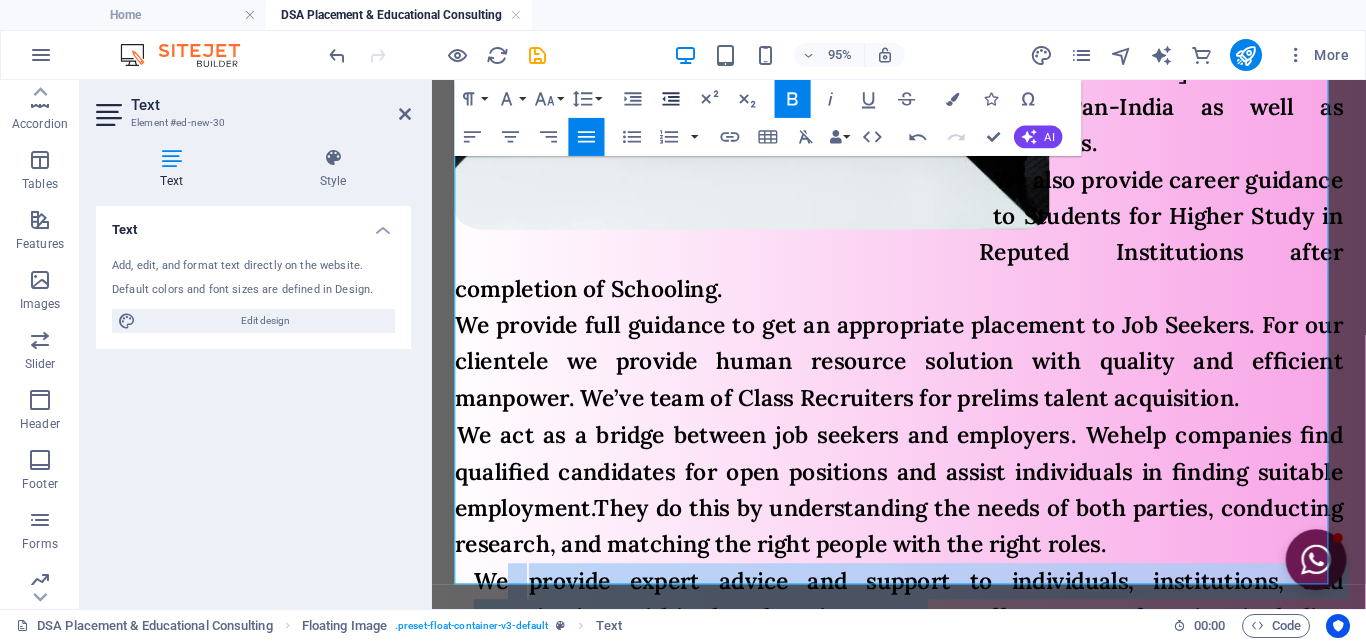 click 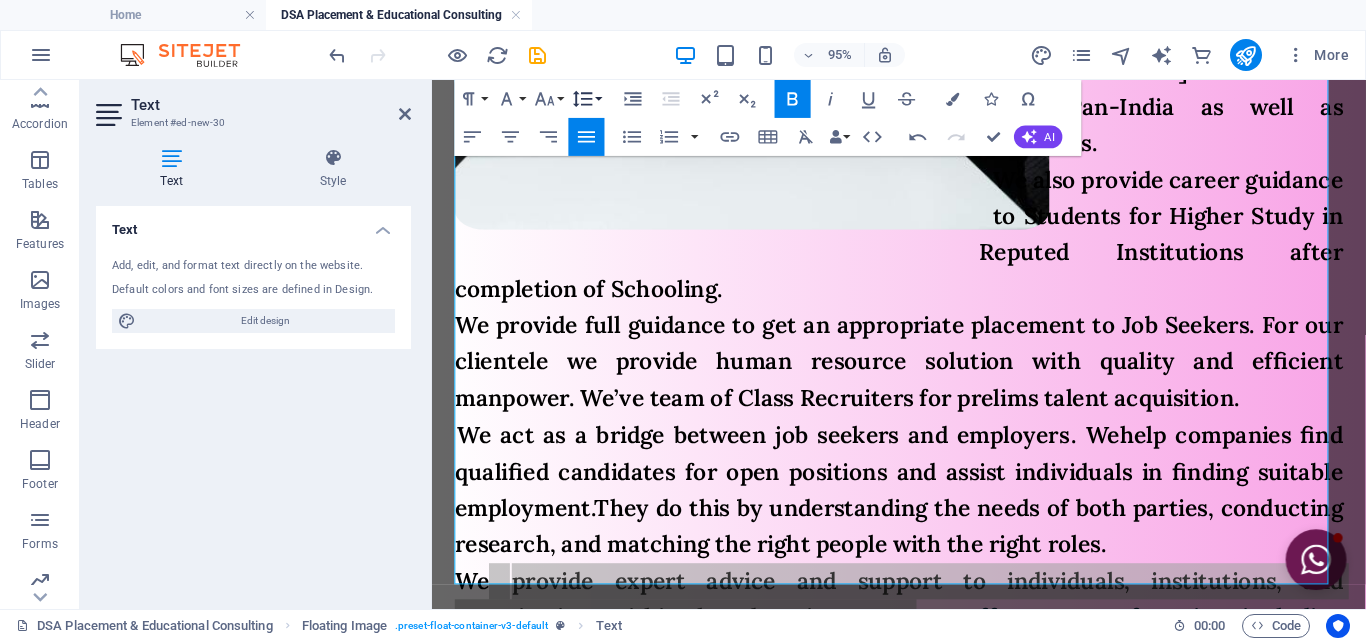 click on "Line Height" at bounding box center (587, 99) 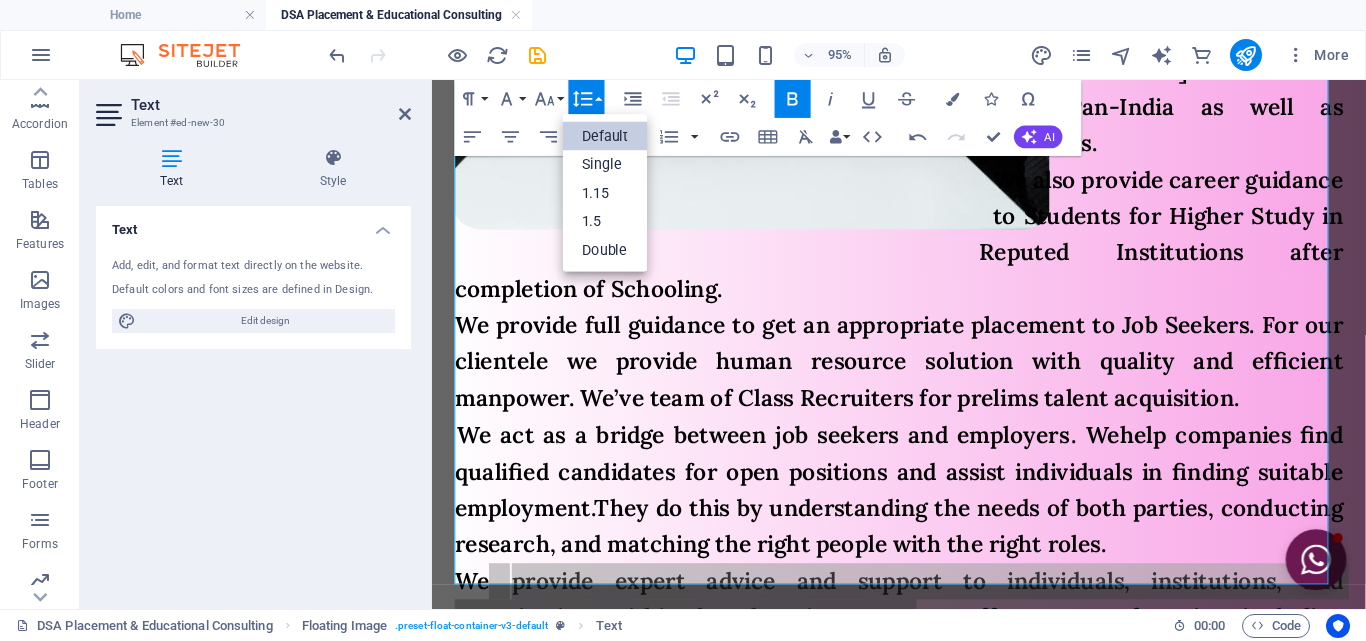 scroll, scrollTop: 0, scrollLeft: 0, axis: both 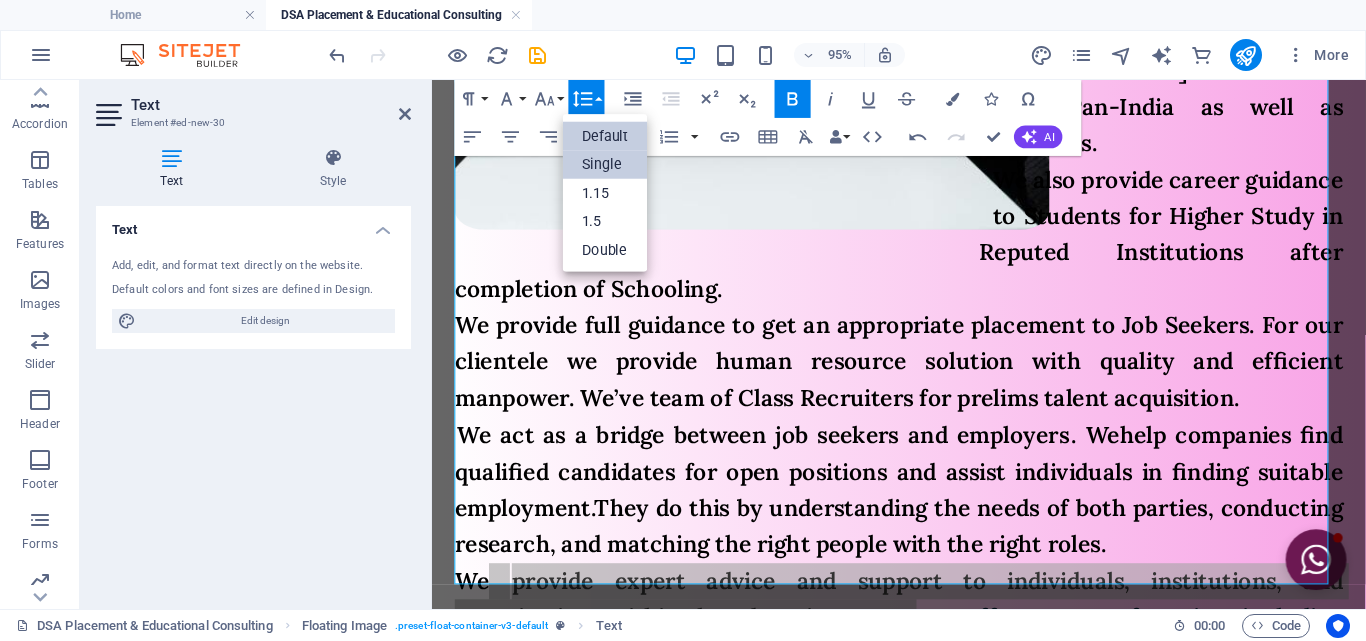 drag, startPoint x: 597, startPoint y: 156, endPoint x: 173, endPoint y: 81, distance: 430.58215 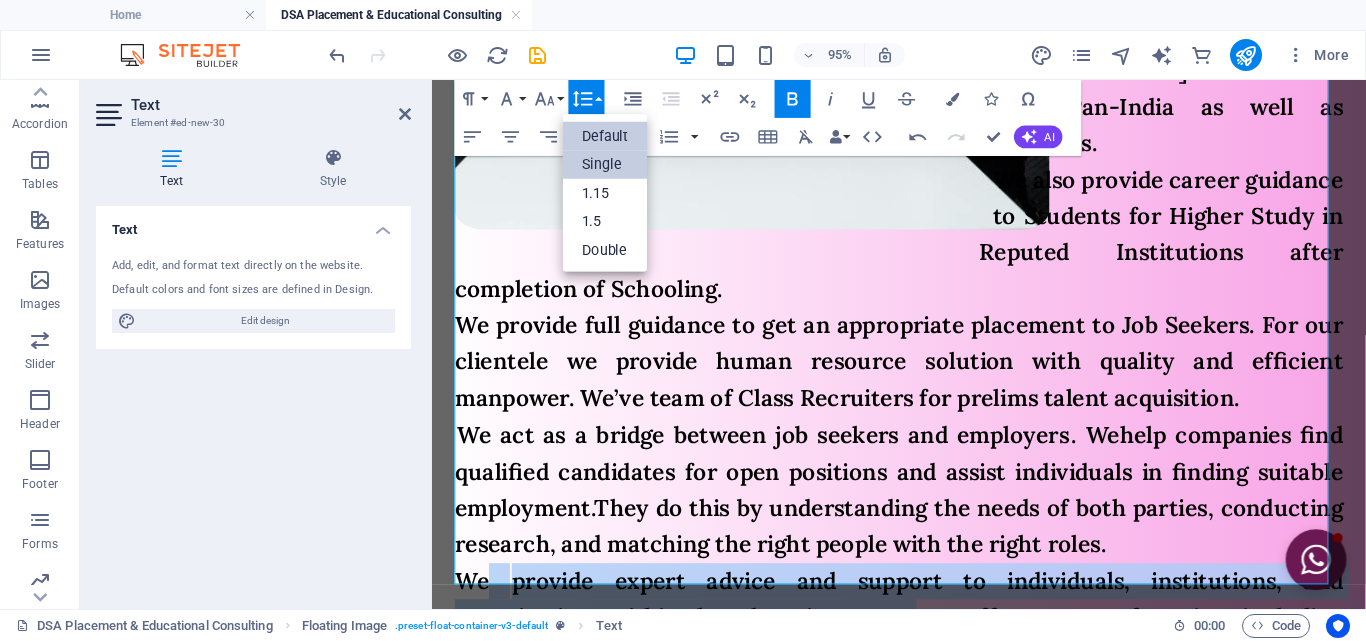 click on "Single" at bounding box center (605, 164) 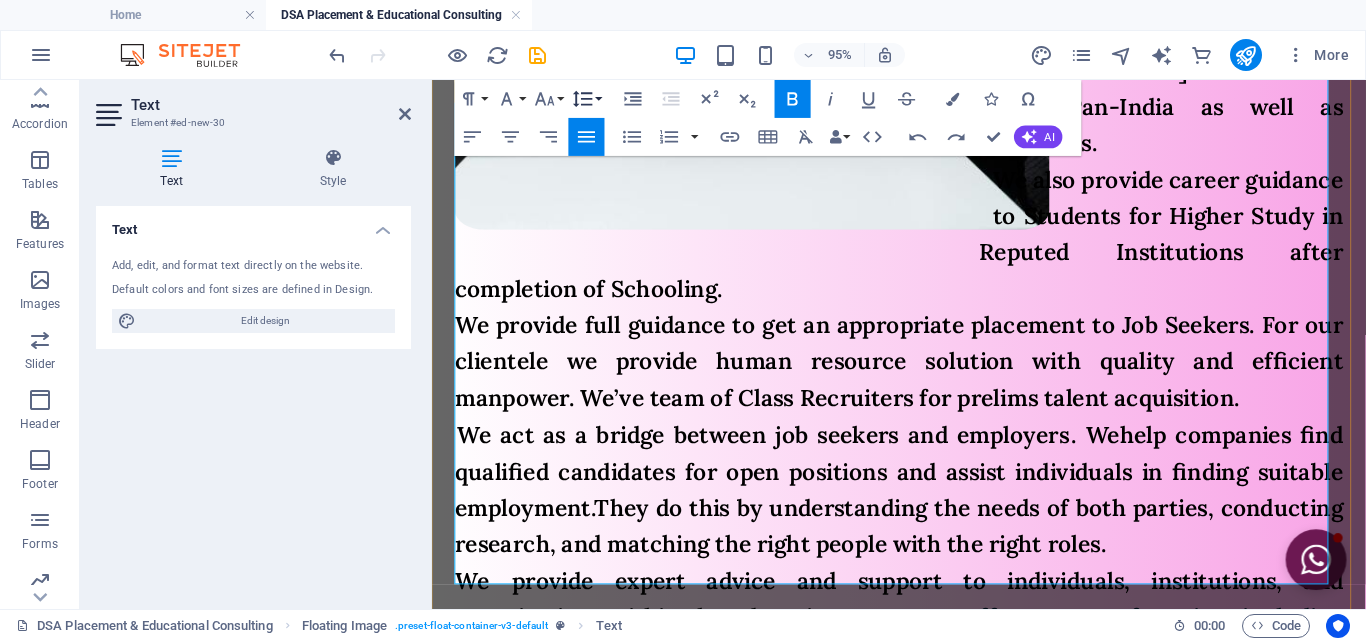 click on "Line Height" at bounding box center [587, 99] 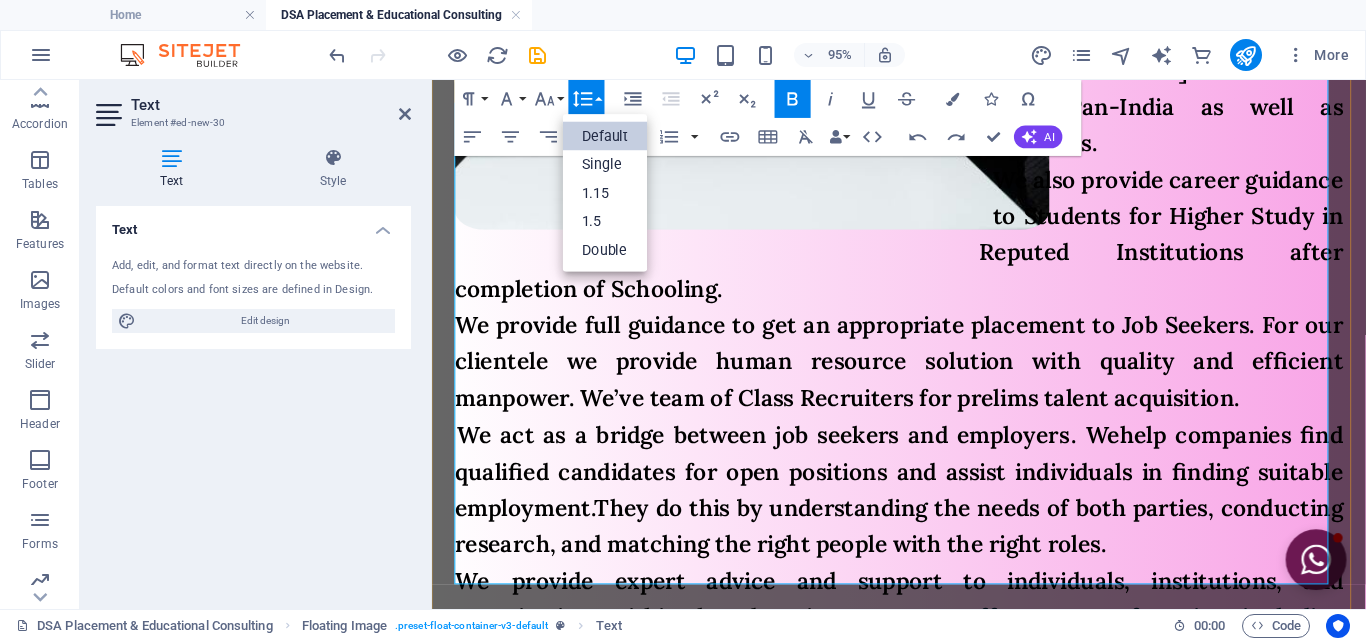 scroll, scrollTop: 0, scrollLeft: 0, axis: both 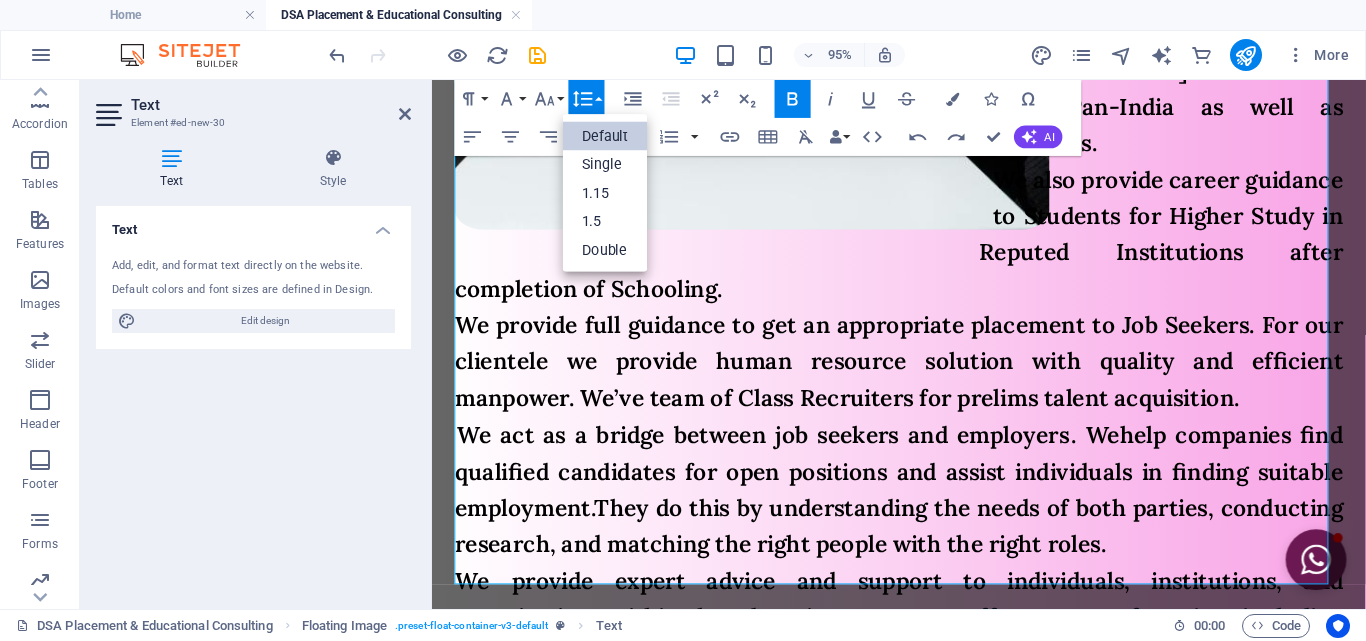 click 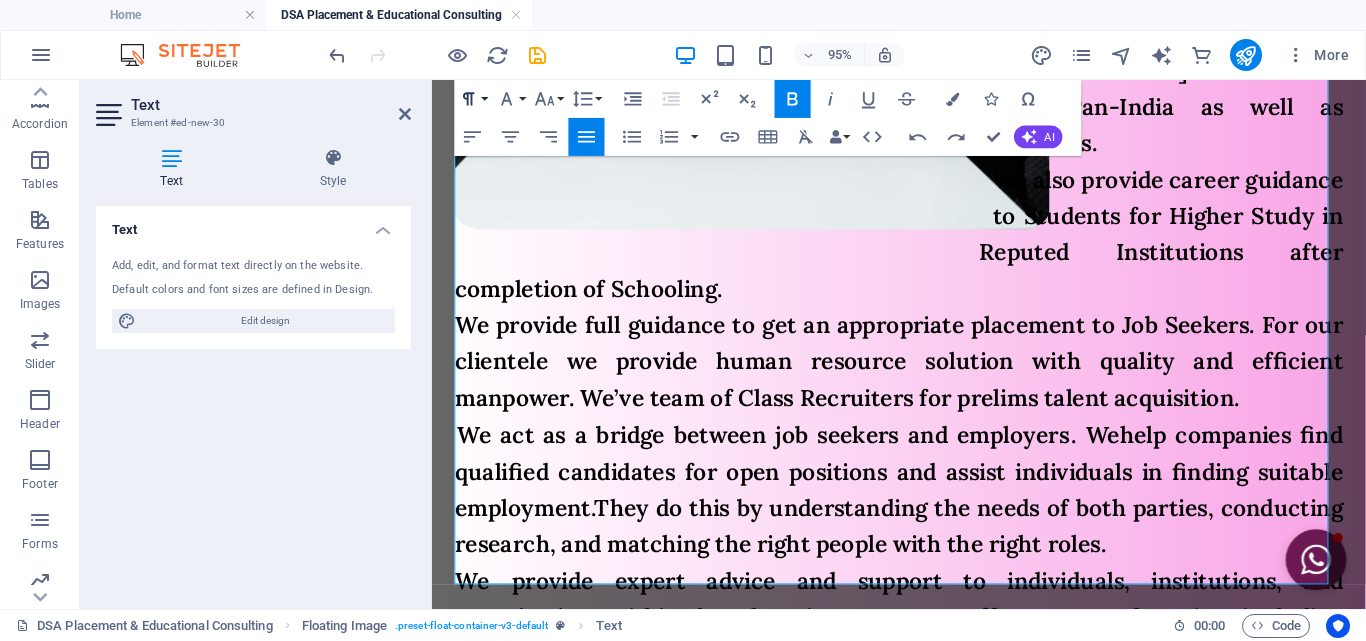 click on "Paragraph Format" at bounding box center [473, 99] 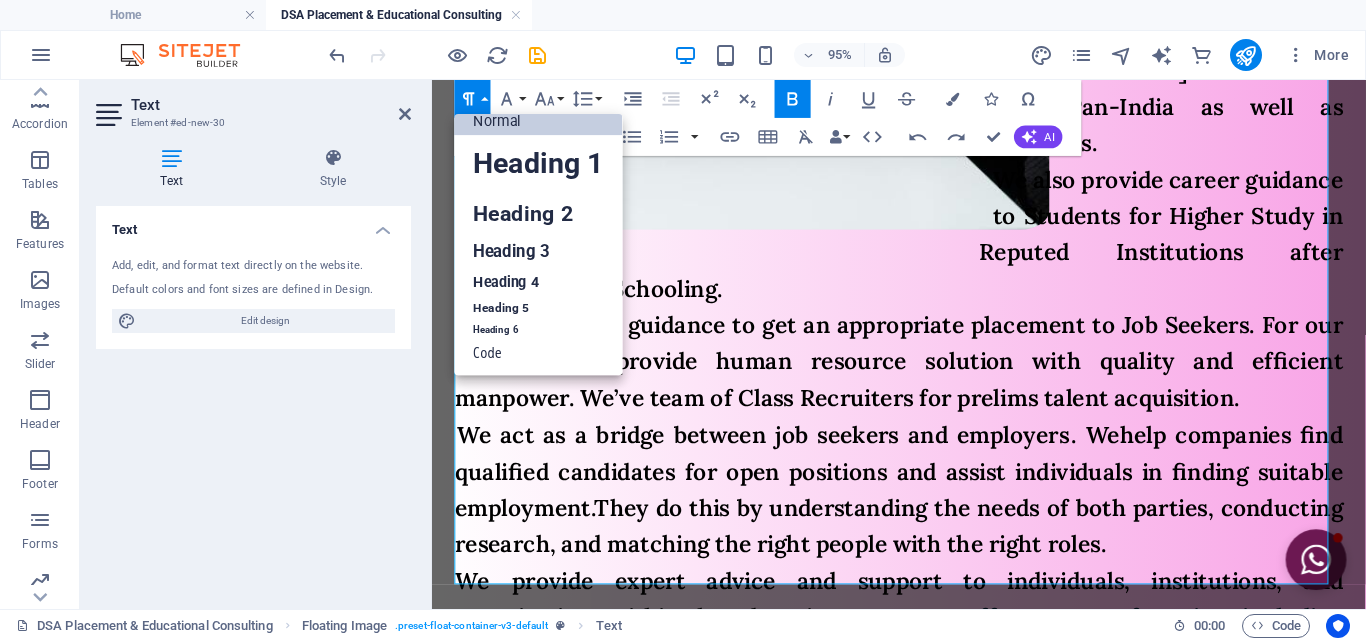 scroll, scrollTop: 16, scrollLeft: 0, axis: vertical 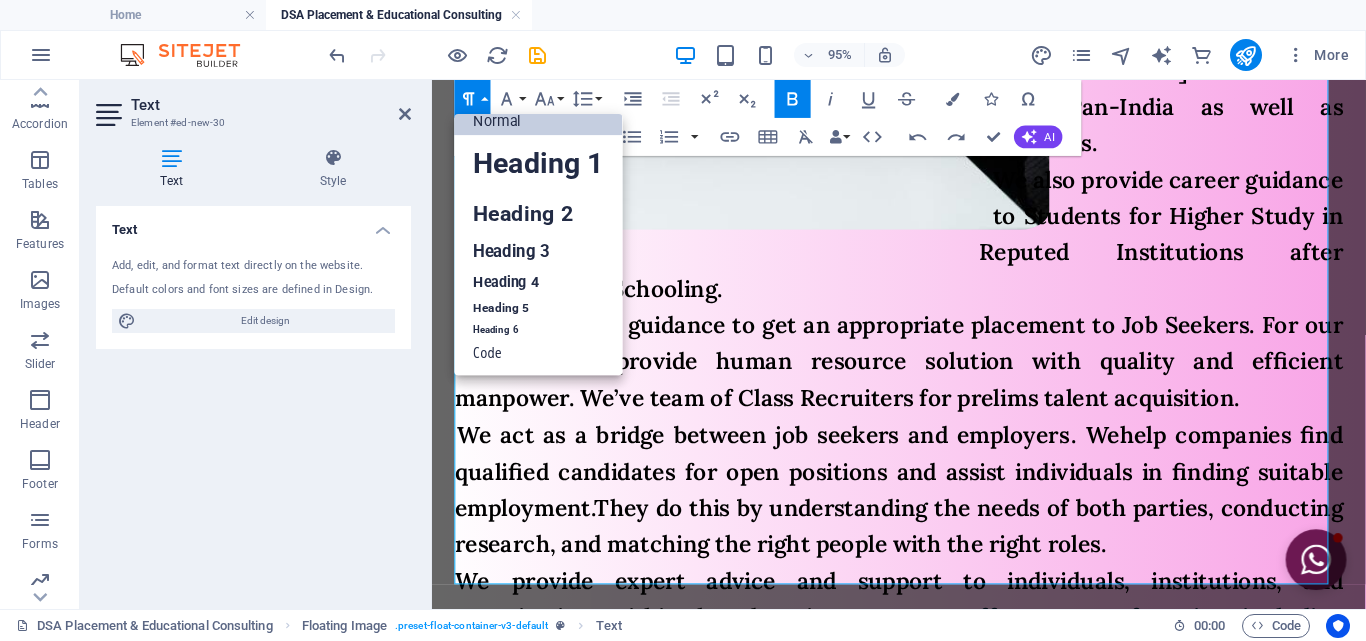 click on "Paragraph Format" at bounding box center [473, 99] 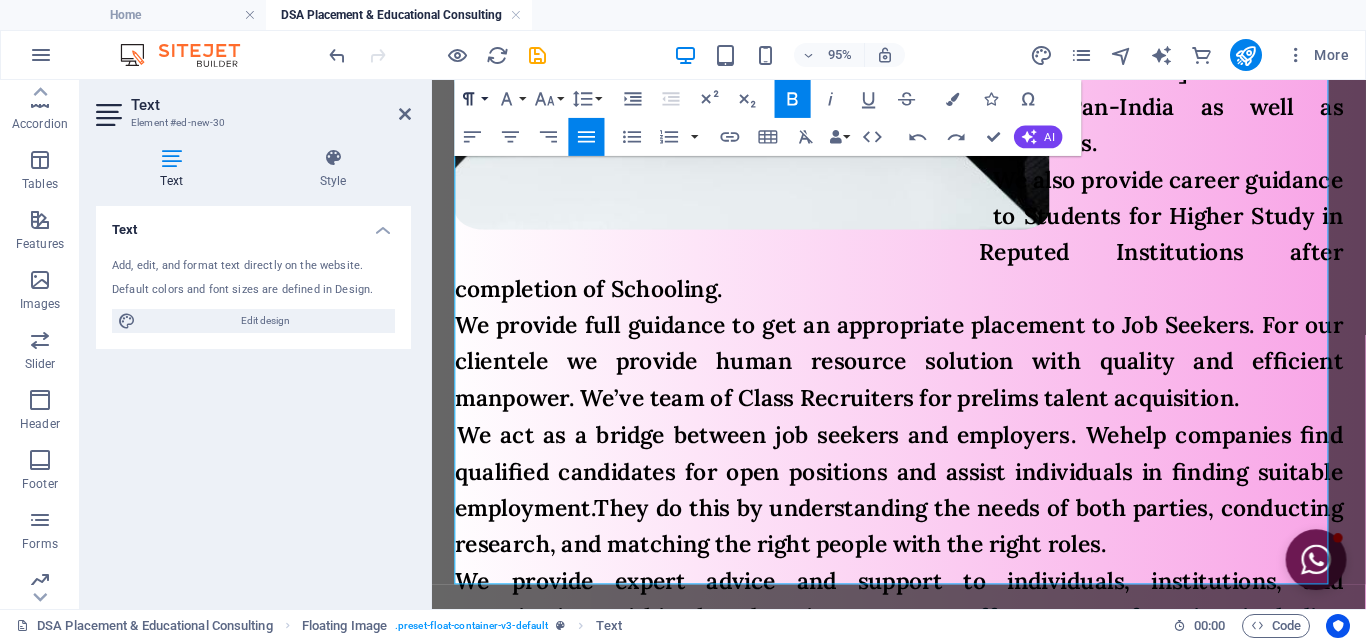click on "Paragraph Format" at bounding box center (473, 99) 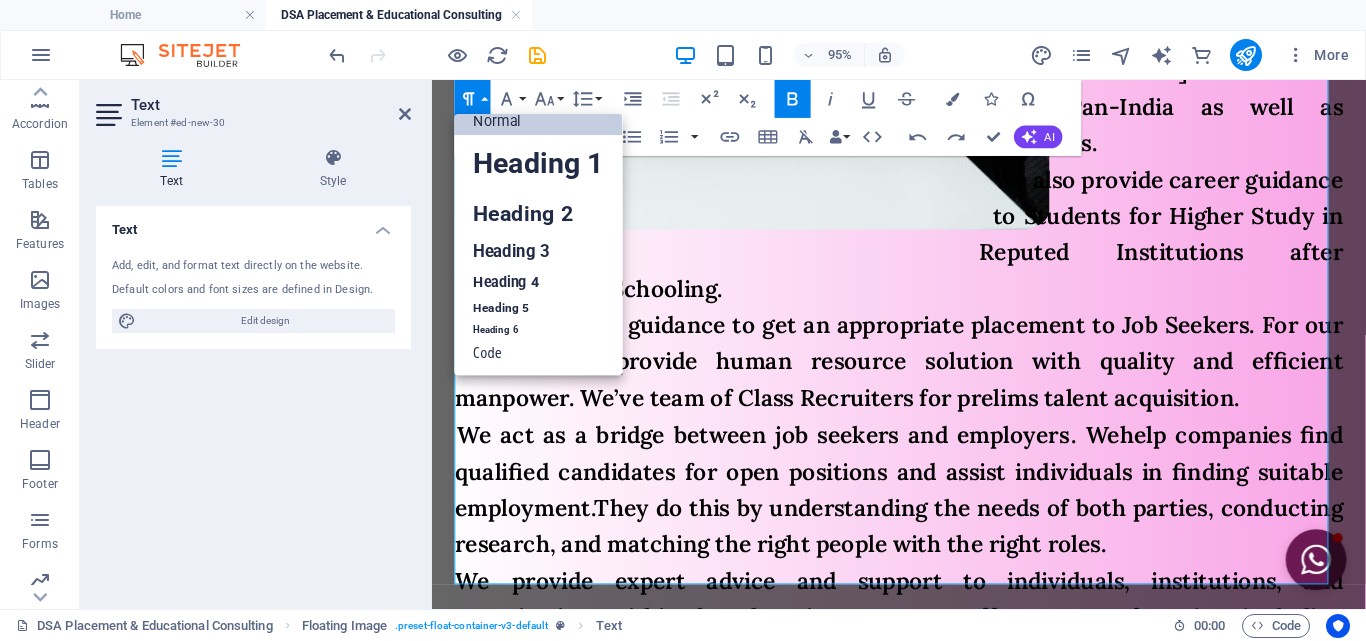 click on "Normal" at bounding box center (539, 121) 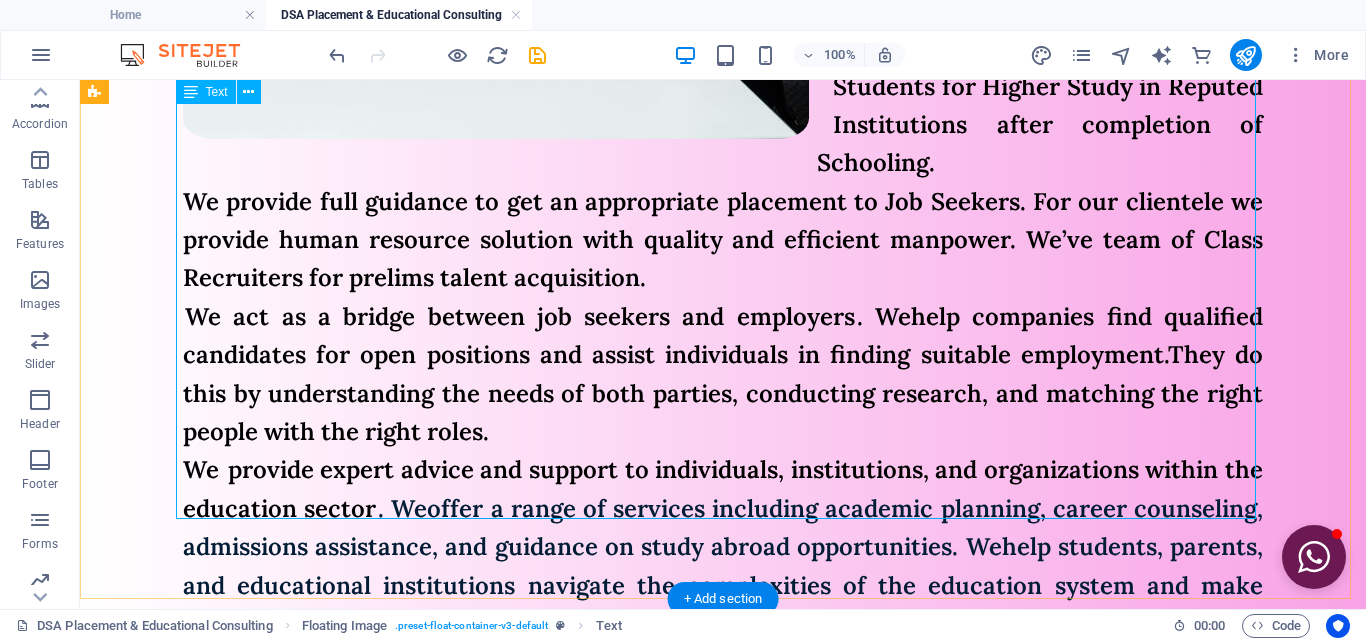 scroll, scrollTop: 959, scrollLeft: 0, axis: vertical 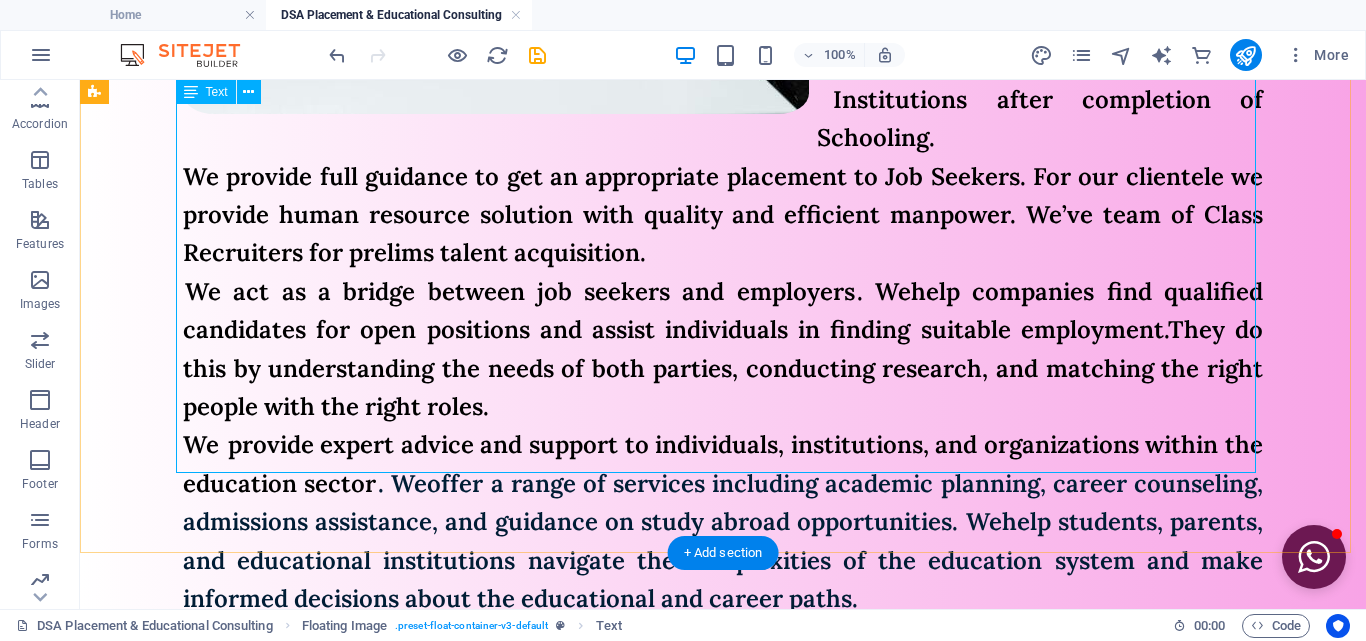 click on "We are Placement & Educational Consultancy located in [CITY], [STATE]. We are in the field of recruitment and career guidance since 2019. We are certified organisation by [ORGANIZATION]. We work over Pan-India as well as Overseas. We also provide career guidance to Students for Higher Study in Reputed Institutions after completion of Schooling. We provide full guidance to get an appropriate placement to Job Seekers. For our clientele we provide human resource solution with quality and efficient manpower. We’ve team of Class Recruiters for prelims talent acquisition. We act as a bridge between job seekers and employers . We help companies find qualified candidates for open positions and assist individuals in finding suitable employment. They do this by understanding the needs of both parties, conducting research, and matching the right people with the right roles. We provide expert advice and support to individuals, institutions, and organizations within the education sector" at bounding box center [723, 157] 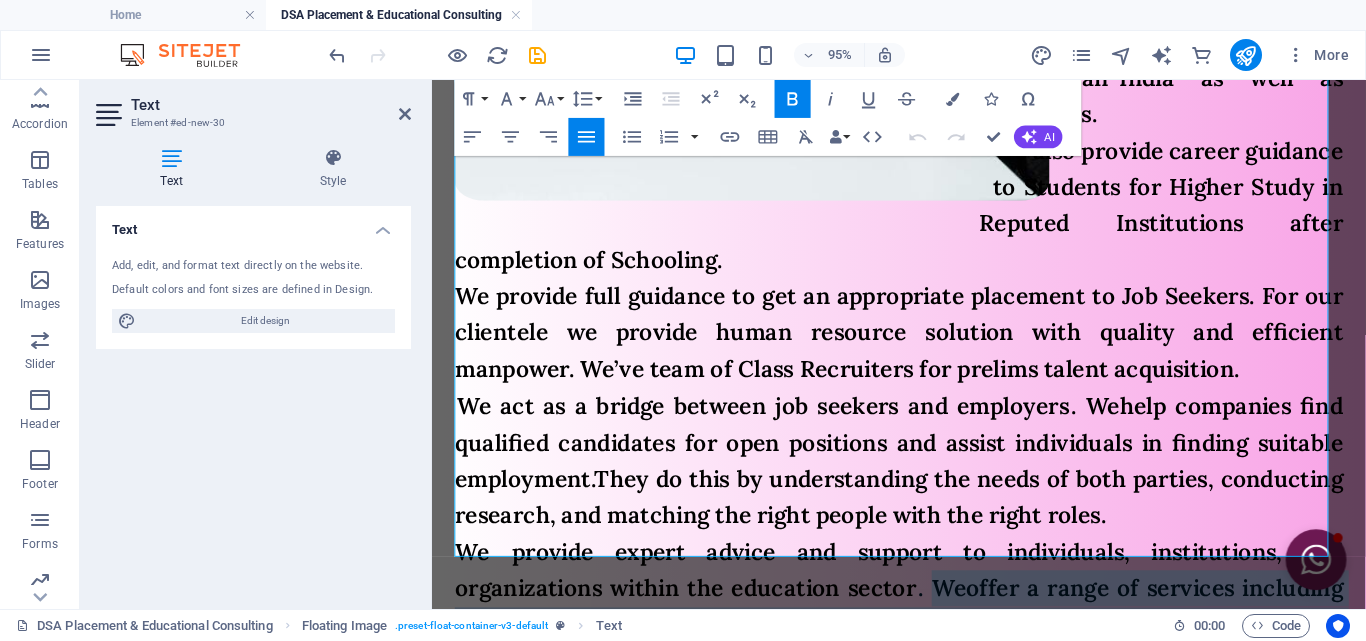 scroll, scrollTop: 912, scrollLeft: 0, axis: vertical 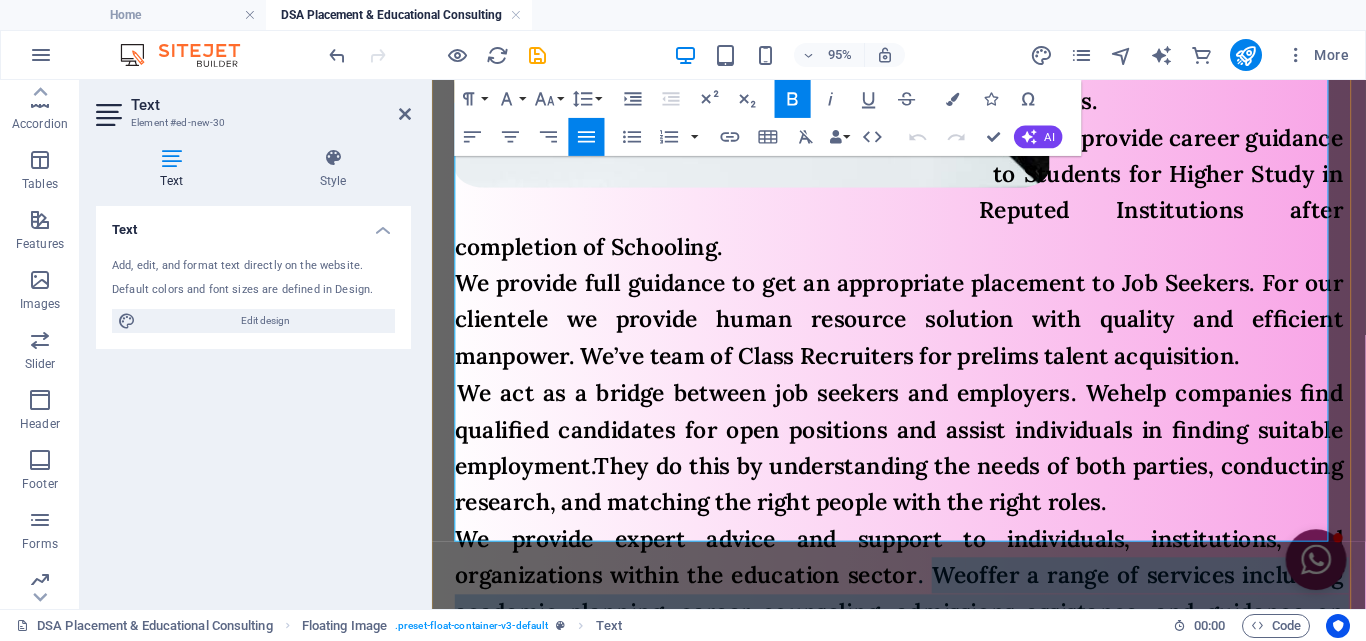 drag, startPoint x: 946, startPoint y: 439, endPoint x: 1128, endPoint y: 534, distance: 205.30222 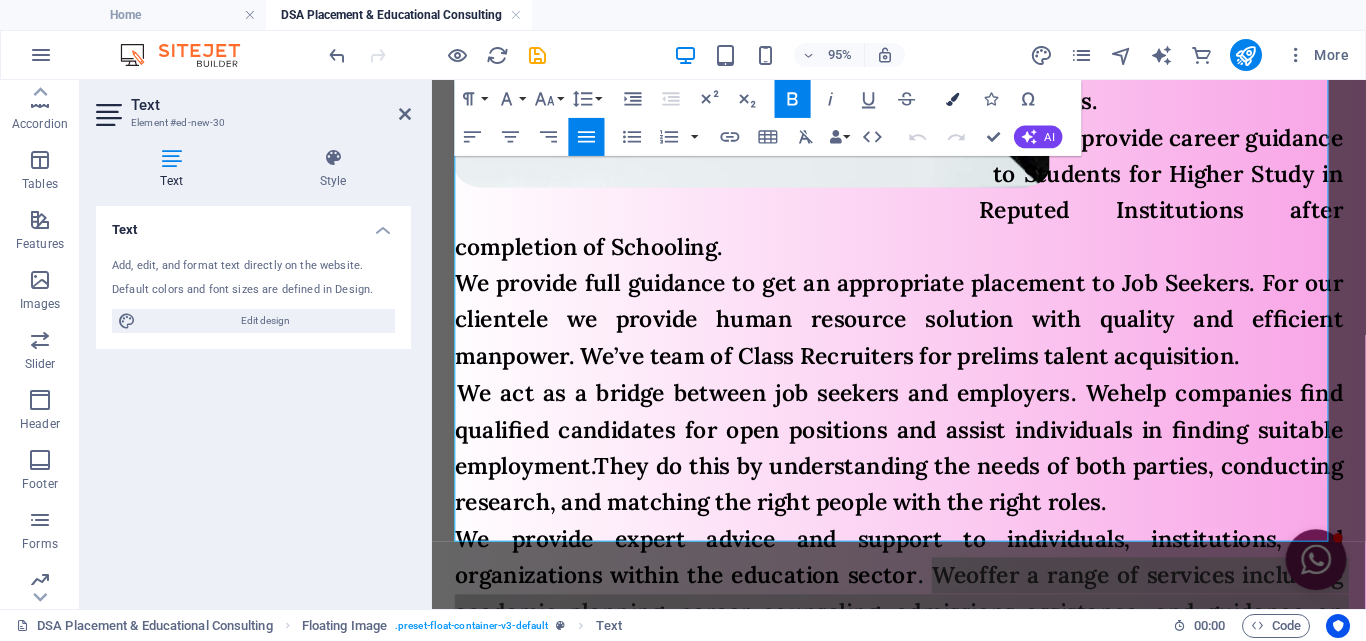 click at bounding box center (952, 98) 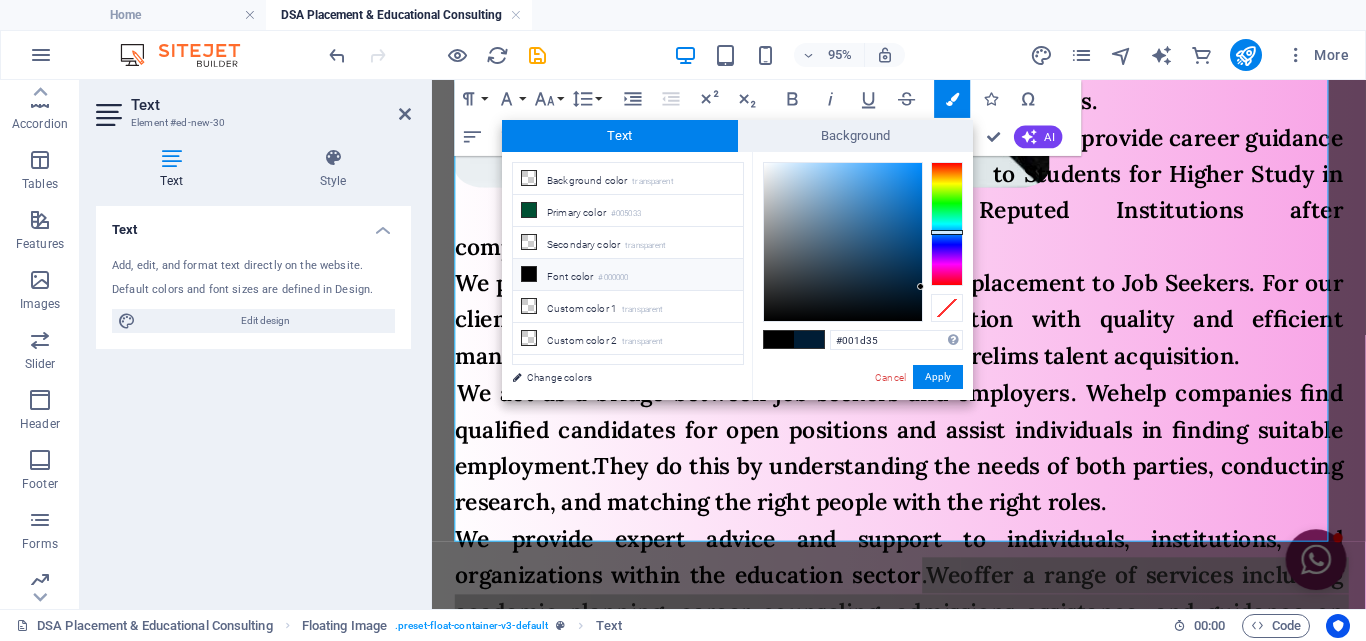 click at bounding box center (779, 339) 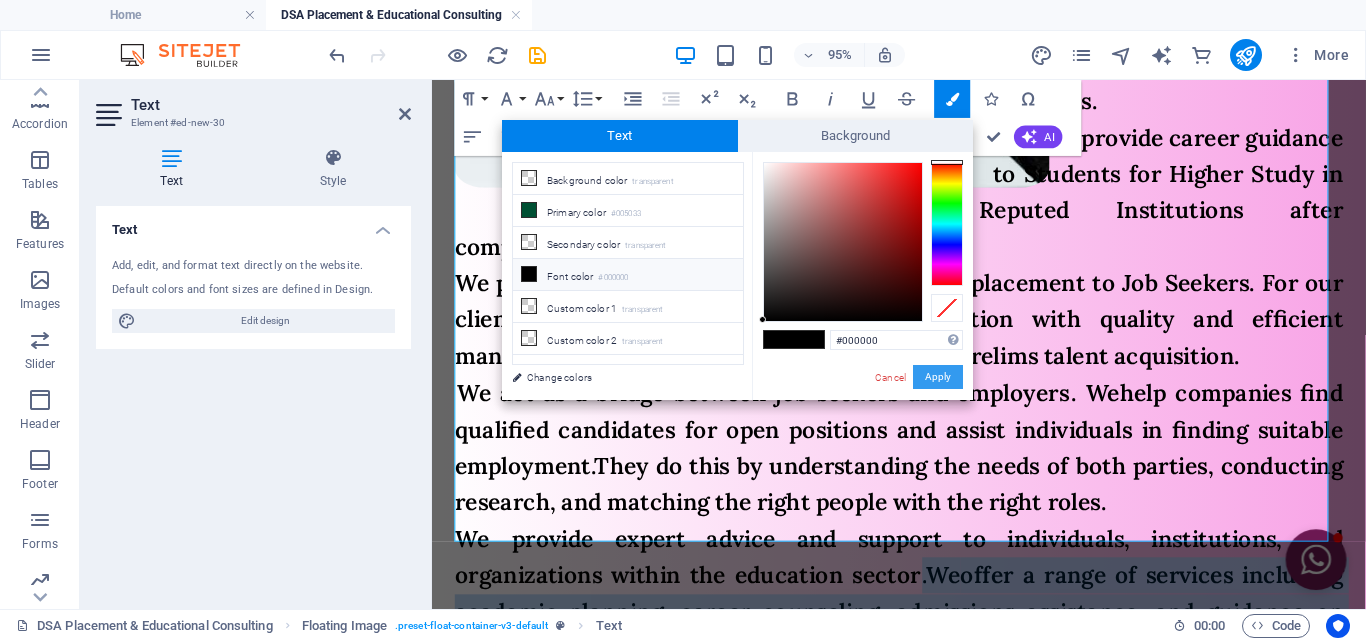 click on "Apply" at bounding box center [938, 377] 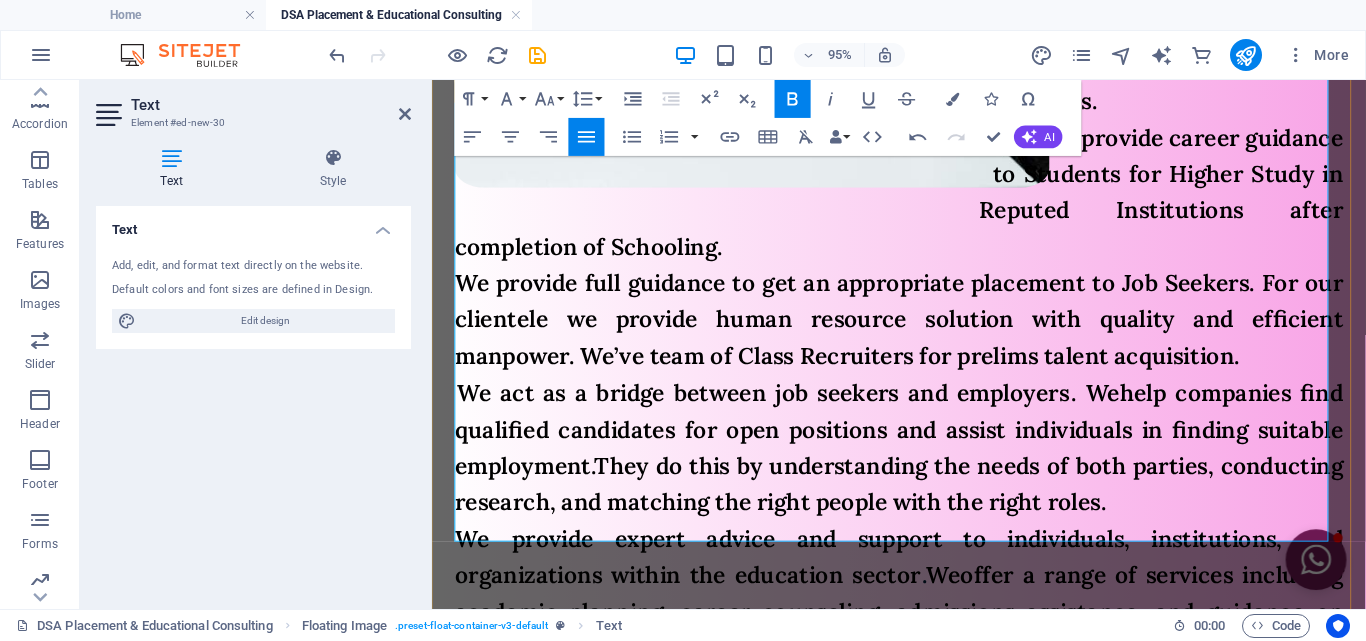 click on "We provide expert advice and support to individuals, institutions, and organizations within the education sector . We offer a range of services including academic planning, career counseling, admissions assistance, and guidance on study abroad opportunities. We help students, parents, and educational institutions navigate the complexities of the education system and make informed decisions about the educational and career paths." at bounding box center [923, 659] 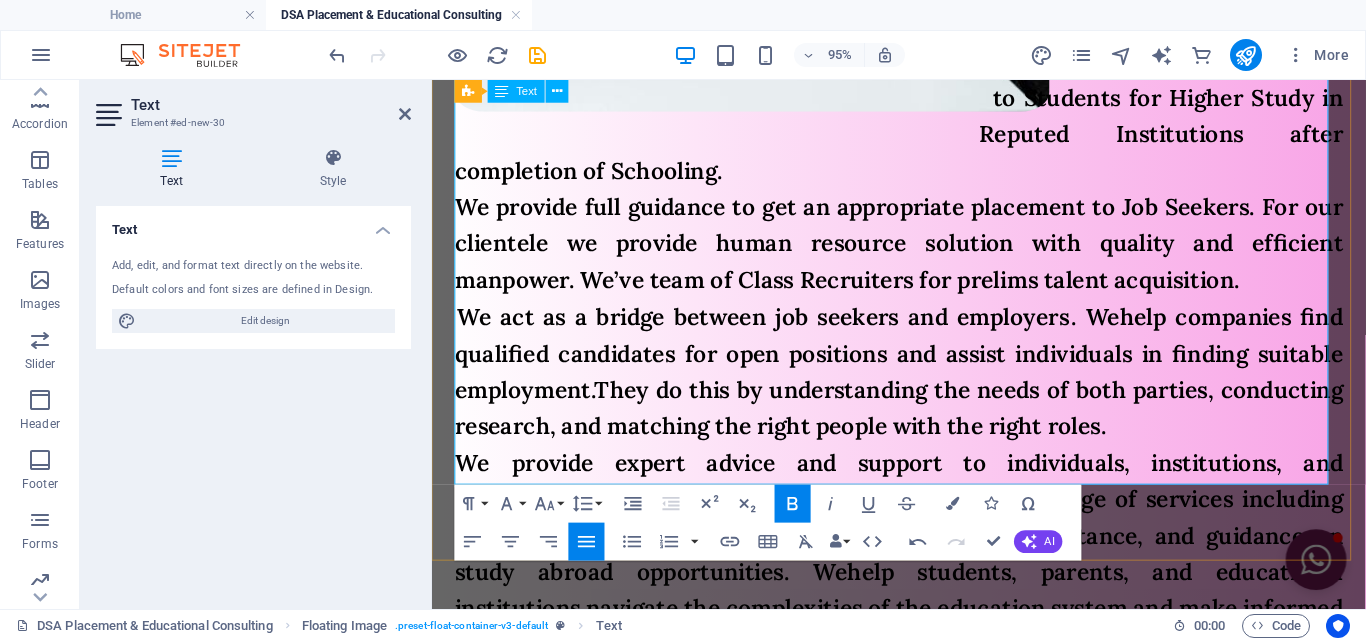 scroll, scrollTop: 1012, scrollLeft: 0, axis: vertical 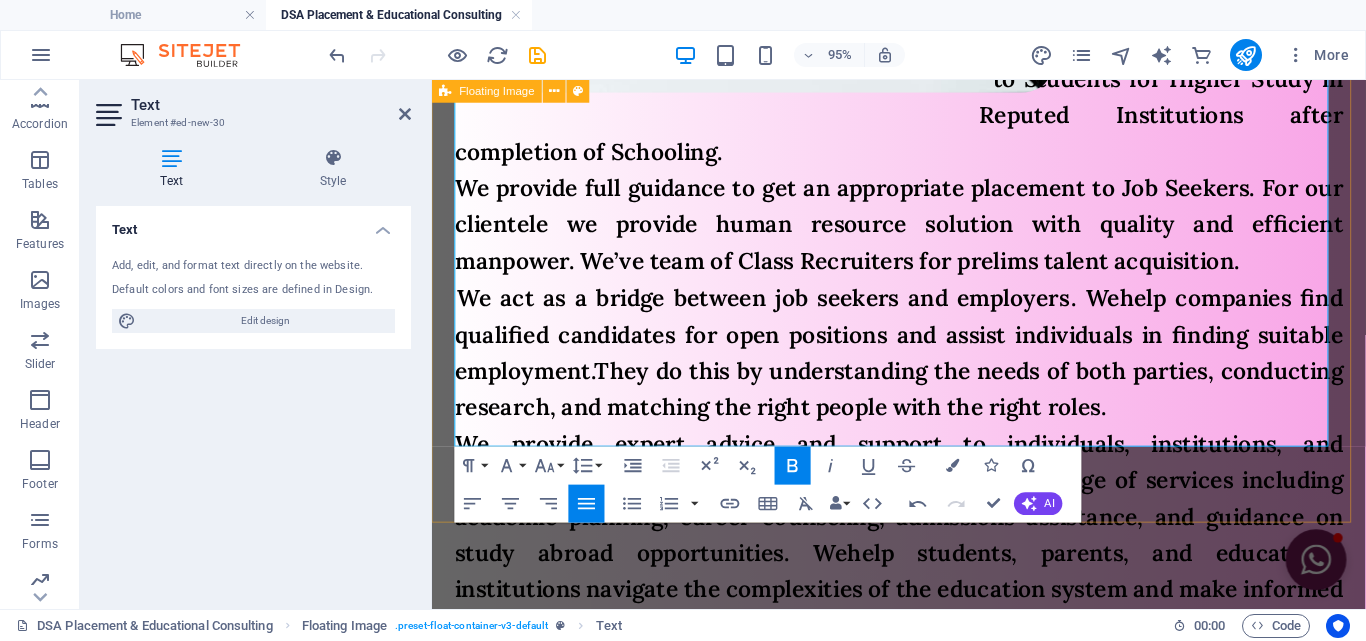 click on "DSA Placement & Educational Consulting We are Placement & Educational Consultancy located in [CITY], [STATE]. We are in the field of recruitment and career guidance since [YEAR]. We are certified organisation by [ORGANIZATION]. We work over Pan-India as well as Overseas. We also provide career guidance to Students for Higher Study in Reputed Institutions after completion of Schooling. We provide full guidance to get an appropriate placement to Job Seekers. For our clientele we provide human resource solution with quality and efficient manpower. We’ve team of Class Recruiters for prelims talent acquisition. We act as a bridge between job seekers and employers . We help companies find qualified candidates for open positions and assist individuals in finding suitable employment. They do this by understanding the needs of both parties, conducting research, and matching the right people with the right roles. We provide expert advice and support to individuals, institutions, and organizations within the education sector ." at bounding box center (923, 132) 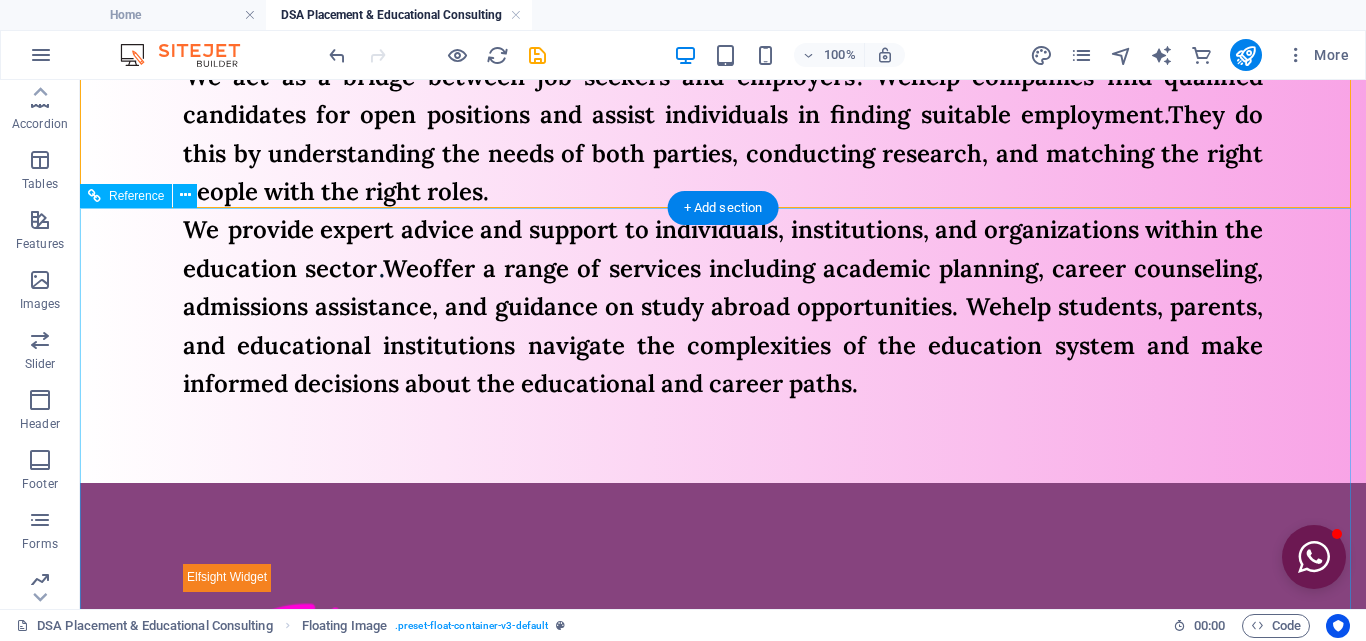 scroll, scrollTop: 1304, scrollLeft: 0, axis: vertical 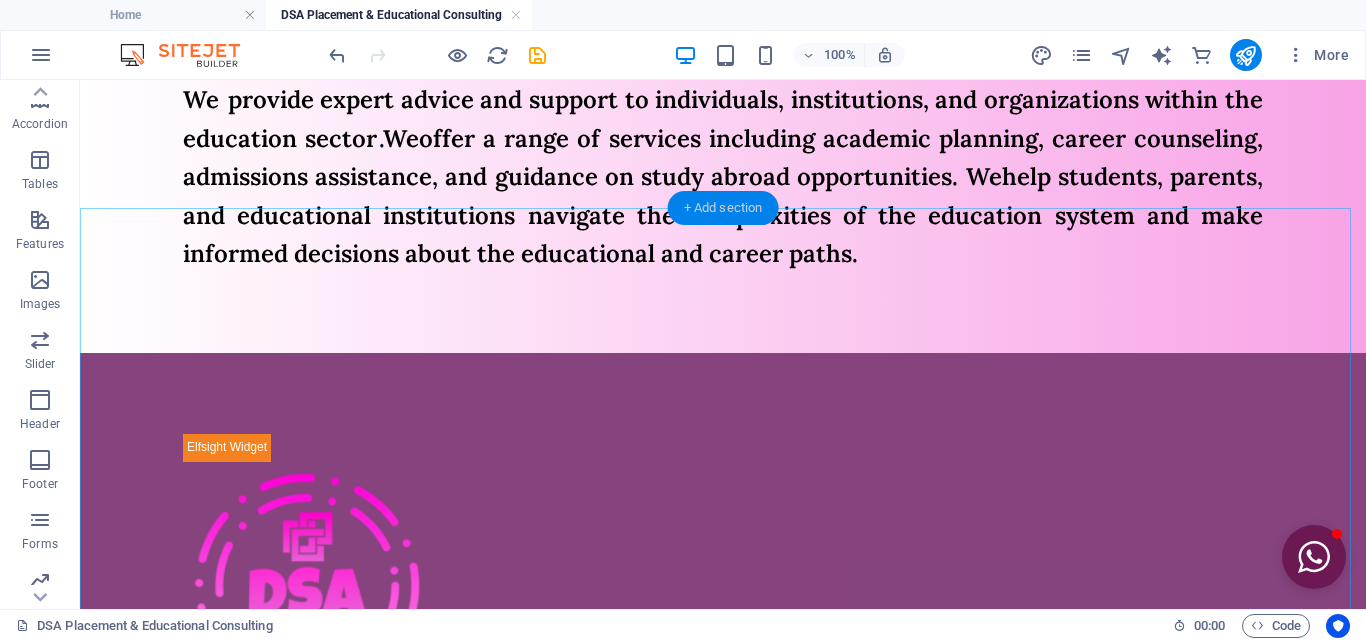 click on "+ Add section" at bounding box center [723, 208] 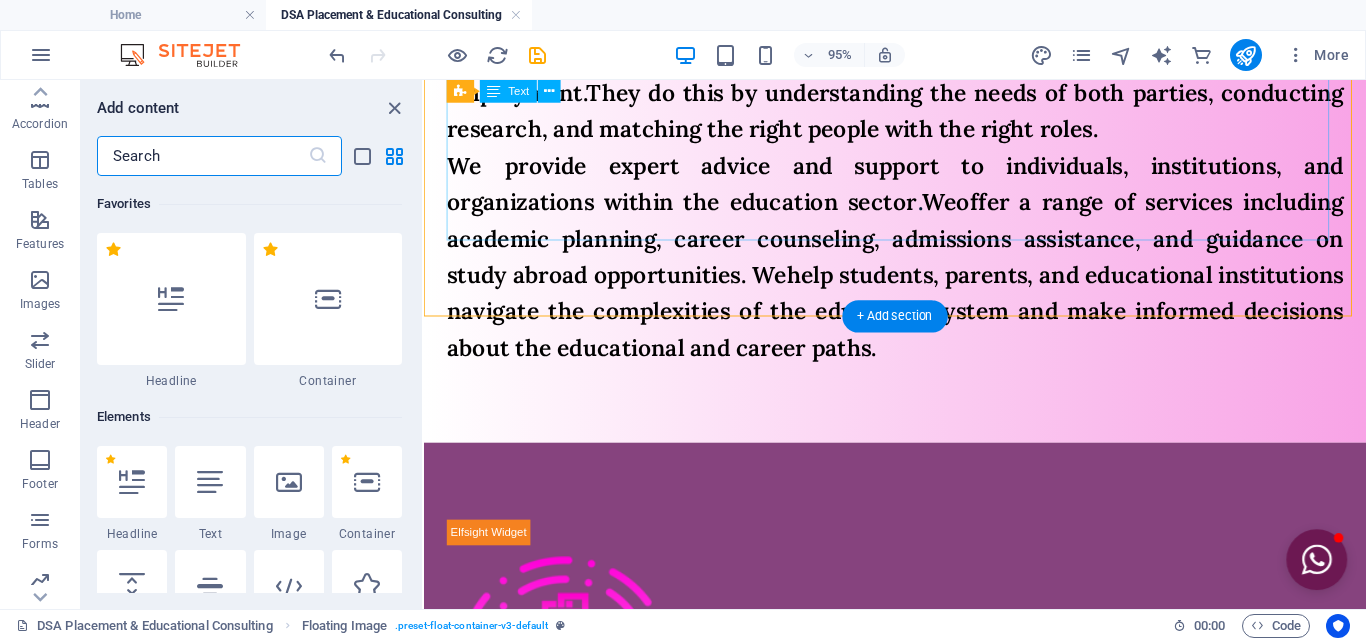 scroll, scrollTop: 1230, scrollLeft: 0, axis: vertical 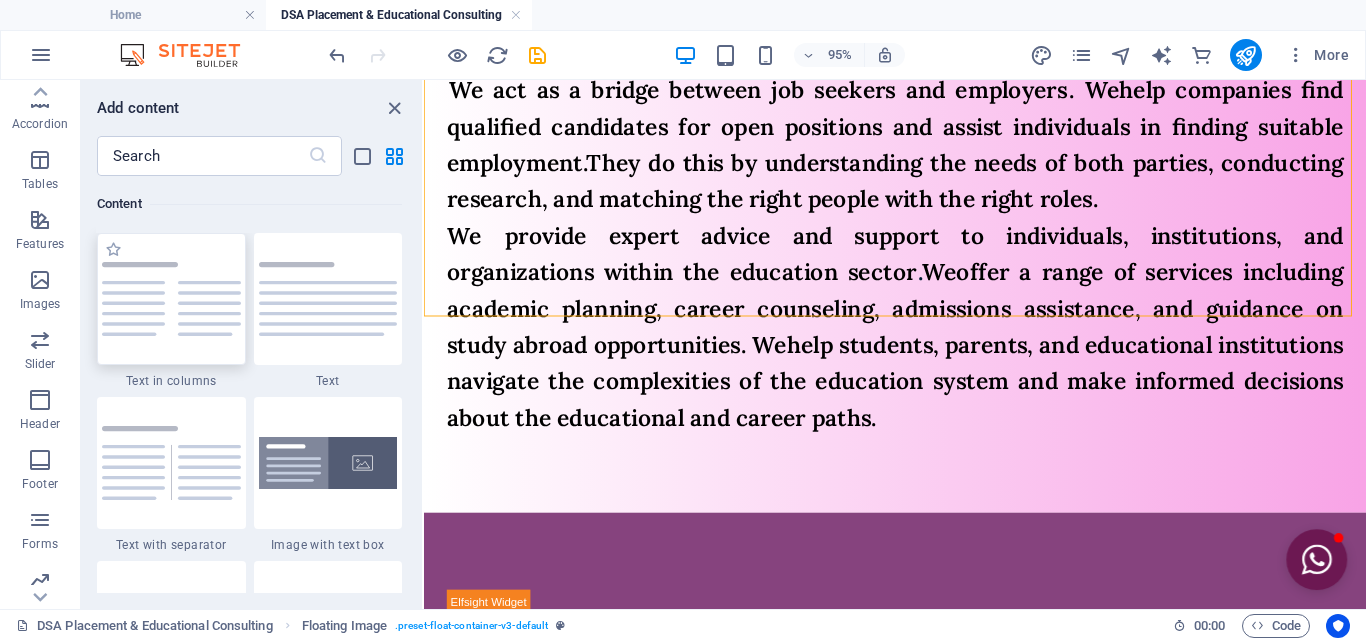 click at bounding box center [171, 299] 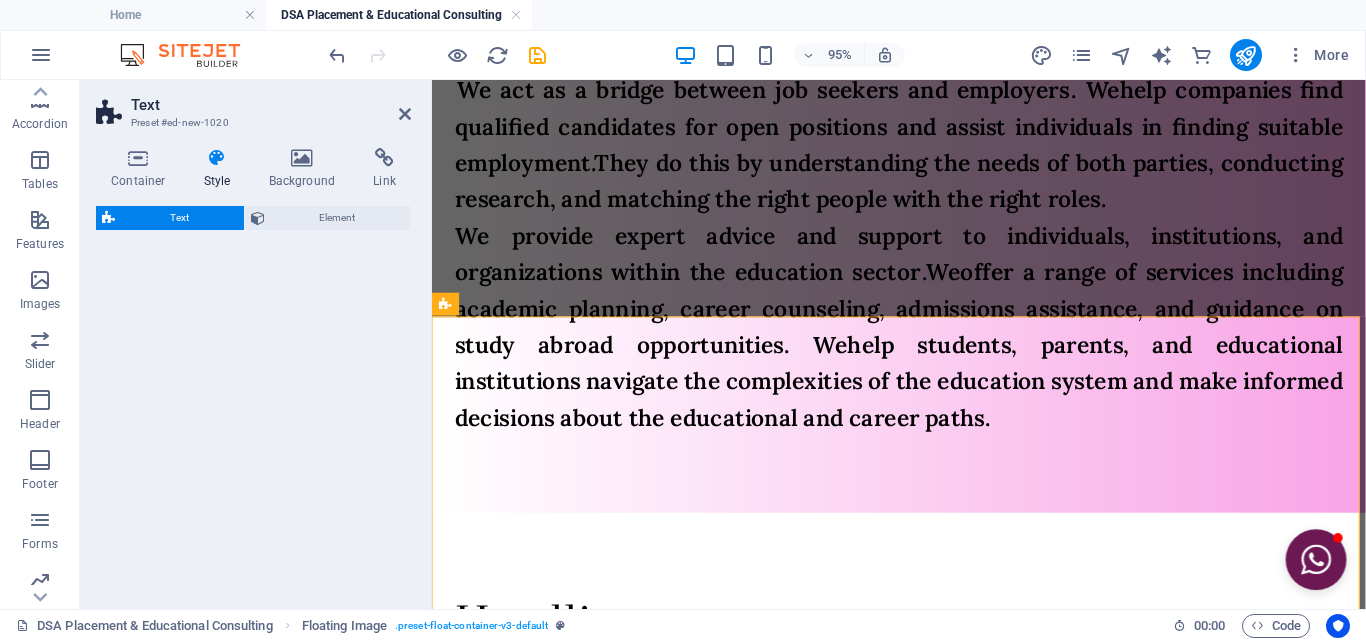 select on "rem" 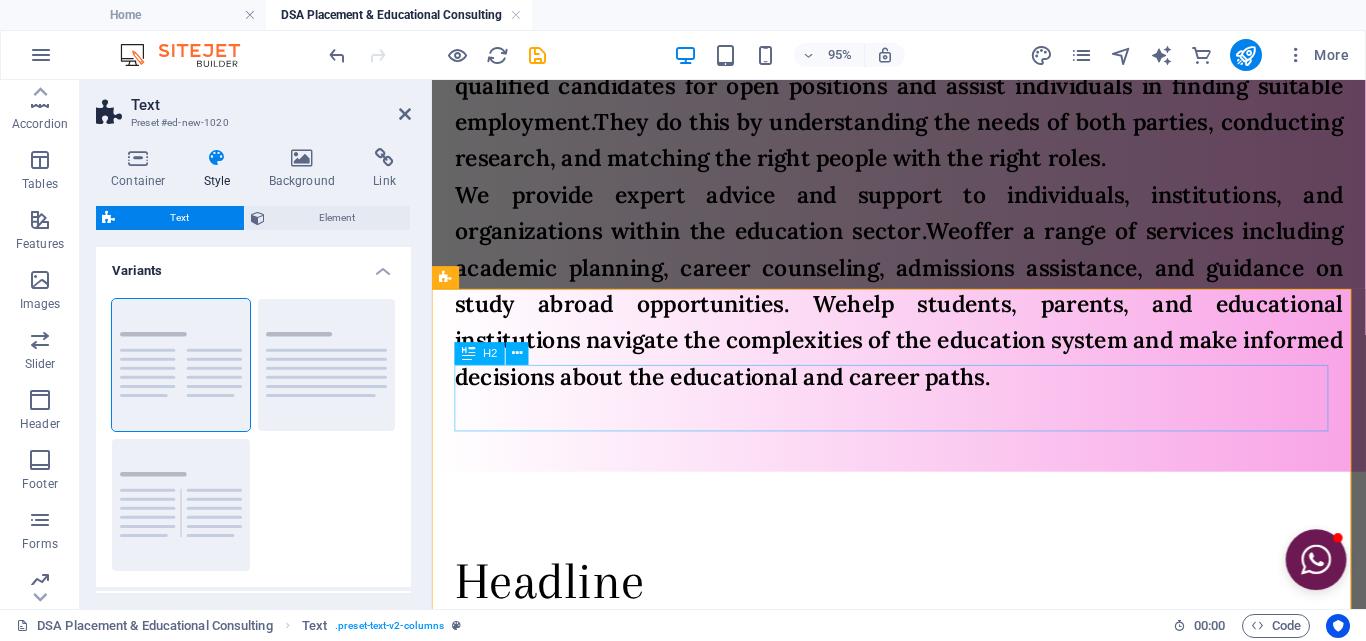 scroll, scrollTop: 1230, scrollLeft: 0, axis: vertical 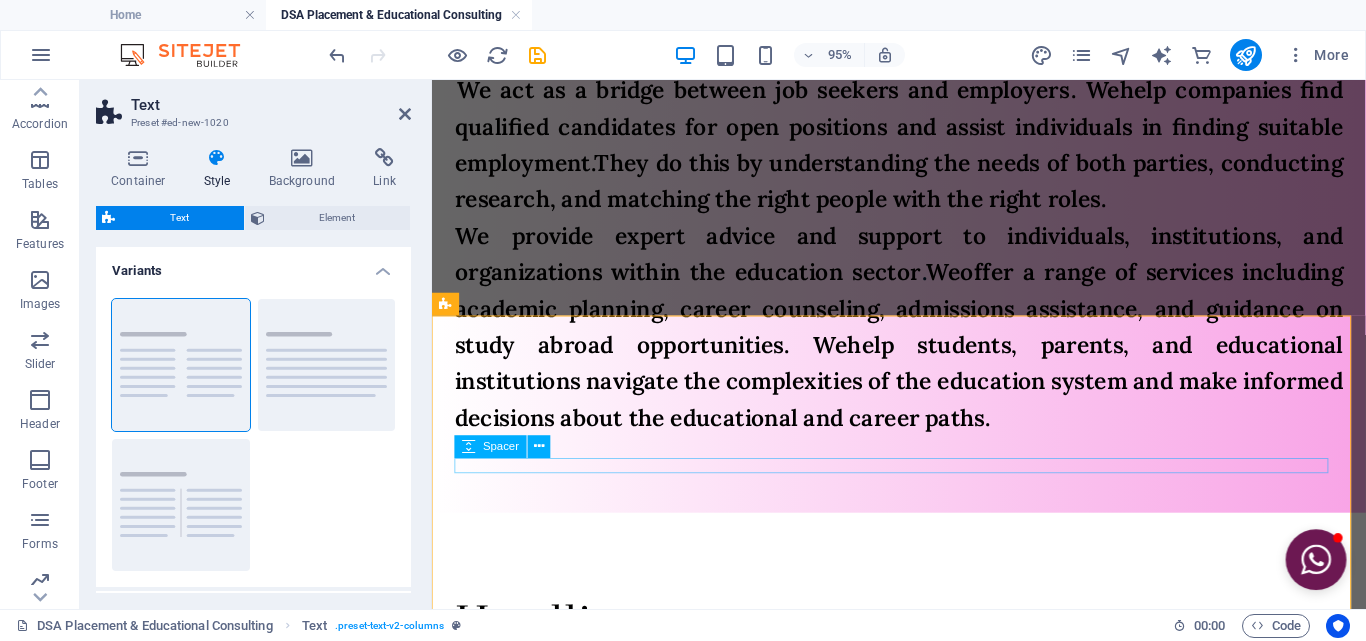click at bounding box center (923, 694) 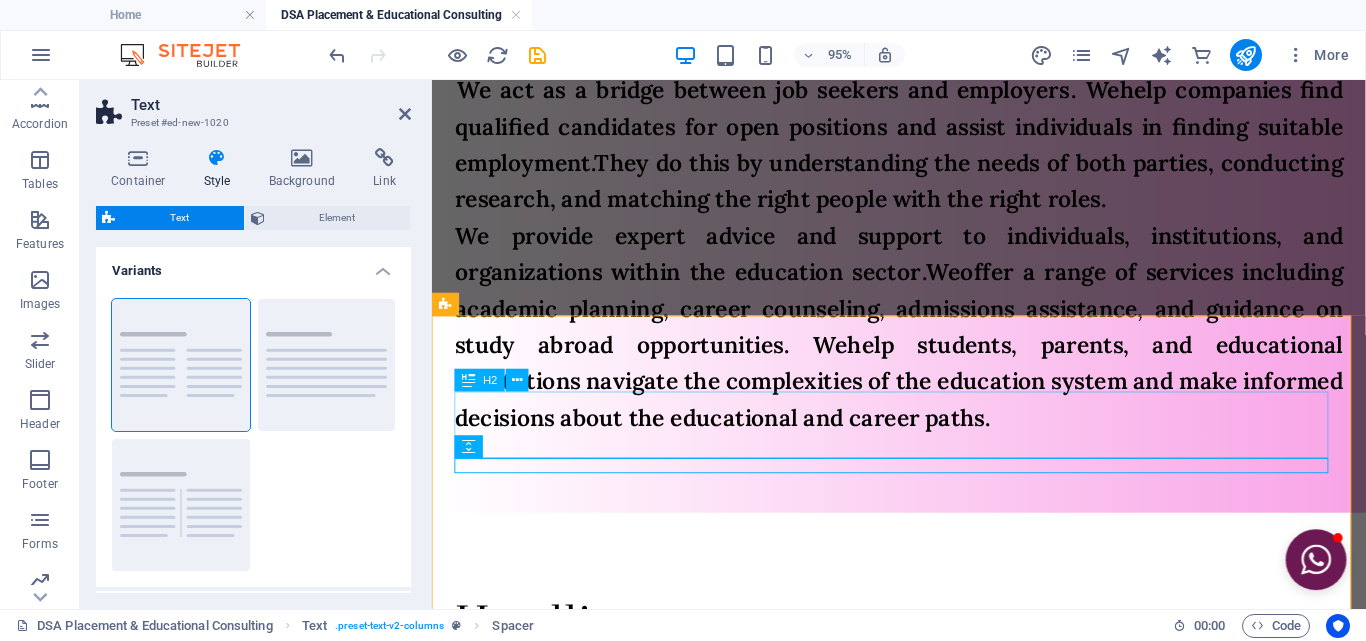 click on "Headline" at bounding box center [923, 651] 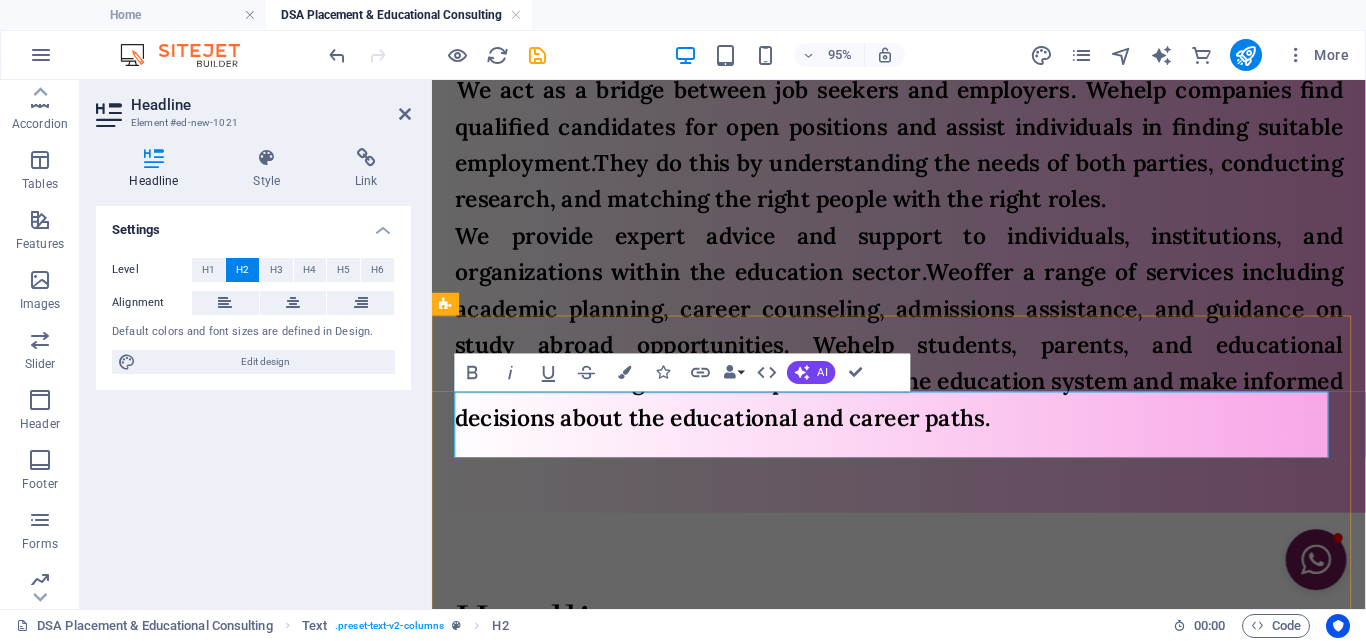 type 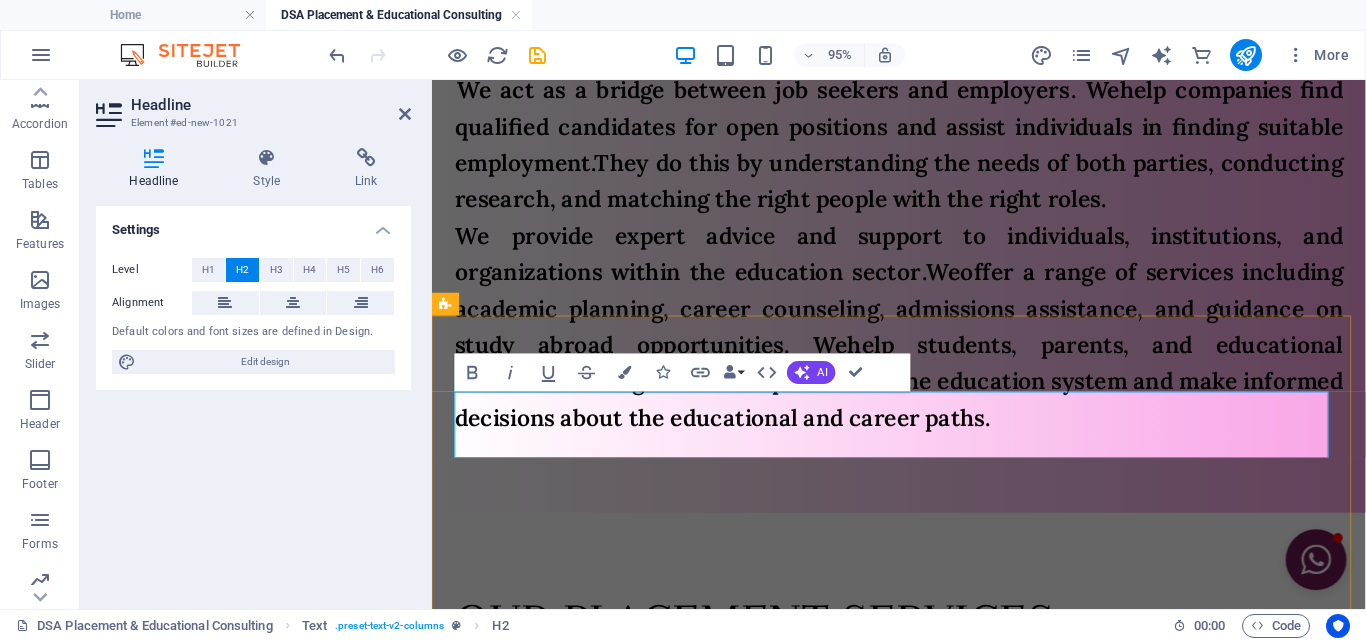 click on "OUR PLACEMENT SERVICES" at bounding box center (923, 651) 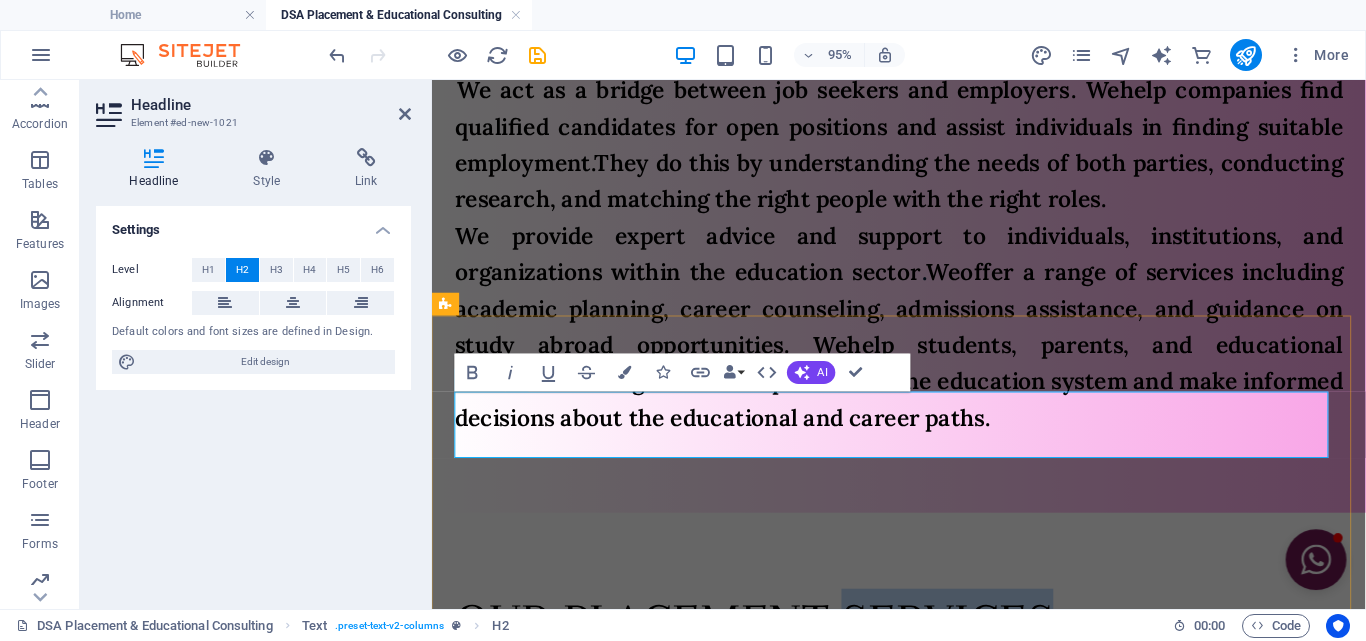 click on "OUR PLACEMENT SERVICES" at bounding box center [923, 651] 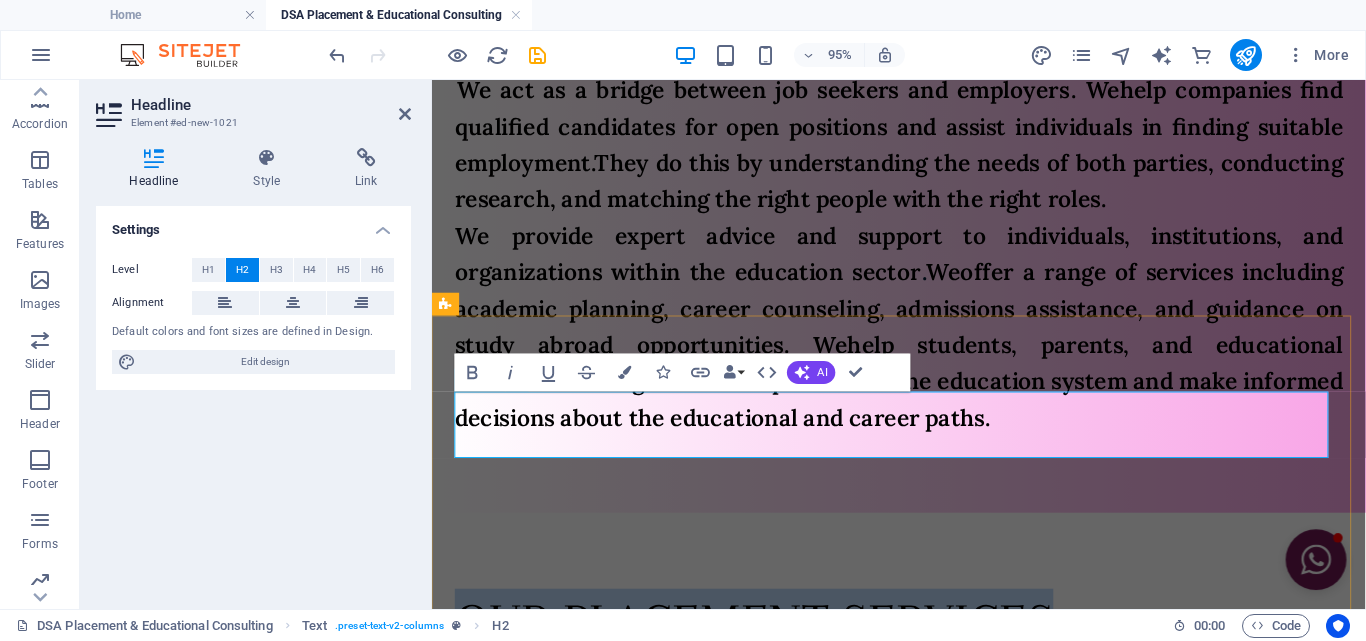 click on "OUR PLACEMENT SERVICES" at bounding box center [923, 651] 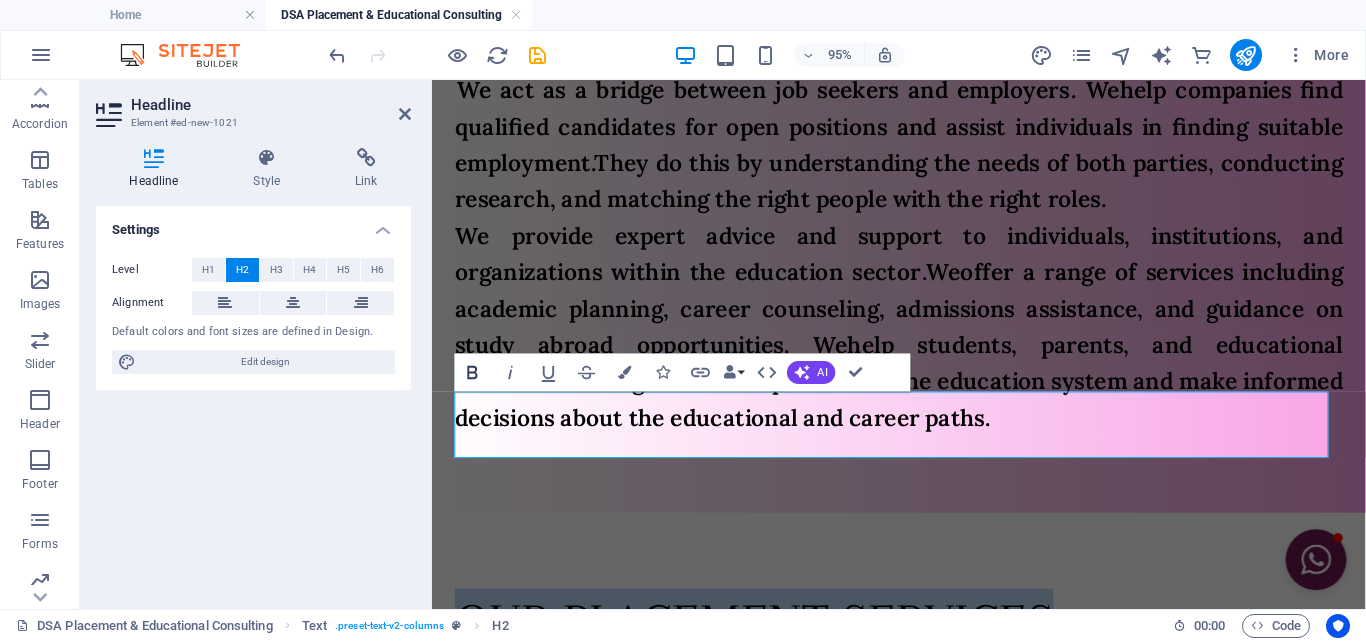 click 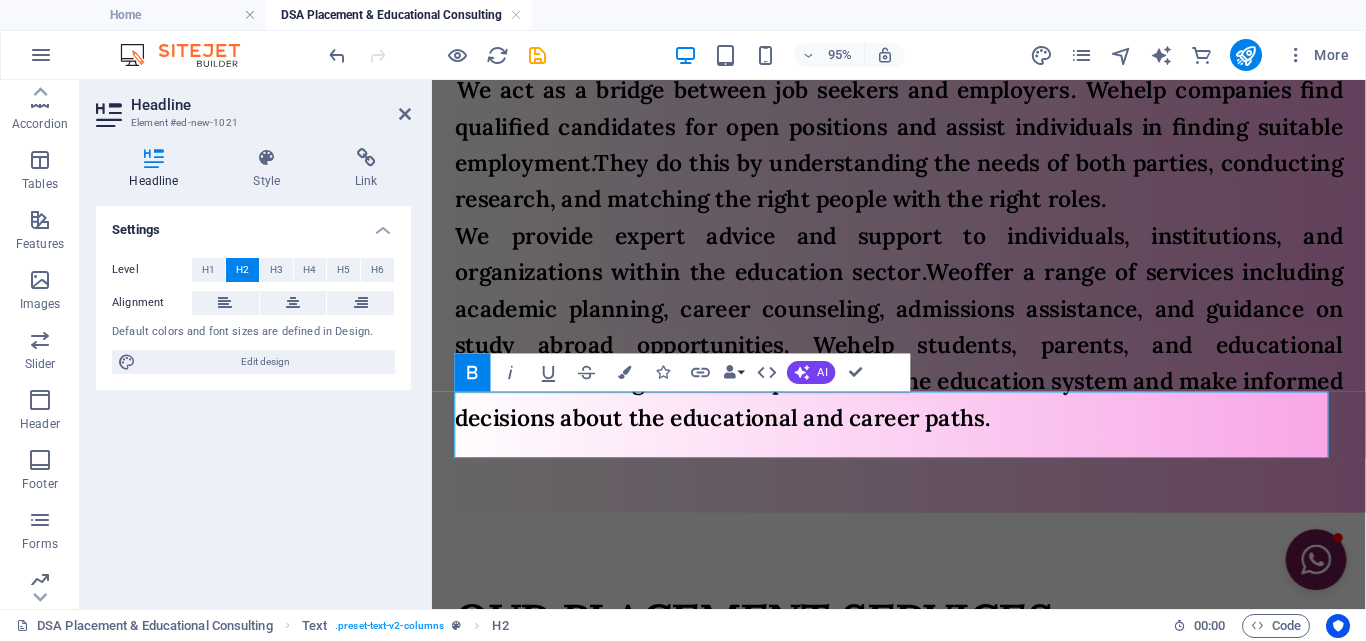 click 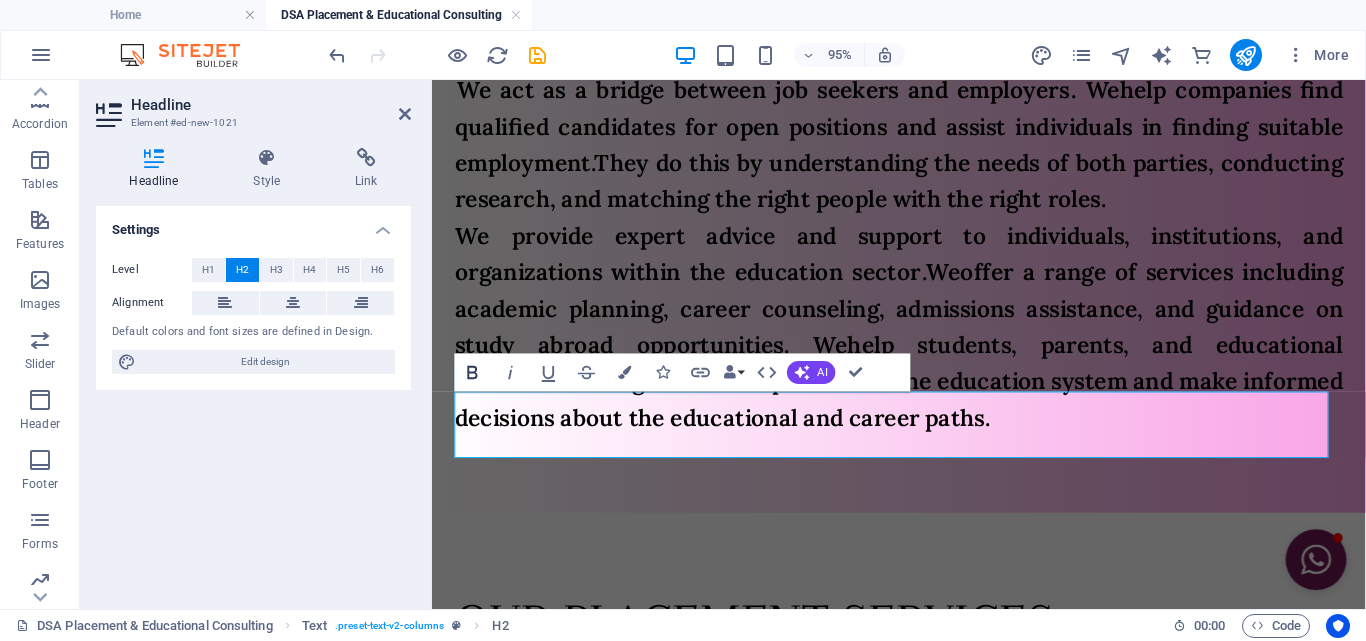click 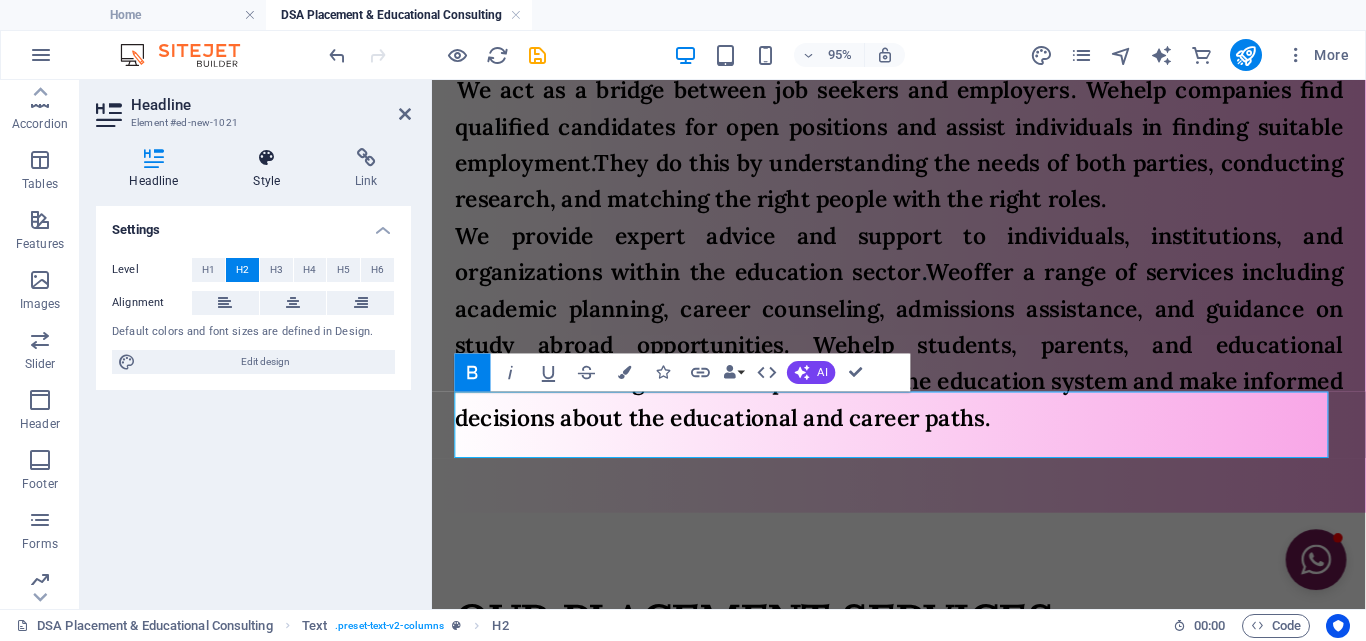click on "Style" at bounding box center (271, 169) 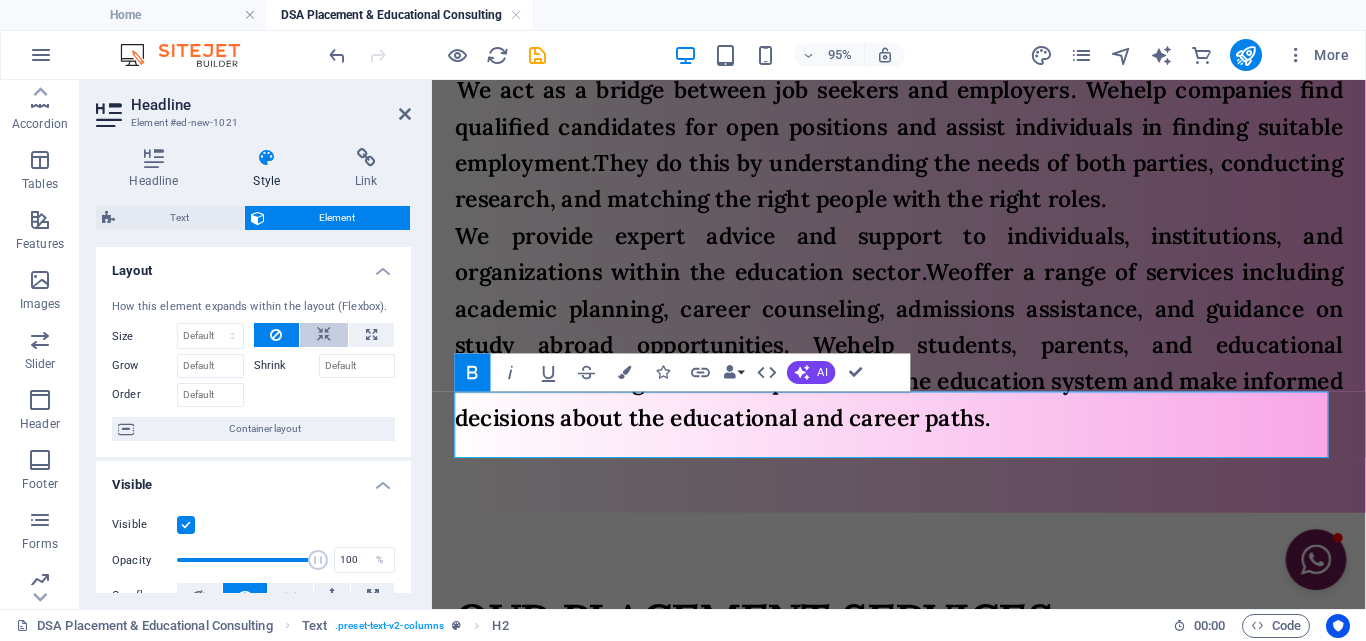 click at bounding box center [324, 335] 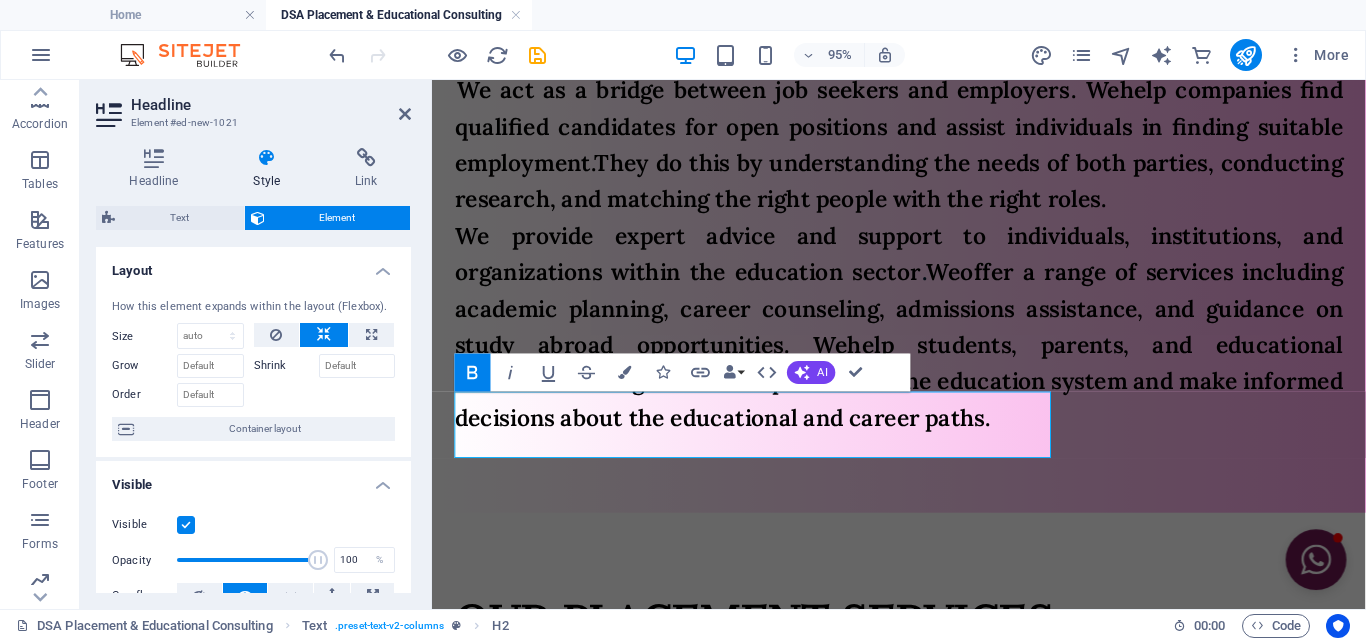click at bounding box center (324, 335) 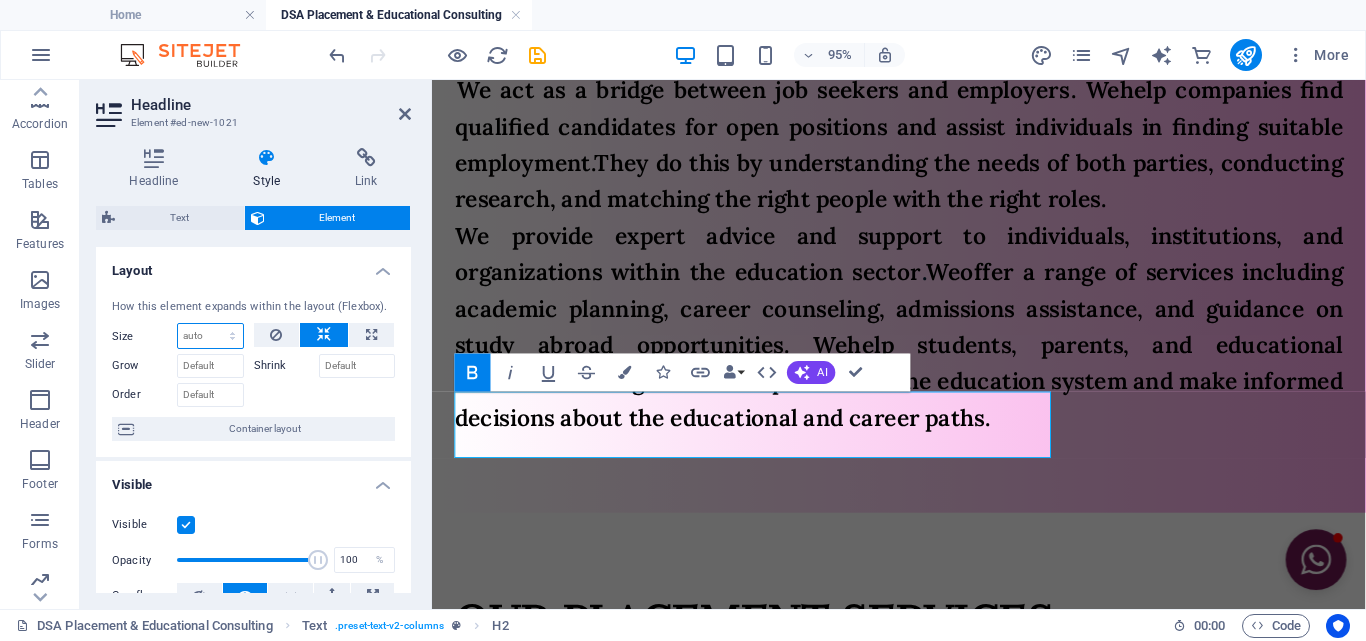 click on "Default auto px % 1/1 1/2 1/3 1/4 1/5 1/6 1/7 1/8 1/9 1/10" at bounding box center [210, 336] 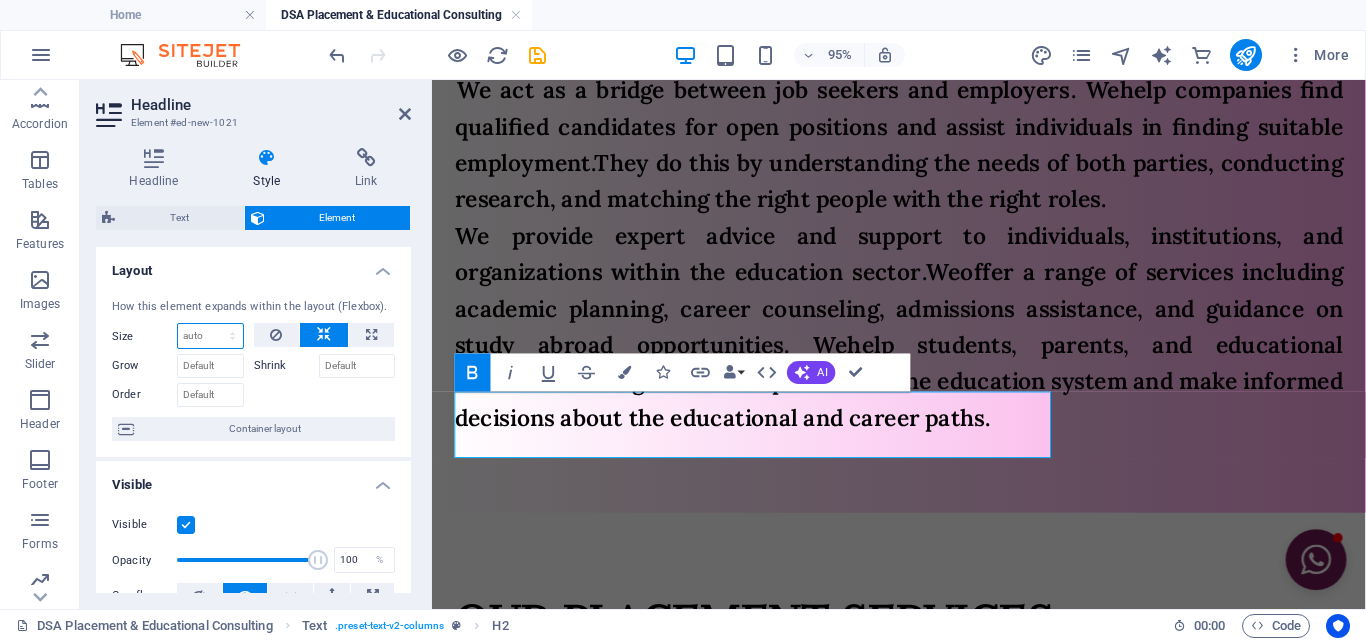 select on "1/9" 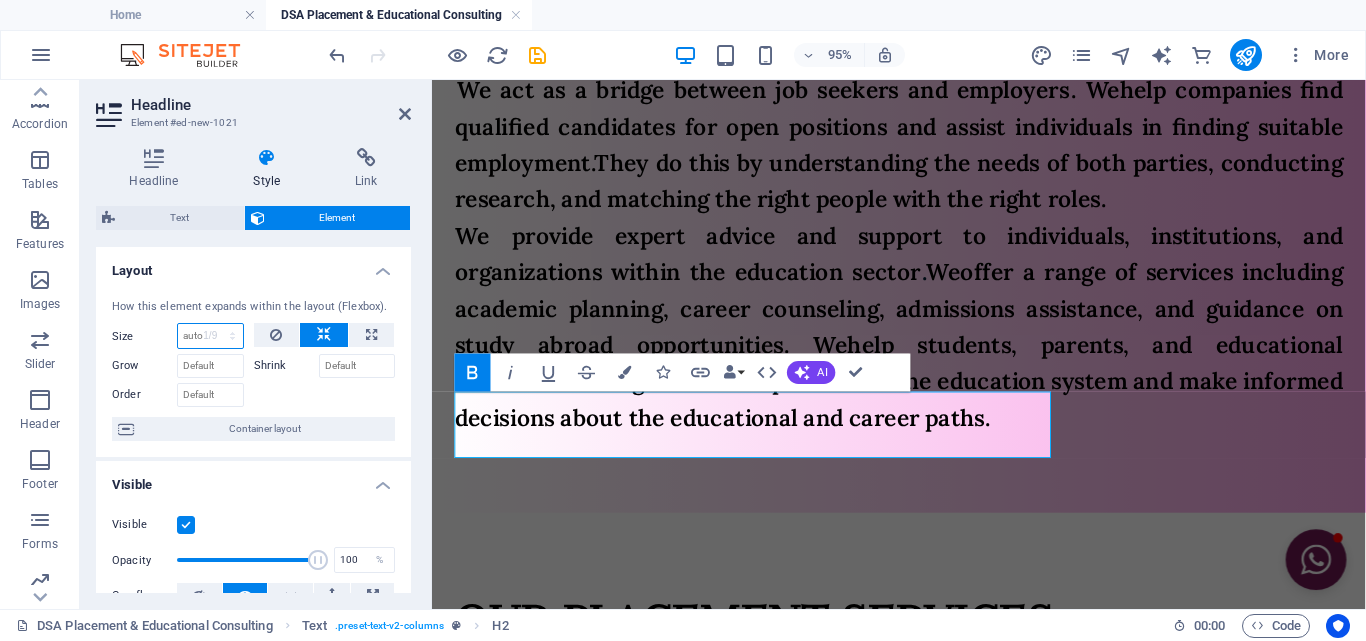 click on "Default auto px % 1/1 1/2 1/3 1/4 1/5 1/6 1/7 1/8 1/9 1/10" at bounding box center [210, 336] 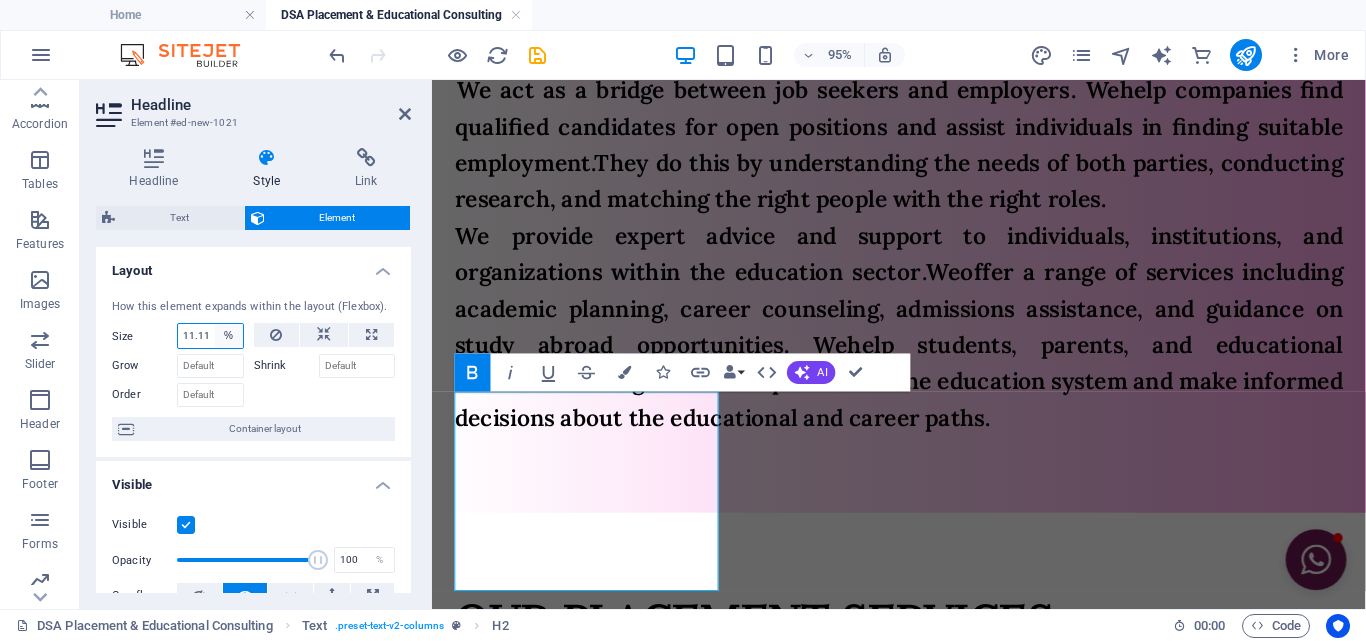 click on "Default auto px % 1/1 1/2 1/3 1/4 1/5 1/6 1/7 1/8 1/9 1/10" at bounding box center (229, 336) 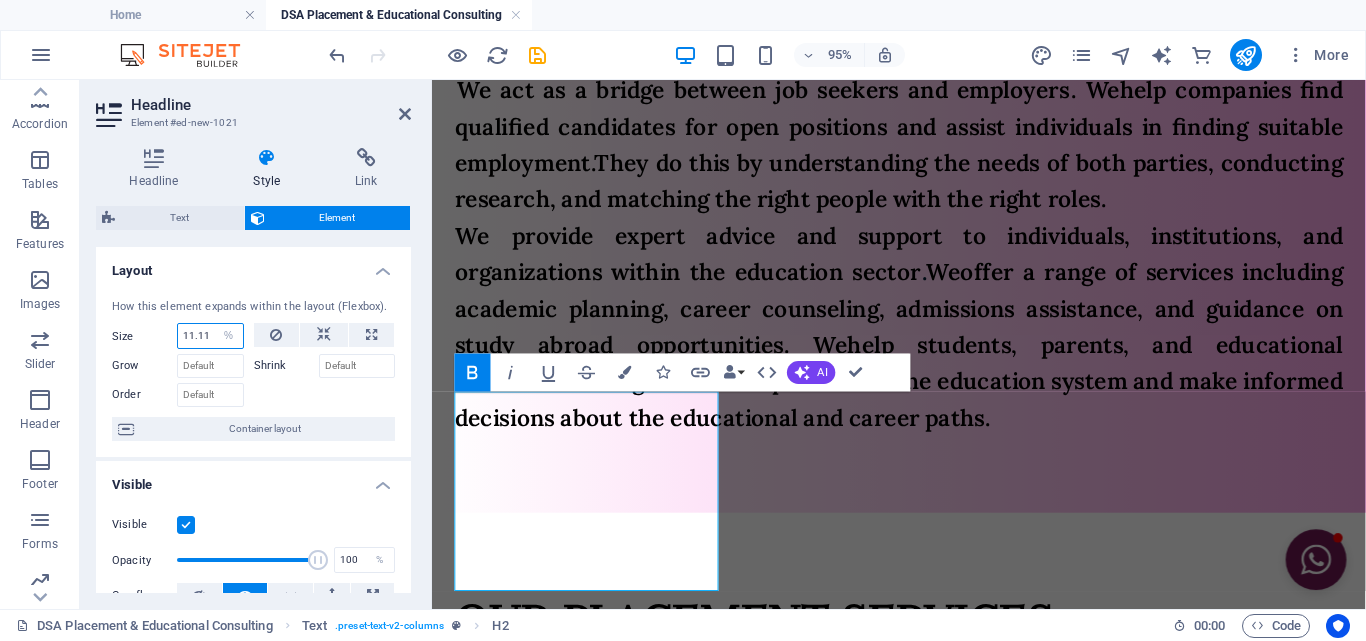 select on "1/2" 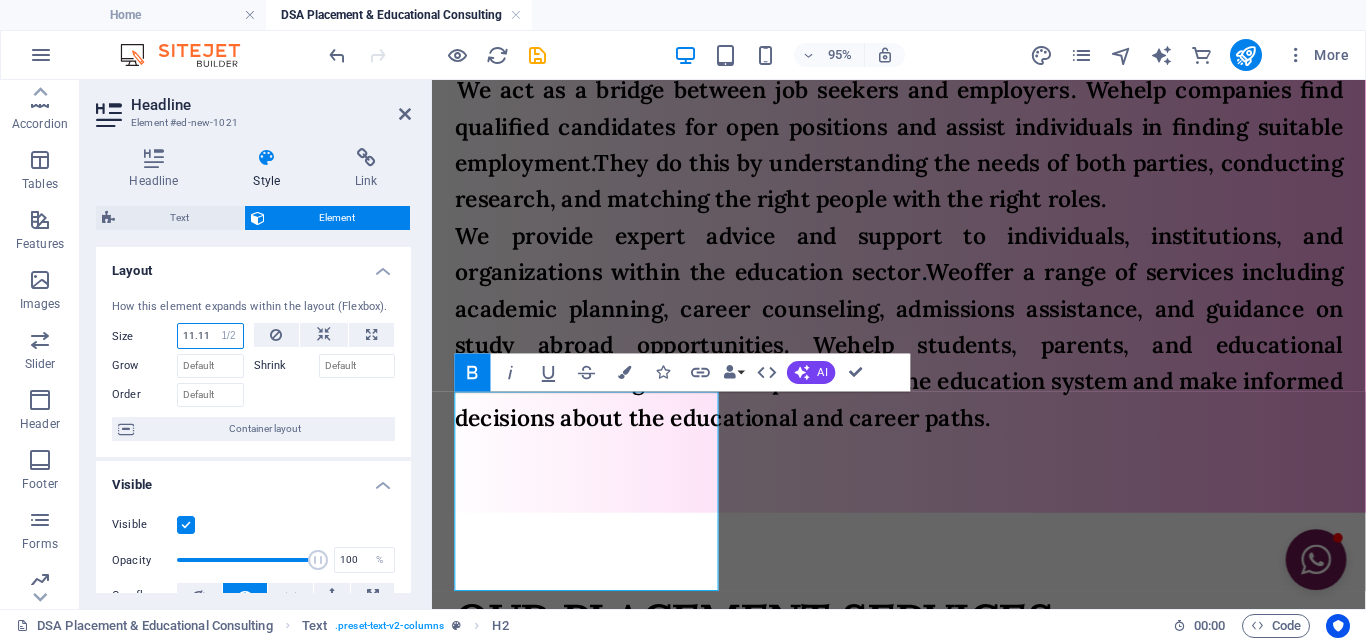 click on "Default auto px % 1/1 1/2 1/3 1/4 1/5 1/6 1/7 1/8 1/9 1/10" at bounding box center [229, 336] 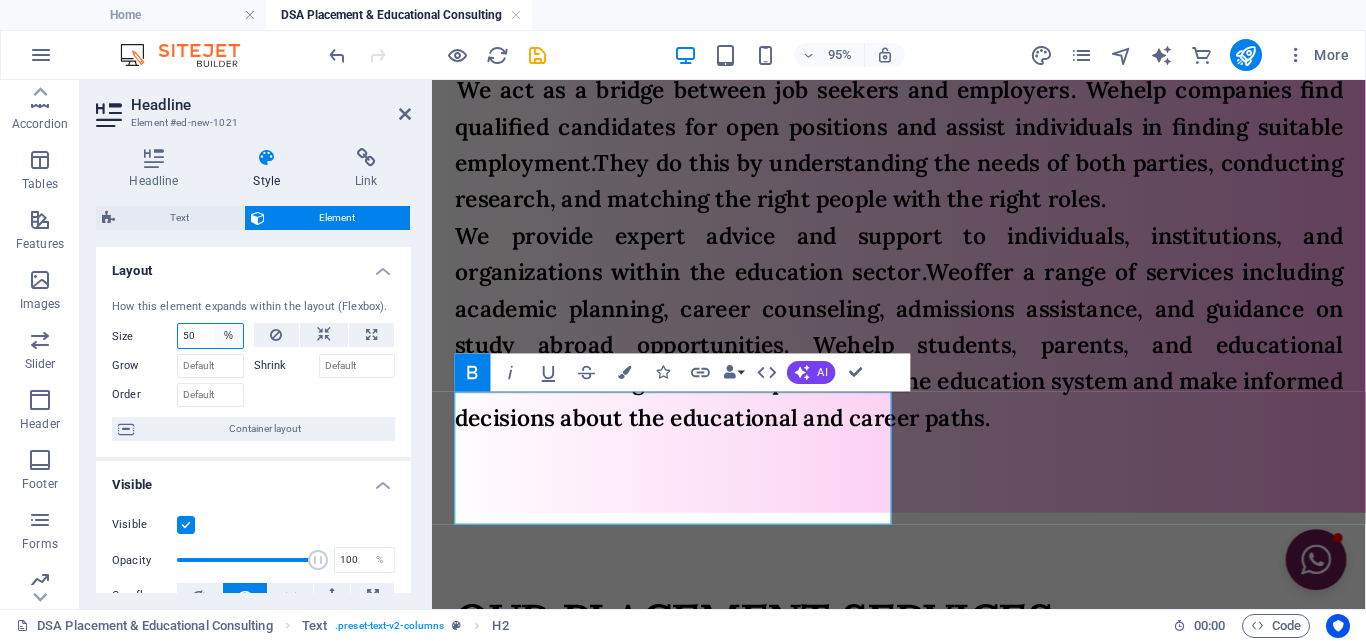click on "Default auto px % 1/1 1/2 1/3 1/4 1/5 1/6 1/7 1/8 1/9 1/10" at bounding box center [229, 336] 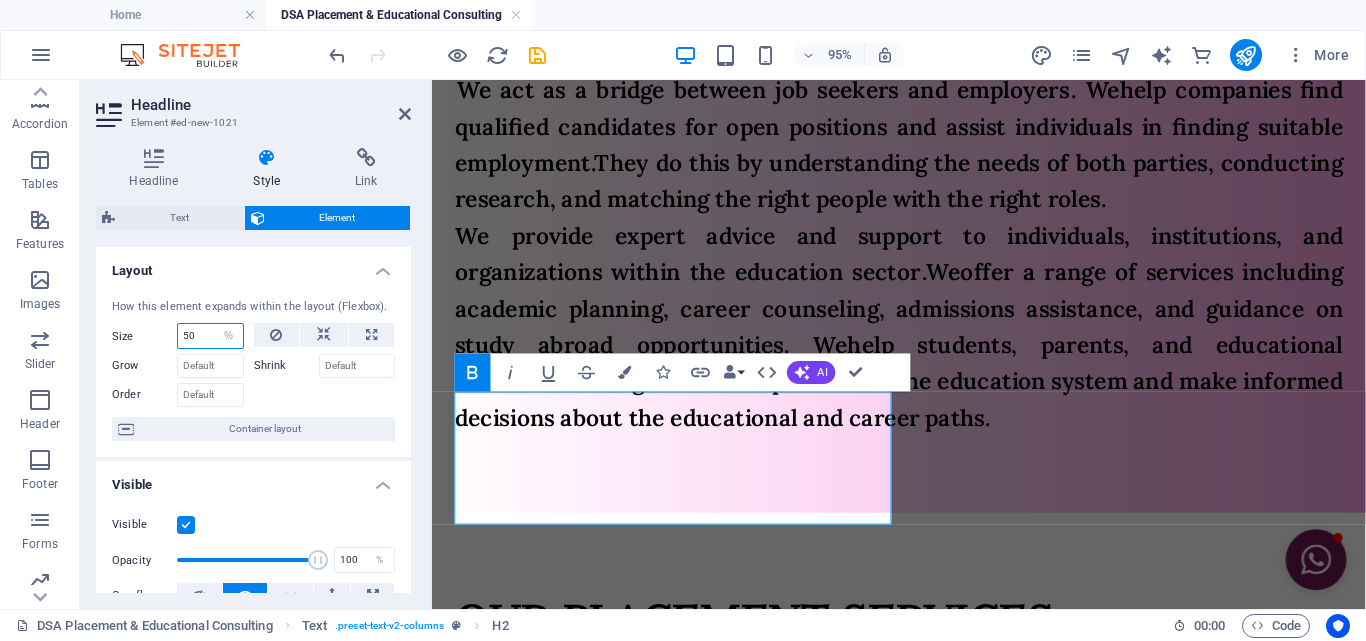 select on "1/1" 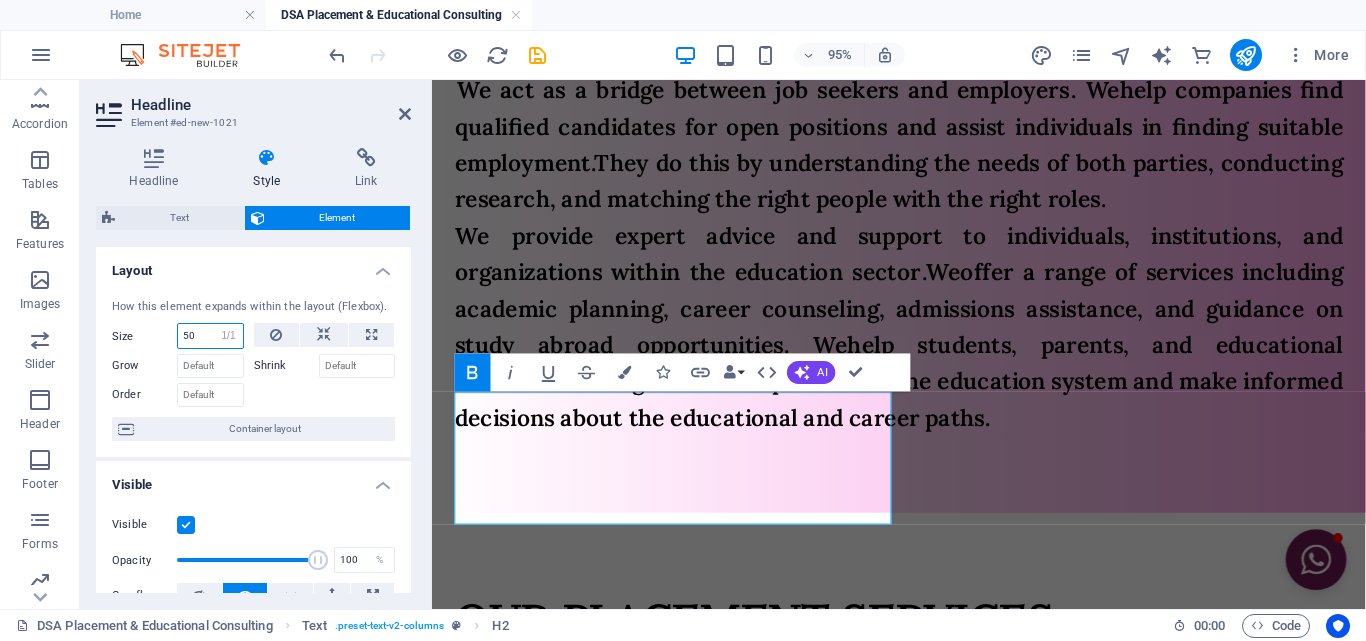 click on "Default auto px % 1/1 1/2 1/3 1/4 1/5 1/6 1/7 1/8 1/9 1/10" at bounding box center [229, 336] 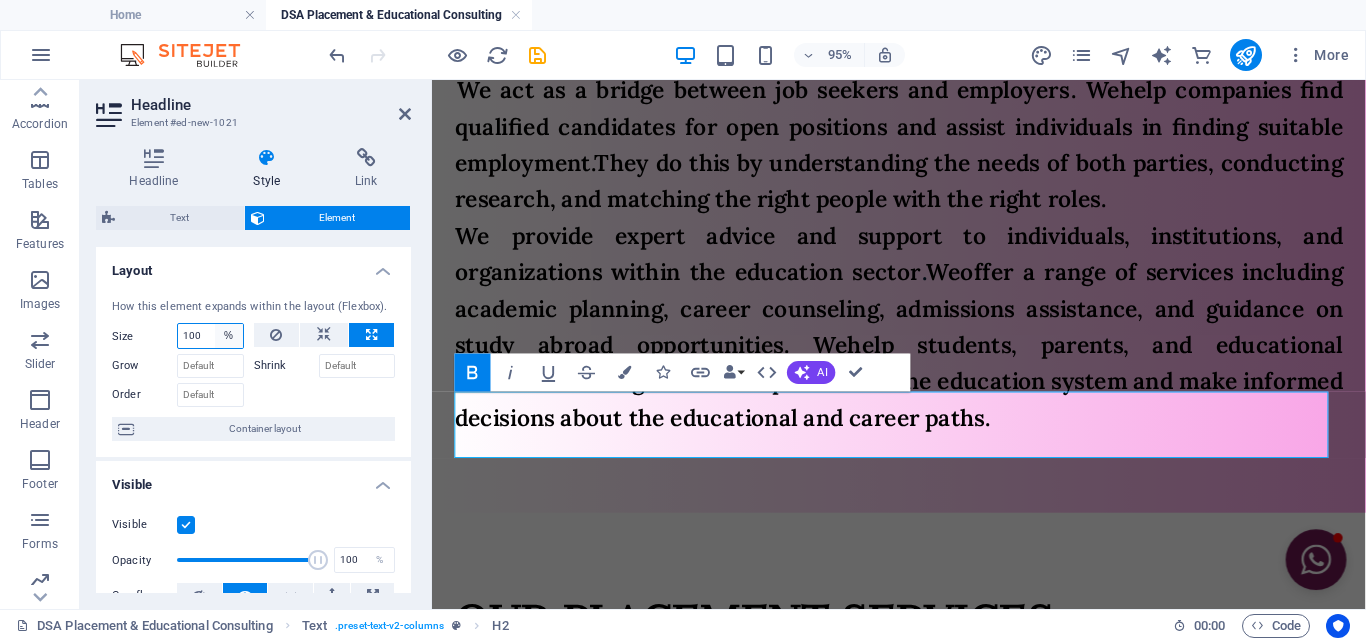 click on "Default auto px % 1/1 1/2 1/3 1/4 1/5 1/6 1/7 1/8 1/9 1/10" at bounding box center (229, 336) 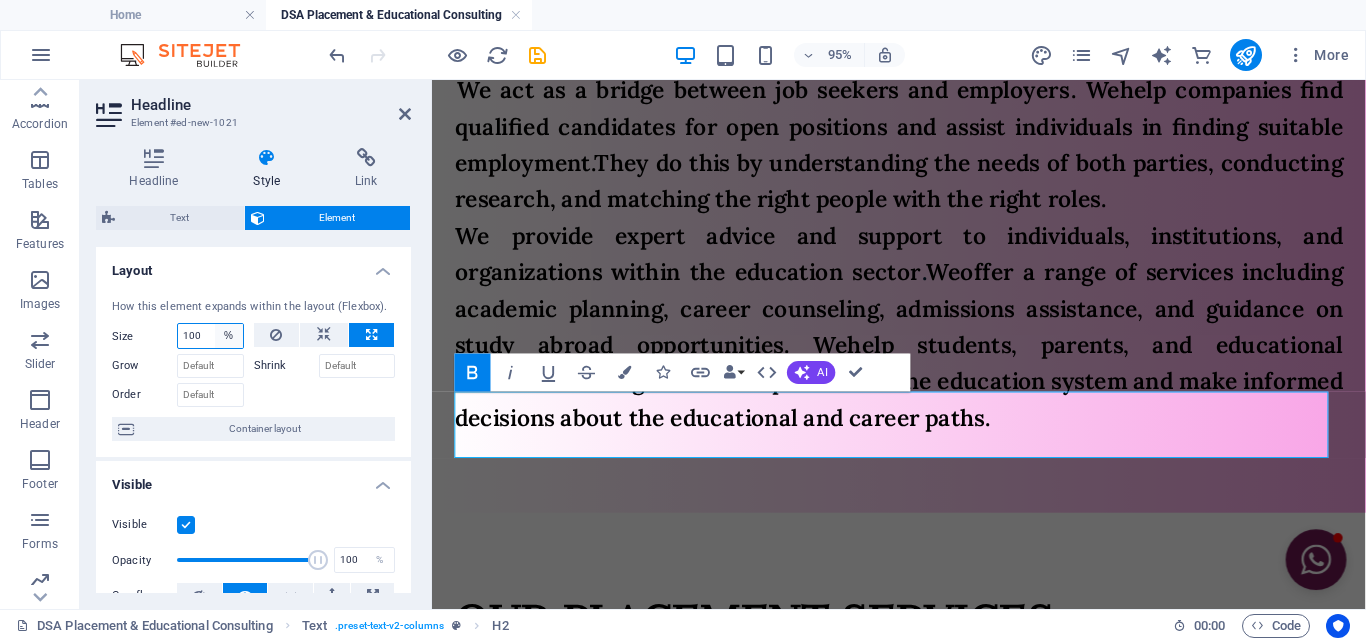 click on "Default auto px % 1/1 1/2 1/3 1/4 1/5 1/6 1/7 1/8 1/9 1/10" at bounding box center [229, 336] 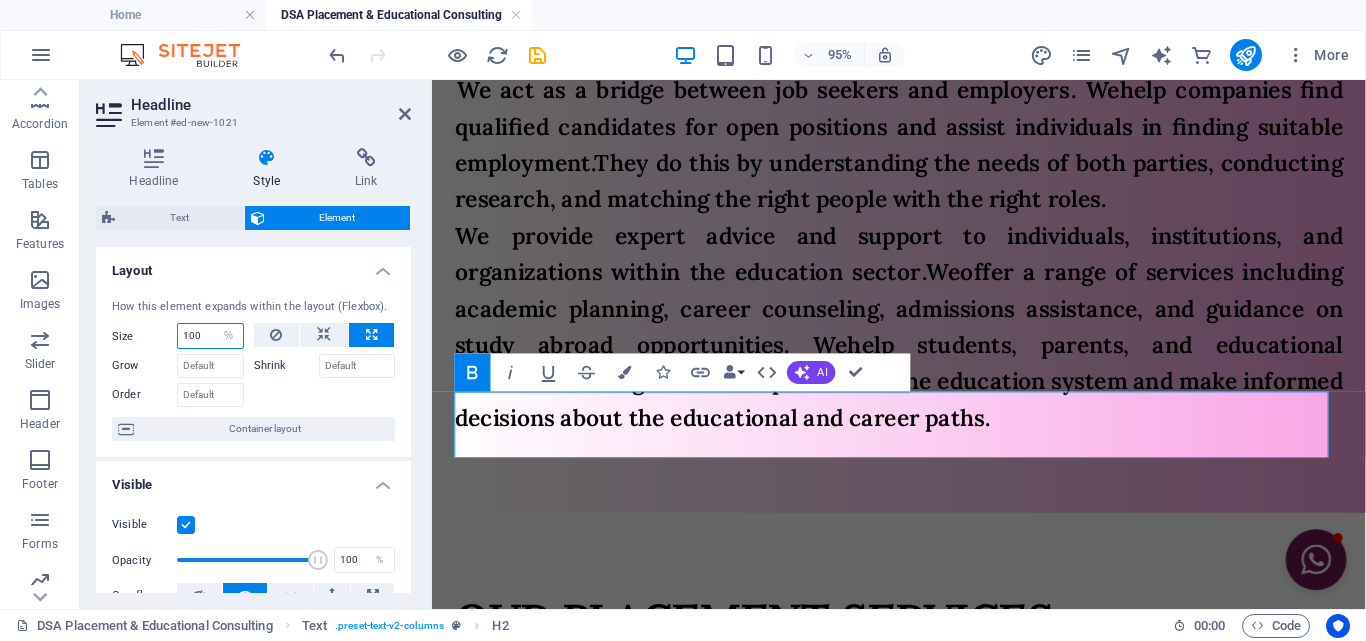 click on "100" at bounding box center [210, 336] 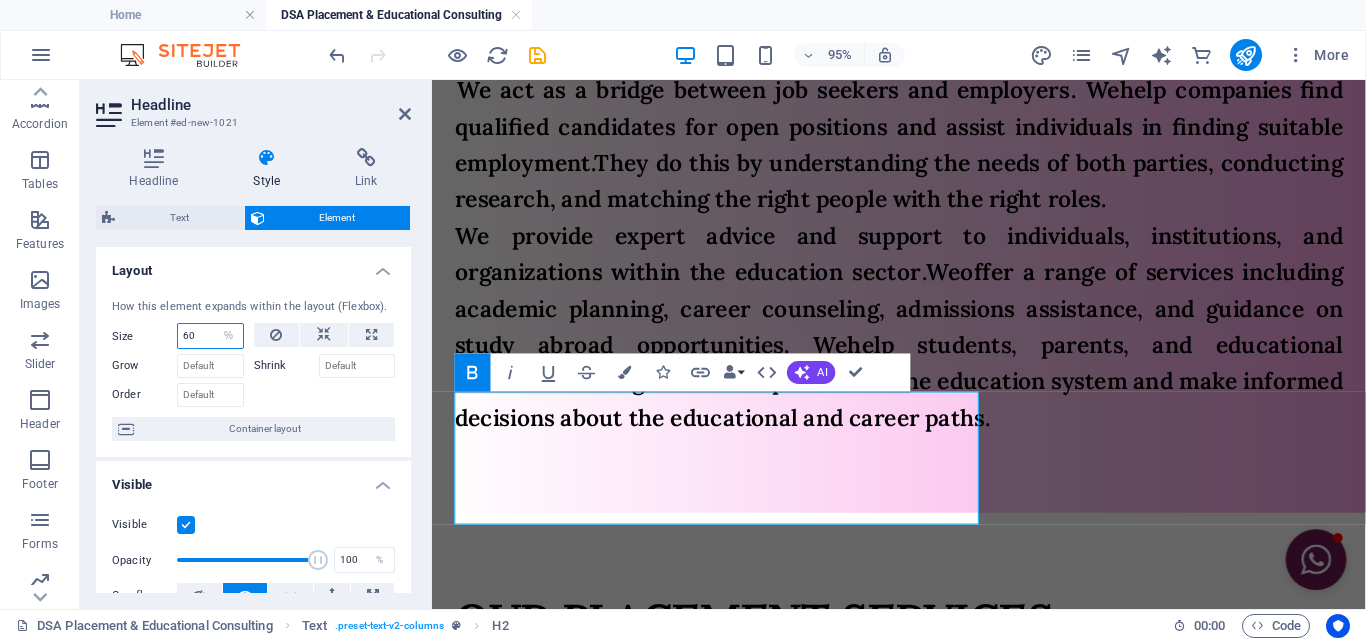 click on "60" at bounding box center (210, 336) 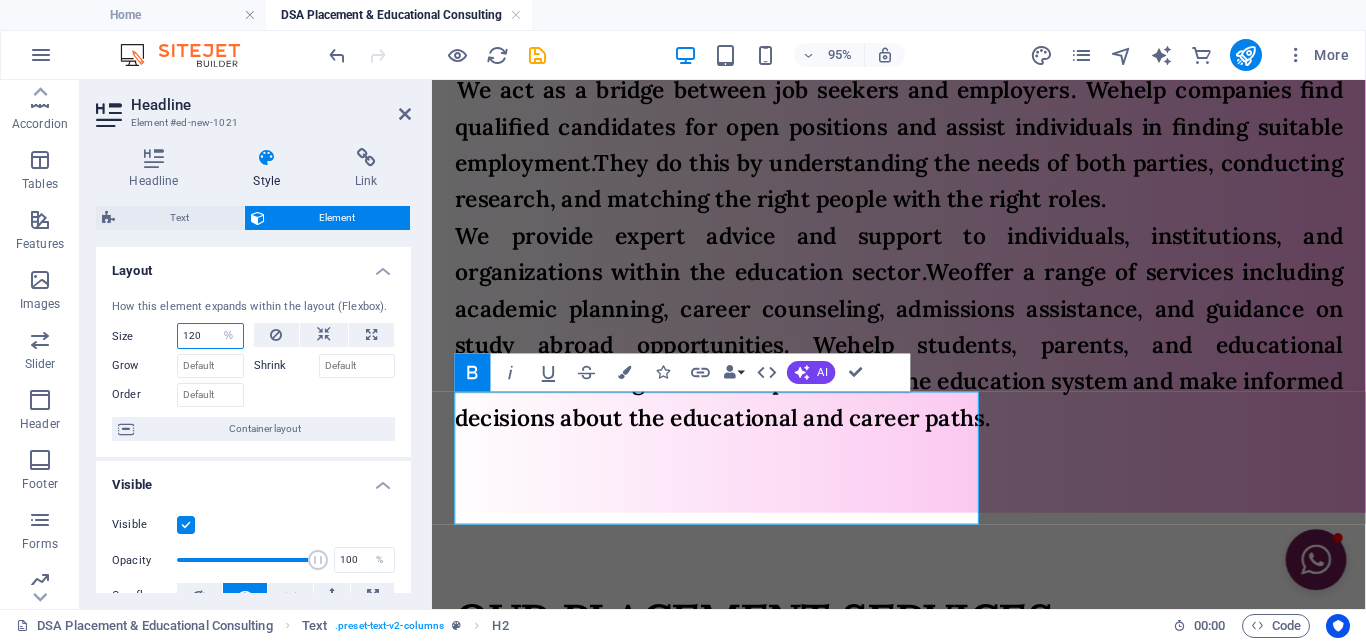 type on "120" 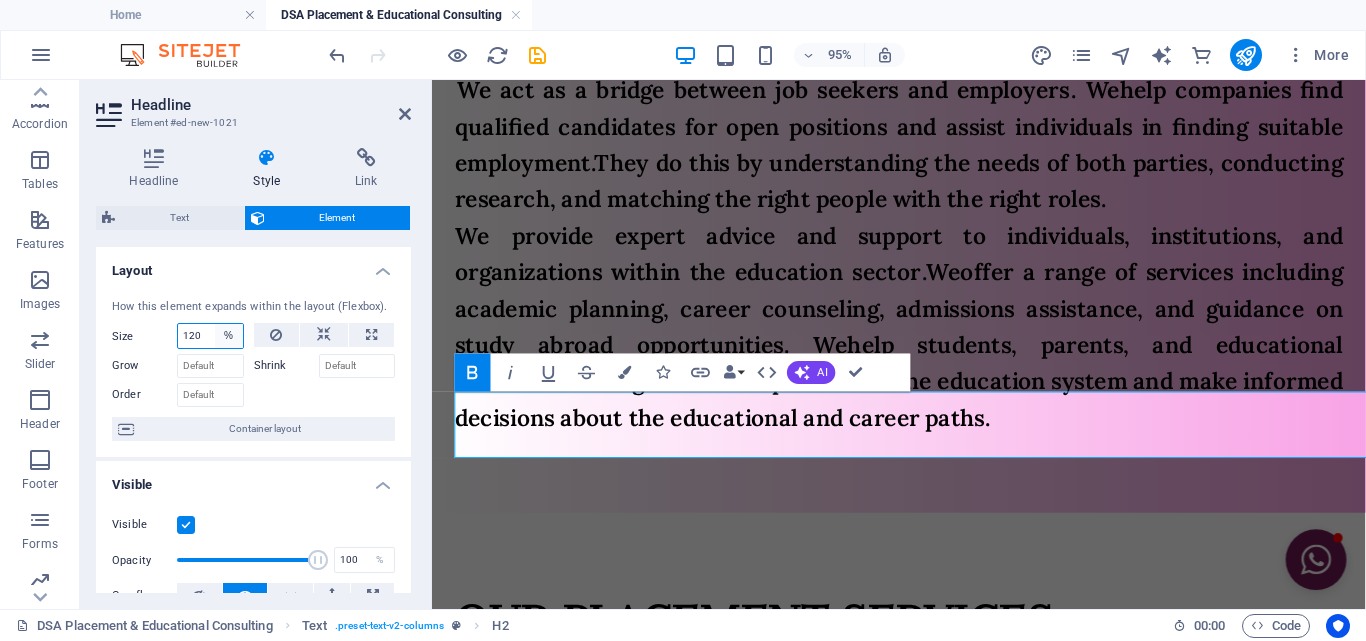 click on "Default auto px % 1/1 1/2 1/3 1/4 1/5 1/6 1/7 1/8 1/9 1/10" at bounding box center [229, 336] 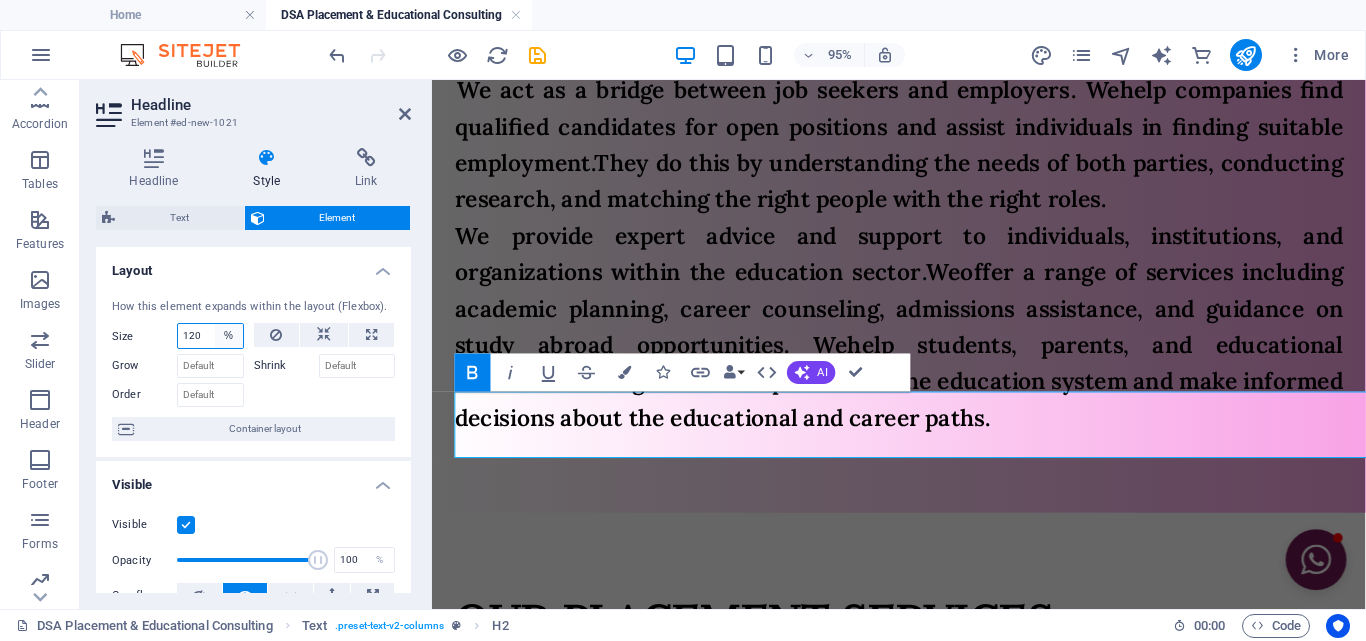 select on "ok9iaijohas" 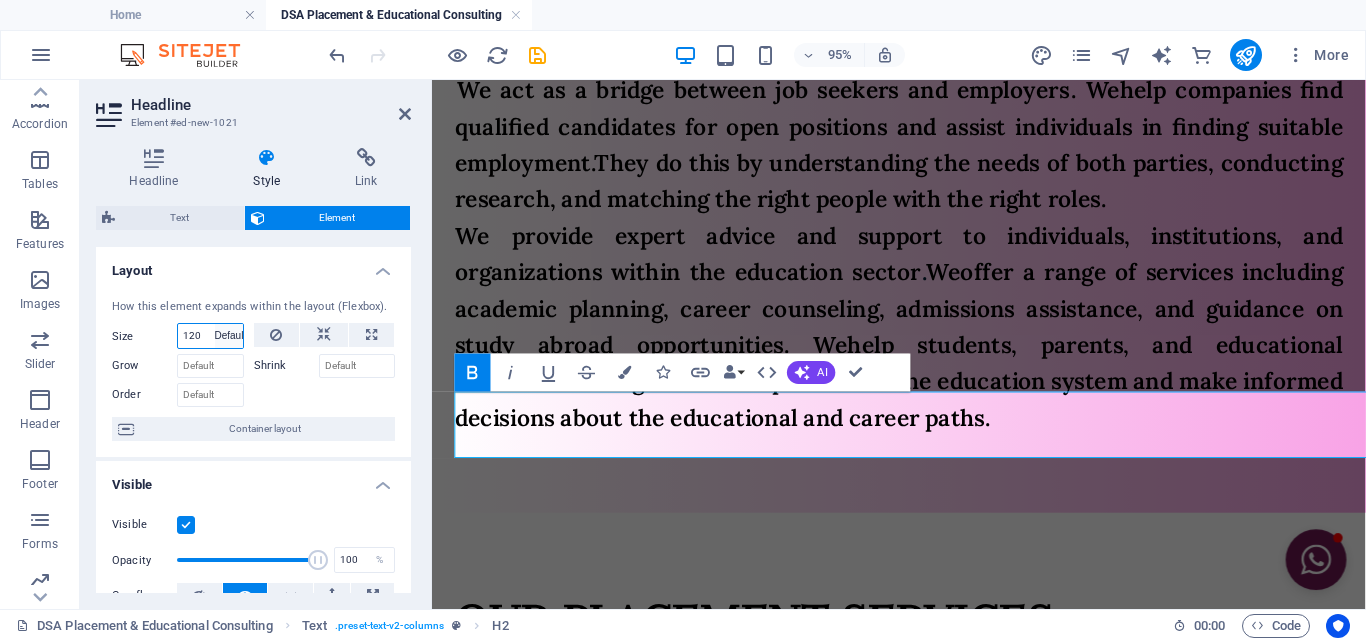 click on "Default auto px % 1/1 1/2 1/3 1/4 1/5 1/6 1/7 1/8 1/9 1/10" at bounding box center (229, 336) 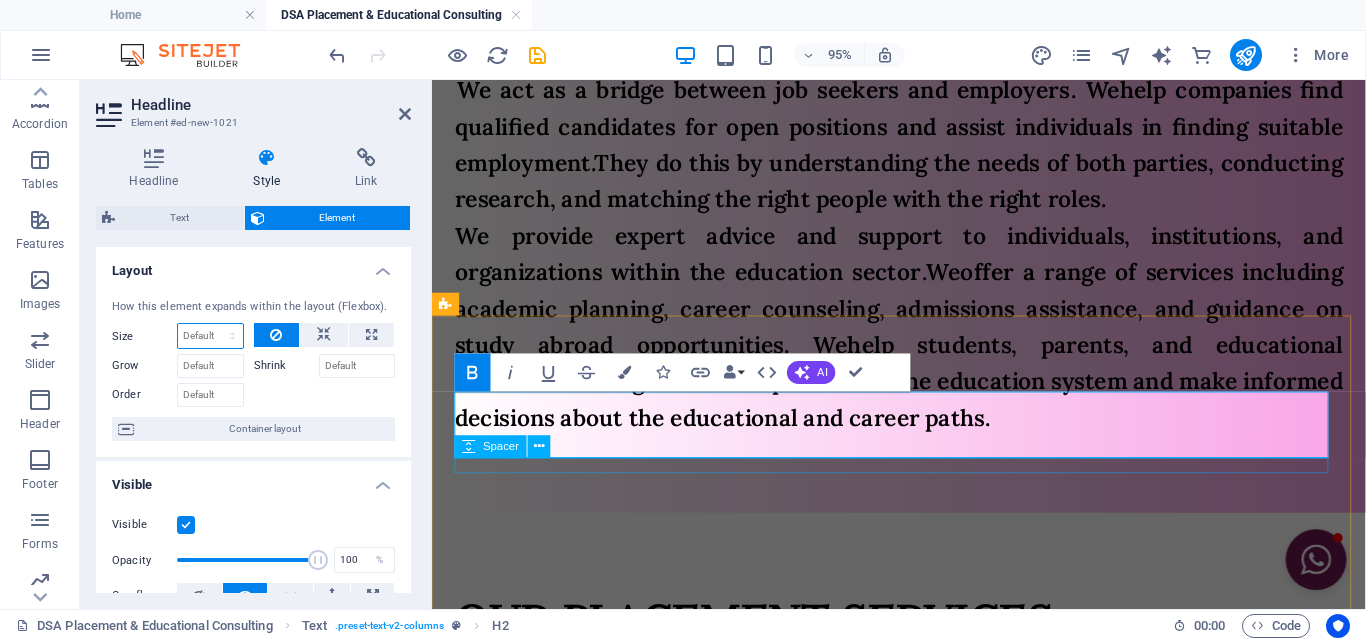 scroll, scrollTop: 1430, scrollLeft: 0, axis: vertical 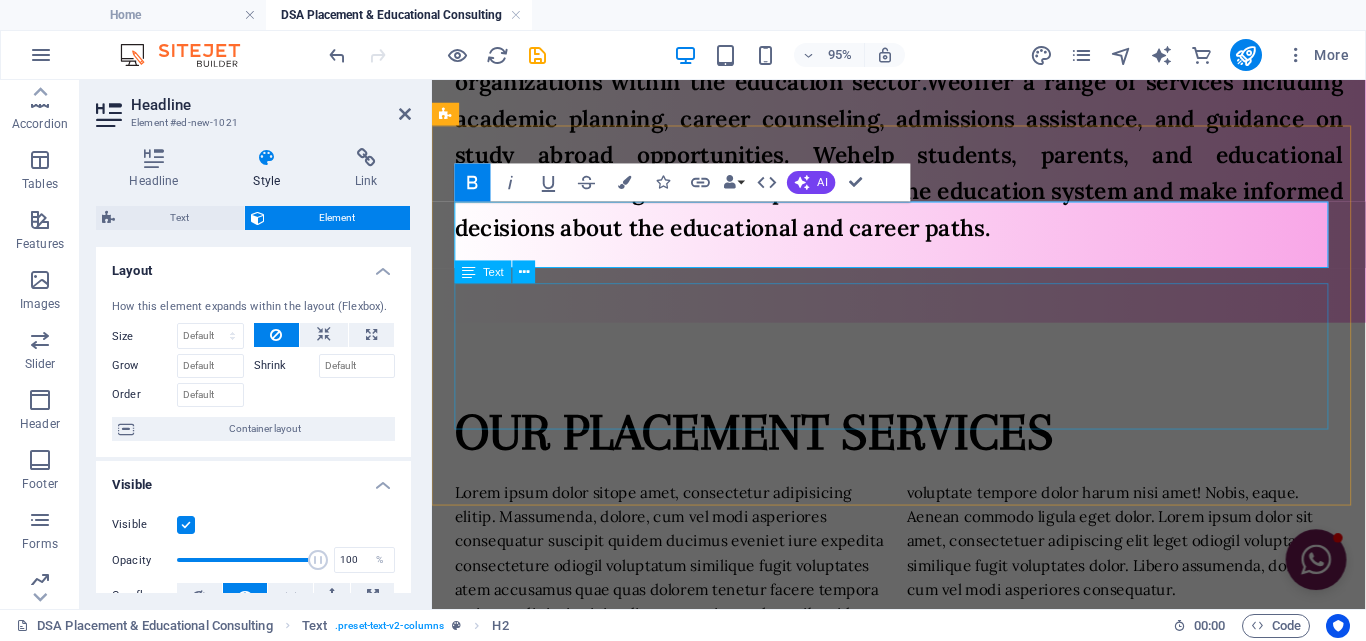 click on "Lorem ipsum dolor sitope amet, consectetur adipisicing elitip. Massumenda, dolore, cum vel modi asperiores consequatur suscipit quidem ducimus eveniet iure expedita consecteture odiogil voluptatum similique fugit voluptates atem accusamus quae quas dolorem tenetur facere tempora maiores adipisci reiciendis accusantium voluptatibus id voluptate tempore dolor harum nisi amet! Nobis, eaque. Aenean commodo ligula eget dolor. Lorem ipsum dolor sit amet, consectetuer adipiscing elit leget odiogil voluptatum similique fugit voluptates dolor. Libero assumenda, dolore, cum vel modi asperiores consequatur." at bounding box center [923, 579] 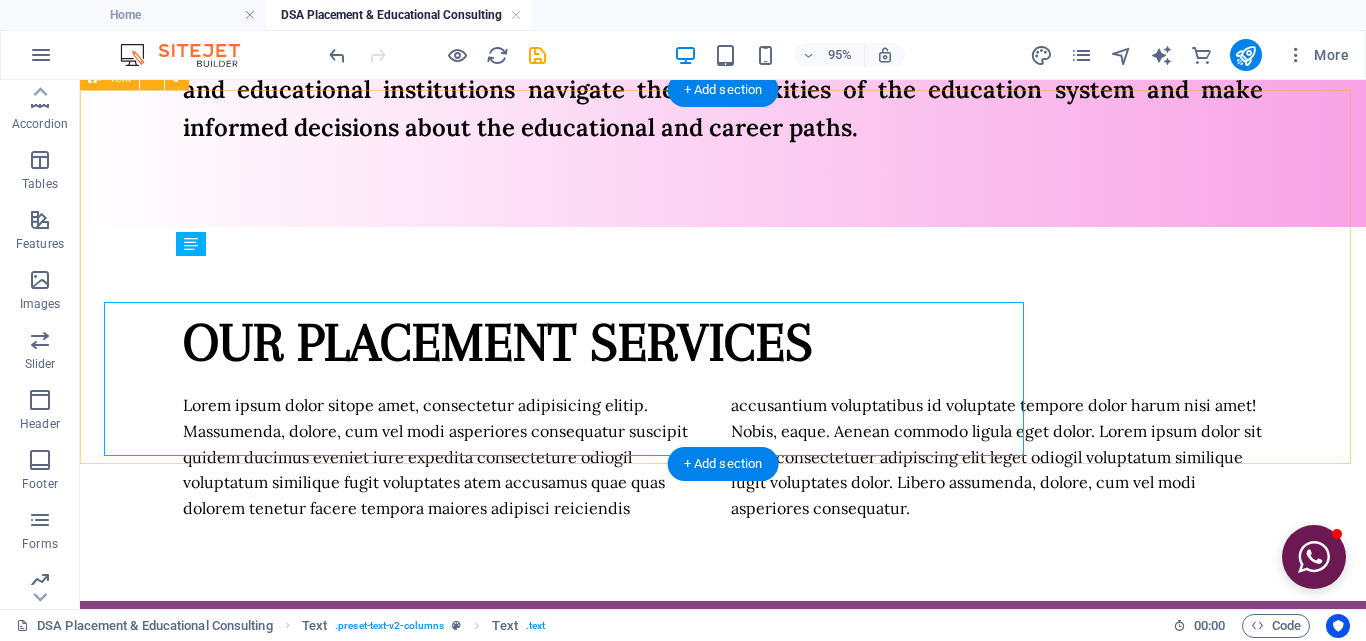 scroll, scrollTop: 1422, scrollLeft: 0, axis: vertical 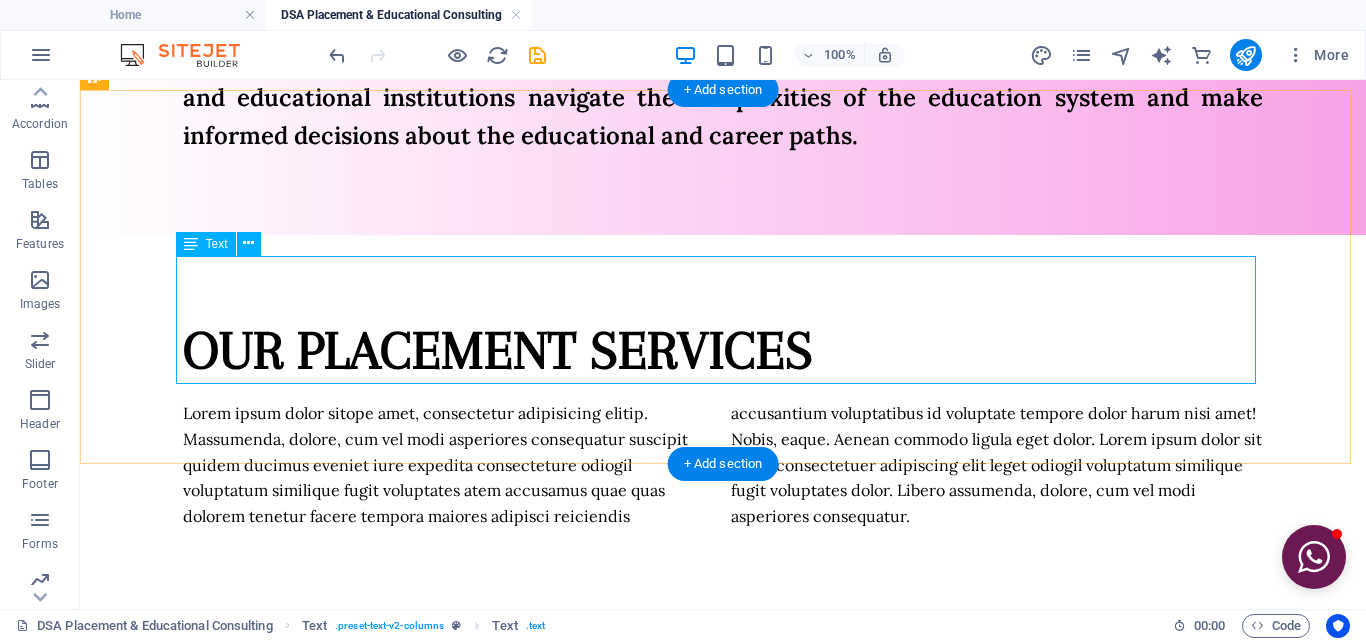 click on "Lorem ipsum dolor sitope amet, consectetur adipisicing elitip. Massumenda, dolore, cum vel modi asperiores consequatur suscipit quidem ducimus eveniet iure expedita consecteture odiogil voluptatum similique fugit voluptates atem accusamus quae quas dolorem tenetur facere tempora maiores adipisci reiciendis accusantium voluptatibus id voluptate tempore dolor harum nisi amet! Nobis, eaque. Aenean commodo ligula eget dolor. Lorem ipsum dolor sit amet, consectetuer adipiscing elit leget odiogil voluptatum similique fugit voluptates dolor. Libero assumenda, dolore, cum vel modi asperiores consequatur." at bounding box center (723, 465) 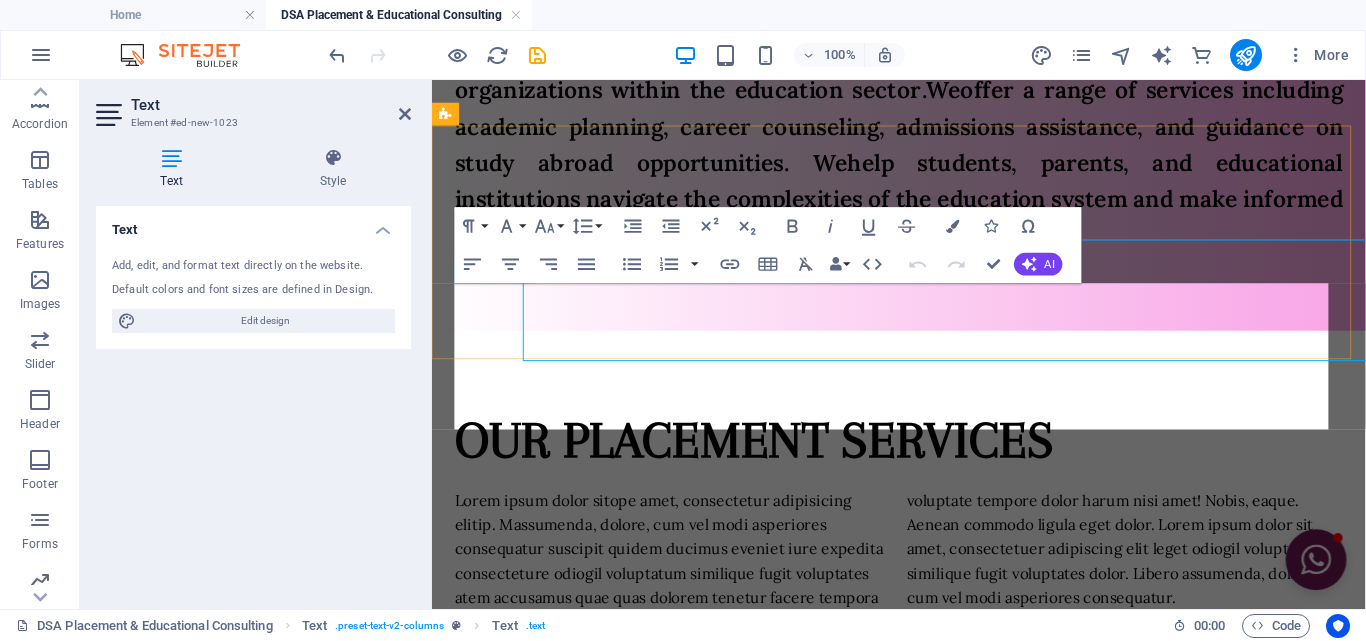 scroll, scrollTop: 1430, scrollLeft: 0, axis: vertical 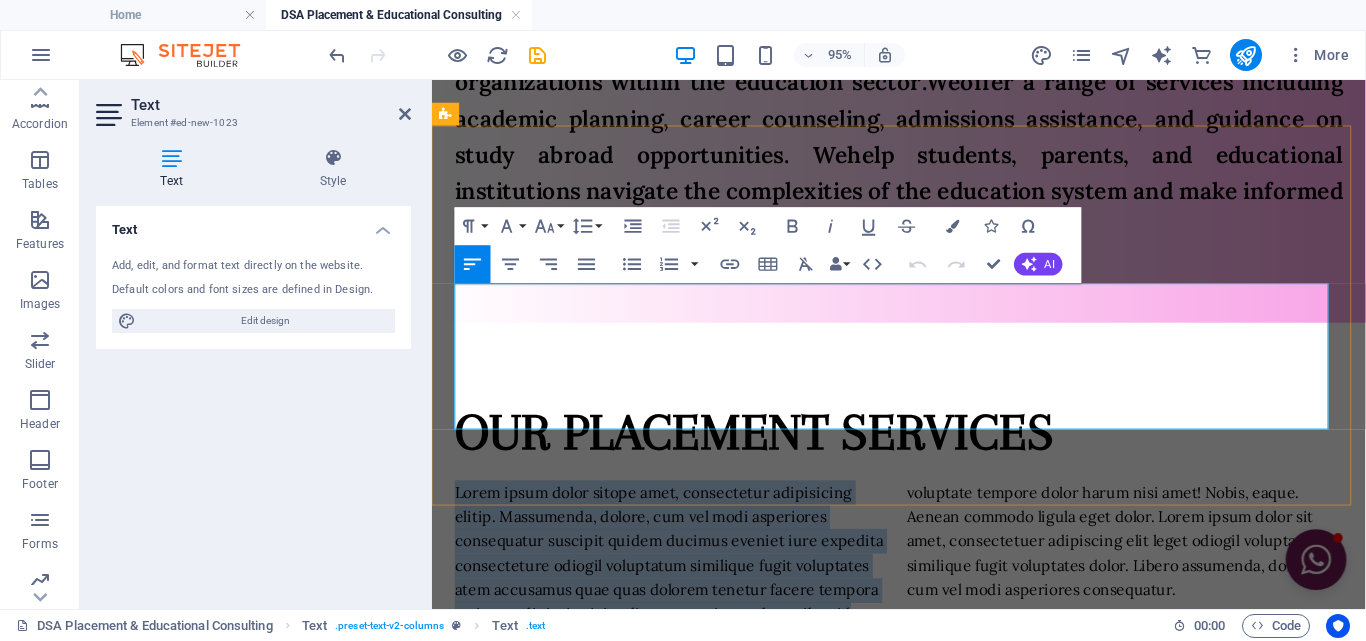 drag, startPoint x: 460, startPoint y: 308, endPoint x: 869, endPoint y: 433, distance: 427.6751 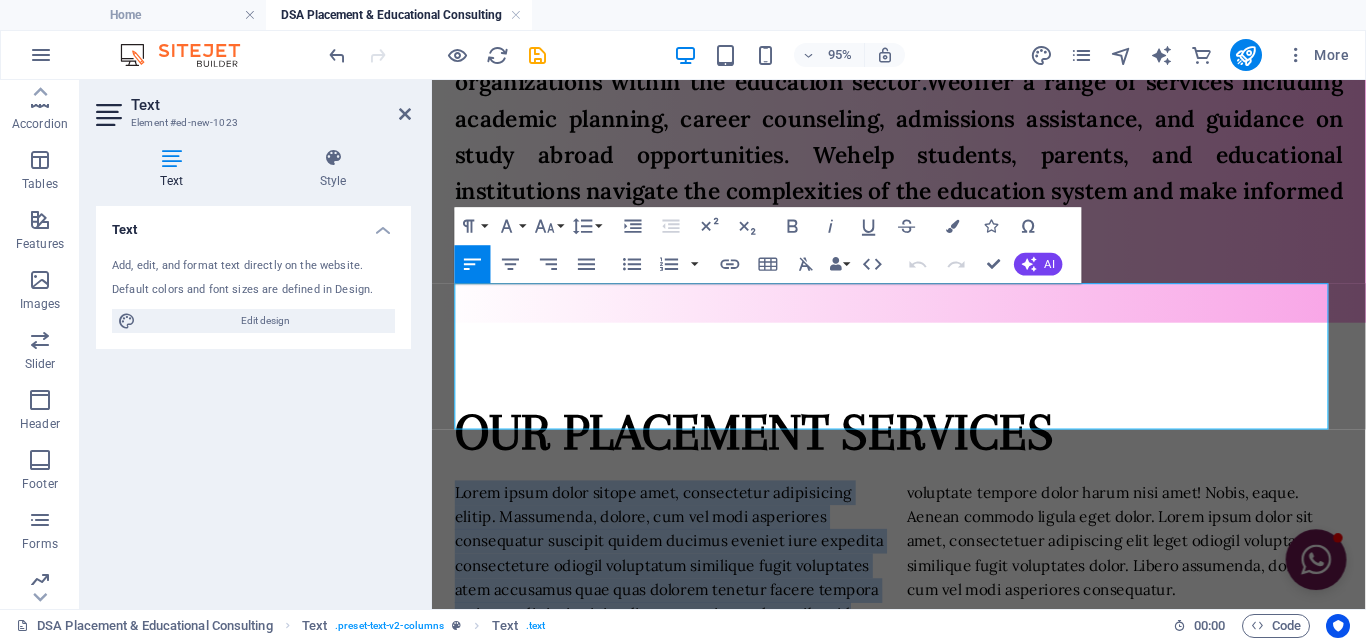 type 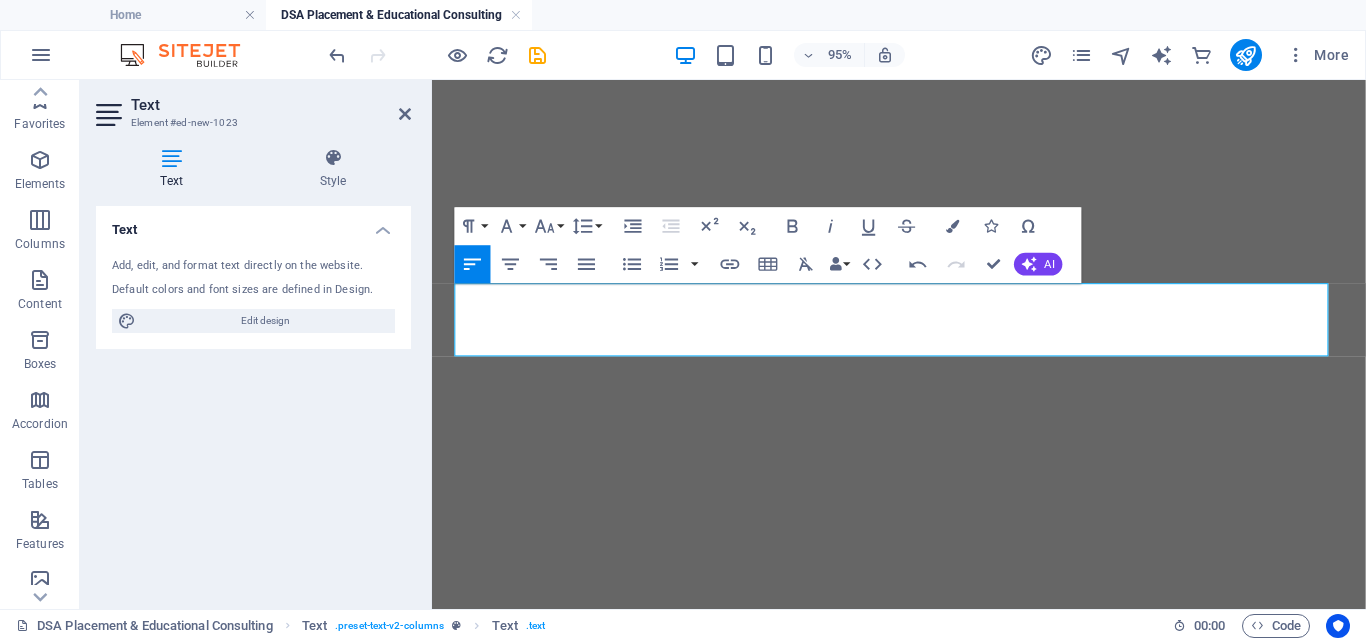 scroll, scrollTop: 0, scrollLeft: 0, axis: both 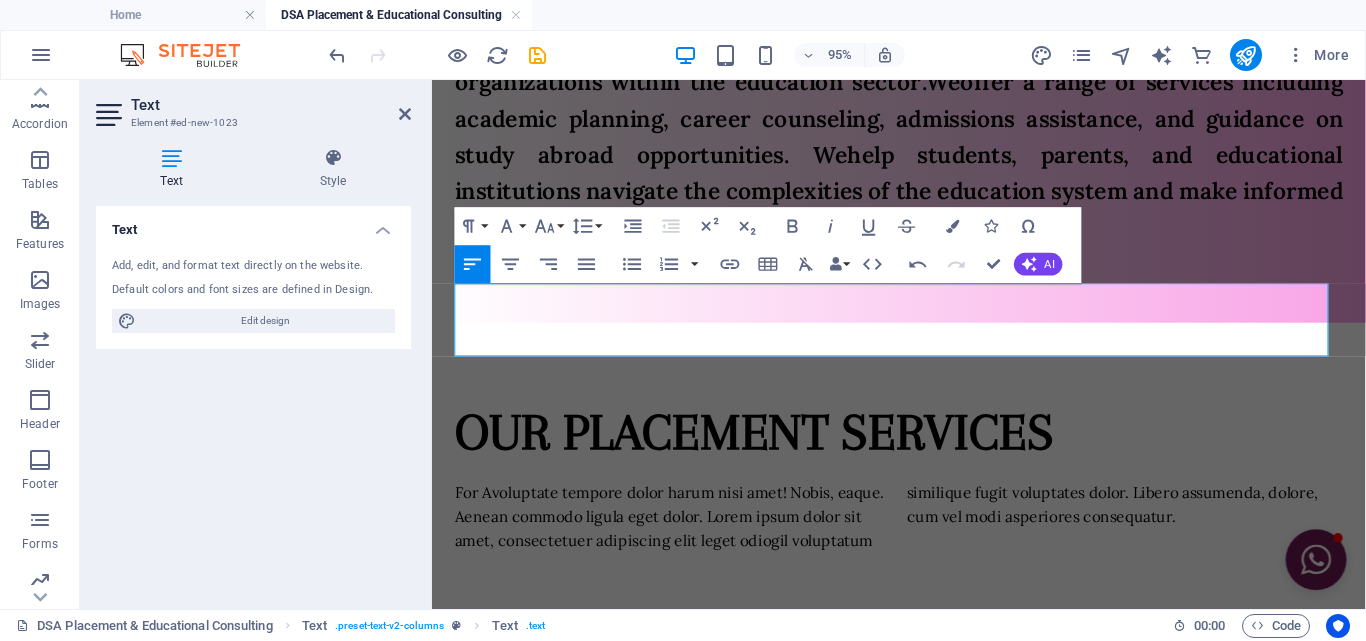 type 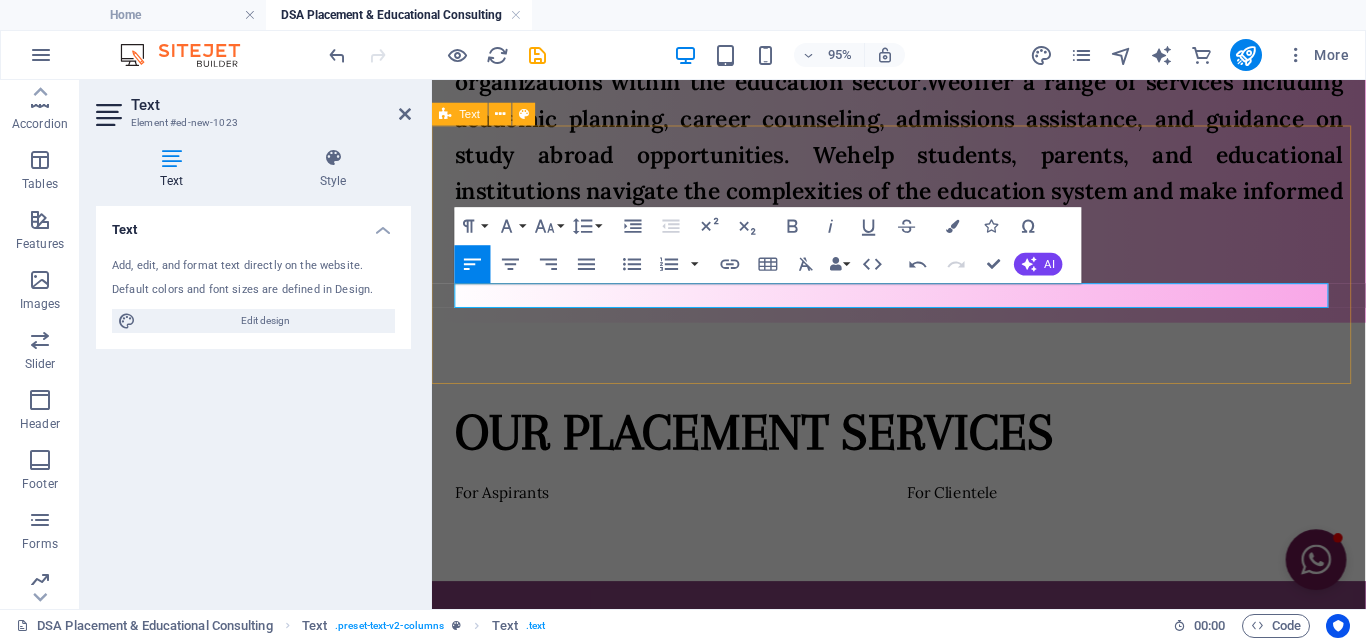 click on "OUR PLACEMENT SERVICES For Aspirants For Clientele" at bounding box center (923, 472) 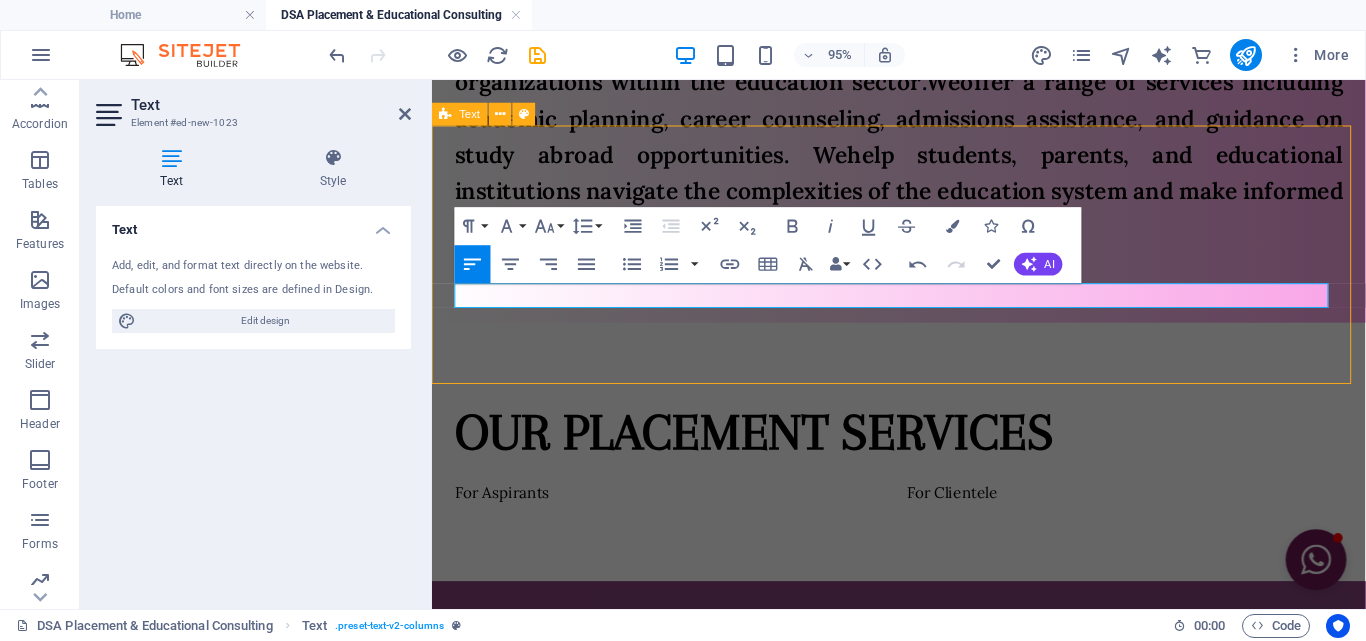 scroll, scrollTop: 1384, scrollLeft: 0, axis: vertical 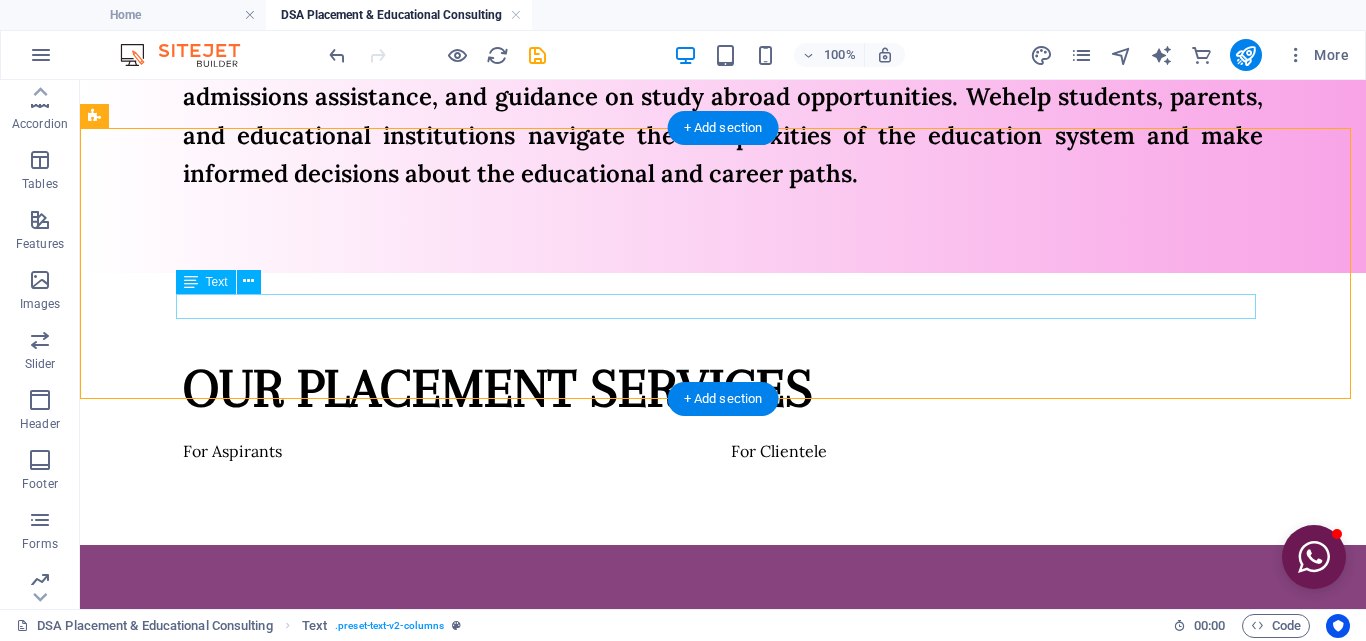 click on "For Aspirants For Clientele" at bounding box center (723, 452) 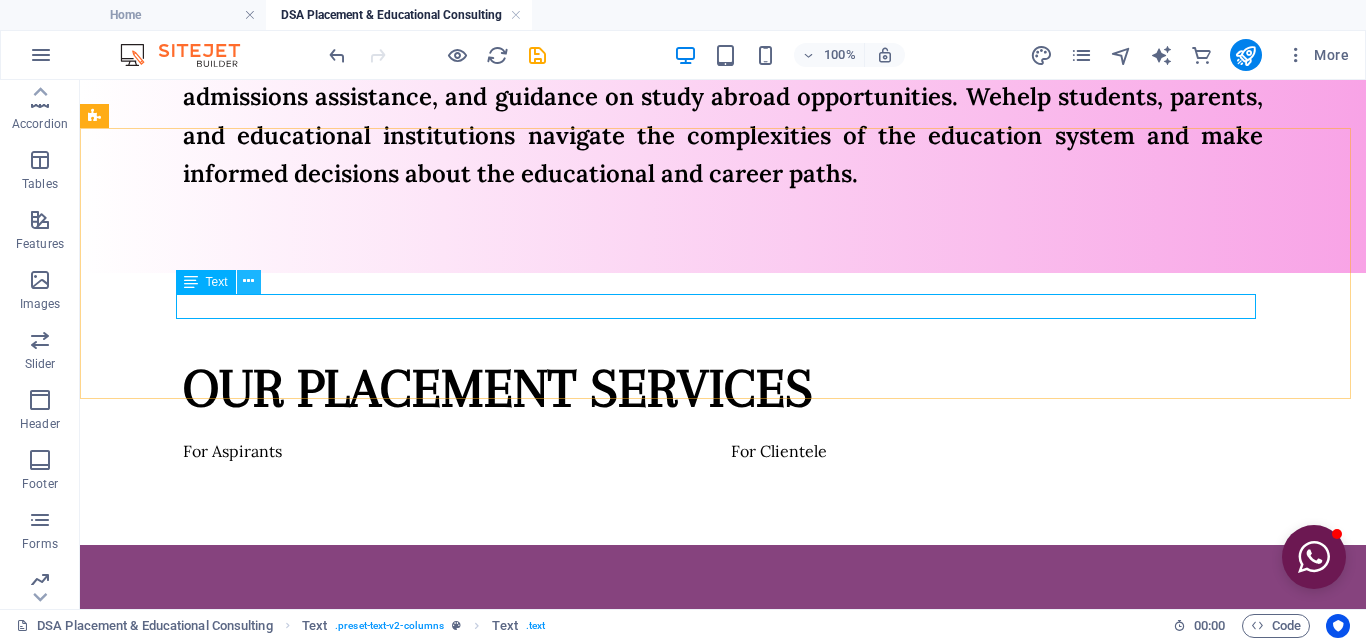 click at bounding box center (249, 282) 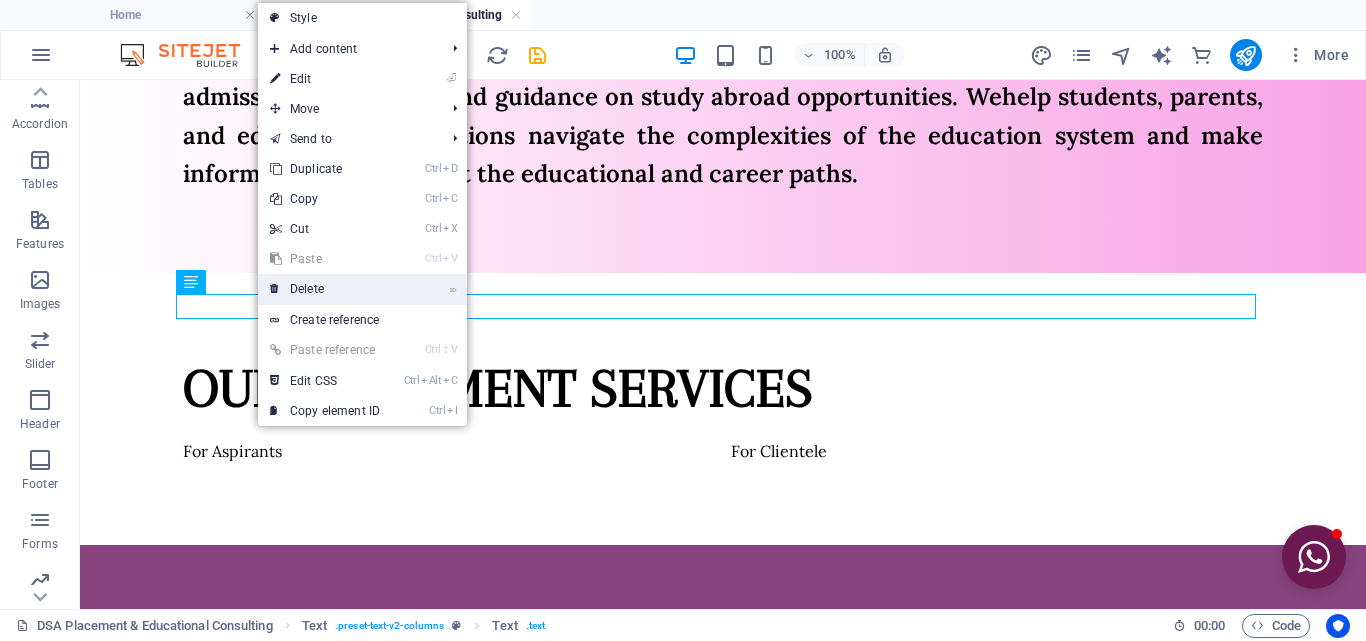 click on "⌦  Delete" at bounding box center [325, 289] 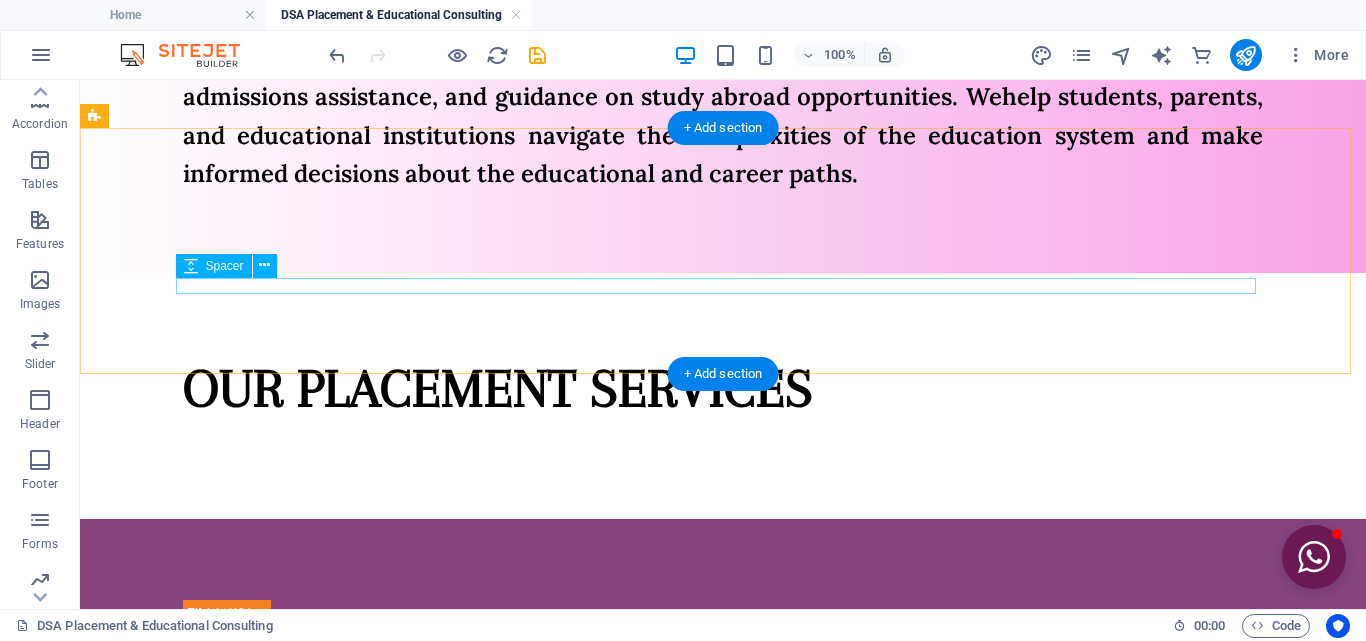 click at bounding box center [723, 431] 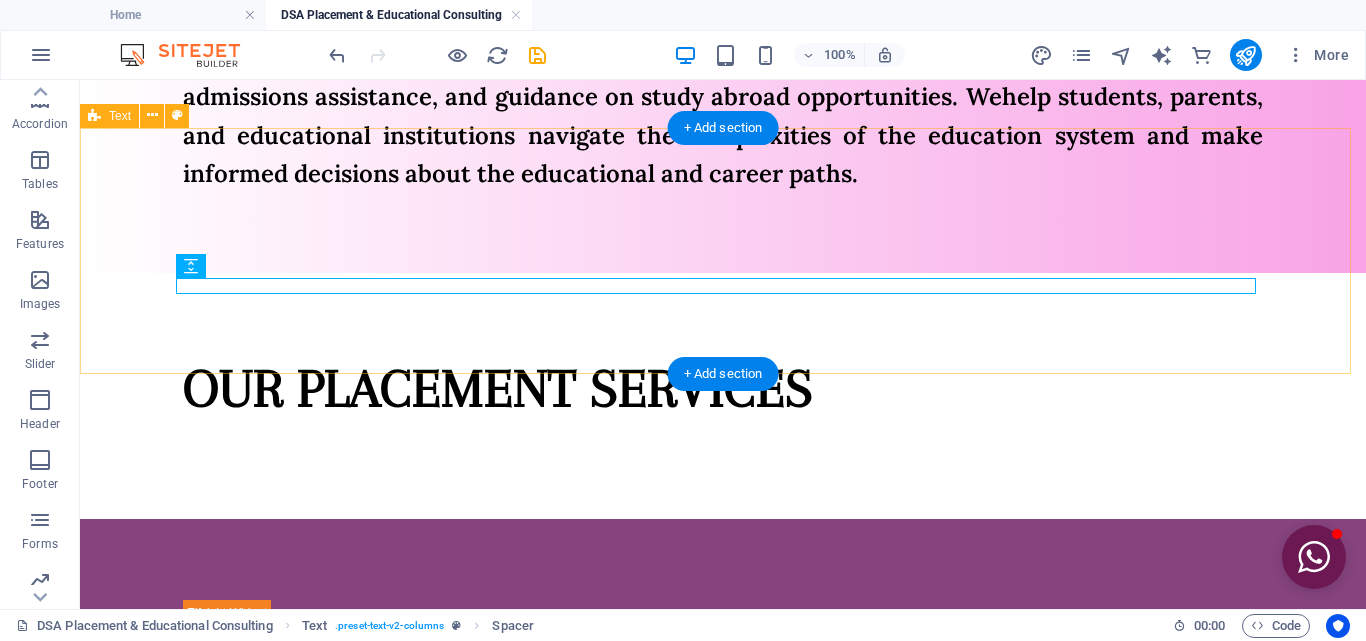 click on "OUR PLACEMENT SERVICES" at bounding box center (723, 396) 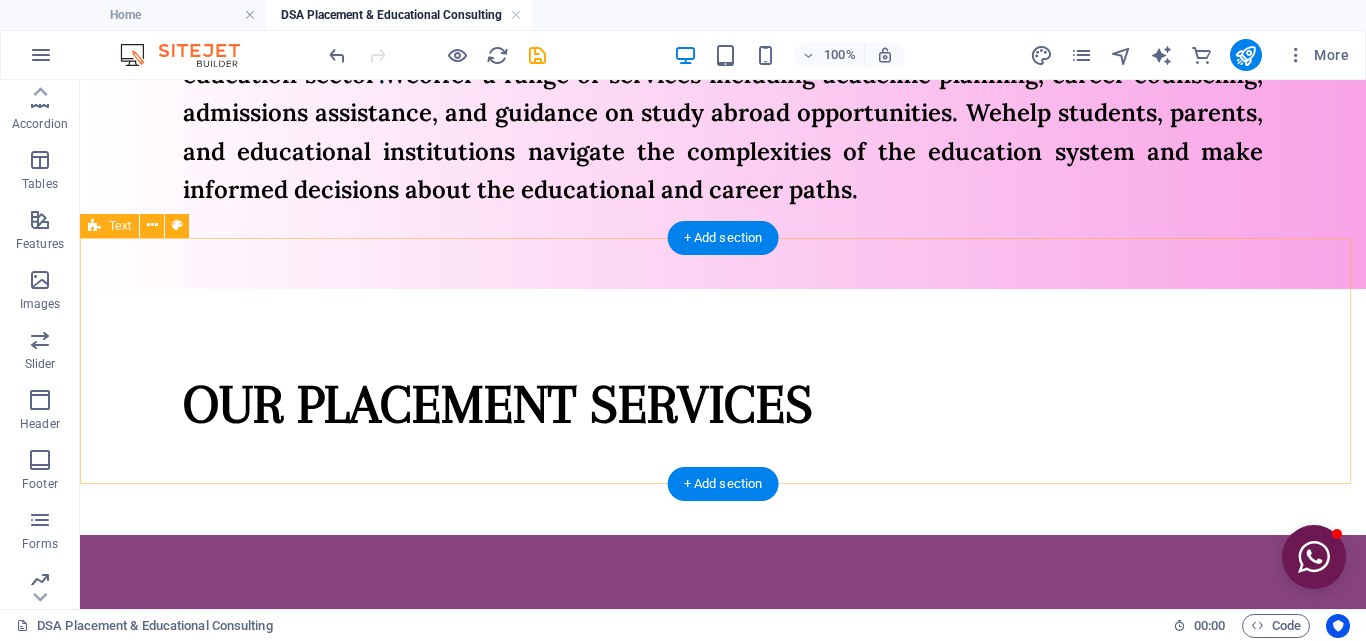 scroll, scrollTop: 1384, scrollLeft: 0, axis: vertical 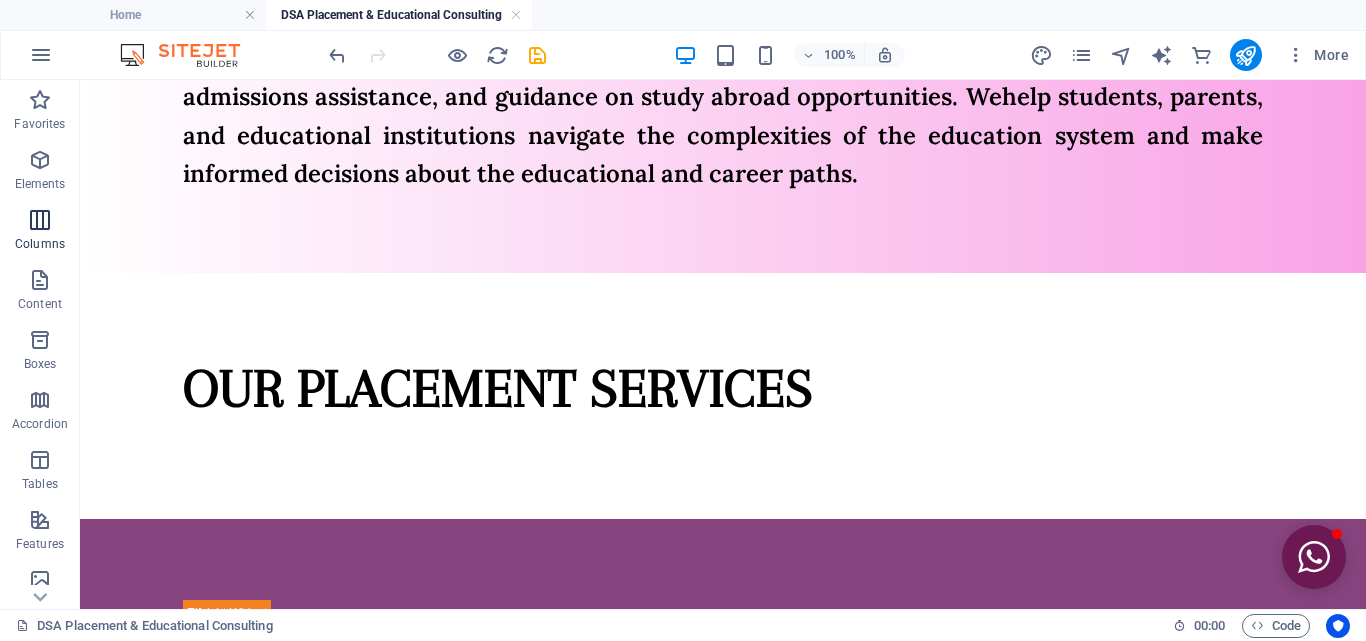 click on "Columns" at bounding box center [40, 244] 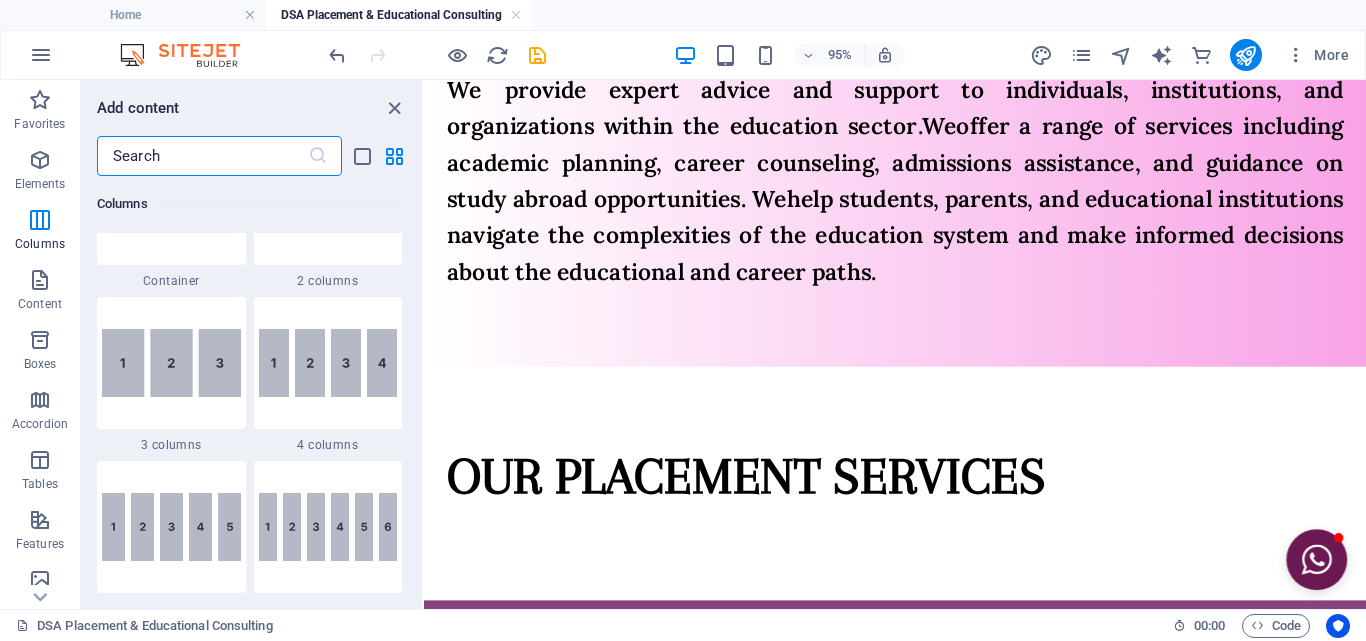 scroll, scrollTop: 890, scrollLeft: 0, axis: vertical 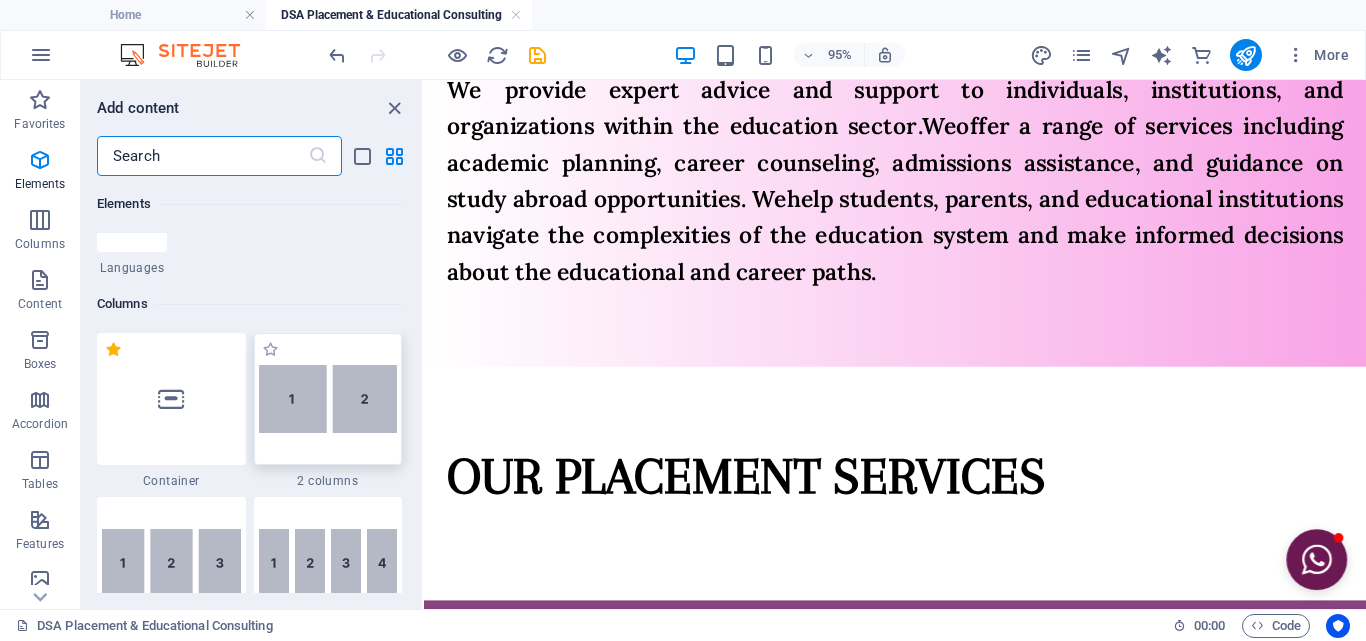 click at bounding box center [328, 399] 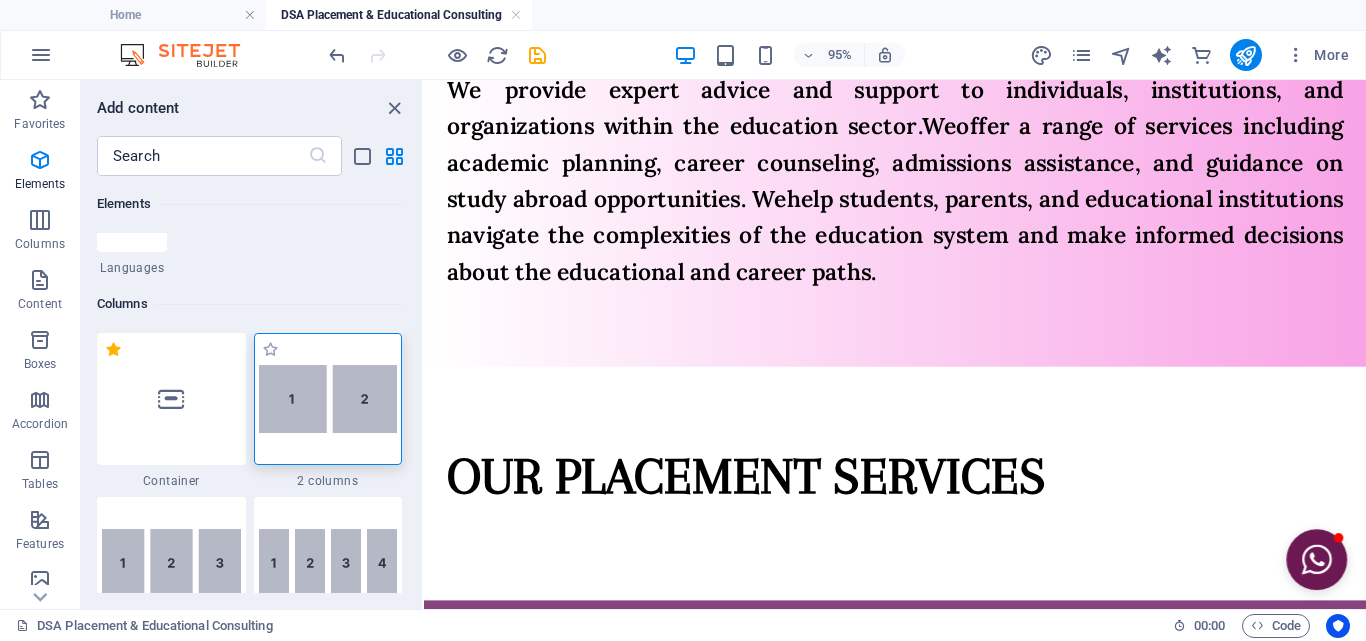 click at bounding box center [328, 399] 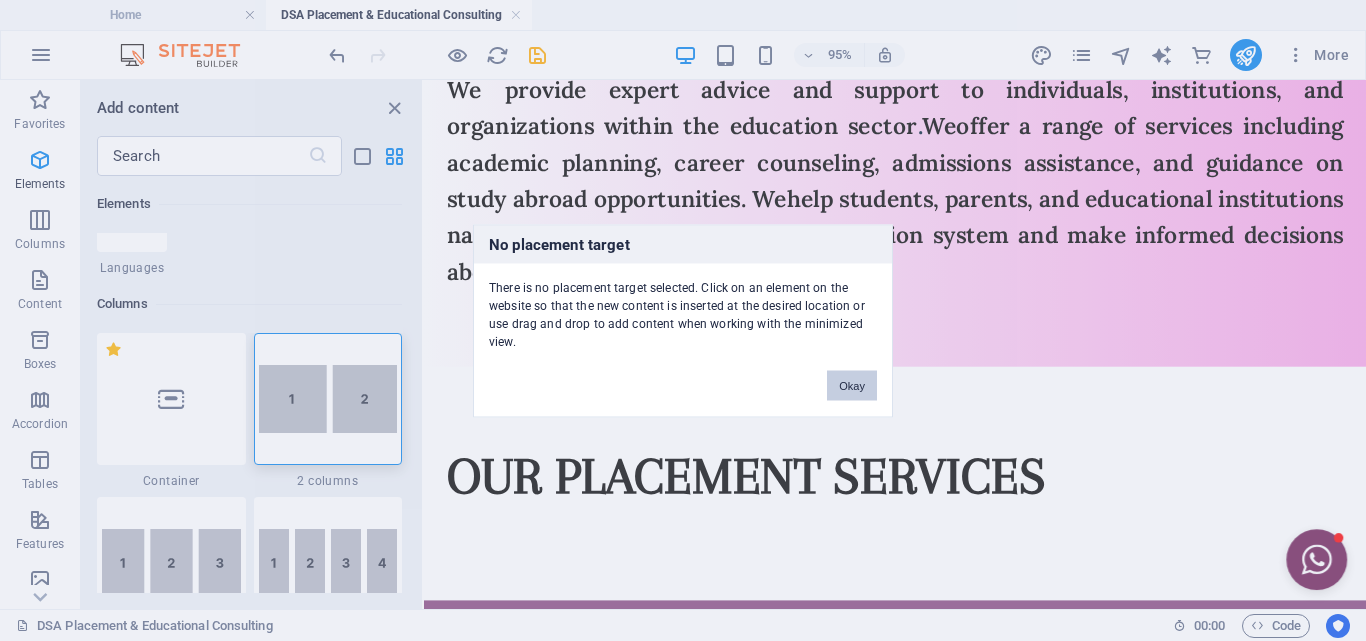 click on "Okay" at bounding box center [852, 385] 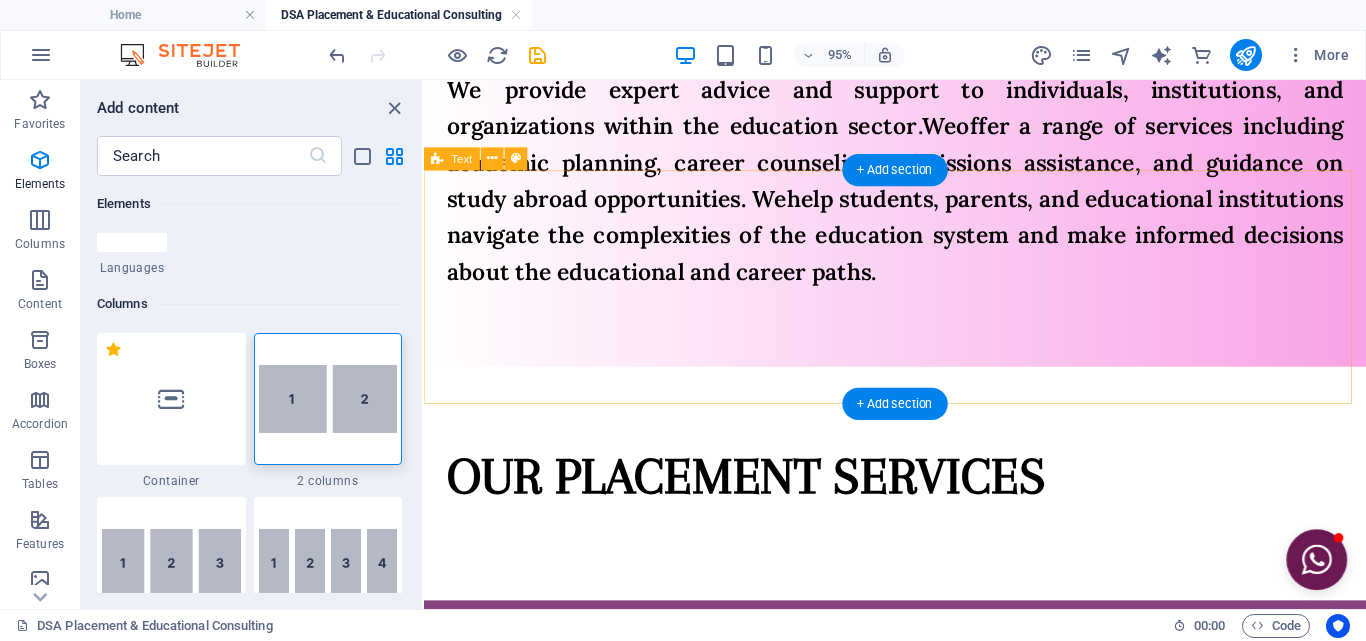 click on "OUR PLACEMENT SERVICES" at bounding box center (920, 505) 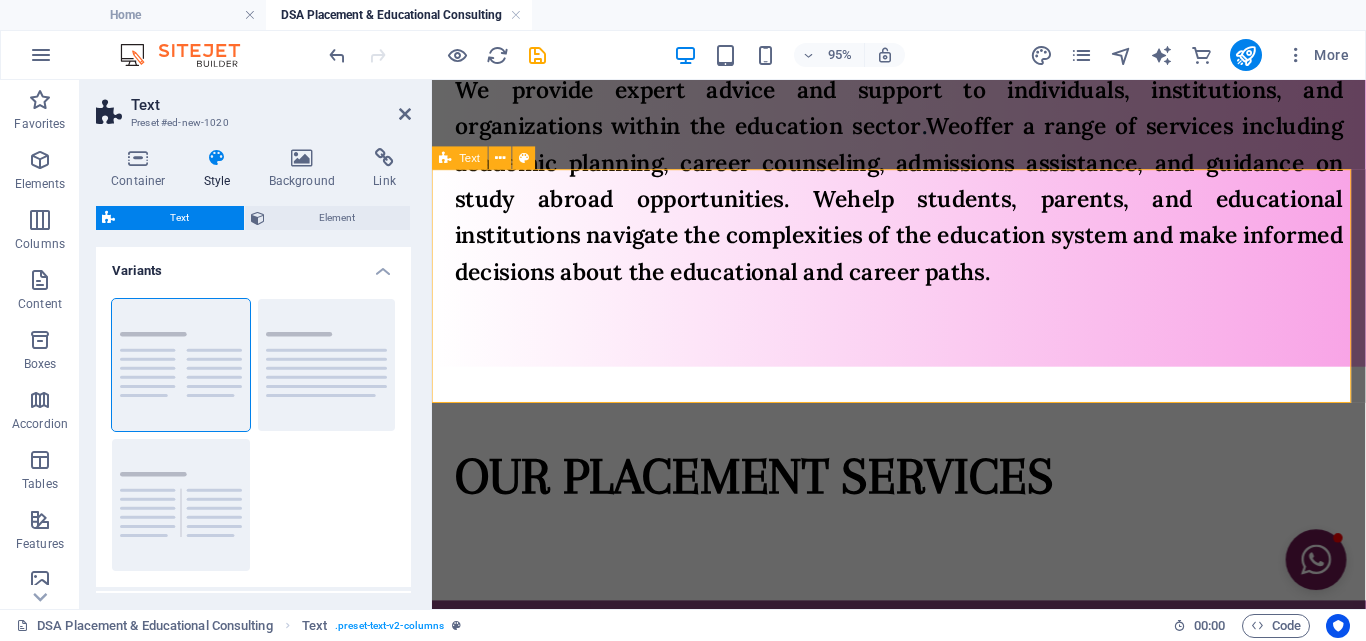 click on "OUR PLACEMENT SERVICES" at bounding box center (923, 505) 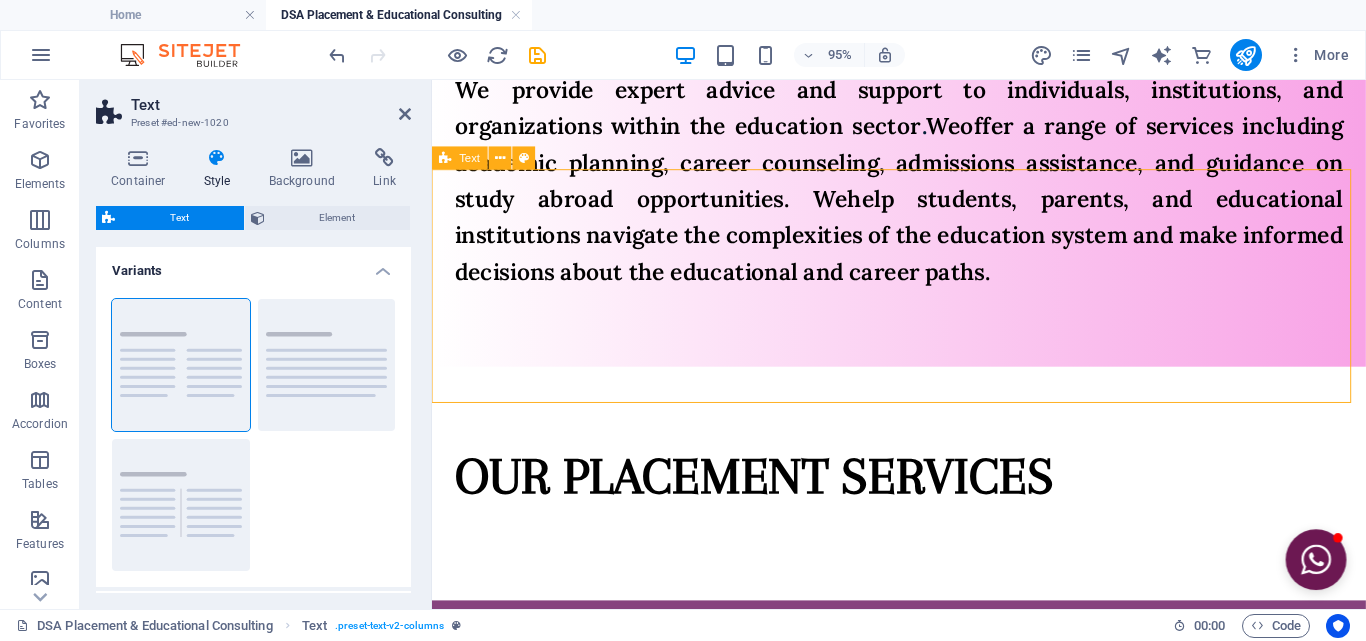 click on "OUR PLACEMENT SERVICES" at bounding box center [923, 505] 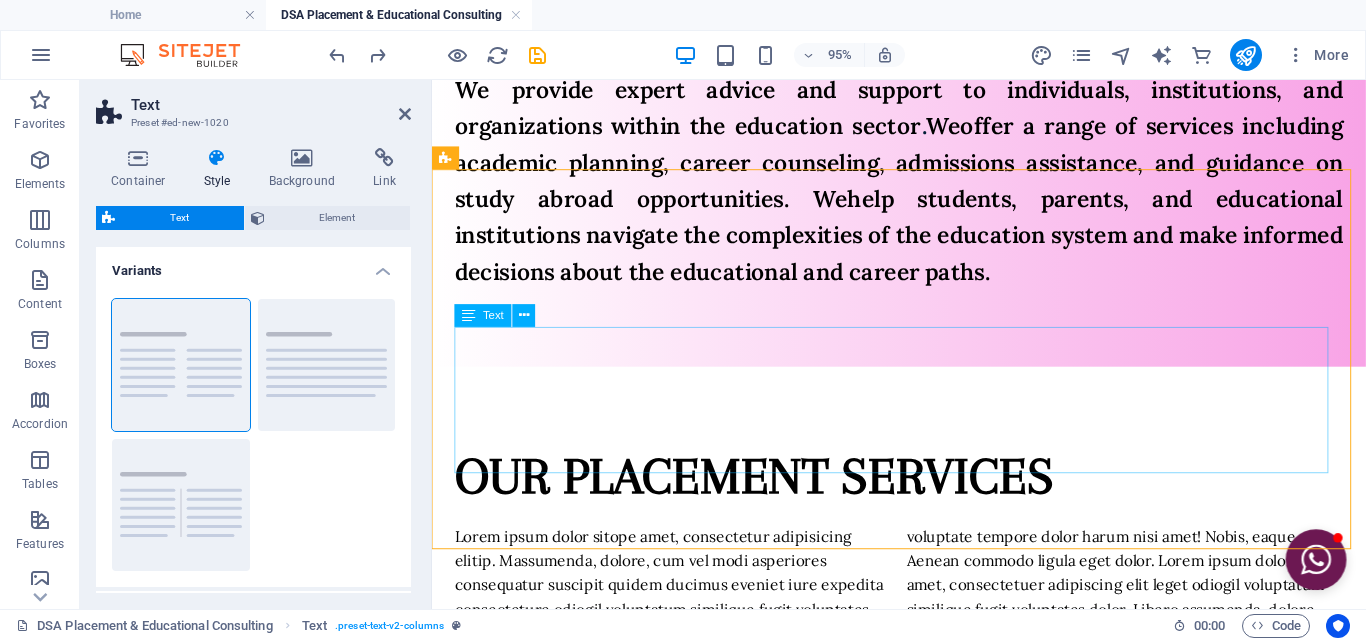 click on "Lorem ipsum dolor sitope amet, consectetur adipisicing elitip. Massumenda, dolore, cum vel modi asperiores consequatur suscipit quidem ducimus eveniet iure expedita consecteture odiogil voluptatum similique fugit voluptates atem accusamus quae quas dolorem tenetur facere tempora maiores adipisci reiciendis accusantium voluptatibus id voluptate tempore dolor harum nisi amet! Nobis, eaque. Aenean commodo ligula eget dolor. Lorem ipsum dolor sit amet, consectetuer adipiscing elit leget odiogil voluptatum similique fugit voluptates dolor. Libero assumenda, dolore, cum vel modi asperiores consequatur." at bounding box center (923, 625) 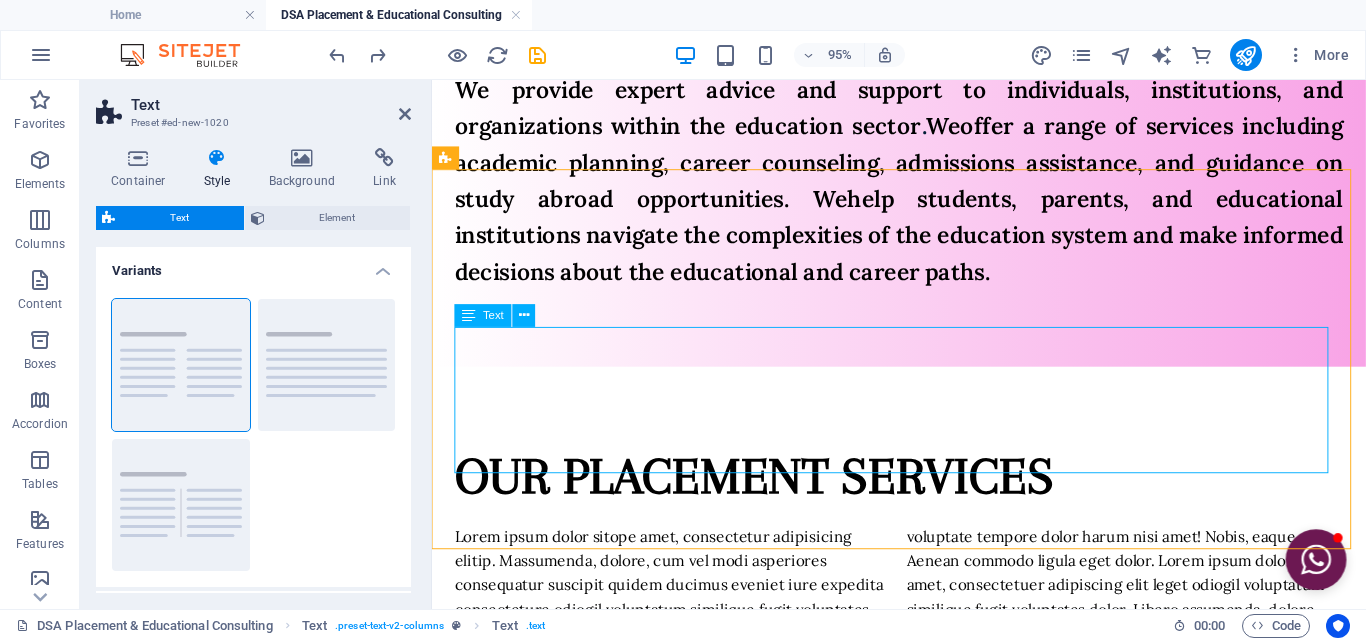 click on "Lorem ipsum dolor sitope amet, consectetur adipisicing elitip. Massumenda, dolore, cum vel modi asperiores consequatur suscipit quidem ducimus eveniet iure expedita consecteture odiogil voluptatum similique fugit voluptates atem accusamus quae quas dolorem tenetur facere tempora maiores adipisci reiciendis accusantium voluptatibus id voluptate tempore dolor harum nisi amet! Nobis, eaque. Aenean commodo ligula eget dolor. Lorem ipsum dolor sit amet, consectetuer adipiscing elit leget odiogil voluptatum similique fugit voluptates dolor. Libero assumenda, dolore, cum vel modi asperiores consequatur." at bounding box center (923, 625) 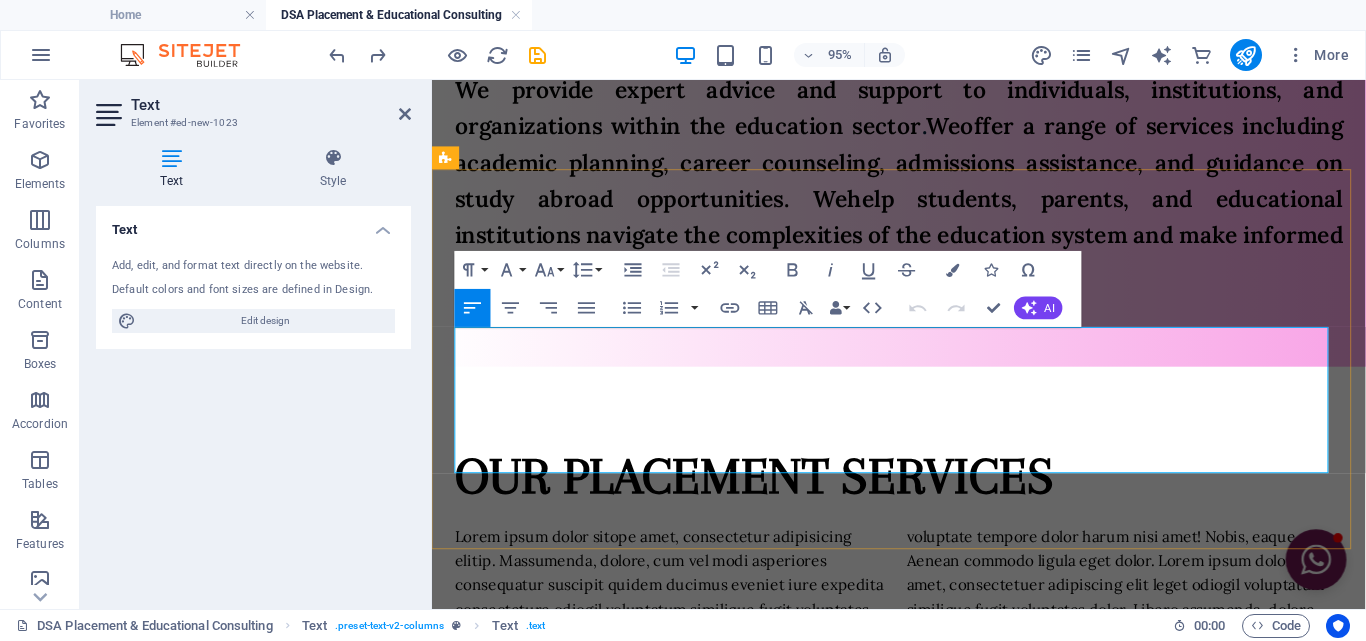 click on "Lorem ipsum dolor sitope amet, consectetur adipisicing elitip. Massumenda, dolore, cum vel modi asperiores consequatur suscipit quidem ducimus eveniet iure expedita consecteture odiogil voluptatum similique fugit voluptates atem accusamus quae quas dolorem tenetur facere tempora maiores adipisci reiciendis accusantium voluptatibus id voluptate tempore dolor harum nisi amet! Nobis, eaque. Aenean commodo ligula eget dolor. Lorem ipsum dolor sit amet, consectetuer adipiscing elit leget odiogil voluptatum similique fugit voluptates dolor. Libero assumenda, dolore, cum vel modi asperiores consequatur." at bounding box center [923, 625] 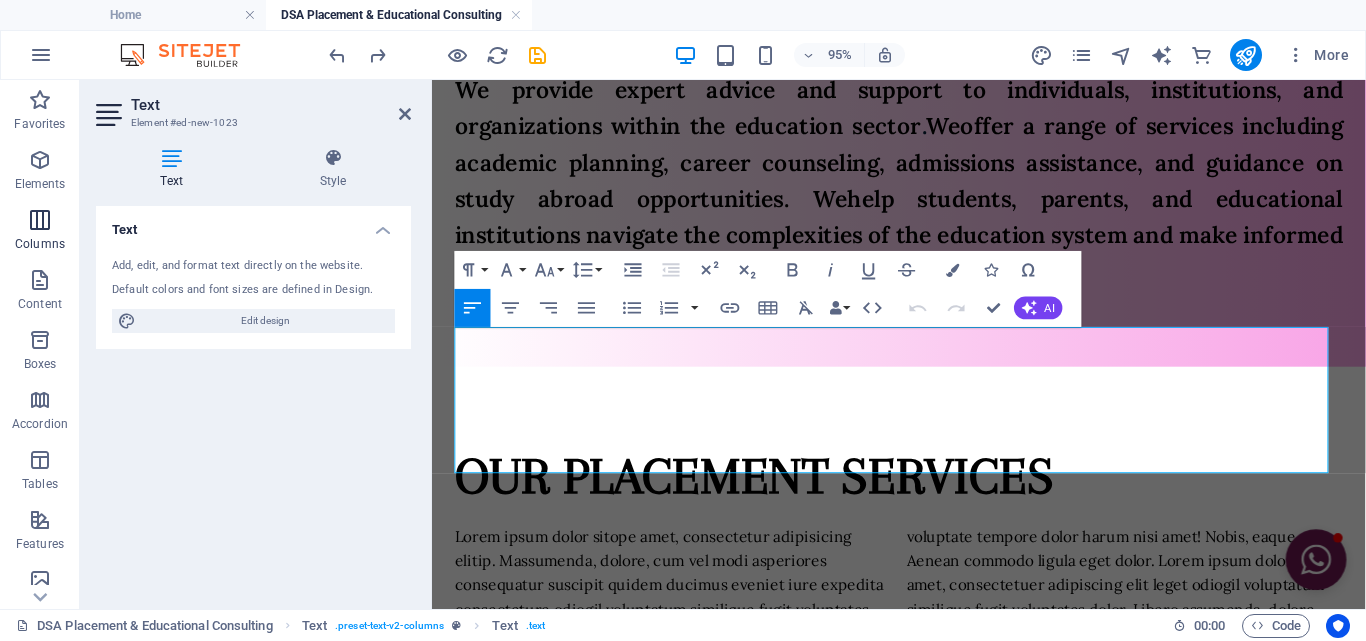 click at bounding box center (40, 220) 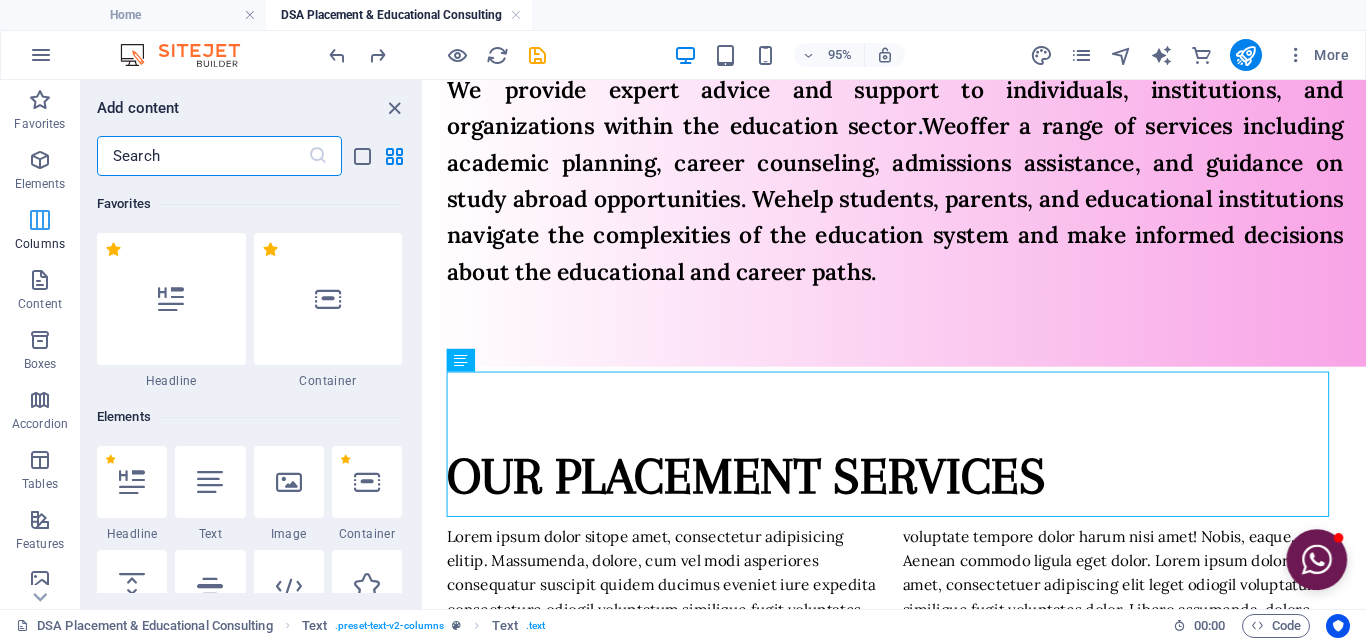 scroll, scrollTop: 1338, scrollLeft: 0, axis: vertical 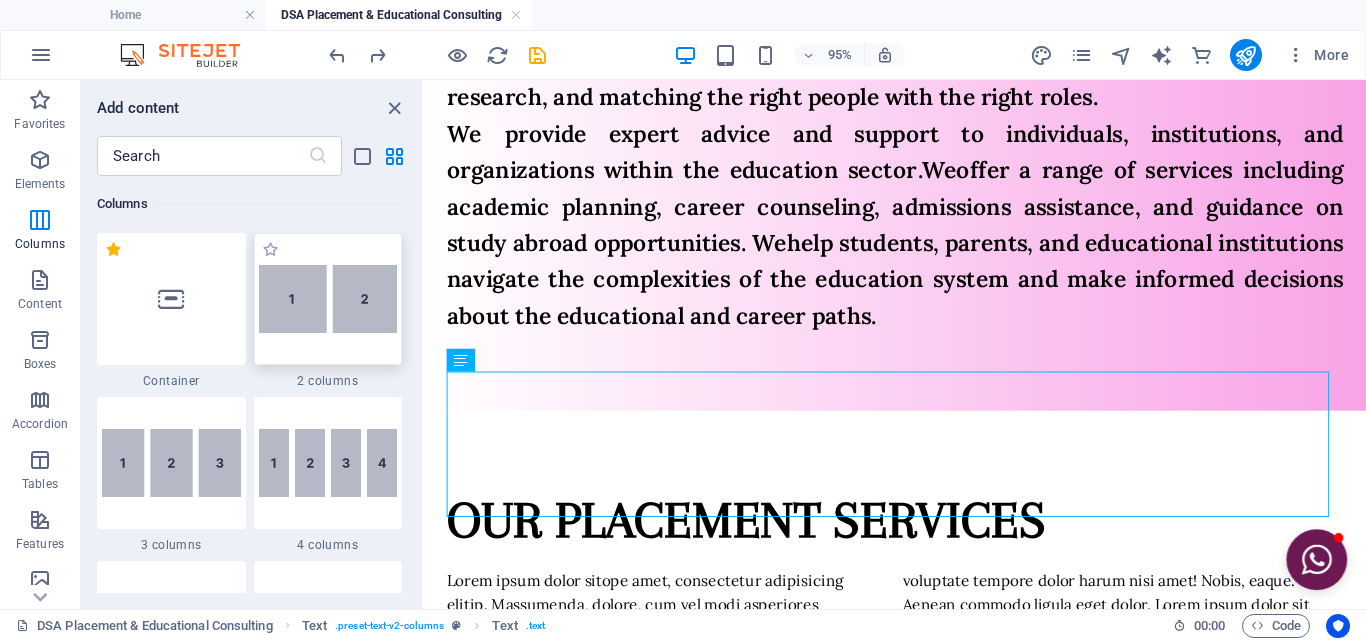 click at bounding box center (328, 299) 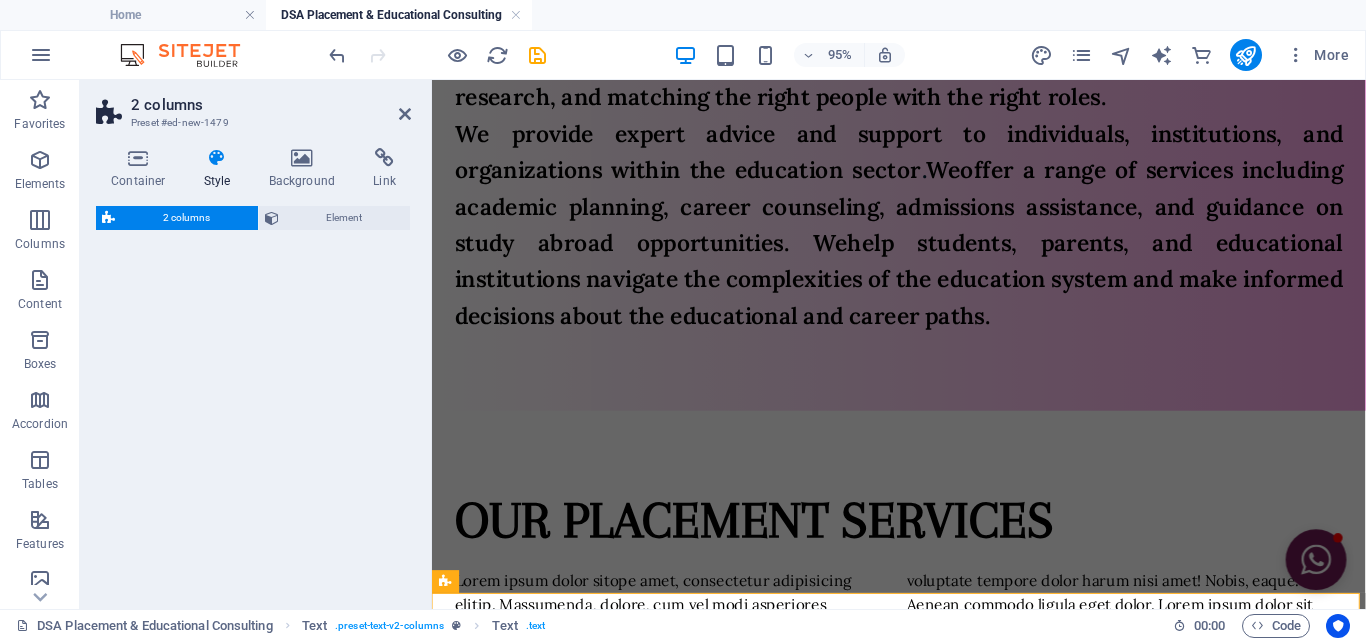 select on "rem" 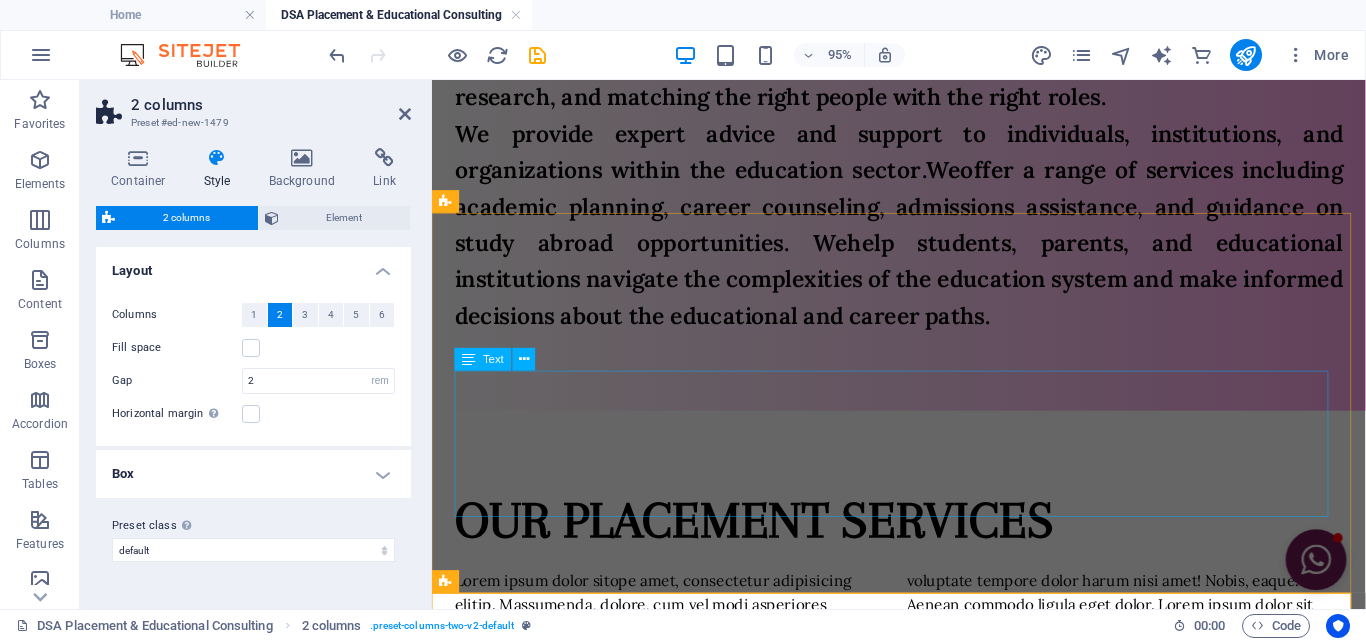 click on "Lorem ipsum dolor sitope amet, consectetur adipisicing elitip. Massumenda, dolore, cum vel modi asperiores consequatur suscipit quidem ducimus eveniet iure expedita consecteture odiogil voluptatum similique fugit voluptates atem accusamus quae quas dolorem tenetur facere tempora maiores adipisci reiciendis accusantium voluptatibus id voluptate tempore dolor harum nisi amet! Nobis, eaque. Aenean commodo ligula eget dolor. Lorem ipsum dolor sit amet, consectetuer adipiscing elit leget odiogil voluptatum similique fugit voluptates dolor. Libero assumenda, dolore, cum vel modi asperiores consequatur." at bounding box center (923, 671) 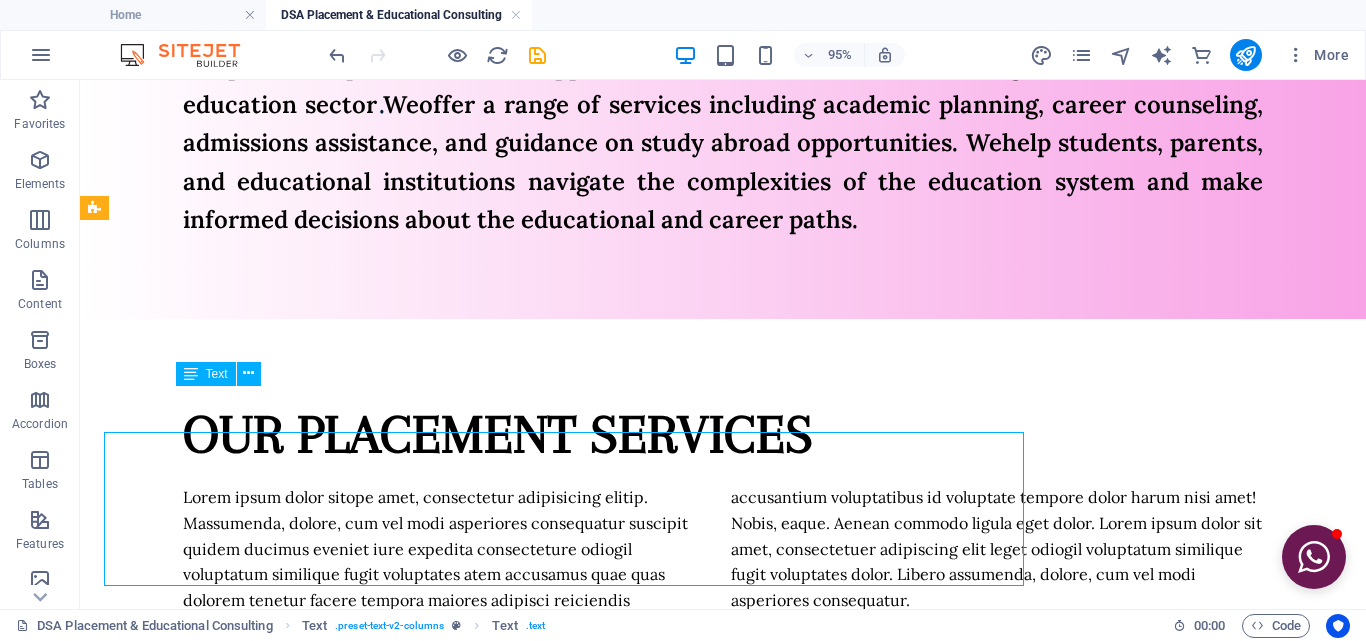 scroll, scrollTop: 1292, scrollLeft: 0, axis: vertical 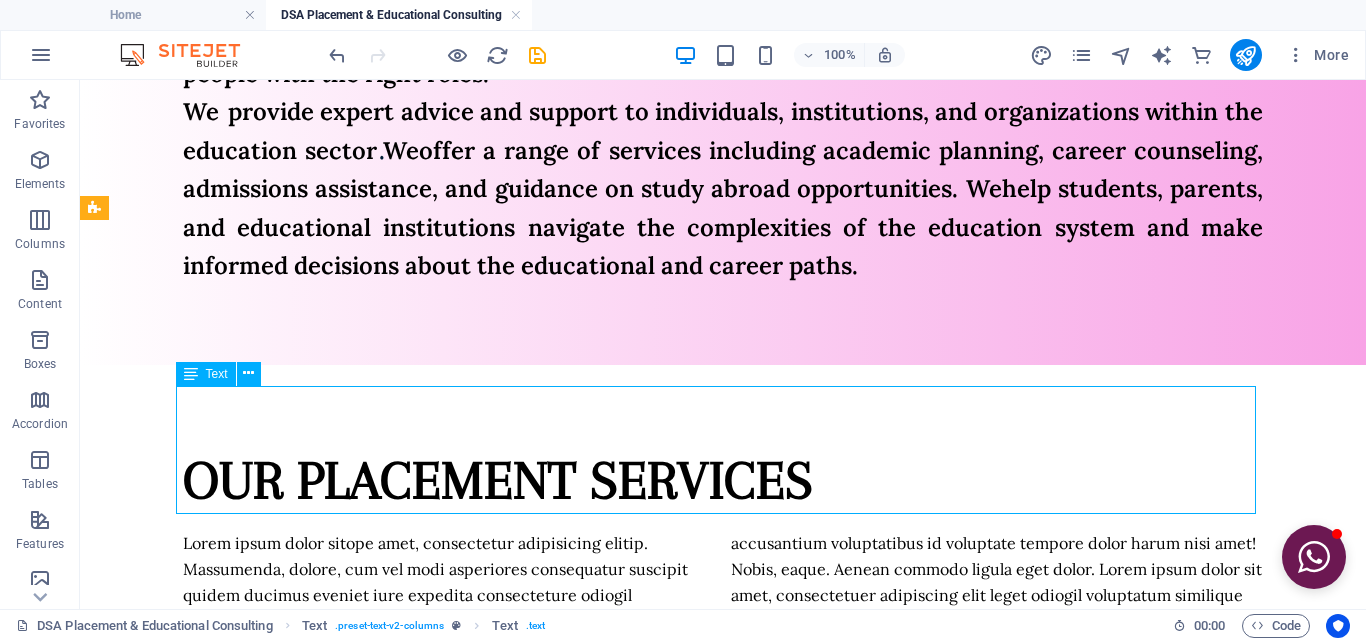 click on "Lorem ipsum dolor sitope amet, consectetur adipisicing elitip. Massumenda, dolore, cum vel modi asperiores consequatur suscipit quidem ducimus eveniet iure expedita consecteture odiogil voluptatum similique fugit voluptates atem accusamus quae quas dolorem tenetur facere tempora maiores adipisci reiciendis accusantium voluptatibus id voluptate tempore dolor harum nisi amet! Nobis, eaque. Aenean commodo ligula eget dolor. Lorem ipsum dolor sit amet, consectetuer adipiscing elit leget odiogil voluptatum similique fugit voluptates dolor. Libero assumenda, dolore, cum vel modi asperiores consequatur." at bounding box center (723, 595) 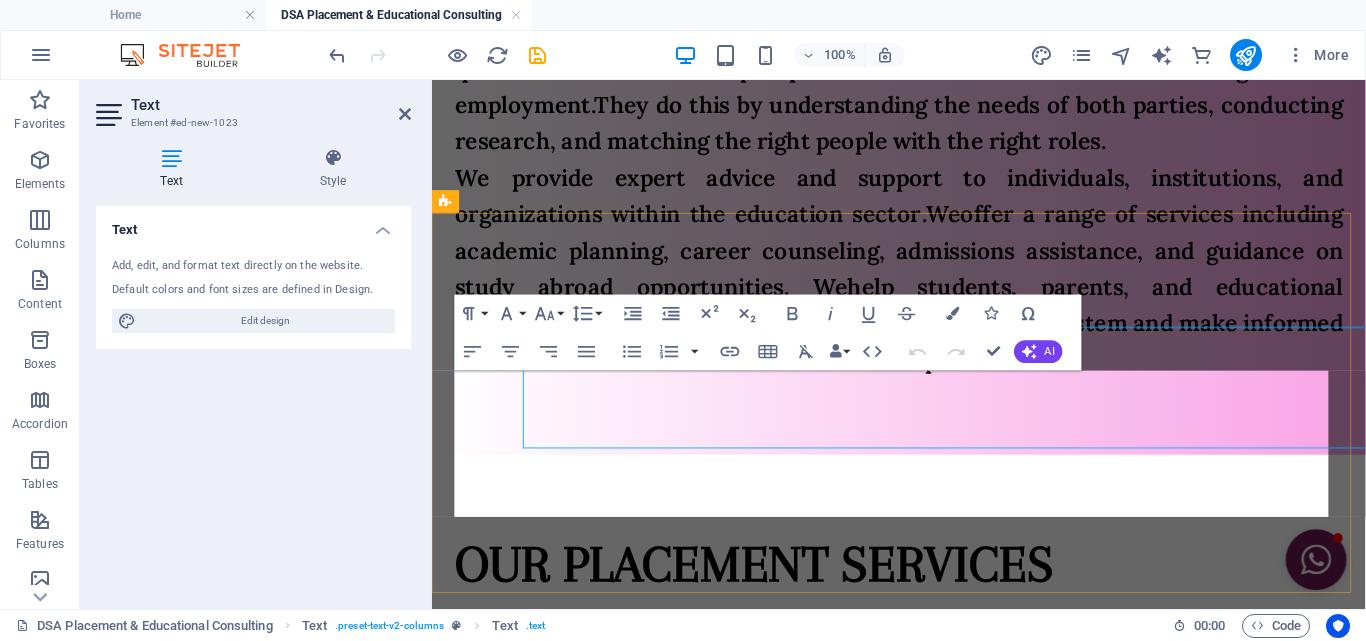 scroll, scrollTop: 1338, scrollLeft: 0, axis: vertical 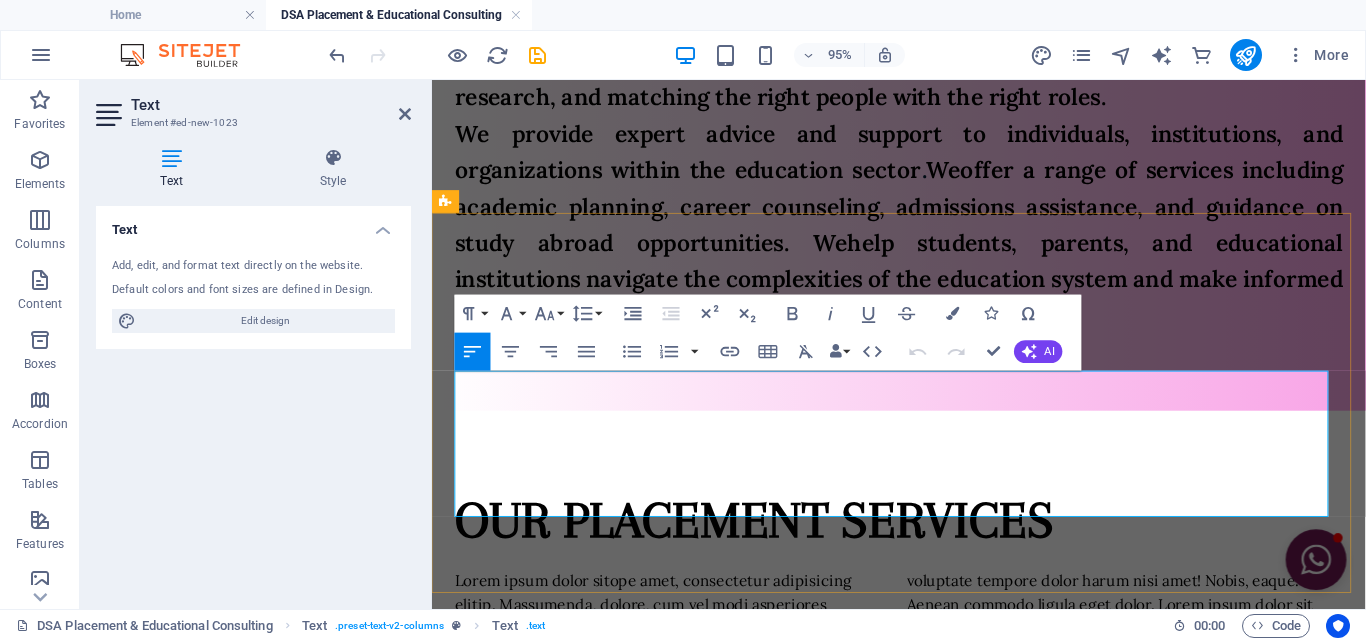click on "Lorem ipsum dolor sitope amet, consectetur adipisicing elitip. Massumenda, dolore, cum vel modi asperiores consequatur suscipit quidem ducimus eveniet iure expedita consecteture odiogil voluptatum similique fugit voluptates atem accusamus quae quas dolorem tenetur facere tempora maiores adipisci reiciendis accusantium voluptatibus id voluptate tempore dolor harum nisi amet! Nobis, eaque. Aenean commodo ligula eget dolor. Lorem ipsum dolor sit amet, consectetuer adipiscing elit leget odiogil voluptatum similique fugit voluptates dolor. Libero assumenda, dolore, cum vel modi asperiores consequatur." at bounding box center (923, 671) 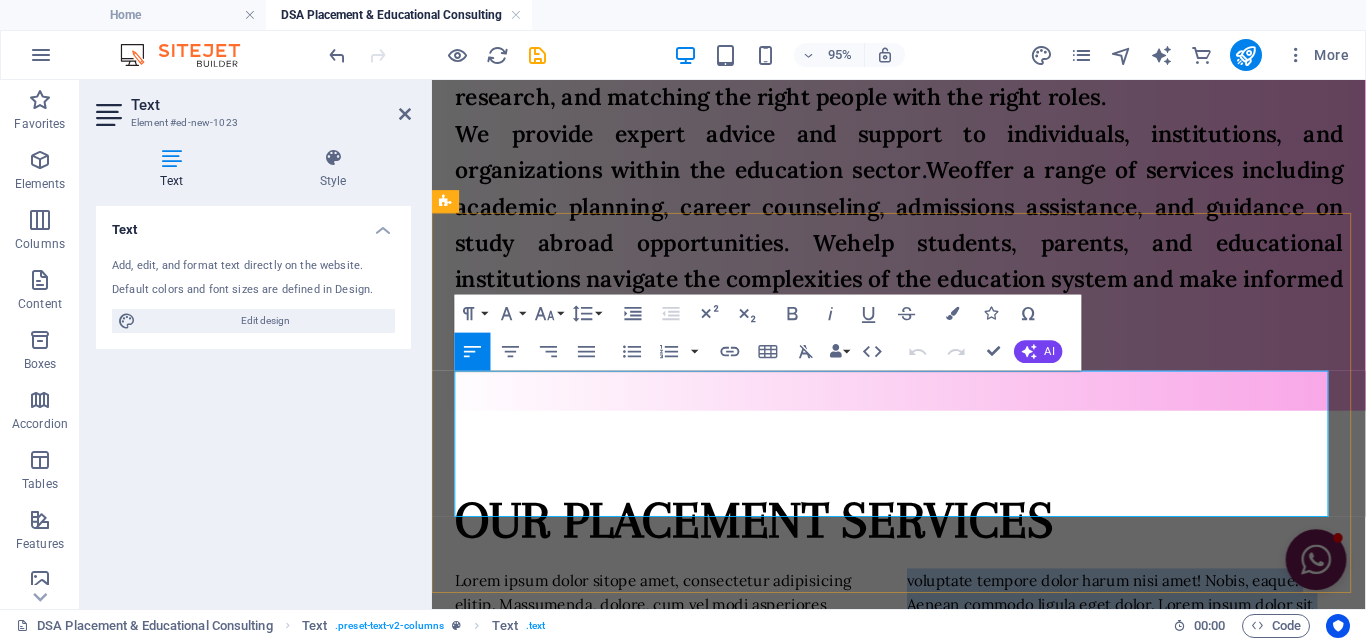 drag, startPoint x: 1220, startPoint y: 499, endPoint x: 925, endPoint y: 404, distance: 309.91934 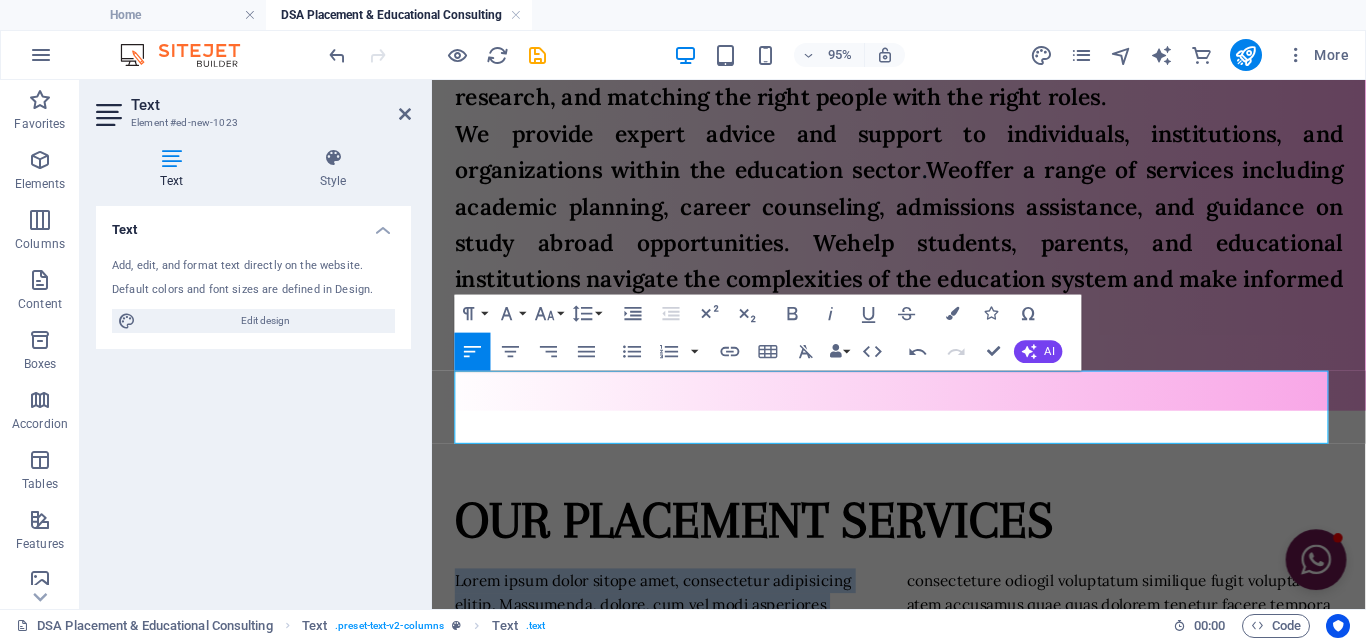 drag, startPoint x: 758, startPoint y: 433, endPoint x: 849, endPoint y: 454, distance: 93.39165 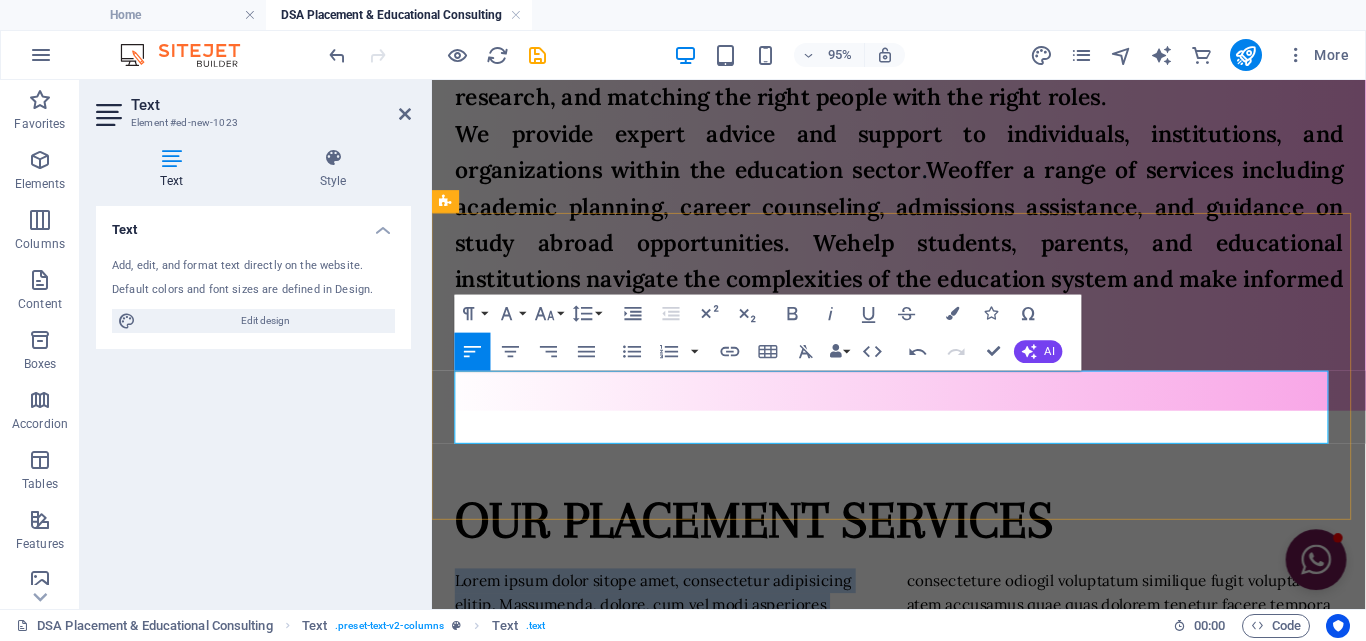 click on "Lorem ipsum dolor sitope amet, consectetur adipisicing elitip. Massumenda, dolore, cum vel modi asperiores consequatur suscipit quidem ducimus eveniet iure expedita consecteture odiogil voluptatum similique fugit voluptates atem accusamus quae quas dolorem tenetur facere tempora maiores adipisci reiciendis accusantium voluptatibus id" at bounding box center [923, 632] 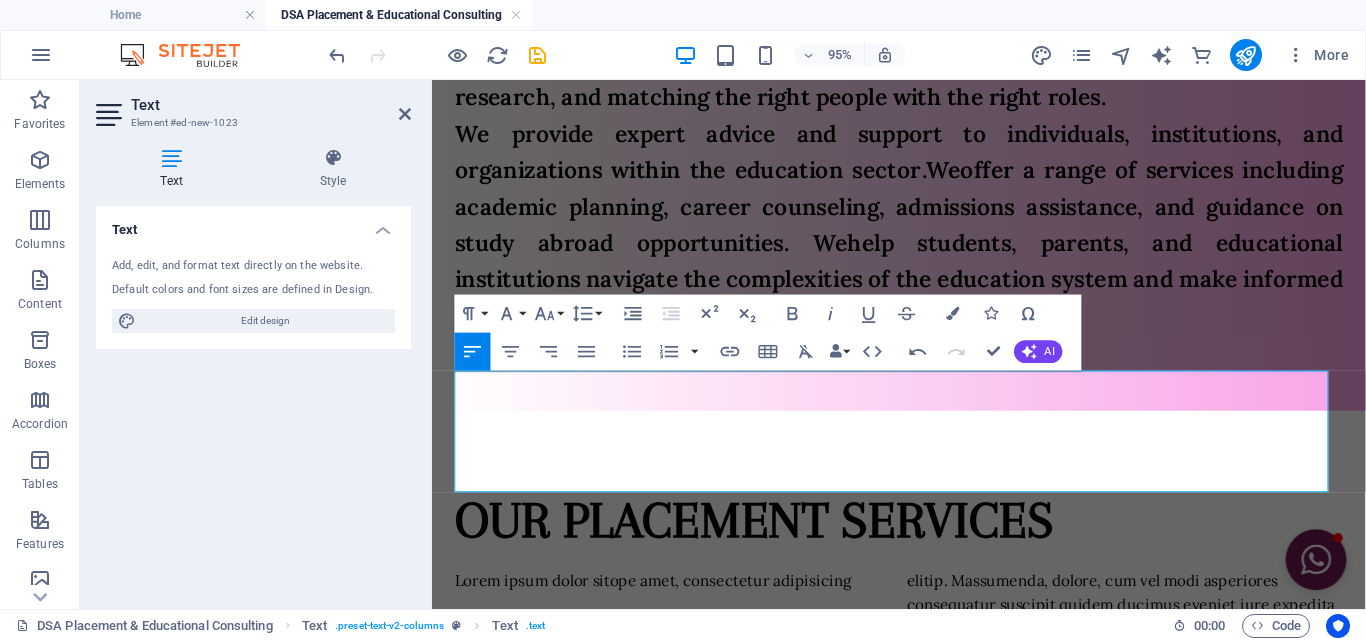 drag, startPoint x: 1337, startPoint y: 501, endPoint x: 419, endPoint y: 392, distance: 924.4485 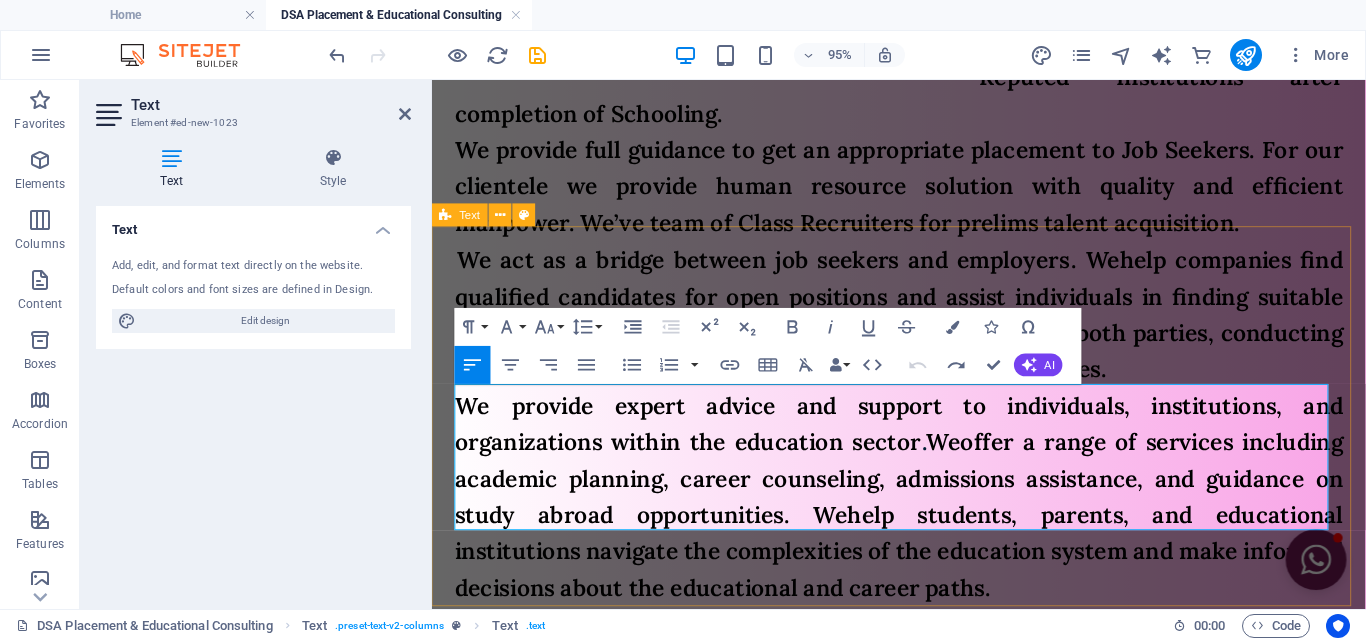 scroll, scrollTop: 1038, scrollLeft: 0, axis: vertical 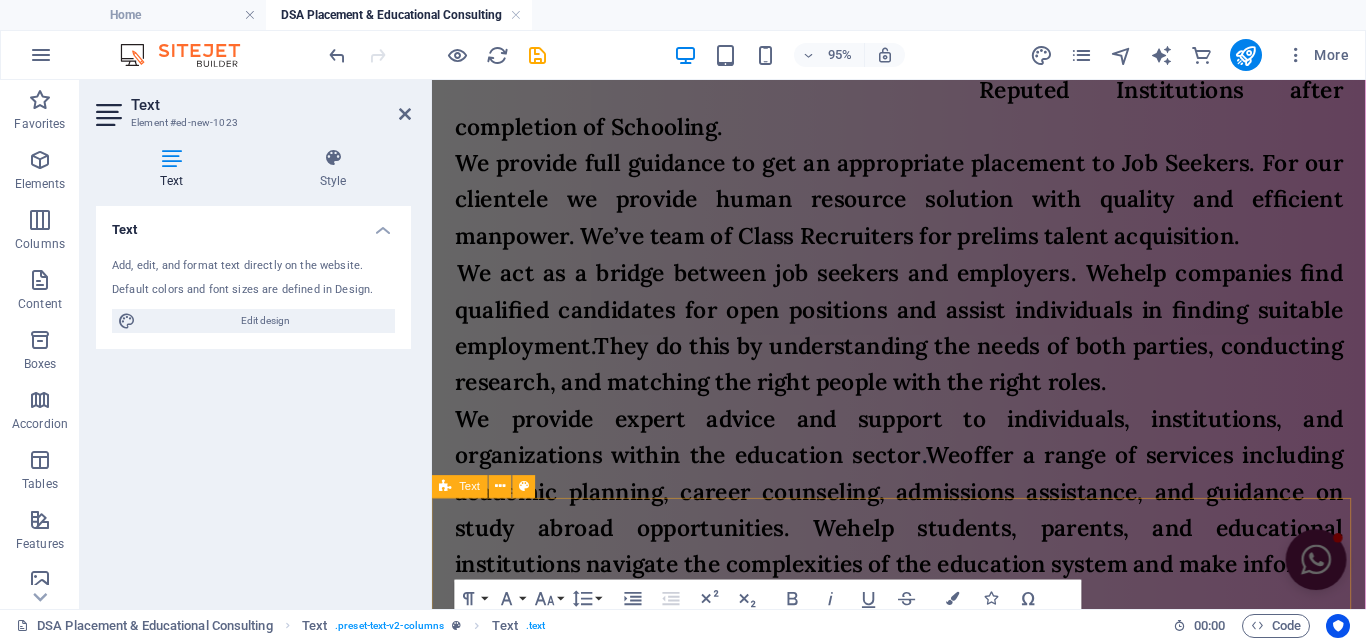 click on "OUR PLACEMENT SERVICES Lorem ipsum dolor sitope amet, consectetur adipisicing elitip. Massumenda, dolore, cum vel modi asperiores consequatur suscipit quidem ducimus eveniet iure expedita consecteture odiogil voluptatum similique fugit voluptates atem accusamus quae quas dolorem tenetur facere tempora maiores adipisci reiciendis accusantium voluptatibus id voluptate tempore dolor harum nisi amet! Nobis, eaque. Aenean commodo ligula eget dolor. Lorem ipsum dolor sit amet, consectetuer adipiscing elit leget odiogil voluptatum similique fugit voluptates dolor. Libero assumenda, dolore, cum vel modi asperiores consequatur." at bounding box center (923, 928) 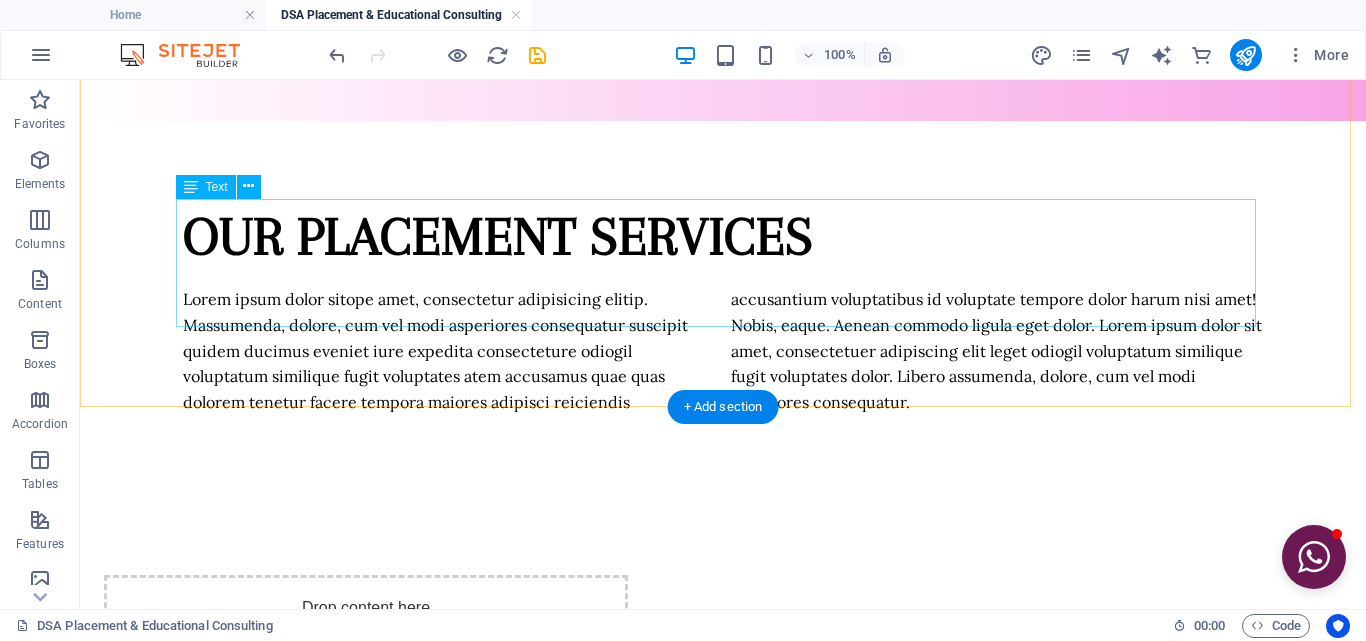 scroll, scrollTop: 1538, scrollLeft: 0, axis: vertical 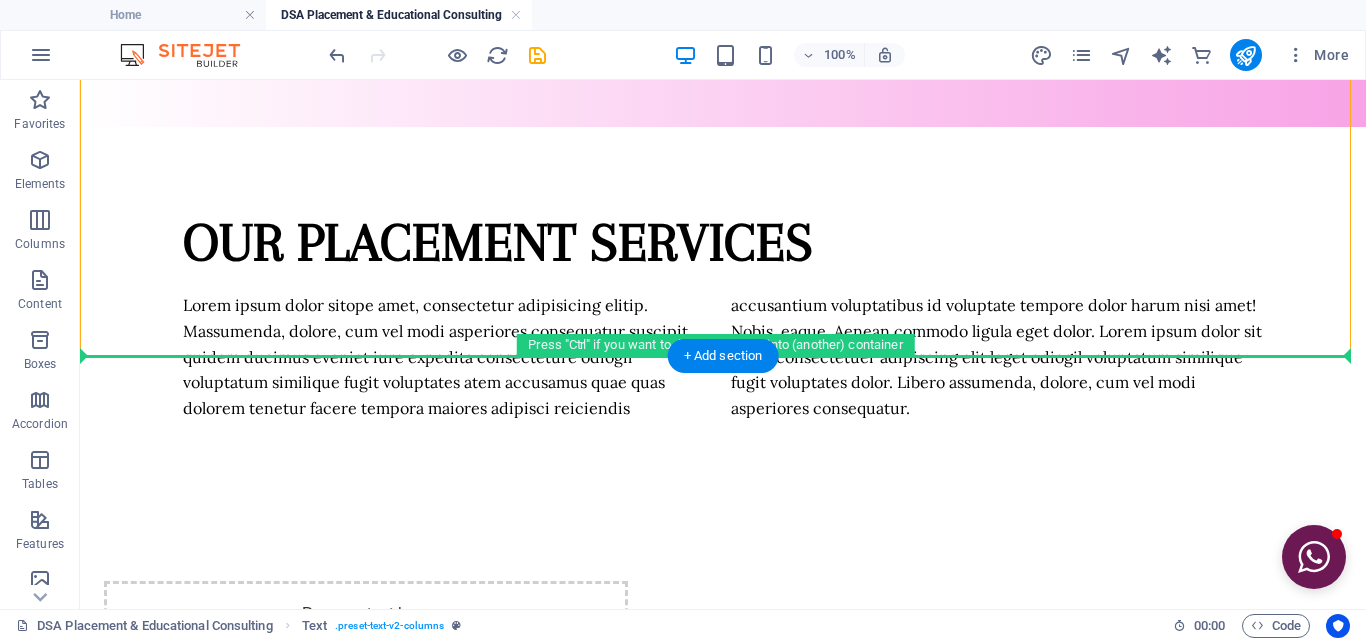 drag, startPoint x: 292, startPoint y: 166, endPoint x: 237, endPoint y: 405, distance: 245.24681 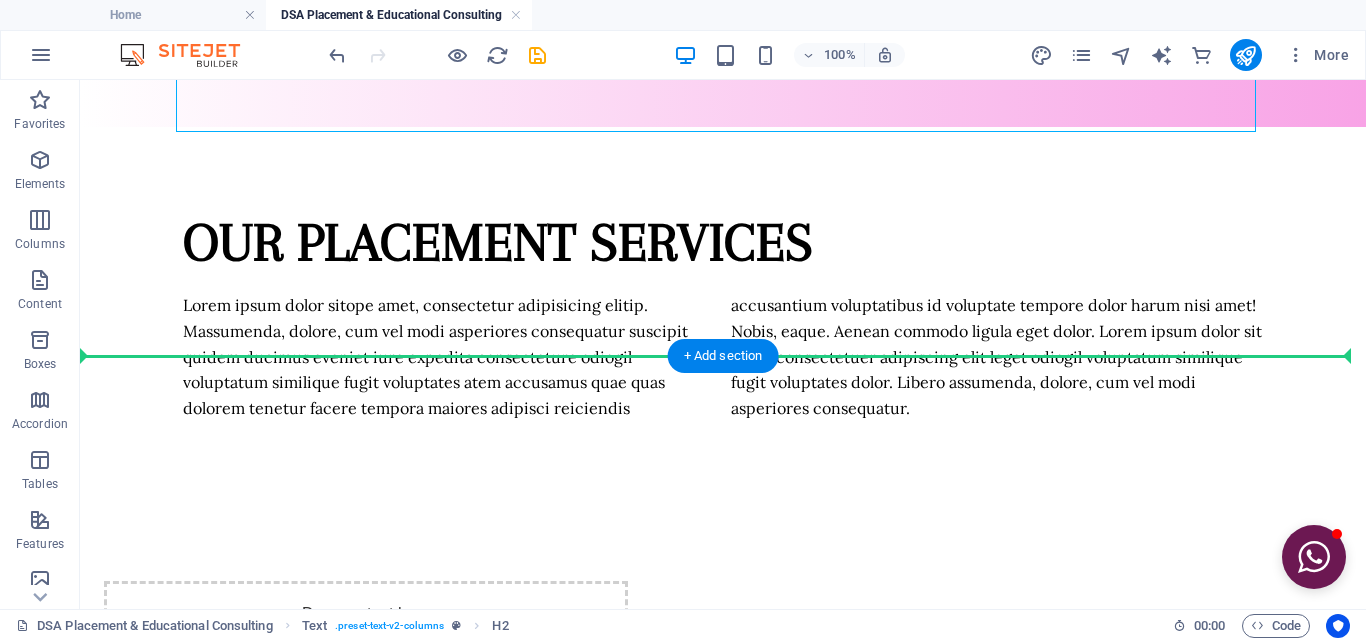 drag, startPoint x: 293, startPoint y: 174, endPoint x: 202, endPoint y: 414, distance: 256.67294 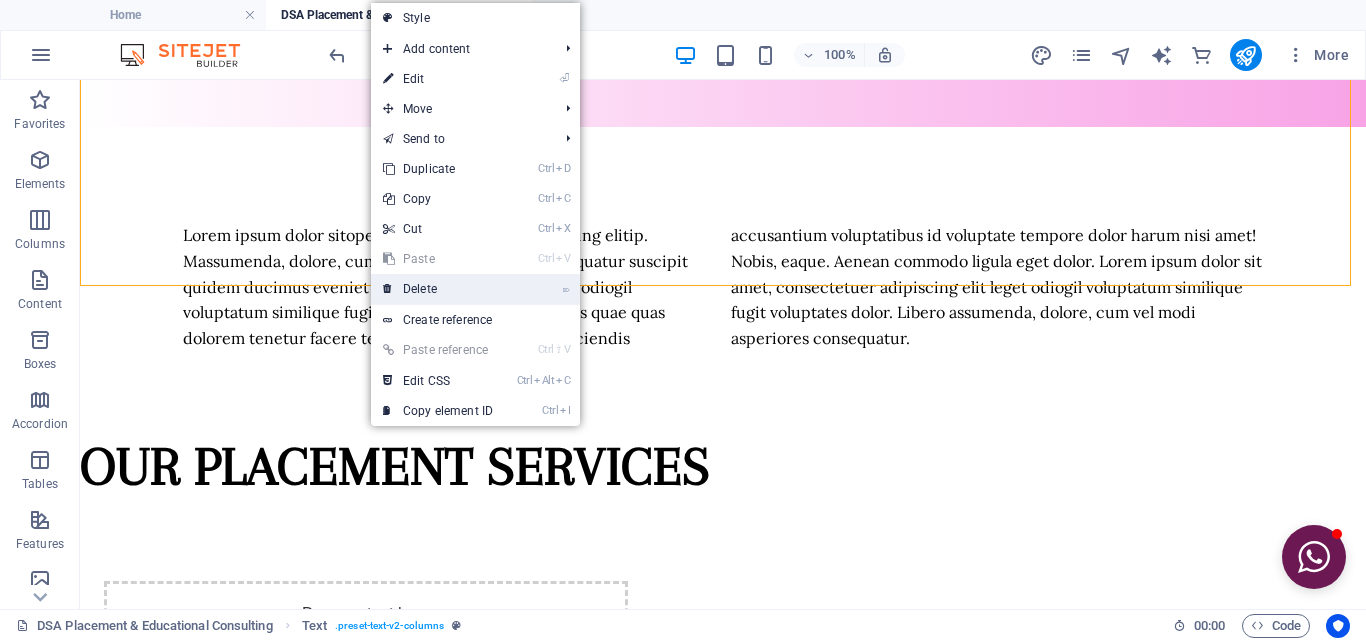click at bounding box center [388, 289] 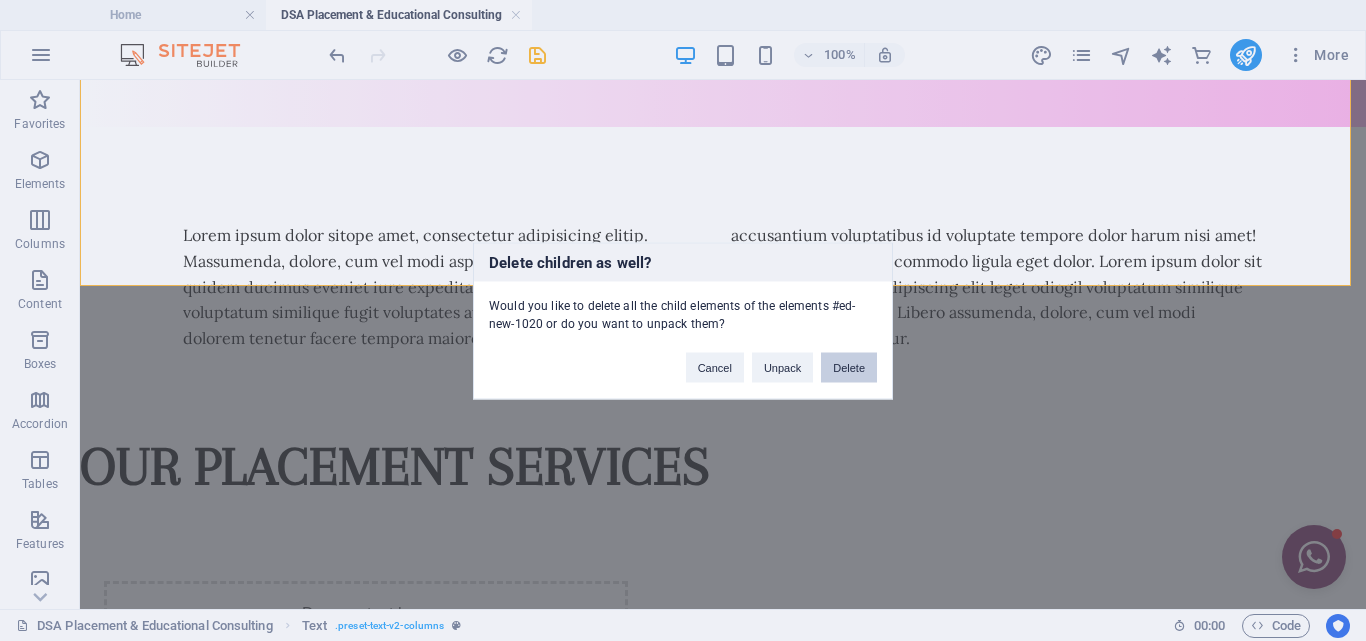 click on "Delete" at bounding box center (849, 367) 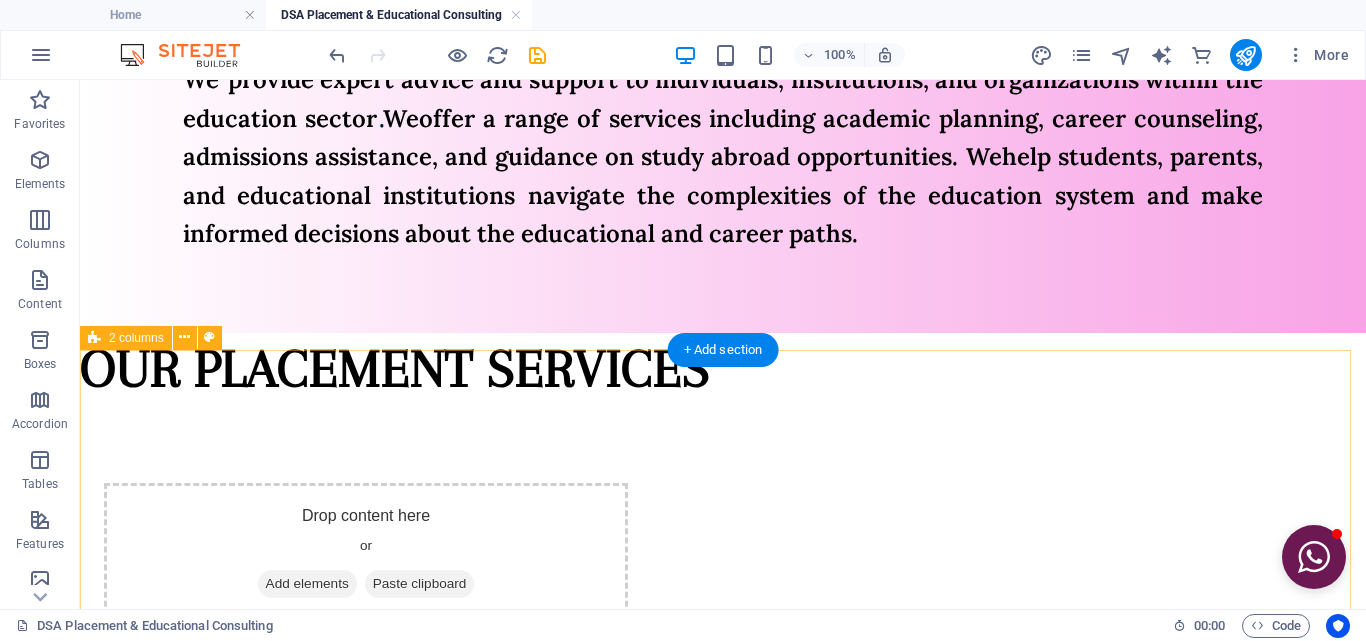 scroll, scrollTop: 1326, scrollLeft: 0, axis: vertical 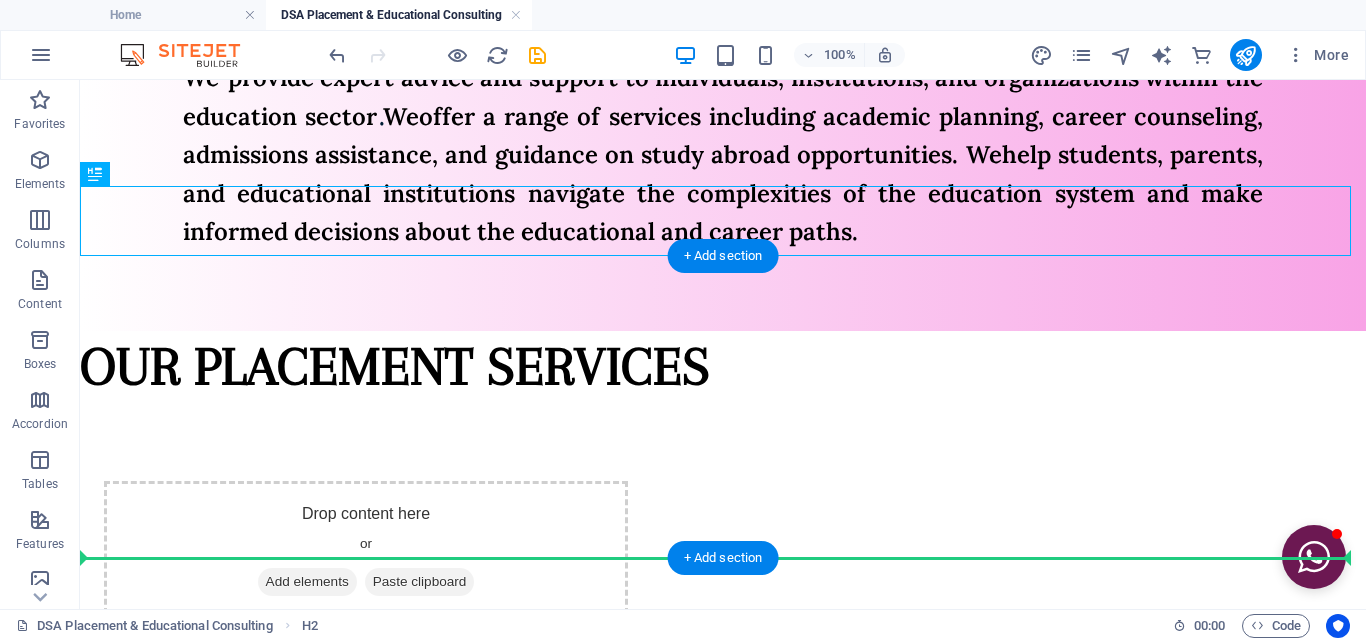 drag, startPoint x: 191, startPoint y: 247, endPoint x: 179, endPoint y: 498, distance: 251.28668 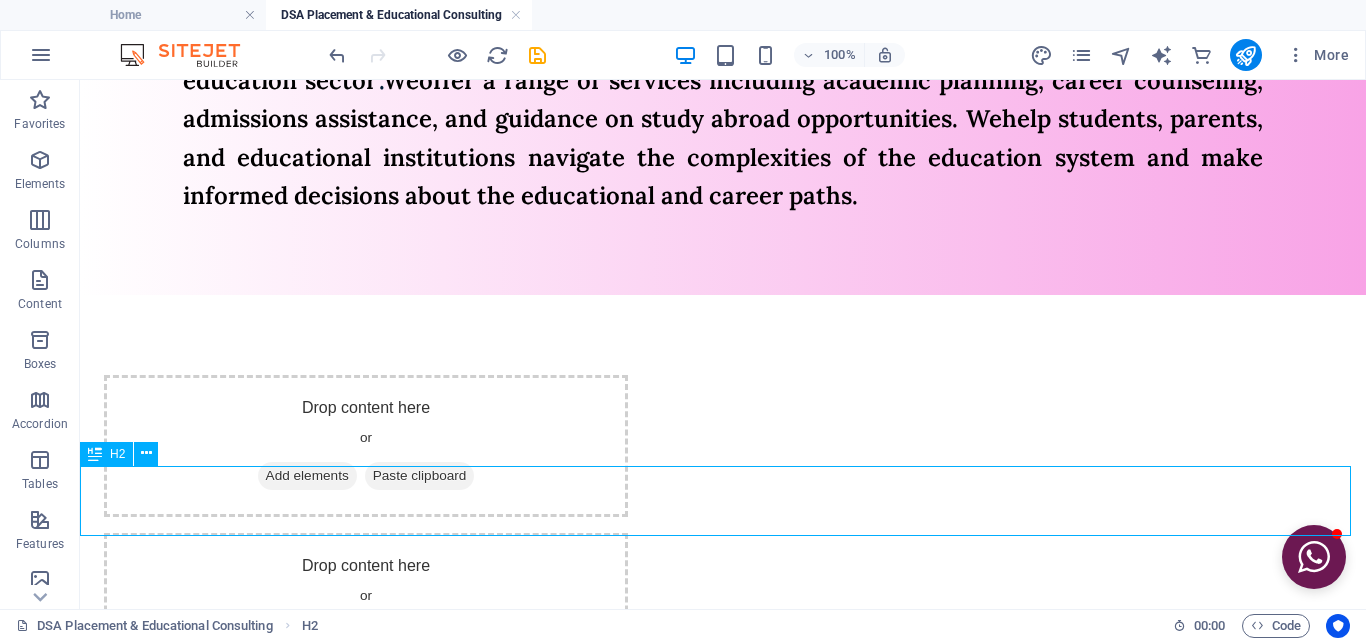 scroll, scrollTop: 1364, scrollLeft: 0, axis: vertical 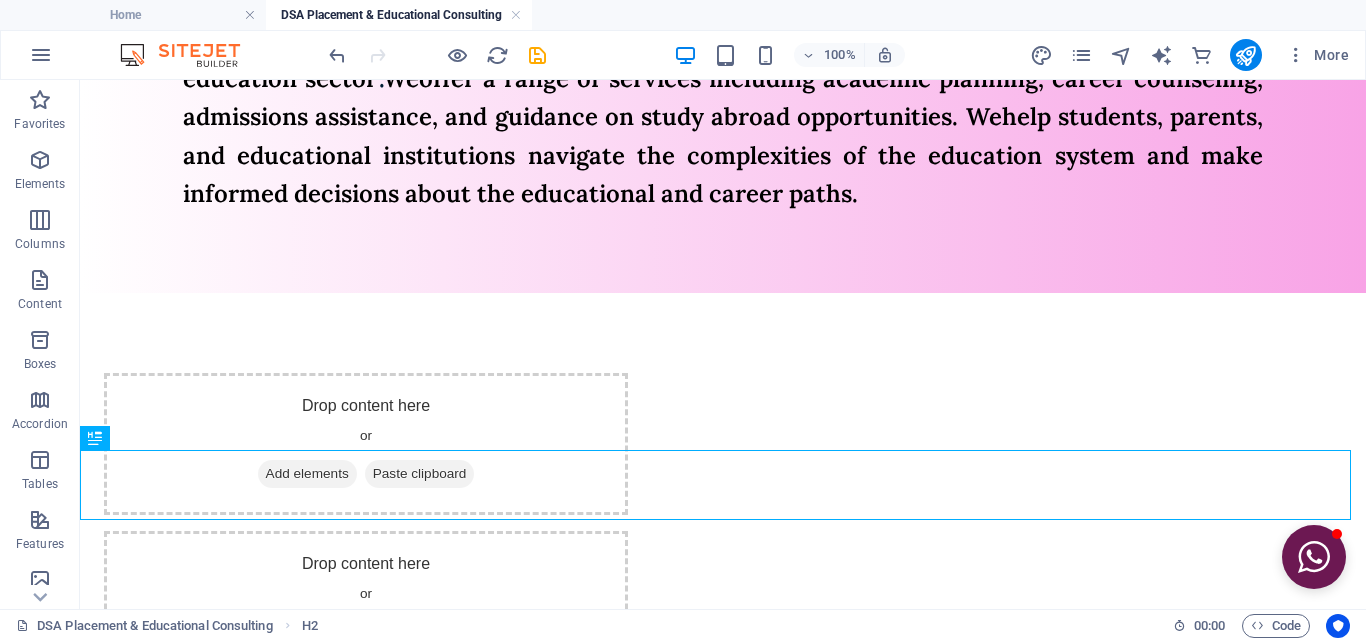 drag, startPoint x: 87, startPoint y: 478, endPoint x: 42, endPoint y: 343, distance: 142.30249 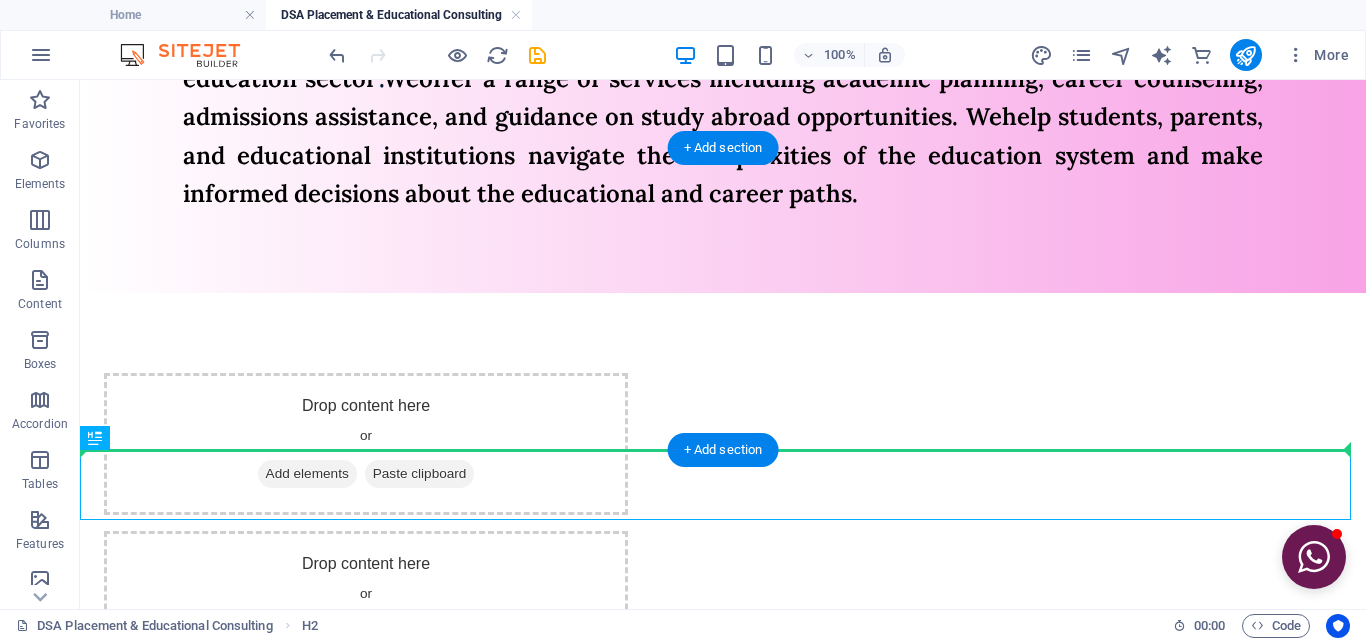 drag, startPoint x: 179, startPoint y: 515, endPoint x: 122, endPoint y: 366, distance: 159.53056 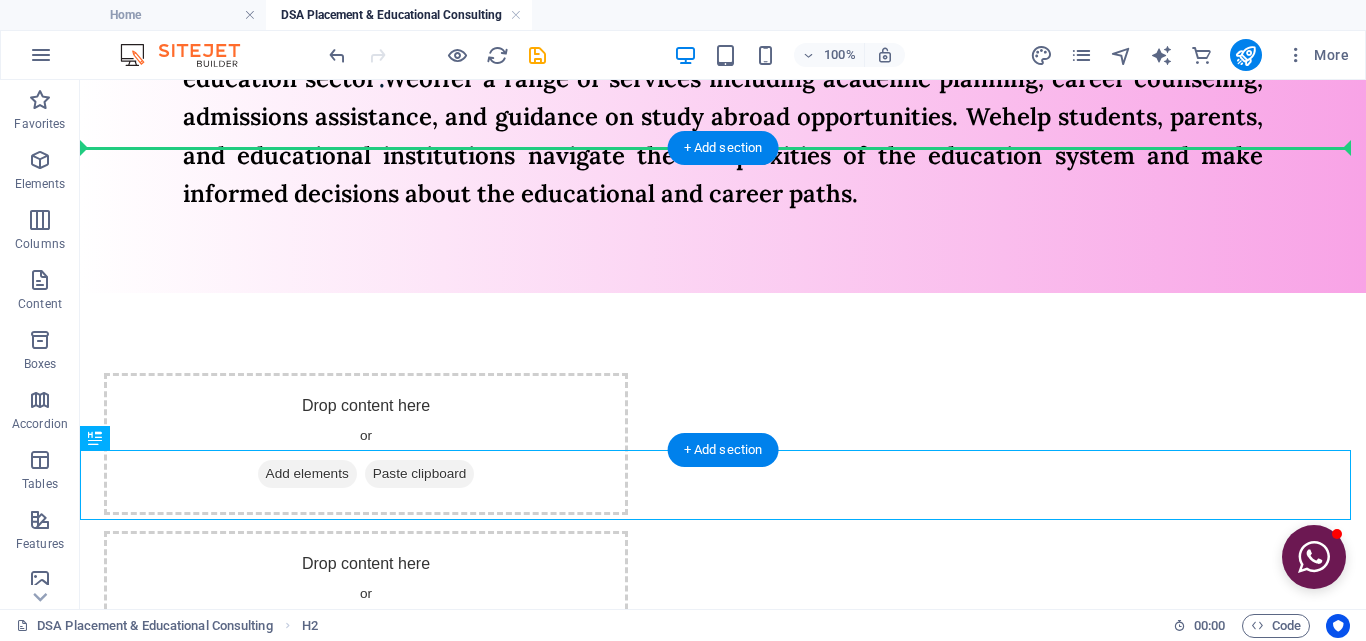 drag, startPoint x: 170, startPoint y: 513, endPoint x: 175, endPoint y: 175, distance: 338.037 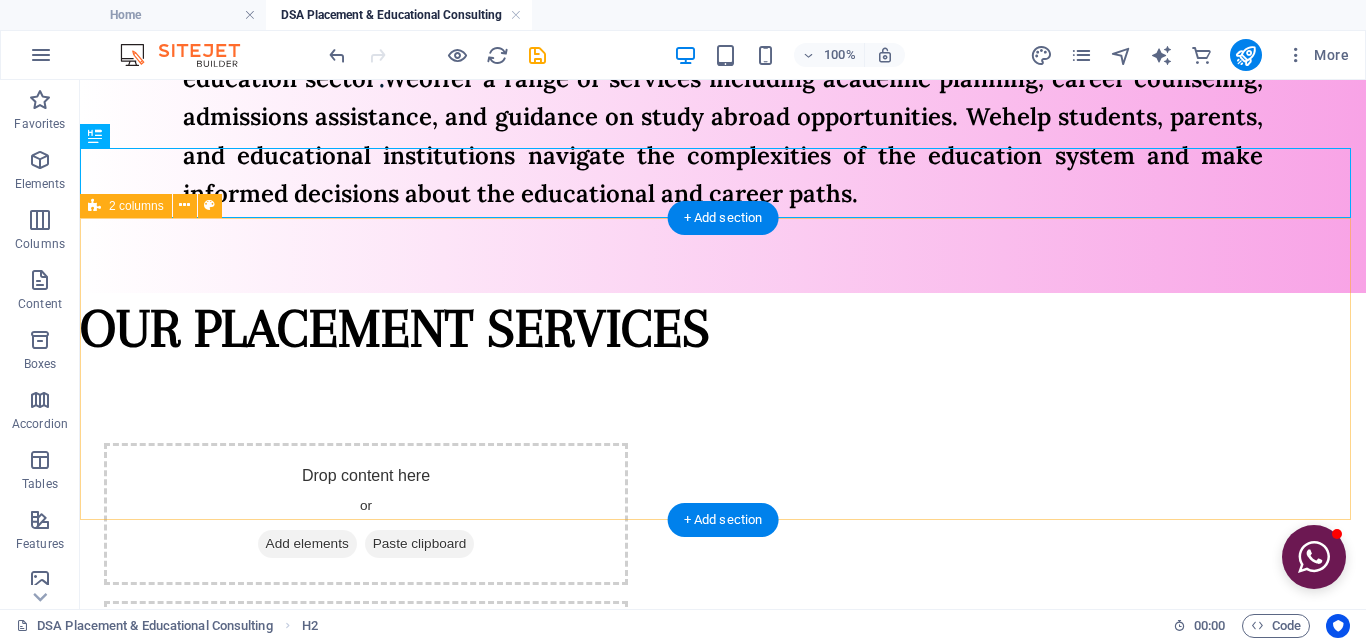 click on "Drop content here or  Add elements  Paste clipboard Drop content here or  Add elements  Paste clipboard" at bounding box center [723, 593] 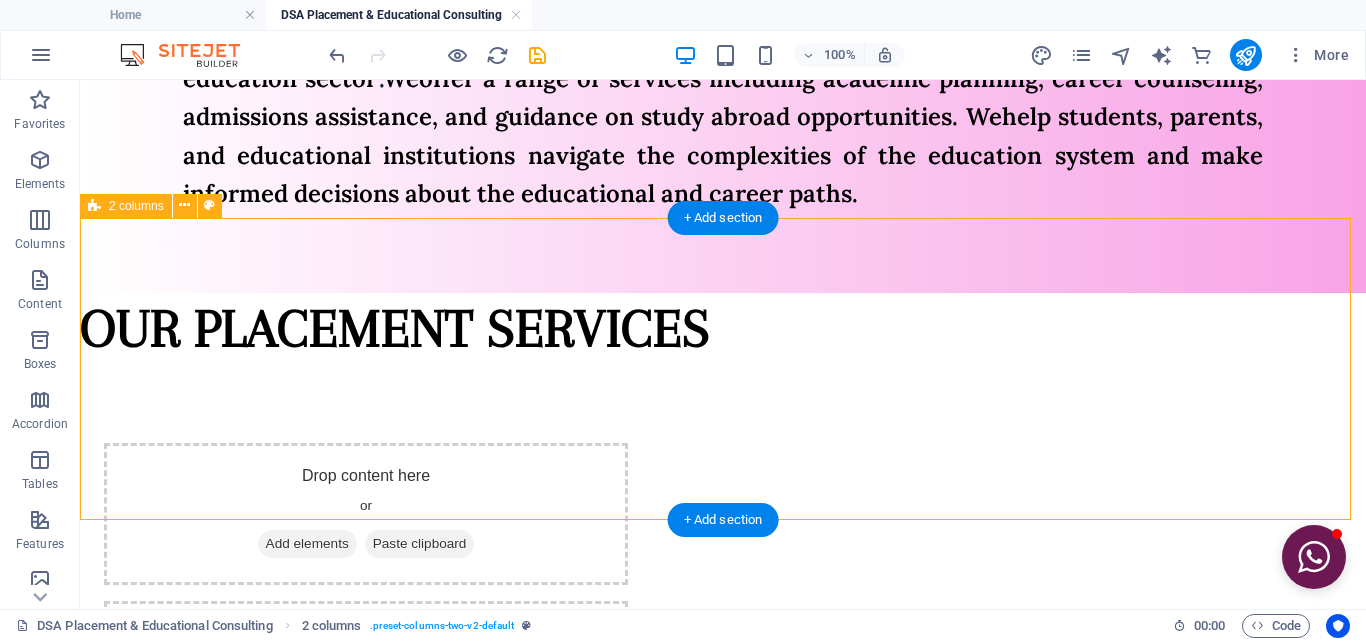 click on "Drop content here or  Add elements  Paste clipboard Drop content here or  Add elements  Paste clipboard" at bounding box center [723, 593] 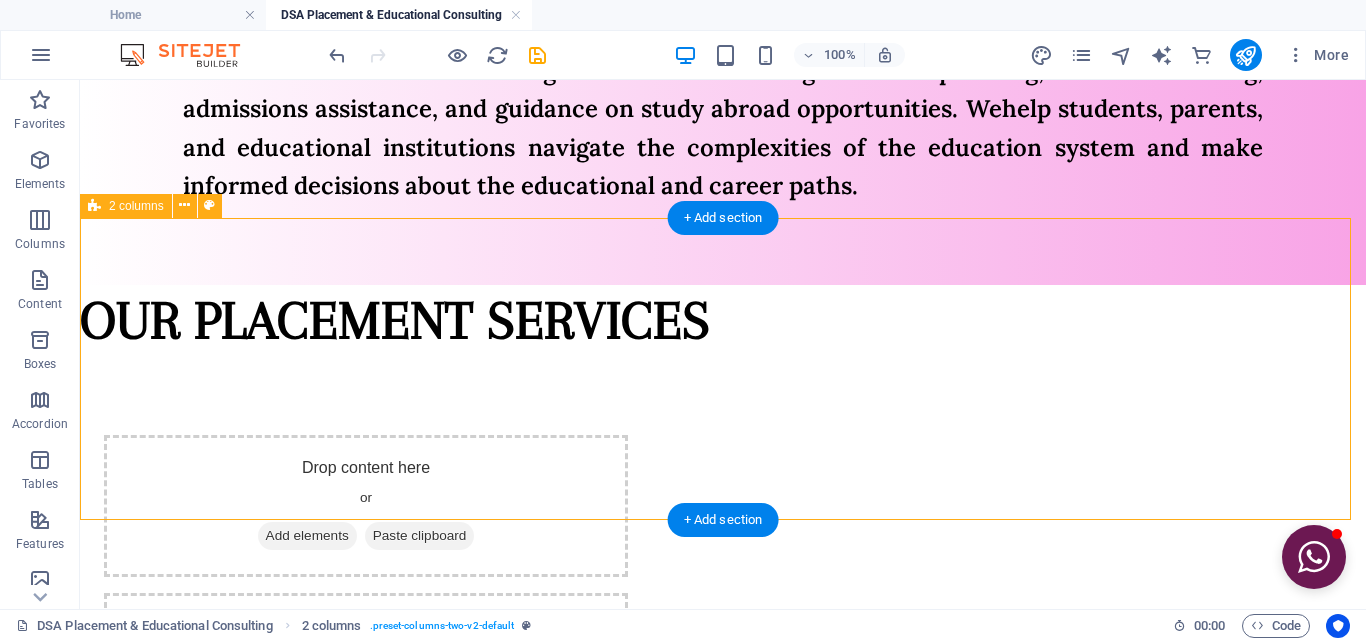click on "Drop content here or  Add elements  Paste clipboard Drop content here or  Add elements  Paste clipboard" at bounding box center [723, 585] 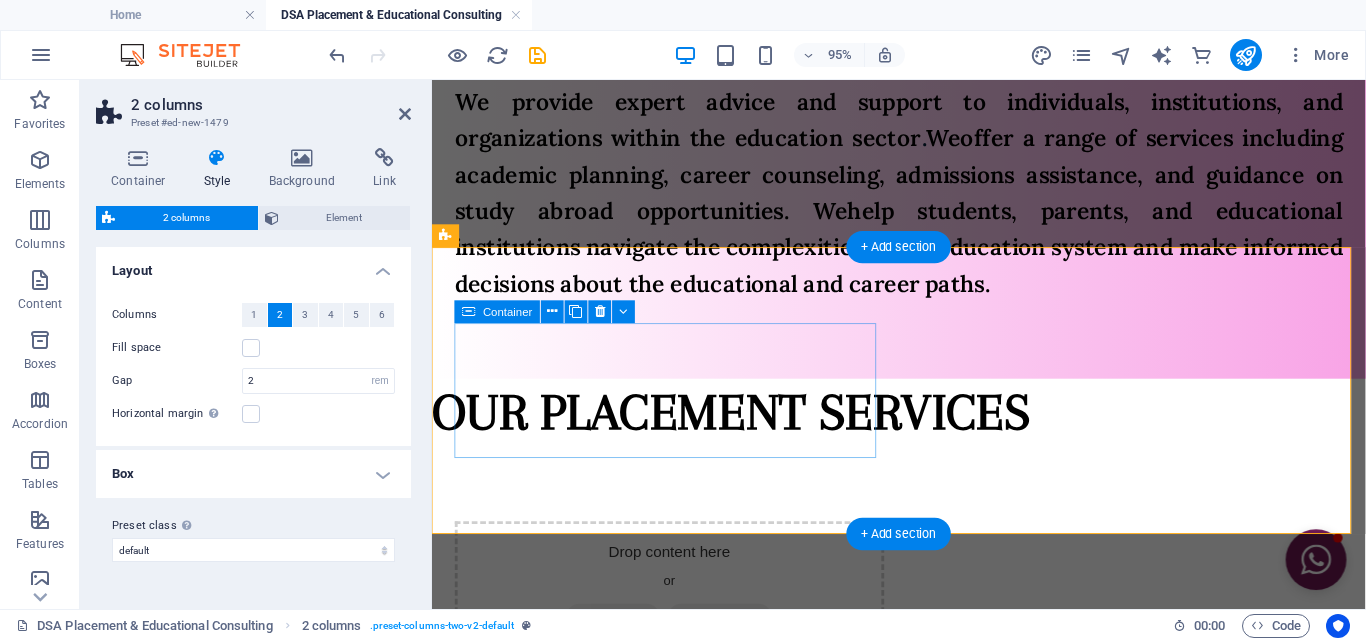 click on "Add elements" at bounding box center [622, 645] 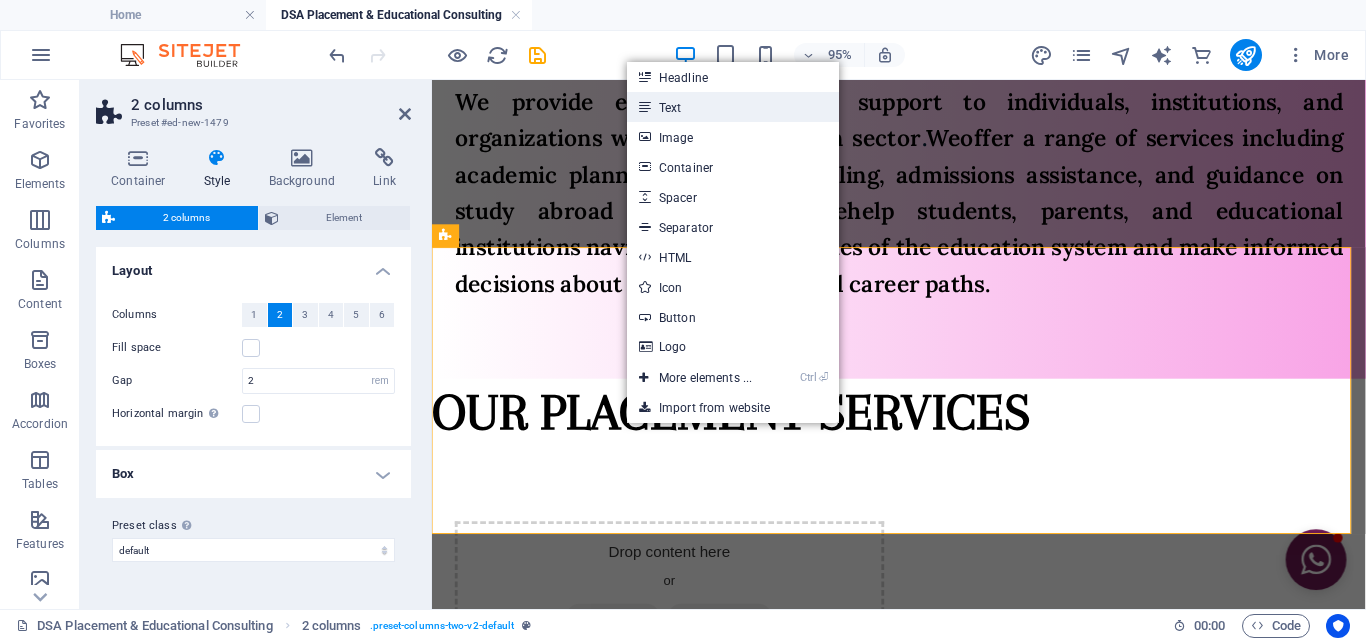 click on "Text" at bounding box center (733, 107) 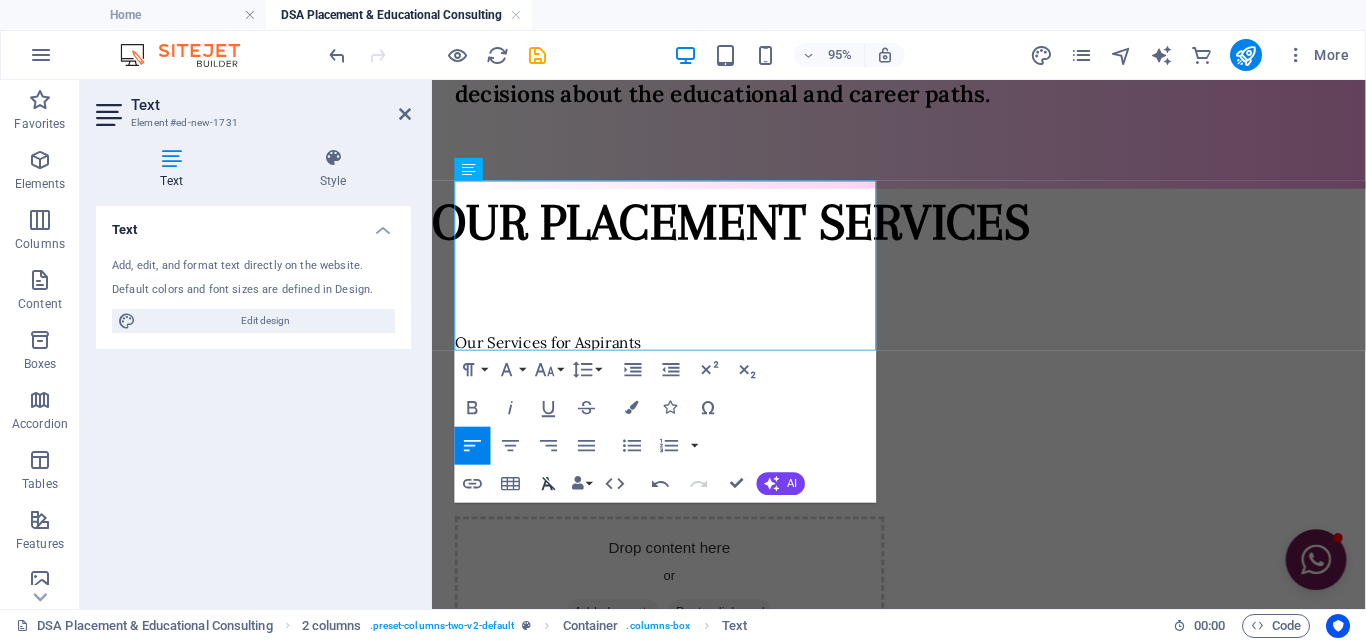 scroll, scrollTop: 1472, scrollLeft: 0, axis: vertical 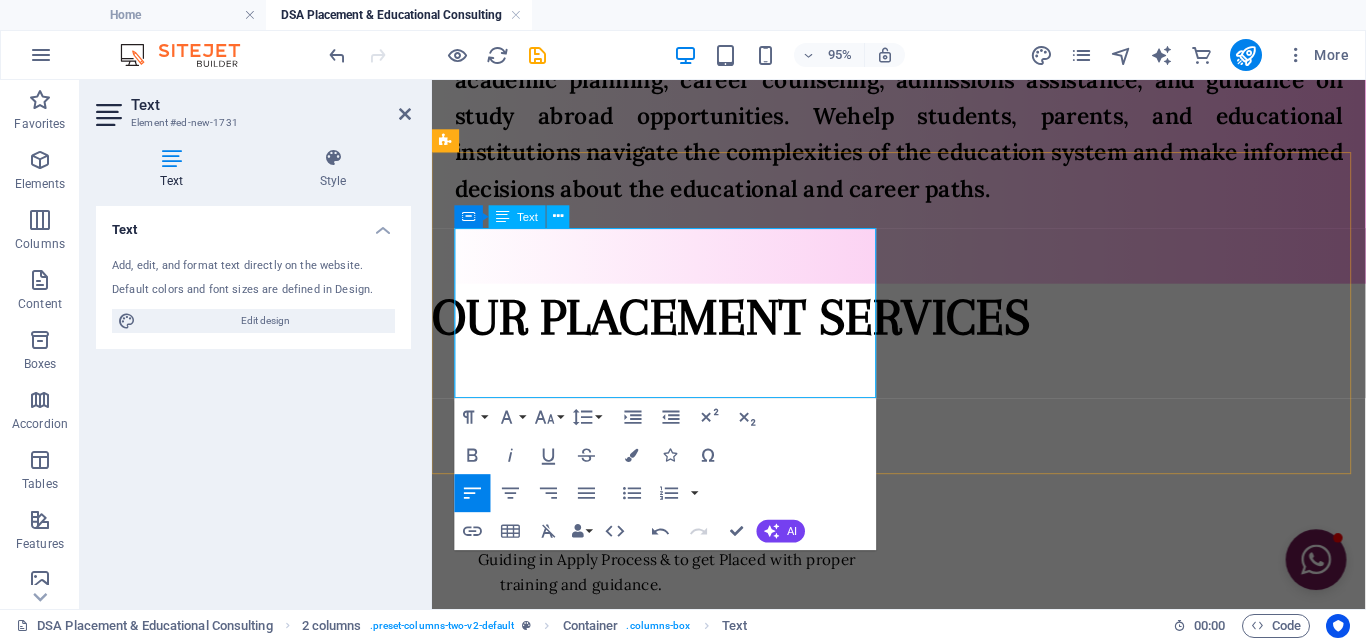 drag, startPoint x: 458, startPoint y: 247, endPoint x: 628, endPoint y: 281, distance: 173.36667 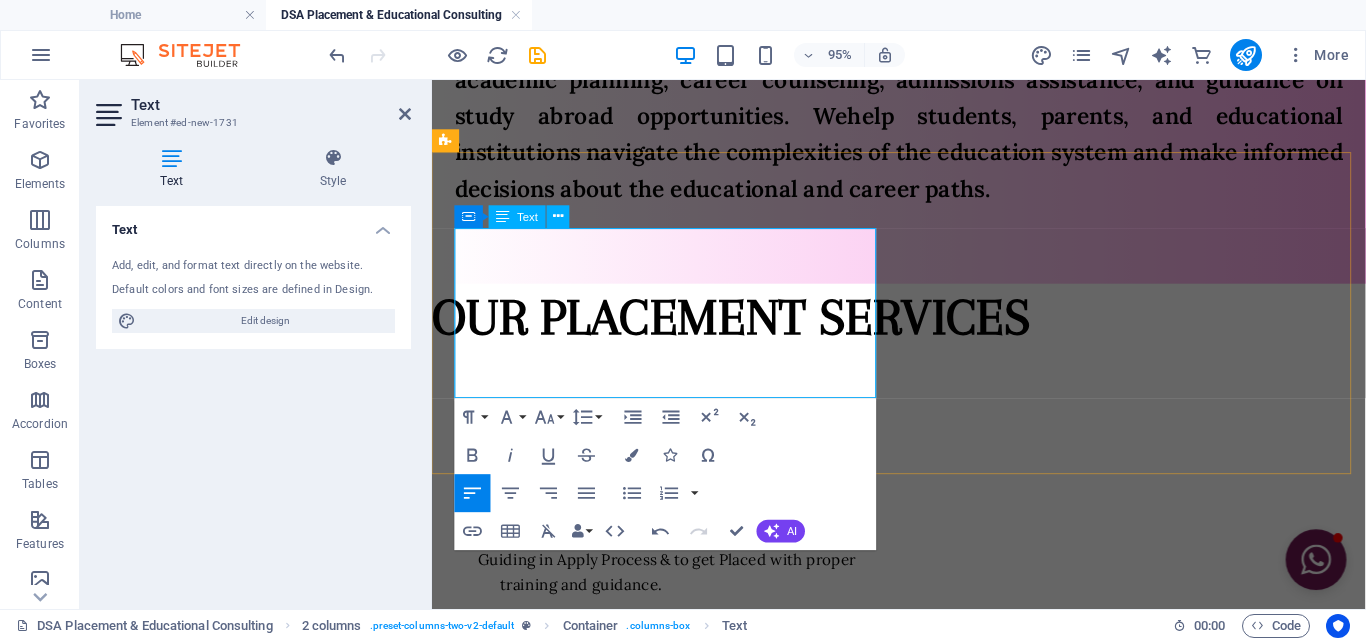 click on "Keeping Up-to-date with Latest Job Openings." at bounding box center [706, 560] 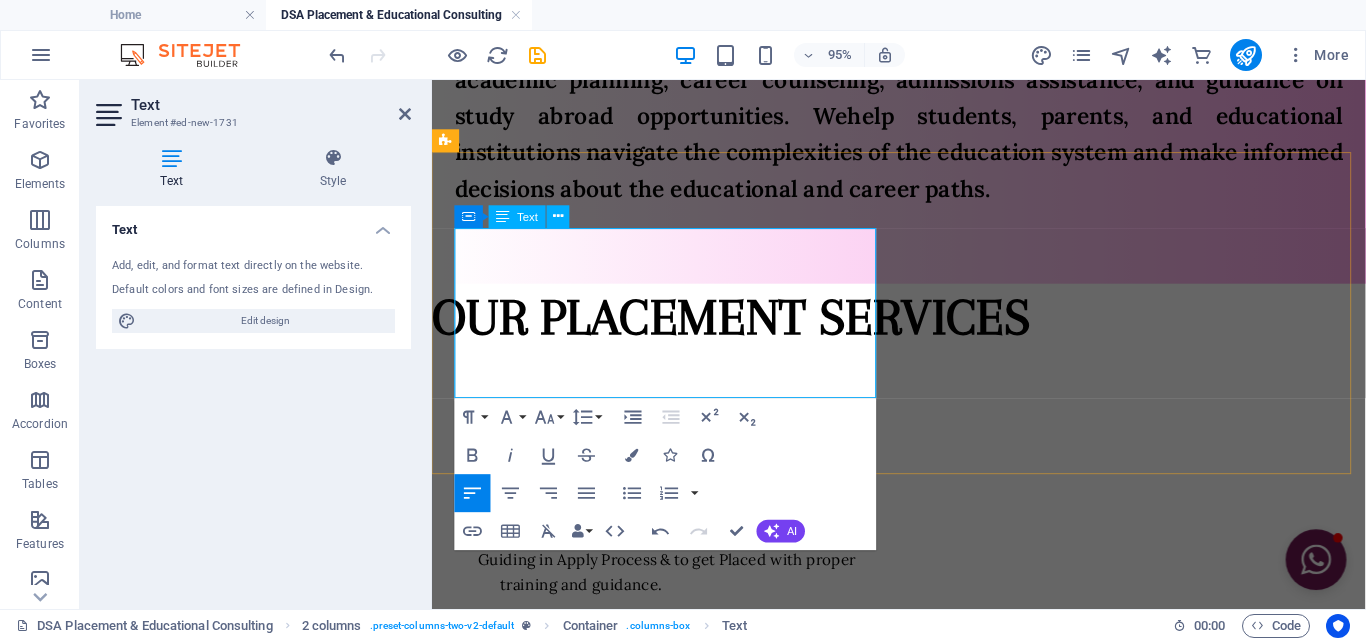 type 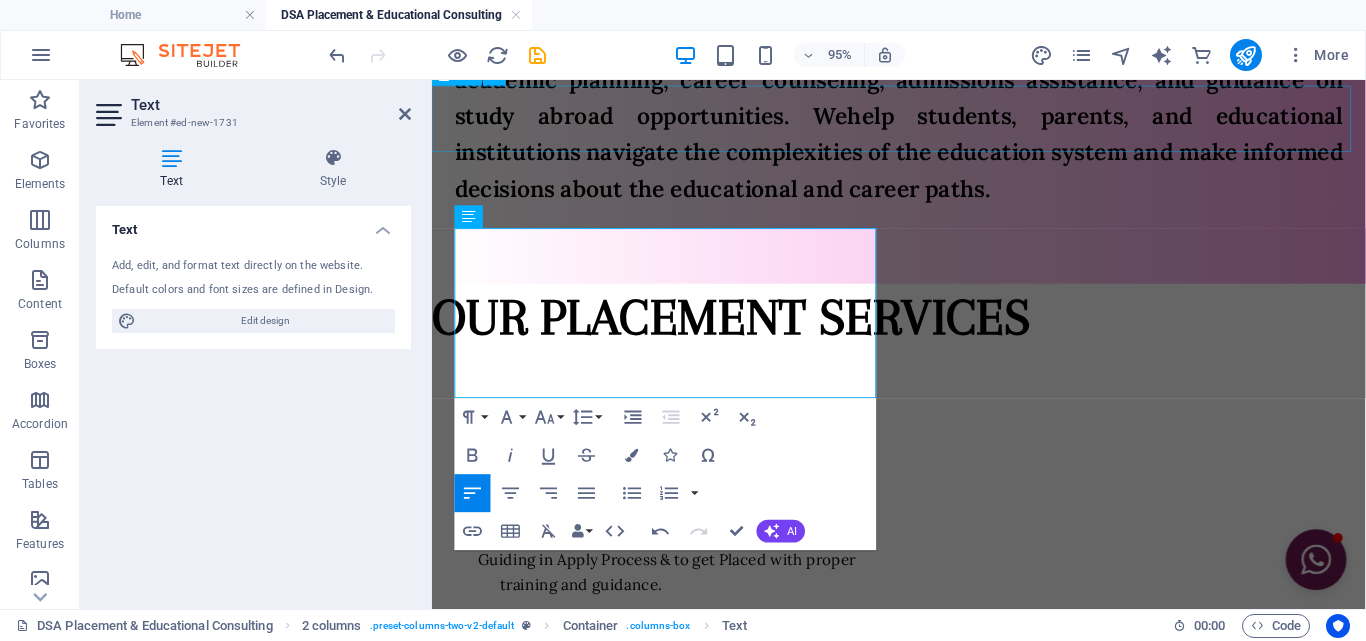 click on "OUR PLACEMENT SERVICES" at bounding box center (923, 329) 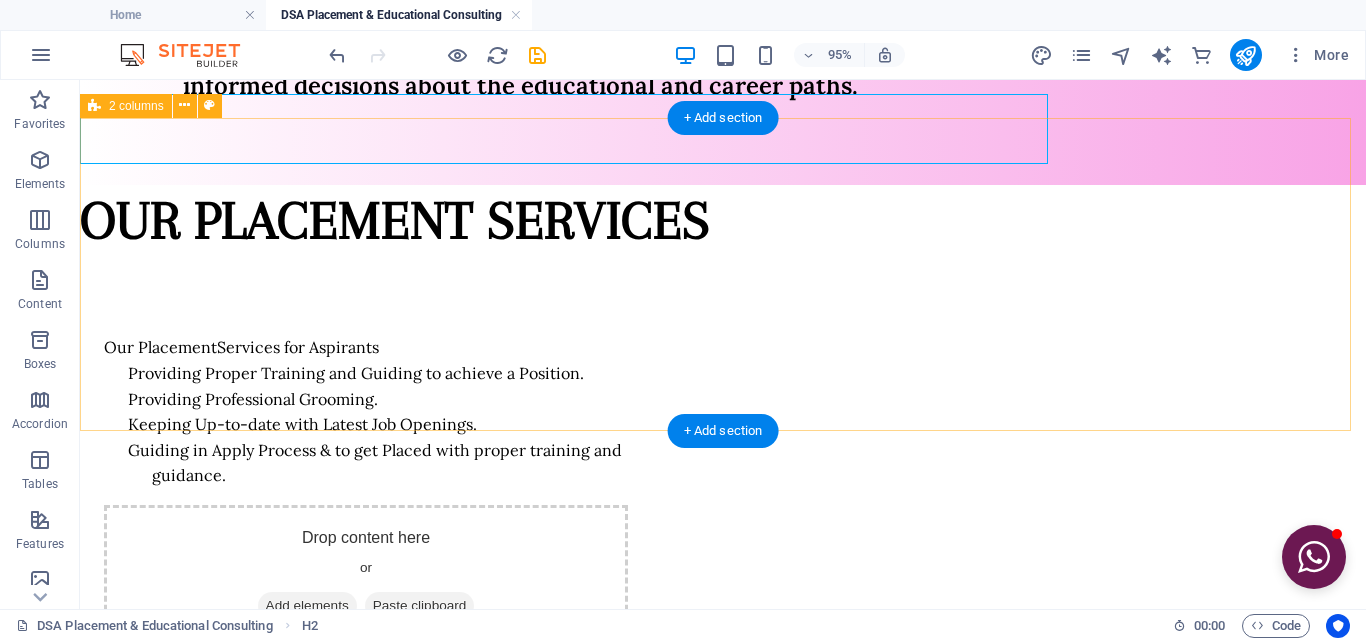 scroll, scrollTop: 1464, scrollLeft: 0, axis: vertical 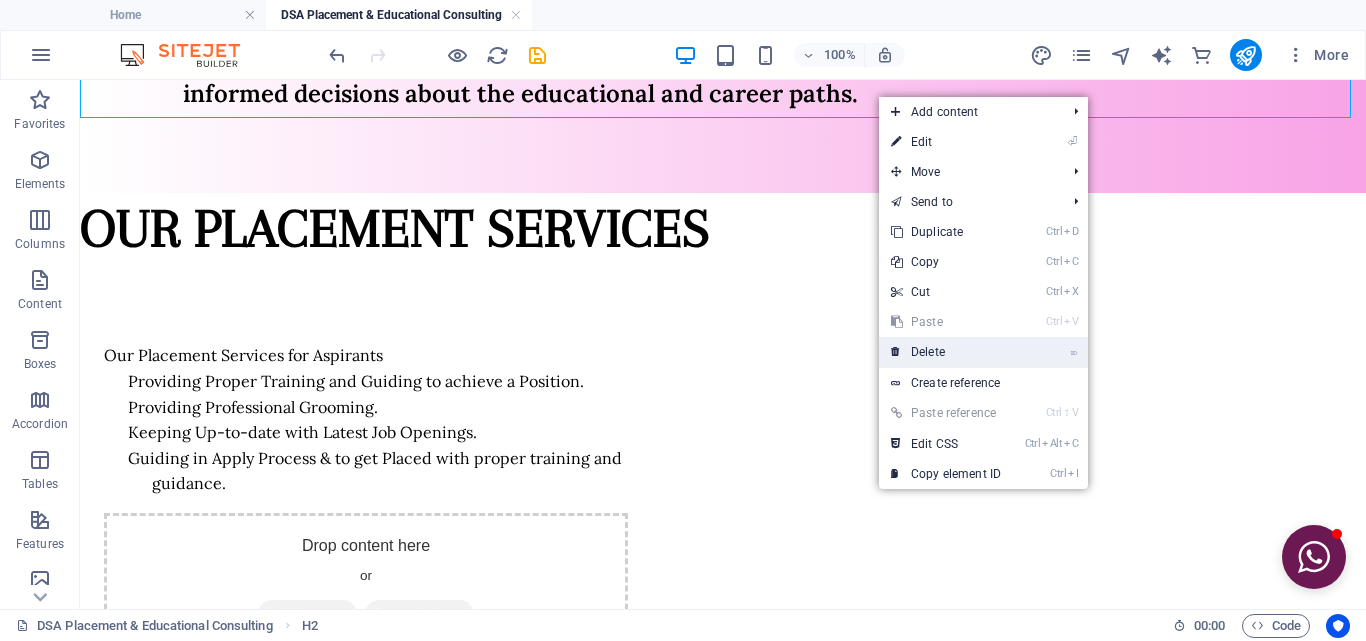 click on "⌦  Delete" at bounding box center (946, 352) 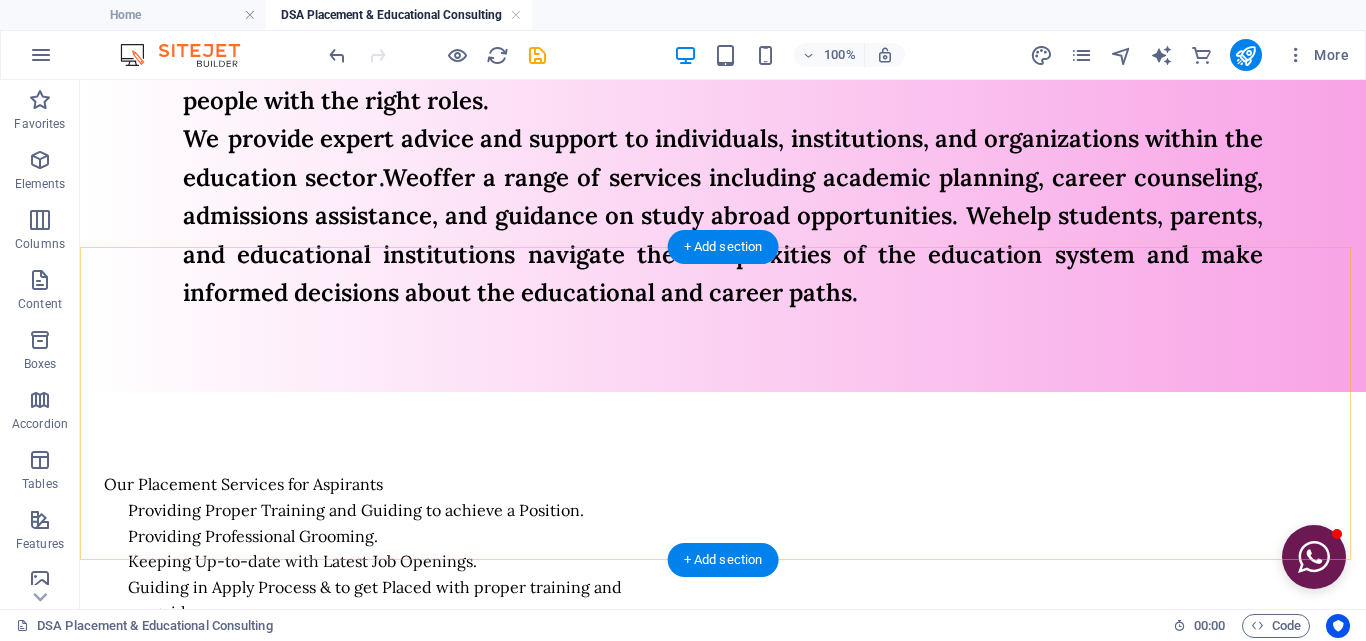 scroll, scrollTop: 1264, scrollLeft: 0, axis: vertical 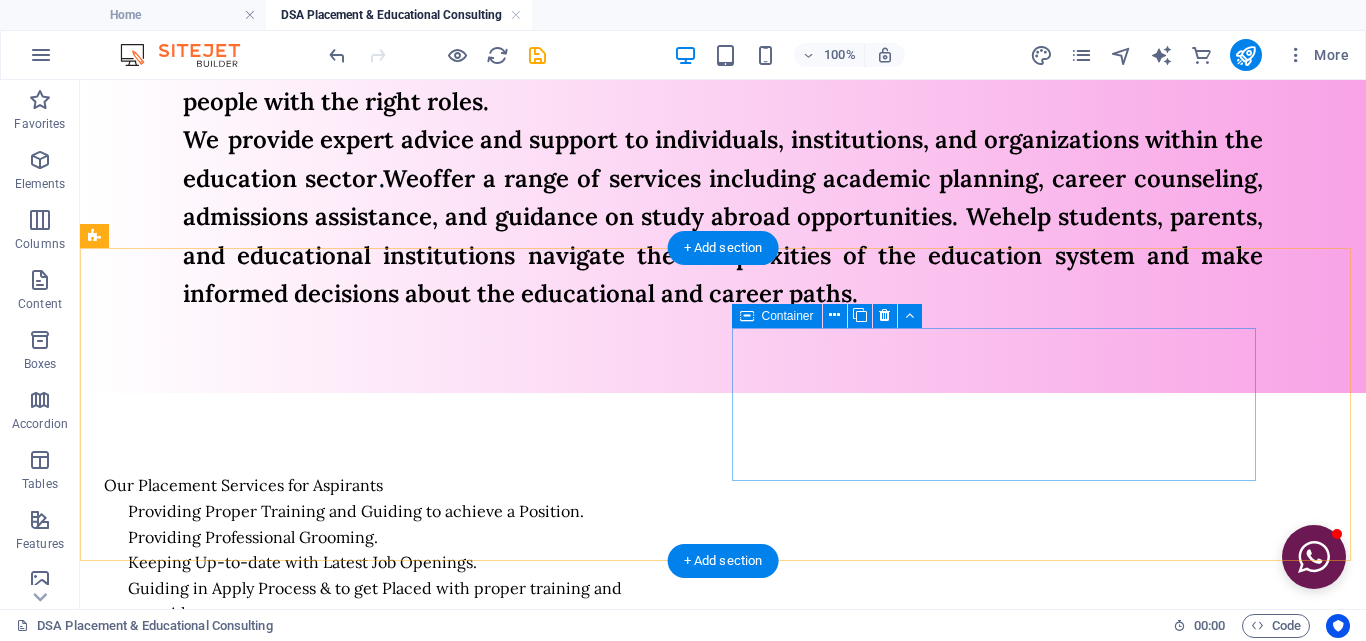 click on "Add elements" at bounding box center [307, 744] 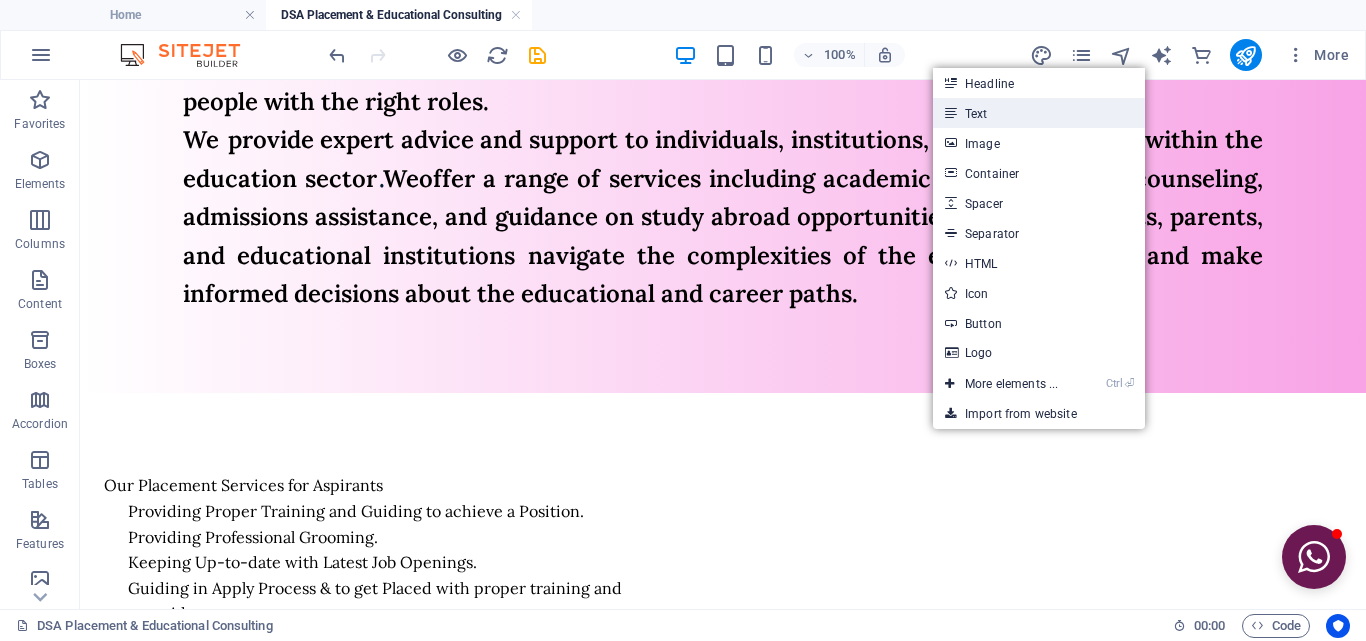 drag, startPoint x: 1011, startPoint y: 107, endPoint x: 609, endPoint y: 27, distance: 409.8829 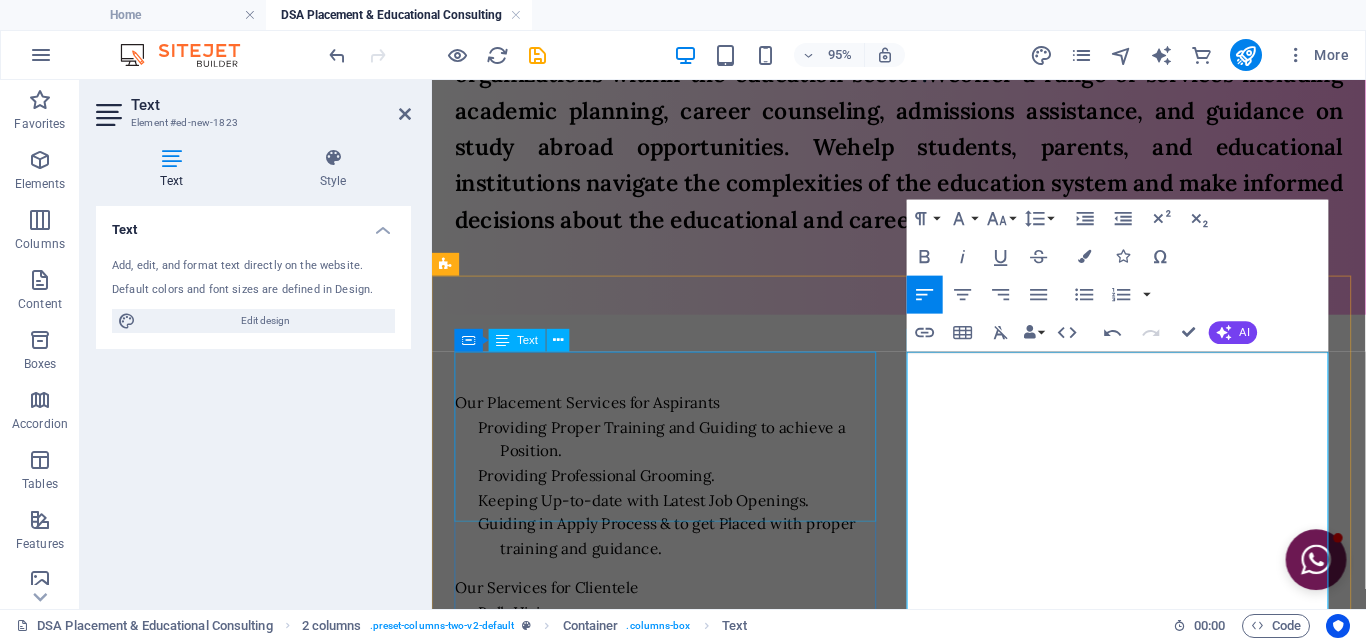 scroll, scrollTop: 1472, scrollLeft: 0, axis: vertical 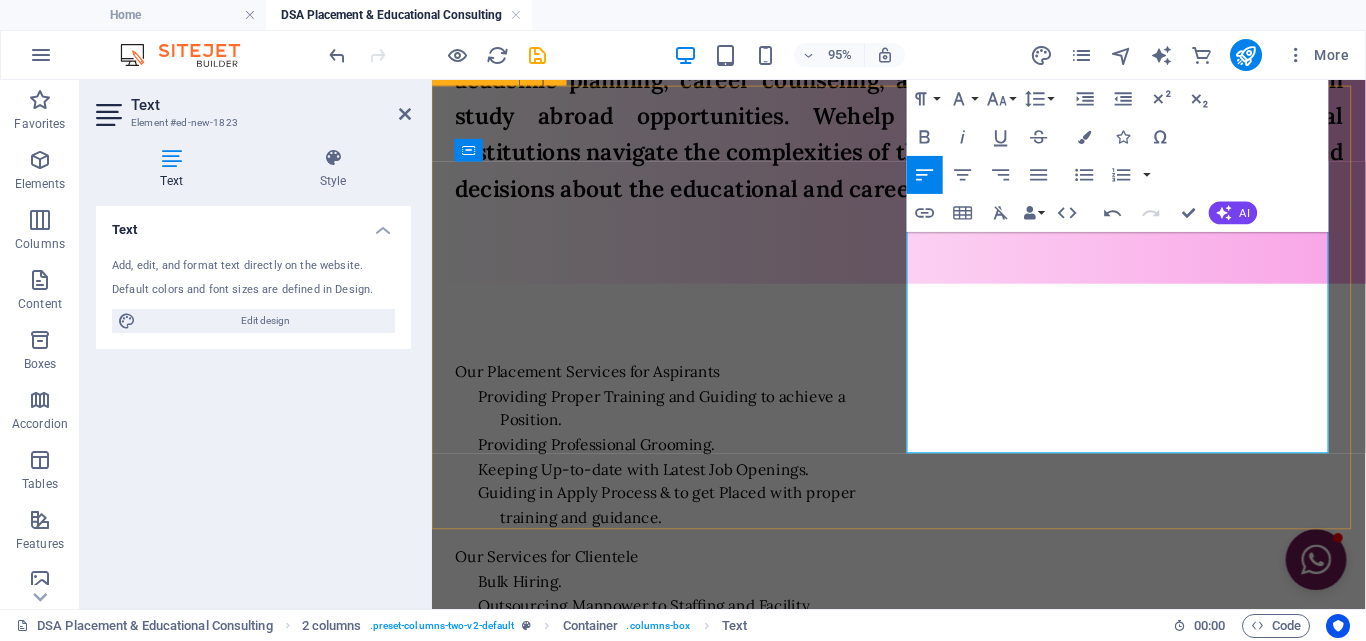 drag, startPoint x: 713, startPoint y: 547, endPoint x: 1048, endPoint y: 523, distance: 335.8586 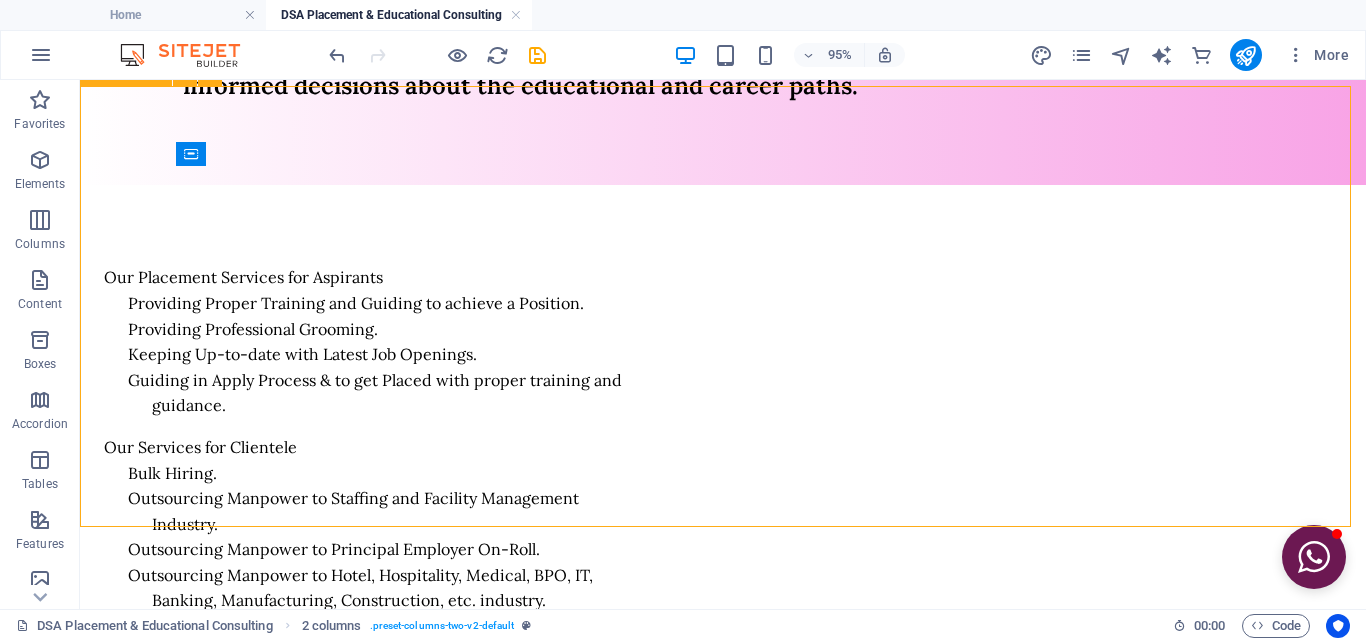 scroll, scrollTop: 1426, scrollLeft: 0, axis: vertical 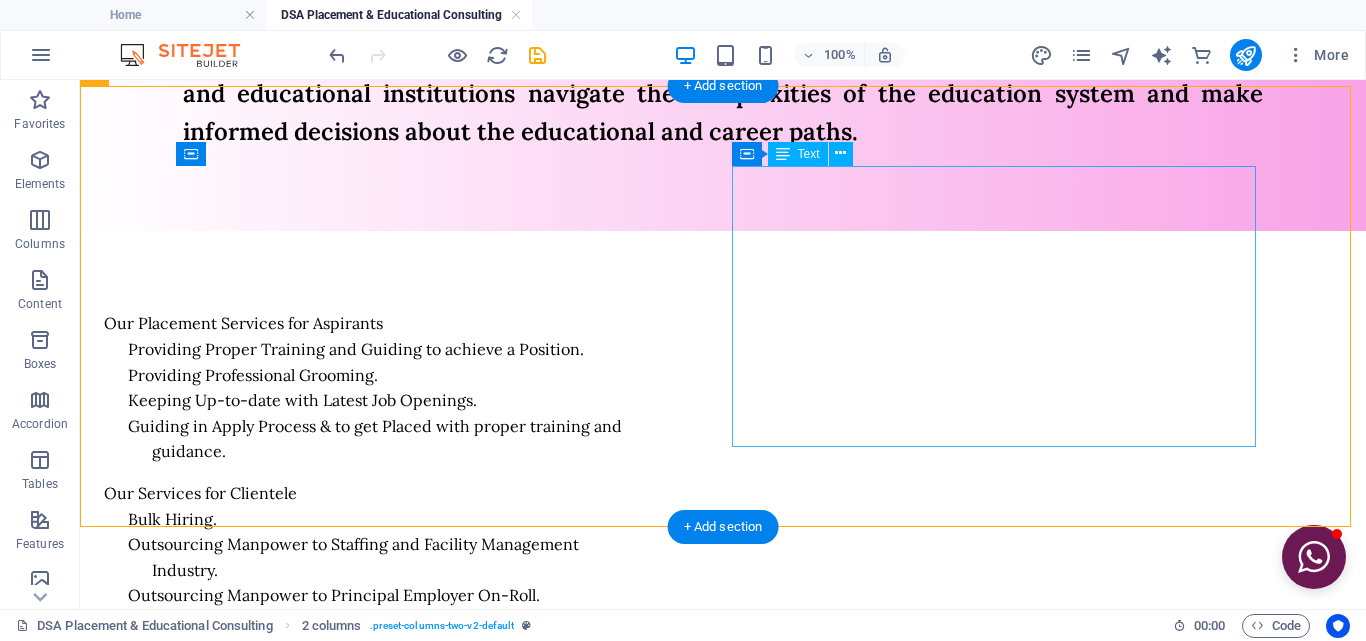 click on "Our Services for Clientele Bulk Hiring. Outsourcing Manpower to Staffing and Facility Management Industry. Outsourcing Manpower to Principal Employer On-Roll. Outsourcing Manpower to Hotel, Hospitality, Medical, BPO, IT, Banking, Manufacturing, Construction, etc. industry. Outsourcing Manpower to Security Company. Act as Sub-Contractor. Sourcing Students to Apprenticeship TPA. Outsourcing Manpower for Overseas Industry." at bounding box center [366, 622] 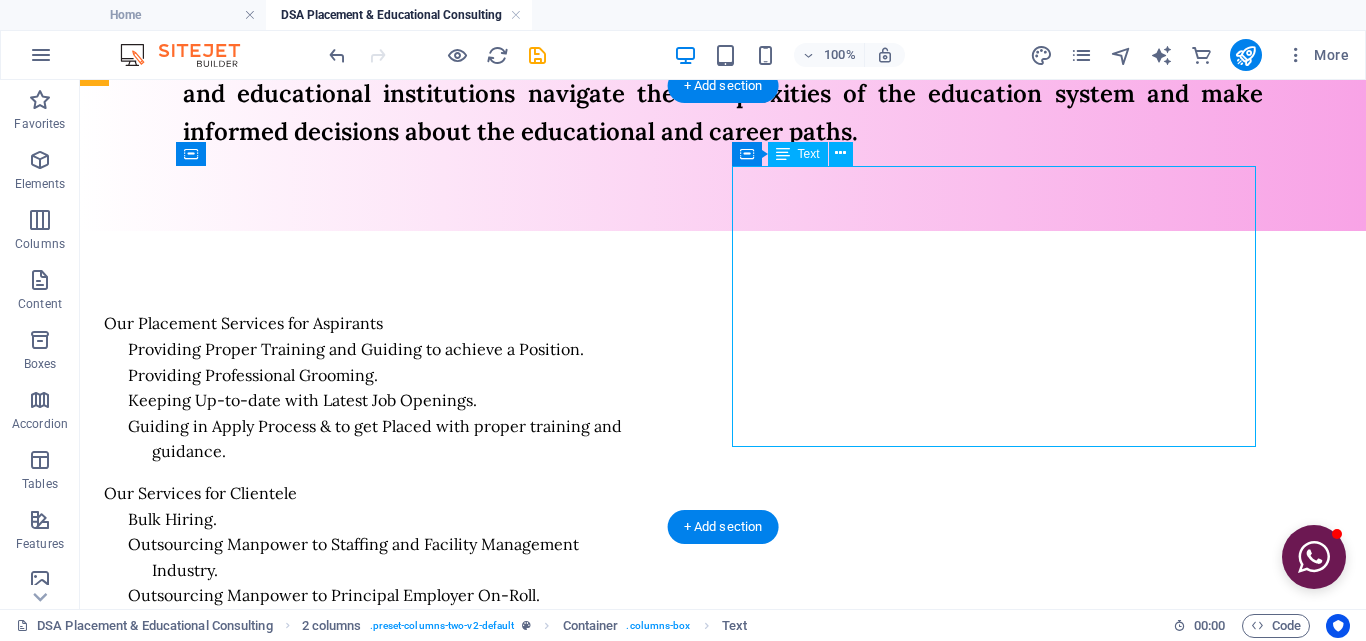 click on "Our Services for Clientele Bulk Hiring. Outsourcing Manpower to Staffing and Facility Management Industry. Outsourcing Manpower to Principal Employer On-Roll. Outsourcing Manpower to Hotel, Hospitality, Medical, BPO, IT, Banking, Manufacturing, Construction, etc. industry. Outsourcing Manpower to Security Company. Act as Sub-Contractor. Sourcing Students to Apprenticeship TPA. Outsourcing Manpower for Overseas Industry." at bounding box center [366, 622] 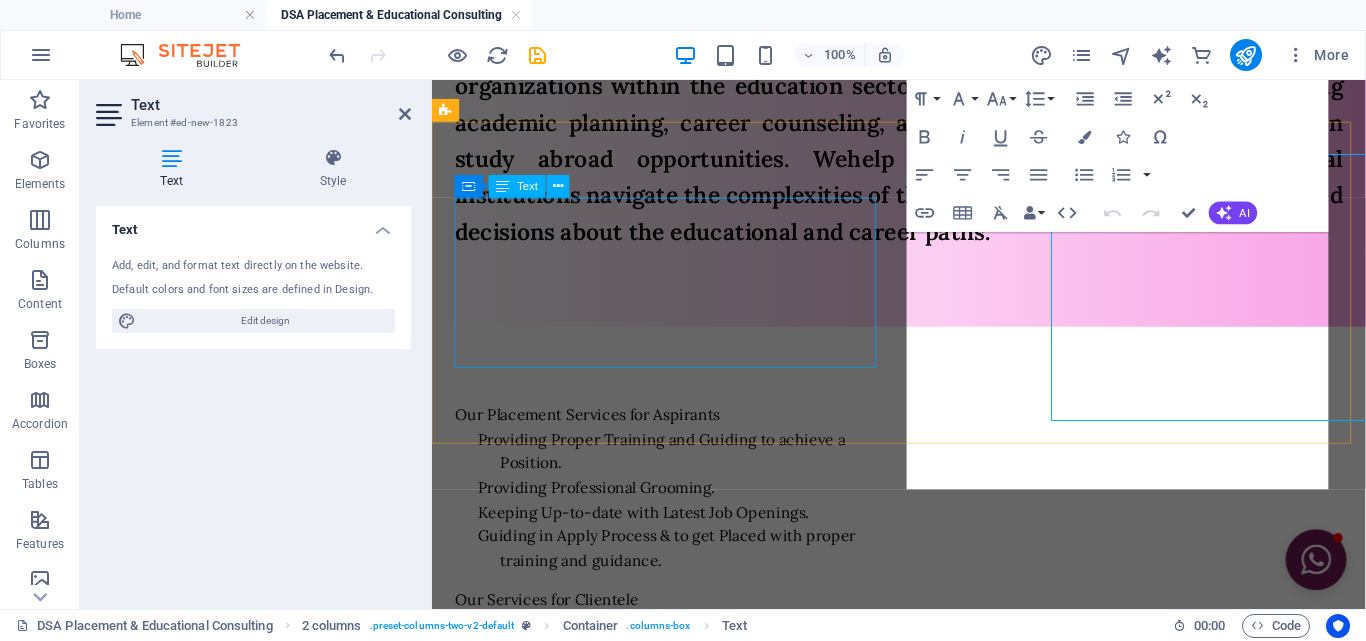 scroll, scrollTop: 1434, scrollLeft: 0, axis: vertical 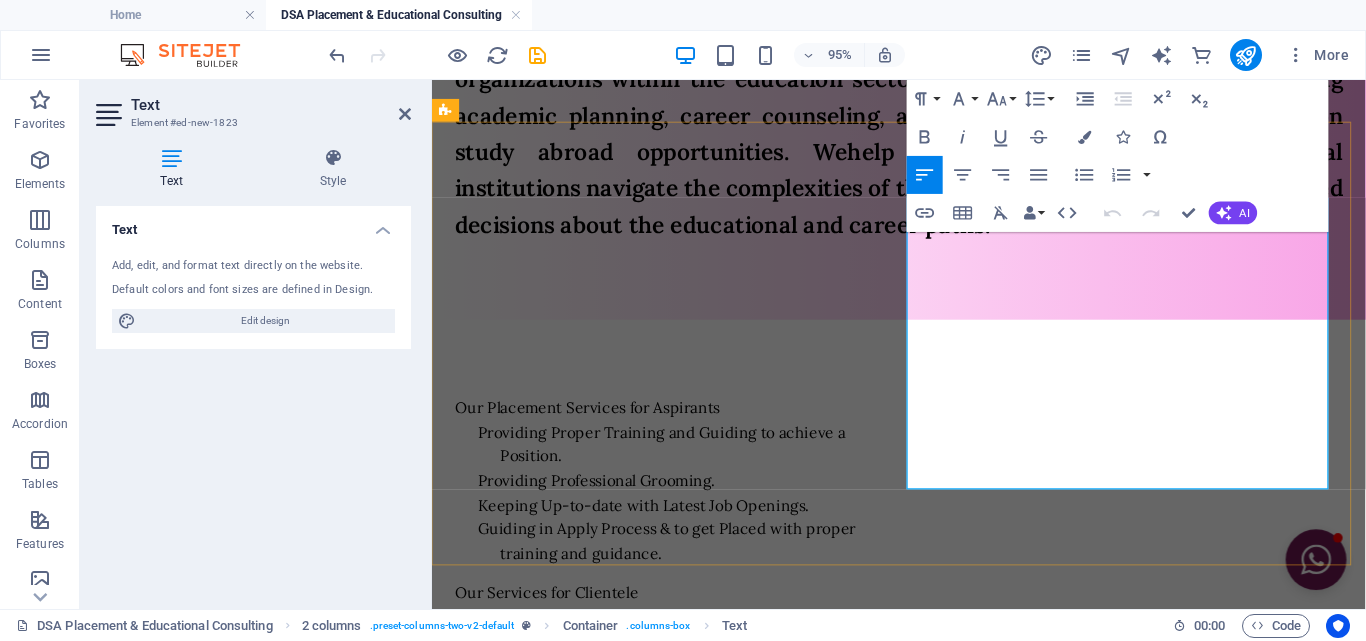 click on "Our Services for Clientele Bulk Hiring. Outsourcing Manpower to Staffing and Facility Management Industry. Outsourcing Manpower to Principal Employer On-Roll. Outsourcing Manpower to Hotel, Hospitality, Medical, BPO, IT, Banking, Manufacturing, Construction, etc. industry. Outsourcing Manpower to Security Company. Act as Sub-Contractor. Sourcing Students to Apprenticeship TPA. Outsourcing Manpower for Overseas Industry." at bounding box center [682, 760] 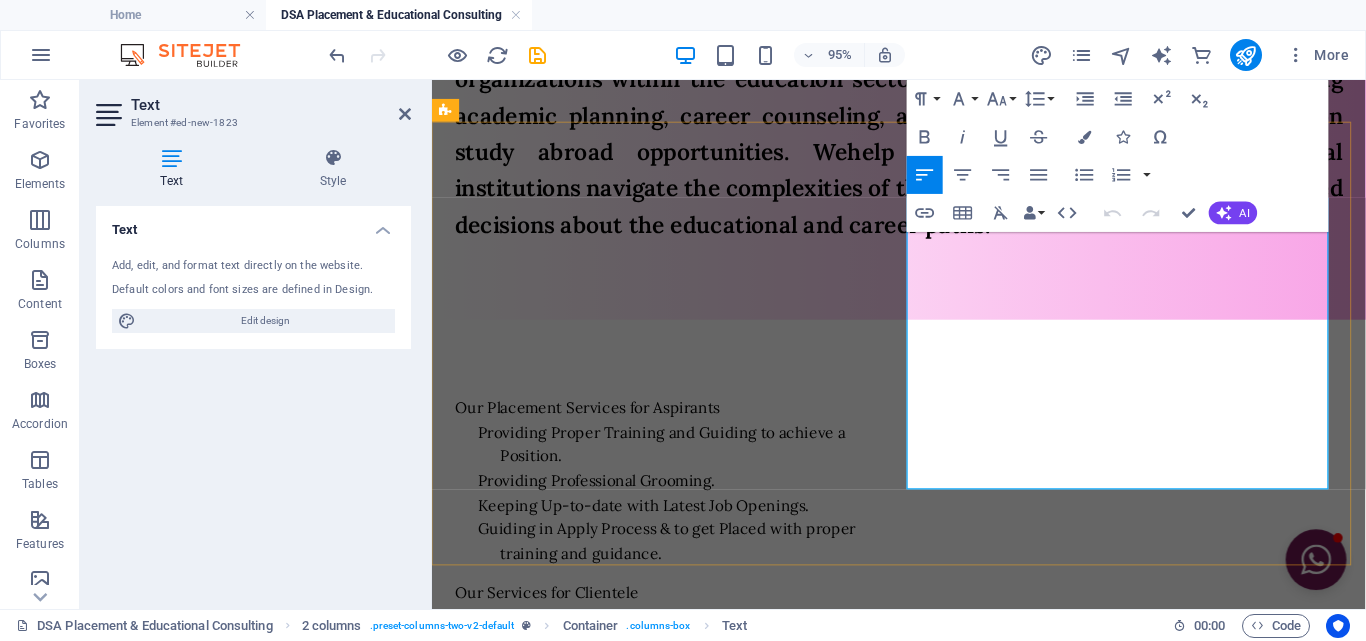 click on "Outsourcing Manpower to Staffing and Facility Management Industry." at bounding box center (706, 683) 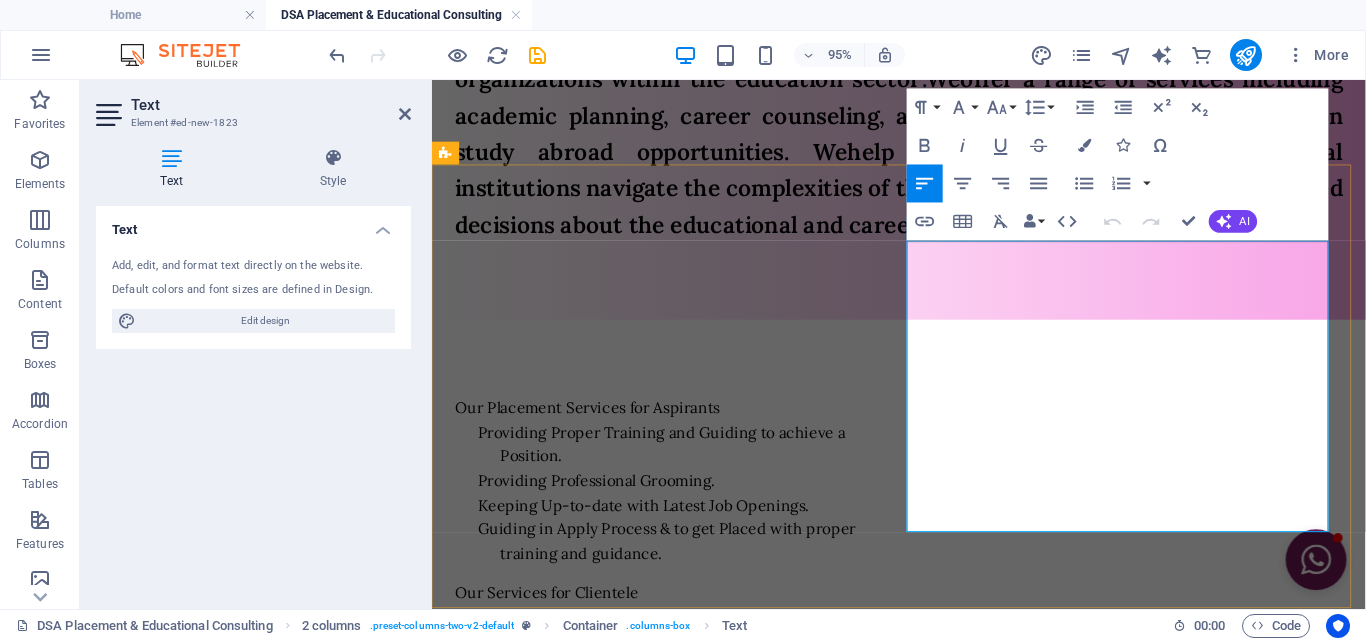 scroll, scrollTop: 1334, scrollLeft: 0, axis: vertical 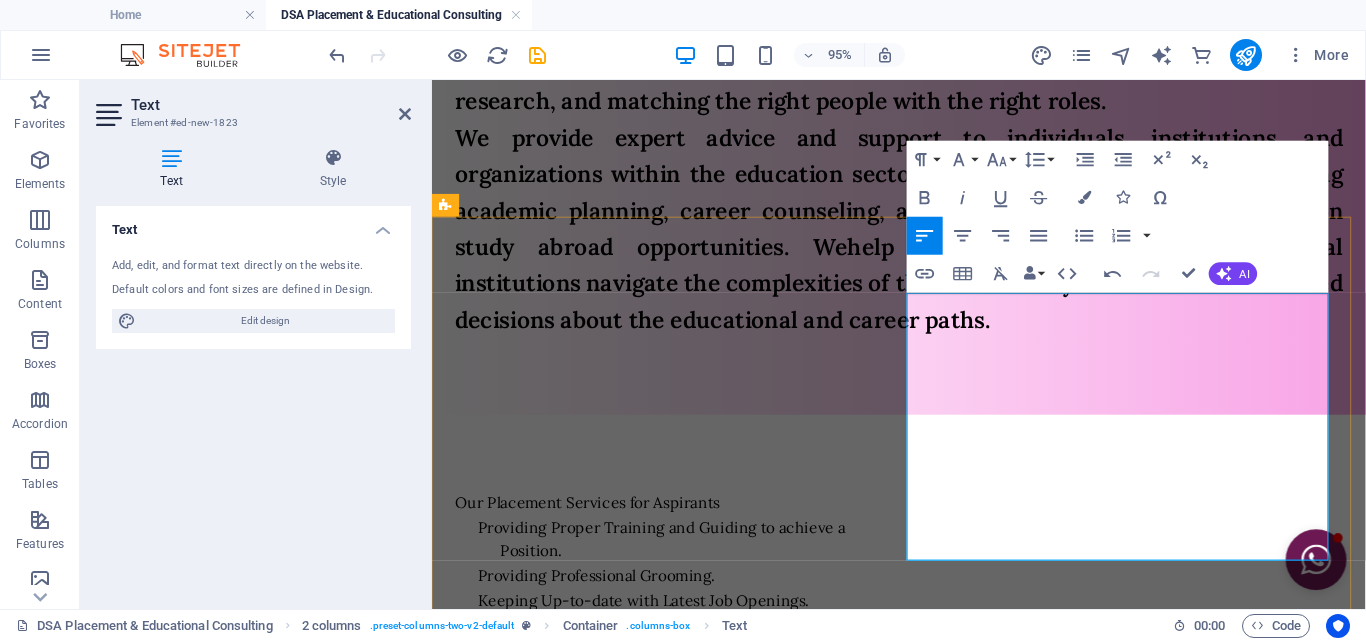 click on "Bulk Hiring.Outsourcing Manpower to Staffing and Facility Management Industry." at bounding box center (706, 758) 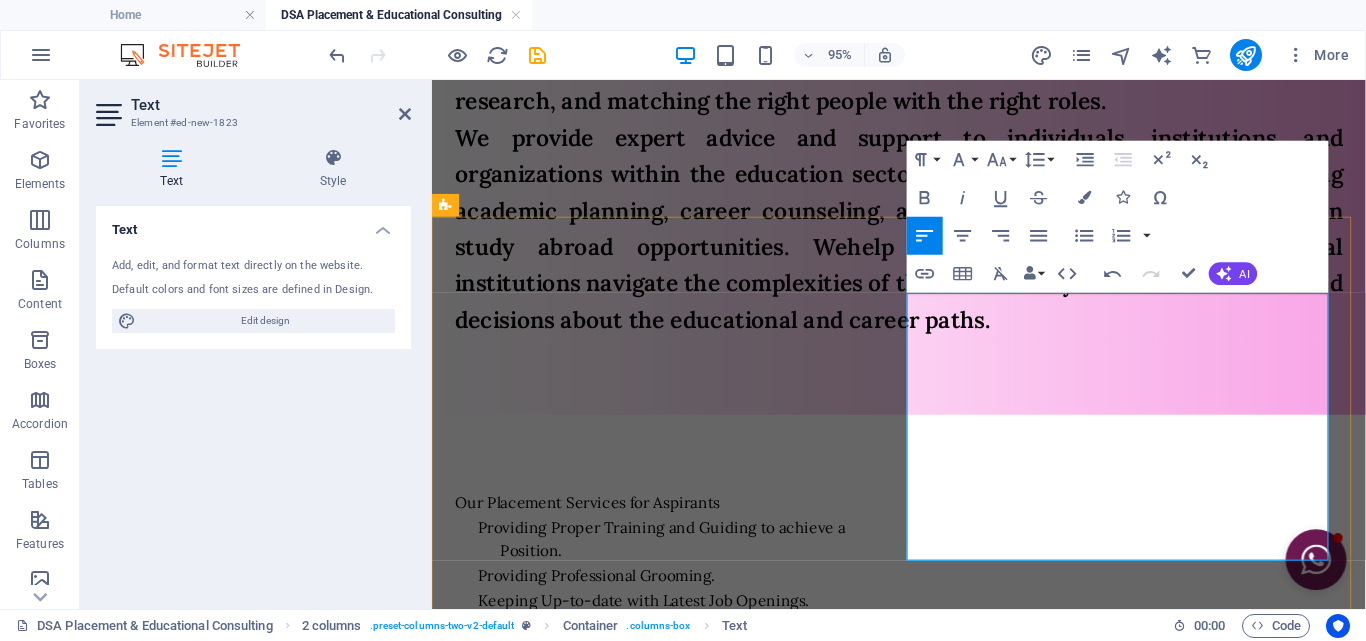 click on "Bulk Hiring.Outsourcing Manpower to Staffing and Facility Management Industry." at bounding box center (682, 758) 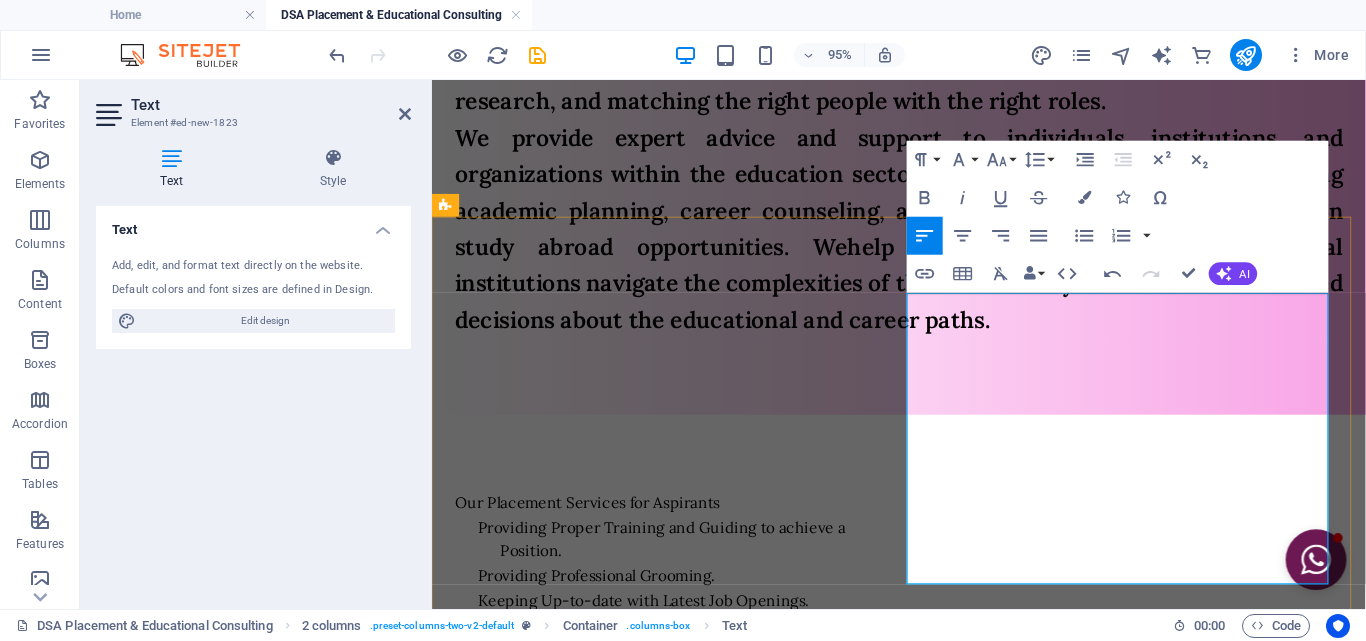 click on "Our Services for Clientele Bulk Hiring. Outsourcing Manpower to Staffing and Facility Management Industry. Outsourcing Manpower to Principal Employer On-Roll. Outsourcing Manpower to Hotel, Hospitality, Medical, BPO, IT, Banking, Manufacturing, Construction, etc. industry. Outsourcing Manpower to Security Company. Act as Sub-Contractor. Sourcing Students to Apprenticeship TPA. Outsourcing Manpower for Overseas Industry." at bounding box center [682, 860] 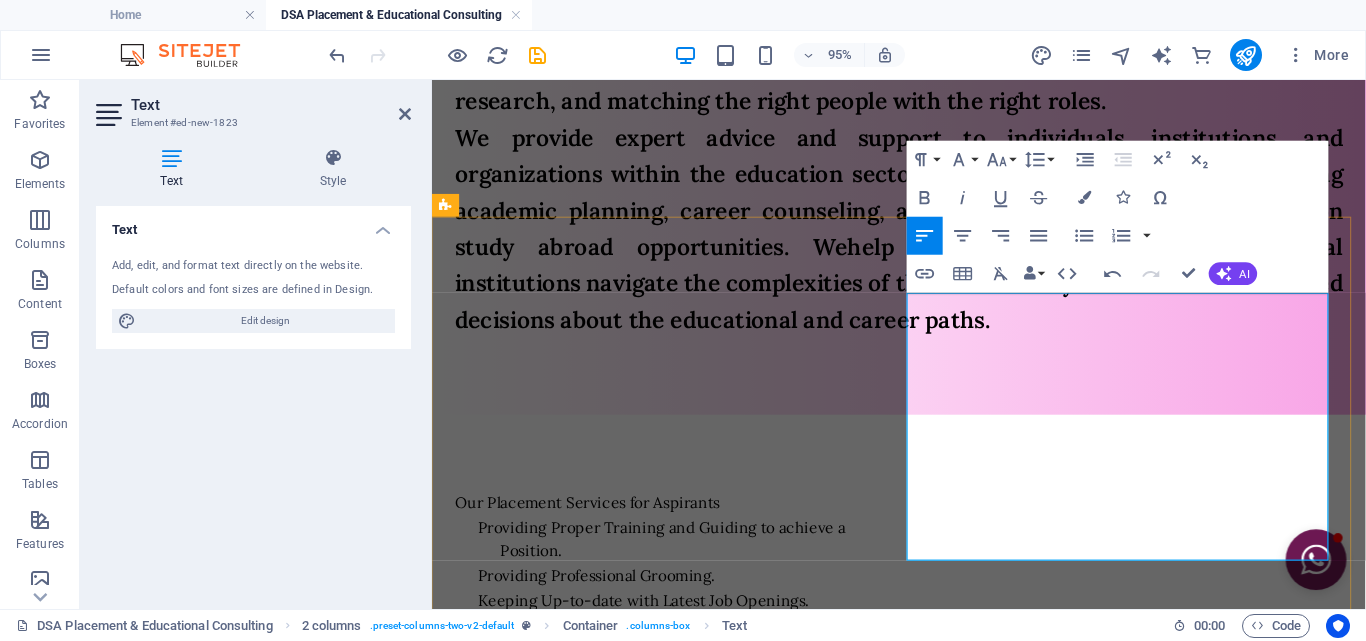 click on "Our Services for Clientele Bulk Hiring. Outsourcing Manpower to Staffing and Facility Management Industry. Outsourcing Manpower to Principal Employer On-Roll. Outsourcing Manpower to Hotel, Hospitality, Medical, BPO, IT, Banking, Manufacturing, Construction, etc. industry. Outsourcing Manpower to Security Company. Act as Sub-Contractor. Sourcing Students to Apprenticeship TPA. Outsourcing Manpower for Overseas Industry." at bounding box center [682, 848] 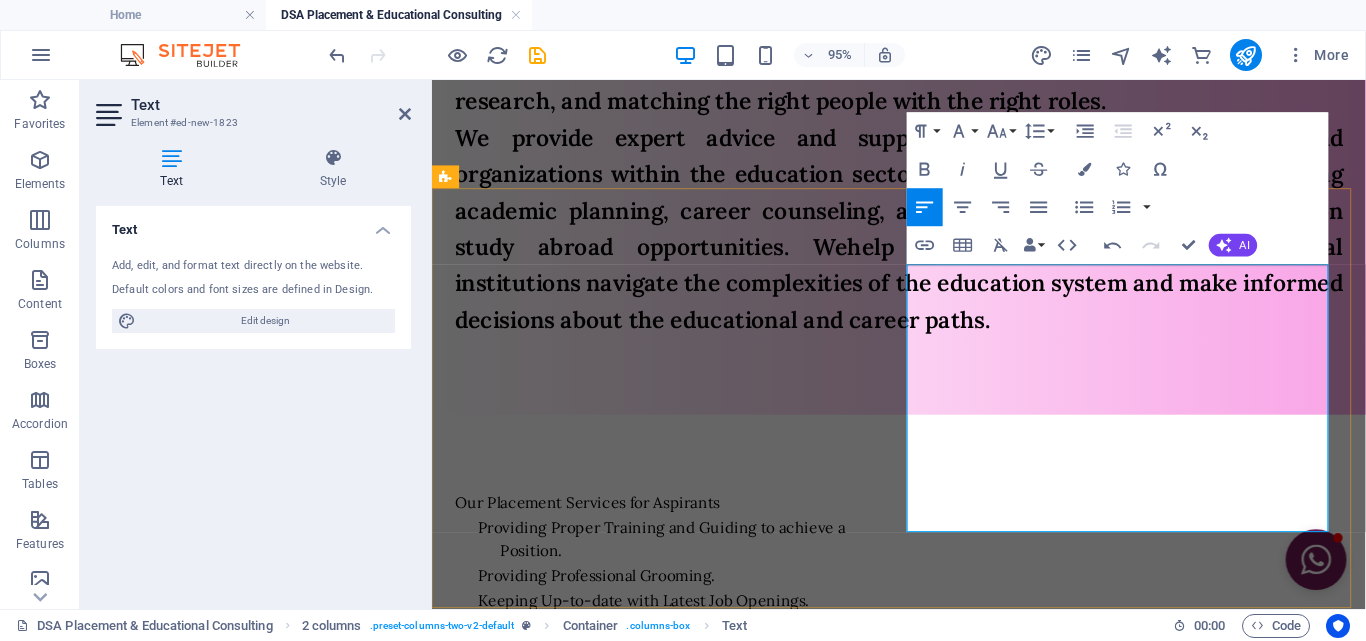 scroll, scrollTop: 1434, scrollLeft: 0, axis: vertical 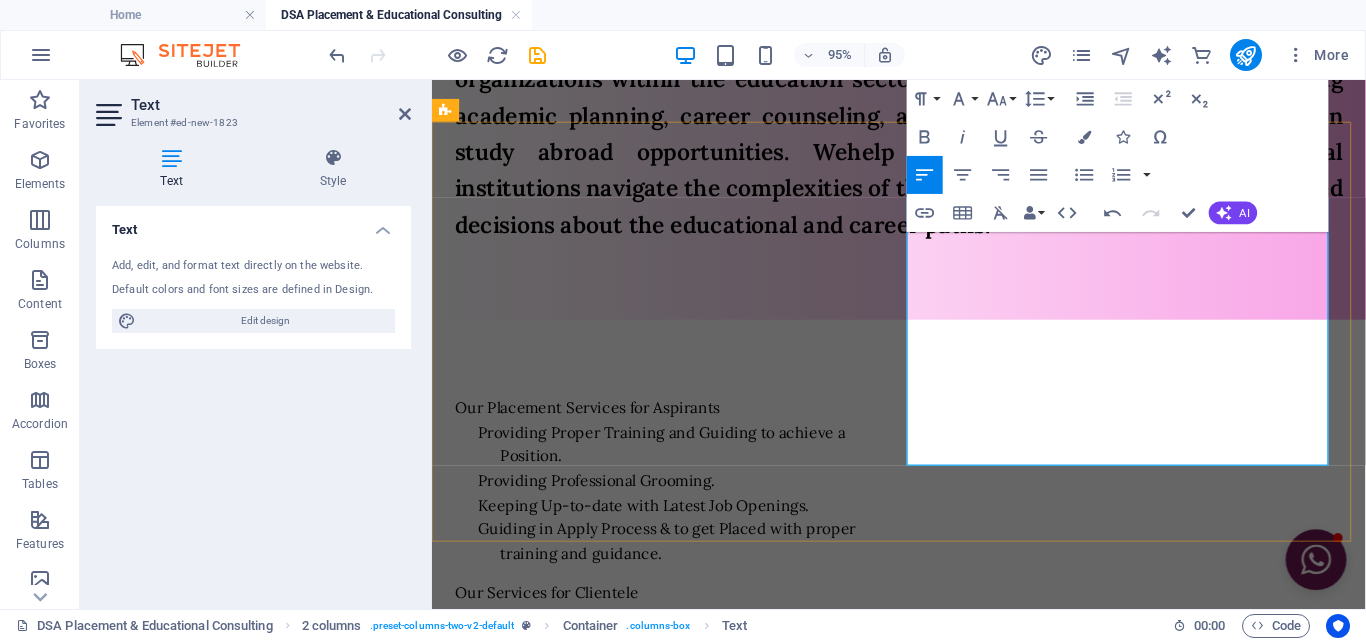 click on "Sourcing Students to Apprenticeship TPA." at bounding box center (706, 851) 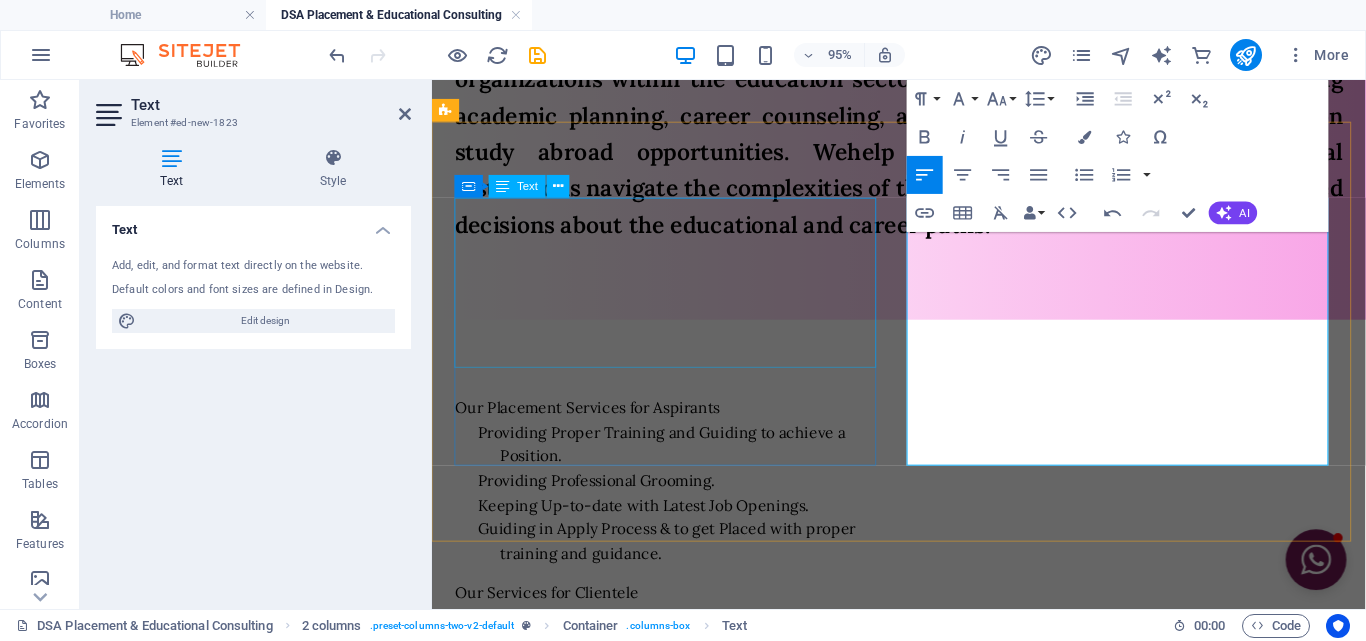 click on "Our Placement Services for Aspirants Providing Proper Training and Guiding to achieve a Position. Providing Professional Grooming. Keeping Up-to-date with Latest Job Openings. Guiding in Apply Process & to get Placed with proper training and guidance." at bounding box center [682, 501] 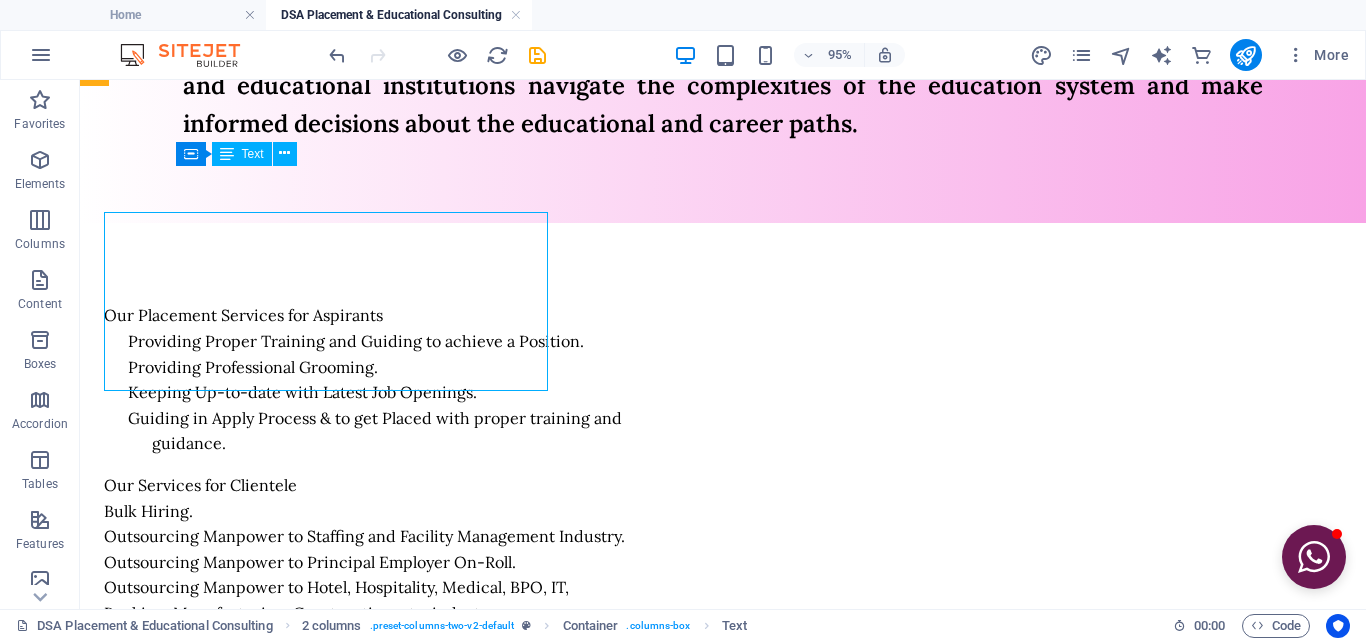 scroll, scrollTop: 1426, scrollLeft: 0, axis: vertical 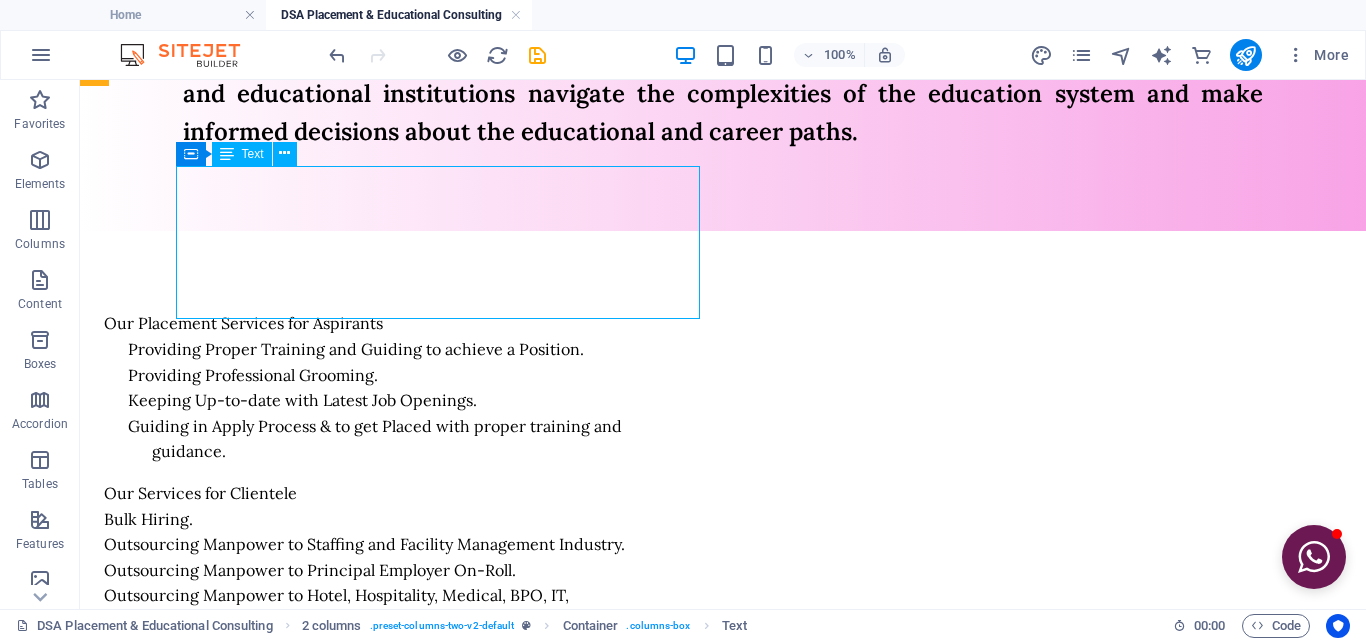 click on "Our Placement Services for Aspirants Providing Proper Training and Guiding to achieve a Position. Providing Professional Grooming. Keeping Up-to-date with Latest Job Openings. Guiding in Apply Process & to get Placed with proper training and guidance." at bounding box center [366, 388] 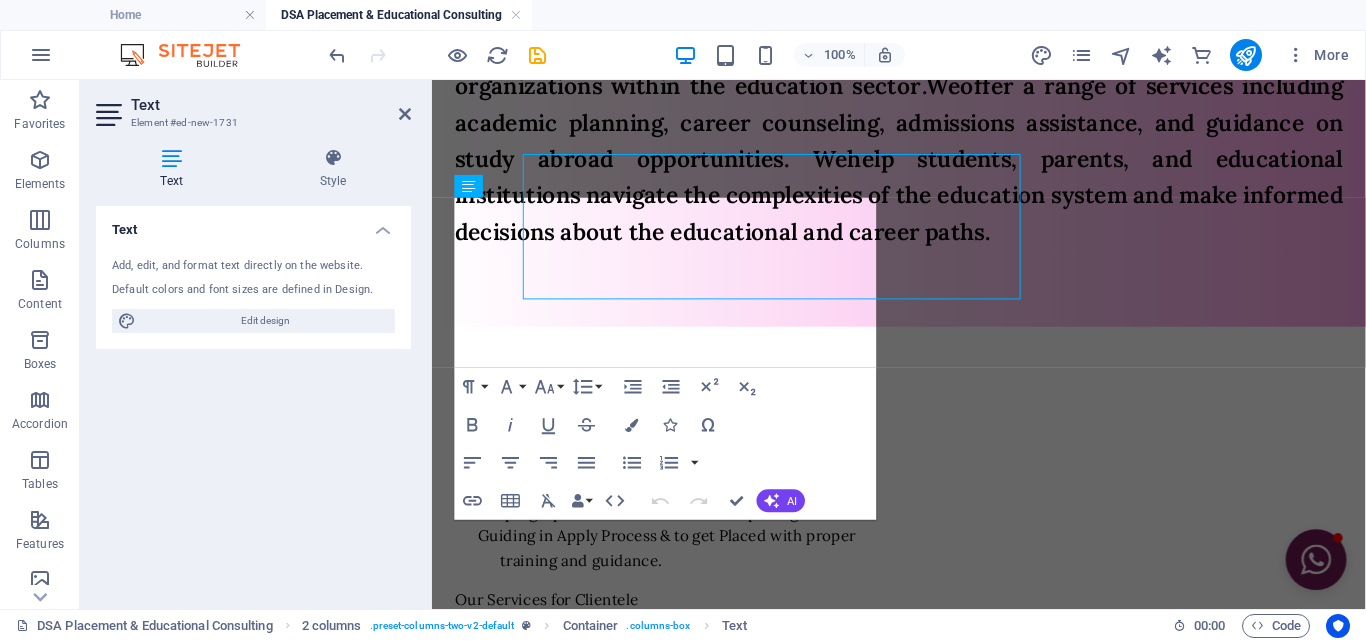 scroll, scrollTop: 1434, scrollLeft: 0, axis: vertical 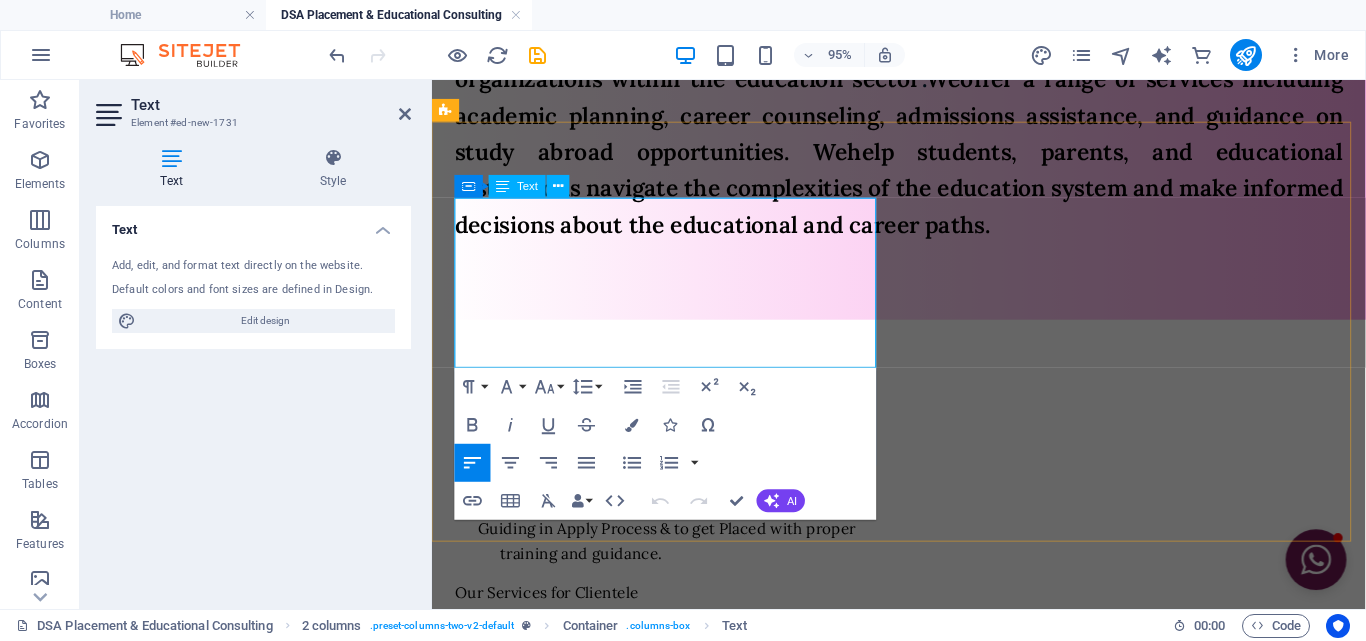click on "Providing Proper Training and Guiding to achieve a Position." at bounding box center (706, 463) 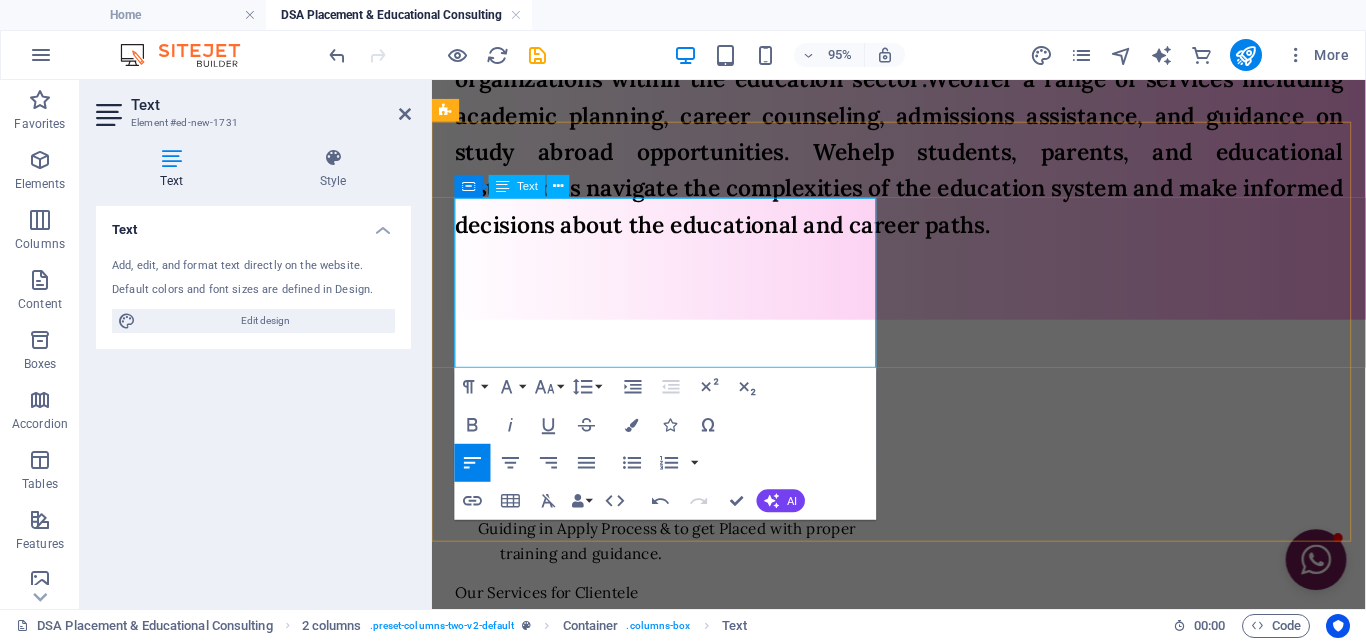 click on "Our Placement Services for Aspirants Providing Proper Training and Guiding to achieve a Position. Providing Professional Grooming. Keeping Up-to-date with Latest Job Openings. Guiding in Apply Process & to get Placed with proper training and guidance." at bounding box center [682, 501] 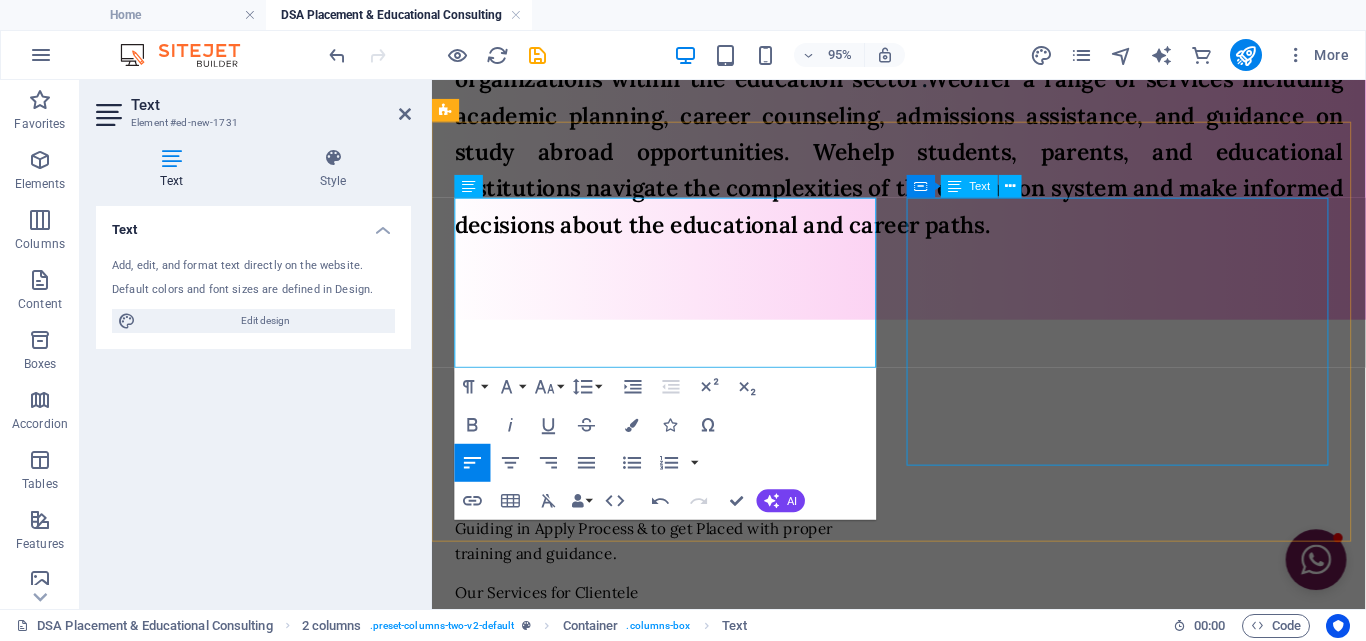 click on "Our Services for Clientele Bulk Hiring. Outsourcing Manpower to Staffing and Facility Management Industry. Outsourcing Manpower to Principal Employer On-Roll. Outsourcing Manpower to Hotel, Hospitality, Medical, BPO, IT, Banking, Manufacturing, Construction, etc. industry. Outsourcing Manpower to Security Company. Act as Sub-Contractor. Sourcing Students to Apprenticeship TPA. Outsourcing Manpower for Overseas Industry." at bounding box center [682, 748] 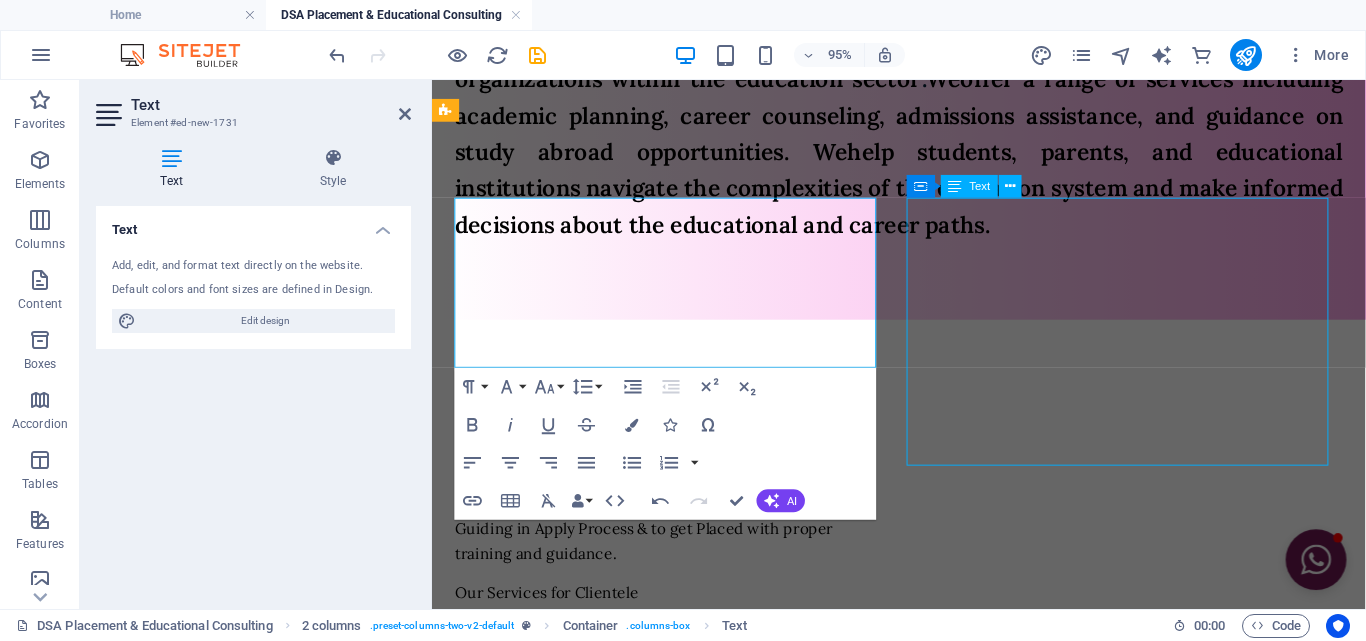 scroll, scrollTop: 1426, scrollLeft: 0, axis: vertical 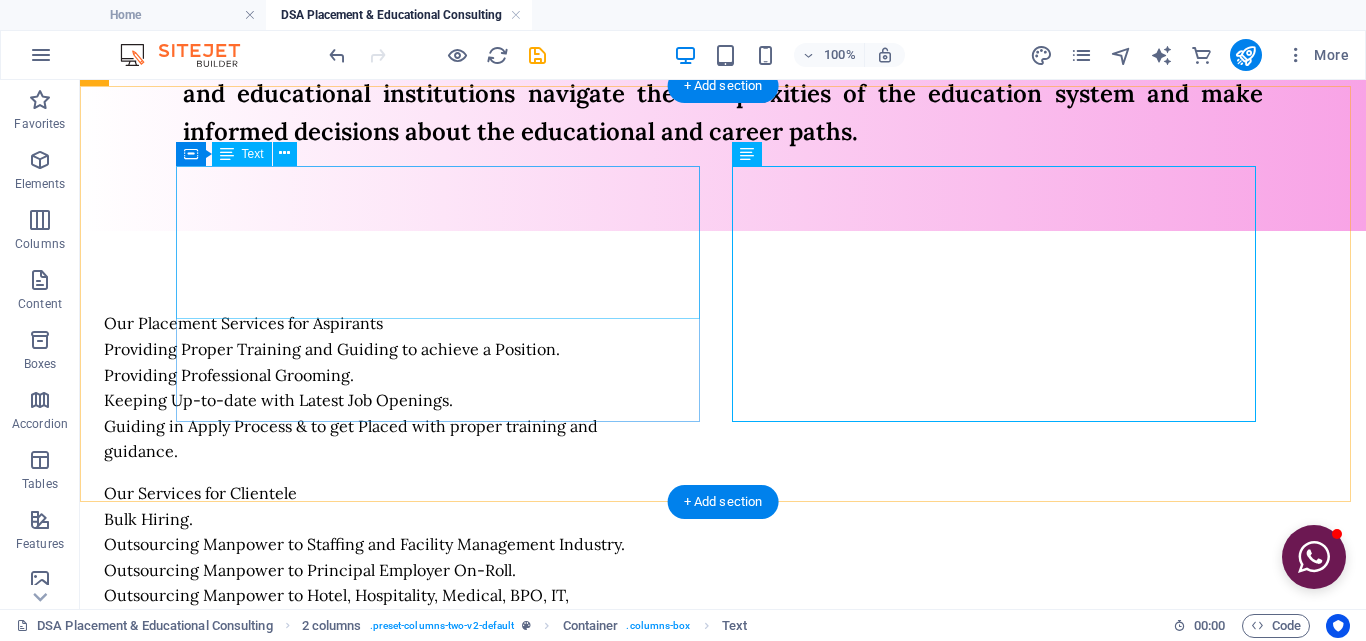 click on "Our Placement Services for Aspirants Providing Proper Training and Guiding to achieve a Position. Providing Professional Grooming. Keeping Up-to-date with Latest Job Openings. Guiding in Apply Process & to get Placed with proper training and guidance." at bounding box center (366, 388) 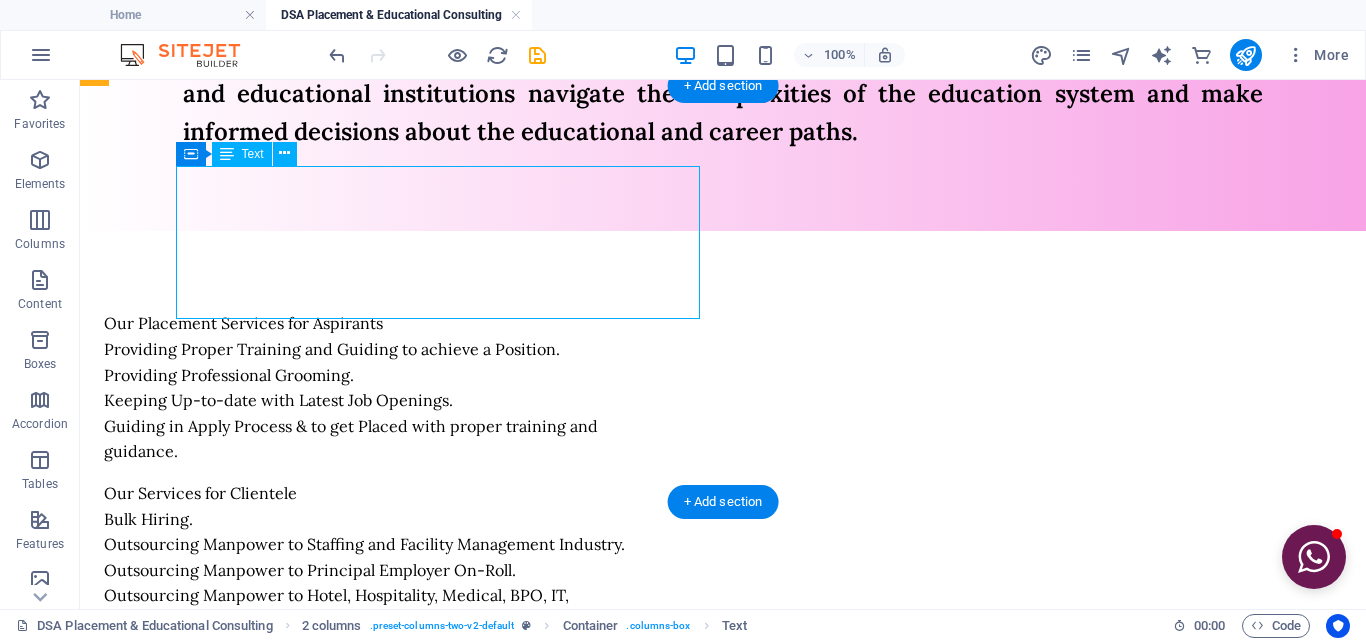 click on "Our Placement Services for Aspirants Providing Proper Training and Guiding to achieve a Position. Providing Professional Grooming. Keeping Up-to-date with Latest Job Openings. Guiding in Apply Process & to get Placed with proper training and guidance." at bounding box center (366, 388) 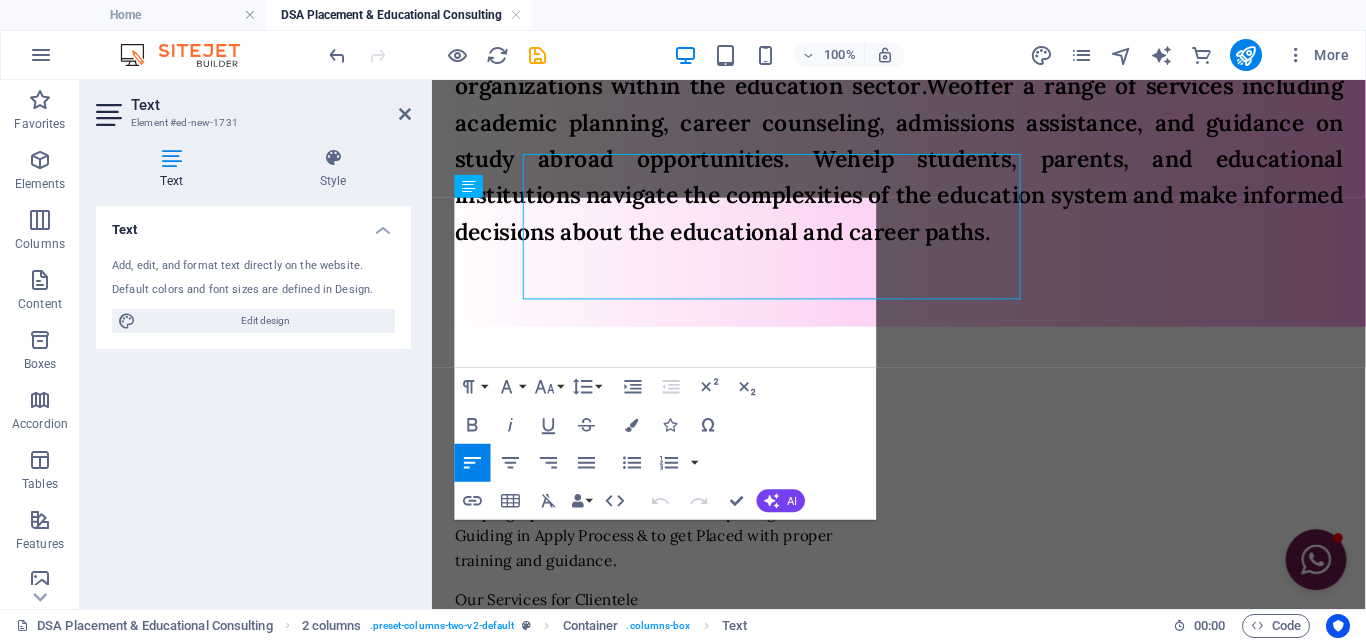 scroll, scrollTop: 1434, scrollLeft: 0, axis: vertical 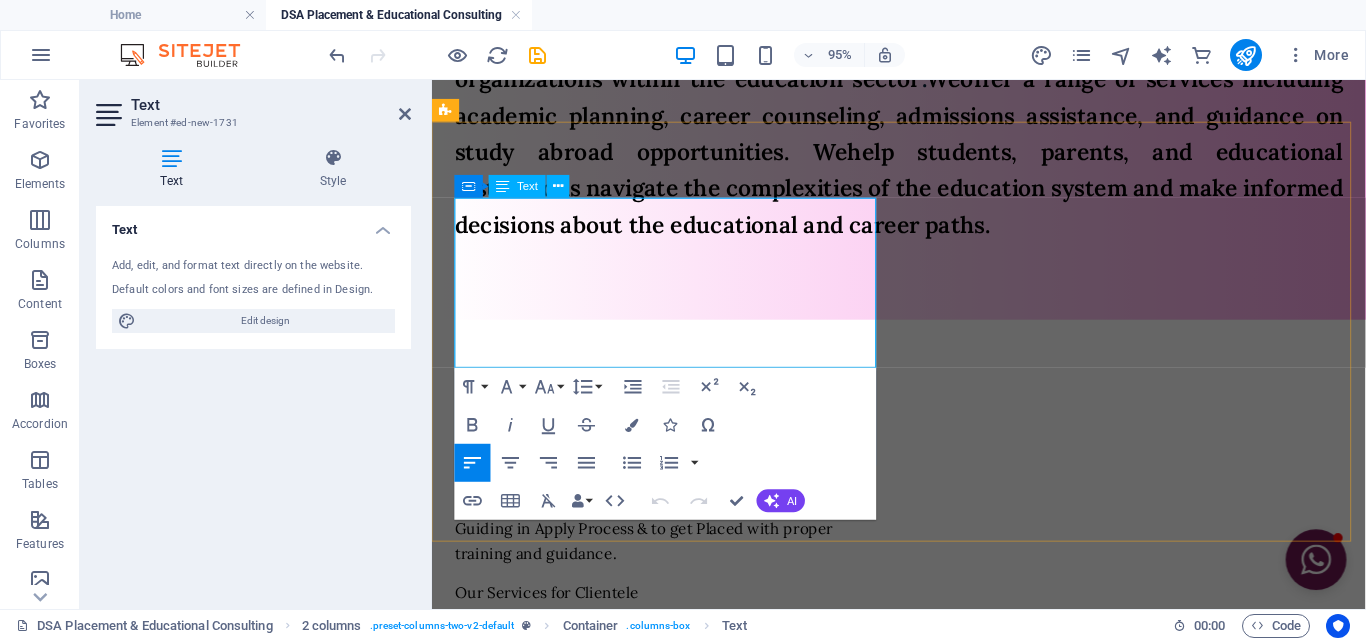 click on "Our Placement Services for Aspirants" at bounding box center [682, 425] 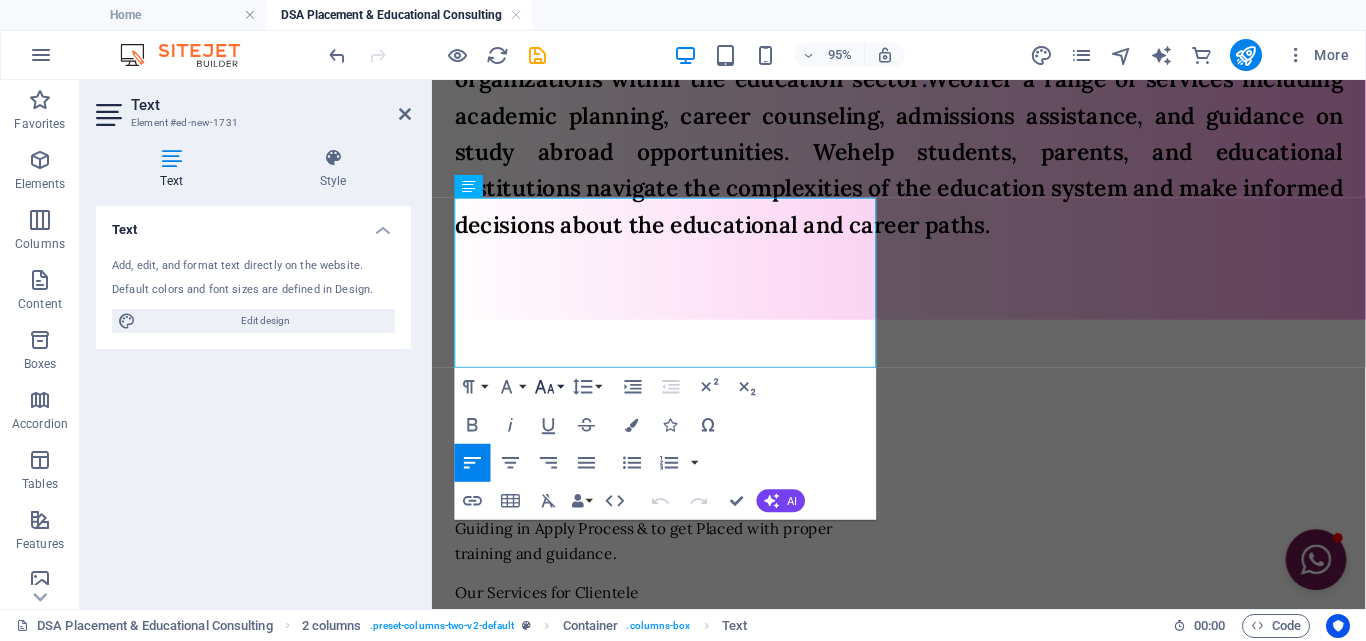 click 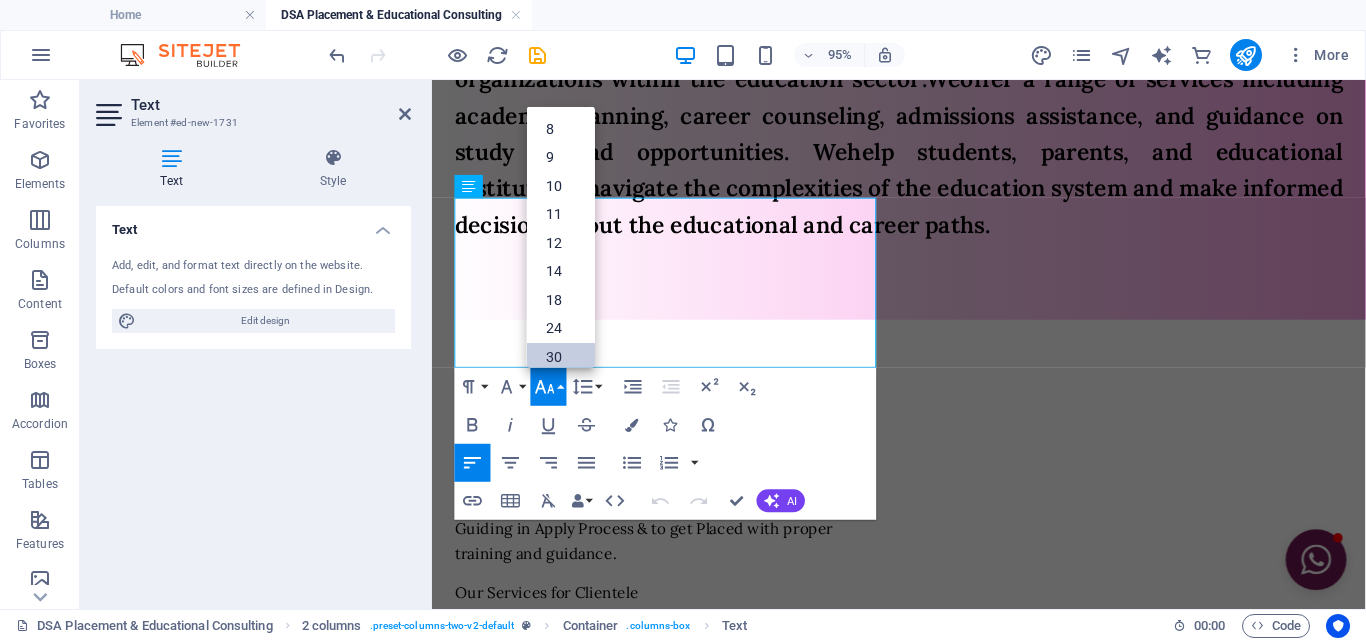 click on "30" at bounding box center (561, 356) 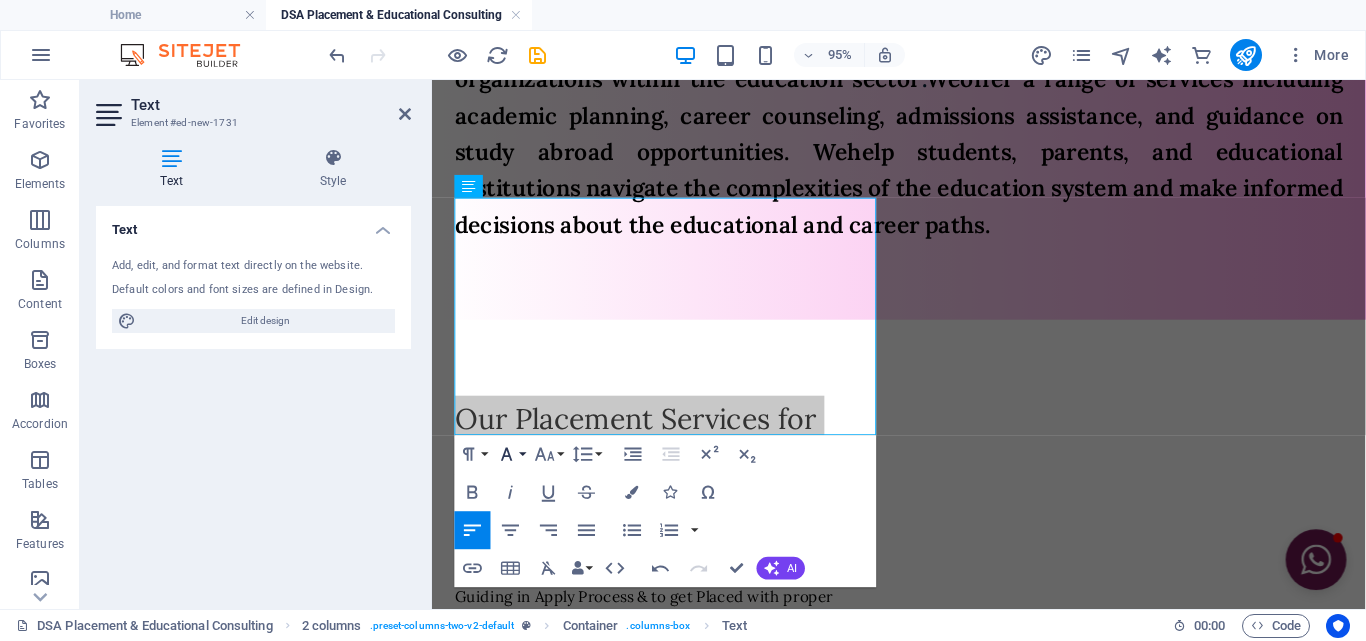 click on "Font Family" at bounding box center [511, 454] 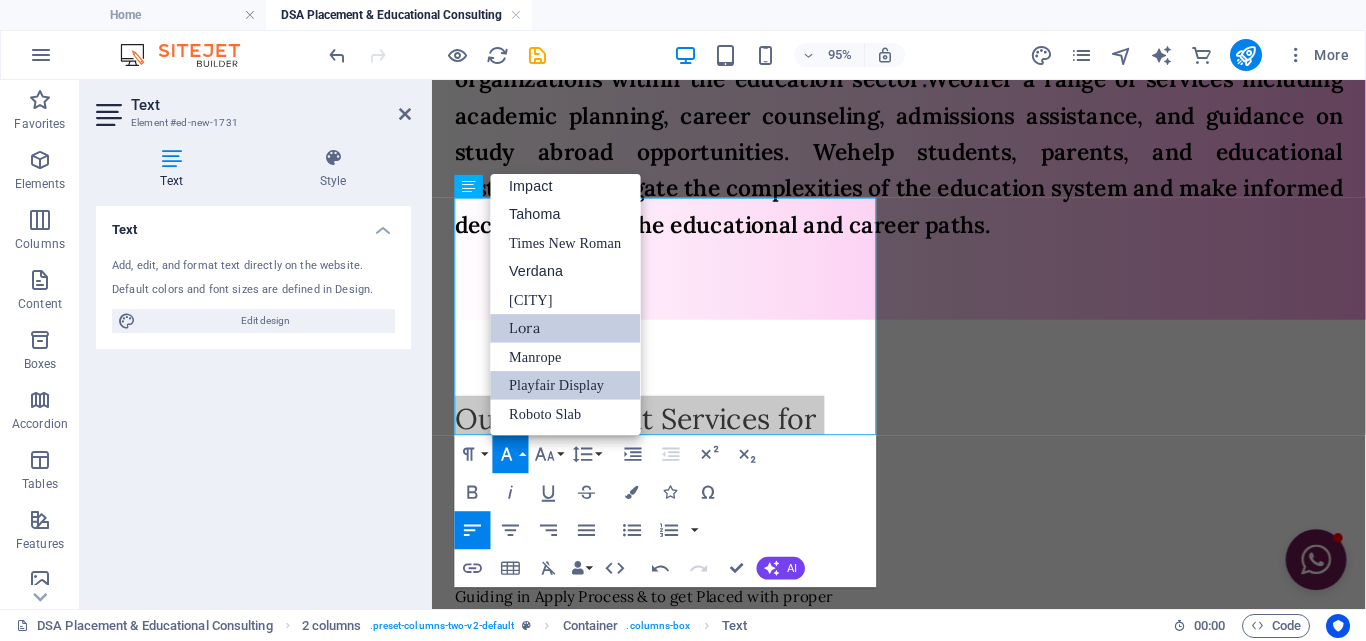 scroll, scrollTop: 71, scrollLeft: 0, axis: vertical 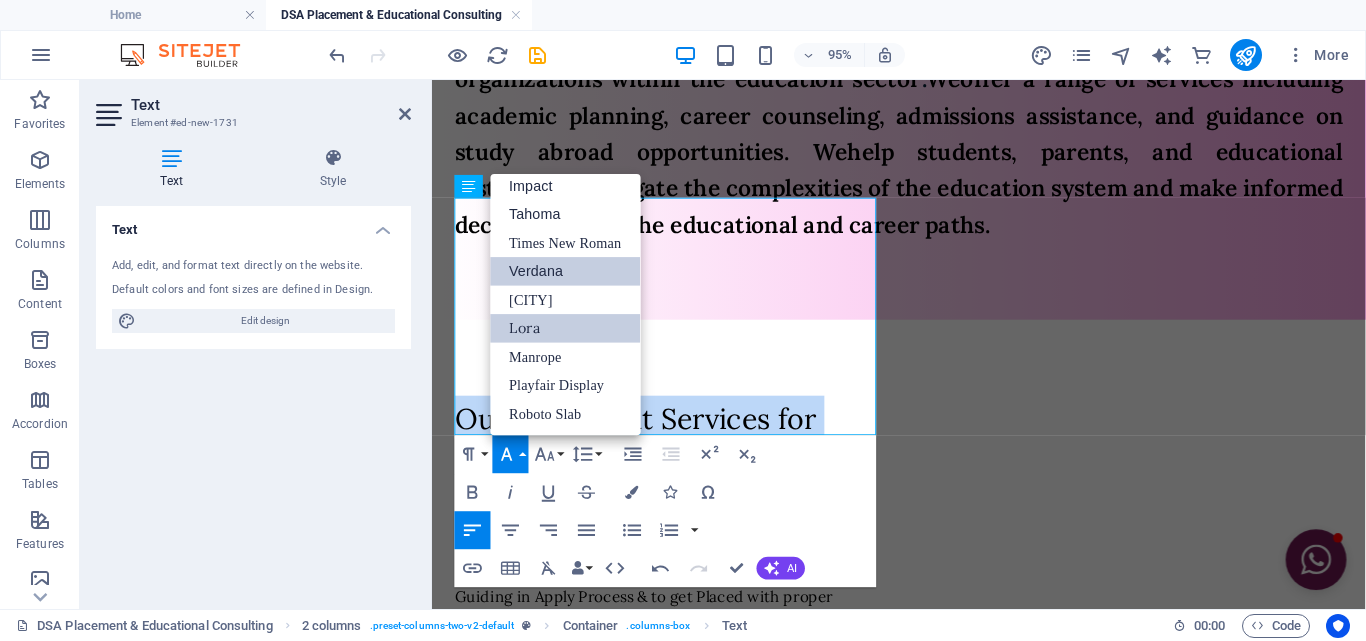 click on "Verdana" at bounding box center [566, 271] 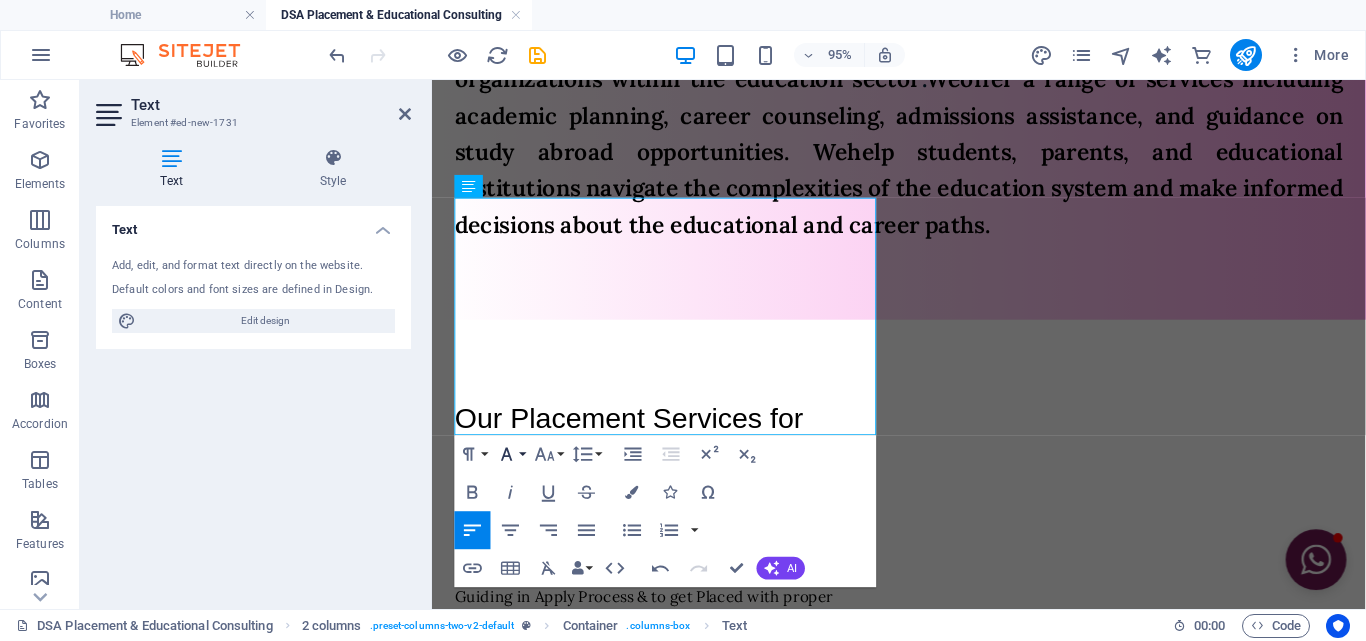 click on "Font Family" at bounding box center (511, 454) 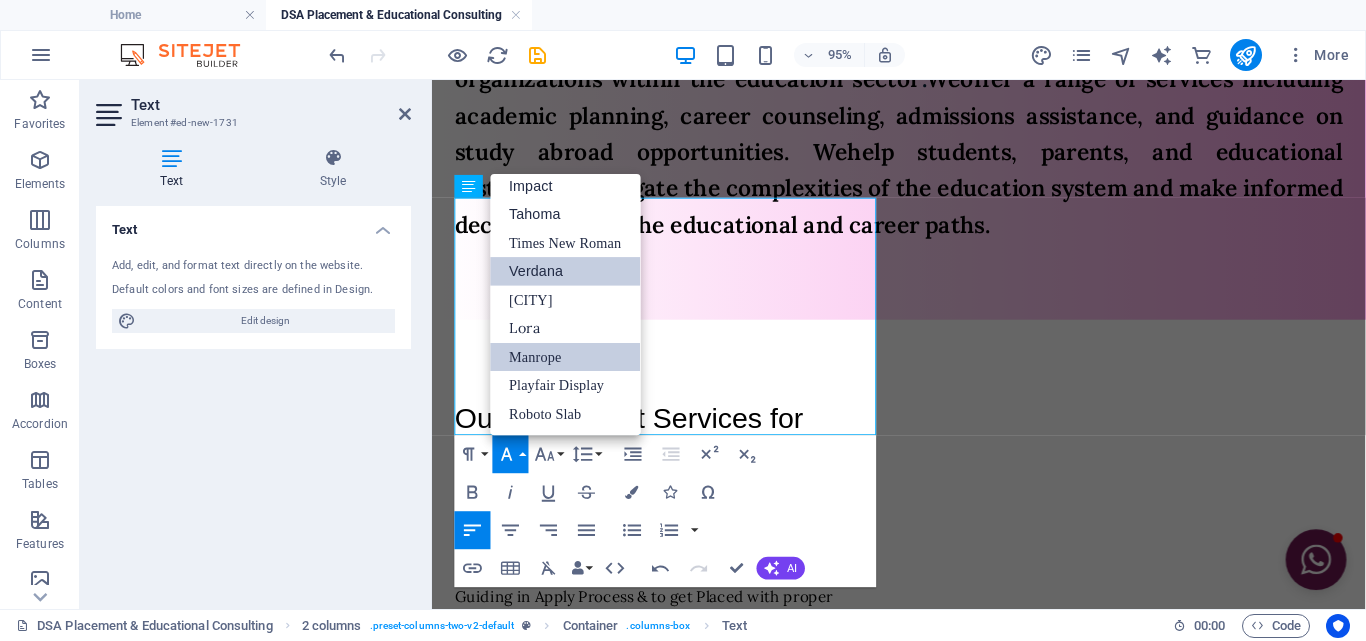 scroll, scrollTop: 71, scrollLeft: 0, axis: vertical 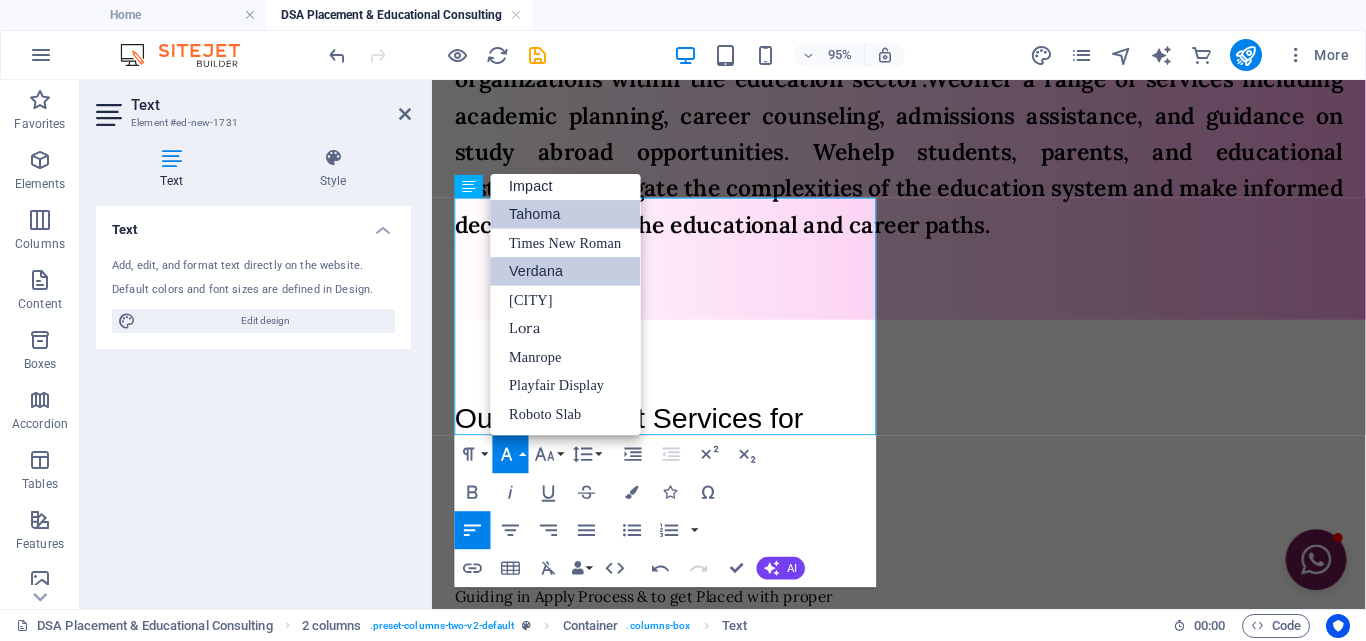 click on "Tahoma" at bounding box center (566, 214) 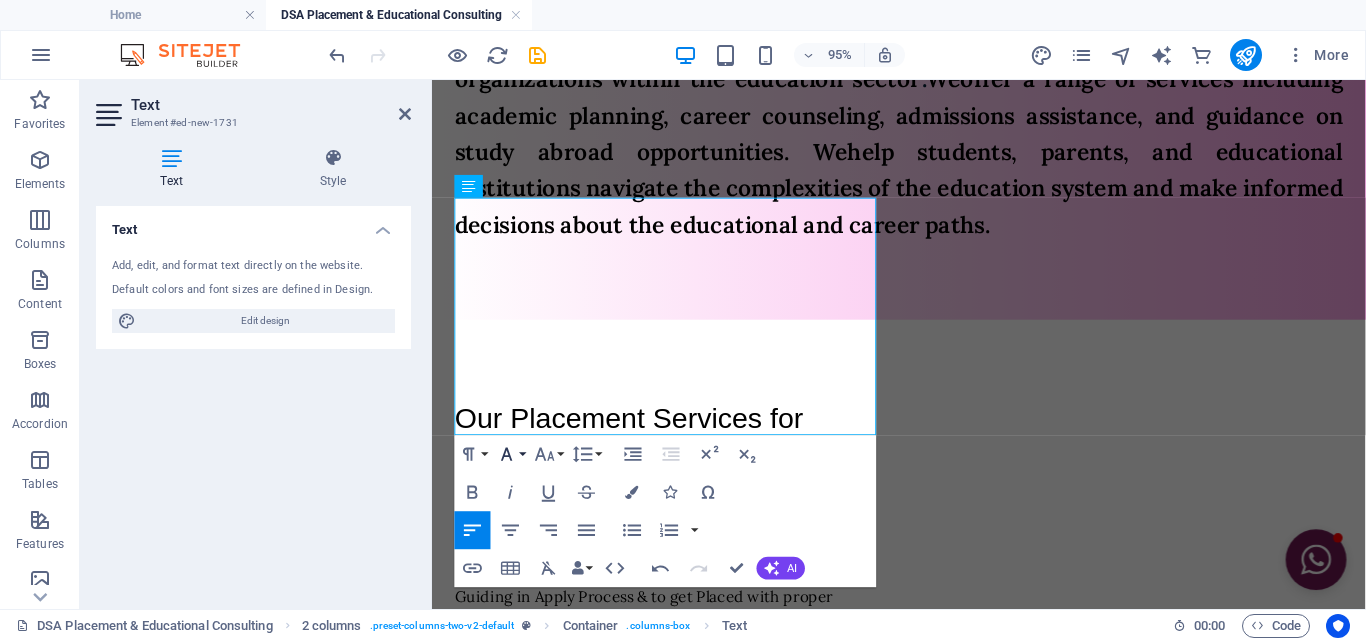 click 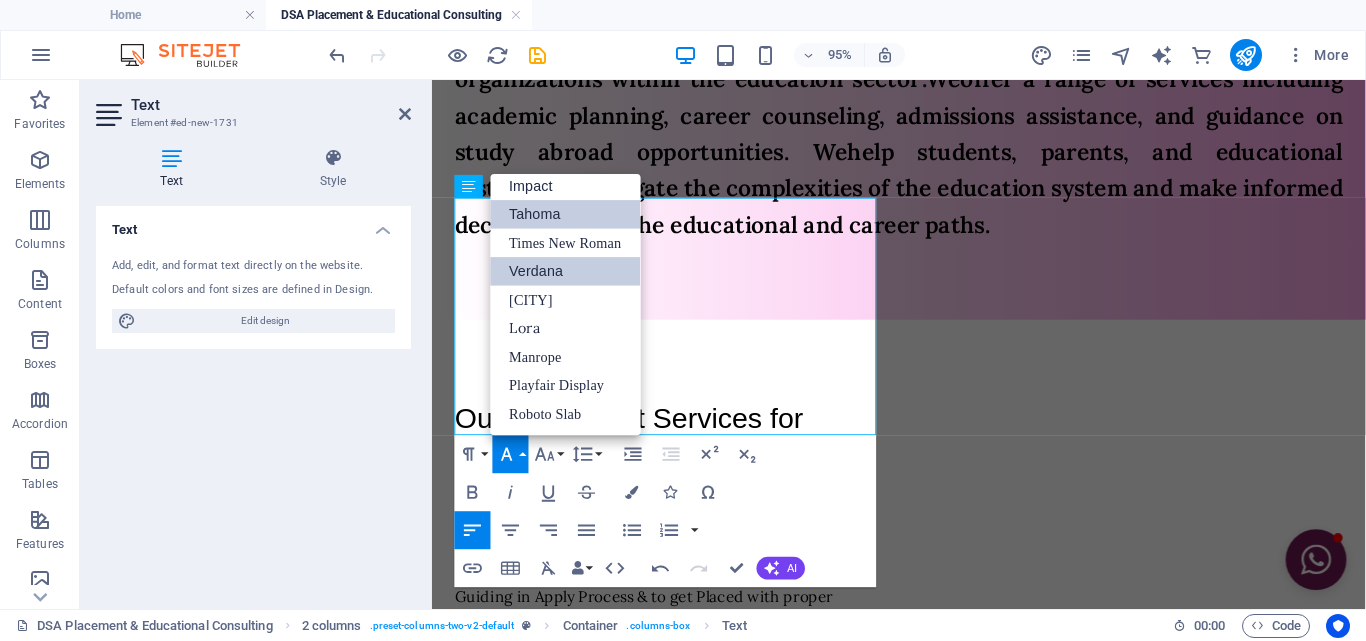 scroll, scrollTop: 71, scrollLeft: 0, axis: vertical 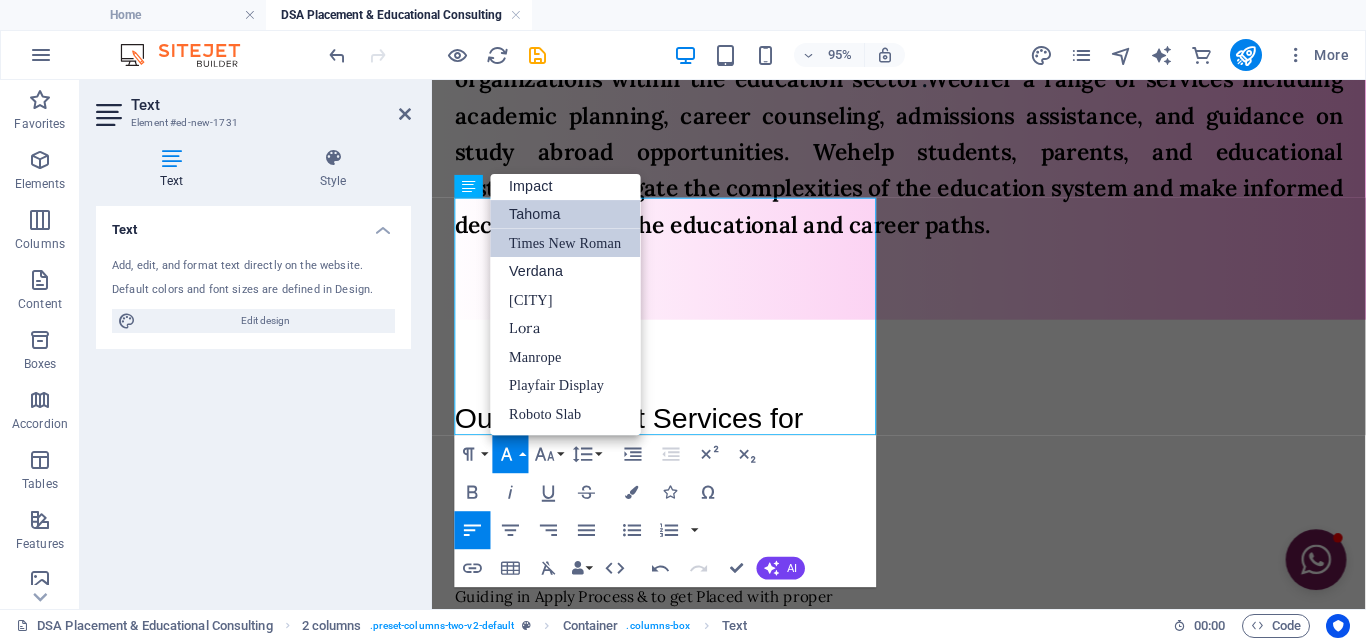 click on "Times New Roman" at bounding box center [566, 242] 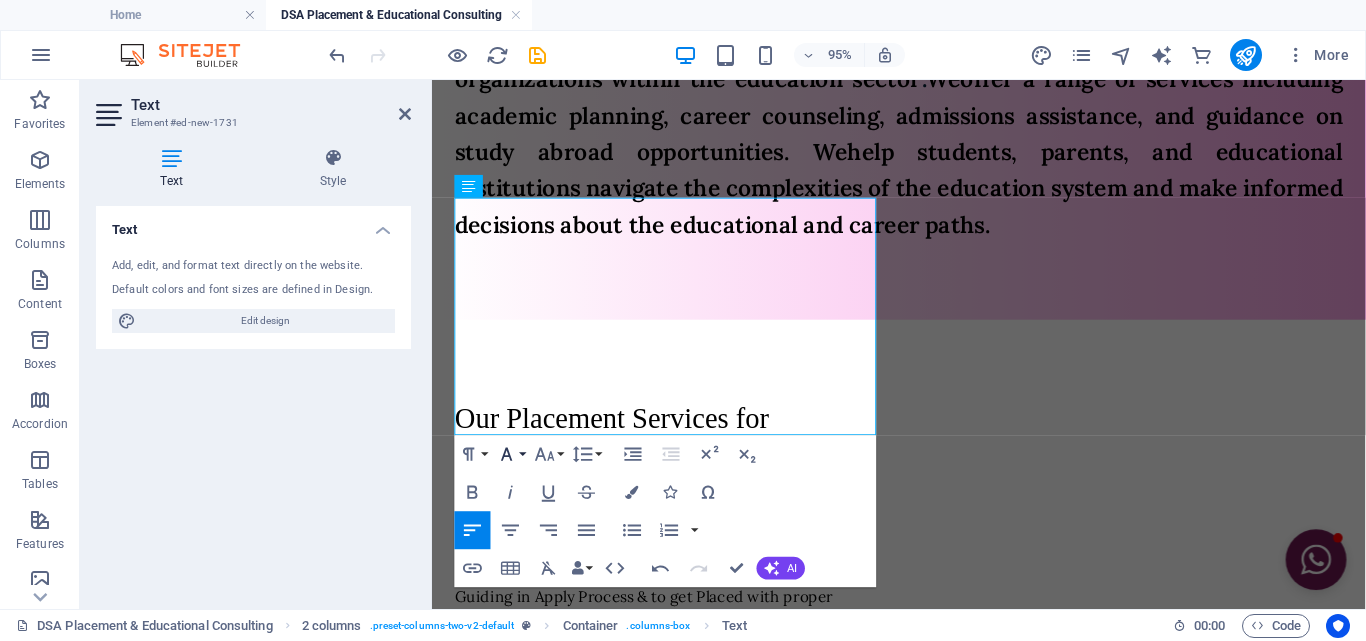 click 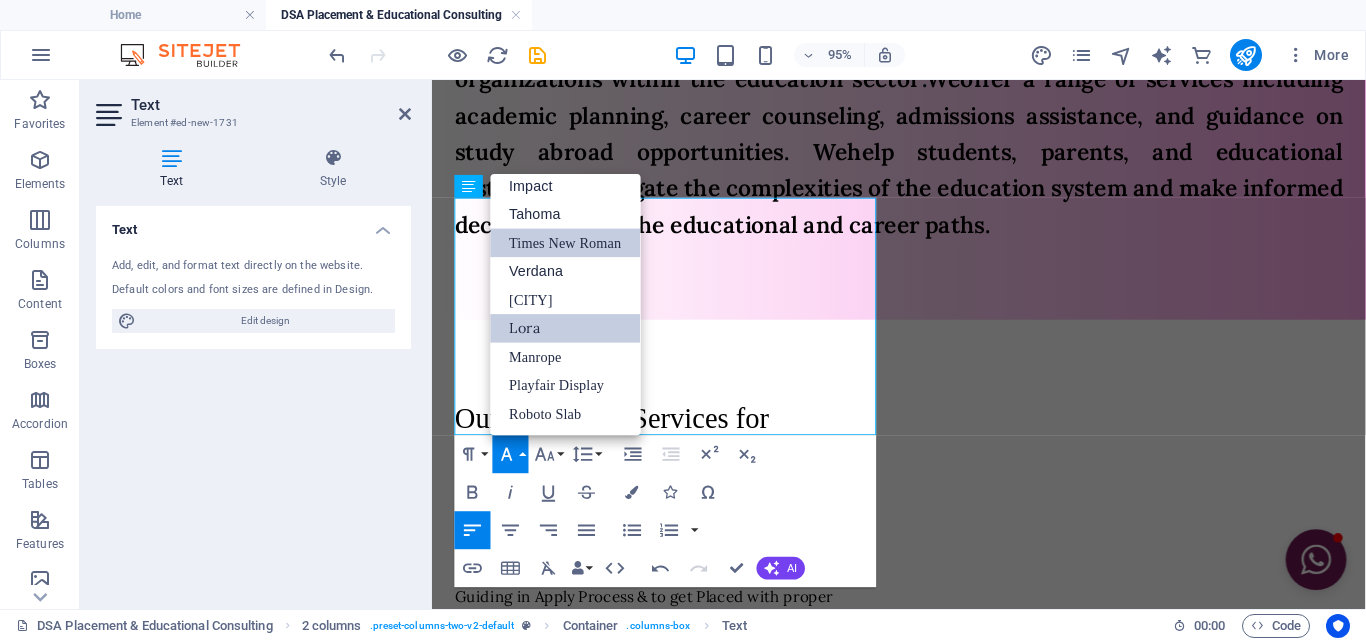 scroll, scrollTop: 71, scrollLeft: 0, axis: vertical 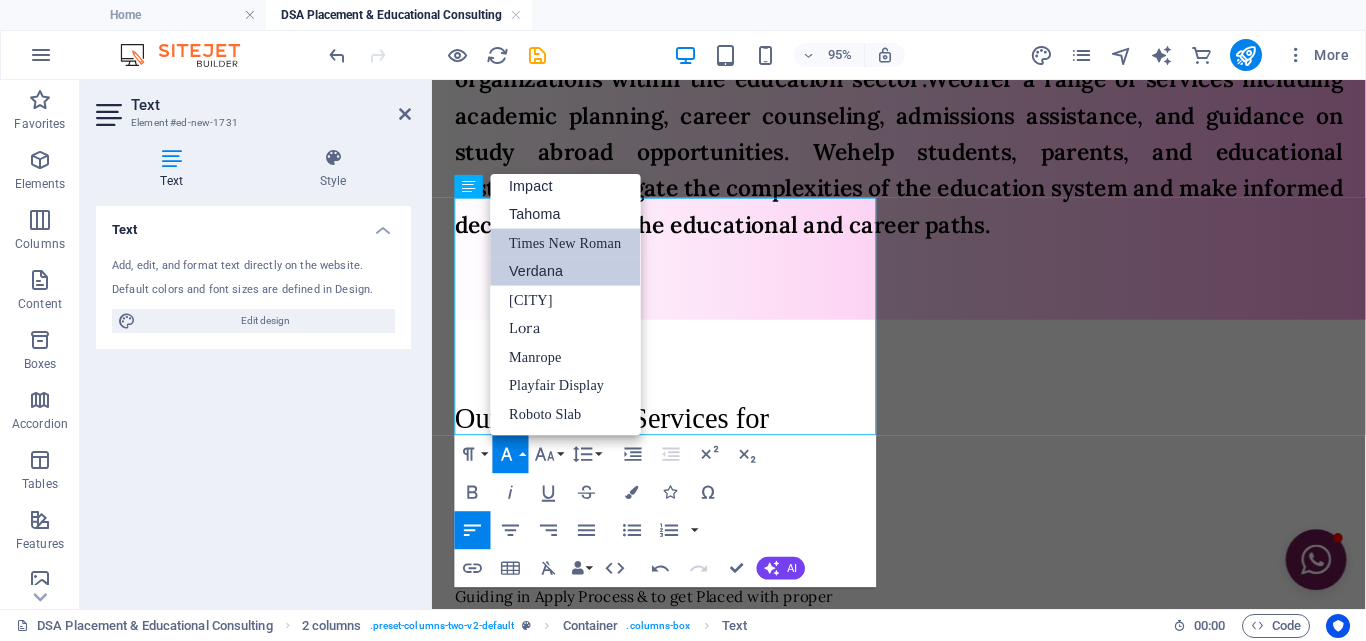 click on "Verdana" at bounding box center (566, 271) 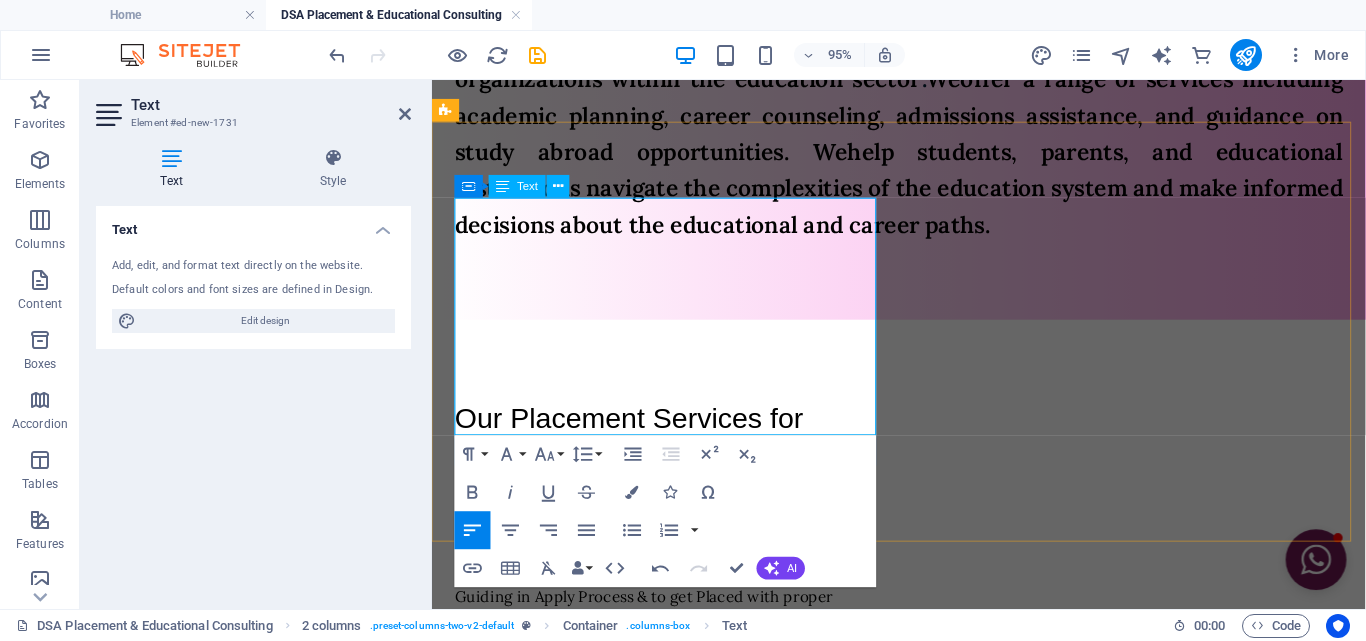 click on "Our Placement Services for Aspirants" at bounding box center [682, 460] 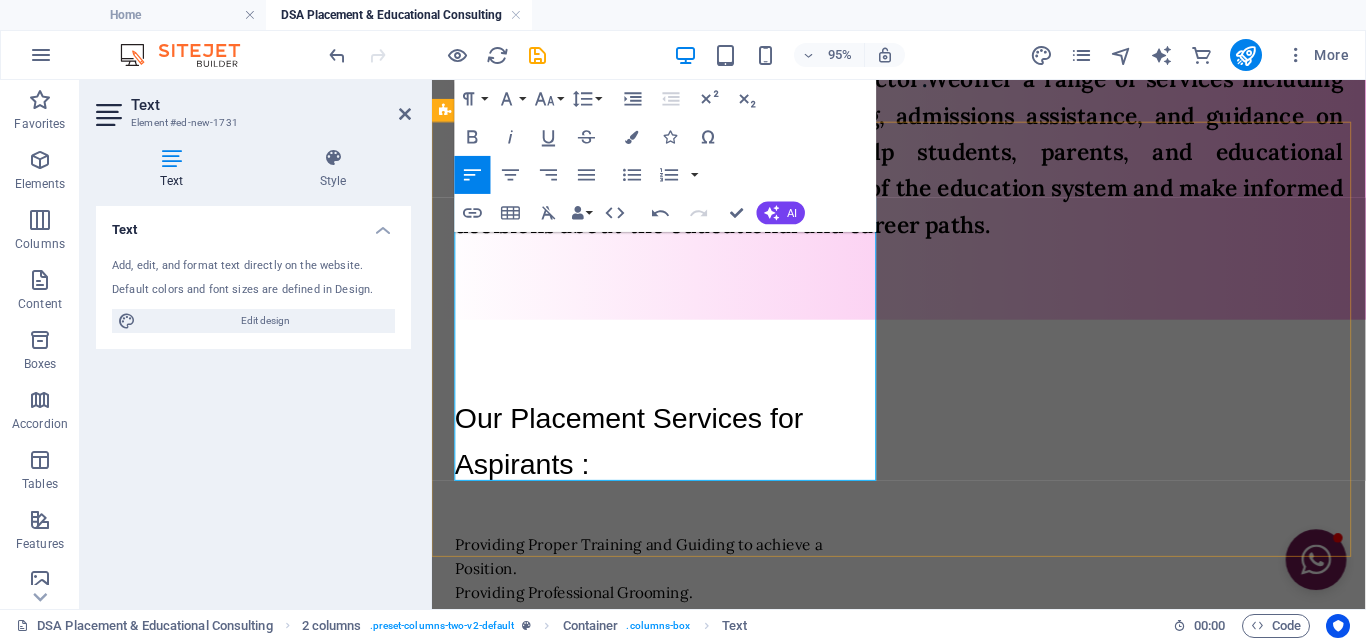 scroll, scrollTop: 1534, scrollLeft: 0, axis: vertical 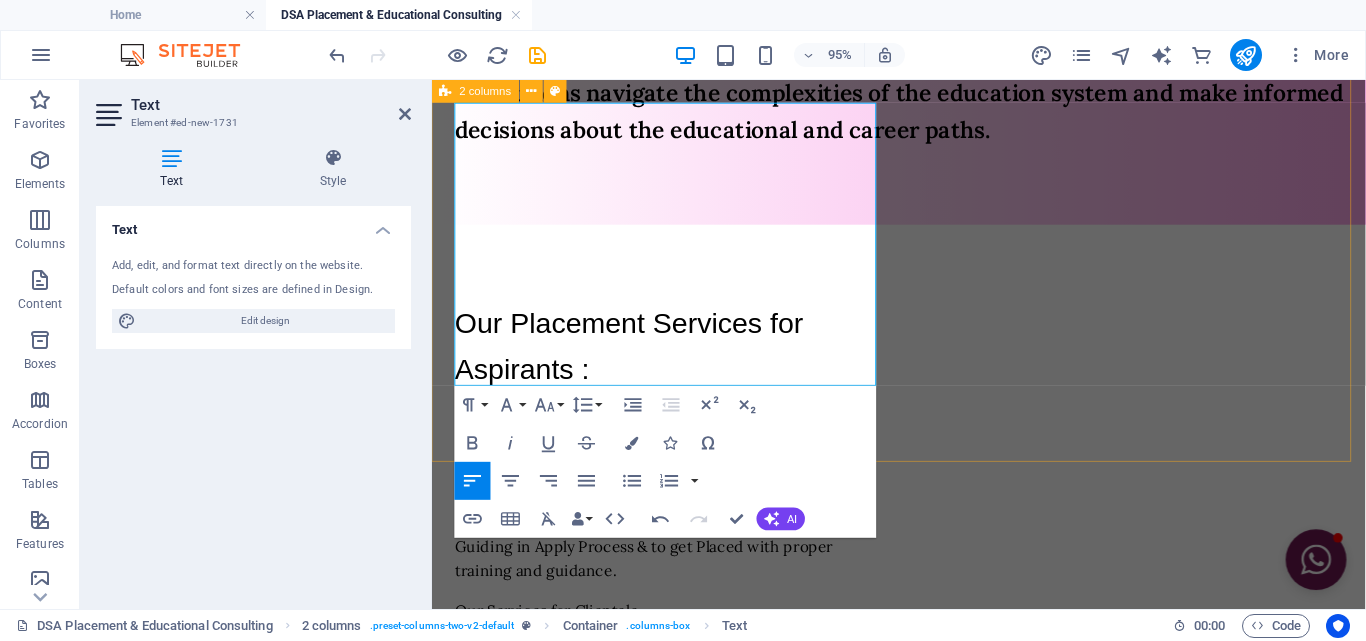 click on "Our Placement Services for Aspirants : ​ Providing Proper Training and Guiding to achieve a Position. Providing Professional Grooming. Keeping Up-to-date with Latest Job Openings. Guiding in Apply Process & to get Placed with proper training and guidance.  Our Services for Clientele Bulk Hiring. Outsourcing Manpower to Staffing and Facility Management Industry. Outsourcing Manpower to Principal Employer On-Roll. Outsourcing Manpower to Hotel, Hospitality, Medical, BPO, IT, Banking, Manufacturing, Construction, etc. industry. Outsourcing Manpower to Security Company. Act as Sub-Contractor. Sourcing Students to Apprenticeship TPA. Outsourcing Manpower for Overseas Industry." at bounding box center [923, 609] 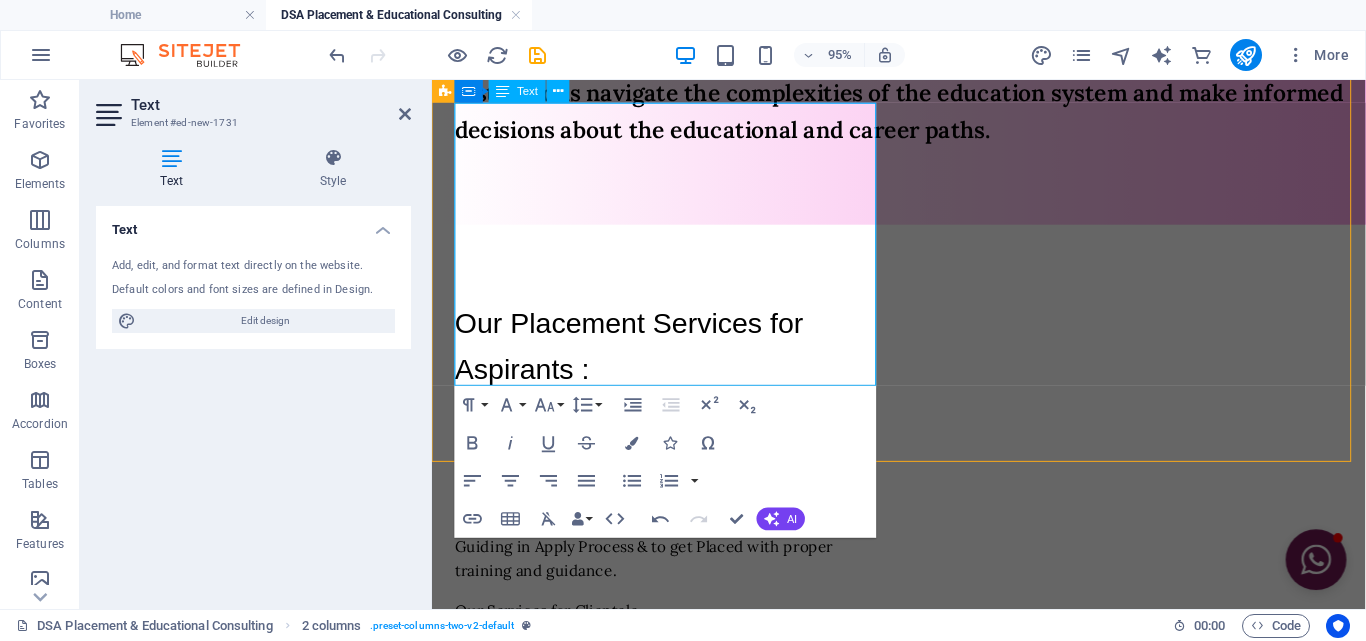 scroll, scrollTop: 1488, scrollLeft: 0, axis: vertical 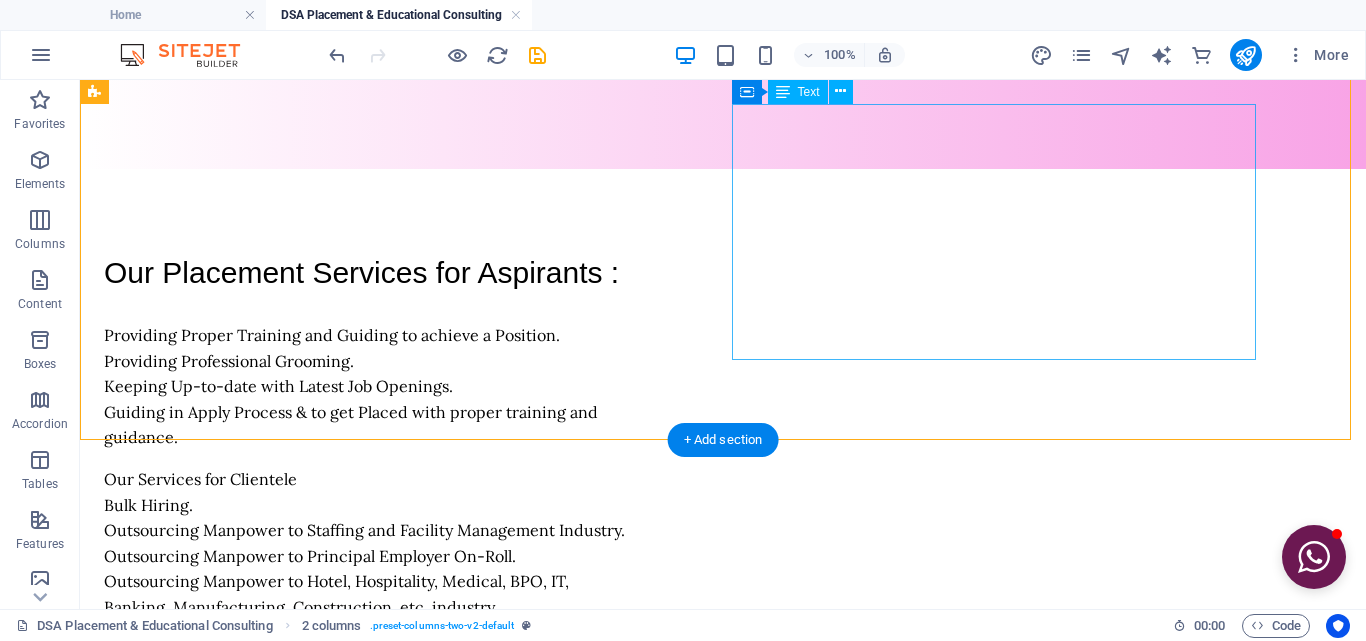 click on "Our Services for Clientele Bulk Hiring. Outsourcing Manpower to Staffing and Facility Management Industry. Outsourcing Manpower to Principal Employer On-Roll. Outsourcing Manpower to Hotel, Hospitality, Medical, BPO, IT, Banking, Manufacturing, Construction, etc. industry. Outsourcing Manpower to Security Company. Act as Sub-Contractor. Sourcing Students to Apprenticeship TPA. Outsourcing Manpower for Overseas Industry." at bounding box center (366, 595) 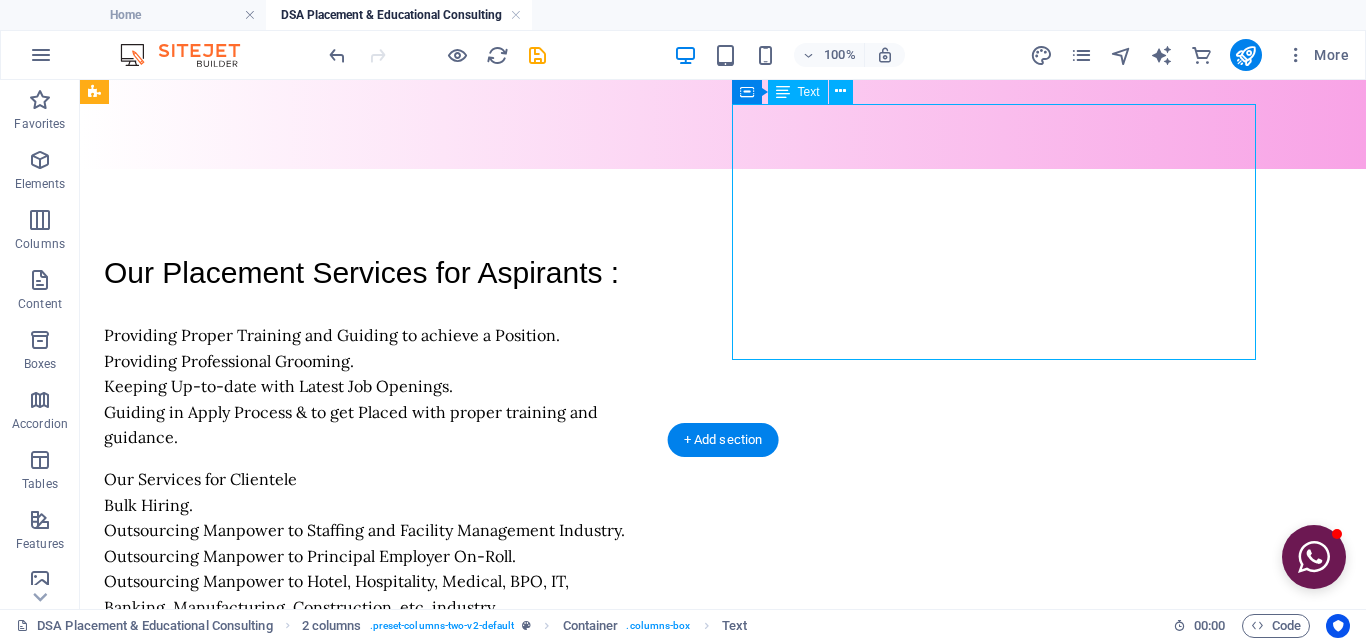click on "Our Services for Clientele Bulk Hiring. Outsourcing Manpower to Staffing and Facility Management Industry. Outsourcing Manpower to Principal Employer On-Roll. Outsourcing Manpower to Hotel, Hospitality, Medical, BPO, IT, Banking, Manufacturing, Construction, etc. industry. Outsourcing Manpower to Security Company. Act as Sub-Contractor. Sourcing Students to Apprenticeship TPA. Outsourcing Manpower for Overseas Industry." at bounding box center (366, 595) 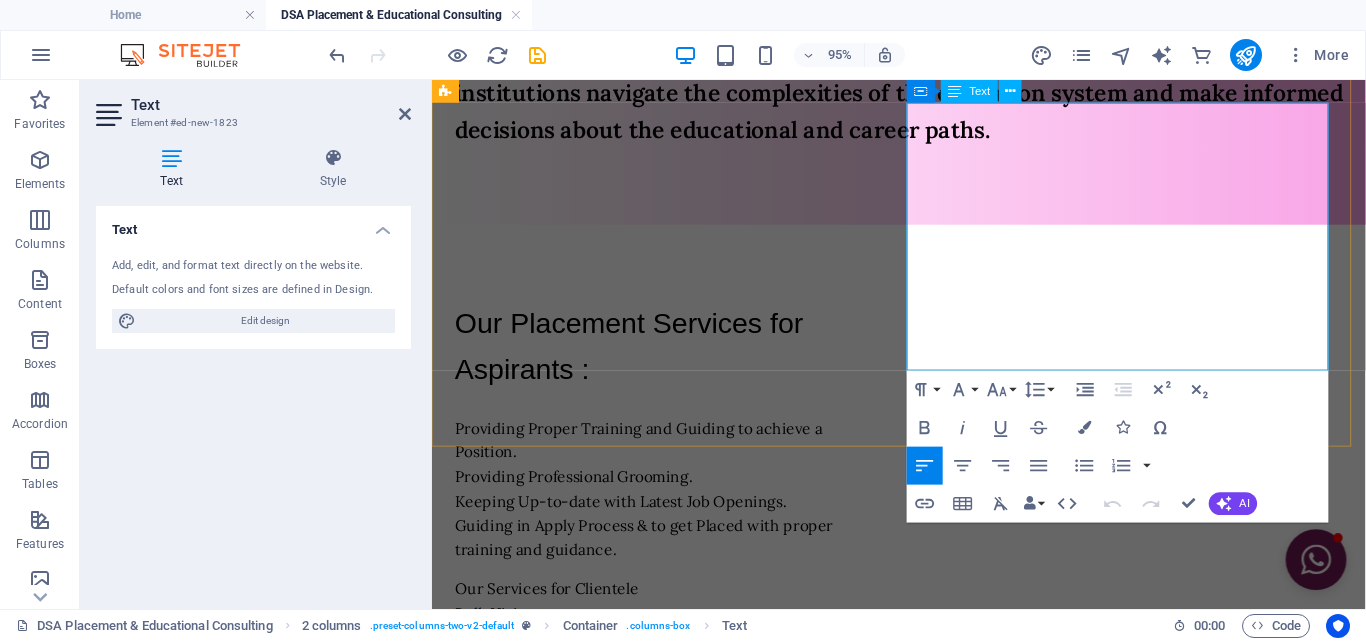 click on "Our Services for Clientele" at bounding box center [682, 616] 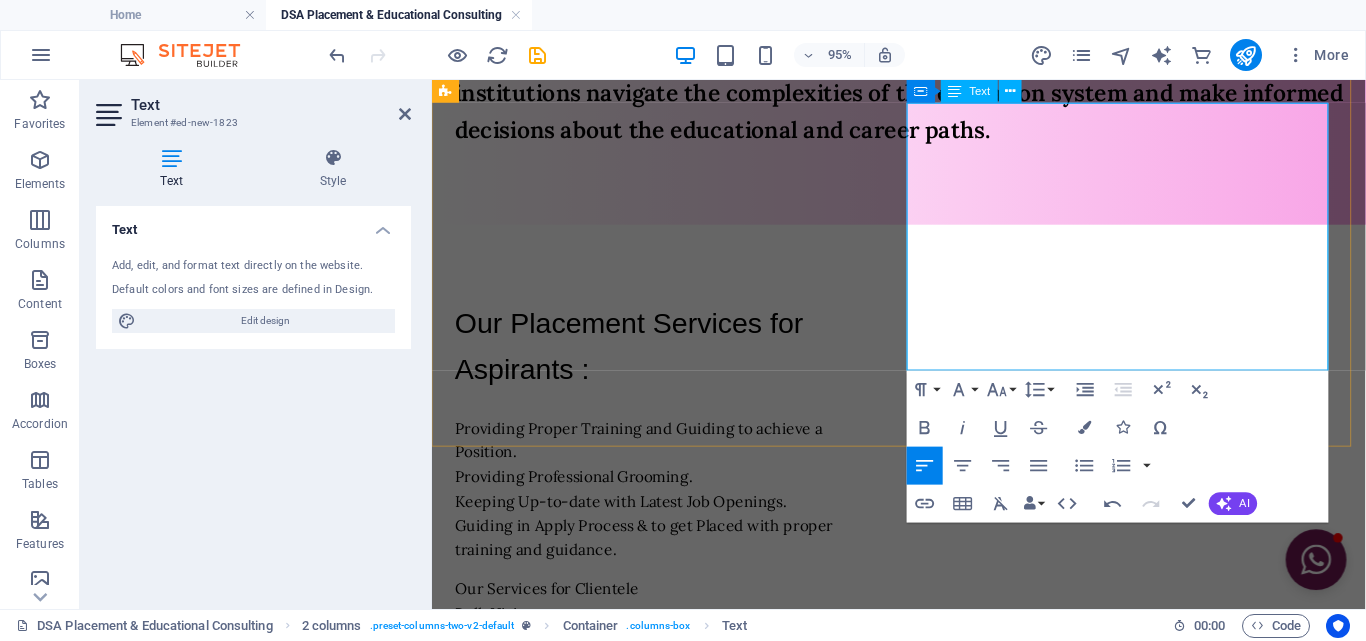 click on "Our Services for Clientele" at bounding box center [682, 616] 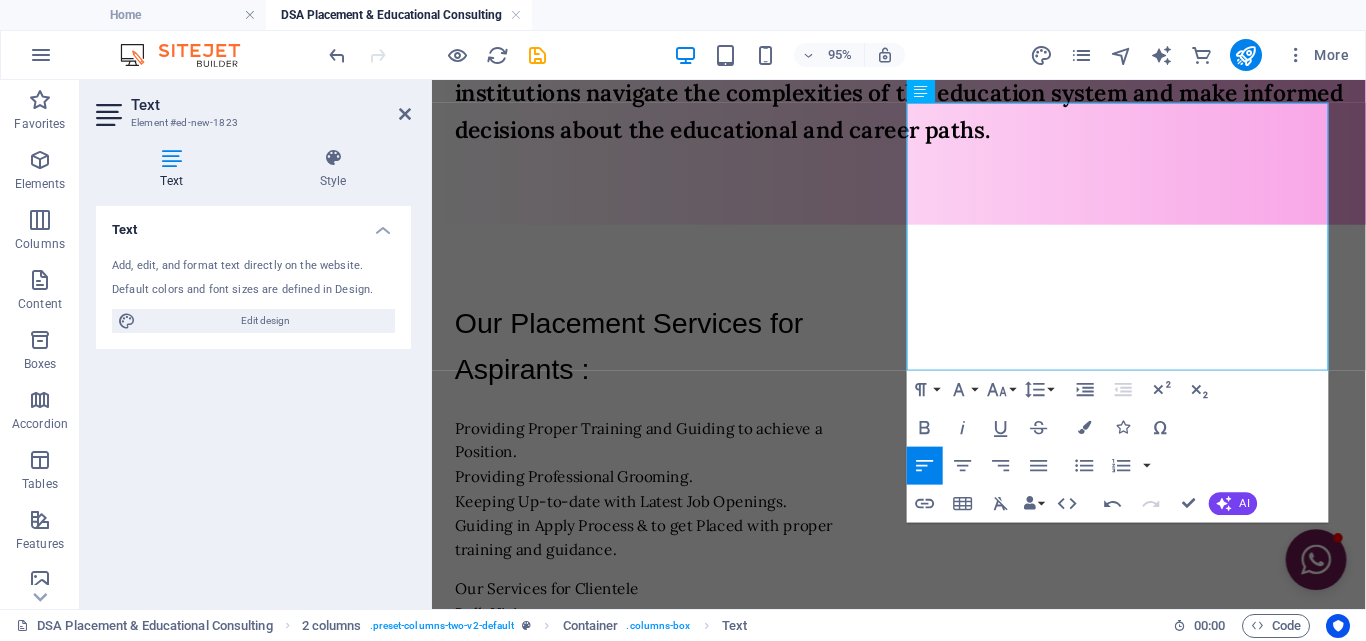 type 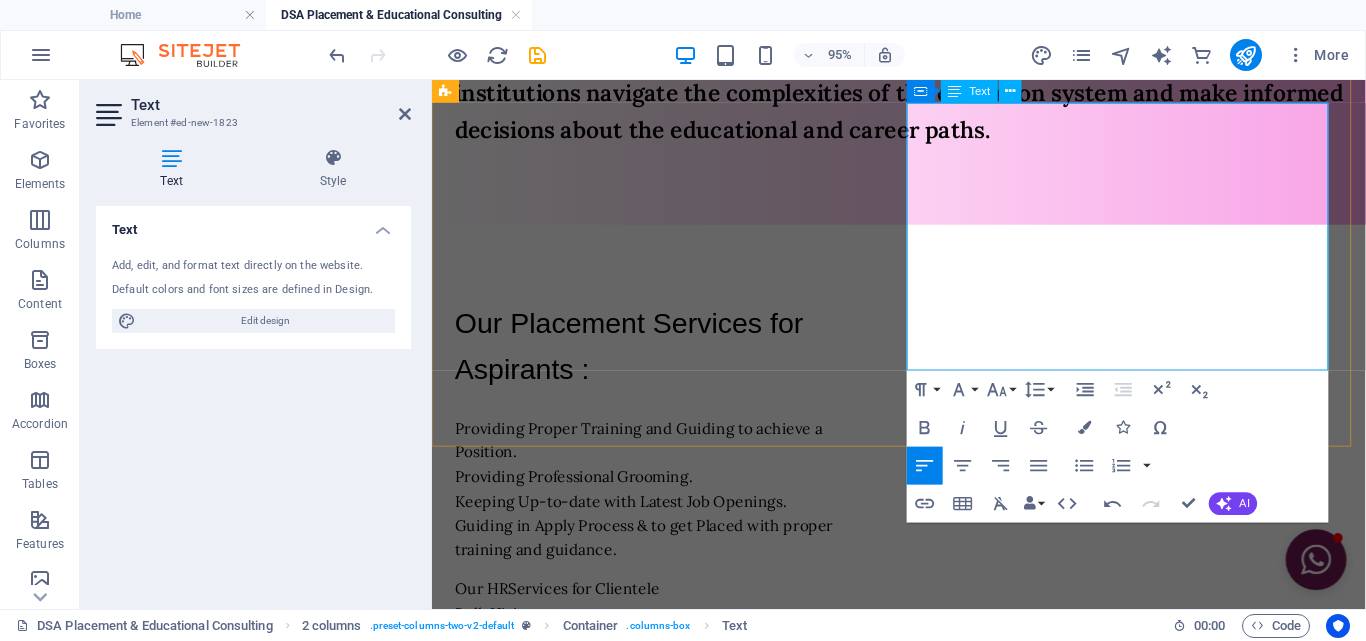 click on "Our HR  Services for Clientele" at bounding box center (682, 616) 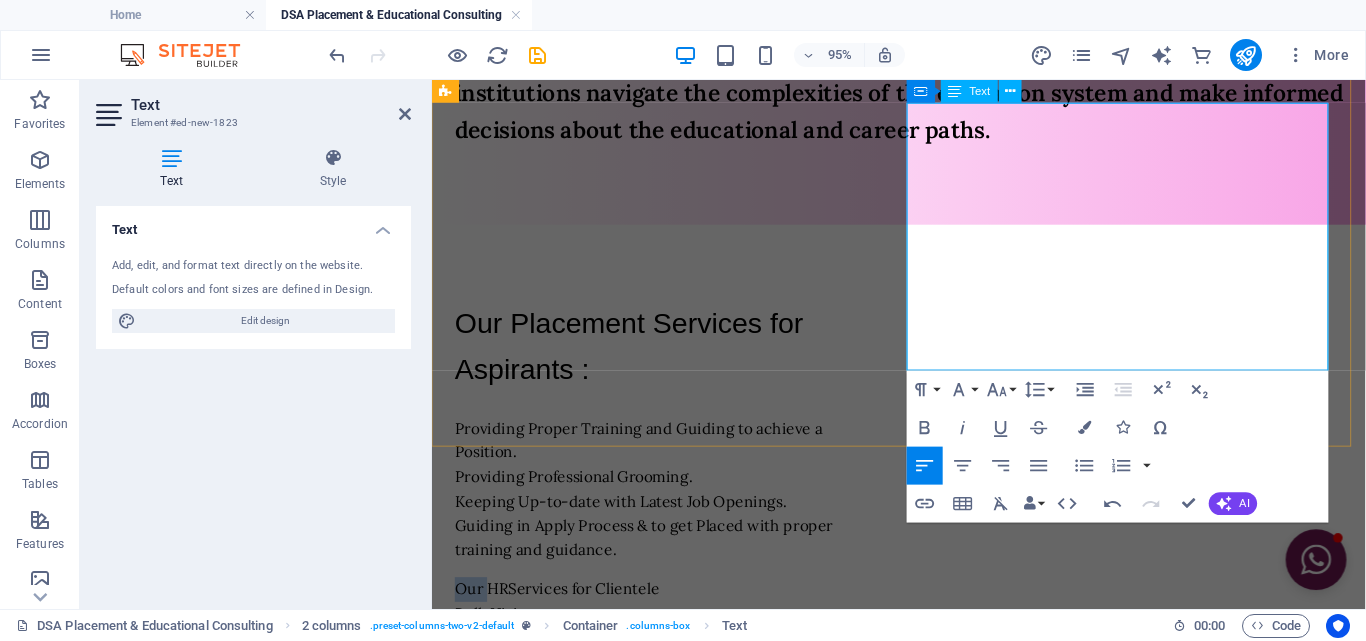 click on "Our HR  Services for Clientele" at bounding box center (682, 616) 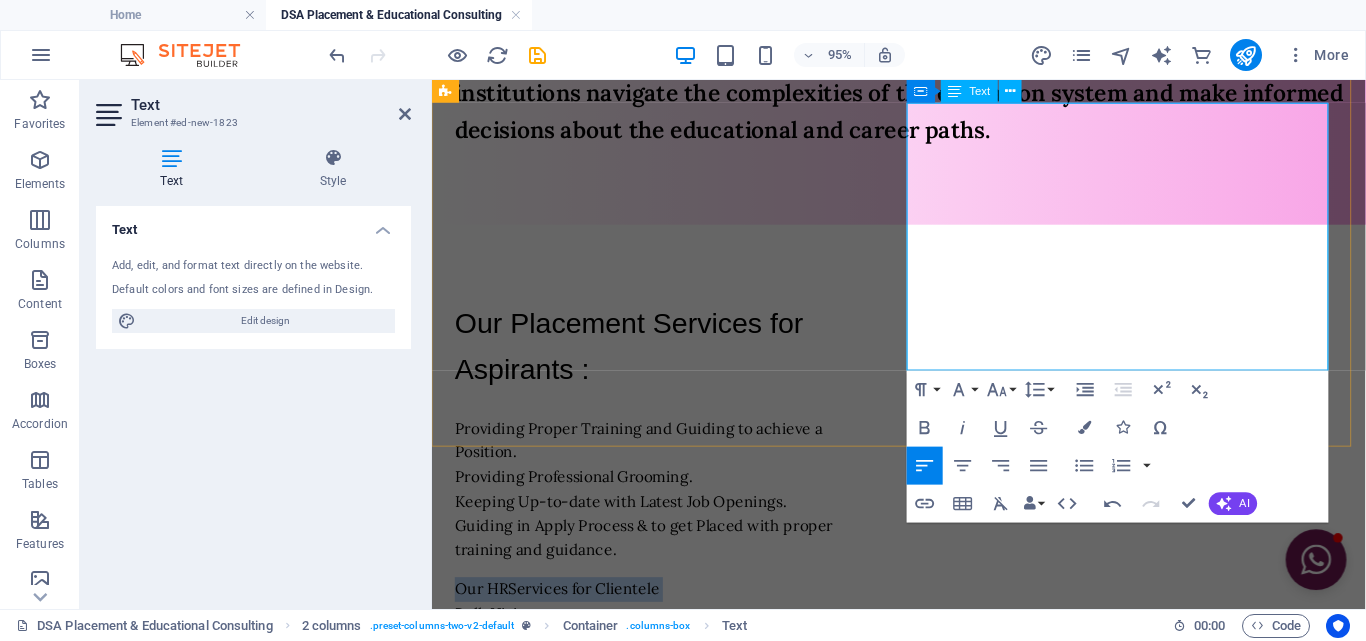 click on "Our HR  Services for Clientele" at bounding box center (682, 616) 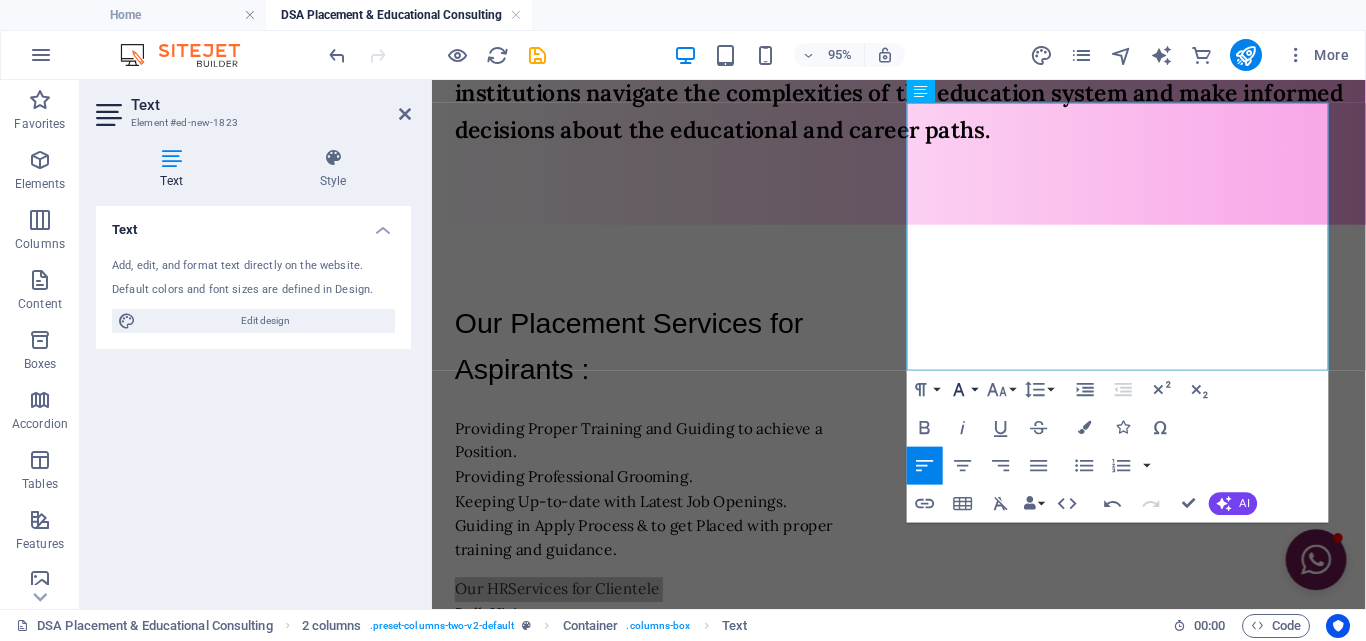 click 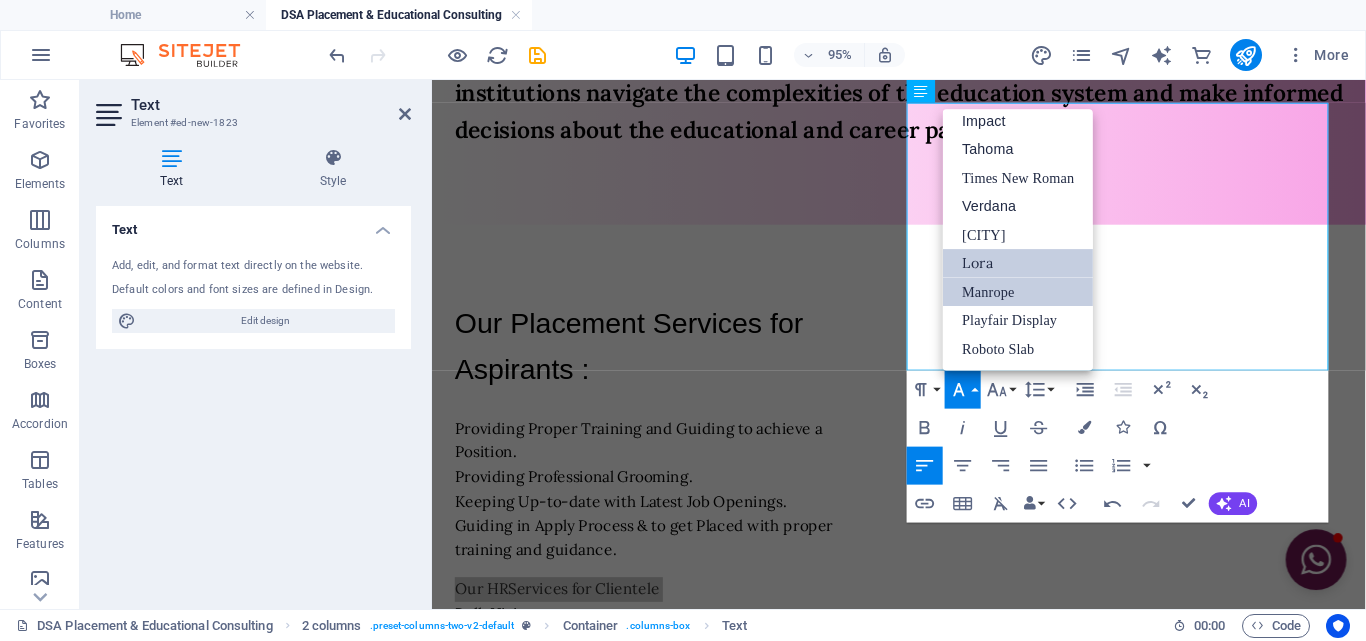 scroll, scrollTop: 71, scrollLeft: 0, axis: vertical 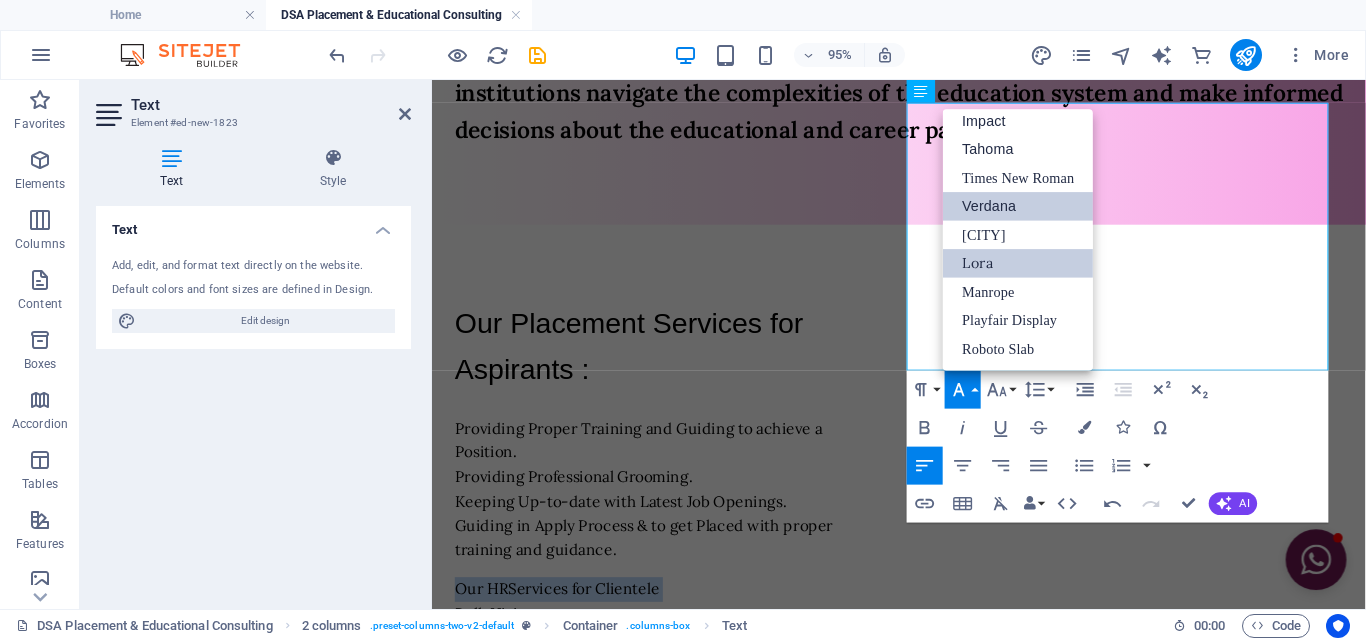click on "Verdana" at bounding box center (1018, 206) 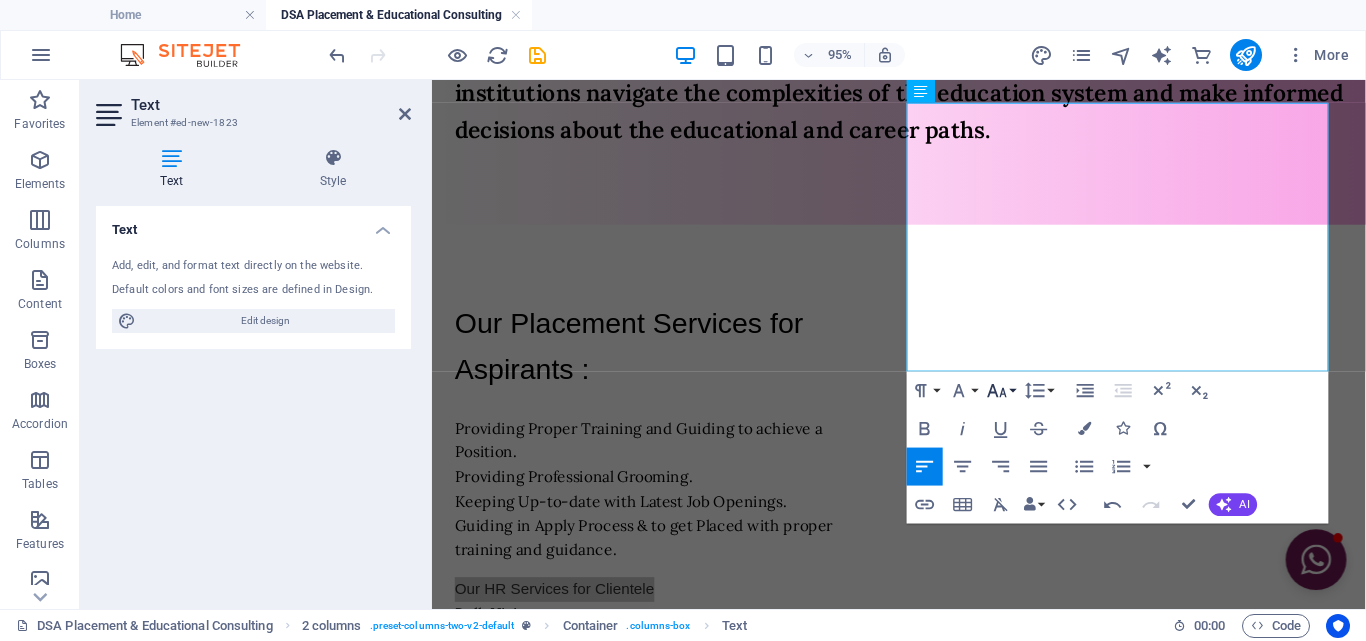 click 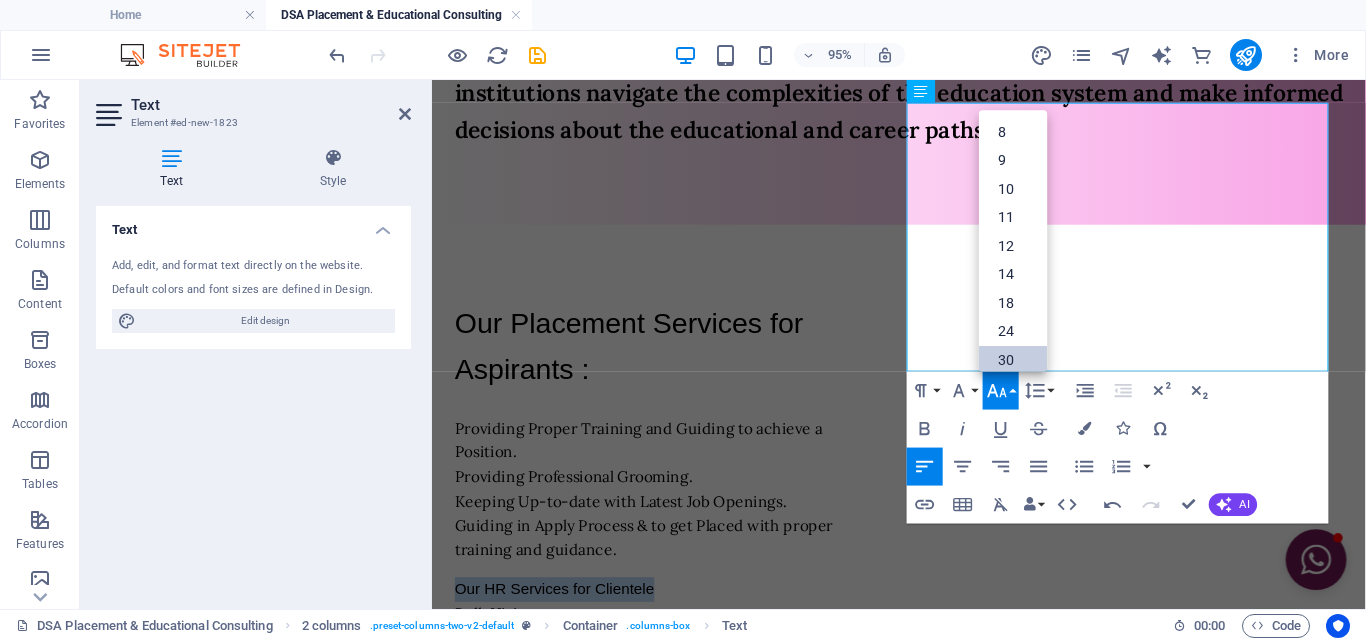 click on "30" at bounding box center [1013, 360] 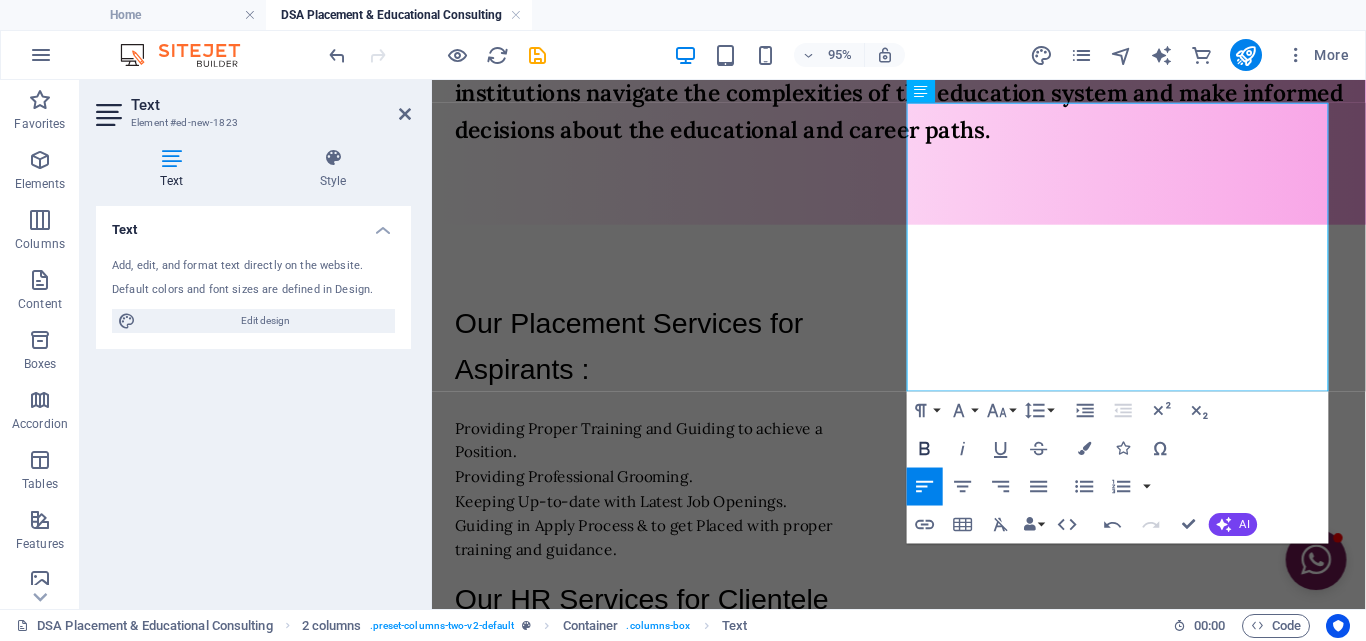 click 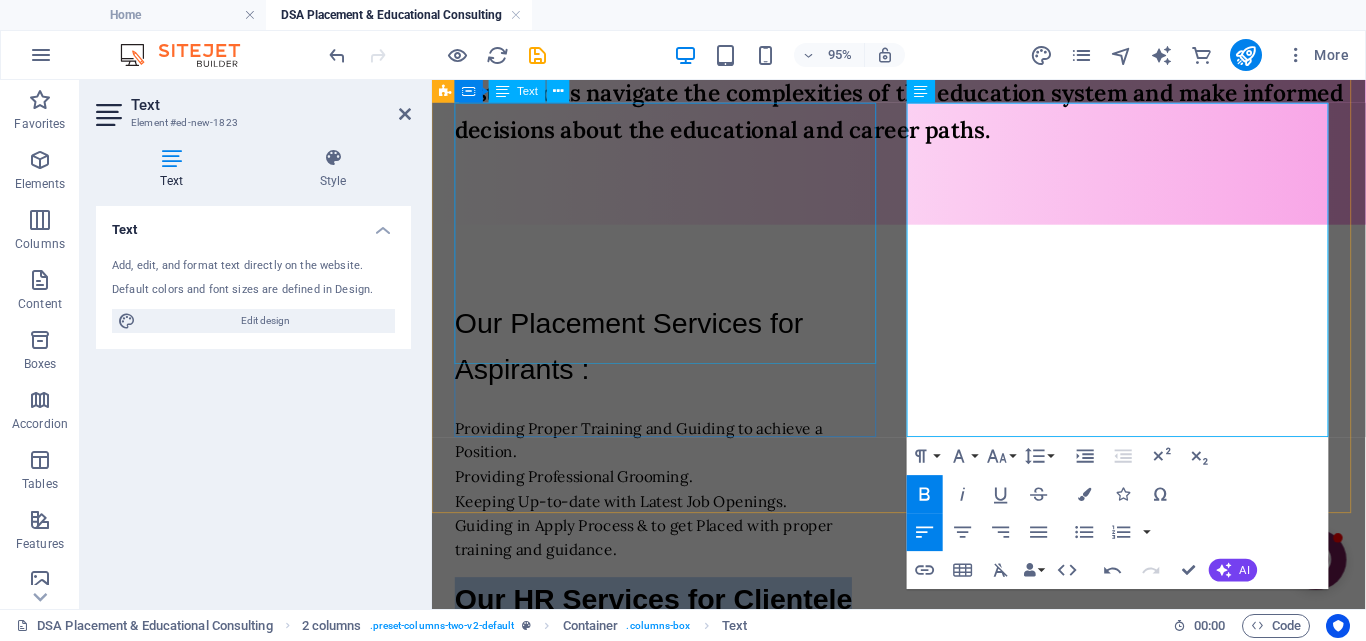 click on "Our Placement Services for Aspirants : Providing Proper Training and Guiding to achieve a Position. Providing Professional Grooming. Keeping Up-to-date with Latest Job Openings. Guiding in Apply Process & to get Placed with proper training and guidance." at bounding box center (682, 449) 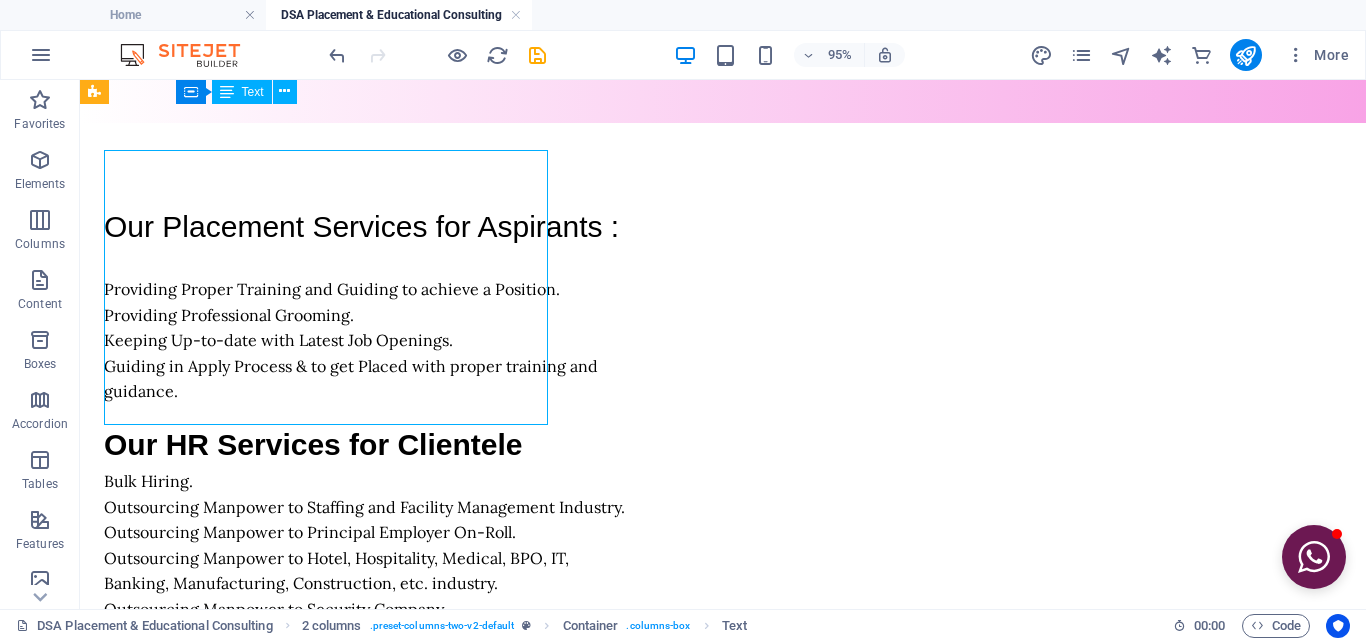scroll, scrollTop: 1488, scrollLeft: 0, axis: vertical 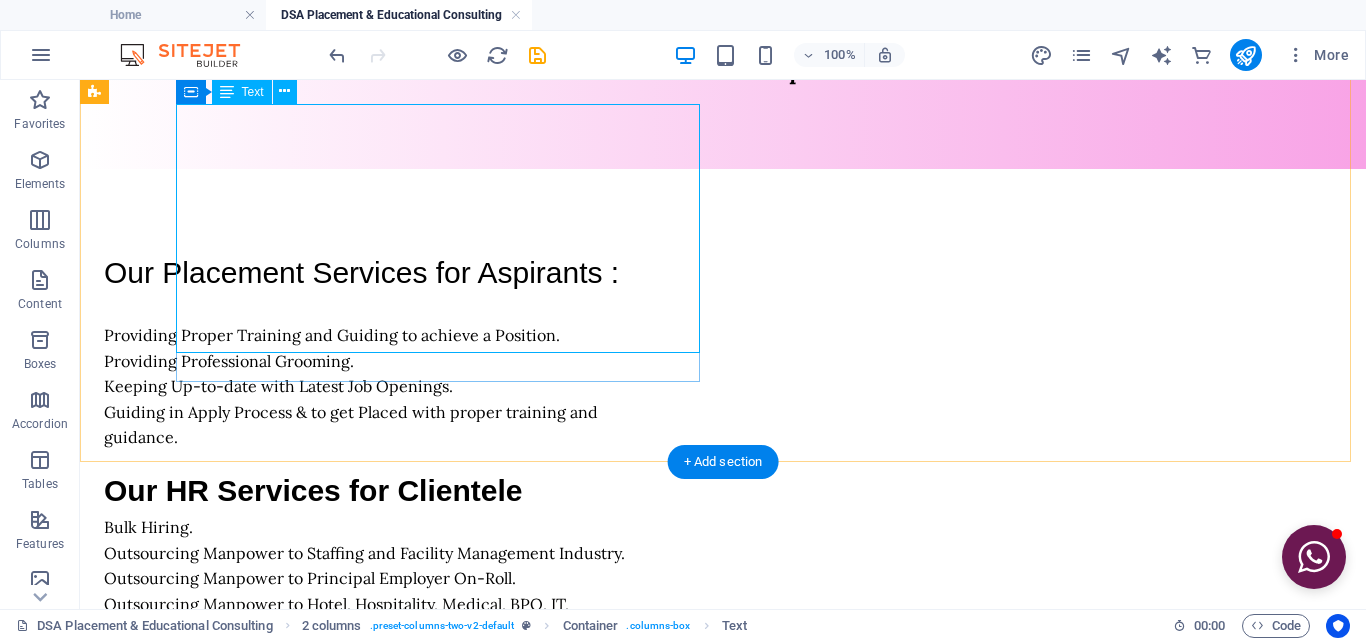 click on "Our Placement Services for Aspirants : Providing Proper Training and Guiding to achieve a Position. Providing Professional Grooming. Keeping Up-to-date with Latest Job Openings. Guiding in Apply Process & to get Placed with proper training and guidance." at bounding box center [366, 350] 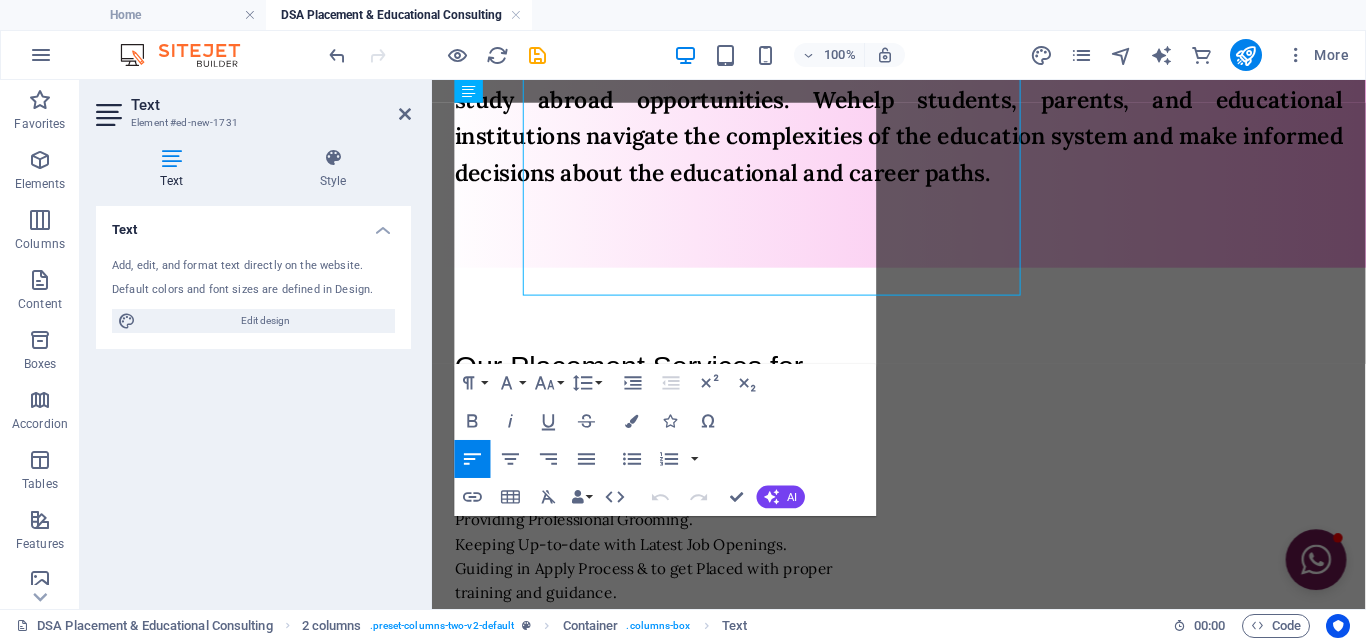 scroll, scrollTop: 1534, scrollLeft: 0, axis: vertical 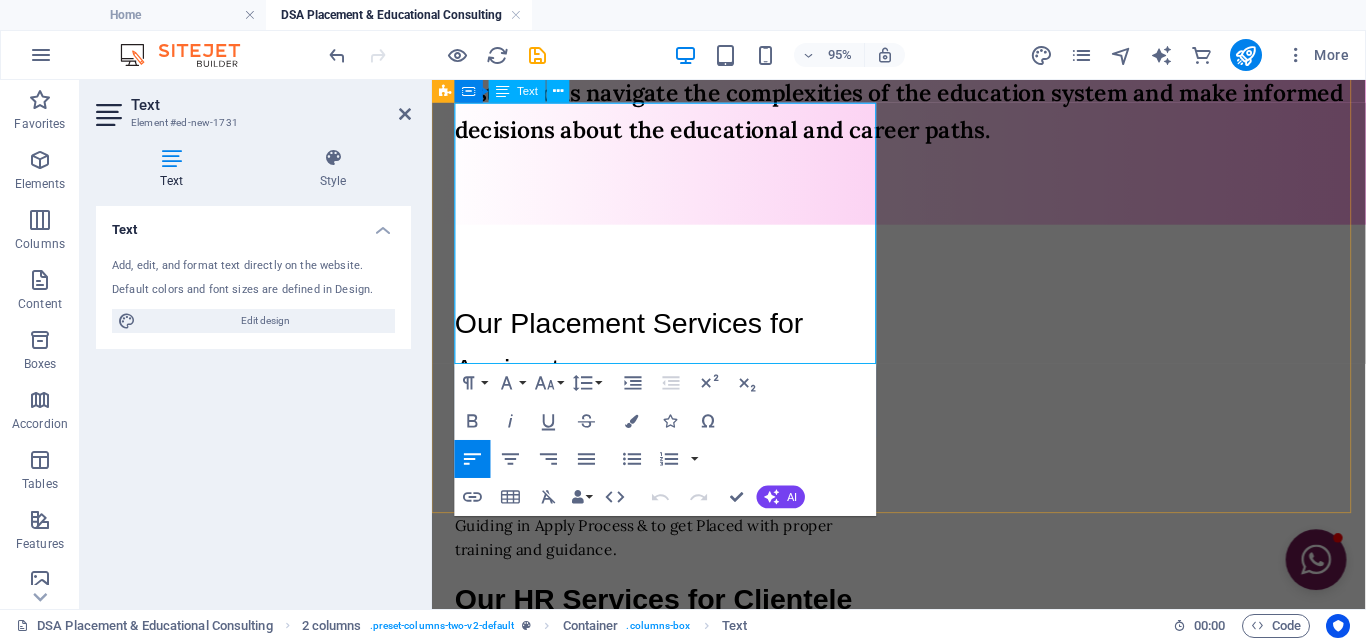 click on "Our Placement Services for Aspirants :" at bounding box center (639, 359) 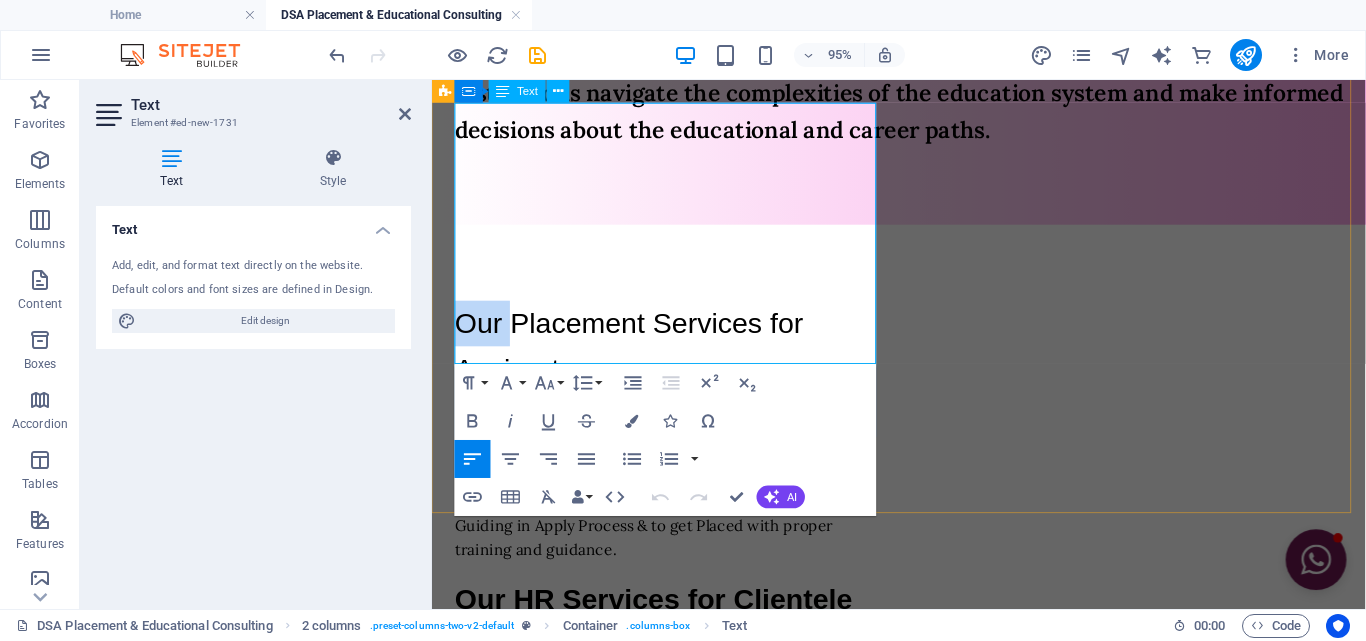 click on "Our Placement Services for Aspirants :" at bounding box center (639, 359) 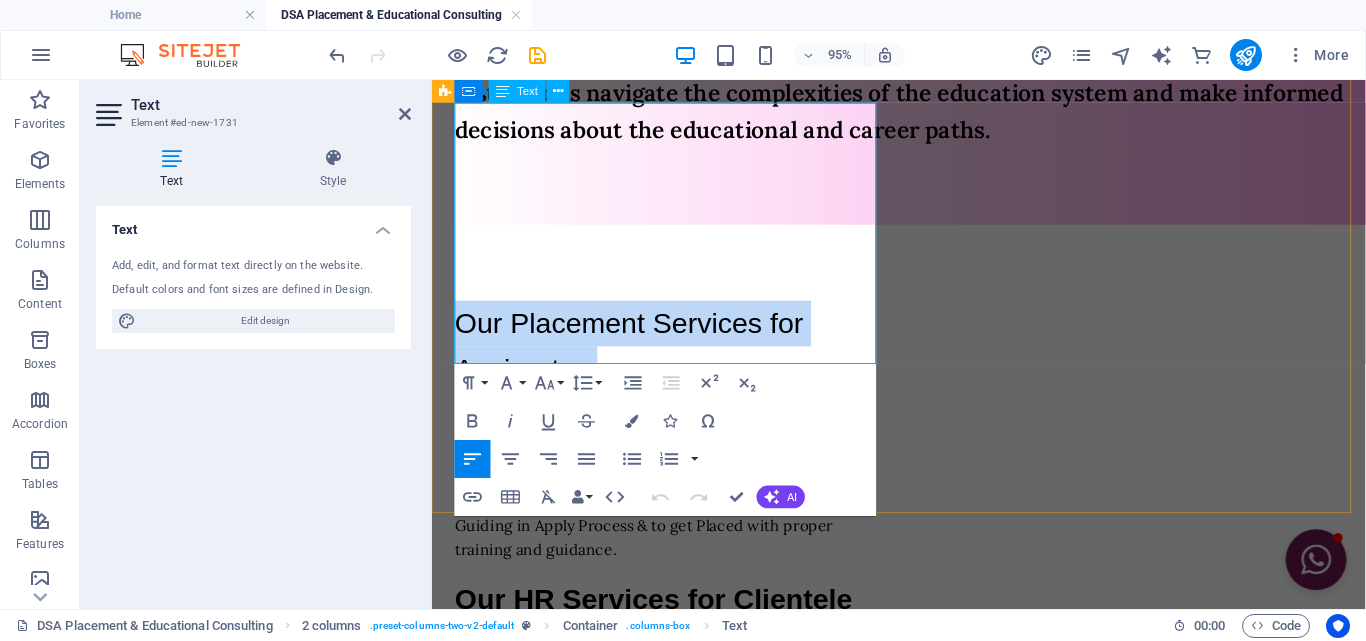 click on "Our Placement Services for Aspirants :" at bounding box center (639, 359) 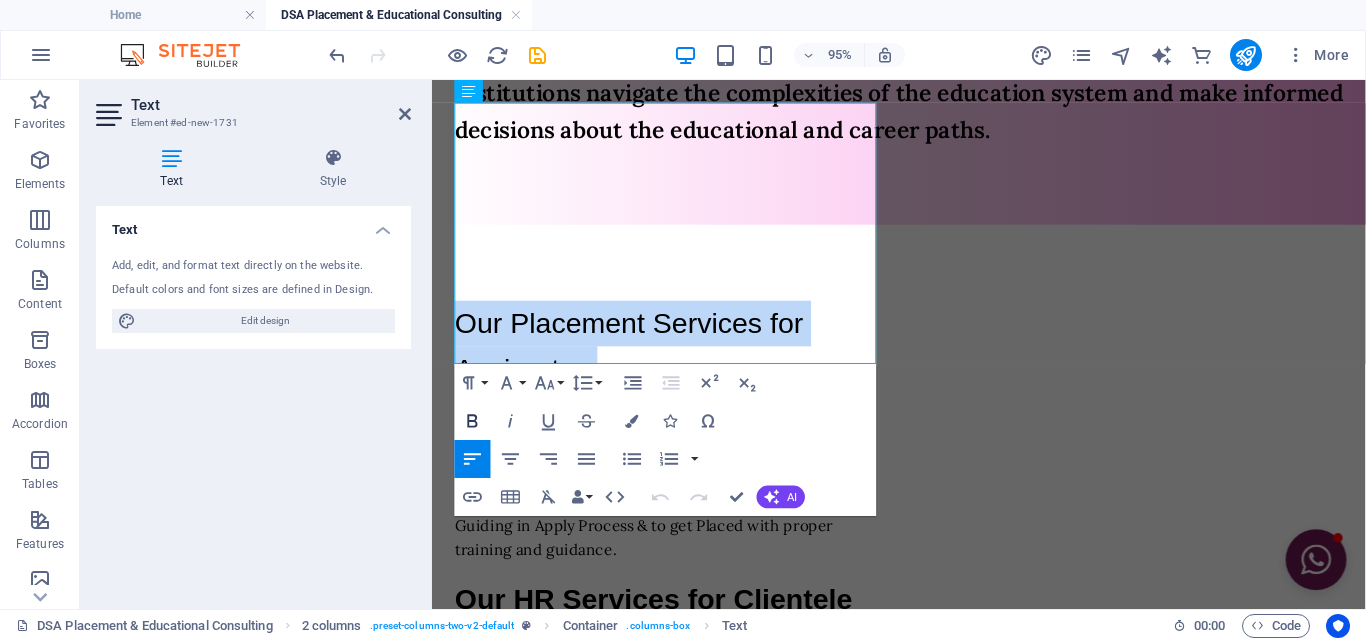 click 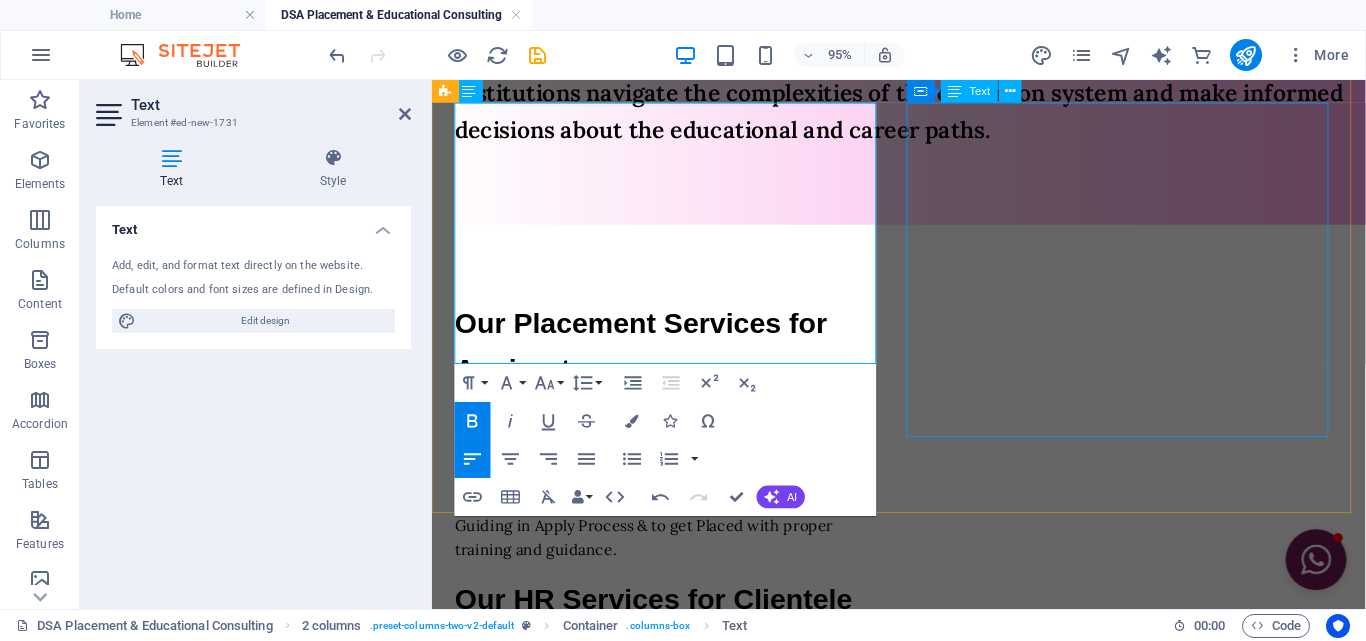 click on "Our HR Services for Clientele Bulk Hiring. Outsourcing Manpower to Staffing and Facility Management Industry. Outsourcing Manpower to Principal Employer On-Roll. Outsourcing Manpower to Hotel, Hospitality, Medical, BPO, IT, Banking, Manufacturing, Construction, etc. industry. Outsourcing Manpower to Security Company. Act as Sub-Contractor. Sourcing Students to Apprenticeship TPA. Outsourcing Manpower for Overseas Industry." at bounding box center [682, 755] 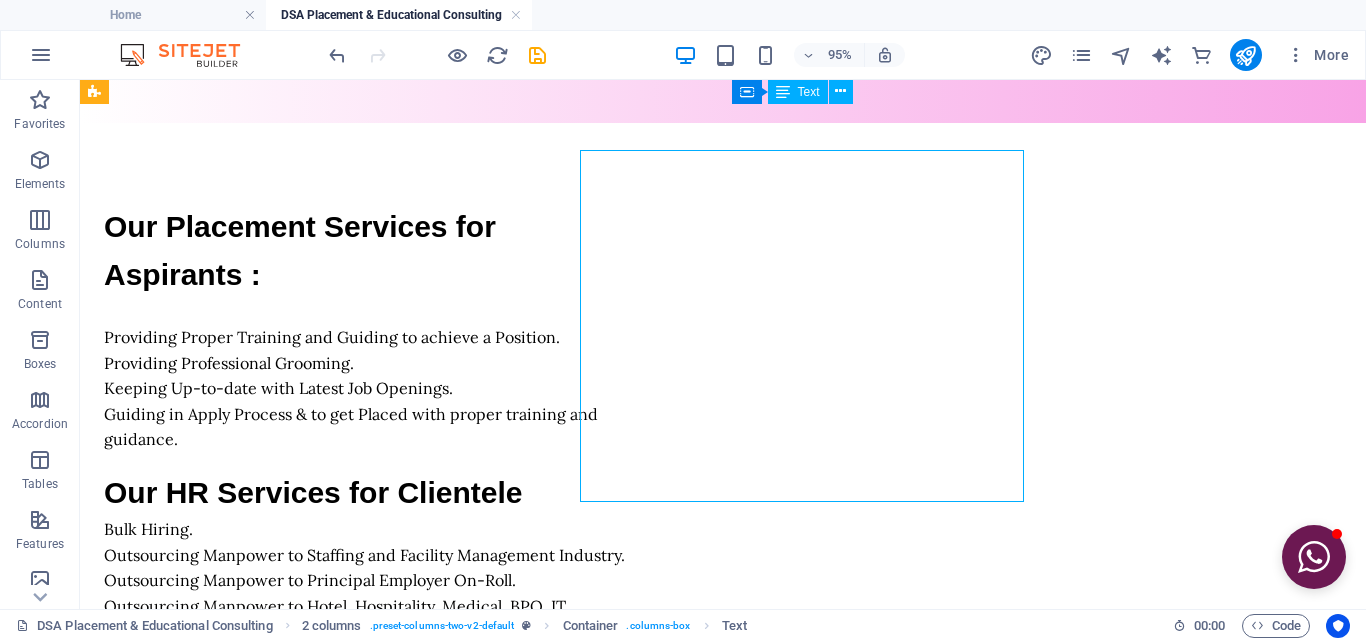 scroll, scrollTop: 1488, scrollLeft: 0, axis: vertical 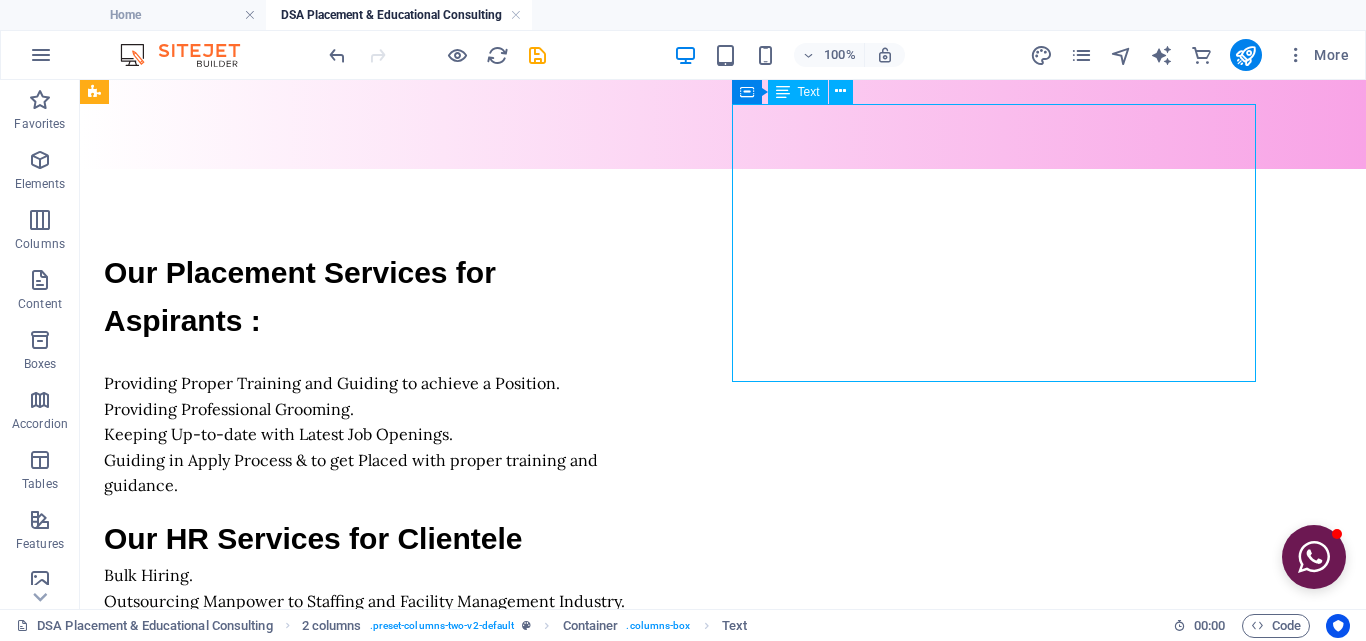 click on "Our HR Services for Clientele Bulk Hiring. Outsourcing Manpower to Staffing and Facility Management Industry. Outsourcing Manpower to Principal Employer On-Roll. Outsourcing Manpower to Hotel, Hospitality, Medical, BPO, IT, Banking, Manufacturing, Construction, etc. industry. Outsourcing Manpower to Security Company. Act as Sub-Contractor. Sourcing Students to Apprenticeship TPA. Outsourcing Manpower for Overseas Industry." at bounding box center [366, 654] 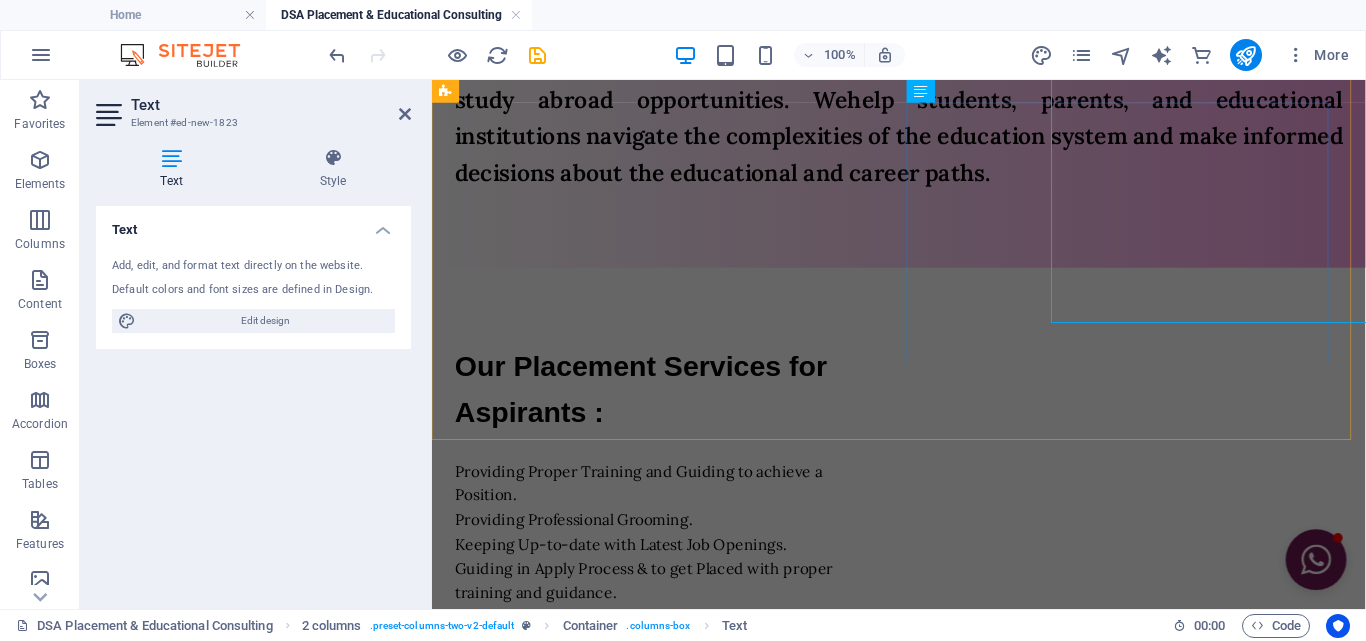 scroll, scrollTop: 1534, scrollLeft: 0, axis: vertical 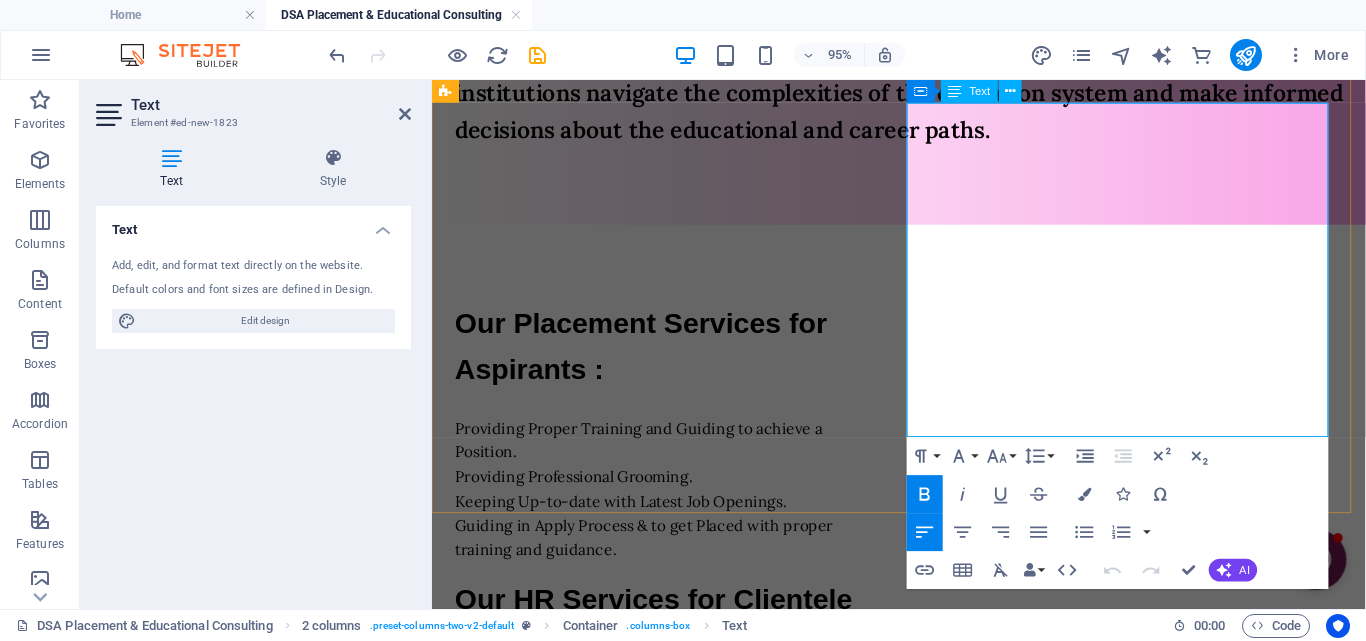 click on "Our HR Services for Clientele" at bounding box center [682, 627] 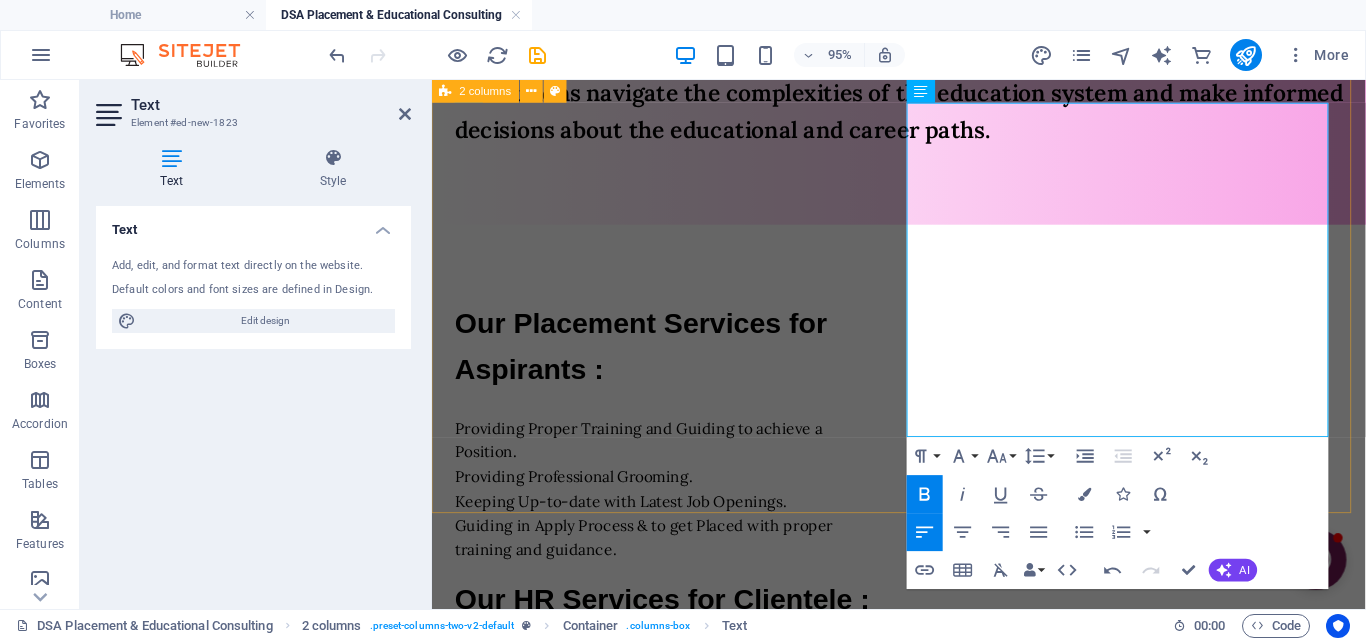 click on "Our Placement Services for Aspirants : Providing Proper Training and Guiding to achieve a Position. Providing Professional Grooming. Keeping Up-to-date with Latest Job Openings. Guiding in Apply Process & to get Placed with proper training and guidance. Our HR Services for Clientele : Bulk Hiring. Outsourcing Manpower to Staffing and Facility Management Industry. Outsourcing Manpower to Principal Employer On-Roll. Outsourcing Manpower to Hotel, Hospitality, Medical, BPO, IT, Banking, Manufacturing, Construction, etc. industry. Outsourcing Manpower to Security Company. Act as Sub-Contractor. Sourcing Students to Apprenticeship TPA. Outsourcing Manpower for Overseas Industry." at bounding box center [923, 609] 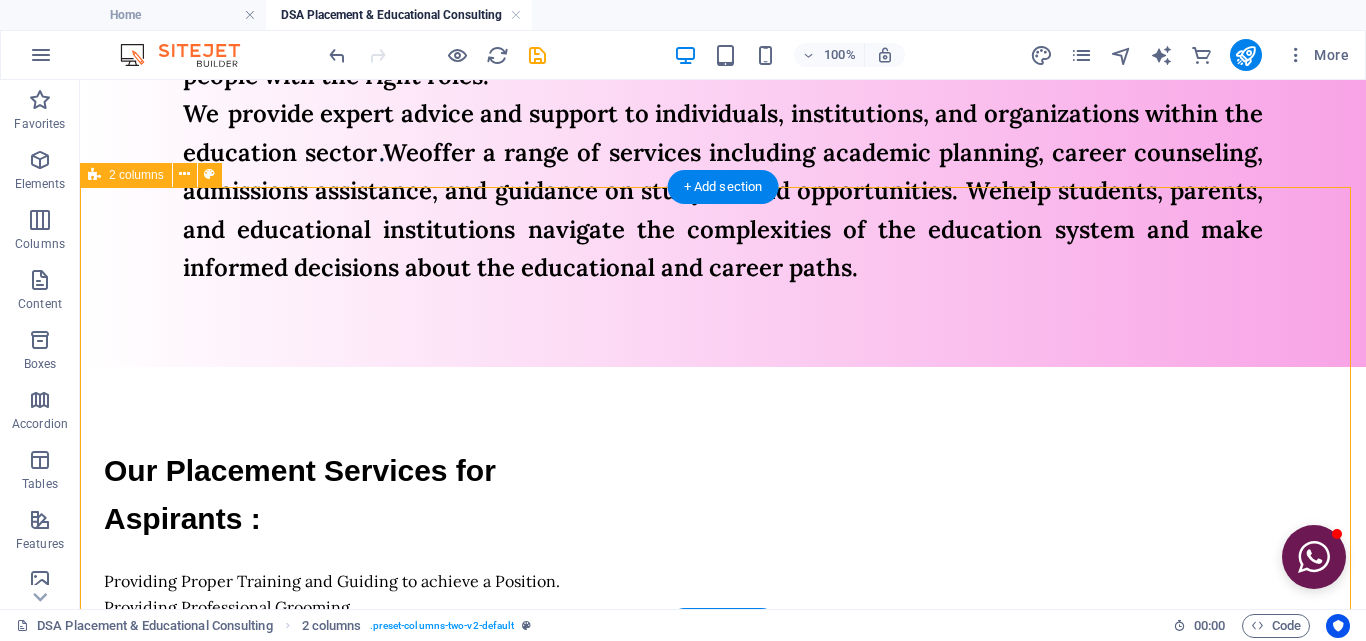 scroll, scrollTop: 1288, scrollLeft: 0, axis: vertical 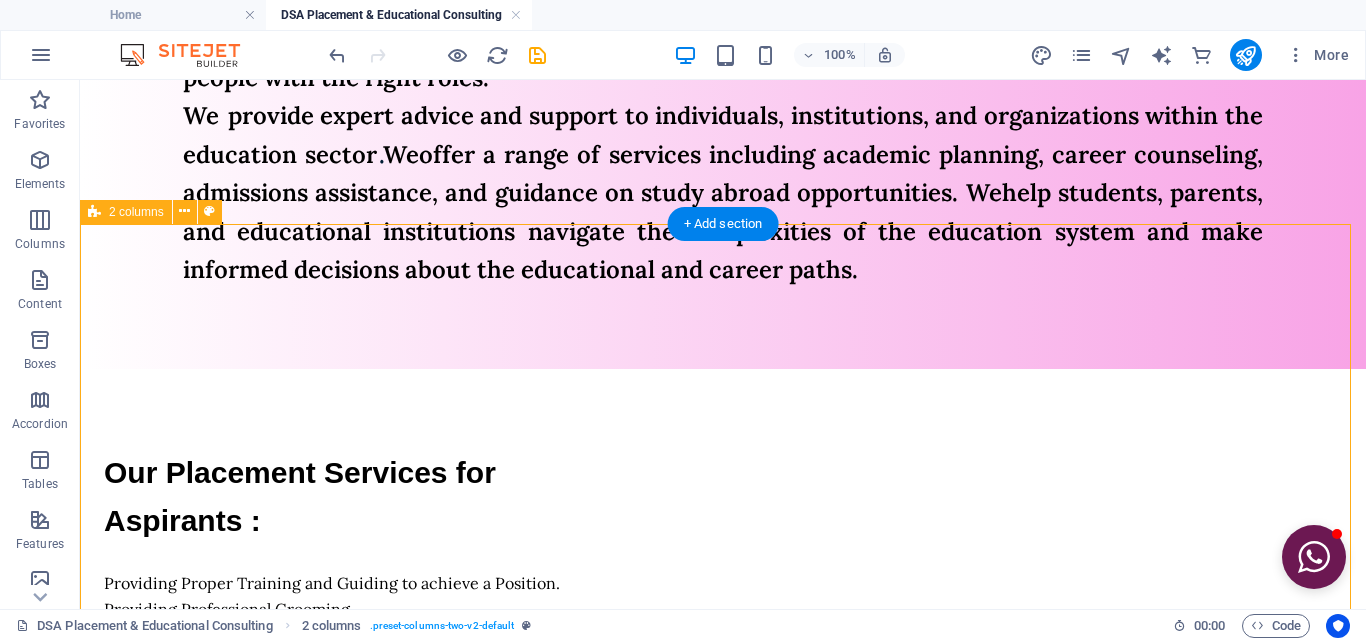 click on "Our Placement Services for Aspirants : Providing Proper Training and Guiding to achieve a Position. Providing Professional Grooming. Keeping Up-to-date with Latest Job Openings. Guiding in Apply Process & to get Placed with proper training and guidance. Our HR Services for Clientele : Bulk Hiring. Outsourcing Manpower to Staffing and Facility Management Industry. Outsourcing Manpower to Principal Employer On-Roll. Outsourcing Manpower to Hotel, Hospitality, Medical, BPO, IT, Banking, Manufacturing, Construction, etc. industry. Outsourcing Manpower to Security Company. Act as Sub-Contractor. Sourcing Students to Apprenticeship TPA. Outsourcing Manpower for Overseas Industry." at bounding box center (723, 721) 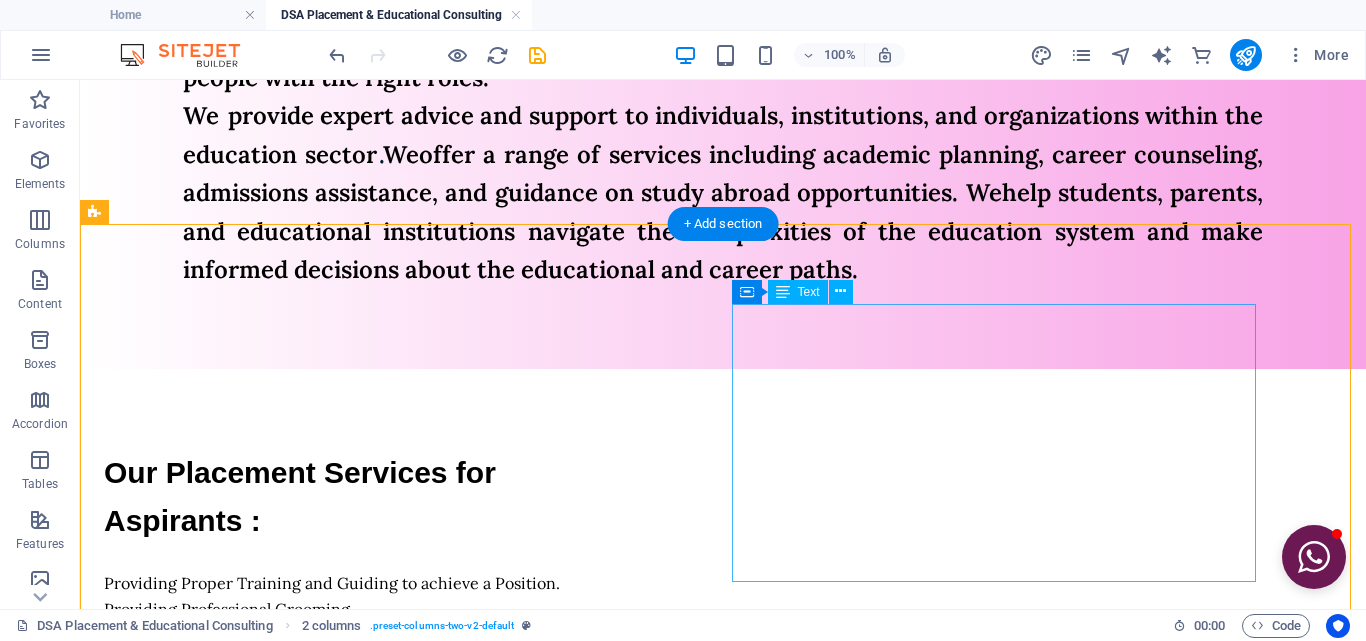 click on "Our HR Services for Clientele : Bulk Hiring. Outsourcing Manpower to Staffing and Facility Management Industry. Outsourcing Manpower to Principal Employer On-Roll. Outsourcing Manpower to Hotel, Hospitality, Medical, BPO, IT, Banking, Manufacturing, Construction, etc. industry. Outsourcing Manpower to Security Company. Act as Sub-Contractor. Sourcing Students to Apprenticeship TPA. Outsourcing Manpower for Overseas Industry." at bounding box center [366, 854] 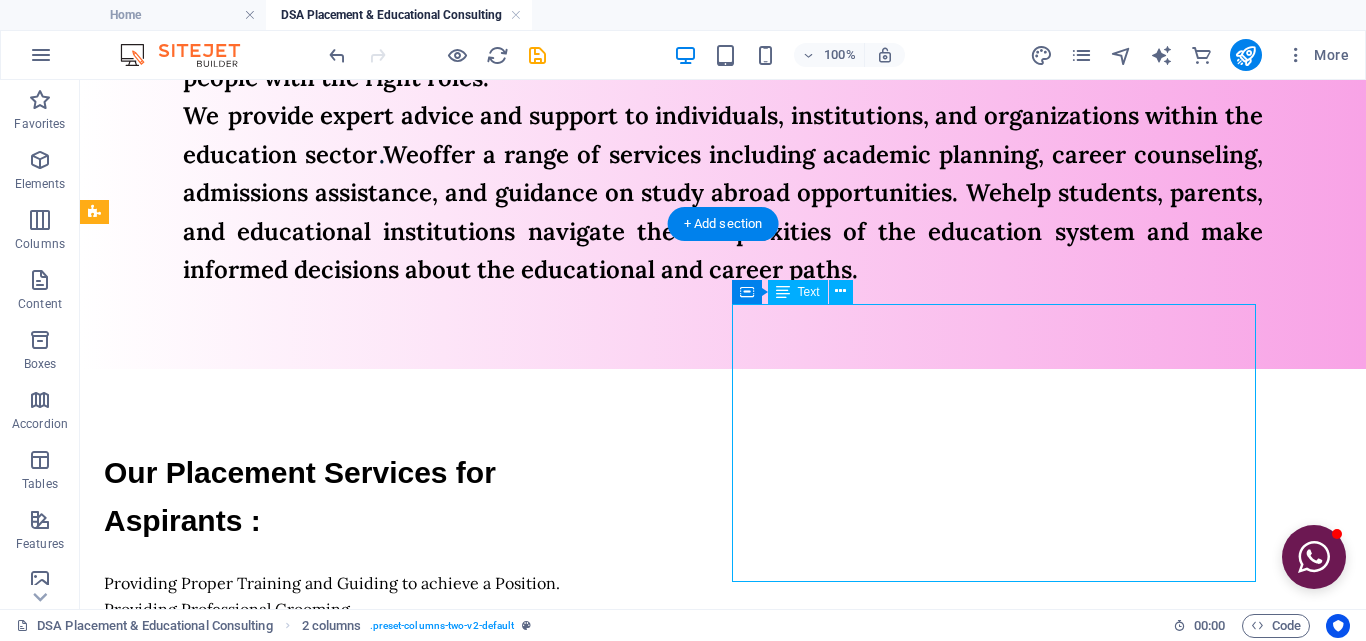 drag, startPoint x: 737, startPoint y: 364, endPoint x: 401, endPoint y: 377, distance: 336.2514 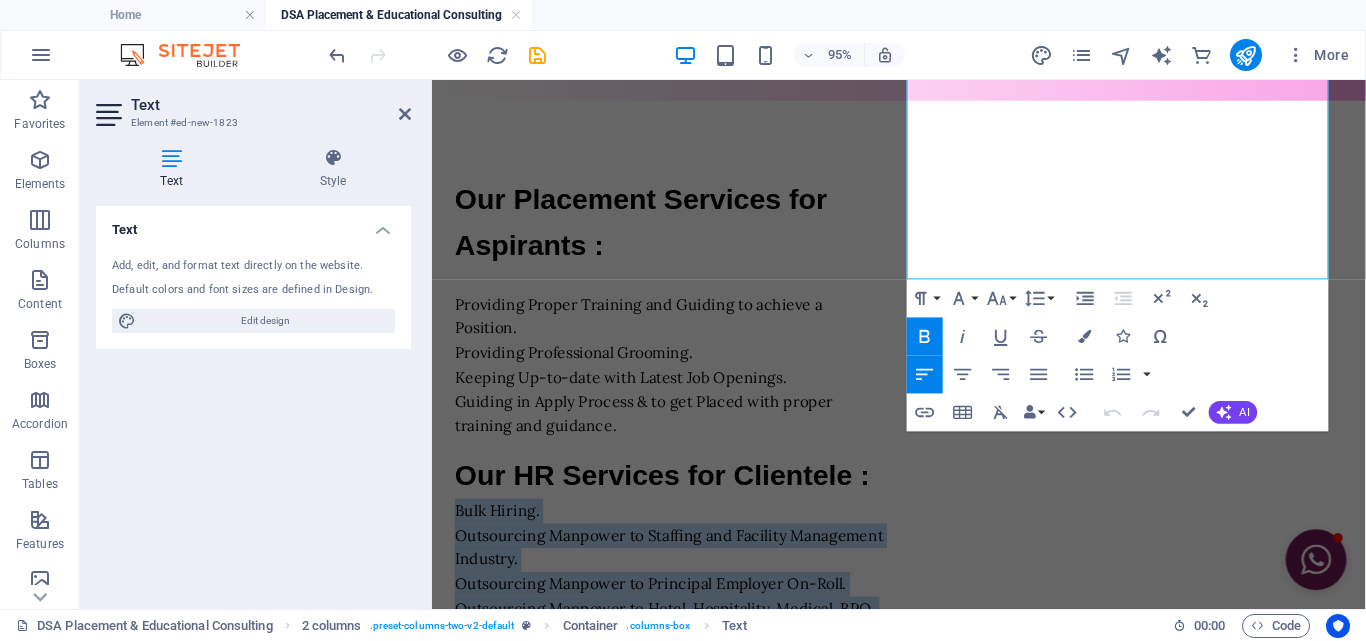 scroll, scrollTop: 1813, scrollLeft: 0, axis: vertical 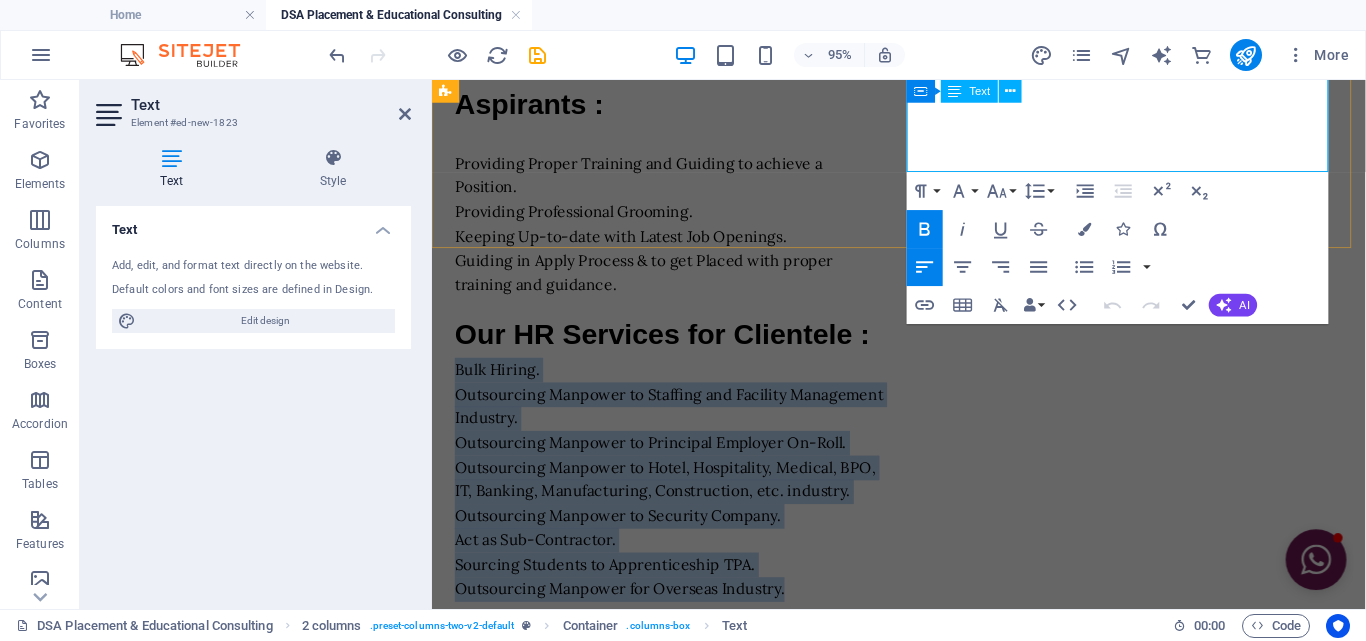 drag, startPoint x: 934, startPoint y: 415, endPoint x: 1298, endPoint y: 170, distance: 438.77216 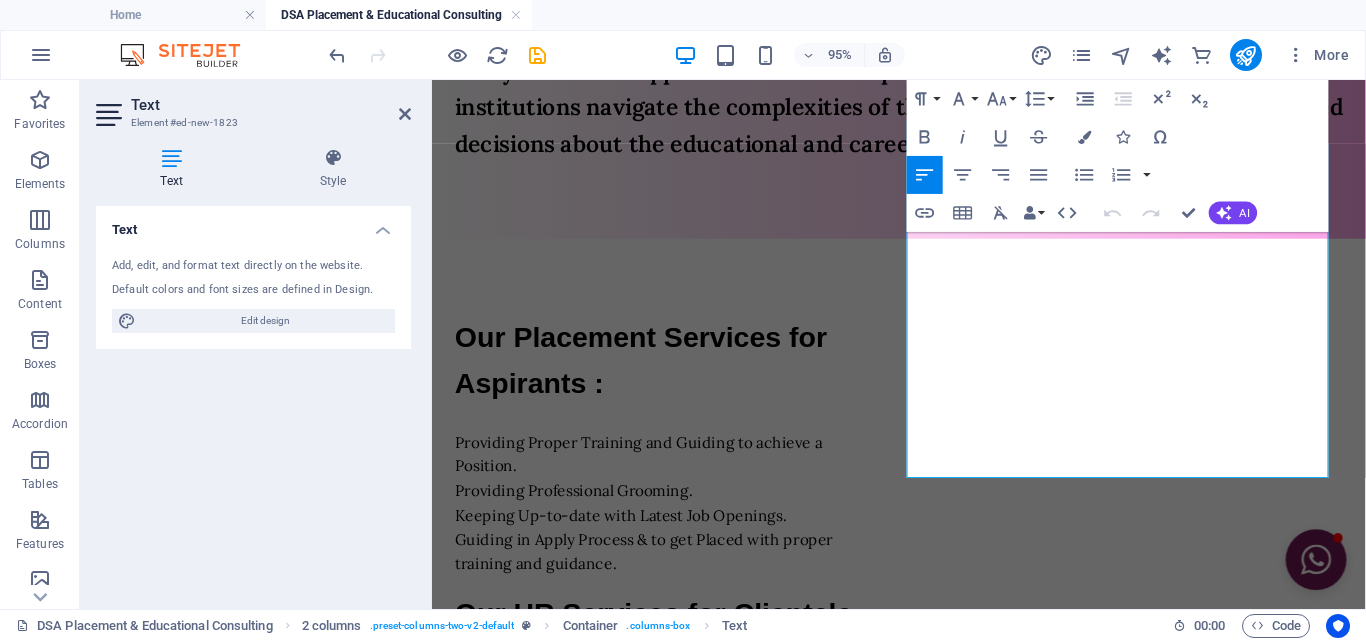 scroll, scrollTop: 1413, scrollLeft: 0, axis: vertical 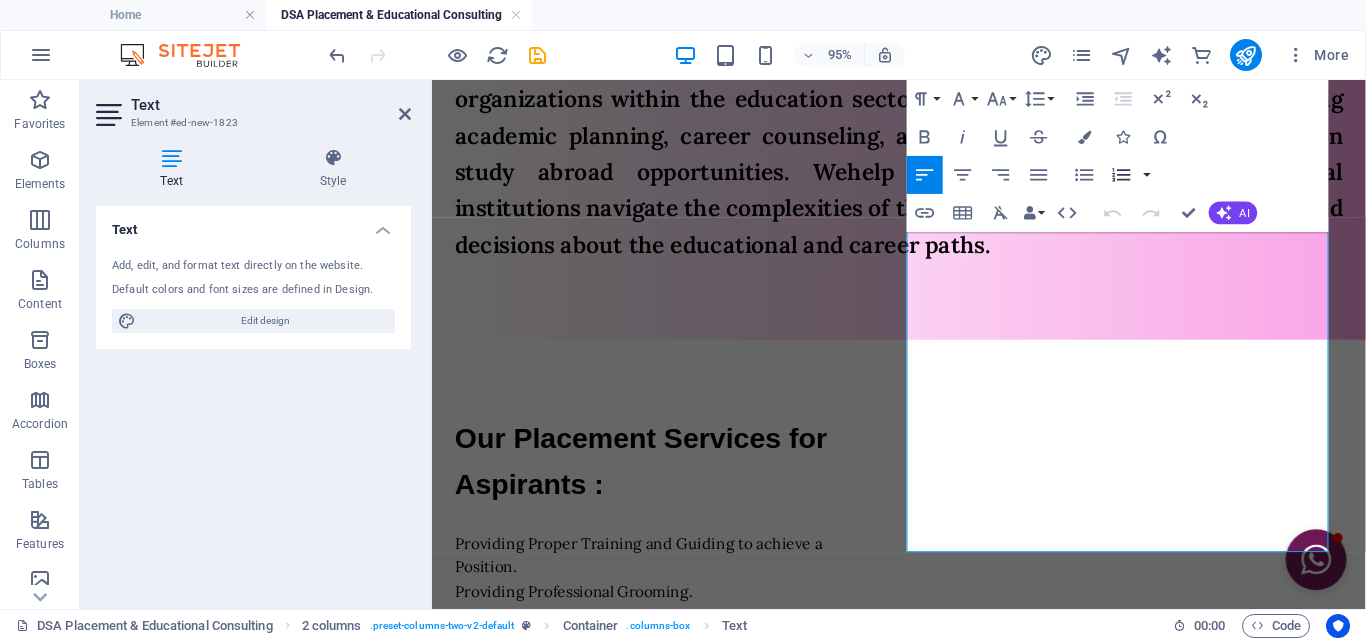 click at bounding box center (1147, 175) 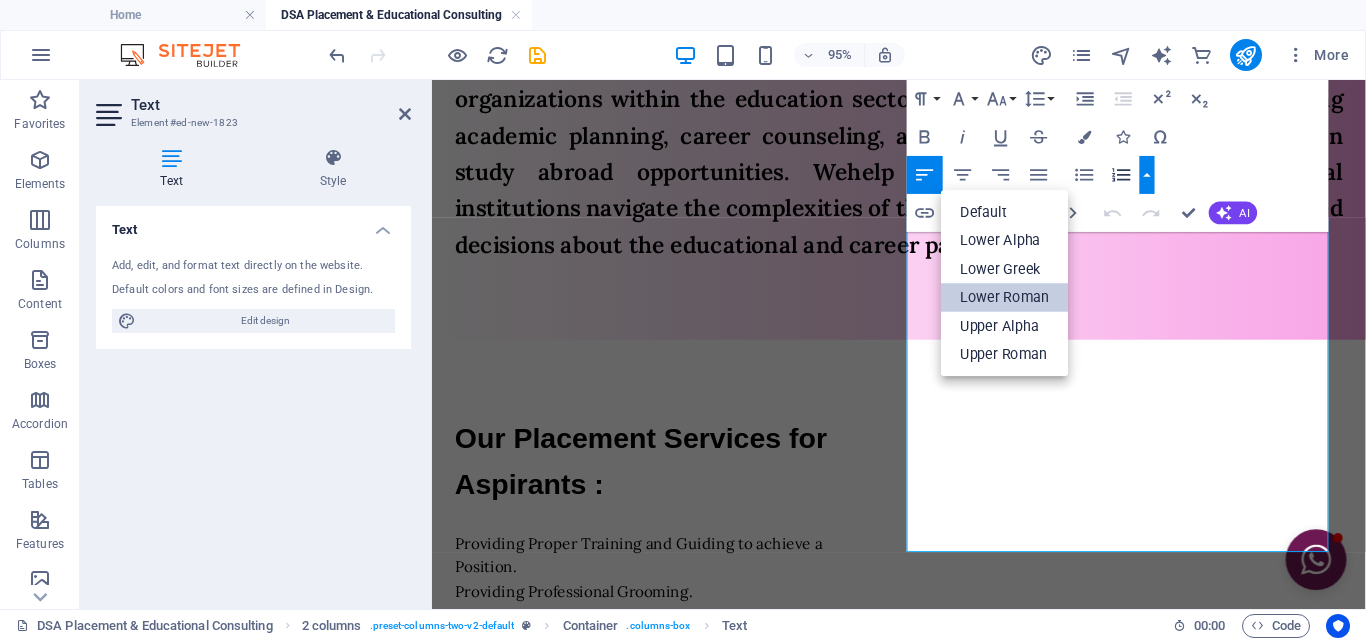 click on "Lower Roman" at bounding box center [1004, 297] 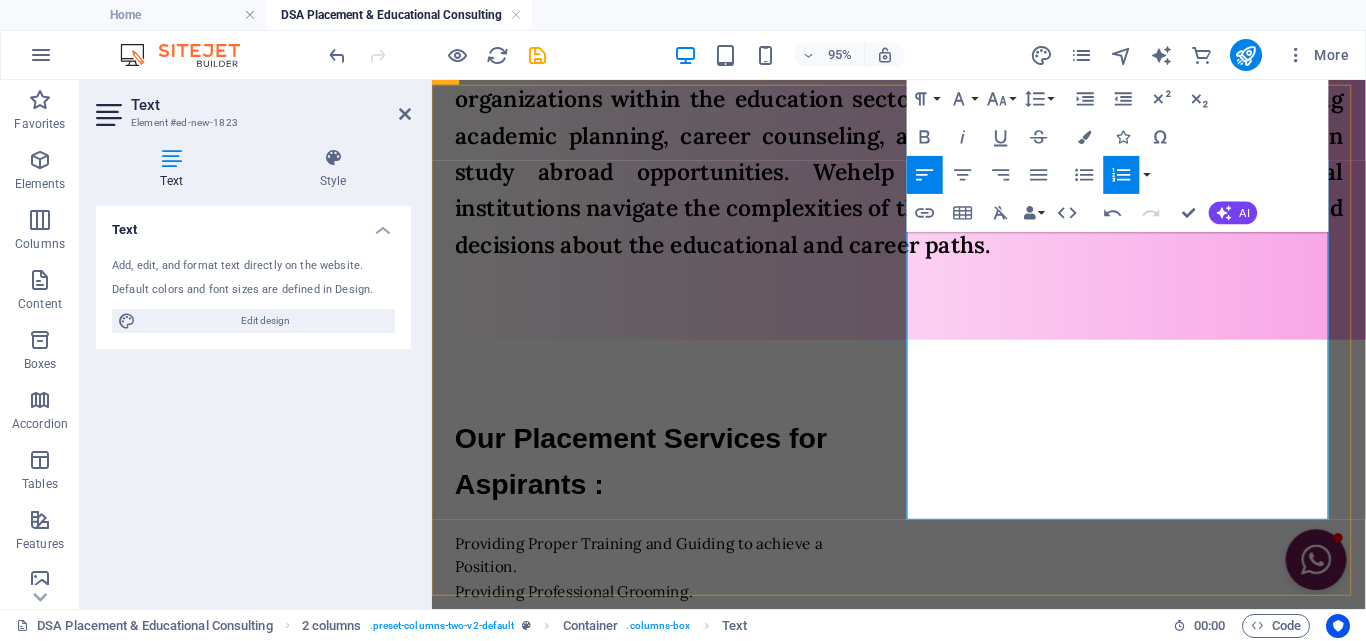 scroll, scrollTop: 1513, scrollLeft: 0, axis: vertical 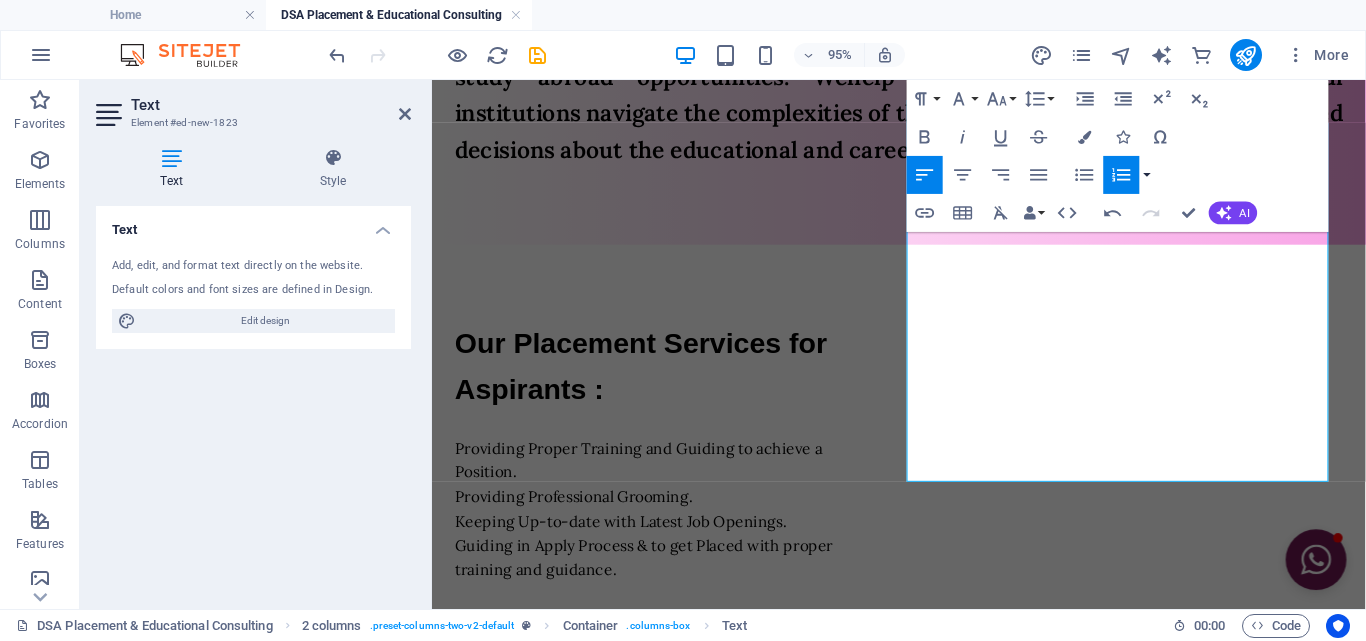 click at bounding box center [1147, 175] 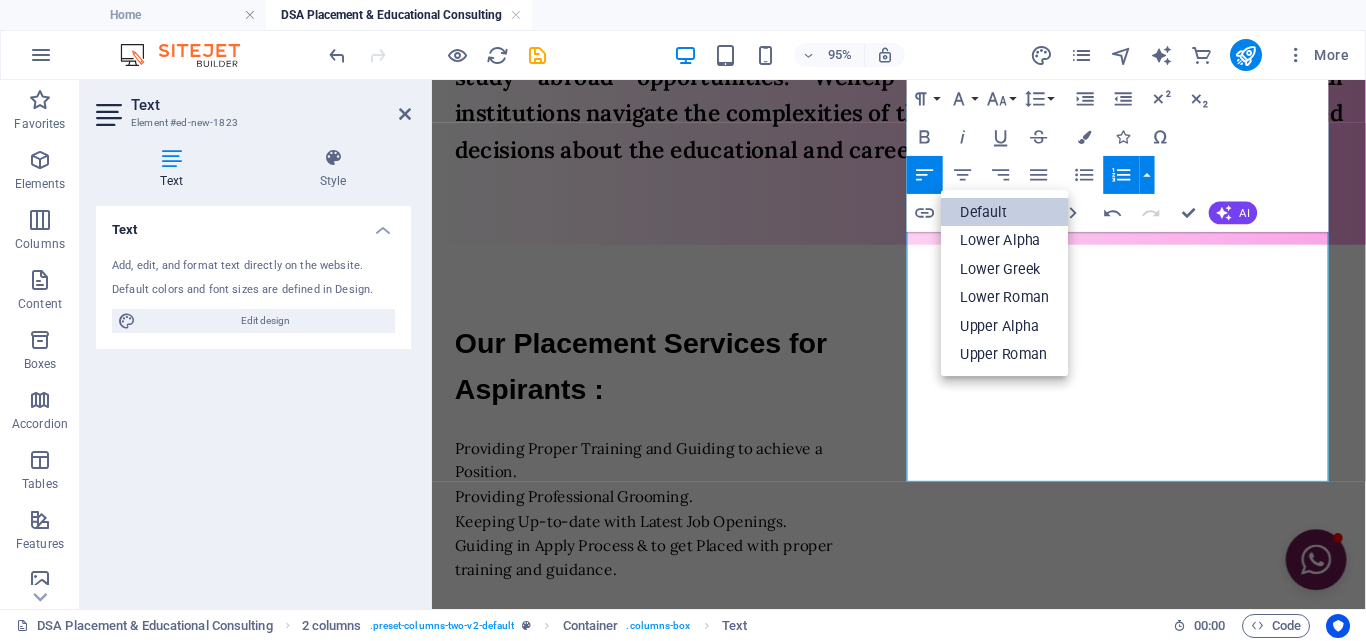 click on "Default" at bounding box center [1004, 212] 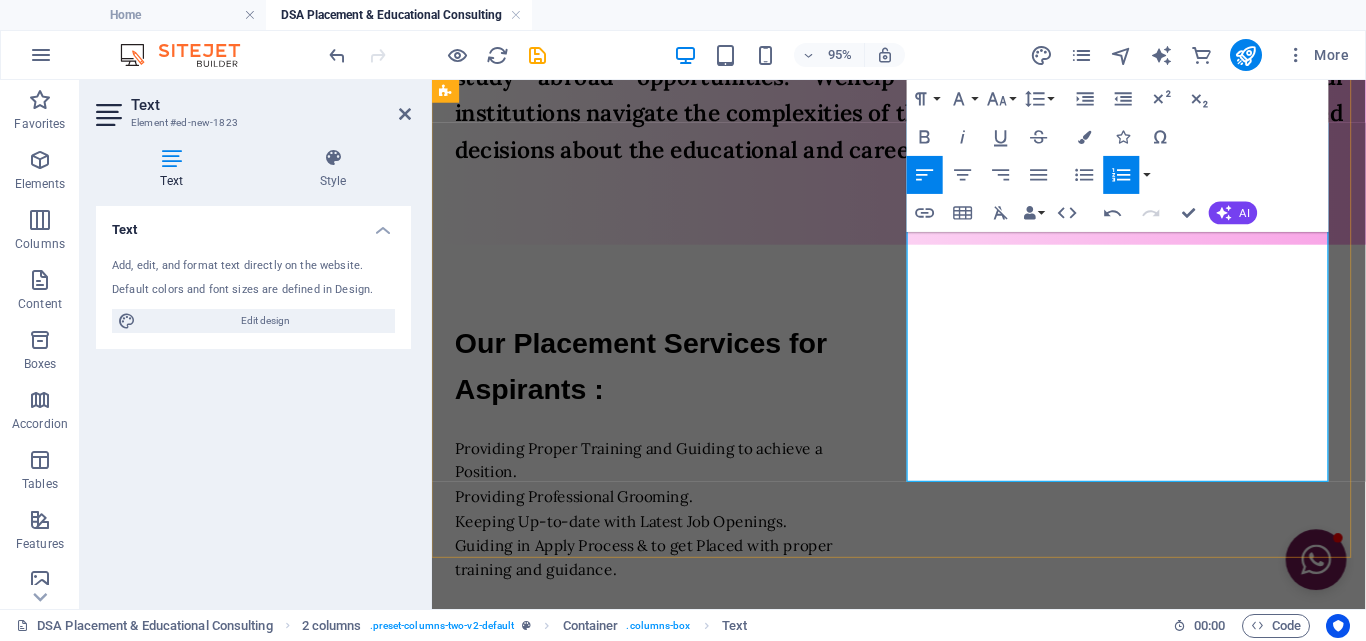 scroll, scrollTop: 1413, scrollLeft: 0, axis: vertical 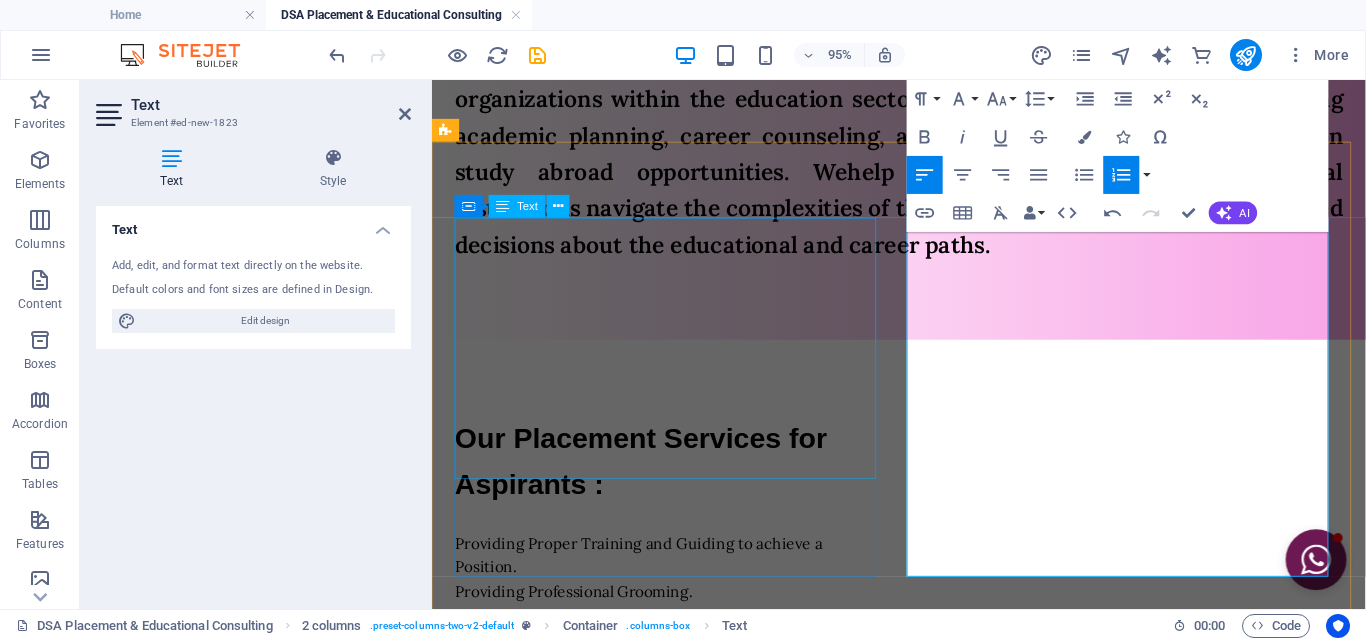 click on "Our Placement Services for Aspirants : Providing Proper Training and Guiding to achieve a Position. Providing Professional Grooming. Keeping Up-to-date with Latest Job Openings. Guiding in Apply Process & to get Placed with proper training and guidance." at bounding box center [682, 570] 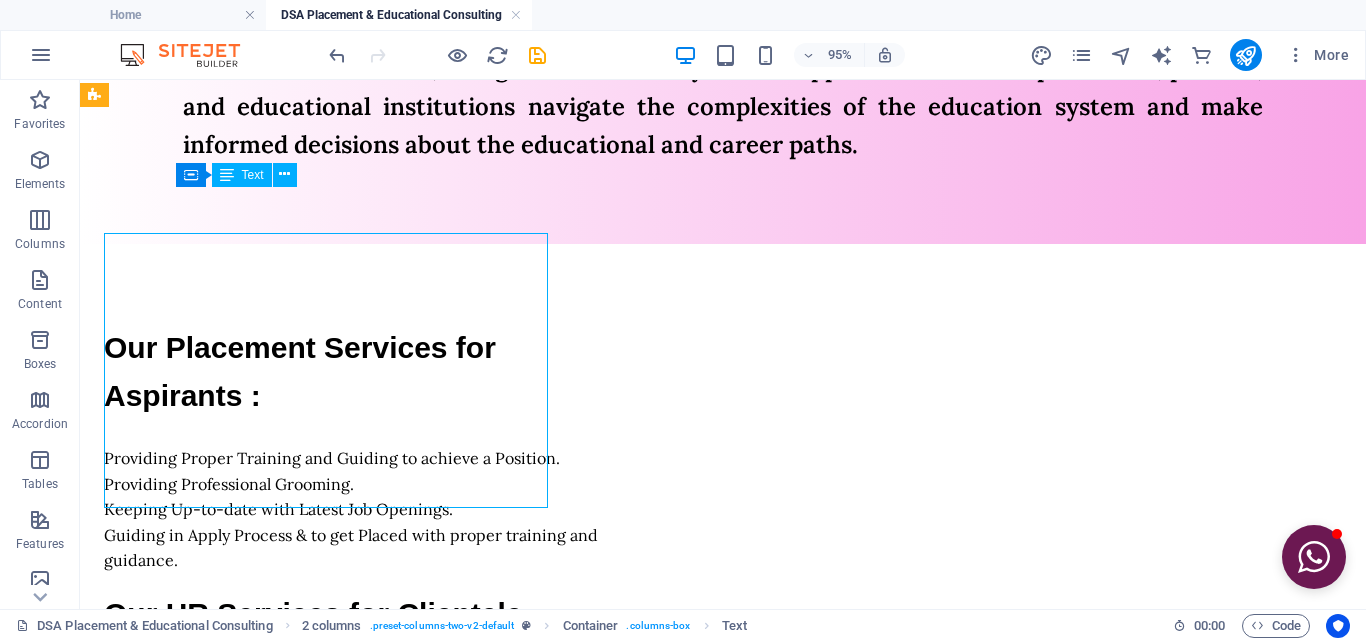 scroll, scrollTop: 1405, scrollLeft: 0, axis: vertical 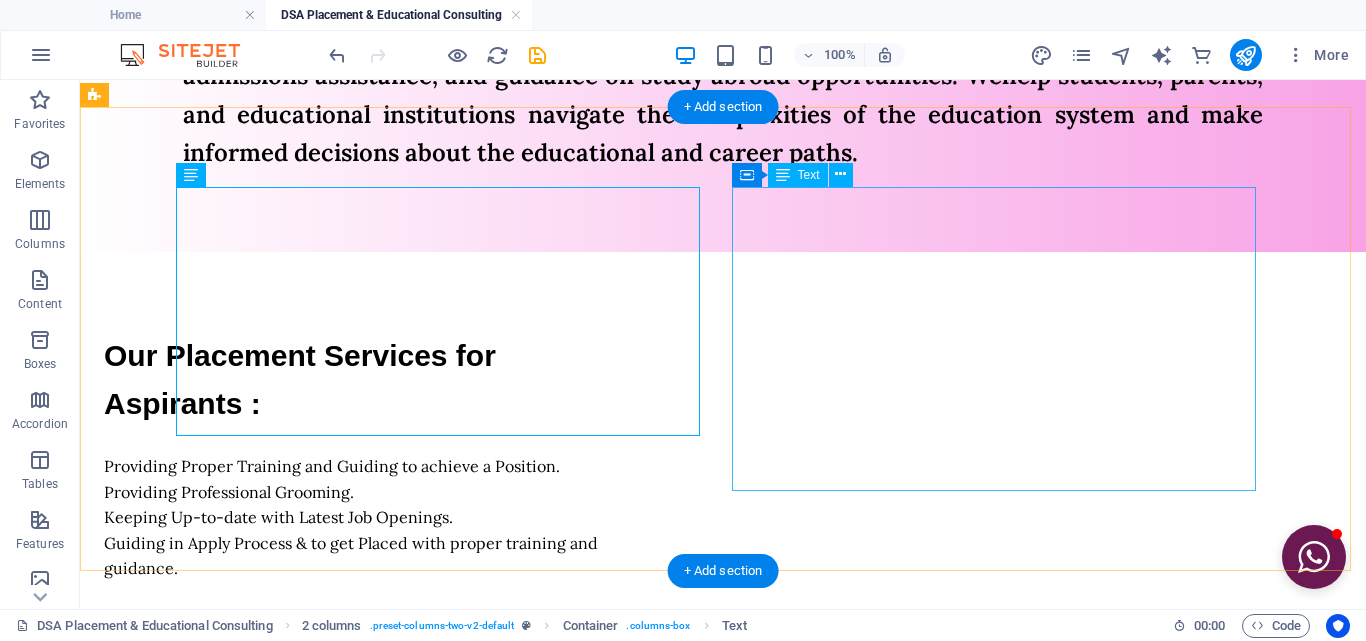 click on "Our Placement Services for Aspirants : Providing Proper Training and Guiding to achieve a Position. Providing Professional Grooming. Keeping Up-to-date with Latest Job Openings. Guiding in Apply Process & to get Placed with proper training and guidance. Our HR Services for Clientele : Bulk Hiring. Outsourcing Manpower to Staffing and Facility Management Industry. Outsourcing Manpower to Principal Employer On-Roll. Outsourcing Manpower to Hotel, Hospitality, Medical, BPO, IT, Banking, Manufacturing, Construction, etc. industry. Outsourcing Manpower to Security Company. Act as Sub-Contractor. Sourcing Students to Apprenticeship TPA. Outsourcing Manpower for Overseas Industry." at bounding box center [723, 617] 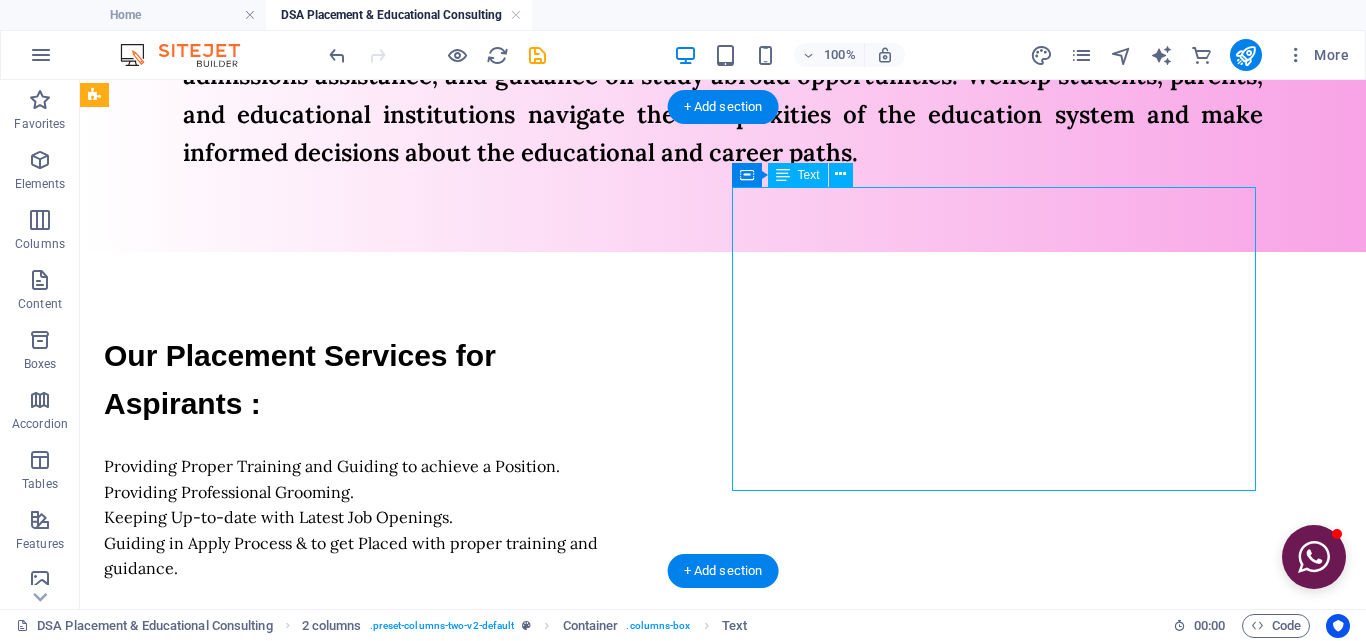 click on "Our HR Services for Clientele : Bulk Hiring. Outsourcing Manpower to Staffing and Facility Management Industry. Outsourcing Manpower to Principal Employer On-Roll. Outsourcing Manpower to Hotel, Hospitality, Medical, BPO, IT, Banking, Manufacturing, Construction, etc. industry. Outsourcing Manpower to Security Company. Act as Sub-Contractor. Sourcing Students to Apprenticeship TPA. Outsourcing Manpower for Overseas Industry." at bounding box center [366, 750] 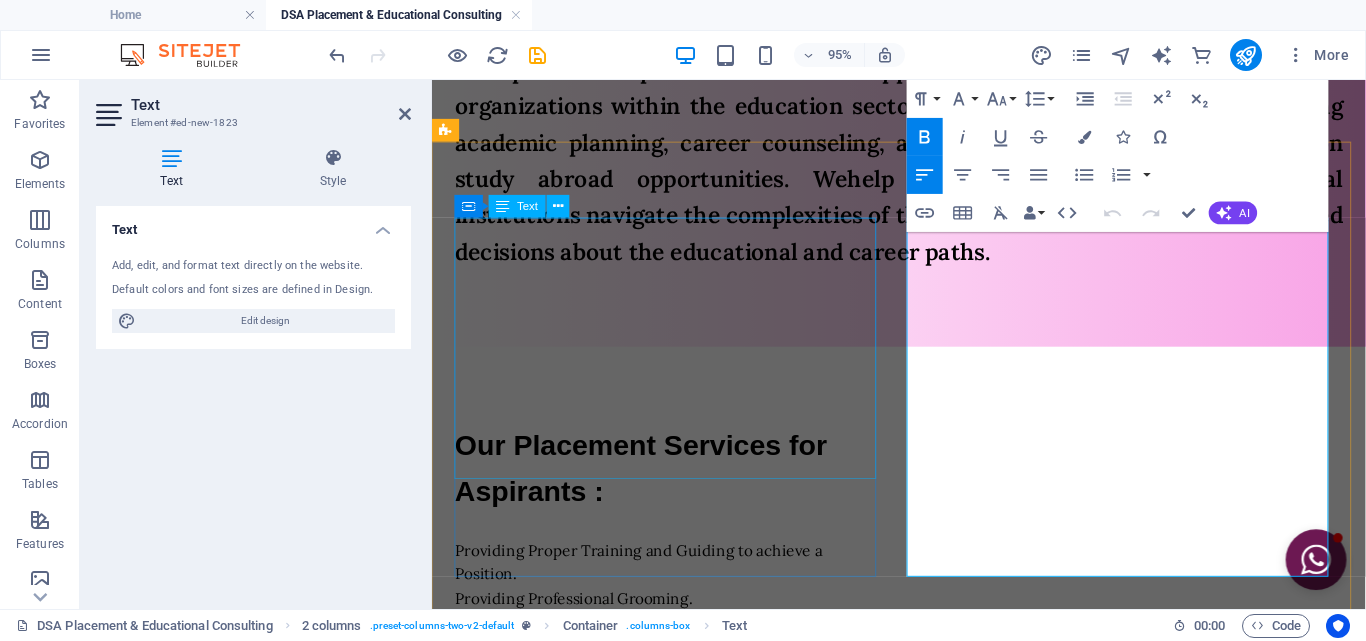 scroll, scrollTop: 1413, scrollLeft: 0, axis: vertical 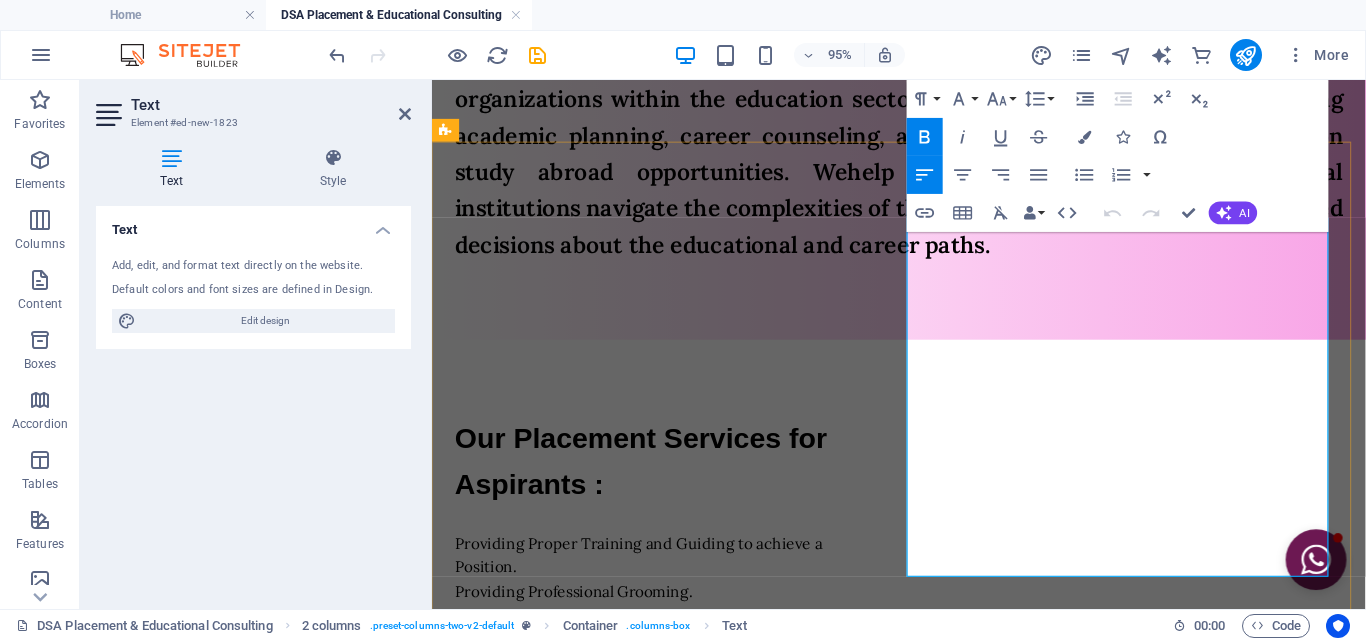click on "Outsourcing Manpower to Staffing and Facility Management Industry." at bounding box center (682, 823) 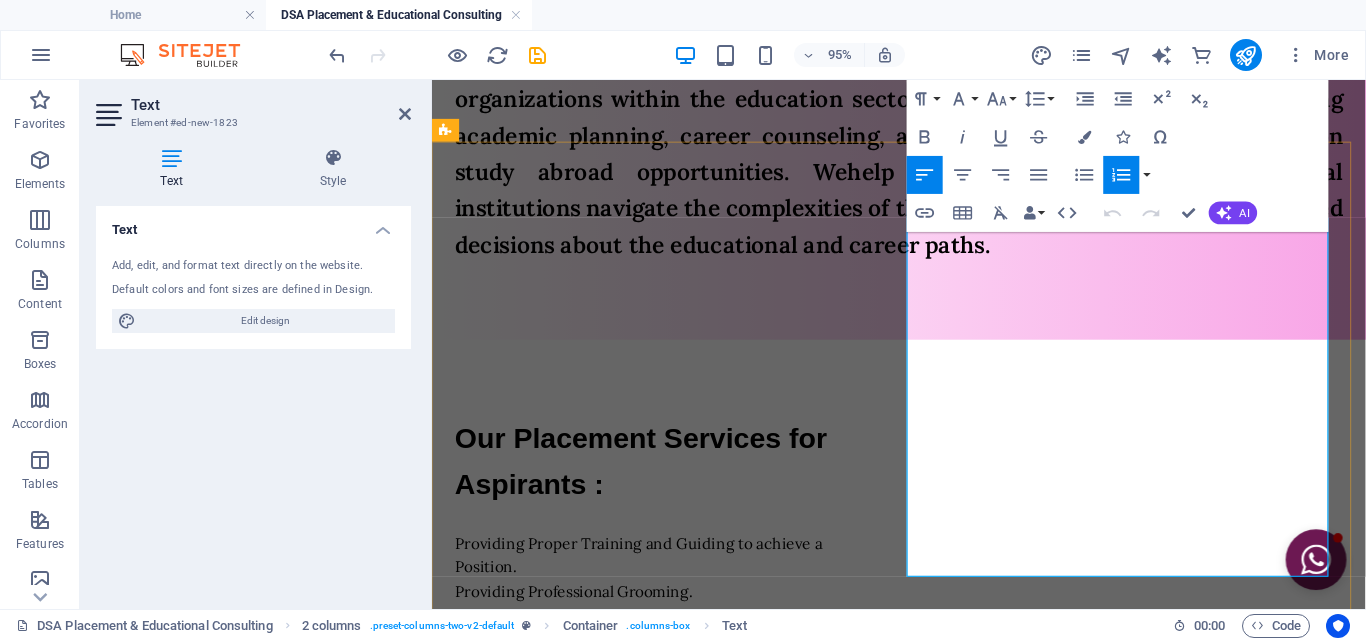 type 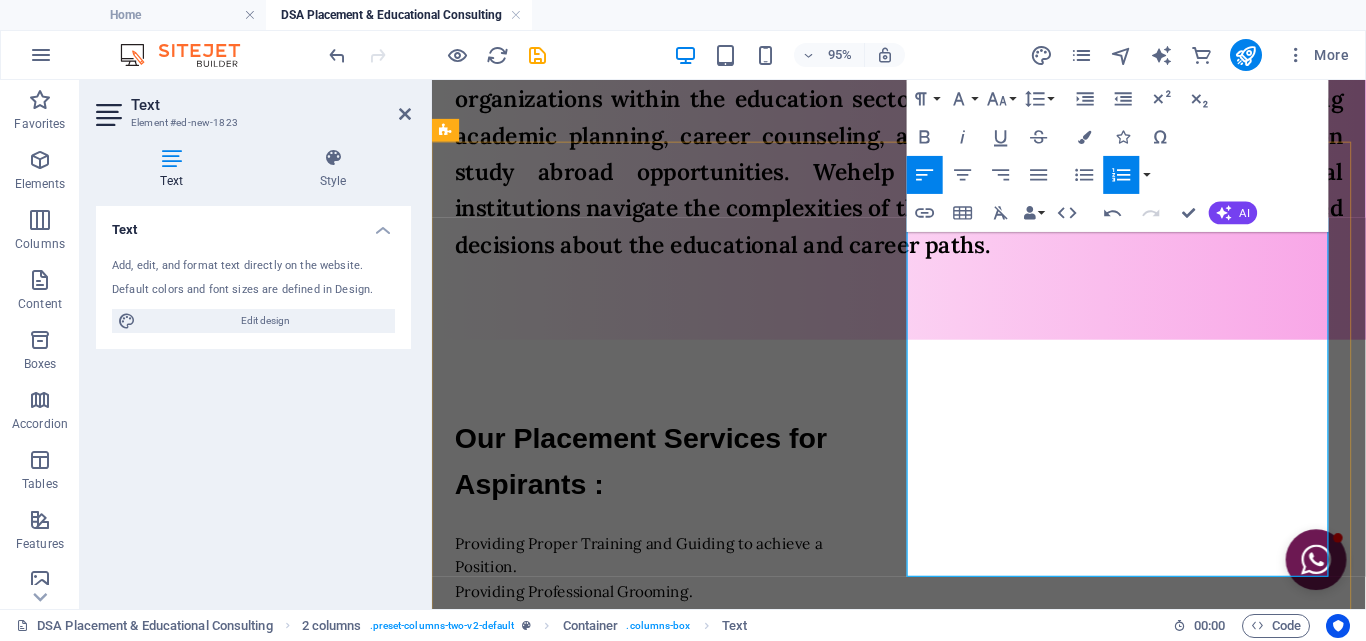 click on "Outsourcing Manpower to Staffing and Facility  Management Industry." at bounding box center (682, 823) 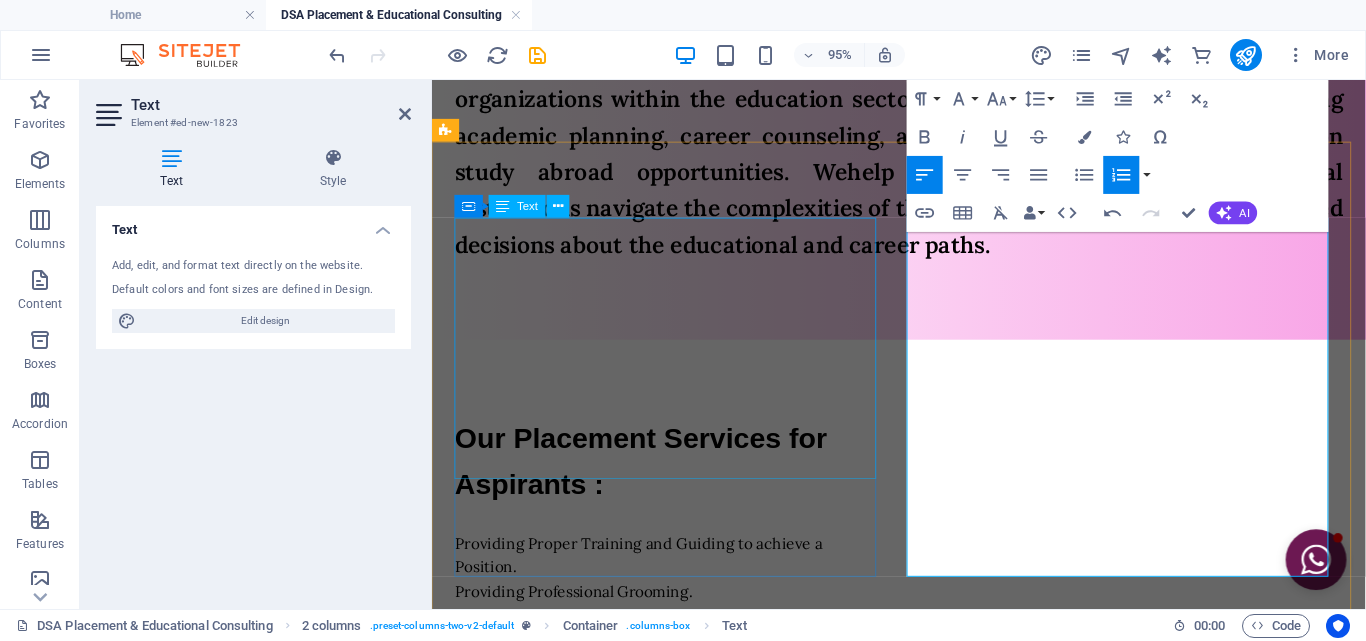 click on "Our Placement Services for Aspirants : Providing Proper Training and Guiding to achieve a Position. Providing Professional Grooming. Keeping Up-to-date with Latest Job Openings. Guiding in Apply Process & to get Placed with proper training and guidance." at bounding box center (682, 570) 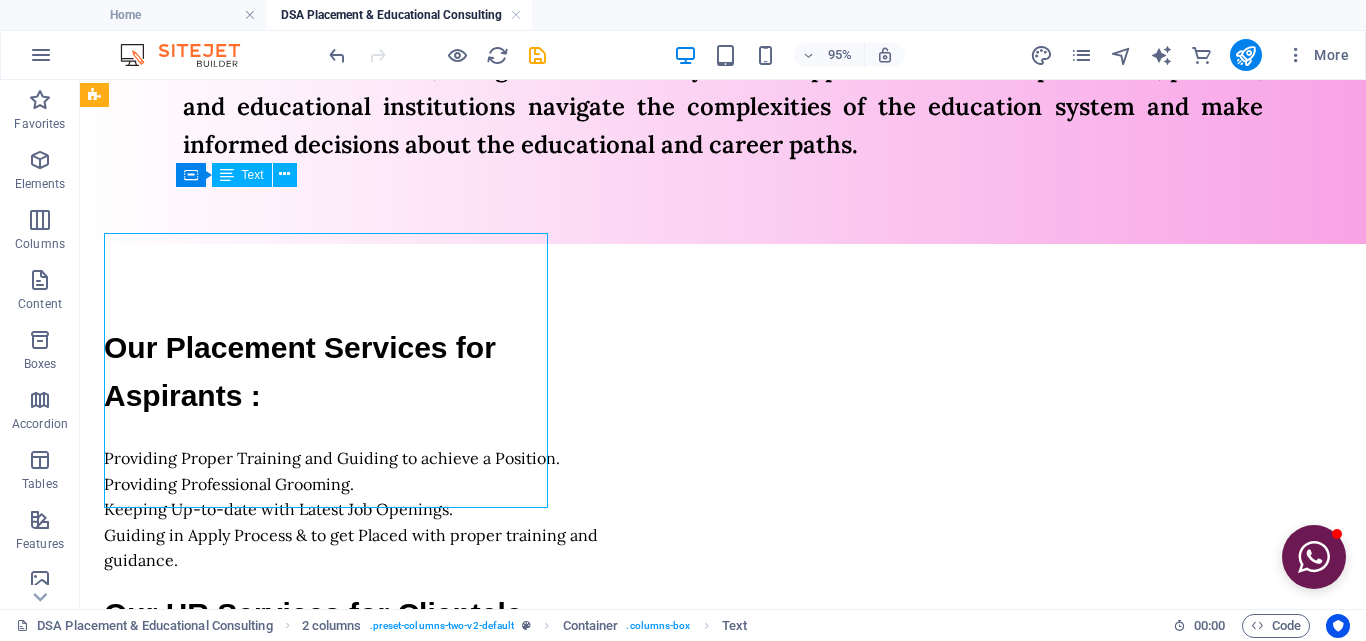 scroll, scrollTop: 1405, scrollLeft: 0, axis: vertical 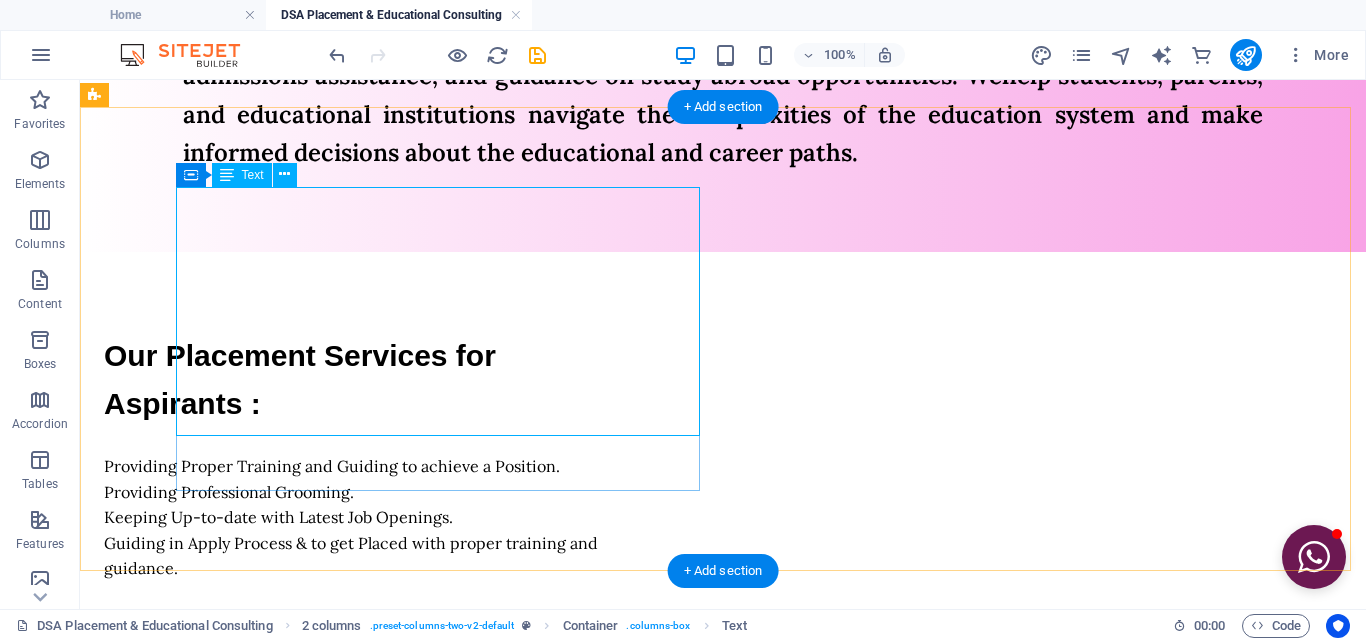 click on "Our Placement Services for Aspirants : Providing Proper Training and Guiding to achieve a Position. Providing Professional Grooming. Keeping Up-to-date with Latest Job Openings. Guiding in Apply Process & to get Placed with proper training and guidance." at bounding box center (366, 457) 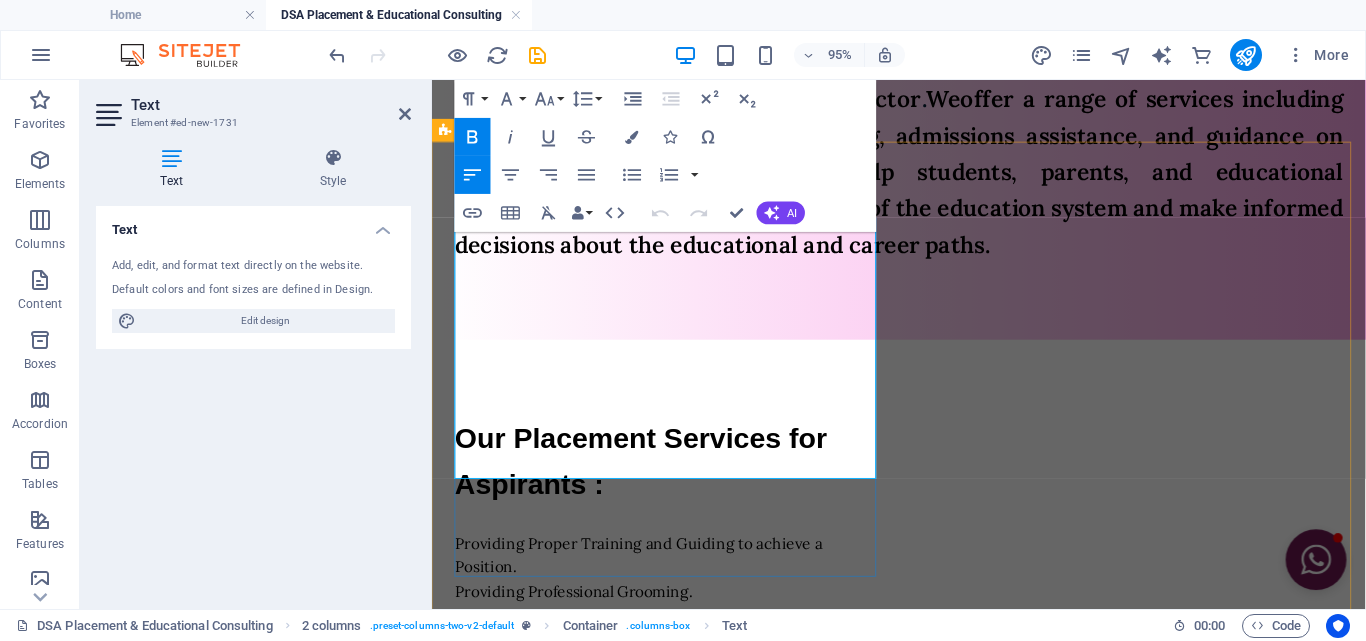 click on "Providing Proper Training and Guiding to achieve a Position." at bounding box center [682, 580] 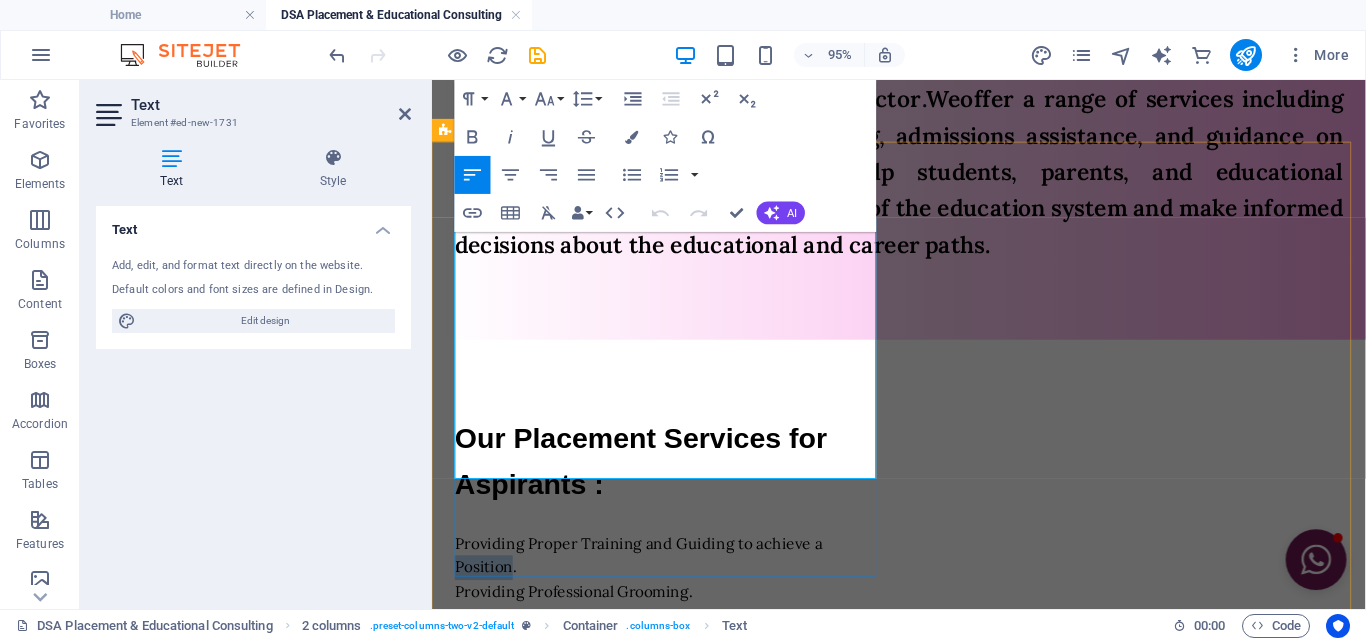 click on "Providing Proper Training and Guiding to achieve a Position." at bounding box center [682, 580] 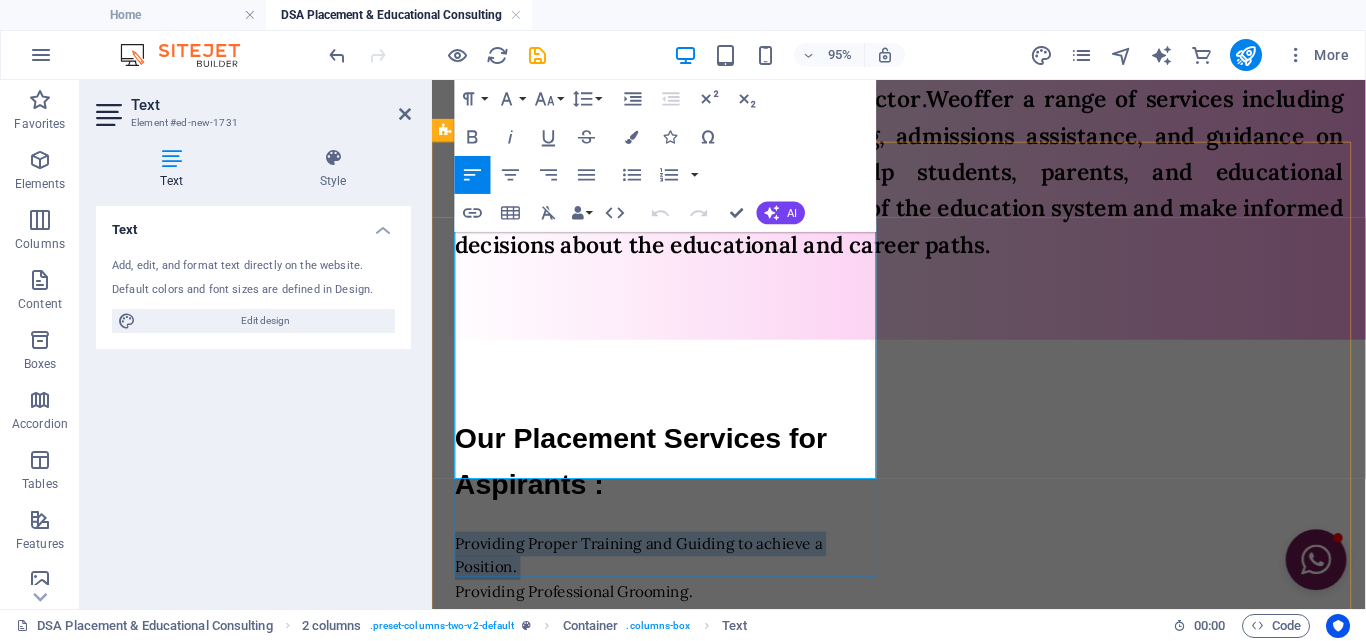 click on "Providing Proper Training and Guiding to achieve a Position." at bounding box center [682, 580] 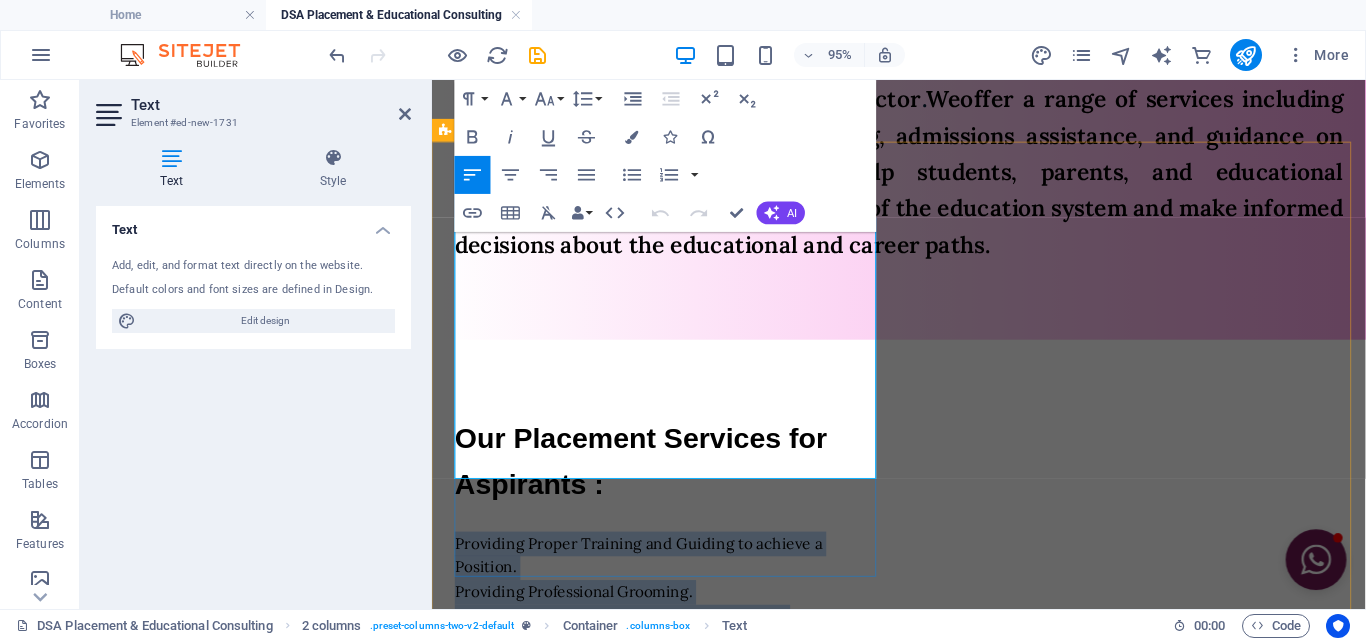 drag, startPoint x: 647, startPoint y: 491, endPoint x: 457, endPoint y: 352, distance: 235.41666 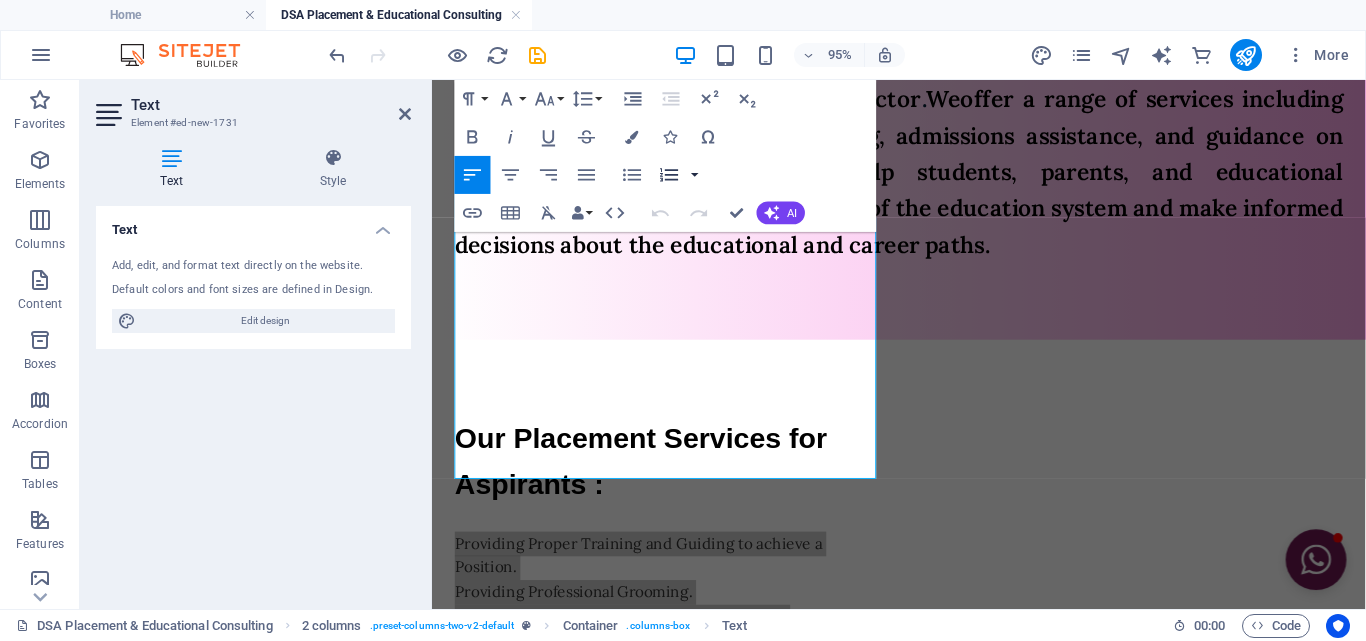 click at bounding box center (695, 175) 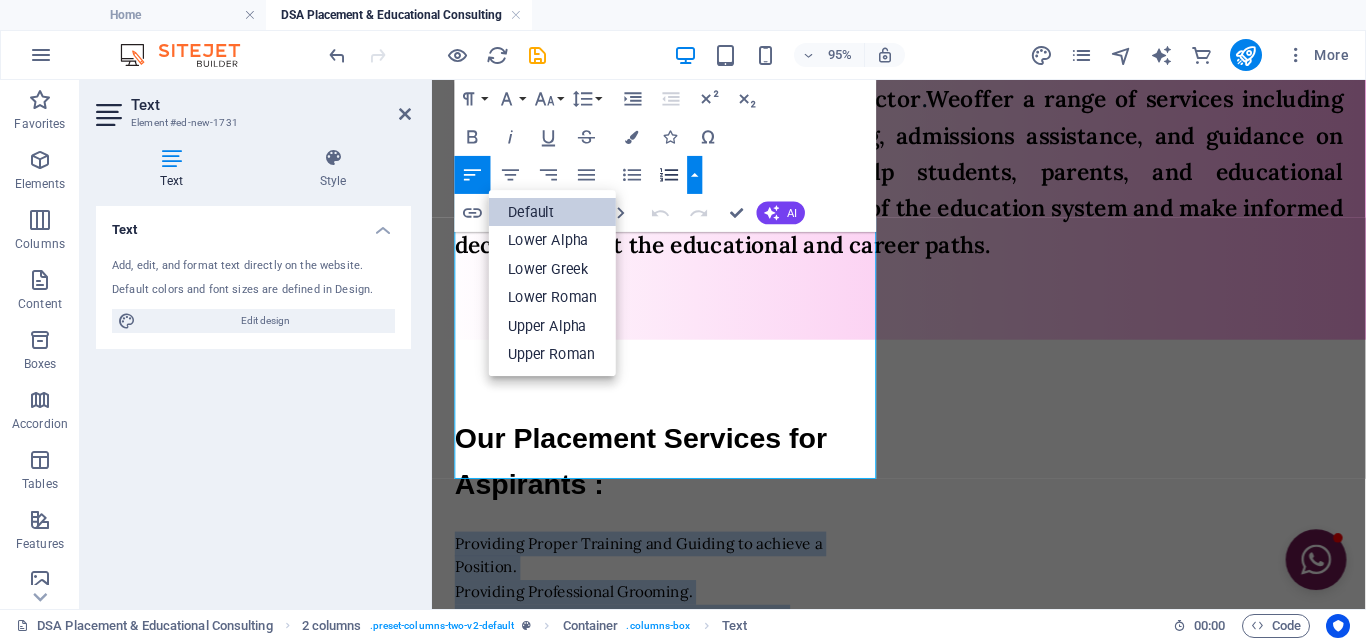 click on "Default" at bounding box center [552, 212] 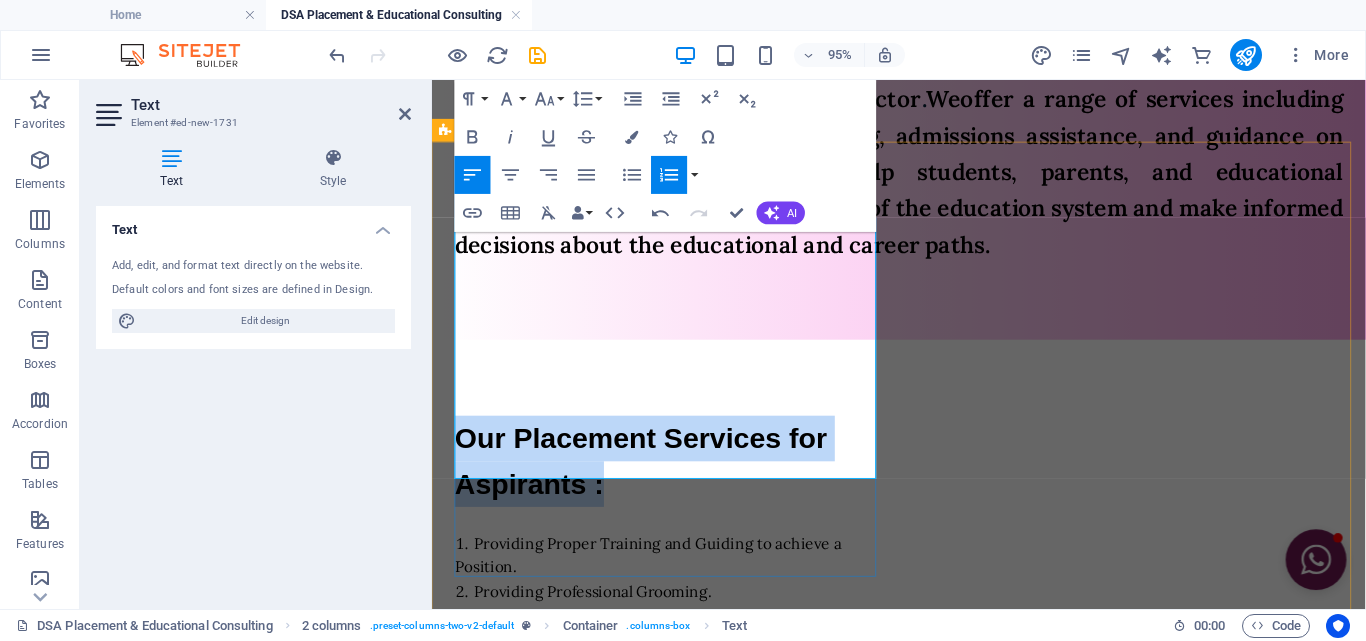 click on "Guiding in Apply Process & to get Placed with proper training and guidance." at bounding box center [682, 682] 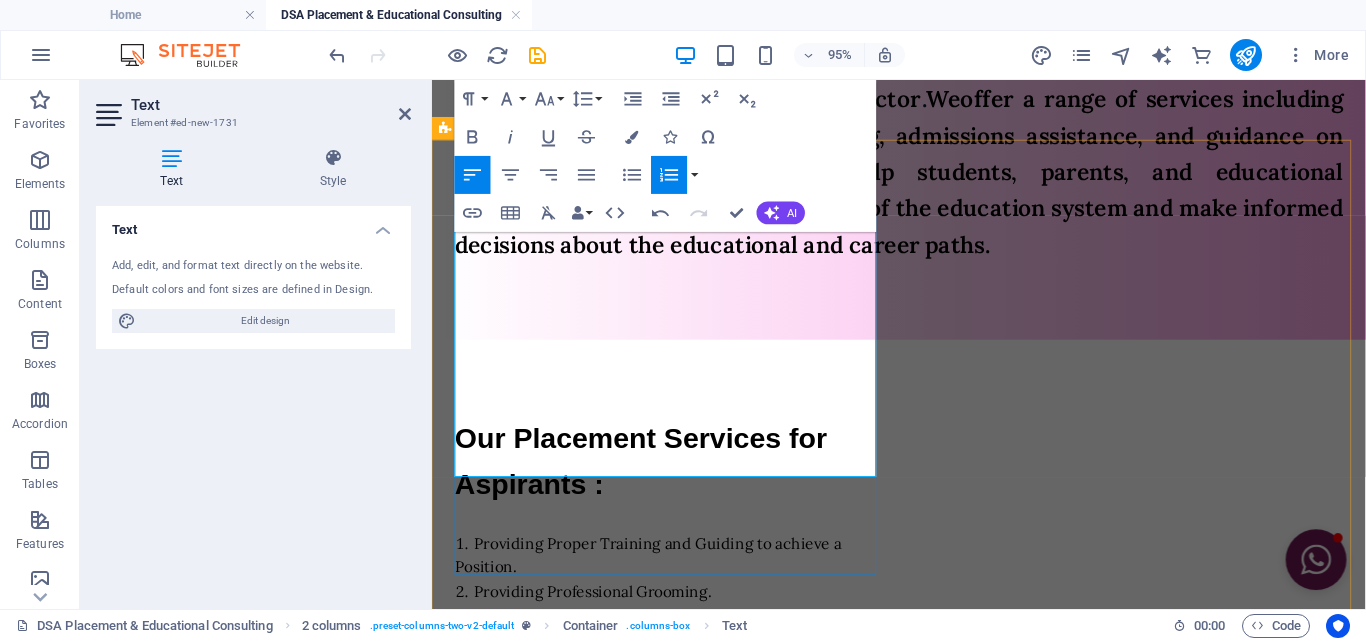 scroll, scrollTop: 1513, scrollLeft: 0, axis: vertical 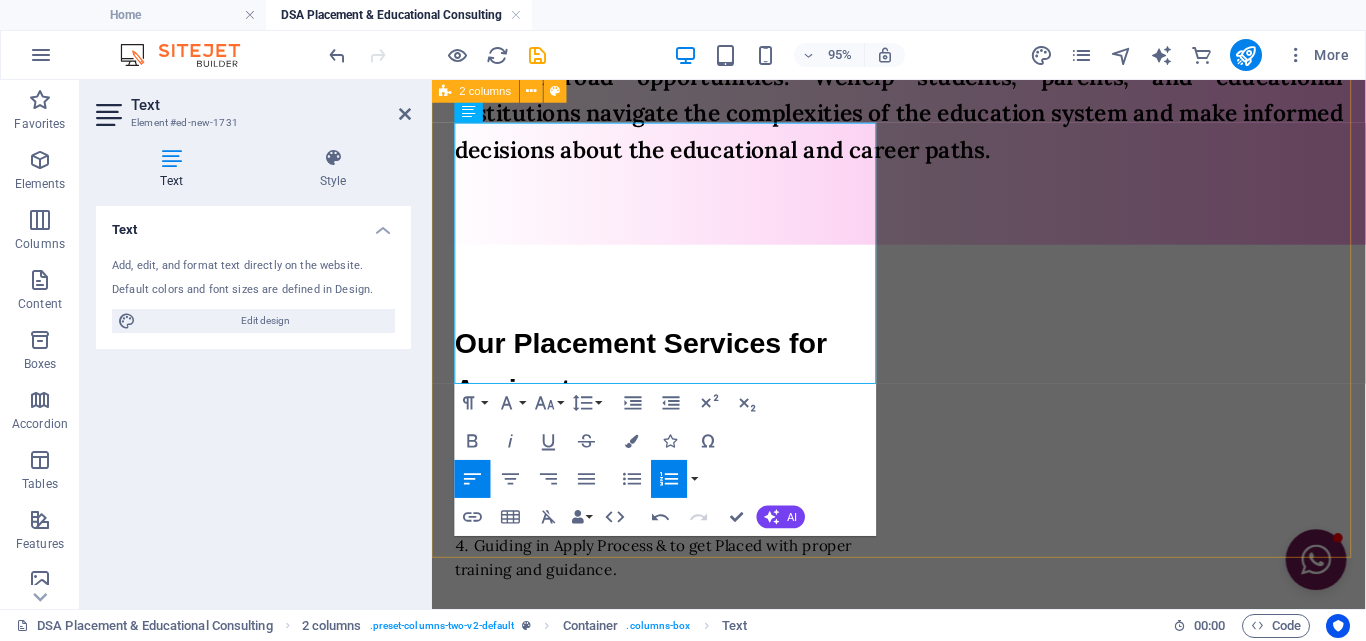 click on "Our Placement Services for Aspirants : Providing Proper Training and Guiding to achieve a Position. Providing Professional Grooming. Keeping Up-to-date with Latest Job Openings. Guiding in Apply Process & to get Placed with proper training and guidance. Our HR Services for Clientele : Bulk Hiring. Outsourcing Manpower to Staffing and Facility Management Industry. Outsourcing Manpower to Principal Employer On-Roll. Outsourcing Manpower to Hotel, Hospitality, Medical, BPO, IT, Banking, Manufacturing, Construction, etc. industry. Outsourcing Manpower to Security Company. Act as Sub-Contractor. Sourcing Students to Apprenticeship TPA. Outsourcing Manpower for Overseas Industry." at bounding box center [923, 643] 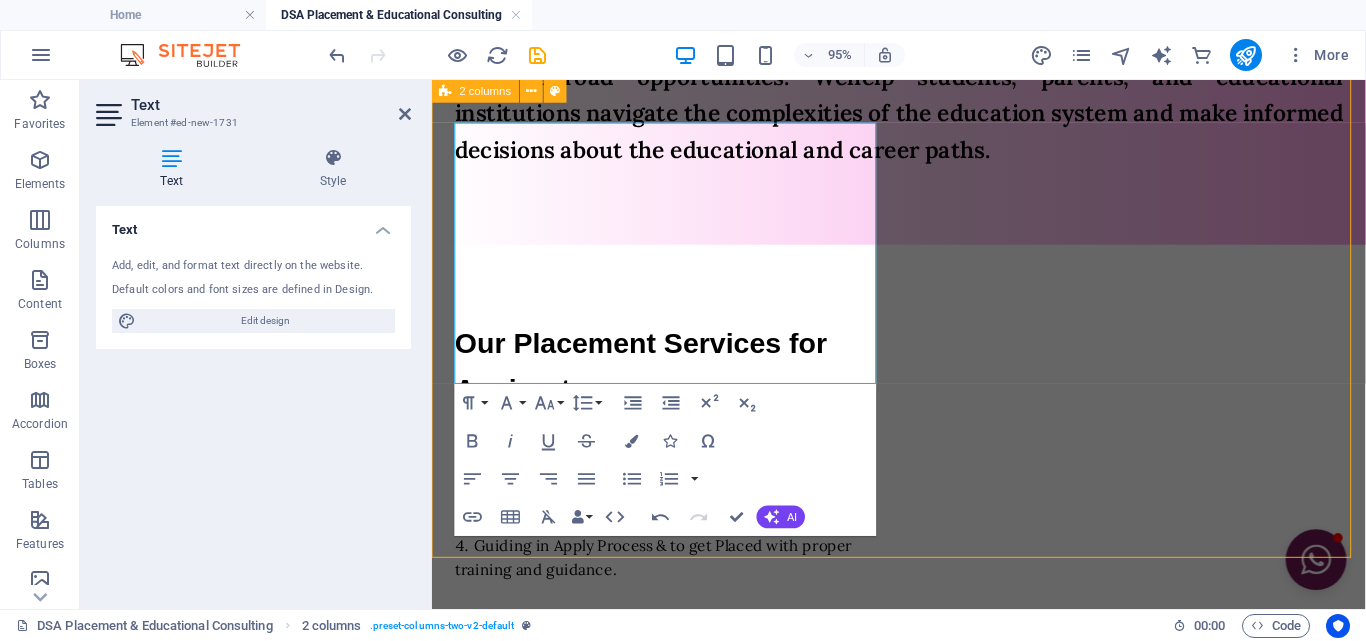 scroll, scrollTop: 1467, scrollLeft: 0, axis: vertical 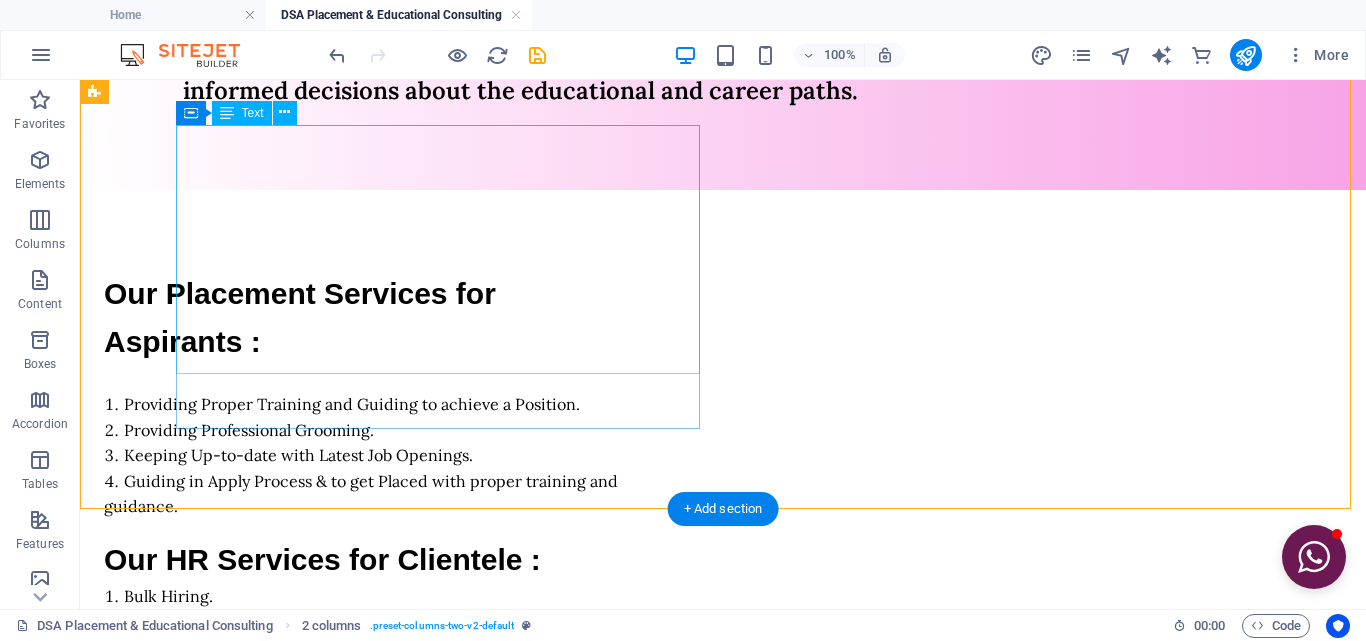 click on "Our Placement Services for Aspirants : Providing Proper Training and Guiding to achieve a Position. Providing Professional Grooming. Keeping Up-to-date with Latest Job Openings. Guiding in Apply Process & to get Placed with proper training and guidance." at bounding box center [366, 395] 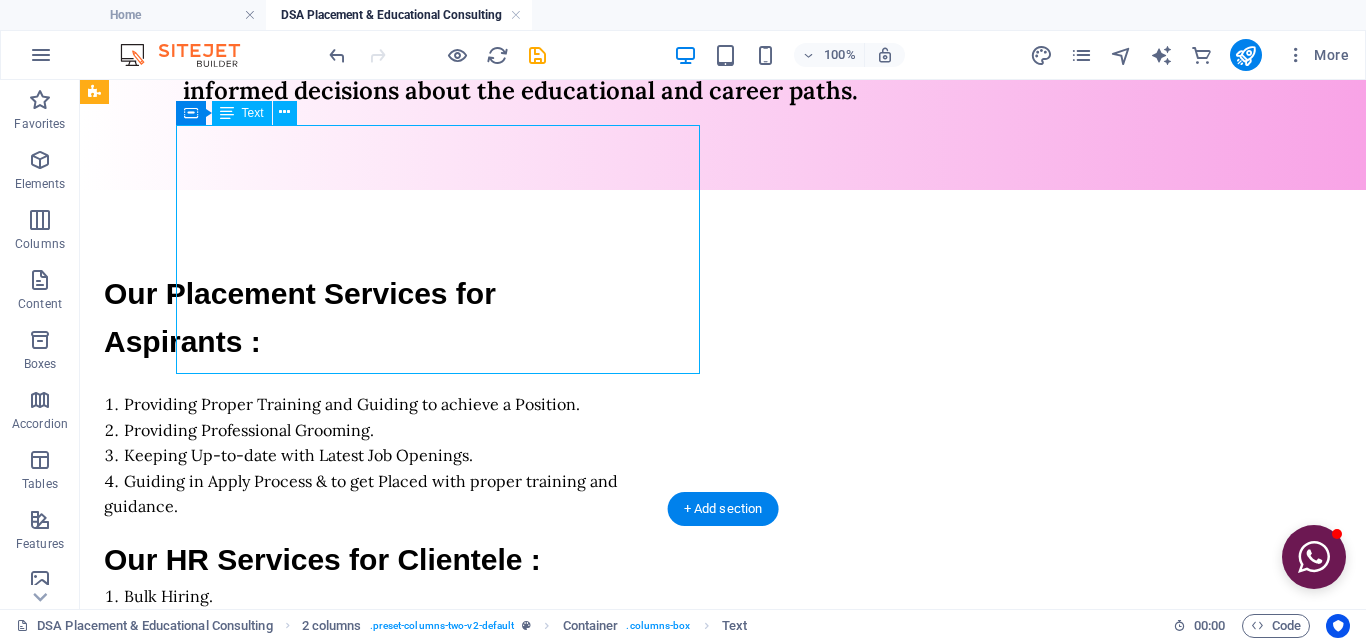 click on "Our Placement Services for Aspirants : Providing Proper Training and Guiding to achieve a Position. Providing Professional Grooming. Keeping Up-to-date with Latest Job Openings. Guiding in Apply Process & to get Placed with proper training and guidance." at bounding box center (366, 395) 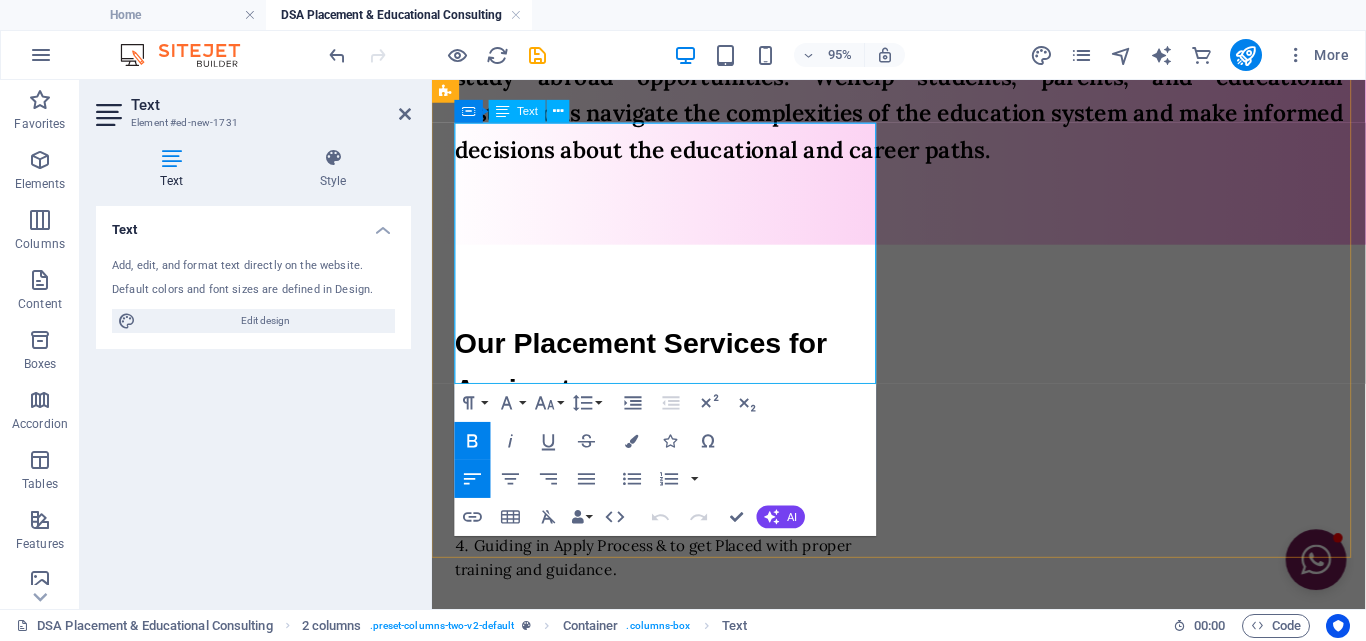 click on "Providing Proper Training and Guiding to achieve a Position." at bounding box center (682, 480) 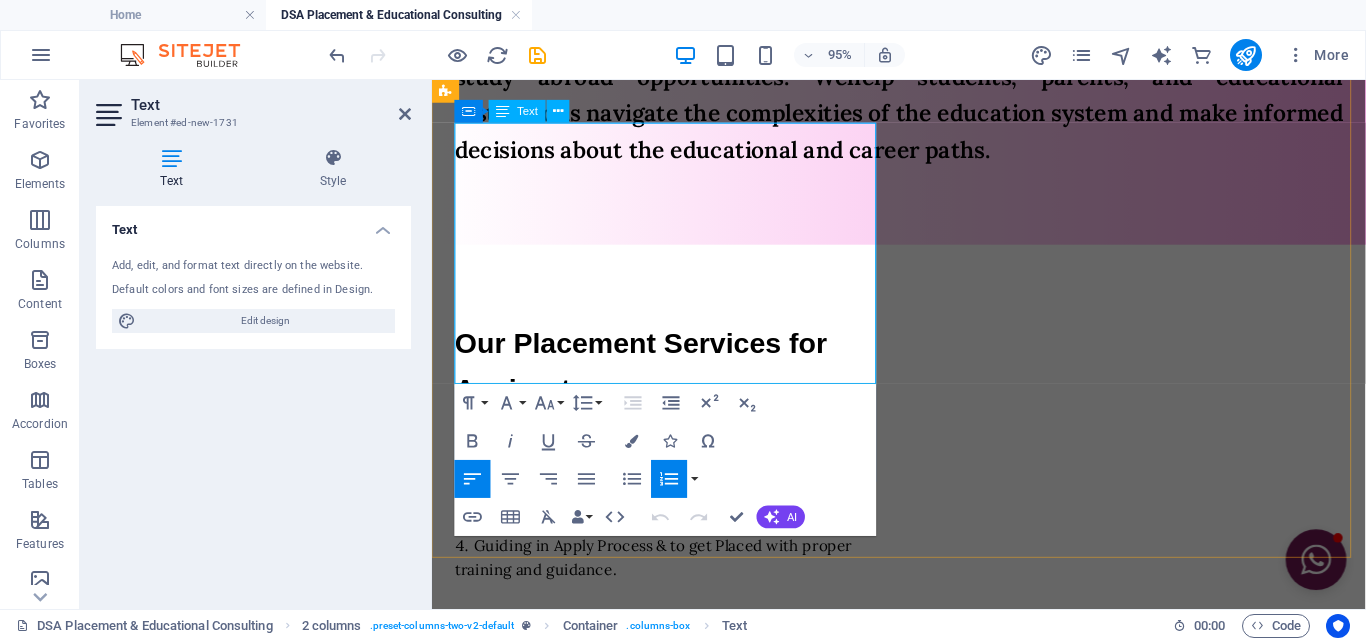 click on "Providing Proper Training and Guiding to achieve a Position." at bounding box center [682, 480] 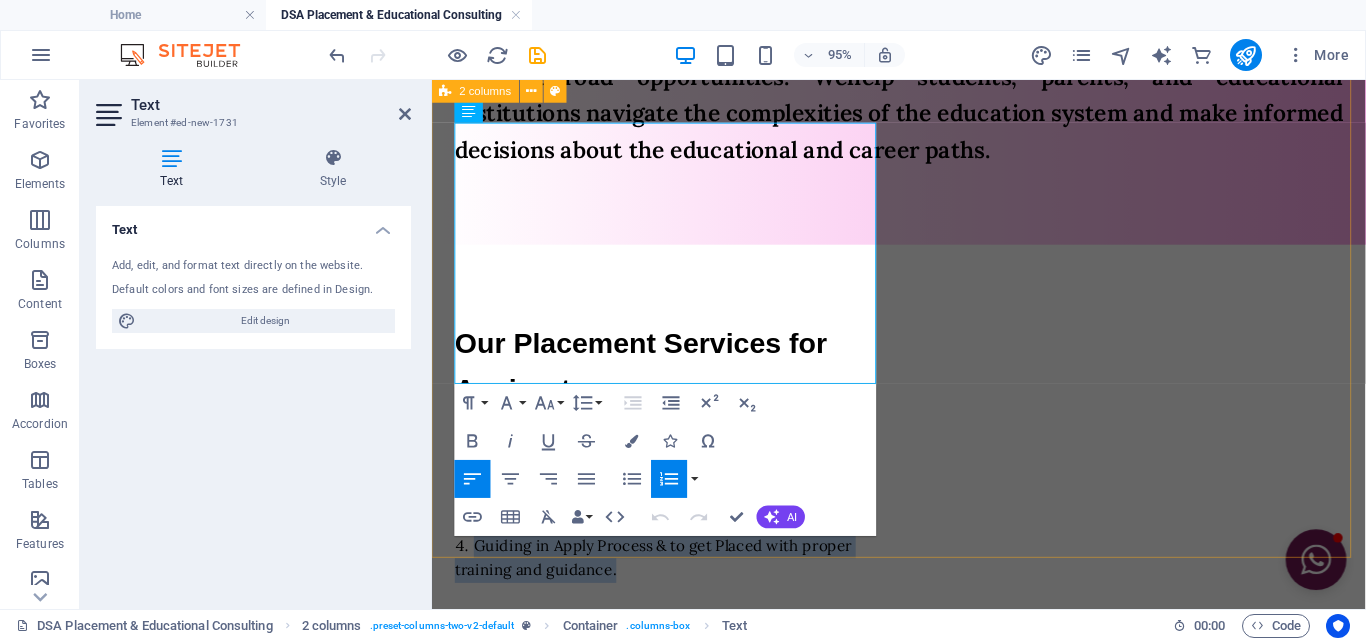 drag, startPoint x: 633, startPoint y: 387, endPoint x: 445, endPoint y: 265, distance: 224.11604 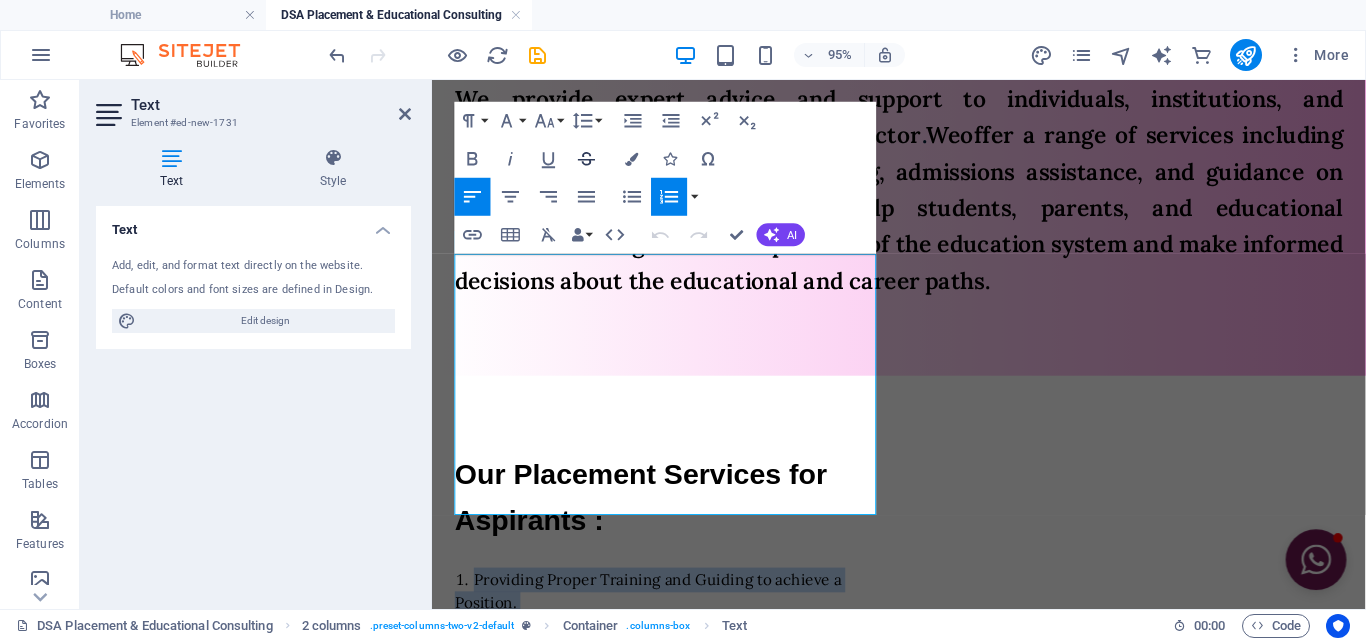 scroll, scrollTop: 1313, scrollLeft: 0, axis: vertical 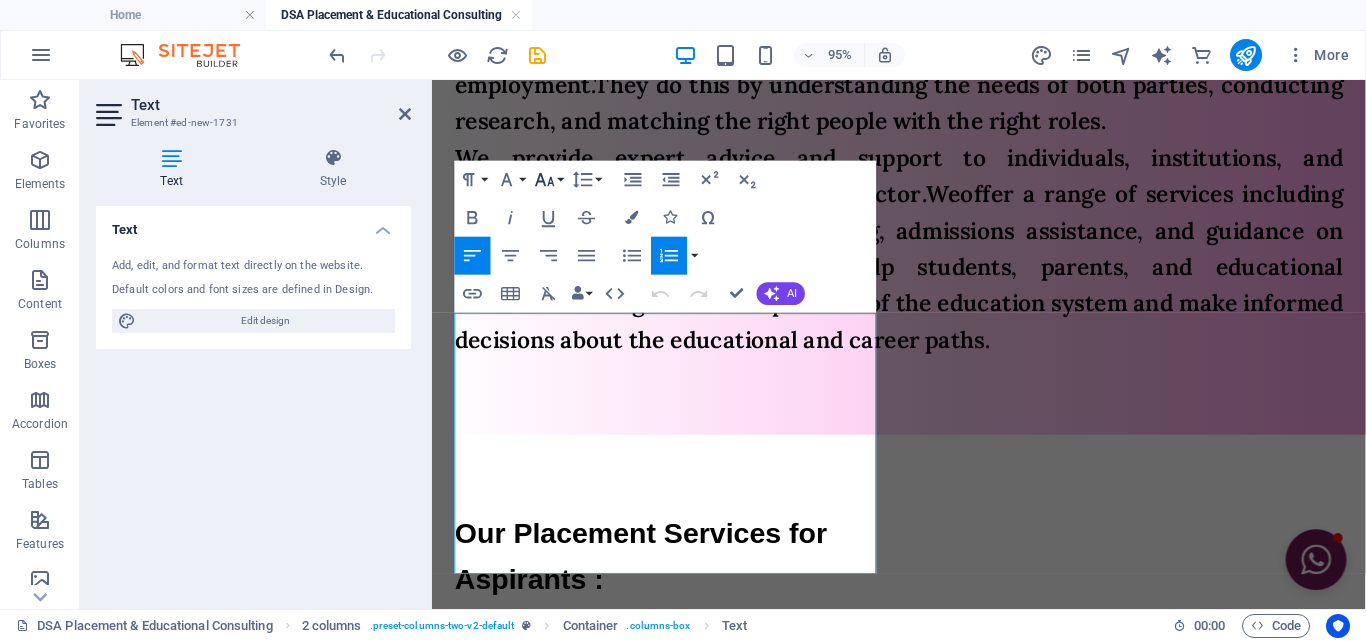 click on "Font Size" at bounding box center [549, 180] 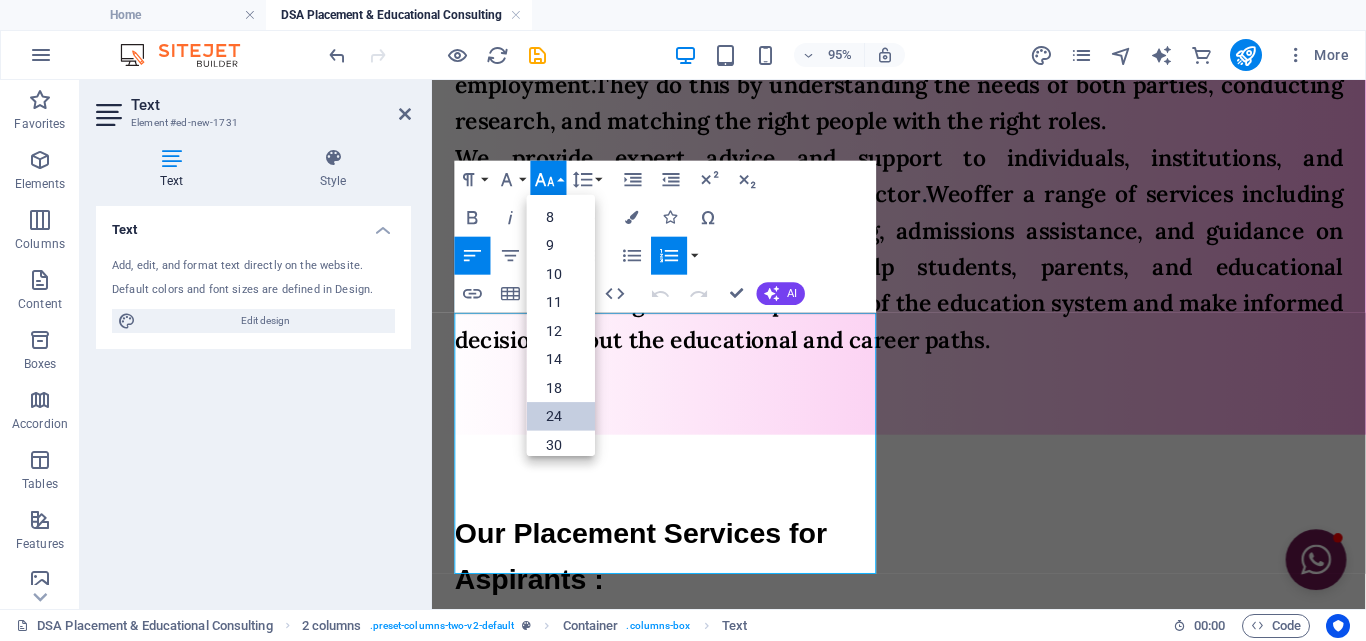 click on "24" at bounding box center (561, 416) 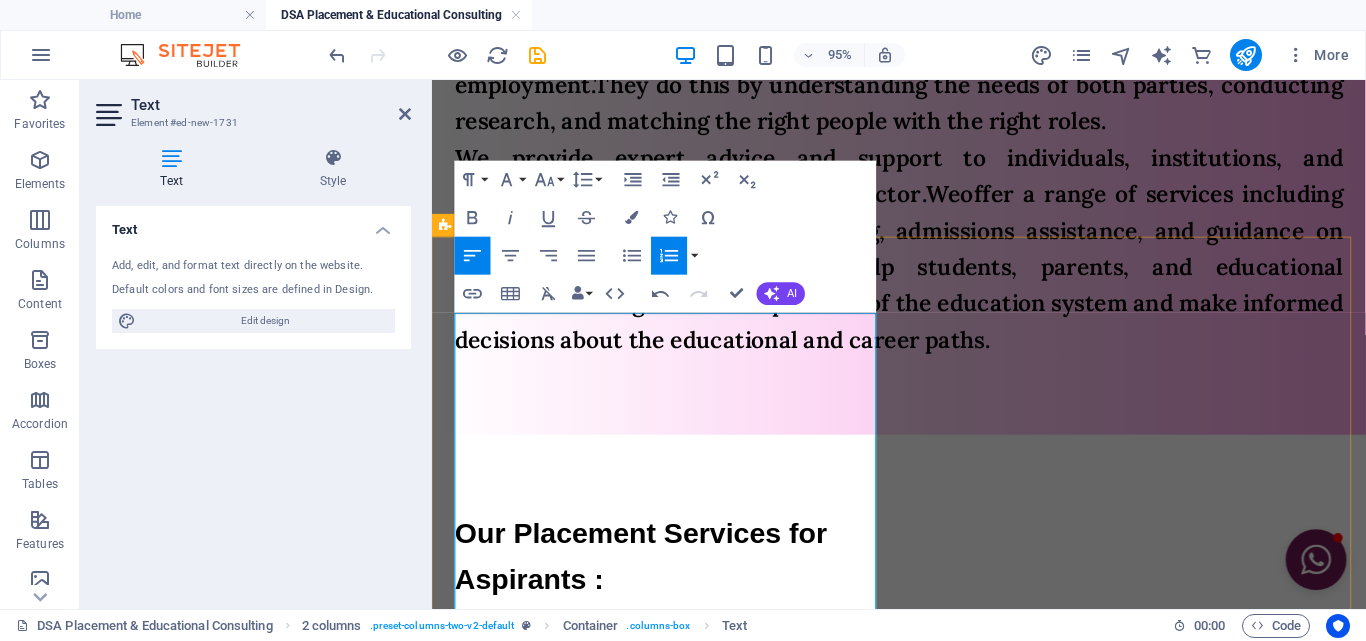 click on "Providing Proper Training and Guiding to achieve a Position." at bounding box center (682, 693) 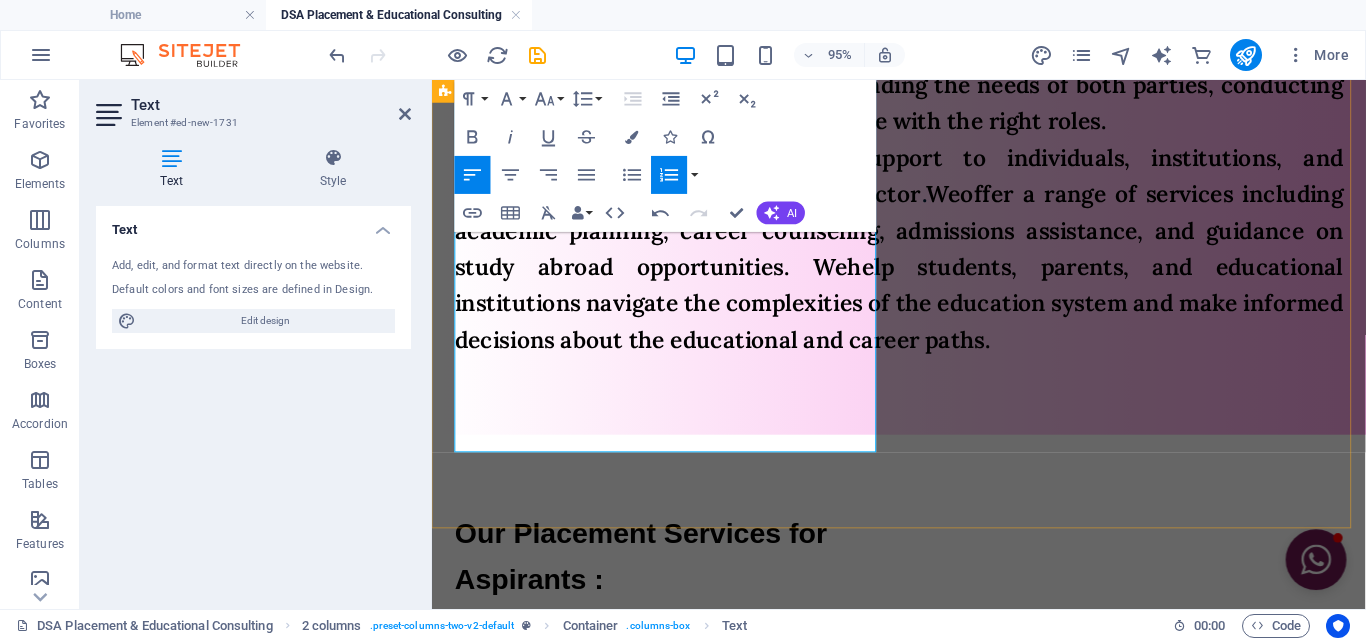 scroll, scrollTop: 1713, scrollLeft: 0, axis: vertical 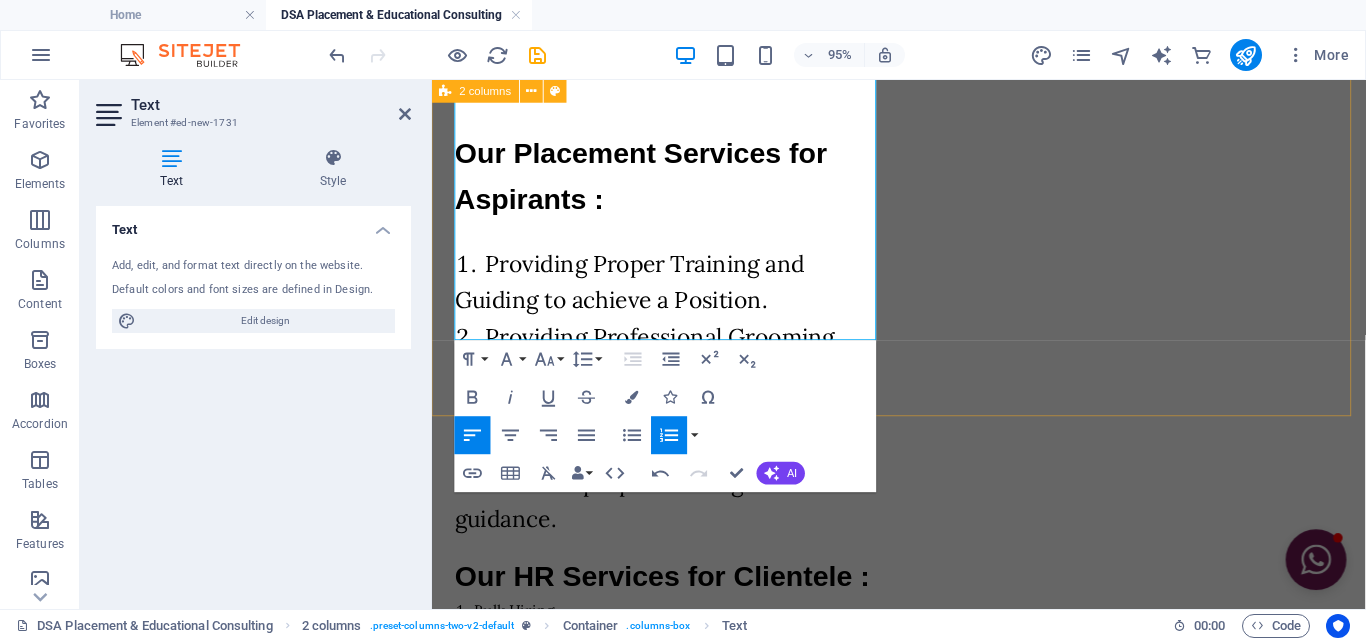 drag, startPoint x: 978, startPoint y: 381, endPoint x: 1303, endPoint y: 364, distance: 325.4443 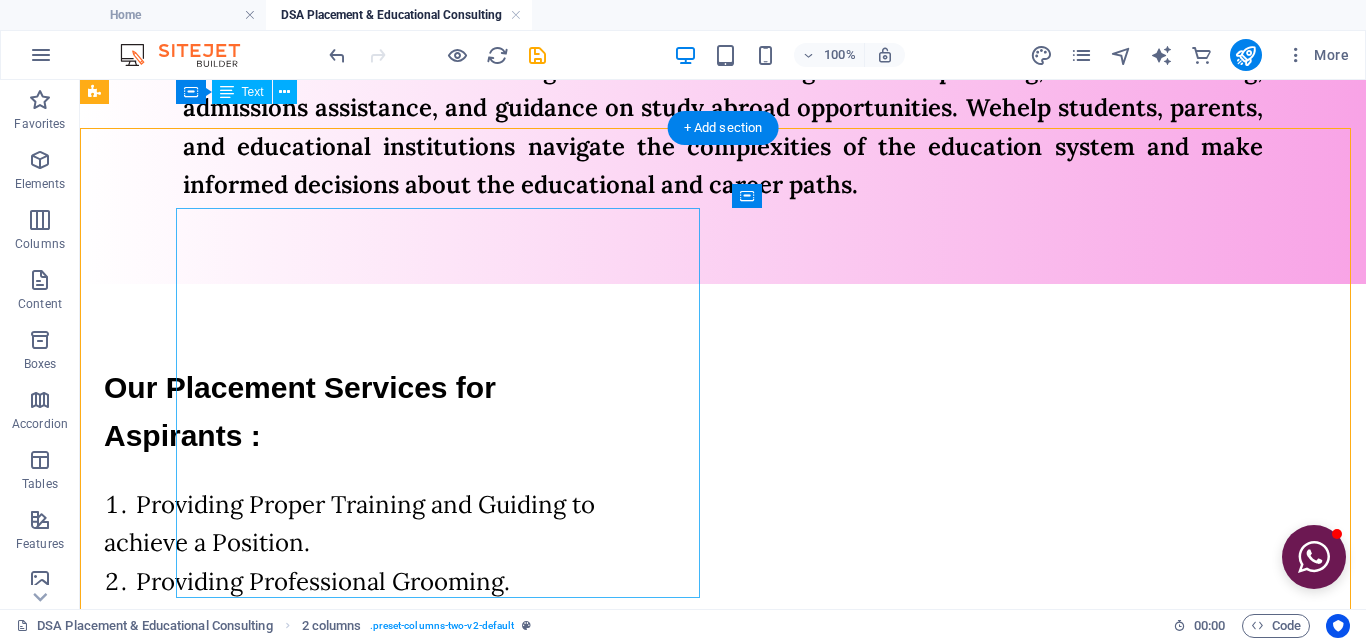 scroll, scrollTop: 1366, scrollLeft: 0, axis: vertical 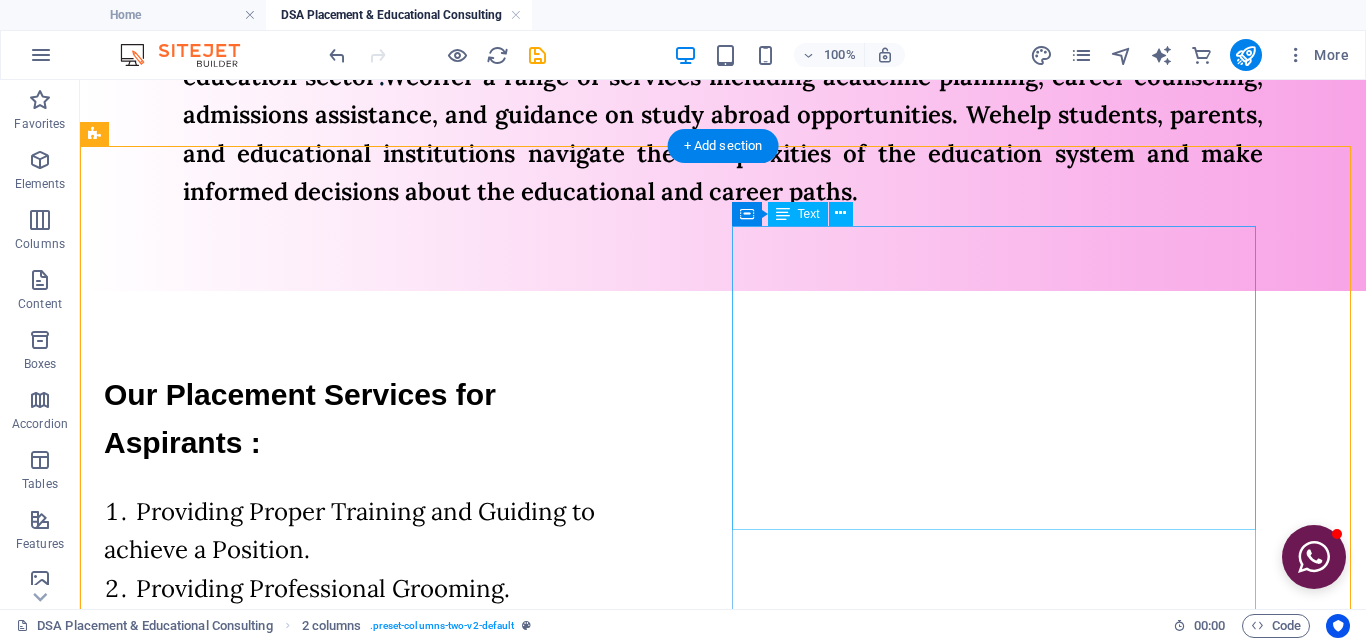 click on "Our HR Services for Clientele : Bulk Hiring. Outsourcing Manpower to Staffing and Facility Management Industry. Outsourcing Manpower to Principal Employer On-Roll. Outsourcing Manpower to Hotel, Hospitality, Medical, BPO, IT, Banking, Manufacturing, Construction, etc. industry. Outsourcing Manpower to Security Company. Act as Sub-Contractor. Sourcing Students to Apprenticeship TPA. Outsourcing Manpower for Overseas Industry." at bounding box center (366, 930) 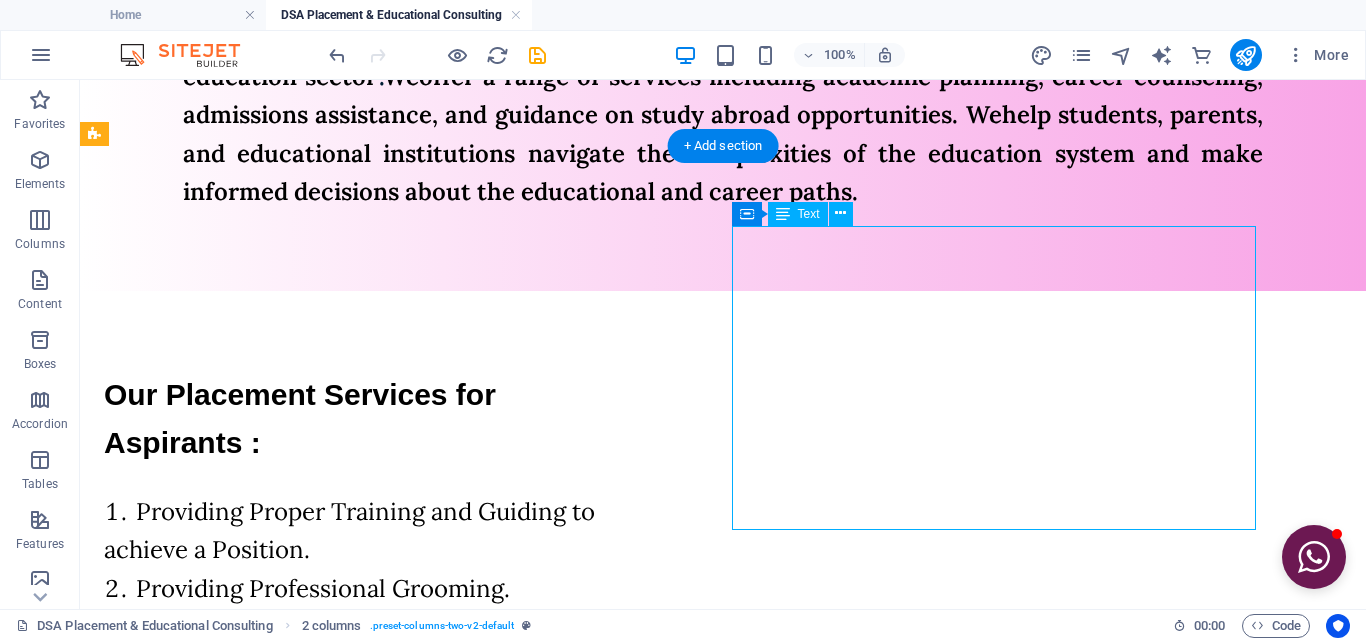 click on "Our HR Services for Clientele : Bulk Hiring. Outsourcing Manpower to Staffing and Facility Management Industry. Outsourcing Manpower to Principal Employer On-Roll. Outsourcing Manpower to Hotel, Hospitality, Medical, BPO, IT, Banking, Manufacturing, Construction, etc. industry. Outsourcing Manpower to Security Company. Act as Sub-Contractor. Sourcing Students to Apprenticeship TPA. Outsourcing Manpower for Overseas Industry." at bounding box center [366, 930] 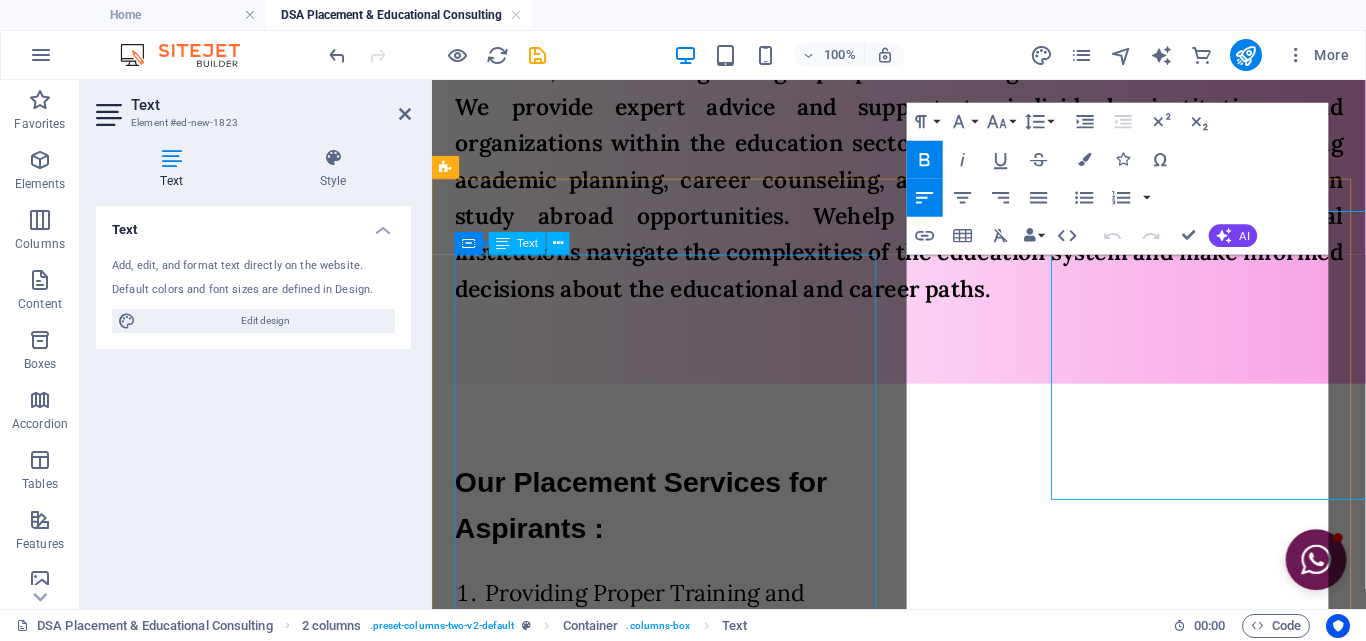 scroll, scrollTop: 1374, scrollLeft: 0, axis: vertical 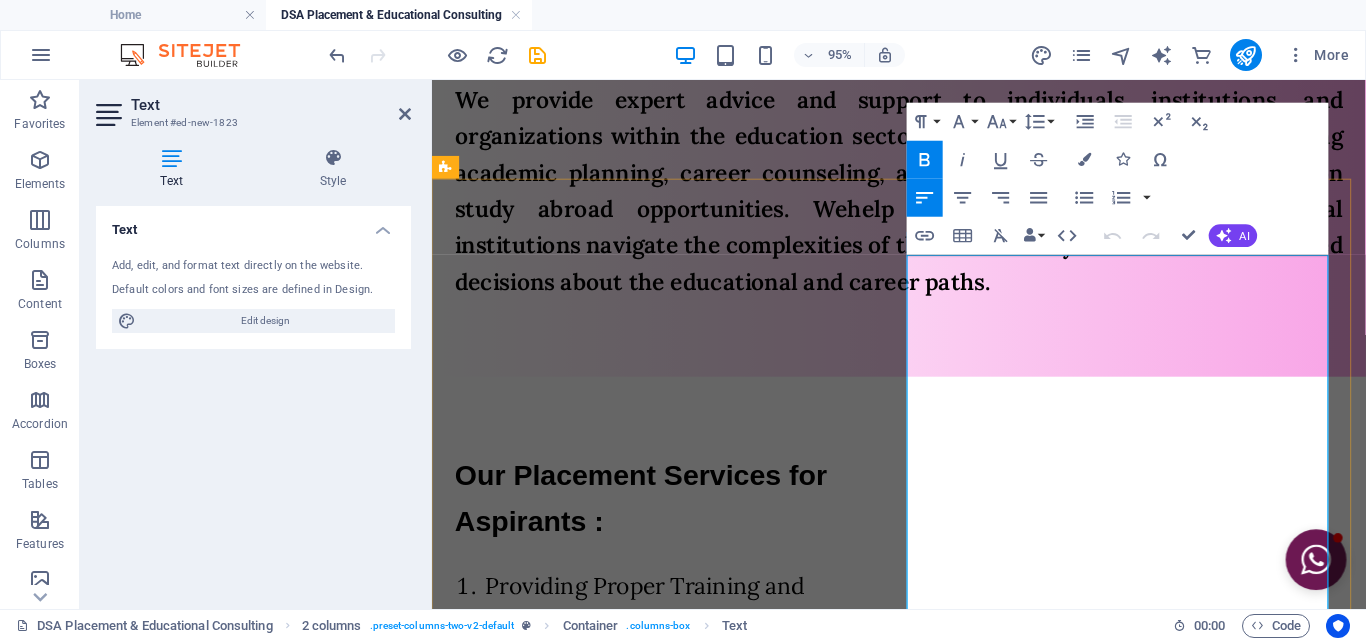 click on "Outsourcing Manpower to Staffing and Facility Management Industry." at bounding box center (682, 1015) 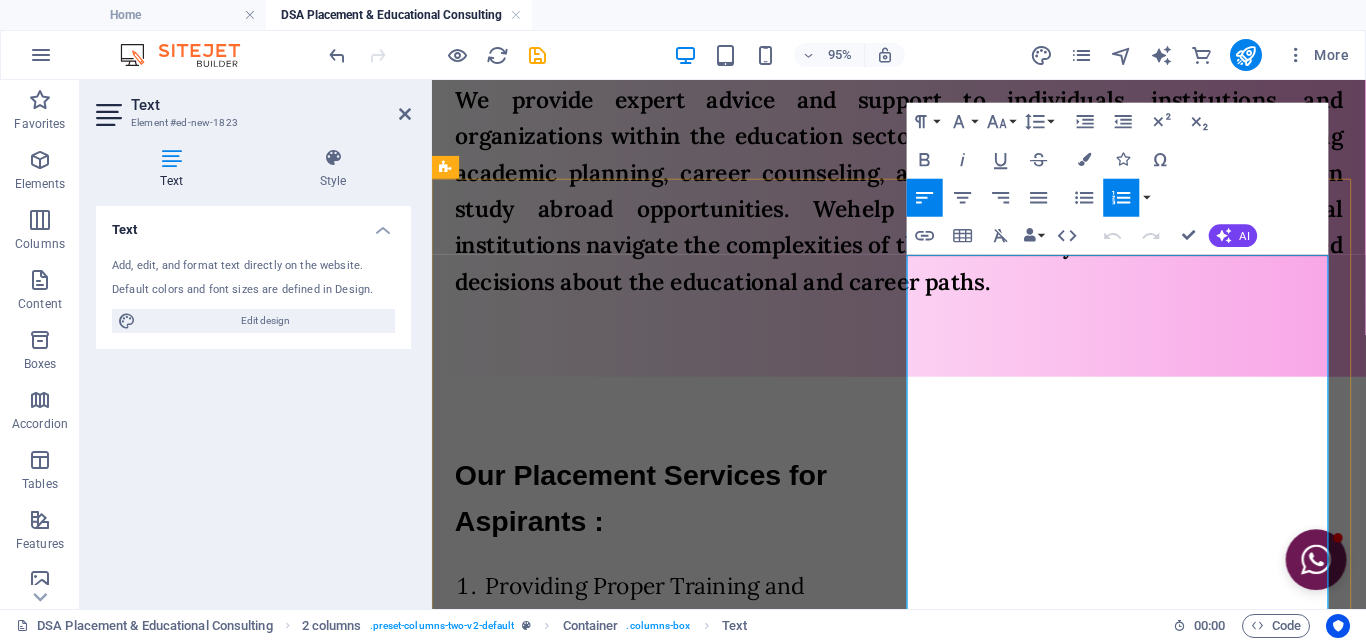 click on "Outsourcing Manpower to Staffing and Facility Management Industry." at bounding box center (682, 1015) 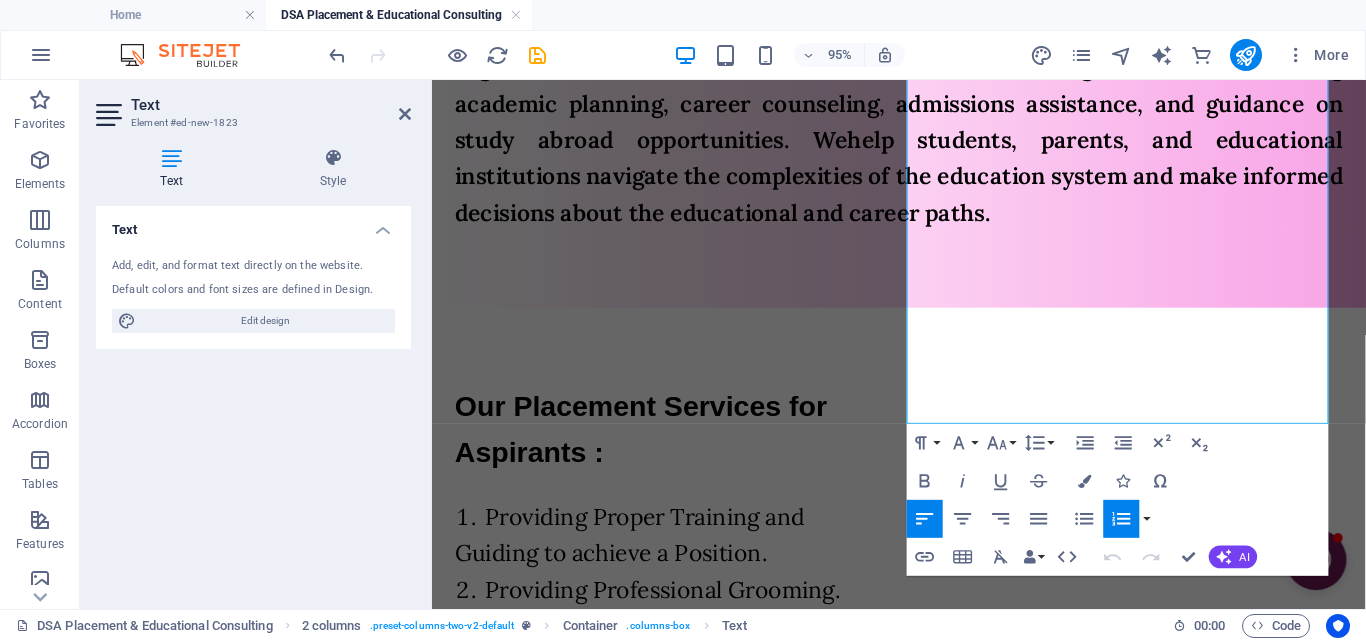 scroll, scrollTop: 1574, scrollLeft: 0, axis: vertical 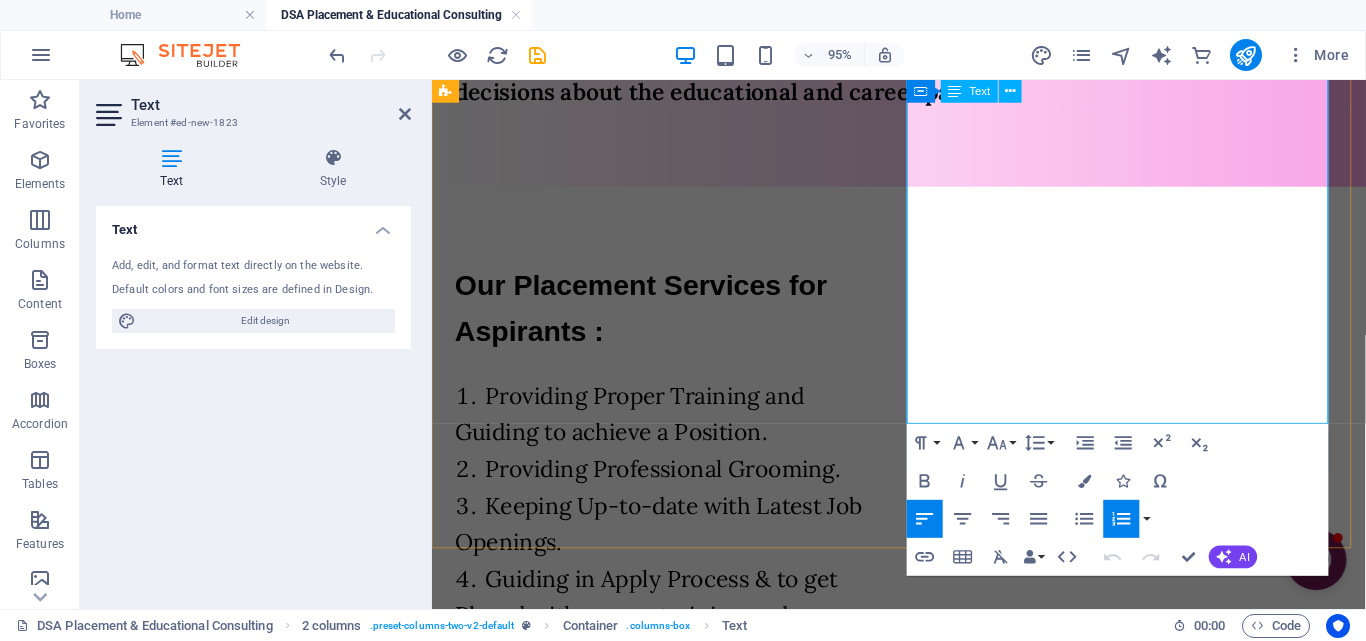 drag, startPoint x: 1307, startPoint y: 434, endPoint x: 934, endPoint y: 174, distance: 454.67462 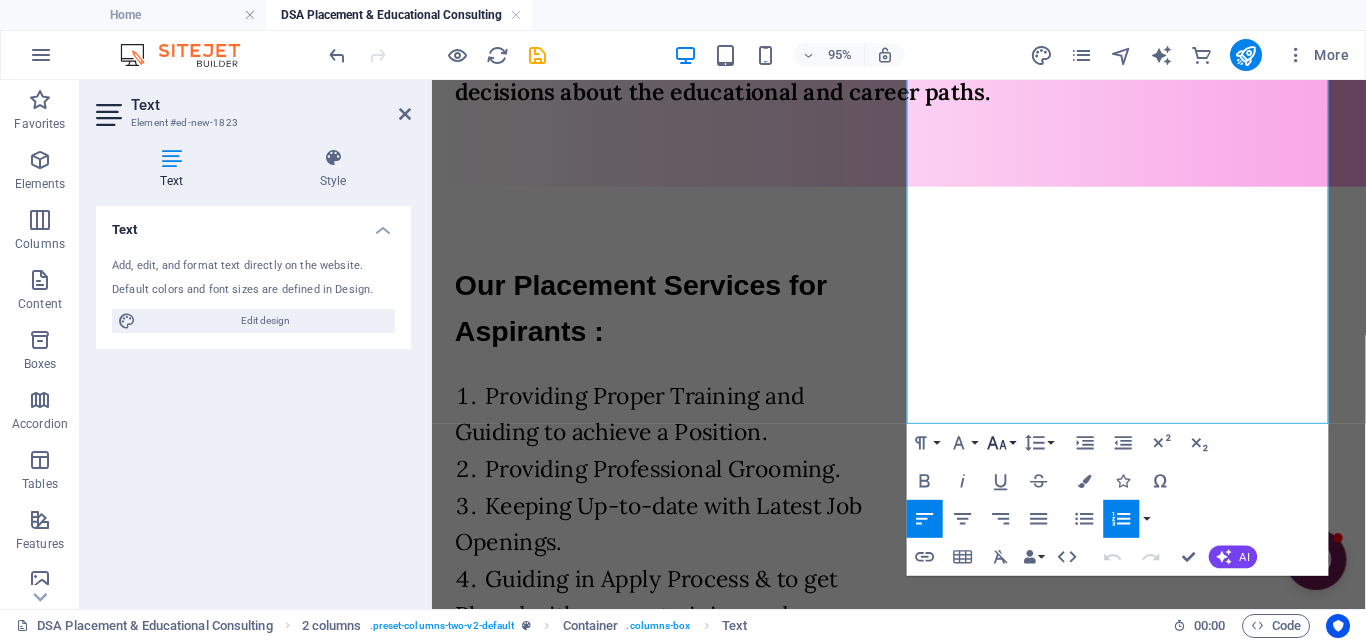 click on "Font Size" at bounding box center (1001, 443) 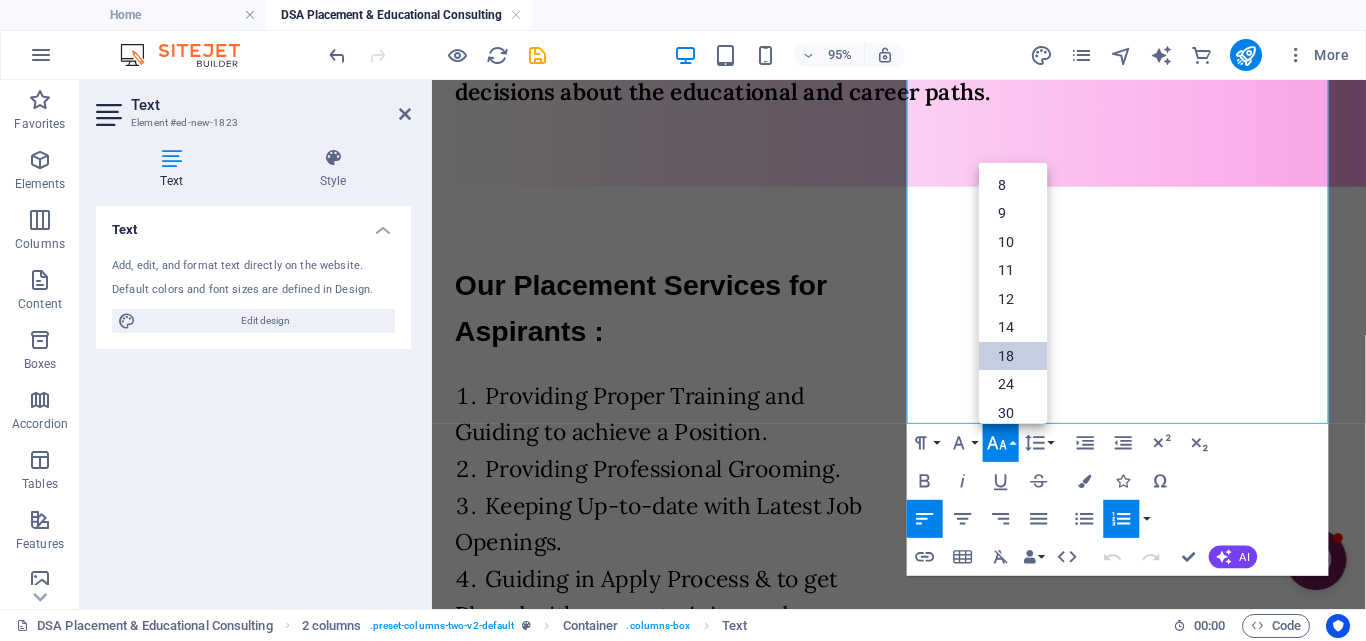 click on "18" at bounding box center (1013, 355) 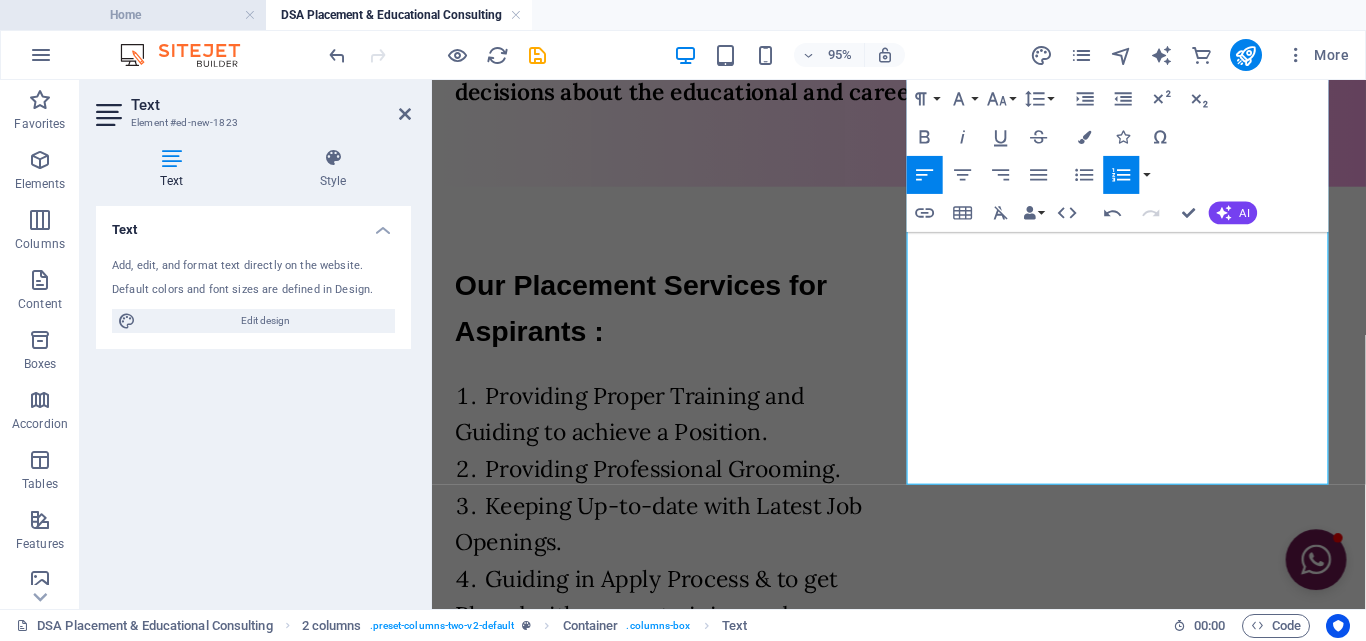 click on "Home" at bounding box center [133, 15] 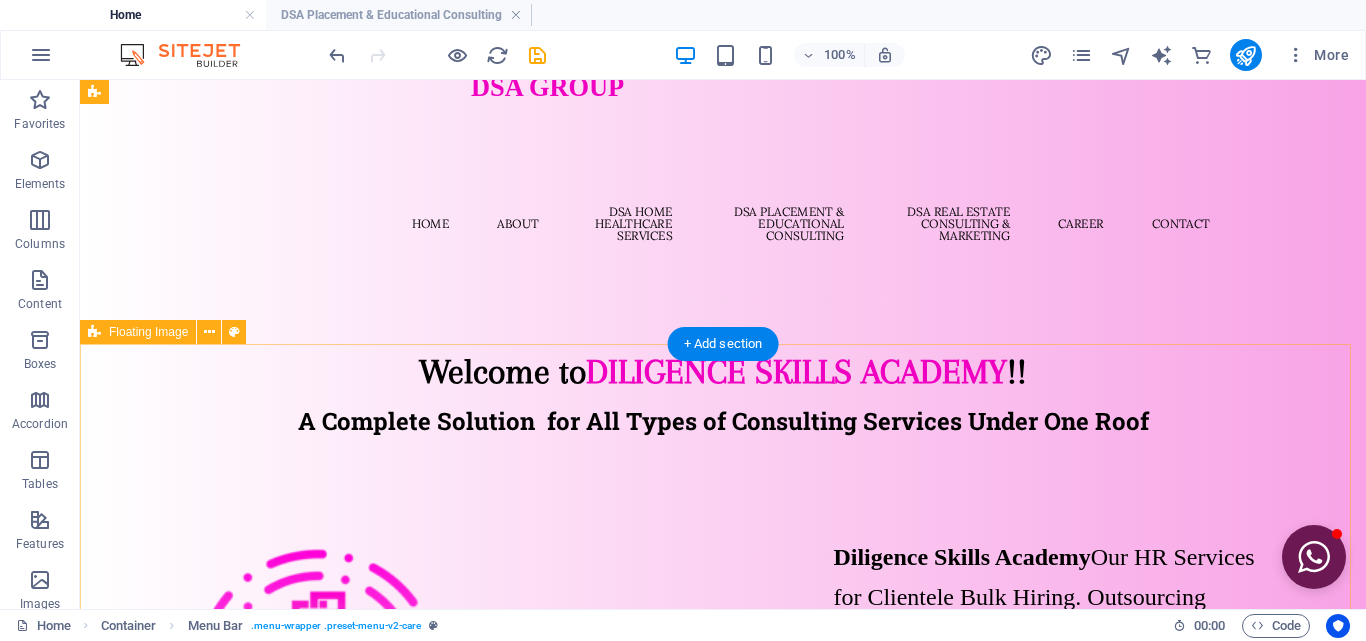 scroll, scrollTop: 0, scrollLeft: 0, axis: both 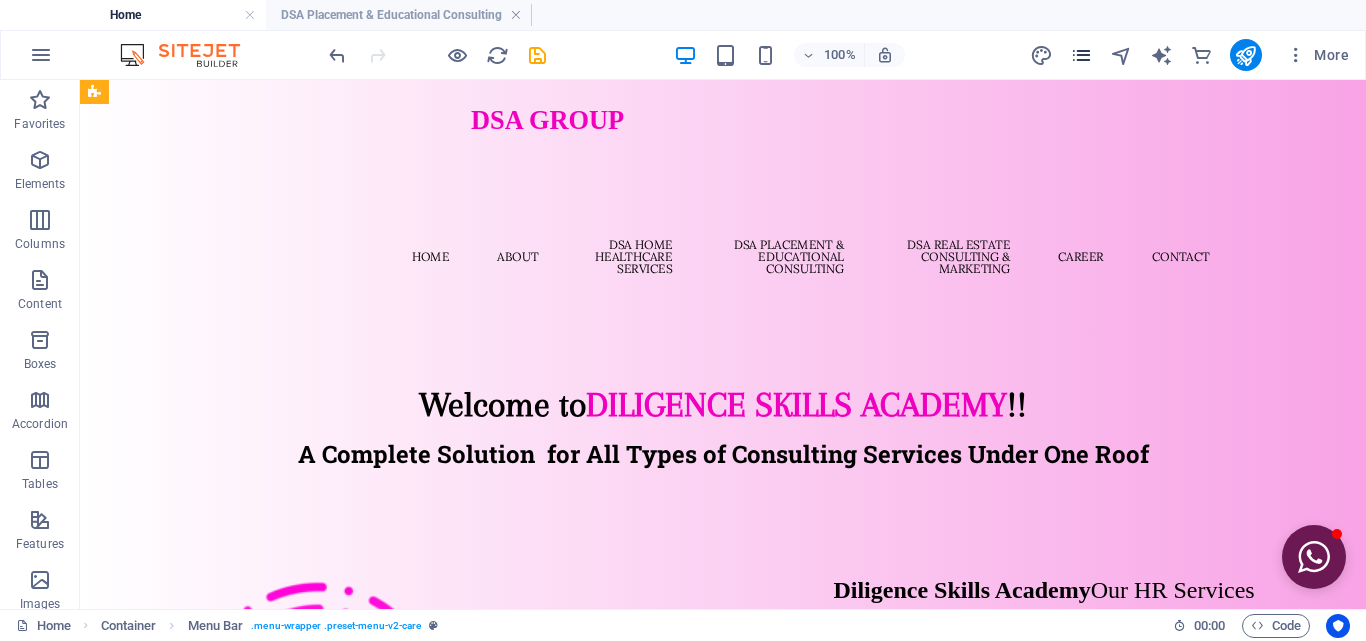 click at bounding box center (1081, 55) 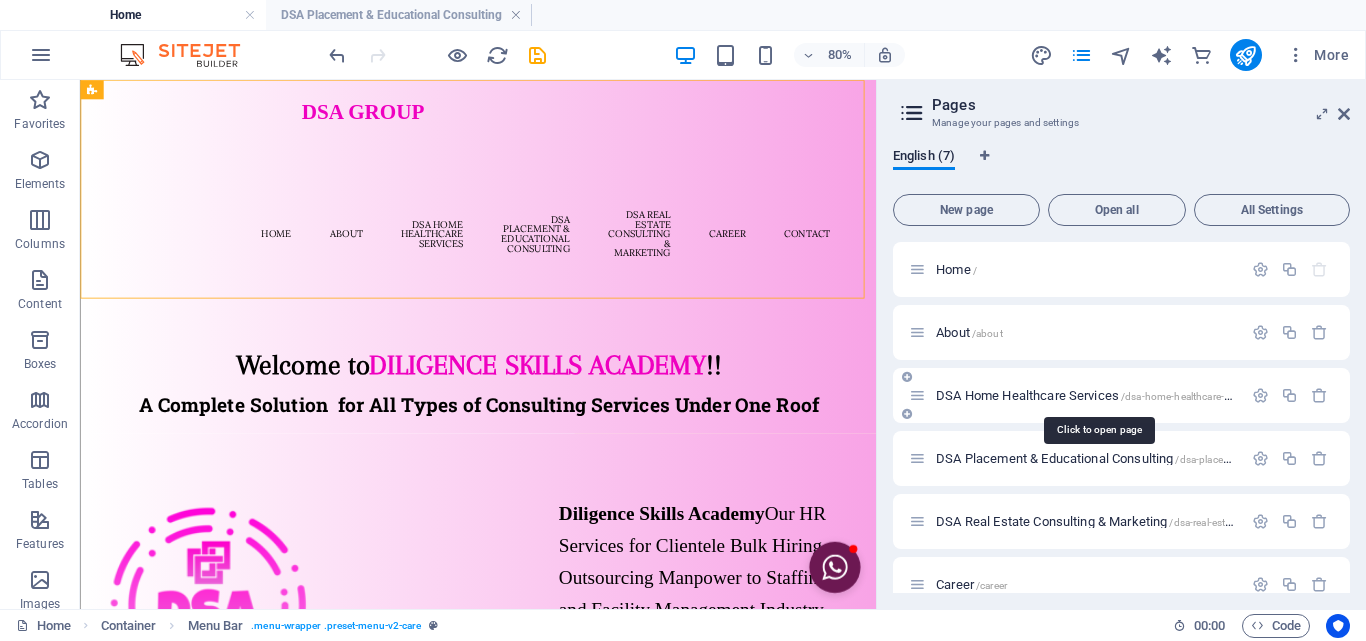 click on "DSA Home Healthcare Services /dsa-home-healthcare-services" at bounding box center [1098, 395] 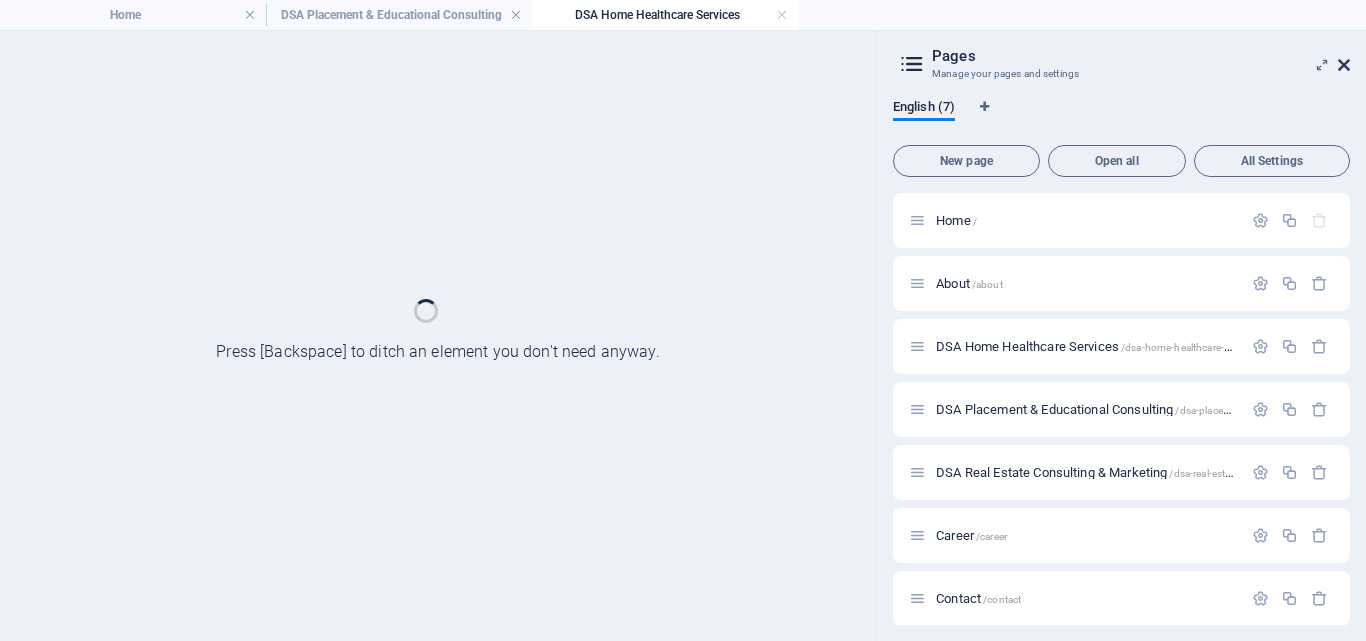 click at bounding box center (1344, 65) 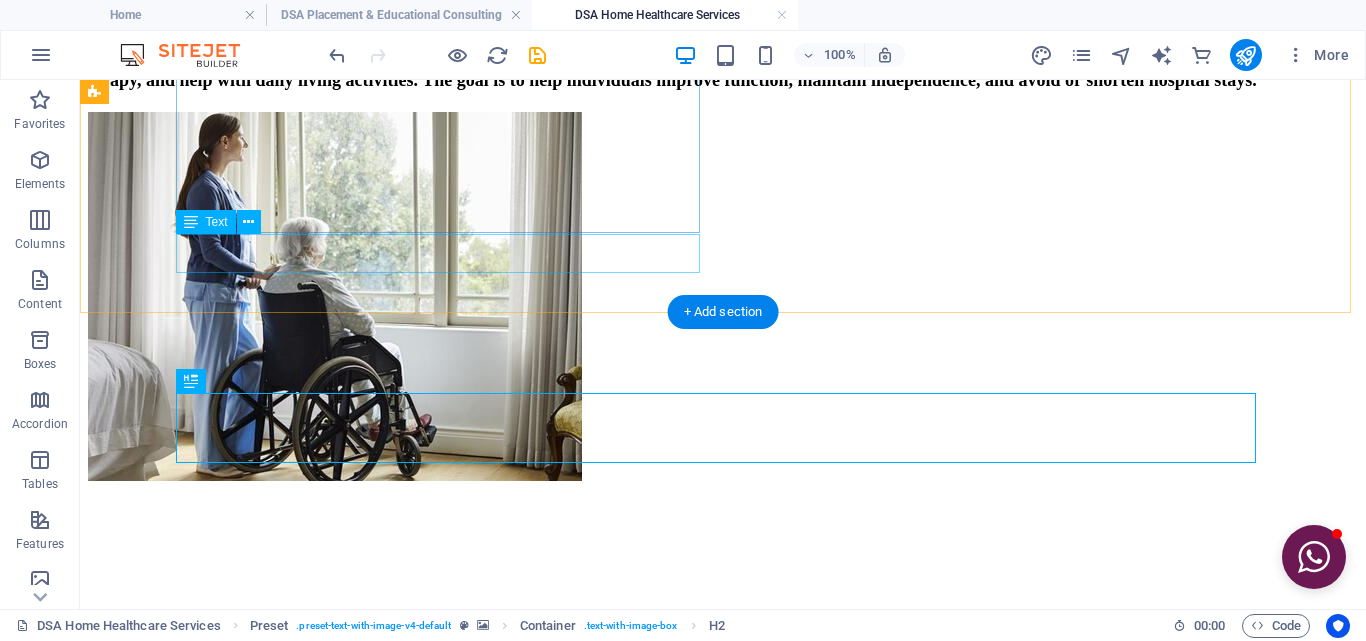 scroll, scrollTop: 806, scrollLeft: 0, axis: vertical 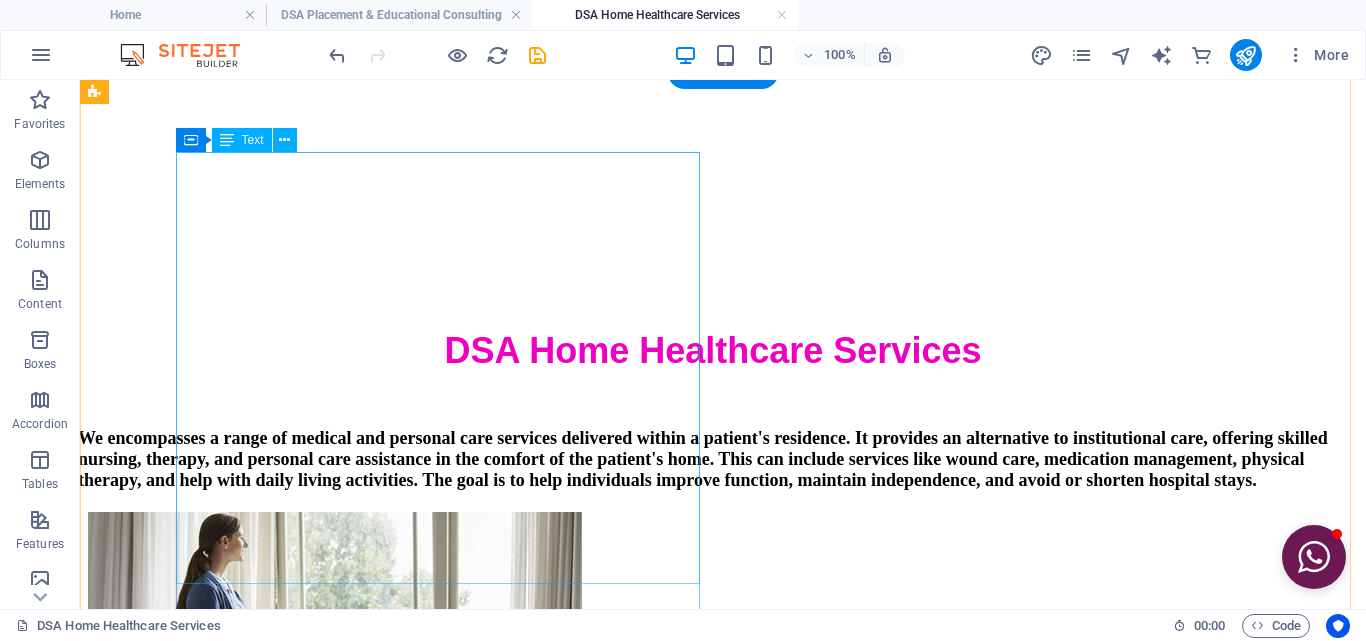 click on "OUR SERVICES ☀ Attender Service ☀ Certified Nursing Assistant Service ☀ Doctor Home Visit 24*7 ☀ Doctor Tele Consultation ☀ Physiotherapy Service ☀ Medical Equipment on Rent ☀ Medical Accessories in Wholesale Price ☀ Lab Test Home Collection ☀ Radiology at Home ☀ Pan India Treatment Buddy Service" at bounding box center (723, 1790) 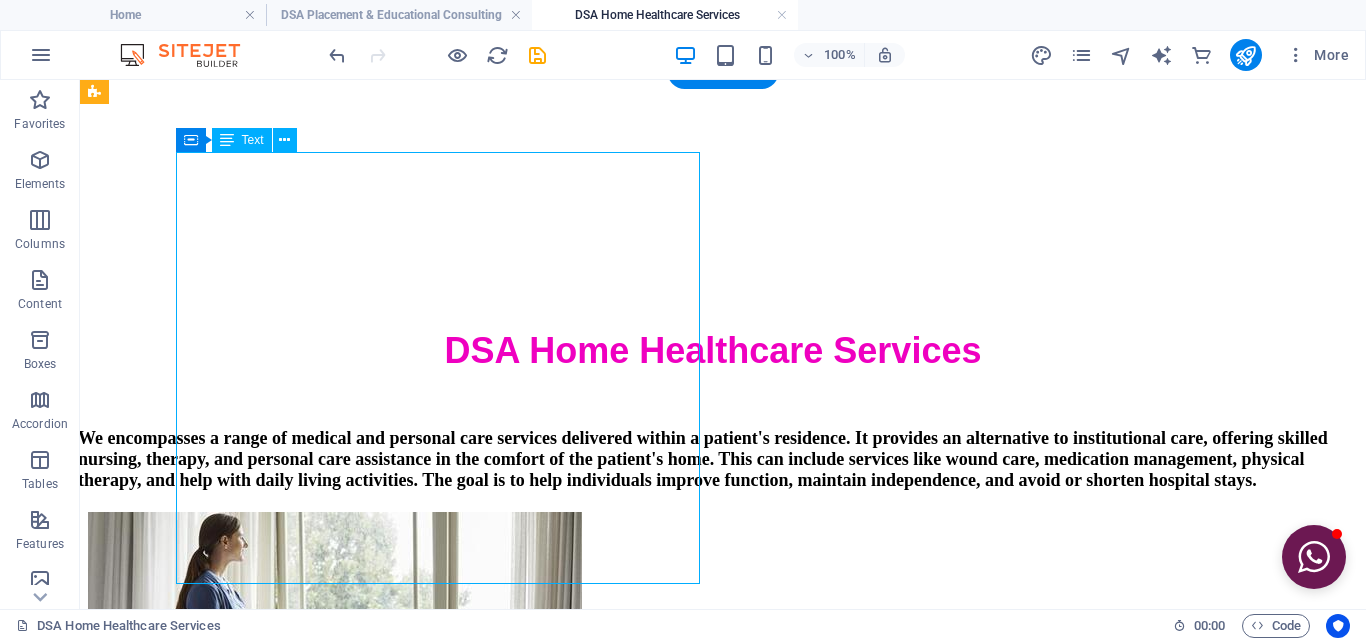 click on "OUR SERVICES ☀ Attender Service ☀ Certified Nursing Assistant Service ☀ Doctor Home Visit 24*7 ☀ Doctor Tele Consultation ☀ Physiotherapy Service ☀ Medical Equipment on Rent ☀ Medical Accessories in Wholesale Price ☀ Lab Test Home Collection ☀ Radiology at Home ☀ Pan India Treatment Buddy Service" at bounding box center (723, 1790) 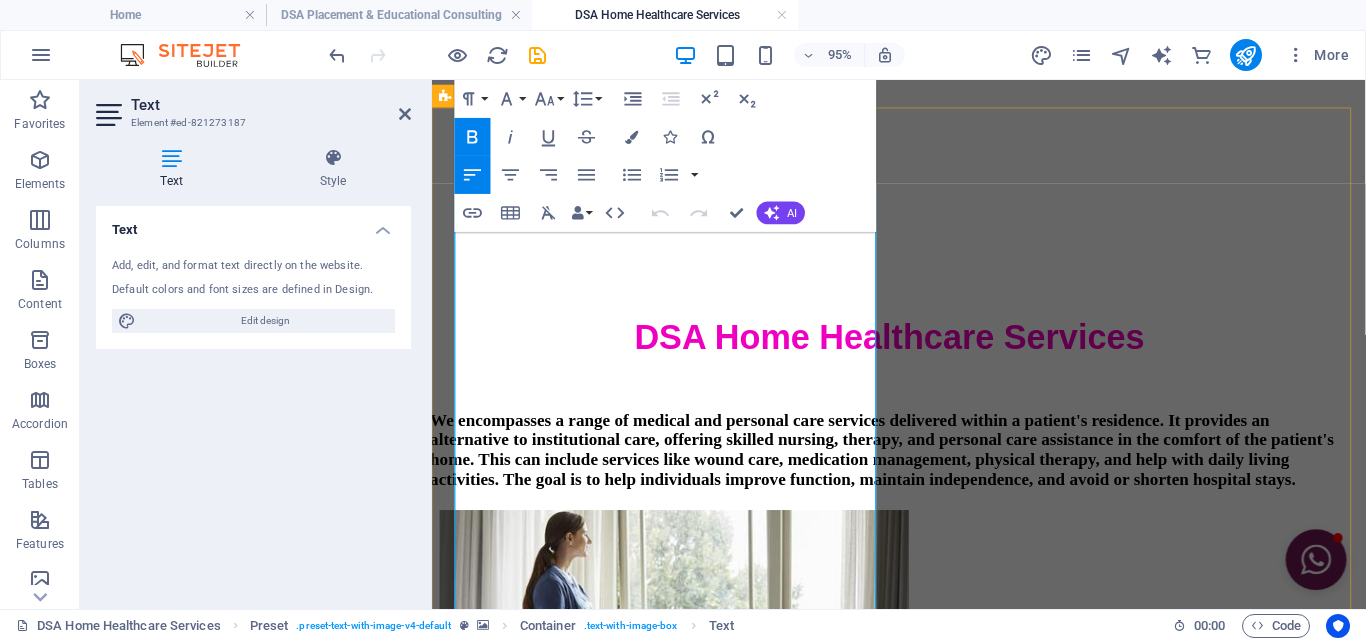 click on "OUR SERVICES ☀ Attender Service ☀ Certified Nursing Assistant Service ☀ Doctor Home Visit 24*7 ☀ Doctor Tele Consultation ☀ Physiotherapy Service ☀ Medical Equipment on Rent ☀ Medical Accessories in Wholesale Price ☀ Lab Test Home Collection ☀ Radiology at Home ☀ Pan India Treatment Buddy Service" at bounding box center [923, 1811] 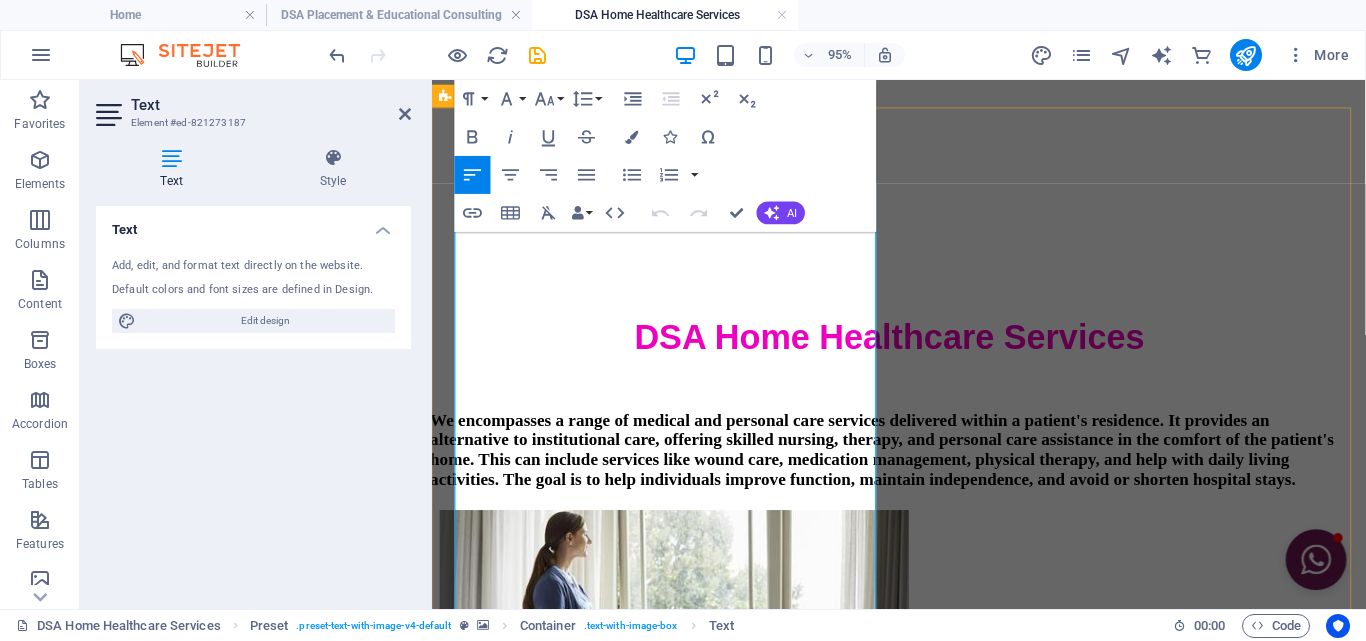 click on "☀ Doctor Home Visit 24*7" at bounding box center (923, 1728) 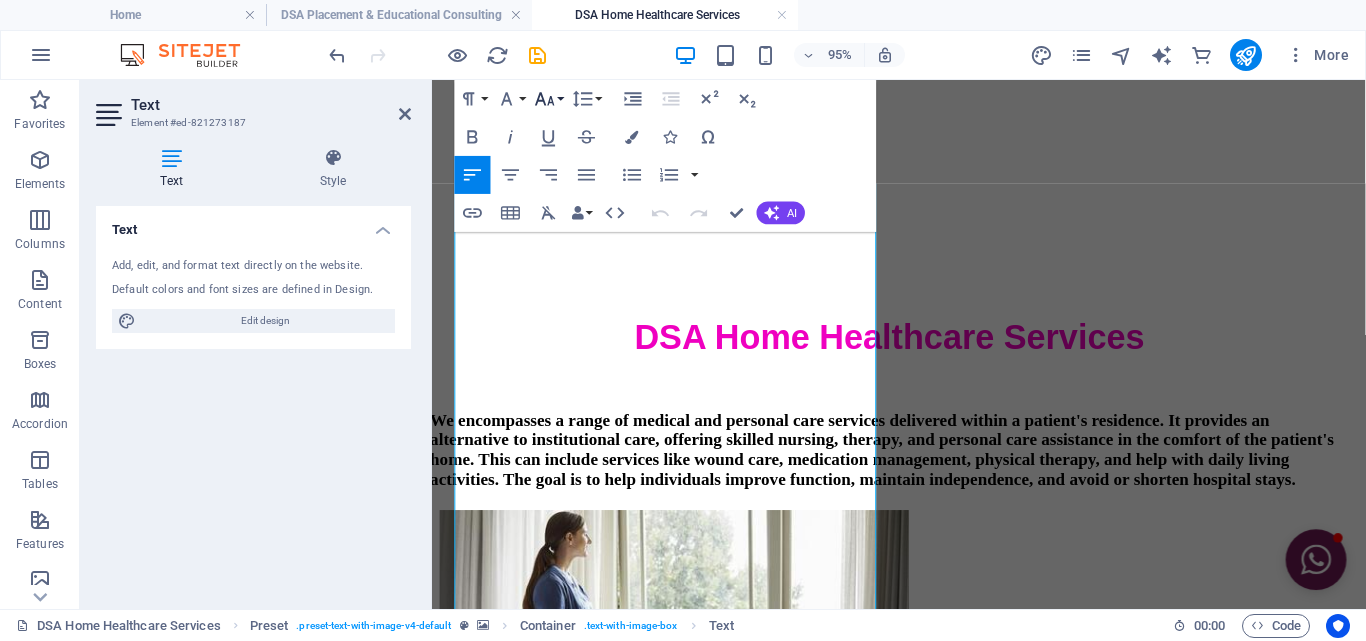 click on "Font Size" at bounding box center (549, 99) 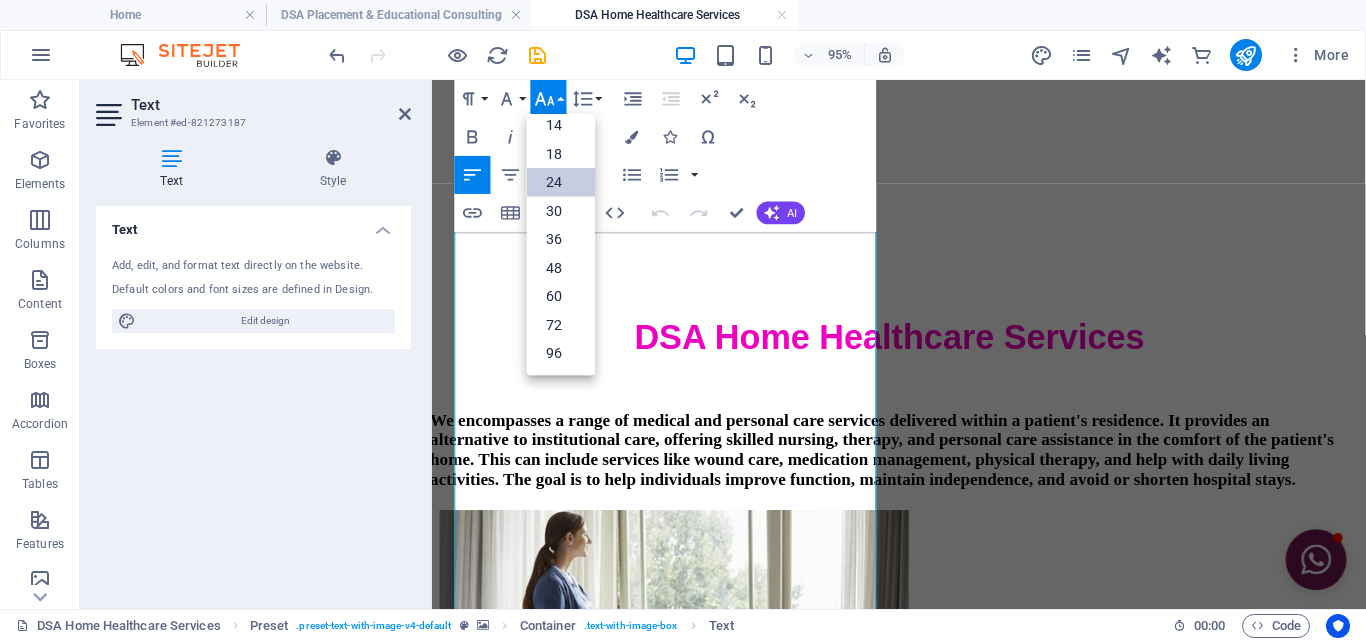 scroll, scrollTop: 161, scrollLeft: 0, axis: vertical 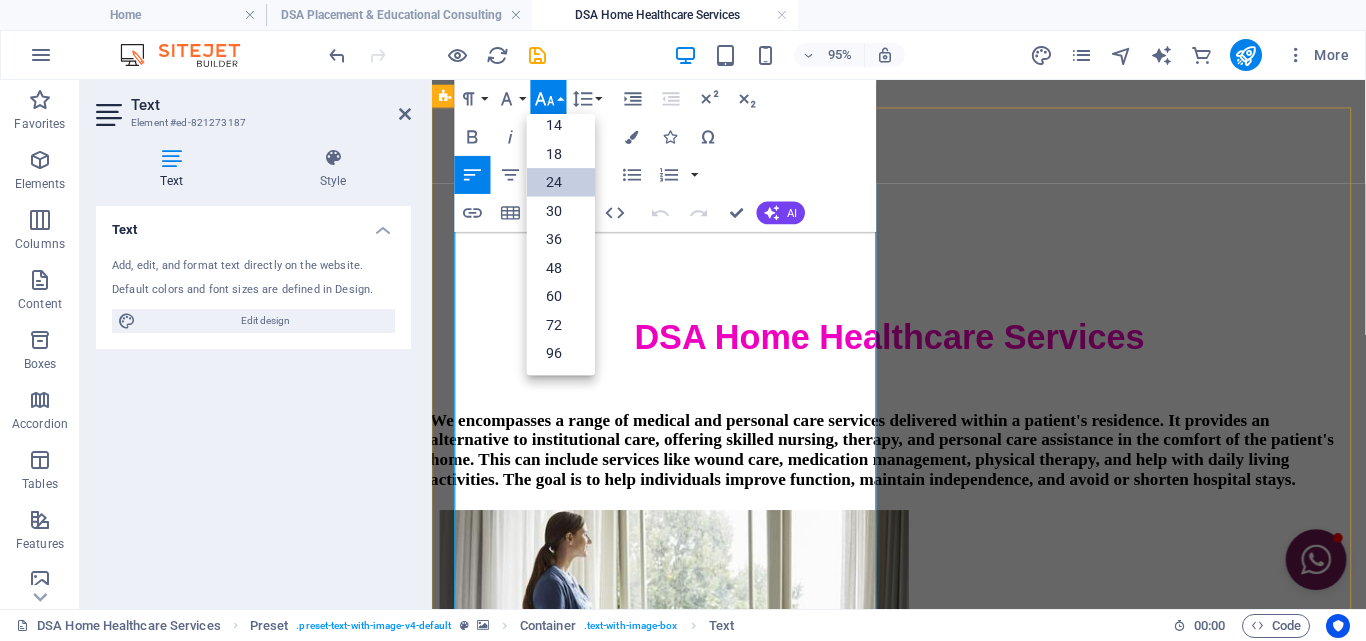 click on "☀ Certified Nursing Assistant Service" at bounding box center (923, 1685) 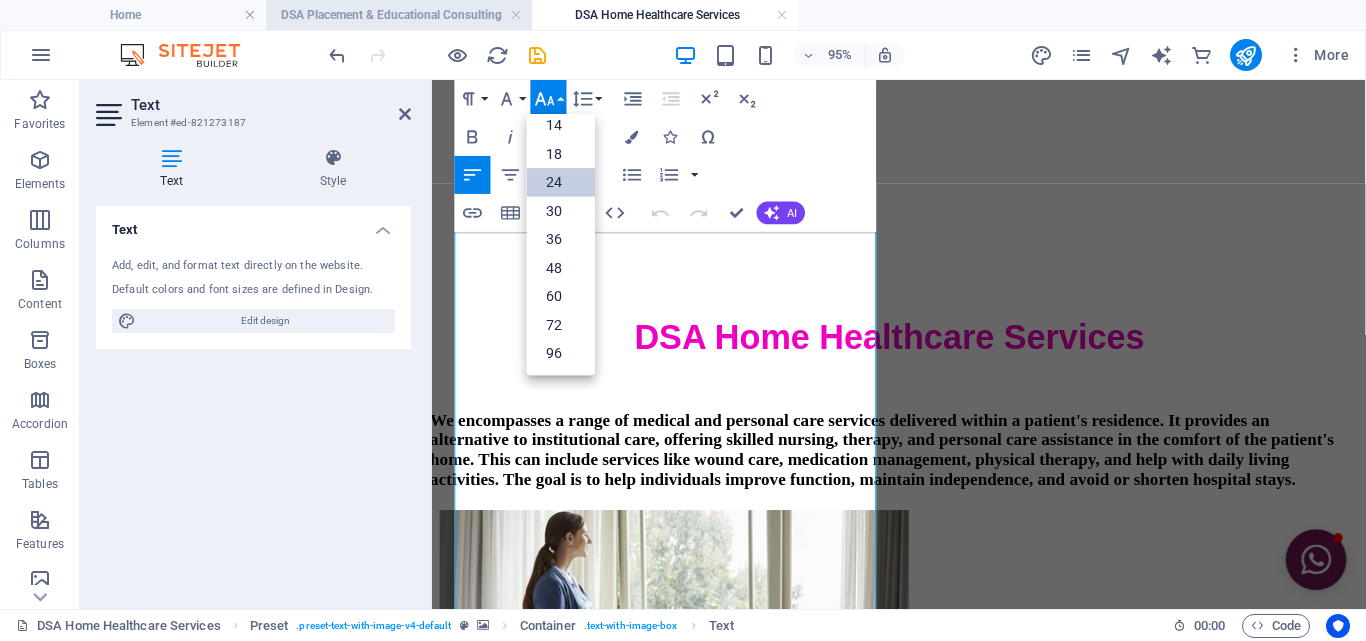click on "DSA Placement & Educational Consulting" at bounding box center (399, 15) 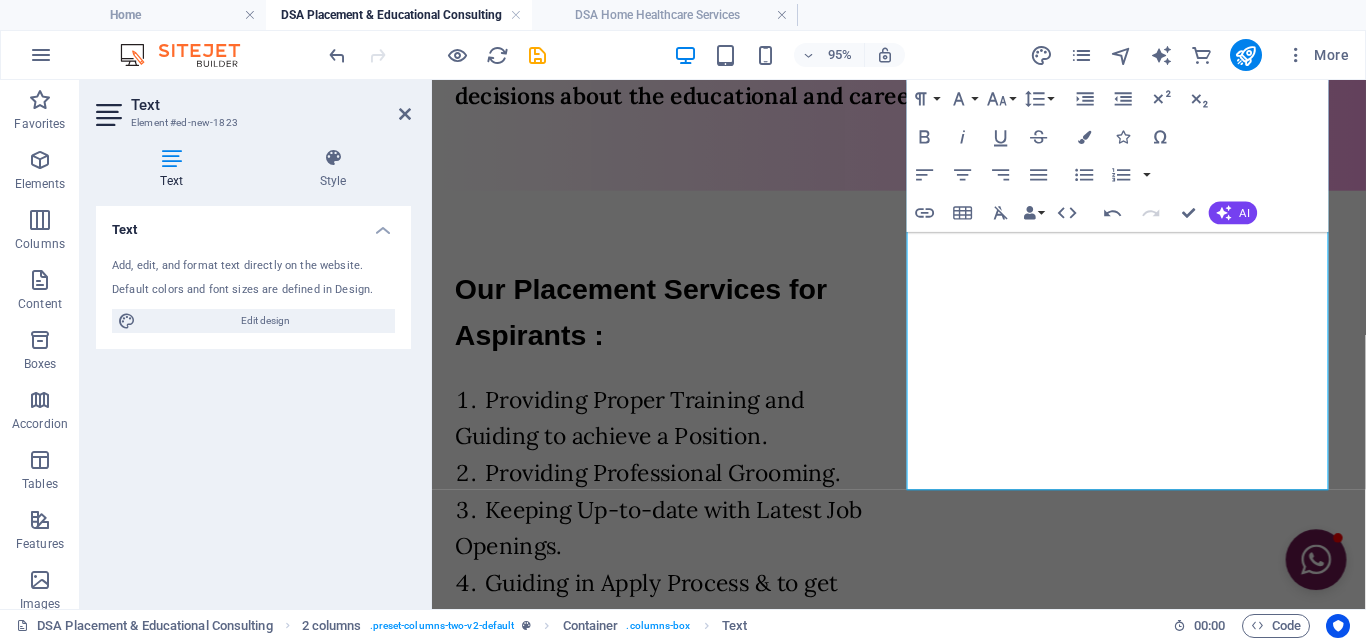 scroll, scrollTop: 1568, scrollLeft: 0, axis: vertical 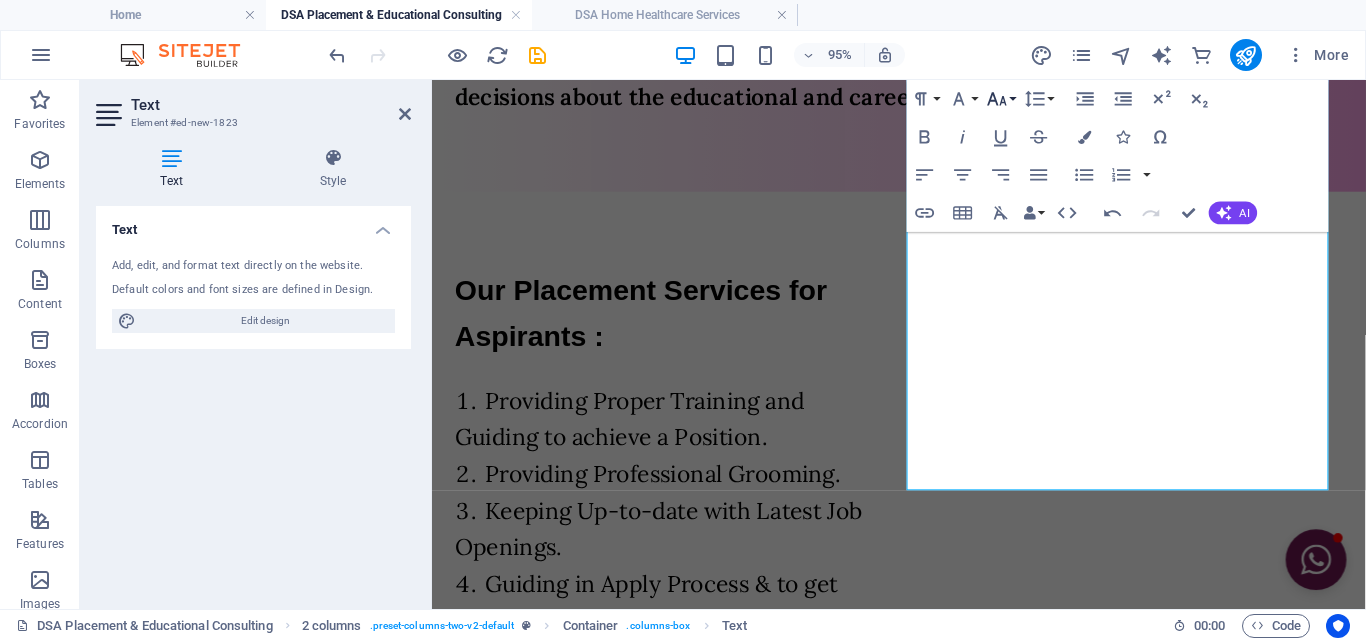 click on "Font Size" at bounding box center [1001, 99] 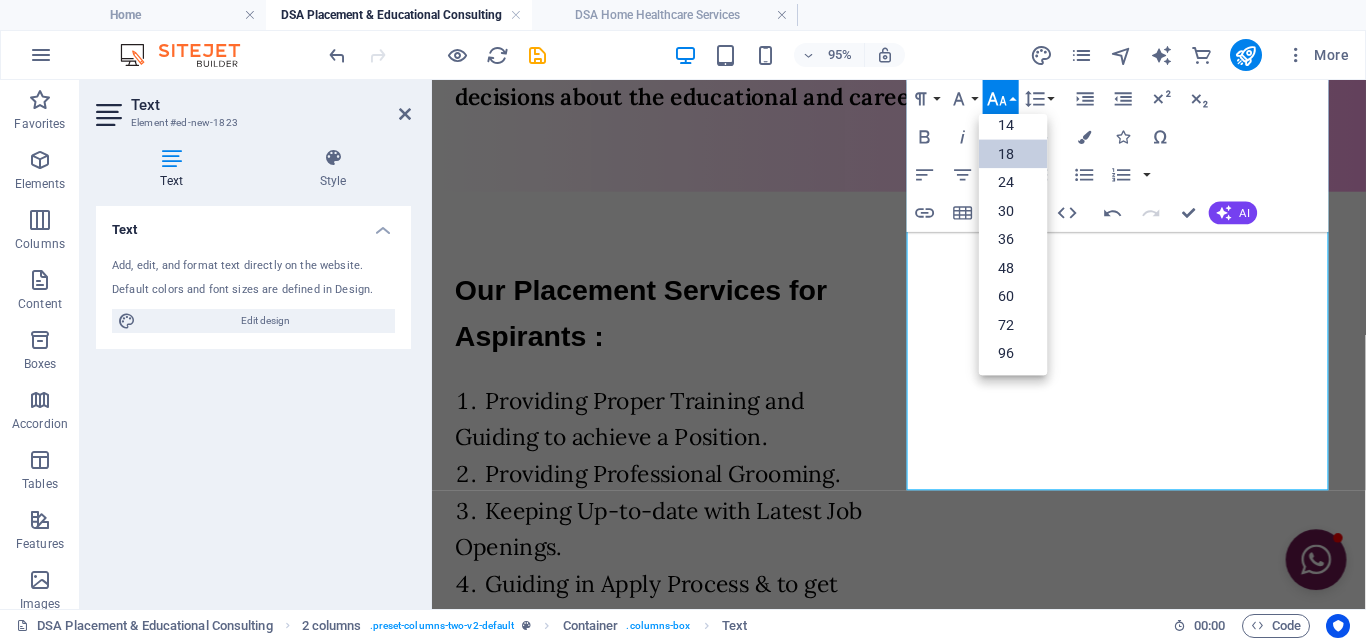 scroll, scrollTop: 161, scrollLeft: 0, axis: vertical 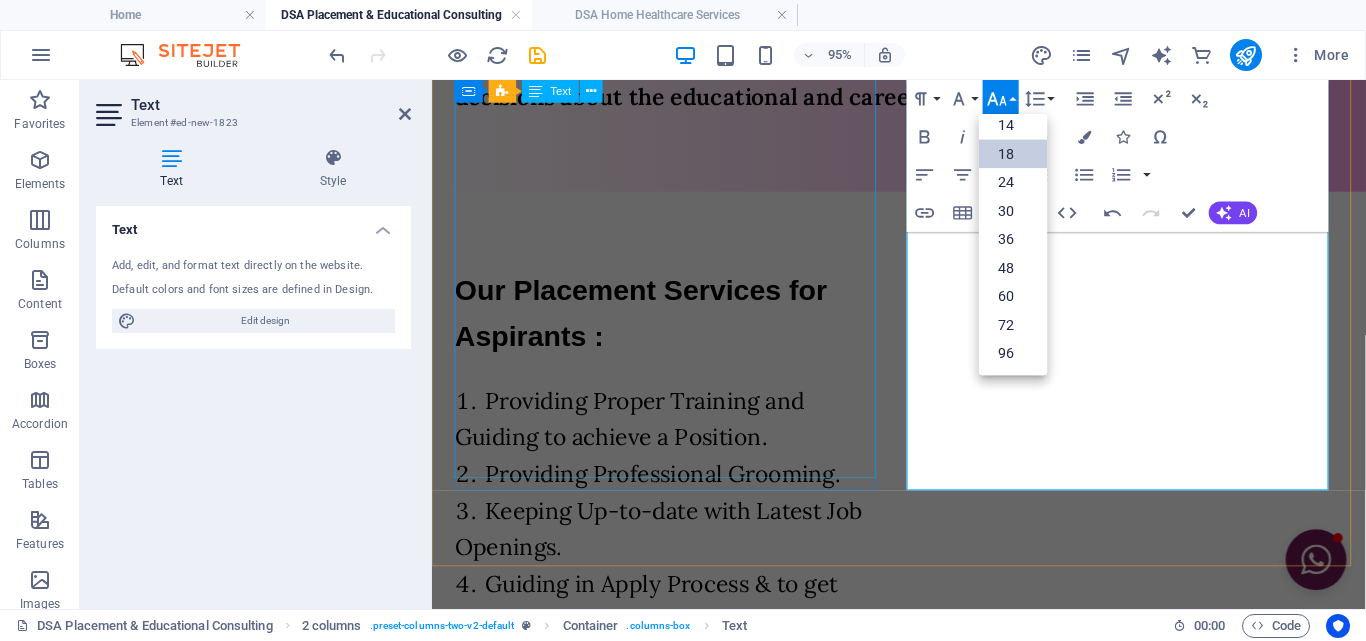 click on "Our Placement Services for Aspirants : Providing Proper Training and Guiding to achieve a Position. Providing Professional Grooming. Keeping Up-to-date with Latest Job Openings. Guiding in Apply Process & to get Placed with proper training and guidance." at bounding box center (682, 492) 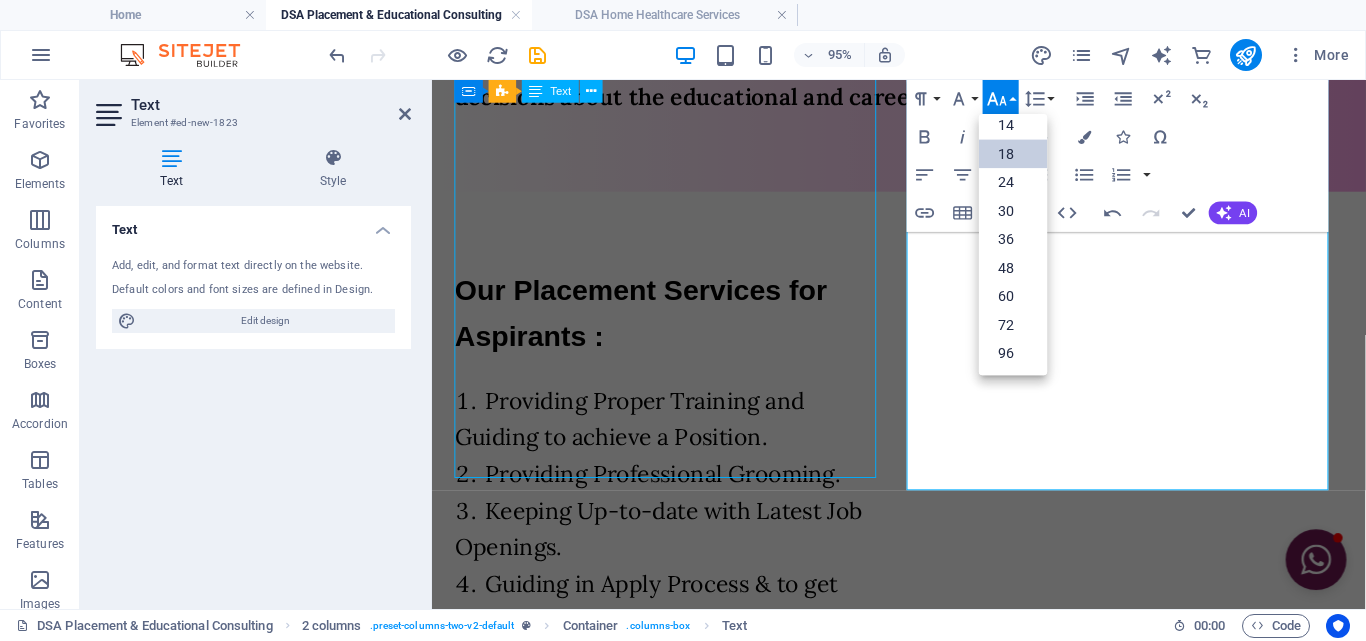 click on "Our Placement Services for Aspirants : Providing Proper Training and Guiding to achieve a Position. Providing Professional Grooming. Keeping Up-to-date with Latest Job Openings. Guiding in Apply Process & to get Placed with proper training and guidance." at bounding box center [682, 492] 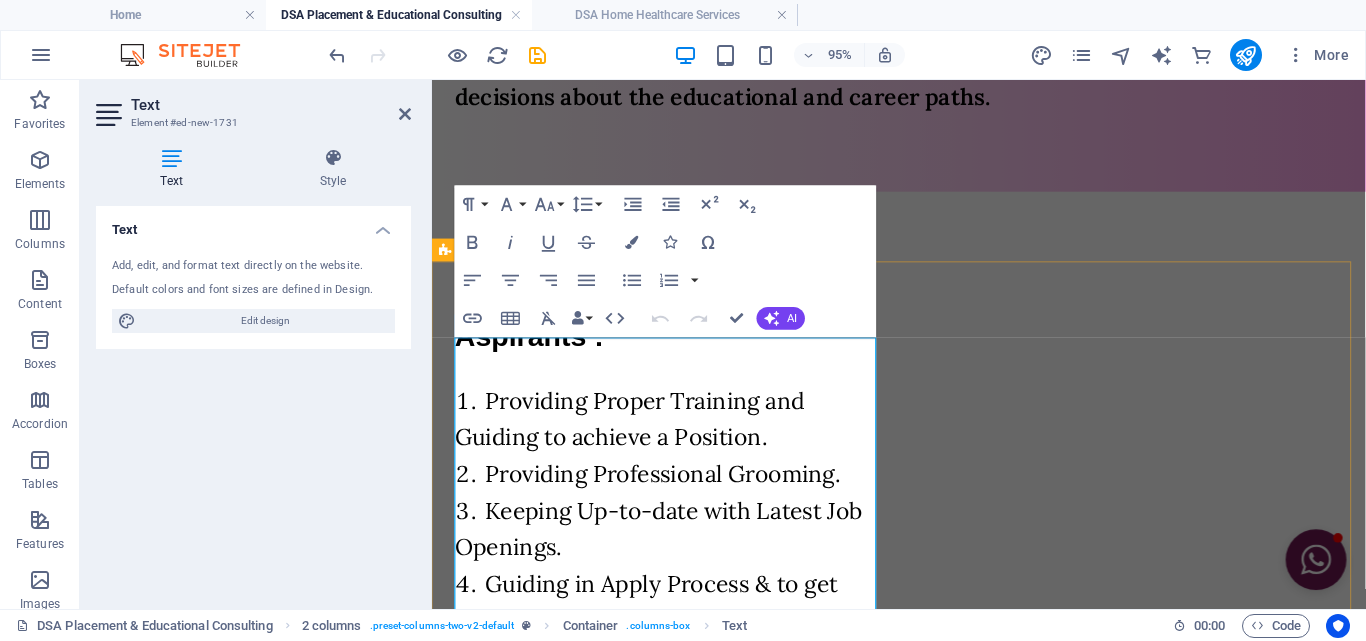 scroll, scrollTop: 1287, scrollLeft: 0, axis: vertical 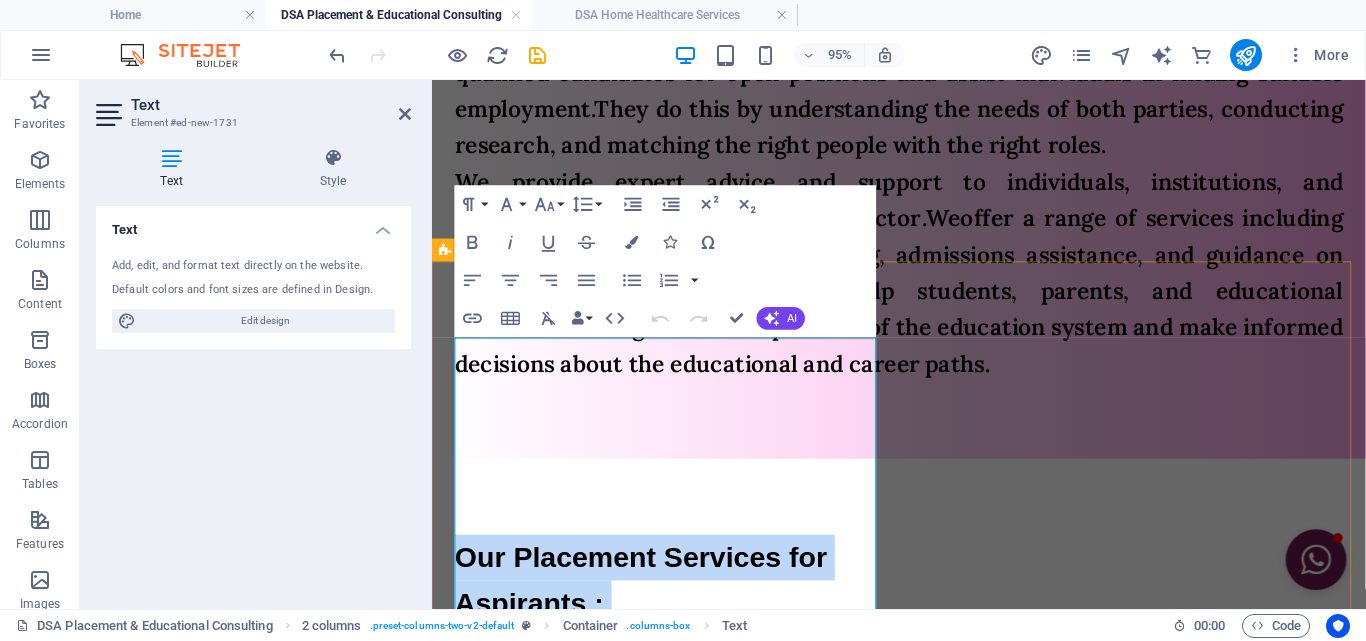 click on "Our Placement Services for Aspirants :" at bounding box center (682, 607) 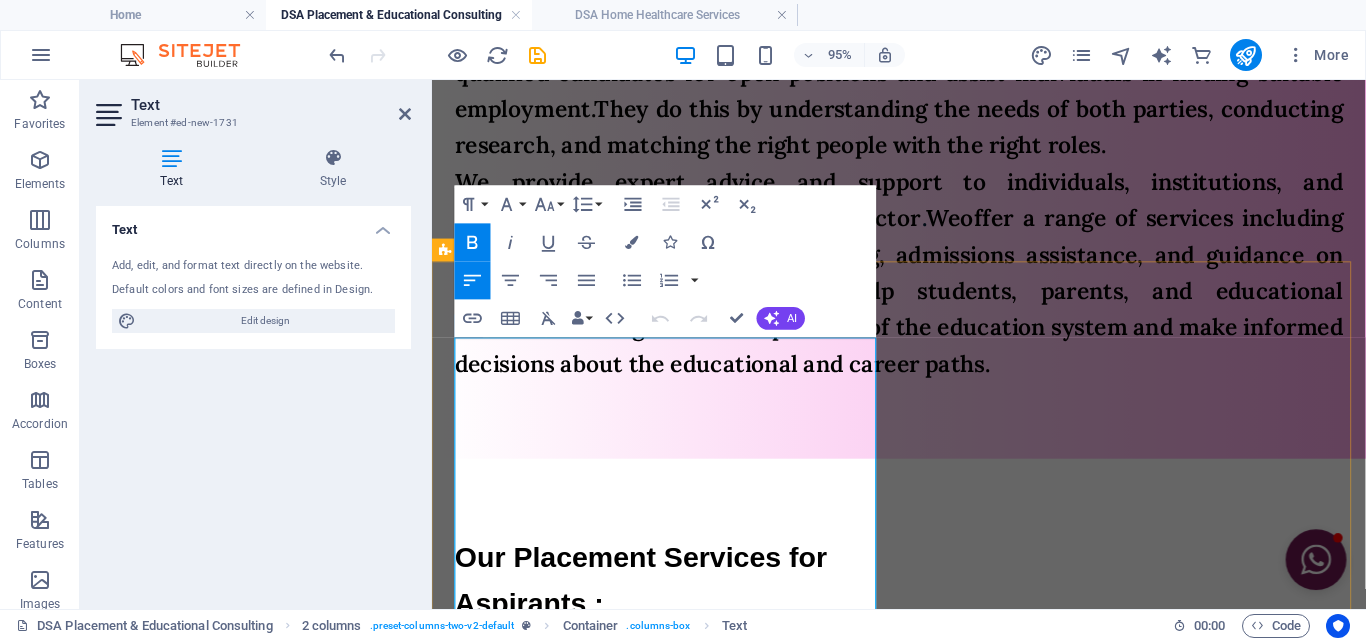 click on "Providing Professional Grooming." at bounding box center [682, 777] 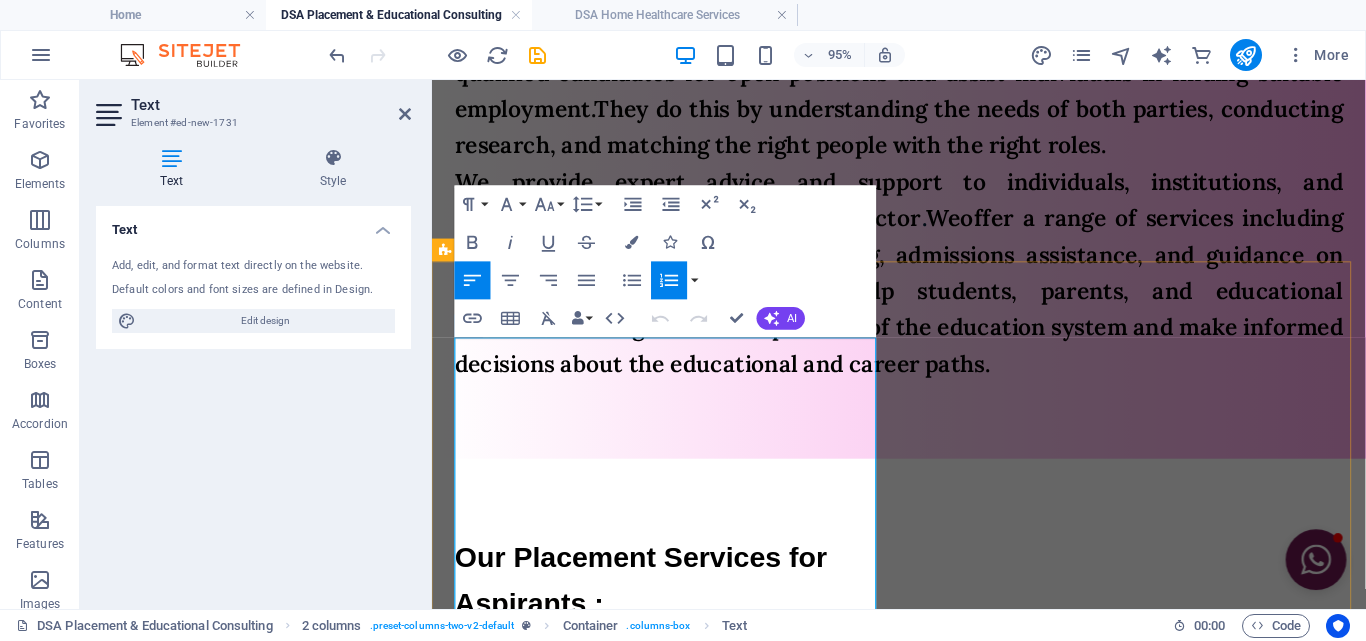 click on "Providing Proper Training and Guiding to achieve a Position." at bounding box center [682, 719] 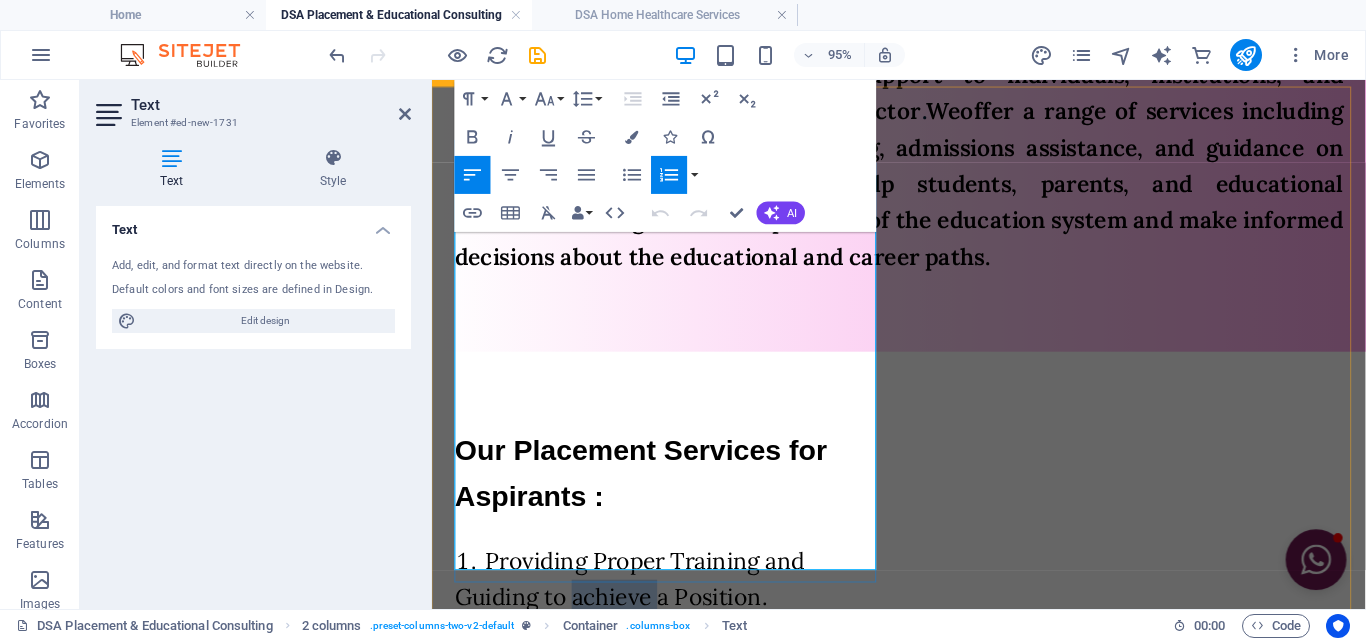 scroll, scrollTop: 1487, scrollLeft: 0, axis: vertical 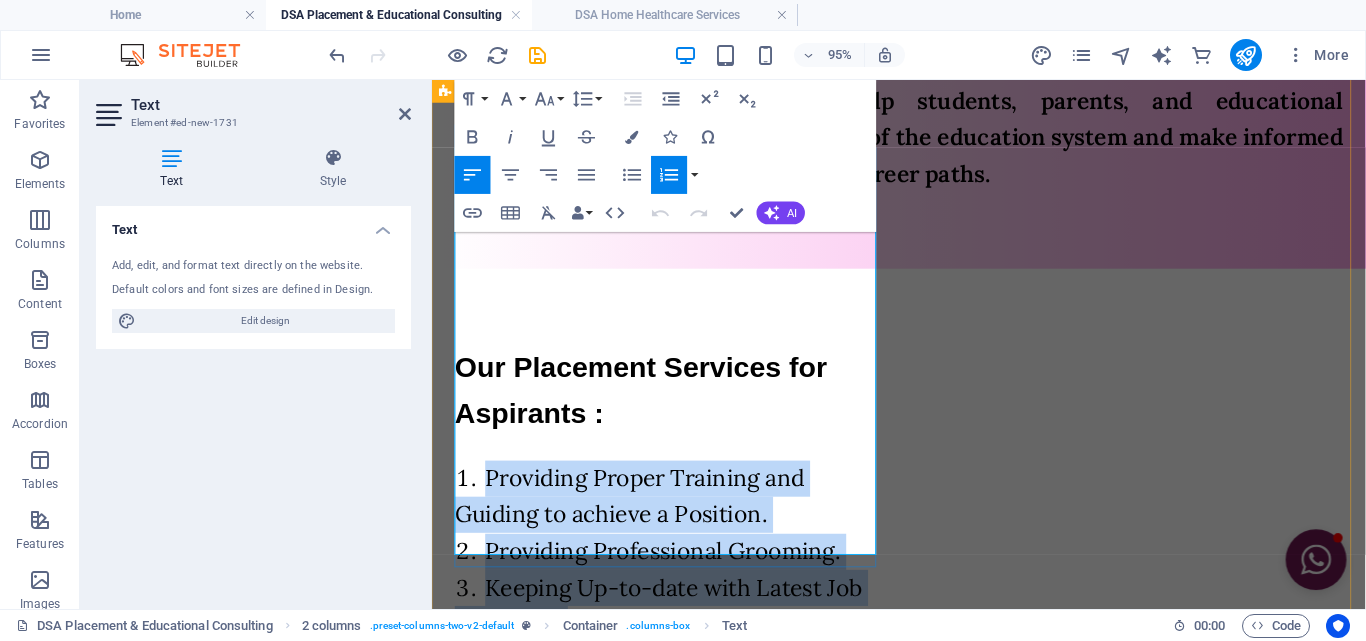 drag, startPoint x: 573, startPoint y: 555, endPoint x: 488, endPoint y: 302, distance: 266.89697 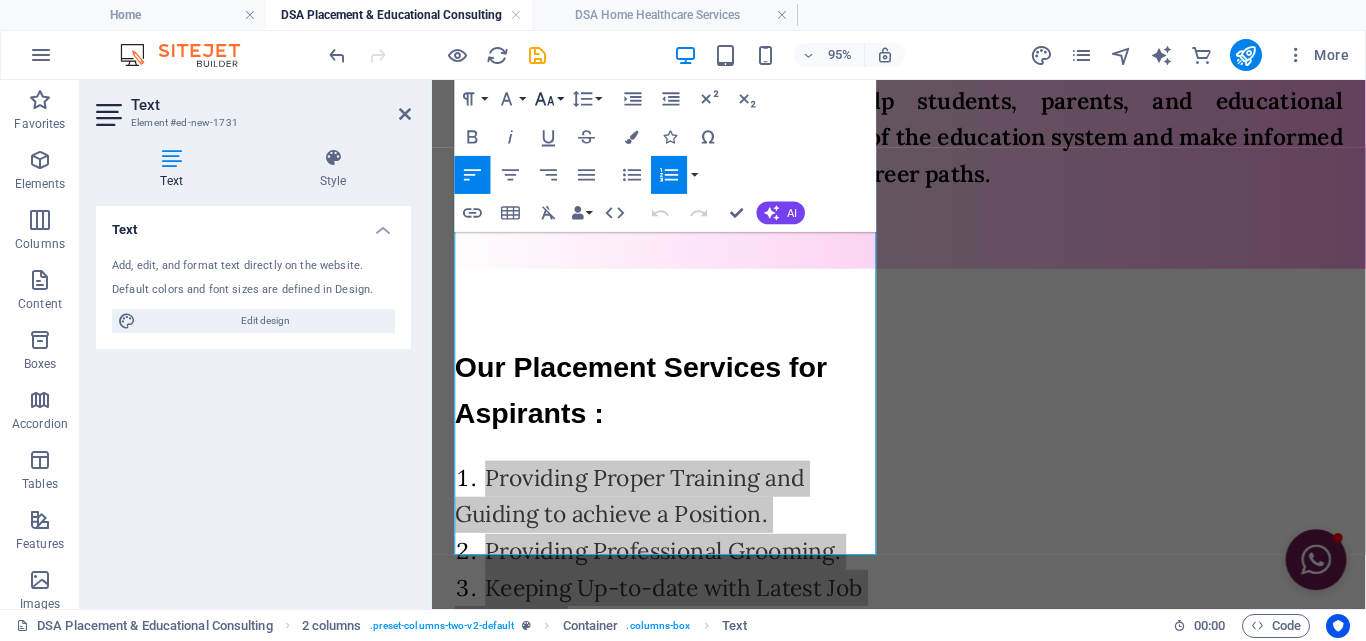click on "Font Size" at bounding box center [549, 99] 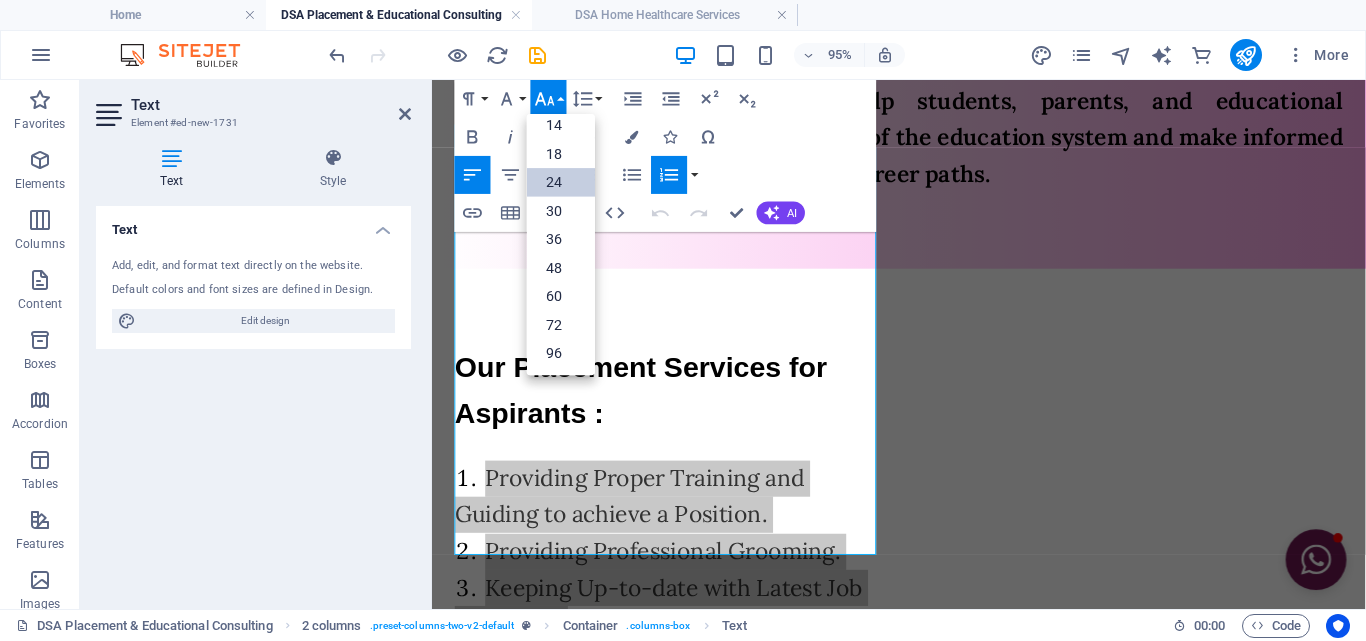 scroll, scrollTop: 161, scrollLeft: 0, axis: vertical 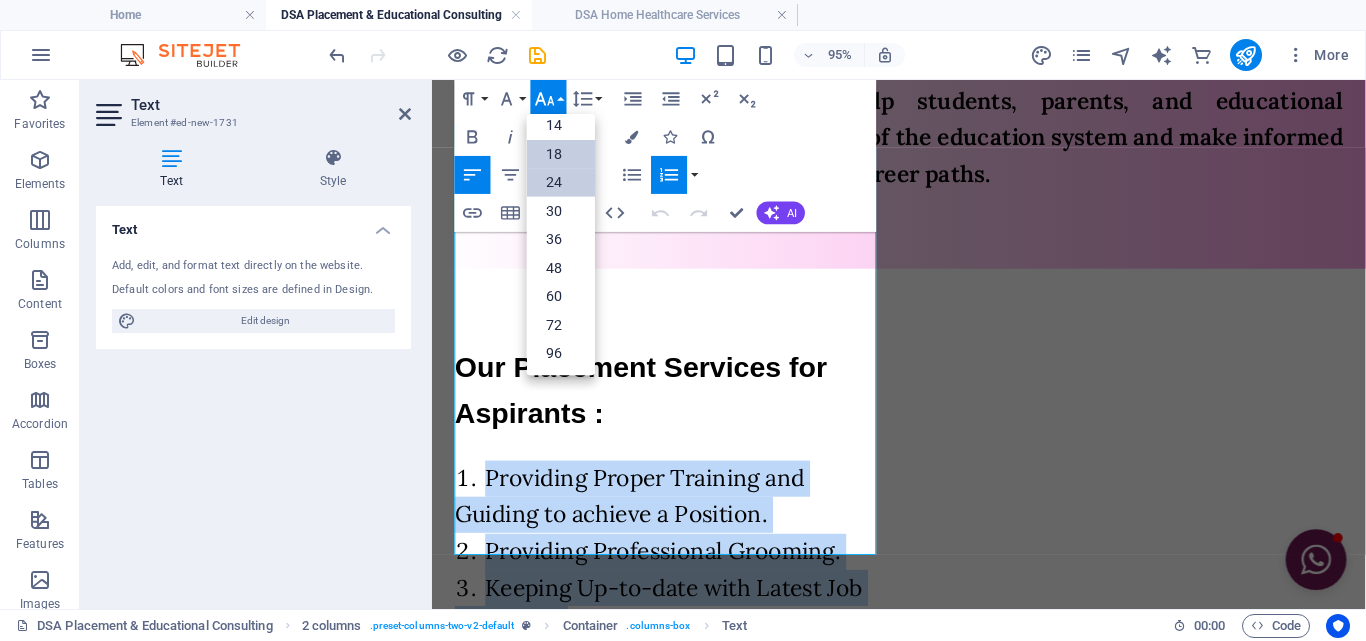 click on "18" at bounding box center (561, 154) 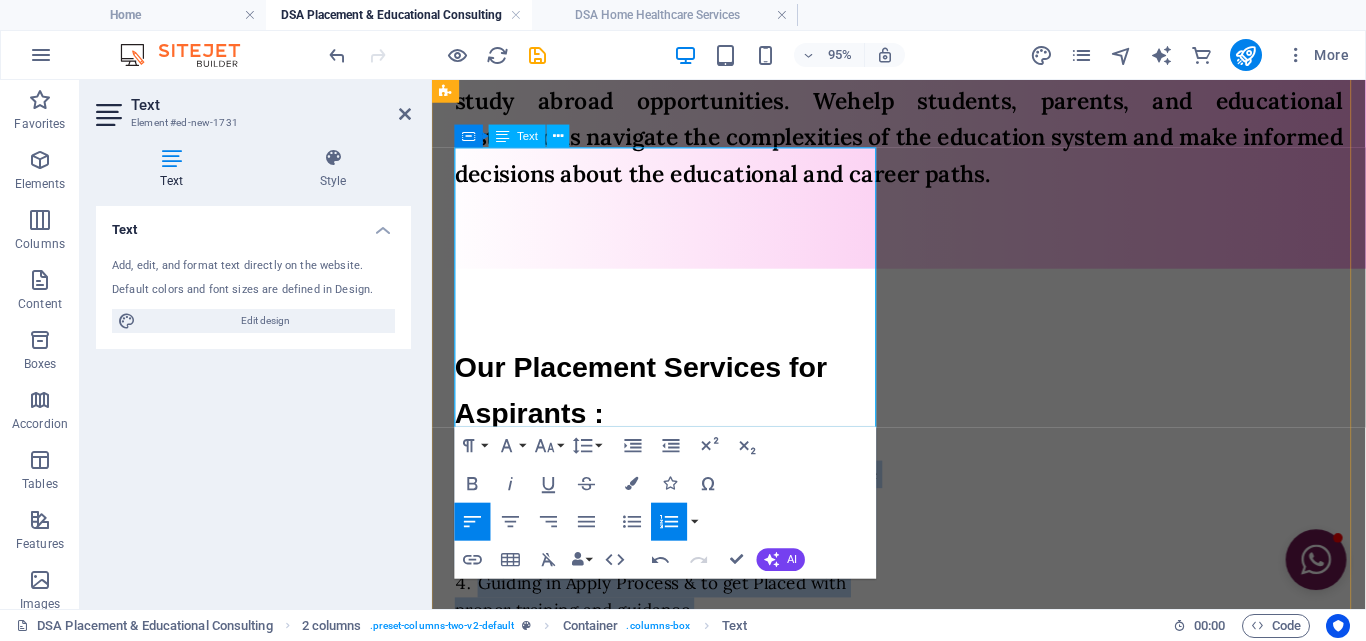 click on "Providing Proper Training and Guiding to achieve a Position." at bounding box center [682, 510] 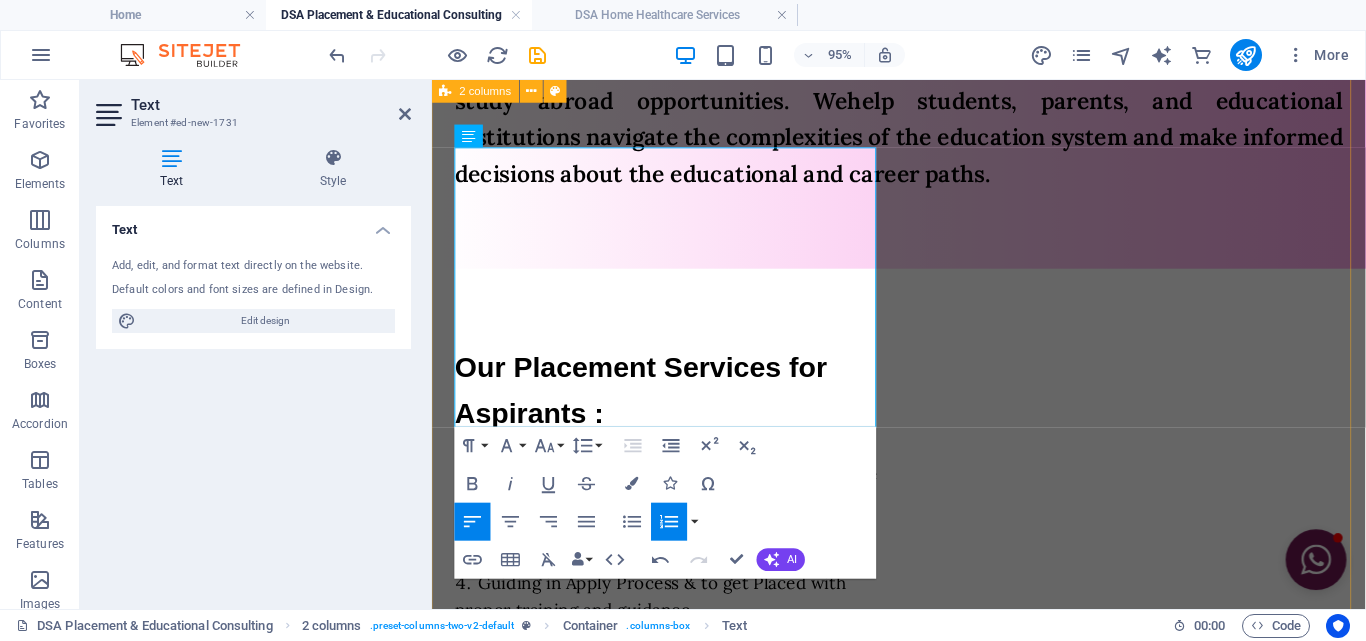 click on "Our Placement Services for Aspirants : Providing Proper Training and Guiding to achieve a Position. Providing Professional Grooming. Keeping Up-to-date with Latest Job Openings. Guiding in Apply Process & to get Placed with proper training and guidance. Our HR Services for Clientele : Bulk Hiring. Outsourcing Manpower to Staffing and Facility Management Industry. Outsourcing Manpower to Principal Employer On-Roll. Outsourcing Manpower to Hotel, Hospitality, Medical, BPO, IT, Banking, Manufacturing, Construction, etc. industry. Outsourcing Manpower to Security Company. Act as Sub-Contractor. Sourcing Students to Apprenticeship TPA. Outsourcing Manpower for Overseas Industry." at bounding box center [923, 711] 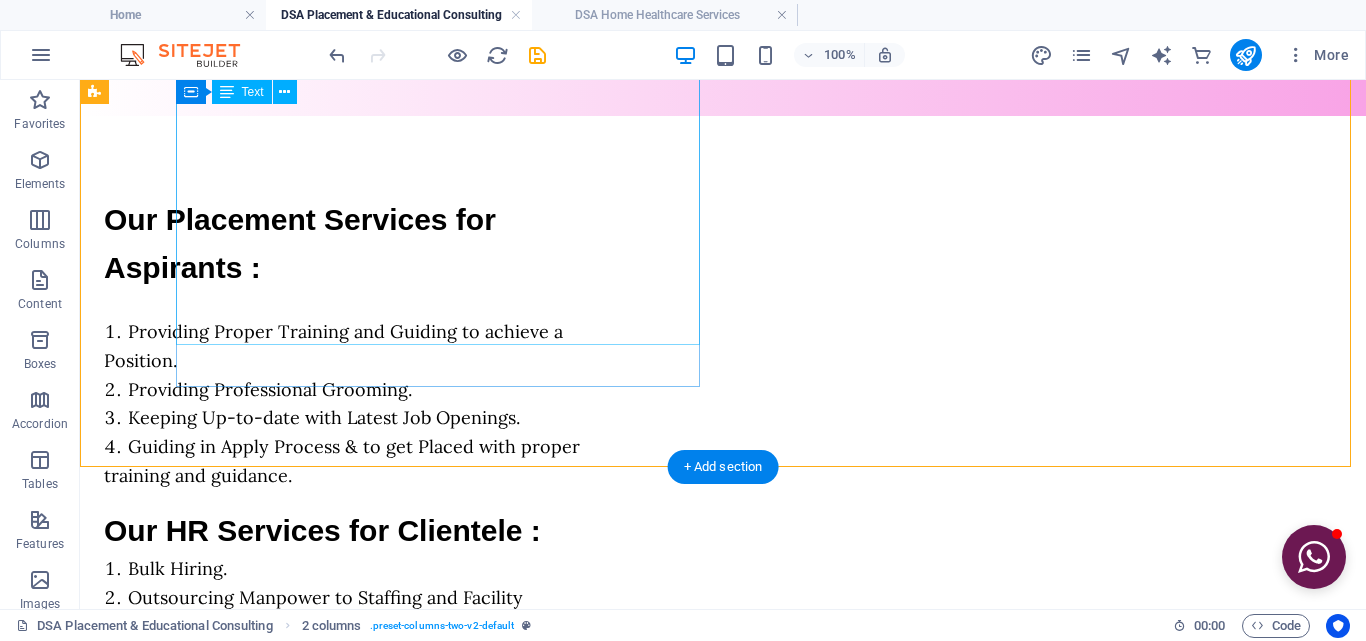scroll, scrollTop: 1441, scrollLeft: 0, axis: vertical 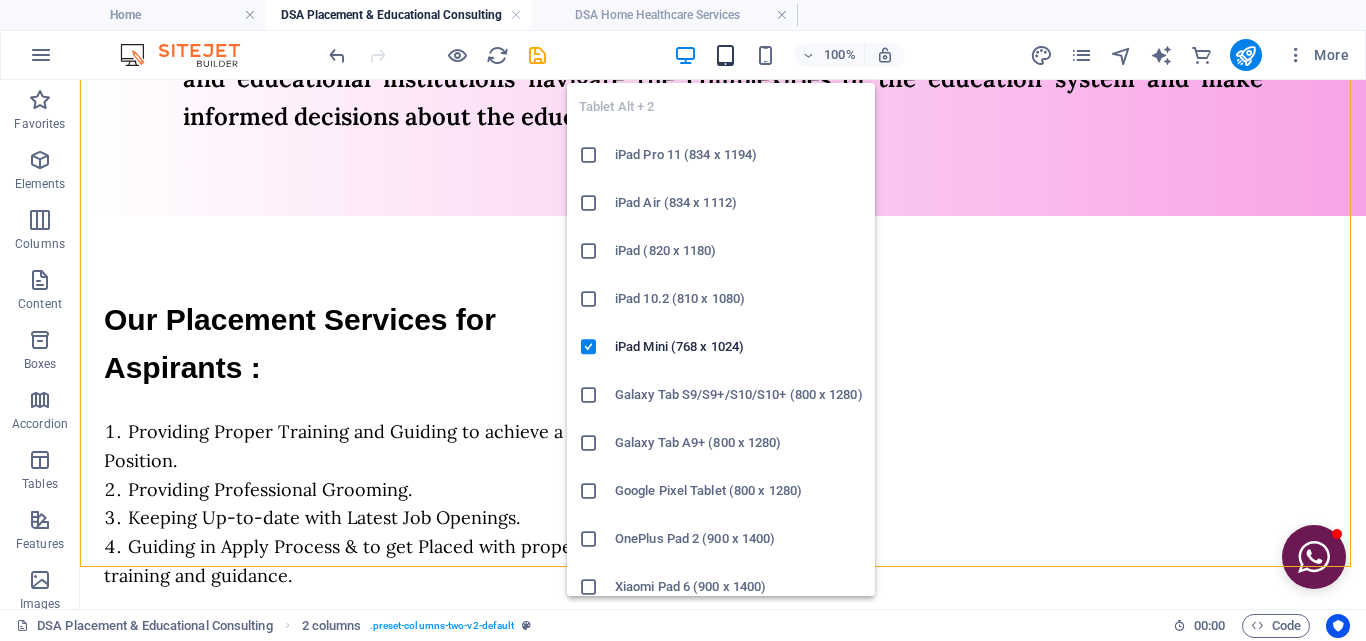 click at bounding box center [725, 55] 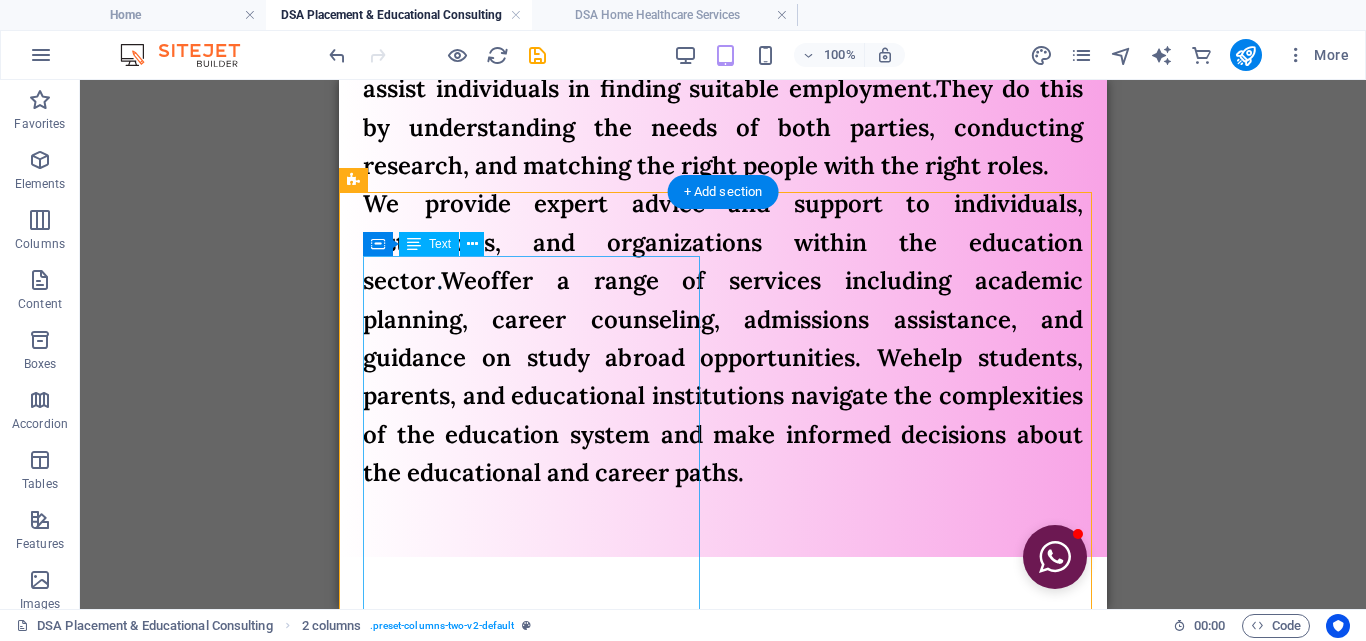 scroll, scrollTop: 1141, scrollLeft: 0, axis: vertical 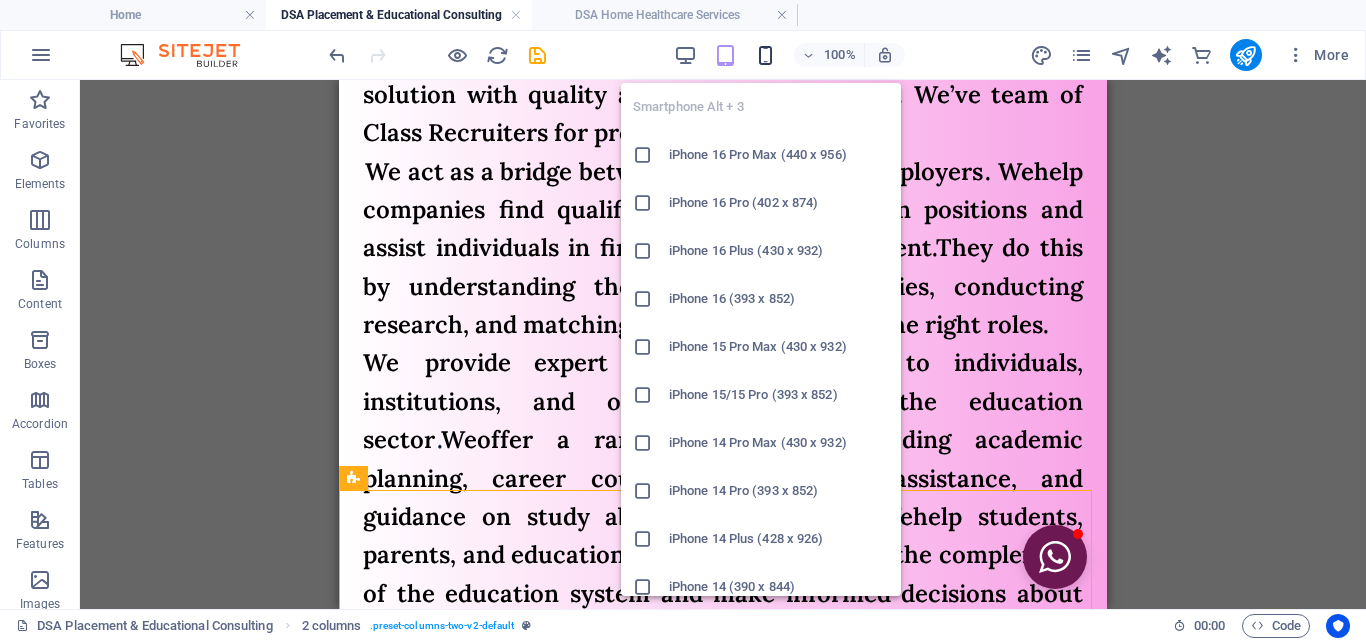 click at bounding box center [765, 55] 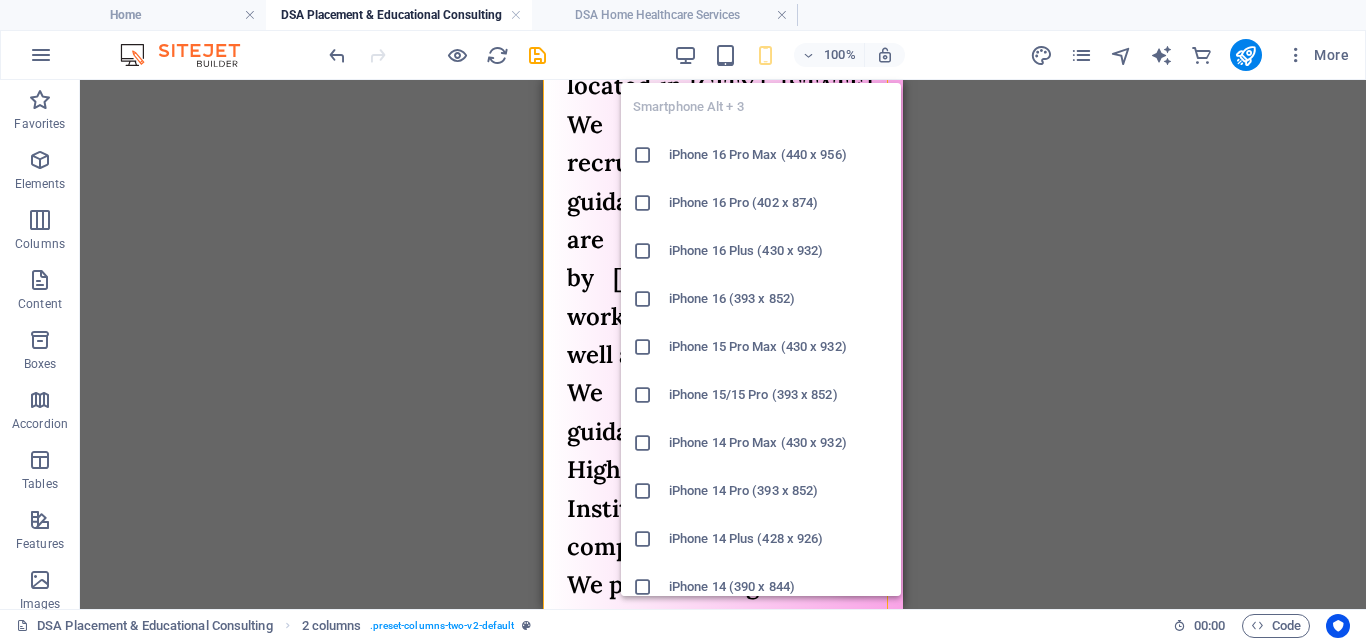 scroll, scrollTop: 3383, scrollLeft: 0, axis: vertical 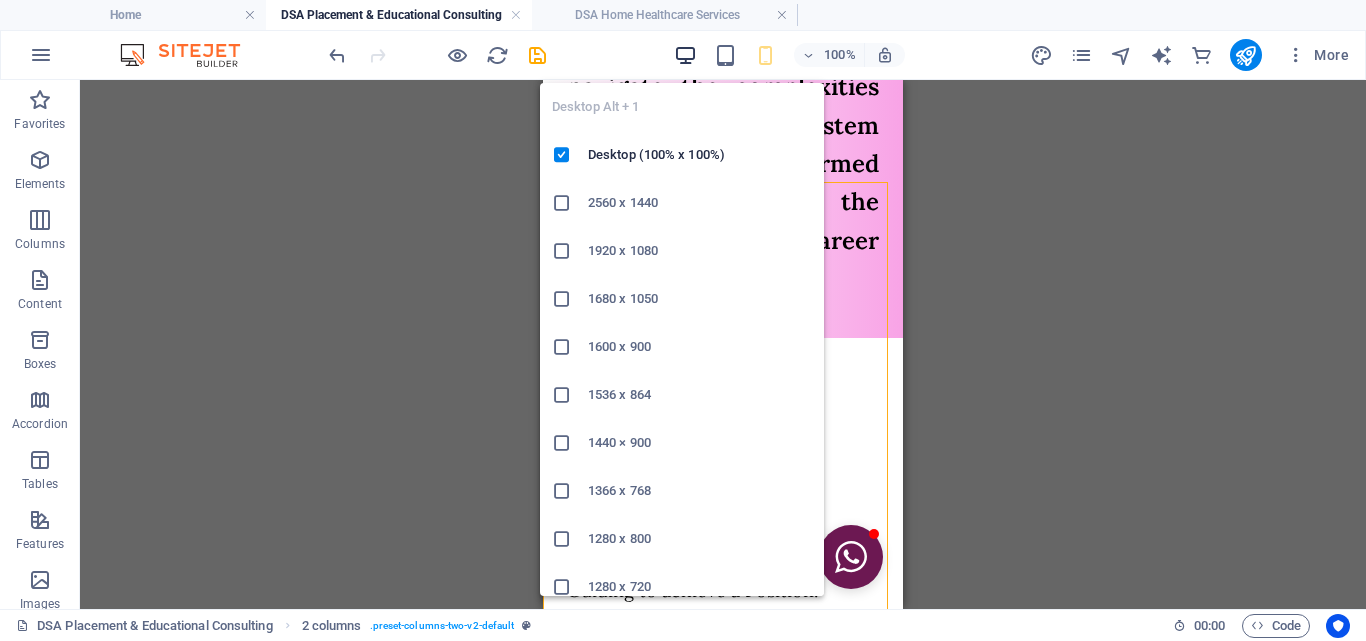 click at bounding box center [685, 55] 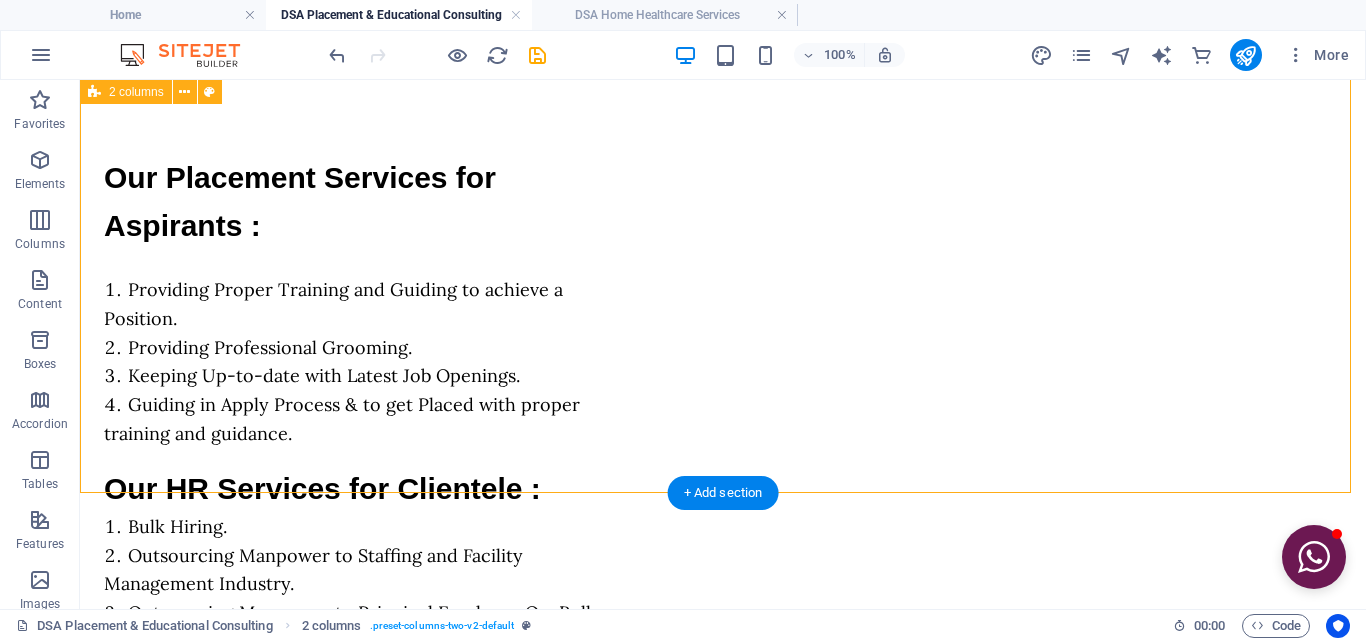 scroll, scrollTop: 1615, scrollLeft: 0, axis: vertical 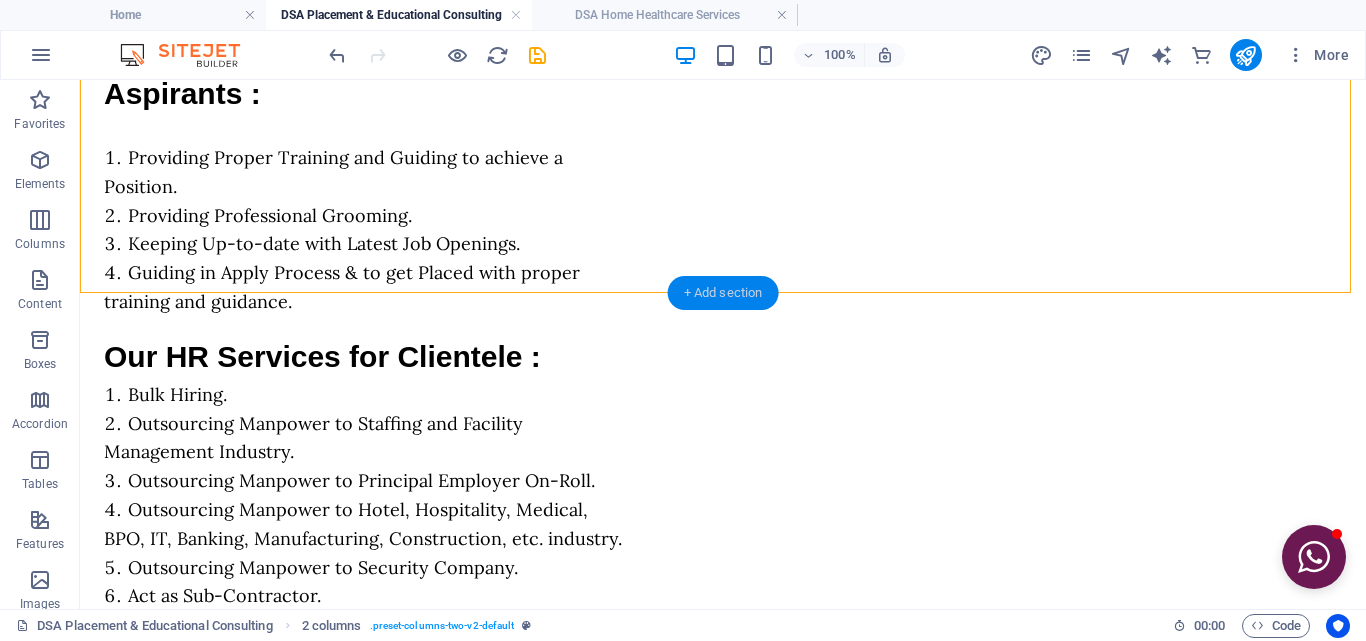 drag, startPoint x: 701, startPoint y: 282, endPoint x: 277, endPoint y: 221, distance: 428.3655 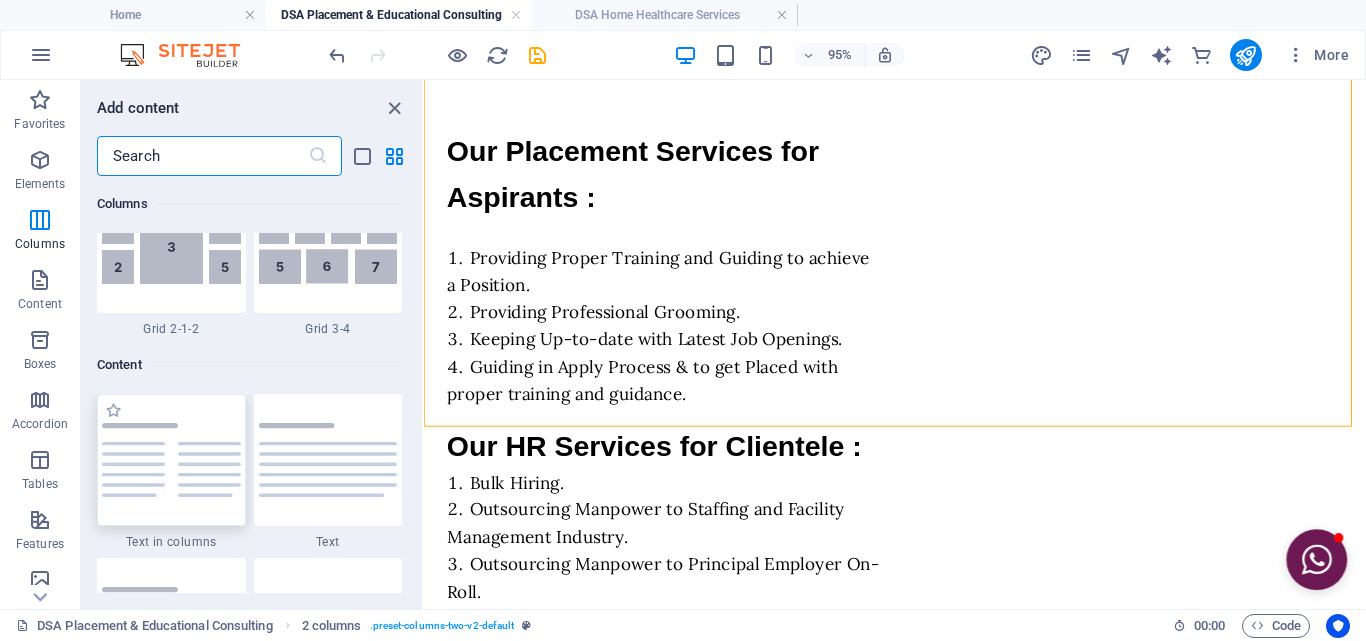 scroll, scrollTop: 3299, scrollLeft: 0, axis: vertical 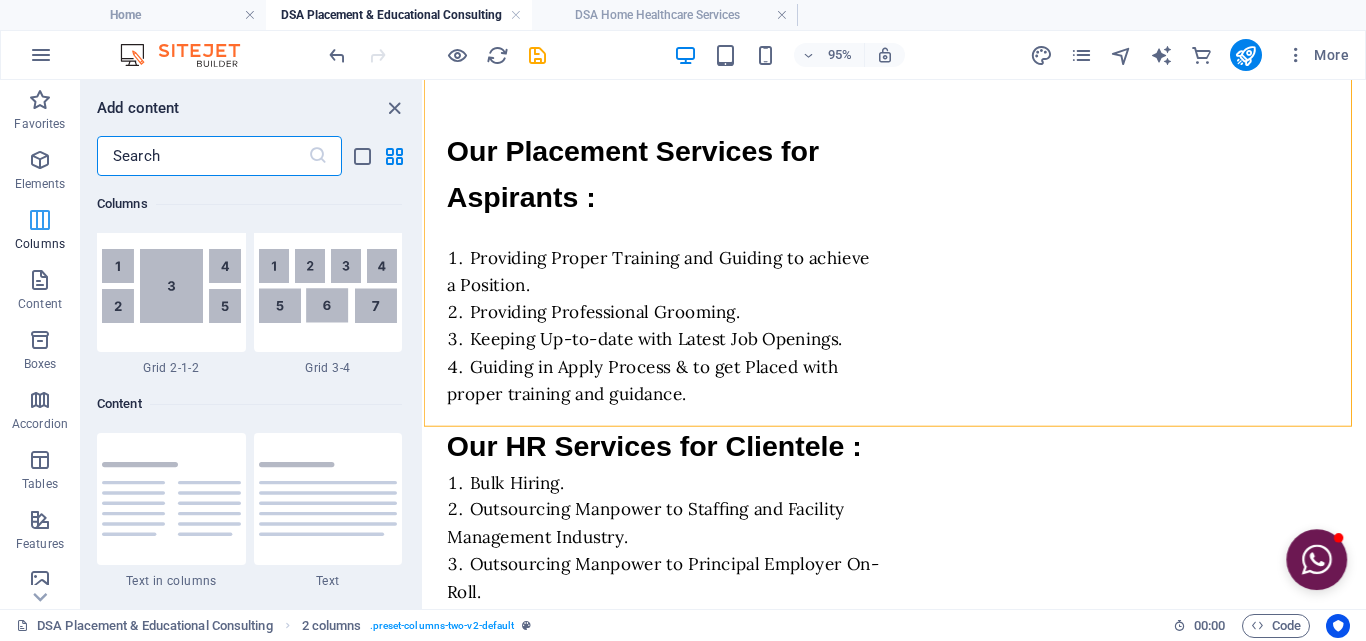 click on "Columns" at bounding box center [40, 244] 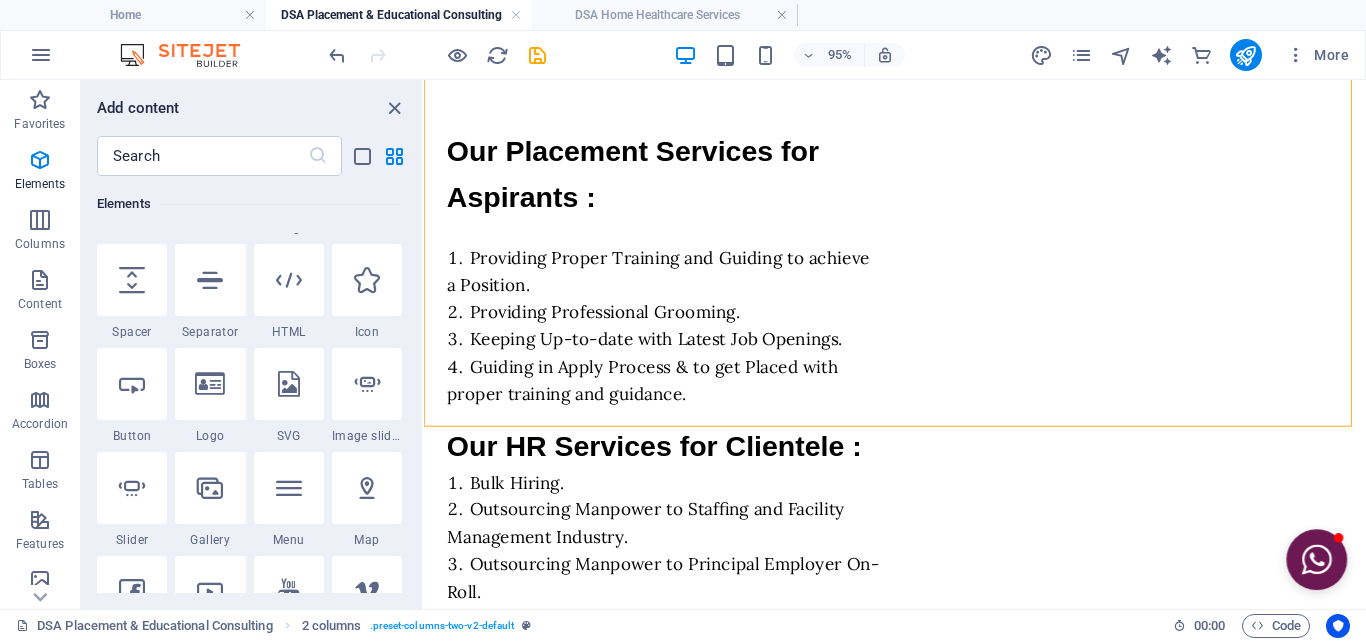 scroll, scrollTop: 299, scrollLeft: 0, axis: vertical 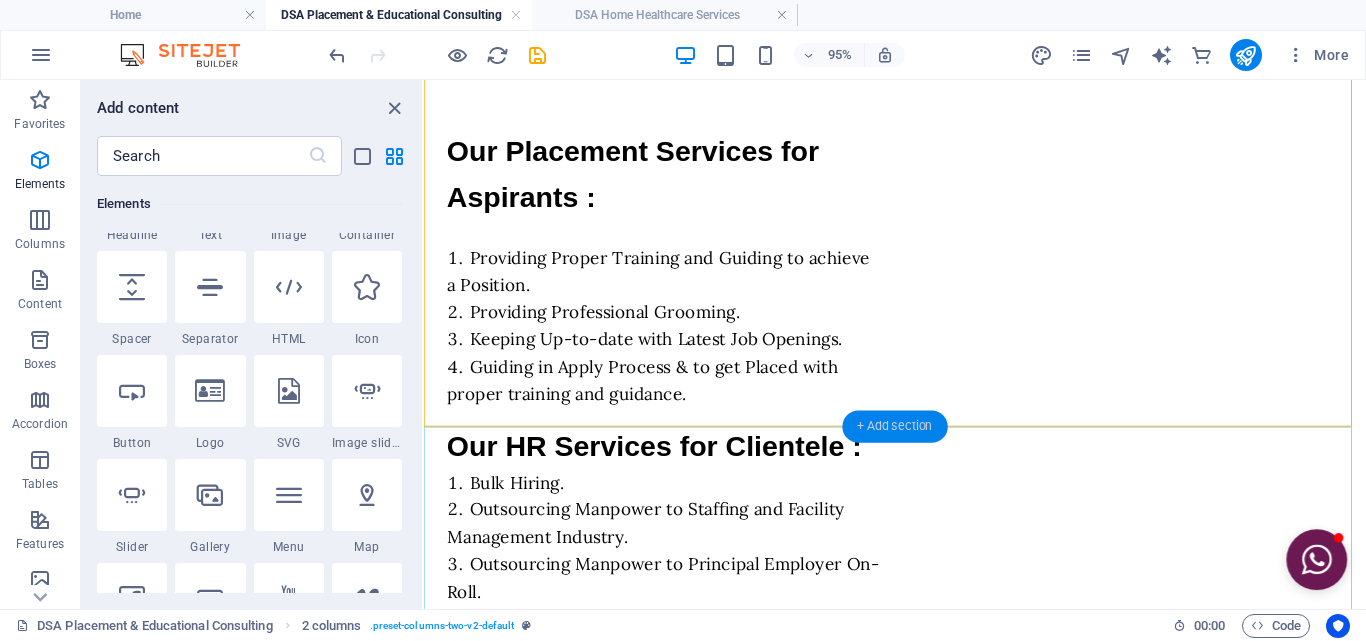 click on "+ Add section" at bounding box center (894, 427) 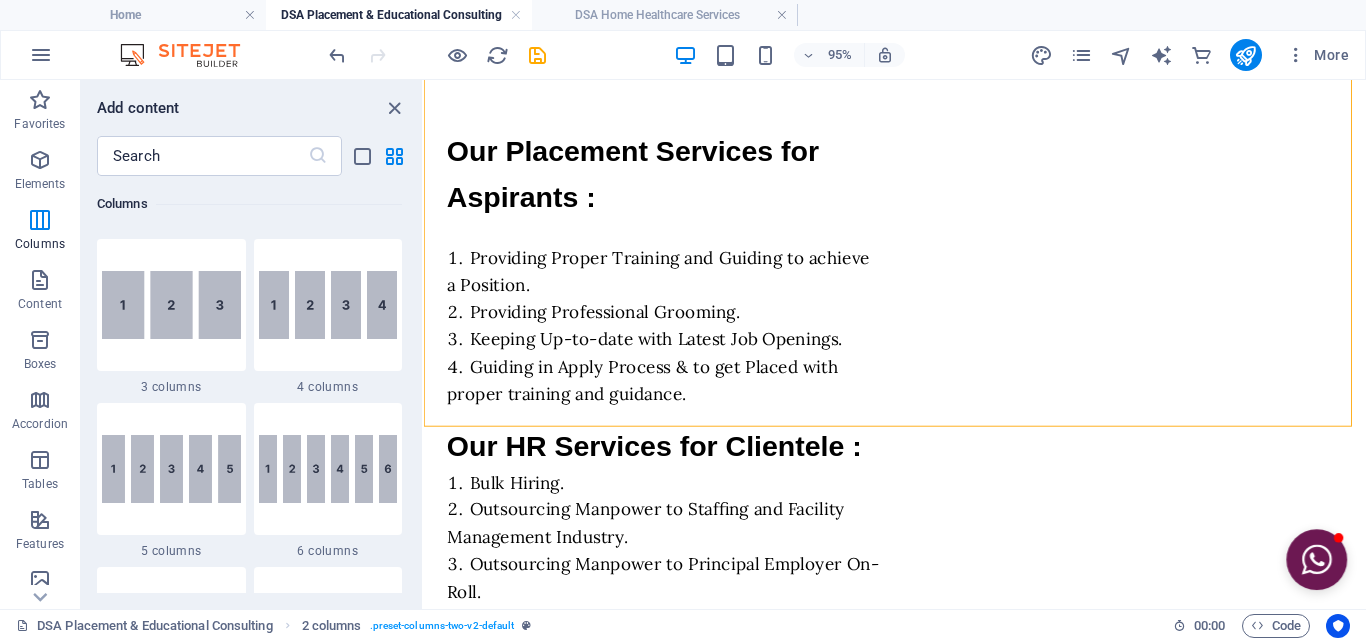 scroll, scrollTop: 999, scrollLeft: 0, axis: vertical 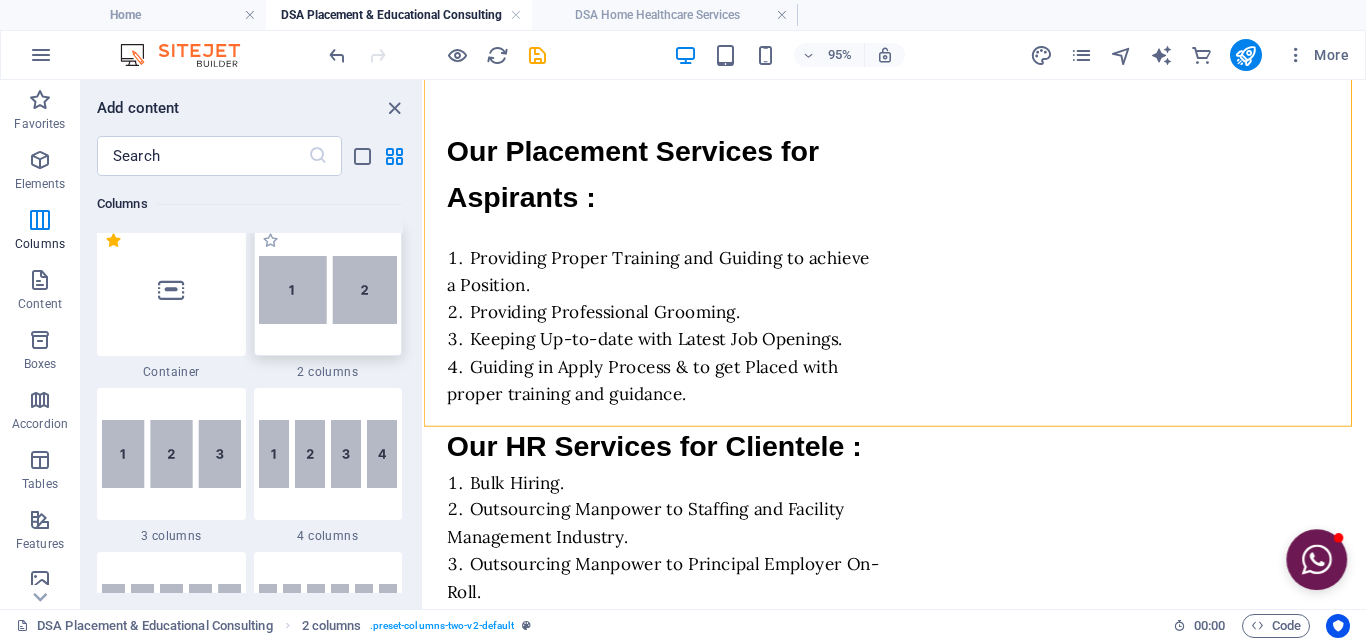 click at bounding box center [328, 290] 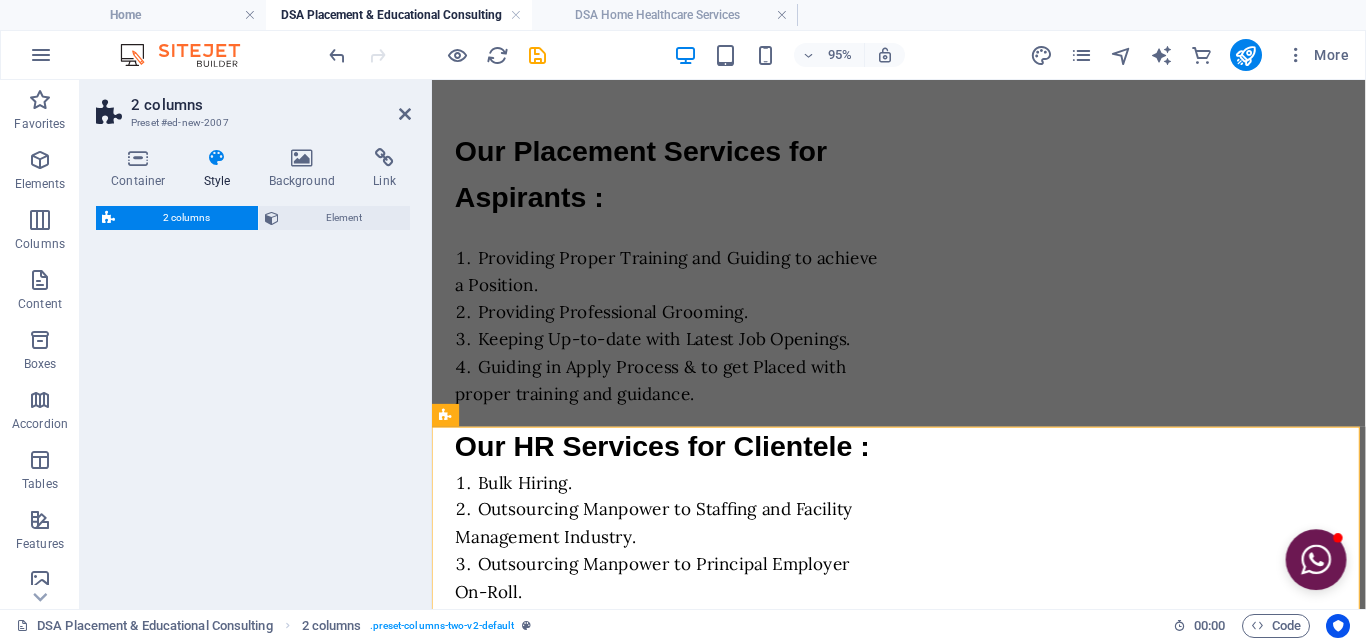 select on "rem" 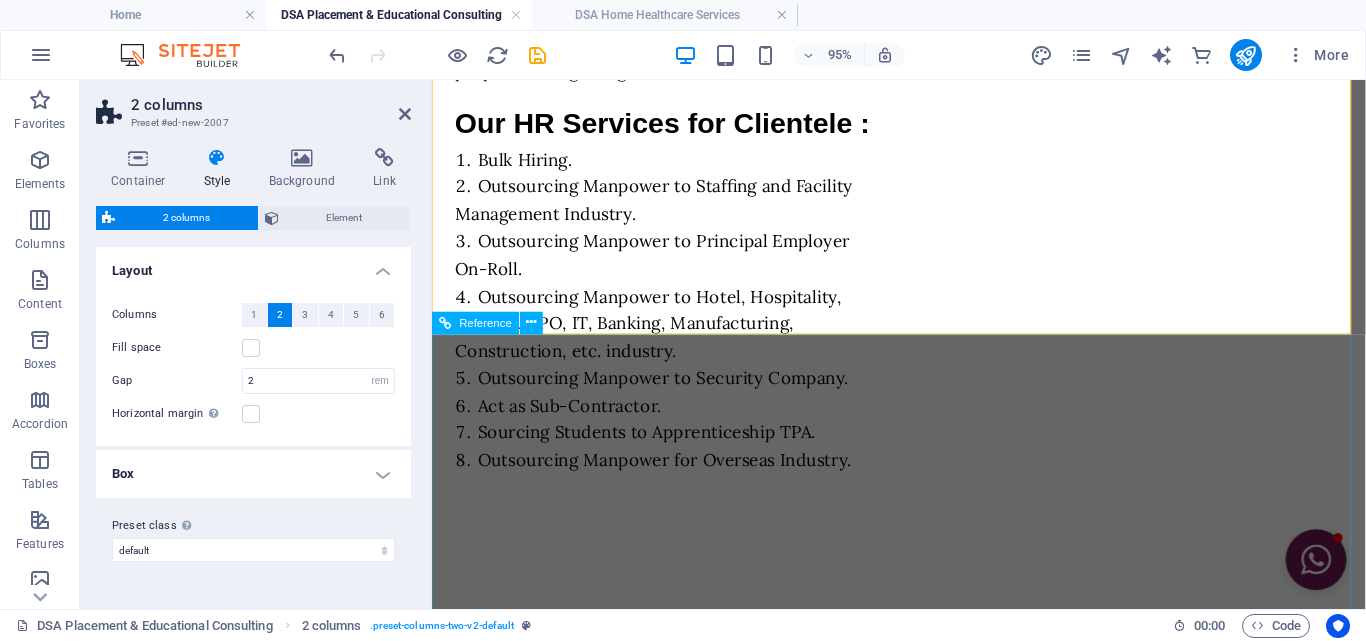 scroll, scrollTop: 2115, scrollLeft: 0, axis: vertical 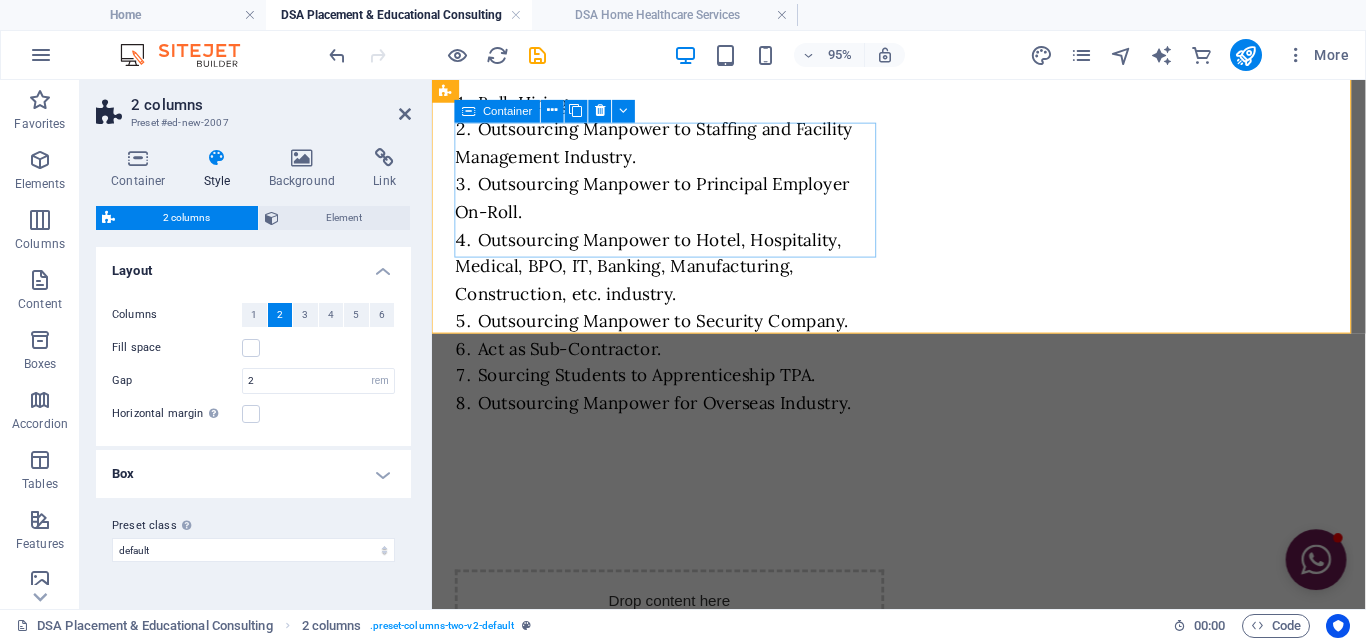 click on "Add elements" at bounding box center [622, 696] 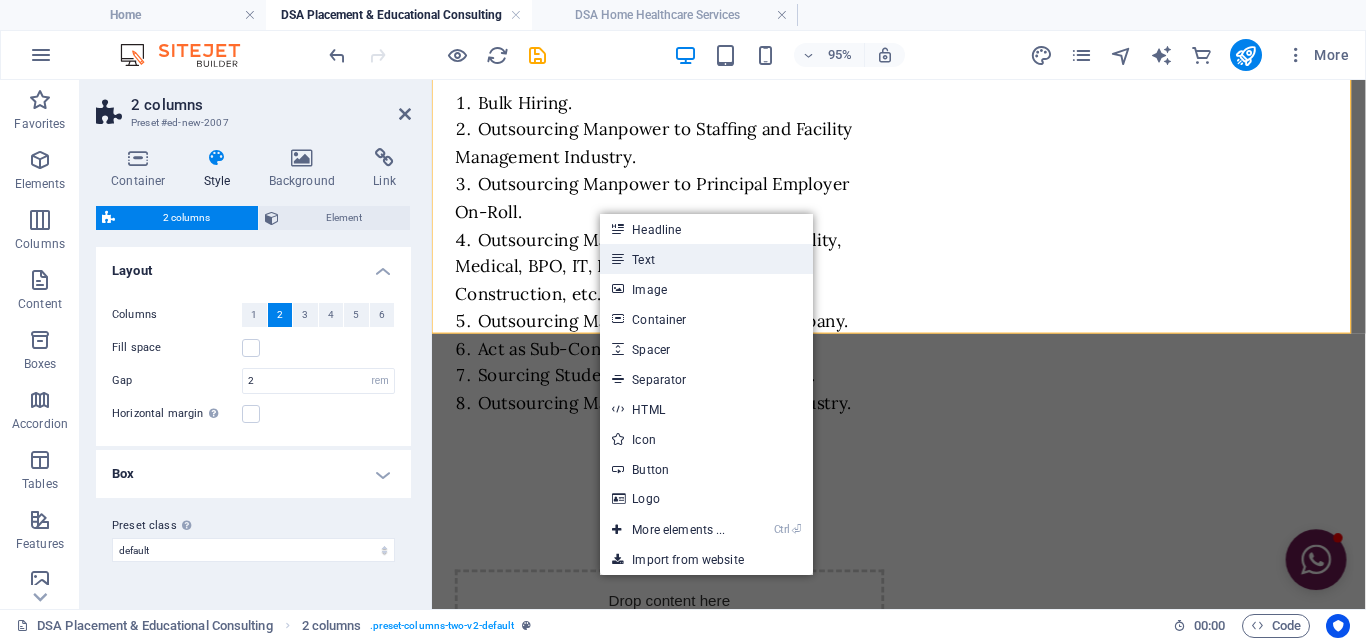 click on "Text" at bounding box center (706, 259) 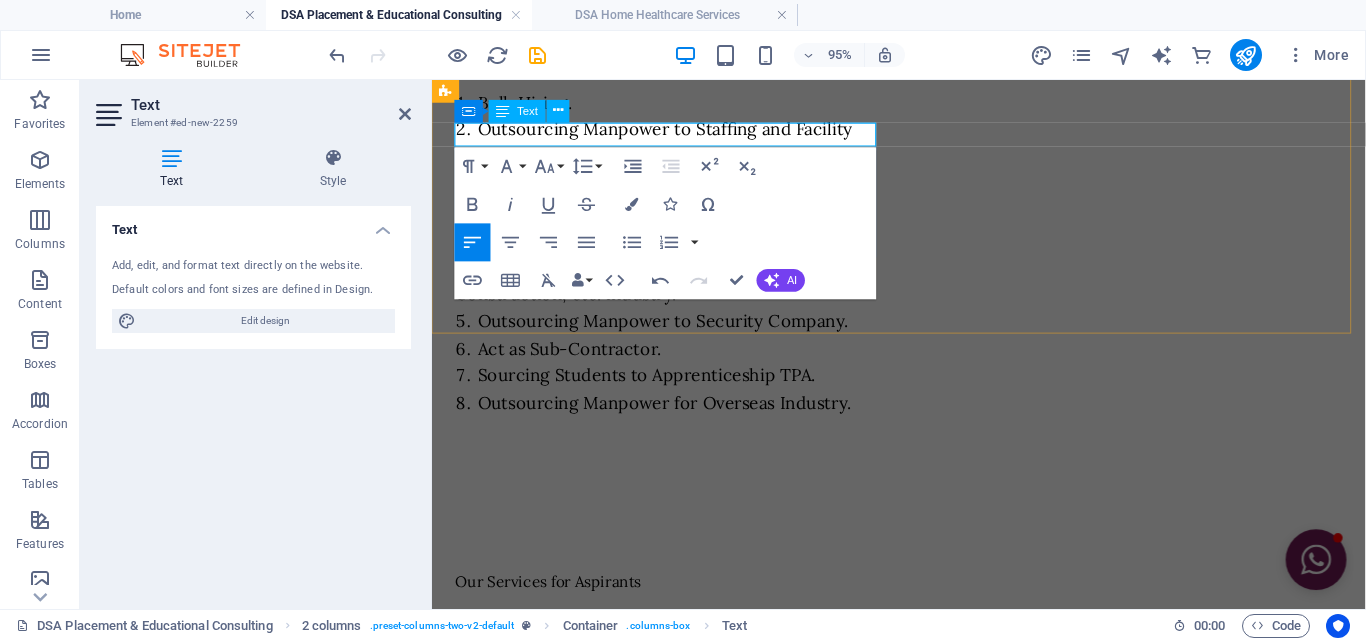 click on "Our Services for Aspirants" at bounding box center (682, 608) 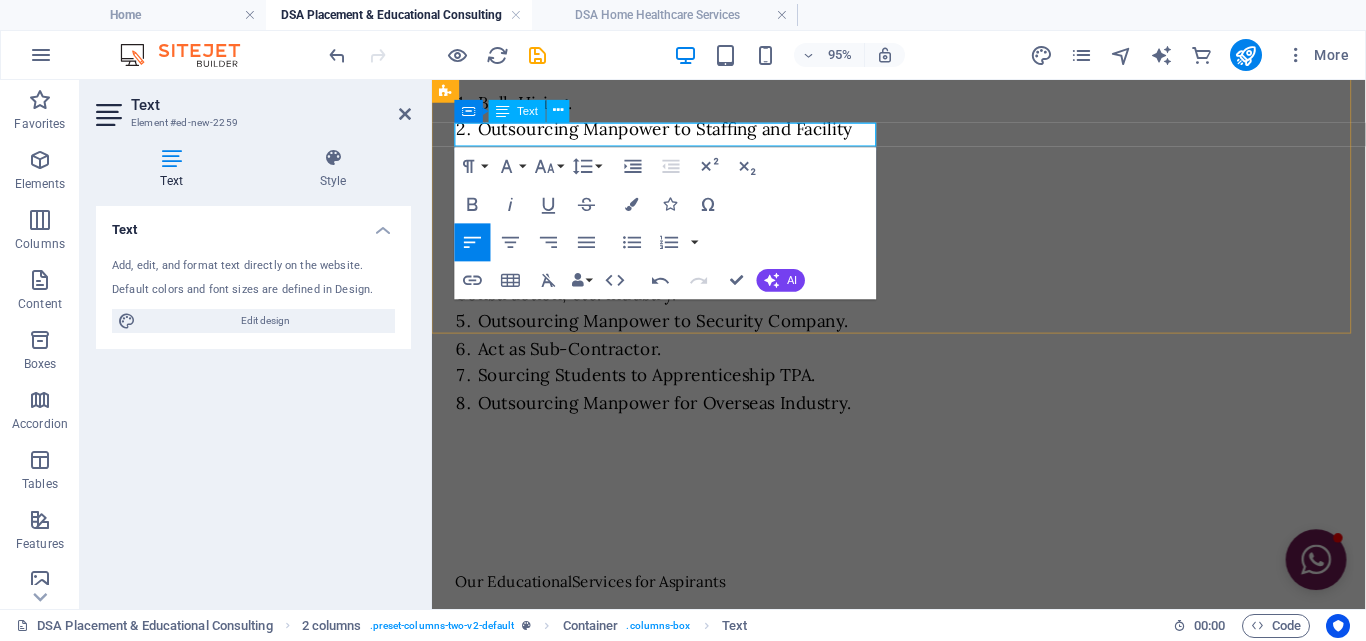 click on "Our Educational  Services for Aspirants" at bounding box center [682, 608] 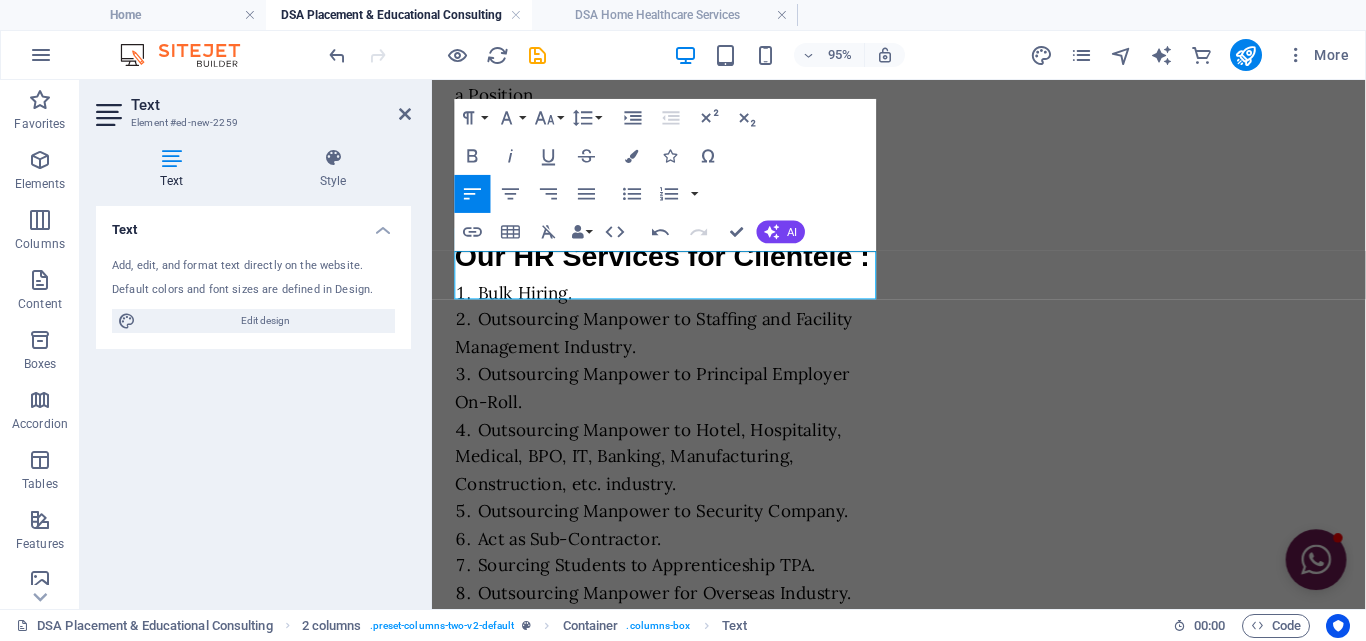 scroll, scrollTop: 2015, scrollLeft: 0, axis: vertical 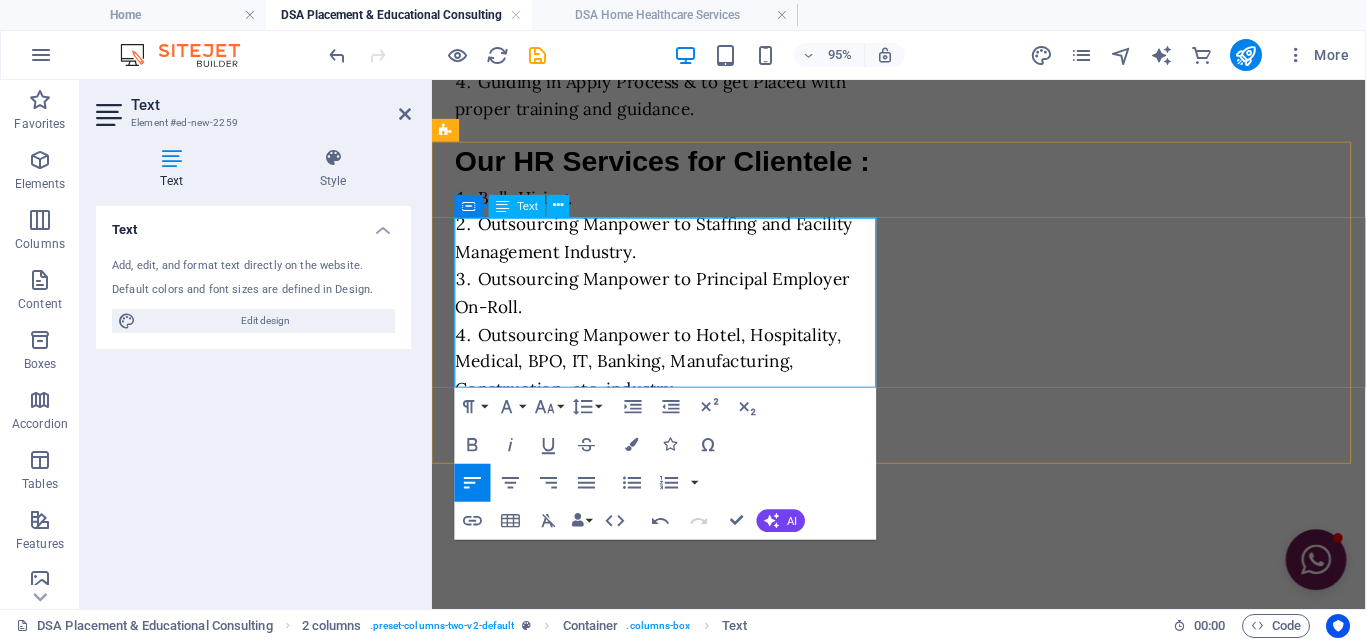 click on "Our Educational Services for Students : Counseling after completion of Schooling. Guiding through in proper pathway as per Capability. Providing Information regarding different Career Opportunity. Helping to choose a future career option. Assisting to get admission in a reputed Institution." at bounding box center (682, 784) 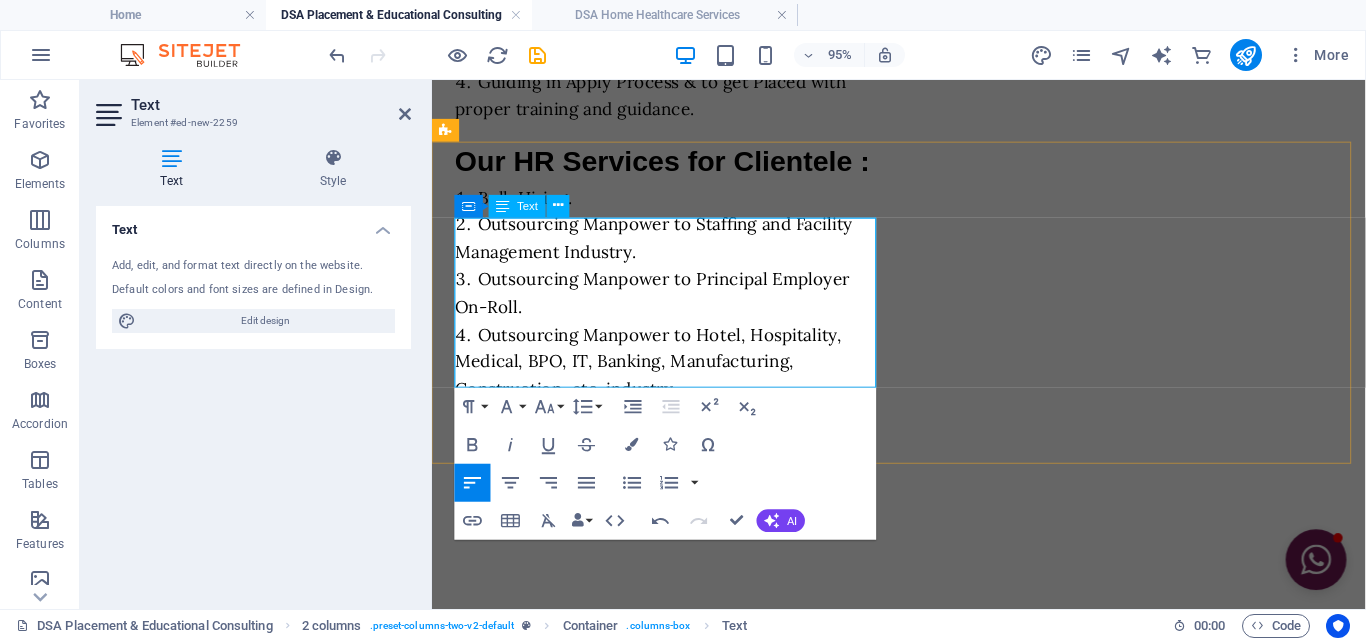 click on "Guiding through in proper pathway as per Capability." at bounding box center (694, 759) 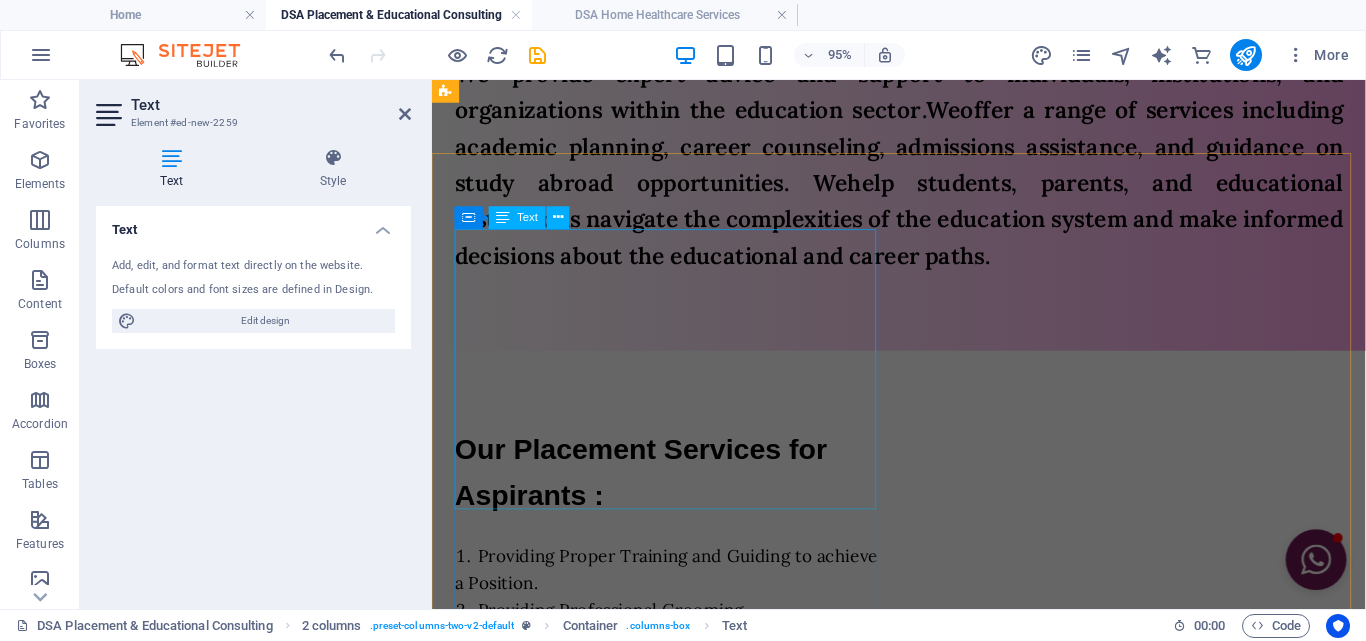scroll, scrollTop: 1315, scrollLeft: 0, axis: vertical 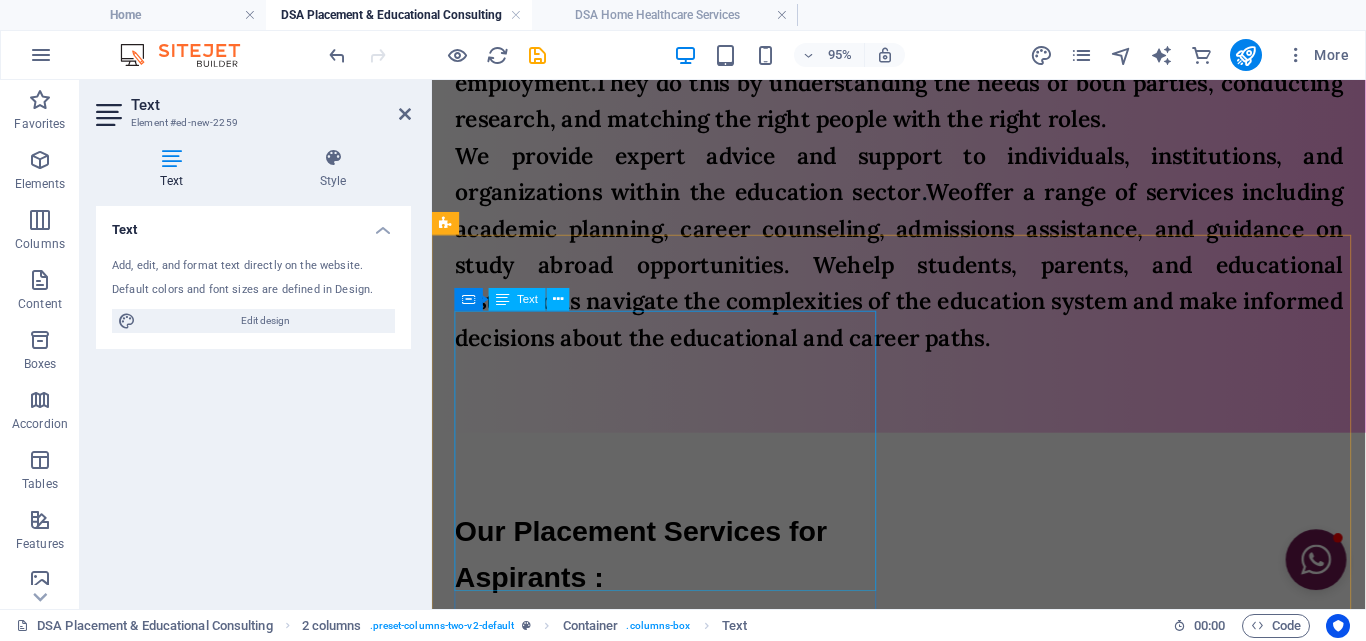 click on "Our Placement Services for Aspirants : Providing Proper Training and Guiding to achieve a Position. Providing Professional Grooming. Keeping Up-to-date with Latest Job Openings. Guiding in Apply Process & to get Placed with proper training and guidance." at bounding box center [682, 678] 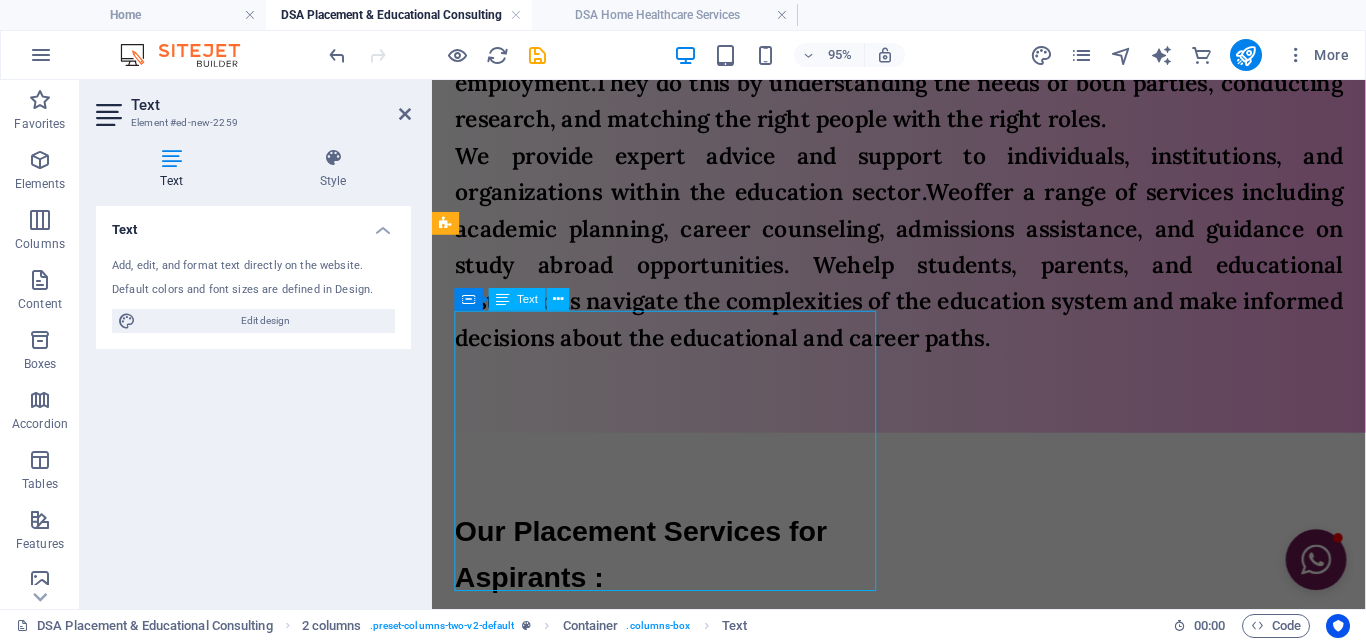 click on "Our Placement Services for Aspirants : Providing Proper Training and Guiding to achieve a Position. Providing Professional Grooming. Keeping Up-to-date with Latest Job Openings. Guiding in Apply Process & to get Placed with proper training and guidance." at bounding box center [682, 678] 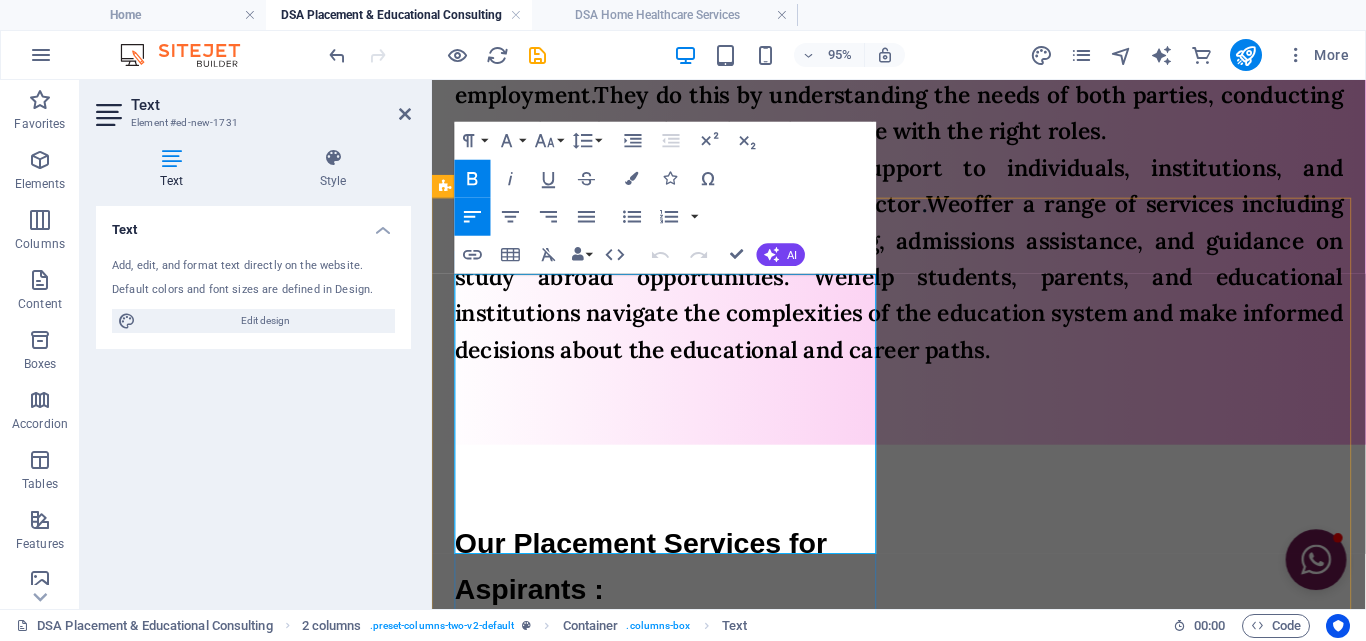 scroll, scrollTop: 1234, scrollLeft: 0, axis: vertical 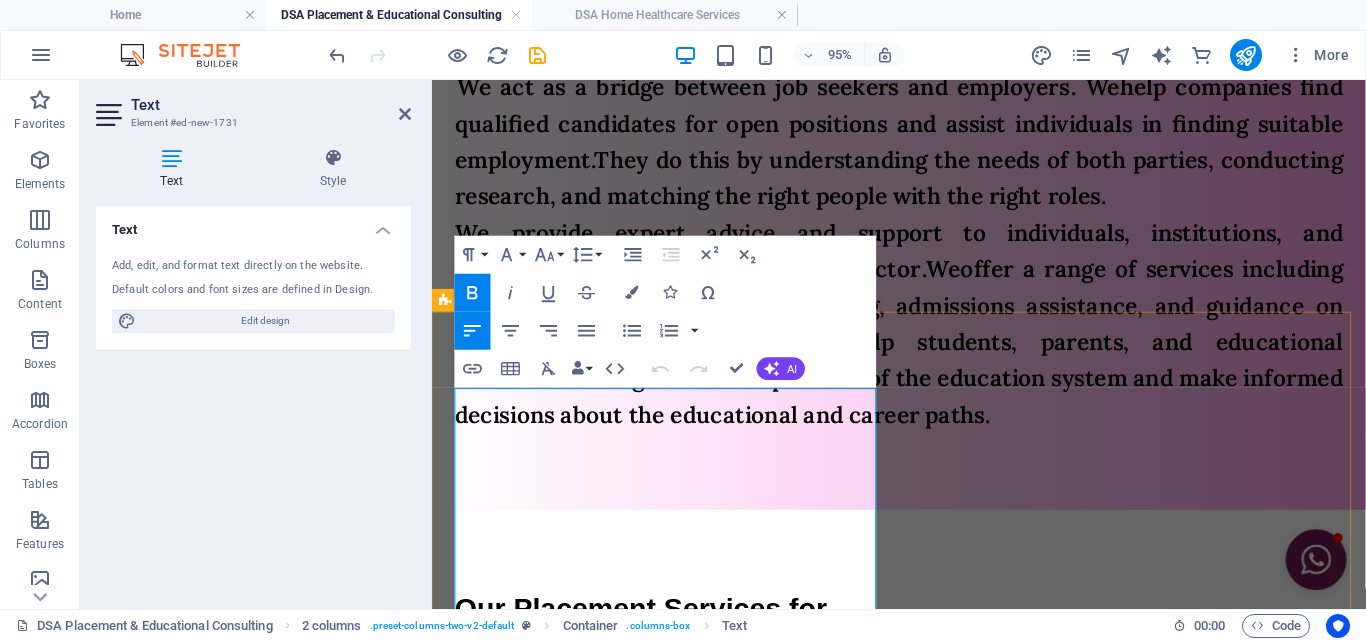 click on "Providing Proper Training and Guiding to achieve a Position." at bounding box center [682, 763] 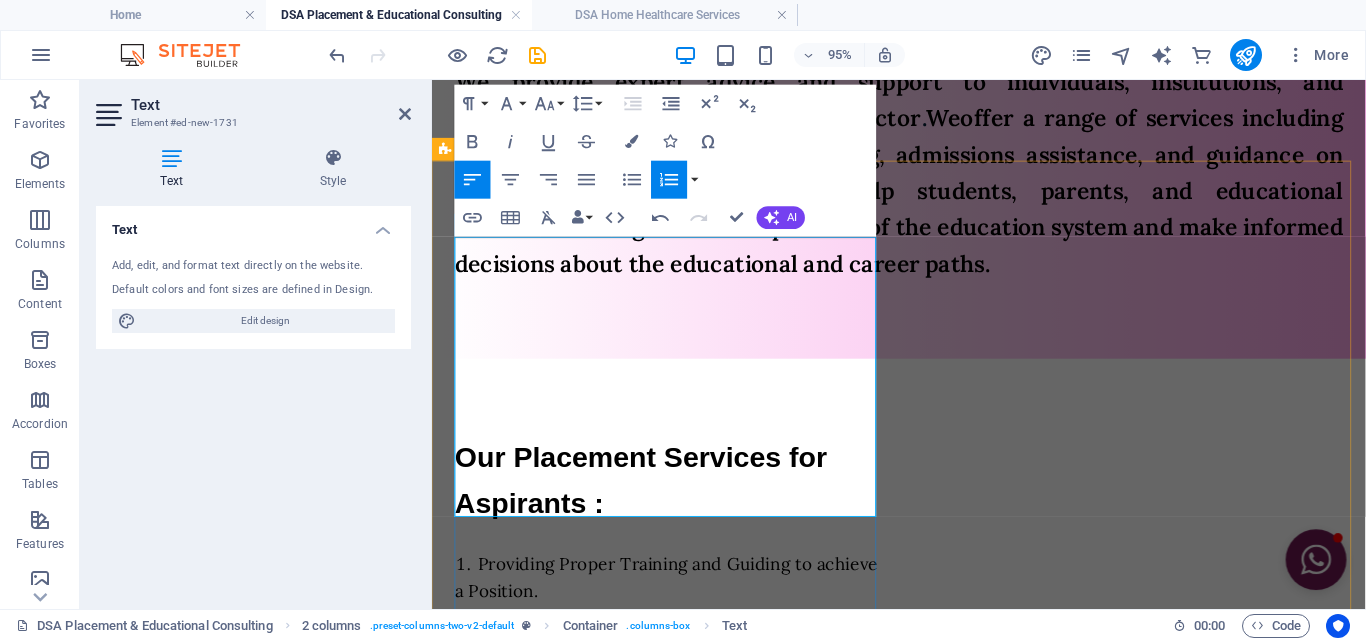 scroll, scrollTop: 1434, scrollLeft: 0, axis: vertical 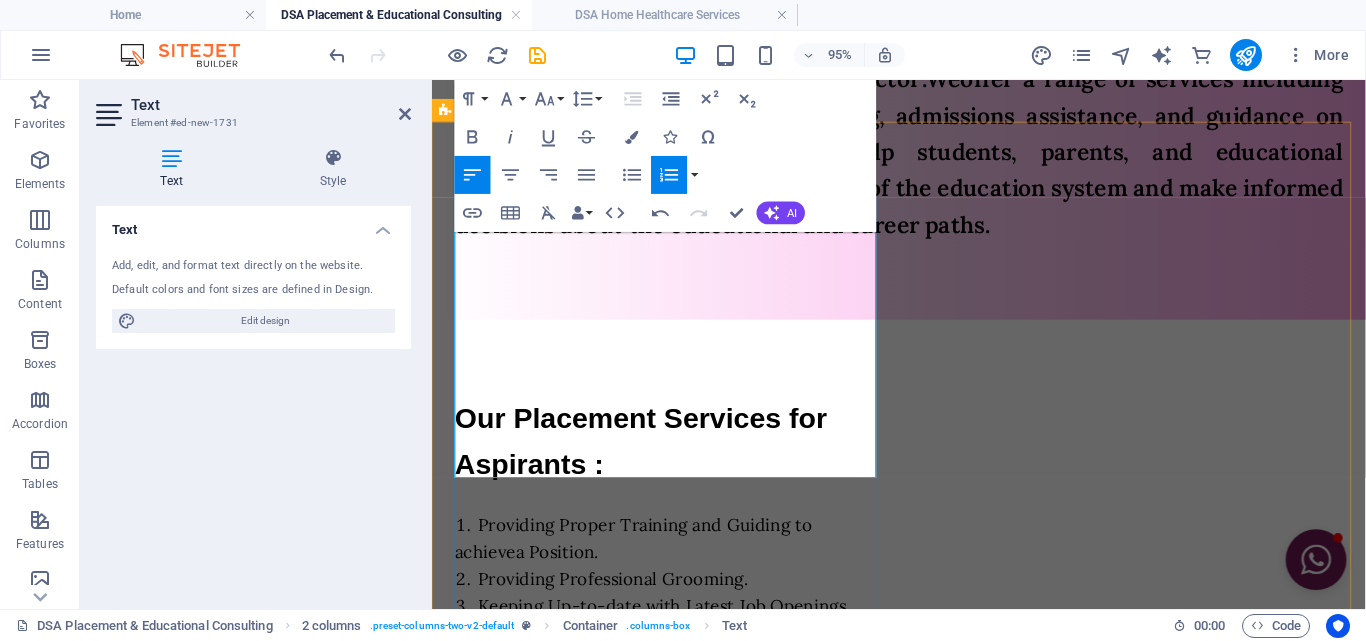 type 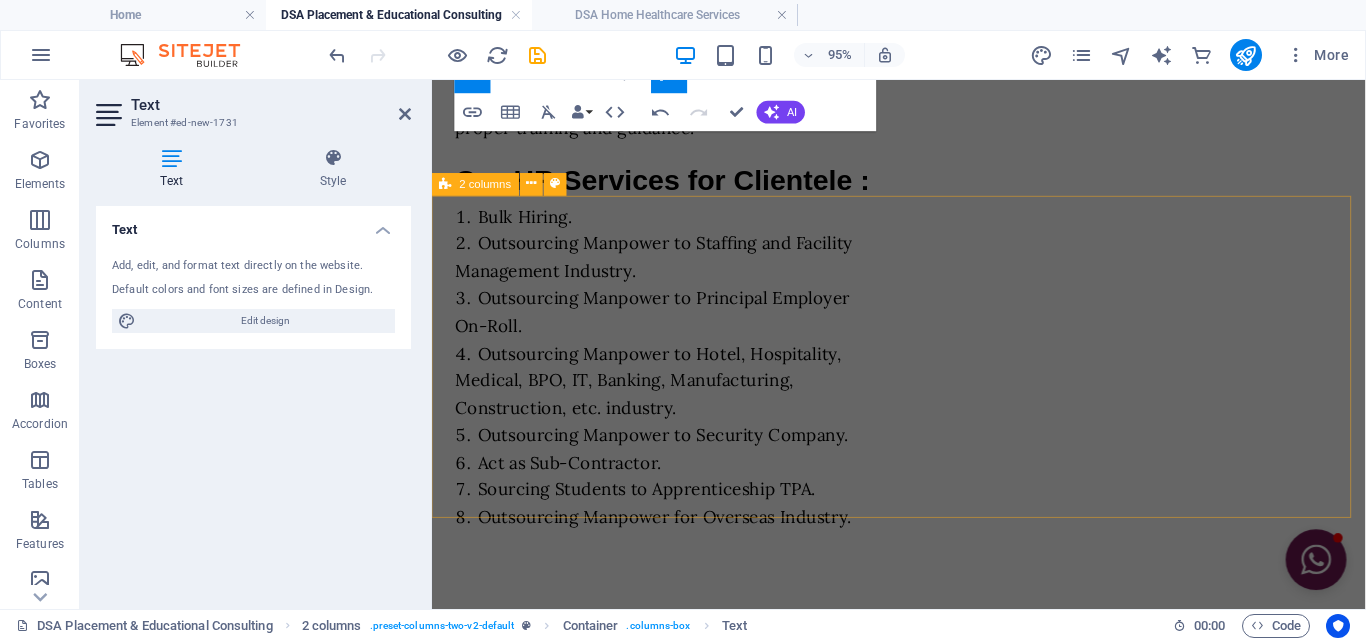scroll, scrollTop: 1934, scrollLeft: 0, axis: vertical 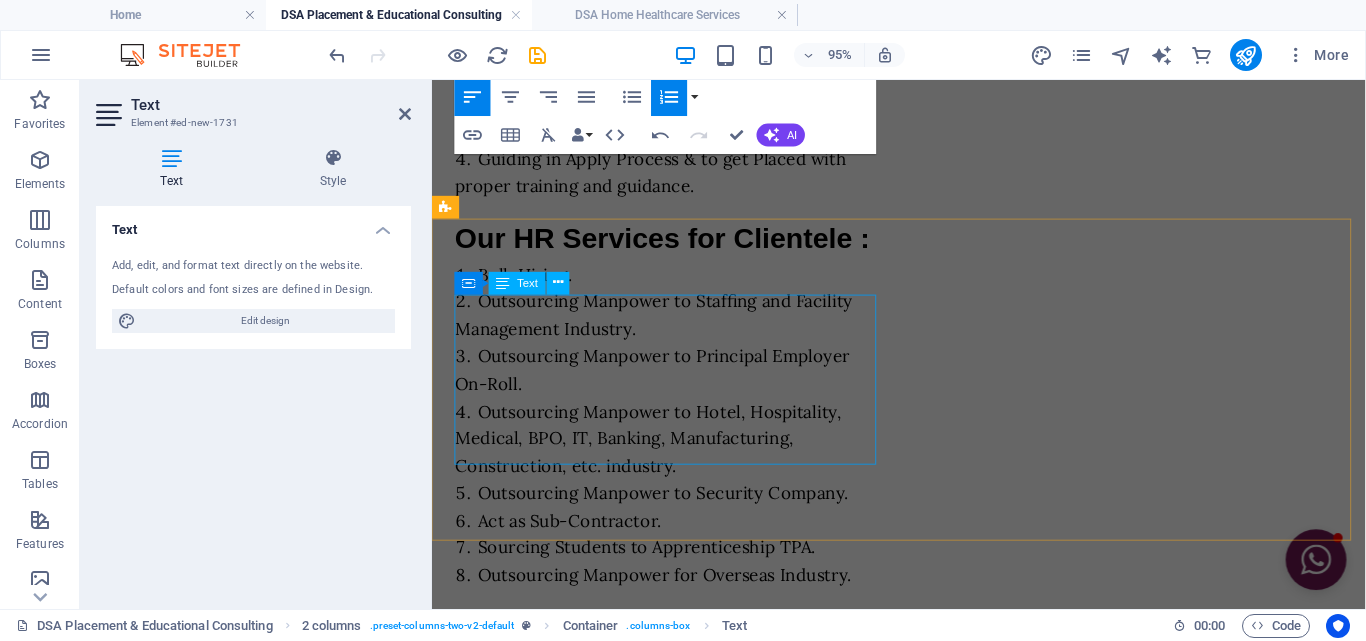 click on "Our Educational Services for Students : Counseling after completion of Schooling. Guiding through in proper pathway as per Capability. Providing Information regarding different Career Opportunity. Helping to choose a future career option. Assisting to get admission in a reputed Institution." at bounding box center [682, 865] 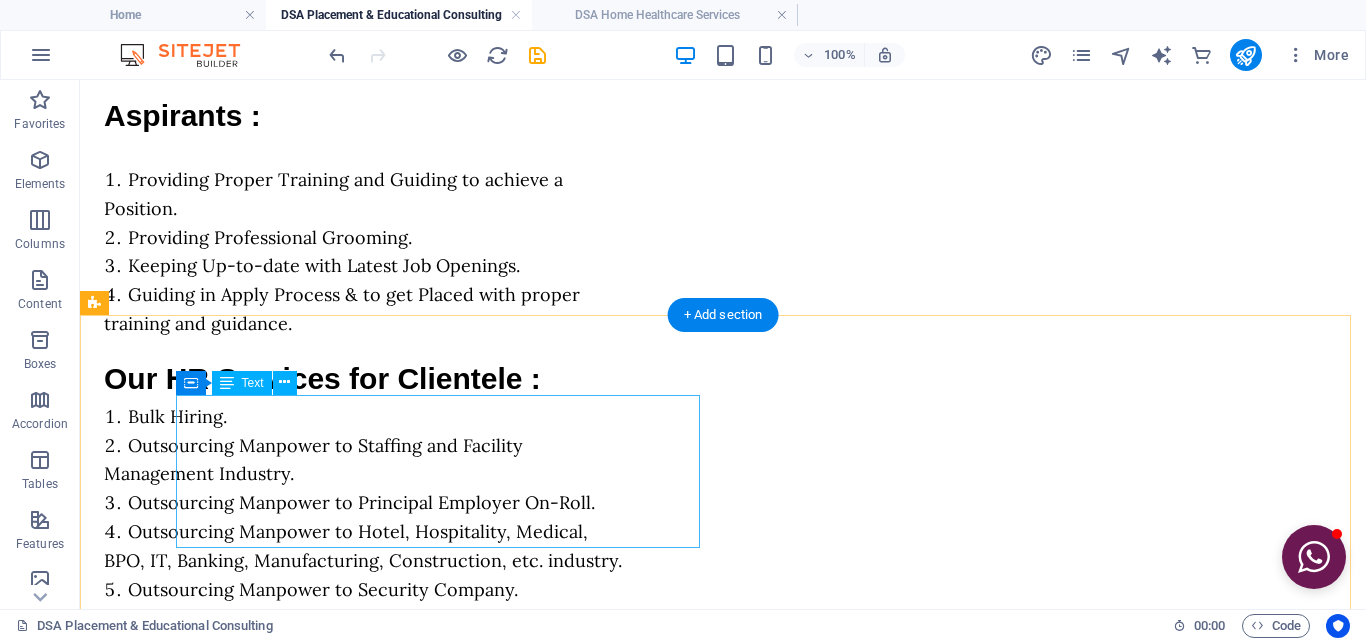 scroll, scrollTop: 1694, scrollLeft: 0, axis: vertical 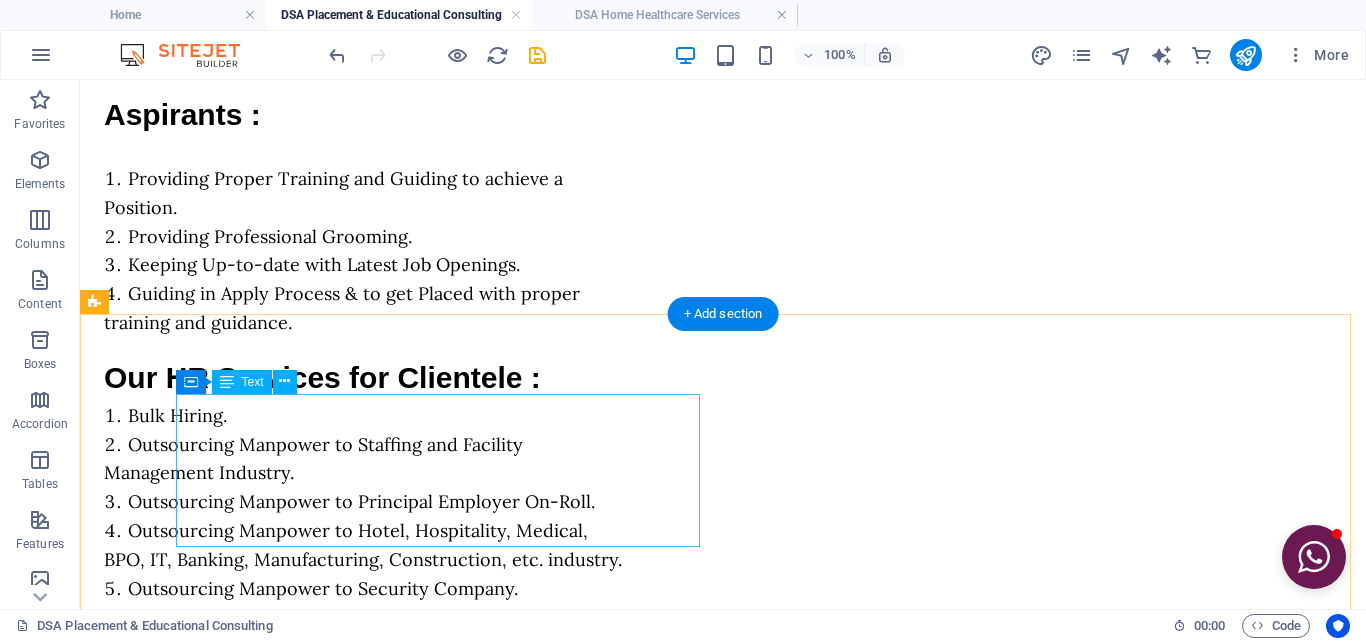 click on "Our Educational Services for Students : Counseling after completion of Schooling. Guiding through in proper pathway as per Capability. Providing Information regarding different Career Opportunity. Helping to choose a future career option. Assisting to get admission in a reputed Institution." at bounding box center (366, 927) 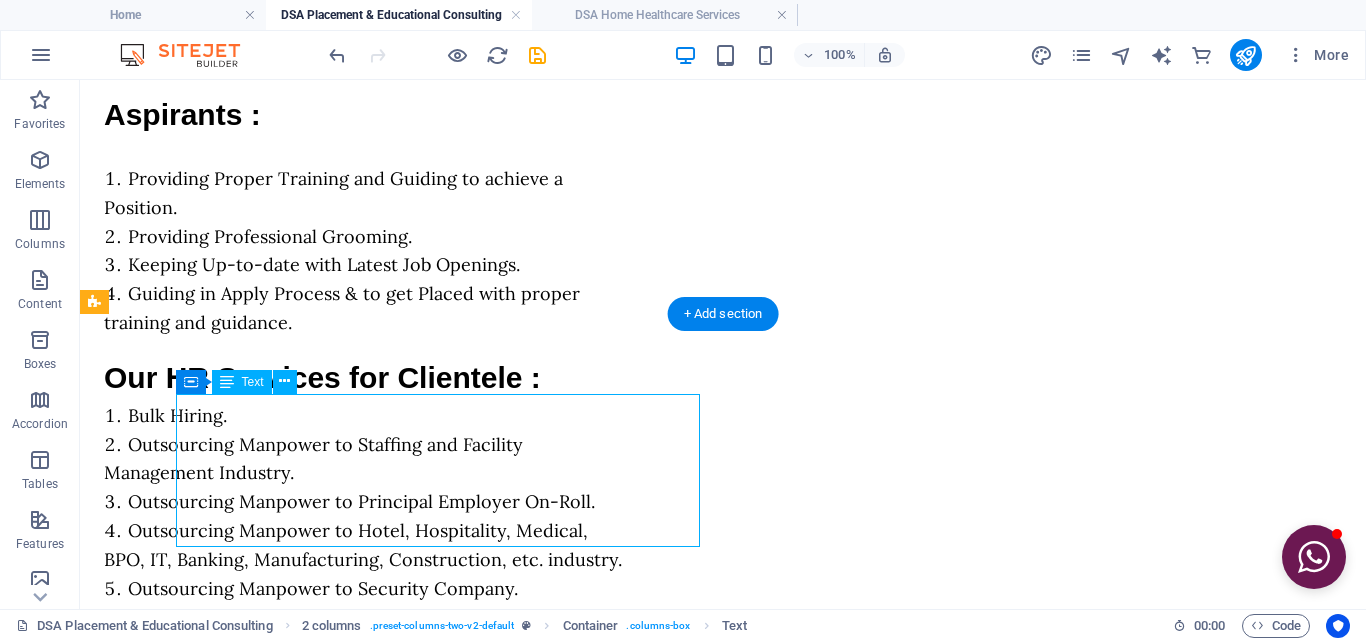 click on "Our Educational Services for Students : Counseling after completion of Schooling. Guiding through in proper pathway as per Capability. Providing Information regarding different Career Opportunity. Helping to choose a future career option. Assisting to get admission in a reputed Institution." at bounding box center (366, 927) 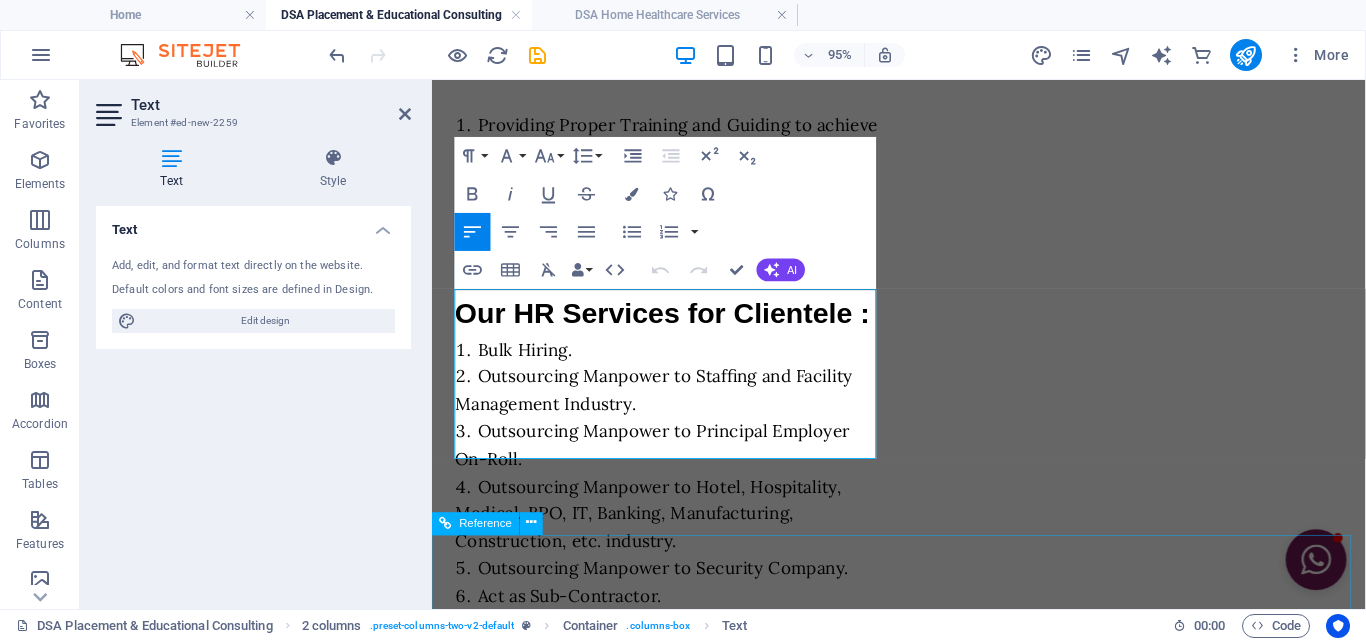 scroll, scrollTop: 1940, scrollLeft: 0, axis: vertical 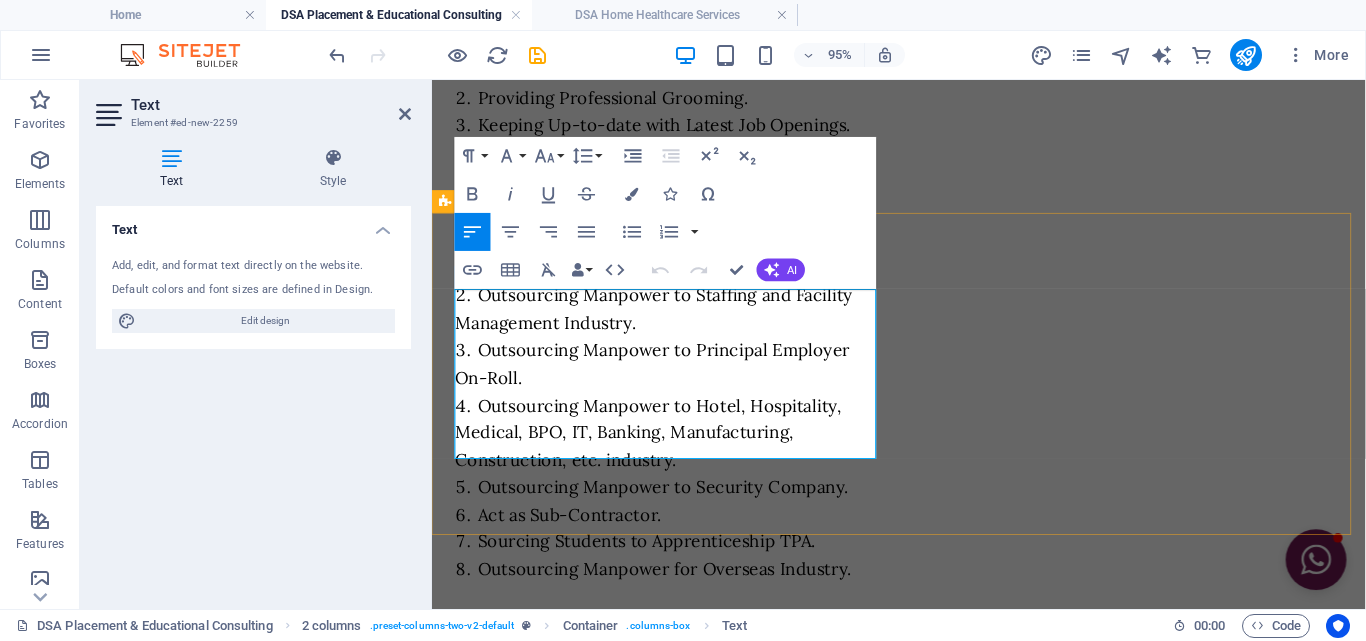 click on "Our Educational Services for Students :" at bounding box center (682, 783) 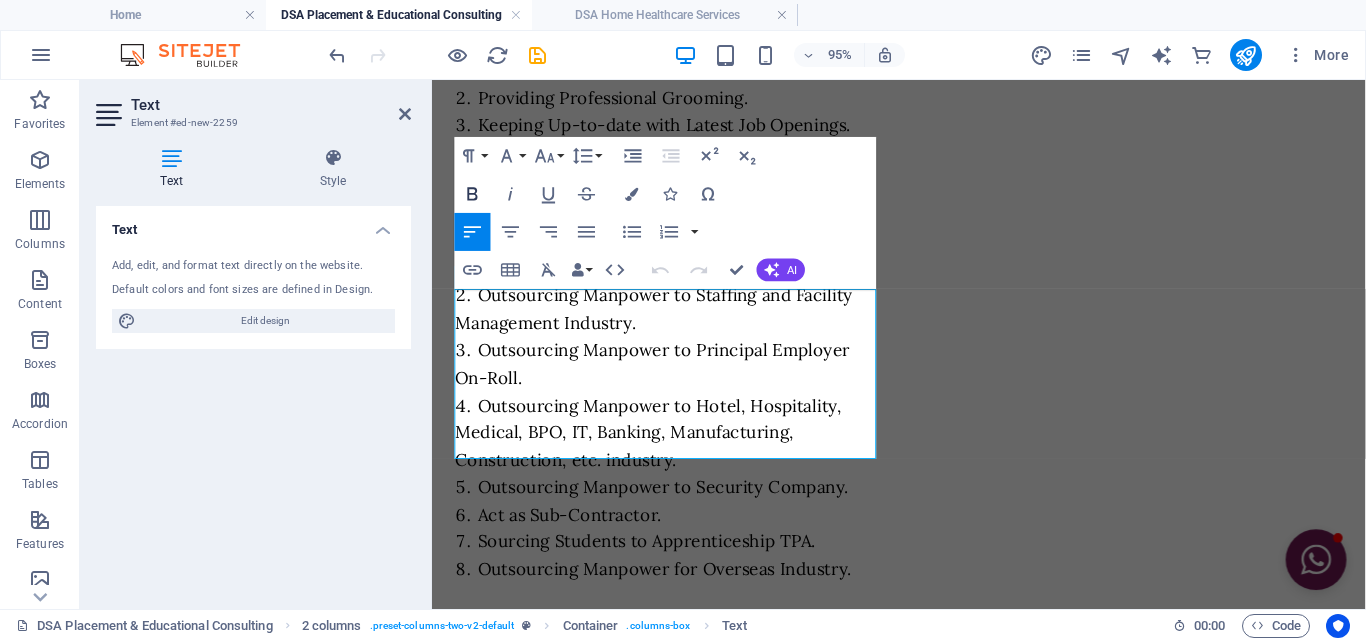 click 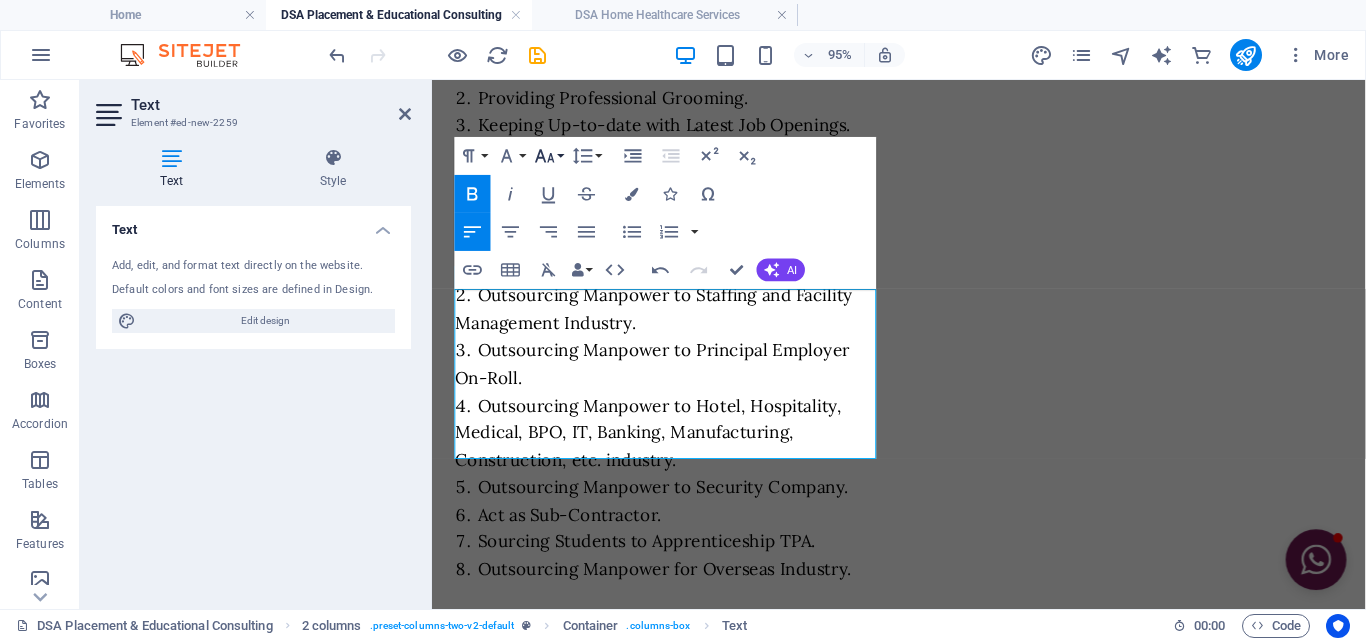 click 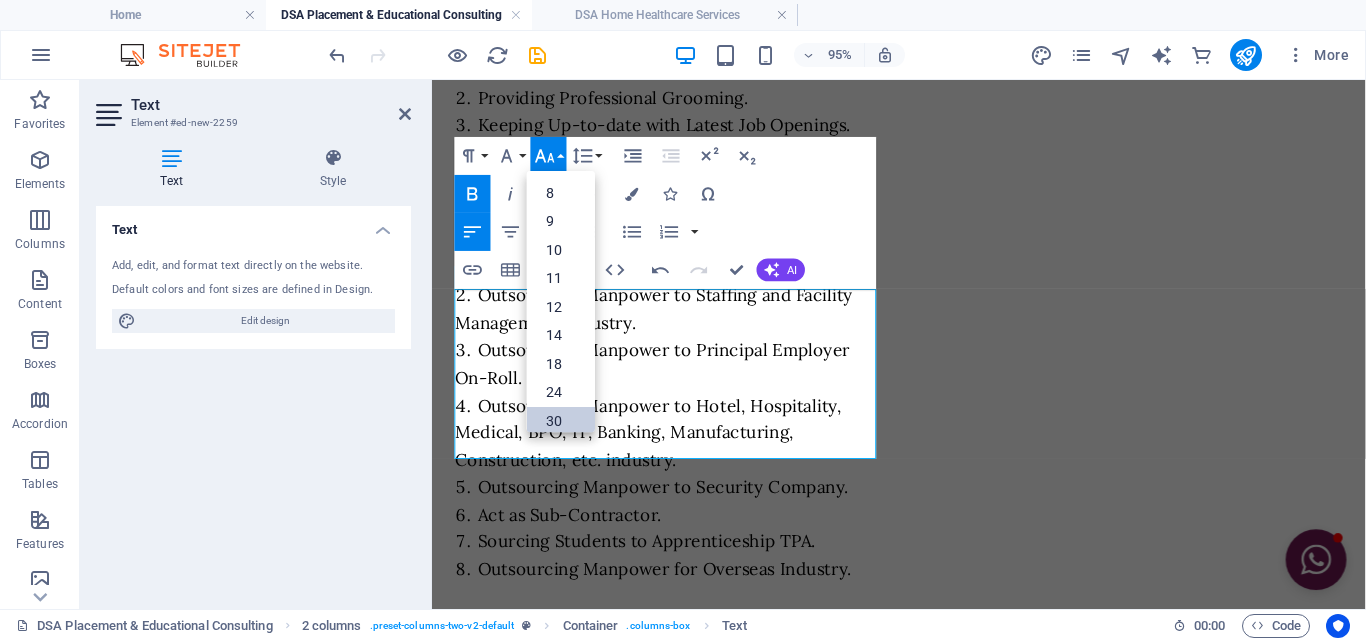 click on "30" at bounding box center [561, 421] 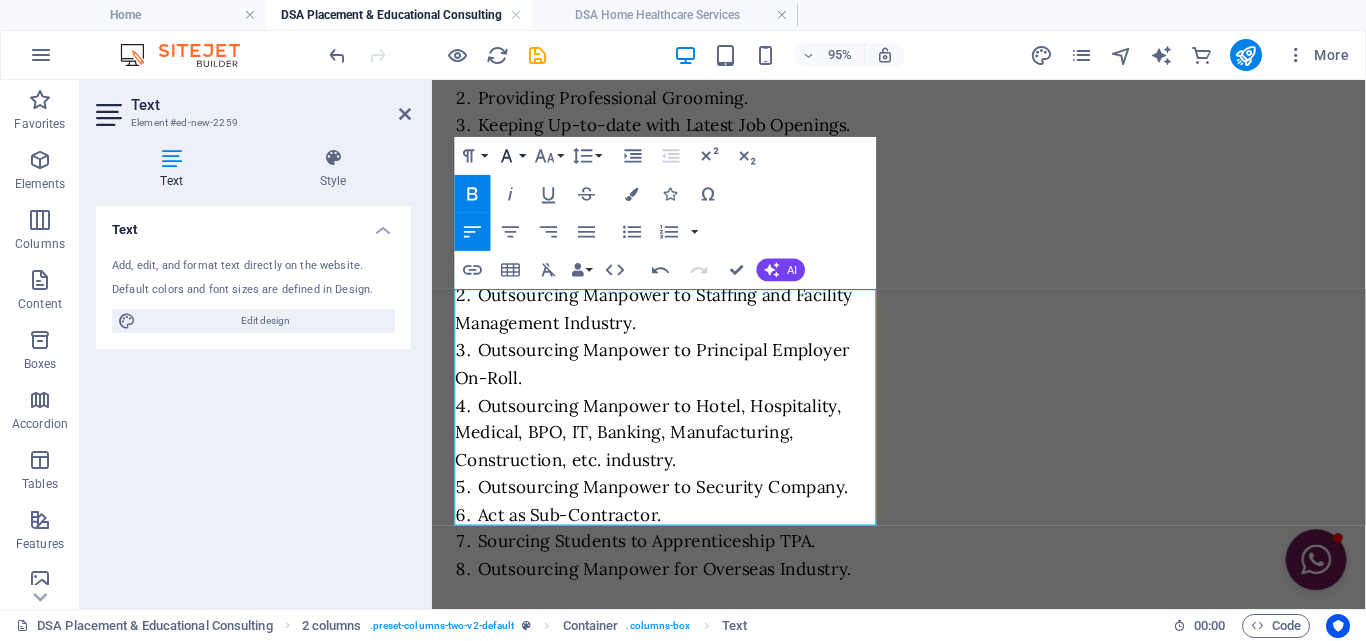 click on "Font Family" at bounding box center (511, 156) 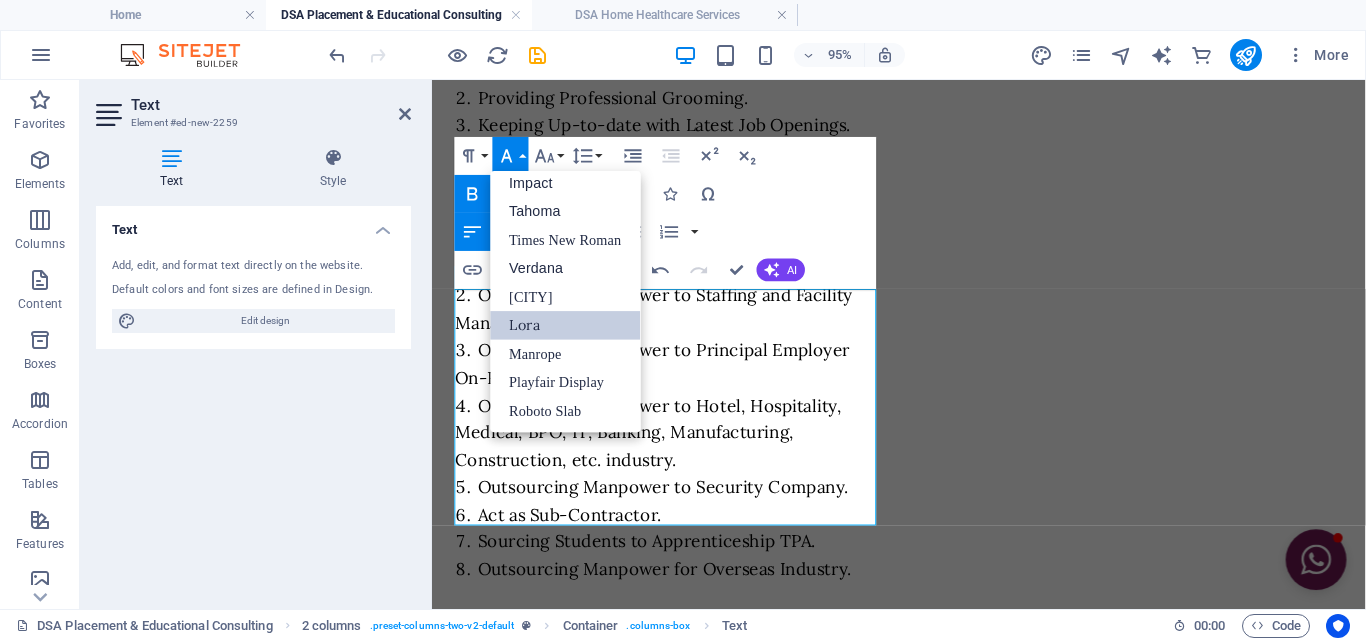scroll, scrollTop: 71, scrollLeft: 0, axis: vertical 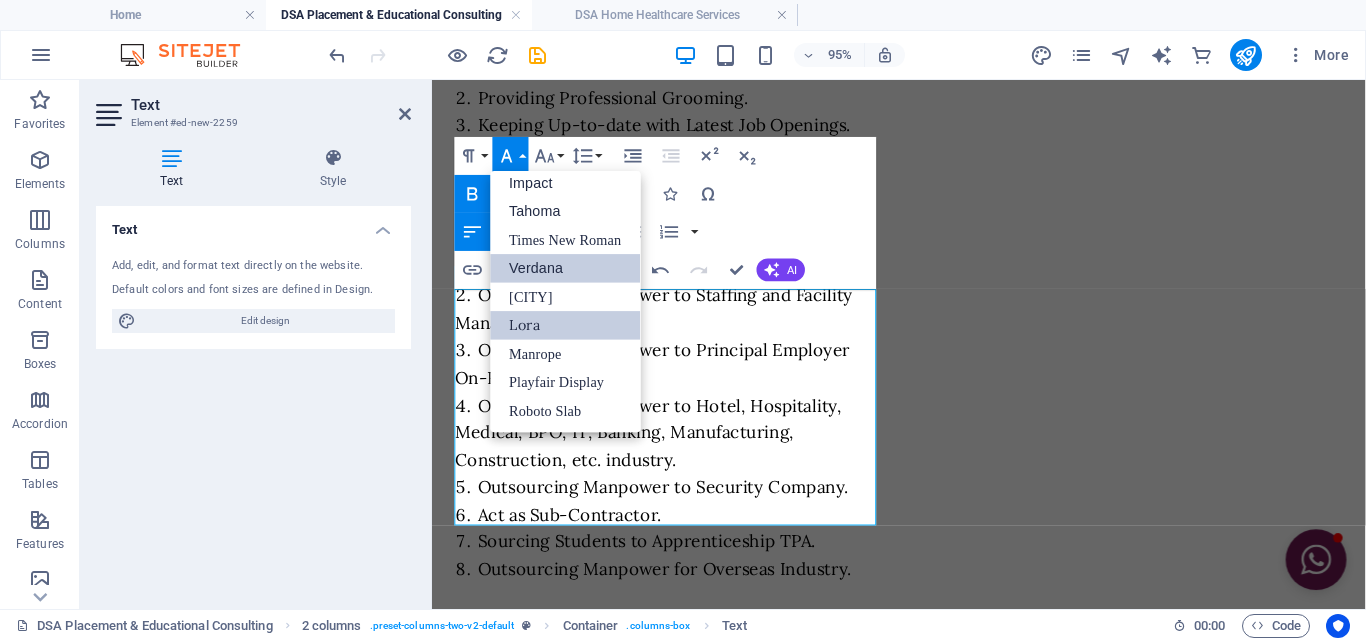 click on "Verdana" at bounding box center [566, 268] 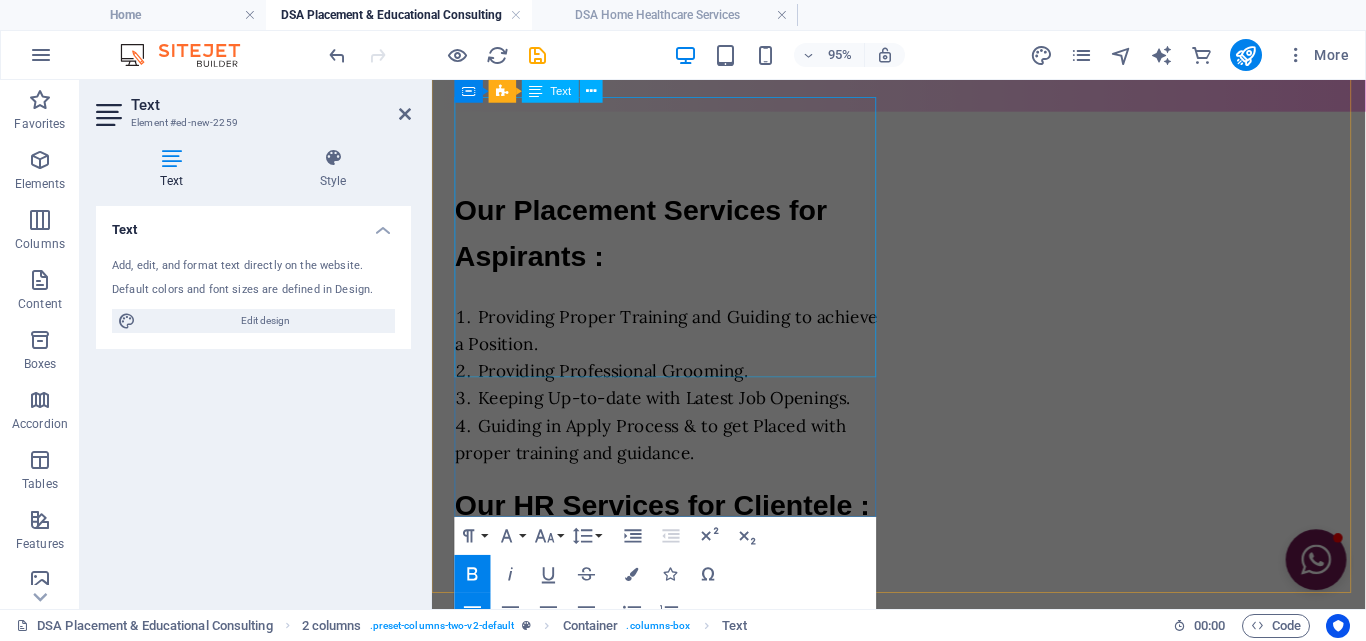 scroll, scrollTop: 1540, scrollLeft: 0, axis: vertical 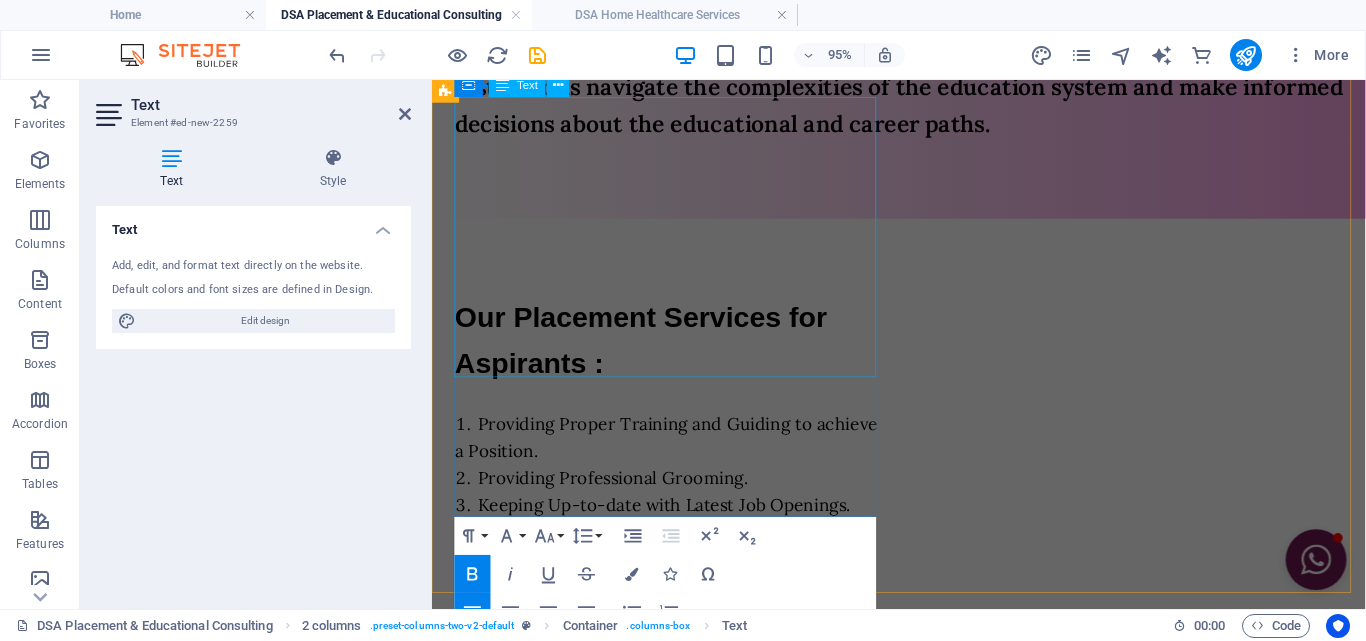 click on "Our Placement Services for Aspirants : Providing Proper Training and Guiding to achieve a Position. Providing Professional Grooming. Keeping Up-to-date with Latest Job Openings. Guiding in Apply Process & to get Placed with proper training and guidance." at bounding box center [682, 453] 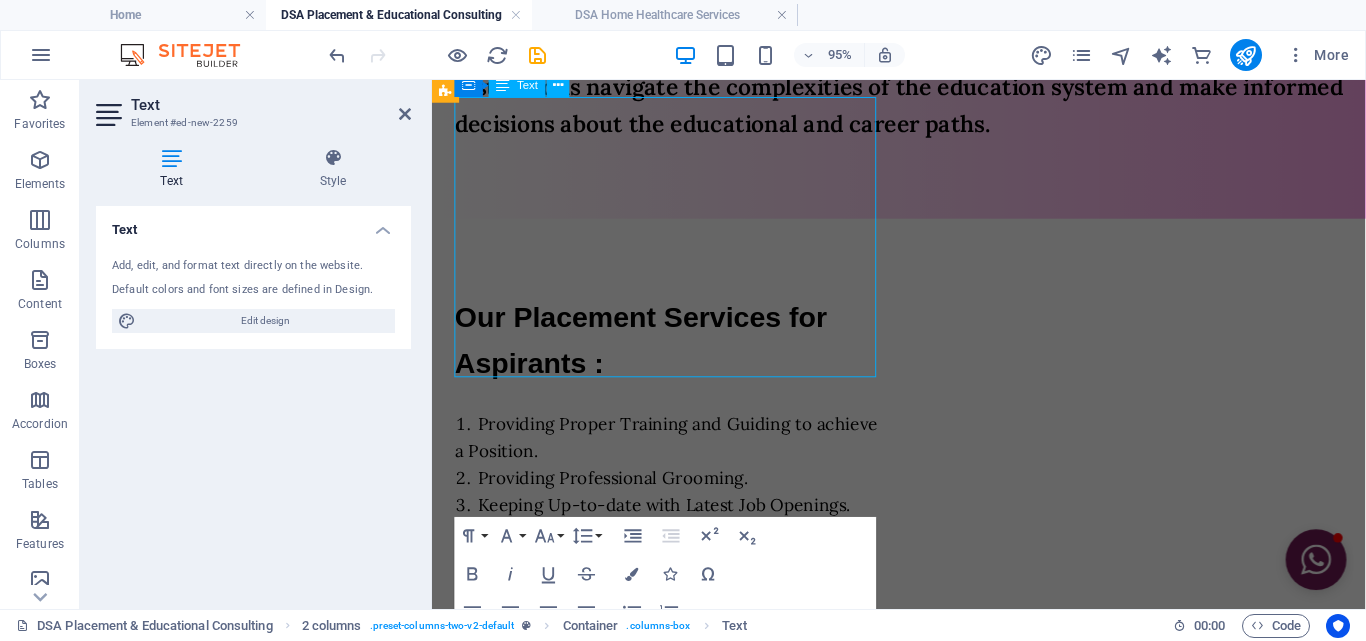 click on "Our Placement Services for Aspirants : Providing Proper Training and Guiding to achieve a Position. Providing Professional Grooming. Keeping Up-to-date with Latest Job Openings. Guiding in Apply Process & to get Placed with proper training and guidance." at bounding box center (682, 453) 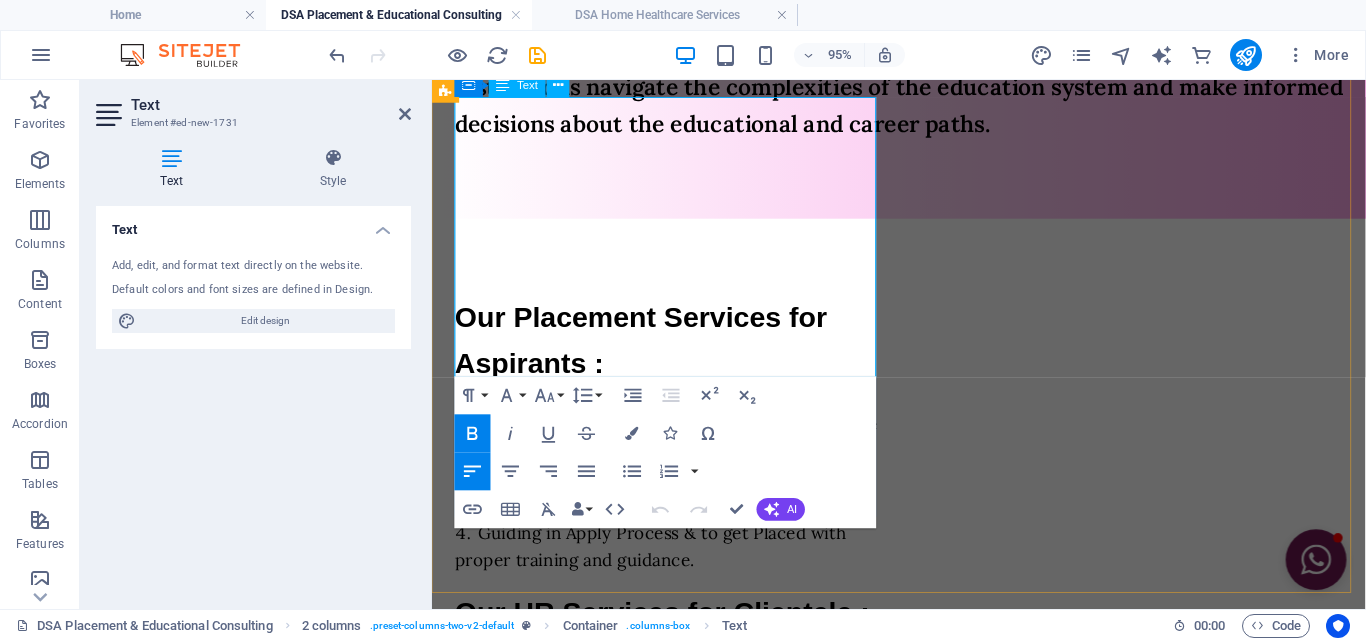 click on "Our Placement Services for Aspirants :" at bounding box center [652, 353] 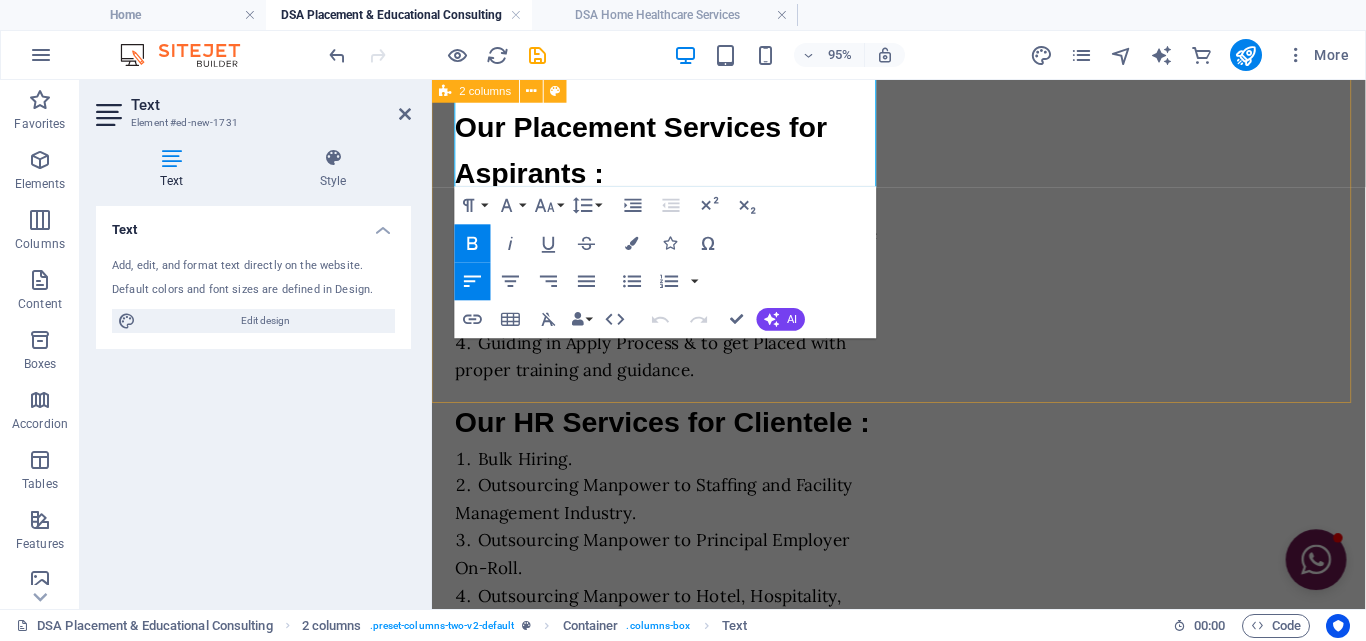 scroll, scrollTop: 1840, scrollLeft: 0, axis: vertical 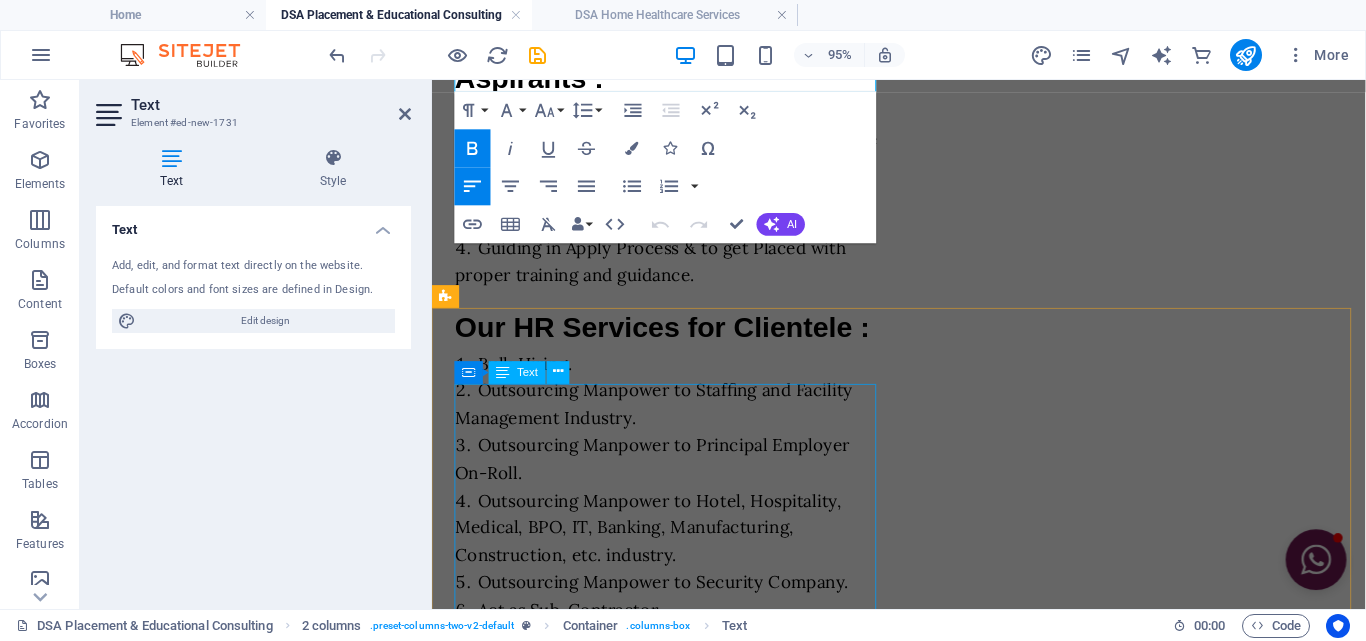 click on "Our Educational Services for Students : Counseling after completion of Schooling. Guiding through in proper pathway as per Capability. Providing Information regarding different Career Opportunity. Helping to choose a future career option. Assisting to get admission in a reputed Institution." at bounding box center (682, 995) 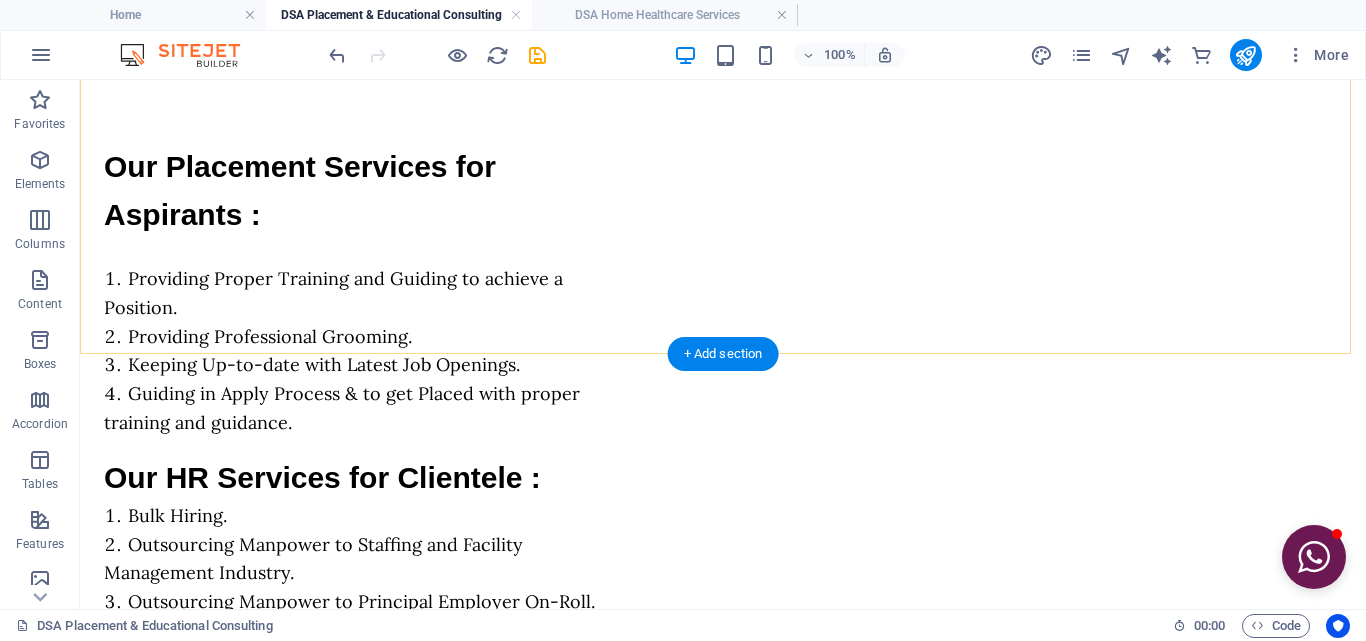 scroll, scrollTop: 1794, scrollLeft: 0, axis: vertical 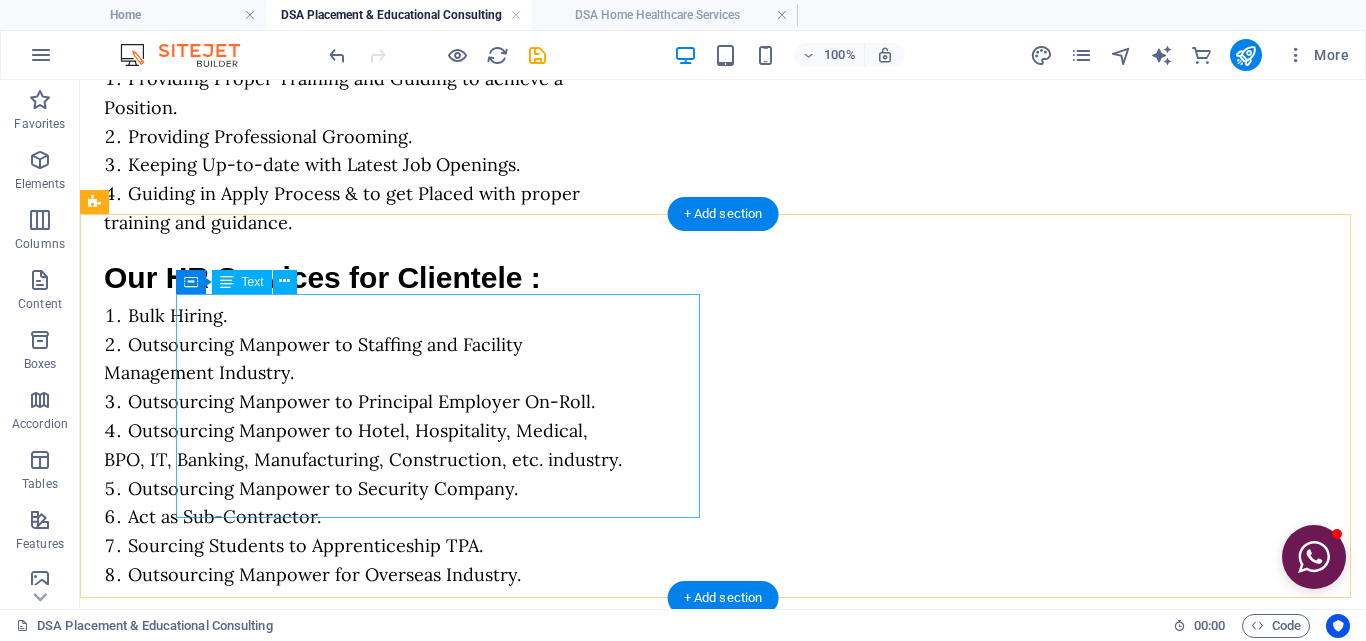 click on "Our Educational Services for Students : Counseling after completion of Schooling. Guiding through in proper pathway as per Capability. Providing Information regarding different Career Opportunity. Helping to choose a future career option. Assisting to get admission in a reputed Institution." at bounding box center (366, 862) 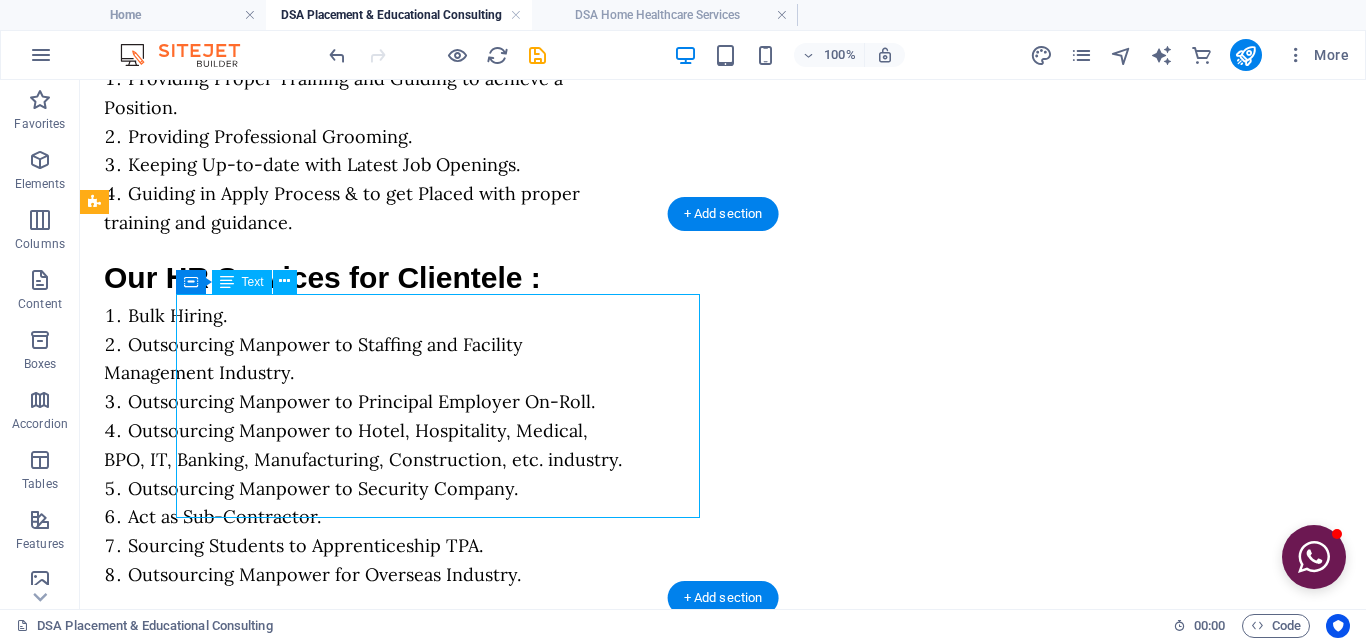 click on "Our Educational Services for Students : Counseling after completion of Schooling. Guiding through in proper pathway as per Capability. Providing Information regarding different Career Opportunity. Helping to choose a future career option. Assisting to get admission in a reputed Institution." at bounding box center (366, 862) 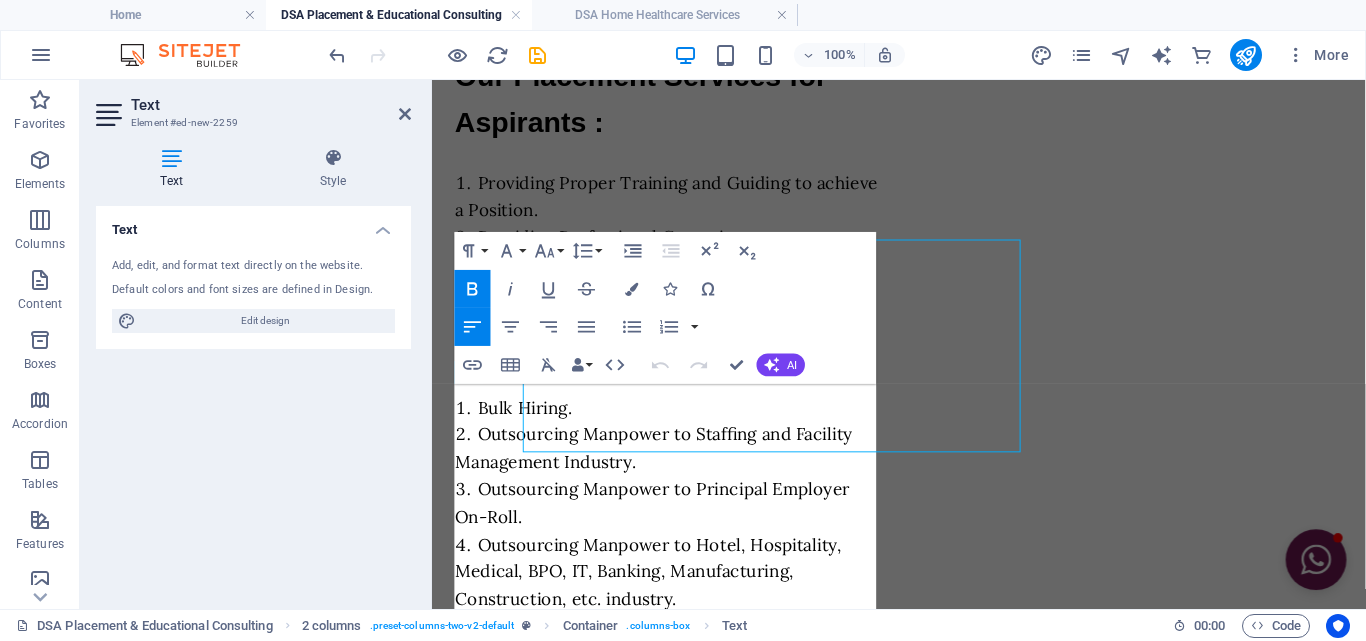 scroll, scrollTop: 1840, scrollLeft: 0, axis: vertical 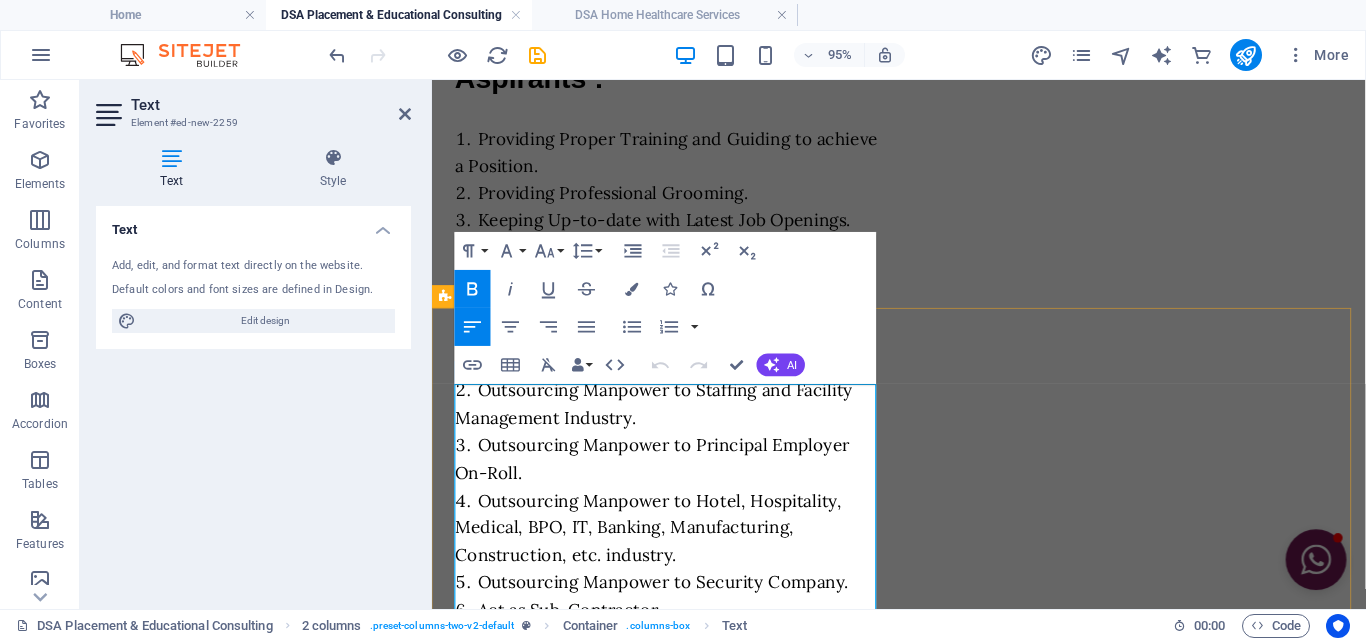 click on "Counseling after completion of Schooling." at bounding box center (682, 979) 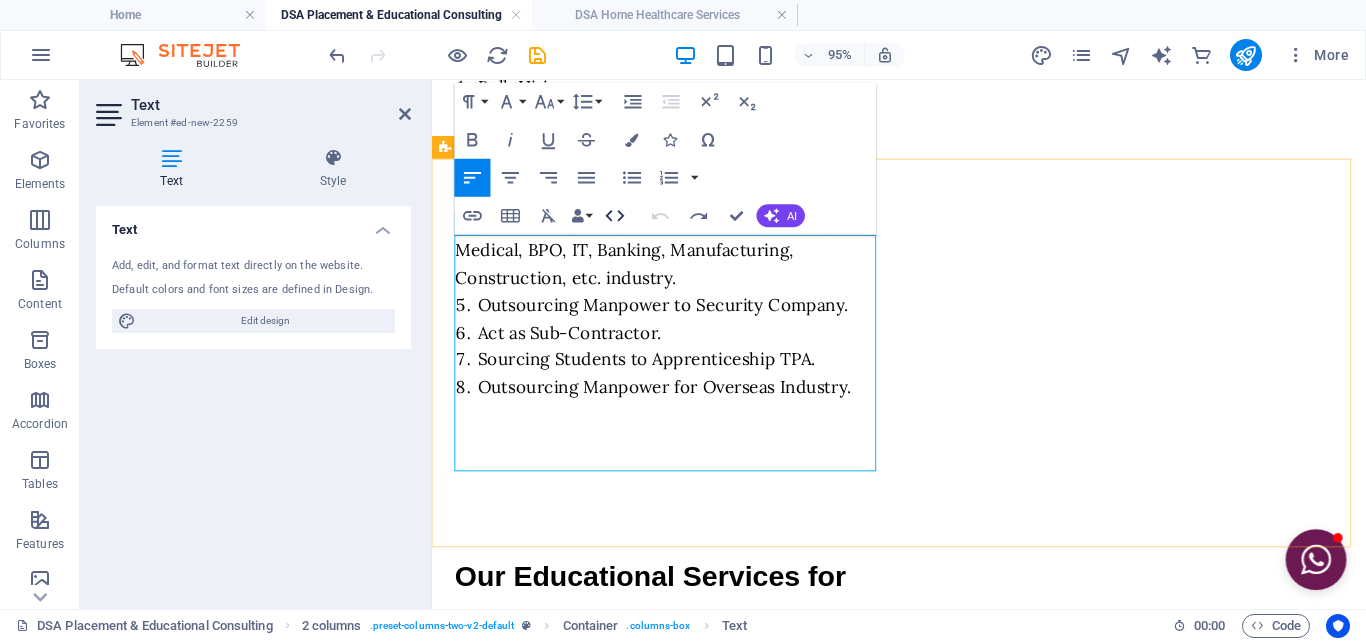 scroll, scrollTop: 2140, scrollLeft: 0, axis: vertical 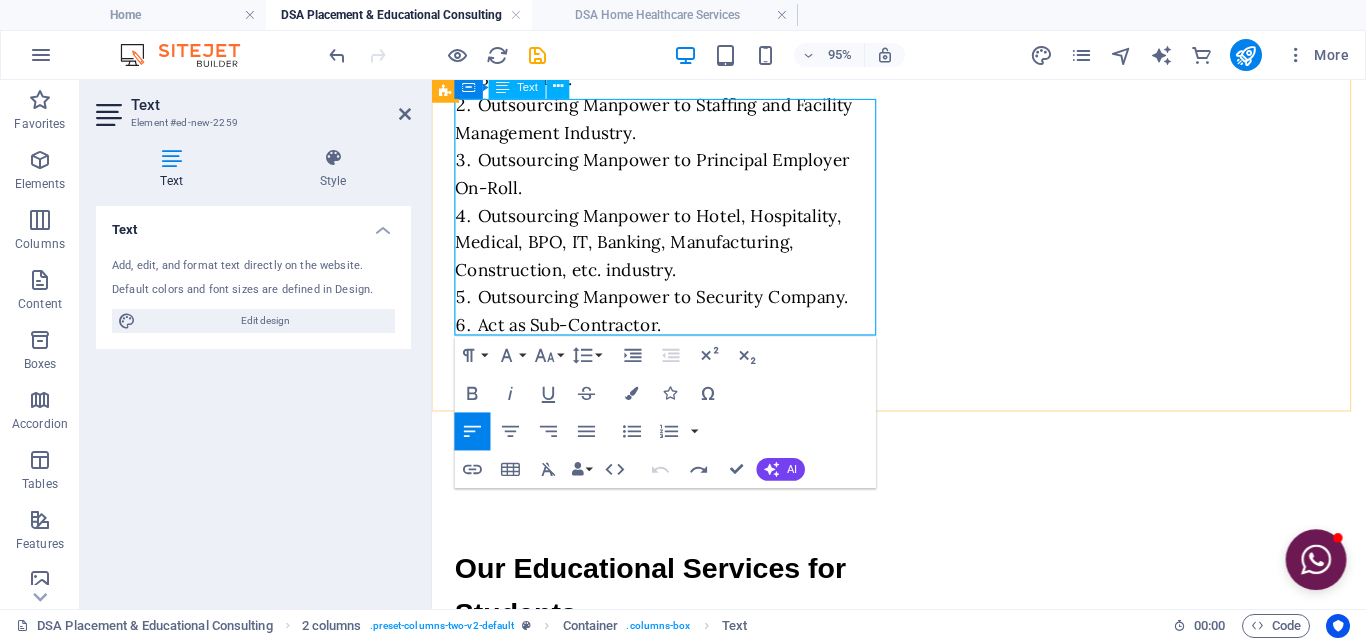 drag, startPoint x: 850, startPoint y: 328, endPoint x: 457, endPoint y: 207, distance: 411.20554 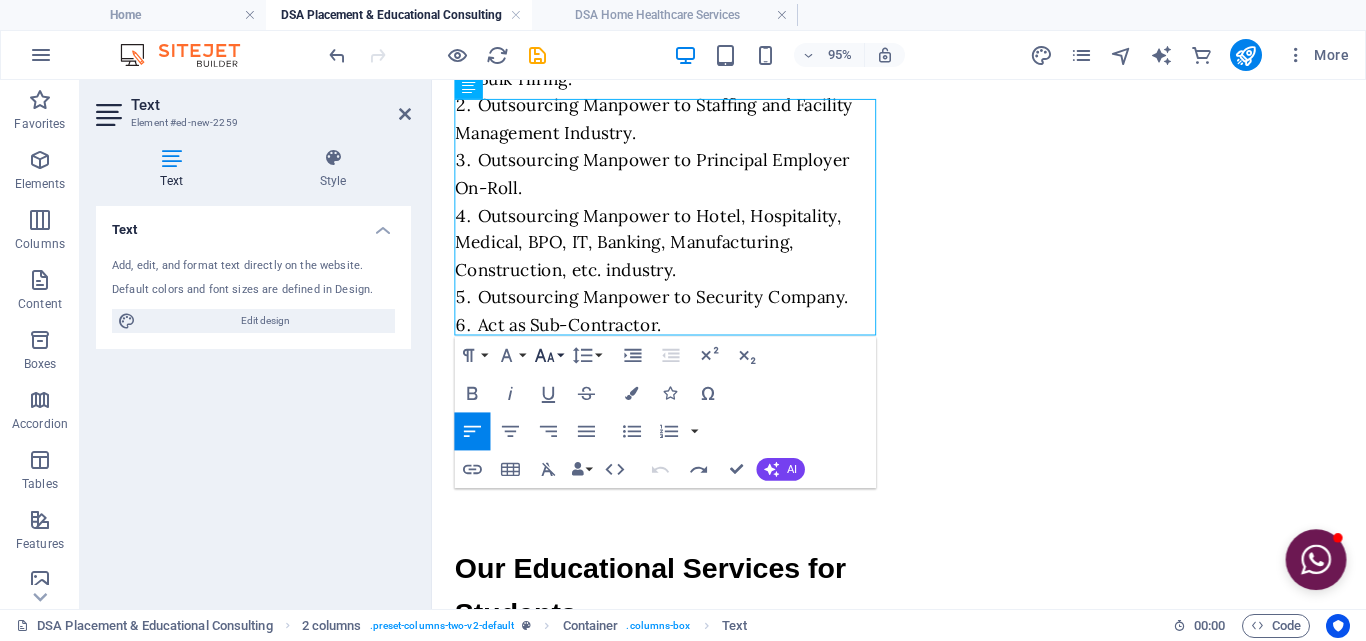 click on "Font Size" at bounding box center [549, 355] 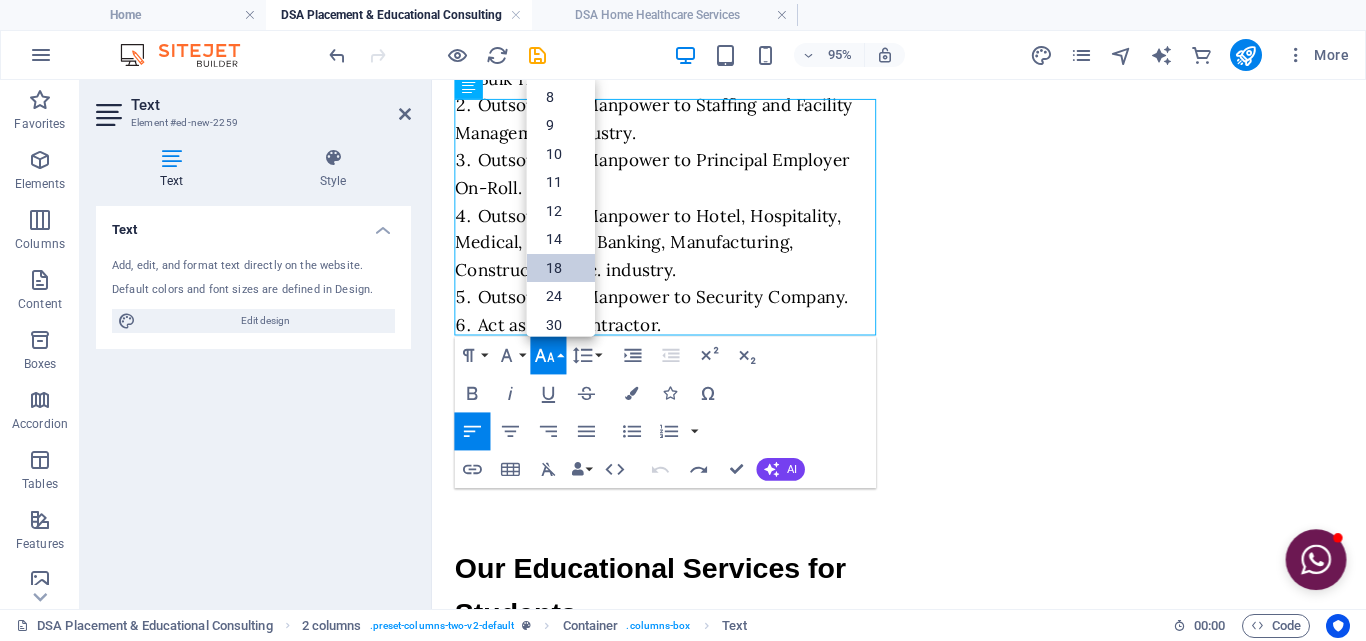 click on "18" at bounding box center [561, 268] 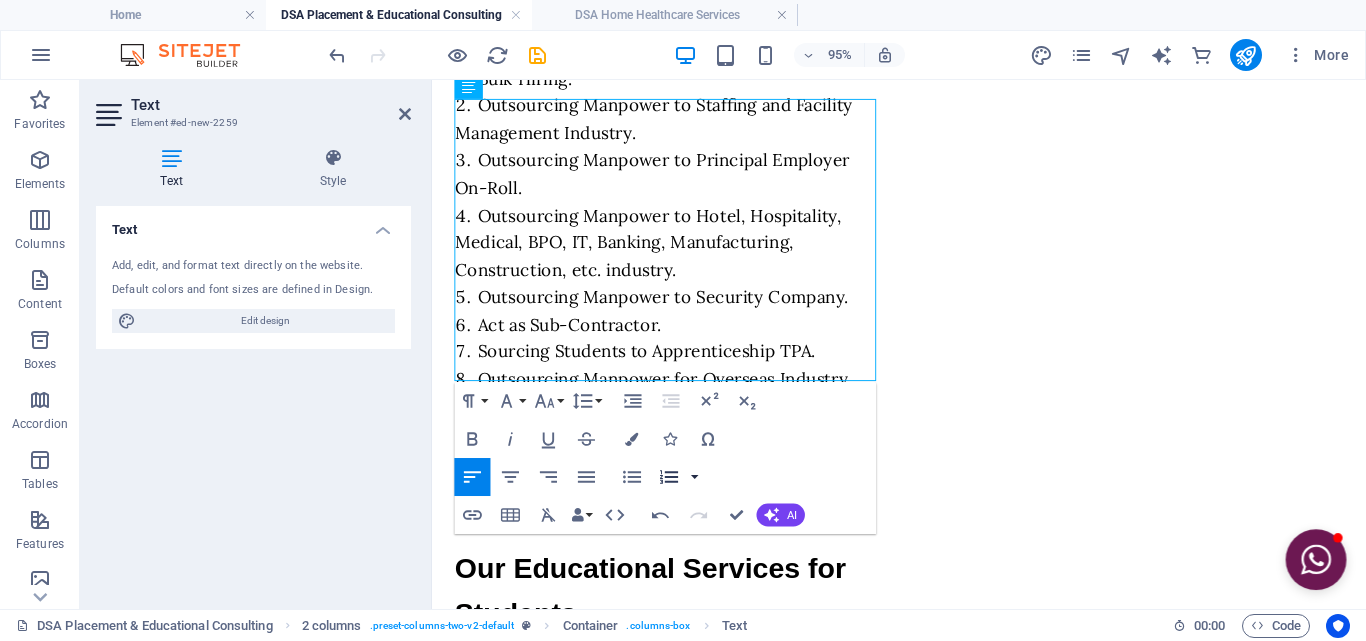 click at bounding box center (695, 477) 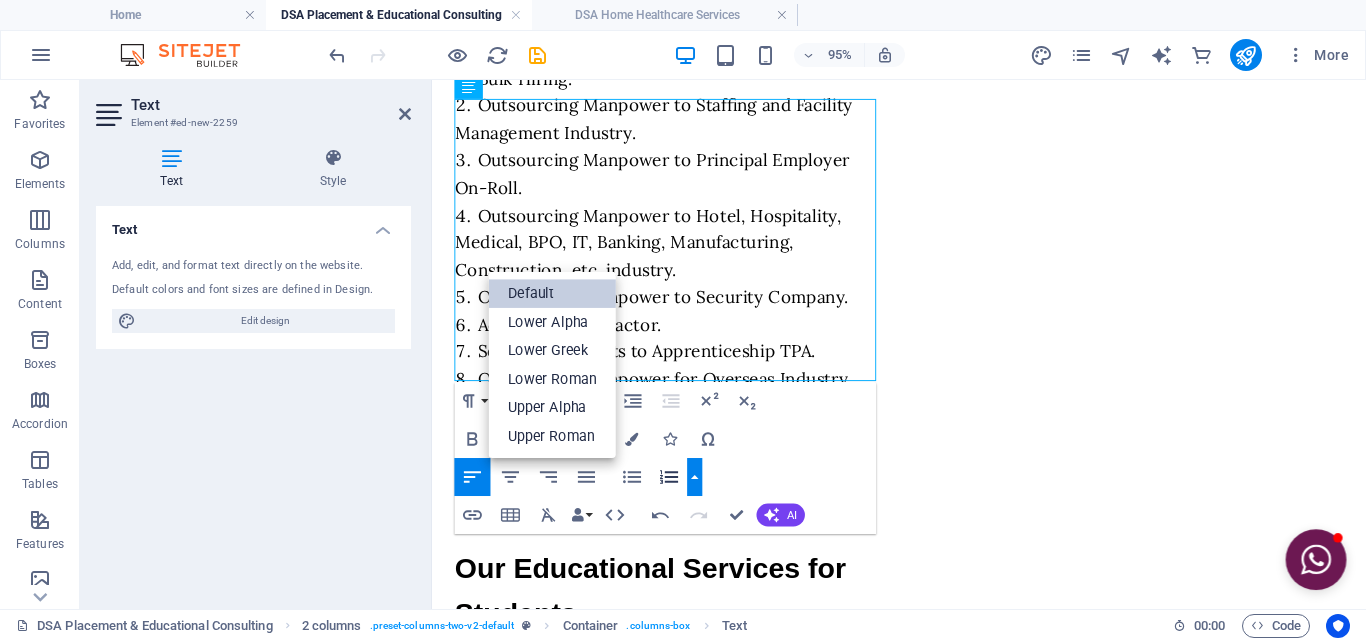 click on "Default" at bounding box center (552, 293) 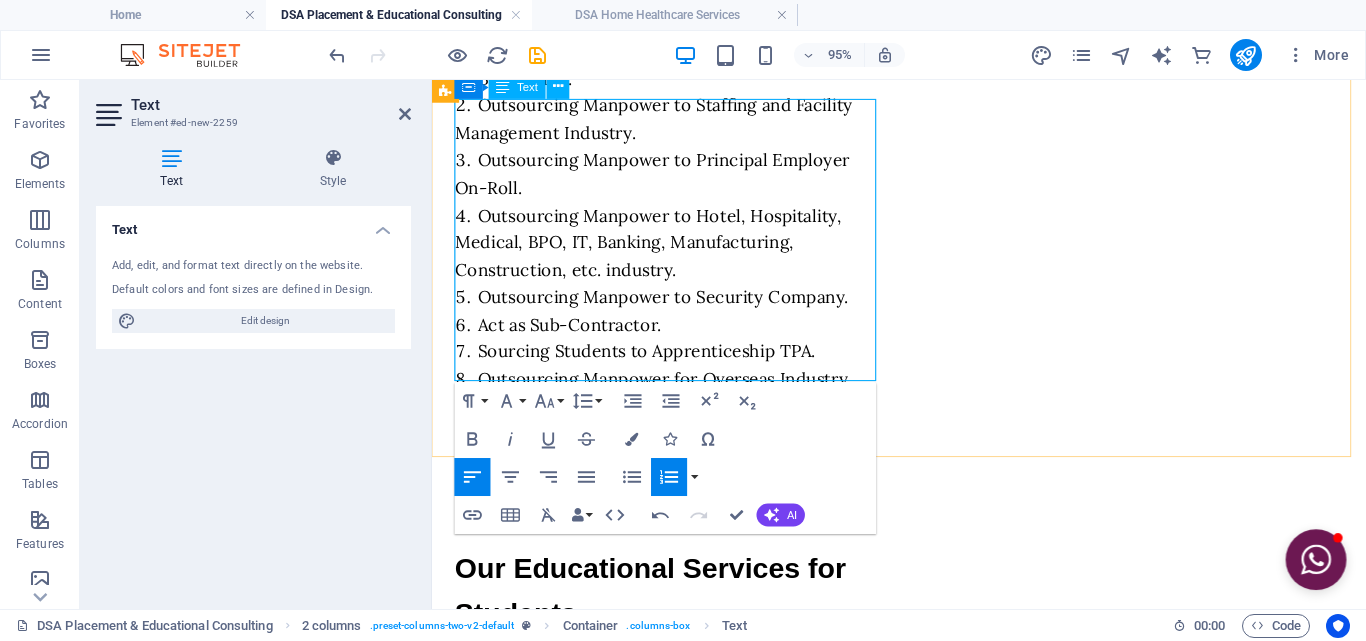 click on "Providing Information regarding different Career Opportunity." at bounding box center [682, 781] 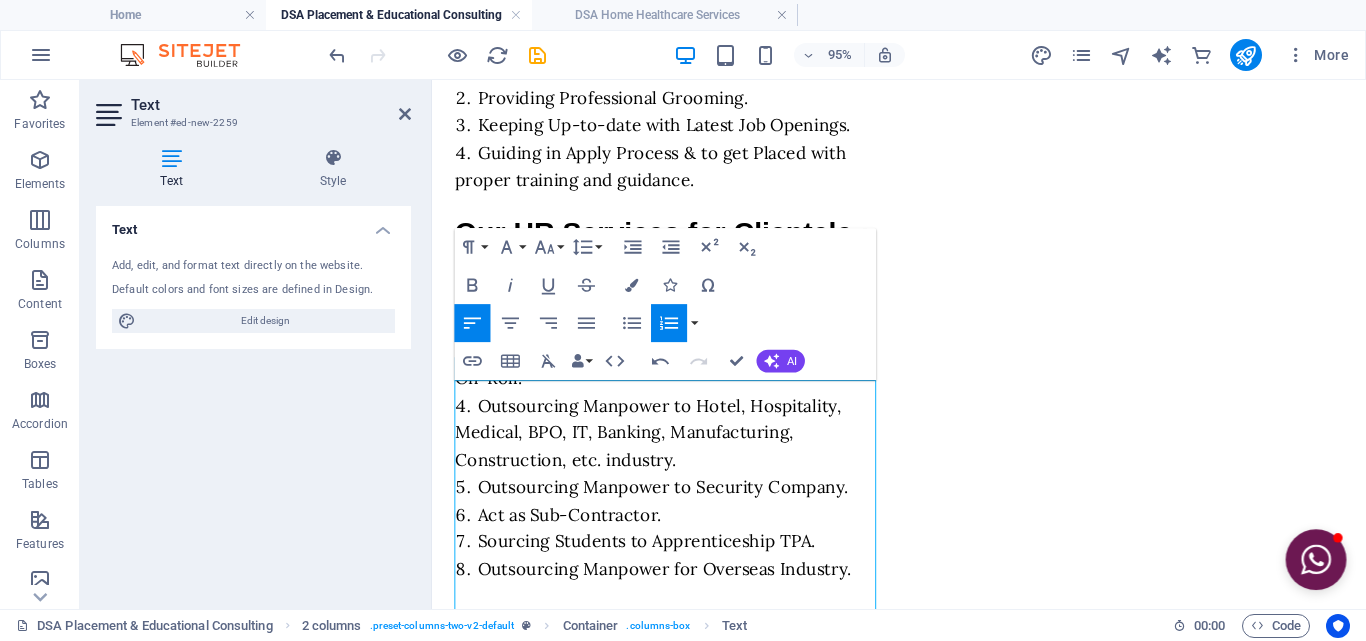 scroll, scrollTop: 1840, scrollLeft: 0, axis: vertical 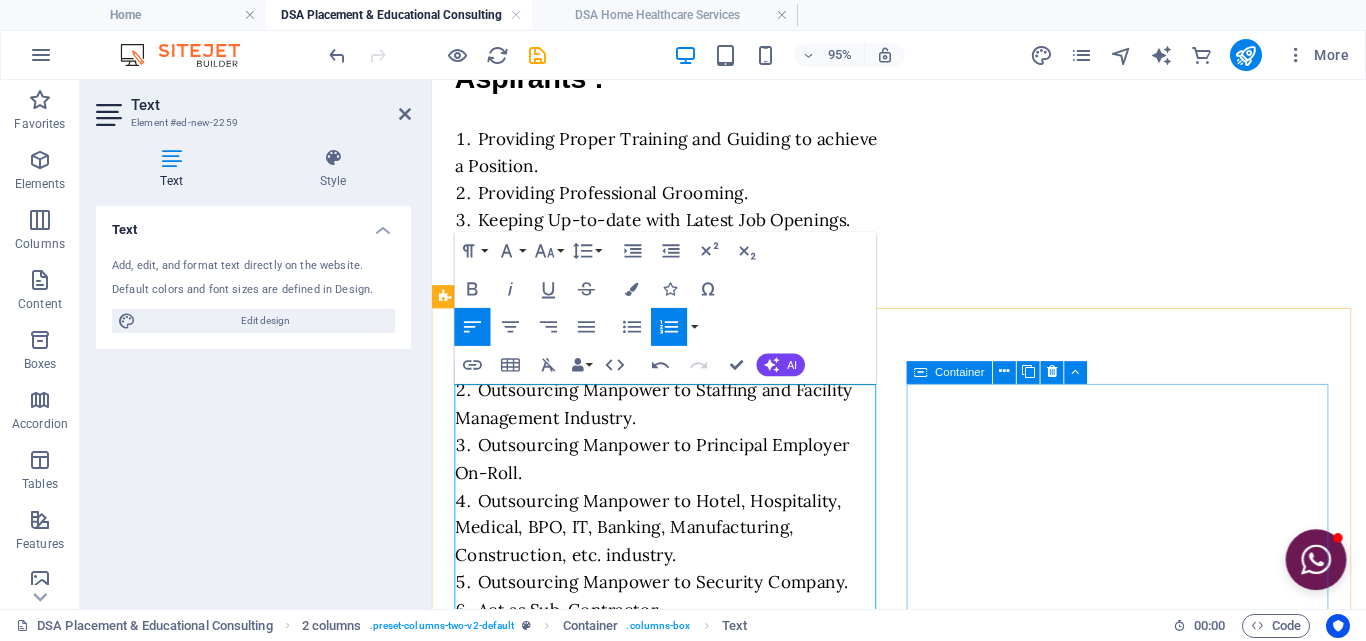 click on "Drop content here or  Add elements  Paste clipboard" at bounding box center [682, 1255] 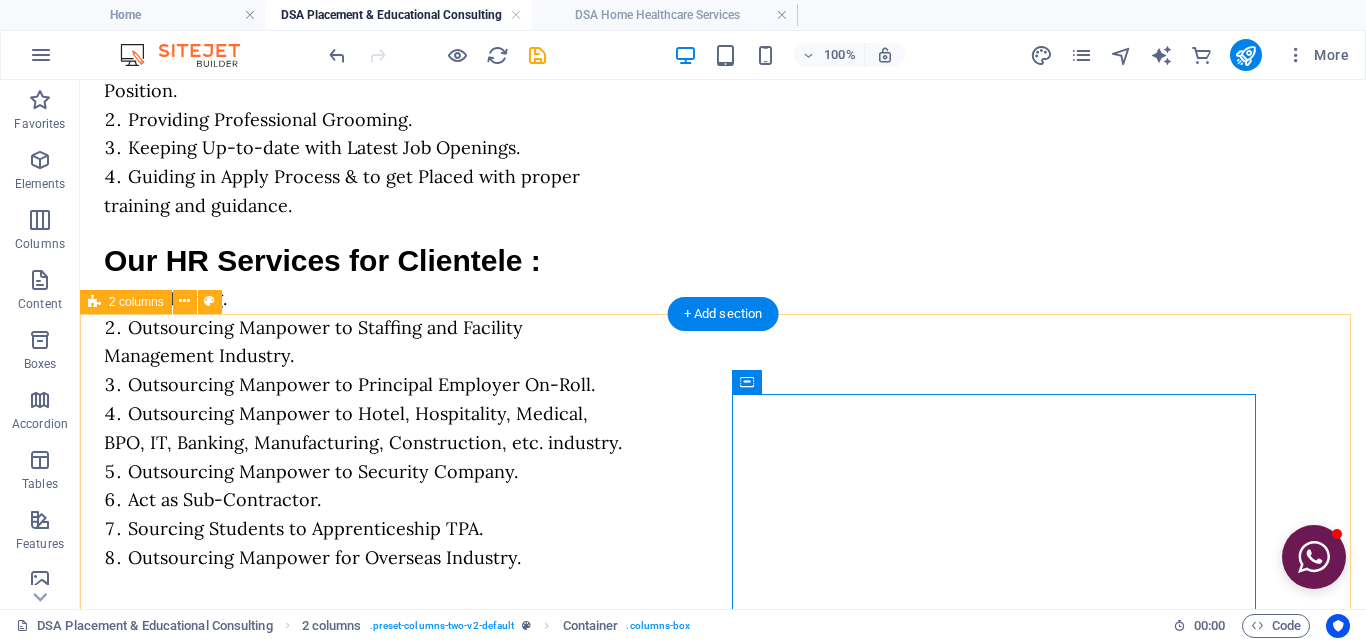 scroll, scrollTop: 1994, scrollLeft: 0, axis: vertical 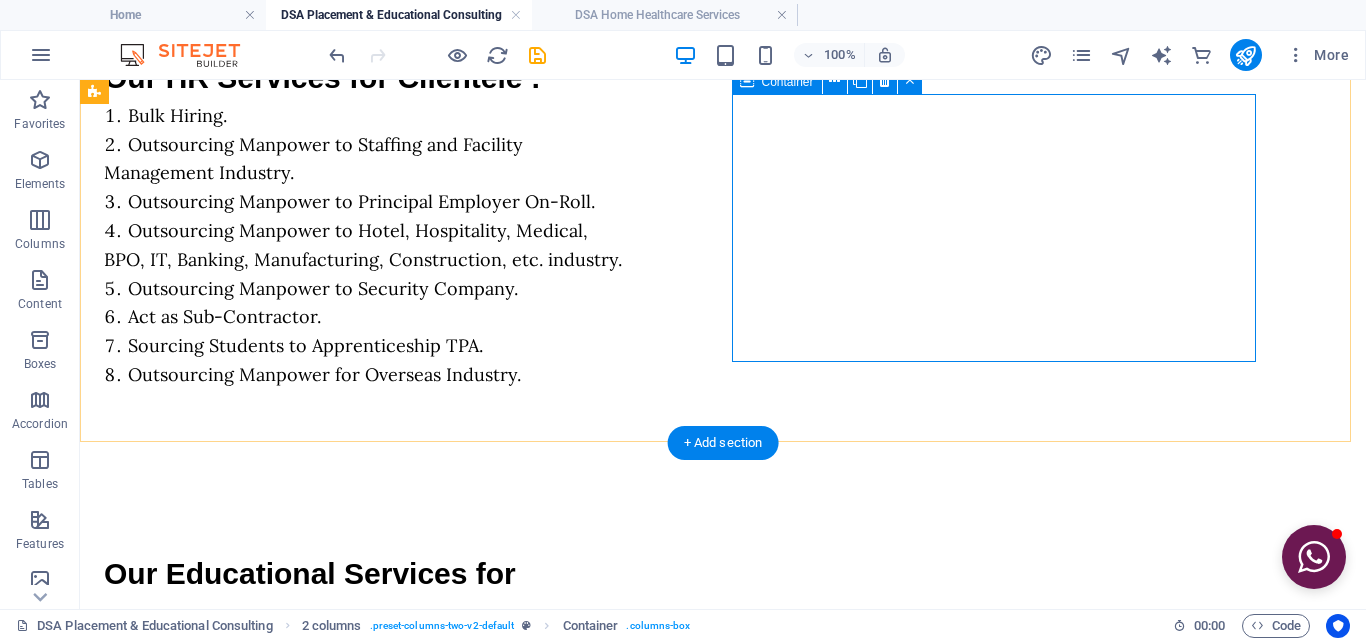 click on "Add elements" at bounding box center (307, 935) 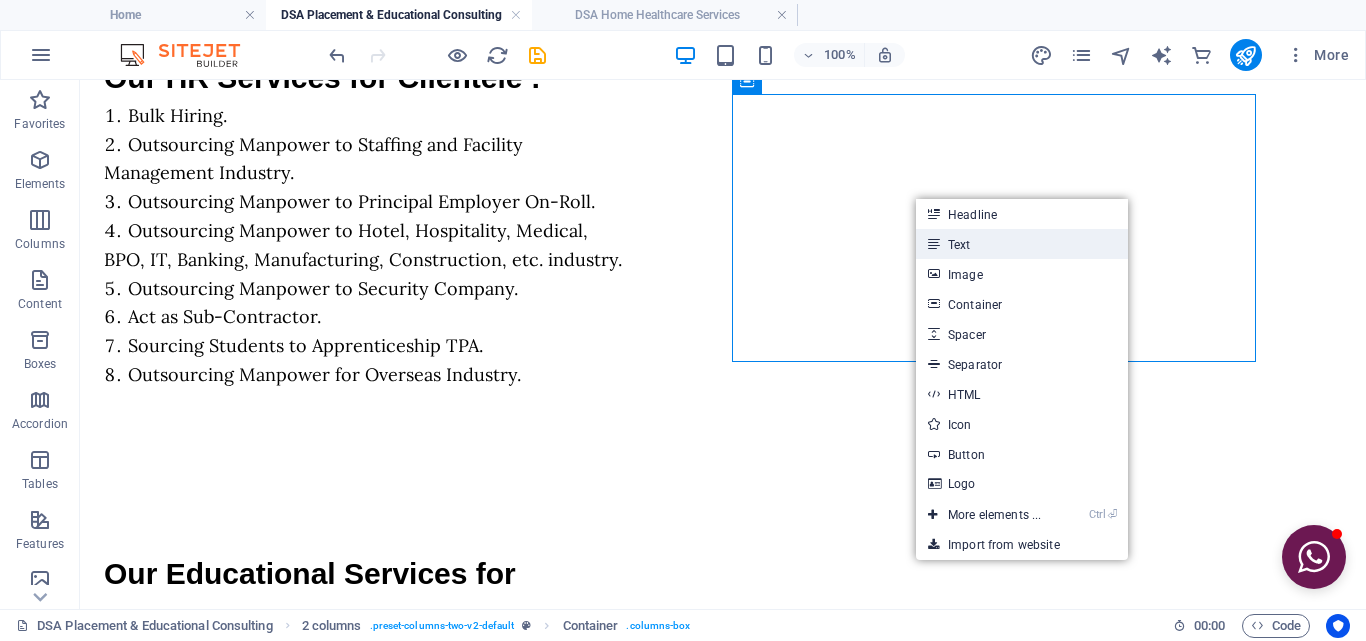drag, startPoint x: 566, startPoint y: 178, endPoint x: 970, endPoint y: 250, distance: 410.3657 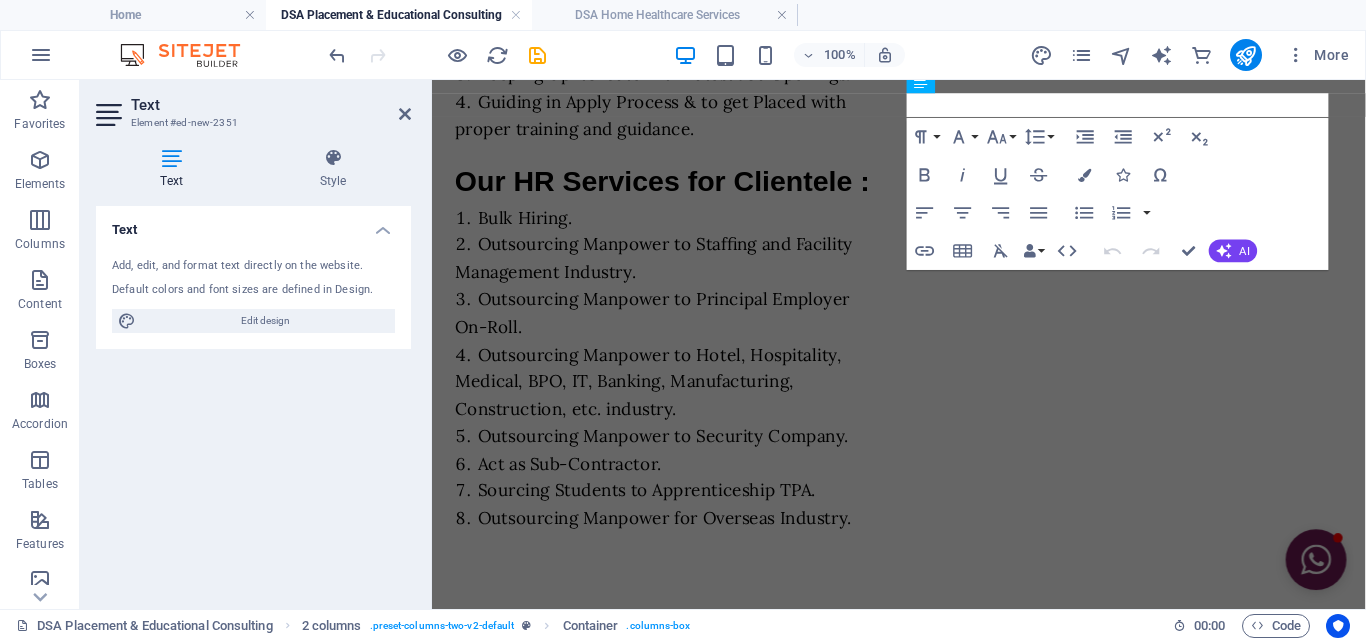 scroll, scrollTop: 2146, scrollLeft: 0, axis: vertical 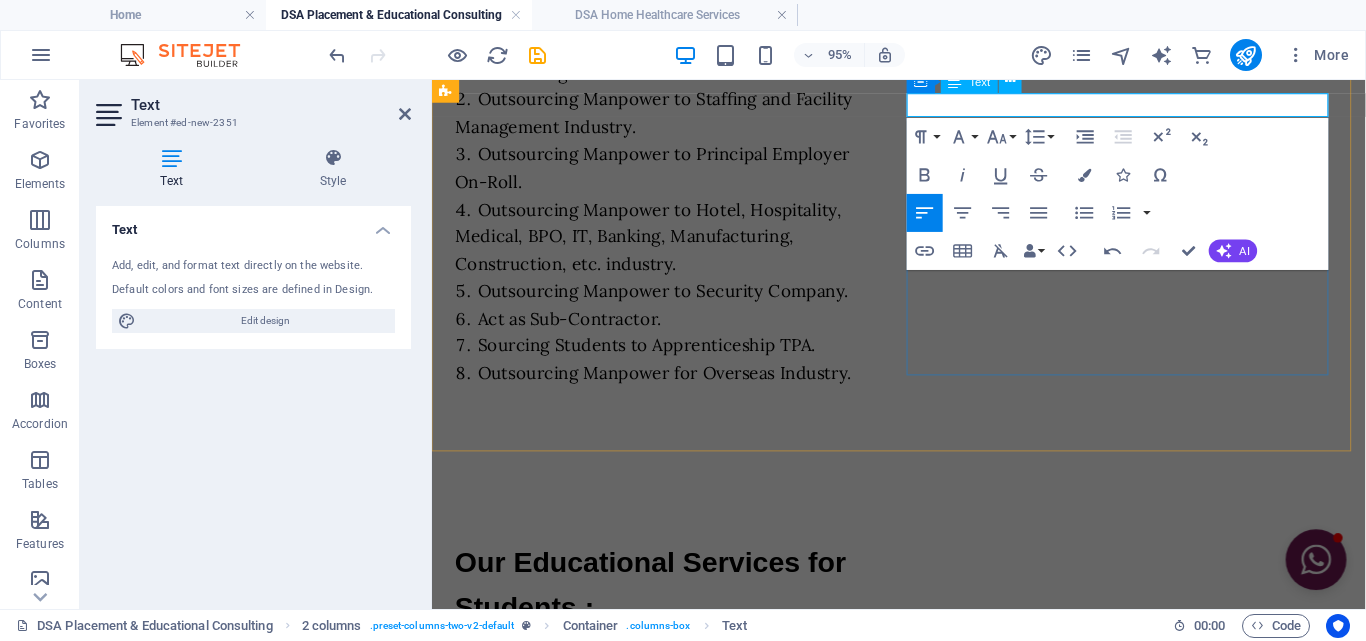 click on "Our Services for Clientele" at bounding box center (682, 891) 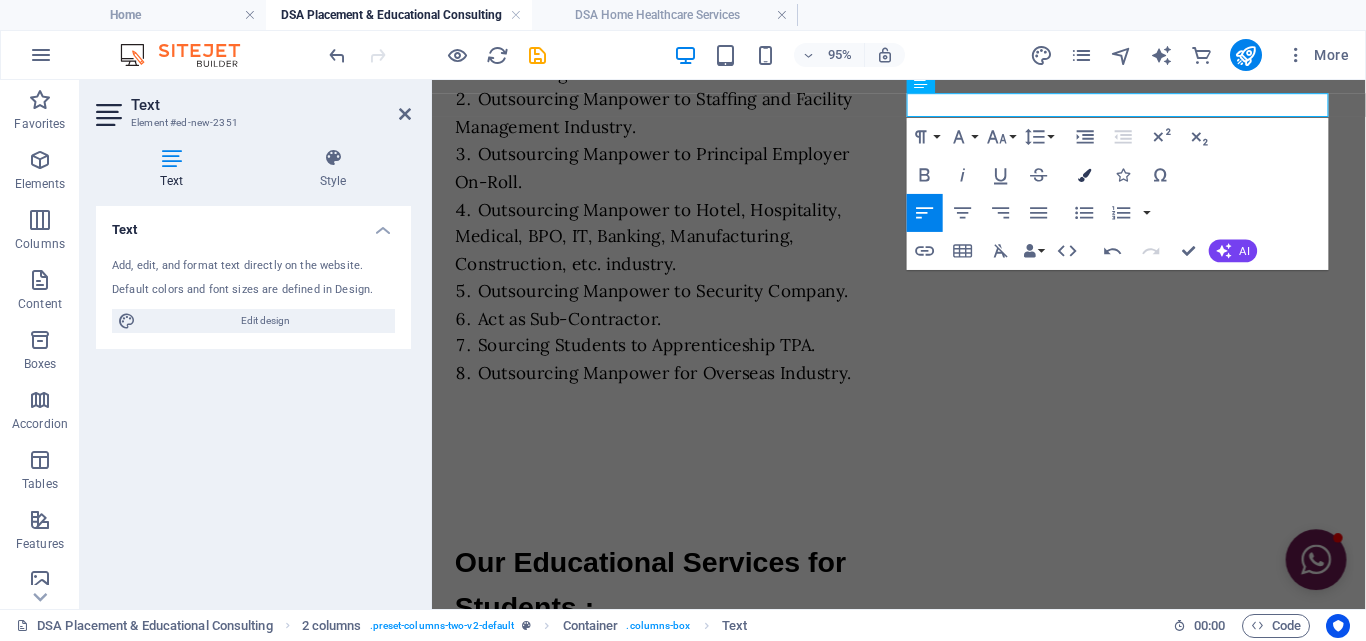 type 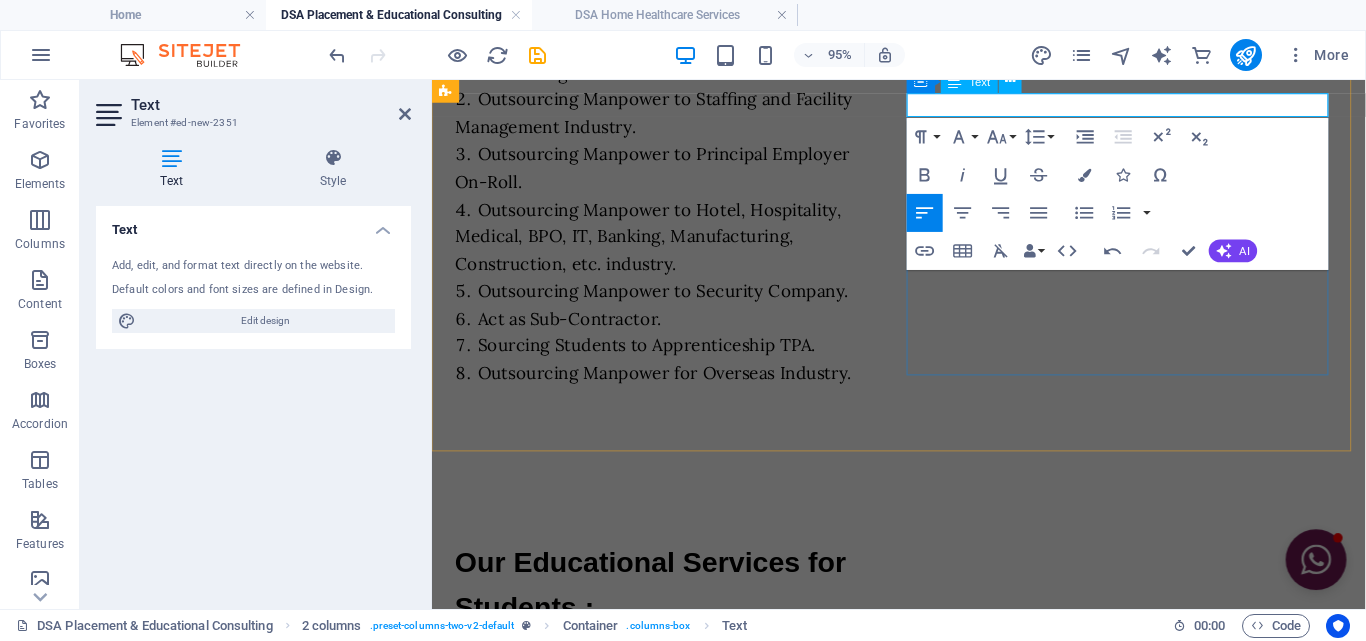click on "Our Educational  Services for Clientele" at bounding box center [682, 891] 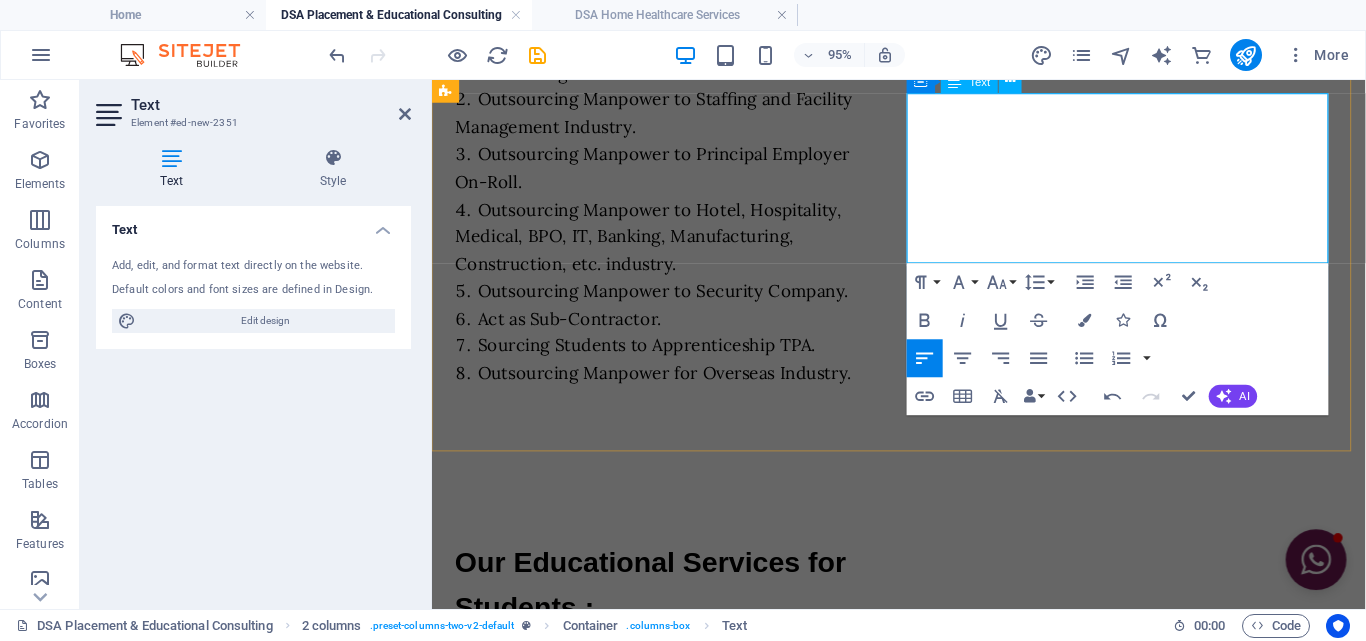 click on "Our Educational Services for Clientele : Marketing Students for Admission. Providing right eligible and capable students for particular courses of respective institution. Counseling Students for Particular Course as per eligibility. Referral to Students." at bounding box center [682, 967] 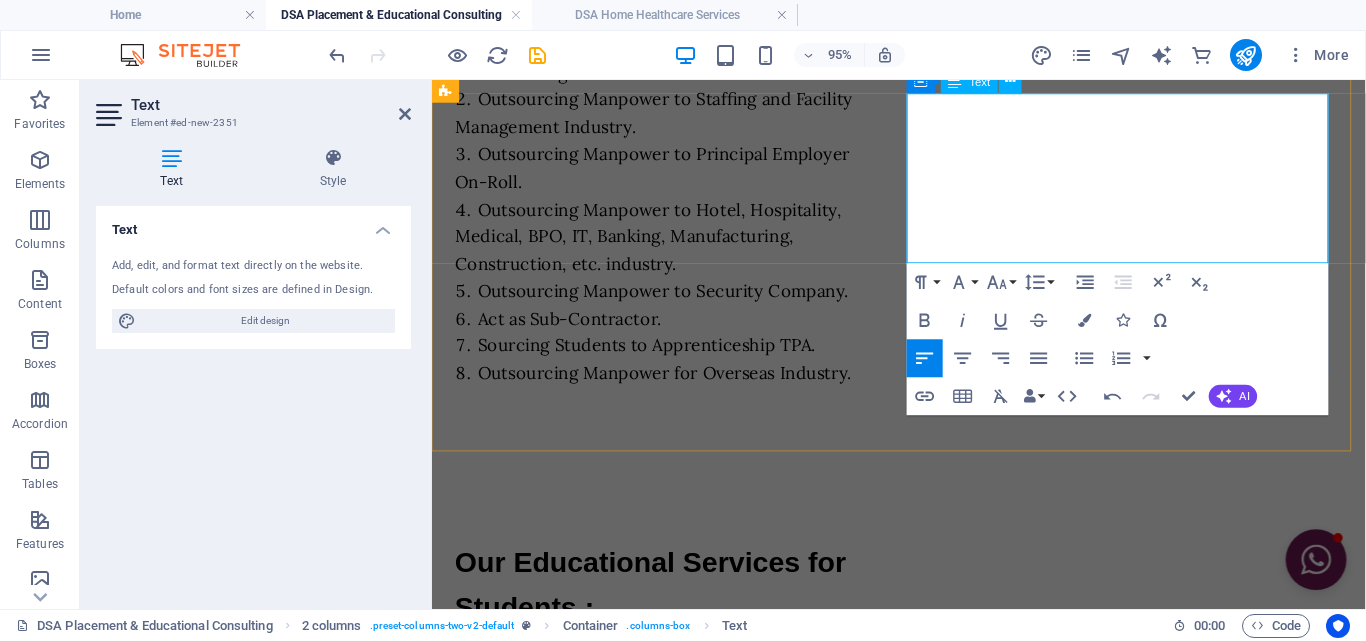 click on "Our Educational Services for Clientele : Marketing Students for Admission. Providing right eligible and capable students for particular courses of respective institution. Counseling Students for Particular Course as per eligibility. Referral to Students." at bounding box center [682, 967] 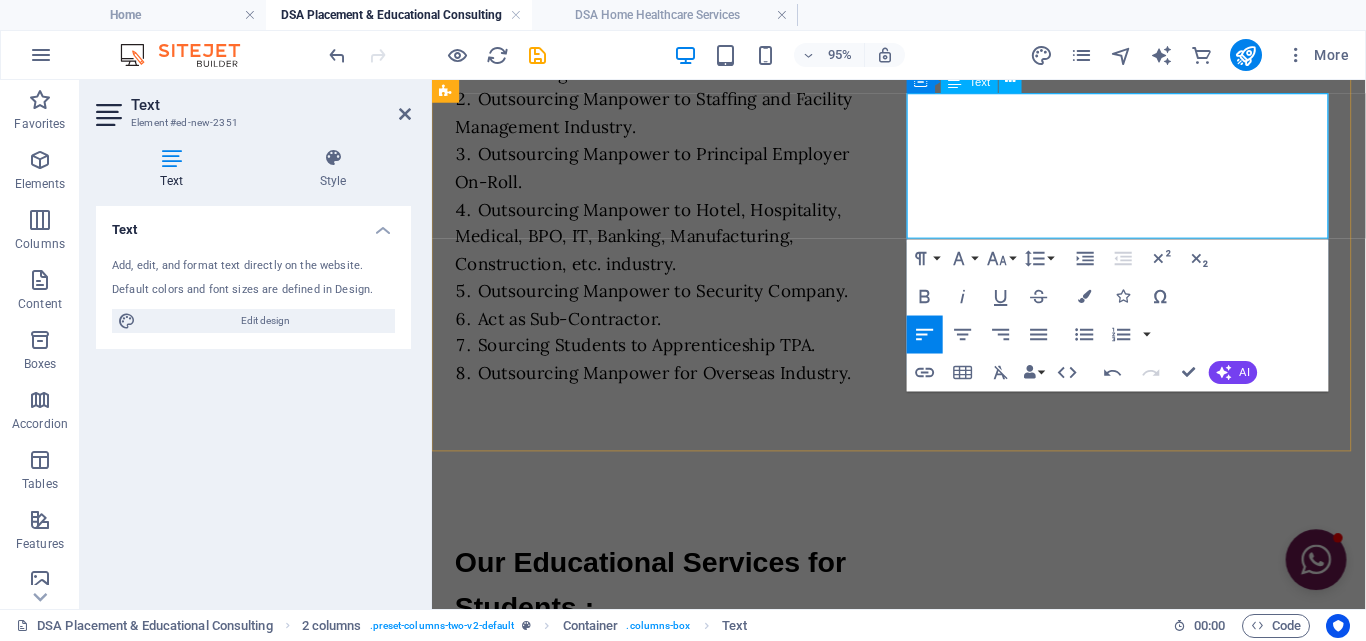 click on "Our Educational Services for Clientele : Marketing Students for Admission. Providing right eligible and capable students for particular courses of respective institution. Counseling Students for Particular Course as per eligibility. Referral to Students." at bounding box center [682, 955] 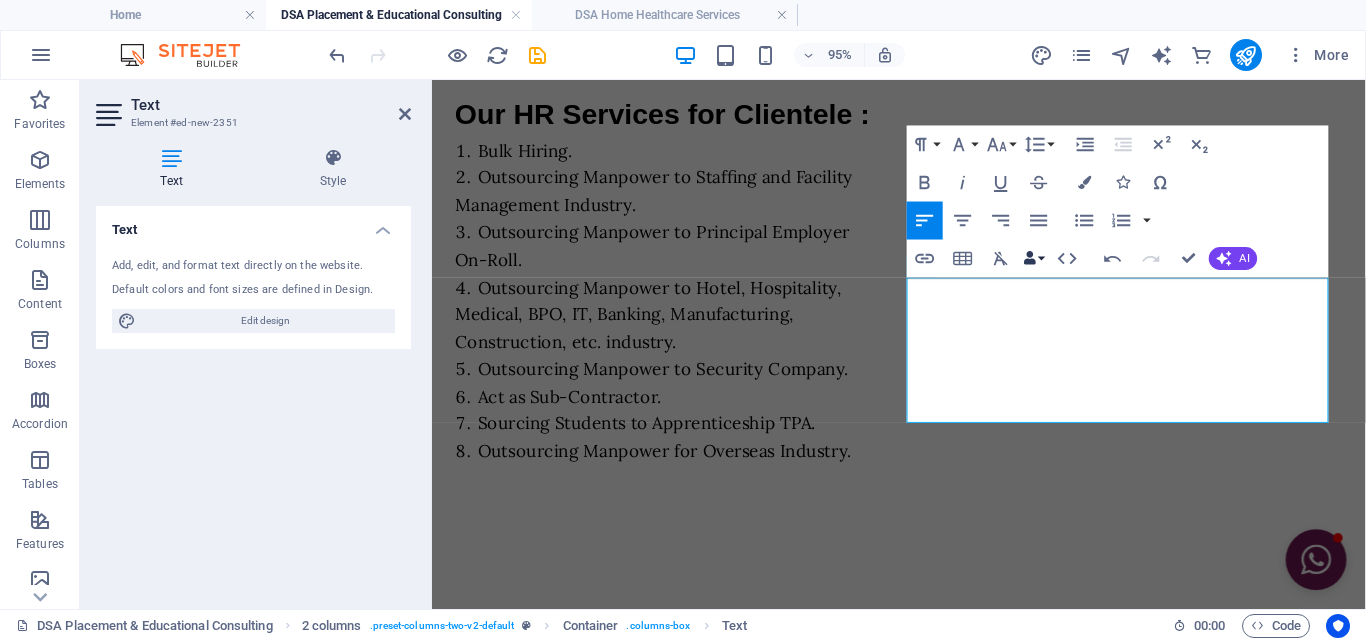 scroll, scrollTop: 1946, scrollLeft: 0, axis: vertical 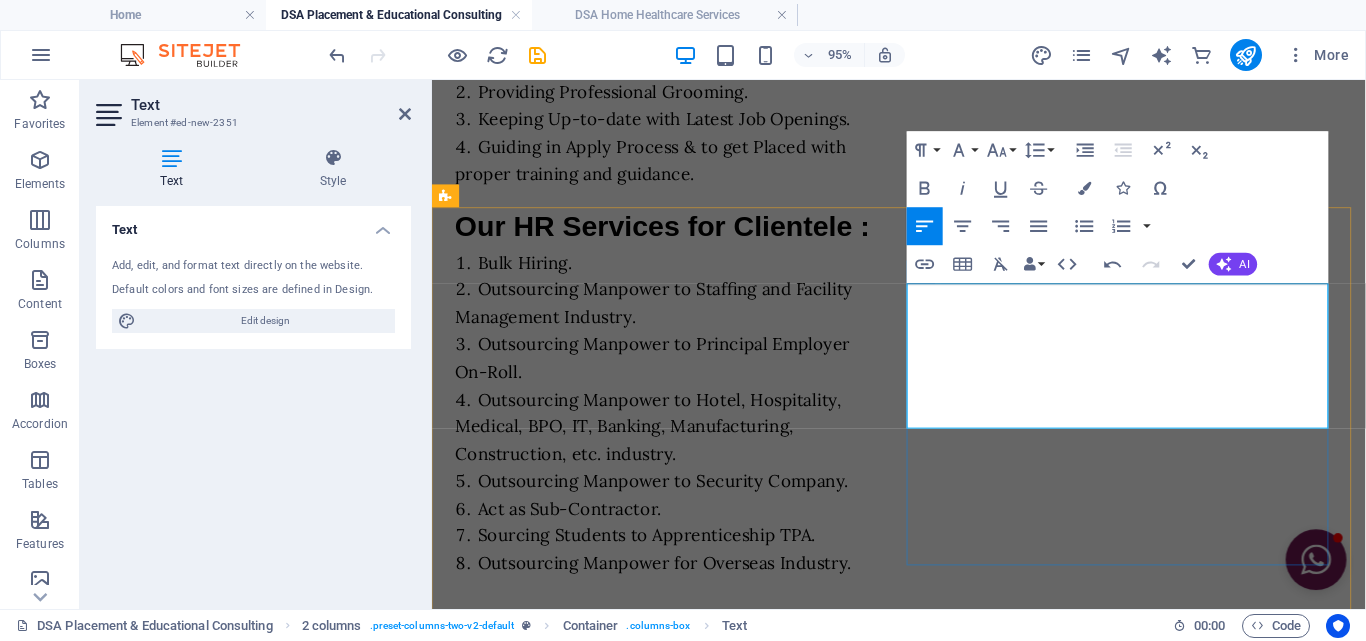 drag, startPoint x: 1269, startPoint y: 302, endPoint x: 934, endPoint y: 304, distance: 335.00598 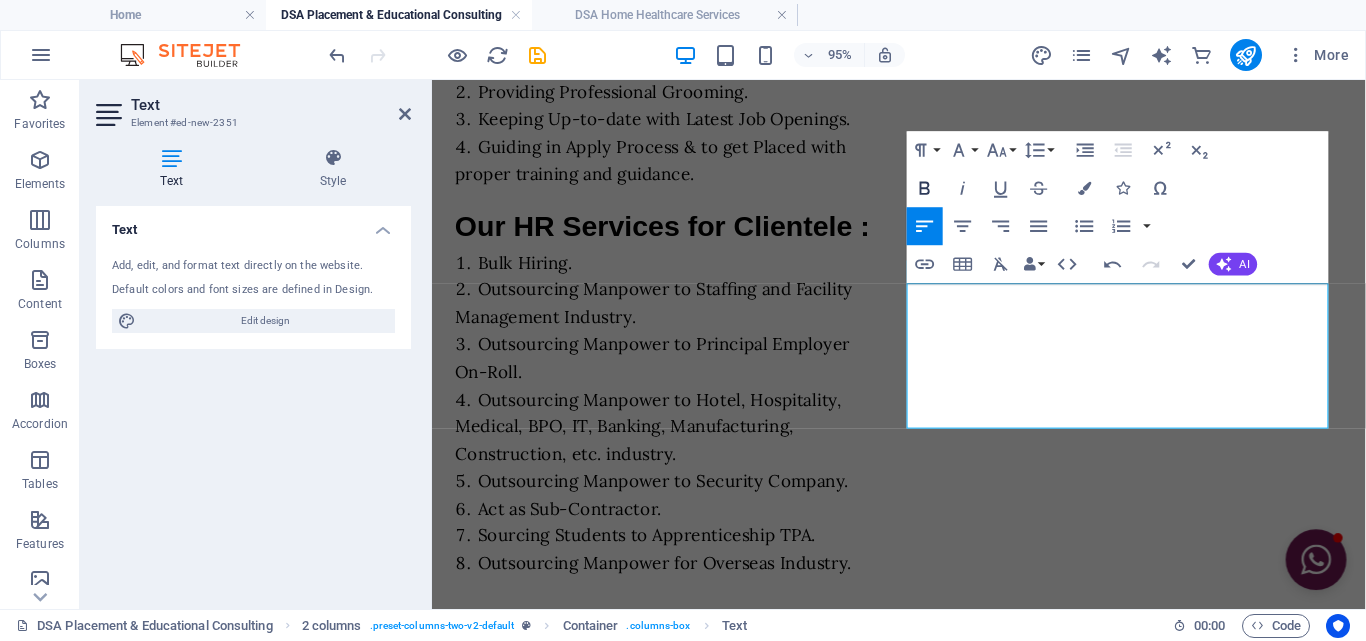 click 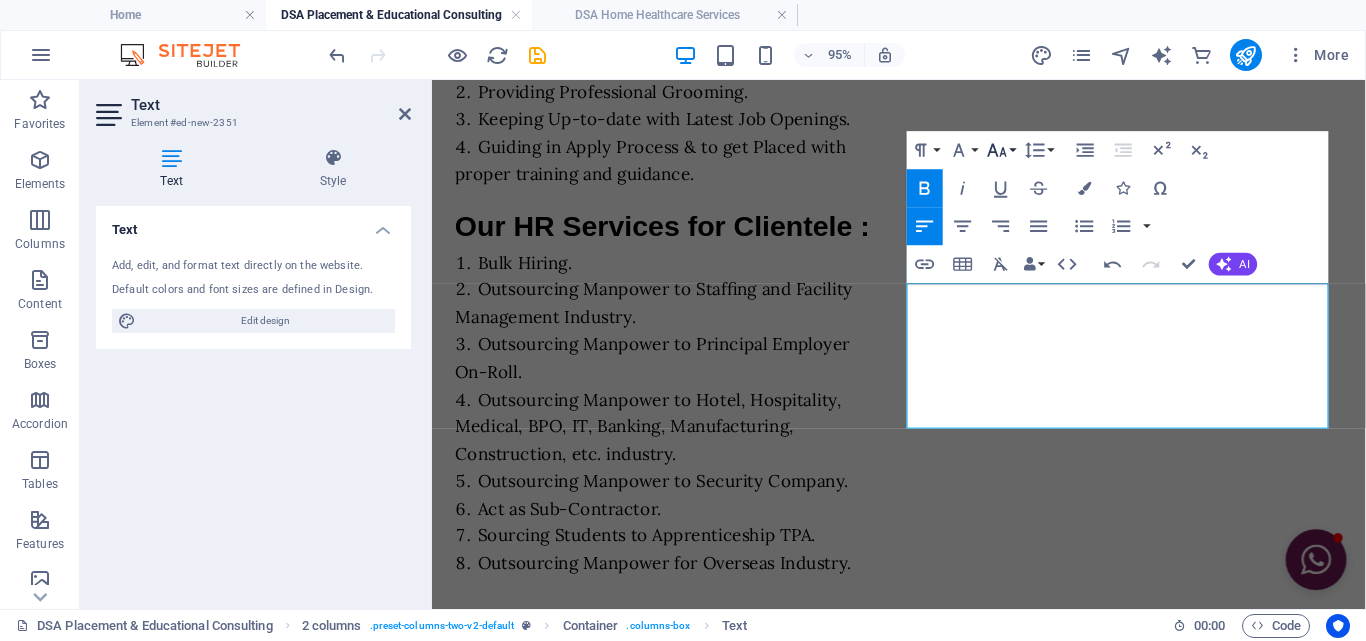 click 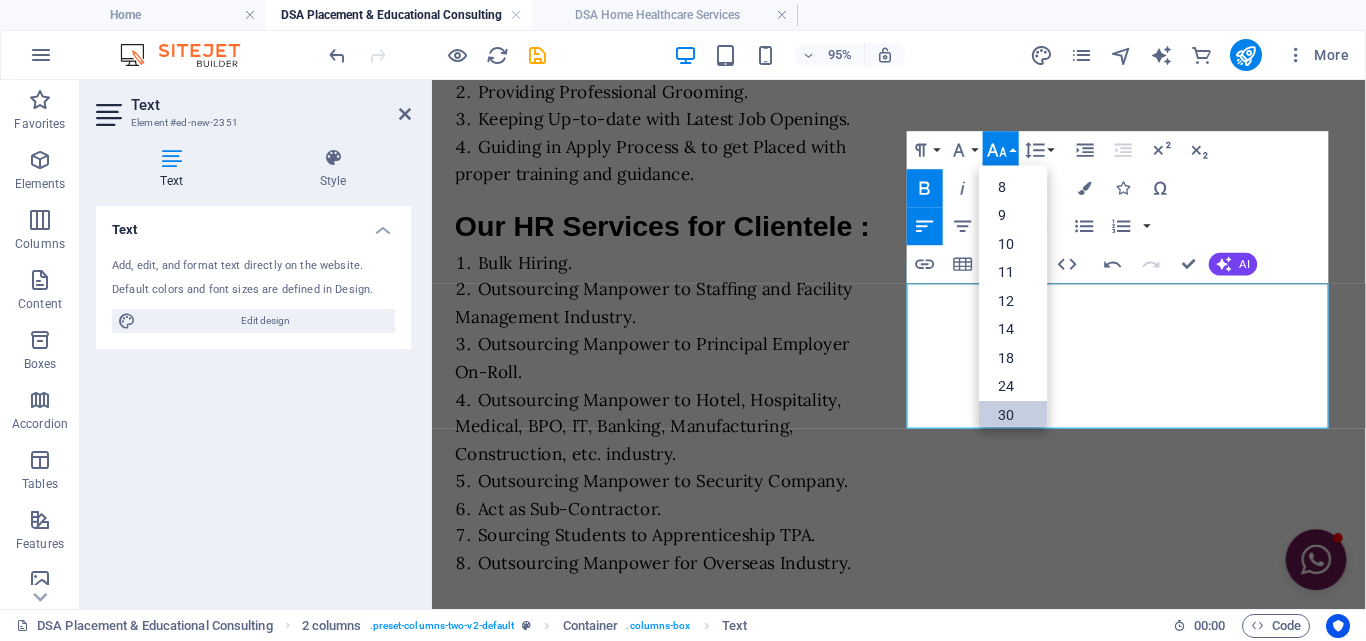 click on "30" at bounding box center (1013, 415) 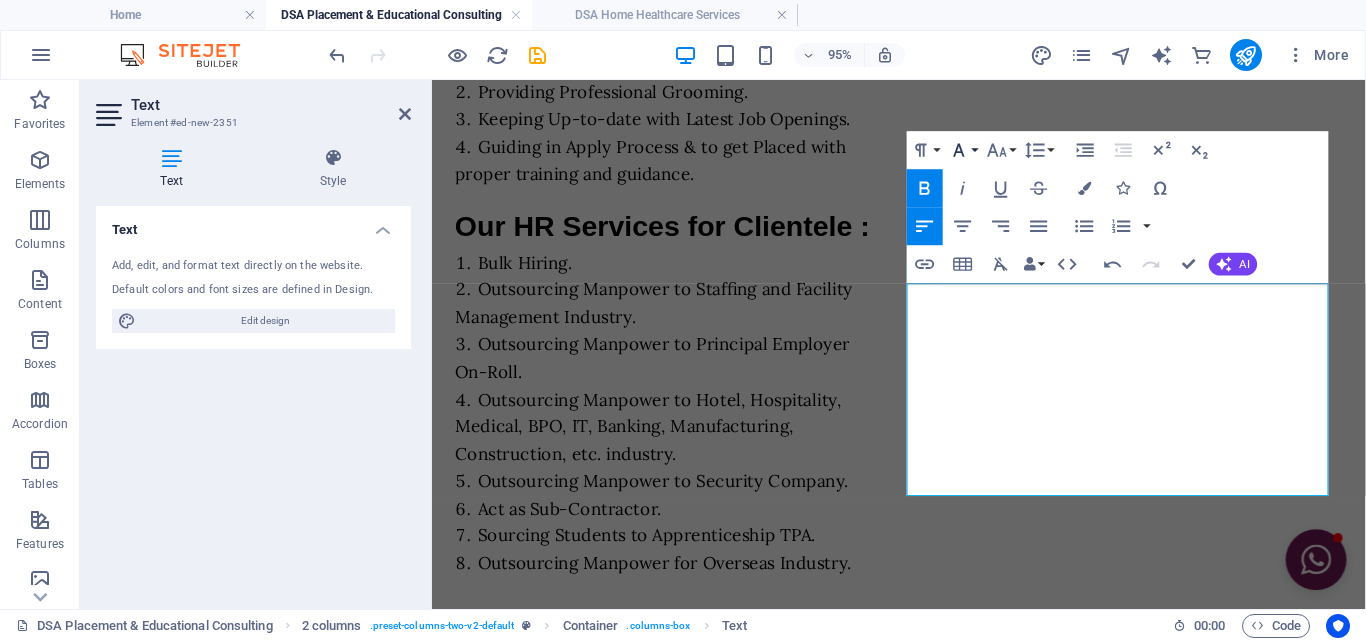 click on "Font Family" at bounding box center (963, 150) 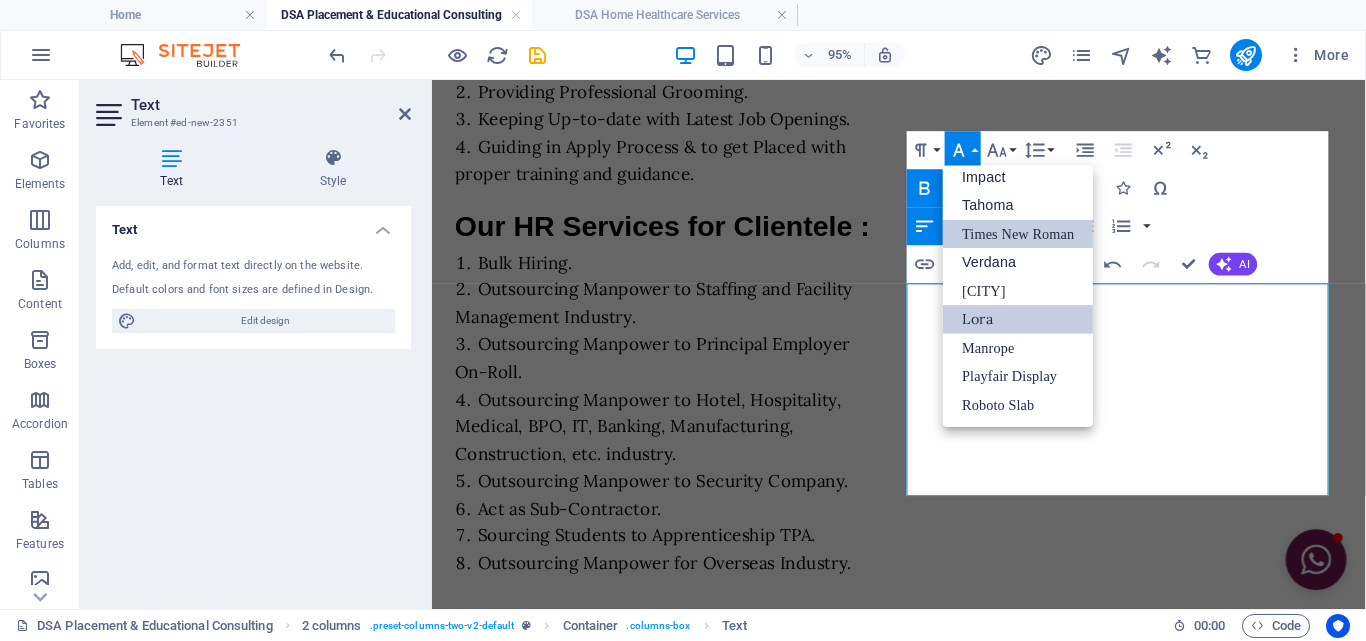 scroll, scrollTop: 71, scrollLeft: 0, axis: vertical 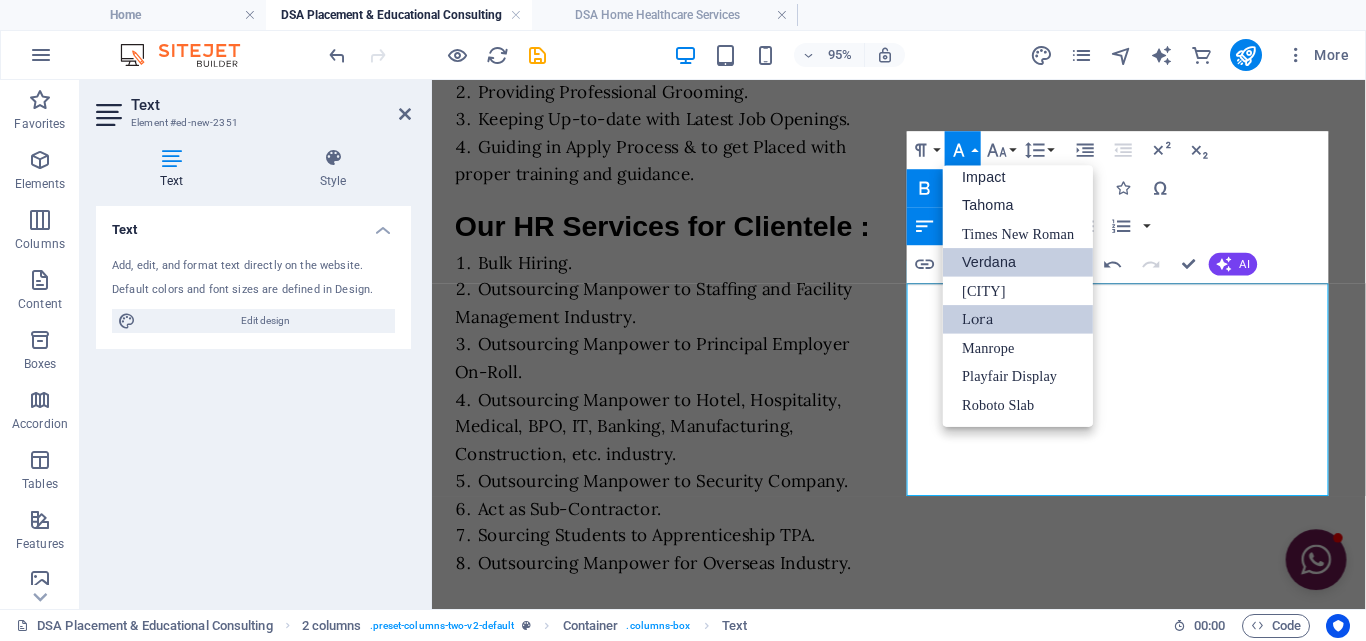click on "Verdana" at bounding box center (1018, 262) 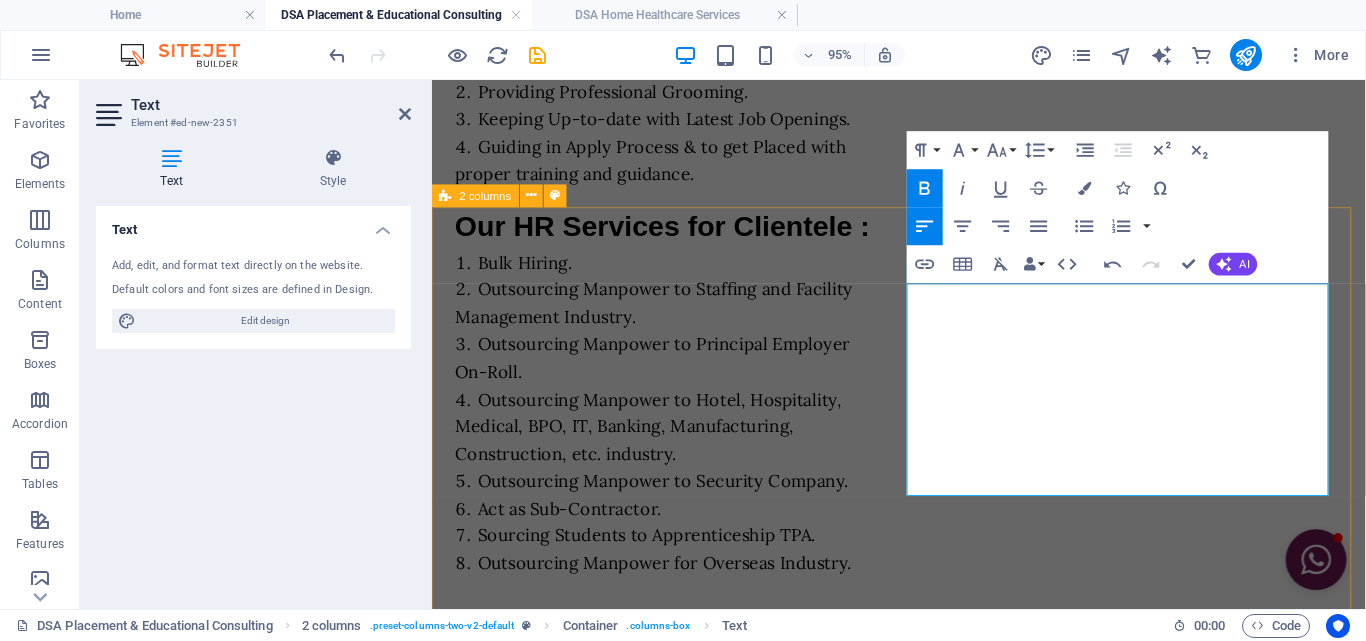 drag, startPoint x: 1108, startPoint y: 507, endPoint x: 929, endPoint y: 399, distance: 209.0574 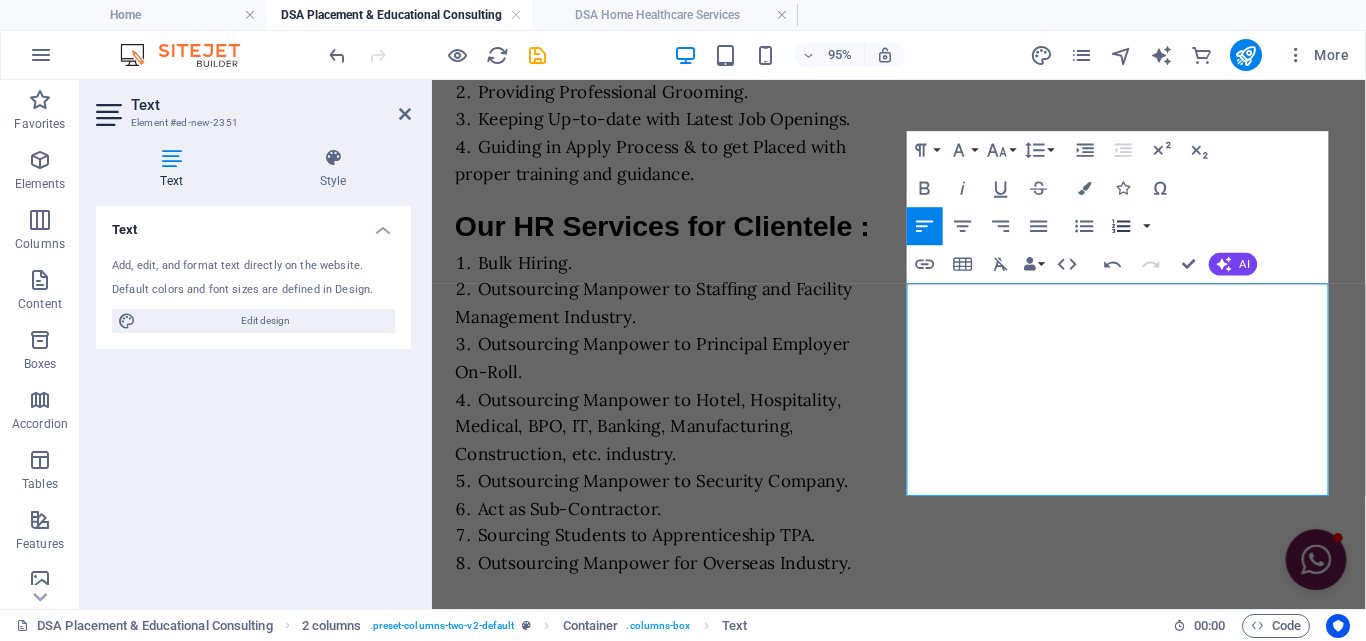 click 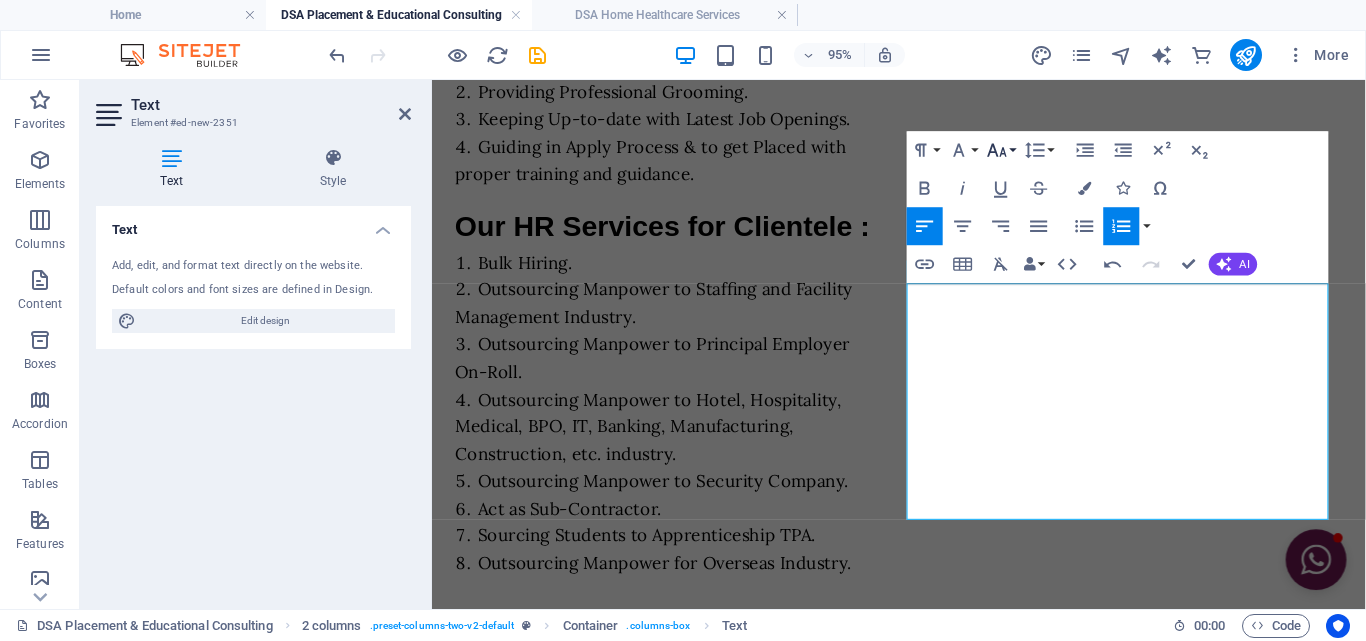 click on "Font Size" at bounding box center [1001, 150] 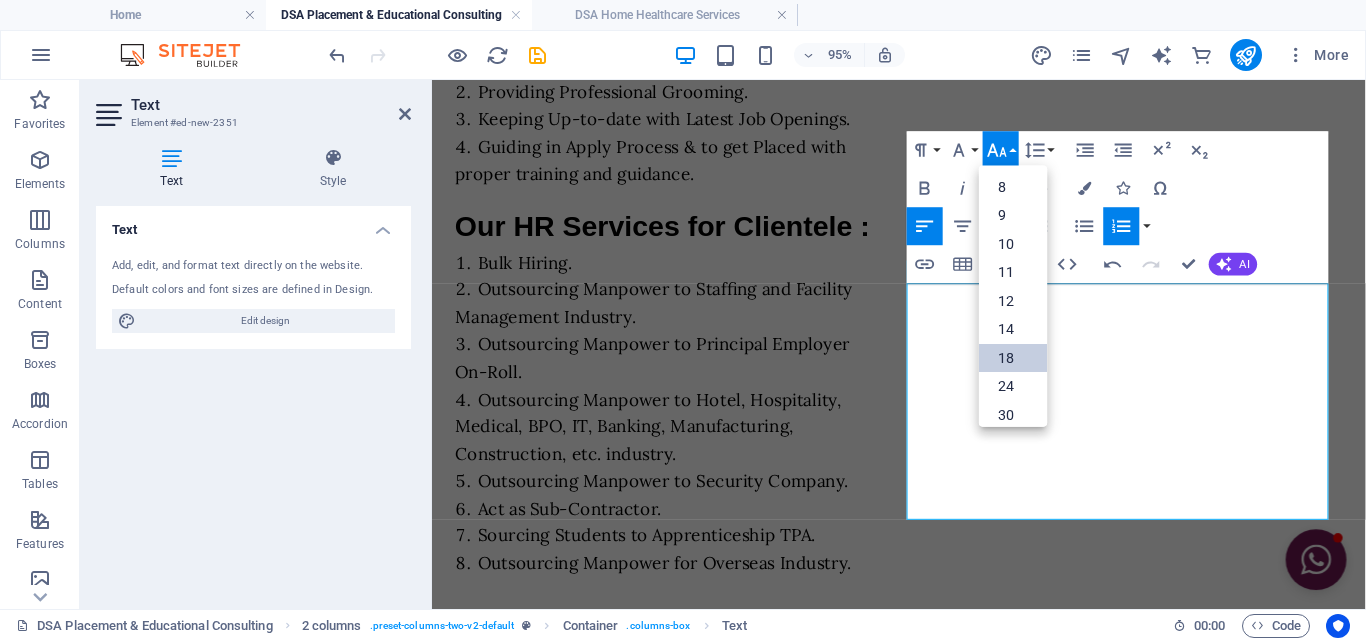 click on "18" at bounding box center [1013, 358] 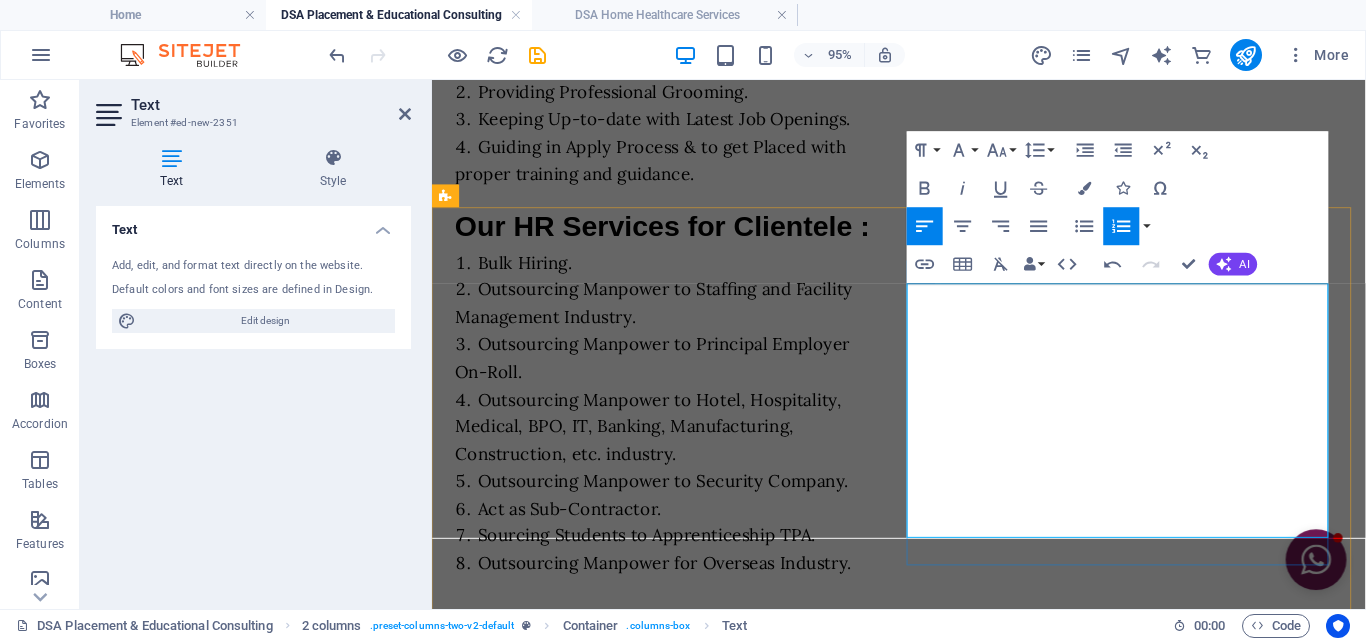 click on "Referral to Students." at bounding box center [682, 1332] 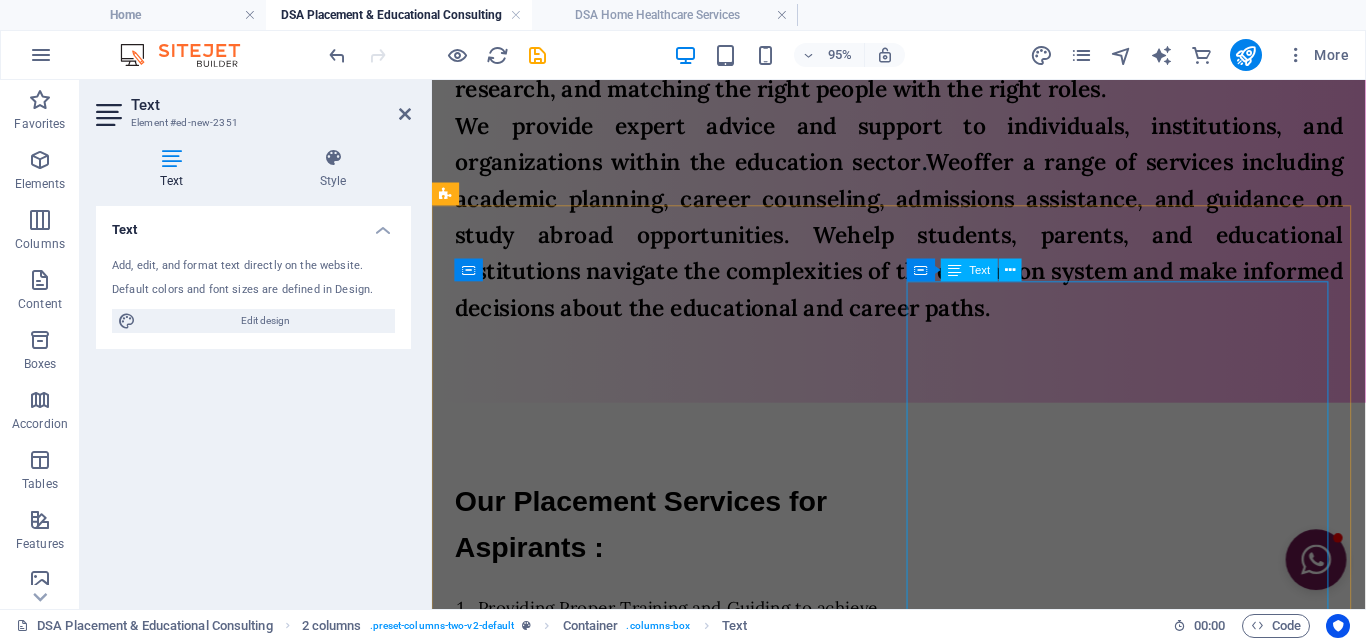 click on "Our HR Services for Clientele : Bulk Hiring. Outsourcing Manpower to Staffing and Facility Management Industry. Outsourcing Manpower to Principal Employer On-Roll. Outsourcing Manpower to Hotel, Hospitality, Medical, BPO, IT, Banking, Manufacturing, Construction, etc. industry. Outsourcing Manpower to Security Company. Act as Sub-Contractor. Sourcing Students to Apprenticeship TPA. Outsourcing Manpower for Overseas Industry." at bounding box center (682, 1008) 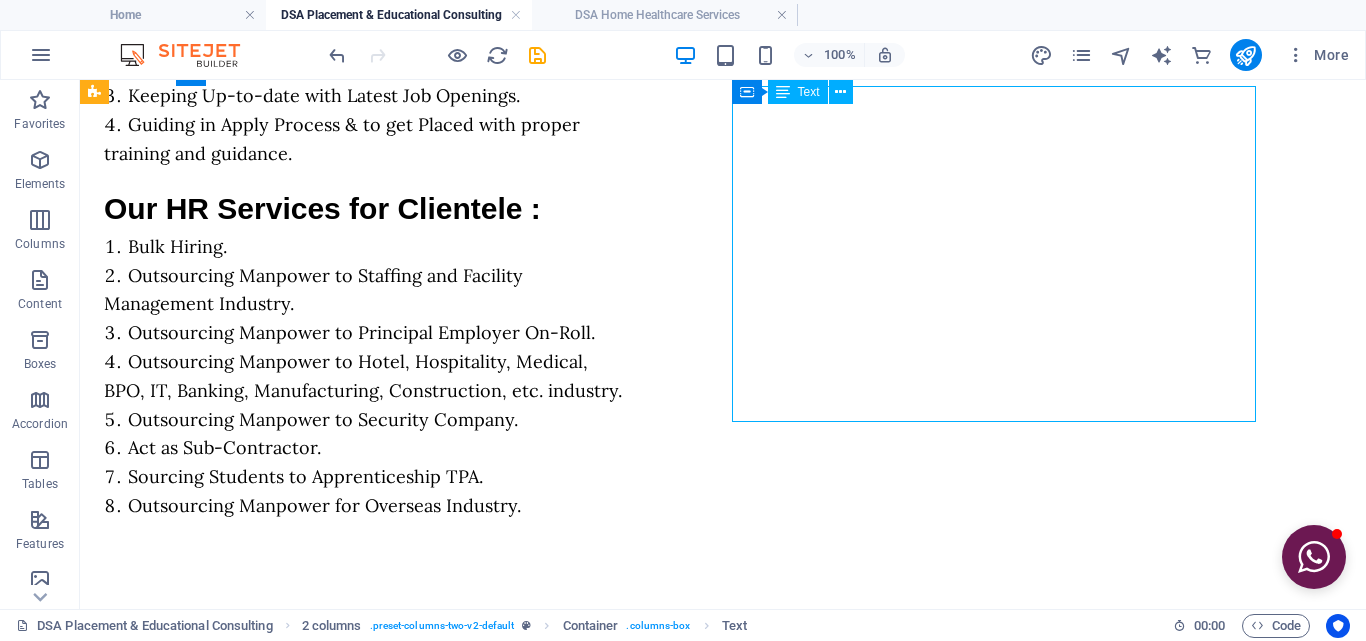 click on "Our Educational Services for Clientele : Marketing Students for Admission. Providing right eligible and capable students for particular courses of respective institution. Counseling Students for Particular Course as per eligibility. Referral to Students." at bounding box center [366, 1085] 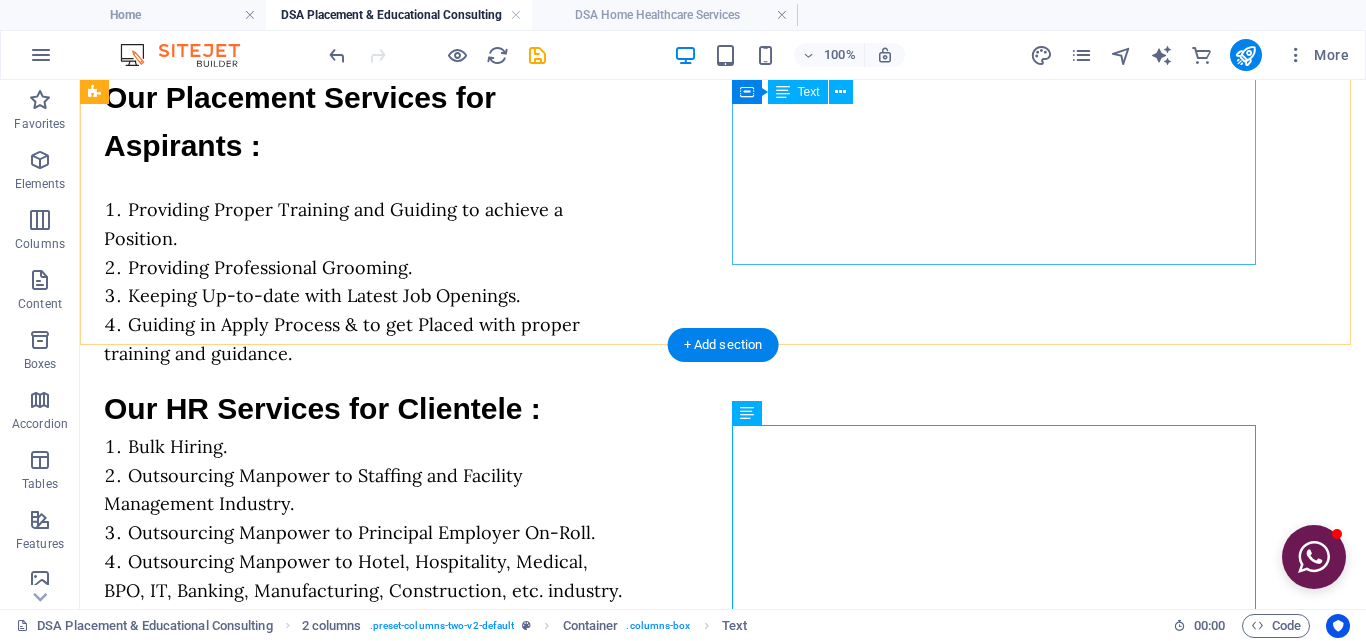click on "Our HR Services for Clientele : Bulk Hiring. Outsourcing Manpower to Staffing and Facility Management Industry. Outsourcing Manpower to Principal Employer On-Roll. Outsourcing Manpower to Hotel, Hospitality, Medical, BPO, IT, Banking, Manufacturing, Construction, etc. industry. Outsourcing Manpower to Security Company. Act as Sub-Contractor. Sourcing Students to Apprenticeship TPA. Outsourcing Manpower for Overseas Industry." at bounding box center (366, 553) 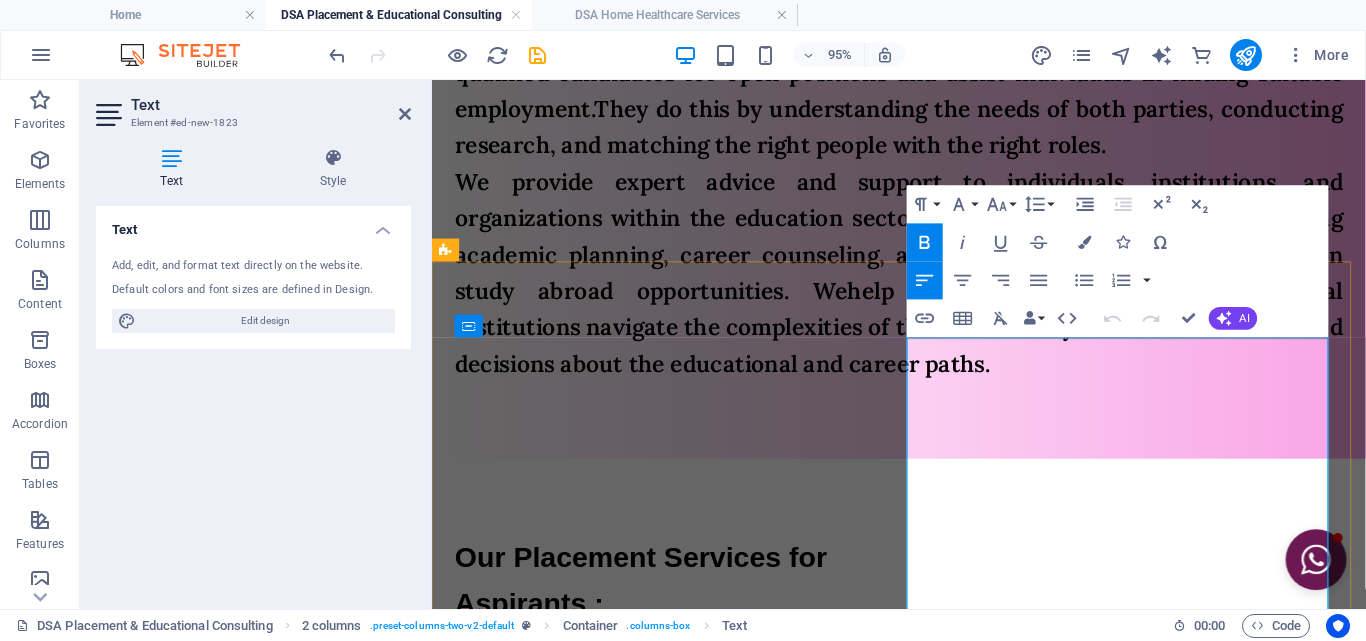click on "Outsourcing Manpower to Staffing and Facility Management Industry." at bounding box center [682, 975] 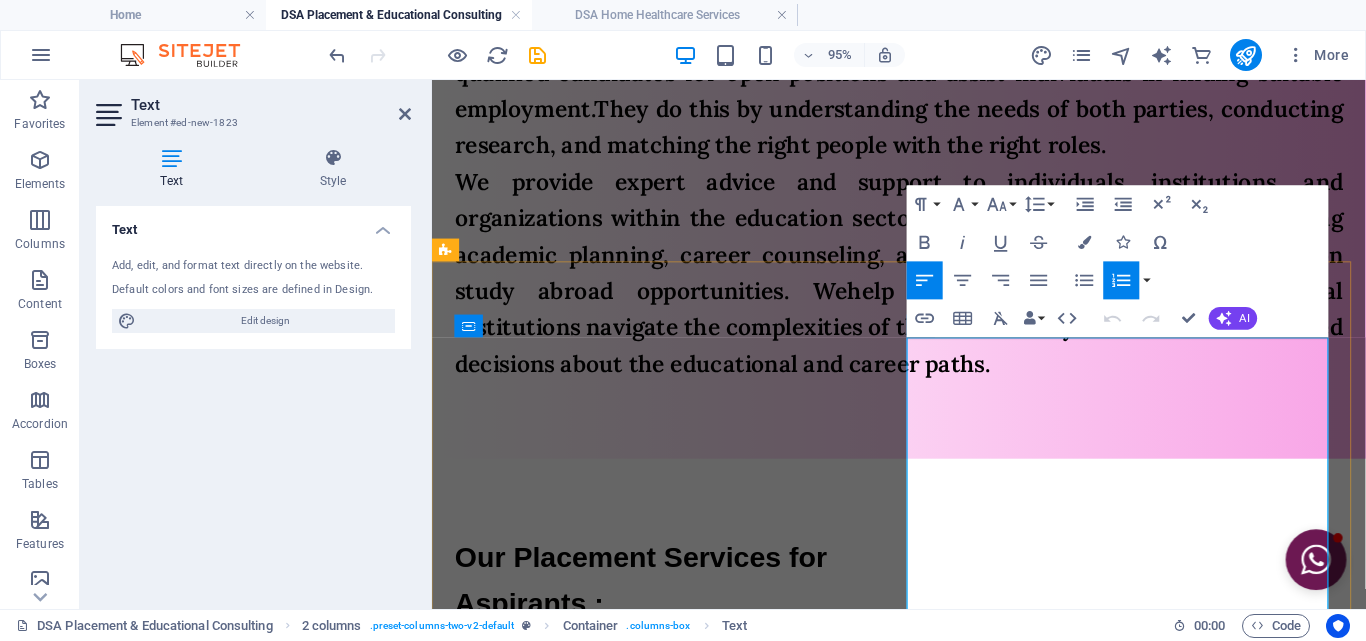 click on "Outsourcing Manpower to Staffing and Facility Management Industry." at bounding box center [682, 975] 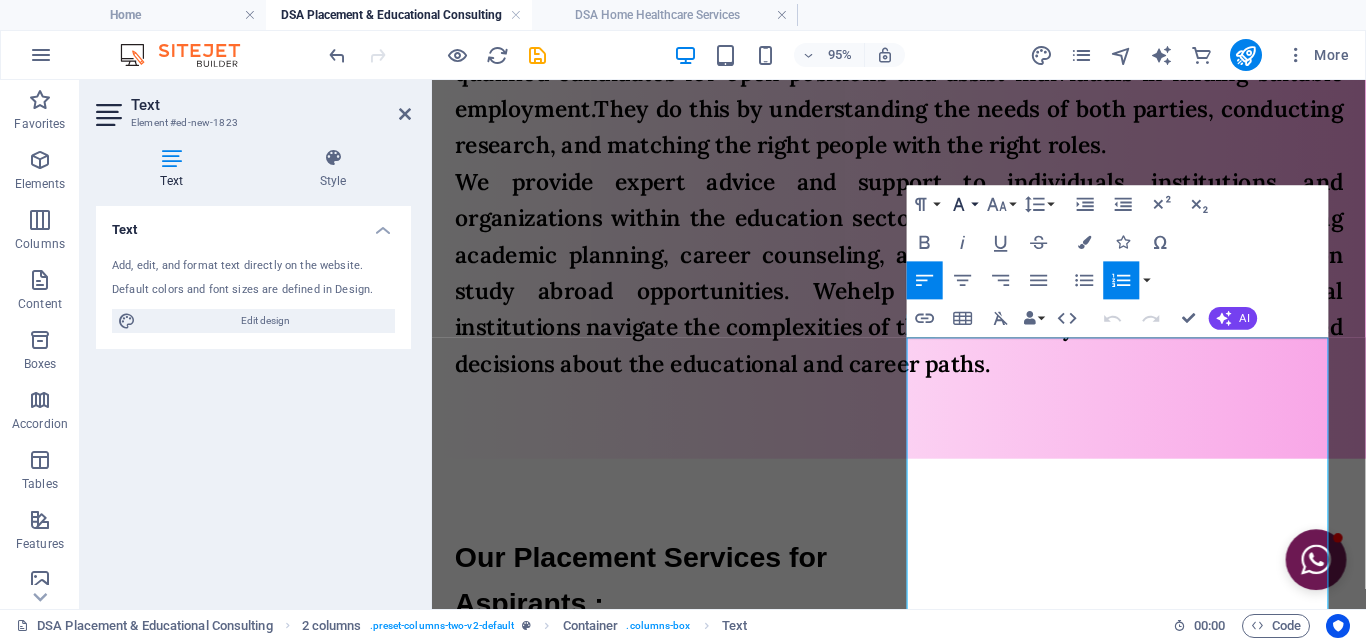 click on "Font Family" at bounding box center [963, 205] 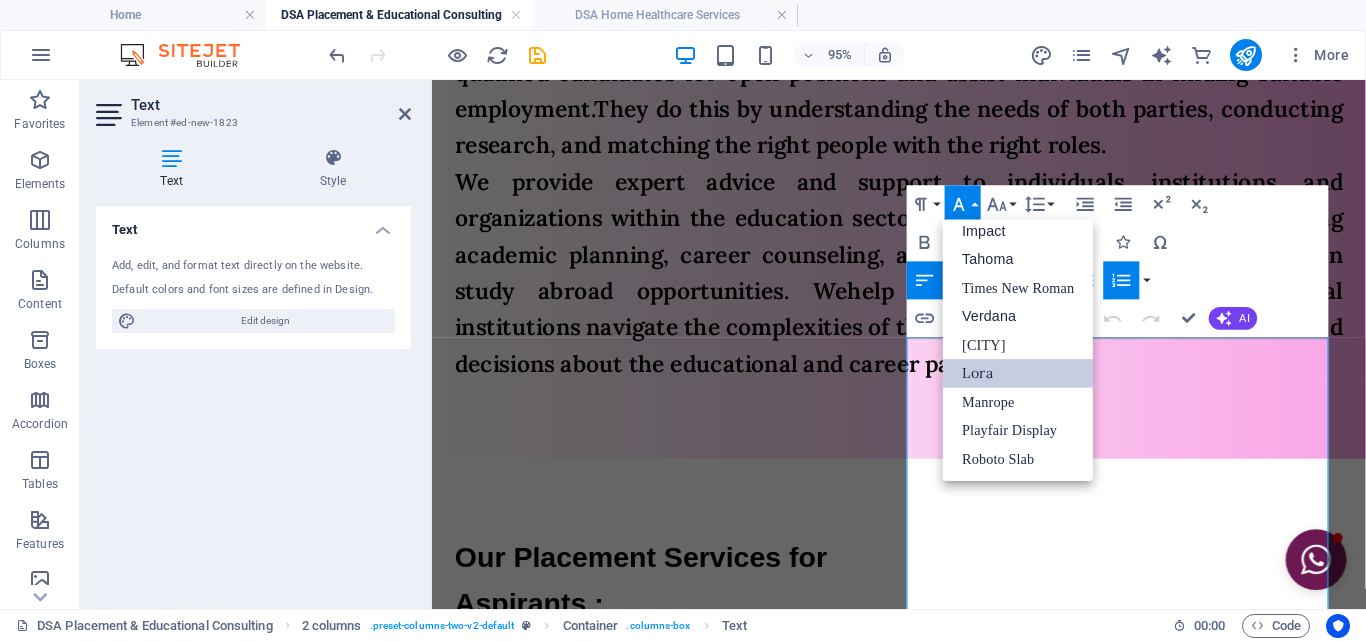 scroll, scrollTop: 71, scrollLeft: 0, axis: vertical 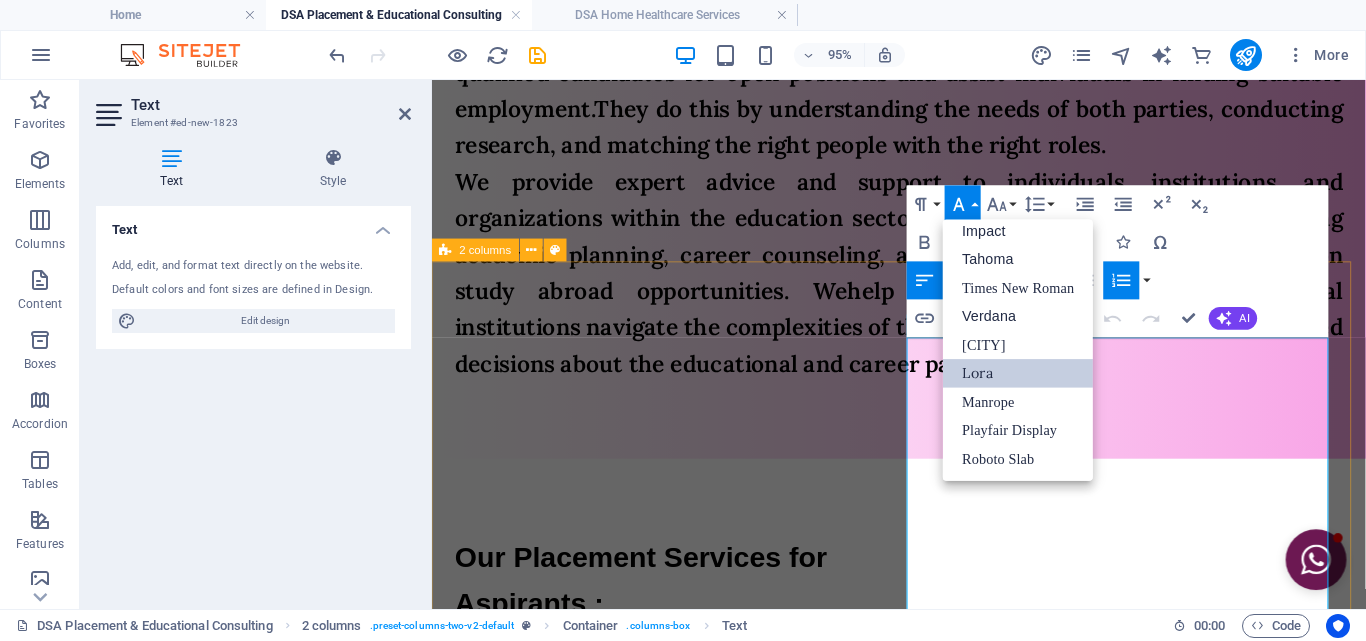click on "Our Placement Services for Aspirants : Providing Proper Training and Guiding to achieve a Position. Providing Professional Grooming. Keeping Up-to-date with Latest Job Openings. Guiding in Apply Process & to get Placed with proper training and guidance. Our HR Services for Clientele : Bulk Hiring. Outsourcing Manpower to Staffing and Facility Management Industry. Outsourcing Manpower to Principal Employer On-Roll. Outsourcing Manpower to Hotel, Hospitality, Medical, BPO, IT, Banking, Manufacturing, Construction, etc. industry. Outsourcing Manpower to Security Company. Act as Sub-Contractor. Sourcing Students to Apprenticeship TPA. Outsourcing Manpower for Overseas Industry." at bounding box center (923, 911) 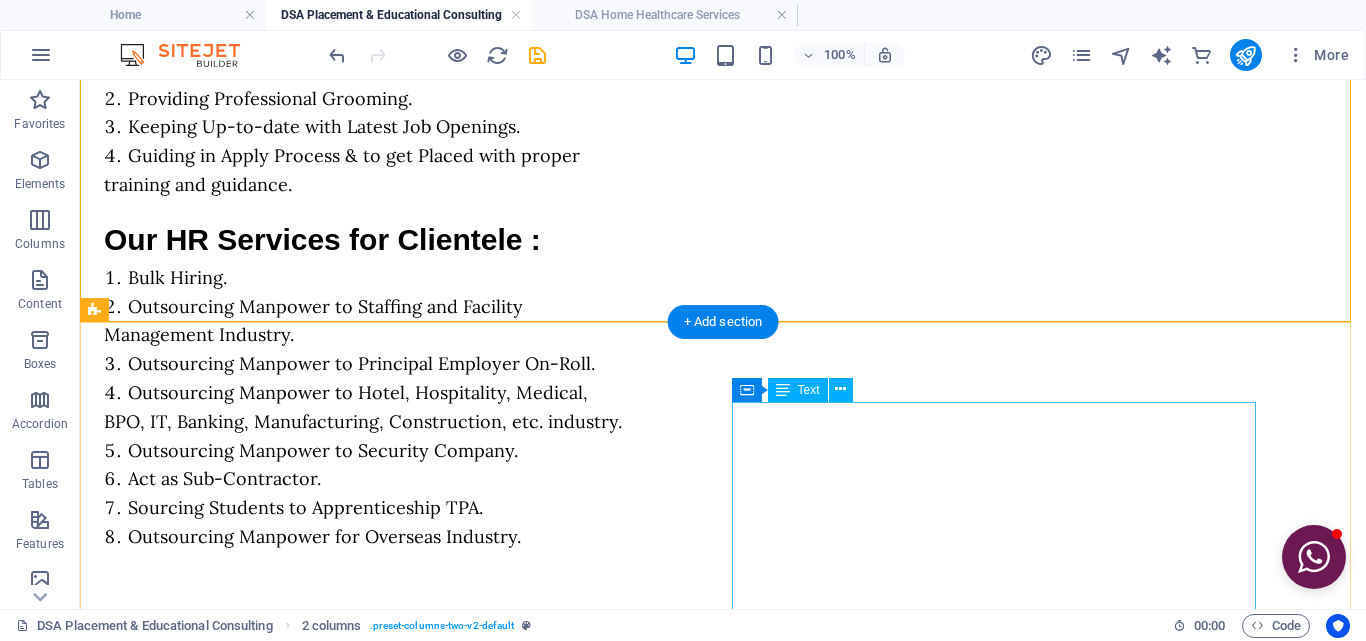 scroll, scrollTop: 1979, scrollLeft: 0, axis: vertical 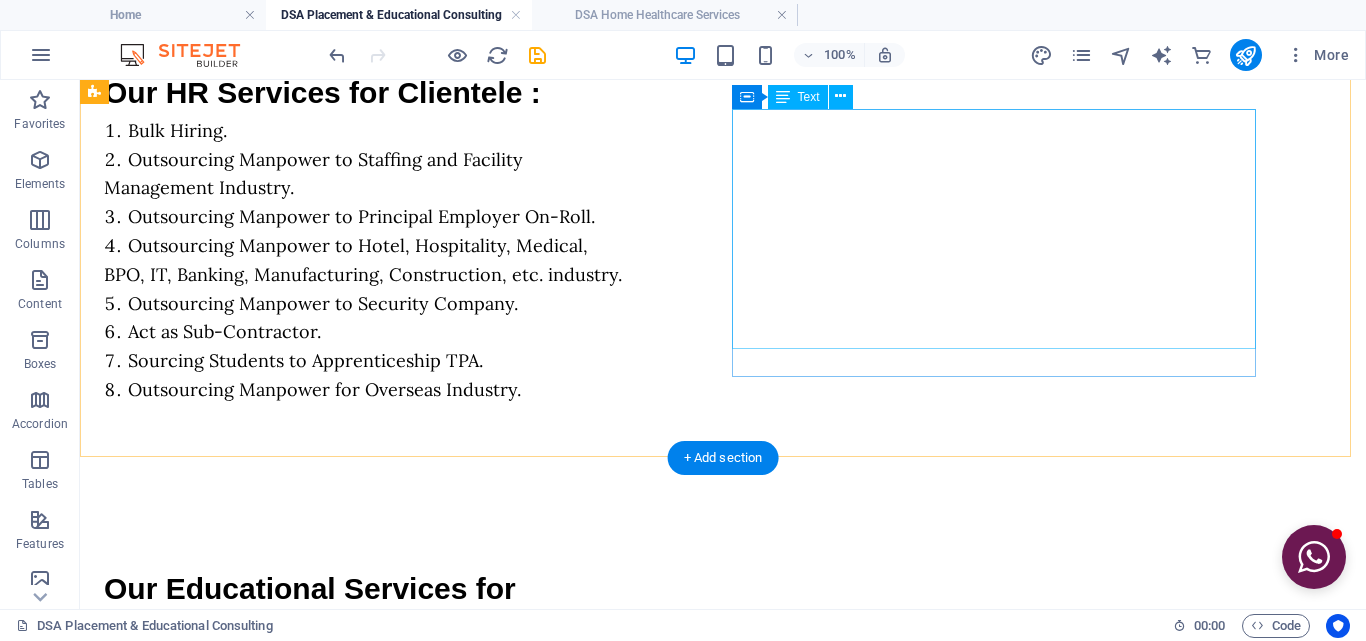 click on "Our Educational Services for Clientele : Marketing Students for Admission. Providing right eligible and capable students for particular courses of respective institution. Counseling Students for Particular Course as per eligibility. Referral to Students." at bounding box center [366, 969] 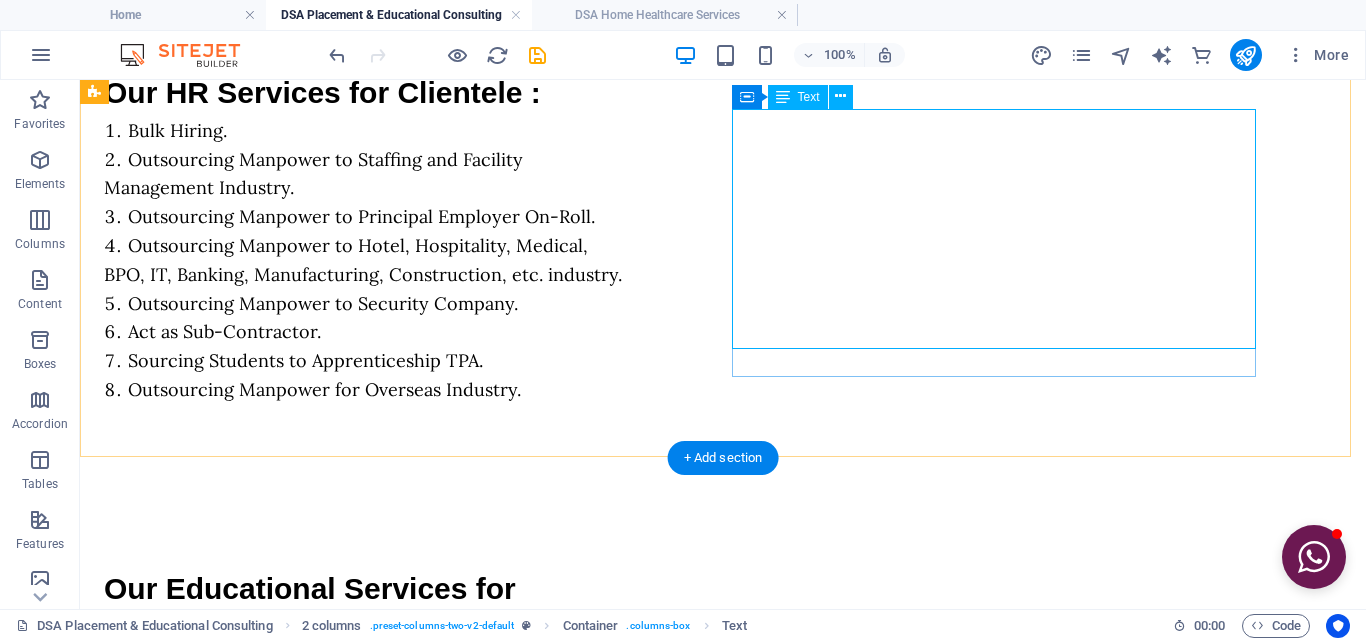 click on "Our Educational Services for Clientele : Marketing Students for Admission. Providing right eligible and capable students for particular courses of respective institution. Counseling Students for Particular Course as per eligibility. Referral to Students." at bounding box center [366, 969] 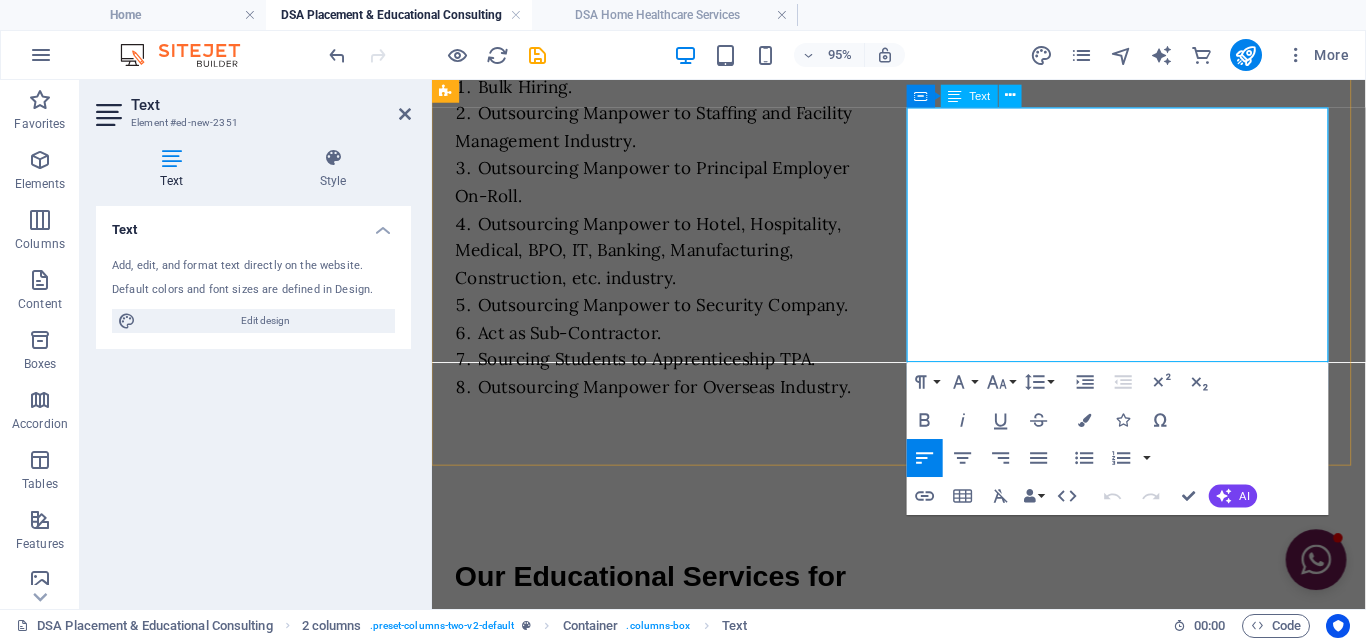 drag, startPoint x: 1139, startPoint y: 359, endPoint x: 947, endPoint y: 215, distance: 240 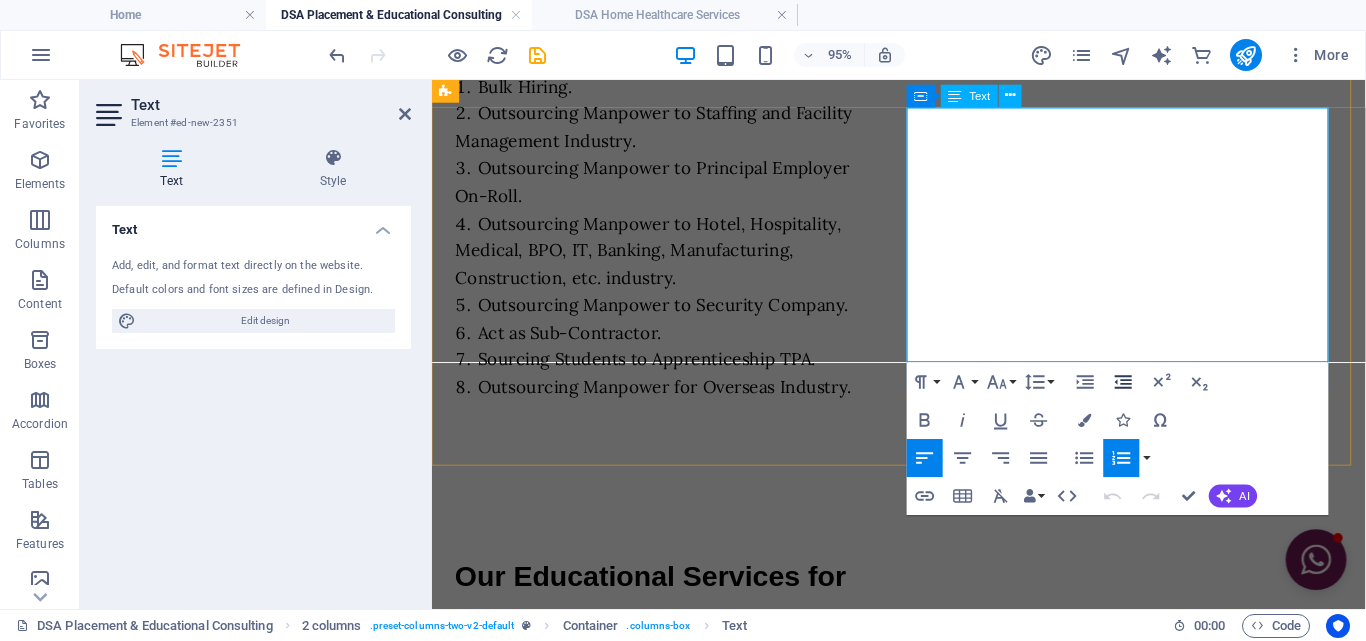 click on "Decrease Indent" at bounding box center (1124, 382) 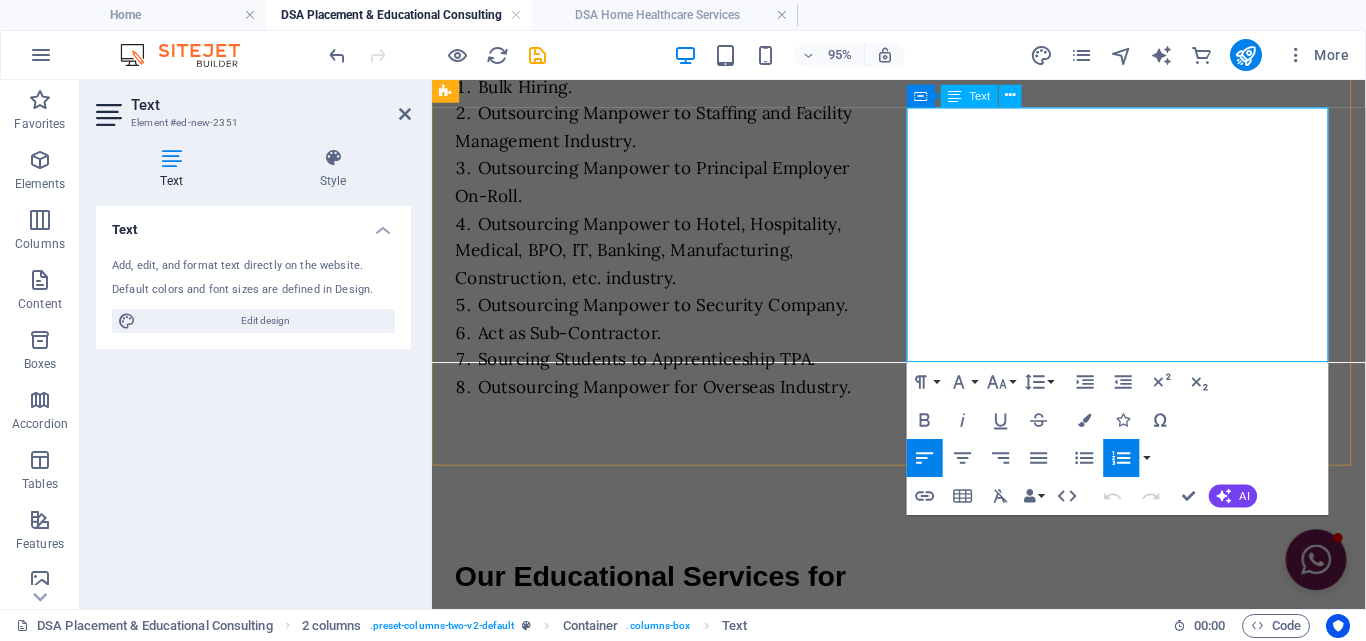 click on "Our Educational Services for Clientele :" at bounding box center (682, 941) 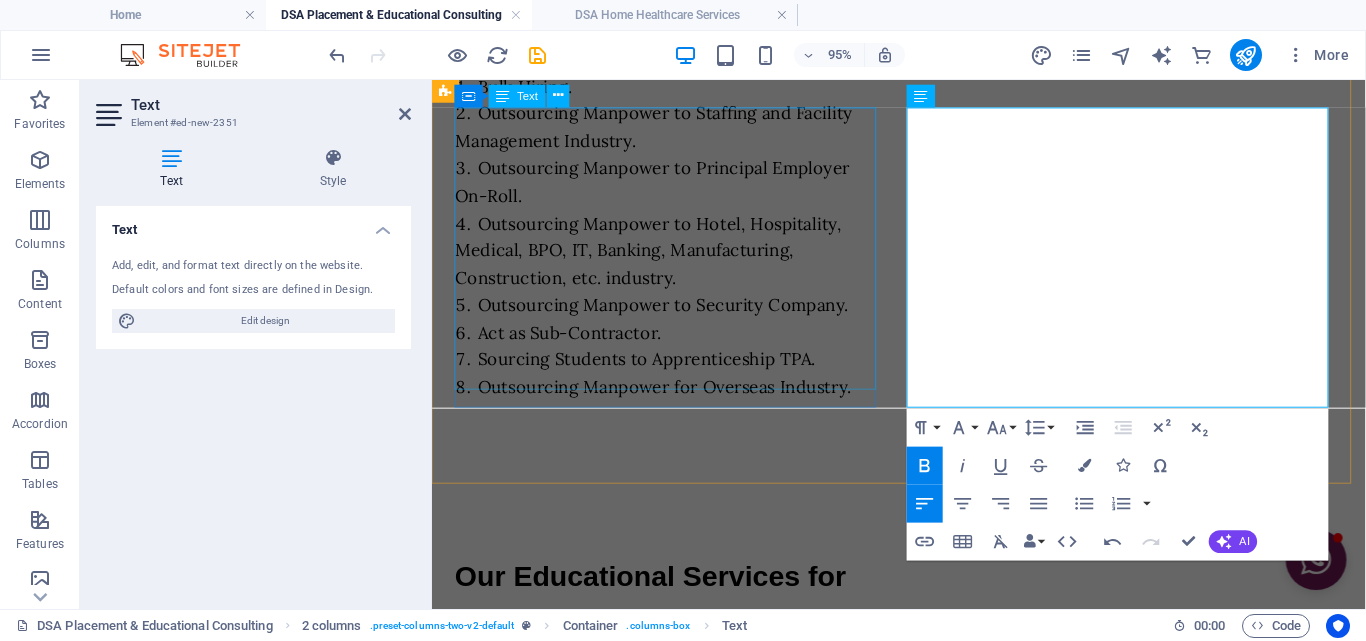 click on "Our Educational Services for Students : Counseling after completion of Schooling. Guiding through in proper pathway as per Capability. Providing Information regarding different Career Opportunity. Helping to choose a future career option. Assisting to get admission in a reputed Institution." at bounding box center [682, 728] 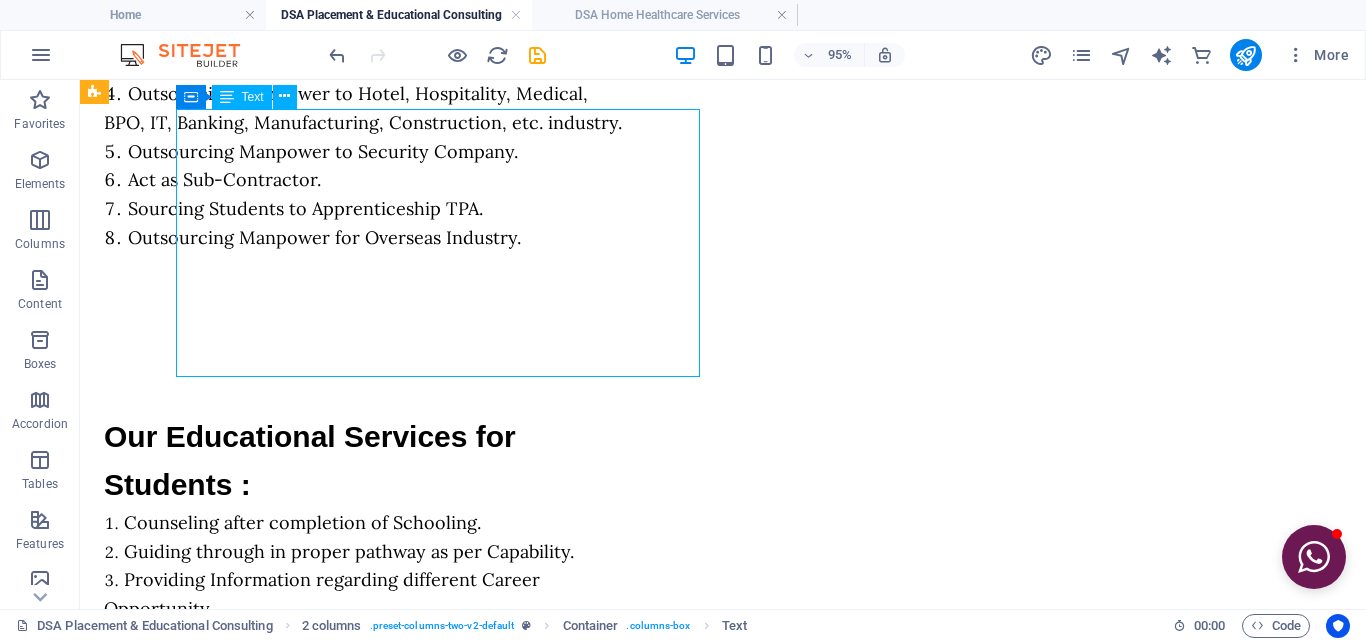 scroll, scrollTop: 1979, scrollLeft: 0, axis: vertical 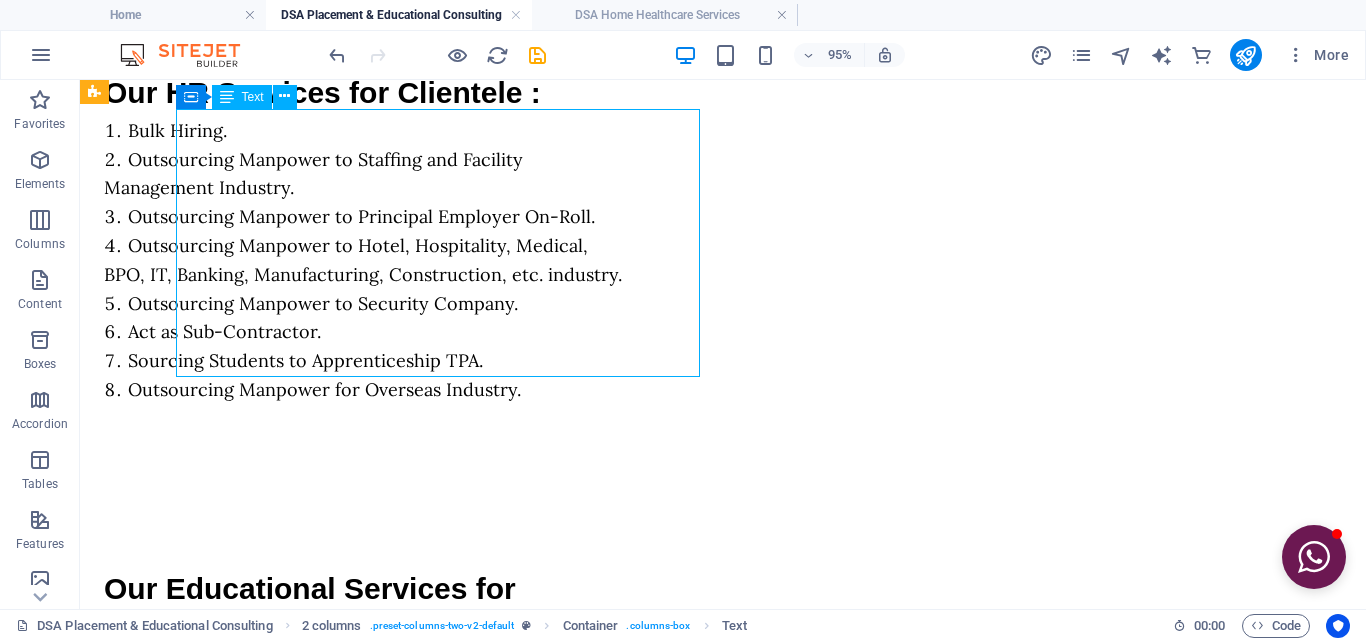 click on "Our Educational Services for Students : Counseling after completion of Schooling. Guiding through in proper pathway as per Capability. Providing Information regarding different Career Opportunity. Helping to choose a future career option. Assisting to get admission in a reputed Institution." at bounding box center (366, 699) 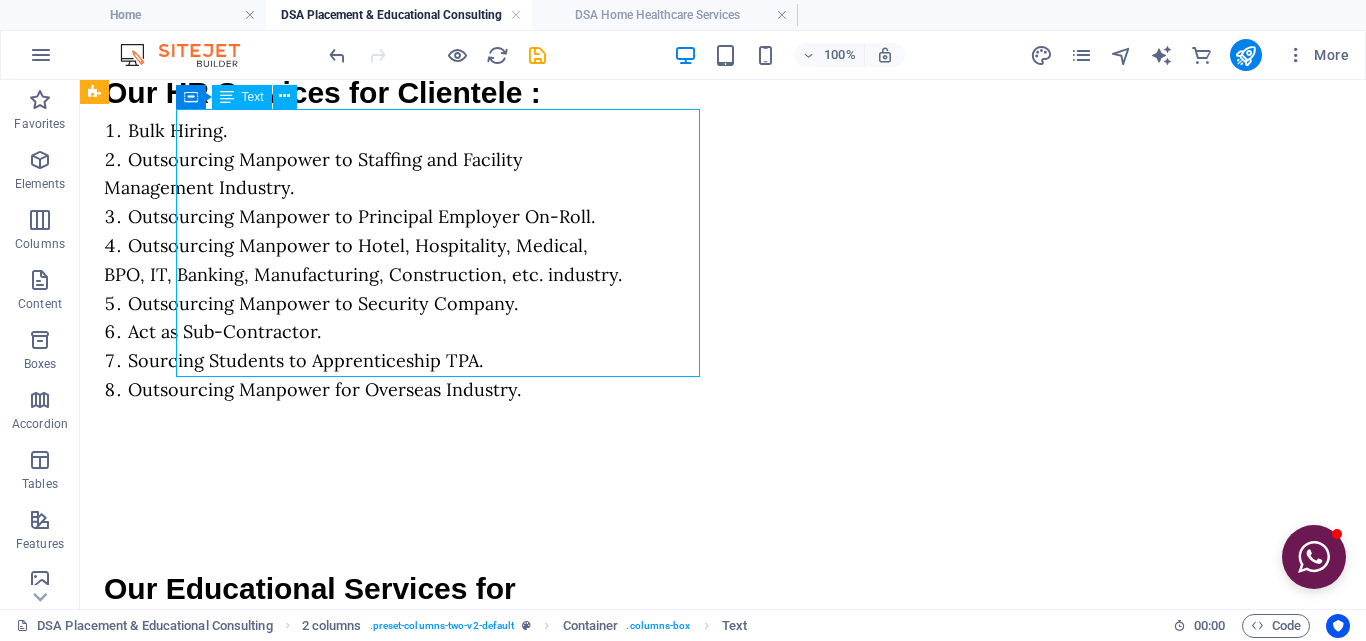 click on "Our Educational Services for Students : Counseling after completion of Schooling. Guiding through in proper pathway as per Capability. Providing Information regarding different Career Opportunity. Helping to choose a future career option. Assisting to get admission in a reputed Institution." at bounding box center [366, 699] 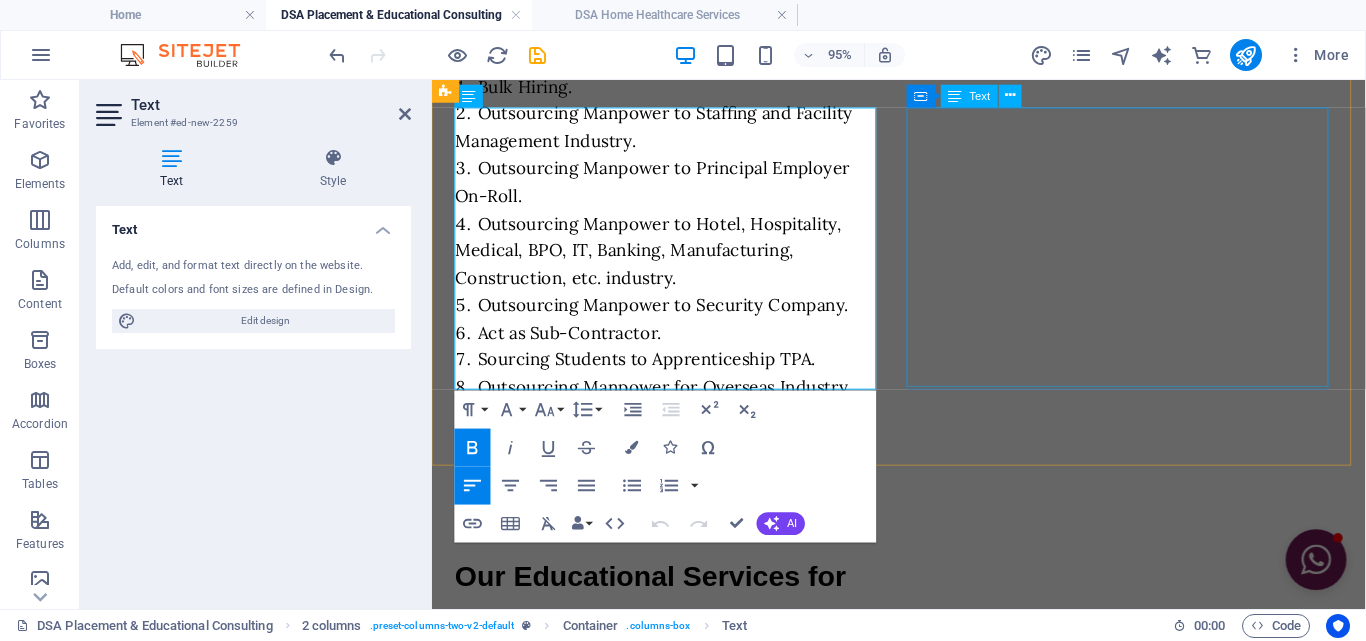 click on "Our Educational Services for Clientele : Marketing Students for Admission. Providing right eligible and capable students for particular courses of respective institution. Counseling Students for Particular Course as per eligibility. Referral to Students." at bounding box center (682, 1040) 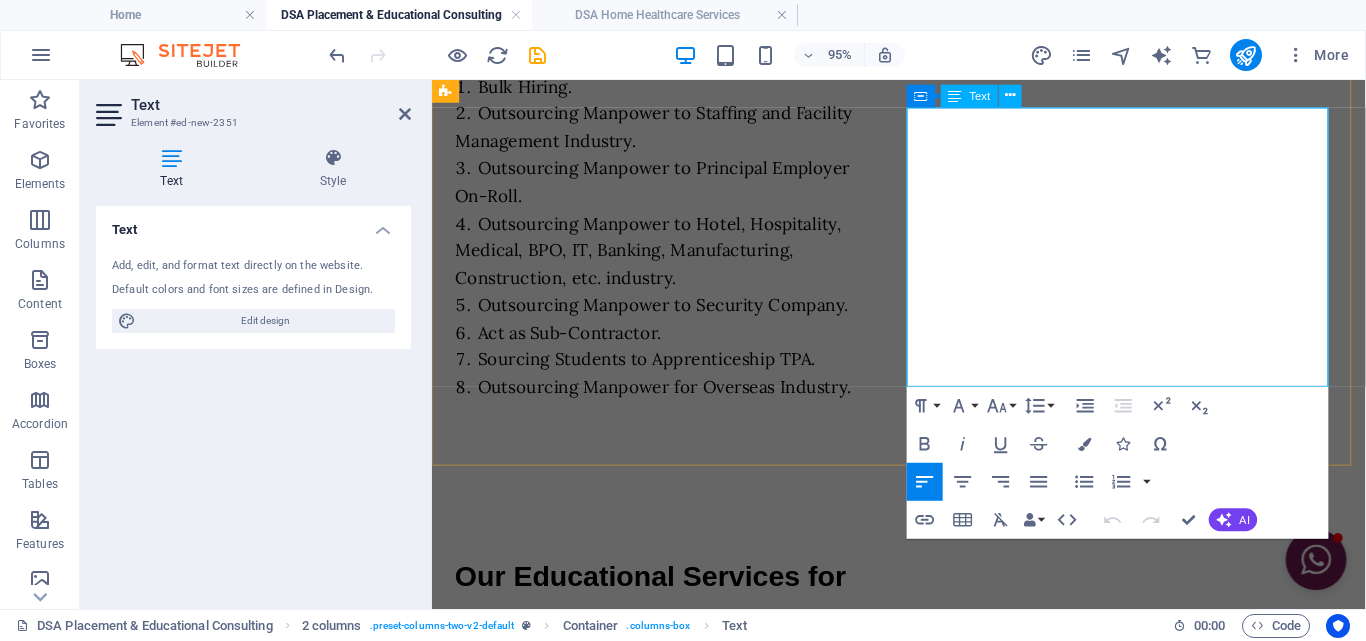 click at bounding box center (682, 1002) 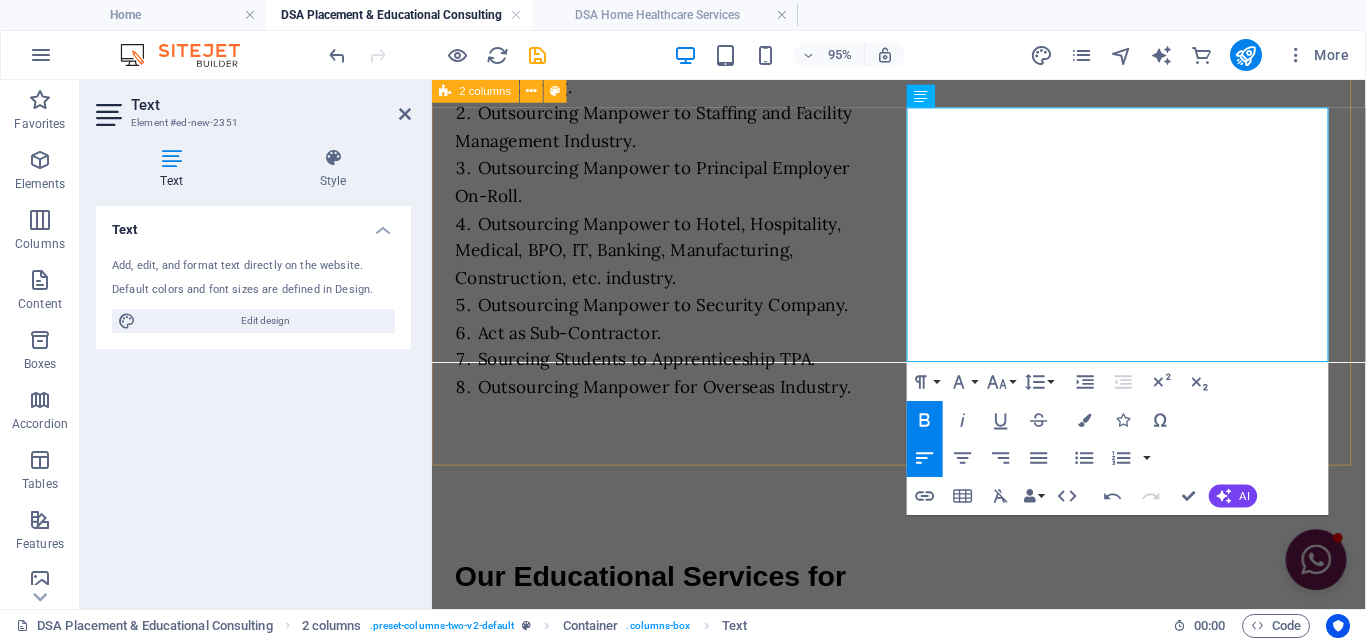 drag, startPoint x: 735, startPoint y: 456, endPoint x: 1060, endPoint y: 438, distance: 325.49808 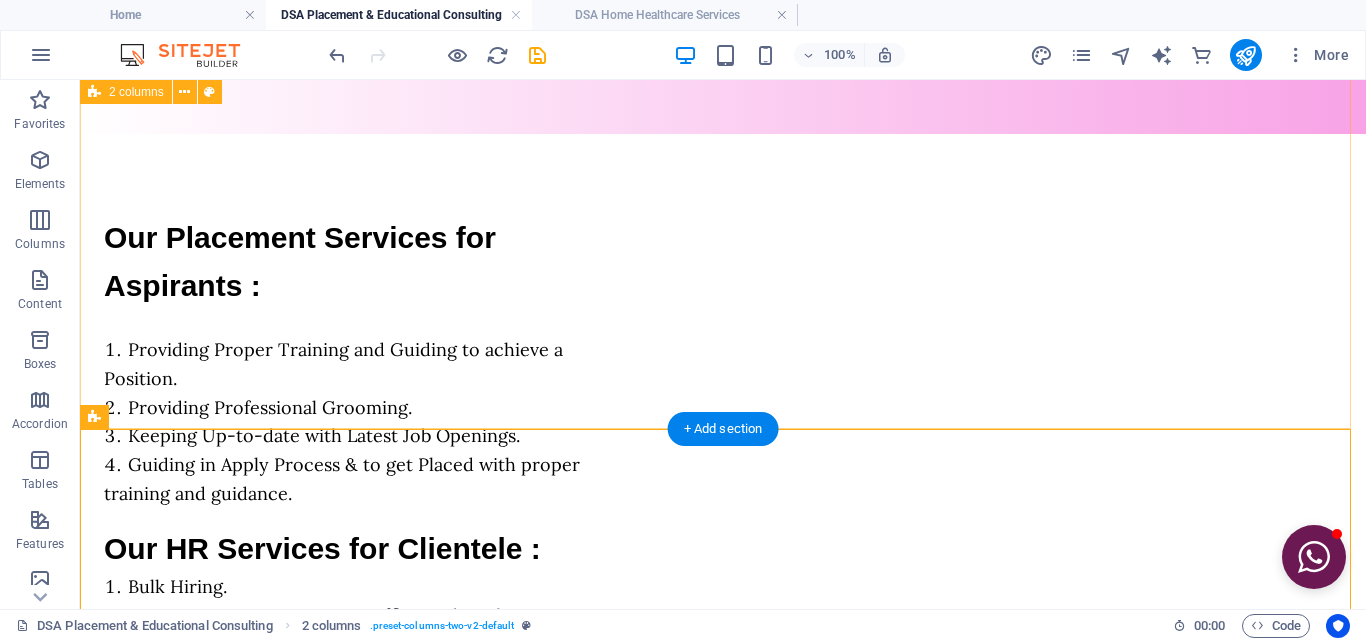 scroll, scrollTop: 1479, scrollLeft: 0, axis: vertical 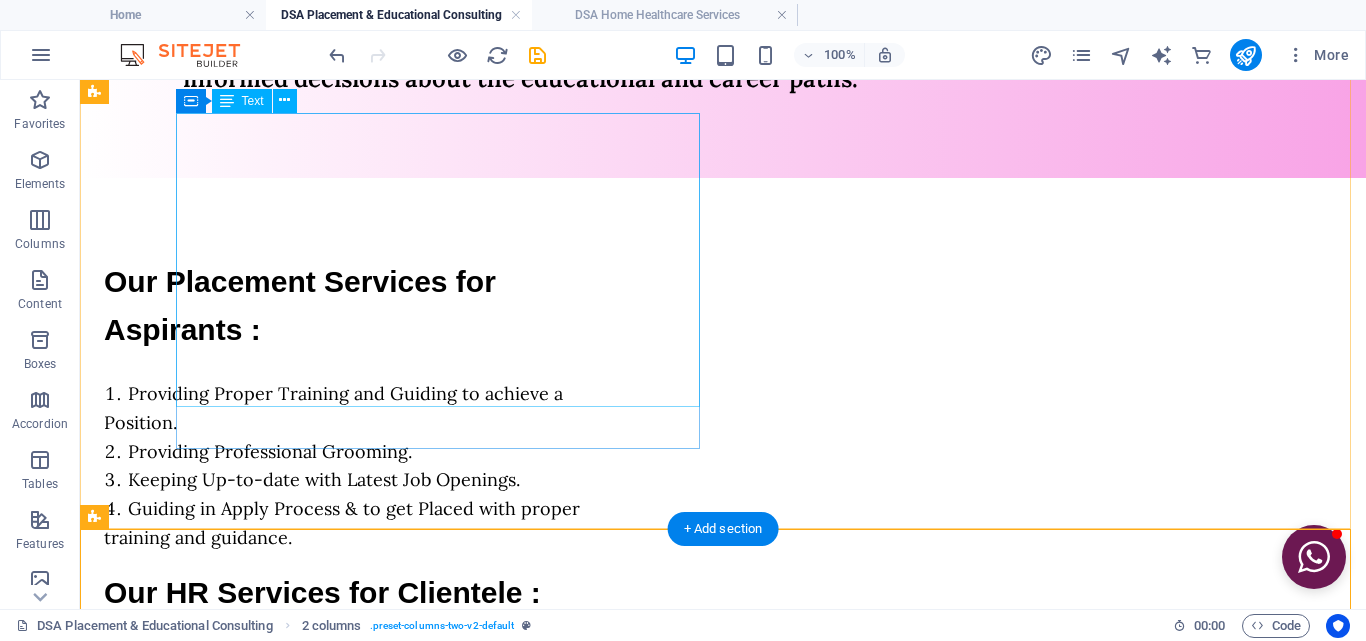 click on "Our Placement Services for Aspirants : Providing Proper Training and Guiding to achieve a Position. Providing Professional Grooming. Keeping Up-to-date with Latest Job Openings. Guiding in Apply Process & to get Placed with proper training and guidance." at bounding box center (366, 405) 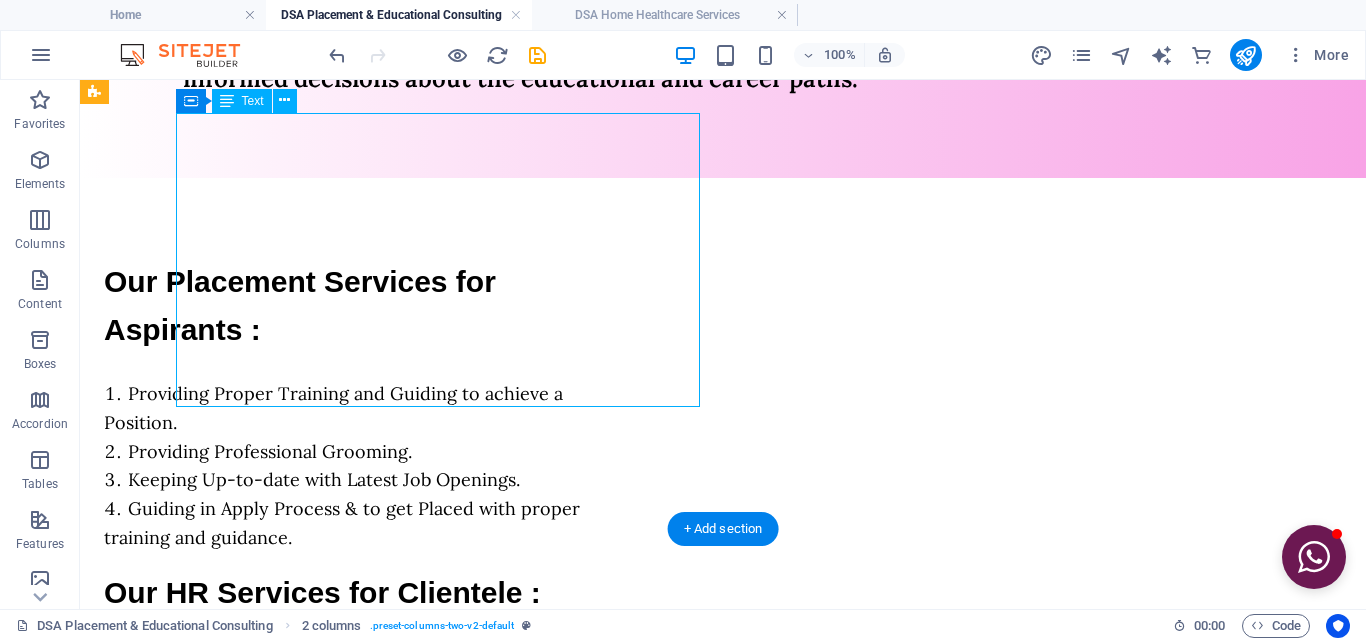 click on "Our Placement Services for Aspirants : Providing Proper Training and Guiding to achieve a Position. Providing Professional Grooming. Keeping Up-to-date with Latest Job Openings. Guiding in Apply Process & to get Placed with proper training and guidance." at bounding box center [366, 405] 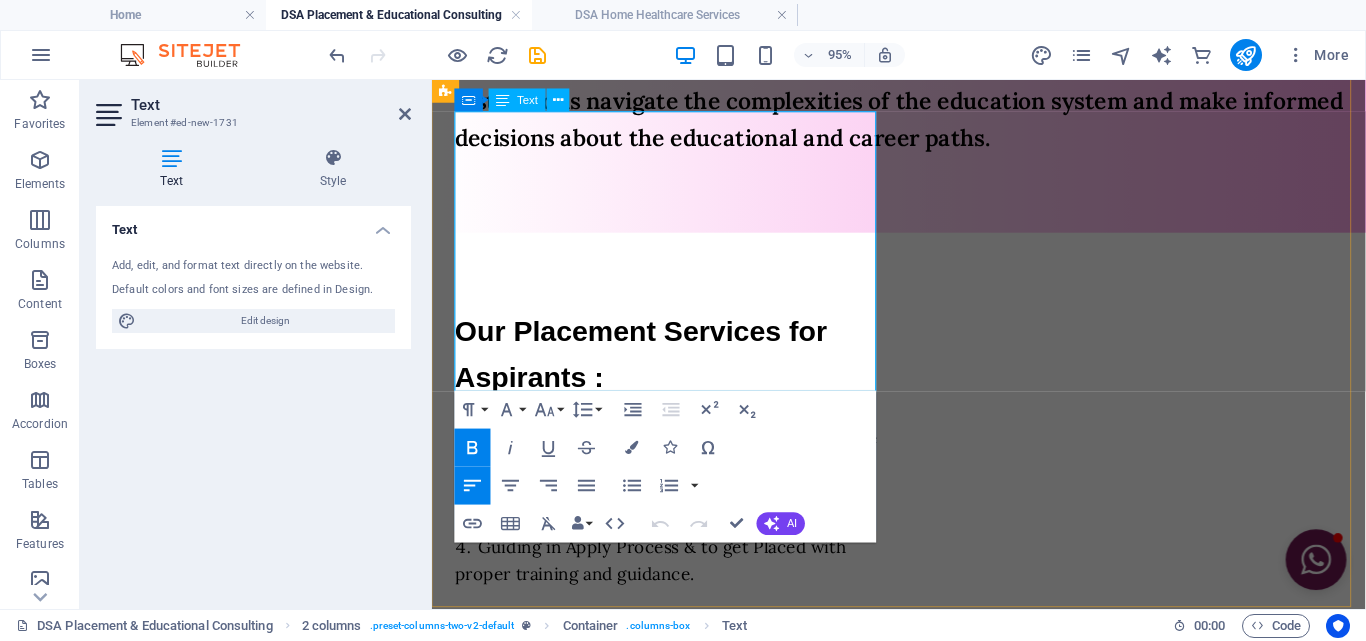 click at bounding box center (682, 430) 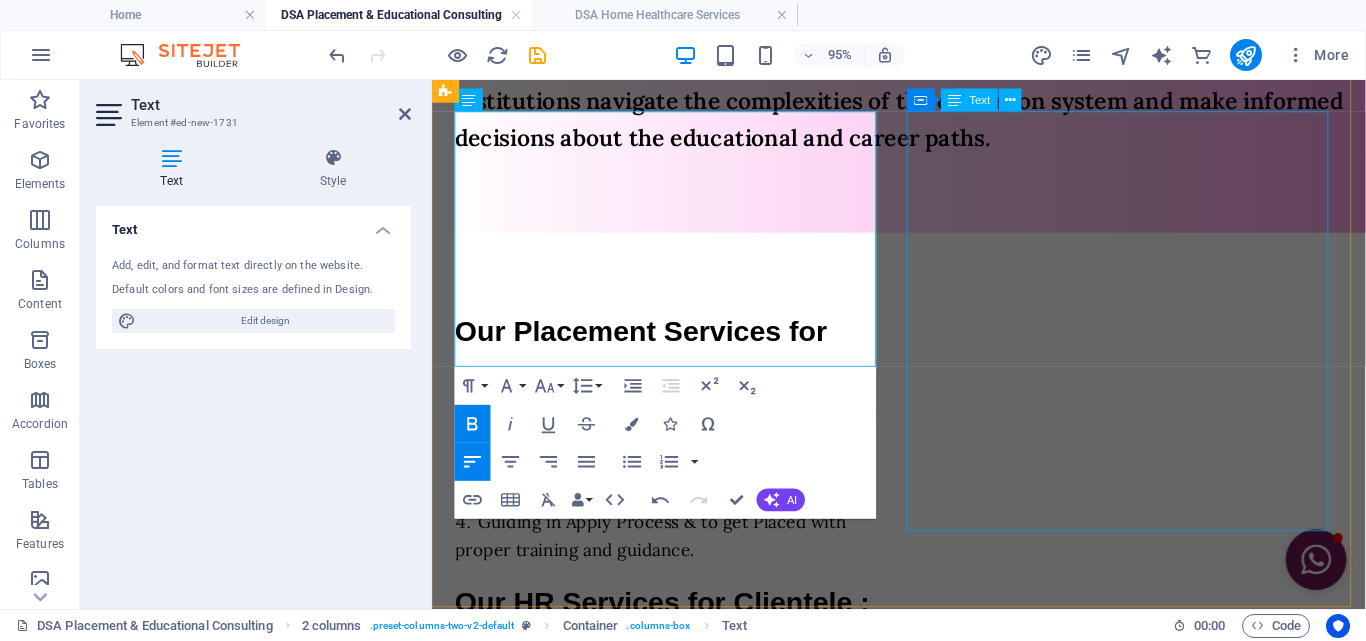 click on "Our HR Services for Clientele : Bulk Hiring. Outsourcing Manpower to Staffing and Facility Management Industry. Outsourcing Manpower to Principal Employer On-Roll. Outsourcing Manpower to Hotel, Hospitality, Medical, BPO, IT, Banking, Manufacturing, Construction, etc. industry. Outsourcing Manpower to Security Company. Act as Sub-Contractor. Sourcing Students to Apprenticeship TPA. Outsourcing Manpower for Overseas Industry." at bounding box center [682, 803] 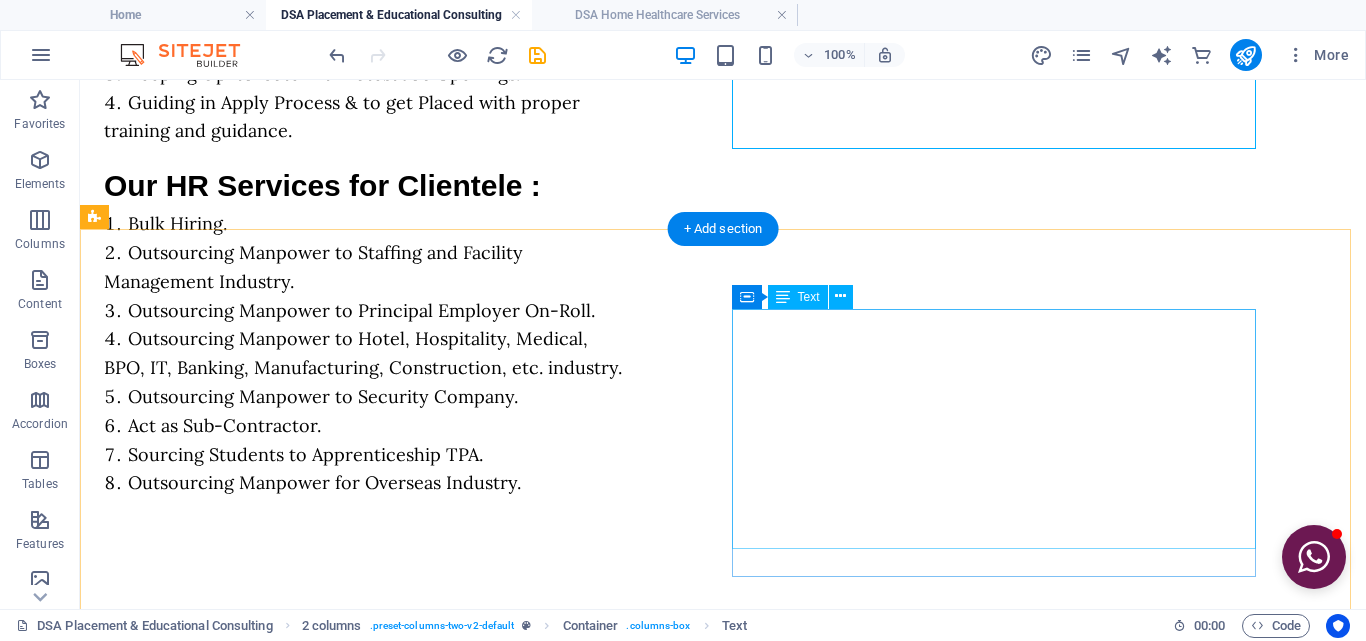 scroll, scrollTop: 1979, scrollLeft: 0, axis: vertical 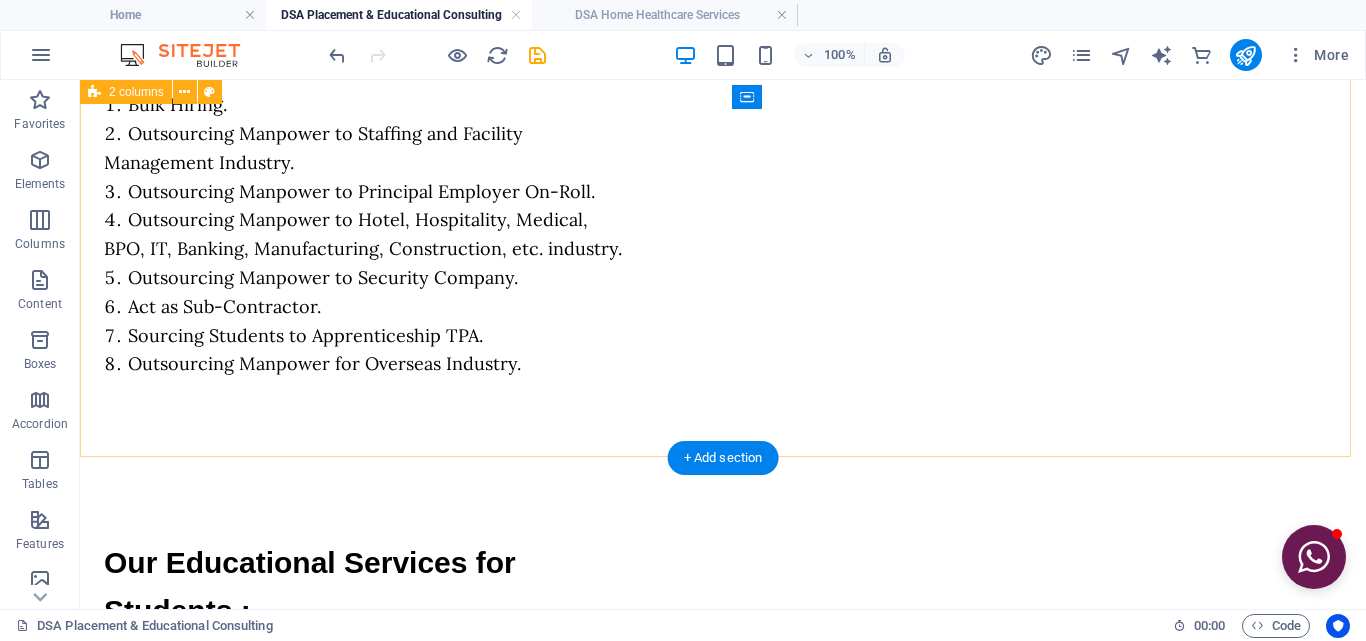 click on "Our Educational Services for Students : Counseling after completion of Schooling. Guiding through in proper pathway as per Capability. Providing Information regarding different Career Opportunity. Helping to choose a future career option. Assisting to get admission in a reputed Institution.   Our Educational Services for Clientele : Marketing Students for Admission. Providing right eligible and capable students for particular courses of respective institution. Counseling Students for Particular Course as per eligibility. Referral to Students." at bounding box center [723, 801] 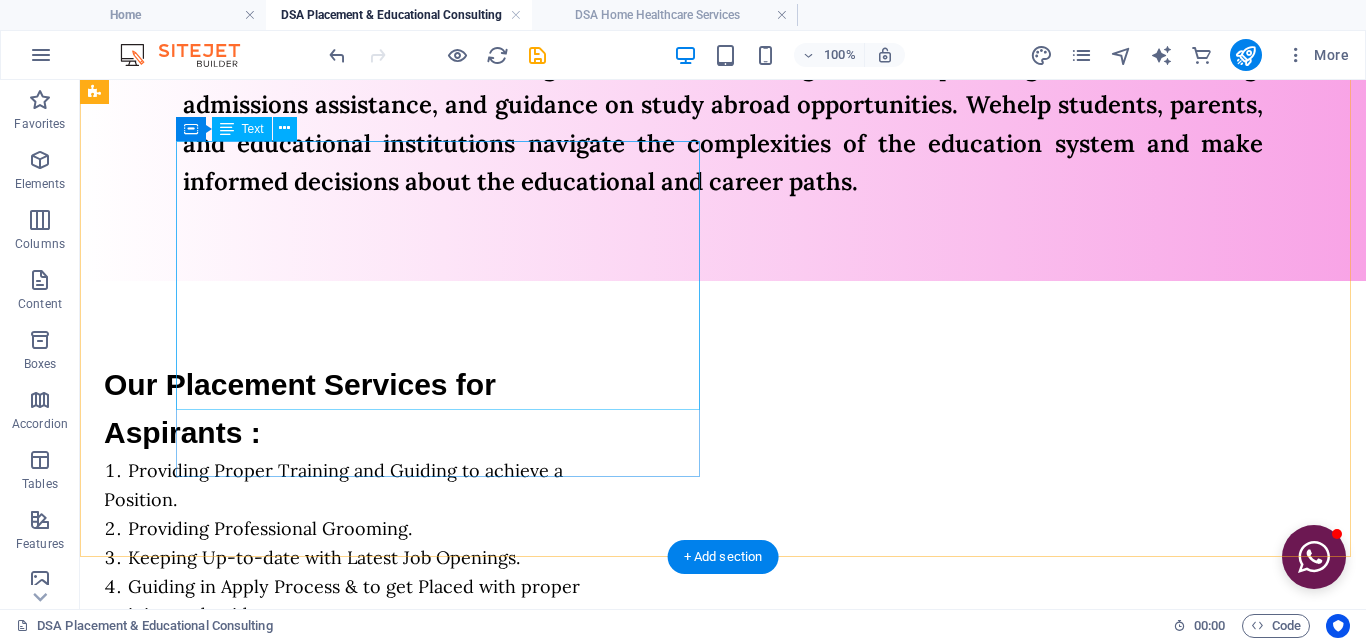 scroll, scrollTop: 1279, scrollLeft: 0, axis: vertical 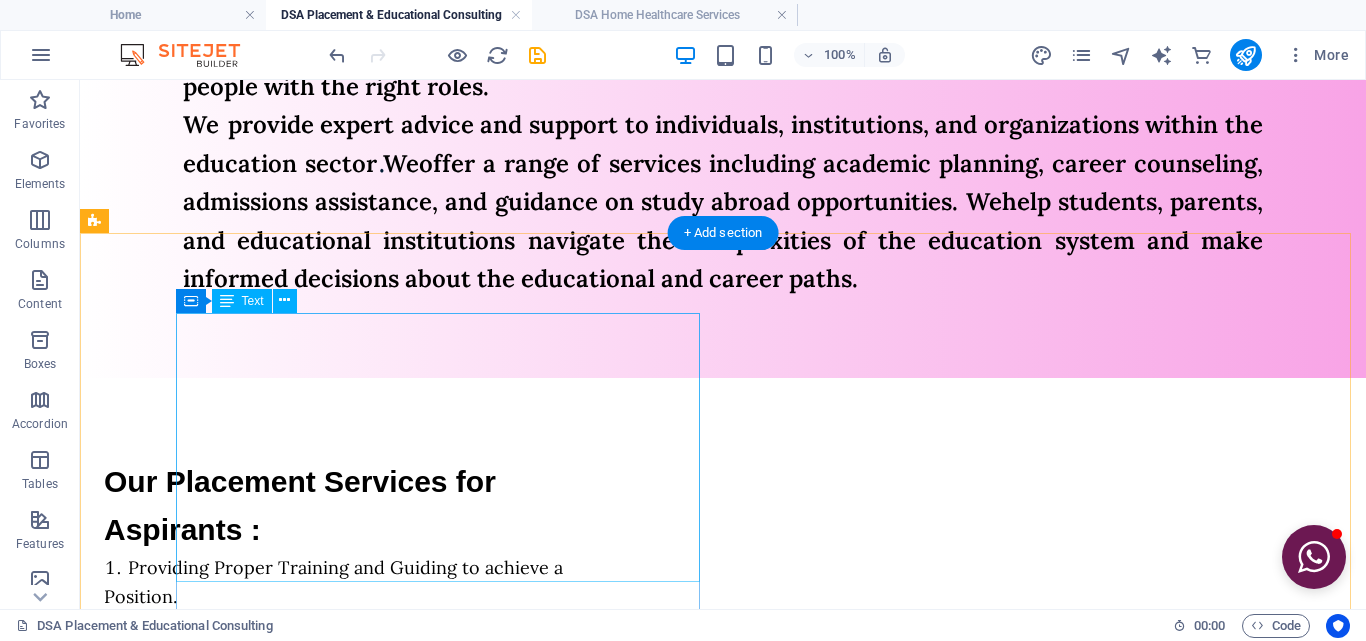 click on "Our Placement Services for Aspirants : Providing Proper Training and Guiding to achieve a Position. Providing Professional Grooming. Keeping Up-to-date with Latest Job Openings. Guiding in Apply Process & to get Placed with proper training and guidance." at bounding box center [366, 592] 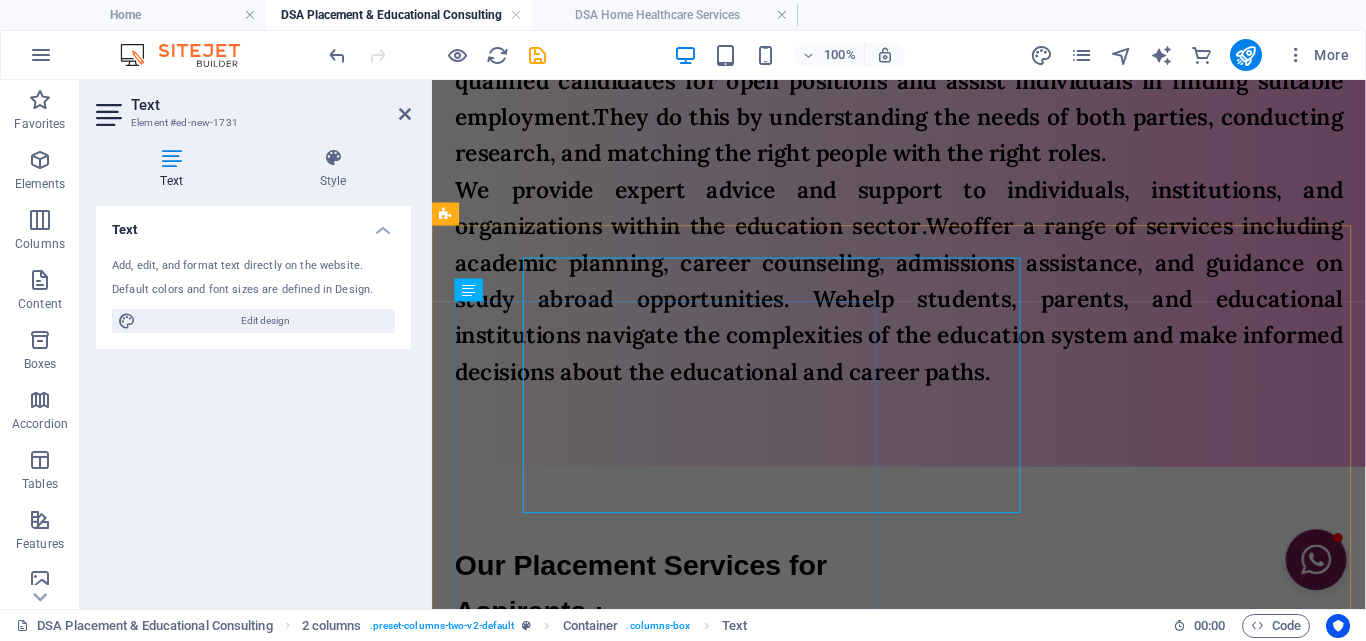 scroll, scrollTop: 1325, scrollLeft: 0, axis: vertical 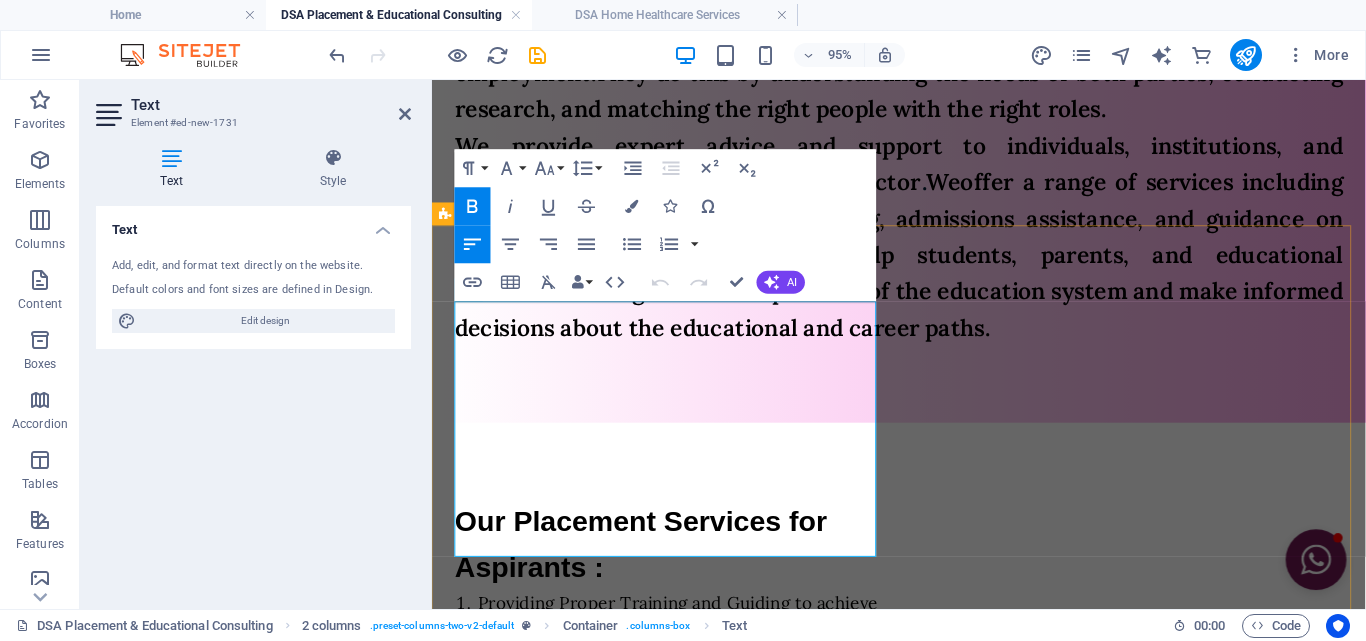 click on "Our Placement Services for Aspirants : Providing Proper Training and Guiding to achieve a Position. Providing Professional Grooming. Keeping Up-to-date with Latest Job Openings. Guiding in Apply Process & to get Placed with proper training and guidance. Our HR Services for Clientele : Bulk Hiring. Outsourcing Manpower to Staffing and Facility Management Industry. Outsourcing Manpower to Principal Employer On-Roll. Outsourcing Manpower to Hotel, Hospitality, Medical, BPO, IT, Banking, Manufacturing, Construction, etc. industry. Outsourcing Manpower to Security Company. Act as Sub-Contractor. Sourcing Students to Apprenticeship TPA. Outsourcing Manpower for Overseas Industry." at bounding box center (923, 860) 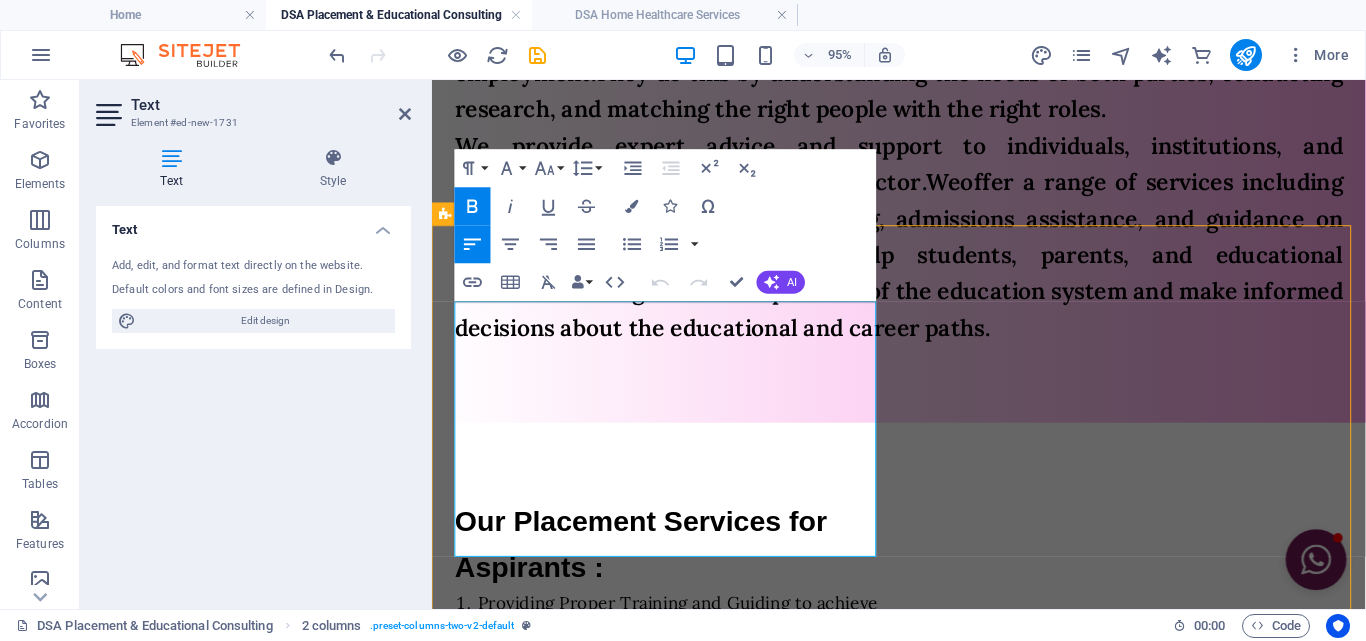 scroll, scrollTop: 1279, scrollLeft: 0, axis: vertical 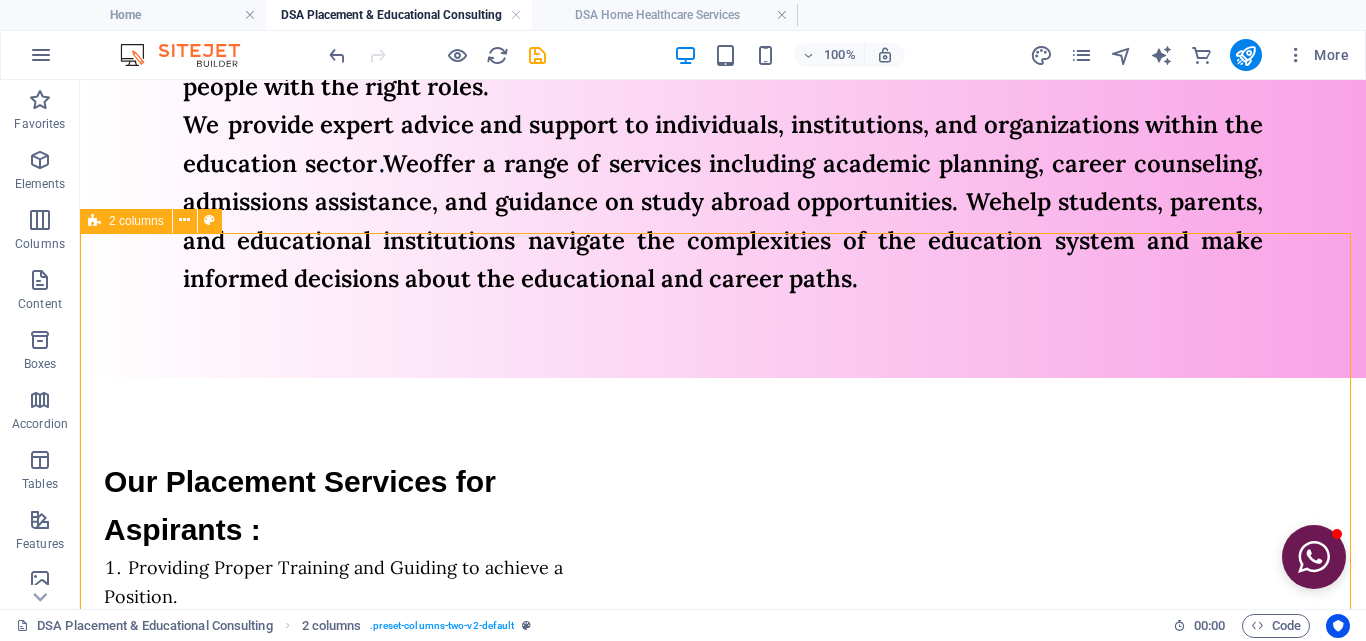 click on "Our Placement Services for Aspirants : Providing Proper Training and Guiding to achieve a Position. Providing Professional Grooming. Keeping Up-to-date with Latest Job Openings. Guiding in Apply Process & to get Placed with proper training and guidance. Our HR Services for Clientele : Bulk Hiring. Outsourcing Manpower to Staffing and Facility Management Industry. Outsourcing Manpower to Principal Employer On-Roll. Outsourcing Manpower to Hotel, Hospitality, Medical, BPO, IT, Banking, Manufacturing, Construction, etc. industry. Outsourcing Manpower to Security Company. Act as Sub-Contractor. Sourcing Students to Apprenticeship TPA. Outsourcing Manpower for Overseas Industry." at bounding box center (723, 768) 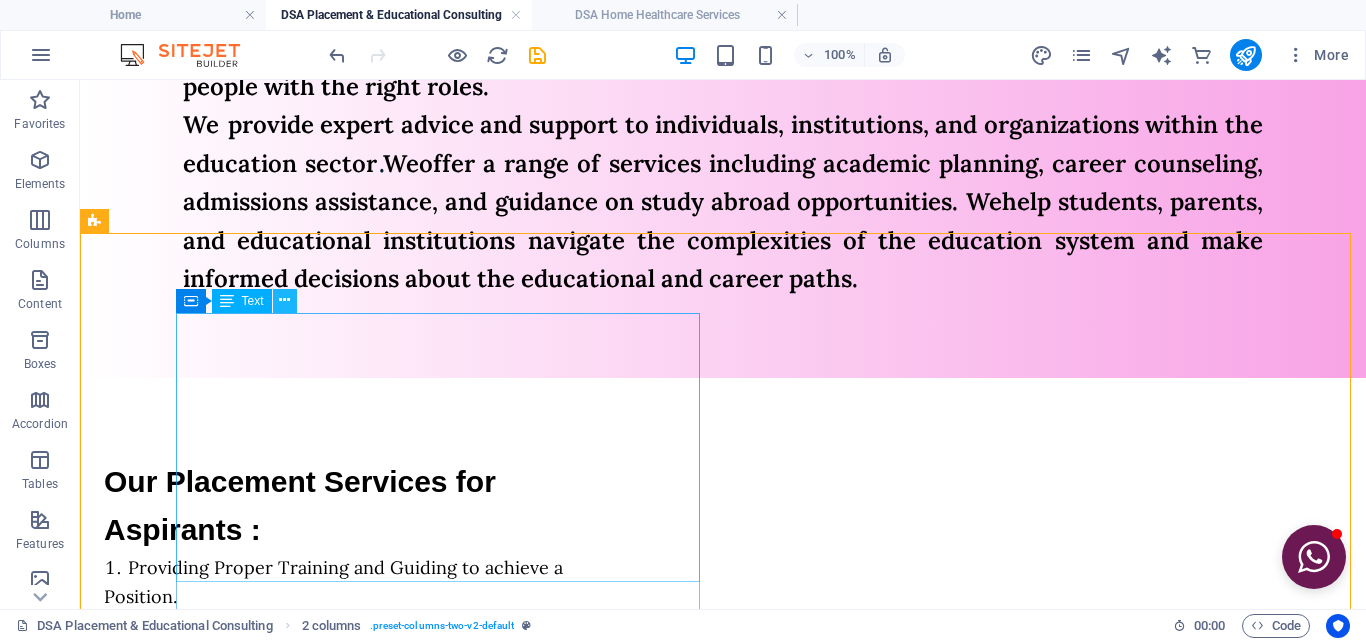 click at bounding box center [284, 300] 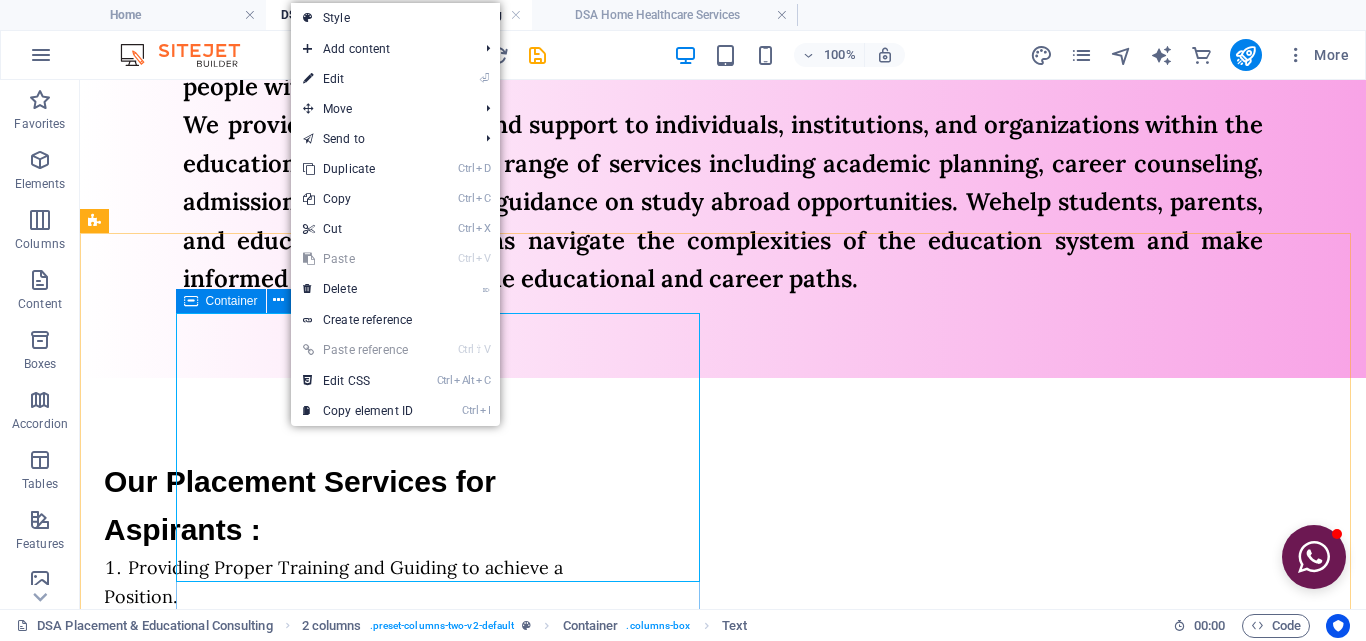 click on "Container" at bounding box center [221, 301] 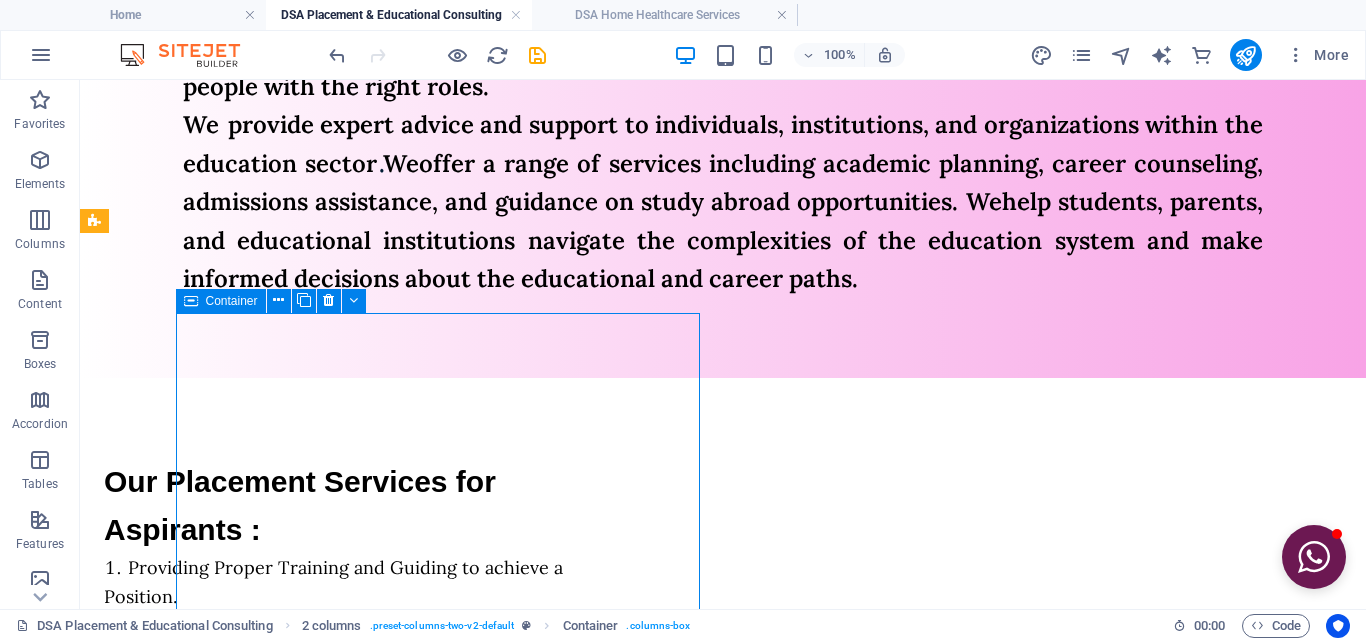 click on "Container" at bounding box center [221, 301] 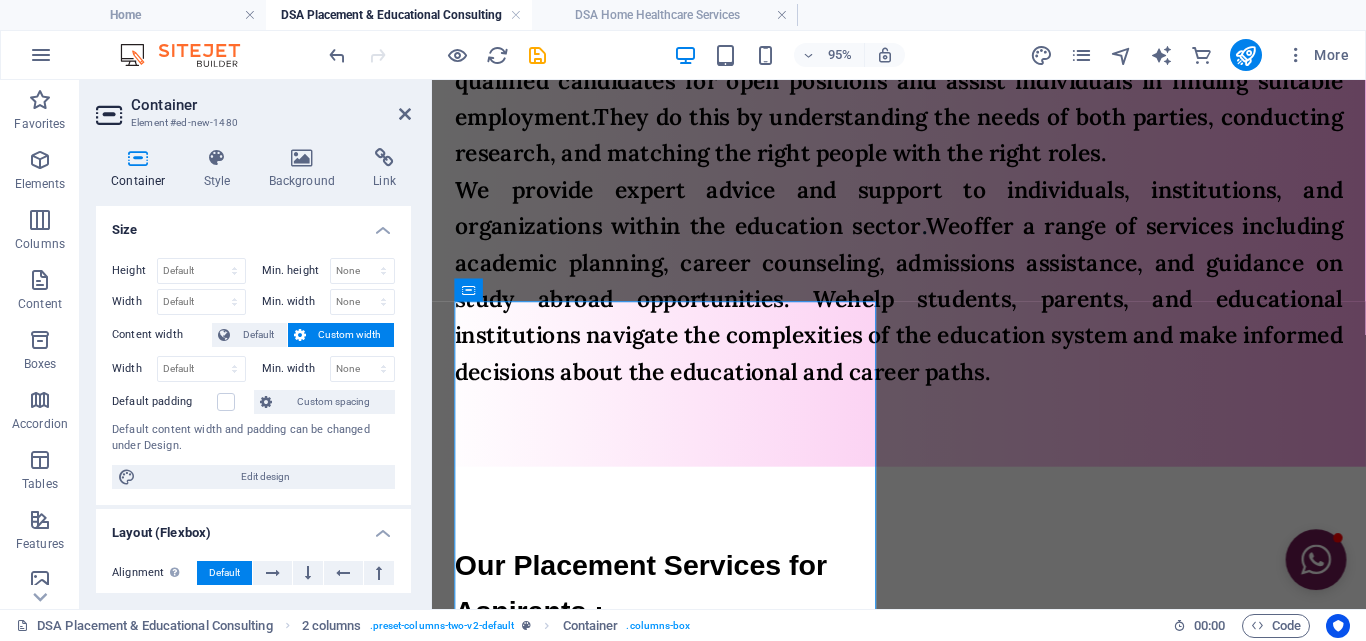 scroll, scrollTop: 1325, scrollLeft: 0, axis: vertical 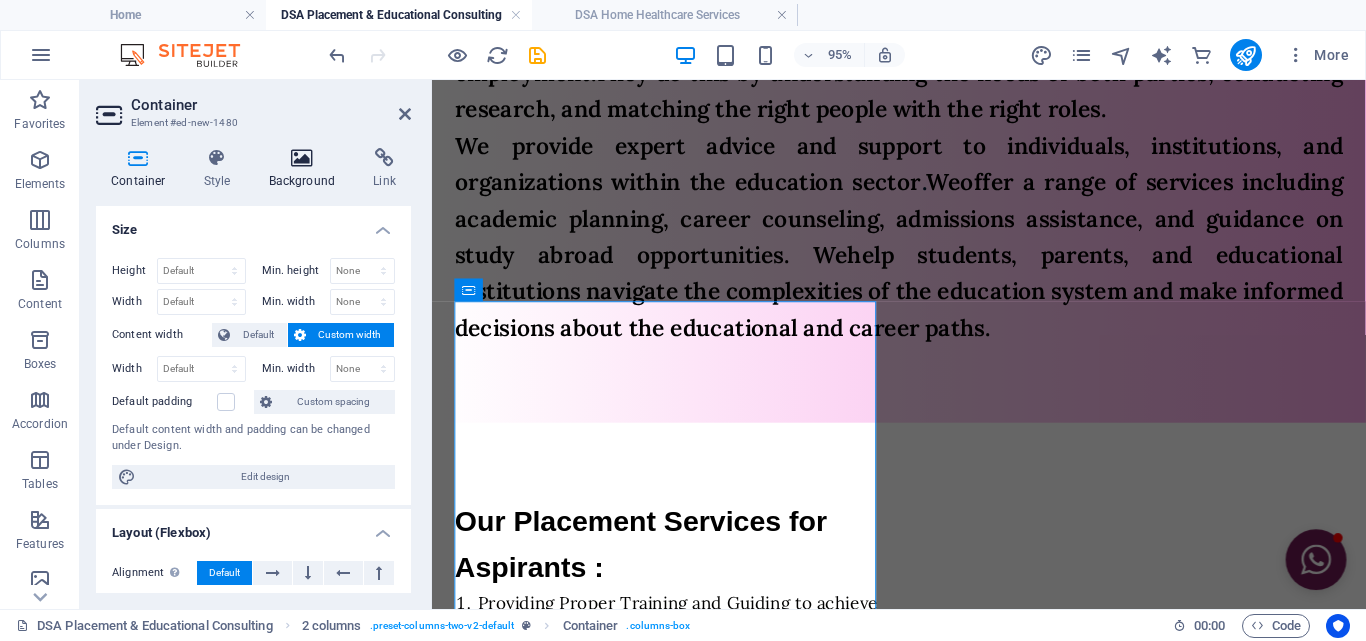 click on "Background" at bounding box center (306, 169) 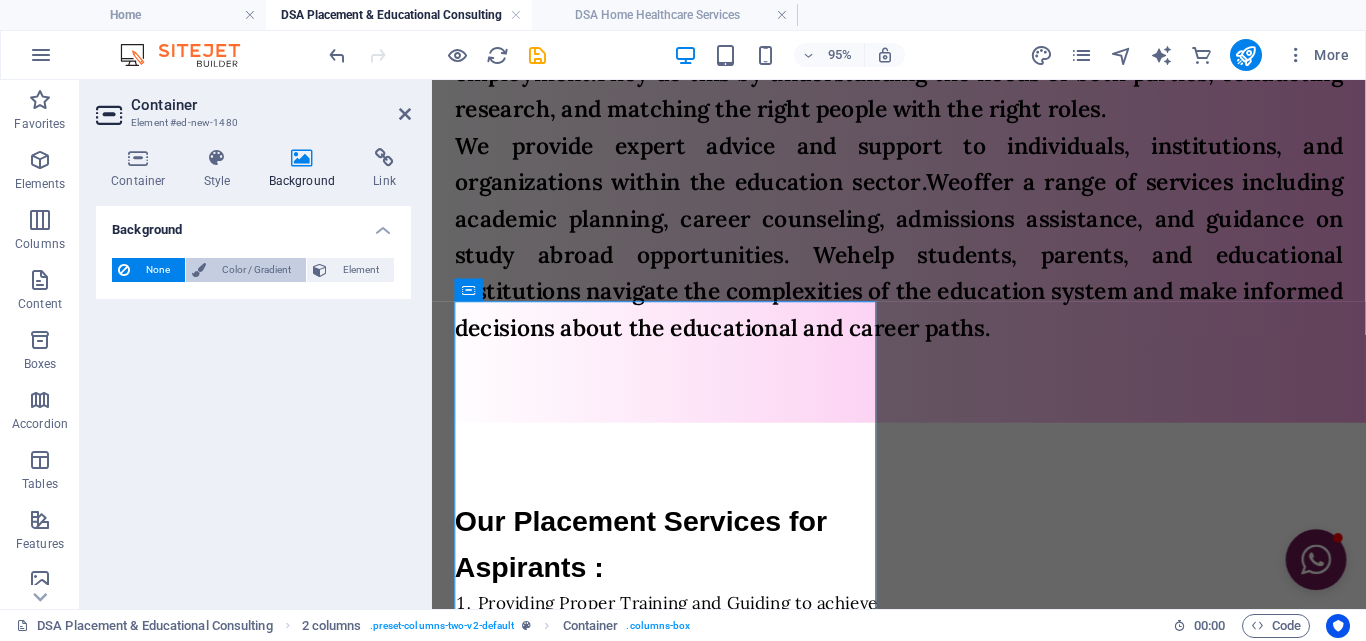 click on "Color / Gradient" at bounding box center (256, 270) 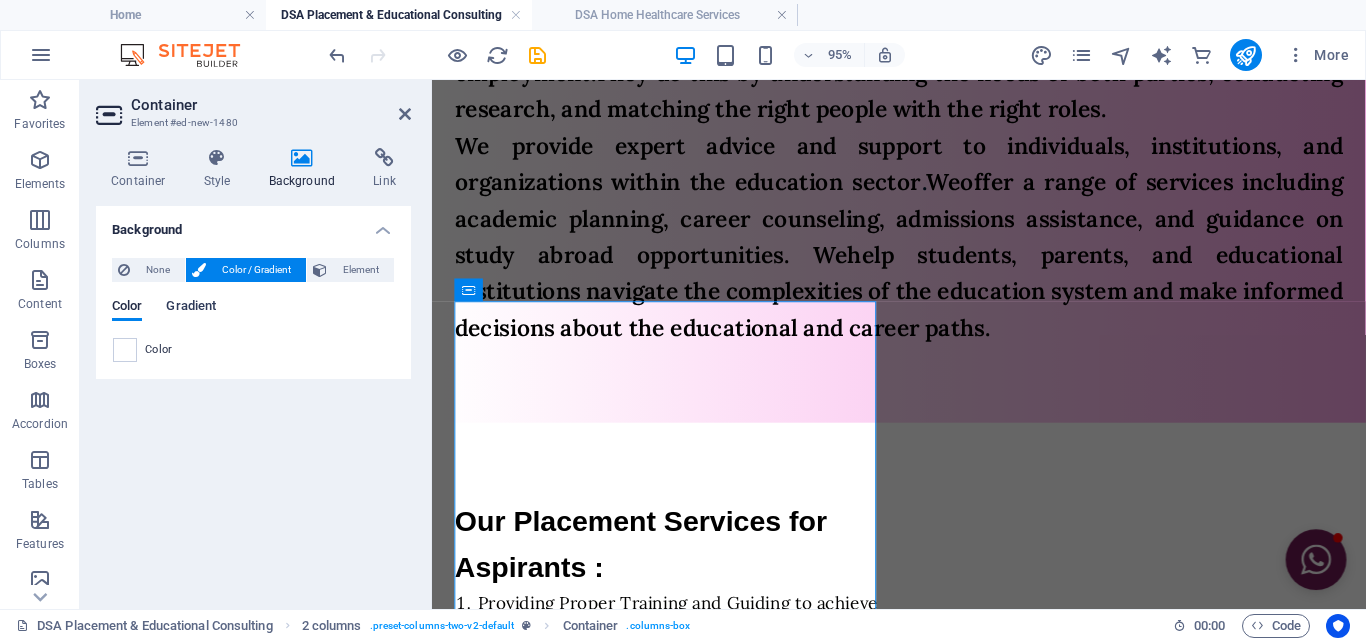 click on "Gradient" at bounding box center (191, 308) 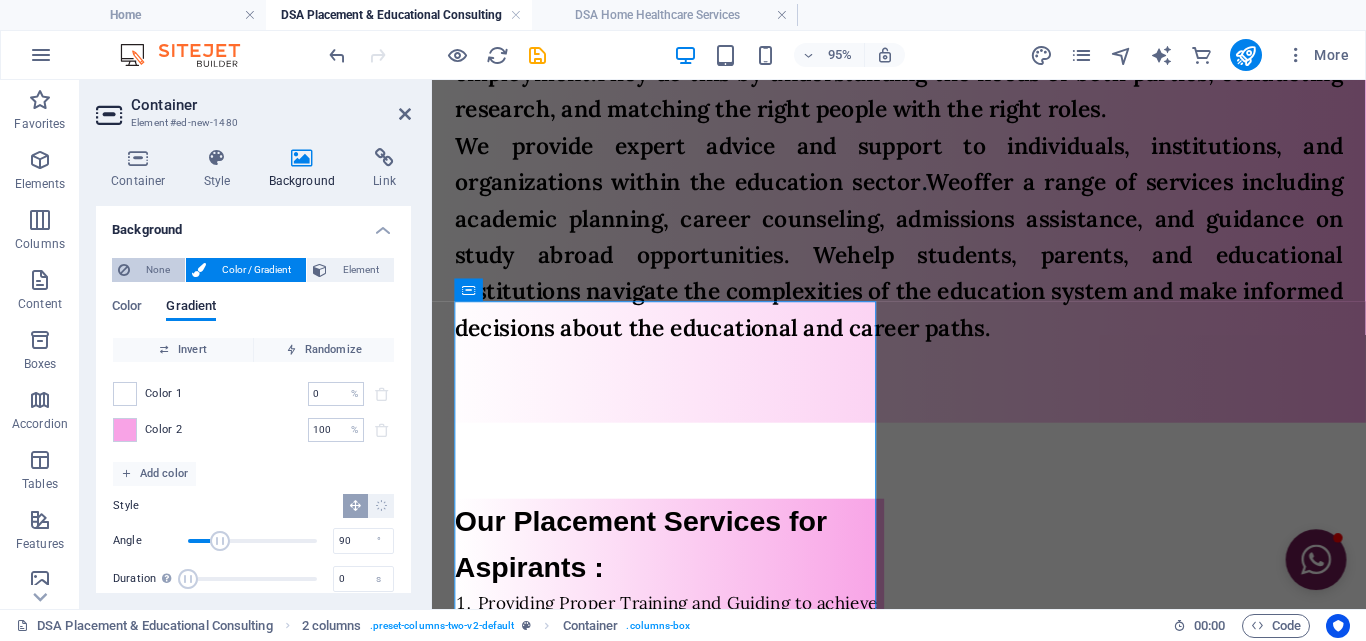 click on "None" at bounding box center [157, 270] 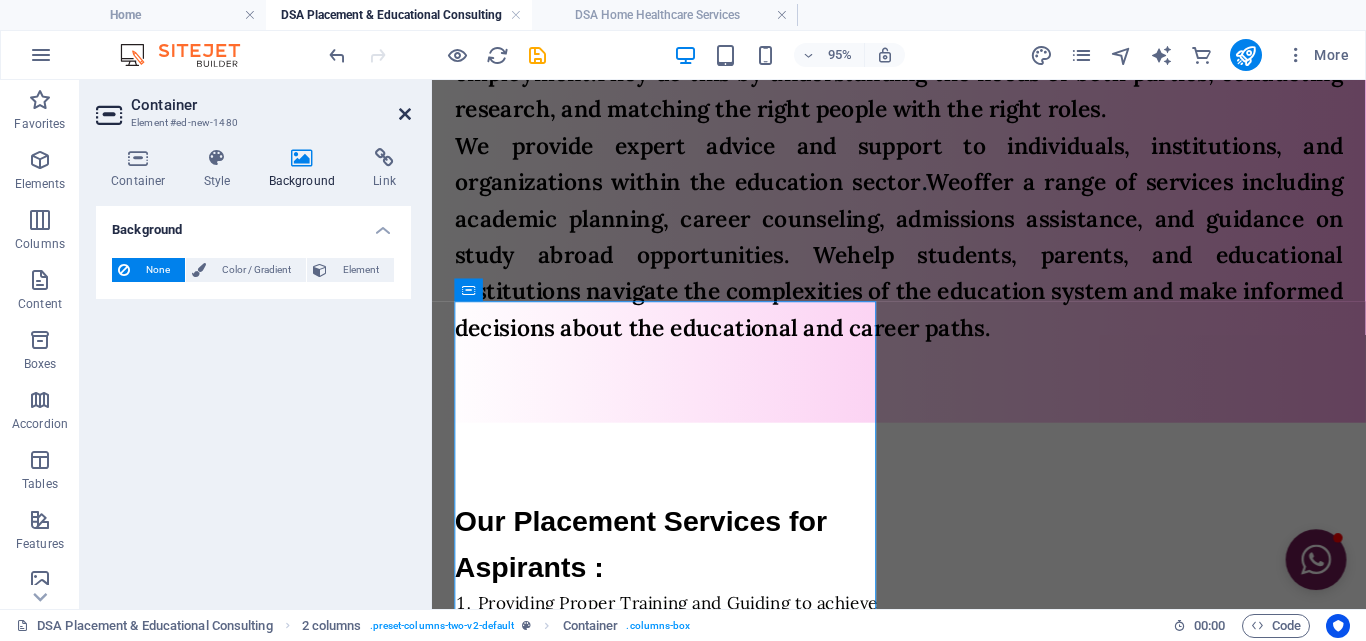 click at bounding box center [405, 114] 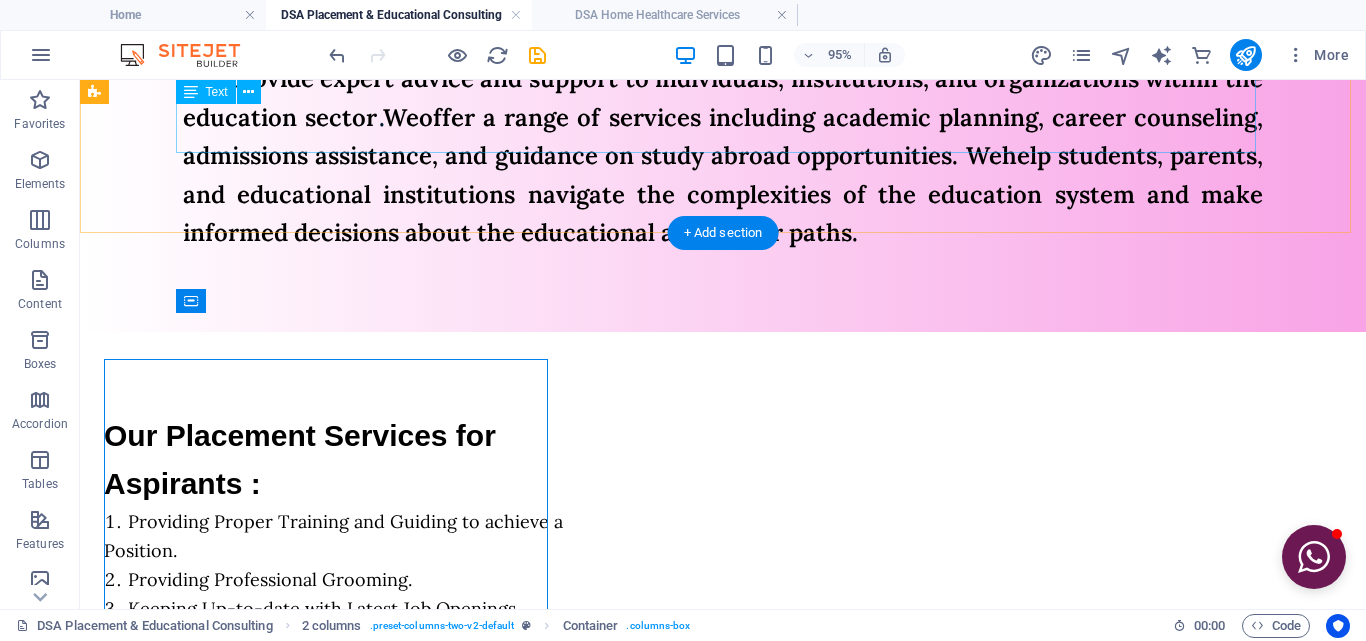 scroll, scrollTop: 1279, scrollLeft: 0, axis: vertical 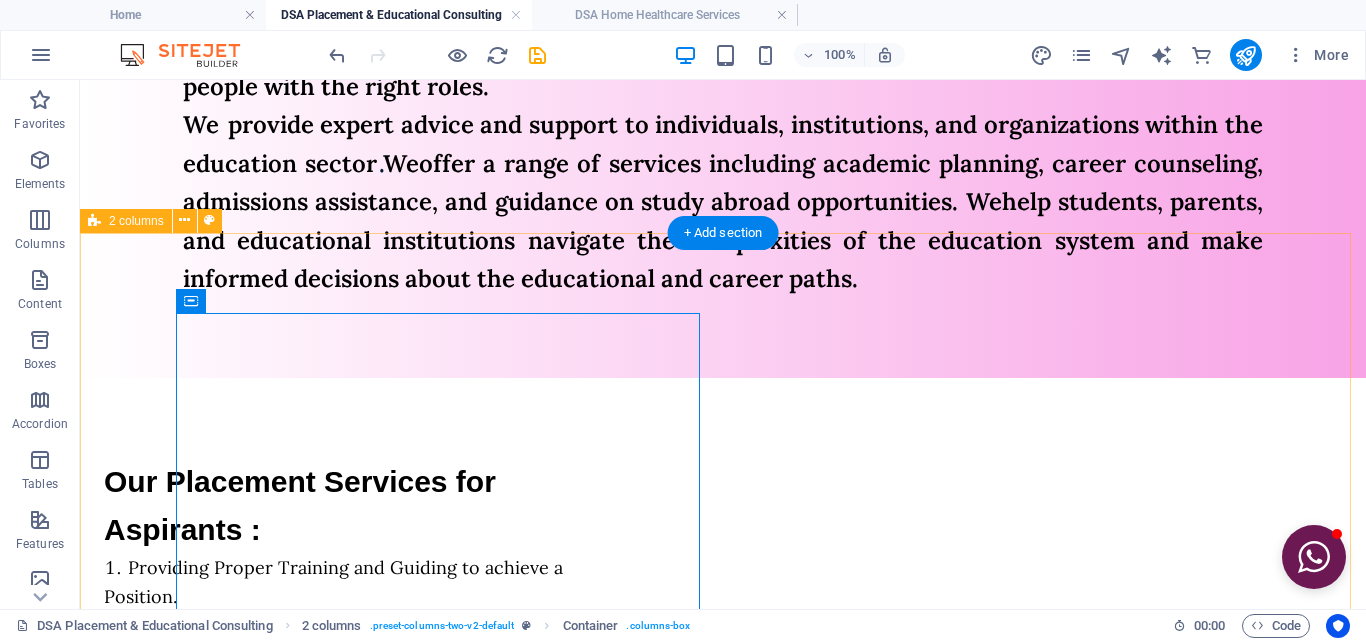 click on "Our Placement Services for Aspirants : Providing Proper Training and Guiding to achieve a Position. Providing Professional Grooming. Keeping Up-to-date with Latest Job Openings. Guiding in Apply Process & to get Placed with proper training and guidance. Our HR Services for Clientele : Bulk Hiring. Outsourcing Manpower to Staffing and Facility Management Industry. Outsourcing Manpower to Principal Employer On-Roll. Outsourcing Manpower to Hotel, Hospitality, Medical, BPO, IT, Banking, Manufacturing, Construction, etc. industry. Outsourcing Manpower to Security Company. Act as Sub-Contractor. Sourcing Students to Apprenticeship TPA. Outsourcing Manpower for Overseas Industry." at bounding box center (723, 768) 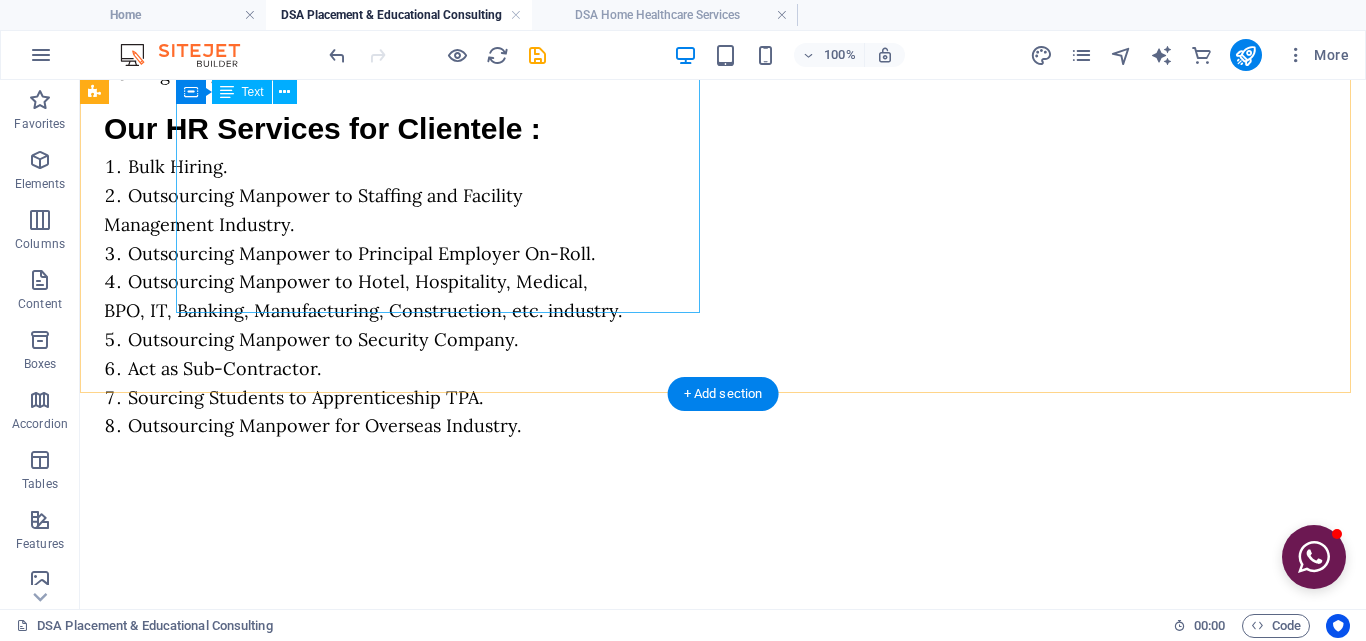 scroll, scrollTop: 1879, scrollLeft: 0, axis: vertical 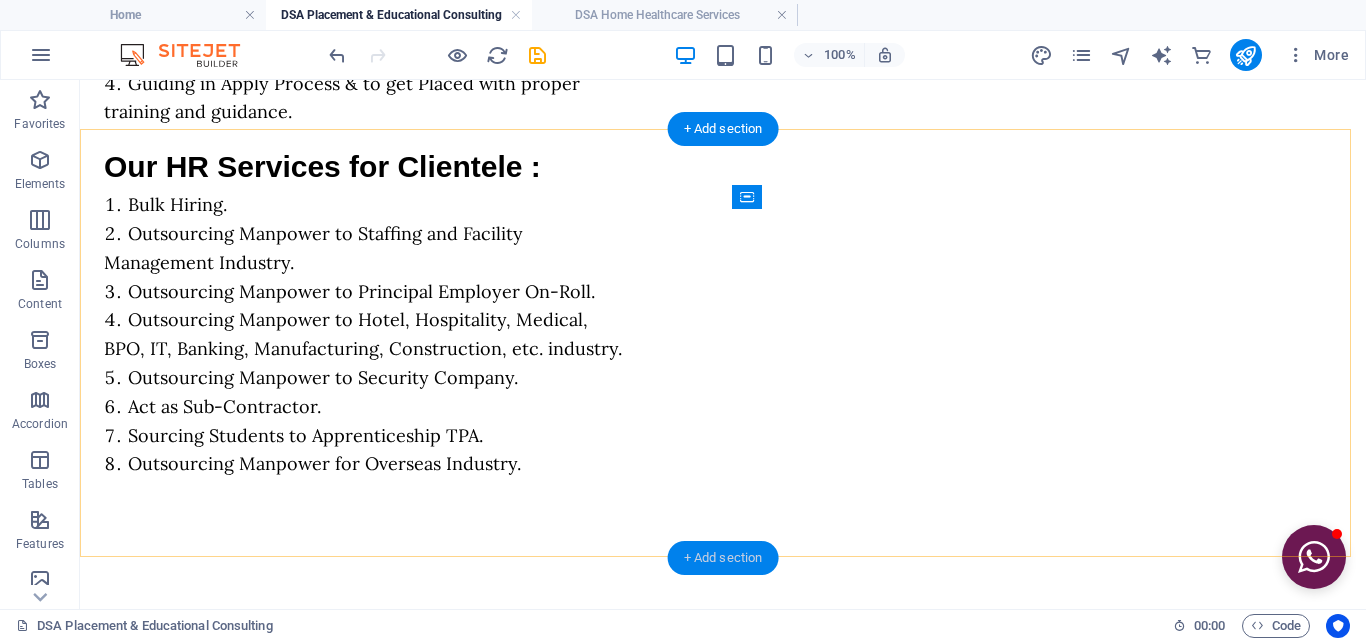 click on "+ Add section" at bounding box center [723, 558] 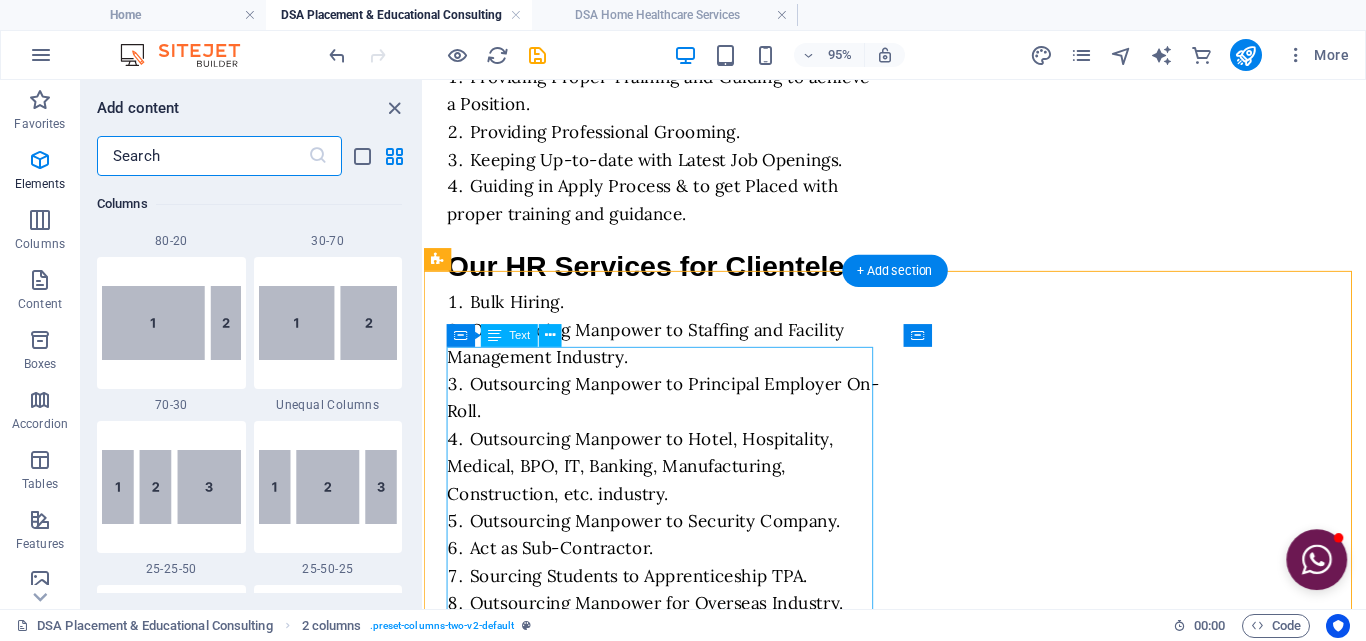 scroll, scrollTop: 3499, scrollLeft: 0, axis: vertical 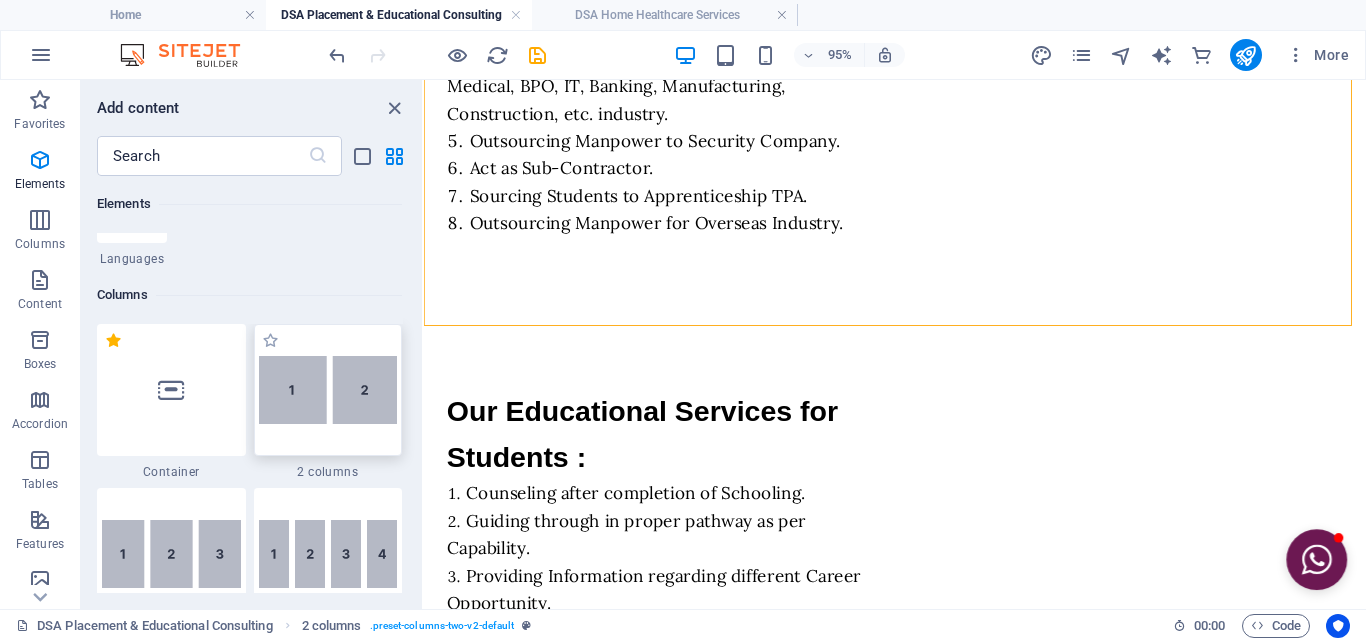 click at bounding box center [328, 390] 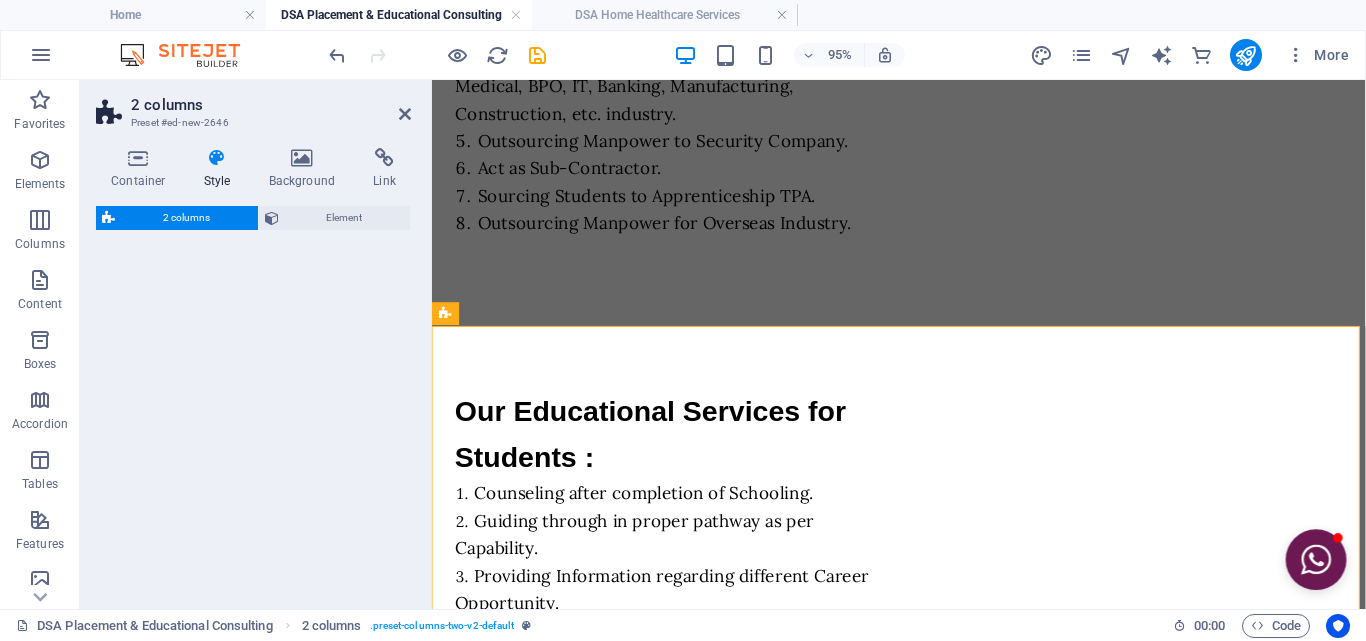 select on "rem" 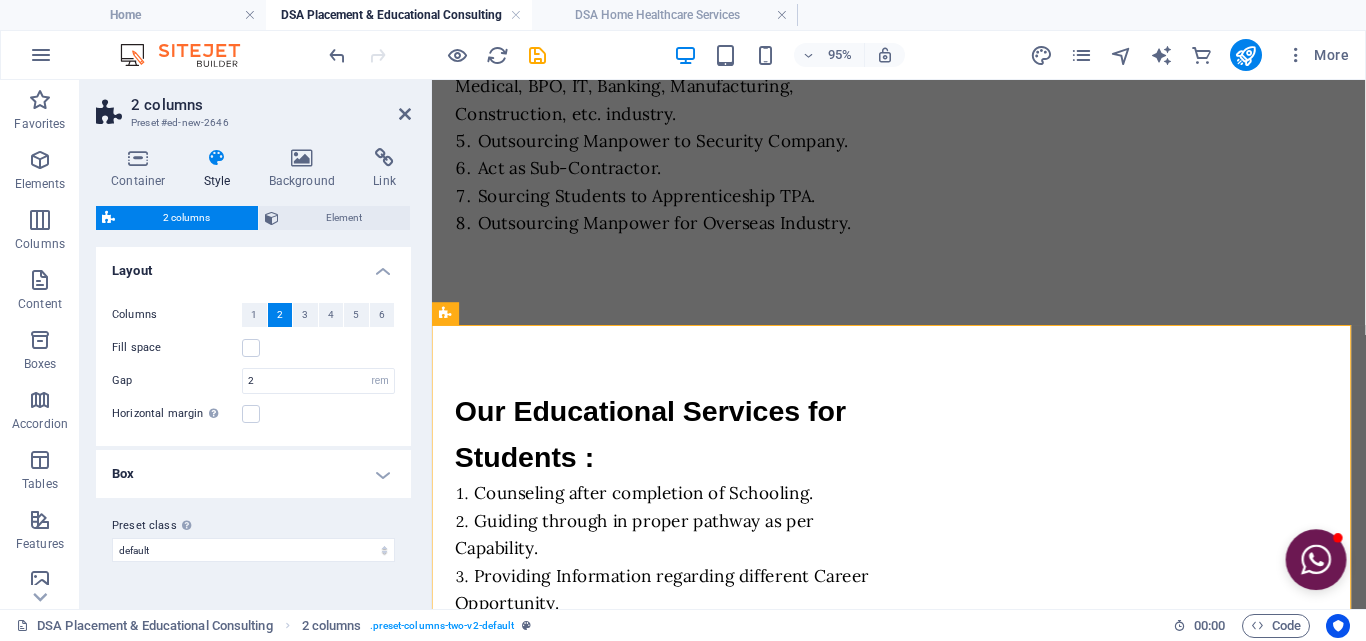 click on "2 columns Preset #ed-new-2646
Container Style Background Link Size Height Default px rem % vh vw Min. height None px rem % vh vw Width Default px rem % em vh vw Min. width None px rem % vh vw Content width Default Custom width Width Default px rem % em vh vw Min. width None px rem % vh vw Default padding Custom spacing Default content width and padding can be changed under Design. Edit design Layout (Flexbox) Alignment Determines the flex direction. Default Main axis Determine how elements should behave along the main axis inside this container (justify content). Default Side axis Control the vertical direction of the element inside of the container (align items). Default Wrap Default On Off Fill Controls the distances and direction of elements on the y-axis across several lines (align content). Default Accessibility ARIA helps assistive technologies (like screen readers) to understand the role, state, and behavior of web elements Role The ARIA role defines the purpose of an element.  None %" at bounding box center (256, 344) 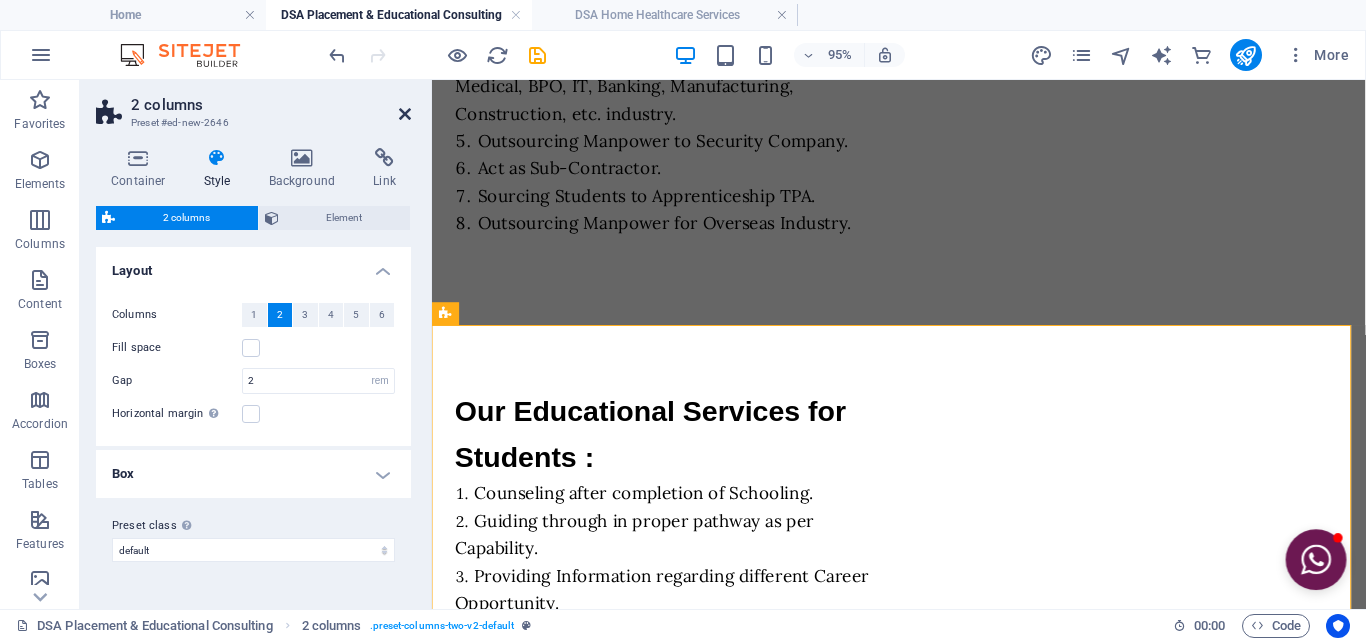 click at bounding box center (405, 114) 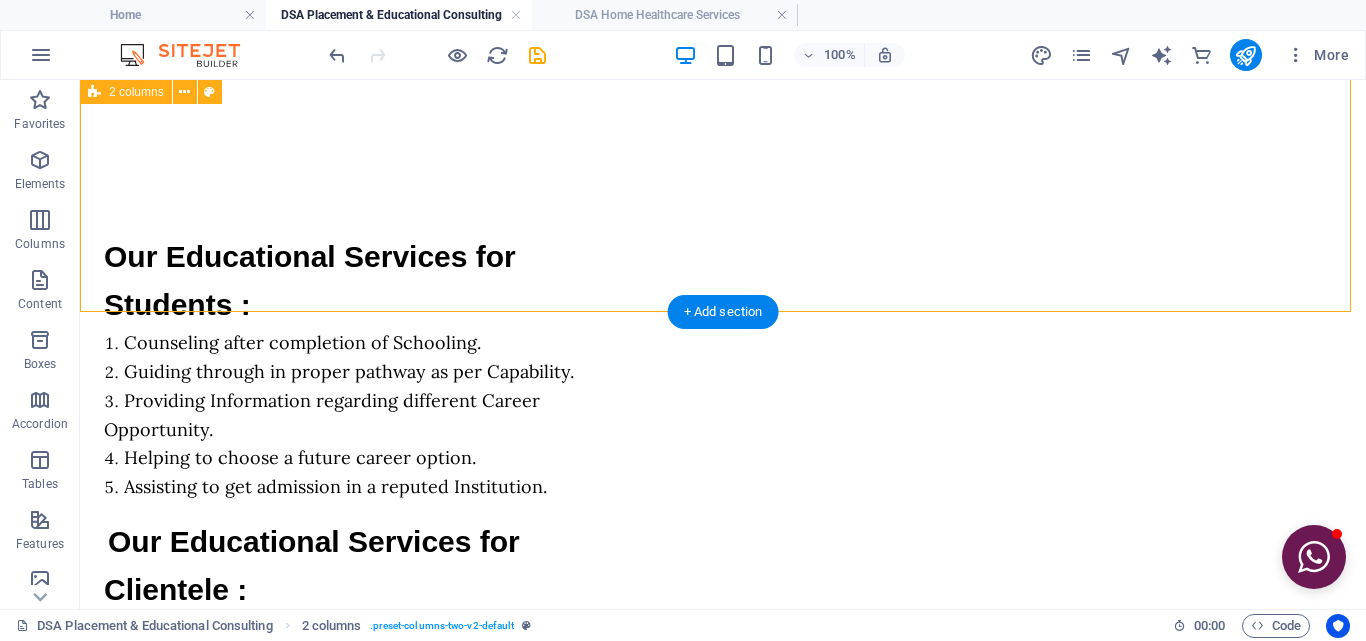 scroll, scrollTop: 2127, scrollLeft: 0, axis: vertical 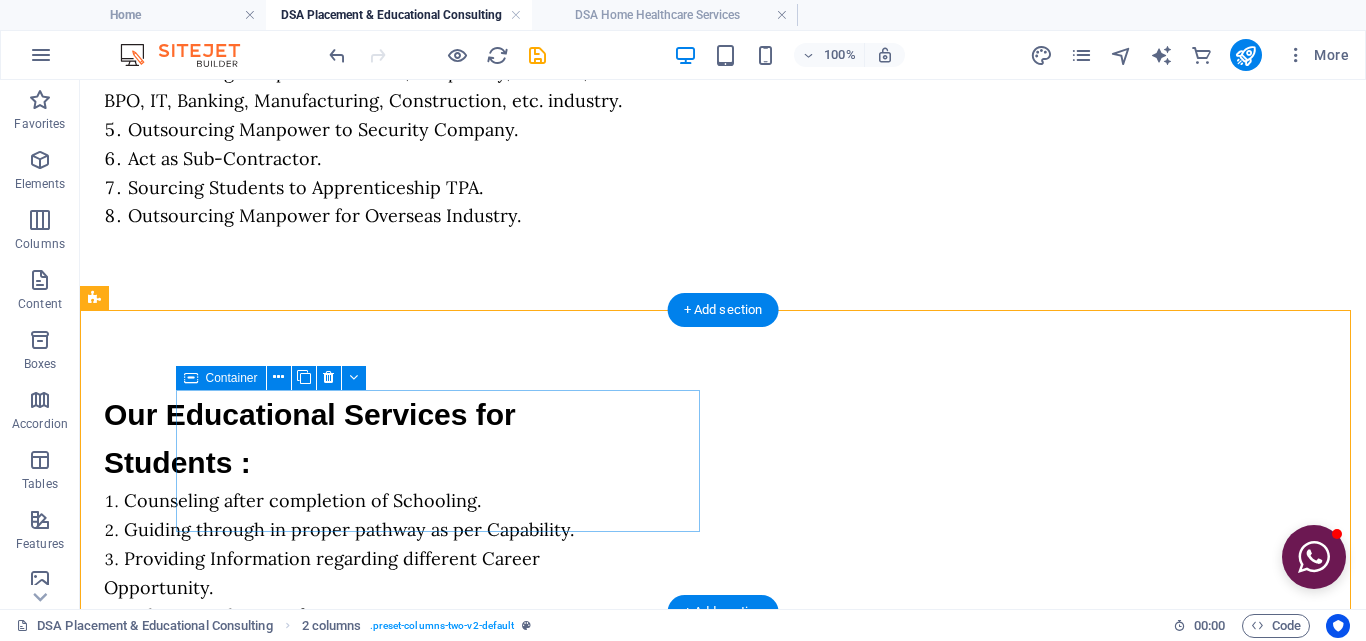 click on "Add elements" at bounding box center (307, 1177) 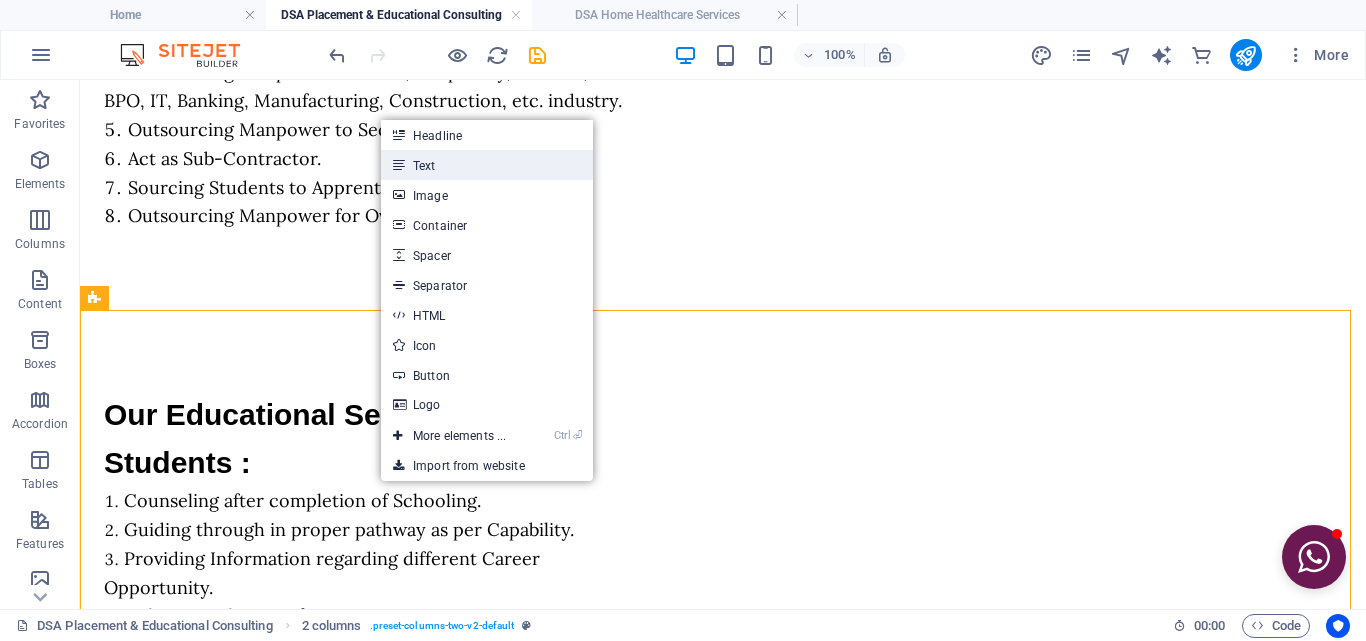 click on "Text" at bounding box center (487, 165) 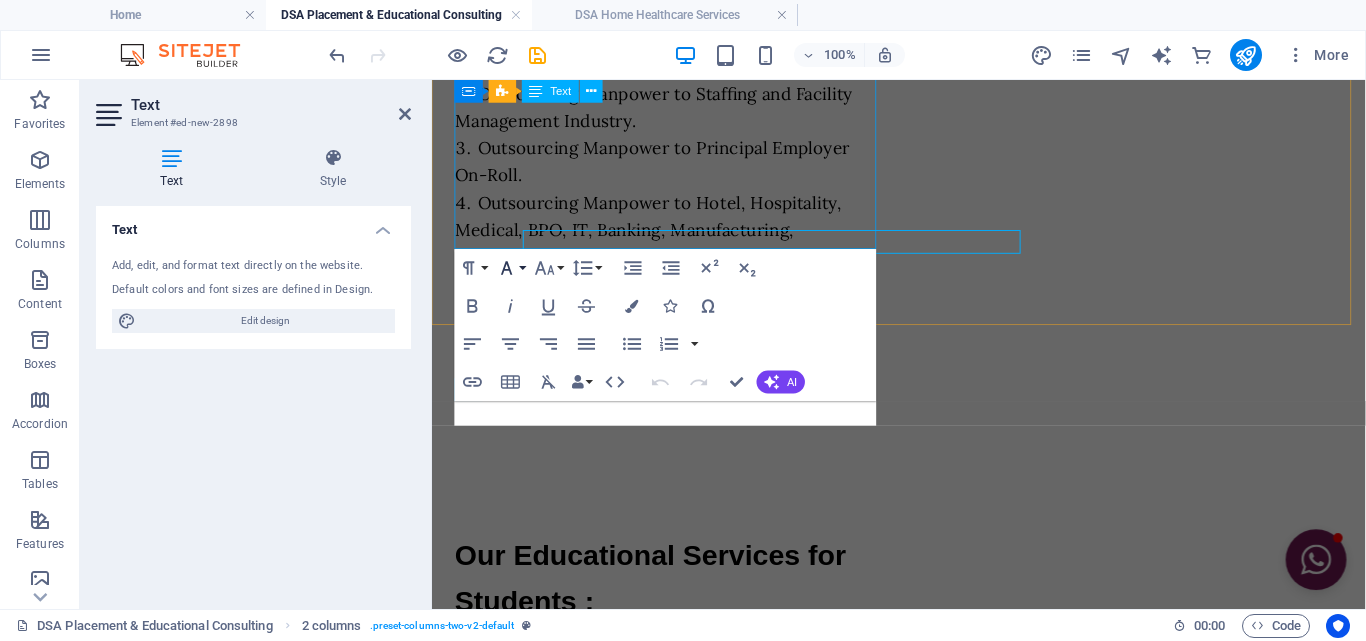 scroll, scrollTop: 2279, scrollLeft: 0, axis: vertical 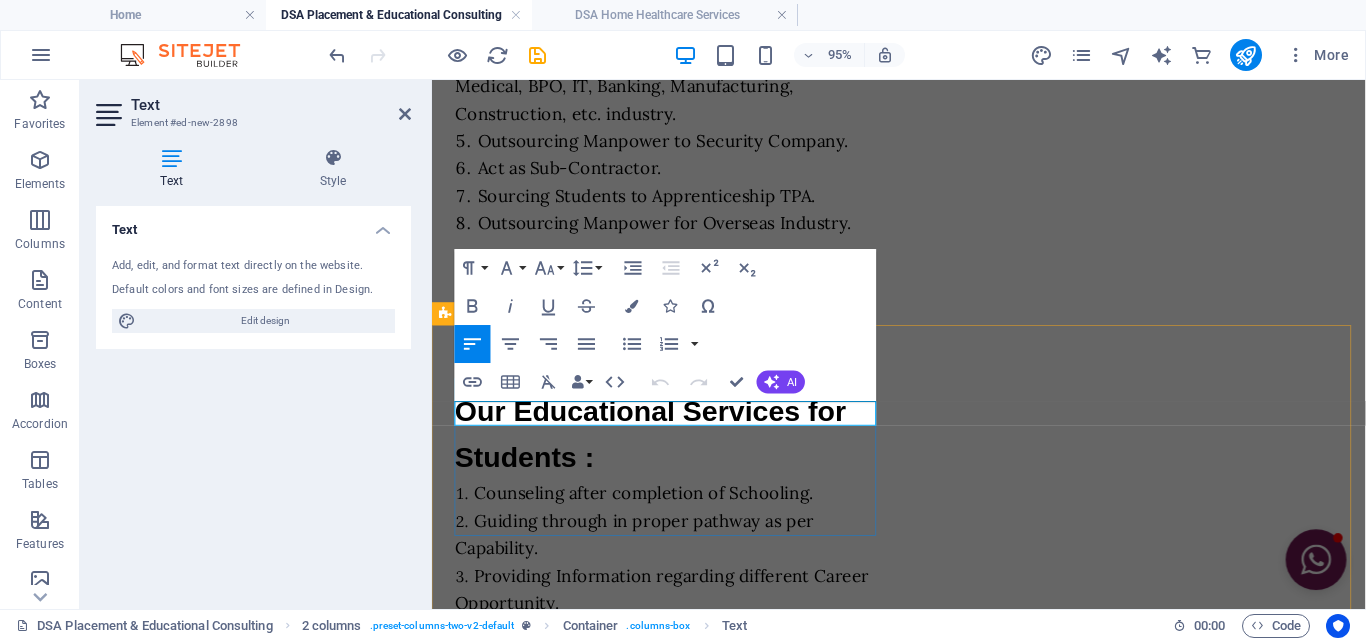 type 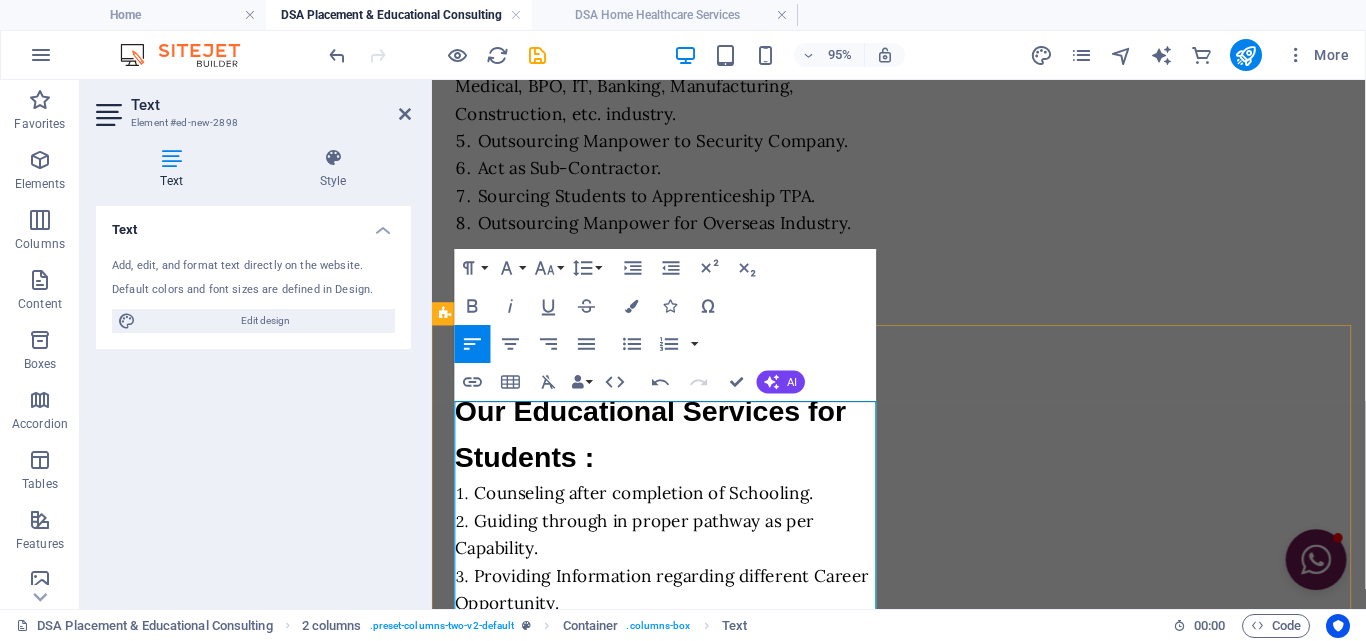 click on "Engineering Placement" at bounding box center (706, 1186) 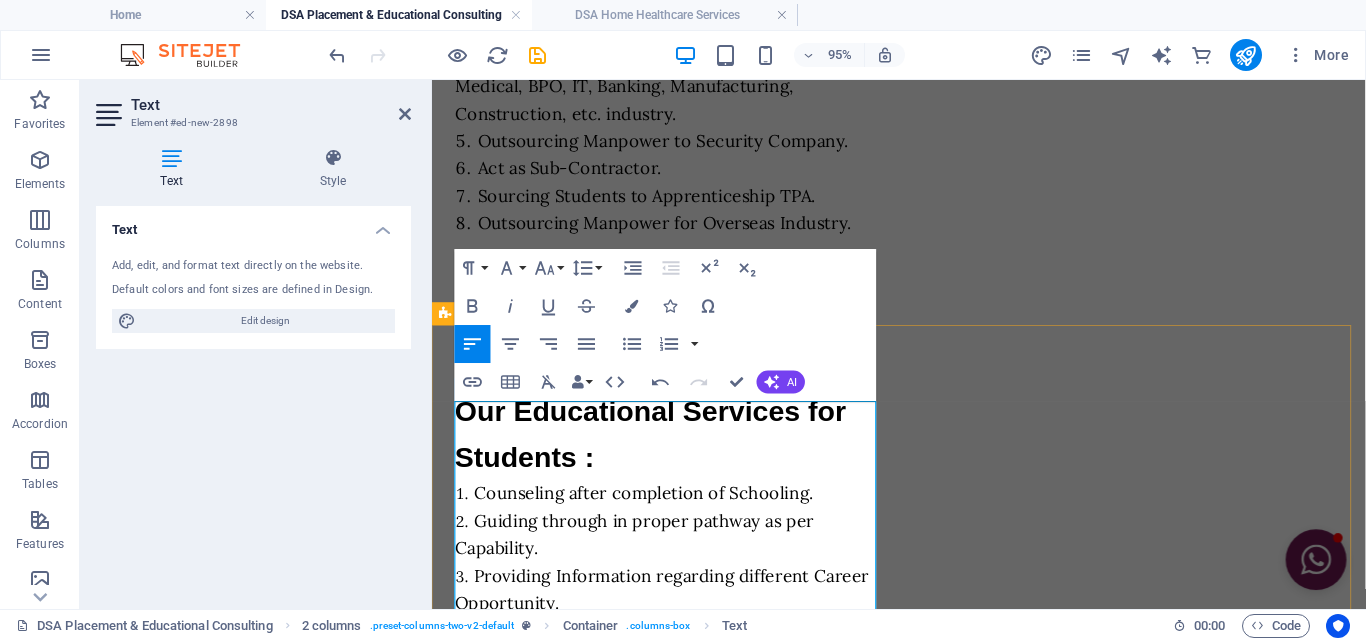 click on "Our Placement Verticals : Engineering Placement Technical Placement Industrial Placement Constructional Placement Banking Sales Placement Nursing & Para-Medical Placement Hotel Industry Placement General Placement Overseas Placement" at bounding box center (682, 1276) 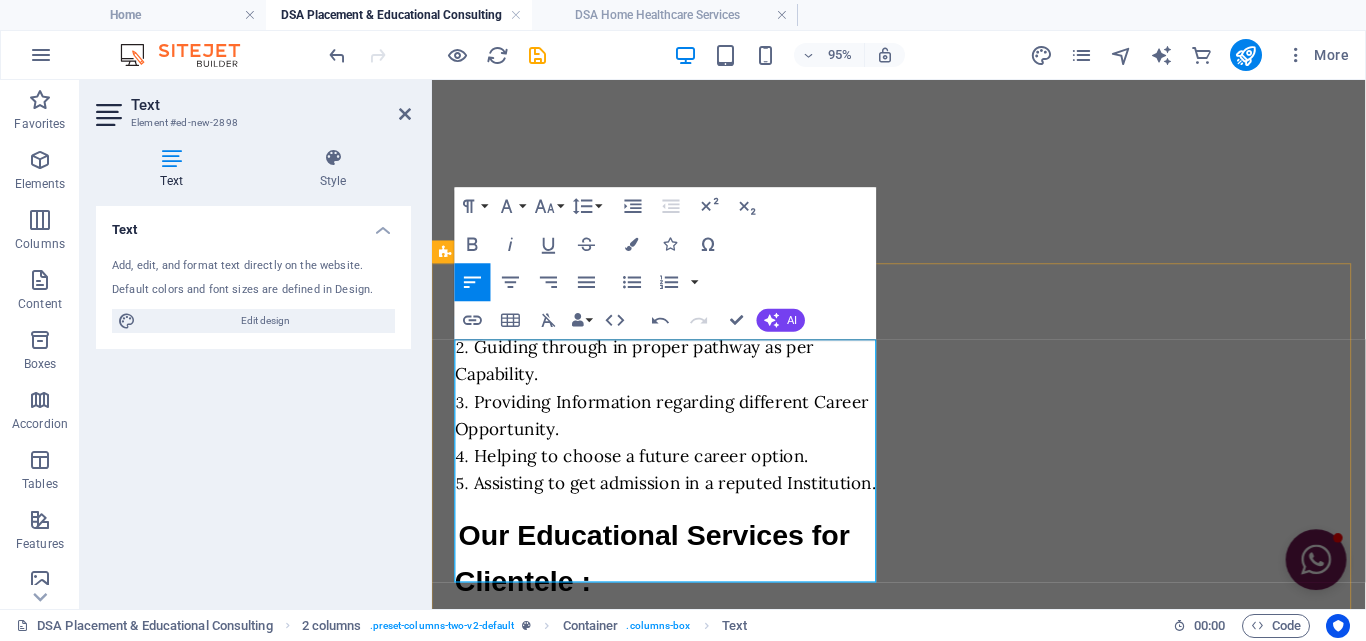 scroll, scrollTop: 2479, scrollLeft: 0, axis: vertical 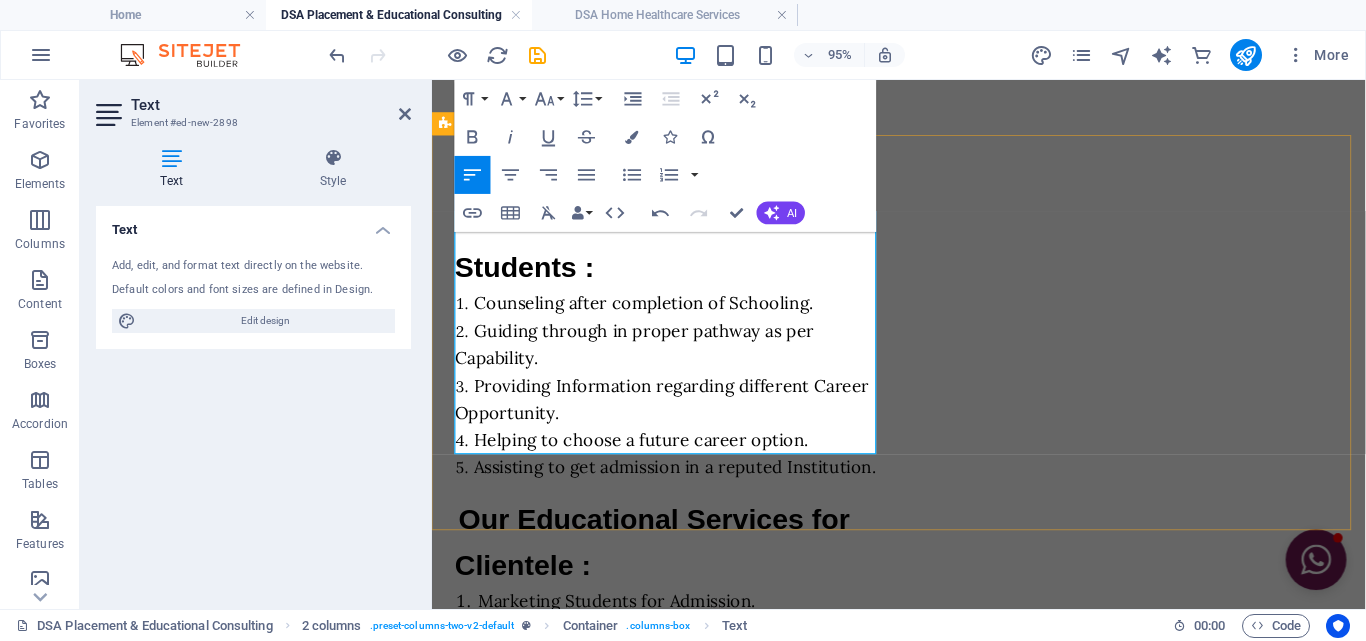 click on "General Placement" at bounding box center [706, 1166] 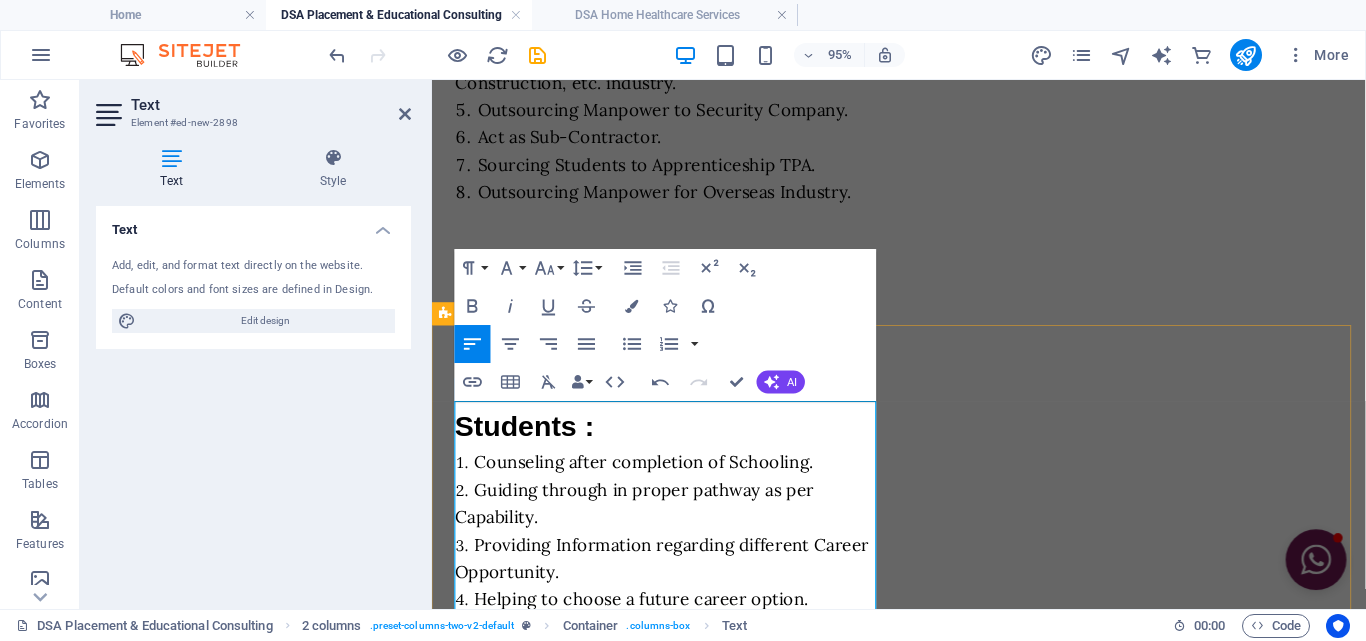 scroll, scrollTop: 2279, scrollLeft: 0, axis: vertical 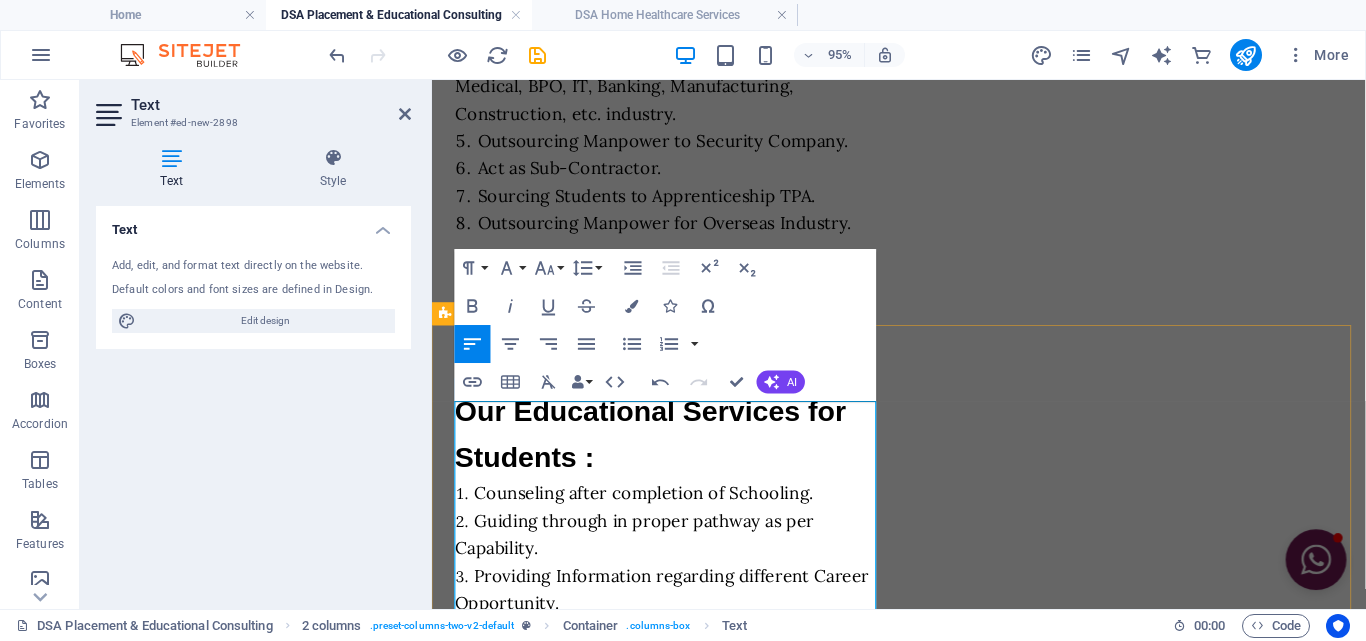 click on "Our Placement Verticals :" at bounding box center [682, 1161] 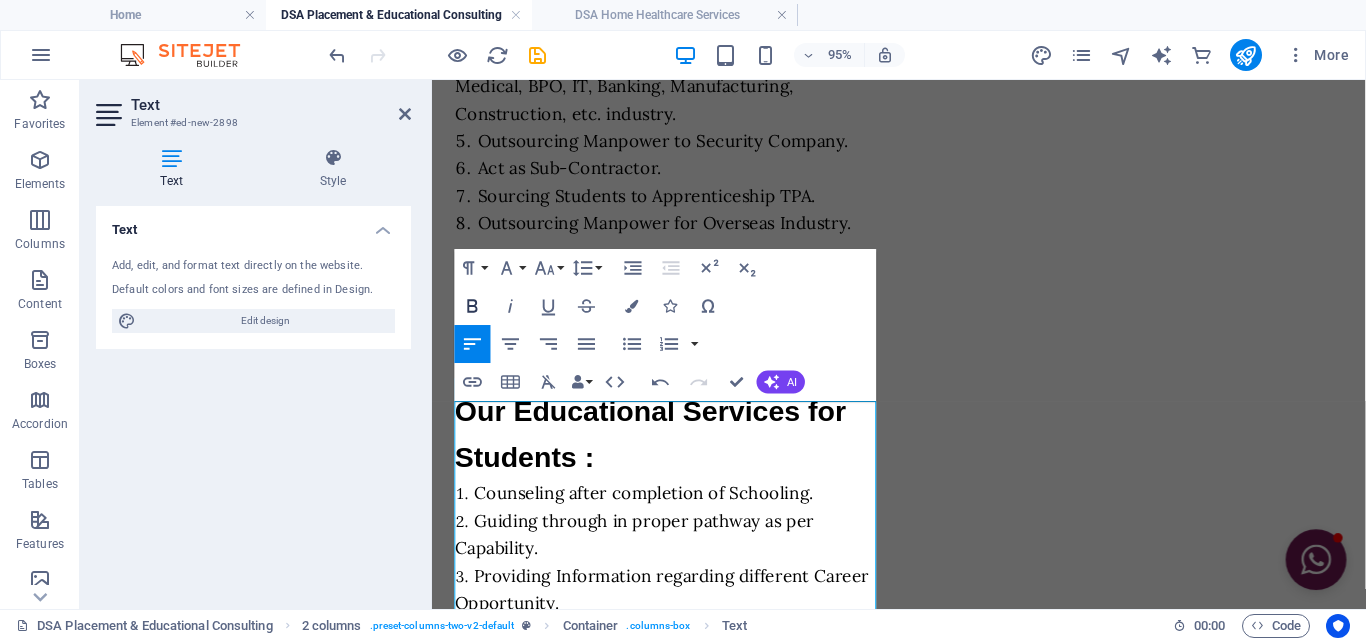 click 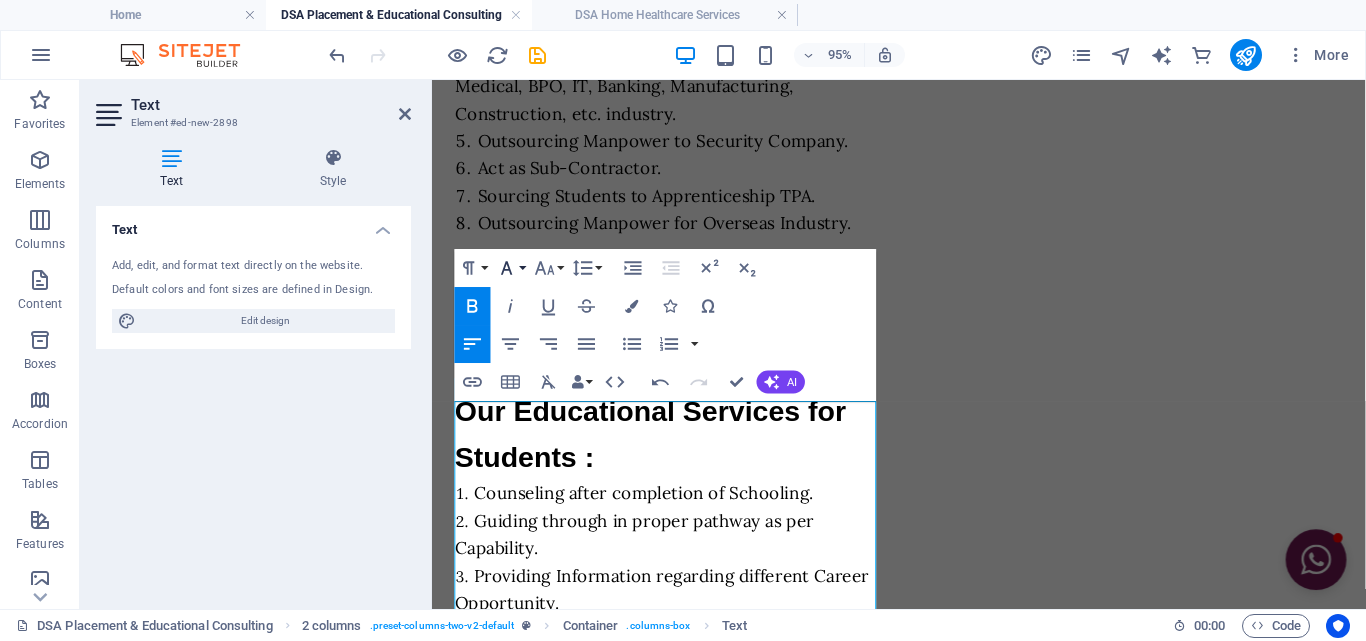 click on "Font Family" at bounding box center (511, 268) 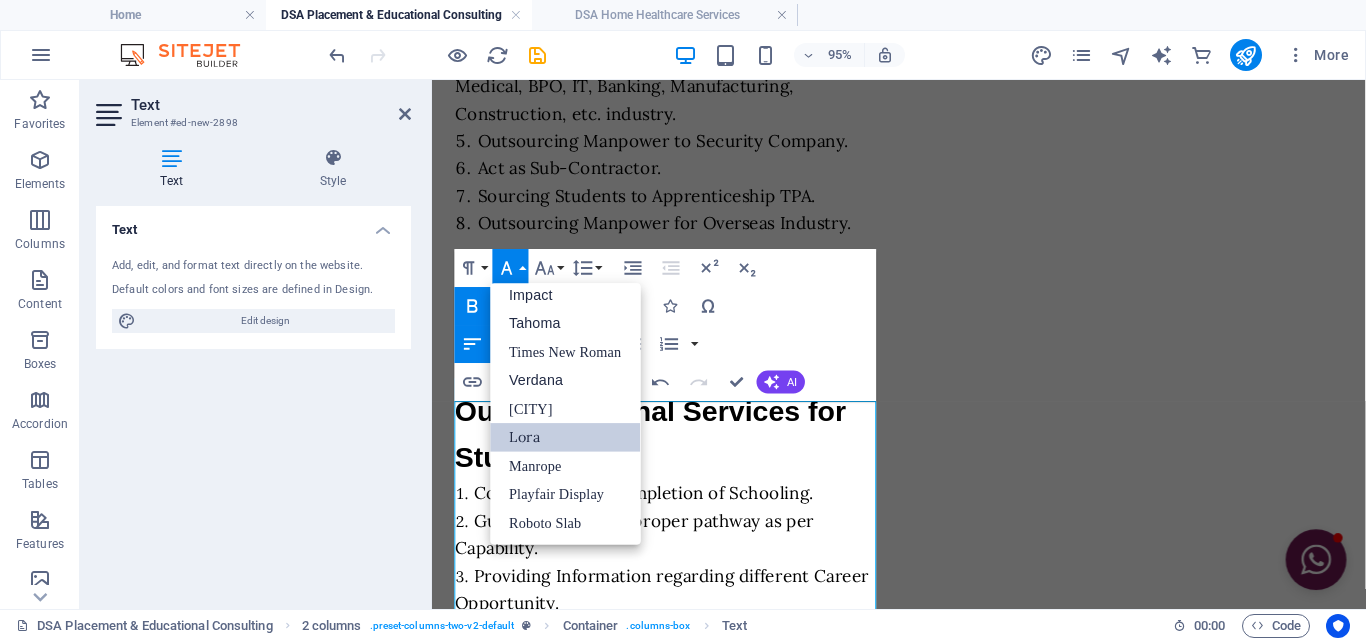 scroll, scrollTop: 71, scrollLeft: 0, axis: vertical 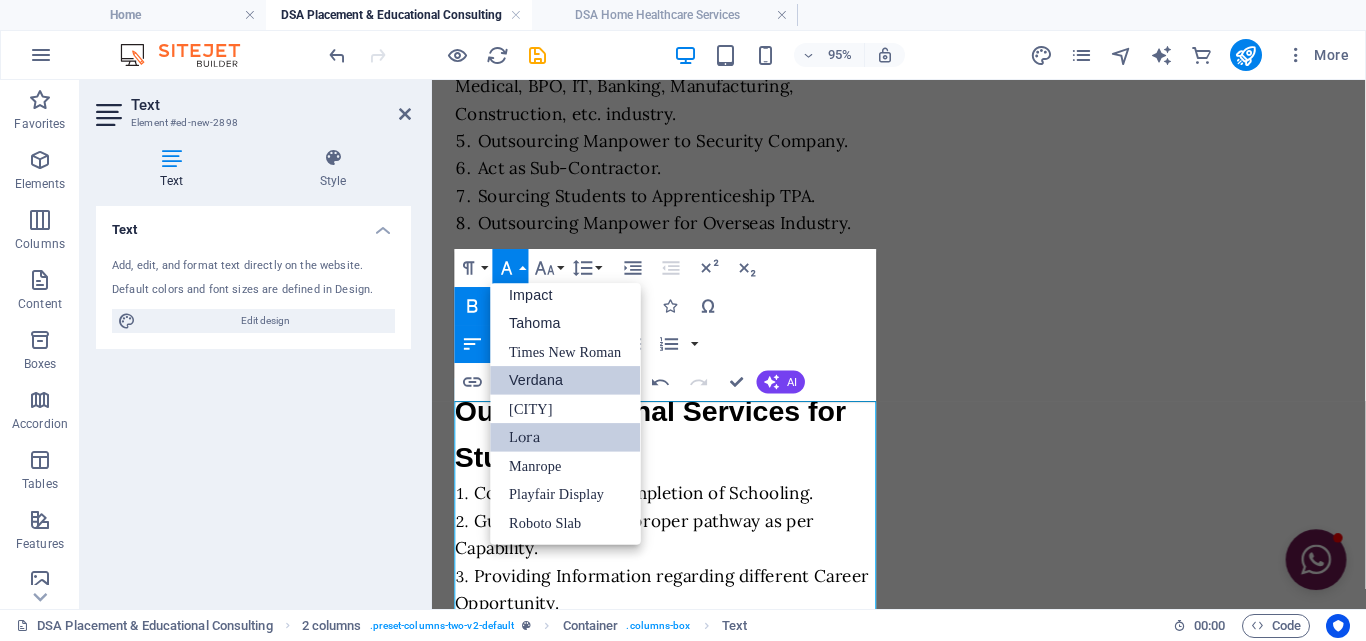 click on "Verdana" at bounding box center (566, 380) 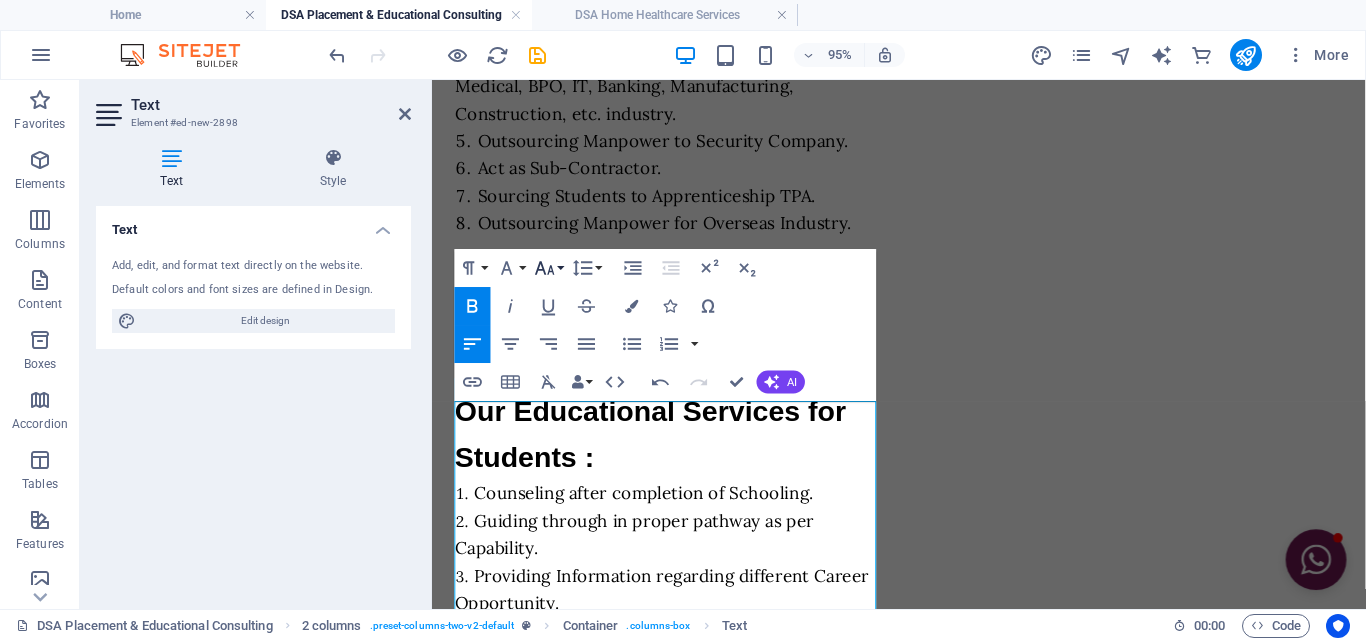 click 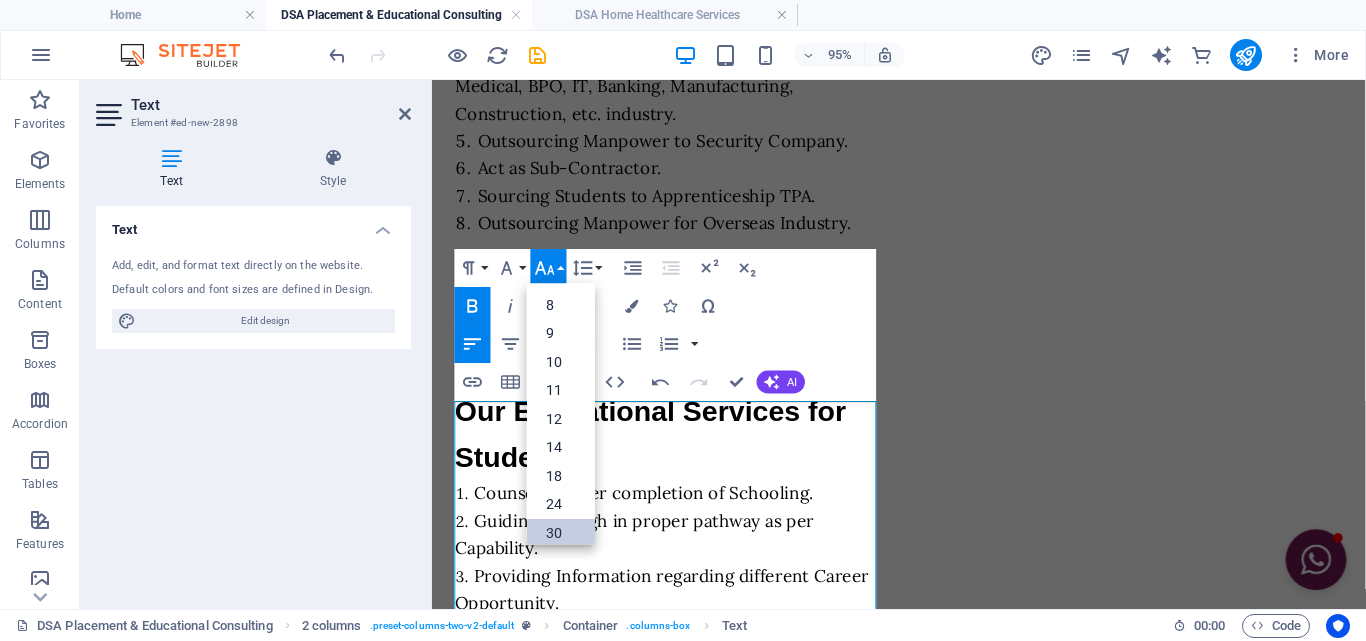 click on "30" at bounding box center [561, 533] 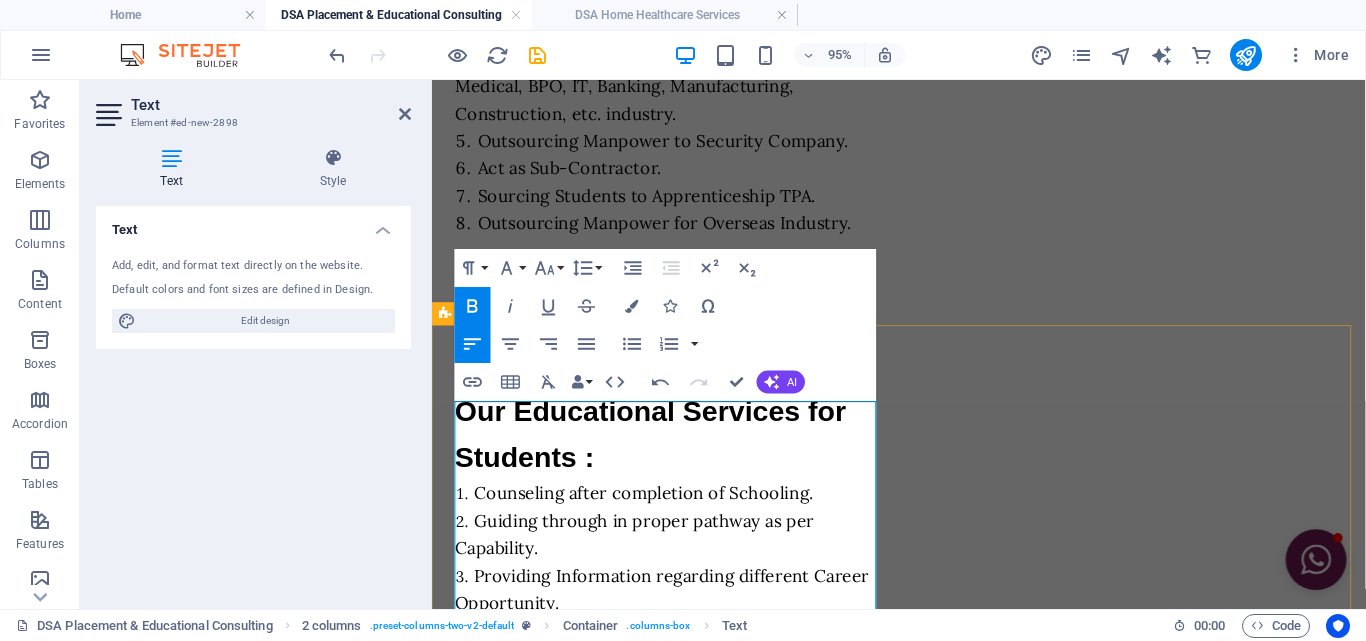 click on "Engineering Placement" at bounding box center (682, 1209) 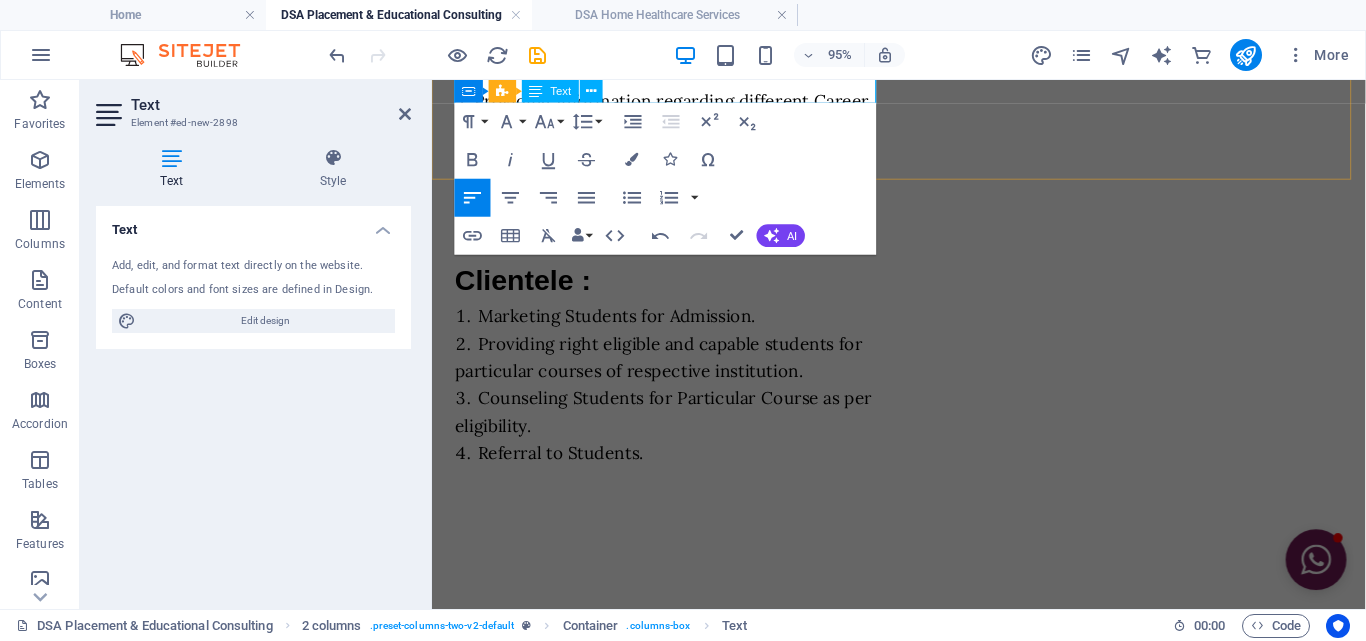 scroll, scrollTop: 2699, scrollLeft: 0, axis: vertical 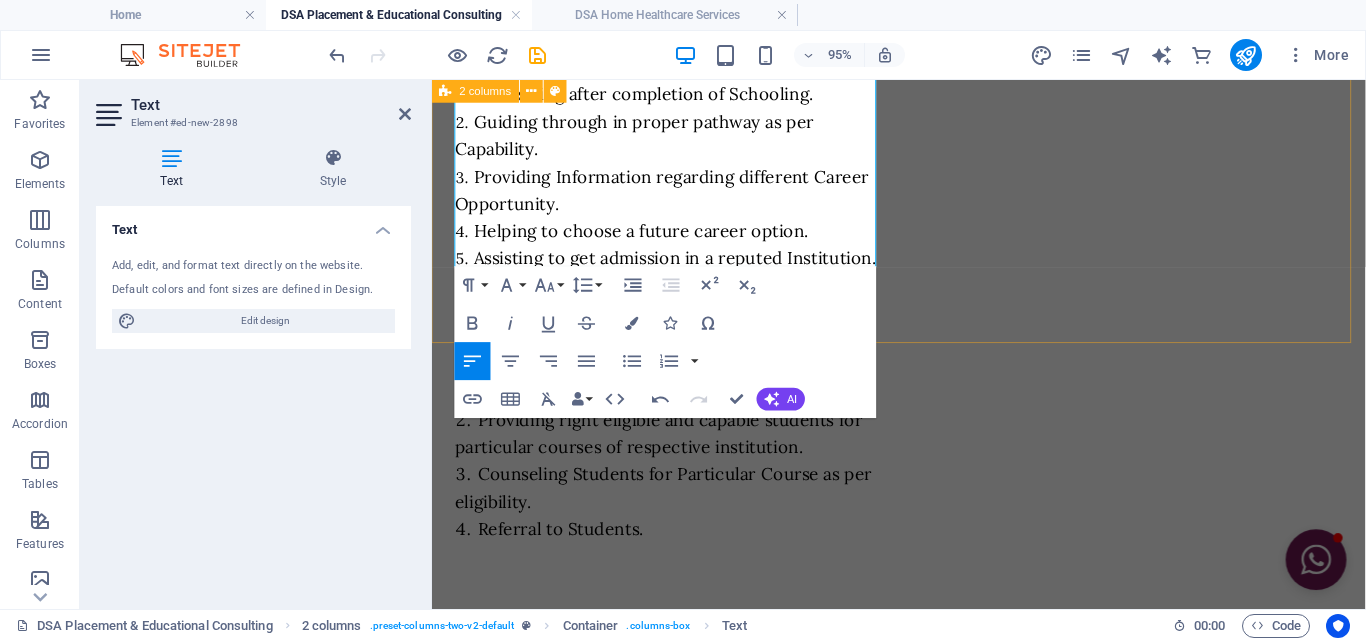 drag, startPoint x: 459, startPoint y: 479, endPoint x: 1101, endPoint y: 372, distance: 650.8556 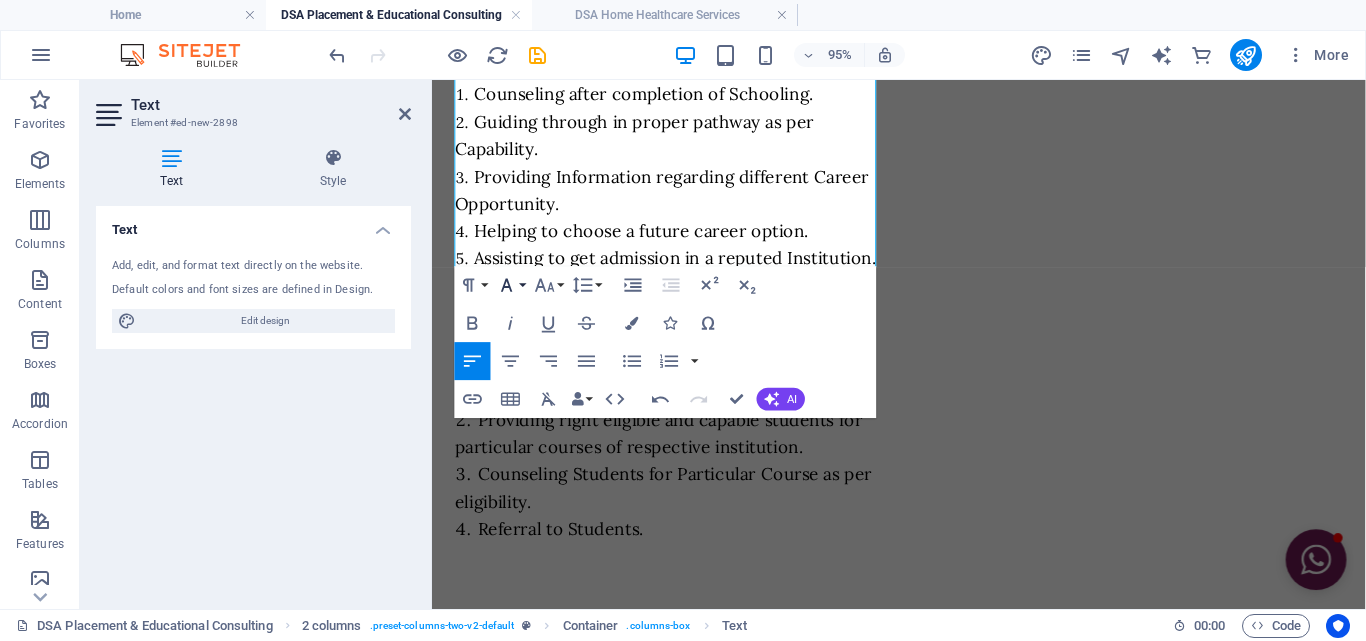 click on "Font Family" at bounding box center [511, 285] 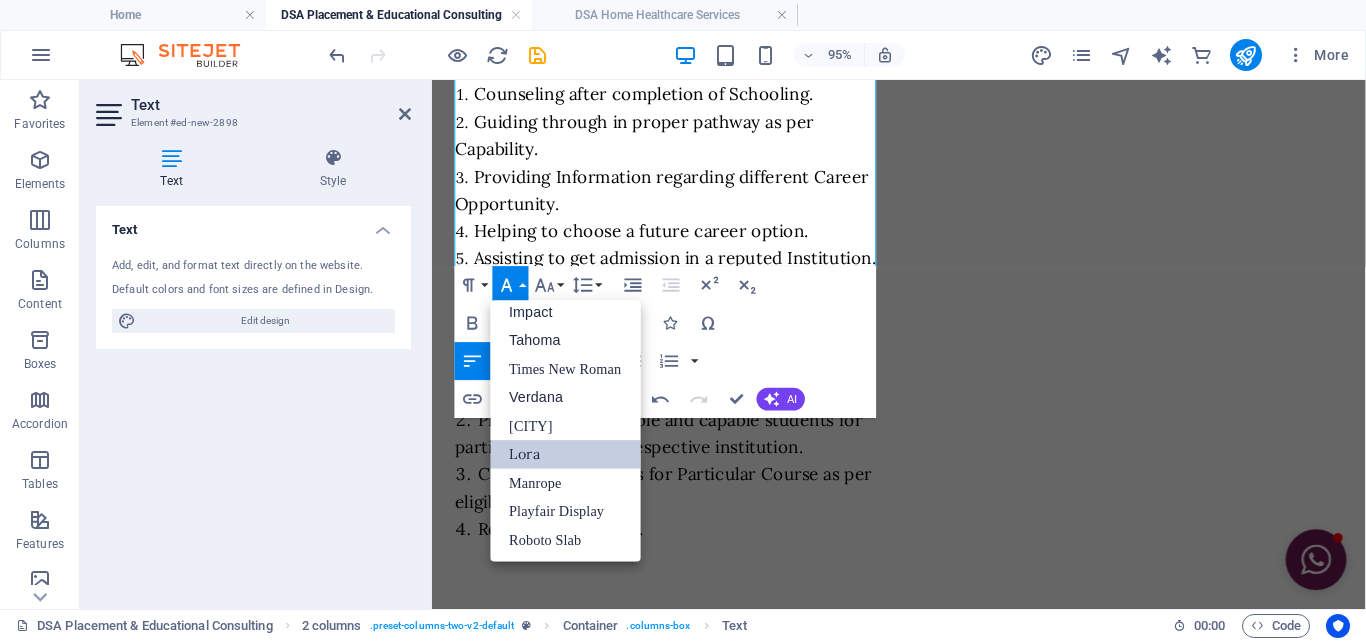 scroll, scrollTop: 71, scrollLeft: 0, axis: vertical 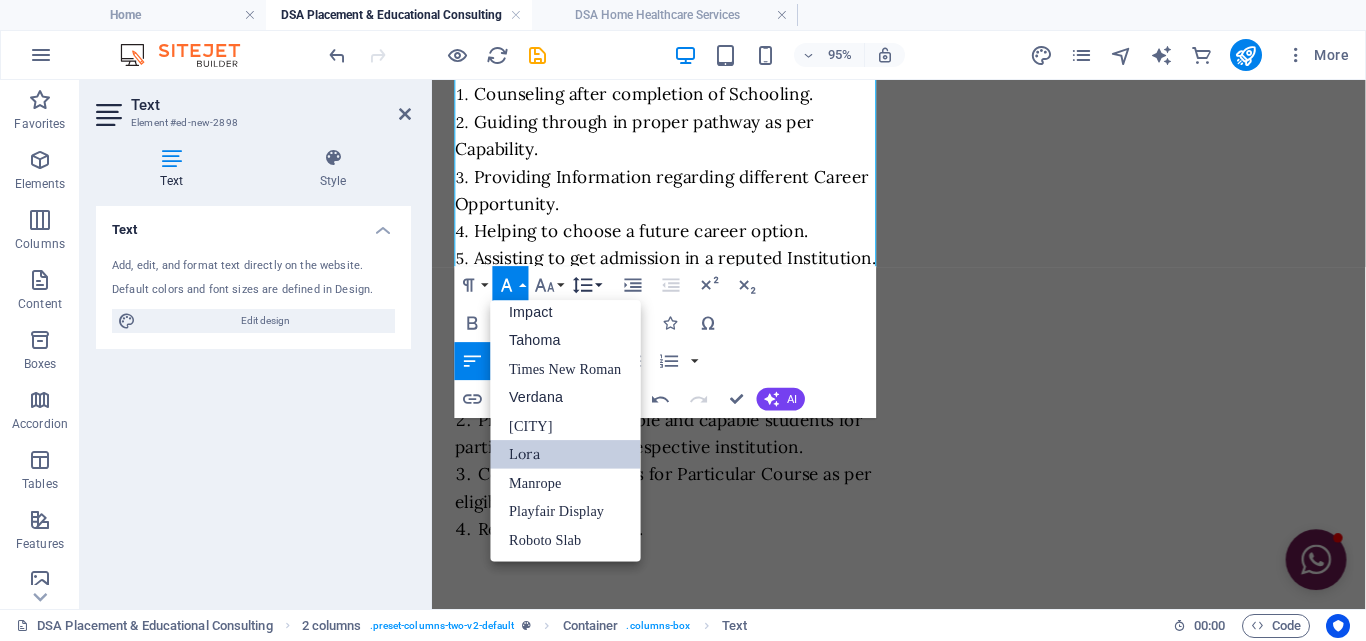 click on "Line Height" at bounding box center (587, 285) 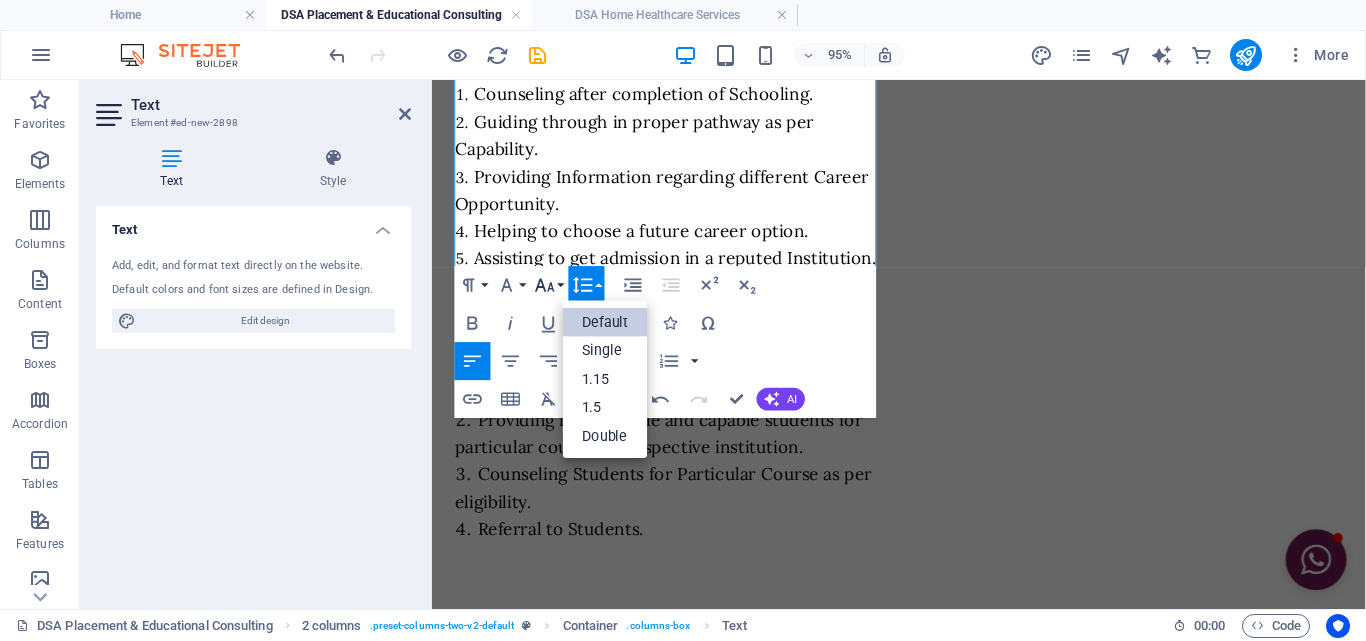 scroll, scrollTop: 0, scrollLeft: 0, axis: both 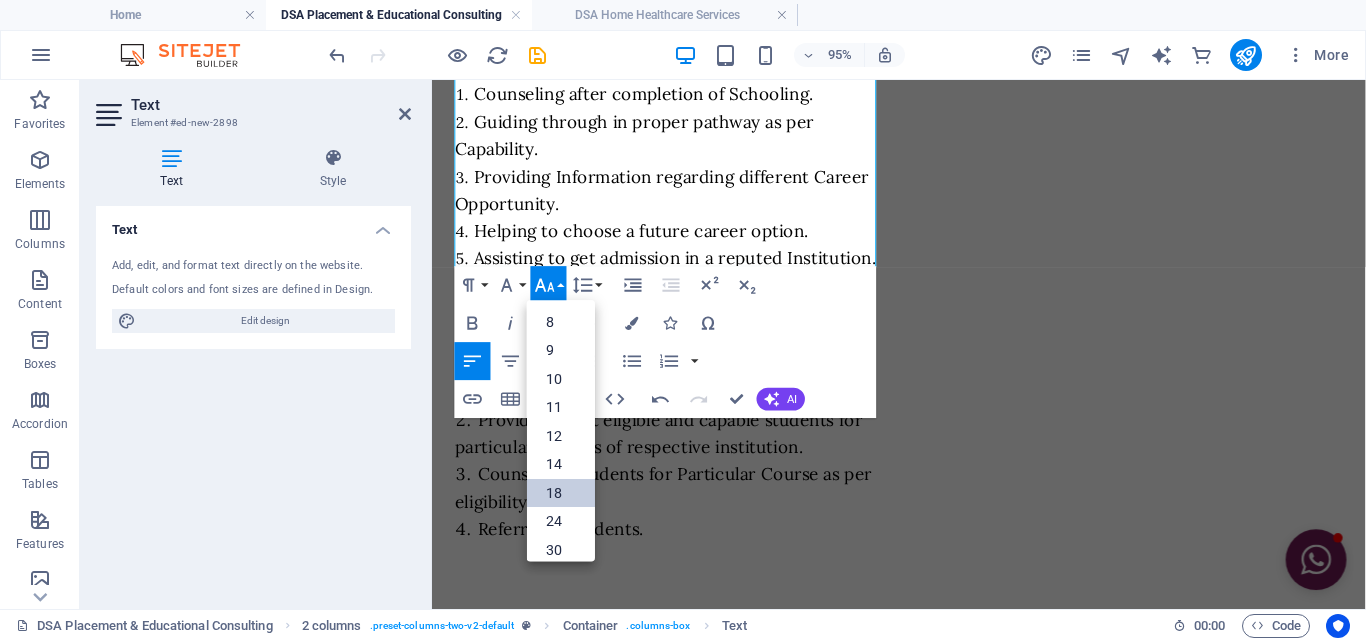click on "18" at bounding box center [561, 493] 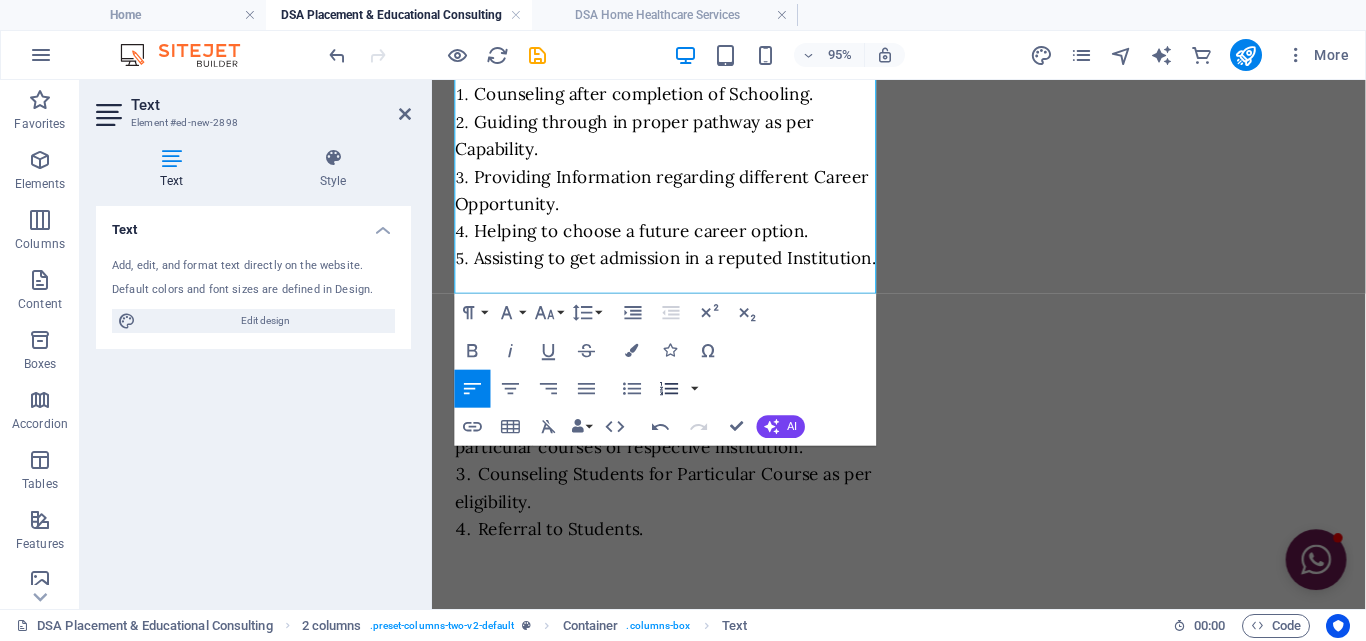click 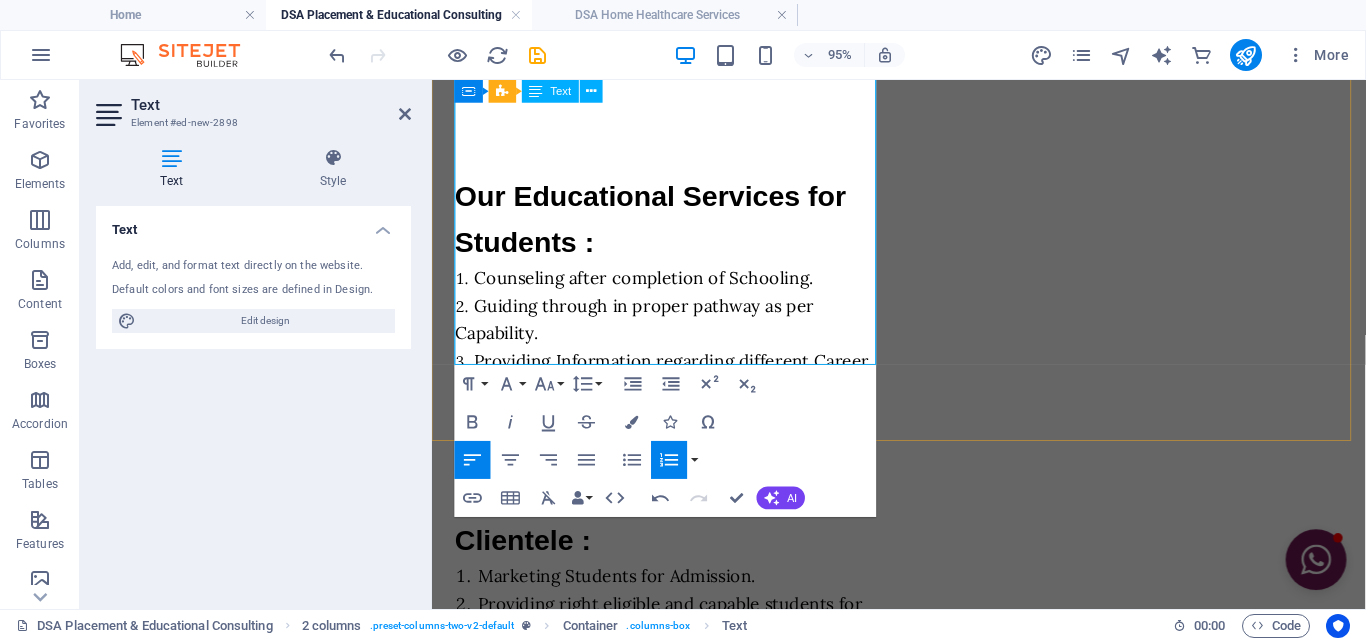 scroll, scrollTop: 2499, scrollLeft: 0, axis: vertical 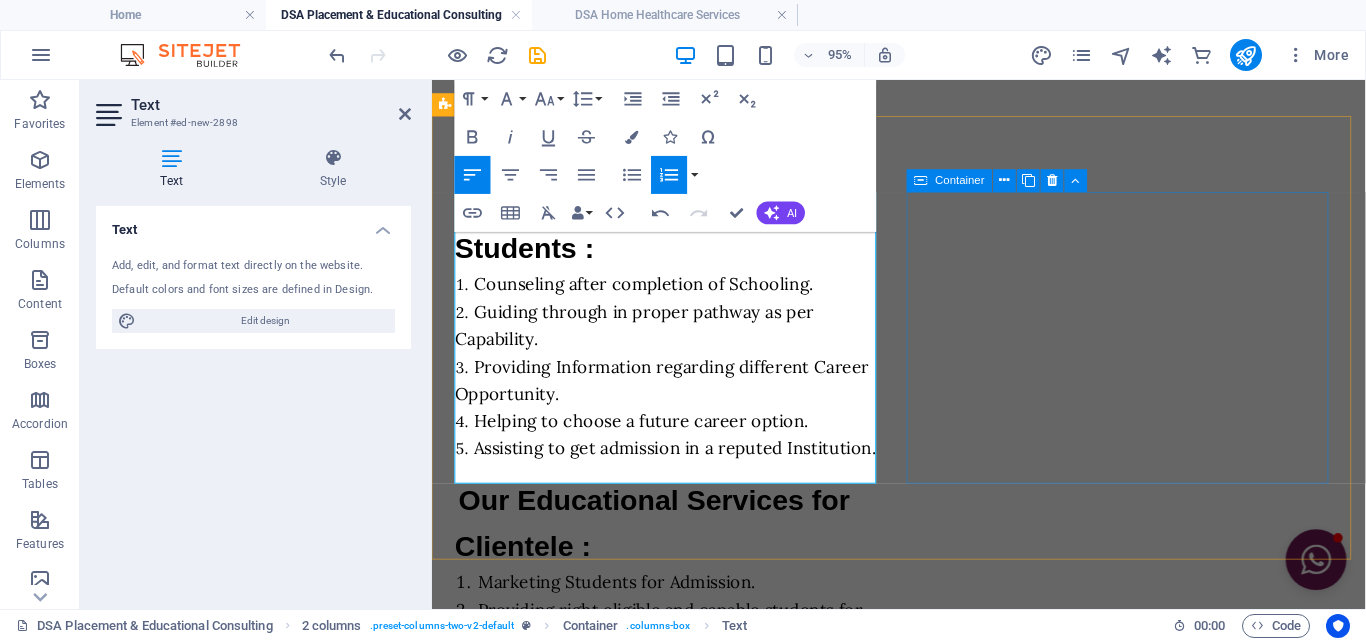 click on "Drop content here or  Add elements  Paste clipboard" at bounding box center [682, 1322] 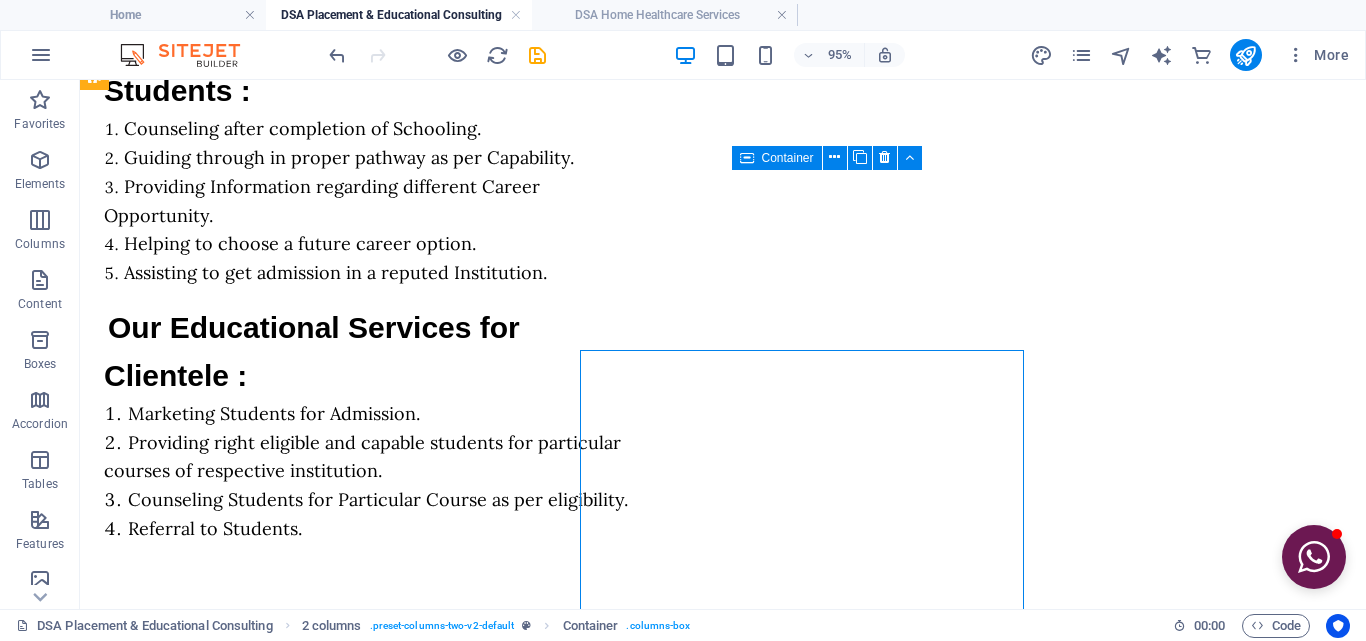scroll, scrollTop: 2347, scrollLeft: 0, axis: vertical 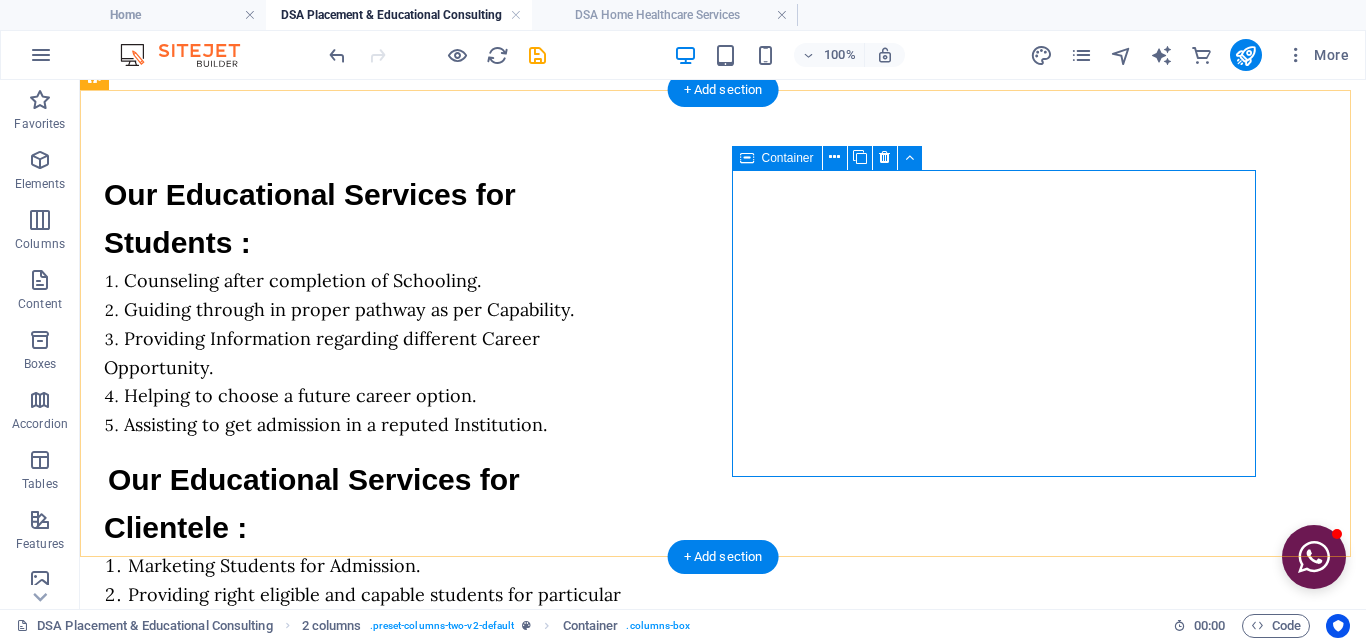 click on "Add elements" at bounding box center (307, 1280) 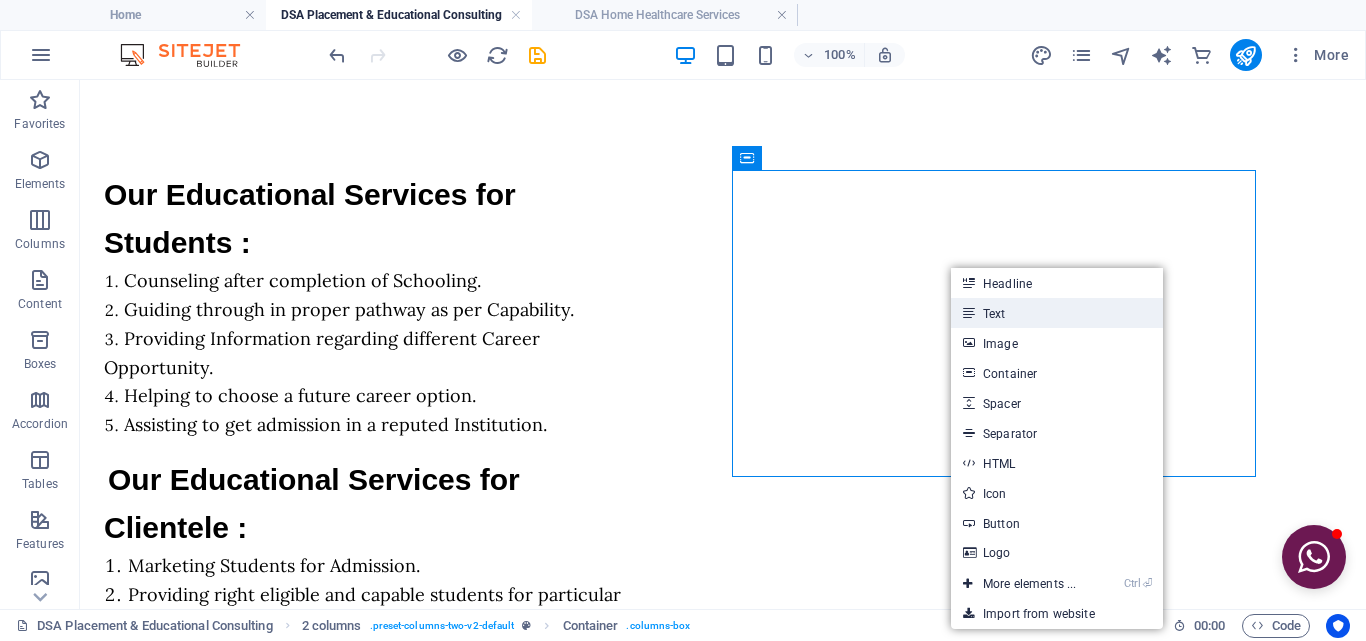 click on "Text" at bounding box center (1057, 313) 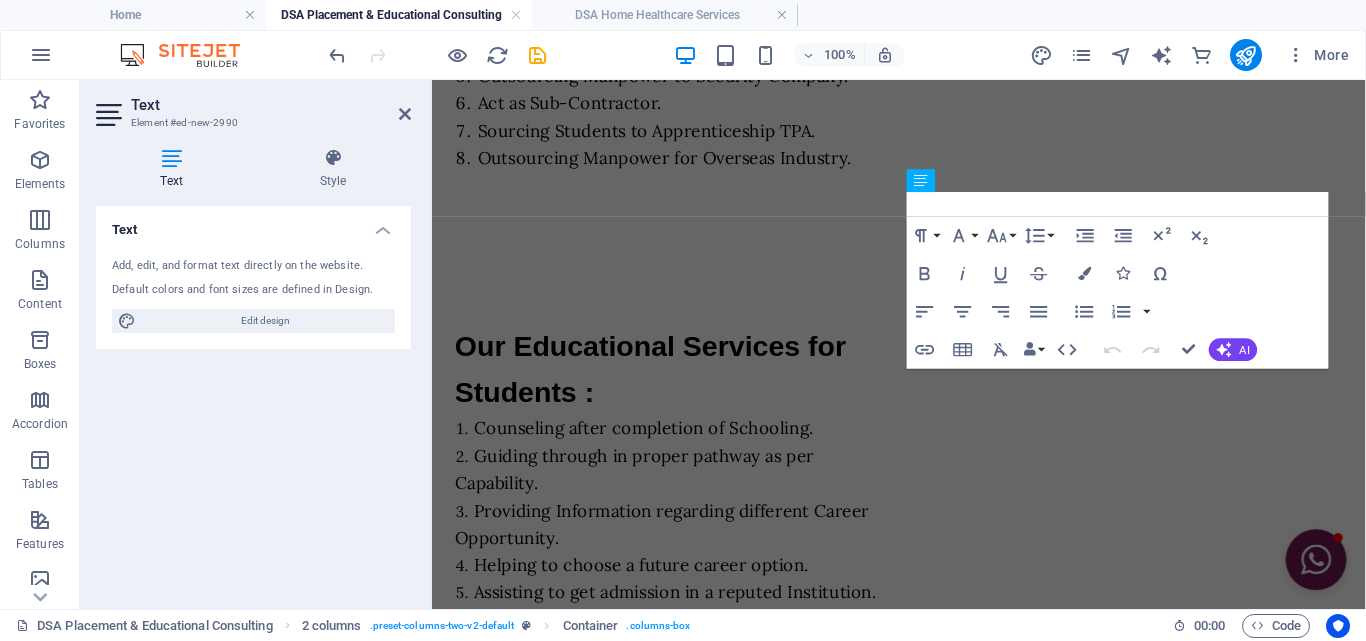 scroll, scrollTop: 2499, scrollLeft: 0, axis: vertical 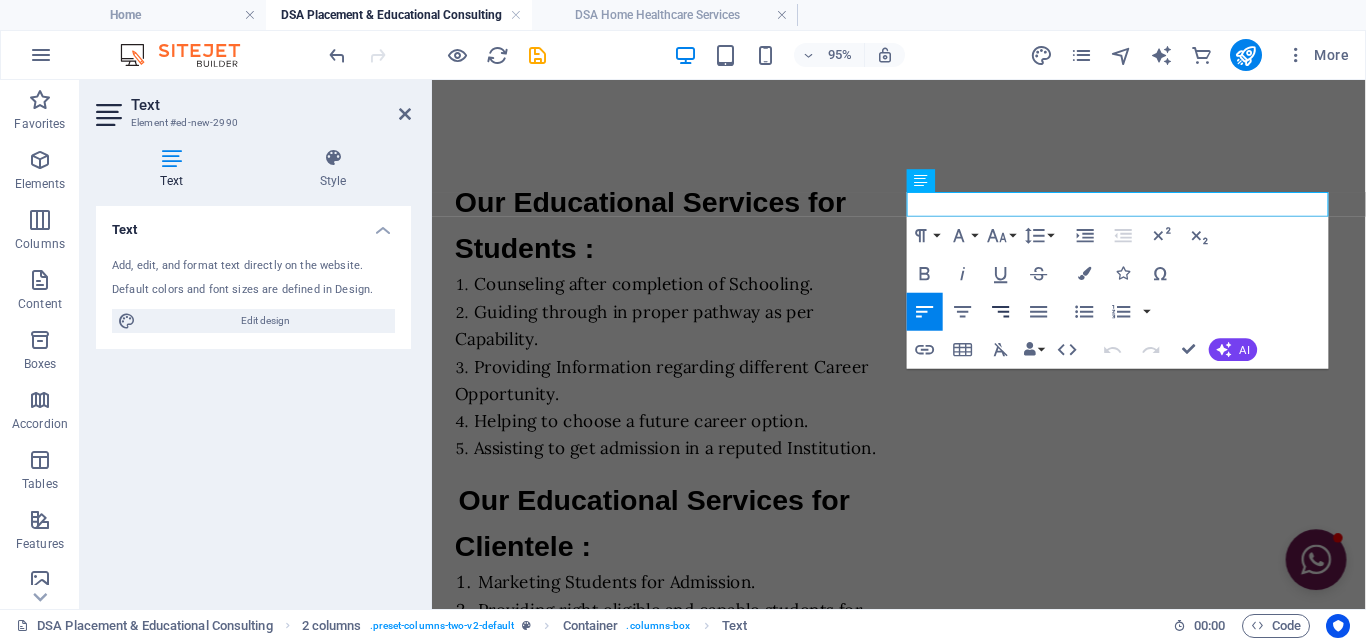 type 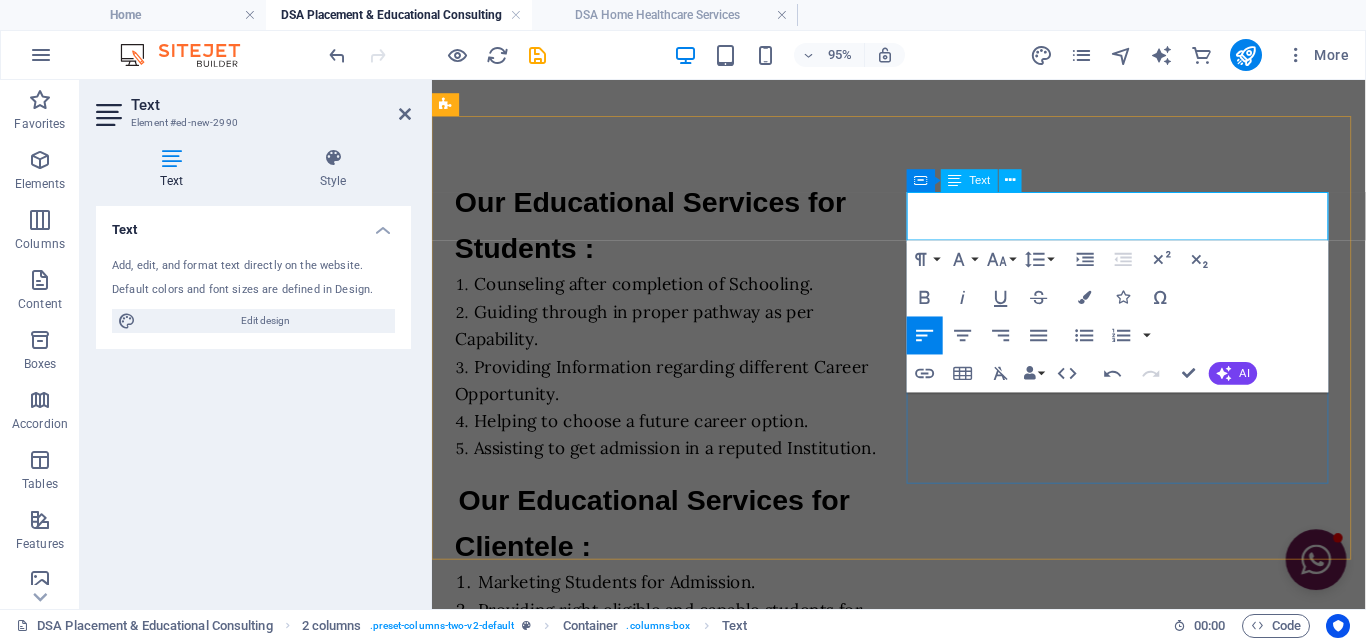 click at bounding box center [682, 1290] 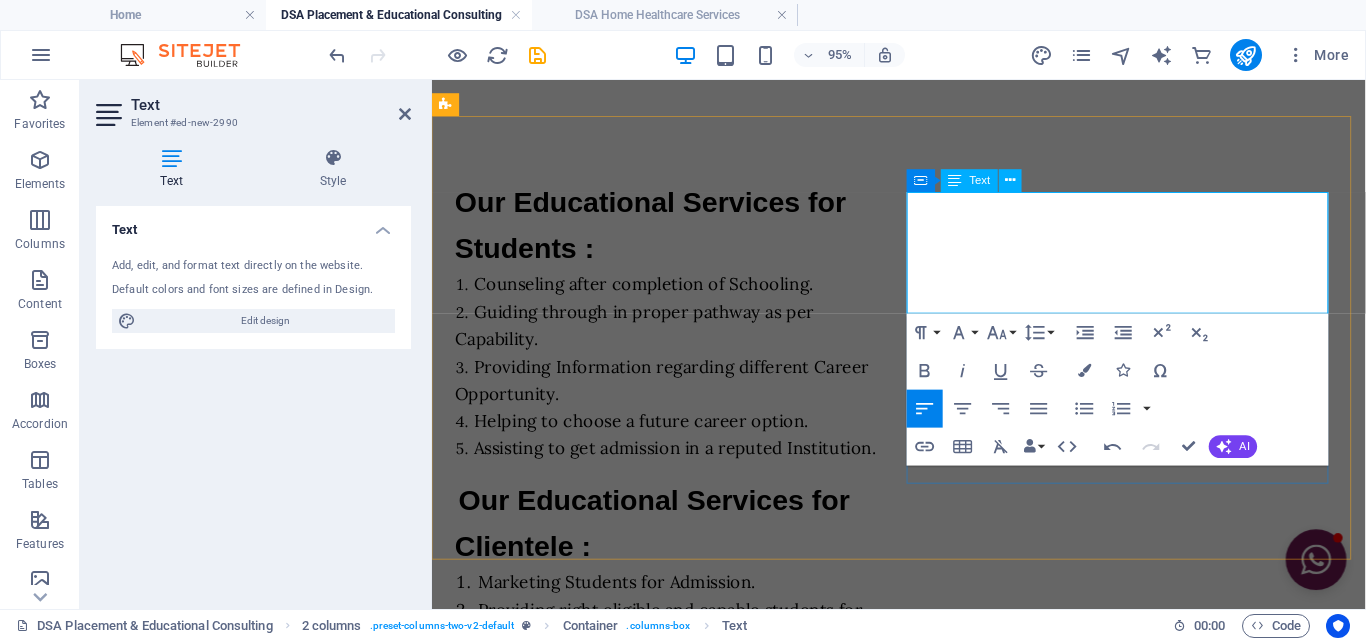 click on "Our Educational Verticals : Engineering & Technology Para-Medical & Nursing Management Study Professional Courses" at bounding box center (682, 1315) 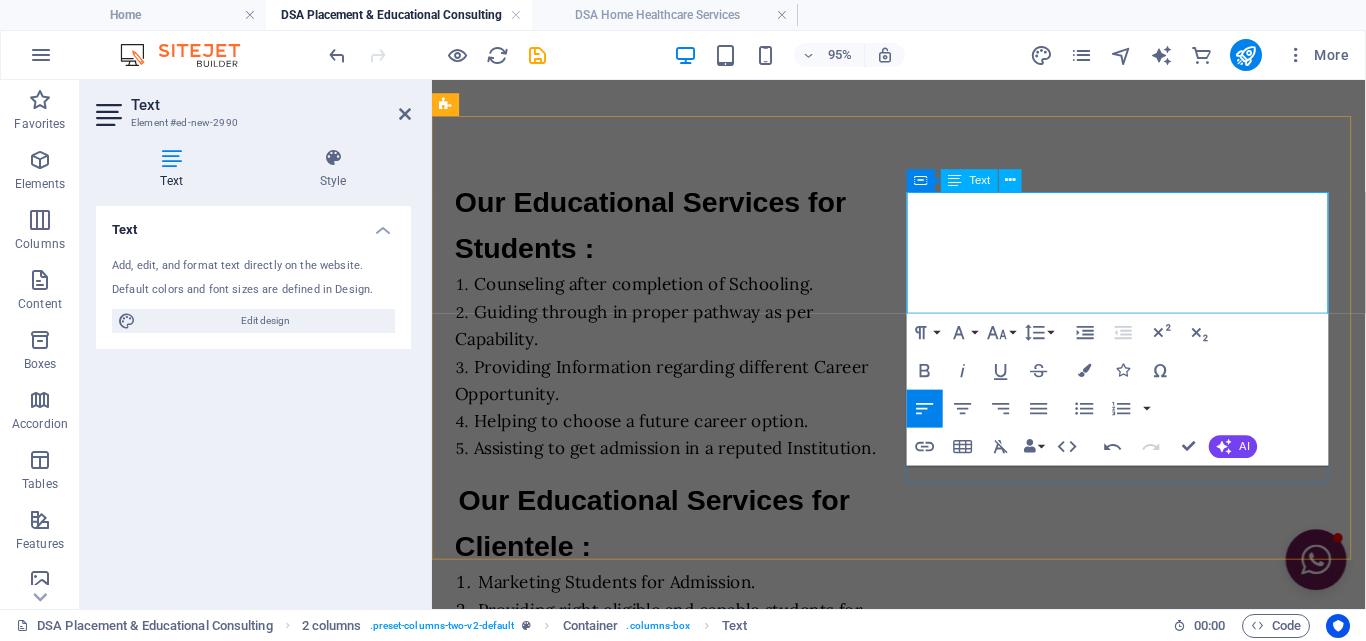 click on "Our Educational Verticals : Engineering & Technology Para-Medical & Nursing Management Study Professional Courses" at bounding box center (682, 1315) 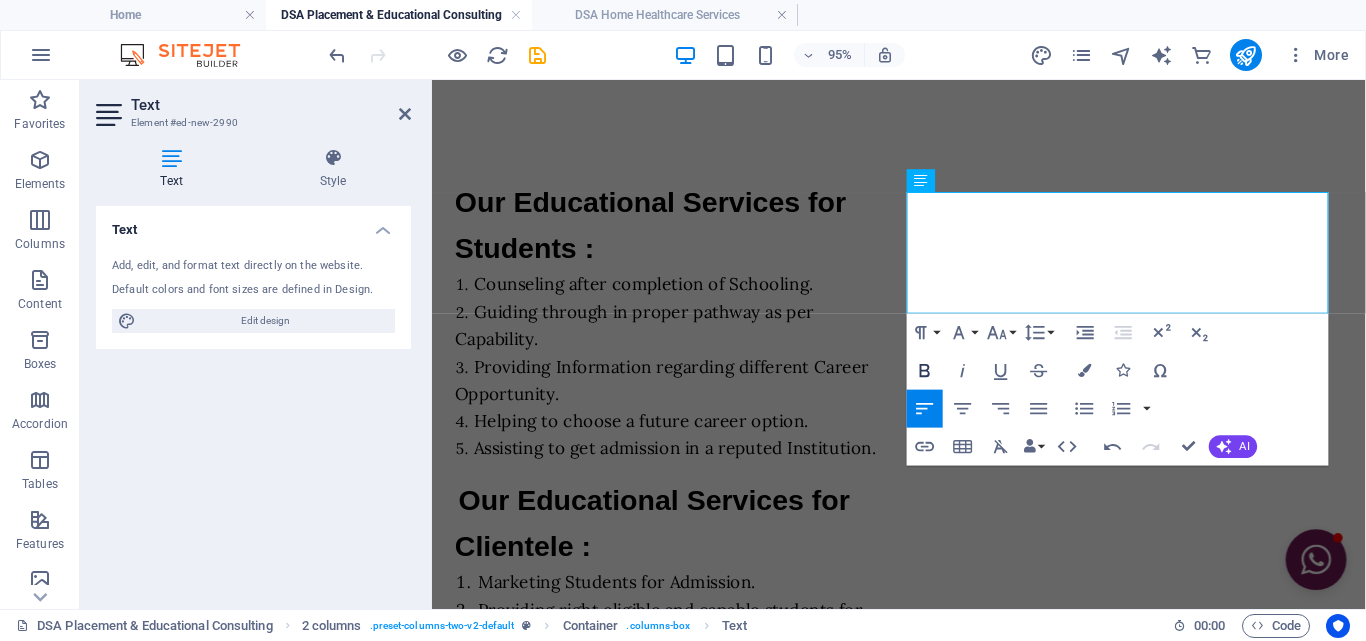 click 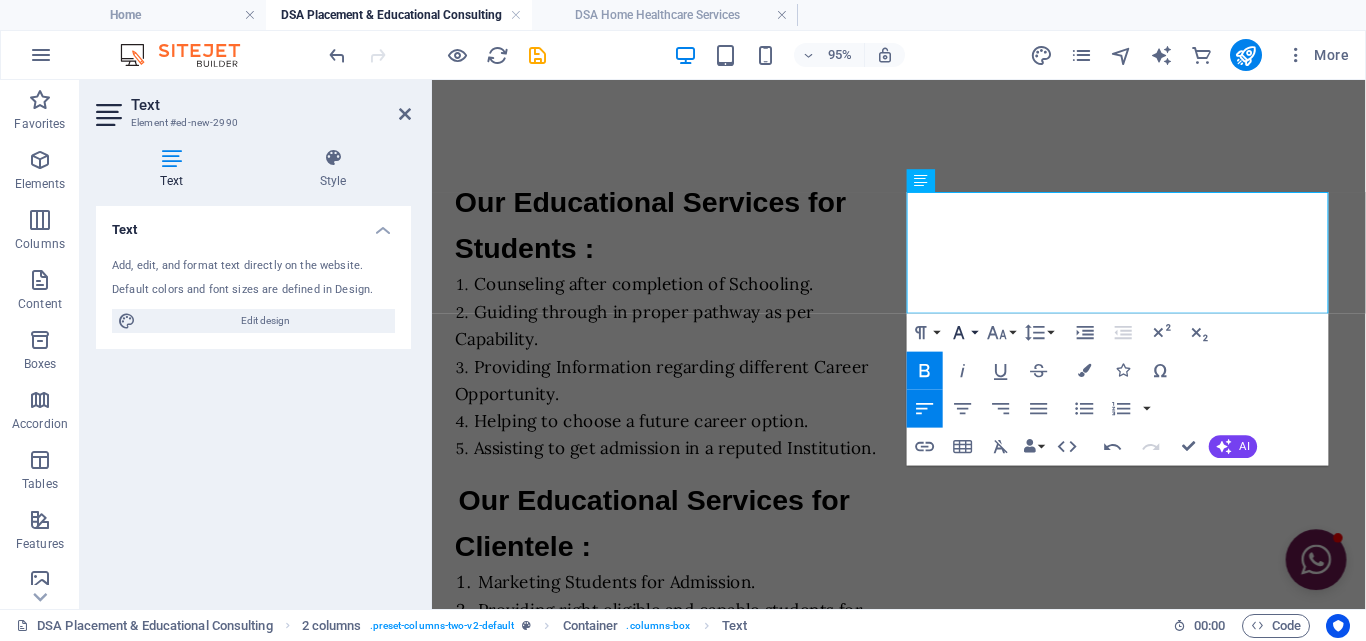 click on "Font Family" at bounding box center [963, 333] 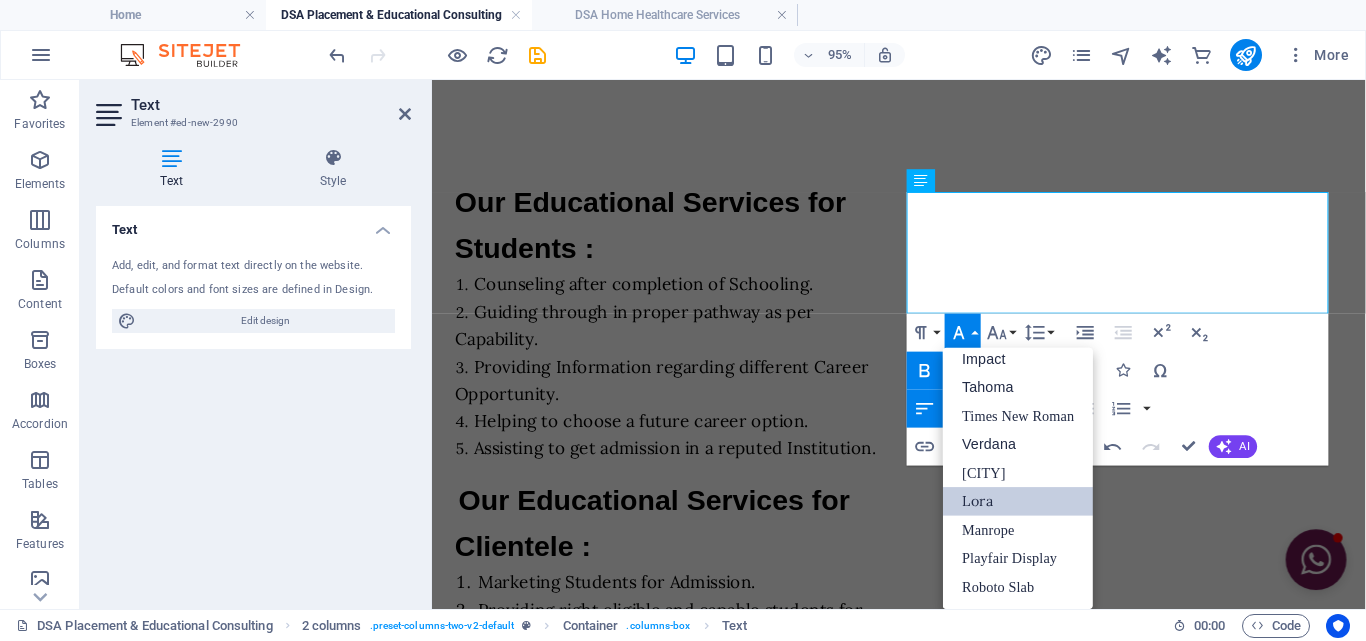 scroll, scrollTop: 71, scrollLeft: 0, axis: vertical 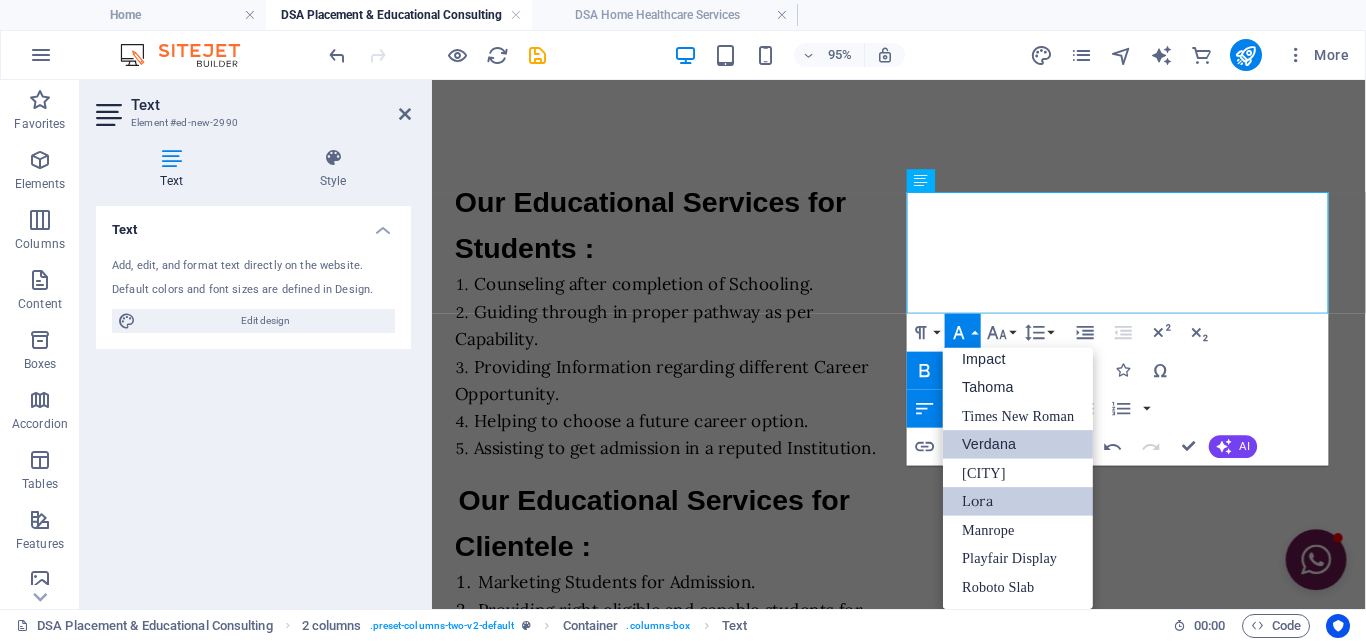 click on "Verdana" at bounding box center (1018, 445) 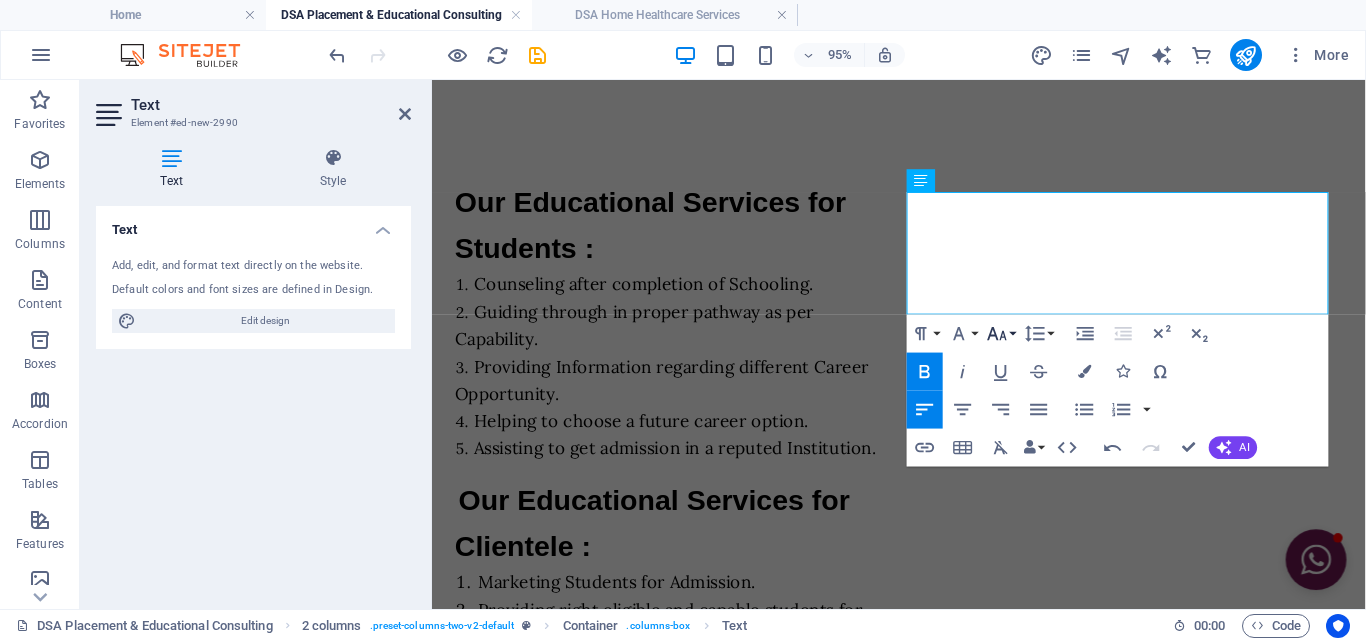 click on "Font Size" at bounding box center (1001, 334) 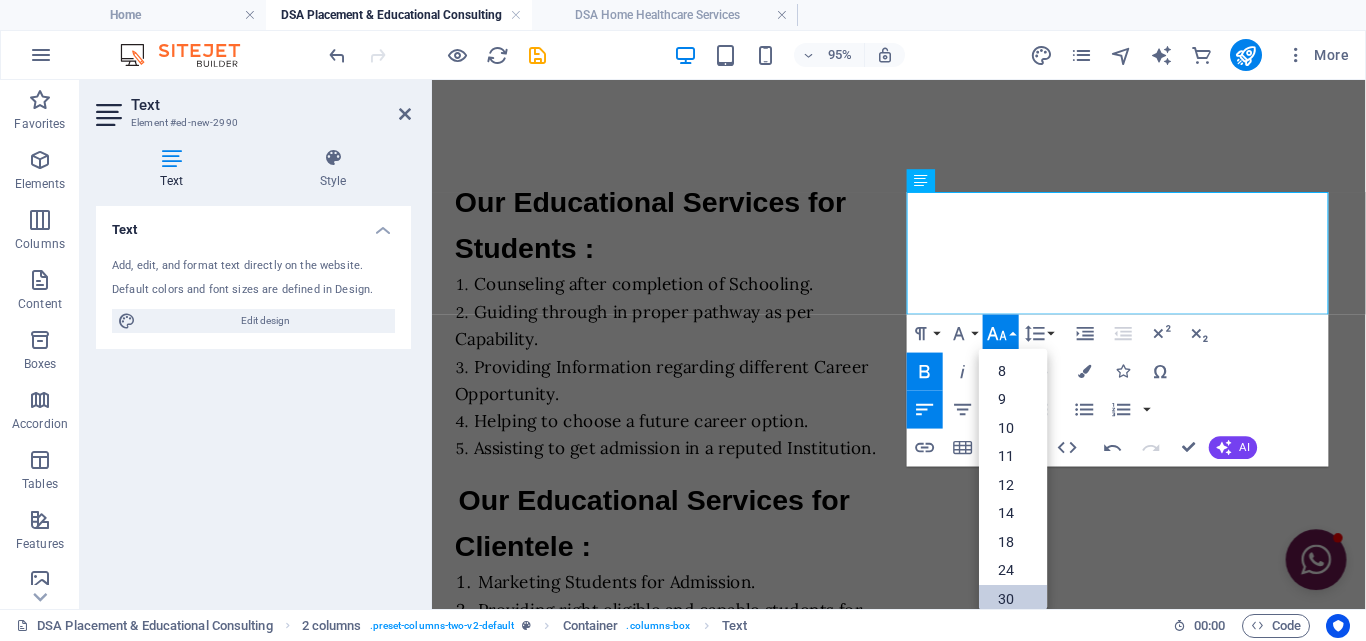 click on "30" at bounding box center (1013, 599) 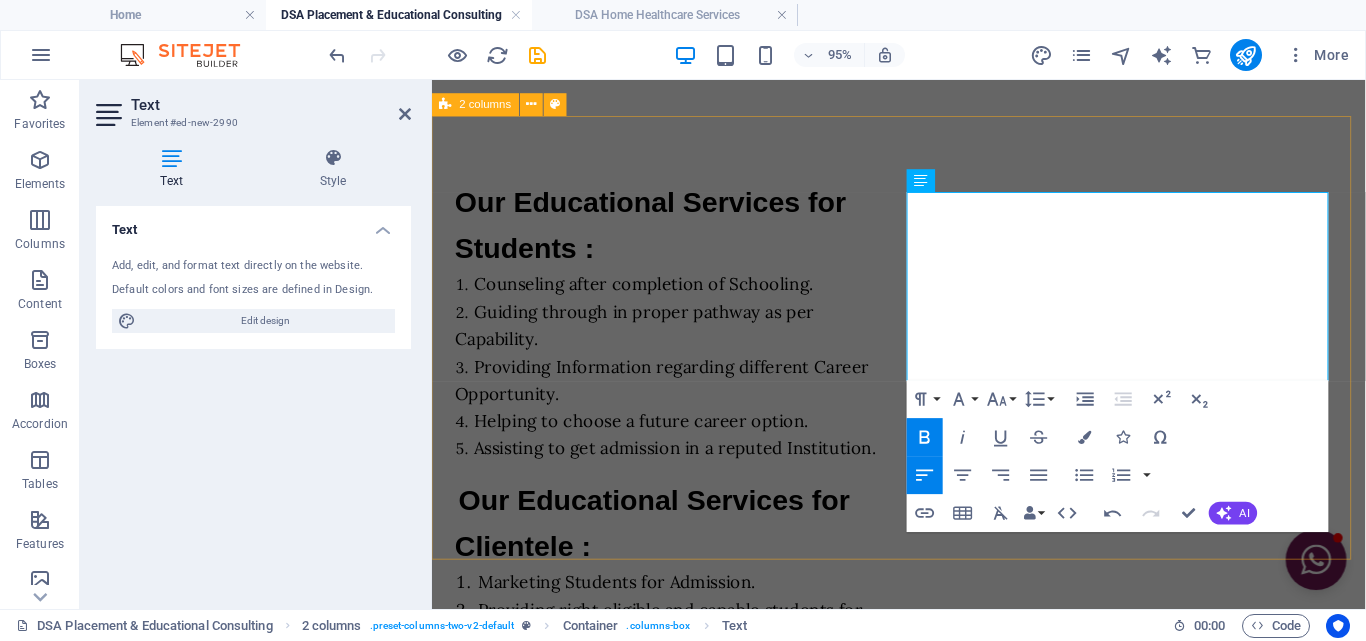 drag, startPoint x: 1117, startPoint y: 378, endPoint x: 927, endPoint y: 312, distance: 201.13676 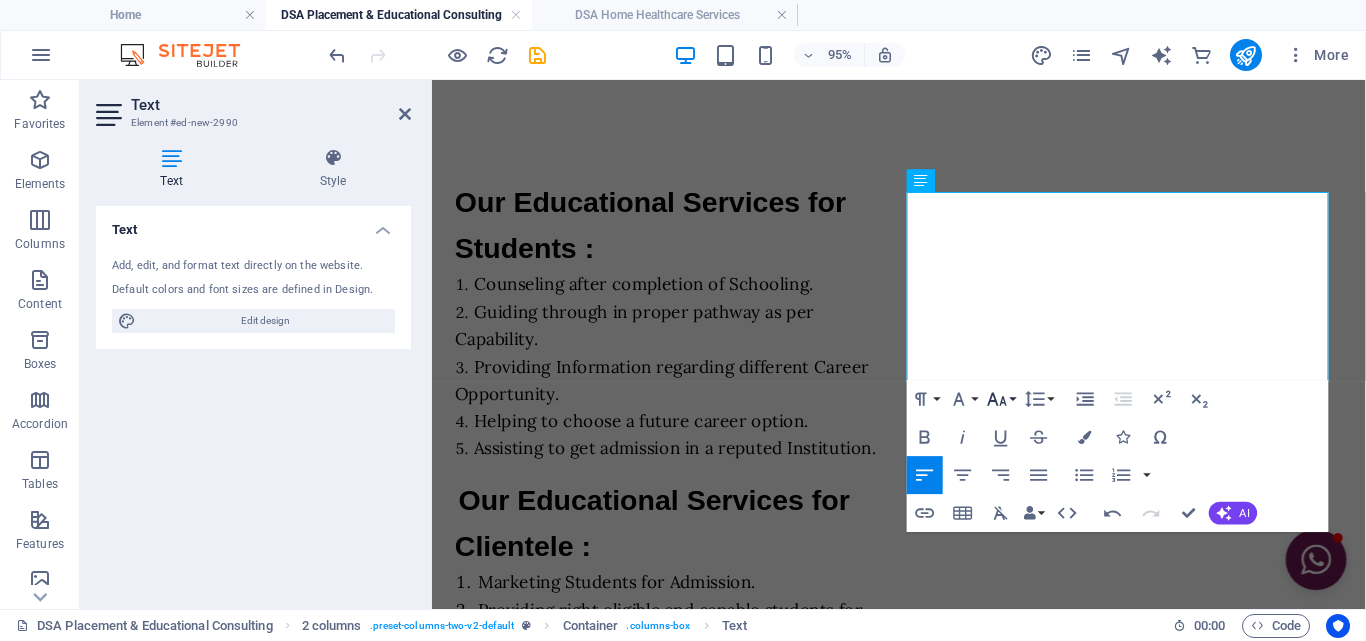 click on "Font Size" at bounding box center (1001, 399) 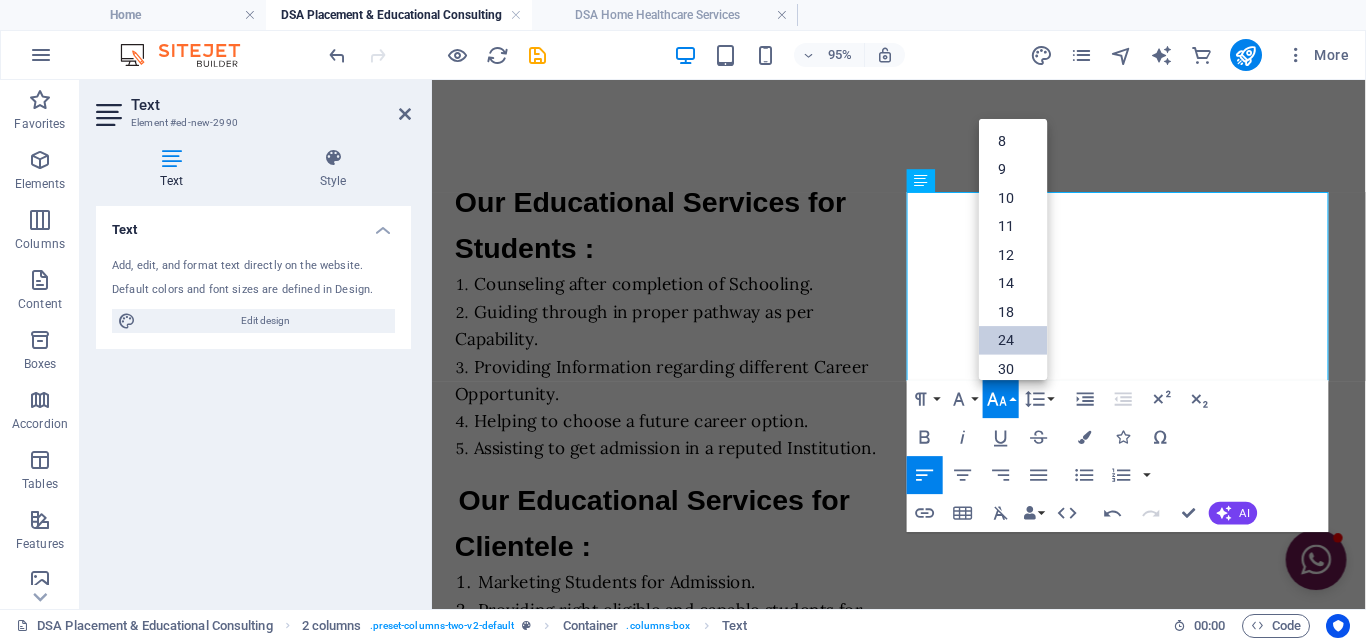 click on "24" at bounding box center [1013, 340] 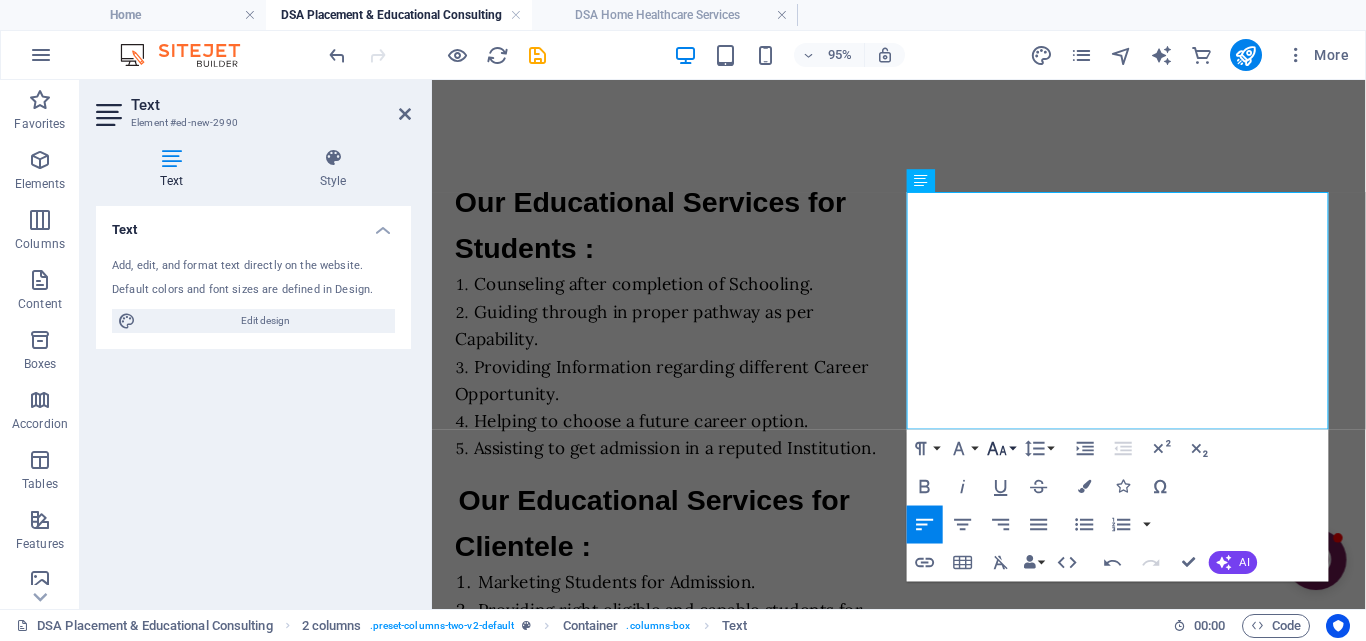 click on "Font Size" at bounding box center [1001, 449] 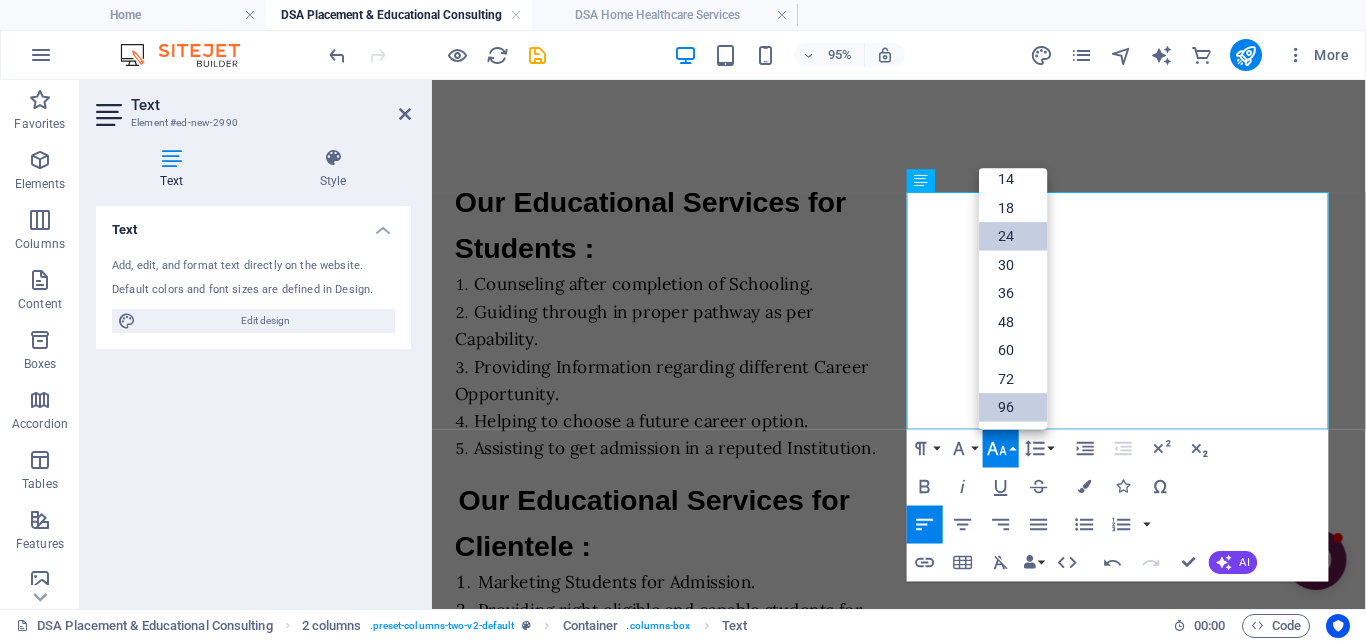 scroll, scrollTop: 161, scrollLeft: 0, axis: vertical 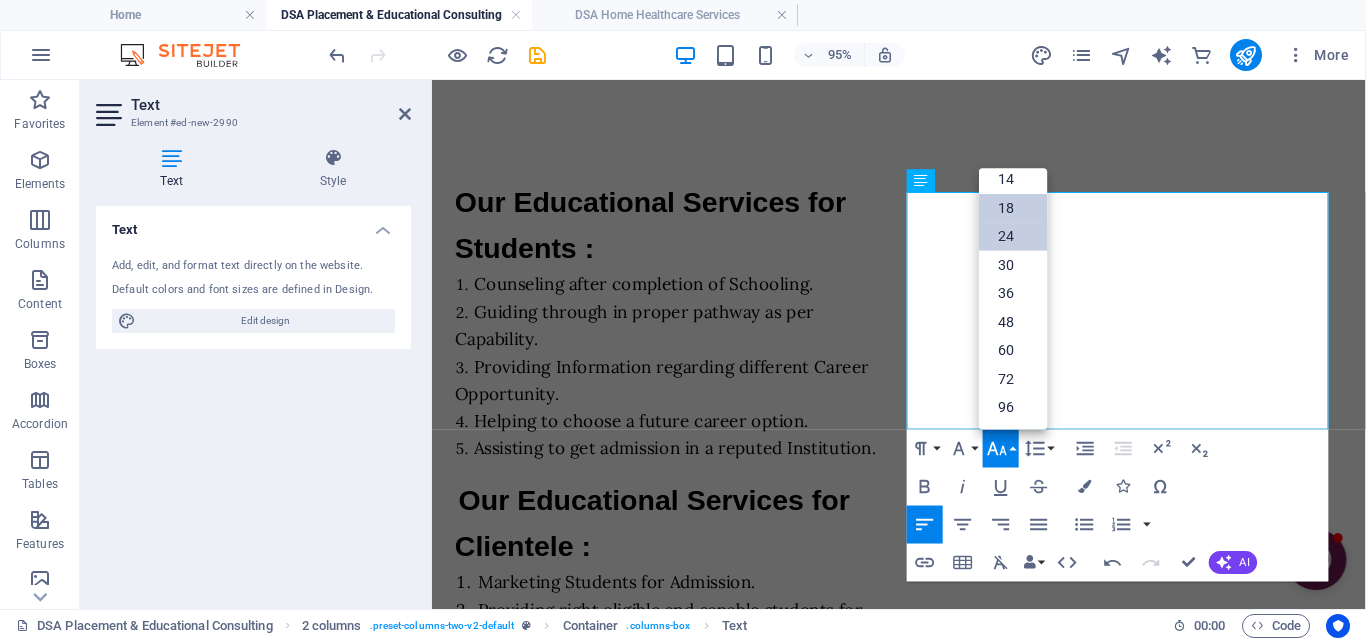 click on "18" at bounding box center (1013, 208) 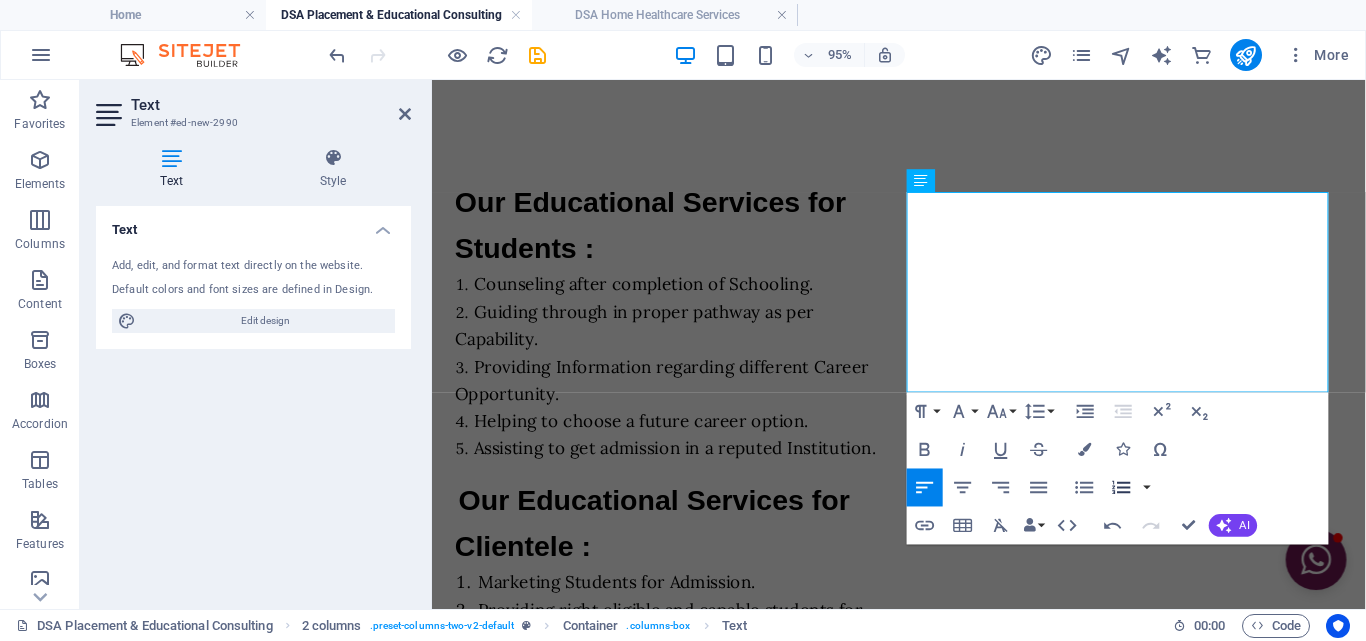 click 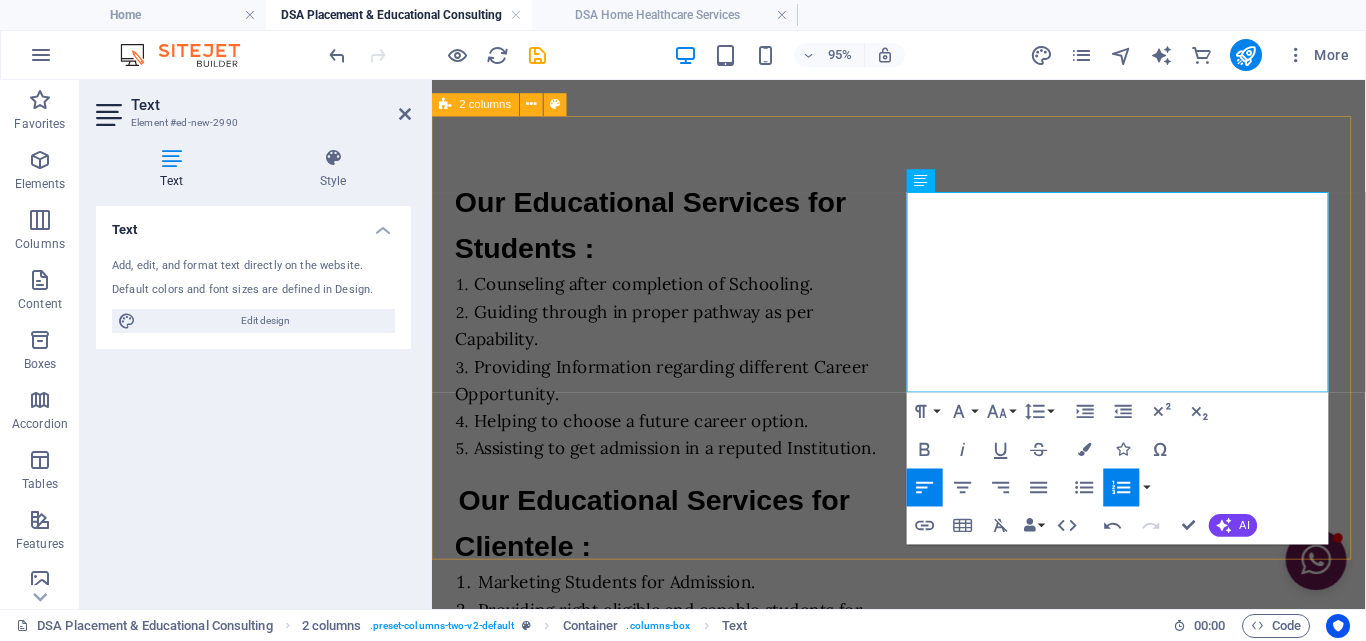 click on "Our Placement Verticals : Engineering Placement Technical Placement Industrial Placement Constructional Placement Banking Sales Placement Nursing & Para-Medical Placement Hotel Industry Placement General Placement Overseas Placement Our Educational Verticals : Engineering & Technology Para-Medical & Nursing Management Study Professional Courses" at bounding box center [923, 1171] 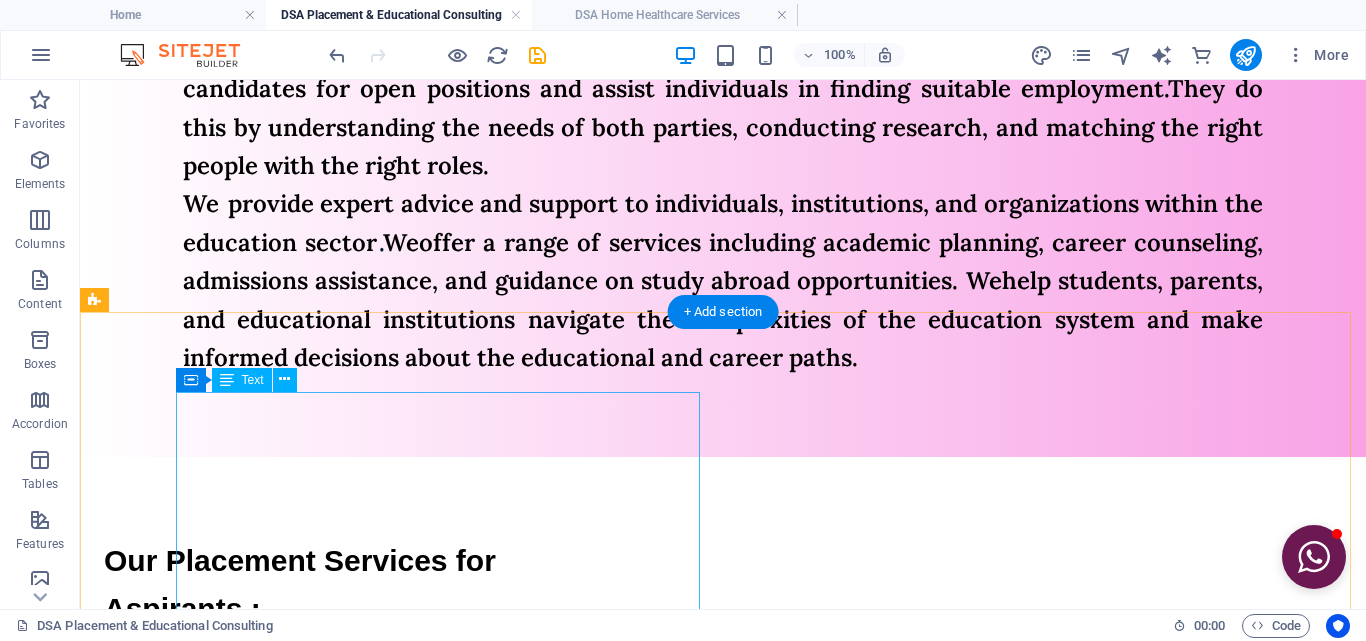 scroll, scrollTop: 800, scrollLeft: 0, axis: vertical 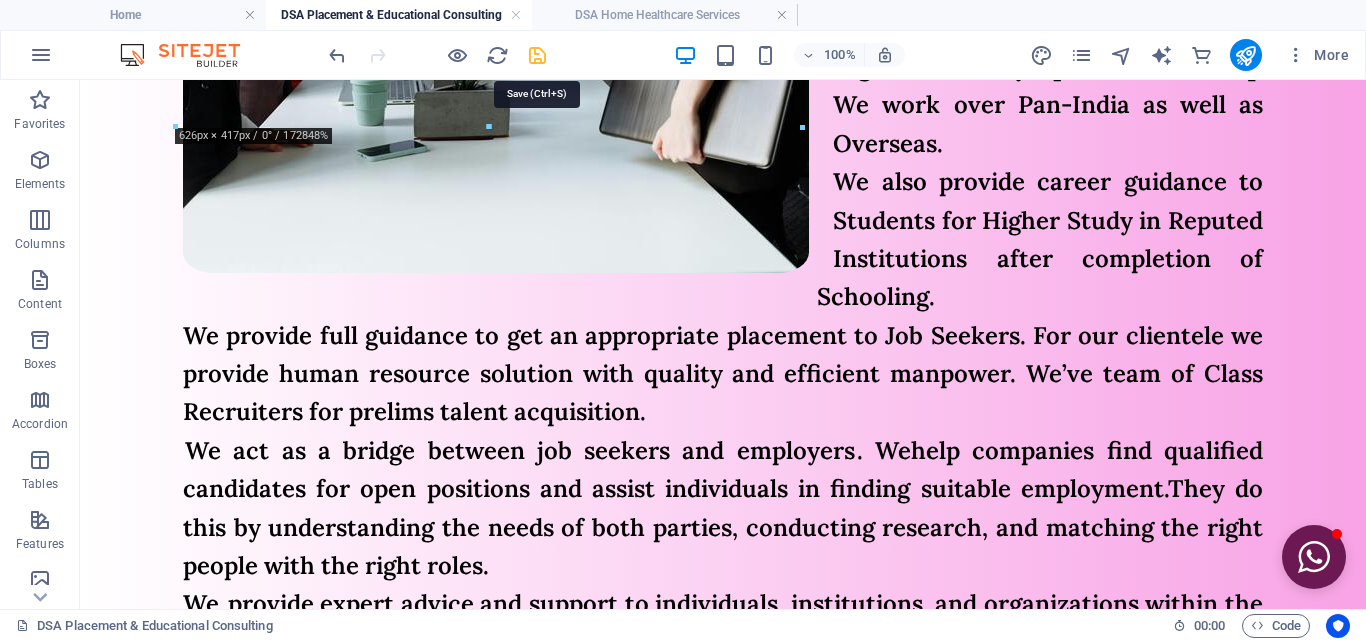 click at bounding box center [537, 55] 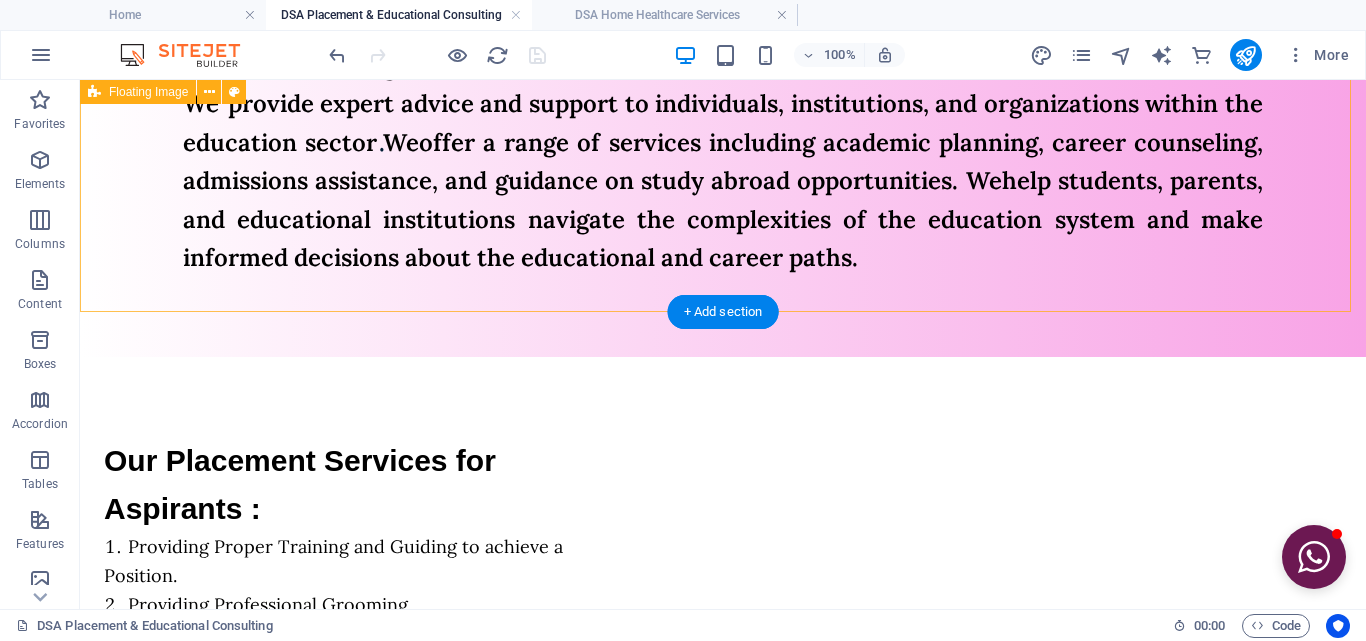 scroll, scrollTop: 1200, scrollLeft: 0, axis: vertical 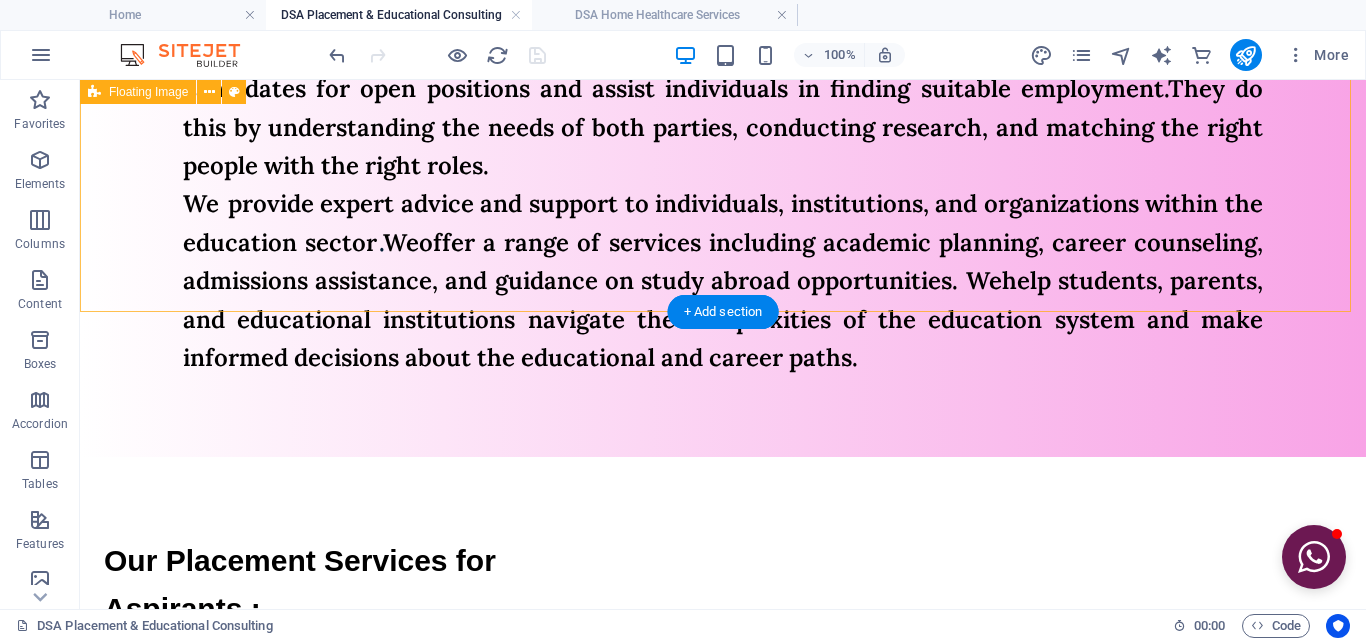 click on "DSA Placement & Educational Consulting We are Placement & Educational Consultancy located in [CITY], [STATE]. We are in the field of recruitment and career guidance since [YEAR]. We are certified organisation by [ORGANIZATION]. We work over Pan-India as well as Overseas. We also provide career guidance to Students for Higher Study in Reputed Institutions after completion of Schooling. We provide full guidance to get an appropriate placement to Job Seekers. For our clientele we provide human resource solution with quality and efficient manpower. We’ve team of Class Recruiters for prelims talent acquisition. We act as a bridge between job seekers and employers . We help companies find qualified candidates for open positions and assist individuals in finding suitable employment. They do this by understanding the needs of both parties, conducting research, and matching the right people with the right roles. We provide expert advice and support to individuals, institutions, and organizations within the education sector ." at bounding box center [723, -127] 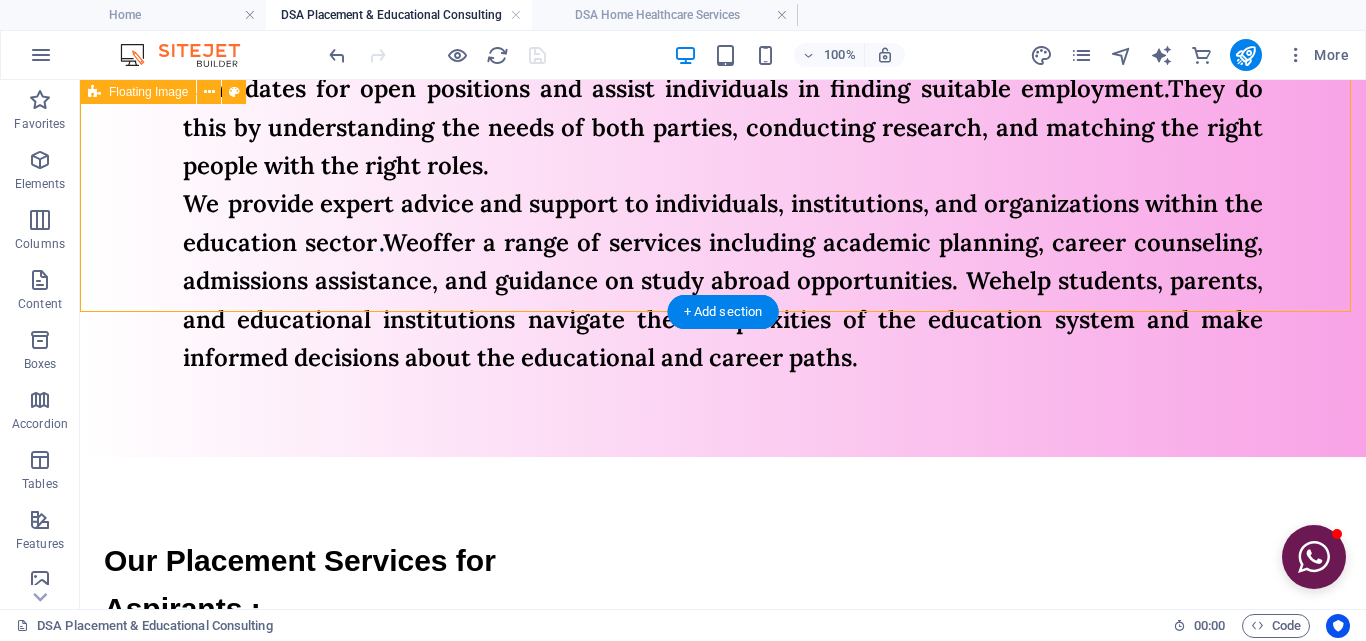 click on "DSA Placement & Educational Consulting We are Placement & Educational Consultancy located in [CITY], [STATE]. We are in the field of recruitment and career guidance since [YEAR]. We are certified organisation by [ORGANIZATION]. We work over Pan-India as well as Overseas. We also provide career guidance to Students for Higher Study in Reputed Institutions after completion of Schooling. We provide full guidance to get an appropriate placement to Job Seekers. For our clientele we provide human resource solution with quality and efficient manpower. We’ve team of Class Recruiters for prelims talent acquisition. We act as a bridge between job seekers and employers . We help companies find qualified candidates for open positions and assist individuals in finding suitable employment. They do this by understanding the needs of both parties, conducting research, and matching the right people with the right roles. We provide expert advice and support to individuals, institutions, and organizations within the education sector ." at bounding box center (723, -127) 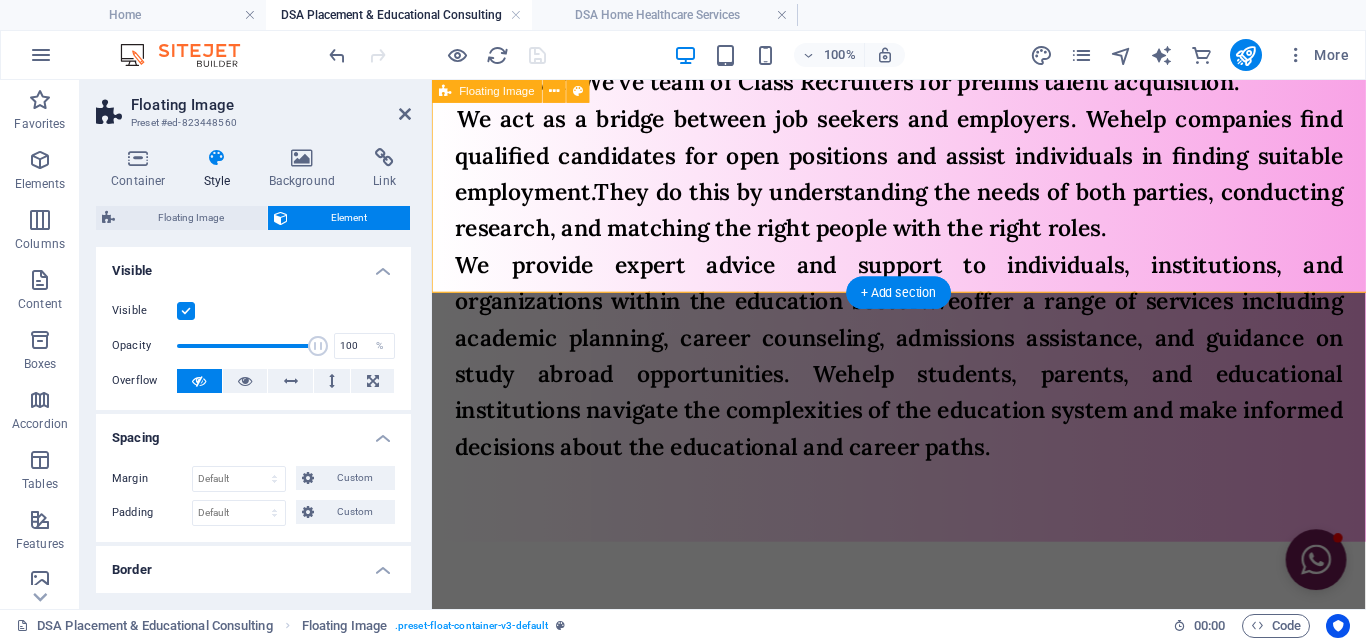 scroll, scrollTop: 1208, scrollLeft: 0, axis: vertical 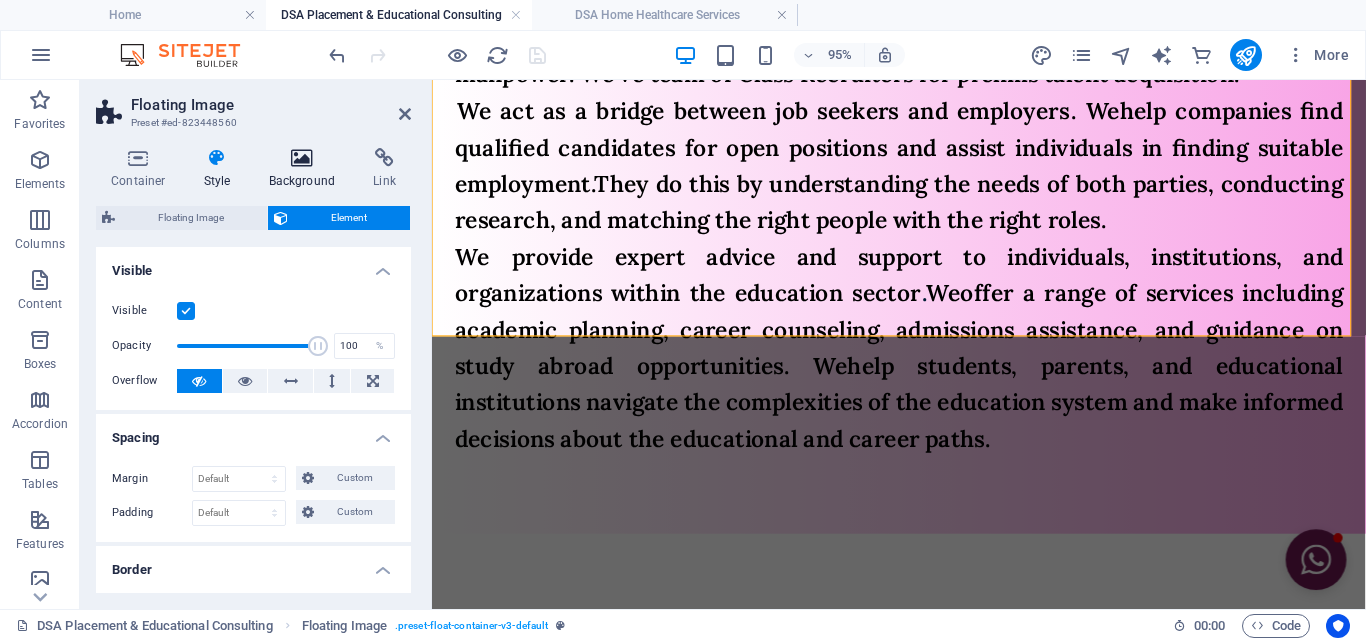 click on "Background" at bounding box center (306, 169) 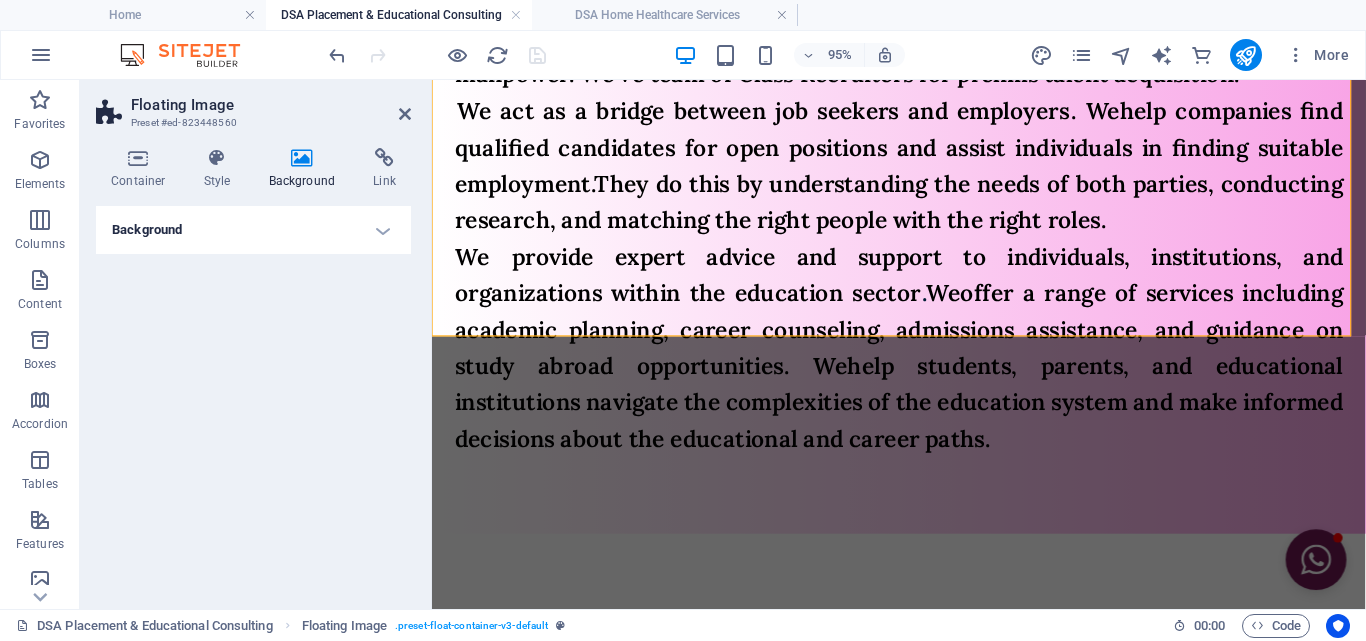 click on "Background" at bounding box center [253, 230] 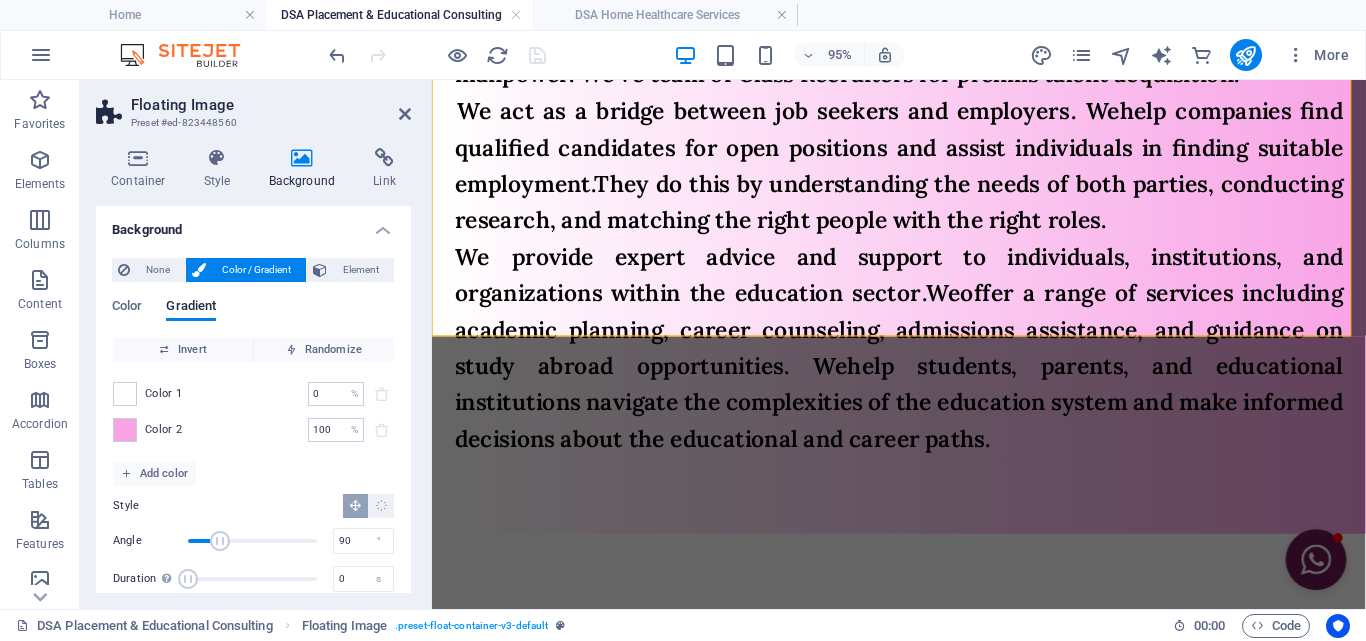 click at bounding box center (125, 430) 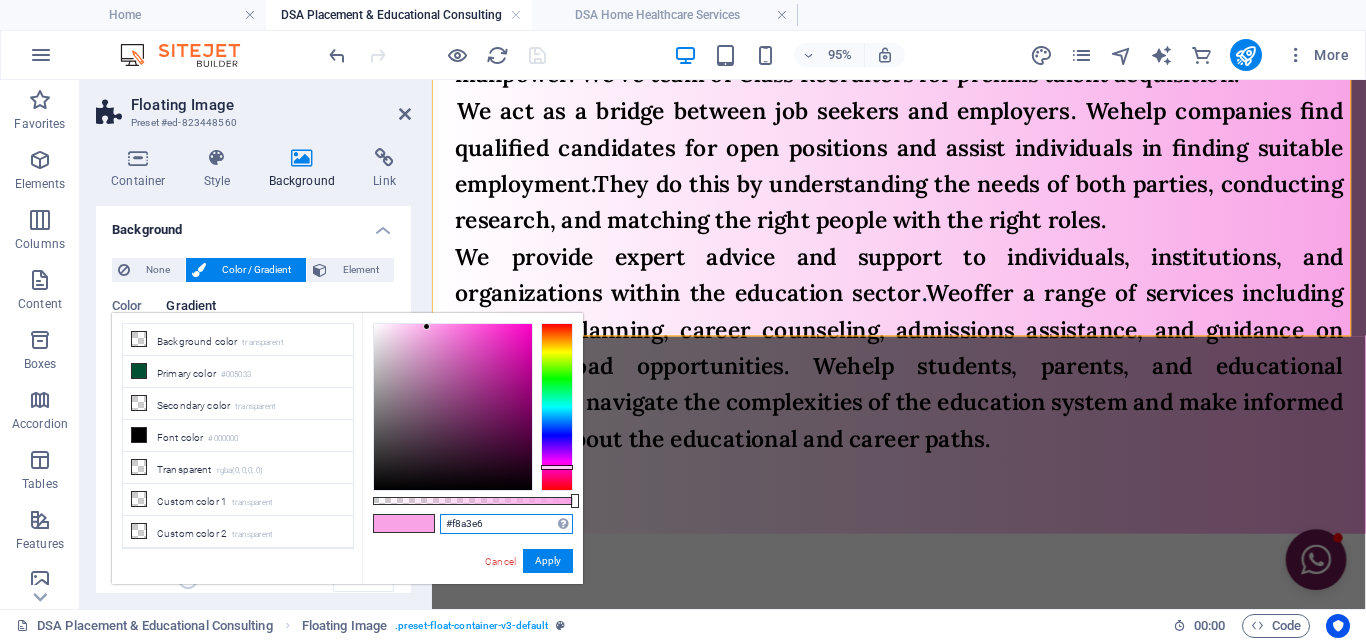 click on "#f8a3e6" at bounding box center [506, 524] 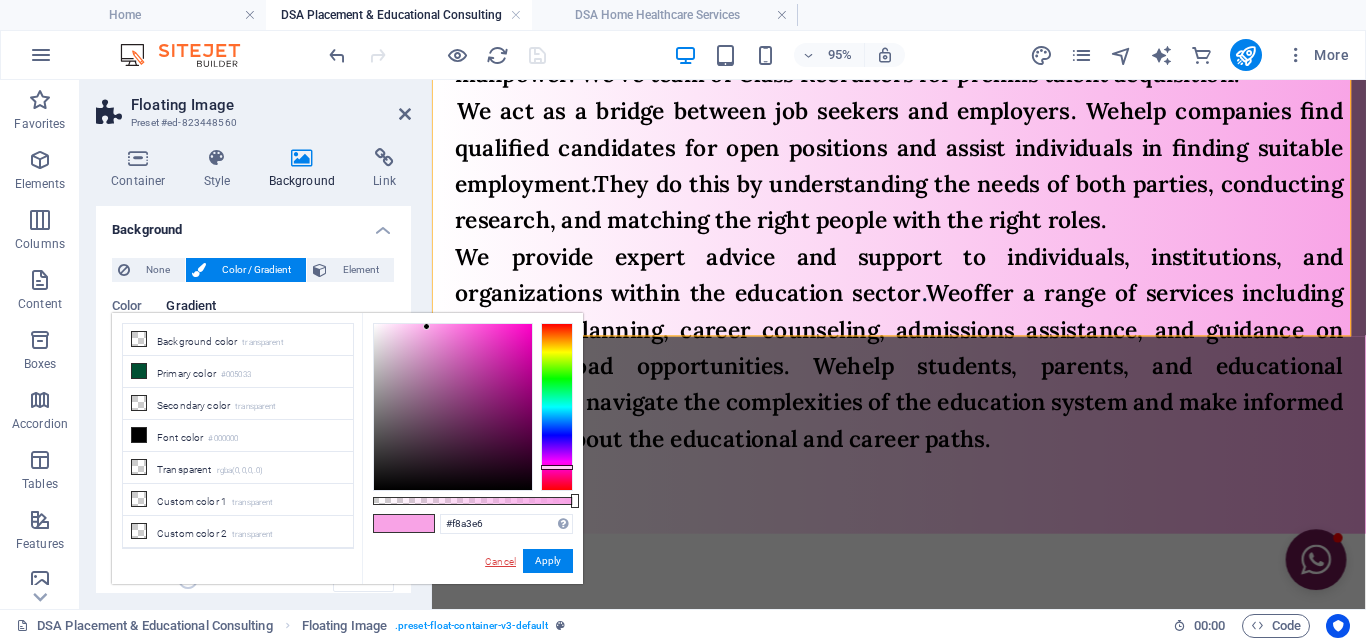 click on "Cancel" at bounding box center [500, 561] 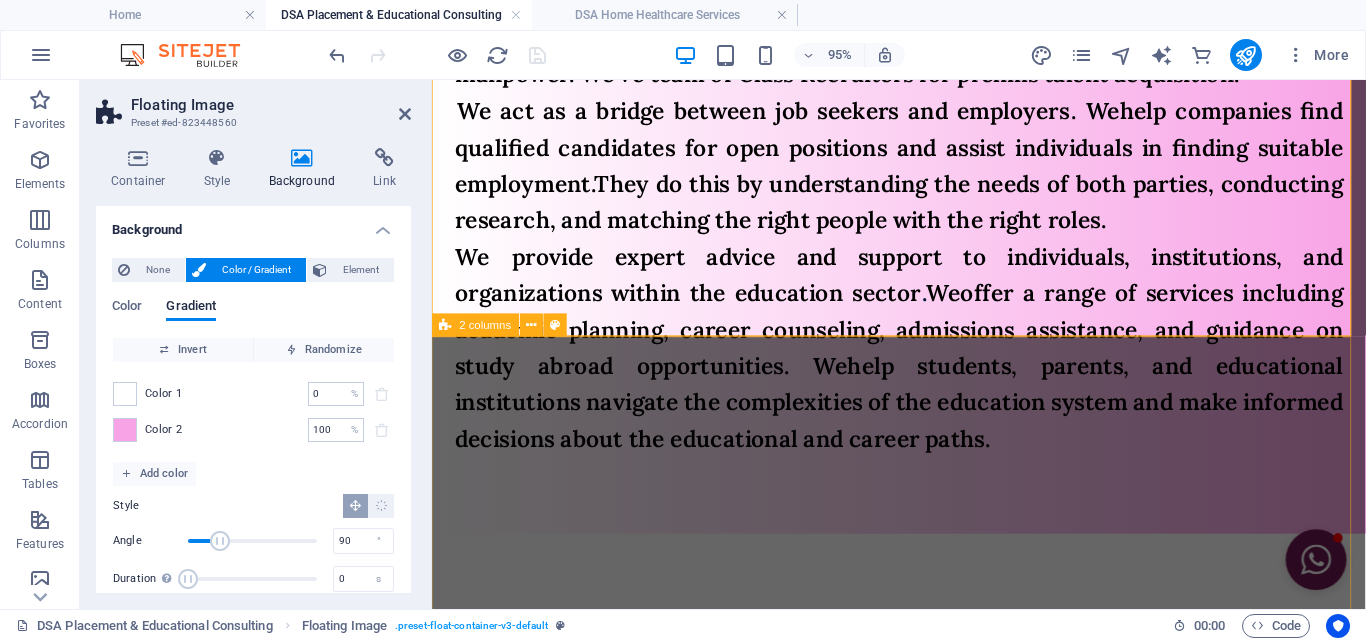 click on "Our Placement Services for Aspirants : Providing Proper Training and Guiding to achieve a Position. Providing Professional Grooming. Keeping Up-to-date with Latest Job Openings. Guiding in Apply Process & to get Placed with proper training and guidance. Our HR Services for Clientele : Bulk Hiring. Outsourcing Manpower to Staffing and Facility Management Industry. Outsourcing Manpower to Principal Employer On-Roll. Outsourcing Manpower to Hotel, Hospitality, Medical, BPO, IT, Banking, Manufacturing, Construction, etc. industry. Outsourcing Manpower to Security Company. Act as Sub-Contractor. Sourcing Students to Apprenticeship TPA. Outsourcing Manpower for Overseas Industry." at bounding box center (923, 977) 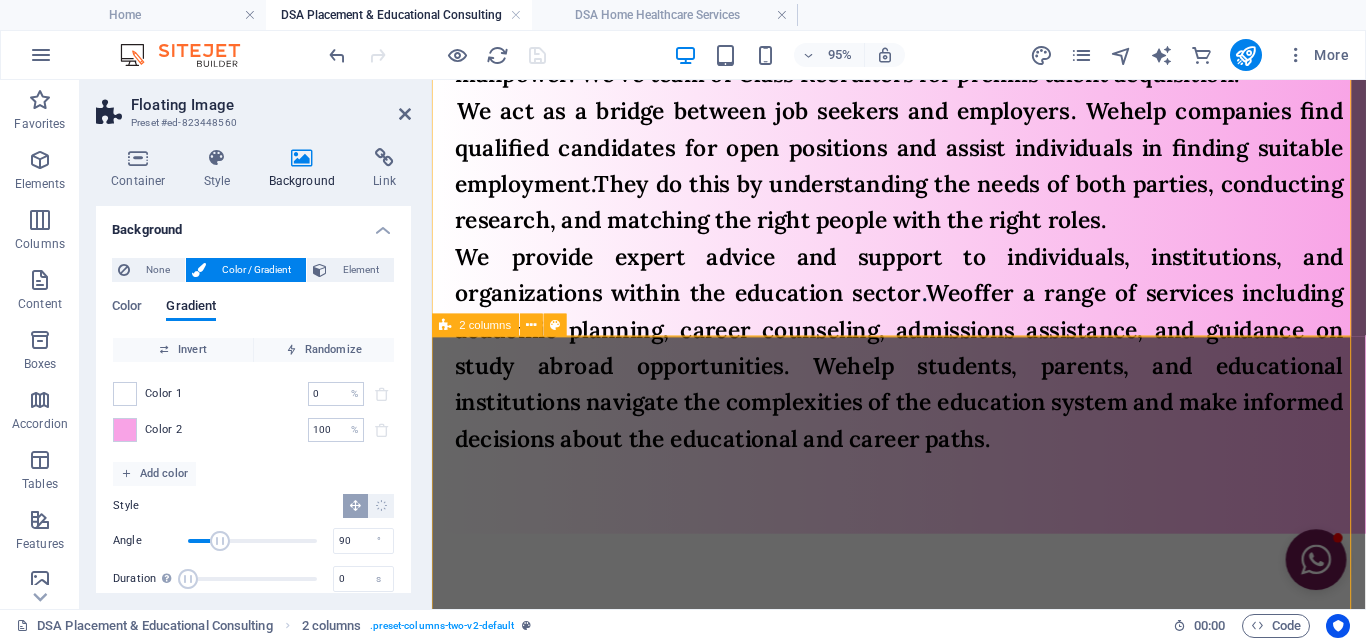 click on "Our Placement Services for Aspirants : Providing Proper Training and Guiding to achieve a Position. Providing Professional Grooming. Keeping Up-to-date with Latest Job Openings. Guiding in Apply Process & to get Placed with proper training and guidance. Our HR Services for Clientele : Bulk Hiring. Outsourcing Manpower to Staffing and Facility Management Industry. Outsourcing Manpower to Principal Employer On-Roll. Outsourcing Manpower to Hotel, Hospitality, Medical, BPO, IT, Banking, Manufacturing, Construction, etc. industry. Outsourcing Manpower to Security Company. Act as Sub-Contractor. Sourcing Students to Apprenticeship TPA. Outsourcing Manpower for Overseas Industry." at bounding box center (923, 977) 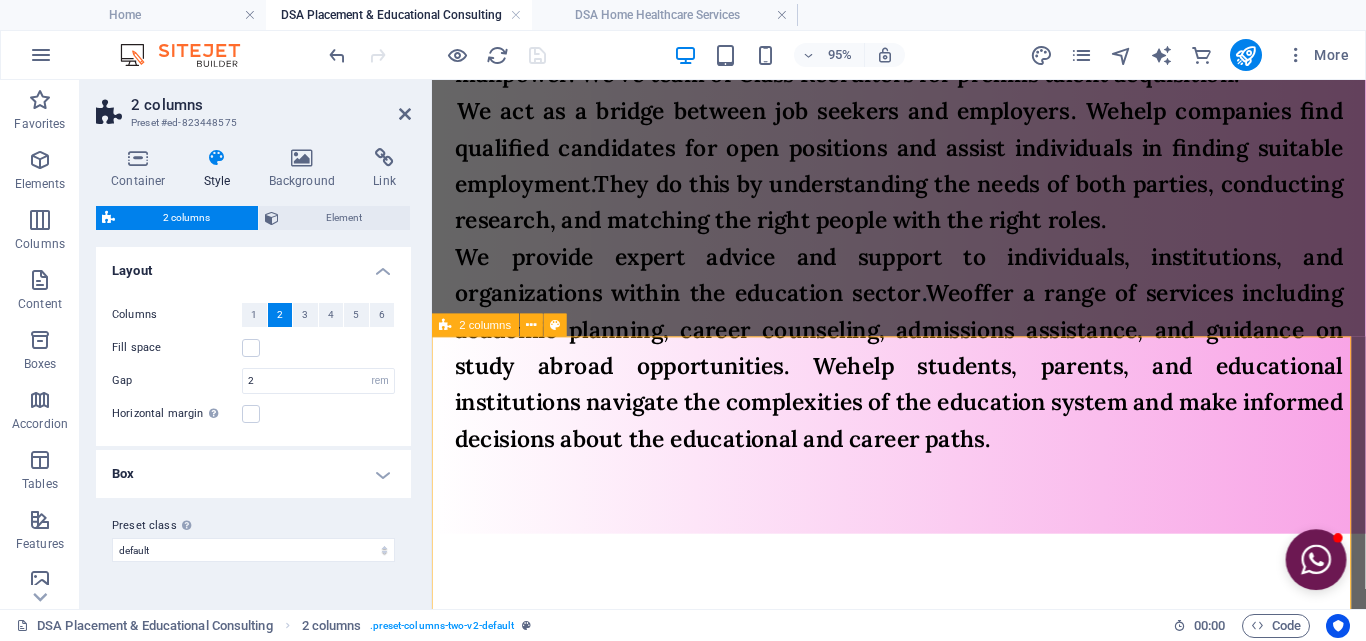click on "Our Placement Services for Aspirants : Providing Proper Training and Guiding to achieve a Position. Providing Professional Grooming. Keeping Up-to-date with Latest Job Openings. Guiding in Apply Process & to get Placed with proper training and guidance. Our HR Services for Clientele : Bulk Hiring. Outsourcing Manpower to Staffing and Facility Management Industry. Outsourcing Manpower to Principal Employer On-Roll. Outsourcing Manpower to Hotel, Hospitality, Medical, BPO, IT, Banking, Manufacturing, Construction, etc. industry. Outsourcing Manpower to Security Company. Act as Sub-Contractor. Sourcing Students to Apprenticeship TPA. Outsourcing Manpower for Overseas Industry." at bounding box center (923, 977) 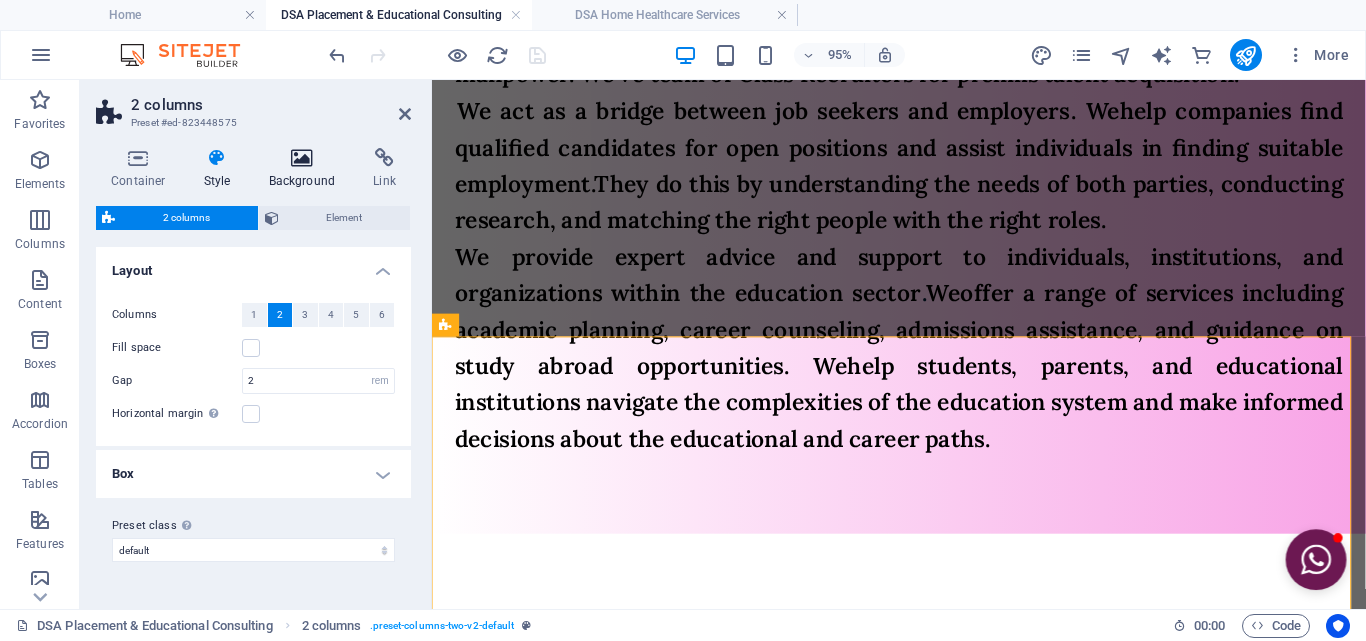 click on "Background" at bounding box center (306, 169) 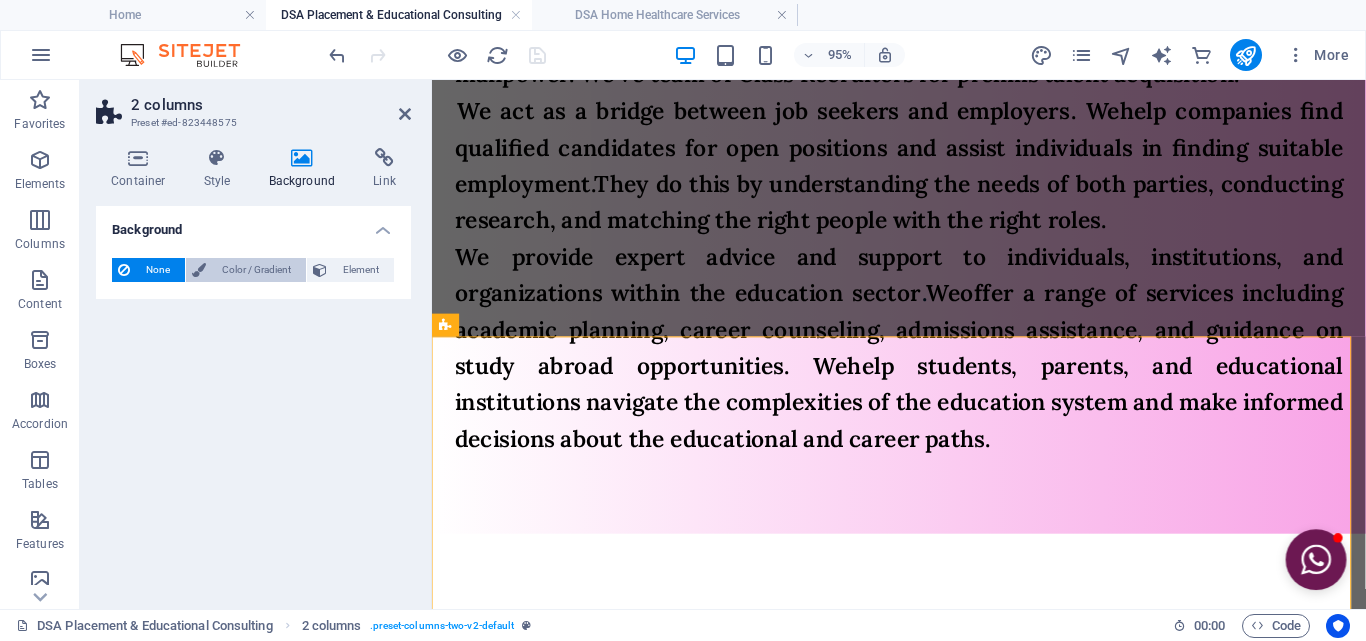 click on "Color / Gradient" at bounding box center (256, 270) 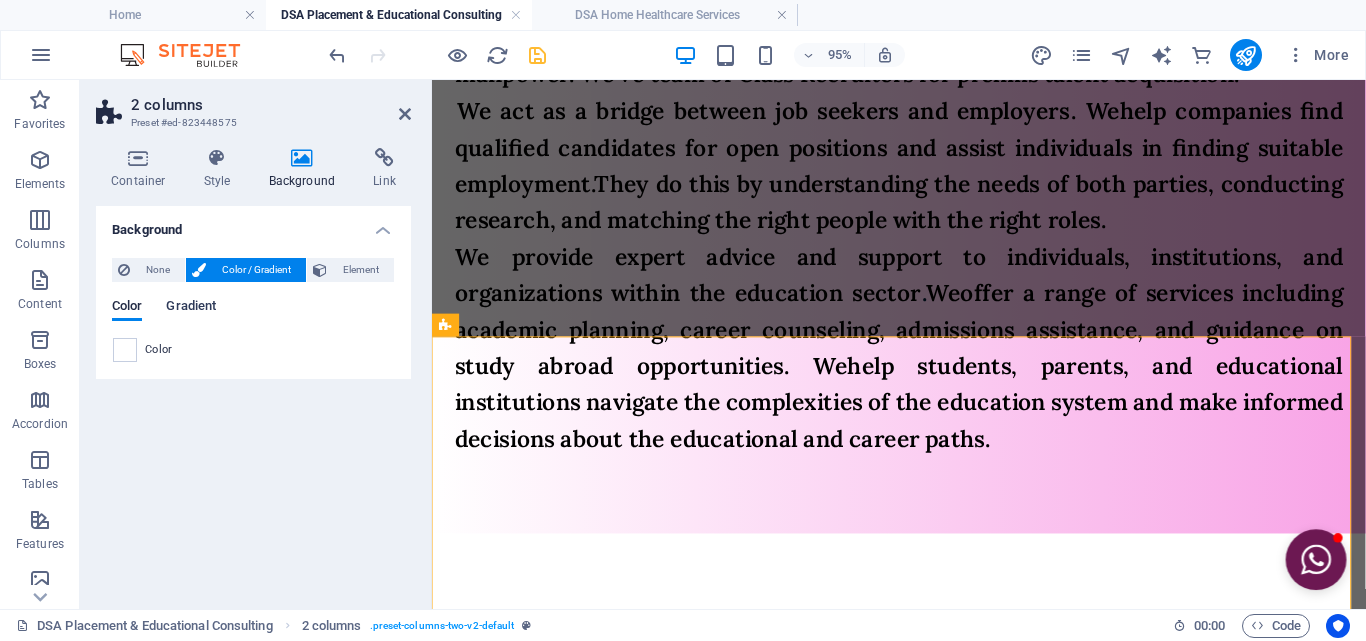 click on "Gradient" at bounding box center (191, 308) 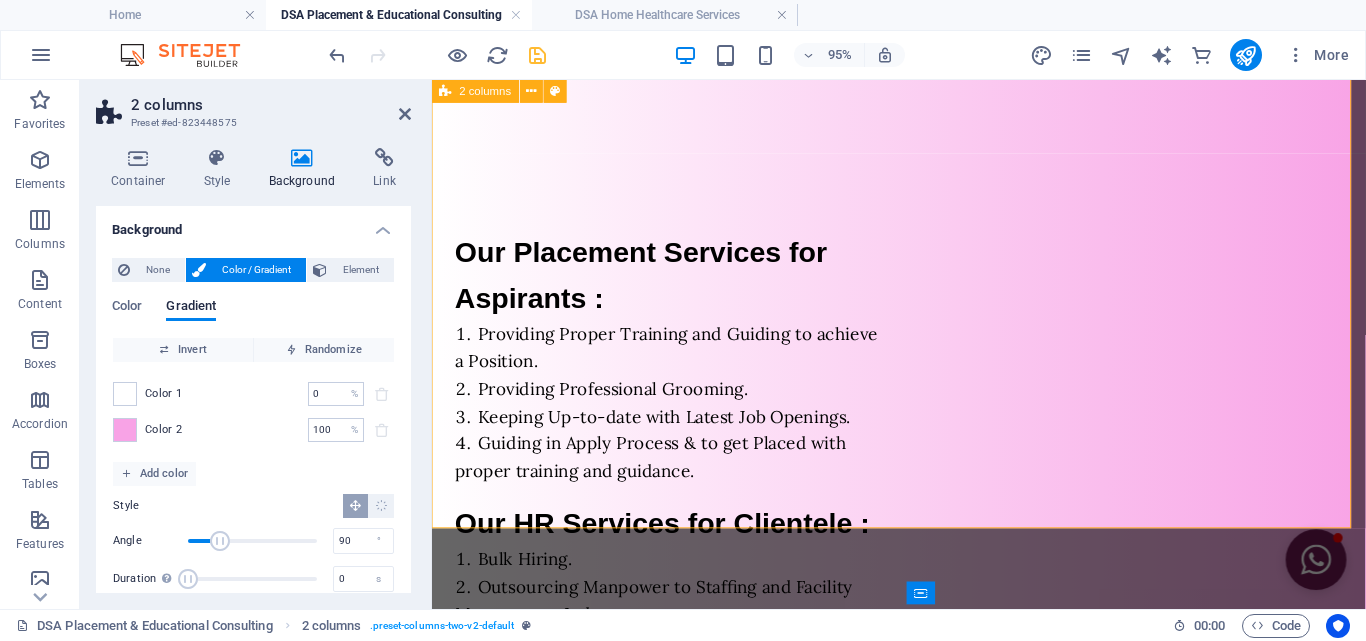 scroll, scrollTop: 2008, scrollLeft: 0, axis: vertical 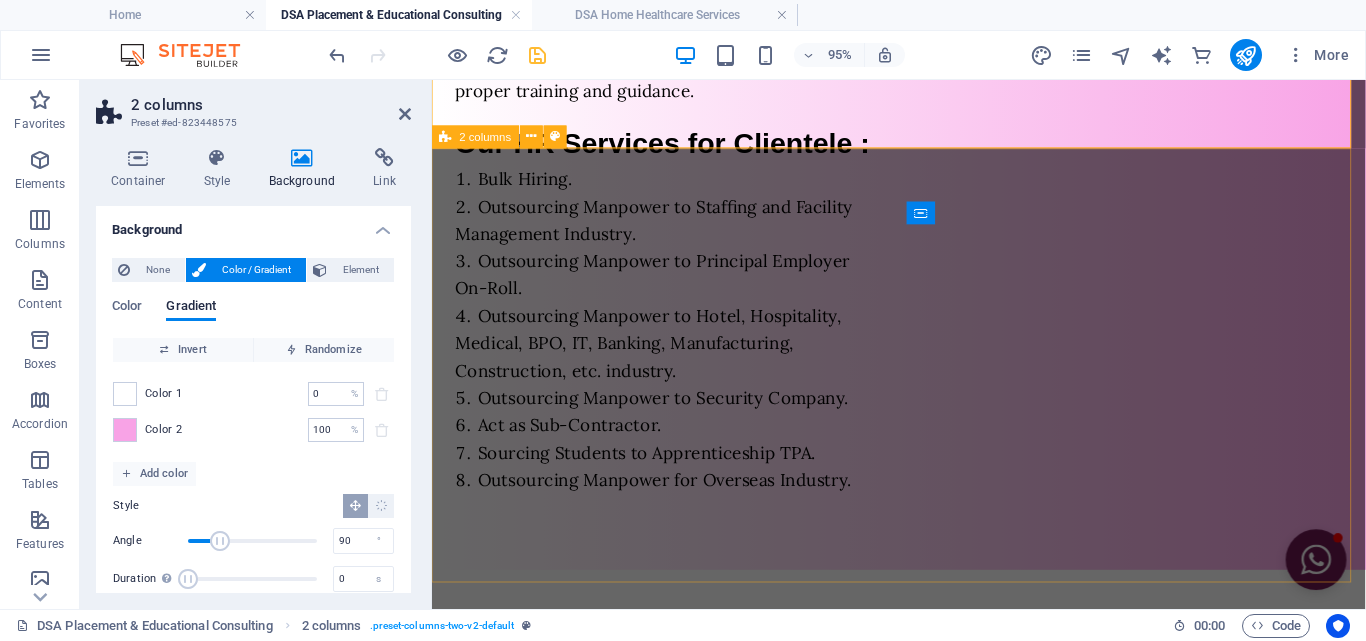 click on "Our Educational Services for Students : Counseling after completion of Schooling. Guiding through in proper pathway as per Capability. Providing Information regarding different Career Opportunity. Helping to choose a future career option. Assisting to get admission in a reputed Institution.   Our Educational Services for Clientele : Marketing Students for Admission. Providing right eligible and capable students for particular courses of respective institution. Counseling Students for Particular Course as per eligibility. Referral to Students." at bounding box center (923, 967) 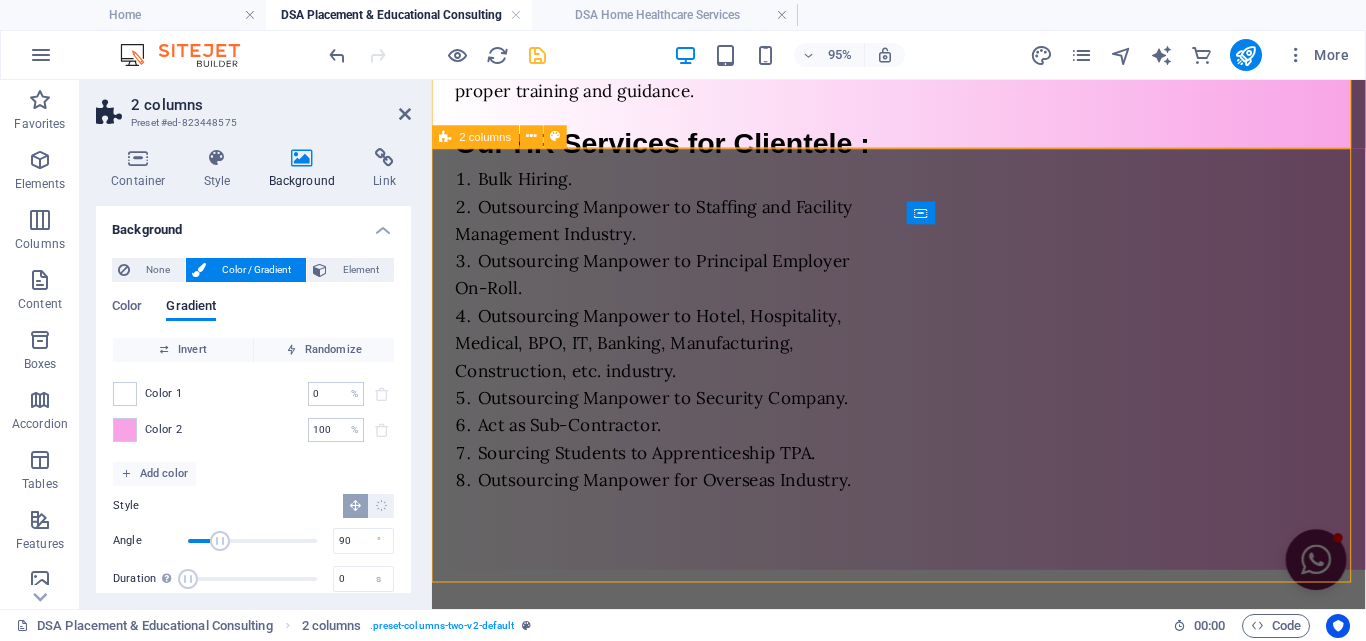 click on "Our Educational Services for Students : Counseling after completion of Schooling. Guiding through in proper pathway as per Capability. Providing Information regarding different Career Opportunity. Helping to choose a future career option. Assisting to get admission in a reputed Institution.   Our Educational Services for Clientele : Marketing Students for Admission. Providing right eligible and capable students for particular courses of respective institution. Counseling Students for Particular Course as per eligibility. Referral to Students." at bounding box center [923, 967] 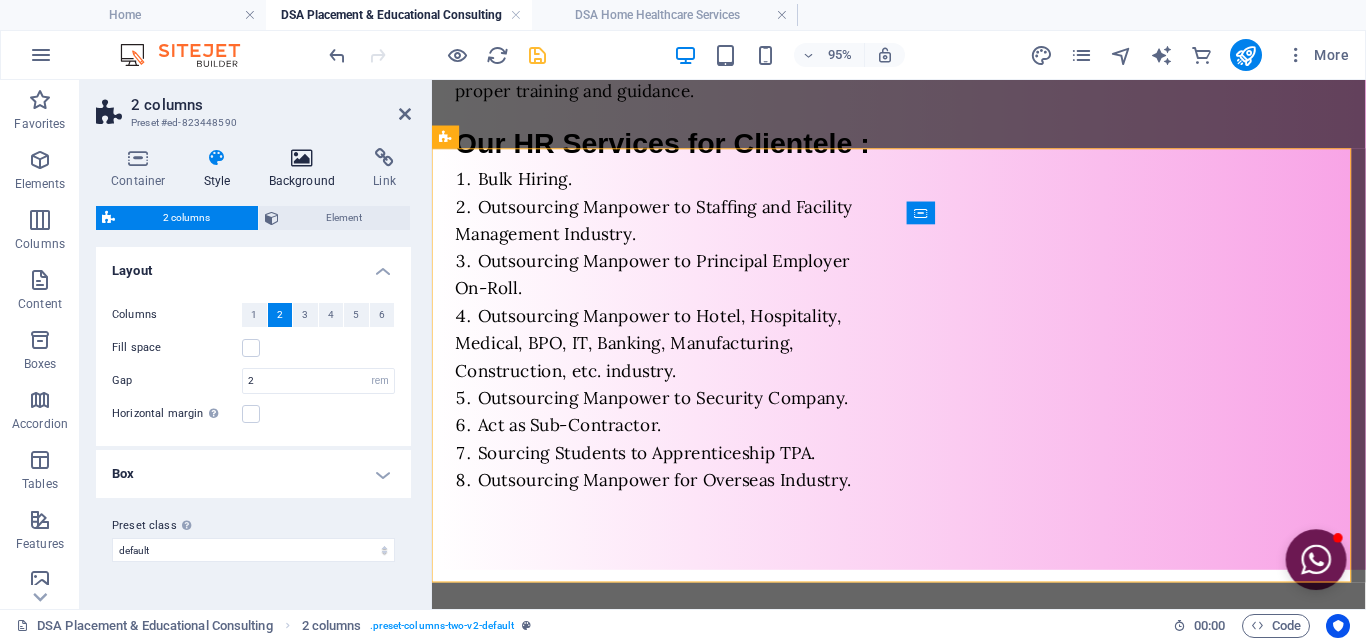 click at bounding box center [302, 158] 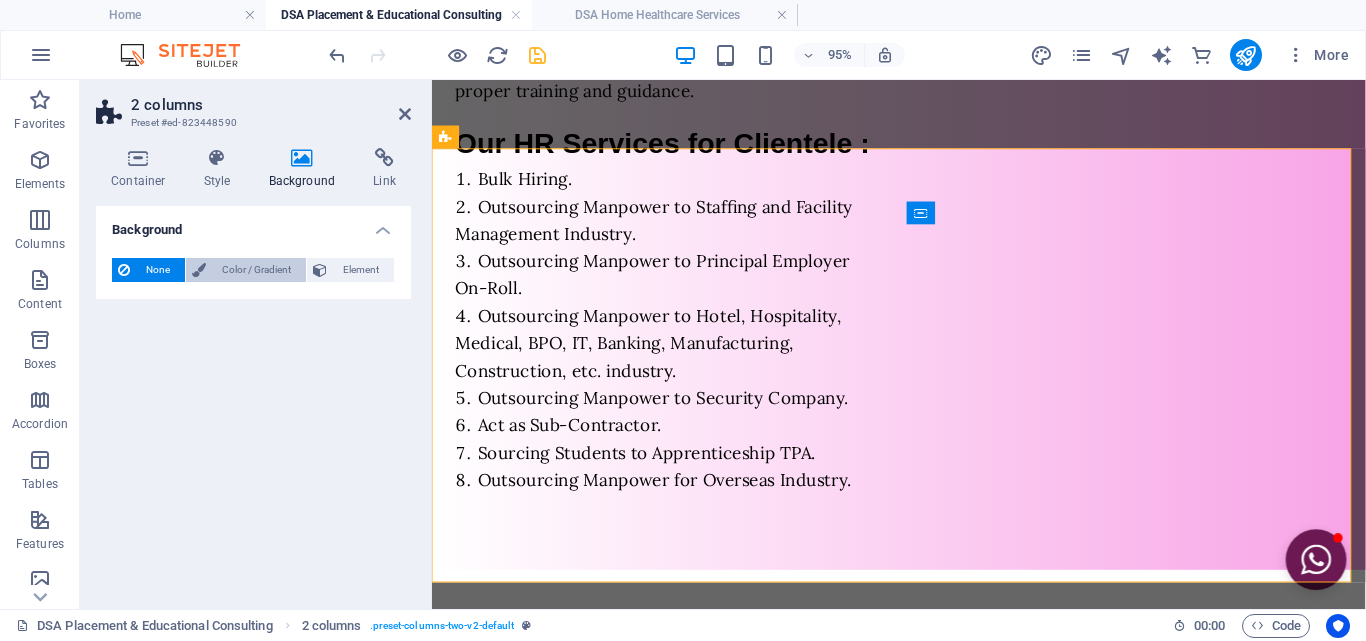 click on "Color / Gradient" at bounding box center [256, 270] 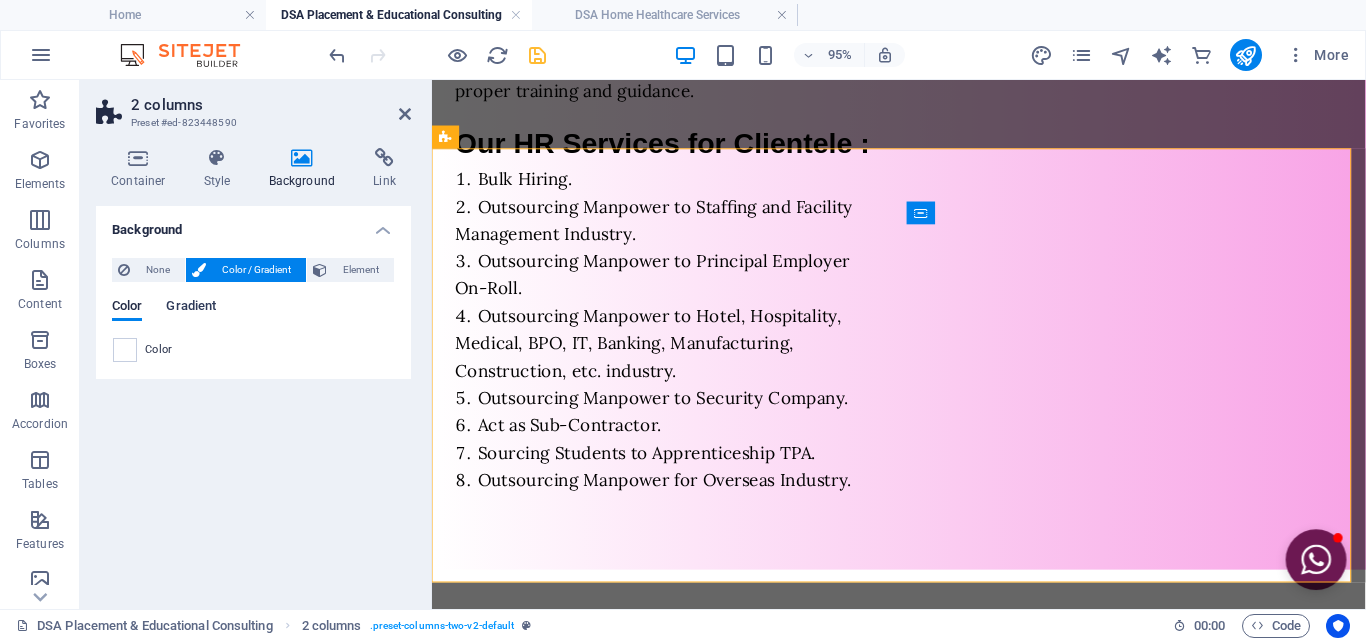 click on "Gradient" at bounding box center (191, 308) 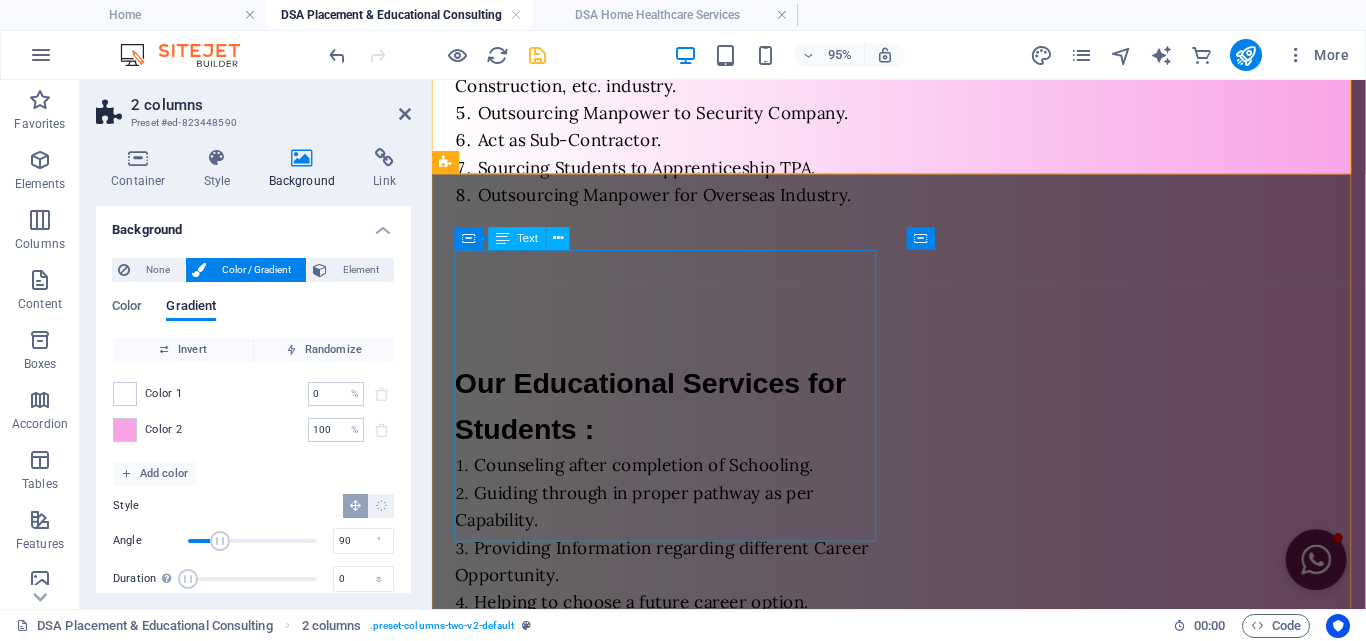 scroll, scrollTop: 2608, scrollLeft: 0, axis: vertical 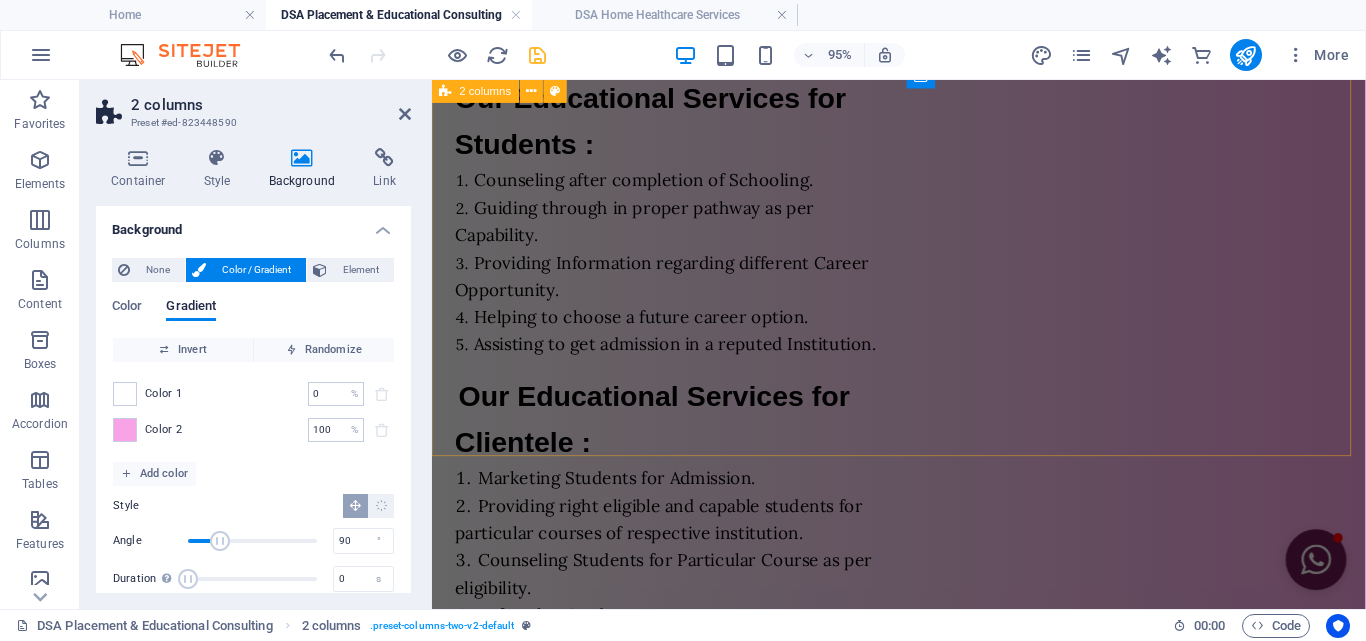 click on "Our Placement Verticals : Engineering Placement Technical Placement Industrial Placement Constructional Placement Banking Sales Placement Nursing & Para-Medical Placement Hotel Industry Placement General Placement Overseas Placement Our Educational Verticals : Engineering & Technology Para-Medical & Nursing Management Study Professional Courses" at bounding box center (923, 1062) 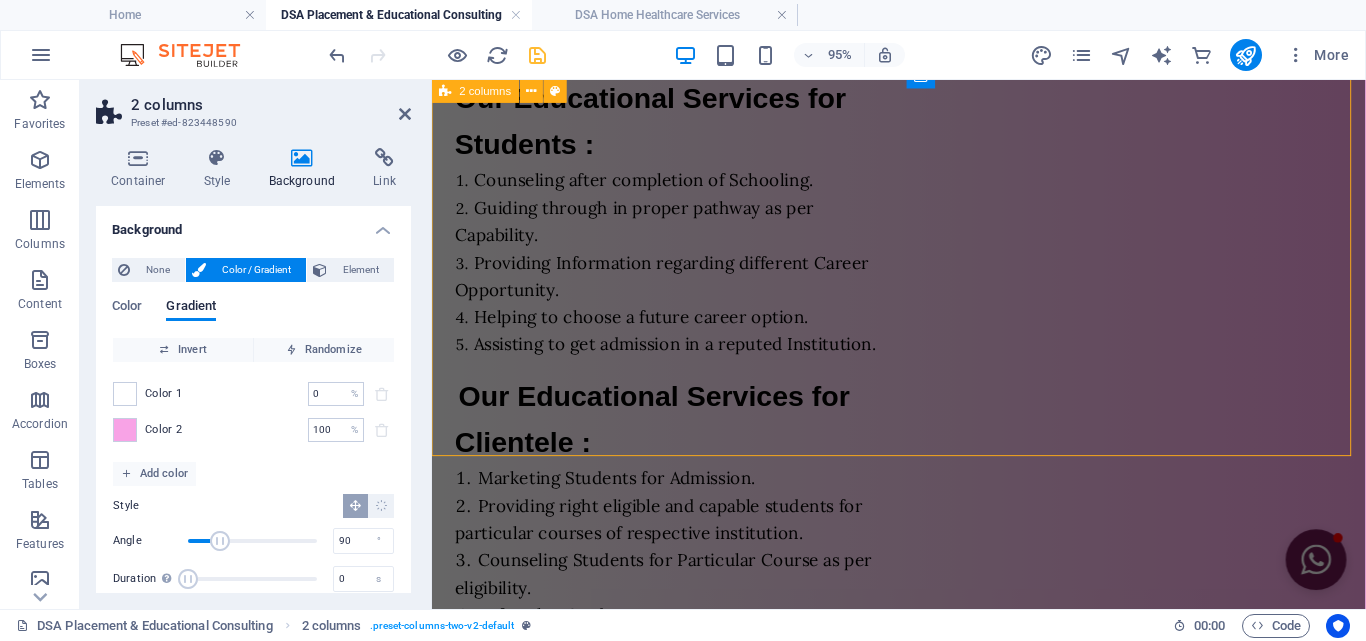 click on "Our Placement Verticals : Engineering Placement Technical Placement Industrial Placement Constructional Placement Banking Sales Placement Nursing & Para-Medical Placement Hotel Industry Placement General Placement Overseas Placement Our Educational Verticals : Engineering & Technology Para-Medical & Nursing Management Study Professional Courses" at bounding box center (923, 1062) 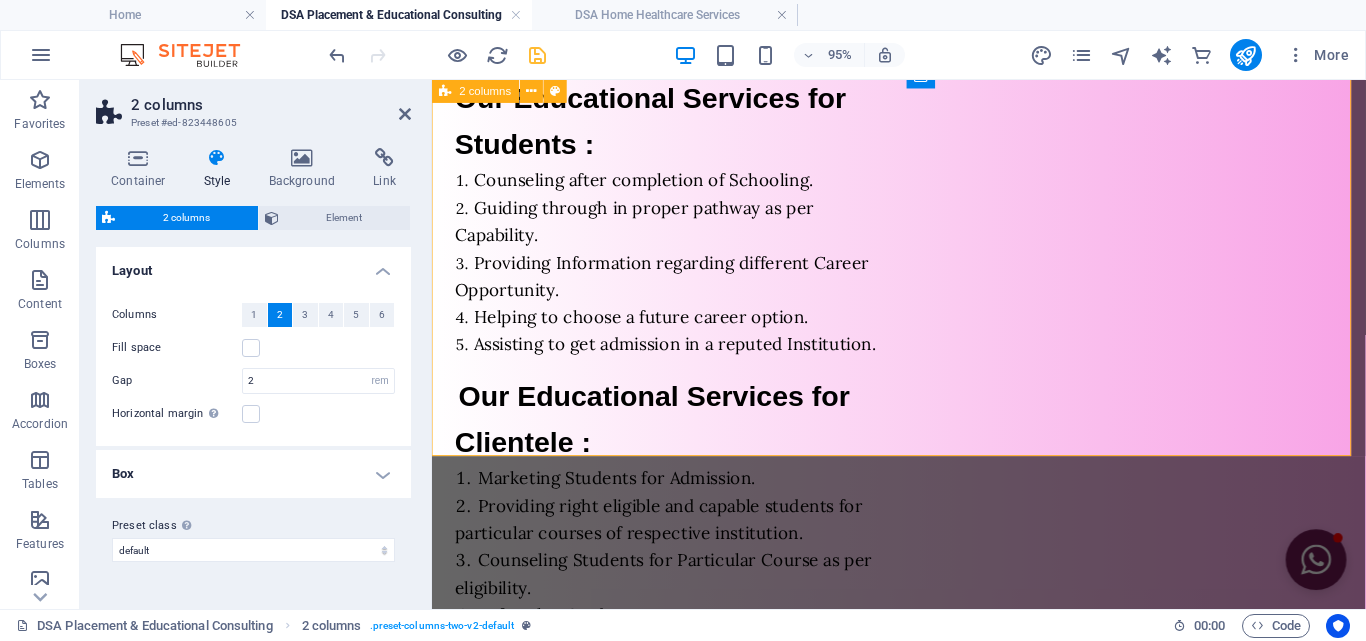 click on "Our Placement Verticals : Engineering Placement Technical Placement Industrial Placement Constructional Placement Banking Sales Placement Nursing & Para-Medical Placement Hotel Industry Placement General Placement Overseas Placement Our Educational Verticals : Engineering & Technology Para-Medical & Nursing Management Study Professional Courses" at bounding box center (923, 1062) 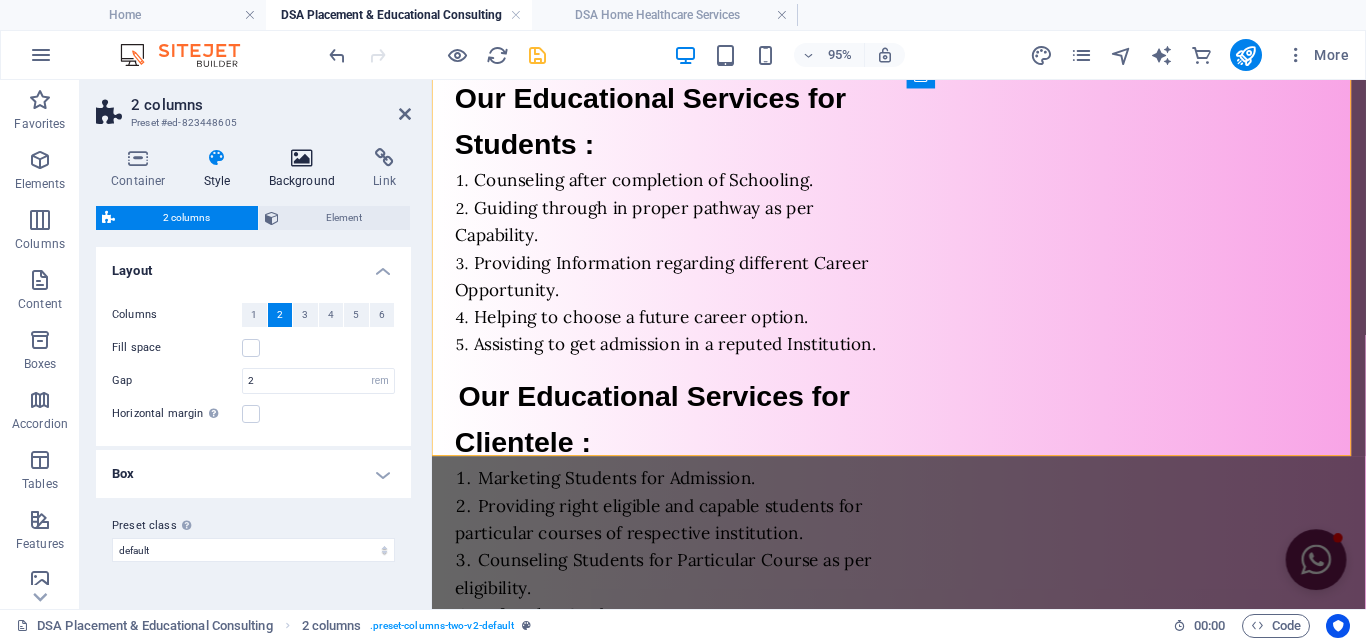 click on "Background" at bounding box center [306, 169] 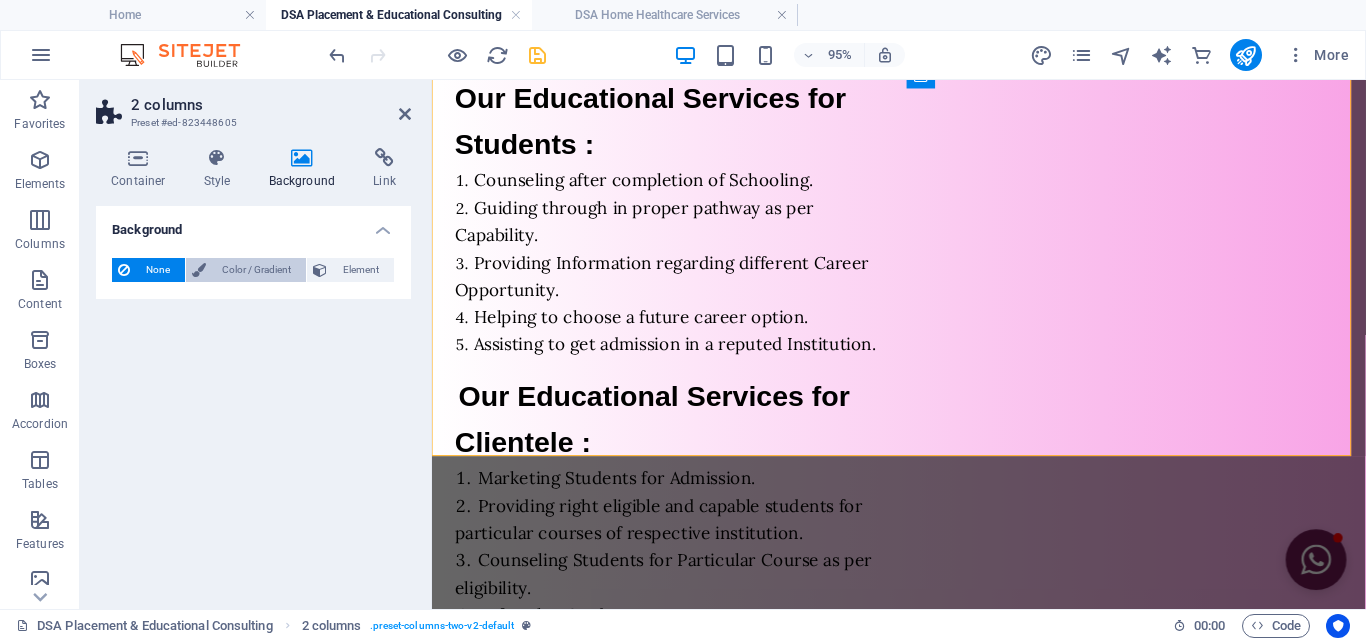 click on "Color / Gradient" at bounding box center [256, 270] 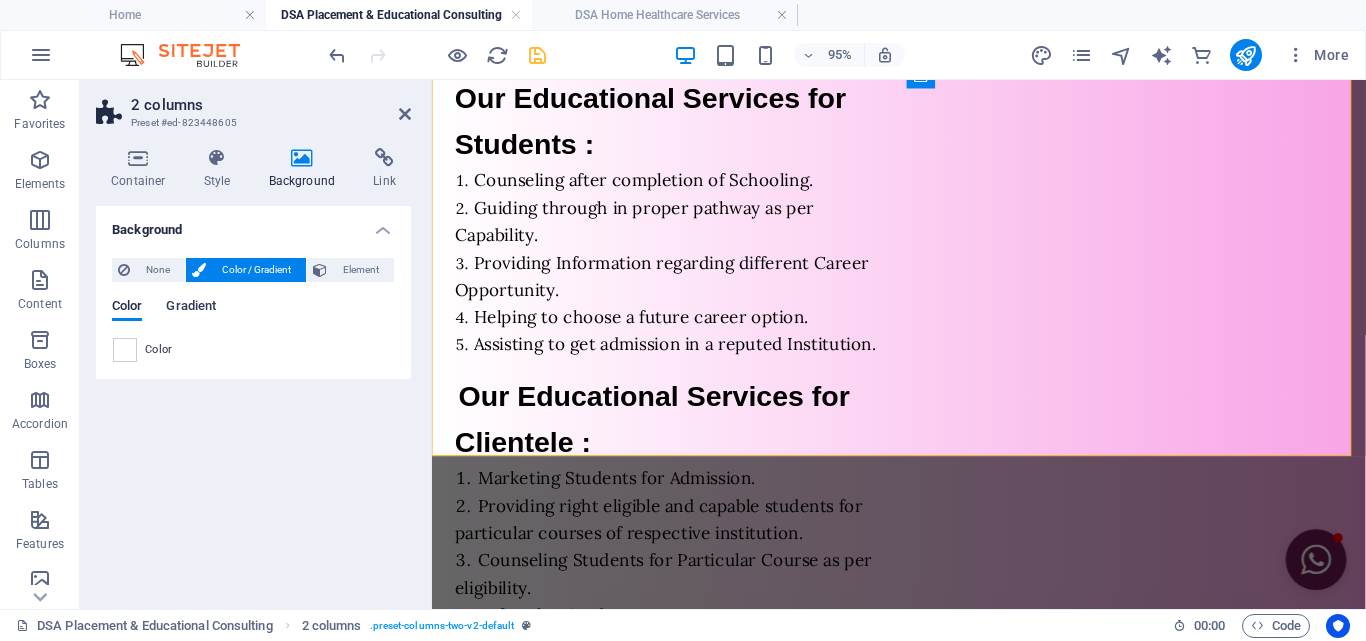 click on "Gradient" at bounding box center [191, 308] 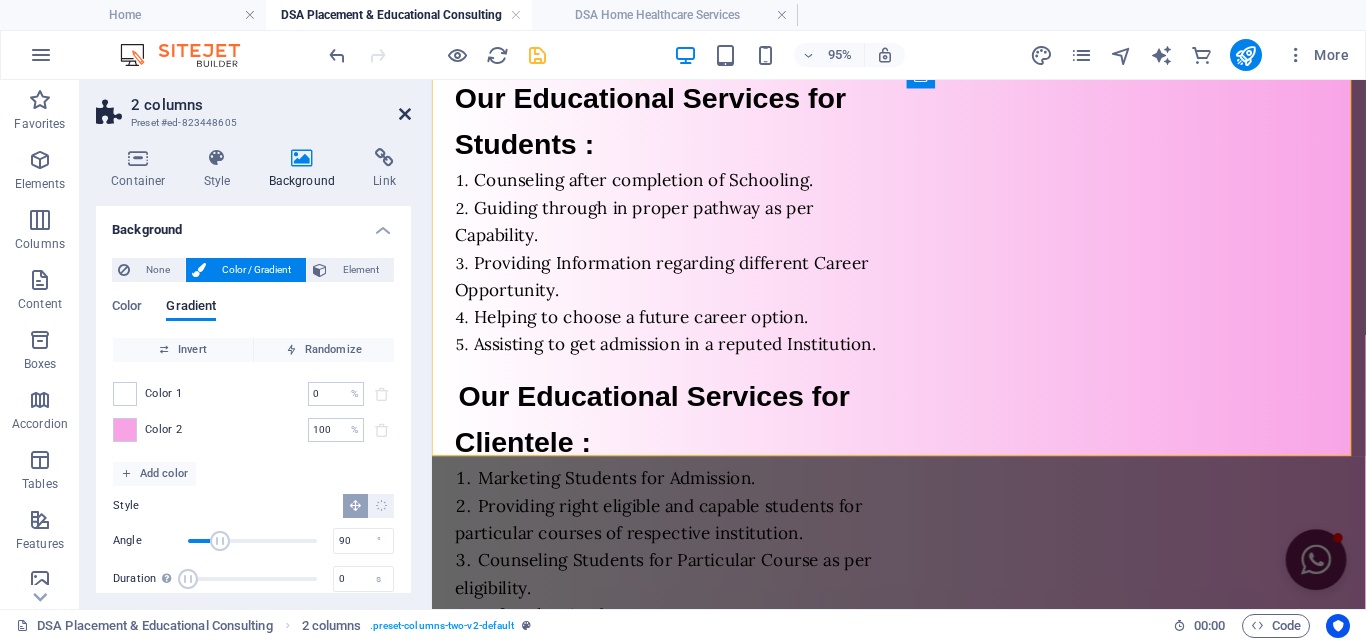 drag, startPoint x: 319, startPoint y: 26, endPoint x: 399, endPoint y: 106, distance: 113.137085 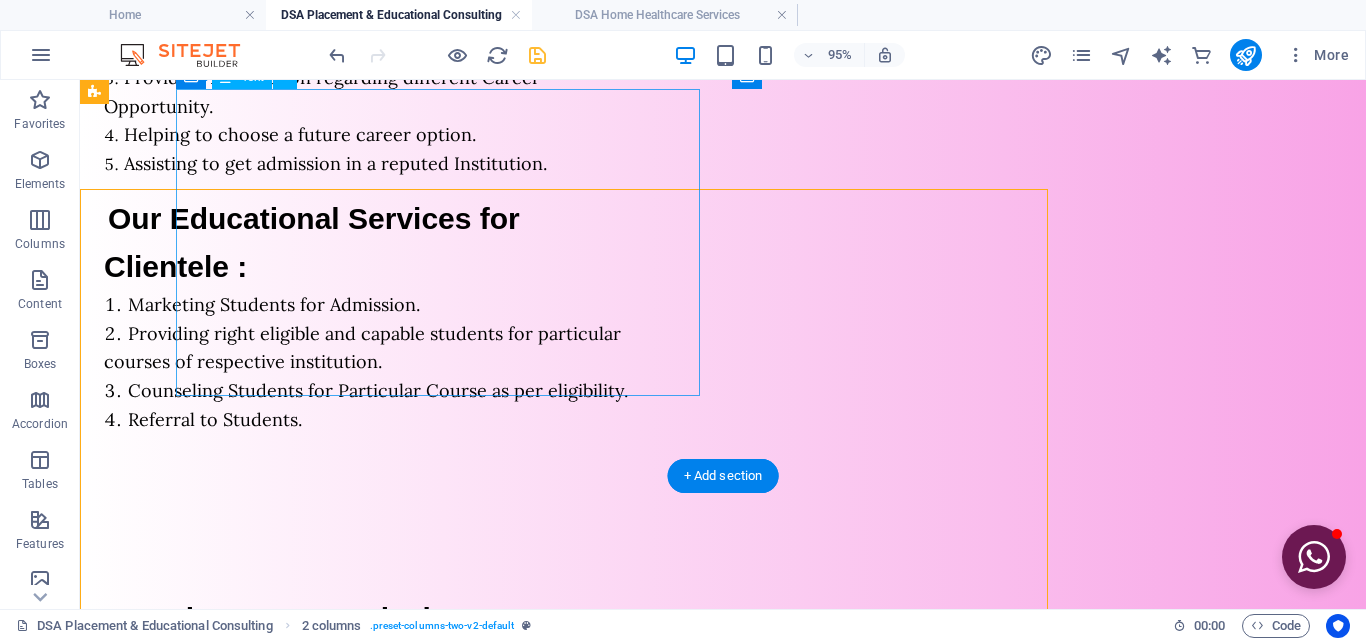 scroll, scrollTop: 2428, scrollLeft: 0, axis: vertical 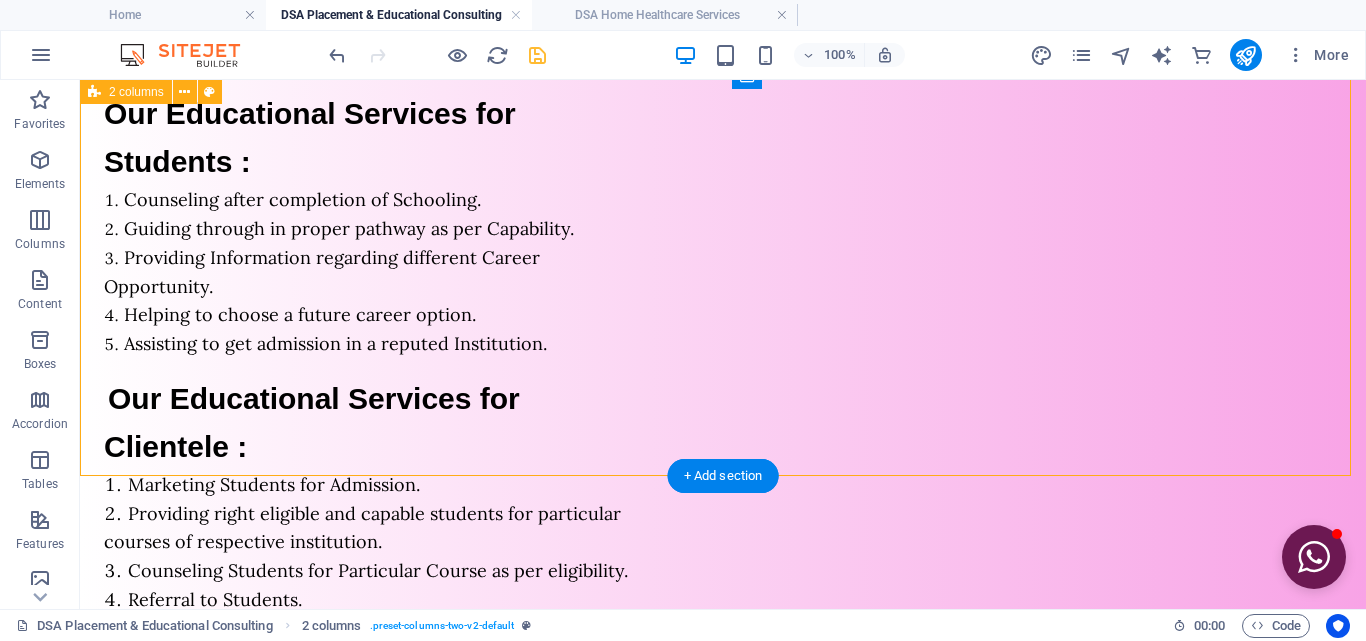 click on "Our Placement Verticals : Engineering Placement Technical Placement Industrial Placement Constructional Placement Banking Sales Placement Nursing & Para-Medical Placement Hotel Industry Placement General Placement Overseas Placement Our Educational Verticals : Engineering & Technology Para-Medical & Nursing Management Study Professional Courses" at bounding box center [723, 1018] 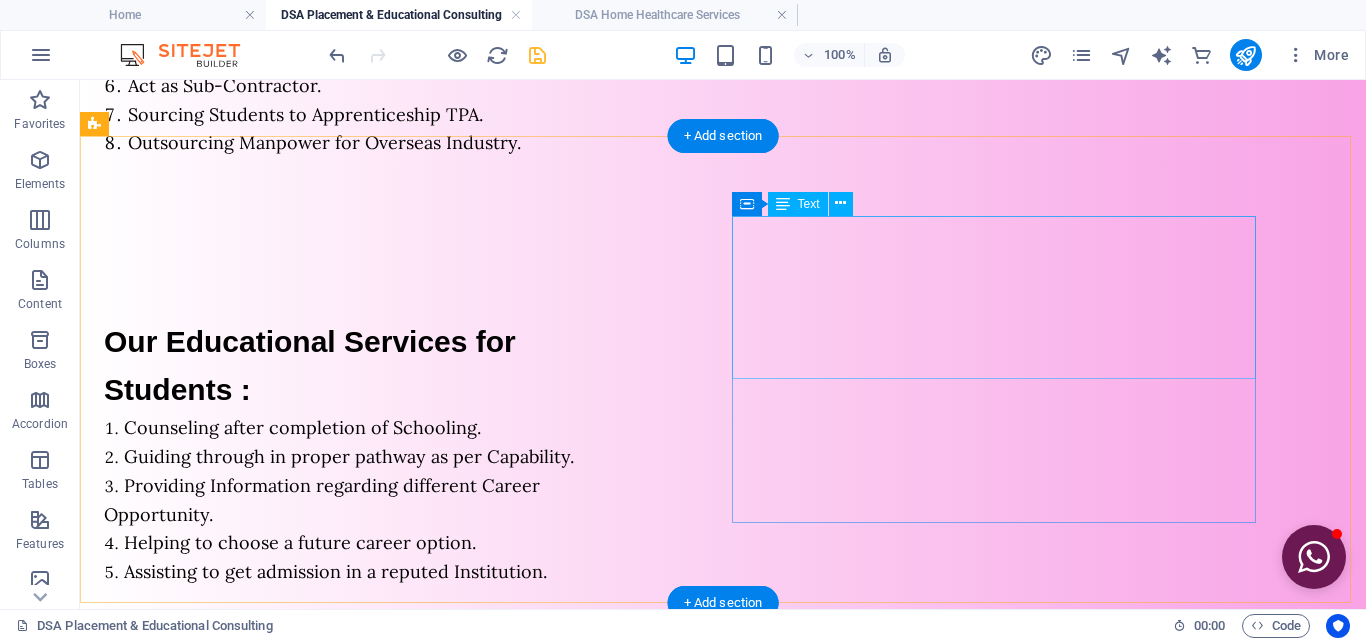 scroll, scrollTop: 2500, scrollLeft: 0, axis: vertical 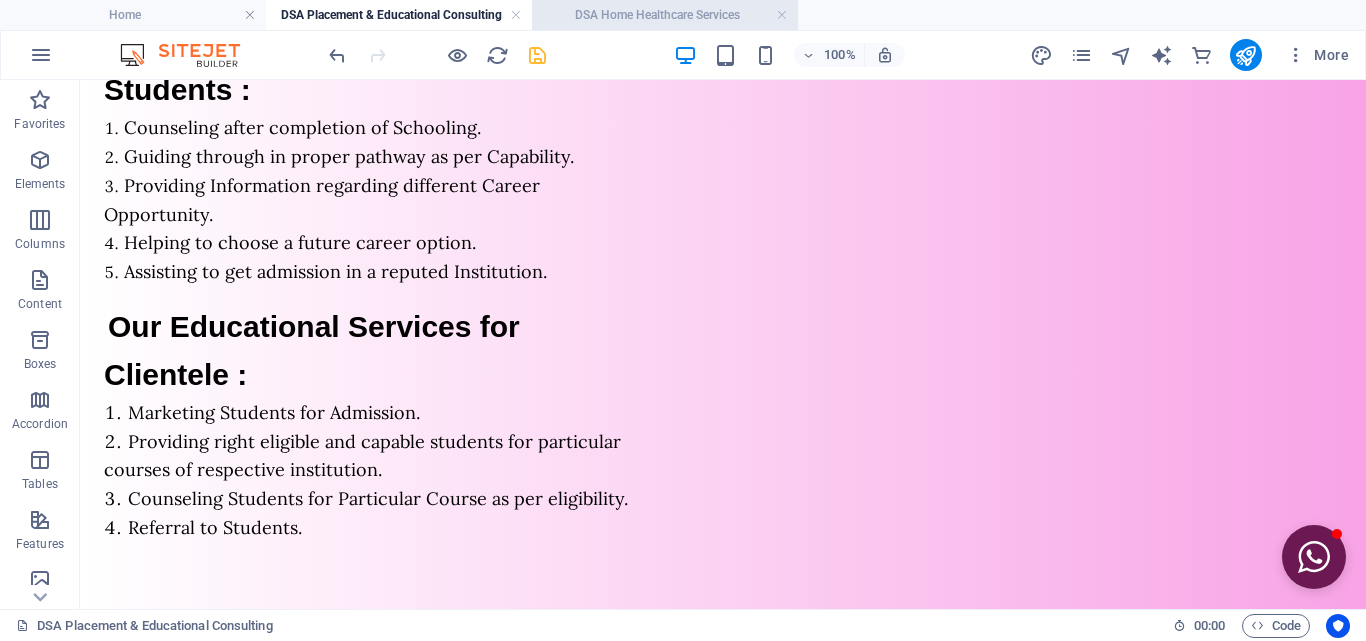 click on "DSA Home Healthcare Services" at bounding box center (665, 15) 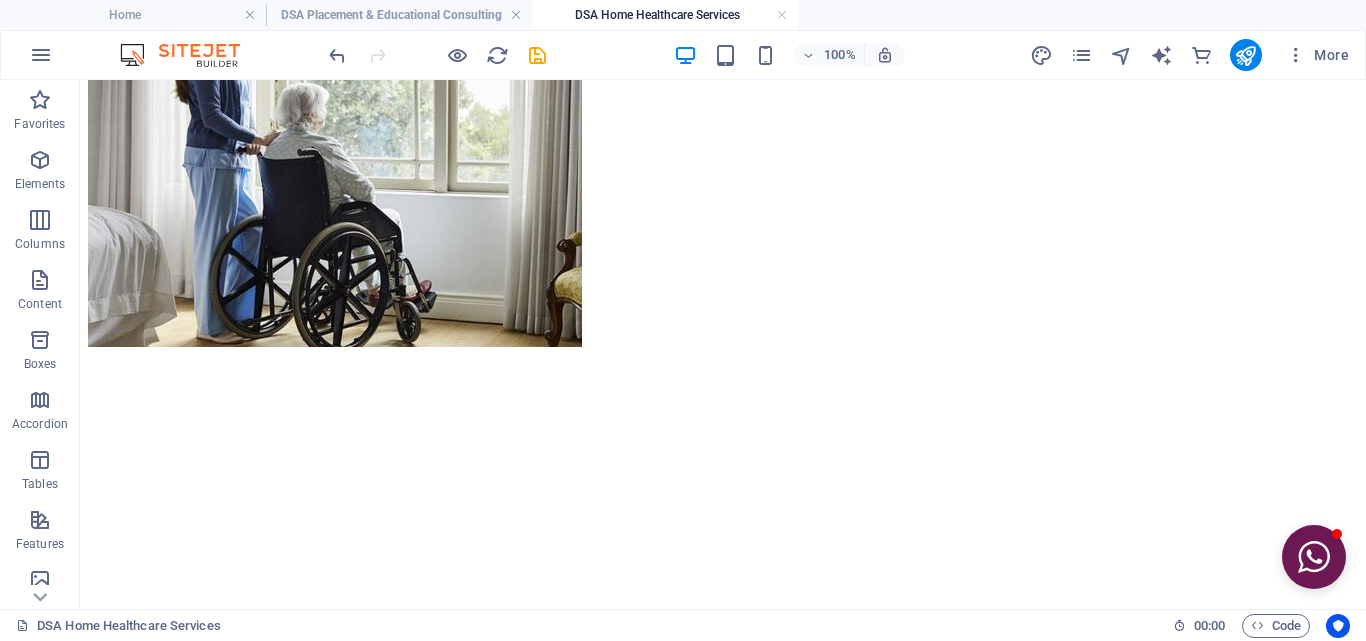 scroll, scrollTop: 0, scrollLeft: 0, axis: both 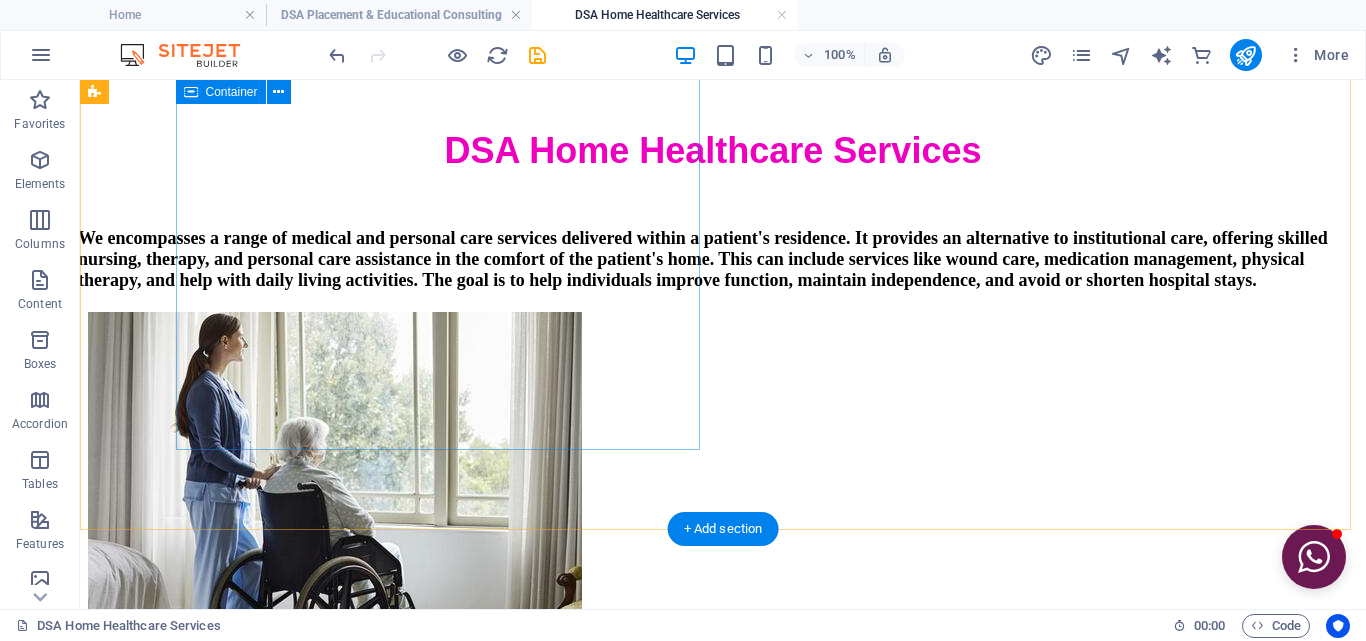 click on "OUR SERVICES ☀ Attender Service ☀ Certified Nursing Assistant Service ☀ Doctor Home Visit 24*7 ☀ Doctor Tele Consultation ☀ Physiotherapy Service ☀ Medical Equipment on Rent ☀ Medical Accessories in Wholesale Price ☀ Lab Test Home Collection ☀ Radiology at Home ☀ Pan India Treatment Buddy Service ✔ We also serves Housemaid & Baby Sitter" at bounding box center (723, 1633) 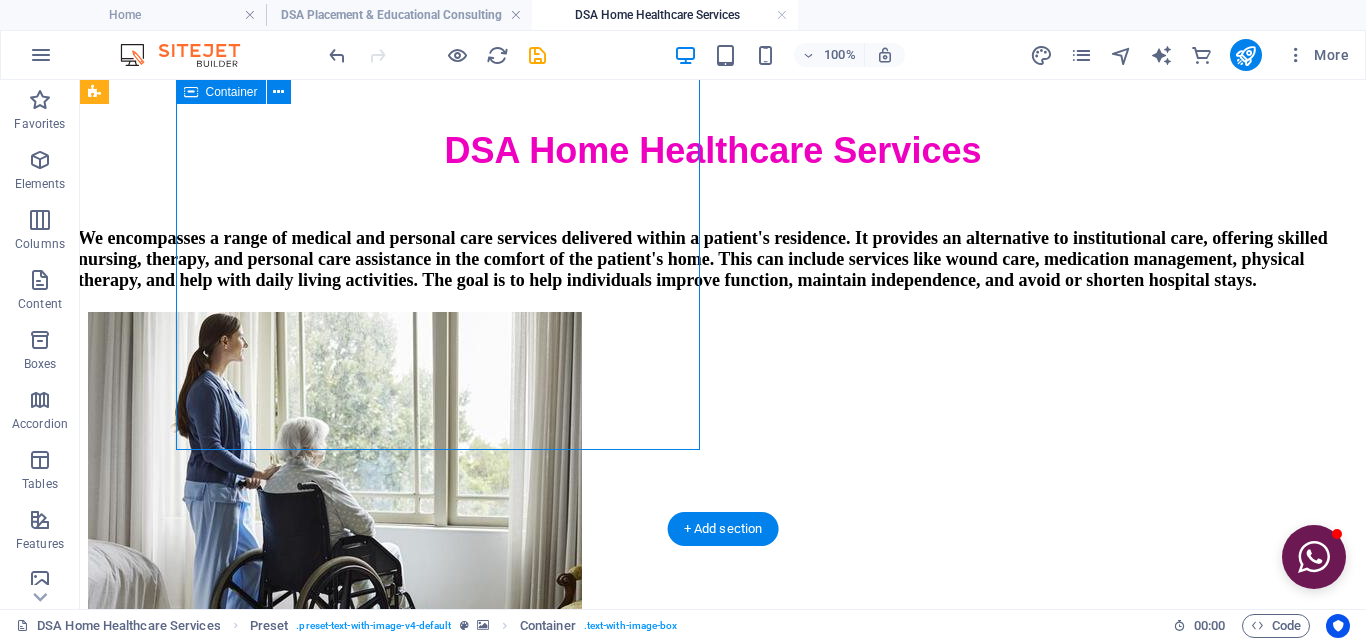 click on "OUR SERVICES ☀ Attender Service ☀ Certified Nursing Assistant Service ☀ Doctor Home Visit 24*7 ☀ Doctor Tele Consultation ☀ Physiotherapy Service ☀ Medical Equipment on Rent ☀ Medical Accessories in Wholesale Price ☀ Lab Test Home Collection ☀ Radiology at Home ☀ Pan India Treatment Buddy Service ✔ We also serves Housemaid & Baby Sitter" at bounding box center (723, 1633) 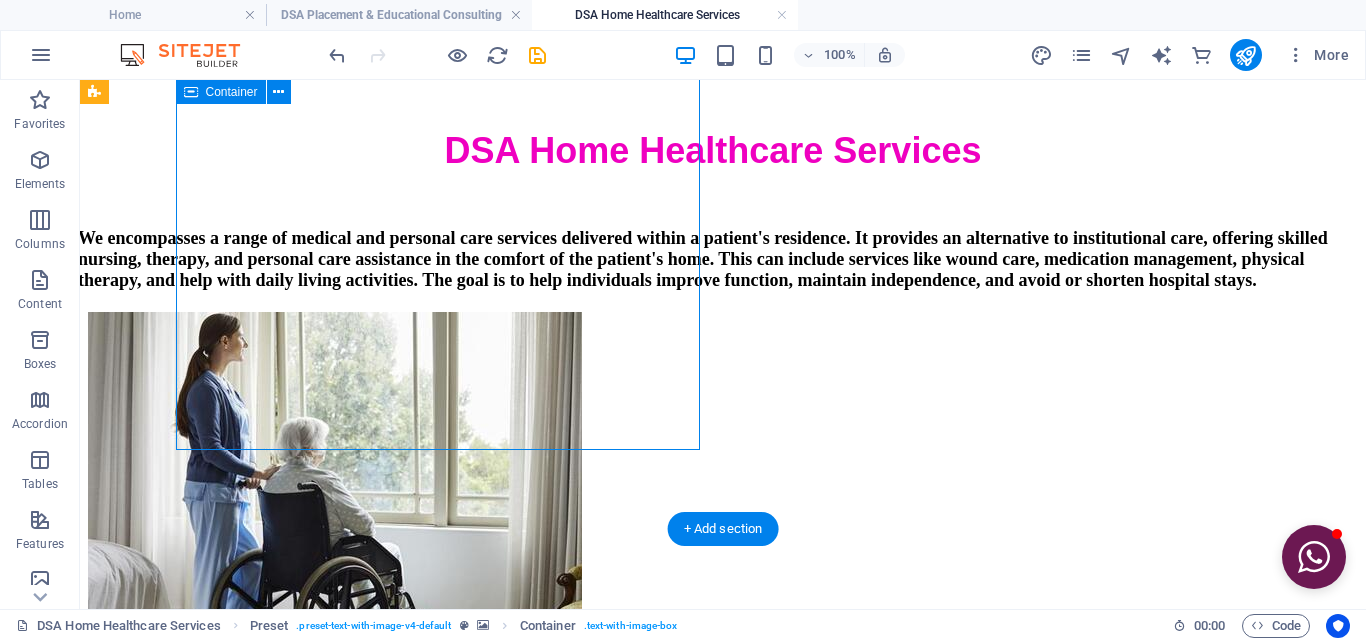 click on "OUR SERVICES ☀ Attender Service ☀ Certified Nursing Assistant Service ☀ Doctor Home Visit 24*7 ☀ Doctor Tele Consultation ☀ Physiotherapy Service ☀ Medical Equipment on Rent ☀ Medical Accessories in Wholesale Price ☀ Lab Test Home Collection ☀ Radiology at Home ☀ Pan India Treatment Buddy Service ✔ We also serves Housemaid & Baby Sitter" at bounding box center (723, 1633) 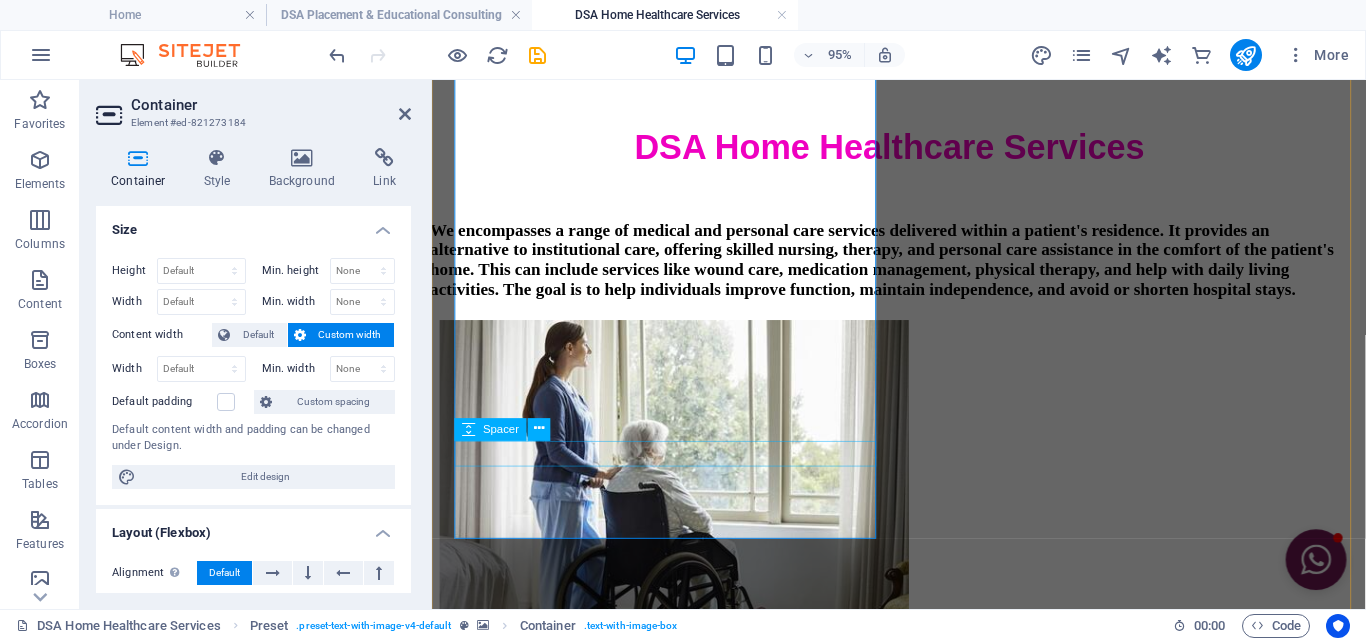 click at bounding box center (923, 1872) 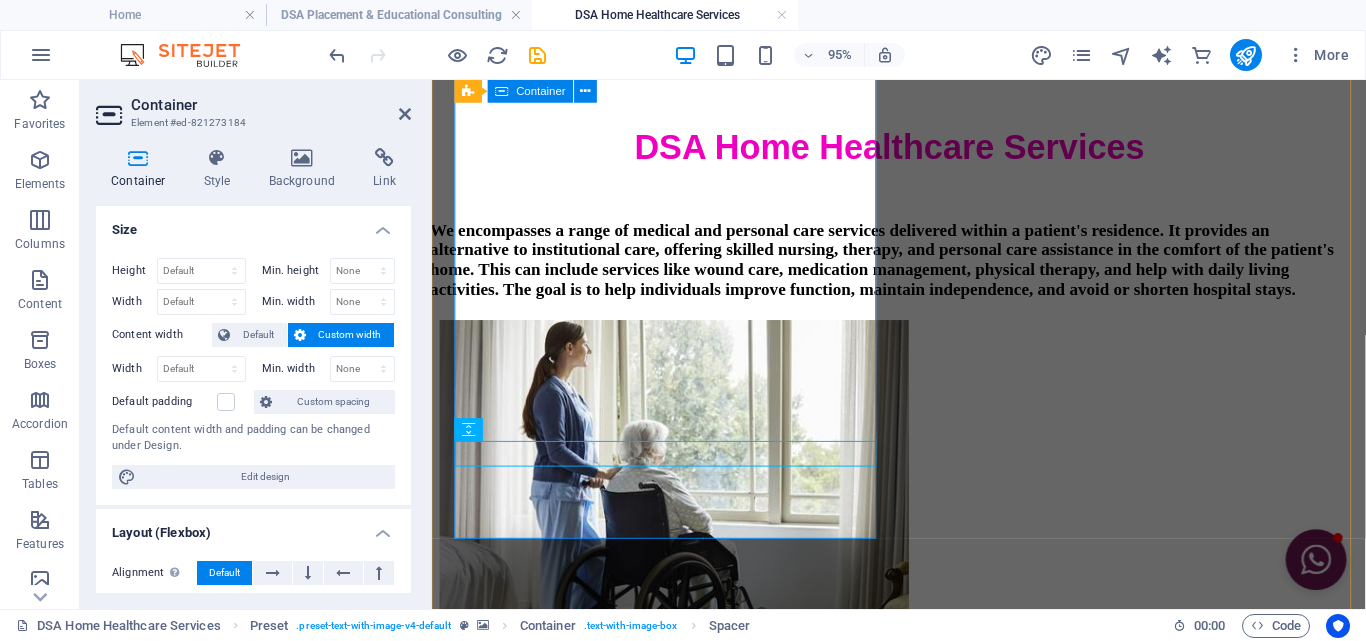 click on "OUR SERVICES ☀ Attender Service ☀ Certified Nursing Assistant Service ☀ Doctor Home Visit 24*7 ☀ Doctor Tele Consultation ☀ Physiotherapy Service ☀ Medical Equipment on Rent ☀ Medical Accessories in Wholesale Price ☀ Lab Test Home Collection ☀ Radiology at Home ☀ Pan India Treatment Buddy Service ✔ We also serves Housemaid & Baby Sitter" at bounding box center [923, 1654] 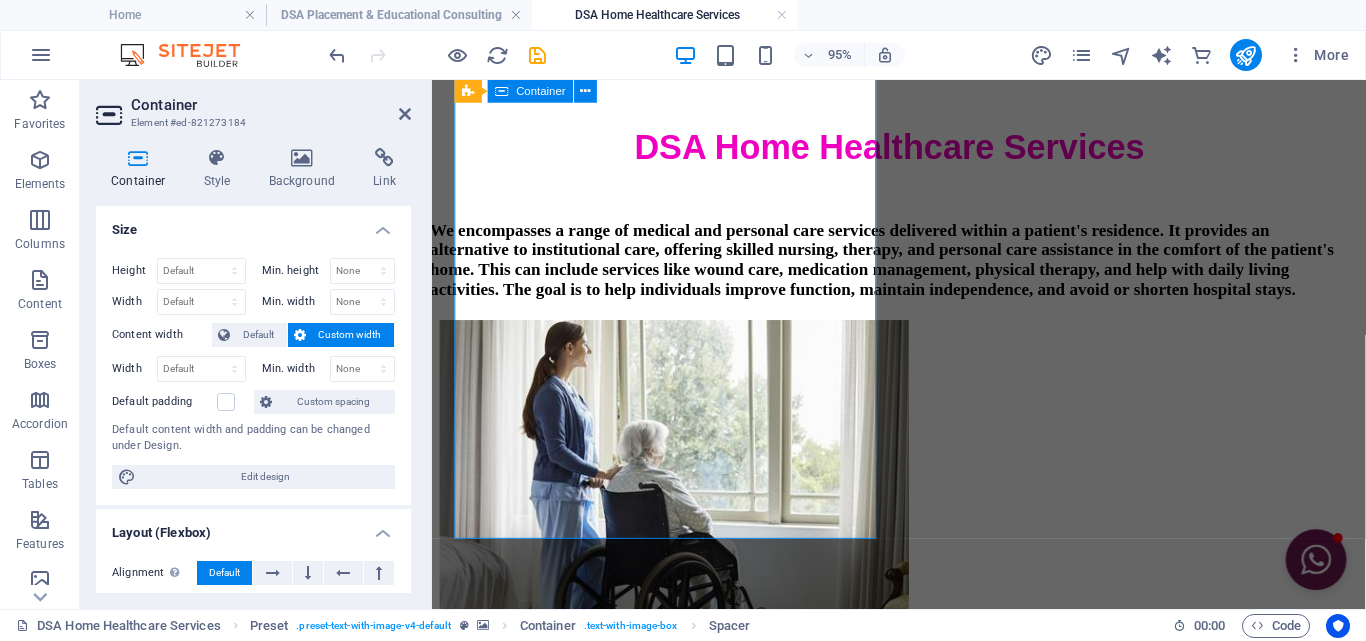 click on "OUR SERVICES ☀ Attender Service ☀ Certified Nursing Assistant Service ☀ Doctor Home Visit 24*7 ☀ Doctor Tele Consultation ☀ Physiotherapy Service ☀ Medical Equipment on Rent ☀ Medical Accessories in Wholesale Price ☀ Lab Test Home Collection ☀ Radiology at Home ☀ Pan India Treatment Buddy Service ✔ We also serves Housemaid & Baby Sitter" at bounding box center [923, 1654] 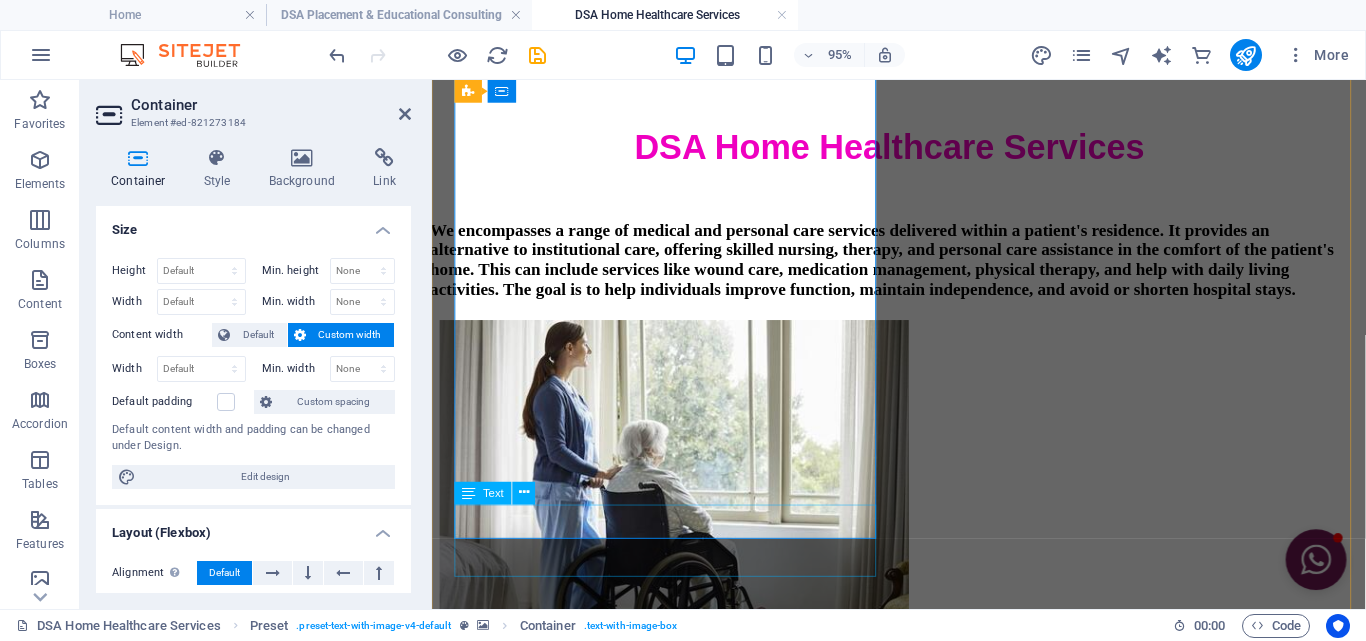 click on "✔ We also serves Housemaid & Baby Sitter" at bounding box center (923, 1955) 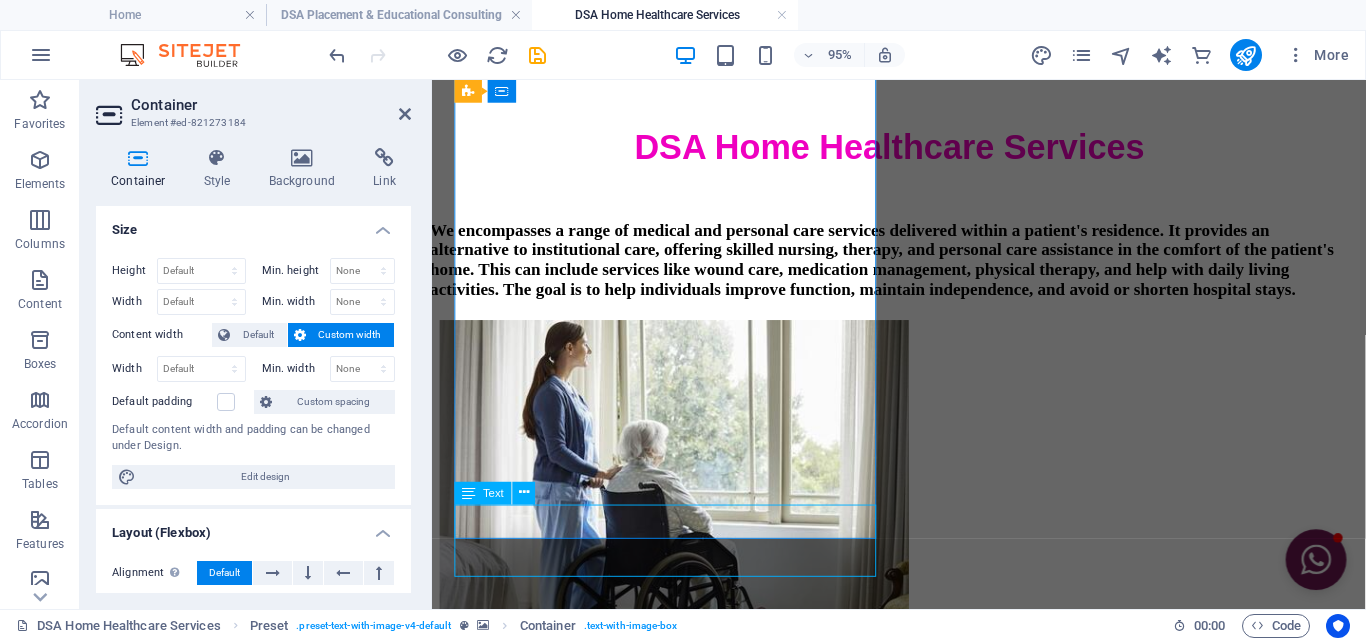 click on "✔ We also serves Housemaid & Baby Sitter" at bounding box center [923, 1955] 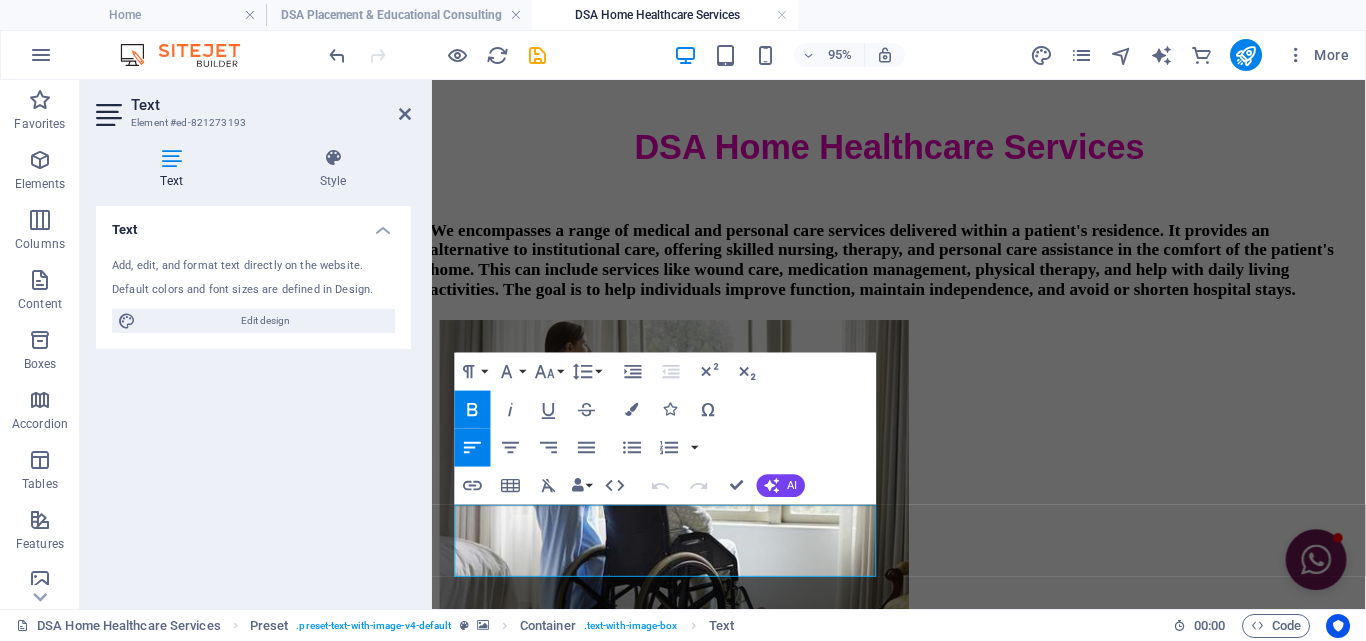 click at bounding box center (923, 706) 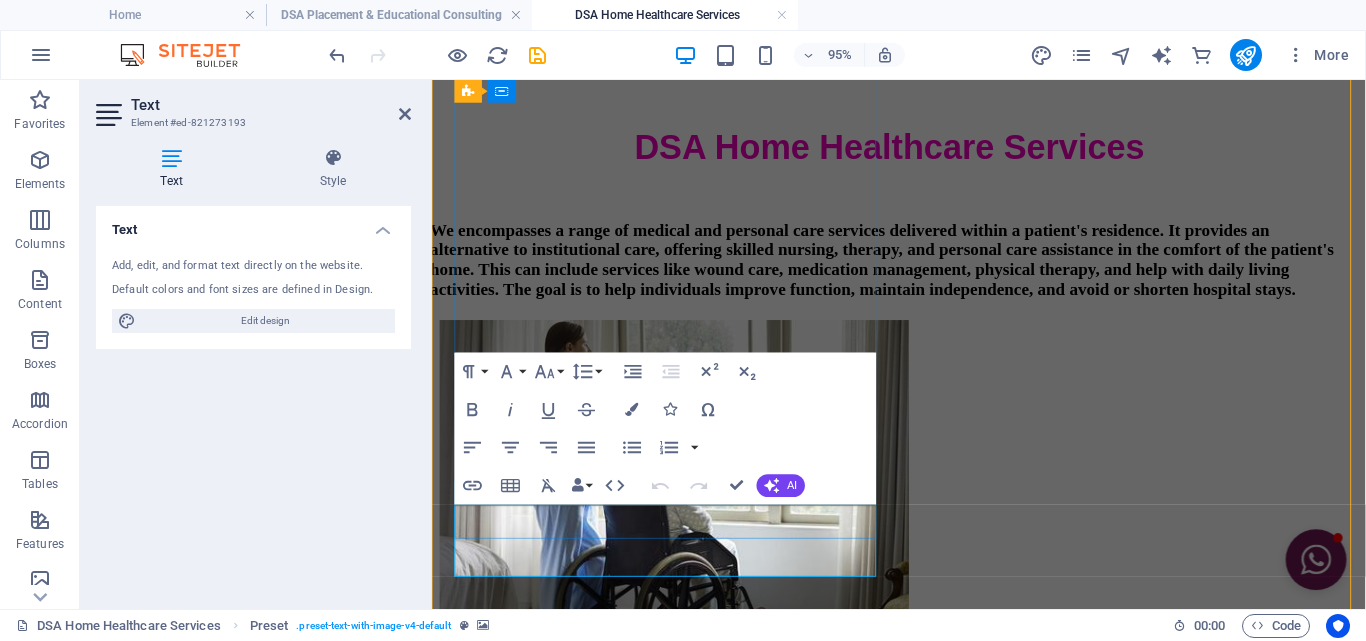 scroll, scrollTop: 969, scrollLeft: 0, axis: vertical 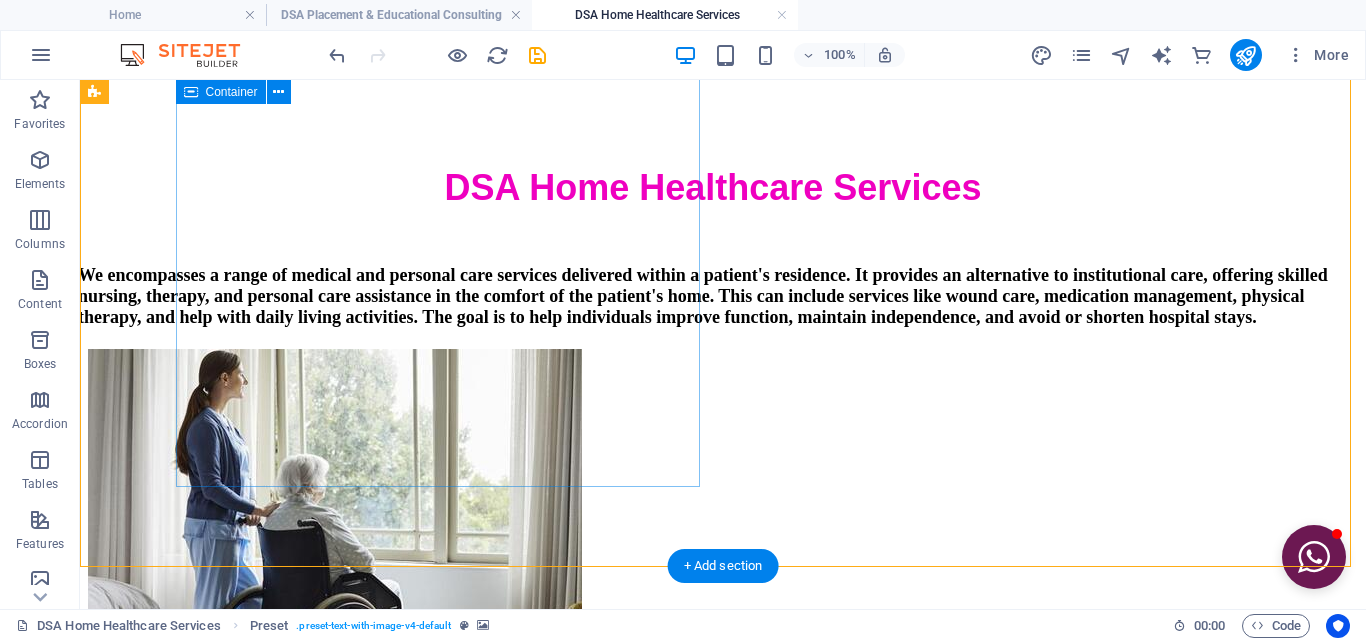 click on "OUR SERVICES ☀ Attender Service ☀ Certified Nursing Assistant Service ☀ Doctor Home Visit 24*7 ☀ Doctor Tele Consultation ☀ Physiotherapy Service ☀ Medical Equipment on Rent ☀ Medical Accessories in Wholesale Price ☀ Lab Test Home Collection ☀ Radiology at Home ☀ Pan India Treatment Buddy Service ✔ We also serves Housemaid & Baby Sitter" at bounding box center [723, 1670] 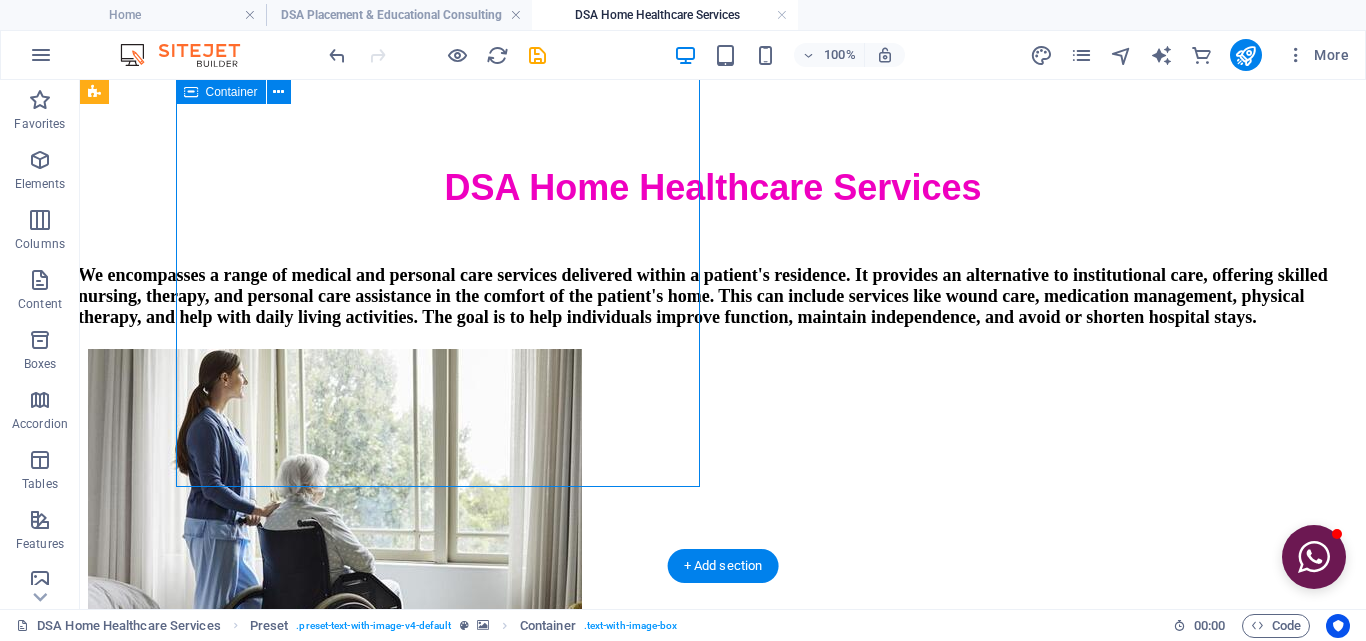 click on "OUR SERVICES ☀ Attender Service ☀ Certified Nursing Assistant Service ☀ Doctor Home Visit 24*7 ☀ Doctor Tele Consultation ☀ Physiotherapy Service ☀ Medical Equipment on Rent ☀ Medical Accessories in Wholesale Price ☀ Lab Test Home Collection ☀ Radiology at Home ☀ Pan India Treatment Buddy Service ✔ We also serves Housemaid & Baby Sitter" at bounding box center (723, 1670) 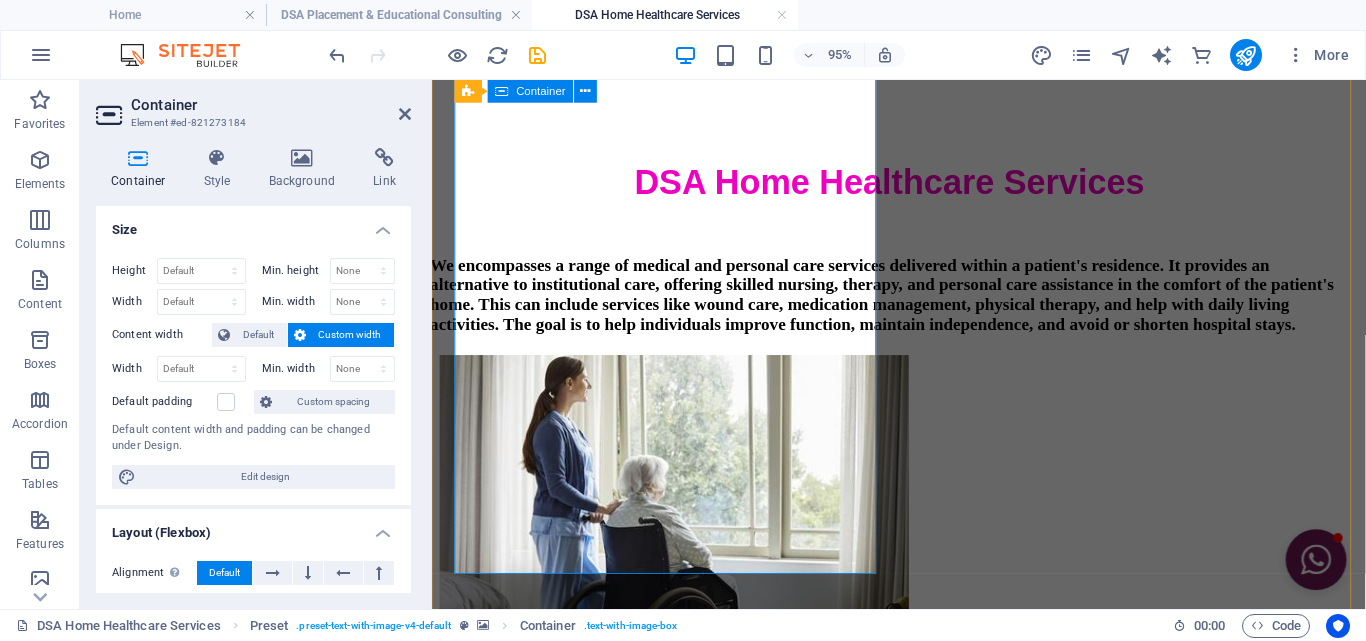 click on "OUR SERVICES ☀ Attender Service ☀ Certified Nursing Assistant Service ☀ Doctor Home Visit 24*7 ☀ Doctor Tele Consultation ☀ Physiotherapy Service ☀ Medical Equipment on Rent ☀ Medical Accessories in Wholesale Price ☀ Lab Test Home Collection ☀ Radiology at Home ☀ Pan India Treatment Buddy Service ✔ We also serves Housemaid & Baby Sitter" at bounding box center [923, 1691] 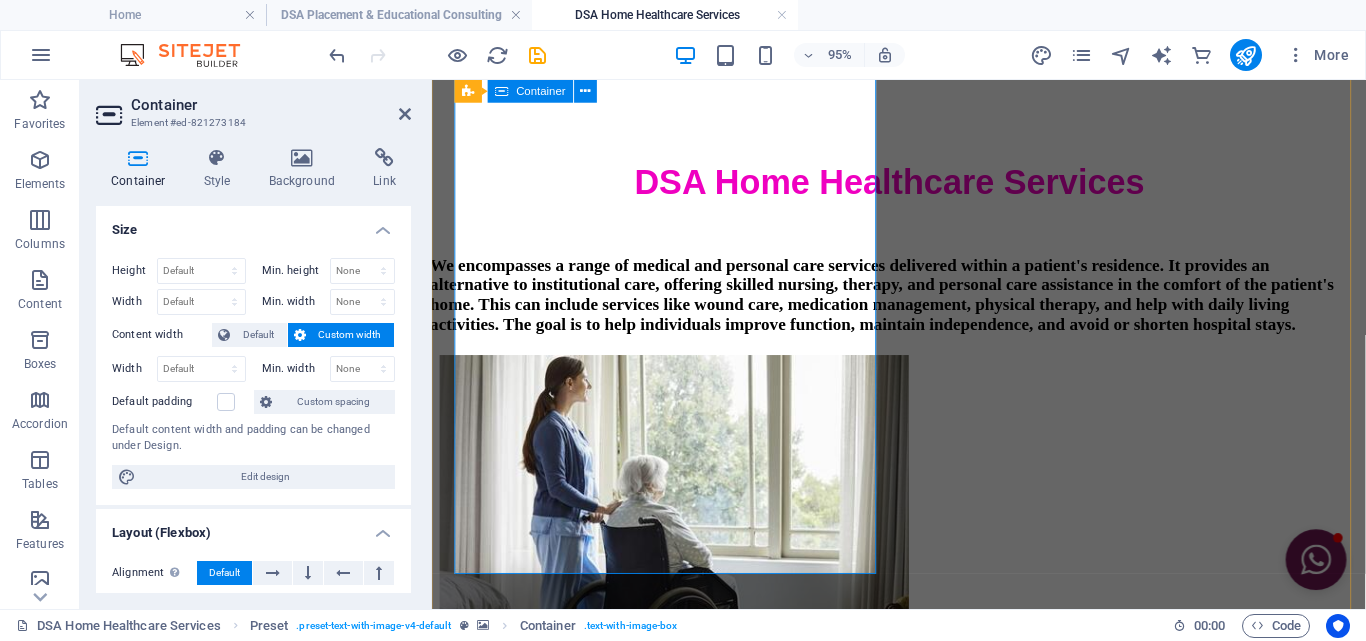 click on "OUR SERVICES ☀ Attender Service ☀ Certified Nursing Assistant Service ☀ Doctor Home Visit 24*7 ☀ Doctor Tele Consultation ☀ Physiotherapy Service ☀ Medical Equipment on Rent ☀ Medical Accessories in Wholesale Price ☀ Lab Test Home Collection ☀ Radiology at Home ☀ Pan India Treatment Buddy Service ✔ We also serves Housemaid & Baby Sitter" at bounding box center [923, 1691] 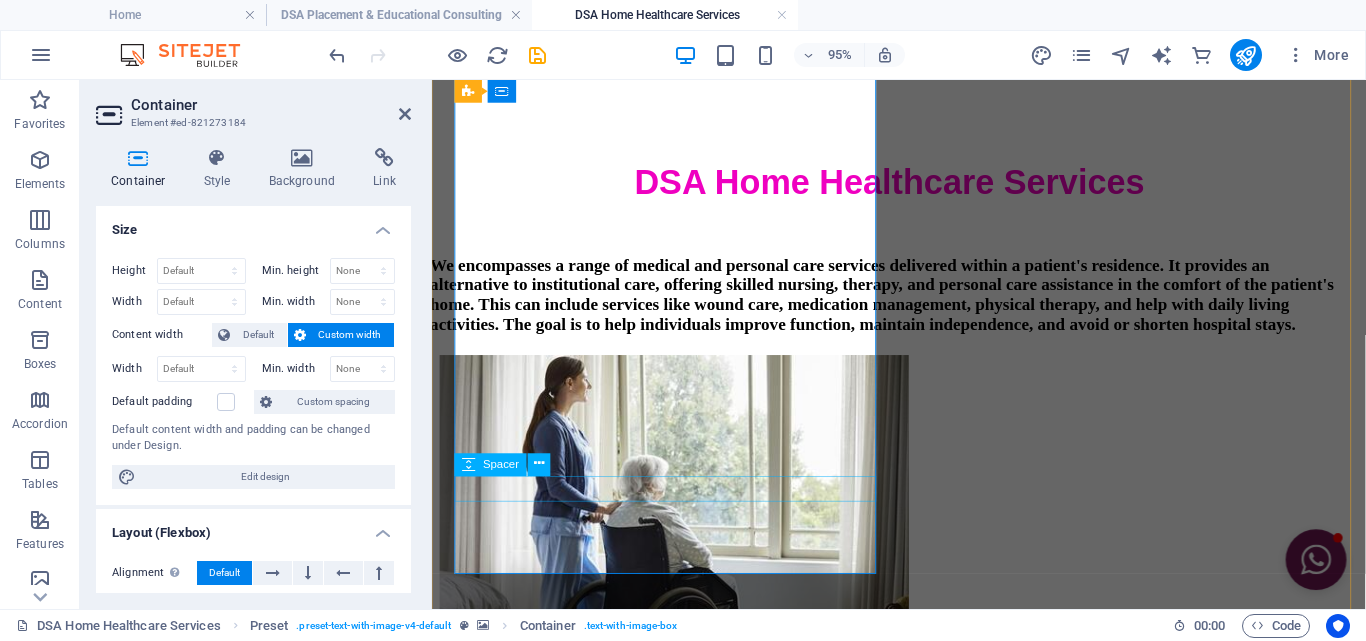 click at bounding box center [923, 1909] 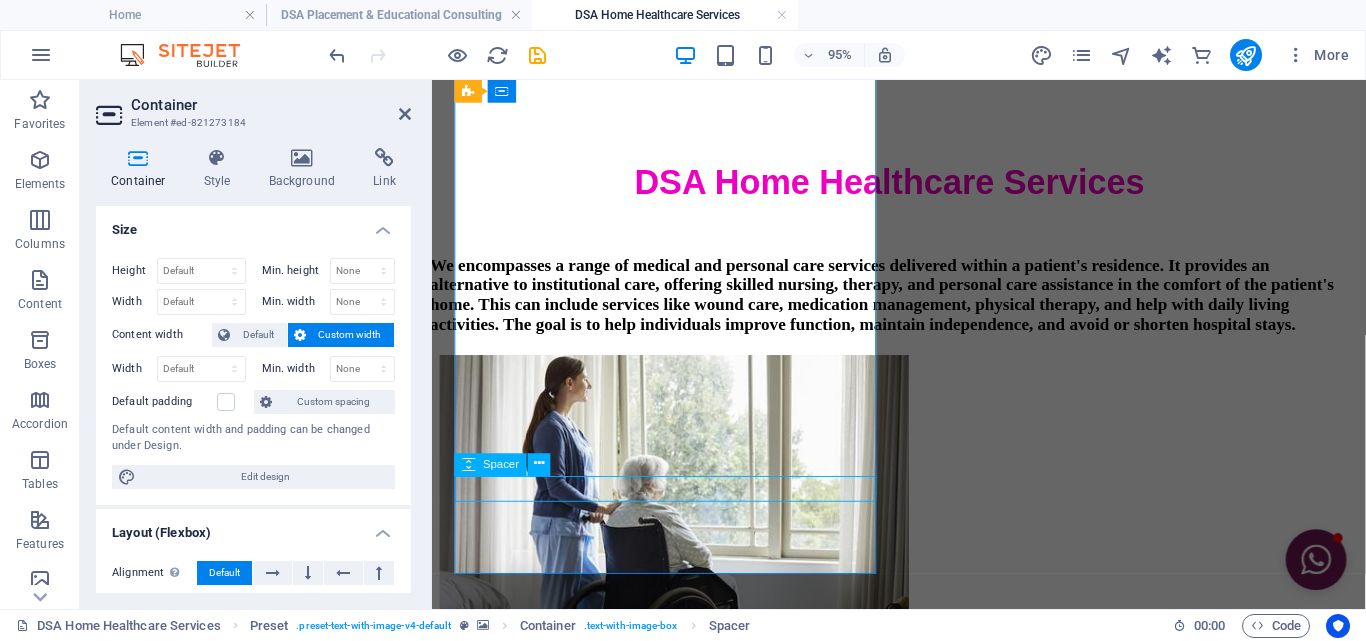 click at bounding box center [923, 1909] 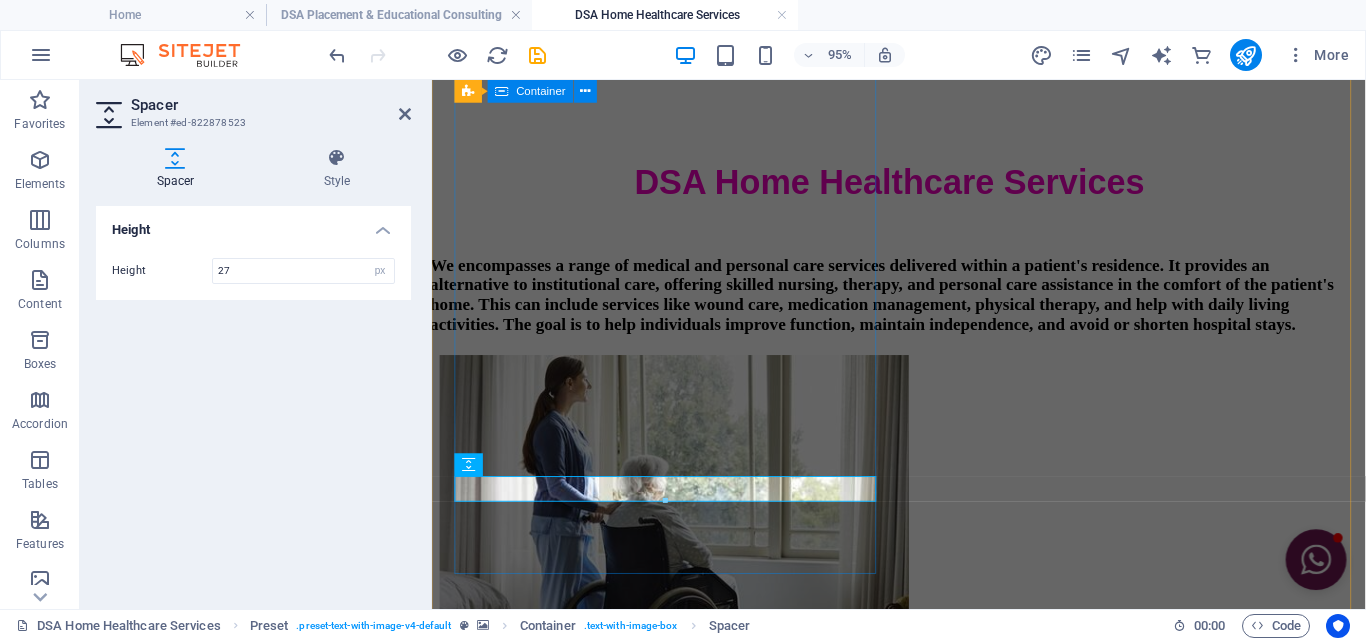click on "OUR SERVICES ☀ Attender Service ☀ Certified Nursing Assistant Service ☀ Doctor Home Visit 24*7 ☀ Doctor Tele Consultation ☀ Physiotherapy Service ☀ Medical Equipment on Rent ☀ Medical Accessories in Wholesale Price ☀ Lab Test Home Collection ☀ Radiology at Home ☀ Pan India Treatment Buddy Service ✔ We also serves Housemaid & Baby Sitter" at bounding box center (923, 1691) 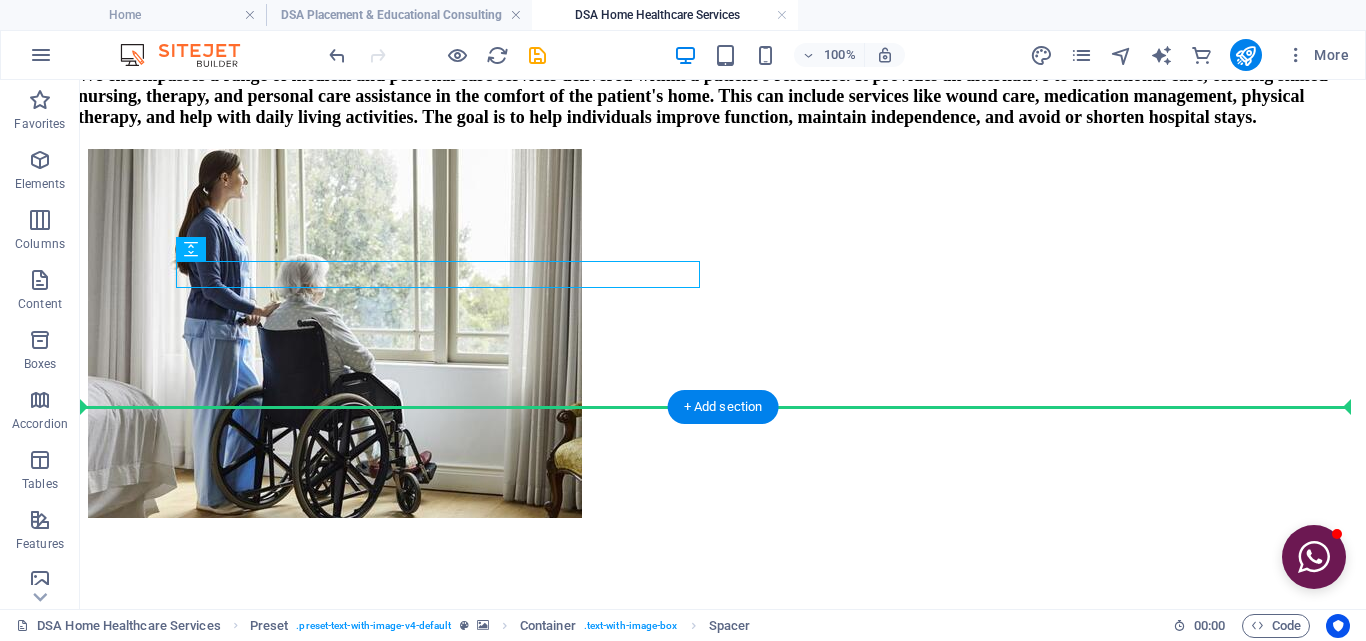 scroll, scrollTop: 1237, scrollLeft: 0, axis: vertical 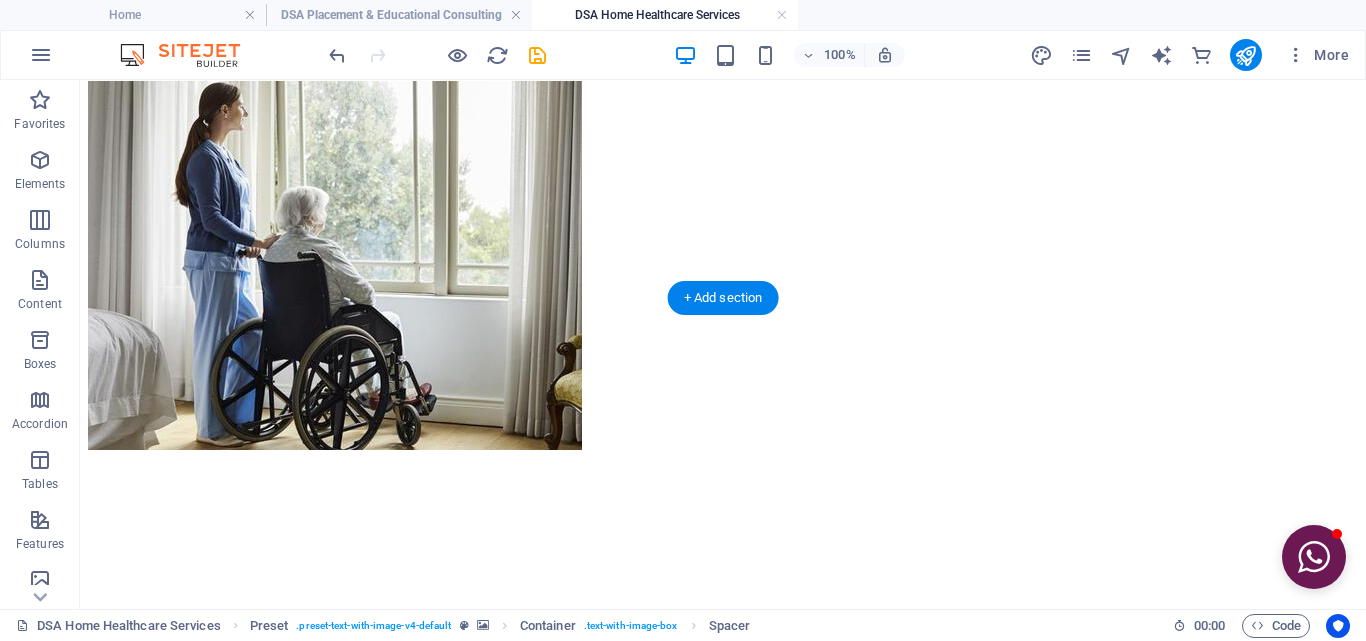 drag, startPoint x: 289, startPoint y: 460, endPoint x: 264, endPoint y: 251, distance: 210.4899 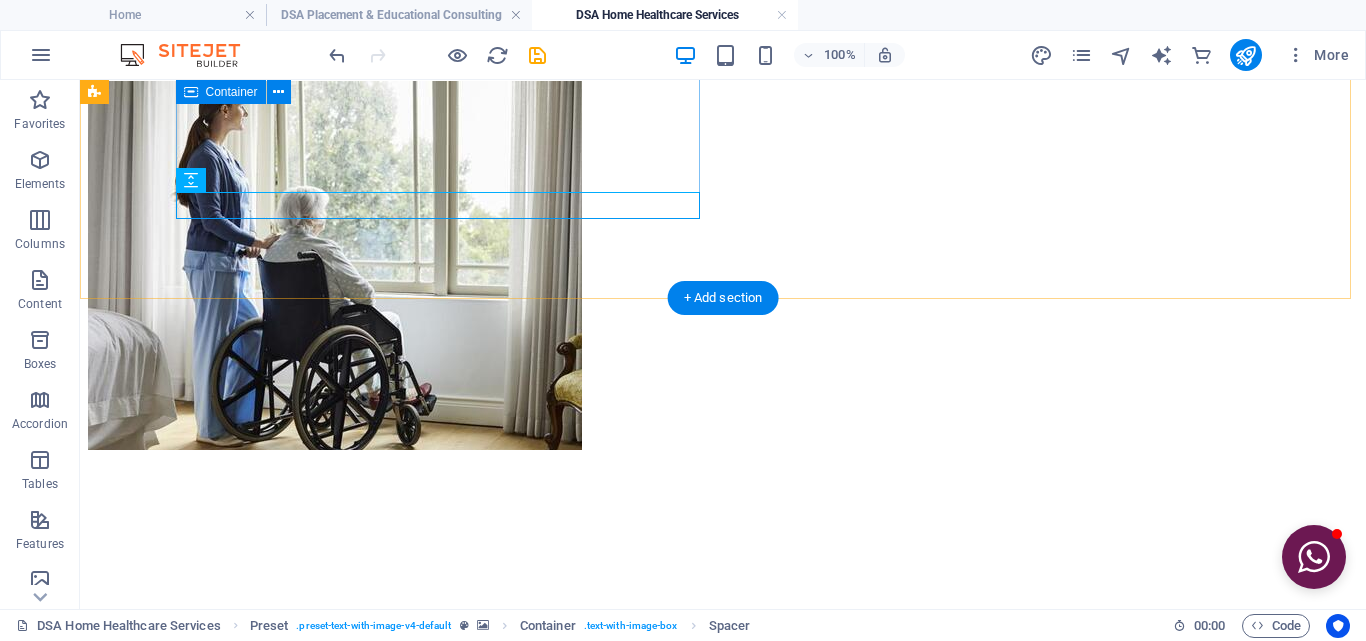 click on "OUR SERVICES ☀ Attender Service ☀ Certified Nursing Assistant Service ☀ Doctor Home Visit 24*7 ☀ Doctor Tele Consultation ☀ Physiotherapy Service ☀ Medical Equipment on Rent ☀ Medical Accessories in Wholesale Price ☀ Lab Test Home Collection ☀ Radiology at Home ☀ Pan India Treatment Buddy Service ✔ We also serves Housemaid & Baby Sitter" at bounding box center (723, 1429) 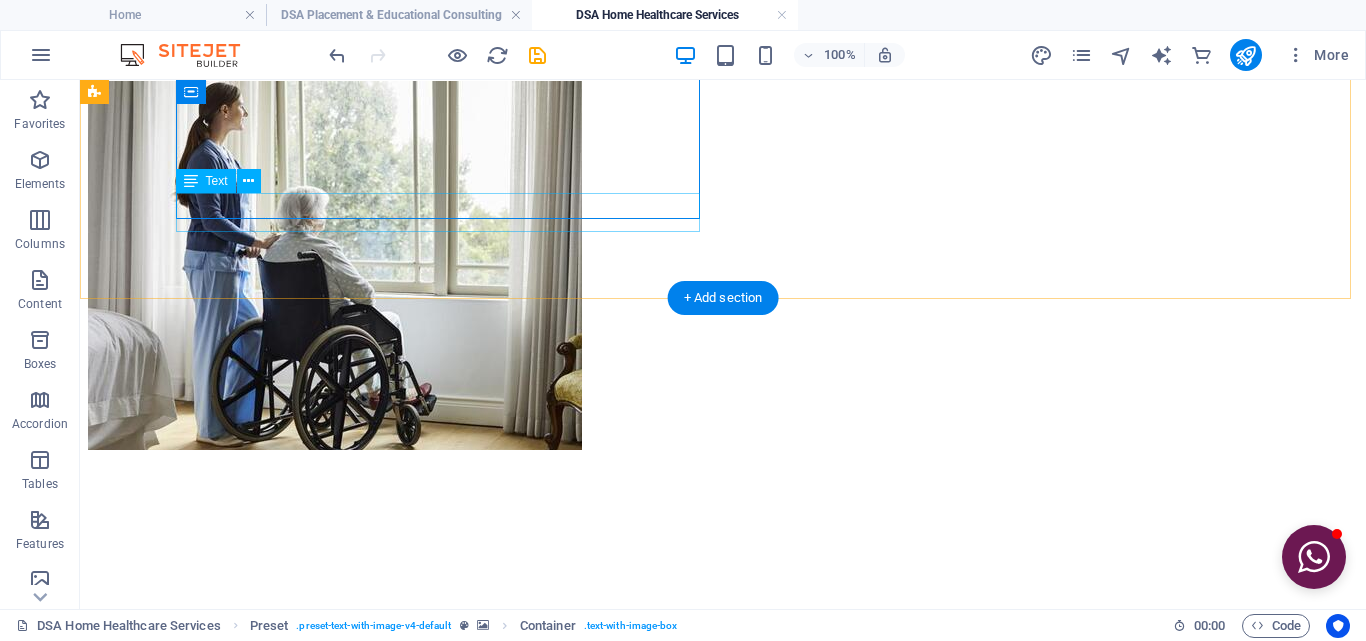 click on "✔ We also serves Housemaid & Baby Sitter" at bounding box center [723, 1687] 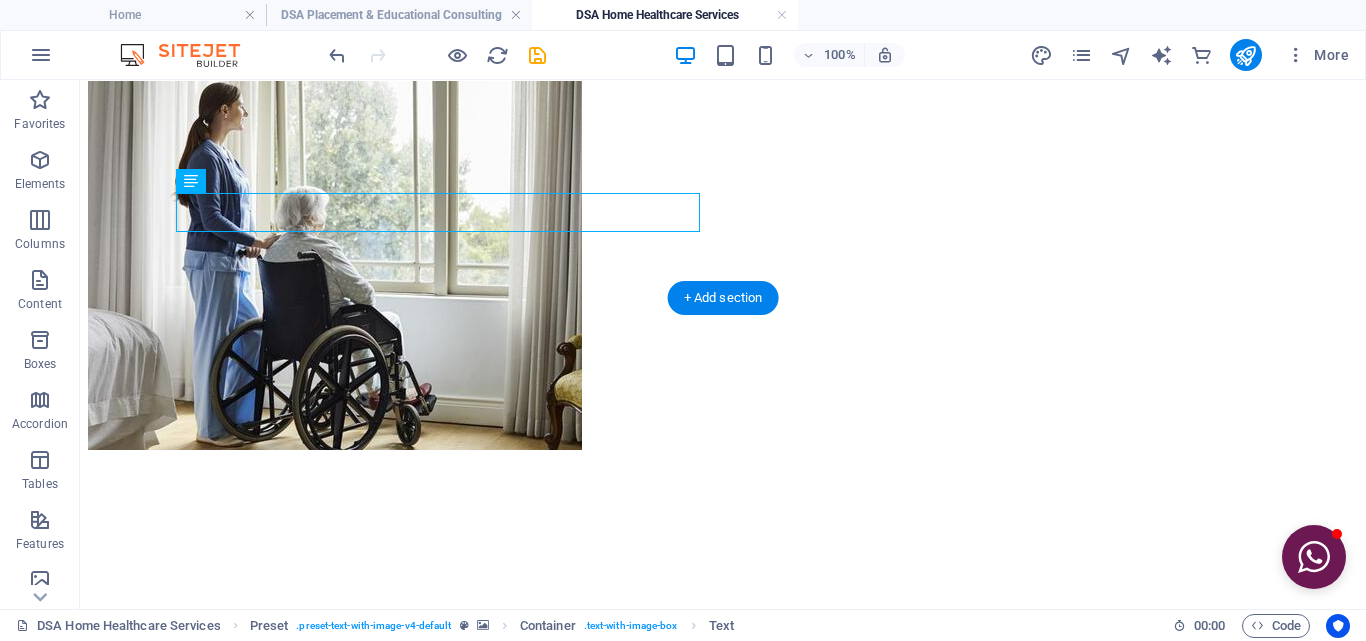 click at bounding box center (723, 454) 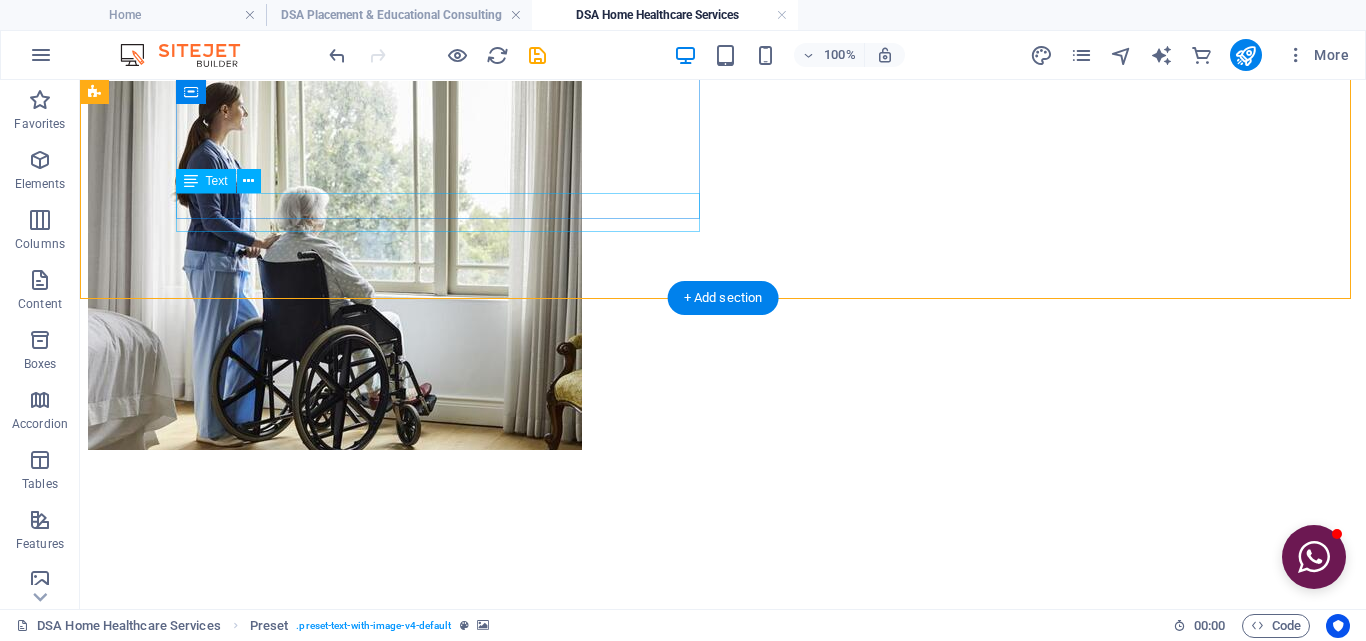 click on "✔ We also serves Housemaid & Baby Sitter" at bounding box center (723, 1687) 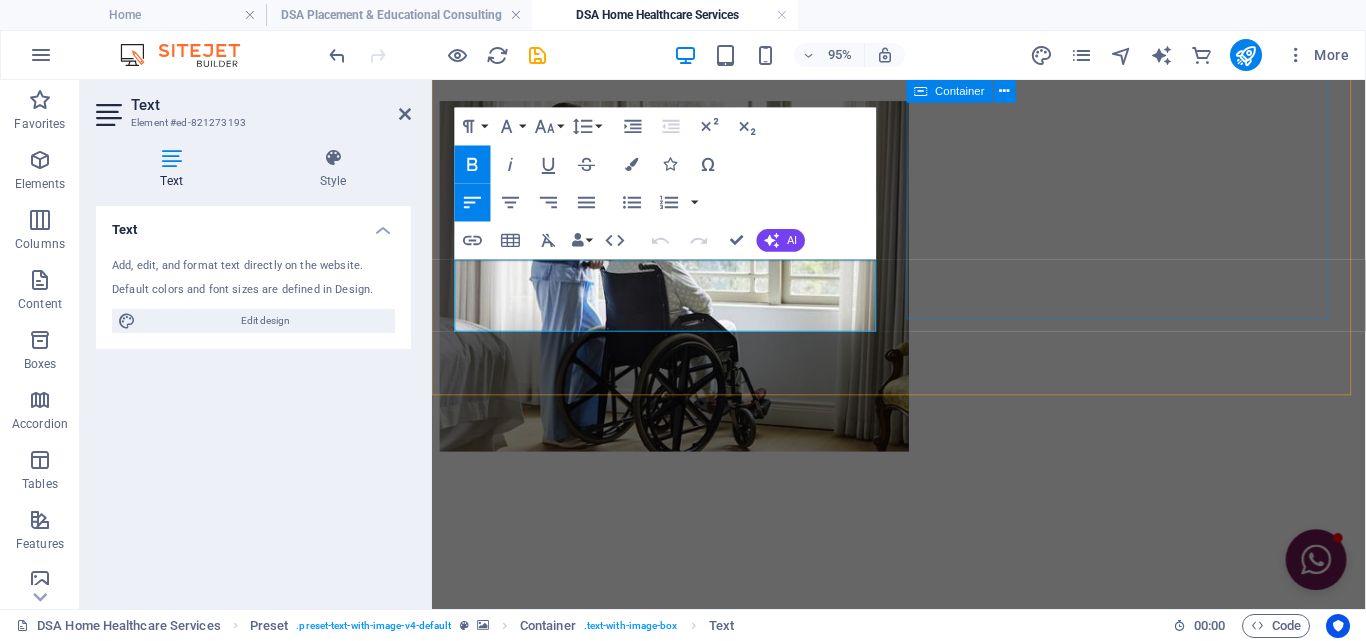 click on "WE CARE FOR ☀ Elderly Care ☀ Dementia Care ☀ Palliative Care ☀ Post Stroke Care ☀ Post Surgical Care ☀ Critical Care ☀ Tracheostomy Care ☀ Colostomy Care ☀ Orthopedic Care ☀ Postpartum Care ☀ Neonatal Care, etc." at bounding box center (923, 1994) 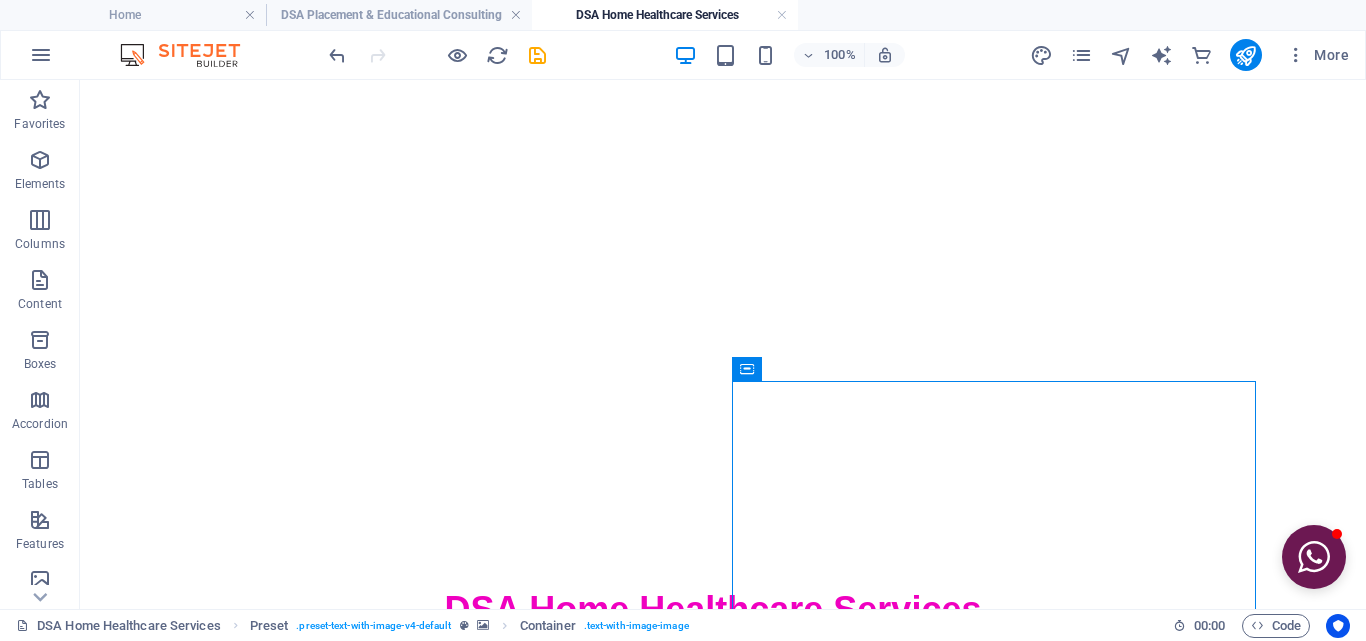 scroll, scrollTop: 500, scrollLeft: 0, axis: vertical 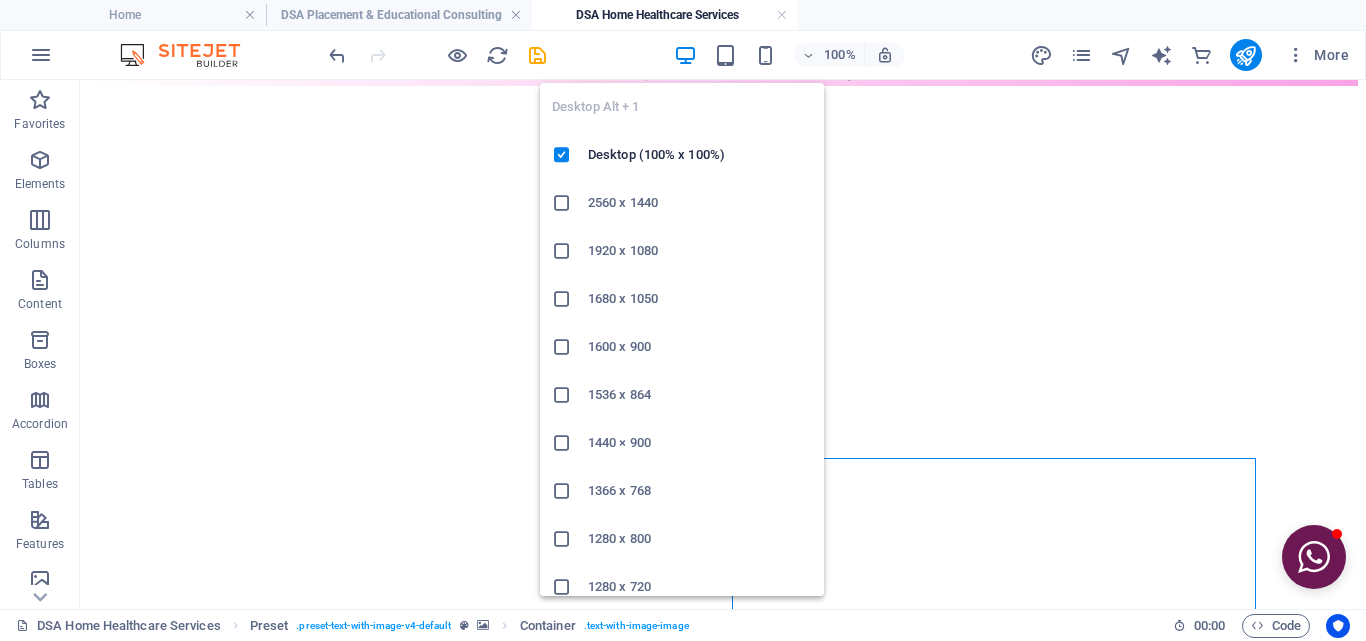 click at bounding box center [685, 55] 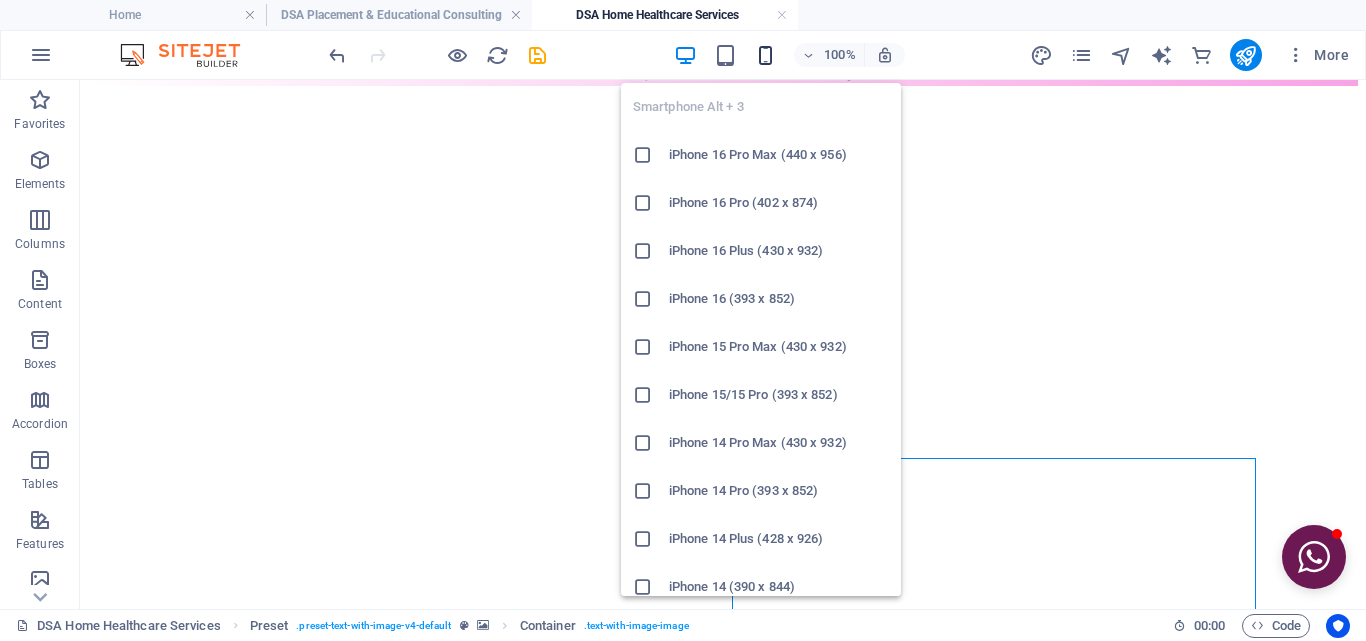 click at bounding box center (765, 55) 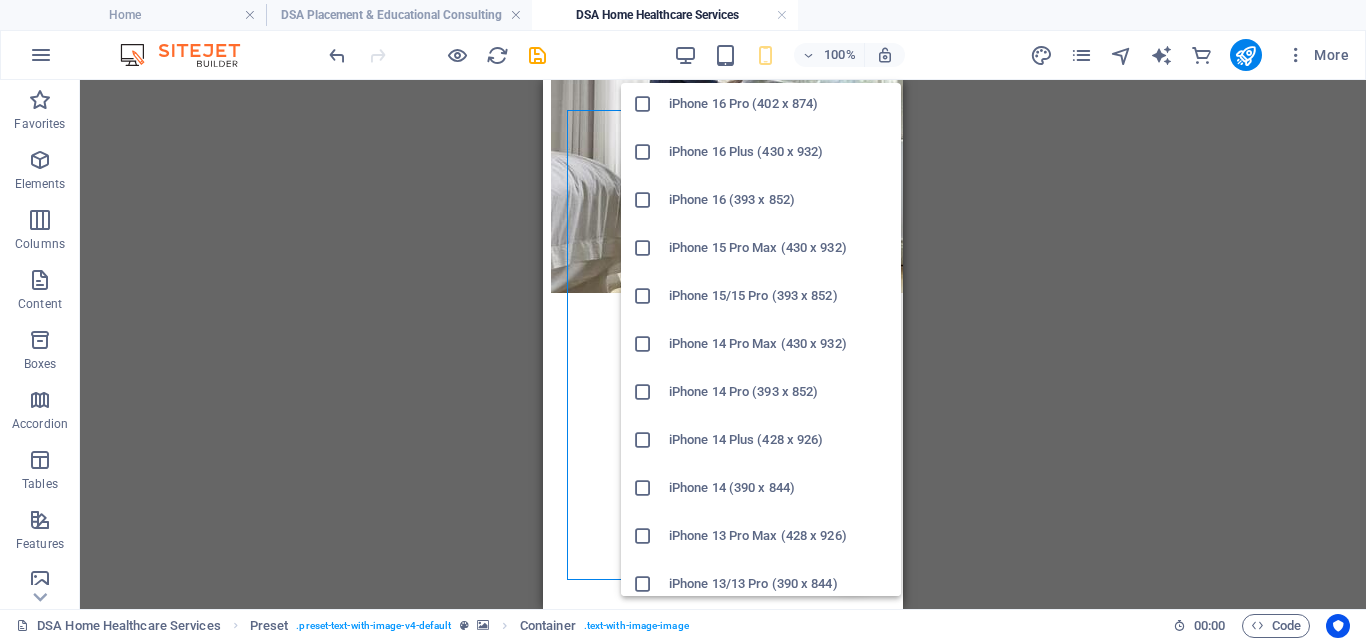 scroll, scrollTop: 200, scrollLeft: 0, axis: vertical 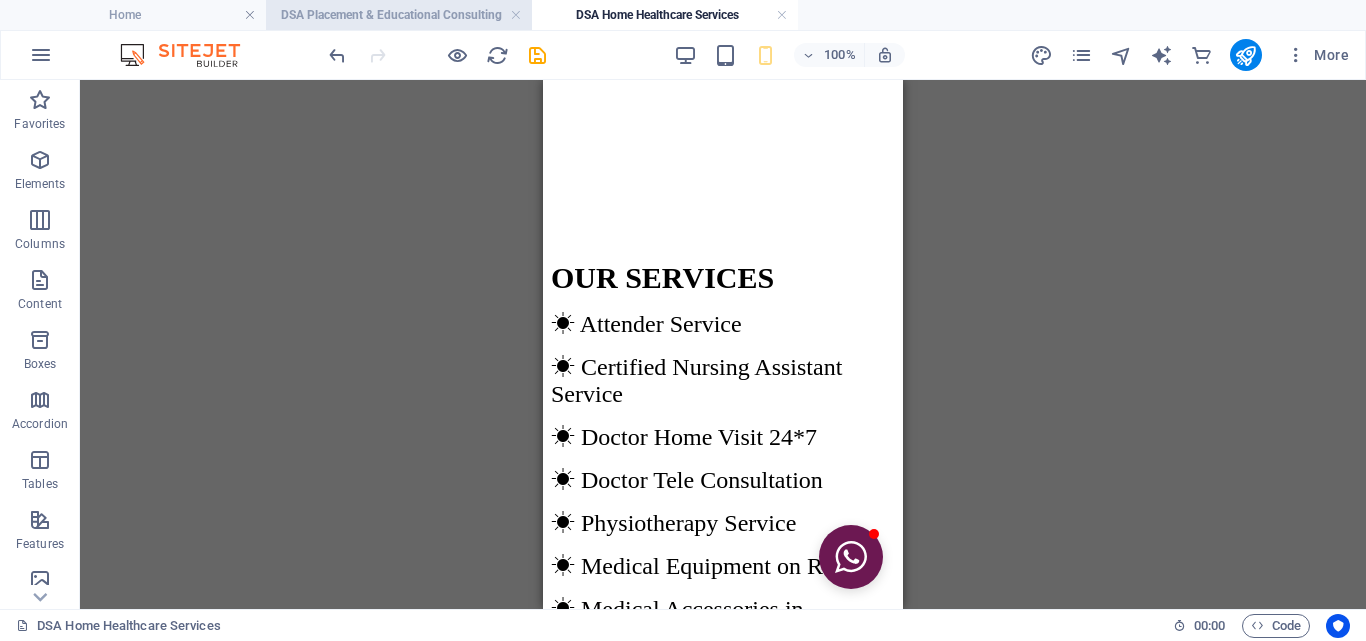 click on "DSA Placement & Educational Consulting" at bounding box center [399, 15] 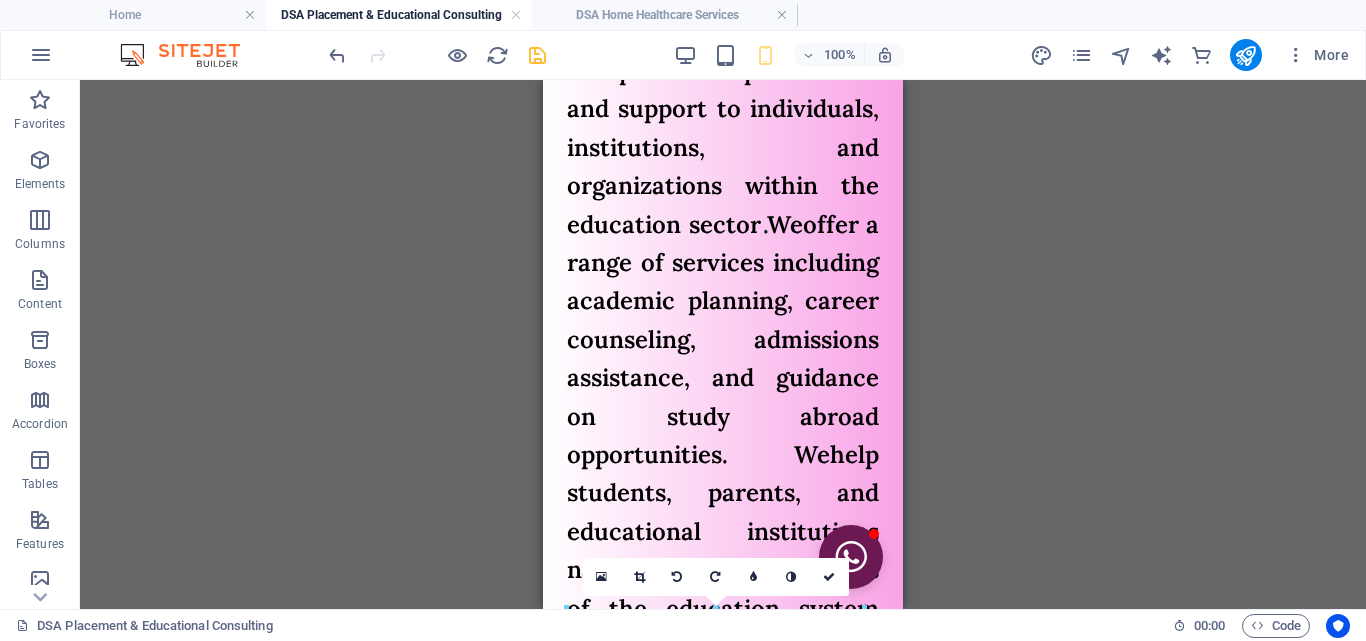 scroll, scrollTop: 0, scrollLeft: 0, axis: both 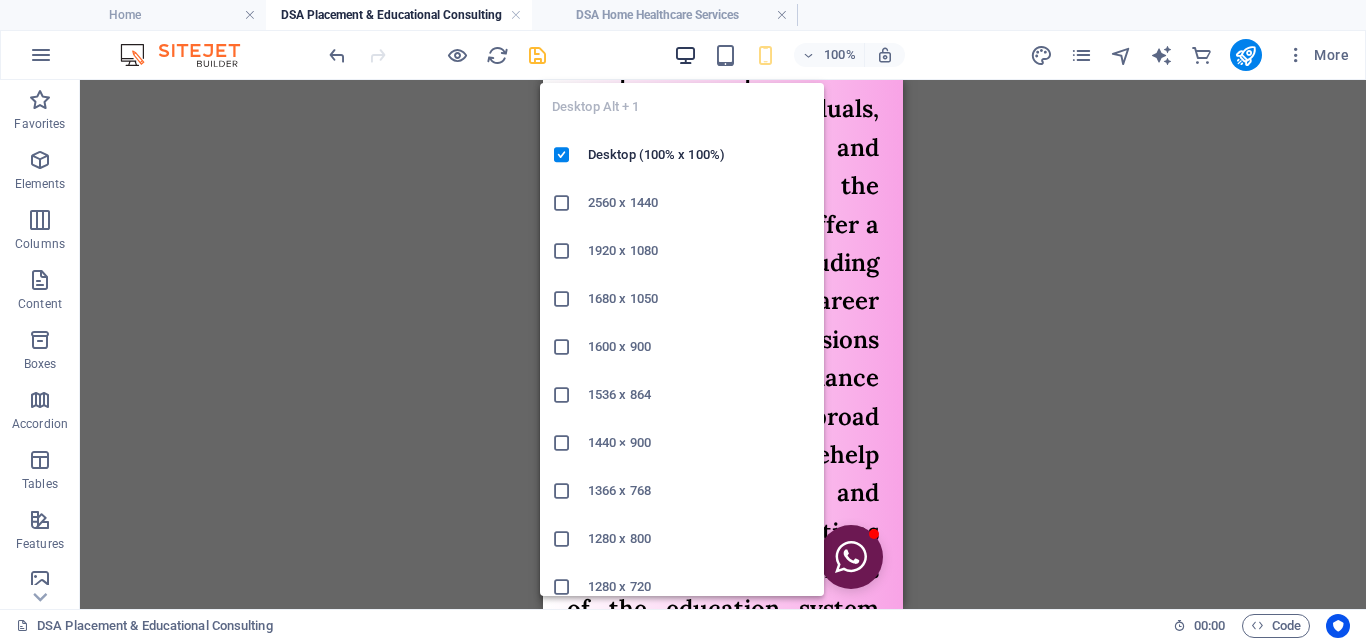 click at bounding box center (685, 55) 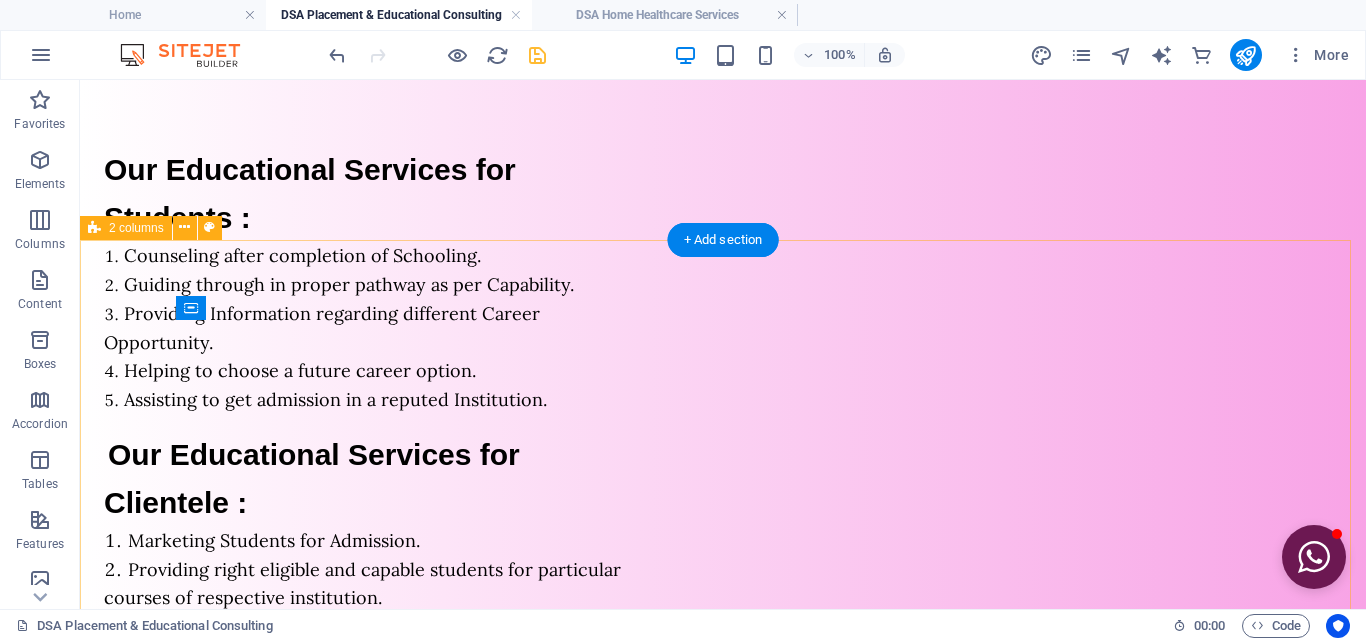 scroll, scrollTop: 2190, scrollLeft: 0, axis: vertical 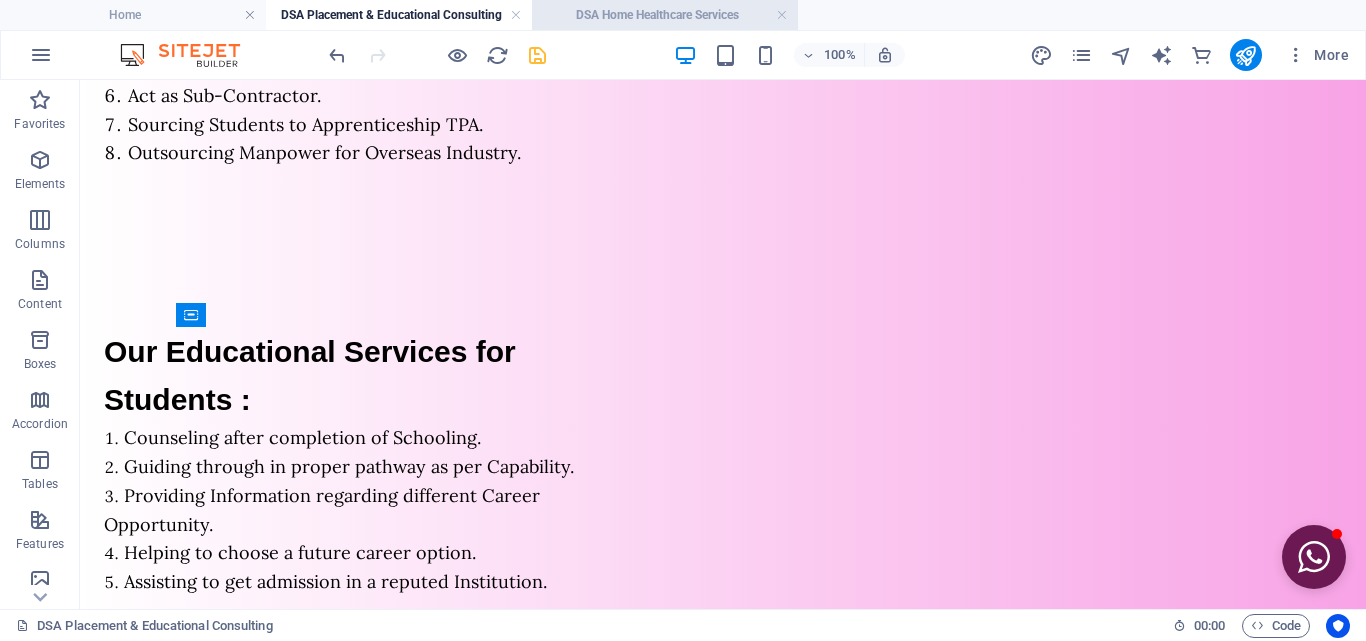 click on "DSA Home Healthcare Services" at bounding box center (665, 15) 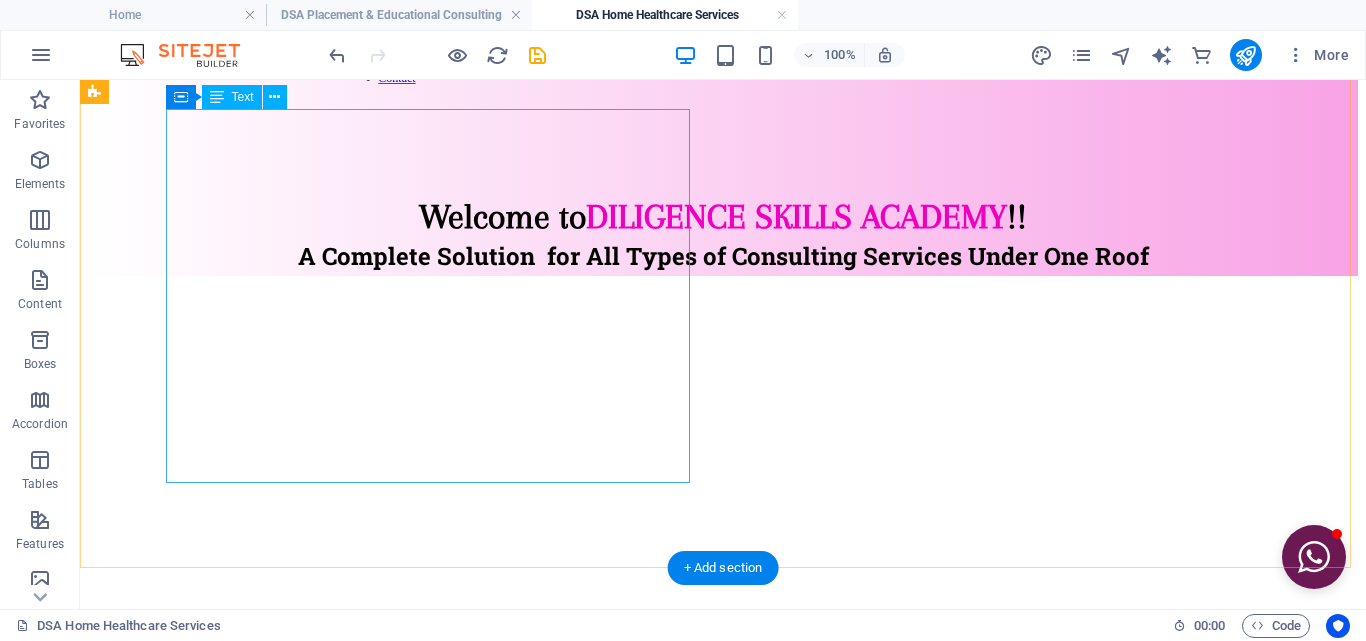 scroll, scrollTop: 0, scrollLeft: 0, axis: both 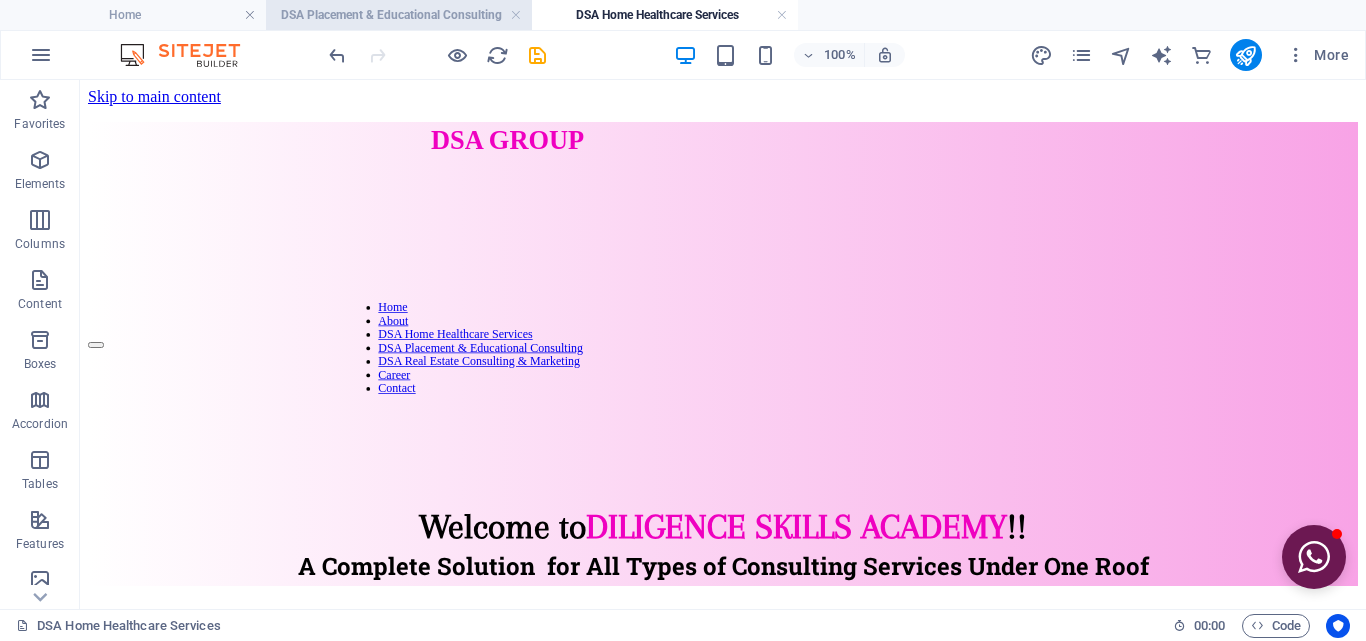 click on "DSA Placement & Educational Consulting" at bounding box center [399, 15] 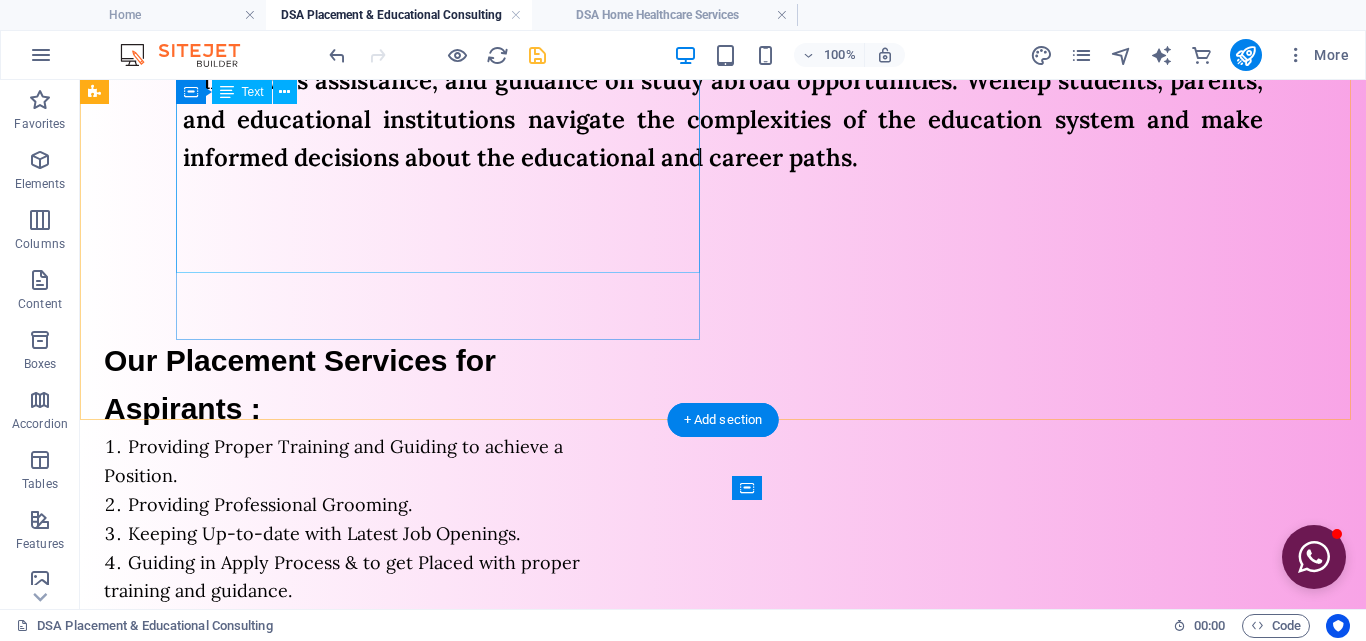 scroll, scrollTop: 1390, scrollLeft: 0, axis: vertical 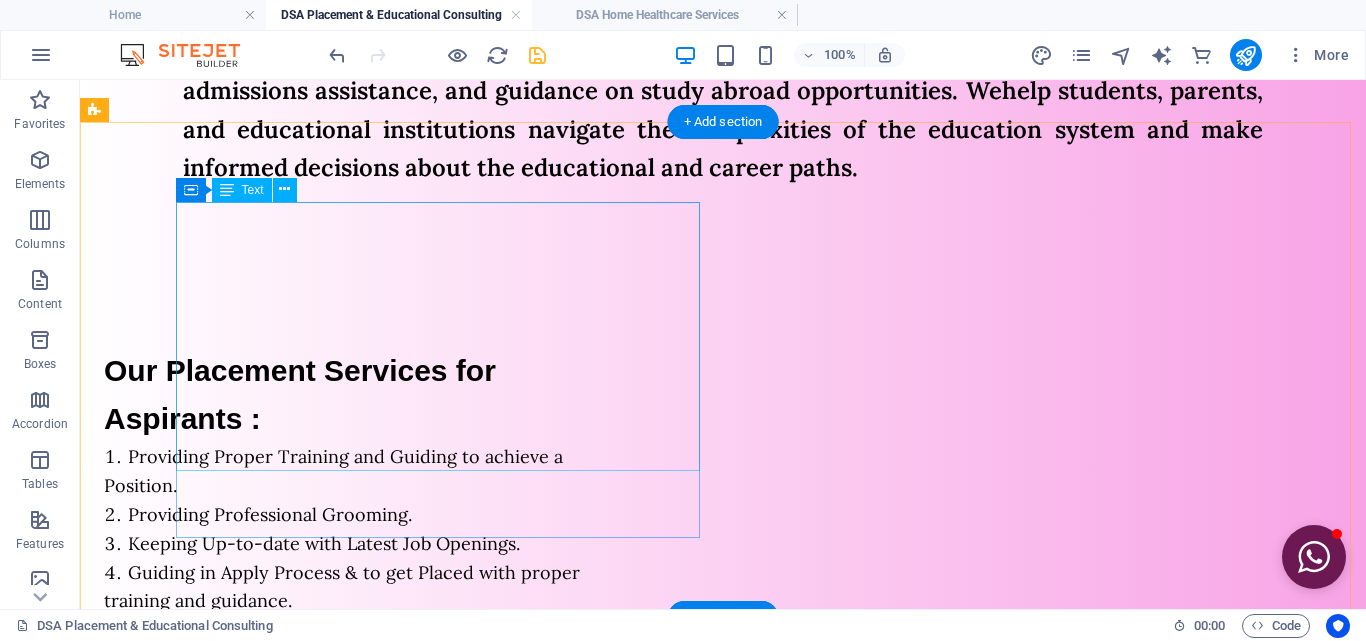 click on "Our Placement Services for Aspirants : Providing Proper Training and Guiding to achieve a Position. Providing Professional Grooming. Keeping Up-to-date with Latest Job Openings. Guiding in Apply Process & to get Placed with proper training and guidance." at bounding box center [366, 481] 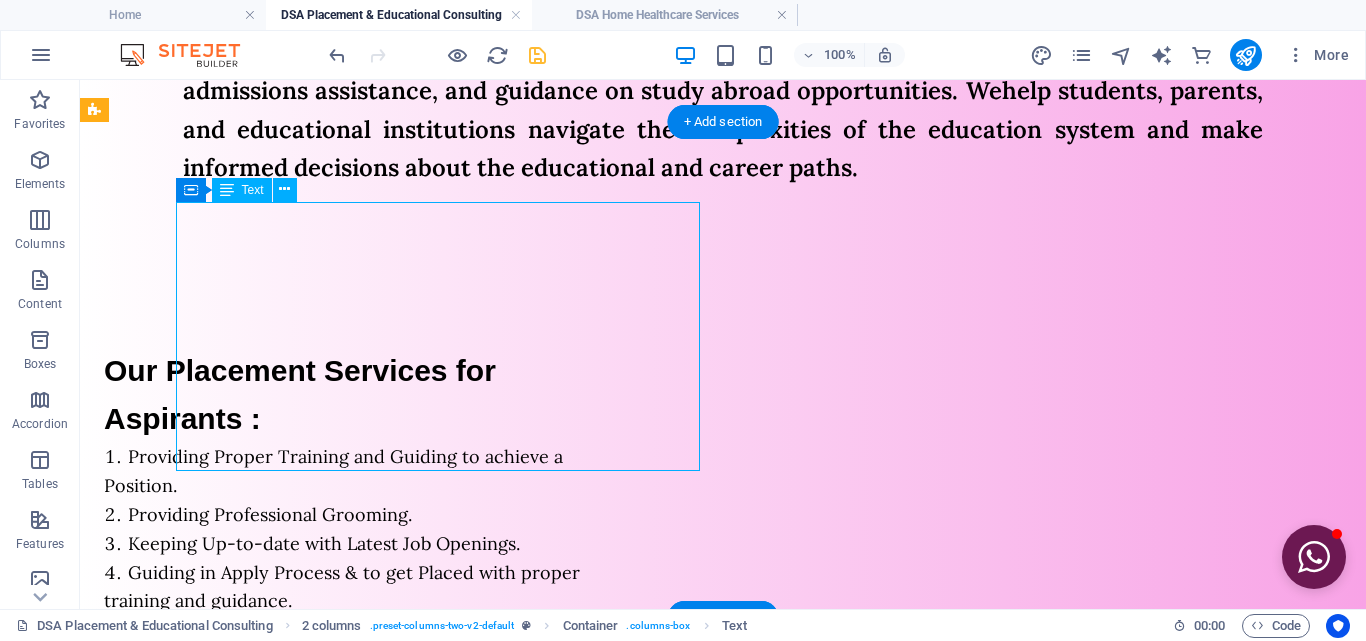click on "Our Placement Services for Aspirants : Providing Proper Training and Guiding to achieve a Position. Providing Professional Grooming. Keeping Up-to-date with Latest Job Openings. Guiding in Apply Process & to get Placed with proper training and guidance." at bounding box center [366, 481] 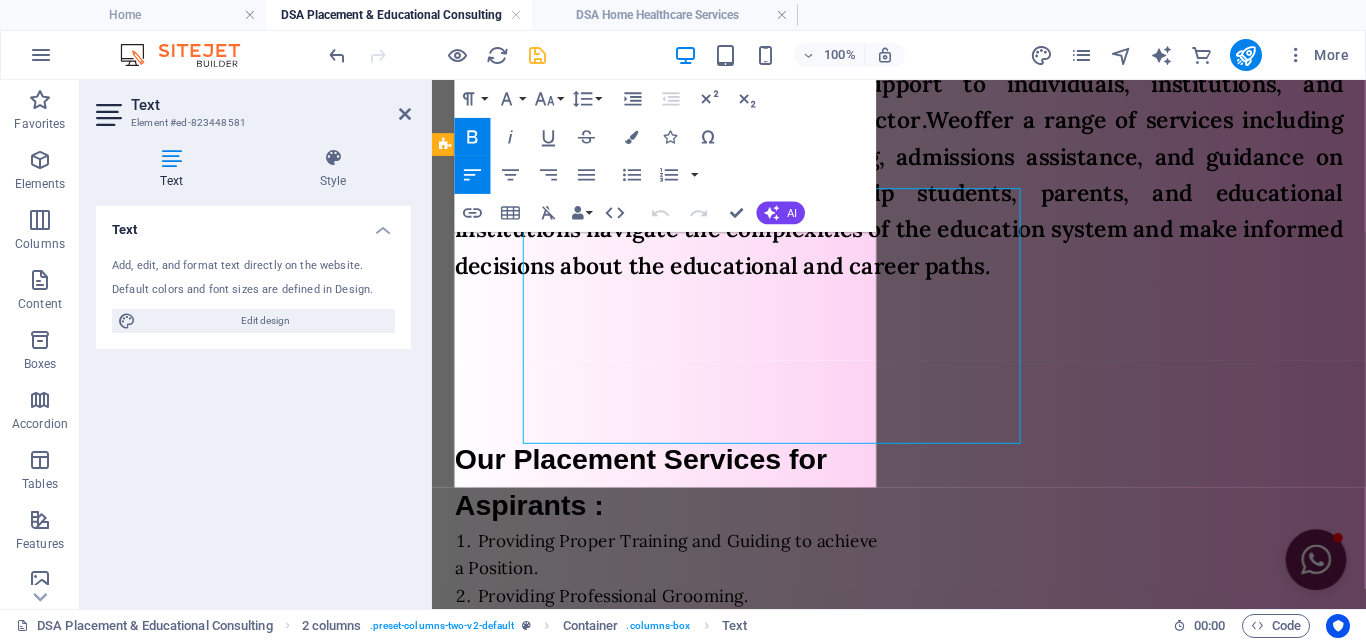 scroll, scrollTop: 1398, scrollLeft: 0, axis: vertical 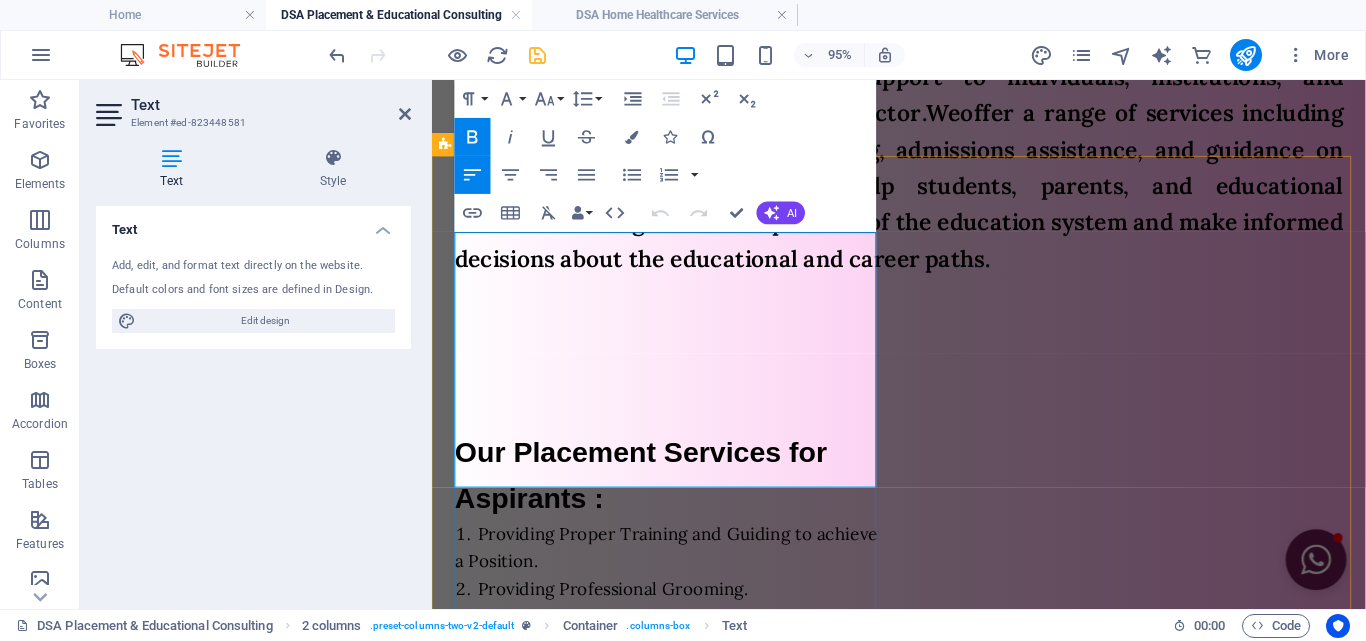 click on "Providing Proper Training and Guiding to achieve a Position." at bounding box center [682, 573] 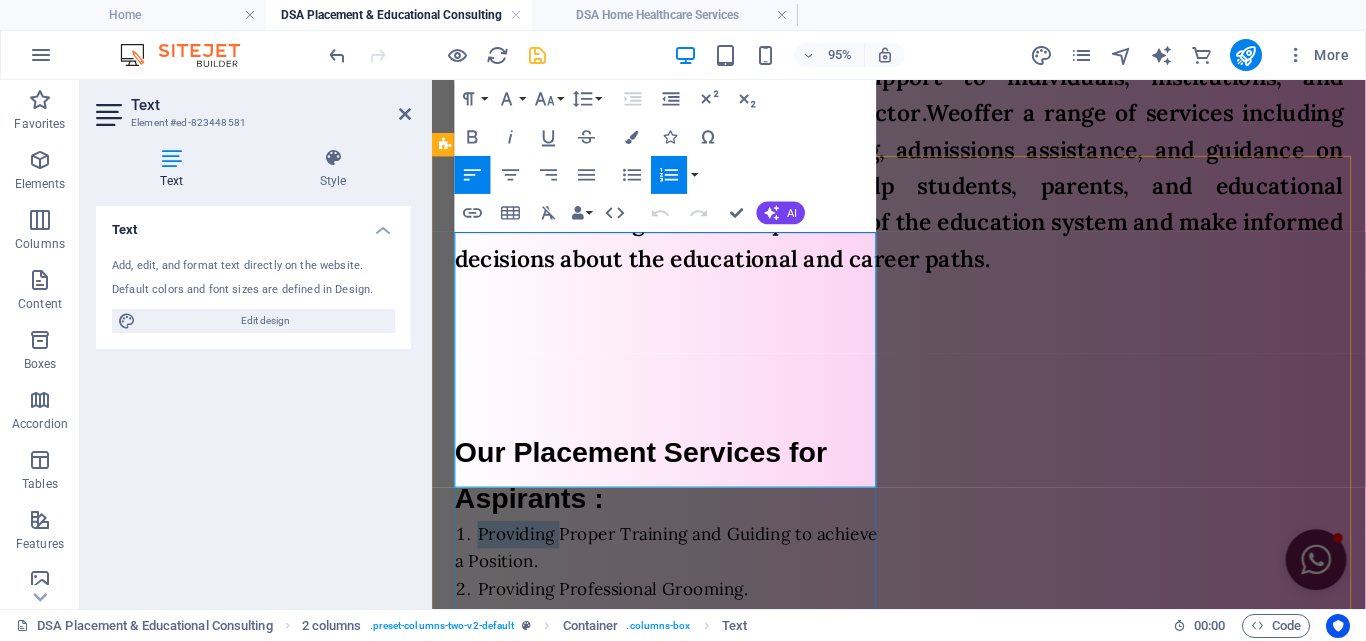 click on "Providing Proper Training and Guiding to achieve a Position." at bounding box center (682, 573) 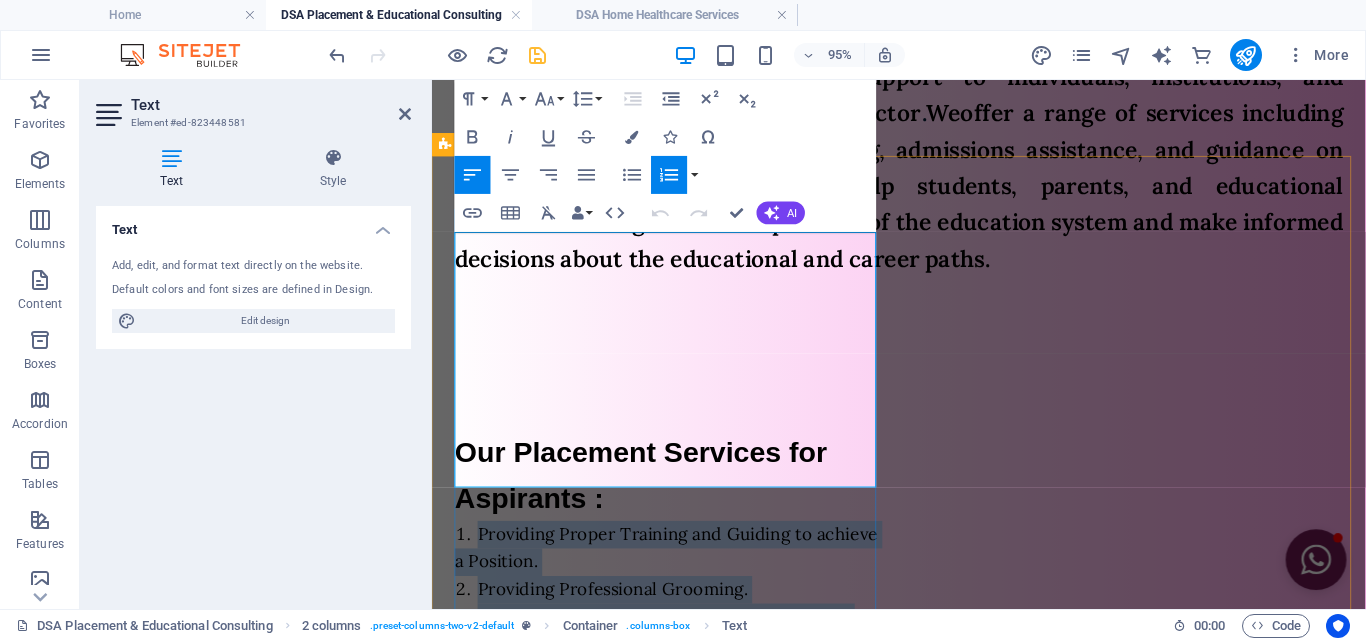 drag, startPoint x: 708, startPoint y: 493, endPoint x: 481, endPoint y: 343, distance: 272.0827 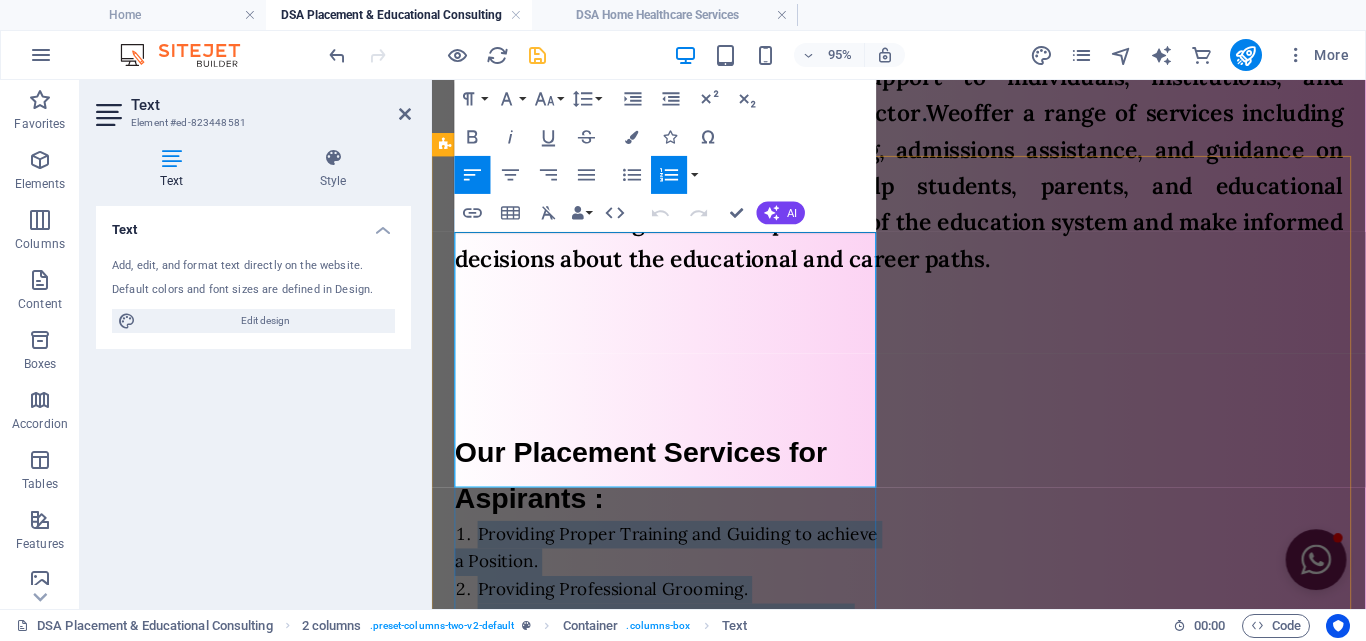 click on "Our Placement Services for Aspirants : Providing Proper Training and Guiding to achieve a Position. Providing Professional Grooming. Keeping Up-to-date with Latest Job Openings. Guiding in Apply Process & to get Placed with proper training and guidance." at bounding box center (682, 582) 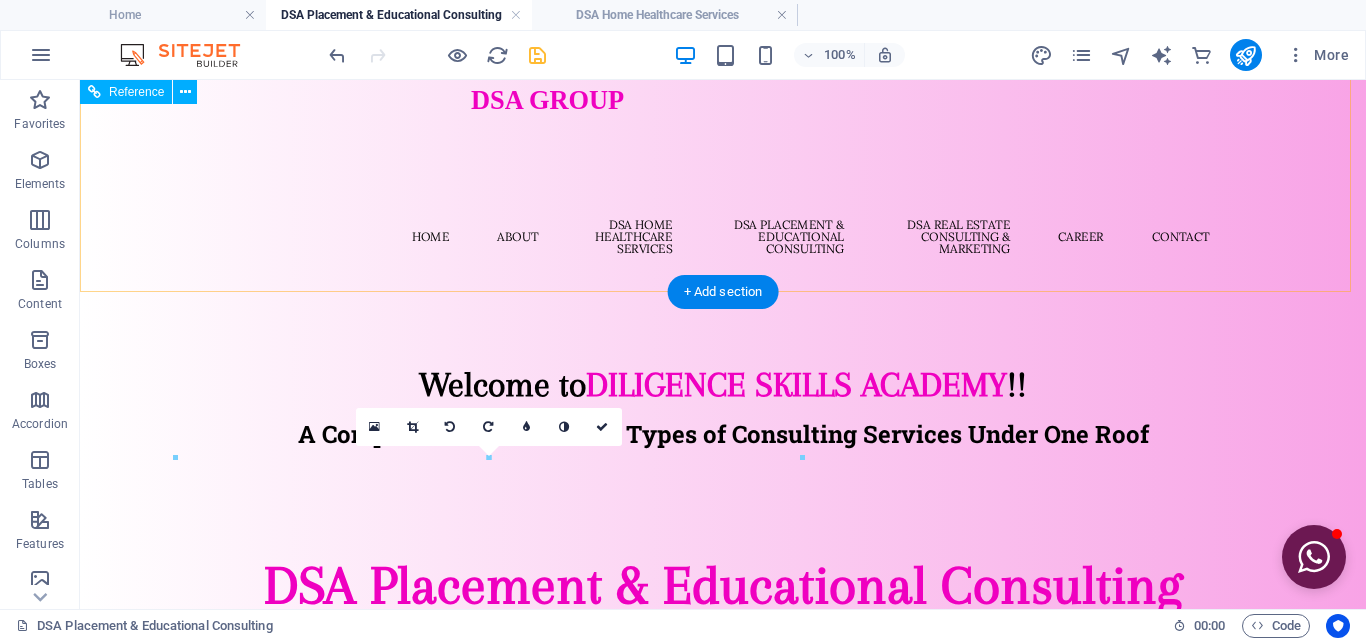 scroll, scrollTop: 0, scrollLeft: 0, axis: both 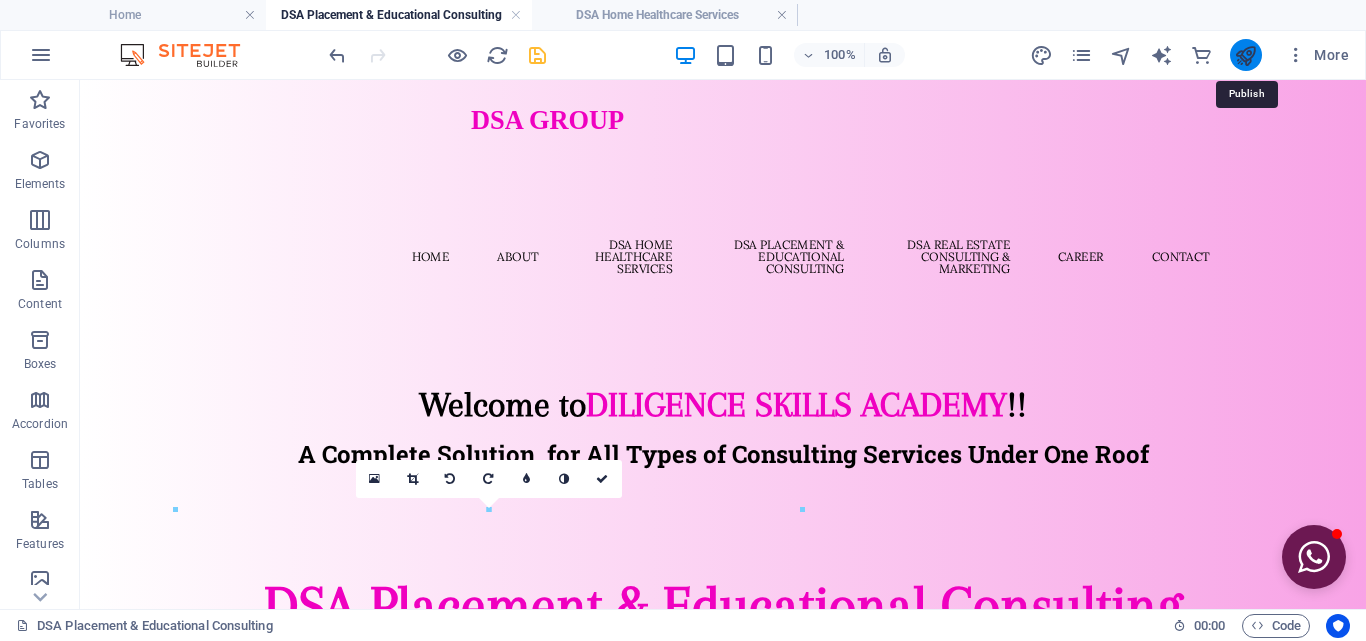 click at bounding box center (1245, 55) 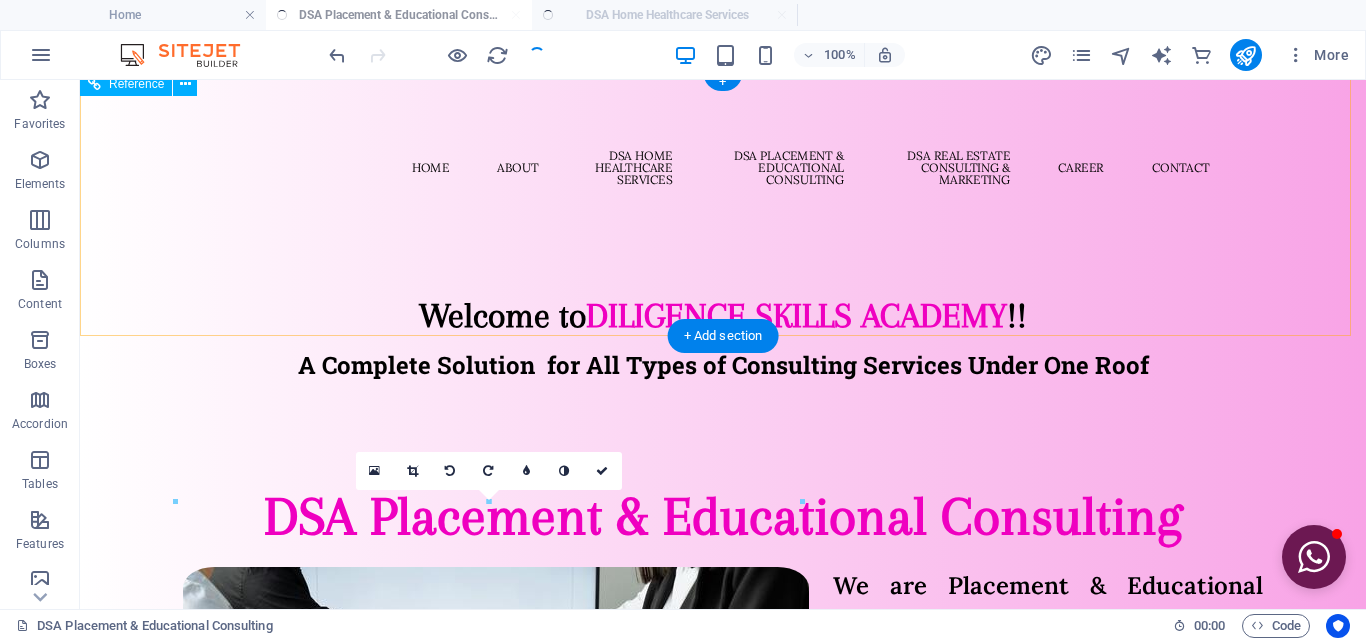 scroll, scrollTop: 300, scrollLeft: 0, axis: vertical 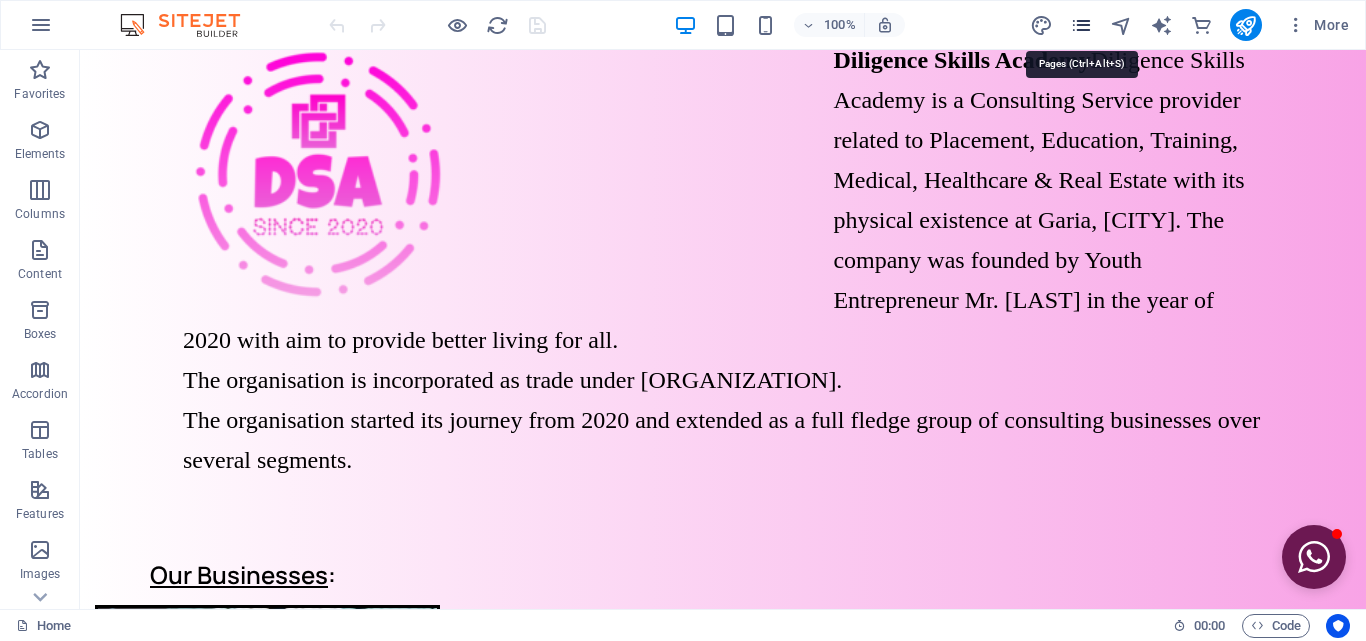 click at bounding box center [1081, 25] 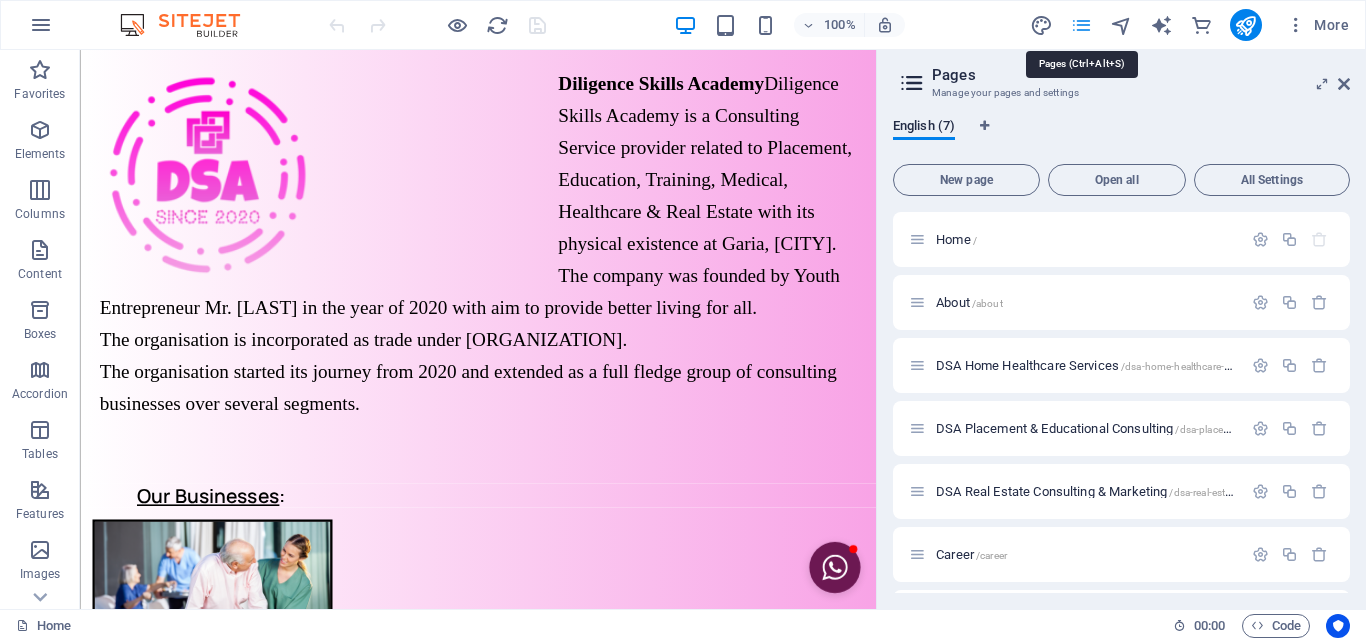 scroll, scrollTop: 509, scrollLeft: 0, axis: vertical 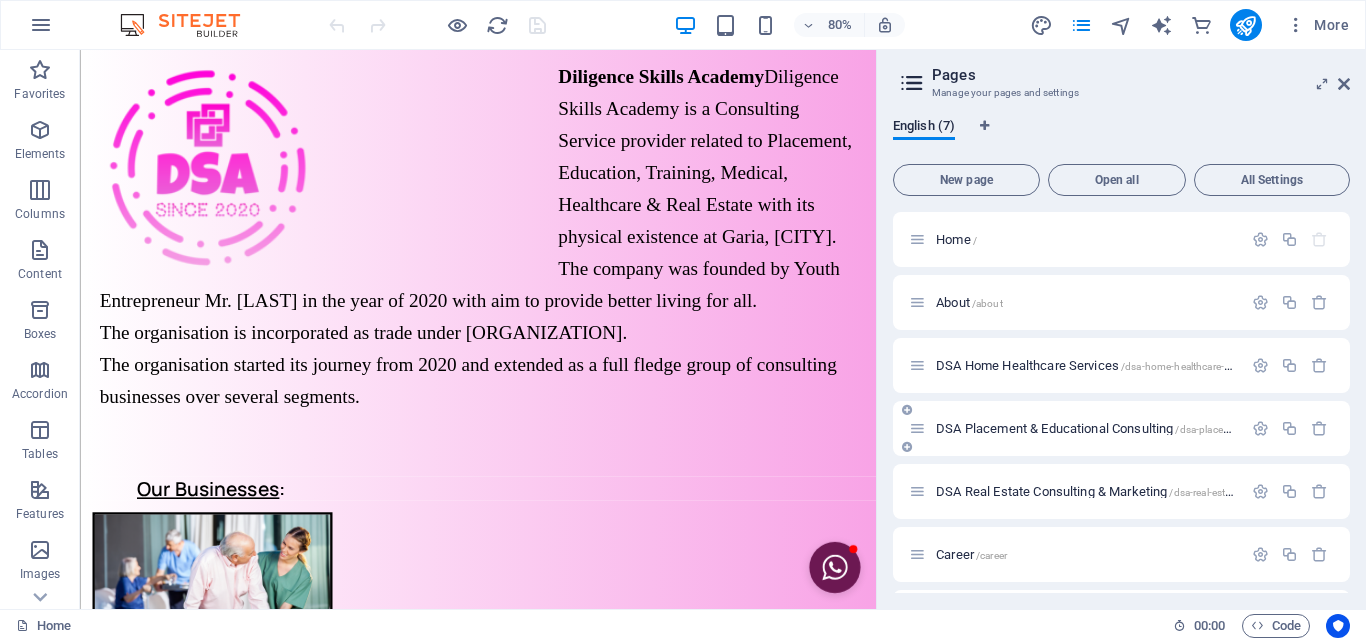 click on "DSA Placement & Educational Consulting /dsa-placement-educational-consulting" at bounding box center (1075, 428) 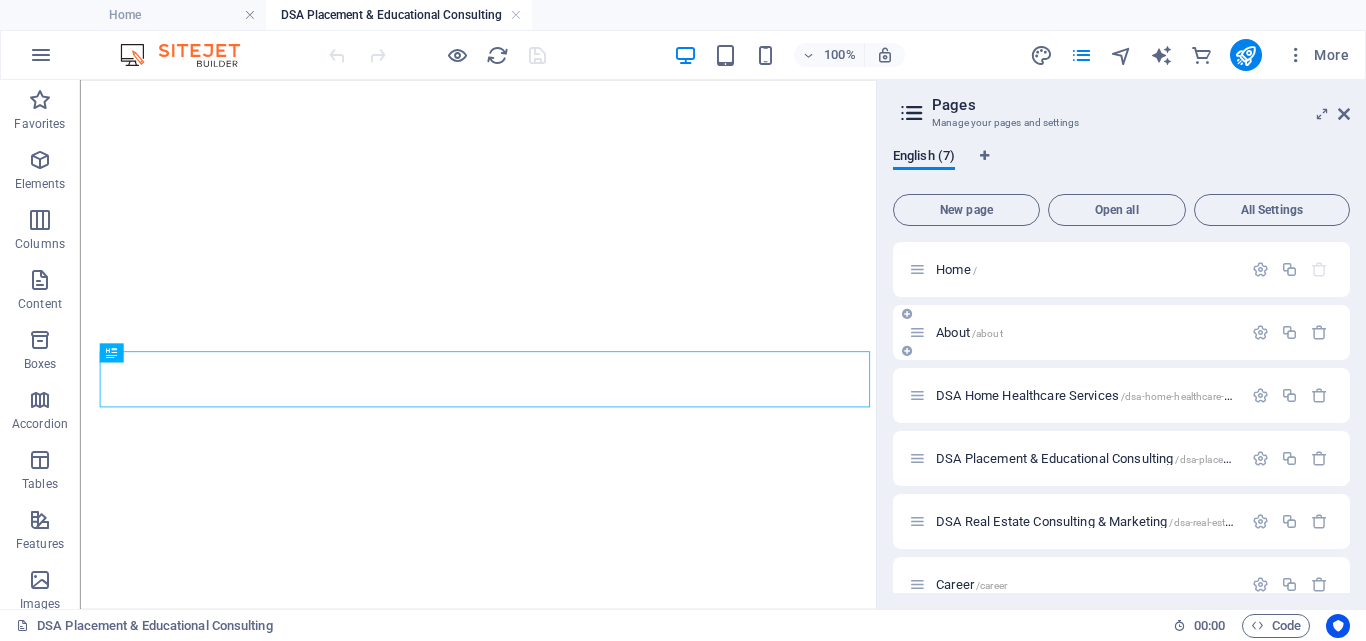 click on "About /about" at bounding box center (1121, 332) 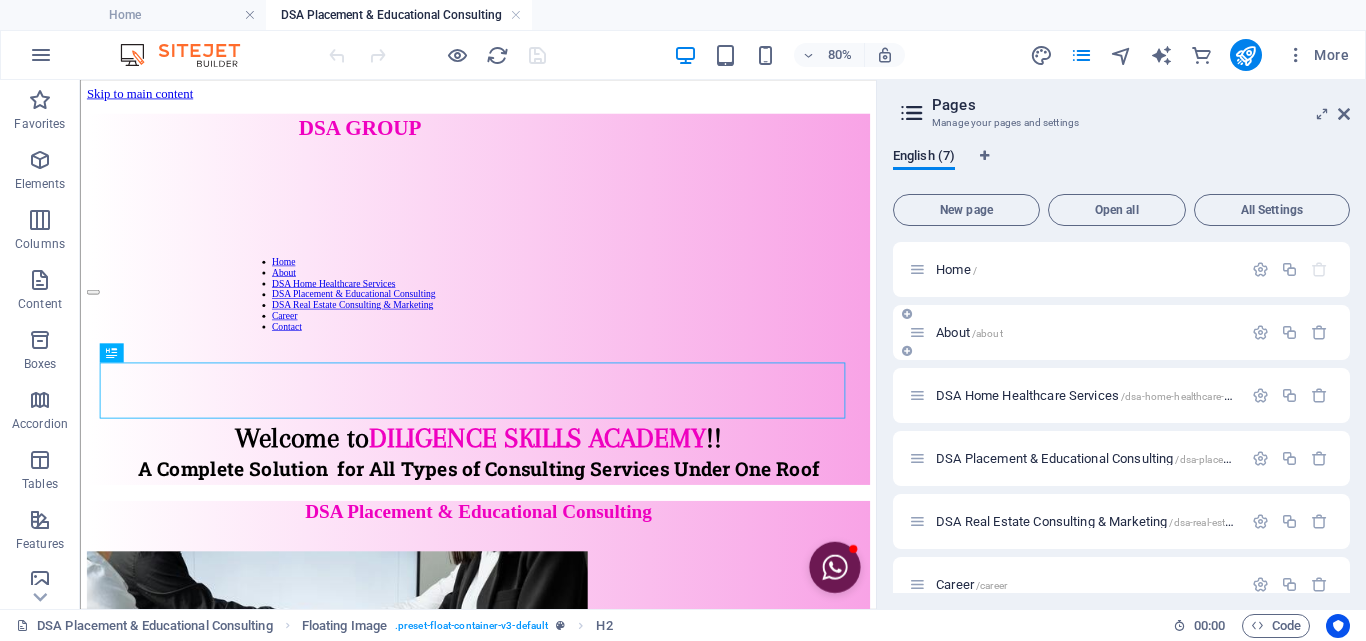 scroll, scrollTop: 0, scrollLeft: 0, axis: both 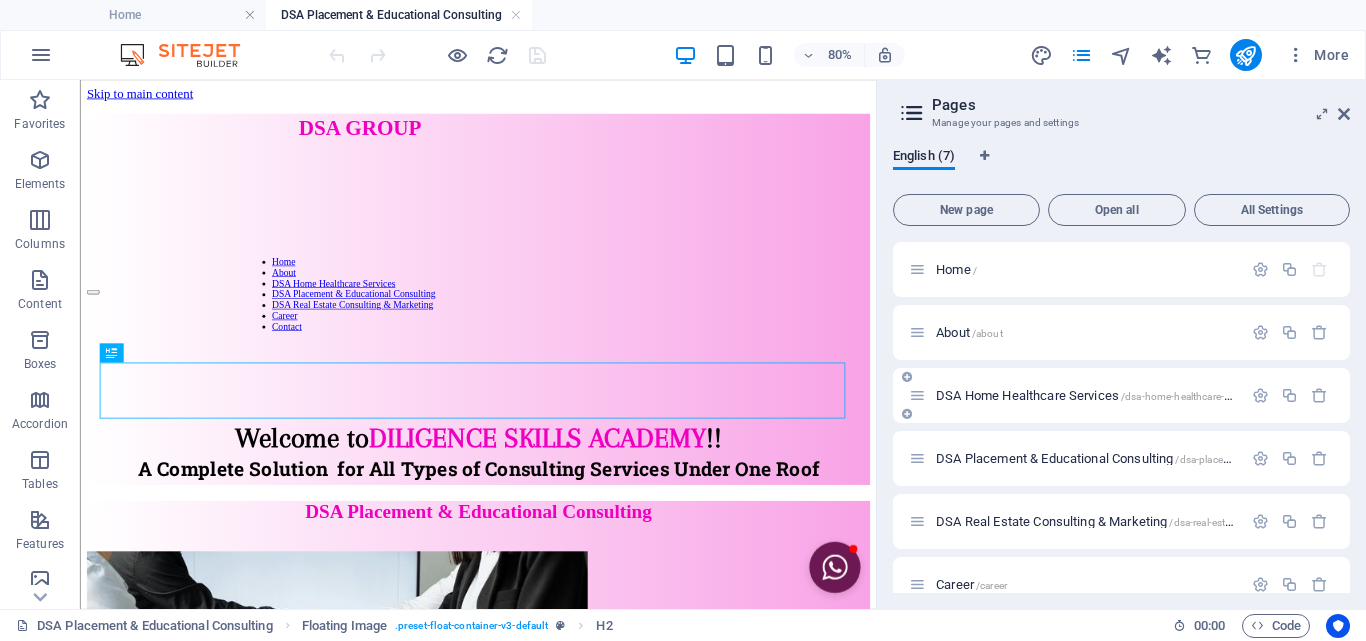 click on "DSA Home Healthcare Services /dsa-home-healthcare-services" at bounding box center (1098, 395) 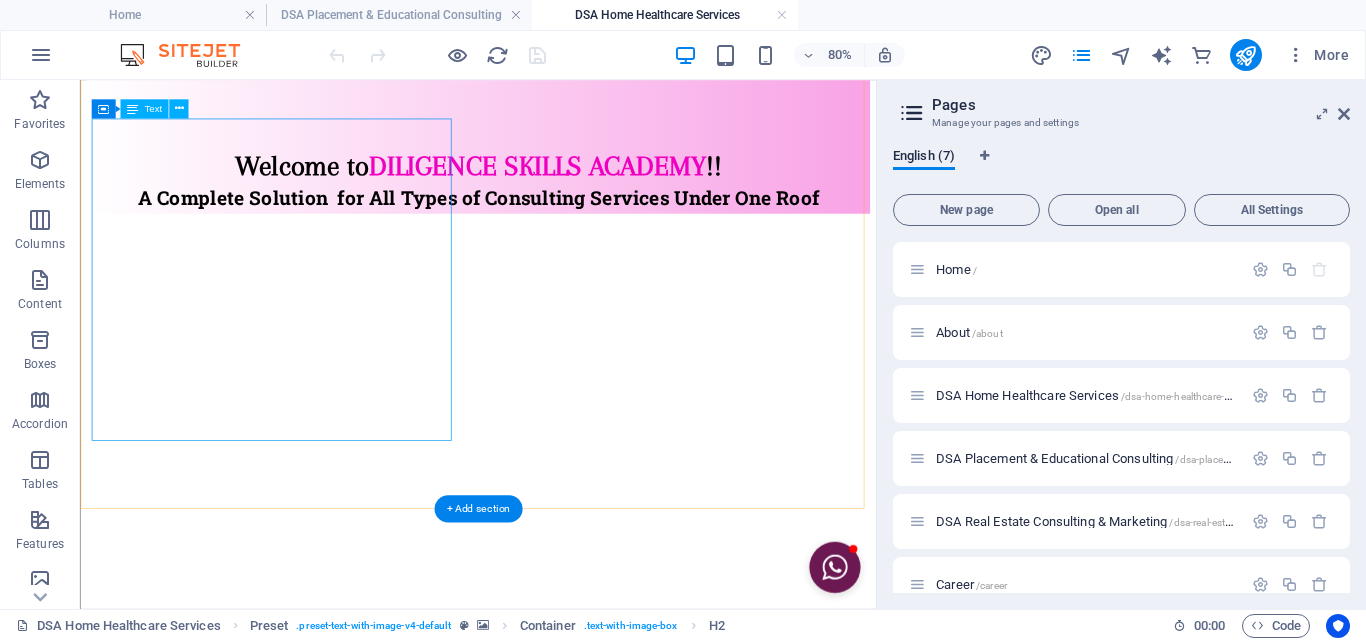 scroll, scrollTop: 400, scrollLeft: 0, axis: vertical 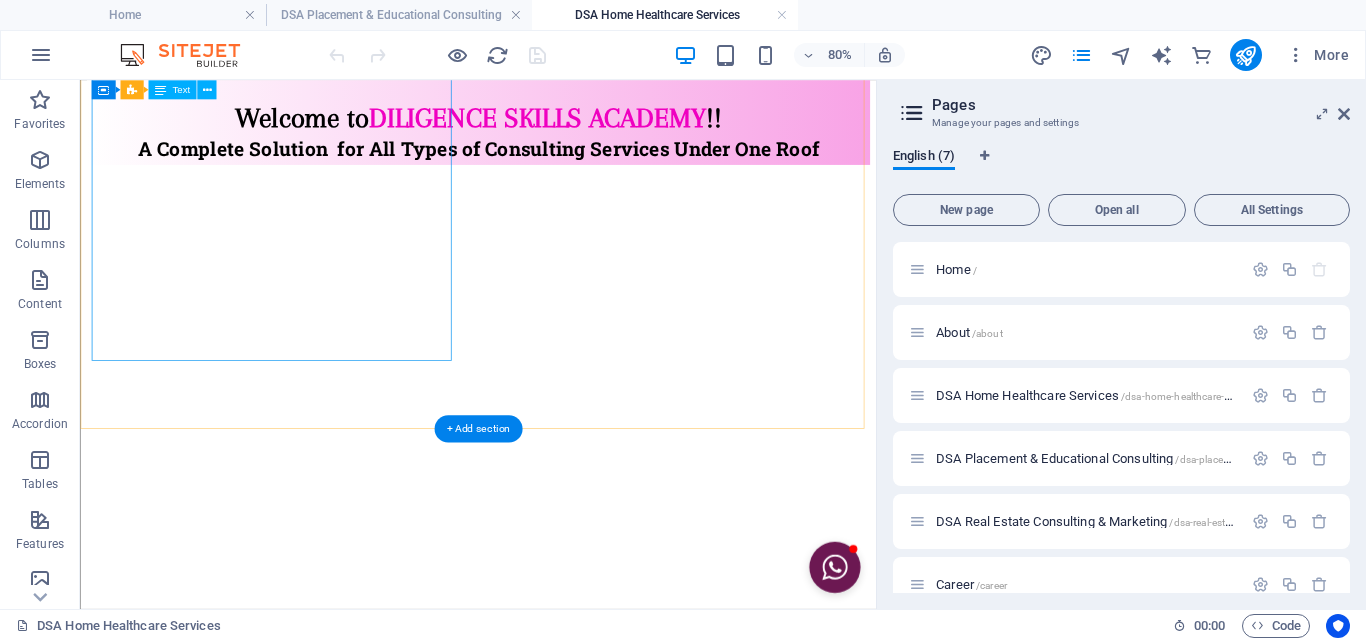 click on "DSA Home Healthcare Services We encompasses a range of medical and personal care services delivered within a patient's residence. It provides an alternative to institutional care, offering skilled nursing, therapy, and personal care assistance in the comfort of the patient's home. This can include services like wound care, medication management, physical therapy, and help with daily living activities. The goal is to help individuals improve function, maintain independence, and avoid or shorten hospital stays." at bounding box center [567, 855] 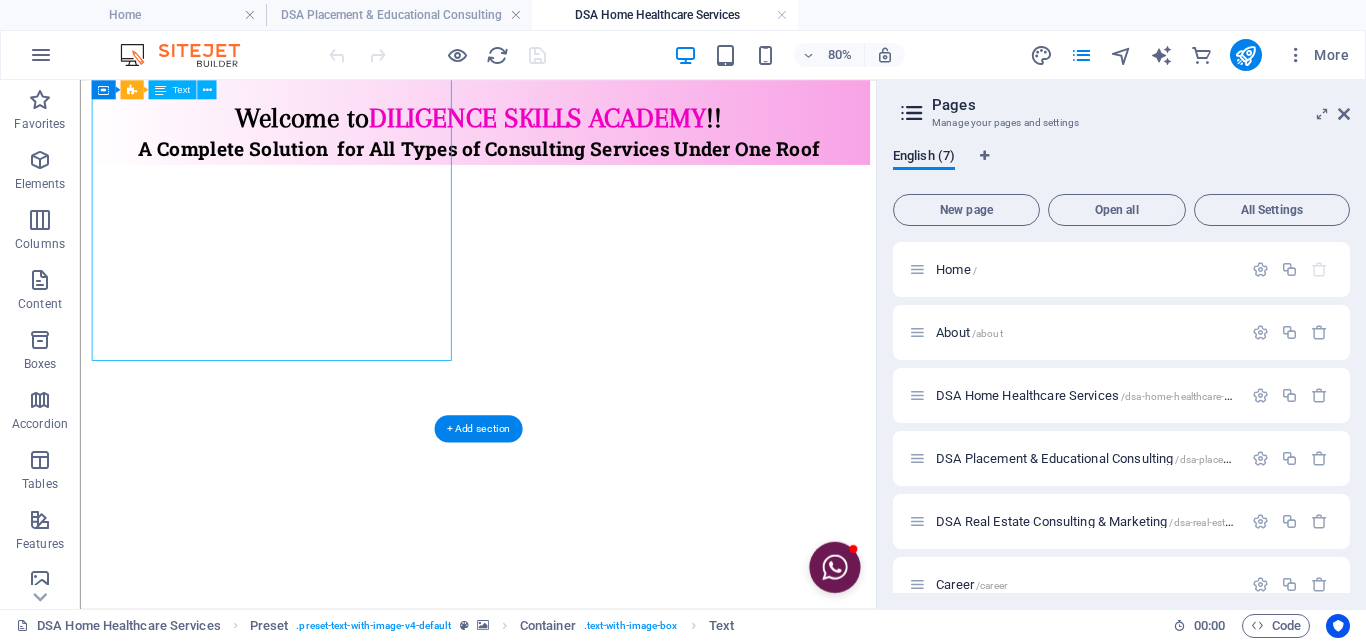 click on "DSA Home Healthcare Services We encompasses a range of medical and personal care services delivered within a patient's residence. It provides an alternative to institutional care, offering skilled nursing, therapy, and personal care assistance in the comfort of the patient's home. This can include services like wound care, medication management, physical therapy, and help with daily living activities. The goal is to help individuals improve function, maintain independence, and avoid or shorten hospital stays." at bounding box center [567, 855] 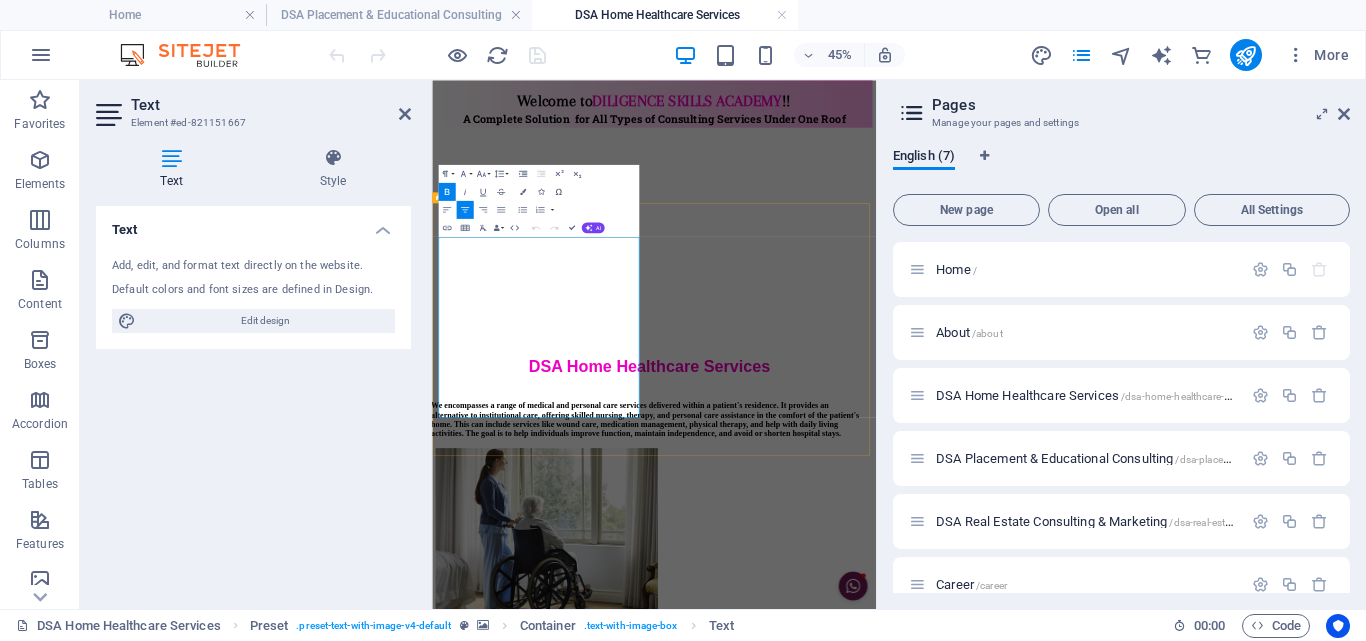 scroll, scrollTop: 0, scrollLeft: 0, axis: both 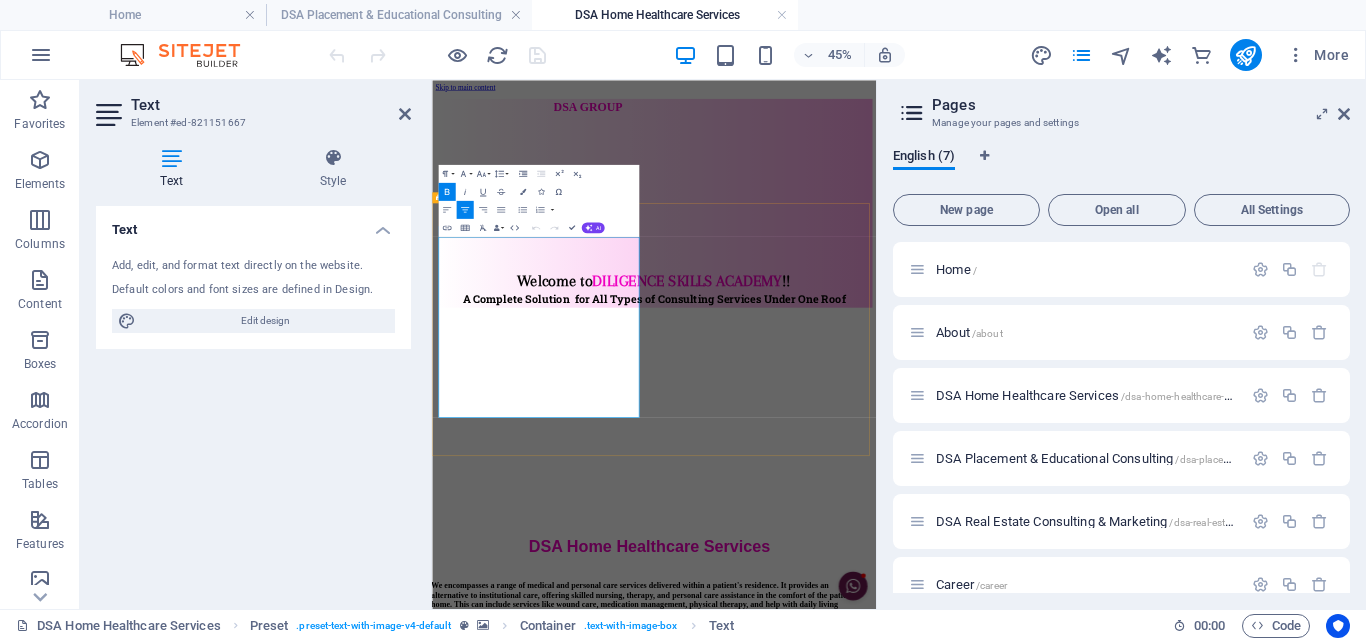 click on "We encompasses a range of medical and personal care services delivered within a patient's residence. It provides an alternative to institutional care, offering skilled nursing, therapy, and personal care assistance in the comfort of the patient's home. This can include services like wound care, medication management, physical therapy, and help with daily living activities. The goal is to help individuals improve function, maintain independence, and avoid or shorten hospital stays." at bounding box center [905, 1234] 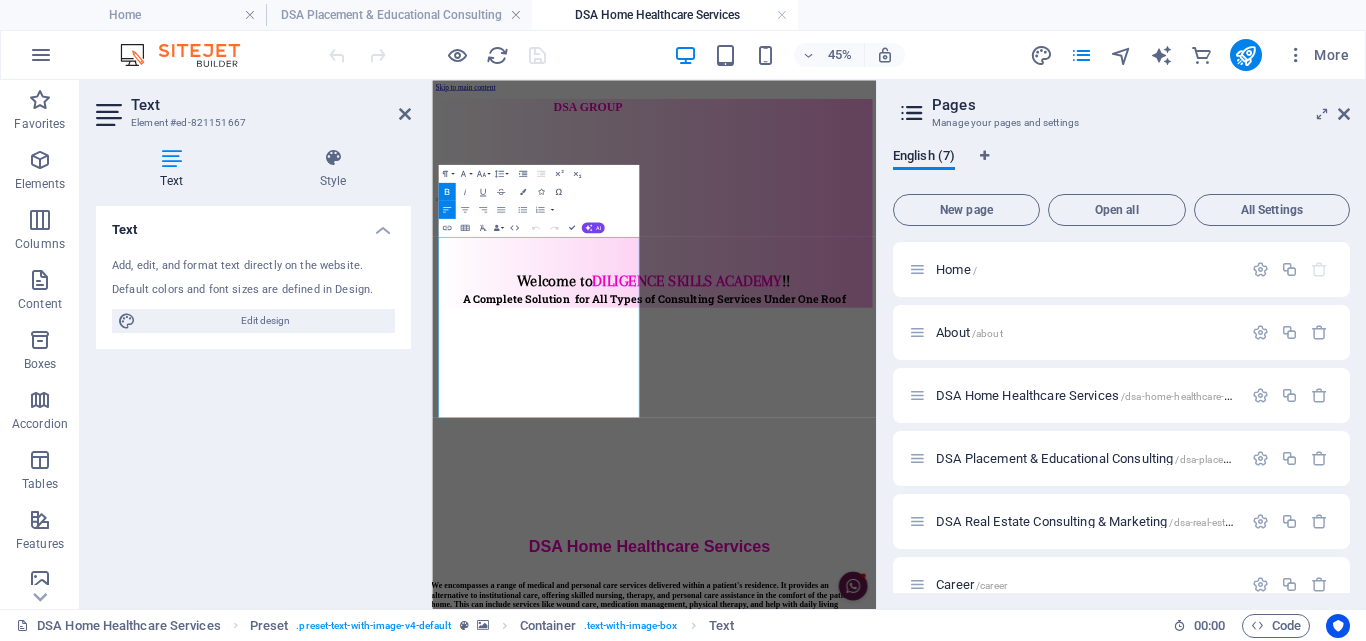 click on "Pages Manage your pages and settings English (7) New page Open all All Settings Home / About /about DSA Home Healthcare Services /dsa-home-healthcare-services DSA Placement & Educational Consulting /dsa-placement-educational-consulting DSA Real Estate Consulting & Marketing /dsa-real-estate-consulting-marketing Career /career Contact /contact" at bounding box center [1121, 344] 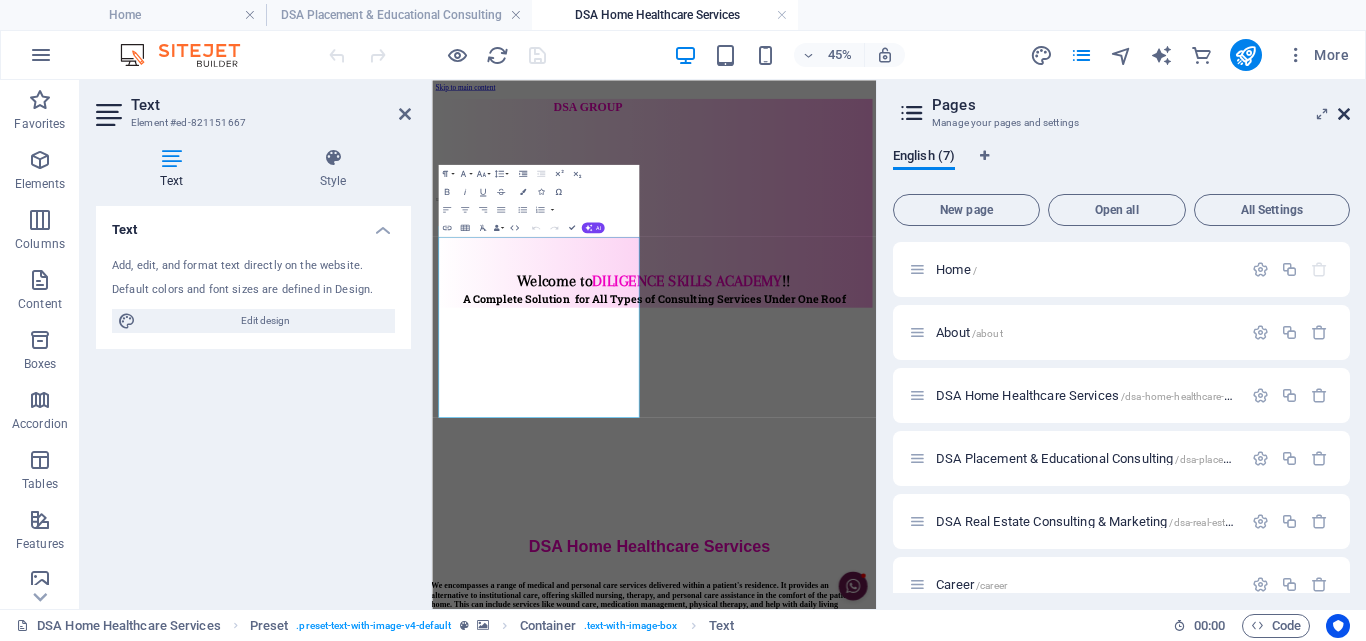 click at bounding box center [1344, 114] 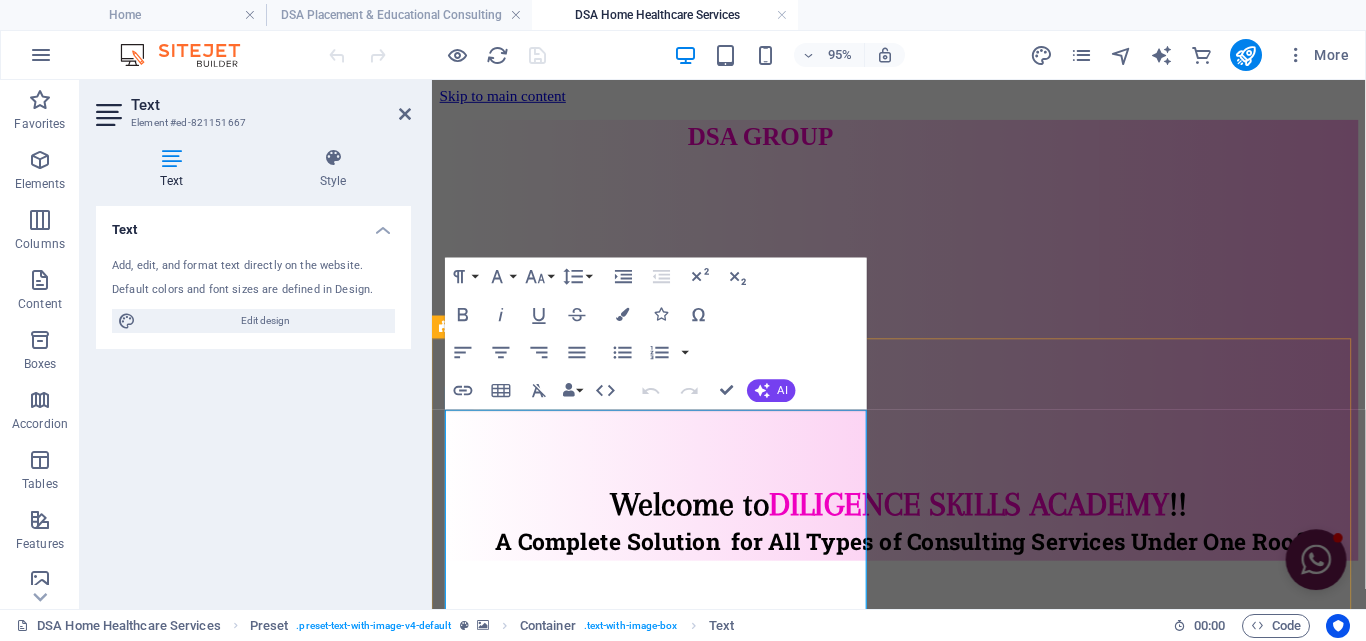 click on "We encompasses a range of medical and personal care services delivered within a patient's residence. It provides an alternative to institutional care, offering skilled nursing, therapy, and personal care assistance in the comfort of the patient's home. This can include services like wound care, medication management, physical therapy, and help with daily living activities. The goal is to help individuals improve function, maintain independence, and avoid or shorten hospital stays." at bounding box center (905, 1234) 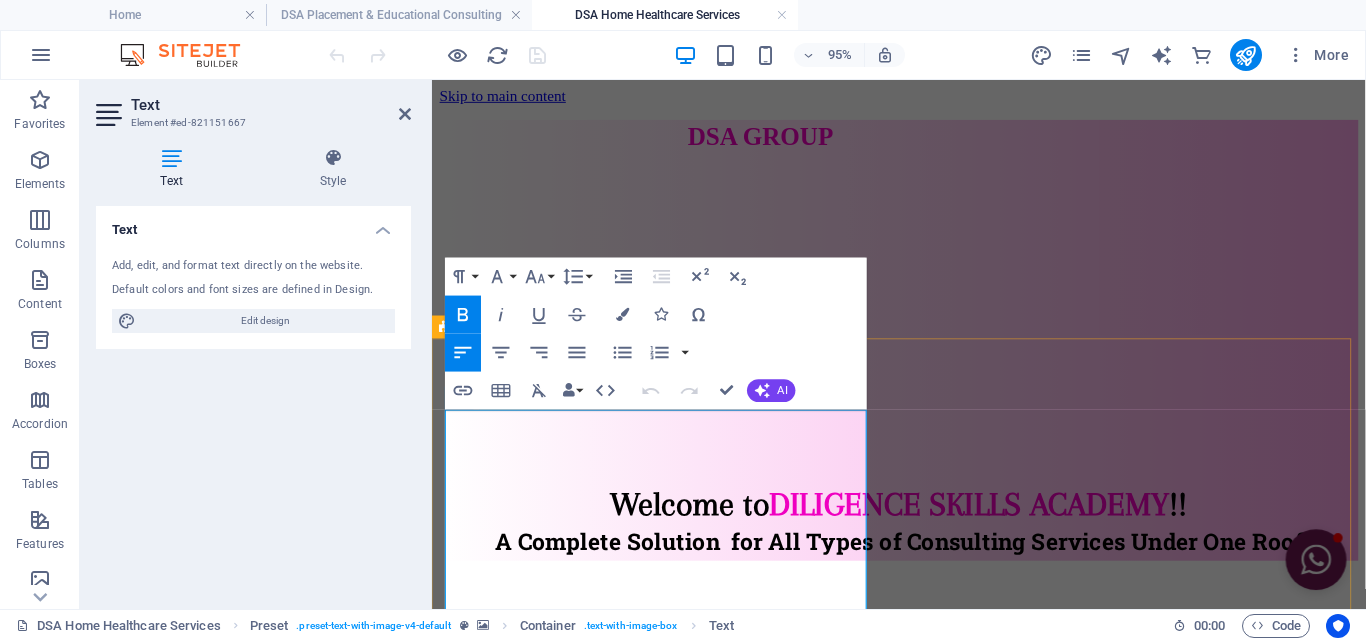 click on "We encompasses a range of medical and personal care services delivered within a patient's residence. It provides an alternative to institutional care, offering skilled nursing, therapy, and personal care assistance in the comfort of the patient's home. This can include services like wound care, medication management, physical therapy, and help with daily living activities. The goal is to help individuals improve function, maintain independence, and avoid or shorten hospital stays." at bounding box center (905, 1234) 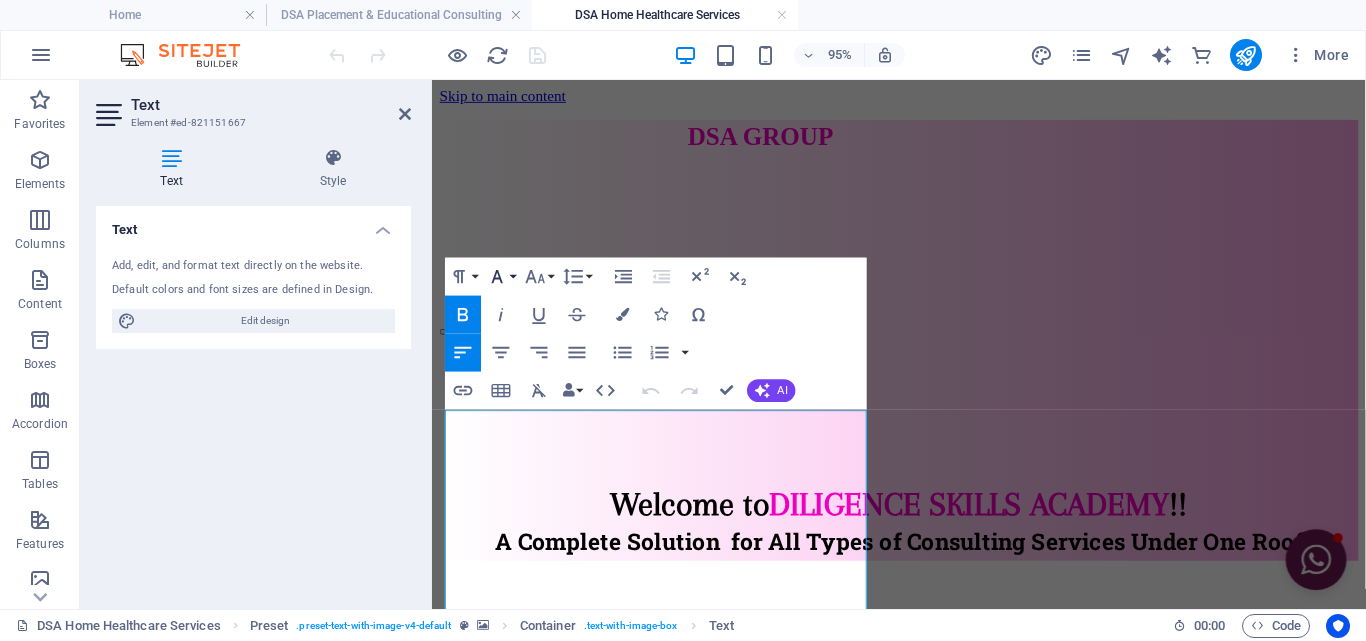 click on "Font Family" at bounding box center (501, 277) 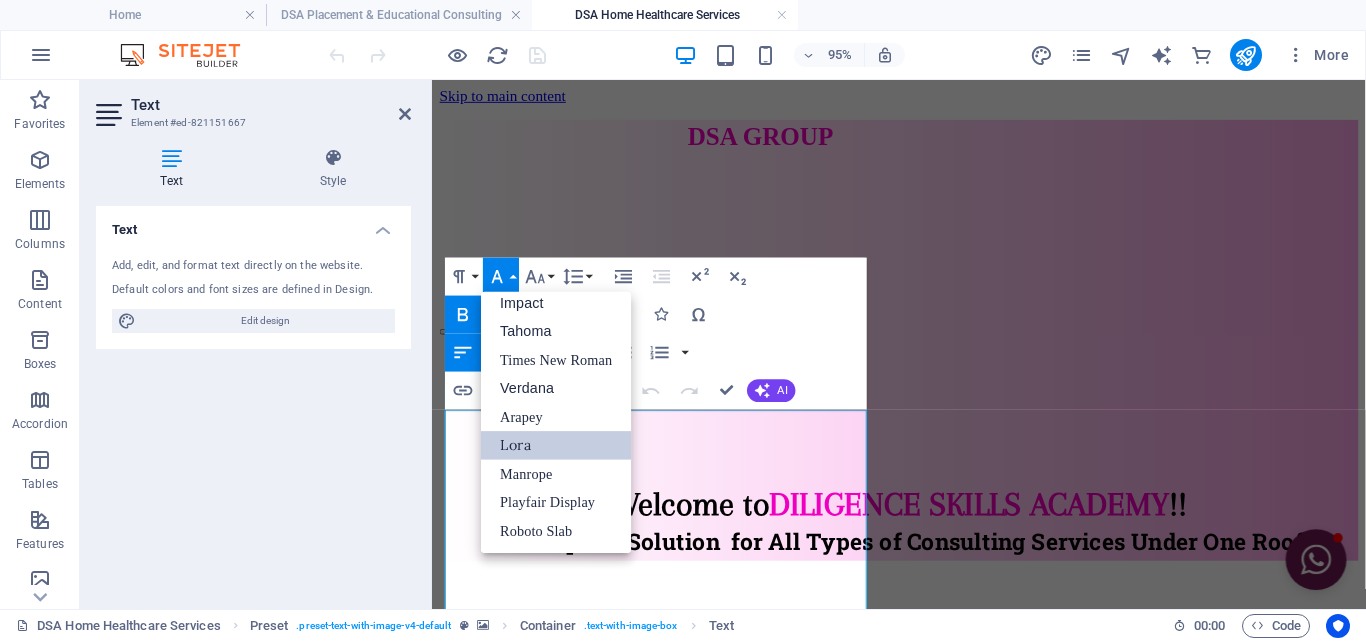 scroll, scrollTop: 71, scrollLeft: 0, axis: vertical 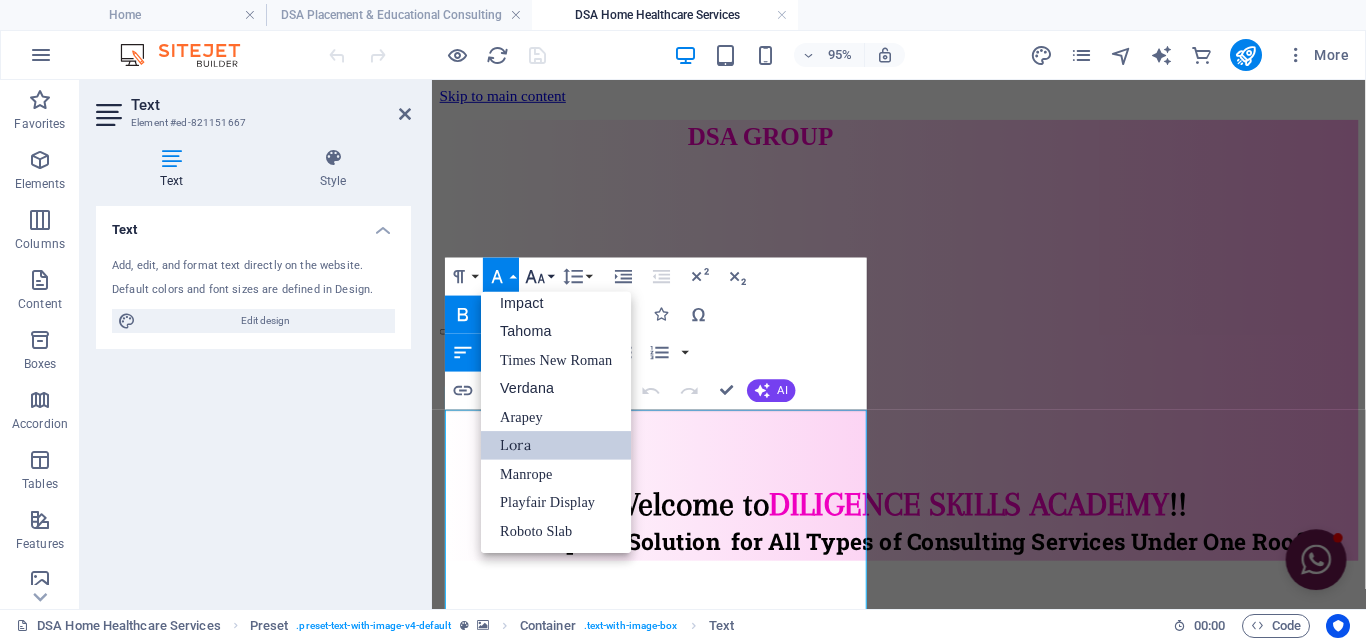 click on "Font Size" at bounding box center (539, 277) 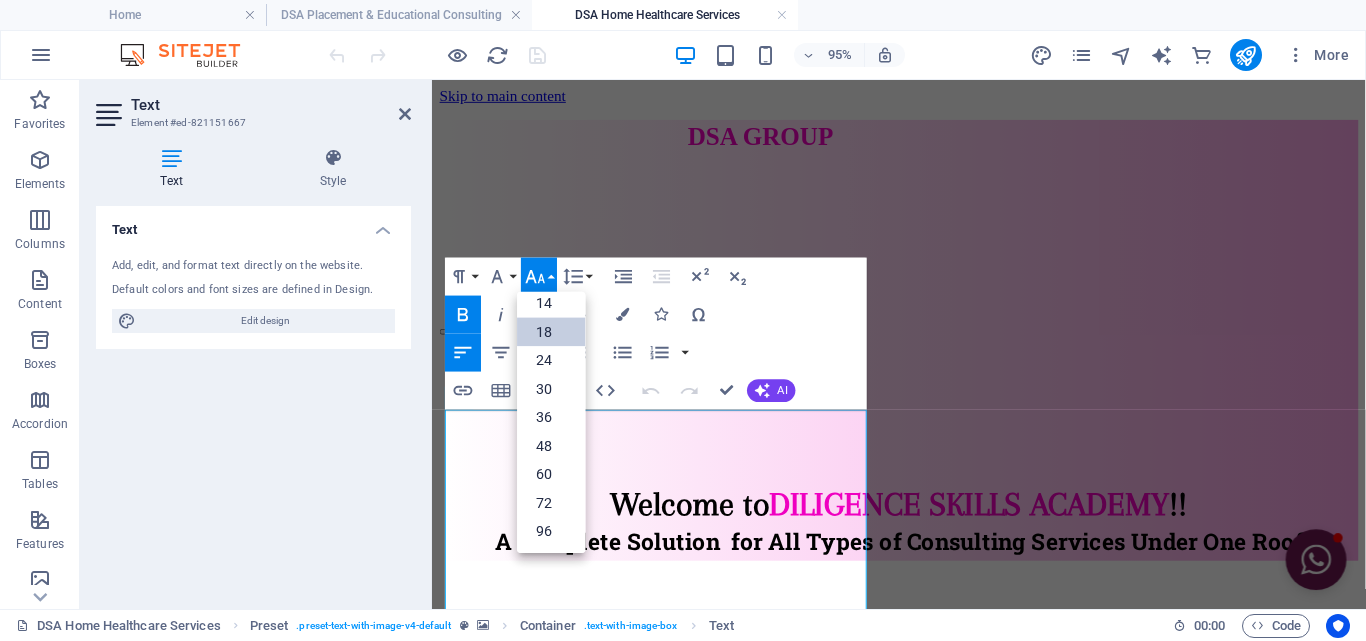 scroll, scrollTop: 161, scrollLeft: 0, axis: vertical 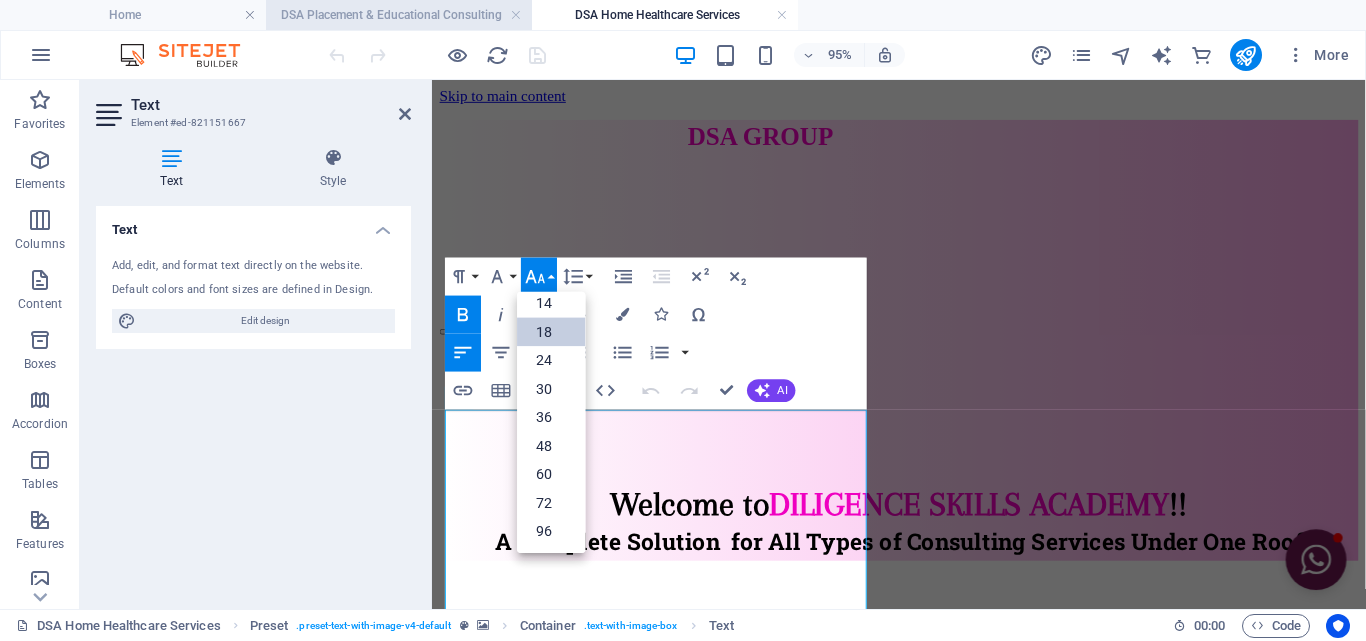click on "DSA Placement & Educational Consulting" at bounding box center (399, 15) 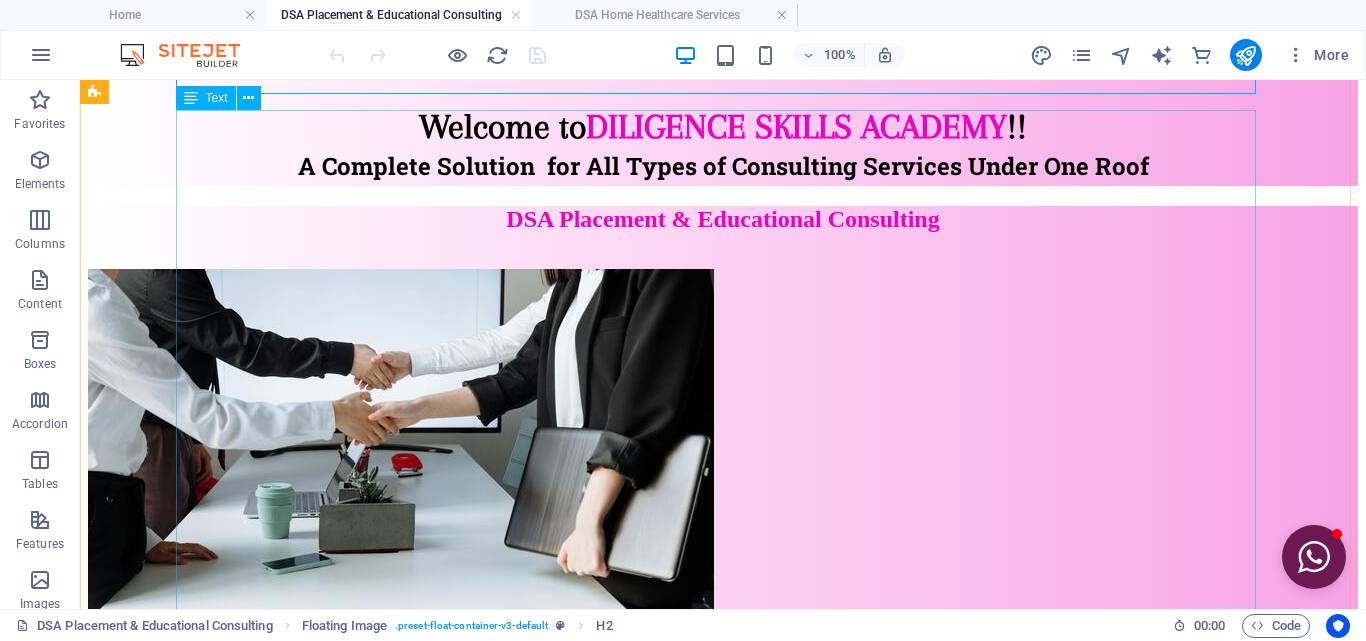 click on "We are Placement & Educational Consultancy located in [CITY], [STATE]. We are in the field of recruitment and career guidance since 2019. We are certified organisation by [ORGANIZATION]. We work over Pan-India as well as Overseas. We also provide career guidance to Students for Higher Study in Reputed Institutions after completion of Schooling. We provide full guidance to get an appropriate placement to Job Seekers. For our clientele we provide human resource solution with quality and efficient manpower. We’ve team of Class Recruiters for prelims talent acquisition. We act as a bridge between job seekers and employers . We help companies find qualified candidates for open positions and assist individuals in finding suitable employment. They do this by understanding the needs of both parties, conducting research, and matching the right people with the right roles. We provide expert advice and support to individuals, institutions, and organizations within the education sector ." at bounding box center (723, 970) 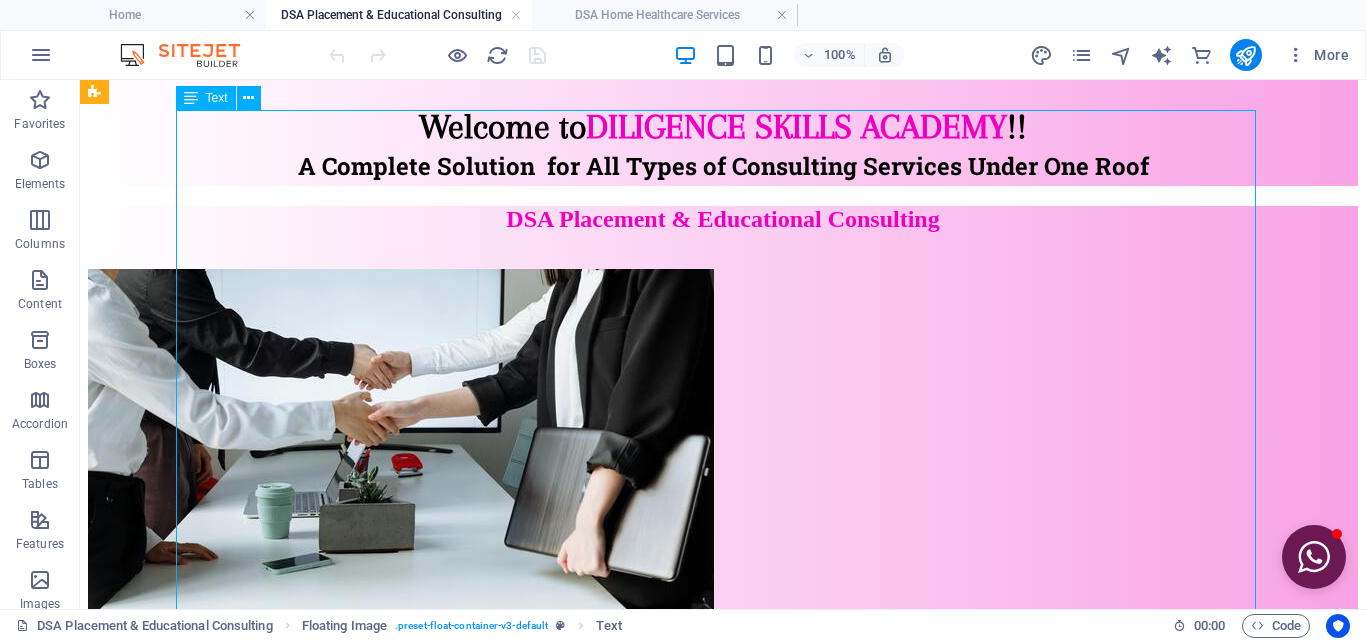 click on "We are Placement & Educational Consultancy located in [CITY], [STATE]. We are in the field of recruitment and career guidance since 2019. We are certified organisation by [ORGANIZATION]. We work over Pan-India as well as Overseas. We also provide career guidance to Students for Higher Study in Reputed Institutions after completion of Schooling. We provide full guidance to get an appropriate placement to Job Seekers. For our clientele we provide human resource solution with quality and efficient manpower. We’ve team of Class Recruiters for prelims talent acquisition. We act as a bridge between job seekers and employers . We help companies find qualified candidates for open positions and assist individuals in finding suitable employment. They do this by understanding the needs of both parties, conducting research, and matching the right people with the right roles. We provide expert advice and support to individuals, institutions, and organizations within the education sector ." at bounding box center [723, 970] 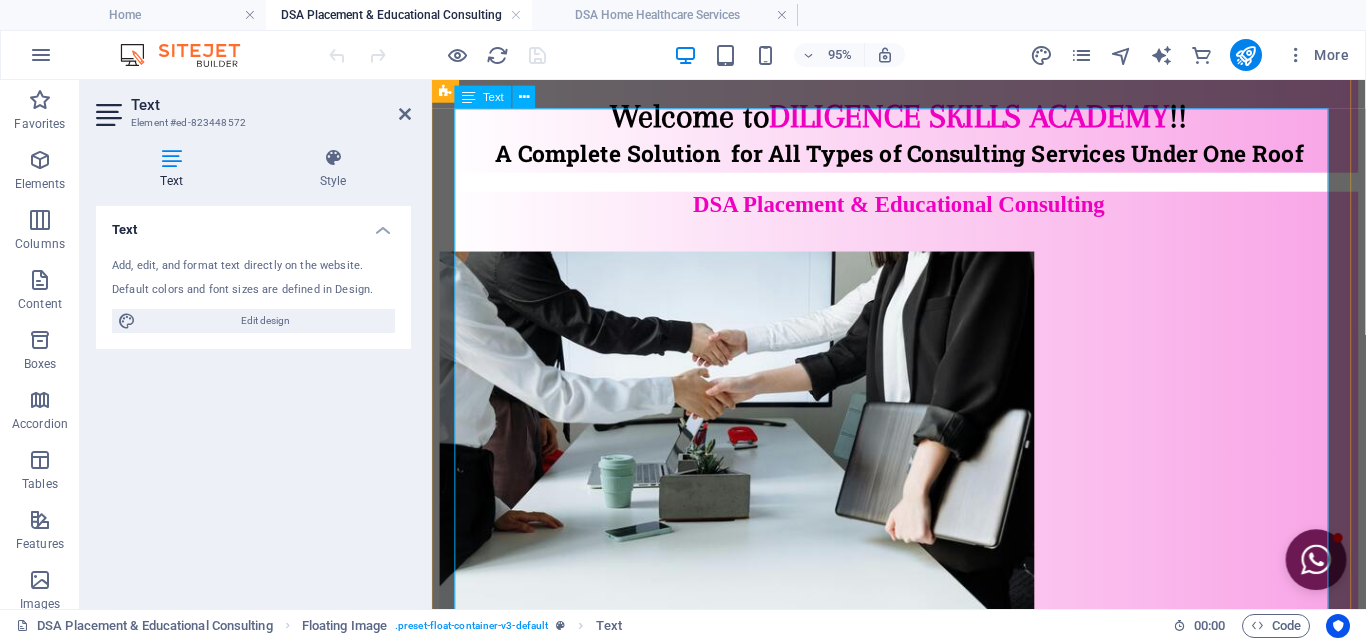 click on "We are Placement & Educational Consultancy located in [CITY], [STATE]. We are in the field of recruitment and career guidance since 2019. We are certified organisation by [ORGANIZATION]. We work over Pan-India as well as Overseas." at bounding box center (923, 744) 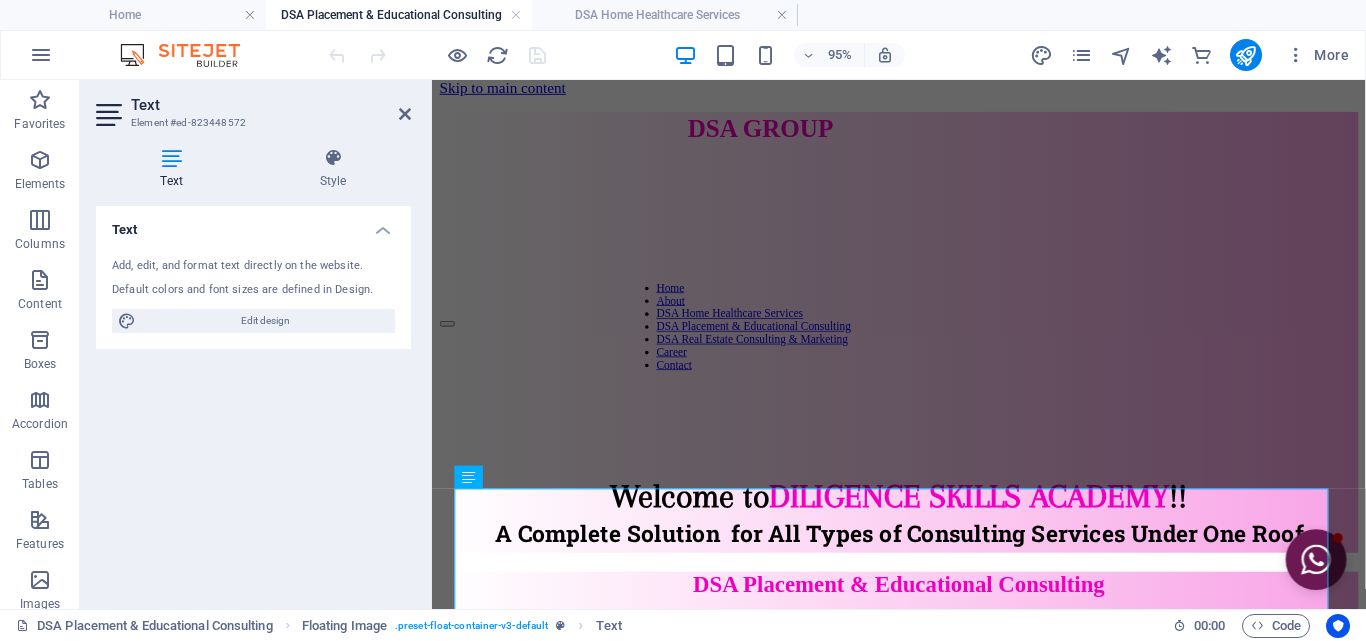 scroll, scrollTop: 308, scrollLeft: 0, axis: vertical 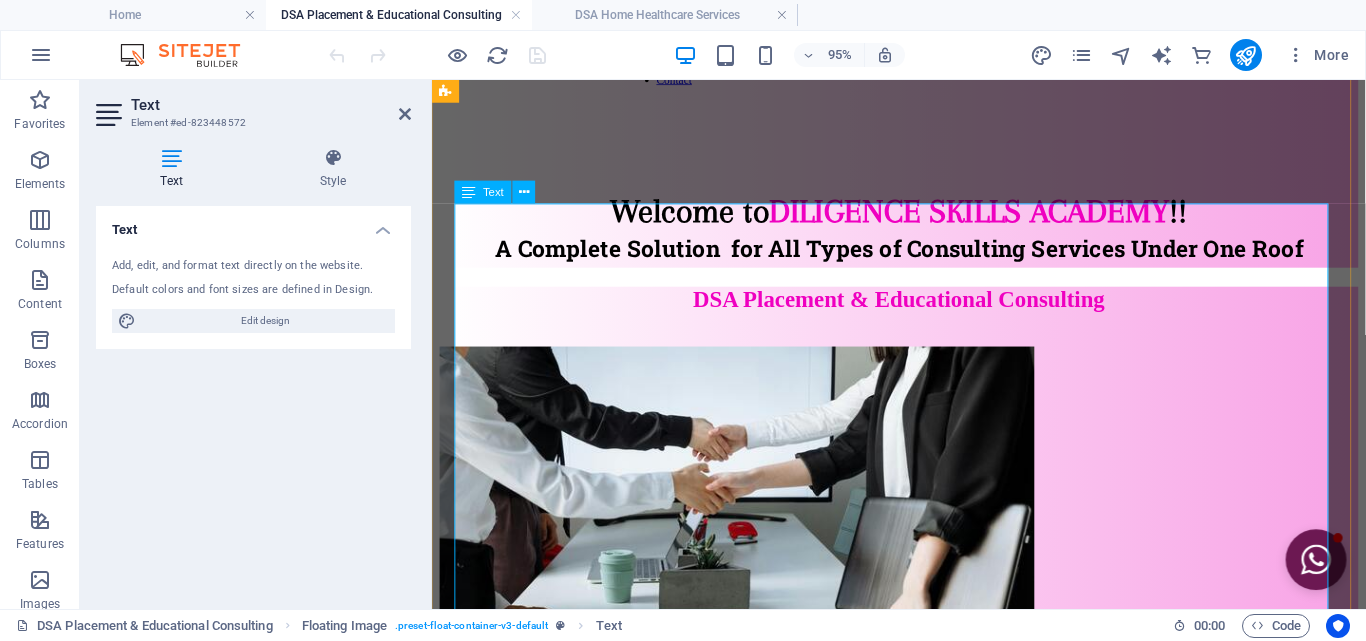 click on "We are Placement & Educational Consultancy located in [CITY], [STATE]. We are in the field of recruitment and career guidance since 2019. We are certified organisation by [ORGANIZATION]. We work over Pan-India as well as Overseas." at bounding box center (923, 844) 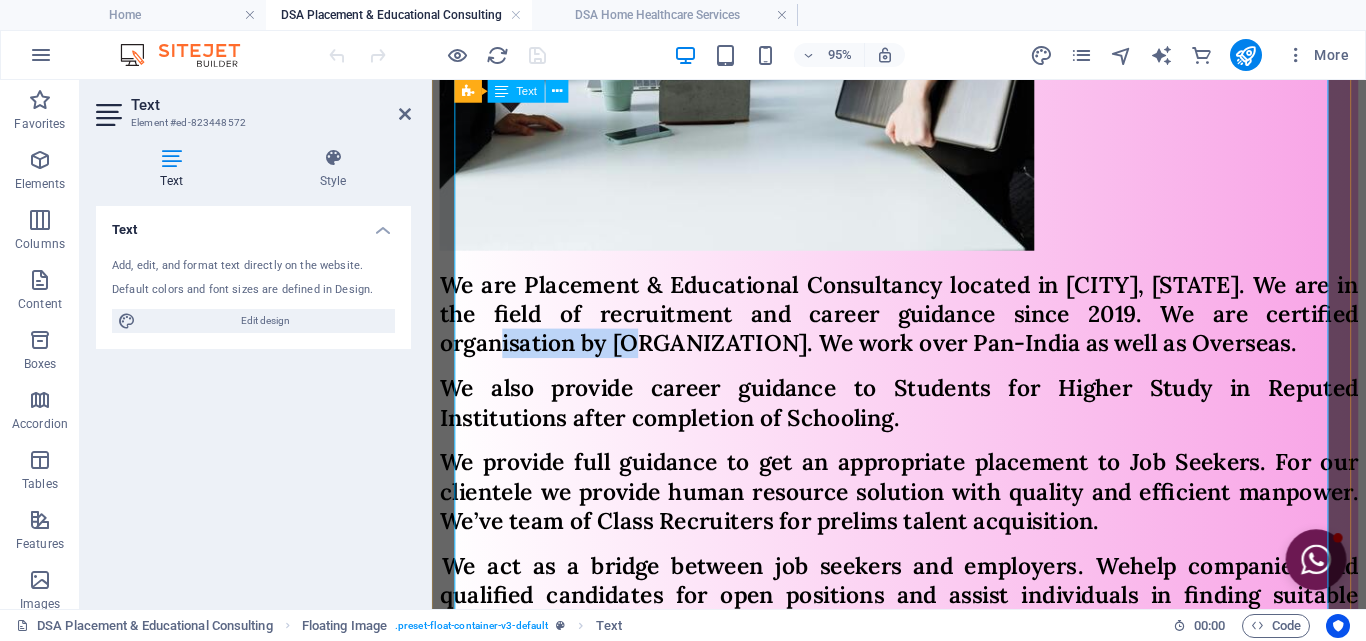 scroll, scrollTop: 1008, scrollLeft: 0, axis: vertical 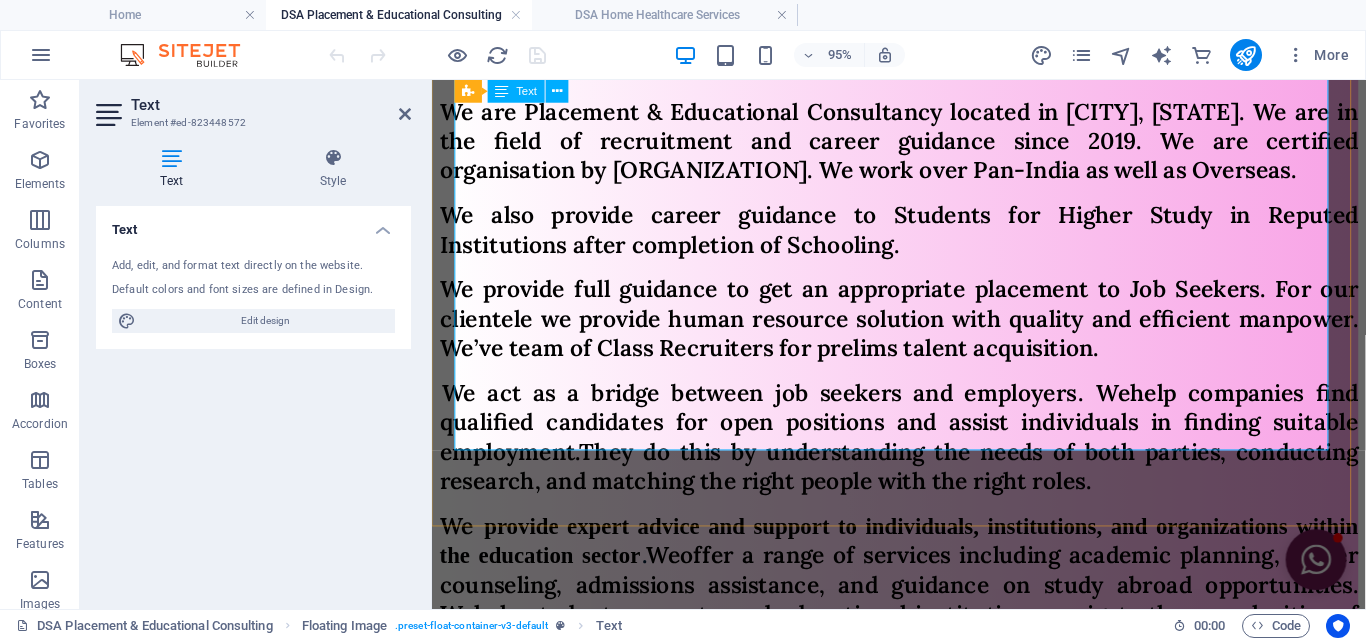 click on "help students, parents, and educational institutions navigate the complexities of the education system and make informed decisions about the educational and career paths." at bounding box center (923, 673) 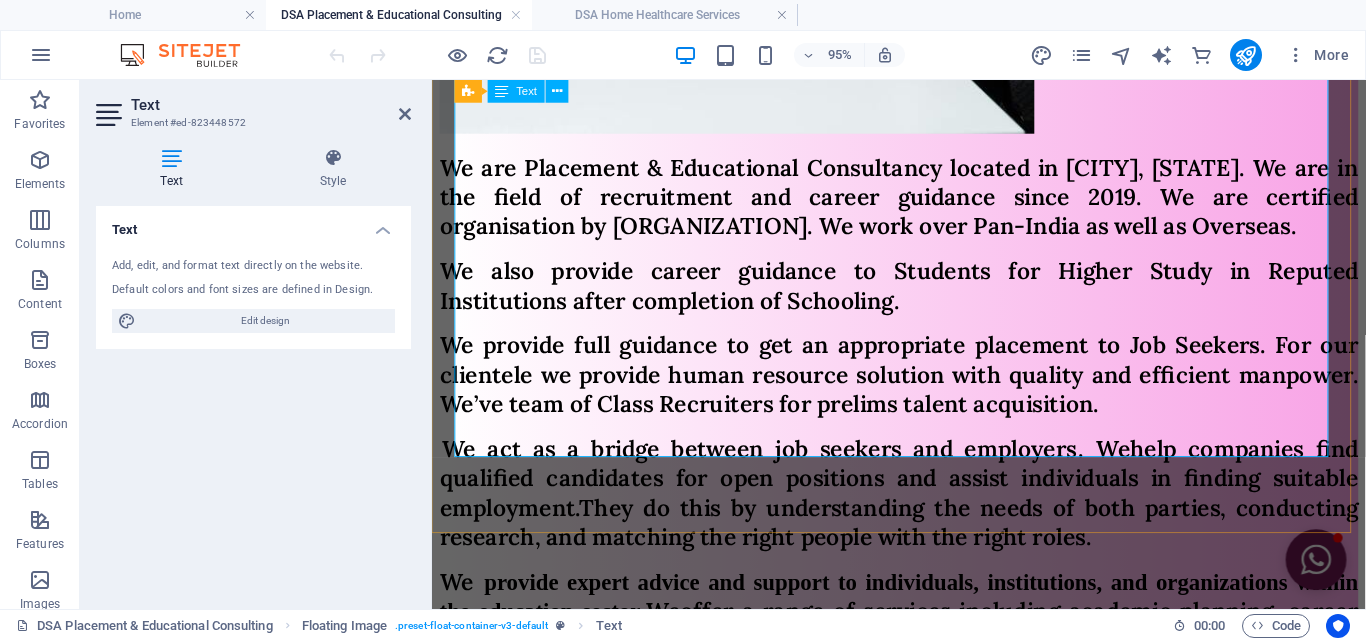 scroll, scrollTop: 908, scrollLeft: 0, axis: vertical 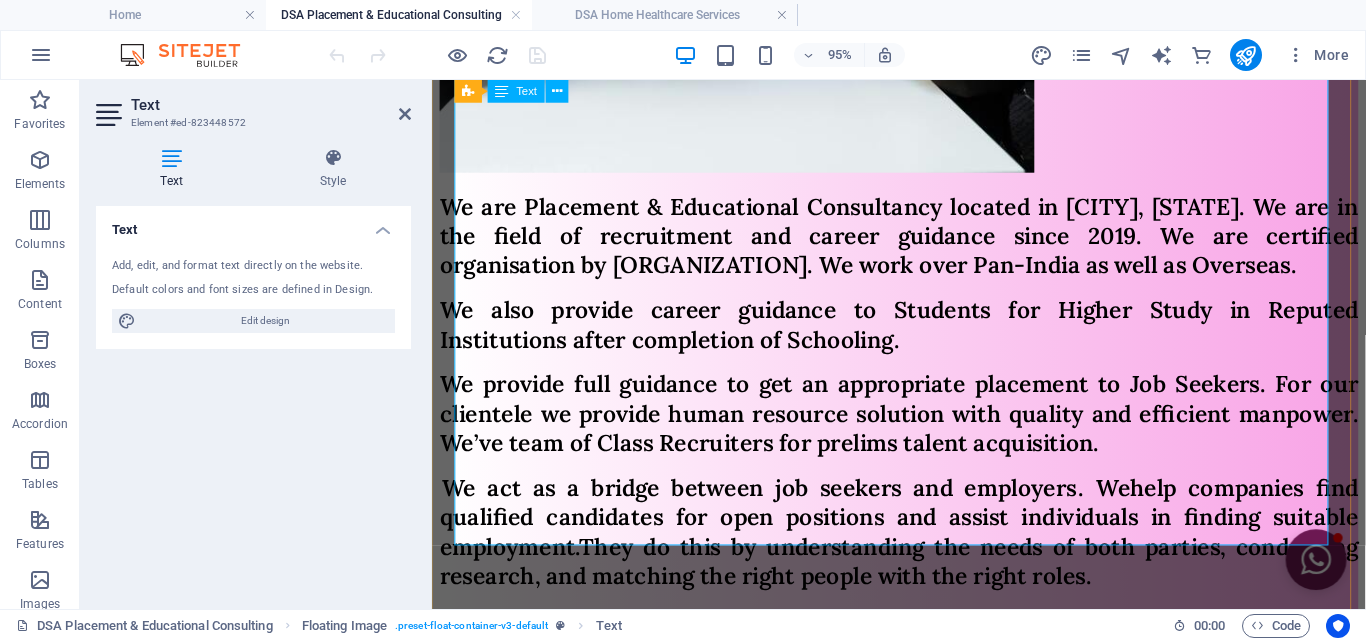 click on "Text" at bounding box center (527, 91) 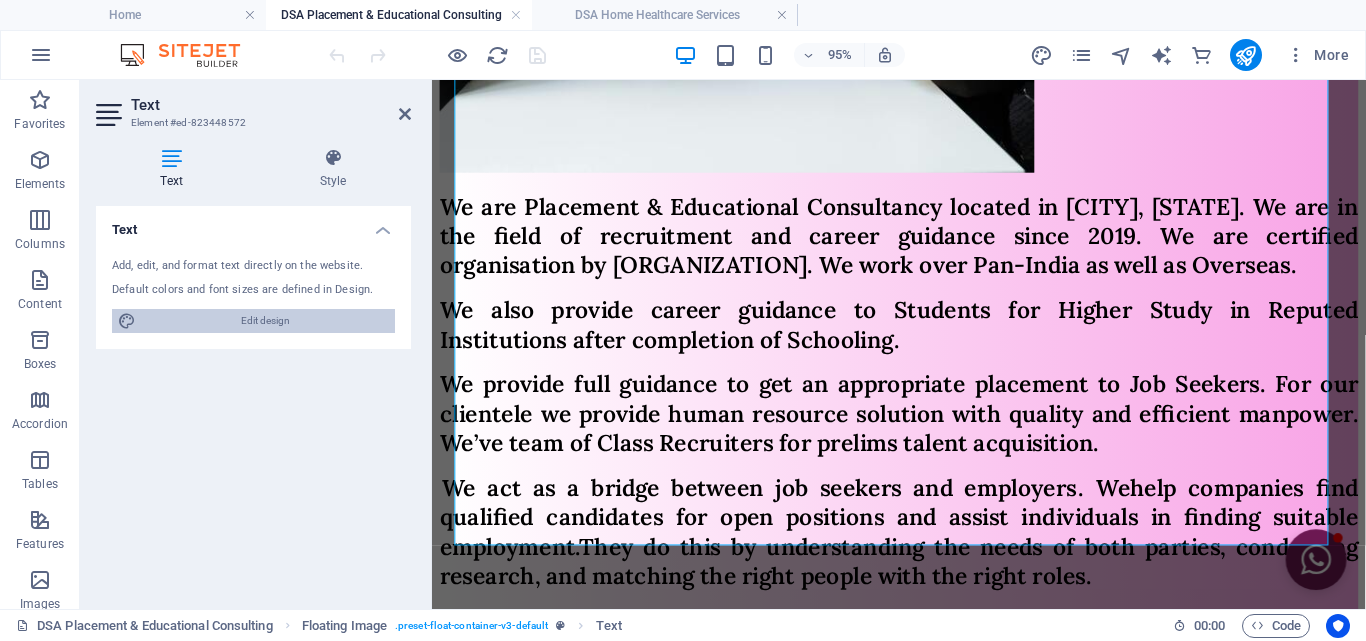 click on "Edit design" at bounding box center [265, 321] 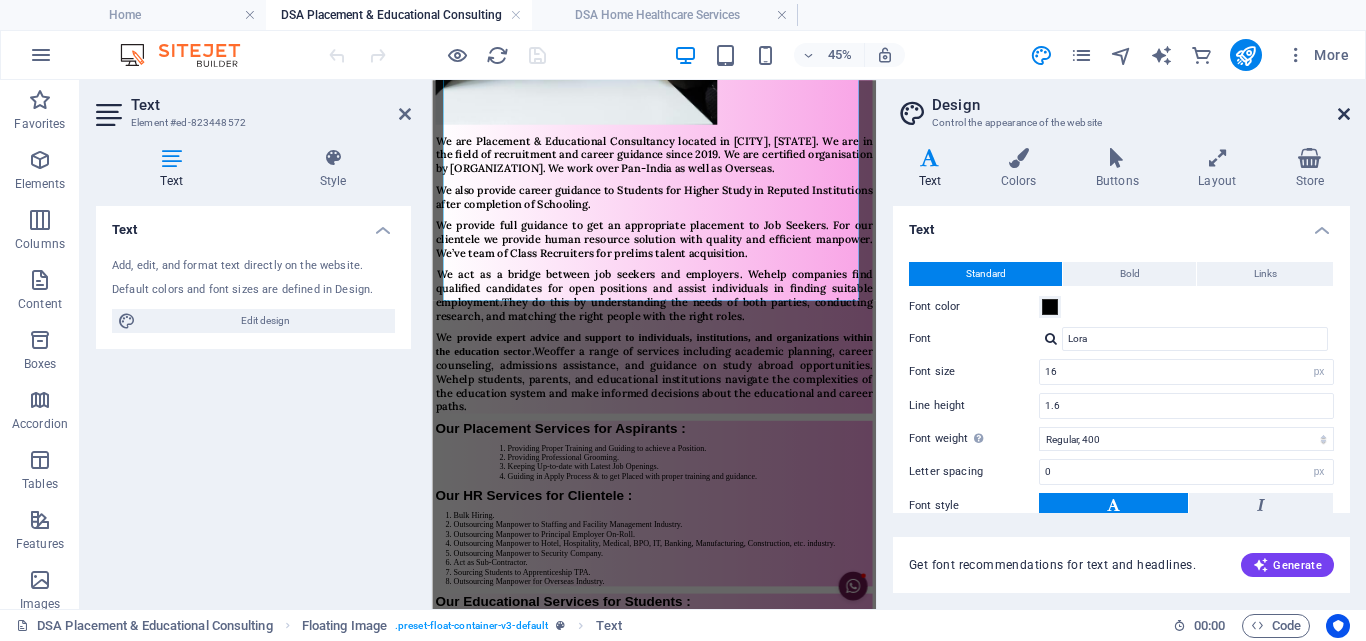 click at bounding box center [1344, 114] 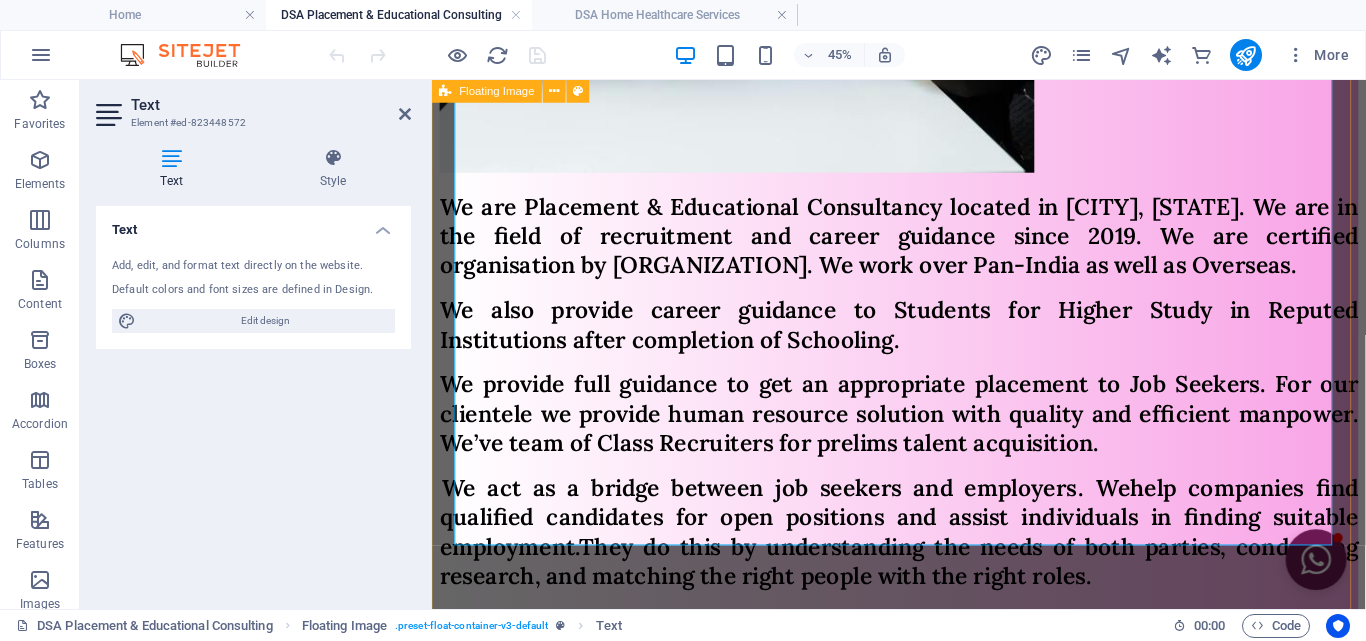 click on "help companies find qualified candidates for open positions and assist individuals in finding suitable employment." at bounding box center (923, 540) 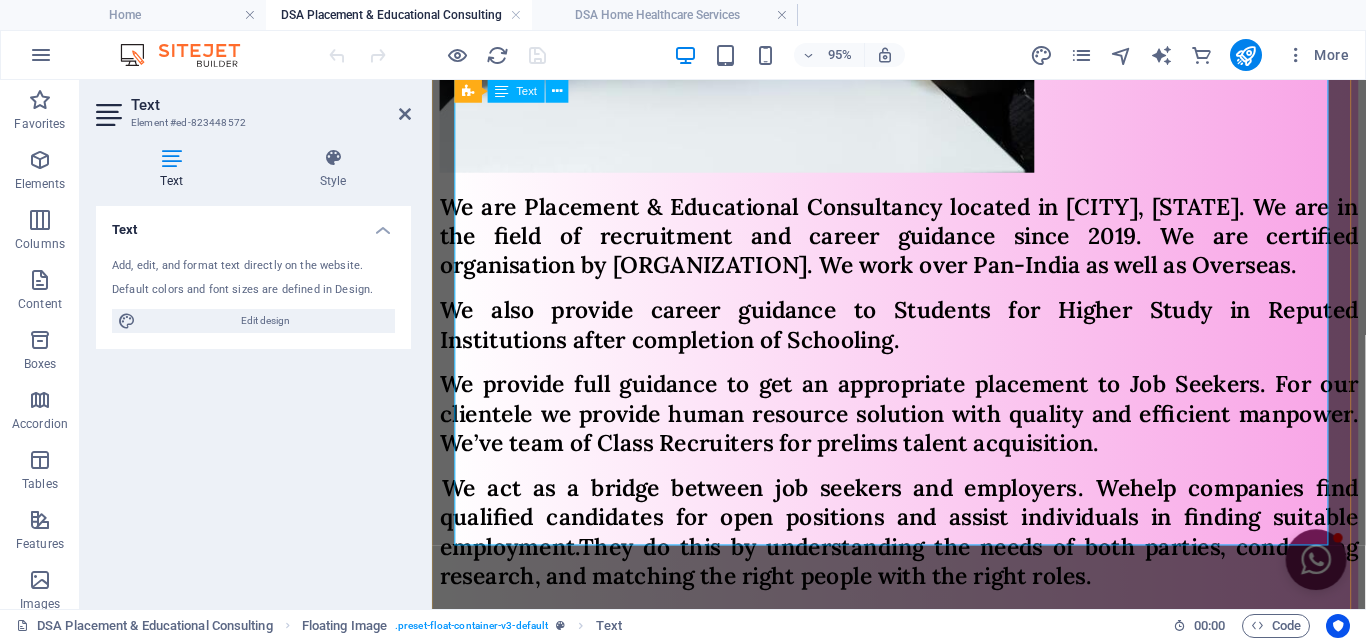 click on ".  We  offer a range of services including academic planning, career counseling, admissions assistance, and guidance on study abroad opportunities. We  help students, parents, and educational institutions navigate the complexities of the education system and make informed decisions about the educational and career paths." at bounding box center [923, 742] 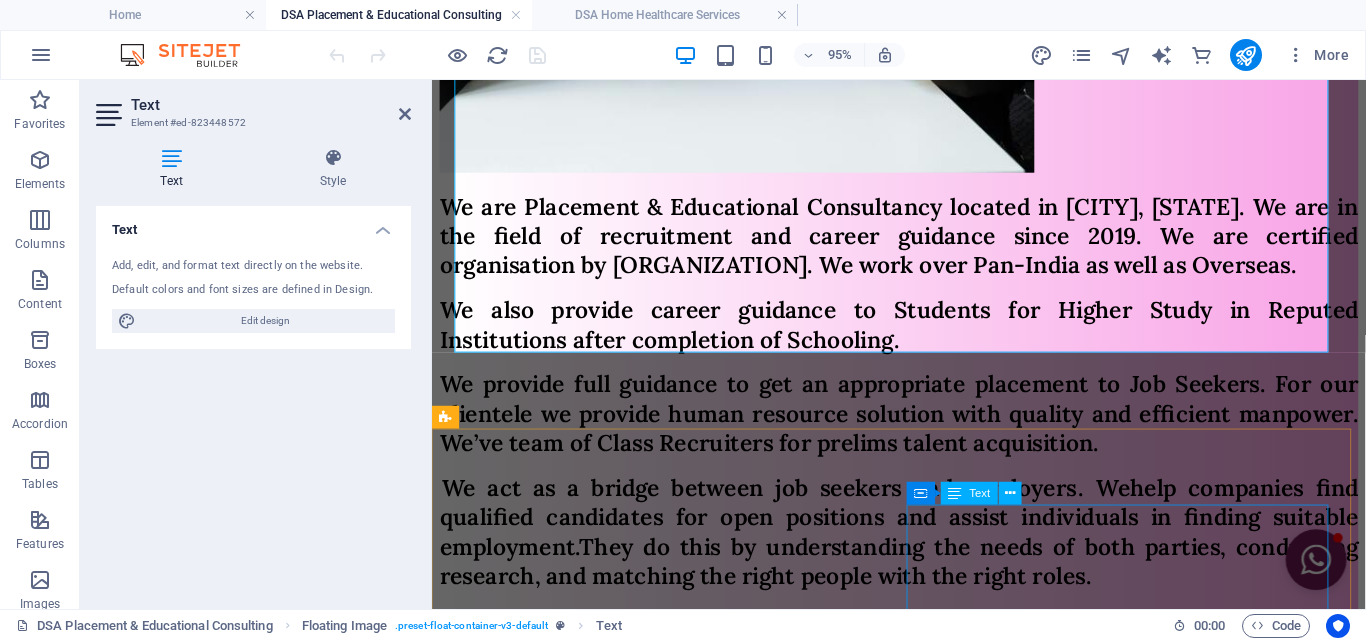 scroll, scrollTop: 1408, scrollLeft: 0, axis: vertical 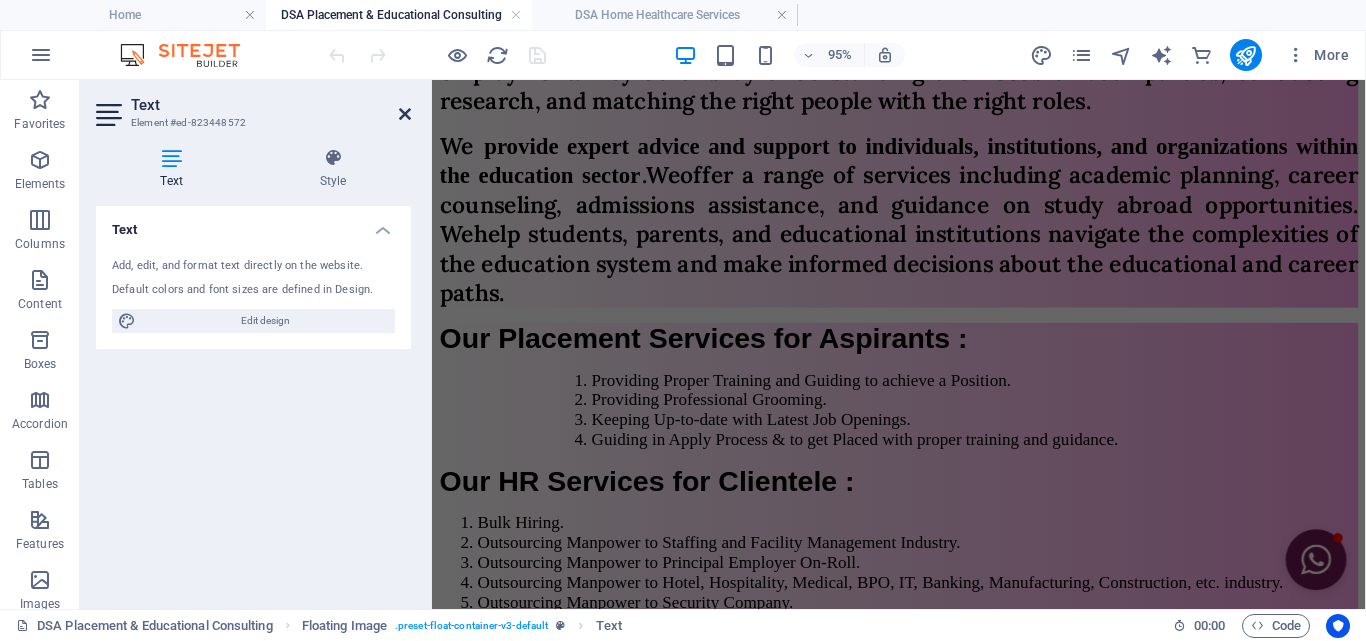 drag, startPoint x: 409, startPoint y: 111, endPoint x: 329, endPoint y: 31, distance: 113.137085 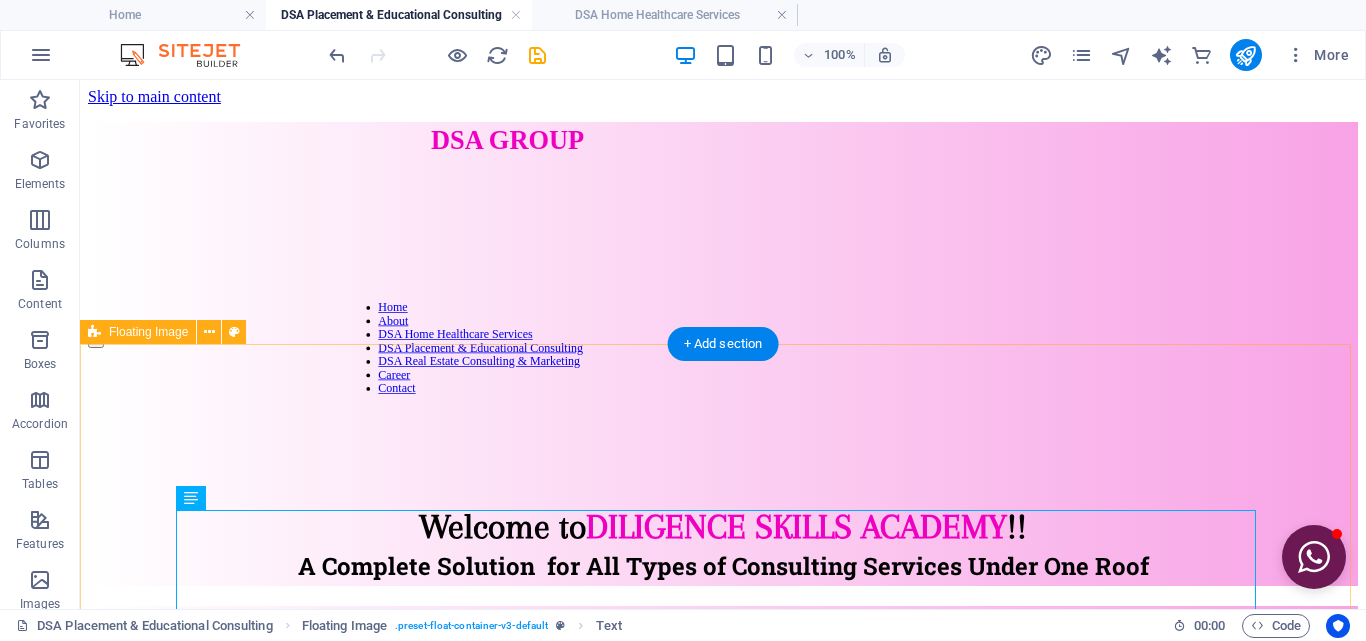 scroll, scrollTop: 300, scrollLeft: 0, axis: vertical 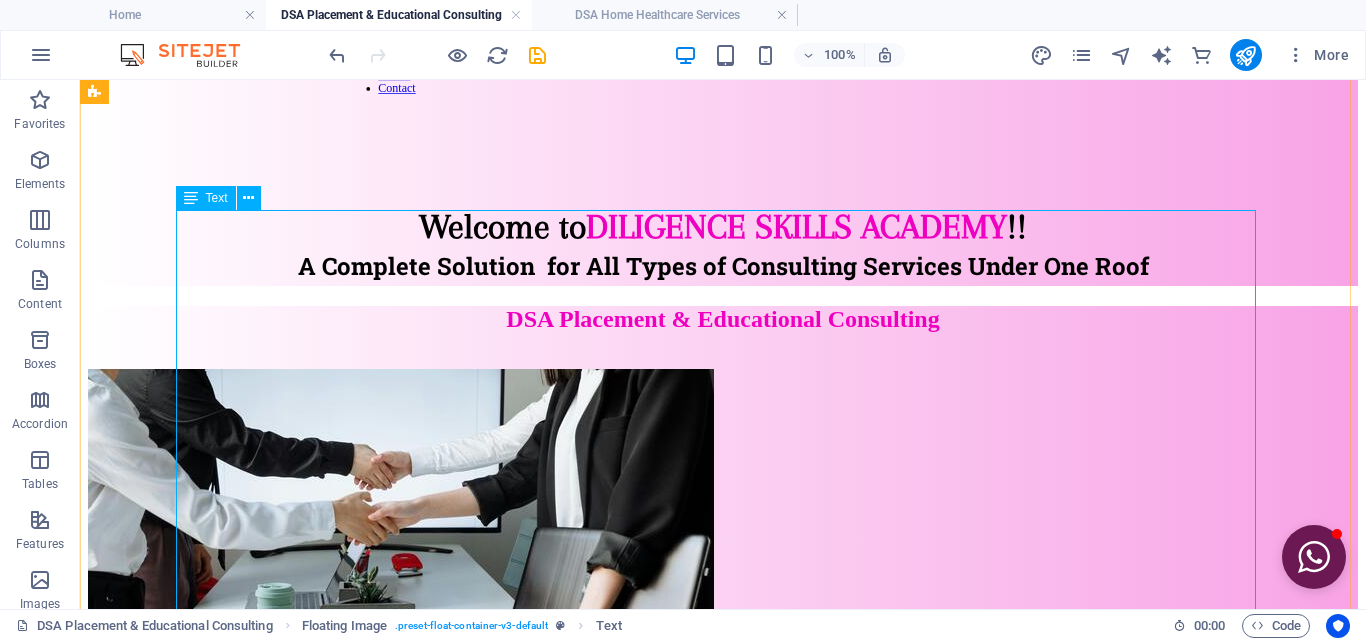 click on "We are Placement & Educational Consultancy located in [CITY], [STATE]. We are in the field of recruitment and career guidance since 2019. We are certified organisation by [ORGANIZATION]. We work over Pan-India as well as Overseas. We also provide career guidance to Students for Higher Study in Reputed Institutions after completion of Schooling. We provide full guidance to get an appropriate placement to Job Seekers. For our clientele we provide human resource solution with quality and efficient manpower. We’ve team of Class Recruiters for prelims talent acquisition. We act as a bridge between job seekers and employers . We help companies find qualified candidates for open positions and assist individuals in finding suitable employment. They do this by understanding the needs of both parties, conducting research, and matching the right people with the right roles. We provide expert advice and support to individuals, institutions, and organizations within the education sector ." at bounding box center (723, 1070) 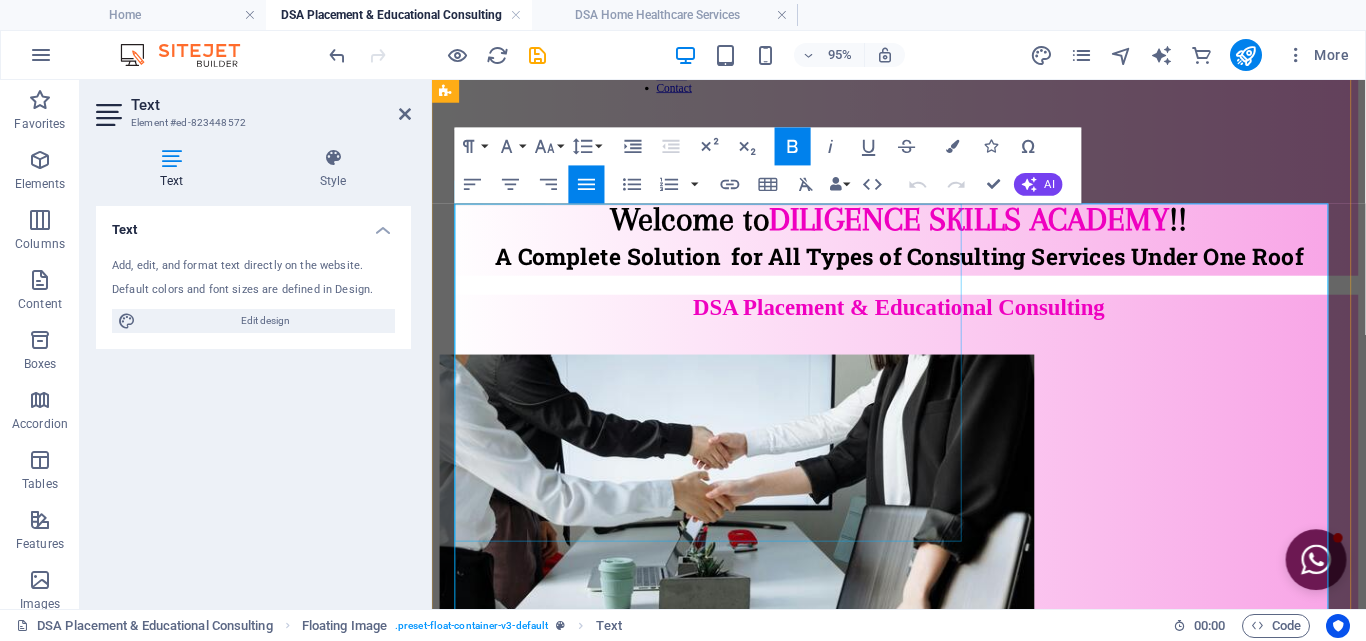 scroll, scrollTop: 308, scrollLeft: 0, axis: vertical 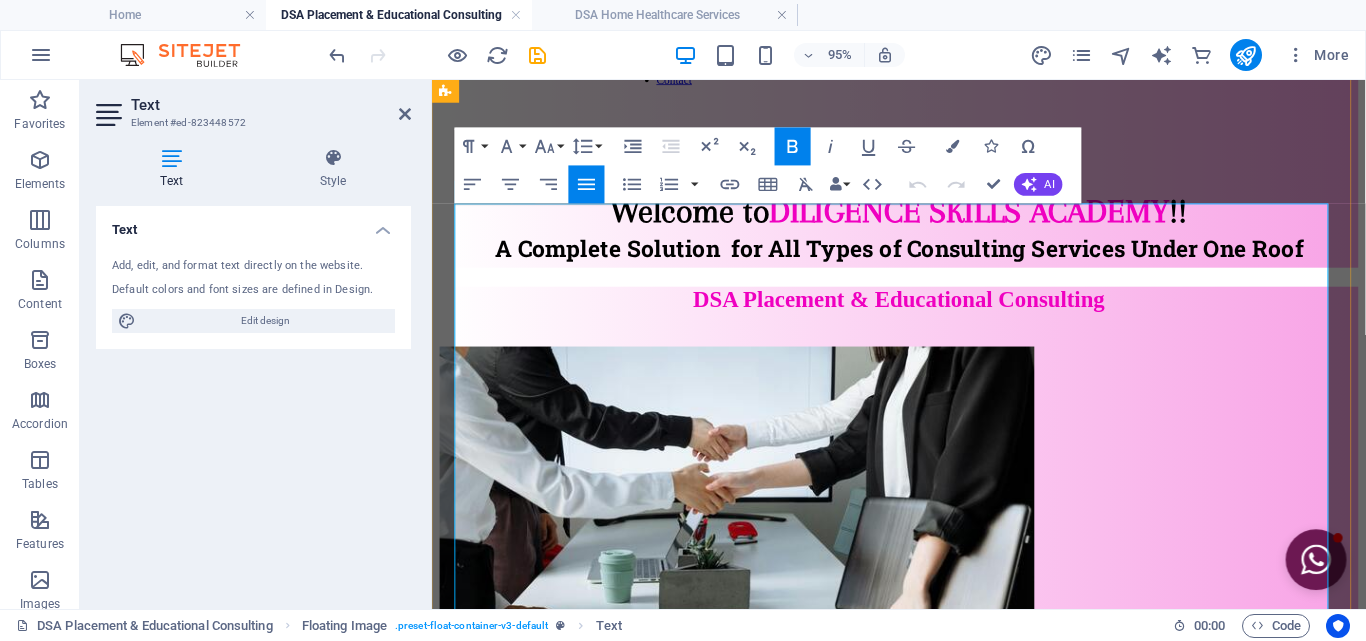 drag, startPoint x: 1016, startPoint y: 229, endPoint x: 1203, endPoint y: 514, distance: 340.8724 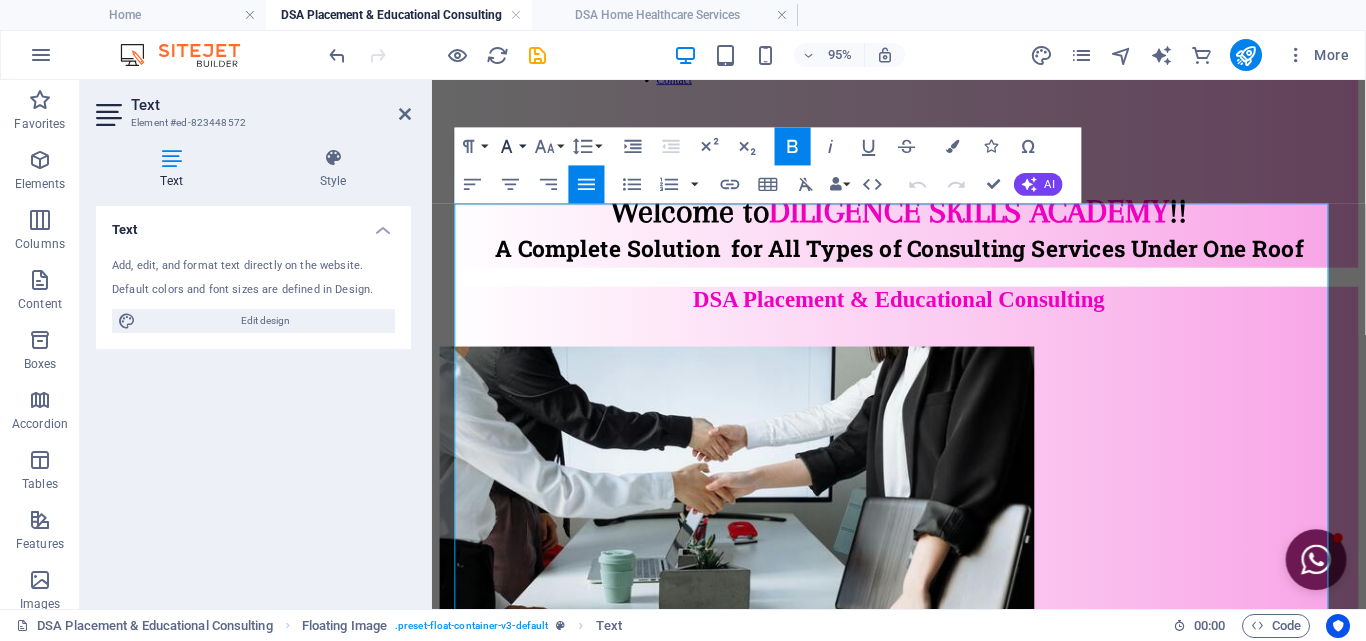 click 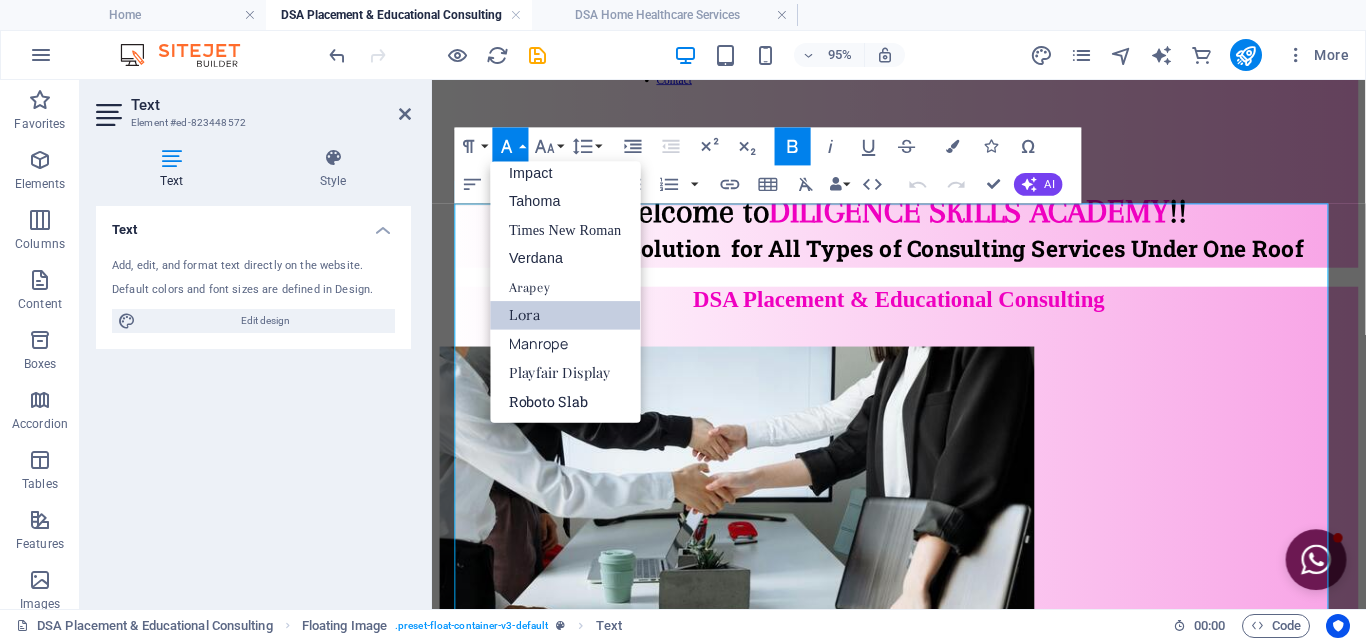 scroll, scrollTop: 71, scrollLeft: 0, axis: vertical 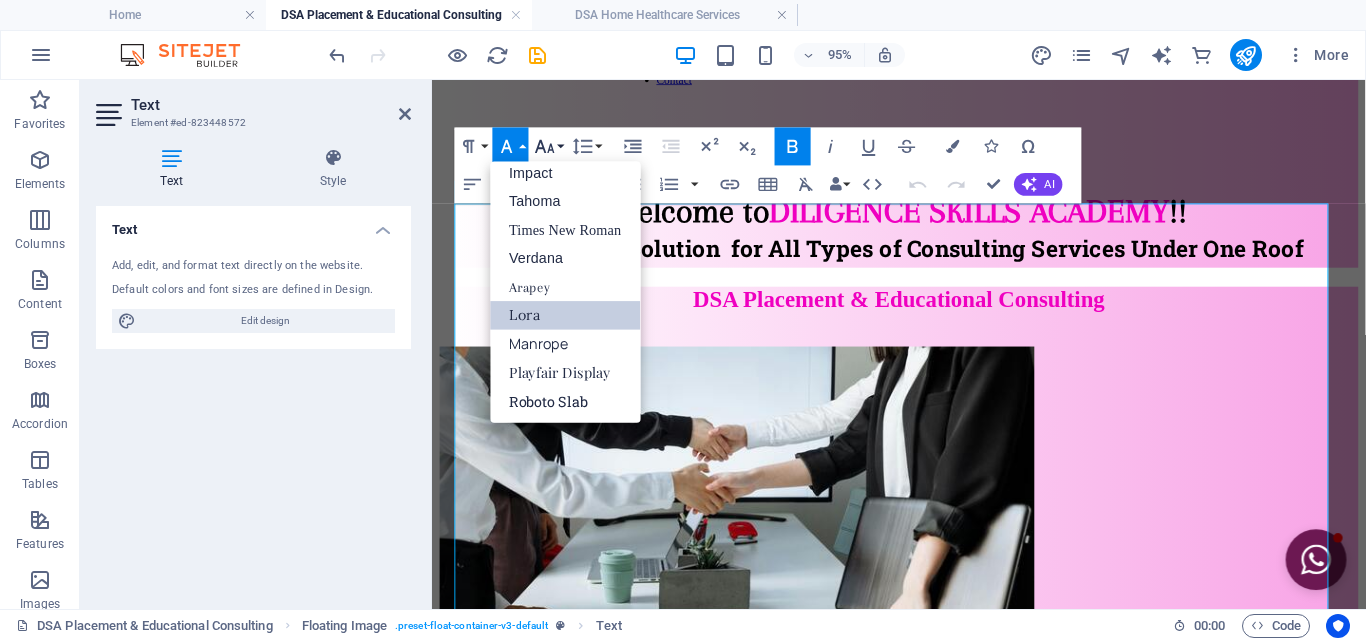 click on "Font Size" at bounding box center [549, 147] 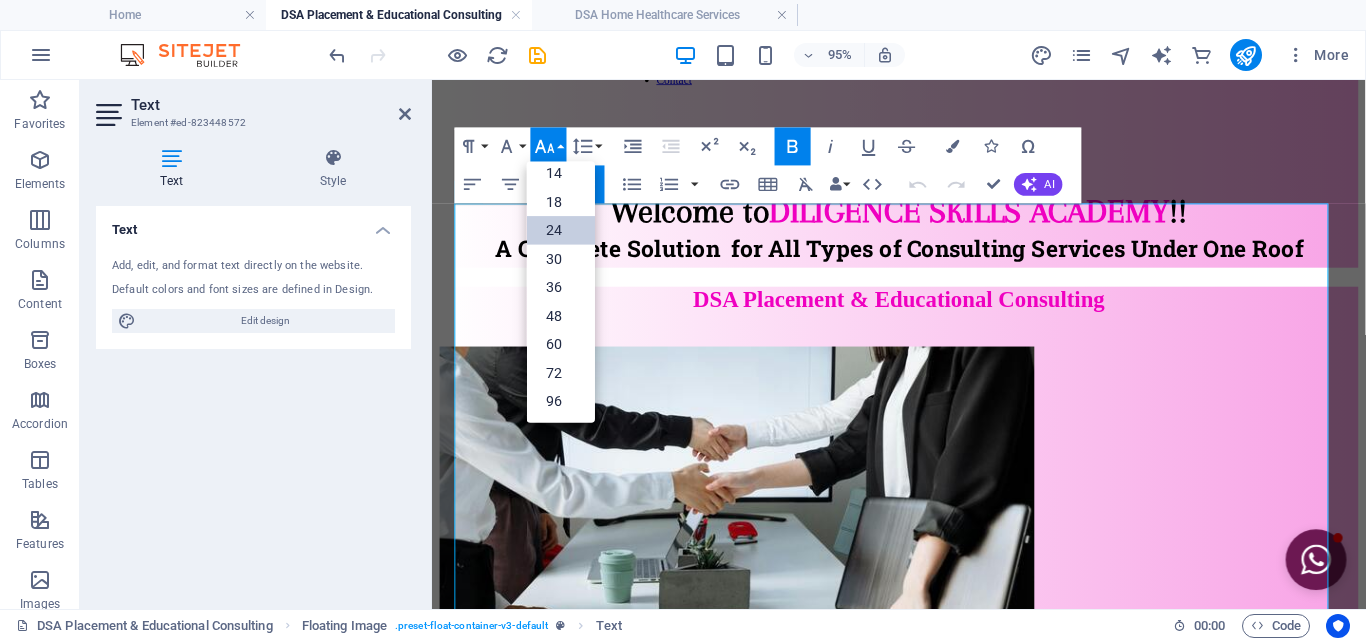 scroll, scrollTop: 161, scrollLeft: 0, axis: vertical 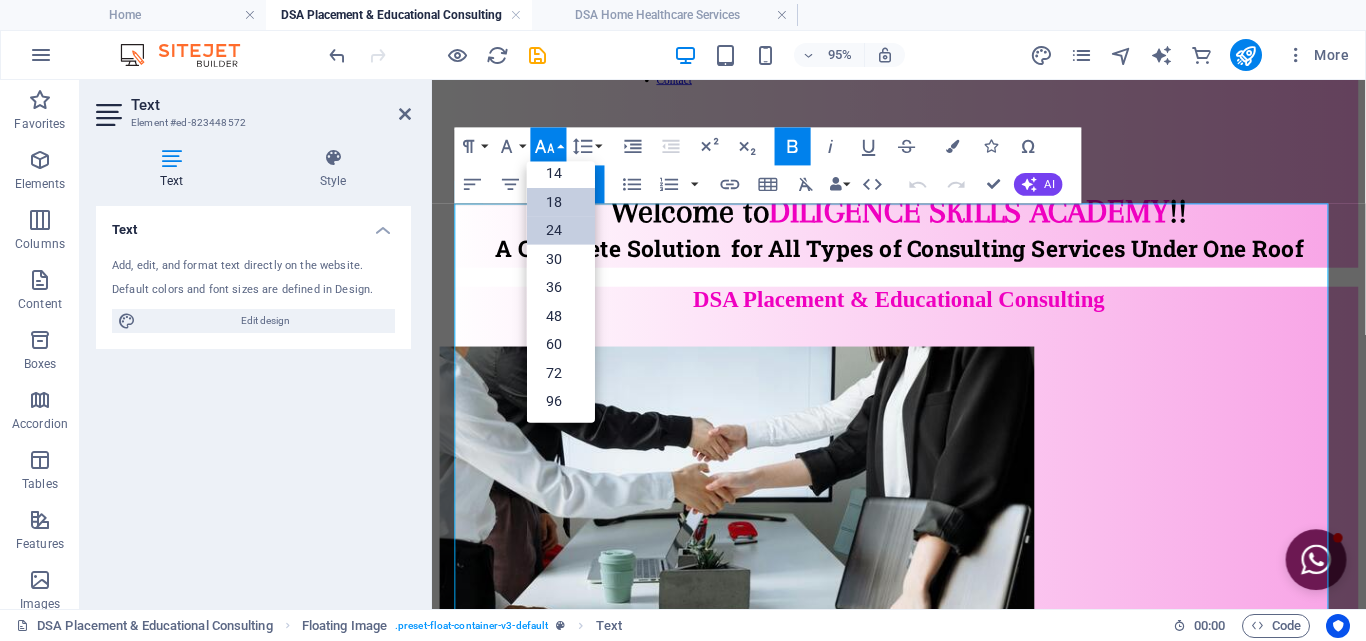 click on "18" at bounding box center (561, 202) 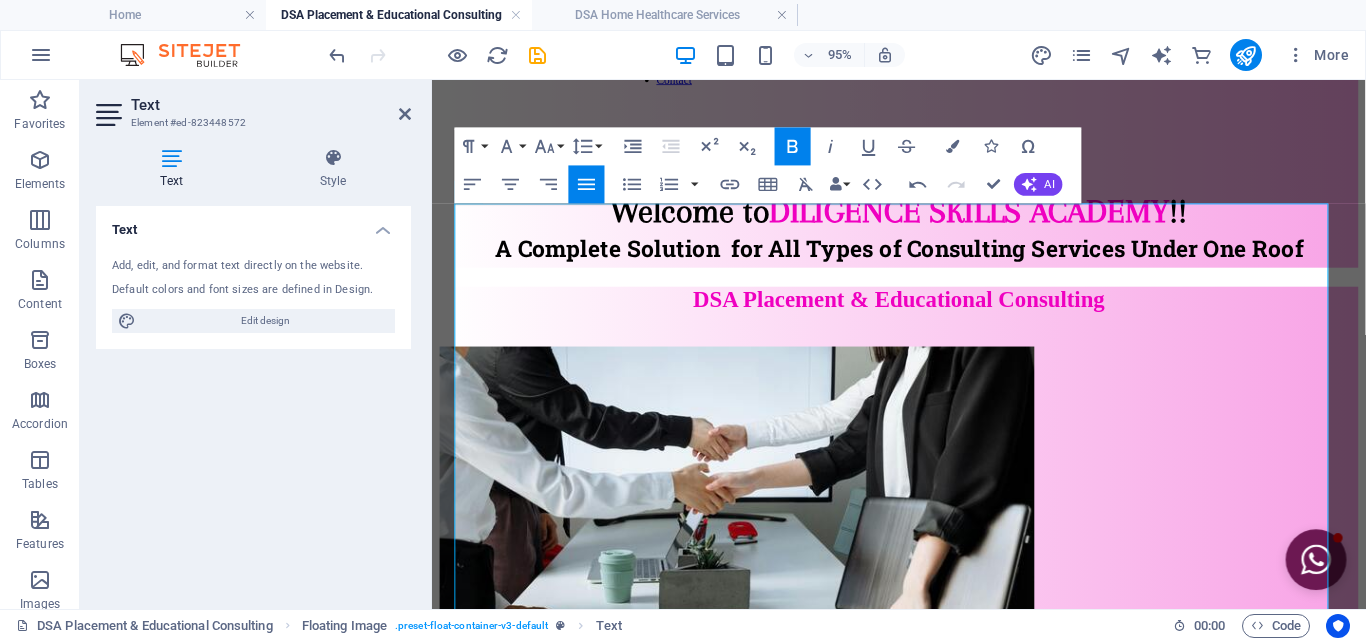 click 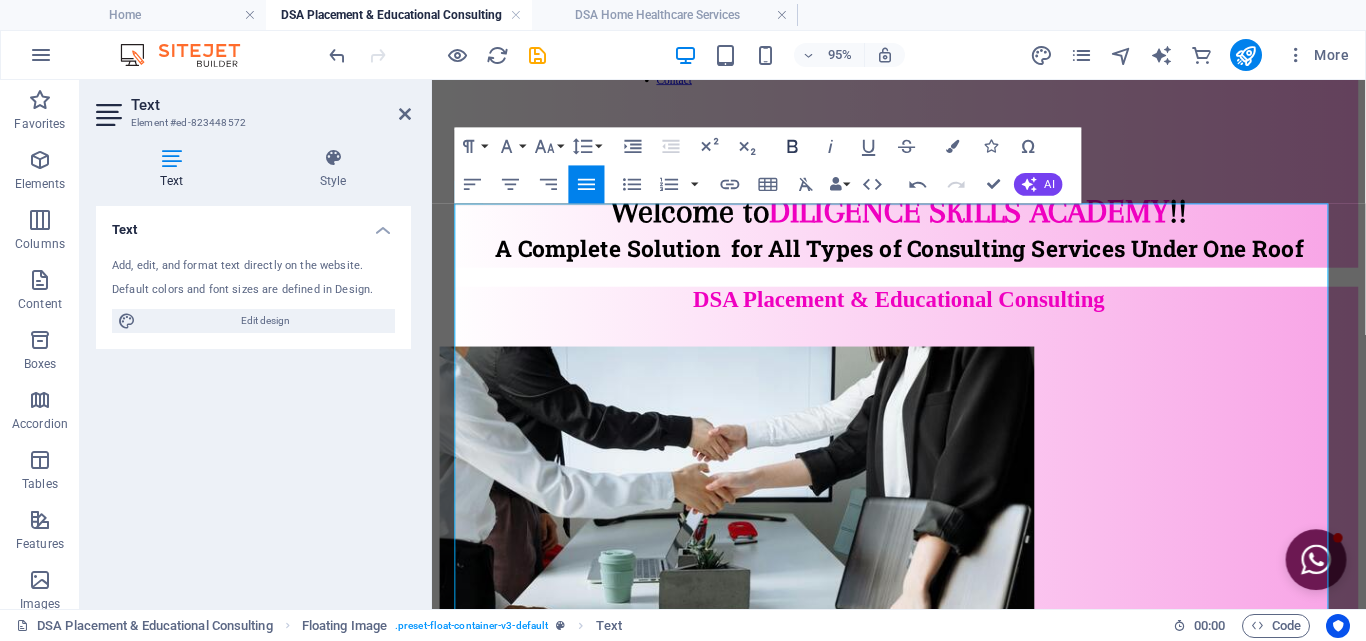 click 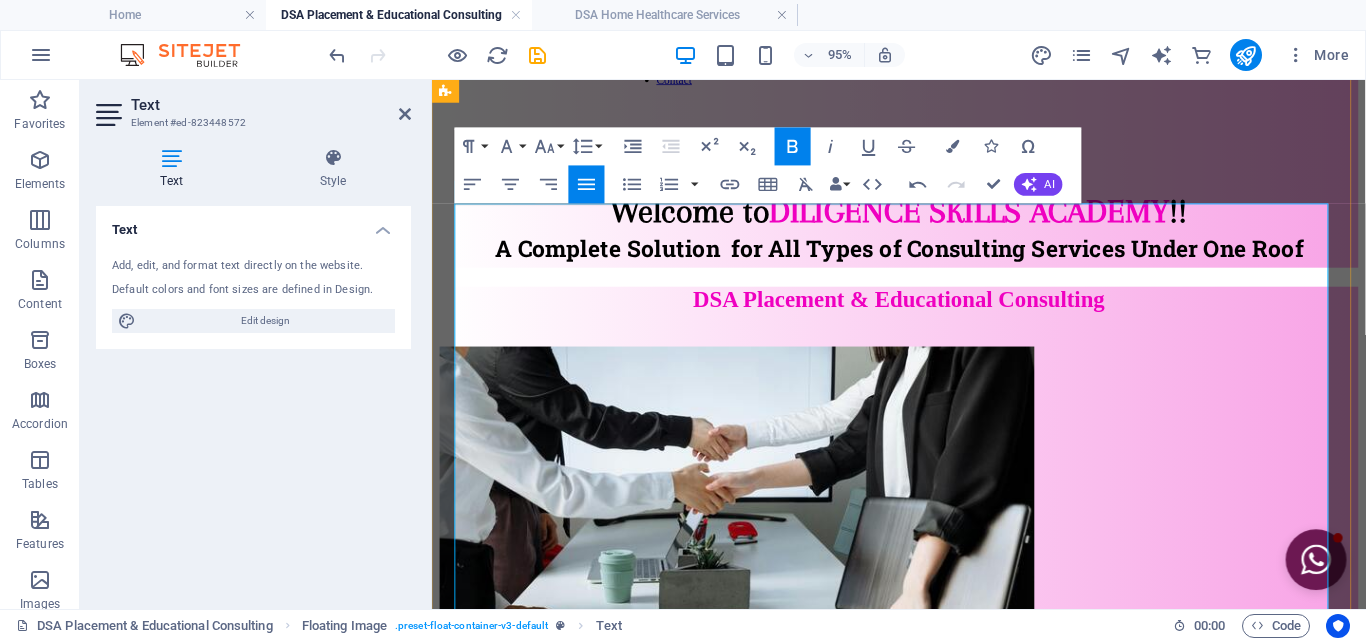 click on "We are Placement & Educational Consultancy located in [CITY], [STATE]. We are in the field of recruitment and career guidance since 2019. We are certified organisation by [ORGANIZATION]. We work over Pan-India as well as Overseas." at bounding box center [923, 832] 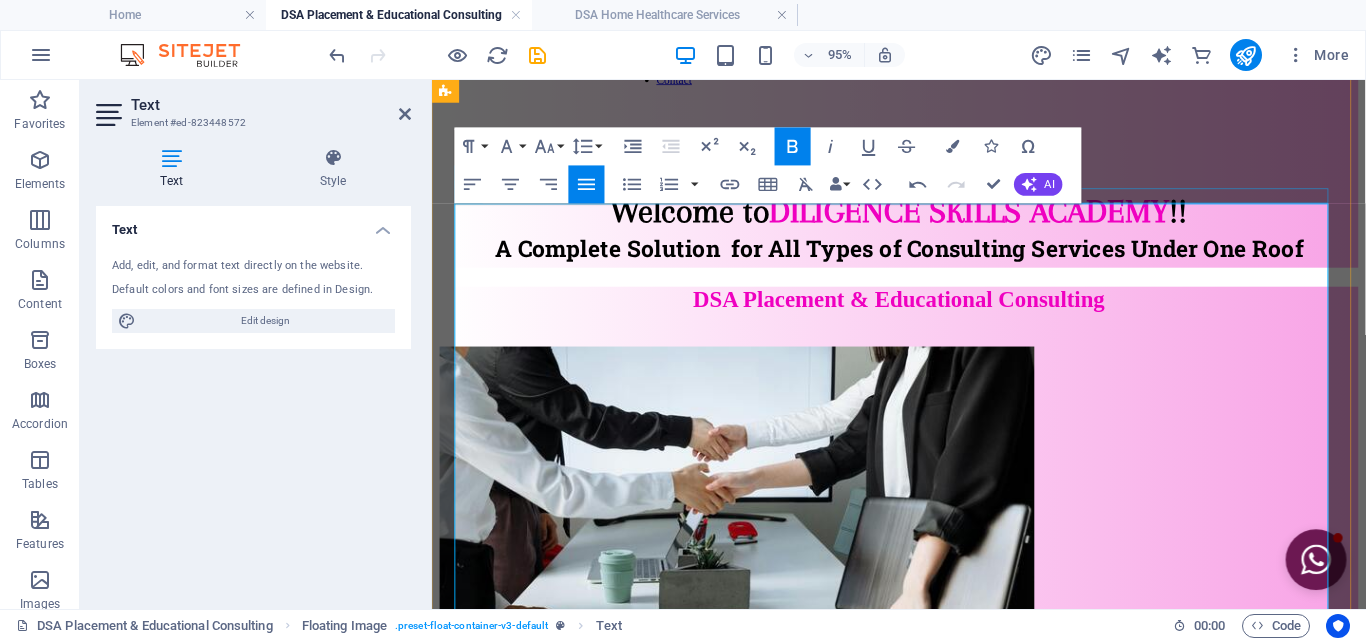 click at bounding box center (923, 353) 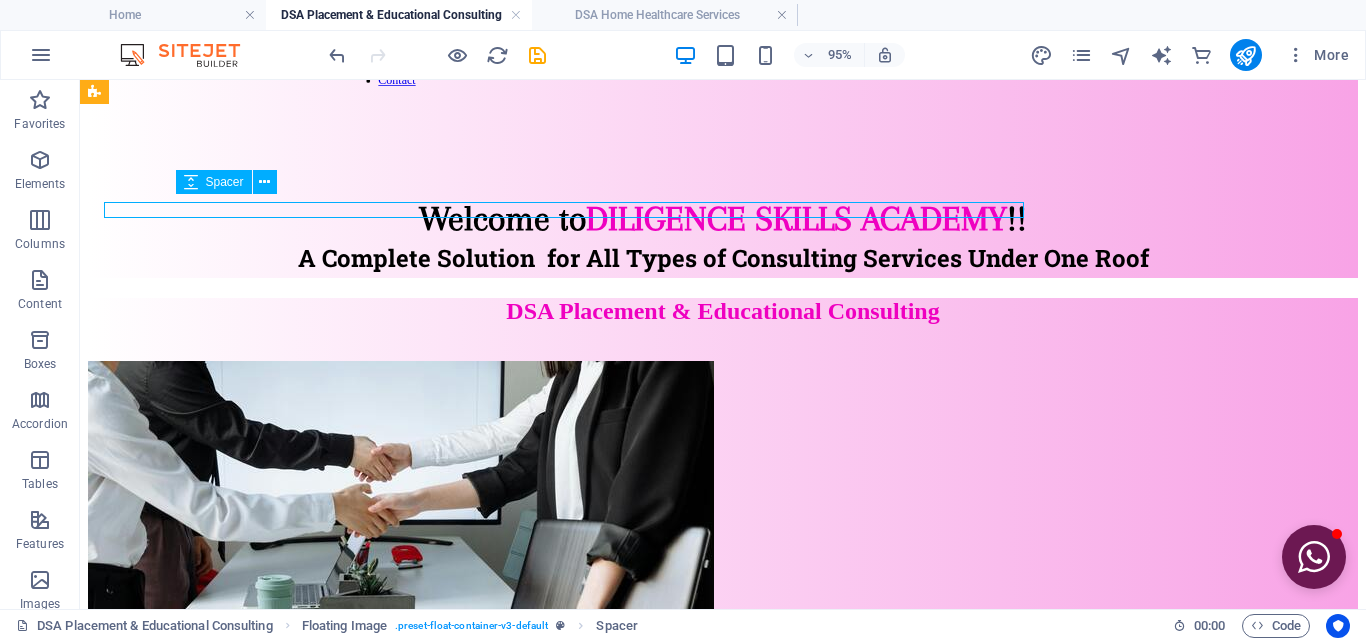 scroll, scrollTop: 300, scrollLeft: 0, axis: vertical 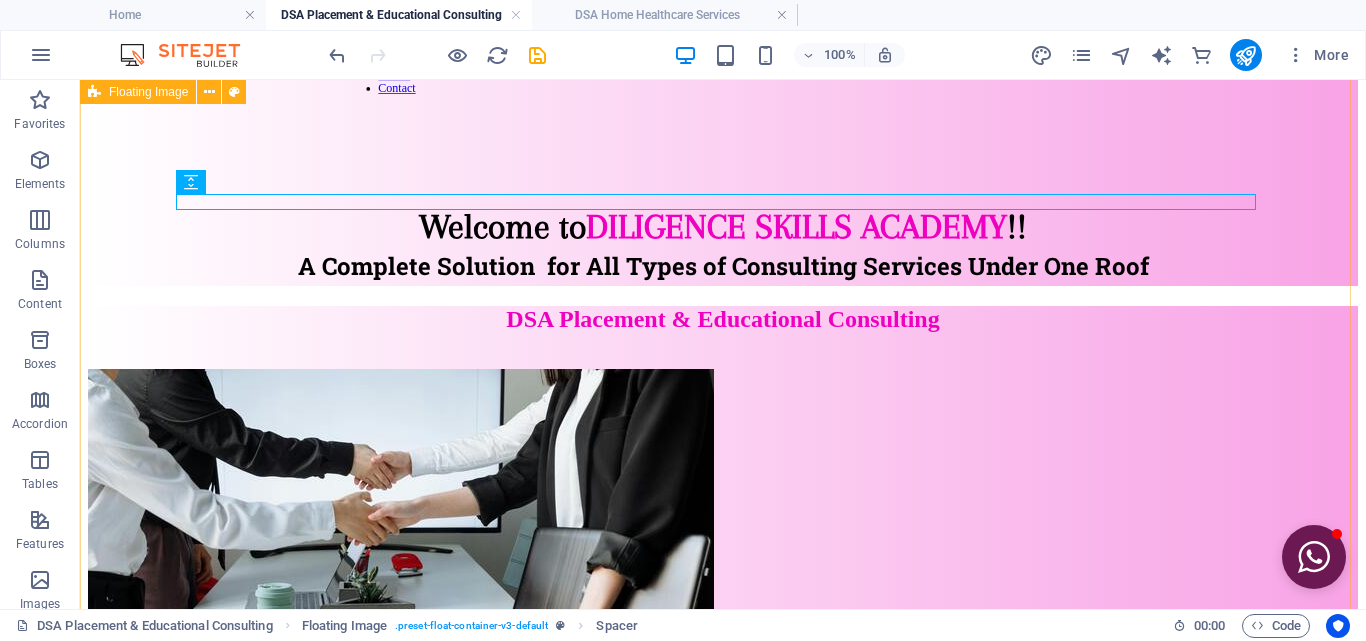 click on "DSA Placement & Educational Consulting We are Placement & Educational Consultancy located in [CITY], [STATE]. We are in the field of recruitment and career guidance since [YEAR]. We are certified organisation by [ORGANIZATION]. We work over Pan-India as well as Overseas. We also provide career guidance to Students for Higher Study in Reputed Institutions after completion of Schooling. We provide full guidance to get an appropriate placement to Job Seekers. For our clientele we provide human resource solution with quality and efficient manpower. We’ve team of Class Recruiters for prelims talent acquisition. We act as a bridge between job seekers and employers . We help companies find qualified candidates for open positions and assist individuals in finding suitable employment. They do this by understanding the needs of both parties, conducting research, and matching the right people with the right roles. We provide expert advice and support to individuals, institutions, and organizations within the education sector ." at bounding box center [723, 726] 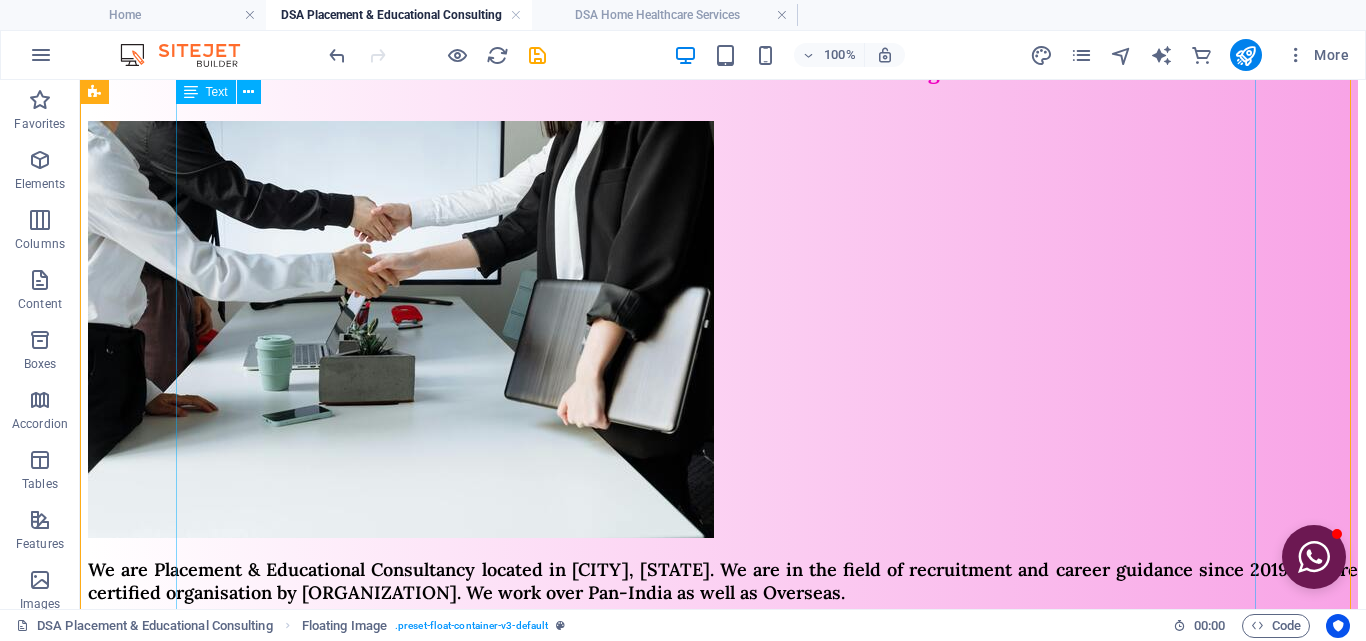 scroll, scrollTop: 500, scrollLeft: 0, axis: vertical 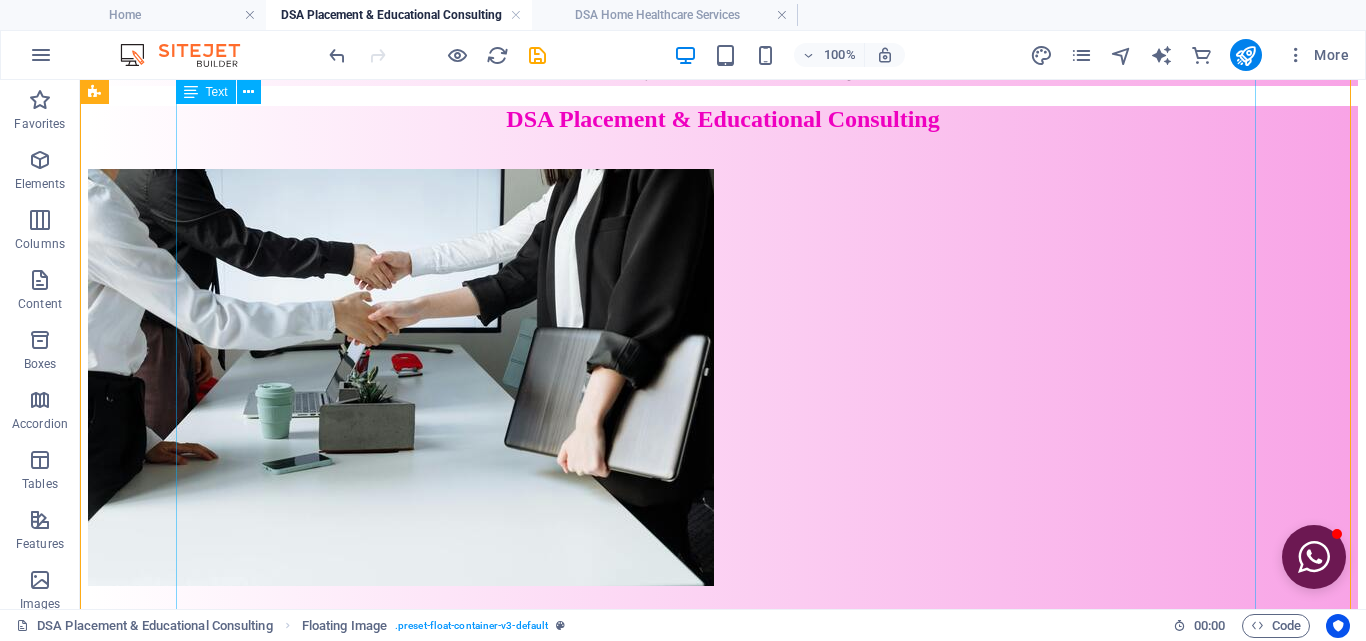 click on "We are Placement & Educational Consultancy located in [CITY], [STATE]. We are in the field of recruitment and career guidance since 2019. We are certified organisation by [ORGANIZATION]. We work over Pan-India as well as Overseas. We also provide career guidance to Students for Higher Study in Reputed Institutions after completion of Schooling. We provide full guidance to get an appropriate placement to Job Seekers. For our clientele we provide human resource solution with quality and efficient manpower. We’ve team of Class Recruiters for prelims talent acquisition. We act as a bridge between job seekers and employers . We help companies find qualified candidates for open positions and assist individuals in finding suitable employment. They do this by understanding the needs of both parties, conducting research, and matching the right people with the right roles. We provide expert advice and support to individuals, institutions, and organizations within the education sector ." at bounding box center (723, 776) 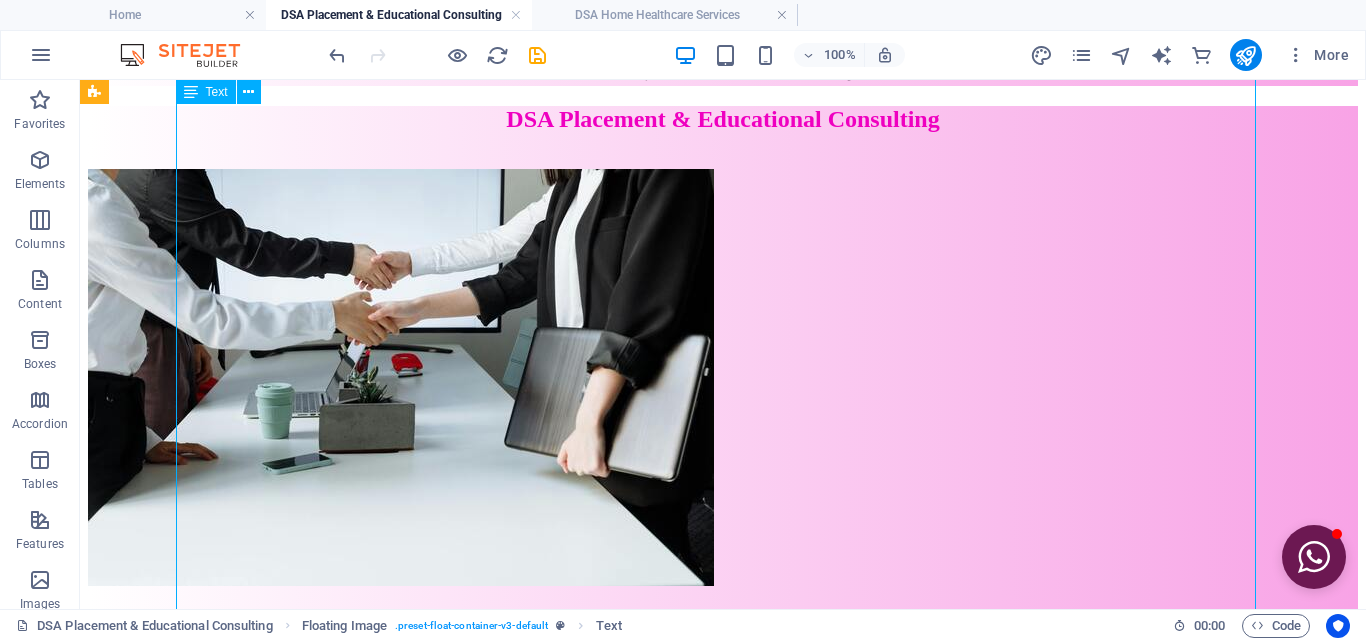 click on "We are Placement & Educational Consultancy located in [CITY], [STATE]. We are in the field of recruitment and career guidance since 2019. We are certified organisation by [ORGANIZATION]. We work over Pan-India as well as Overseas. We also provide career guidance to Students for Higher Study in Reputed Institutions after completion of Schooling. We provide full guidance to get an appropriate placement to Job Seekers. For our clientele we provide human resource solution with quality and efficient manpower. We’ve team of Class Recruiters for prelims talent acquisition. We act as a bridge between job seekers and employers . We help companies find qualified candidates for open positions and assist individuals in finding suitable employment. They do this by understanding the needs of both parties, conducting research, and matching the right people with the right roles. We provide expert advice and support to individuals, institutions, and organizations within the education sector ." at bounding box center [723, 776] 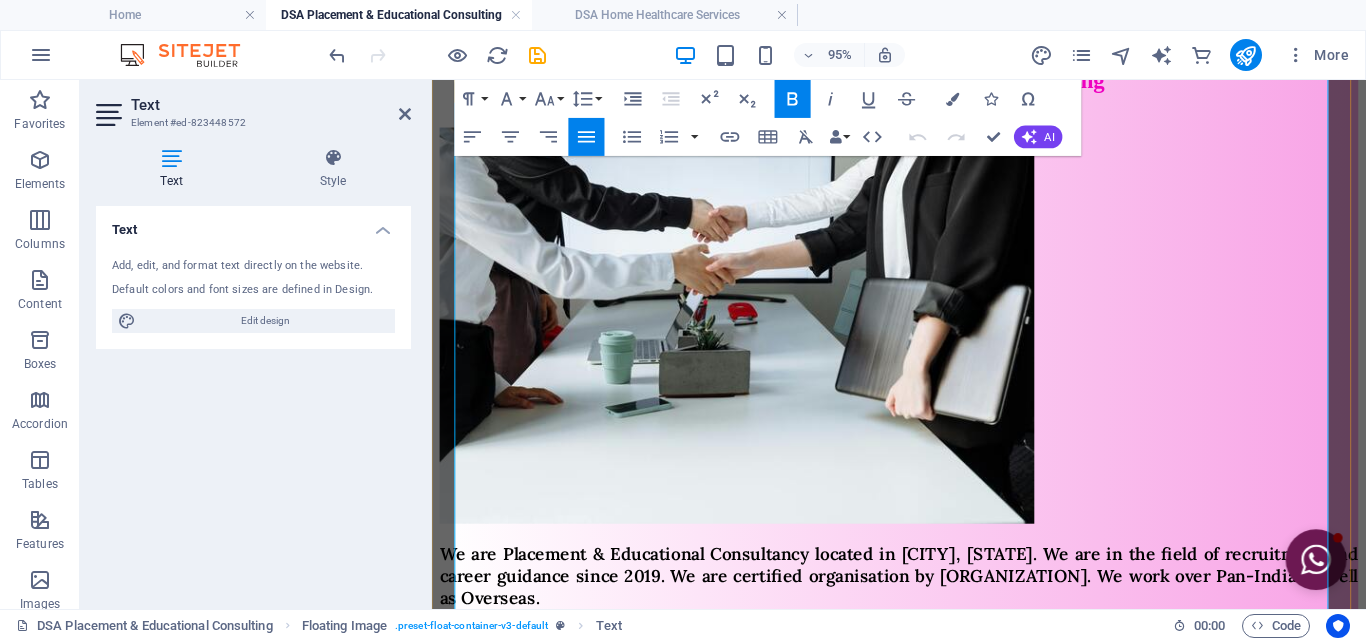 scroll, scrollTop: 567, scrollLeft: 0, axis: vertical 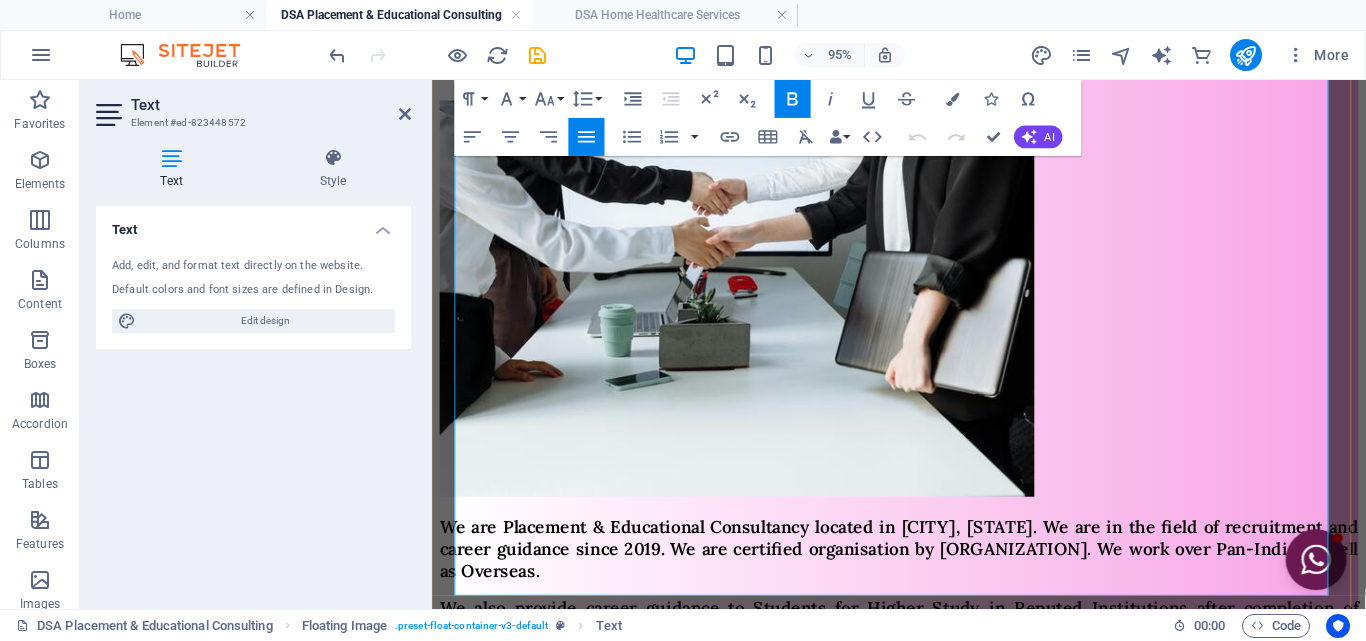 drag, startPoint x: 939, startPoint y: 374, endPoint x: 463, endPoint y: 366, distance: 476.06723 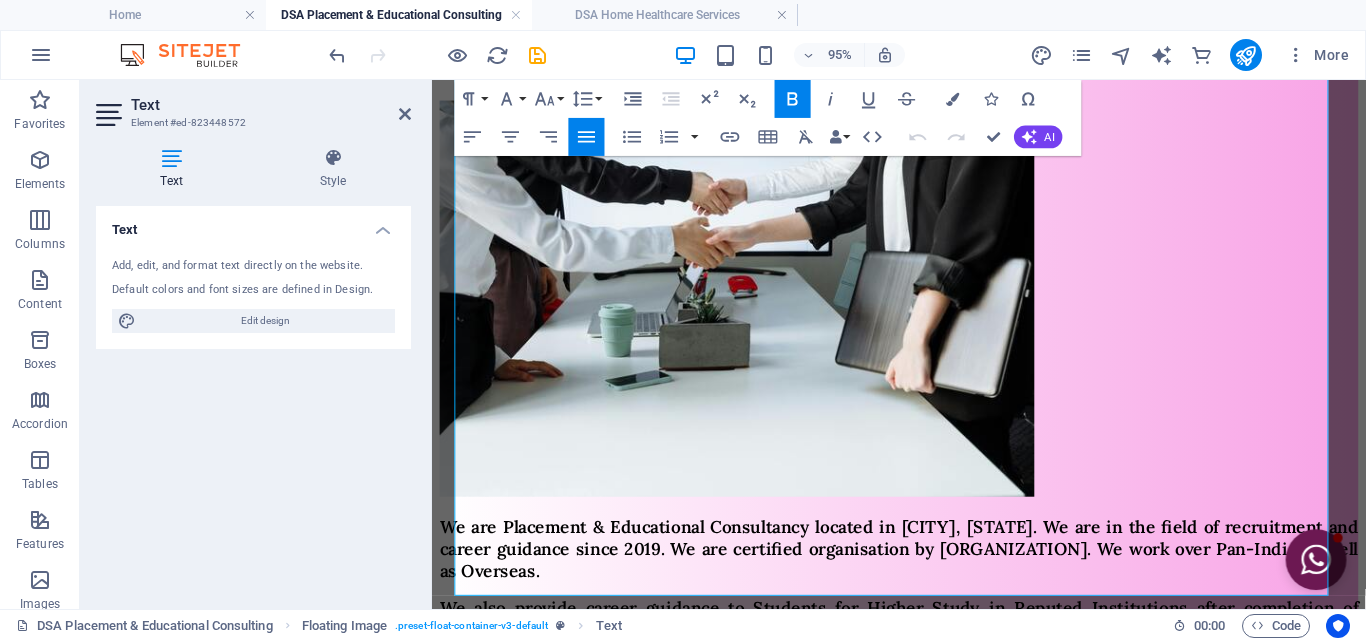click 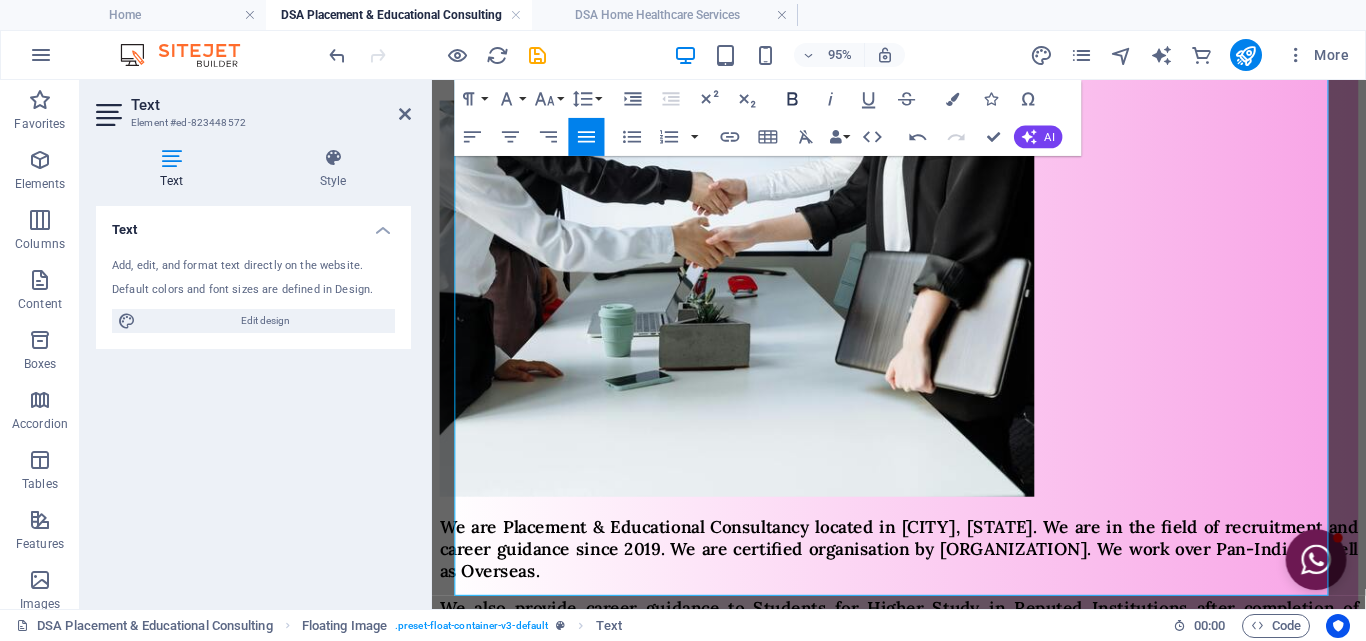 click 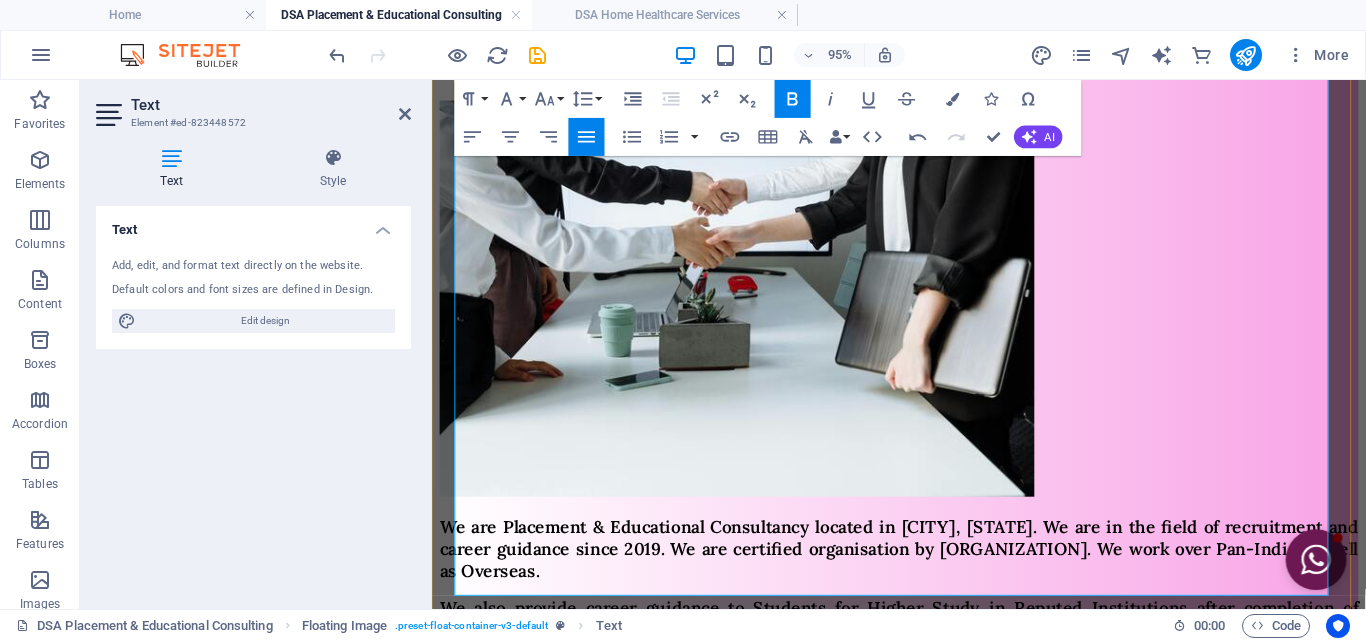 drag, startPoint x: 518, startPoint y: 487, endPoint x: 459, endPoint y: 459, distance: 65.30697 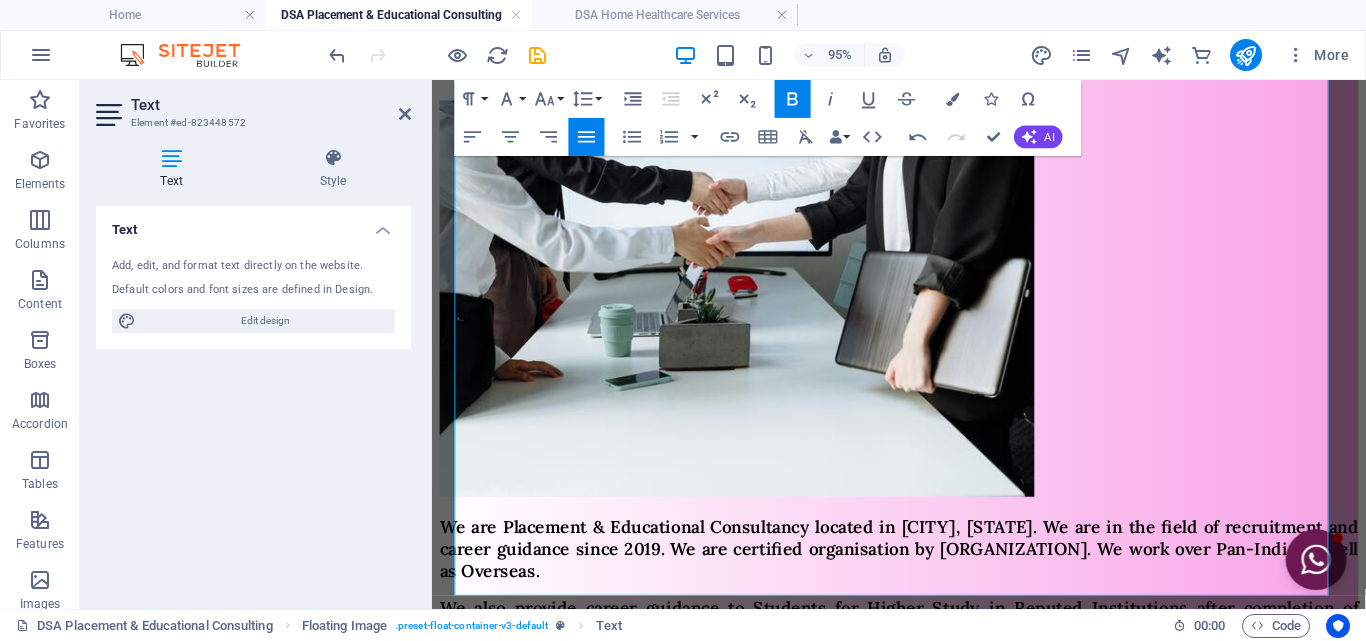 click 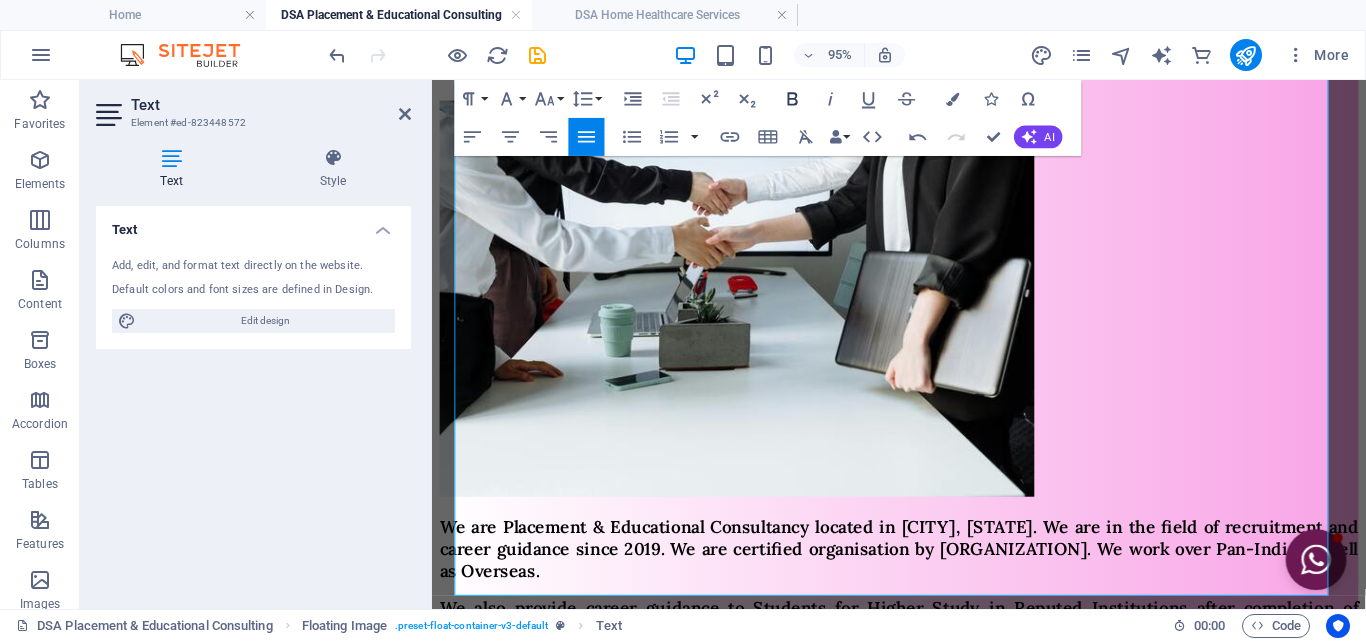 click 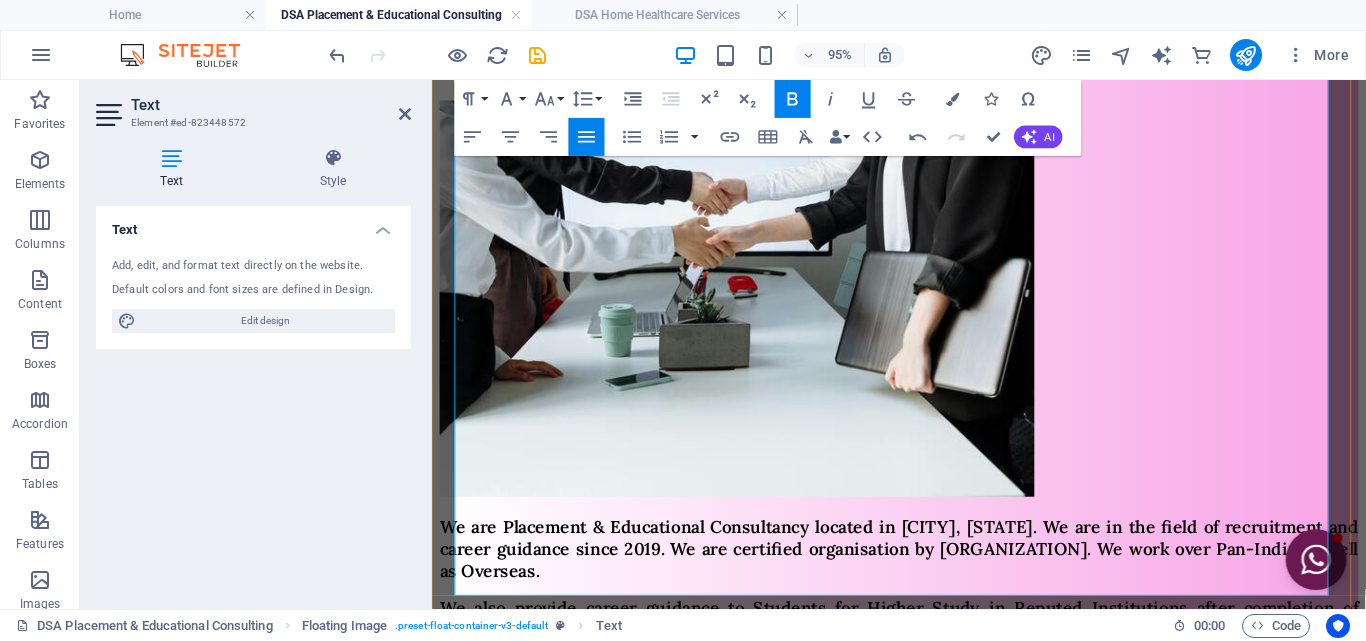 click at bounding box center [469, 874] 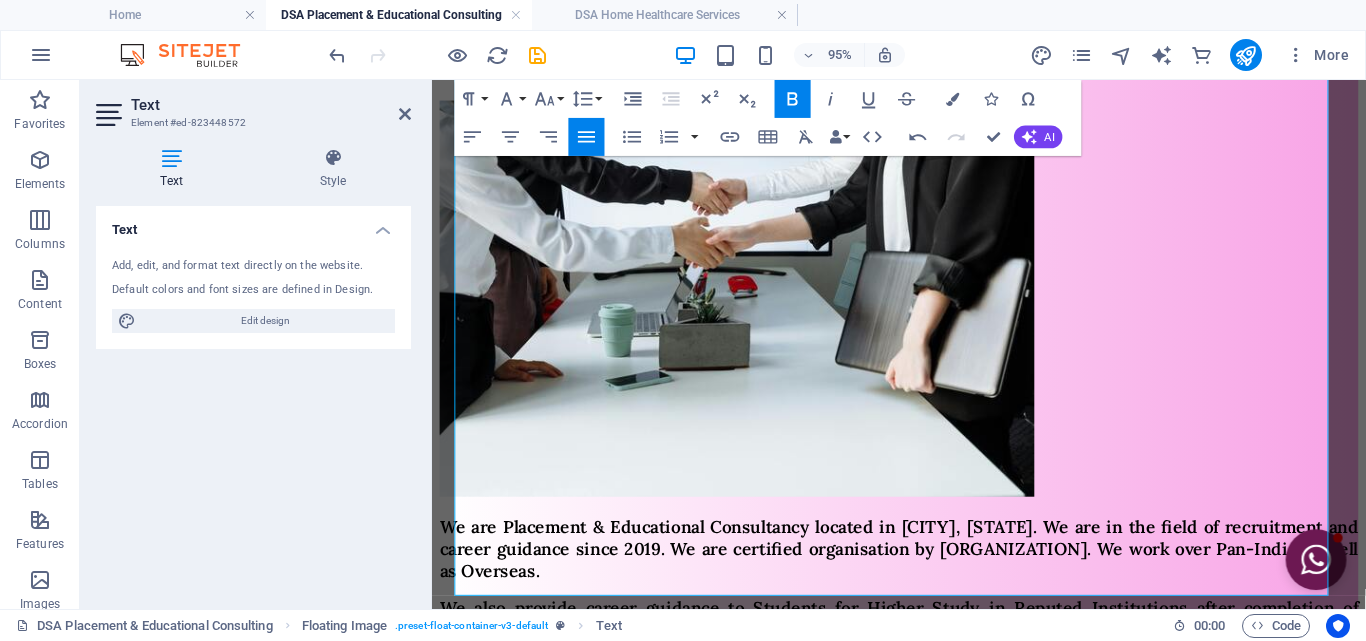 click 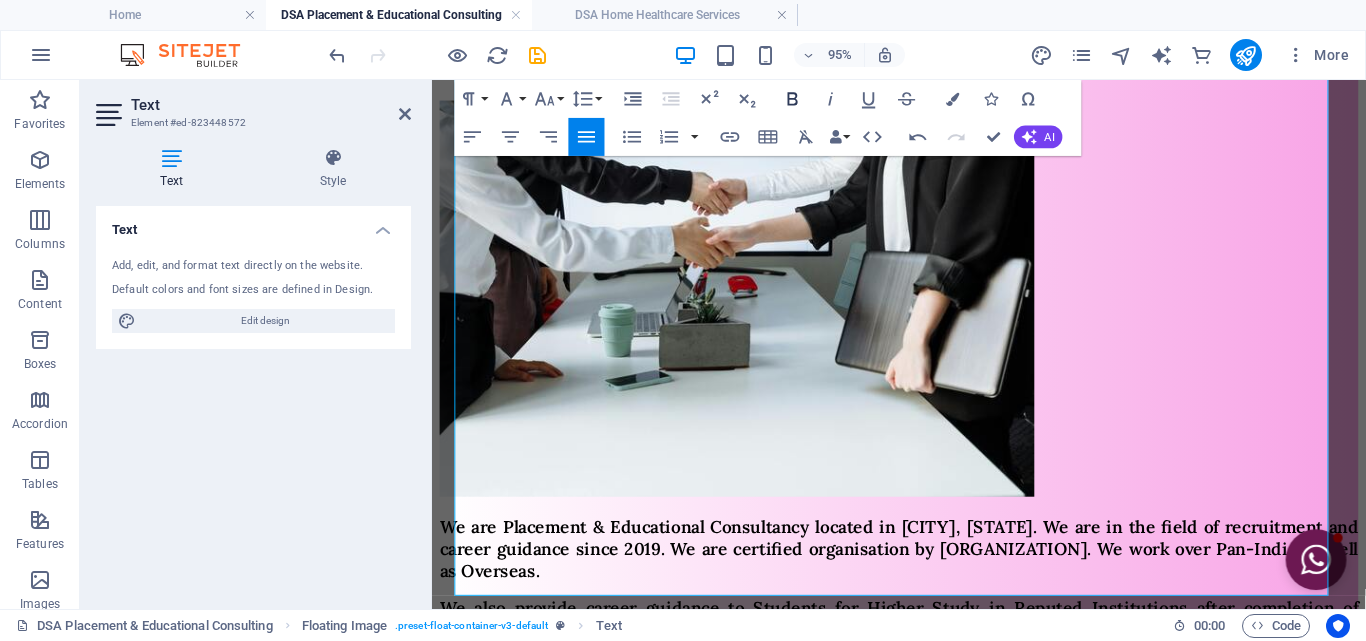 click 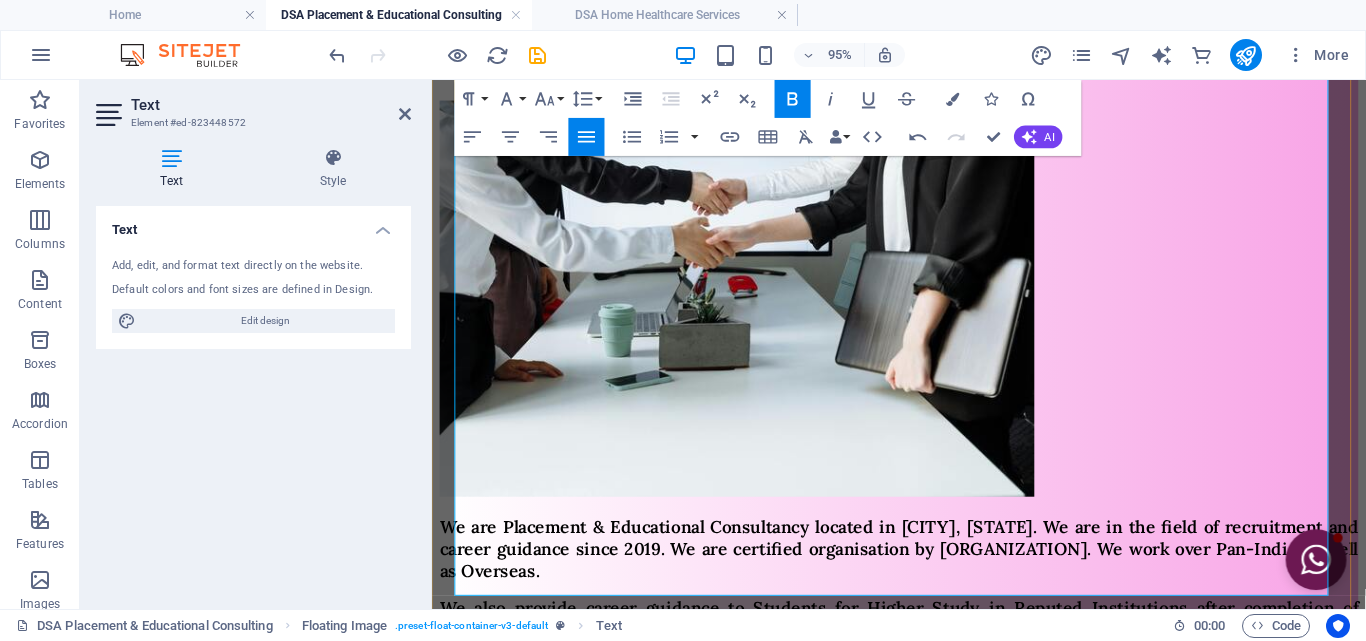 click on "We   provide expert advice and support to individuals, institutions, and organizations within the education secto r .  We  offer a range of services including academic planning, career counseling, admissions assistance, and guidance on study abroad opportunities. We  help students, parents, and educational institutions navigate the complexities of the education system and make informed decisions about the educational and career paths." at bounding box center (923, 918) 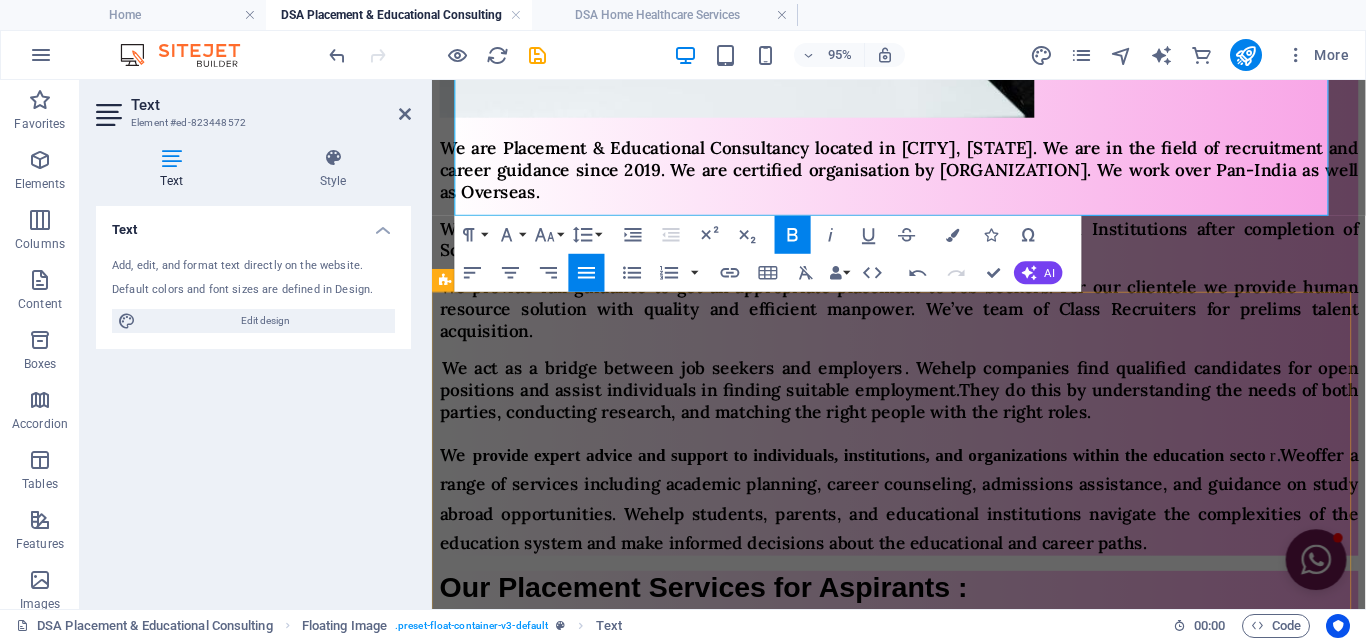 scroll, scrollTop: 967, scrollLeft: 0, axis: vertical 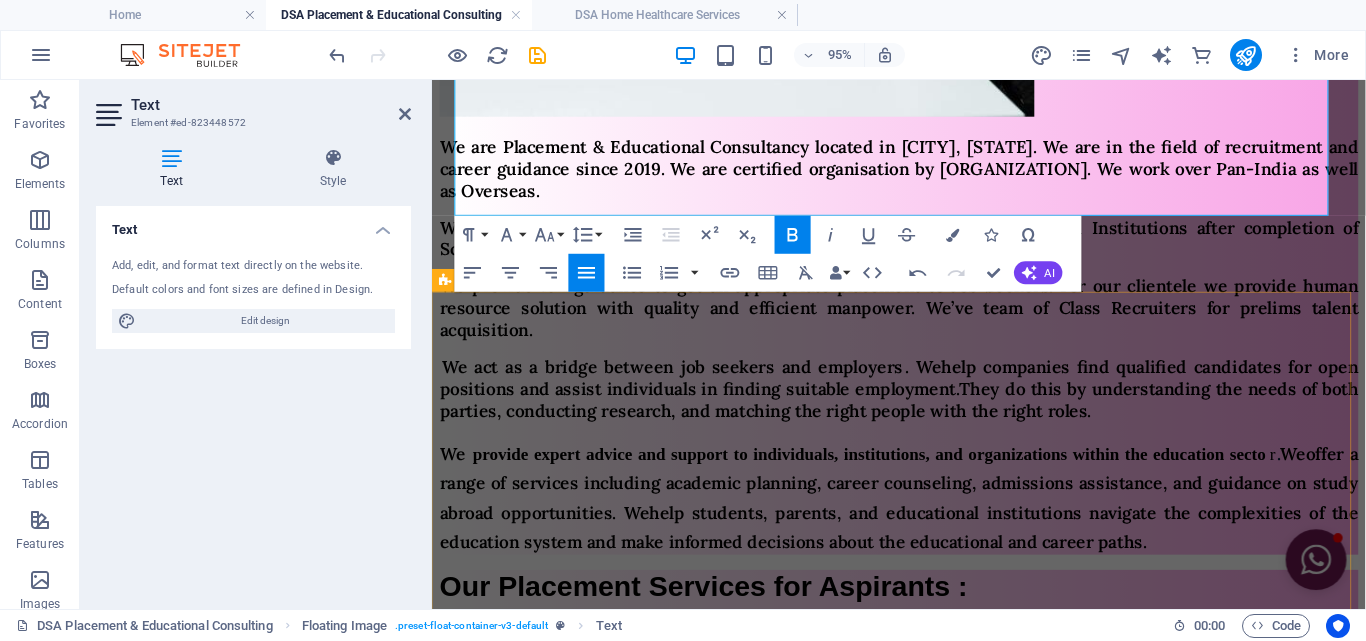 click on "Our Placement Services for Aspirants : Providing Proper Training and Guiding to achieve a Position. Providing Professional Grooming. Keeping Up-to-date with Latest Job Openings. Guiding in Apply Process & to get Placed with proper training and guidance. Our HR Services for Clientele : Bulk Hiring. Outsourcing Manpower to Staffing and Facility Management Industry. Outsourcing Manpower to Principal Employer On-Roll. Outsourcing Manpower to Hotel, Hospitality, Medical, BPO, IT, Banking, Manufacturing, Construction, etc. industry. Outsourcing Manpower to Security Company. Act as Sub-Contractor. Sourcing Students to Apprenticeship TPA. Outsourcing Manpower for Overseas Industry." at bounding box center (923, 780) 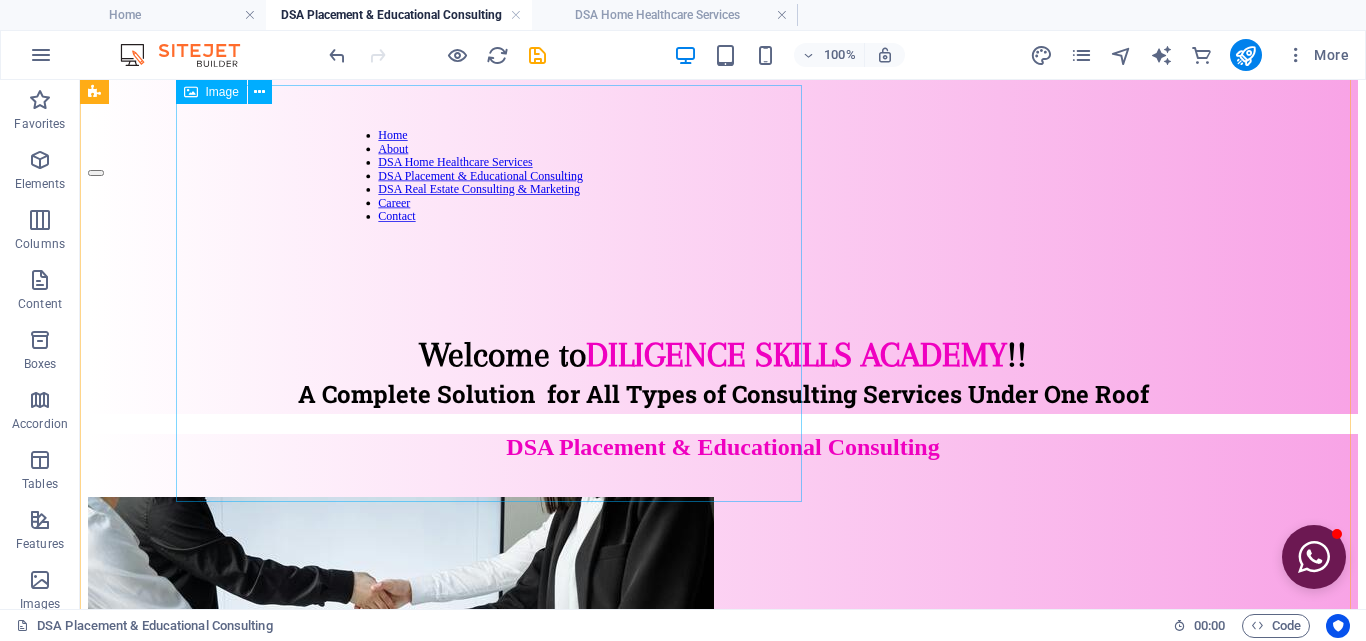scroll, scrollTop: 0, scrollLeft: 0, axis: both 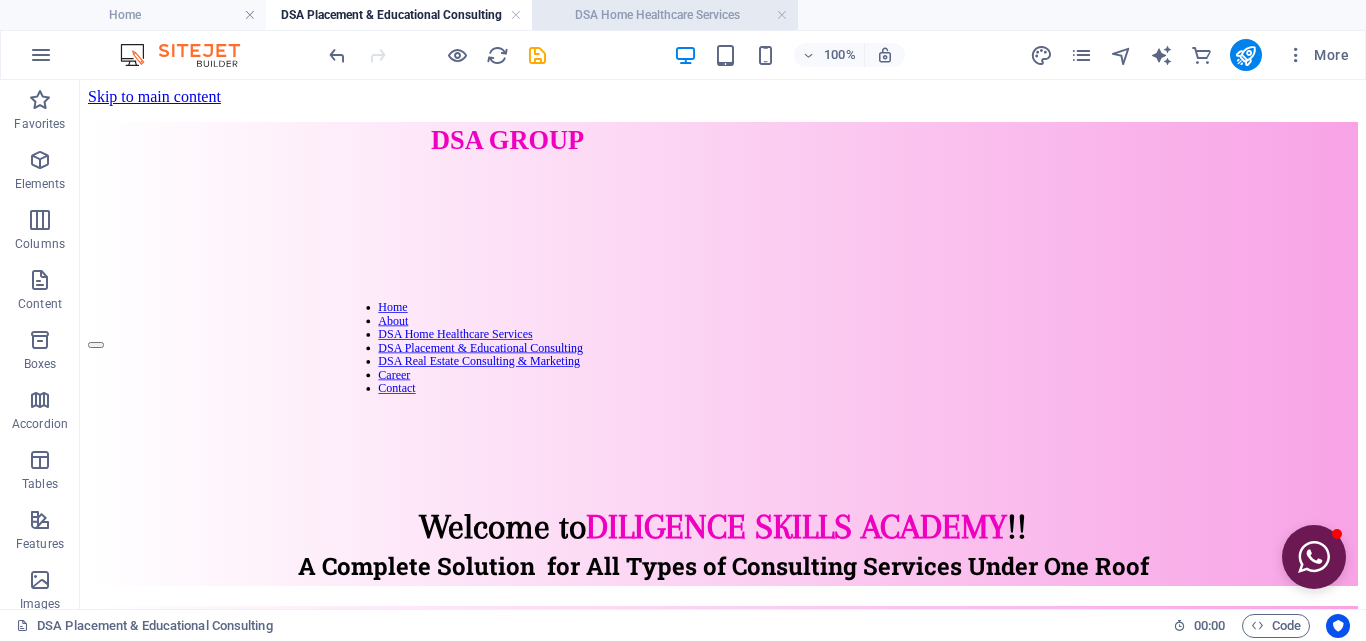 click on "DSA Home Healthcare Services" at bounding box center [665, 15] 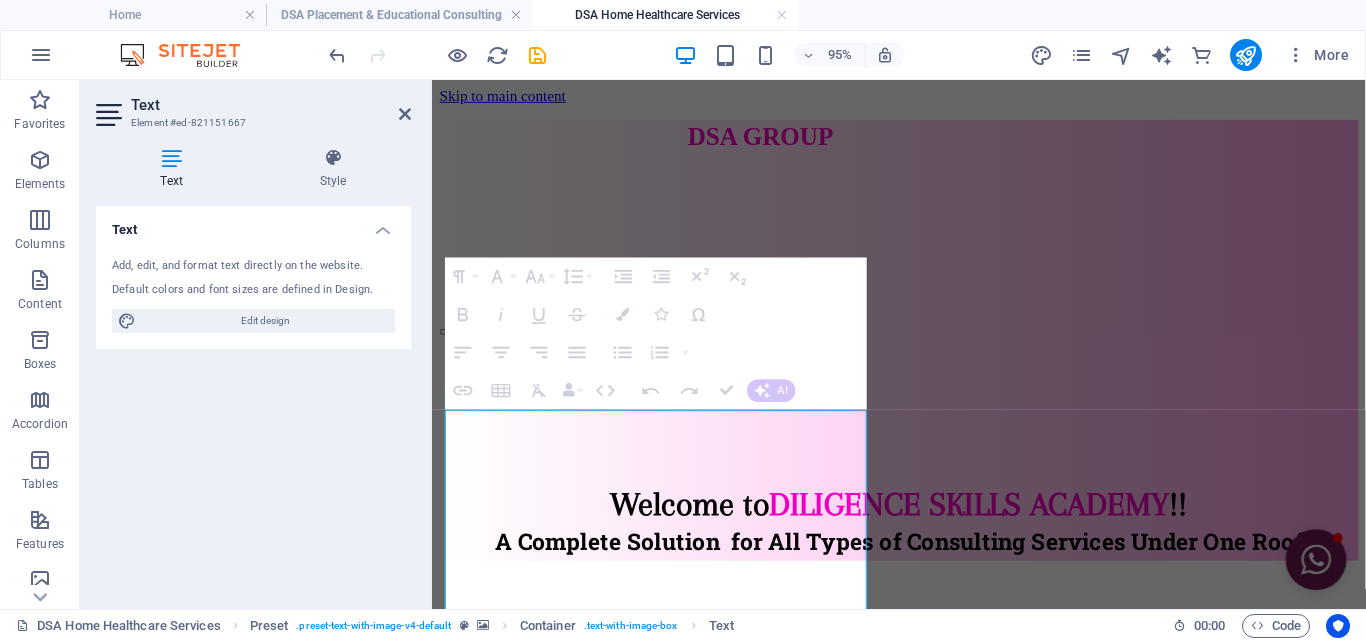 click at bounding box center [923, 586] 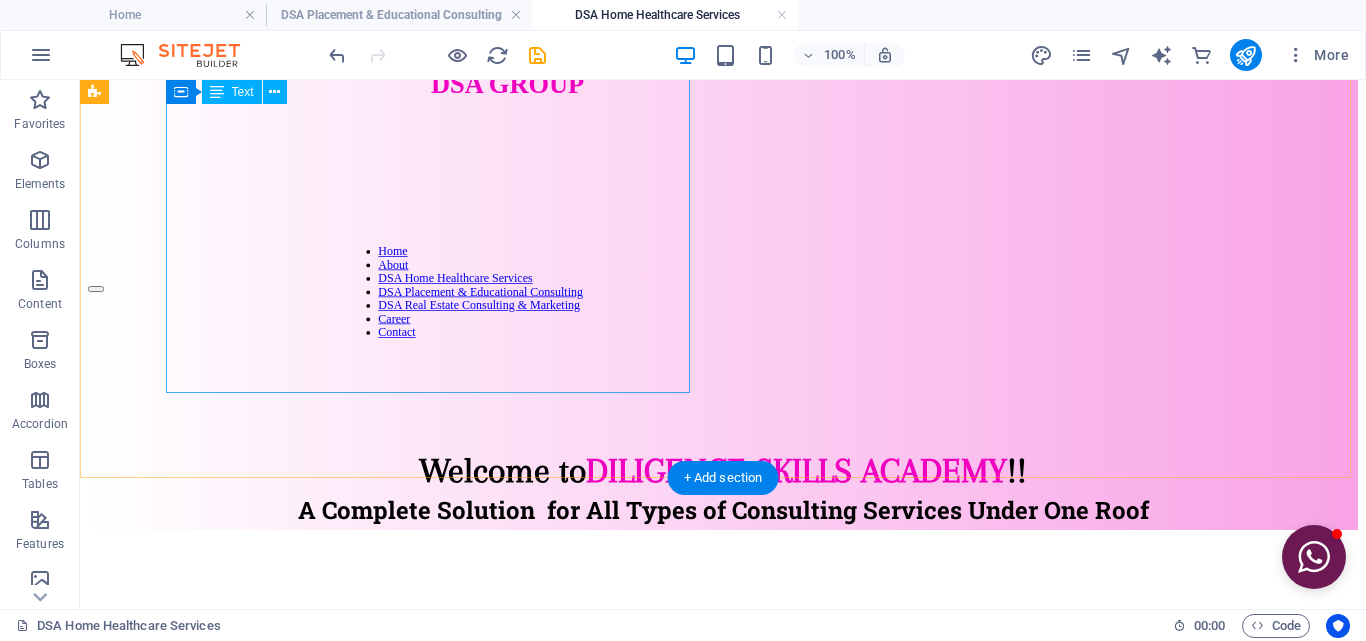 scroll, scrollTop: 0, scrollLeft: 0, axis: both 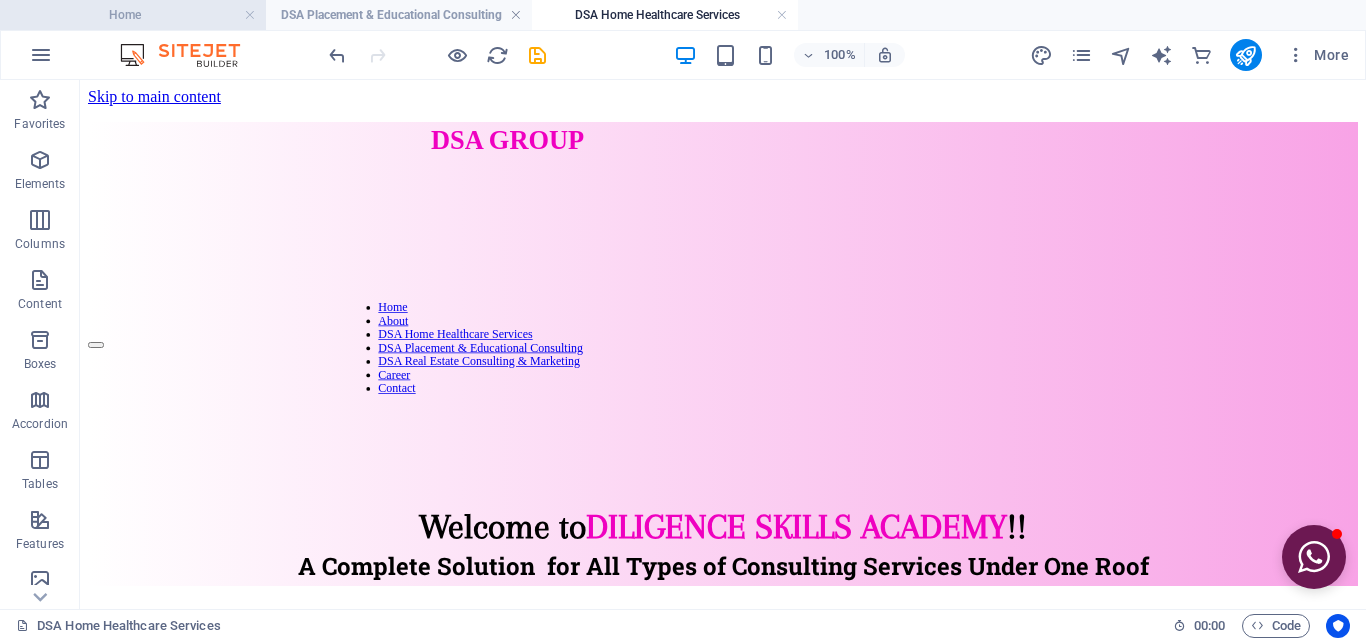 click on "Home" at bounding box center (133, 15) 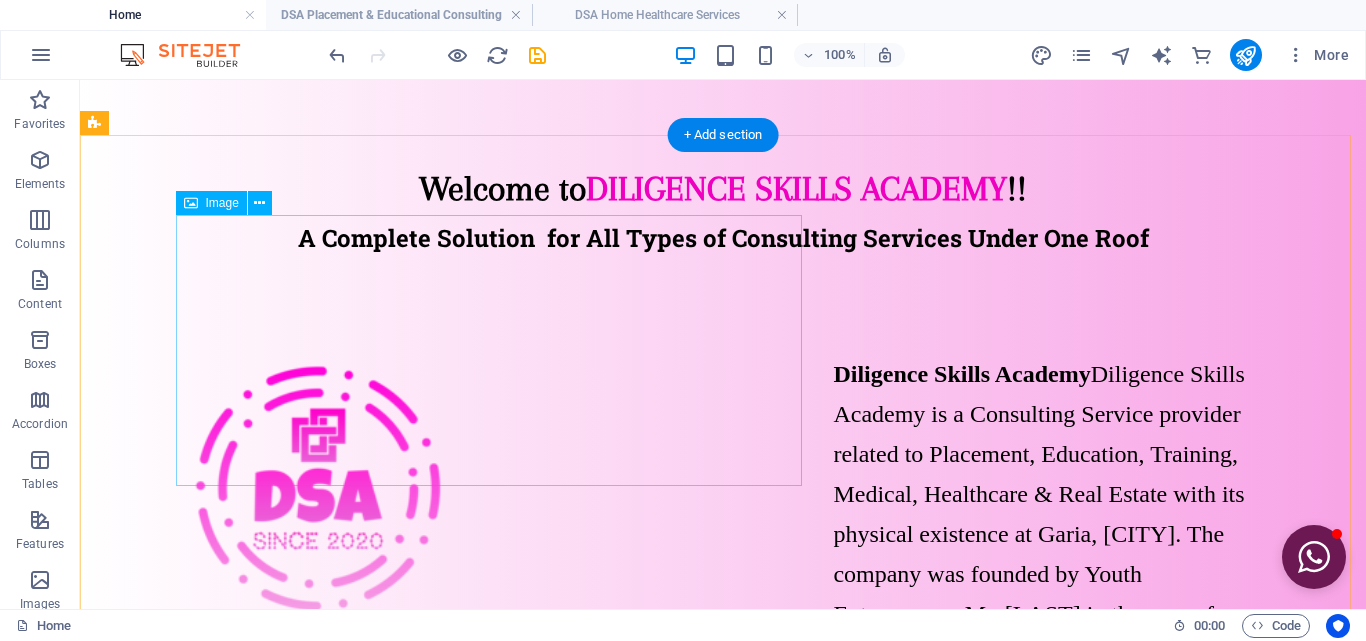 scroll, scrollTop: 209, scrollLeft: 0, axis: vertical 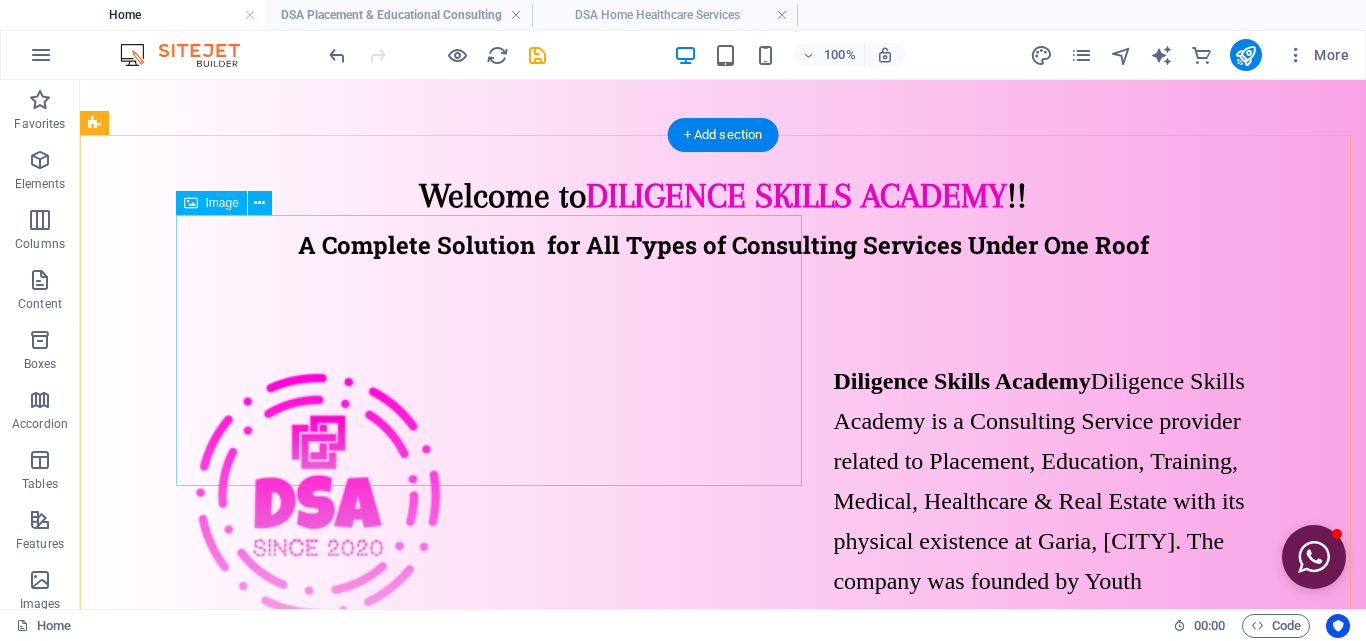 click at bounding box center [496, 496] 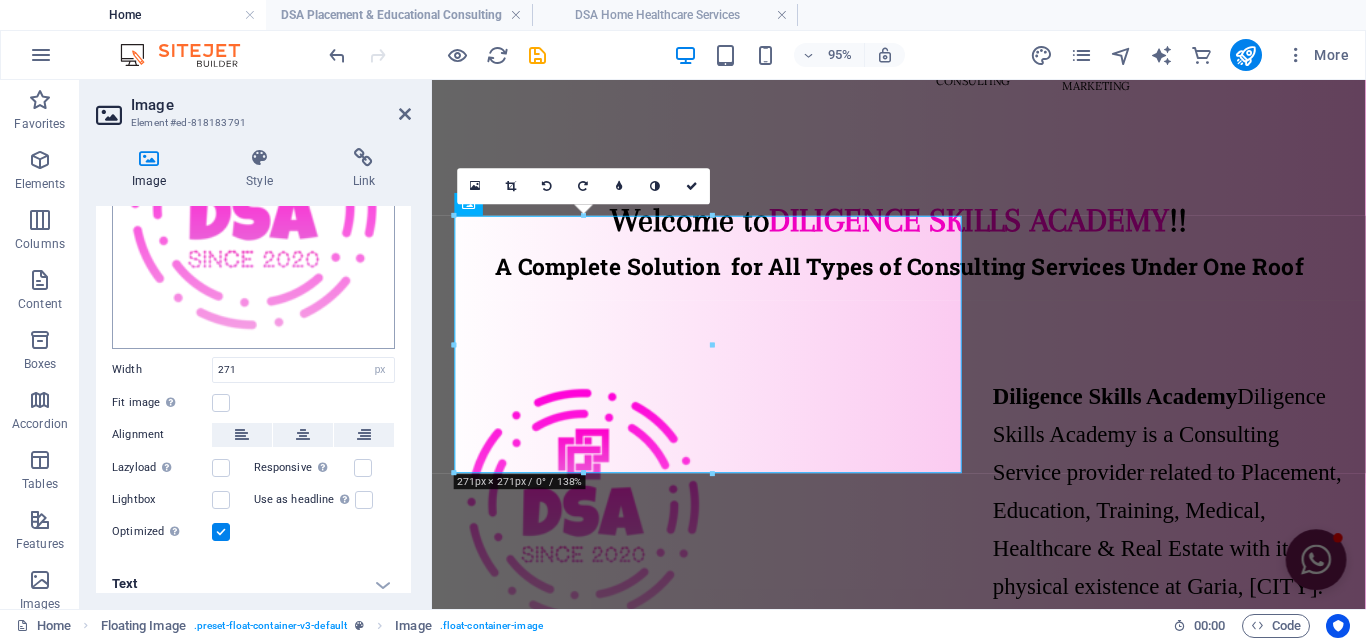 scroll, scrollTop: 200, scrollLeft: 0, axis: vertical 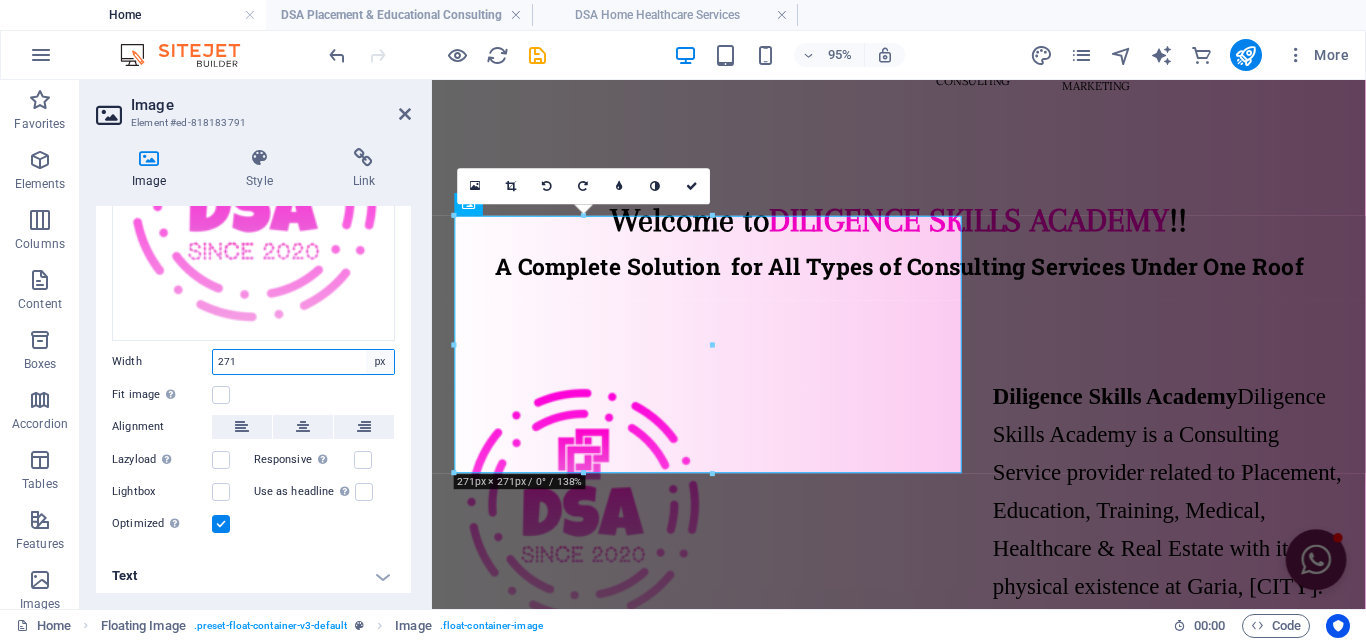 click on "Default auto px rem % em vh vw" at bounding box center (380, 362) 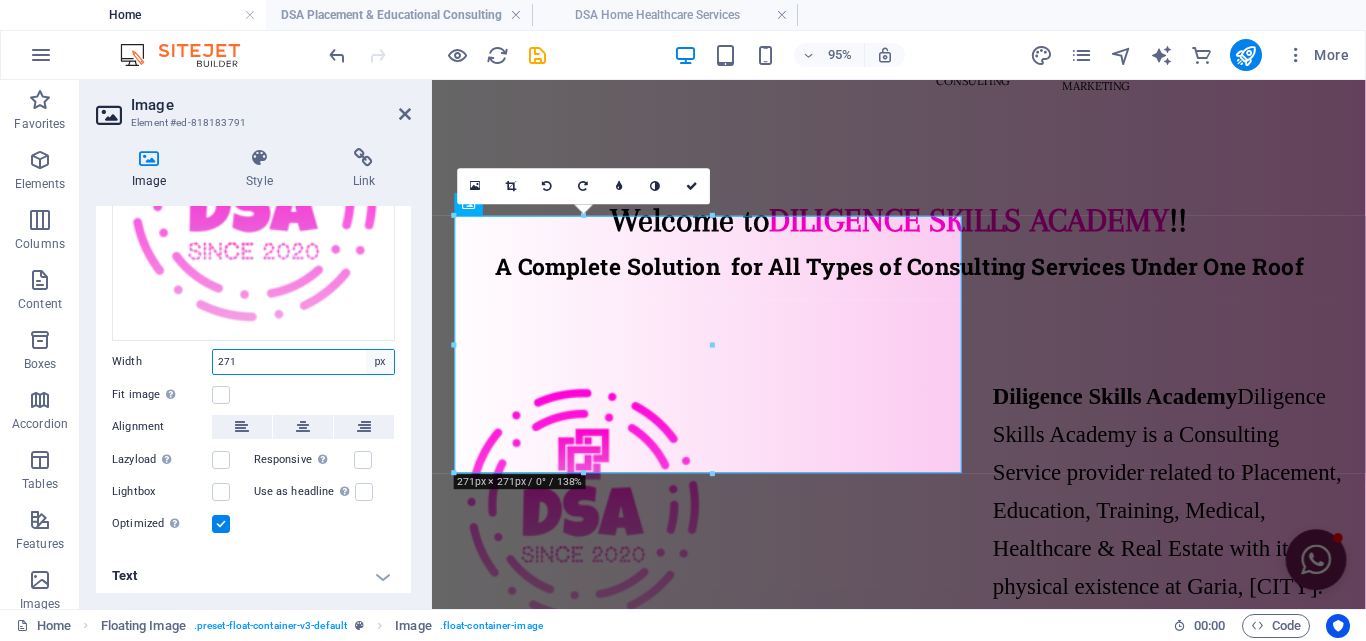select on "%" 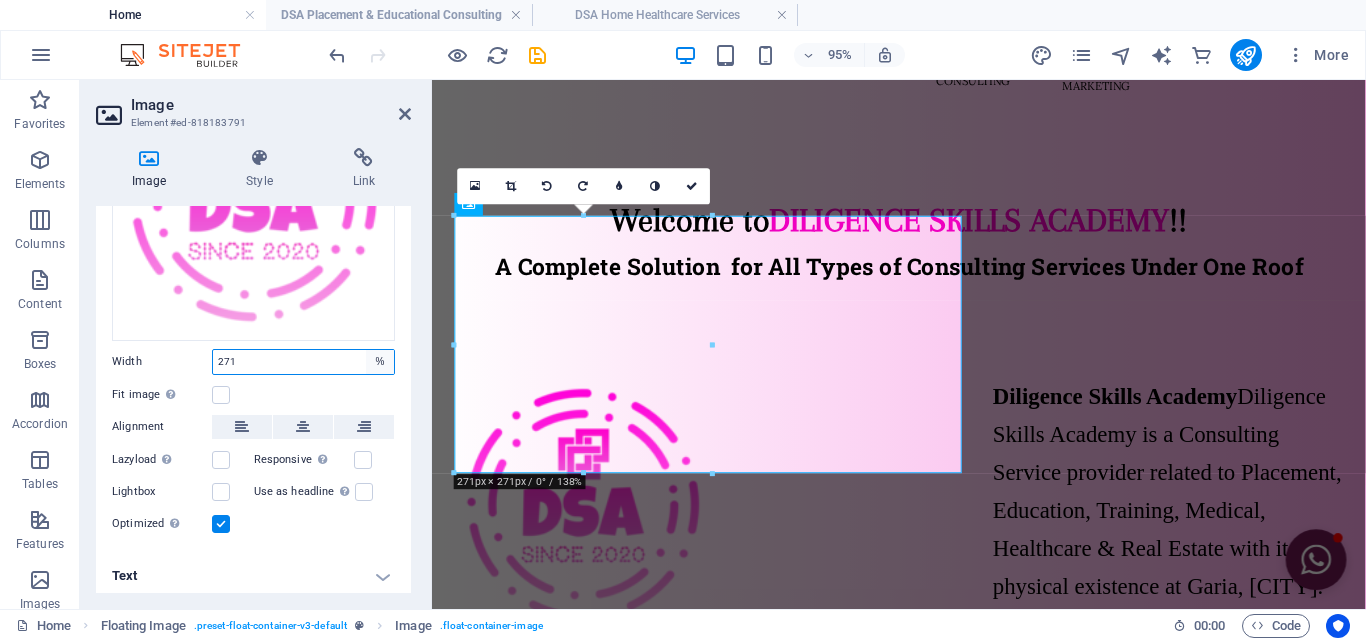 click on "Default auto px rem % em vh vw" at bounding box center [380, 362] 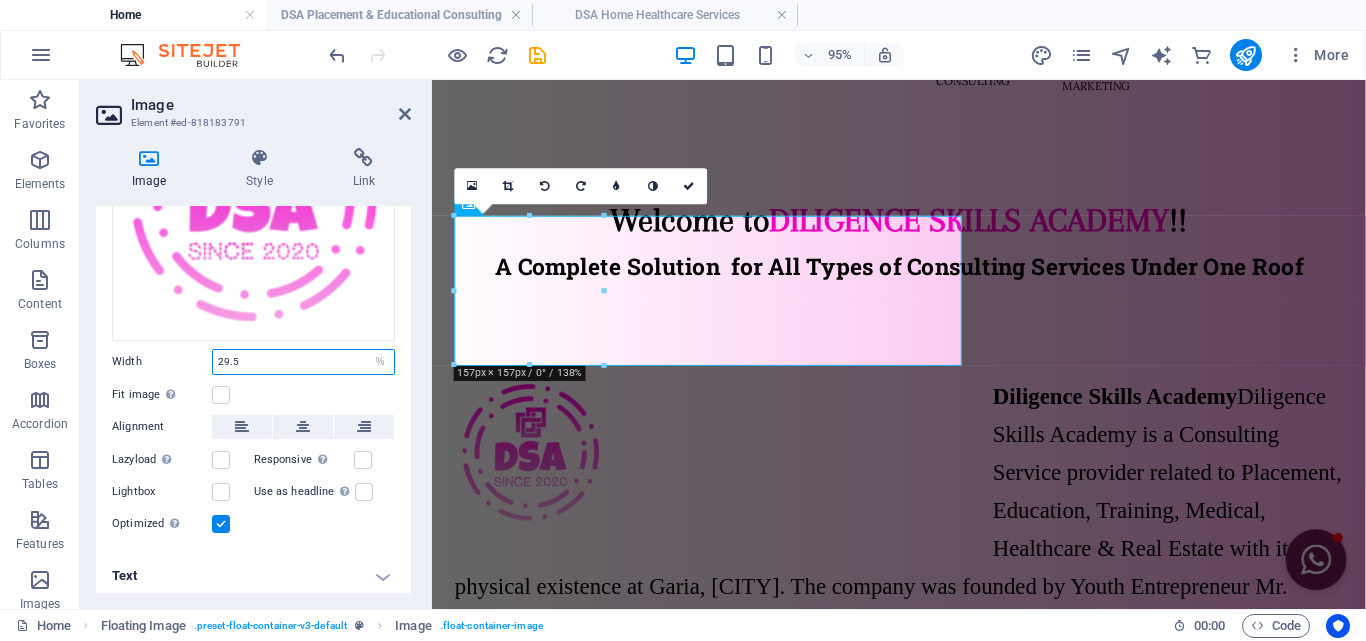 type on "271" 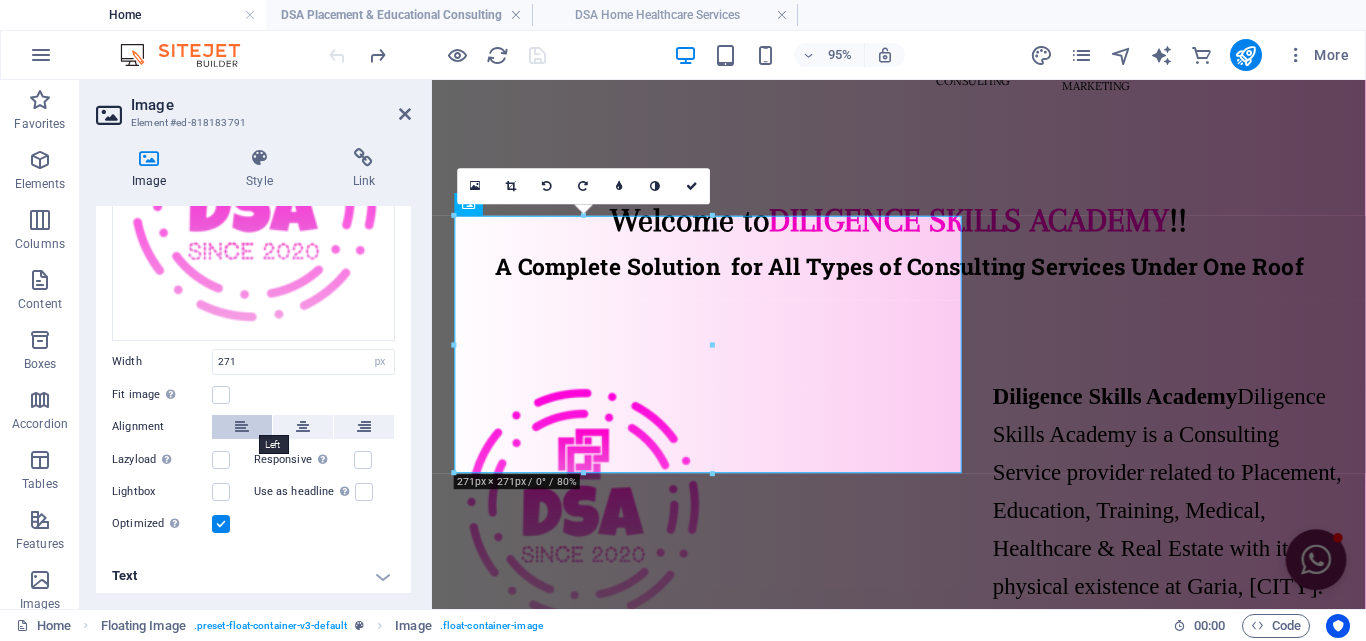click at bounding box center [242, 427] 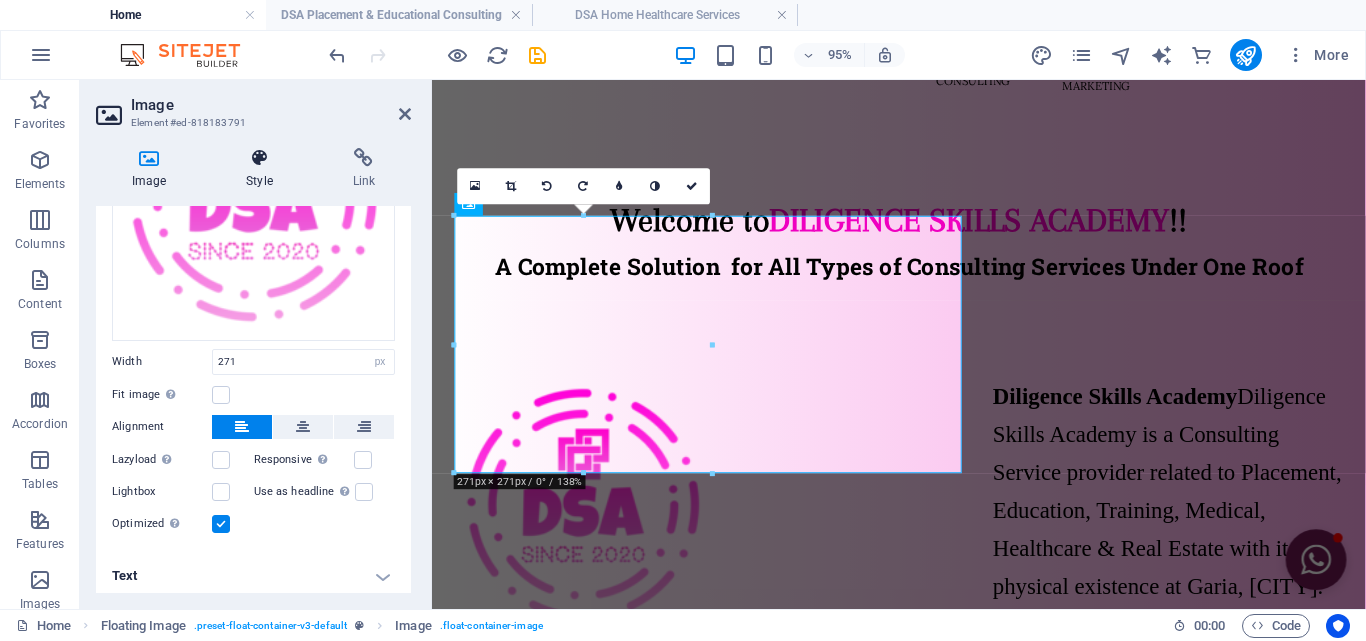 click on "Style" at bounding box center (263, 169) 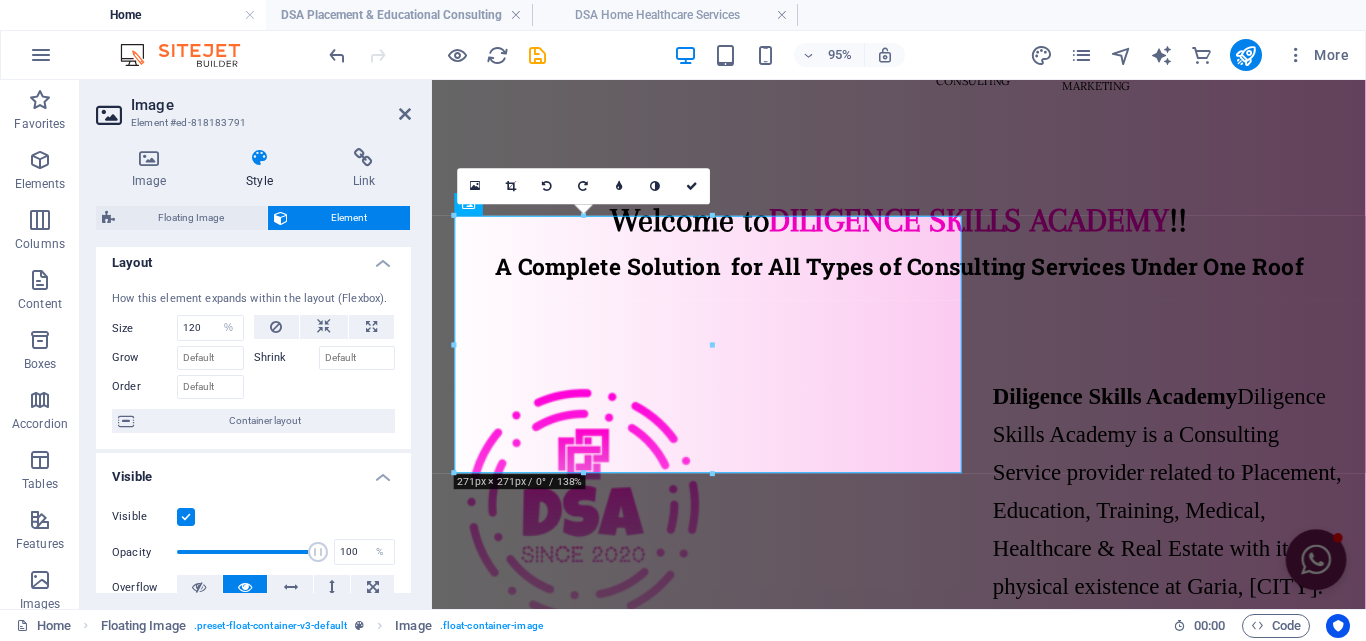 scroll, scrollTop: 0, scrollLeft: 0, axis: both 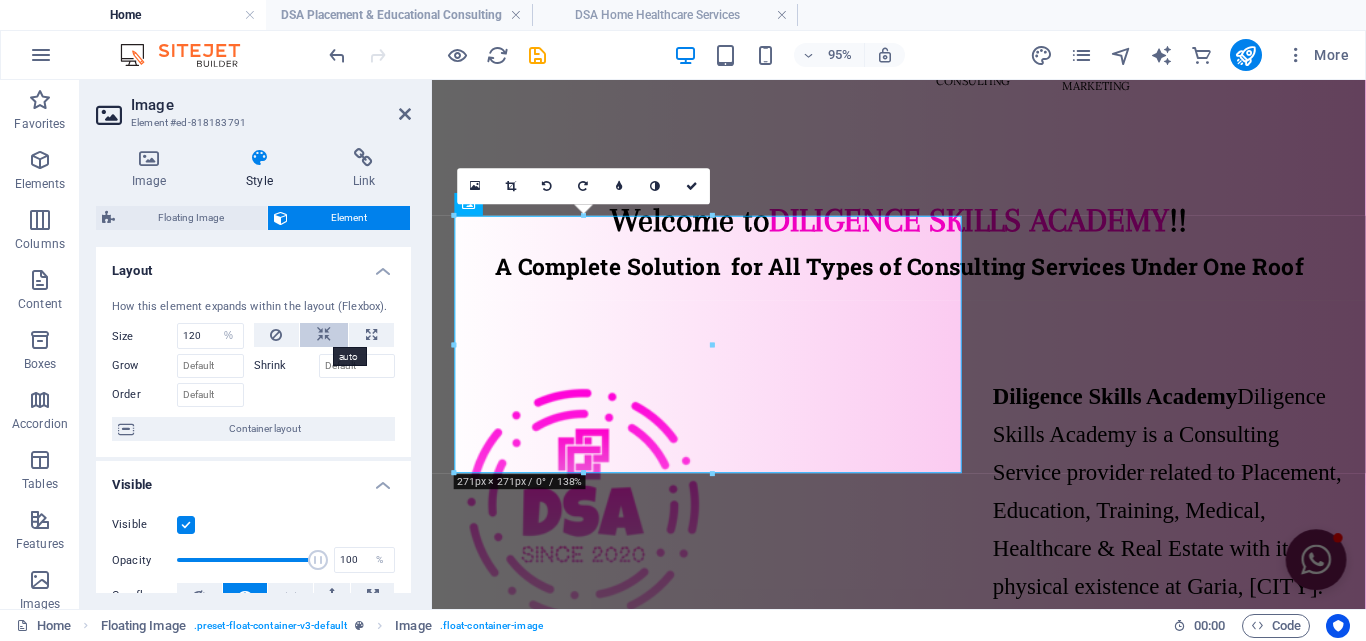 click at bounding box center (324, 335) 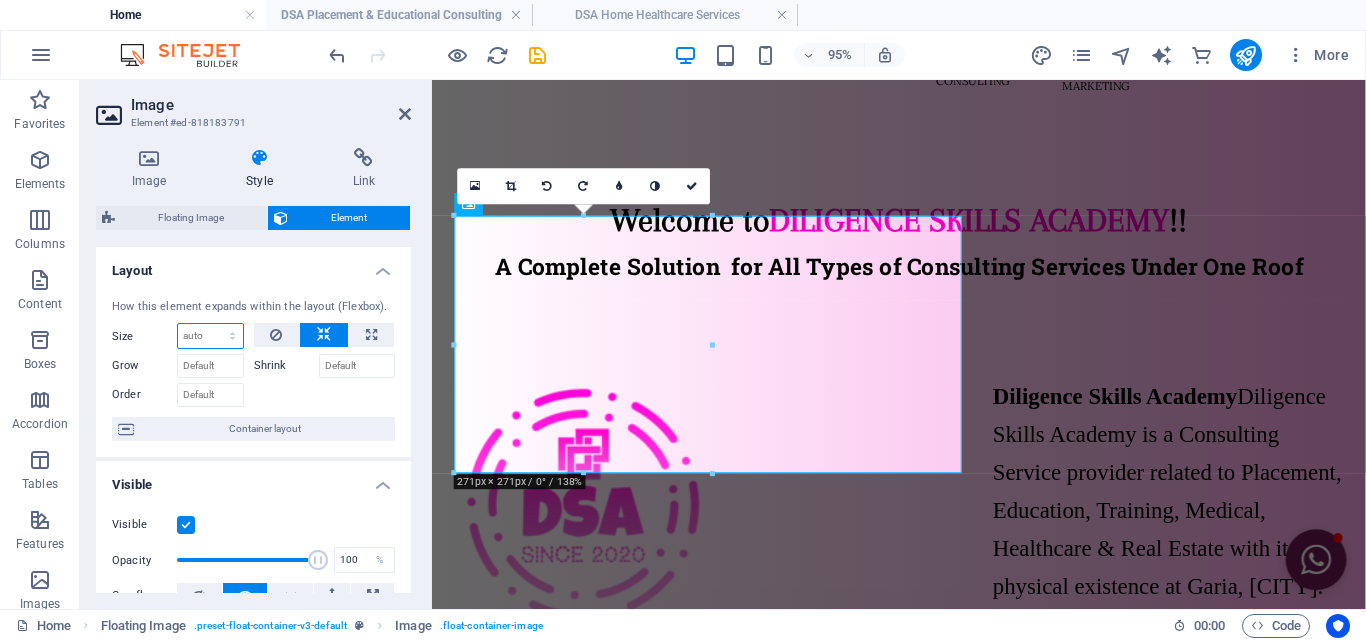 click on "Default auto px % 1/1 1/2 1/3 1/4 1/5 1/6 1/7 1/8 1/9 1/10" at bounding box center [210, 336] 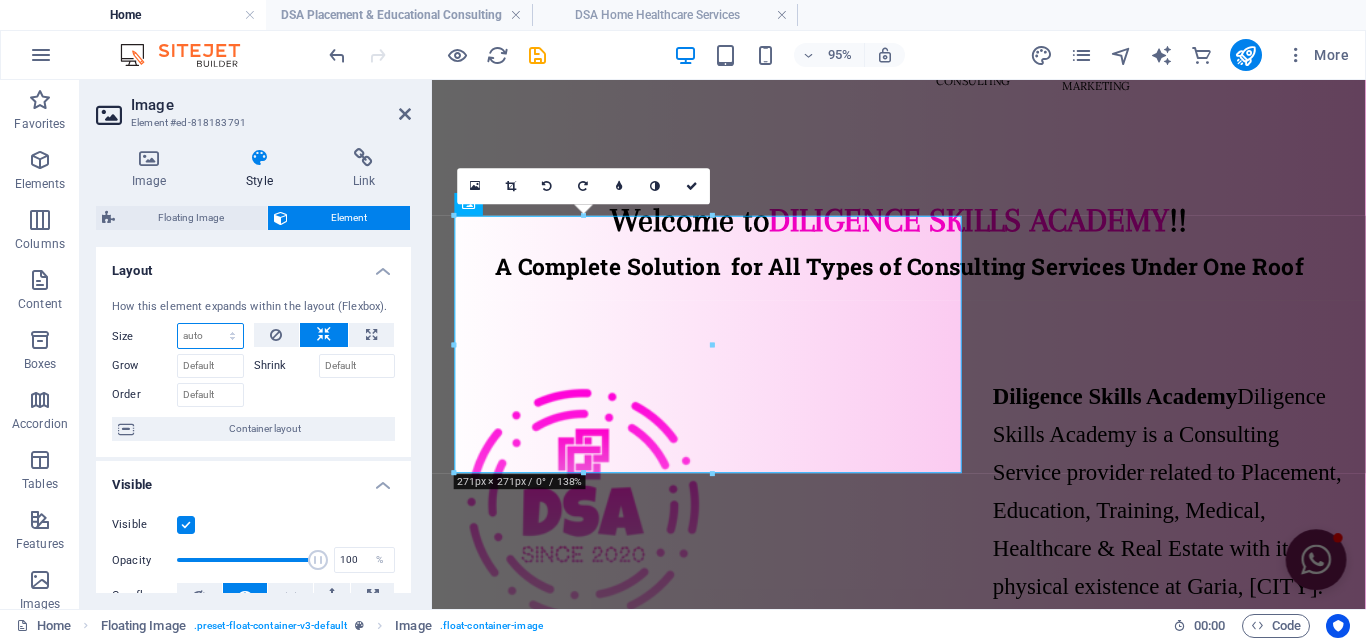 select on "1/2" 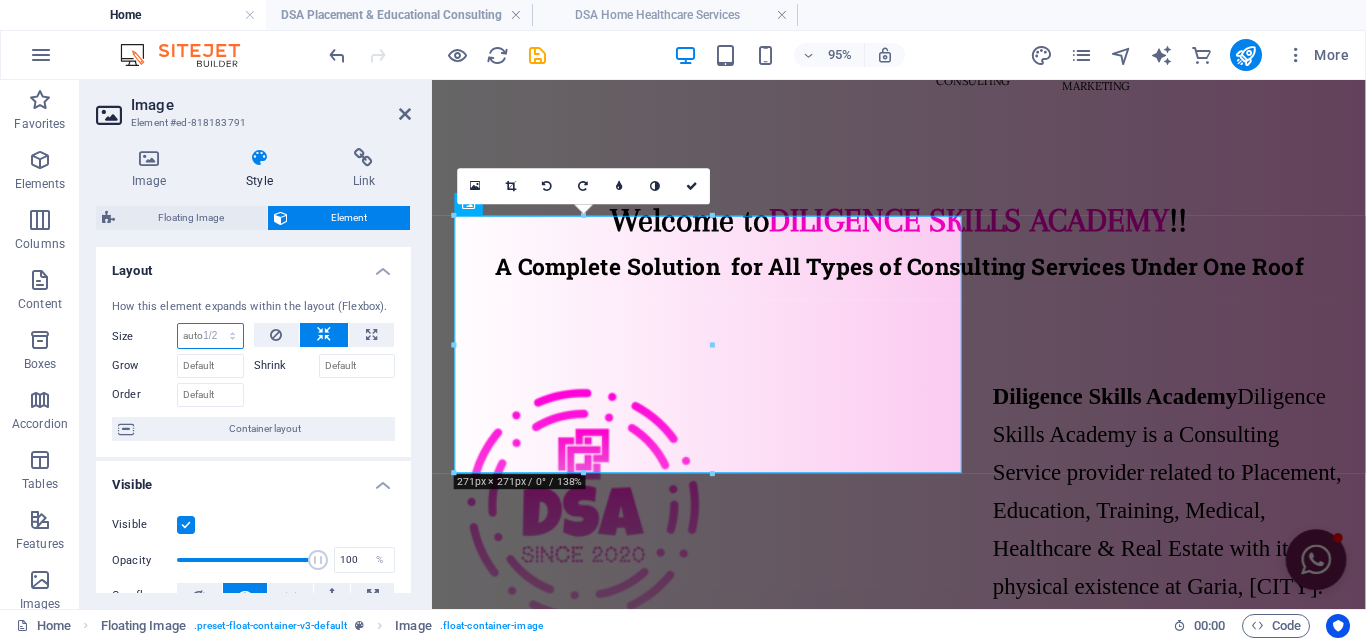 click on "Default auto px % 1/1 1/2 1/3 1/4 1/5 1/6 1/7 1/8 1/9 1/10" at bounding box center (210, 336) 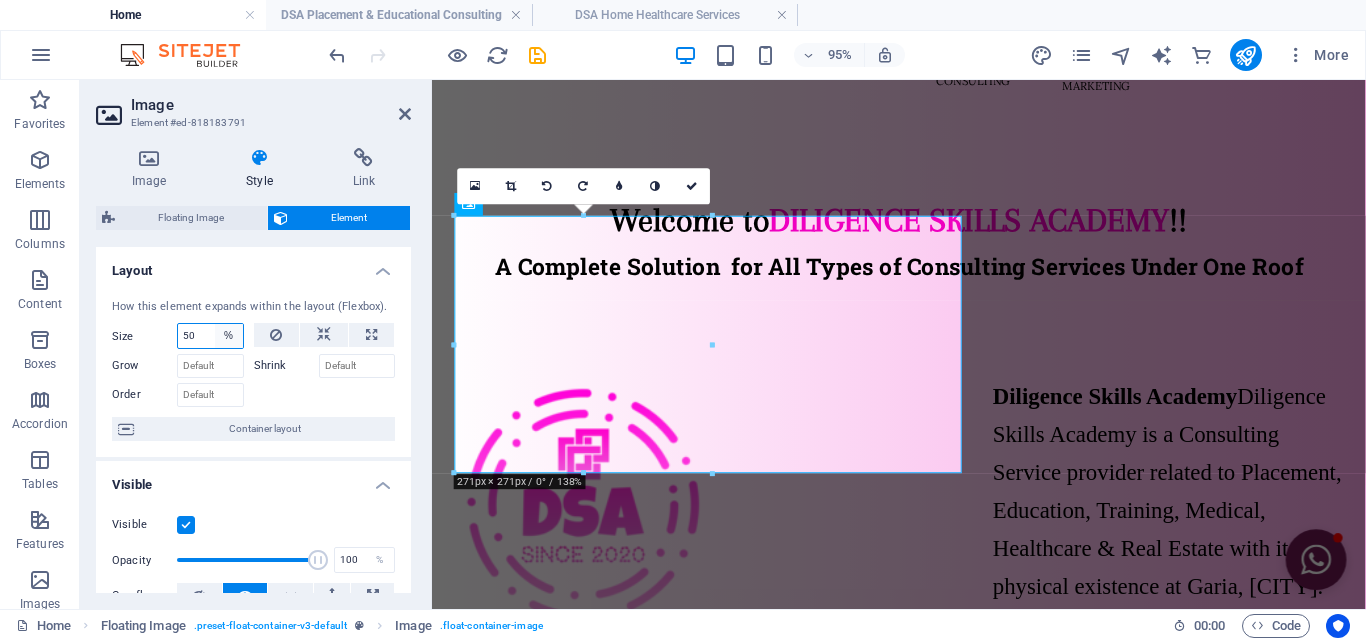 click on "Default auto px % 1/1 1/2 1/3 1/4 1/5 1/6 1/7 1/8 1/9 1/10" at bounding box center [229, 336] 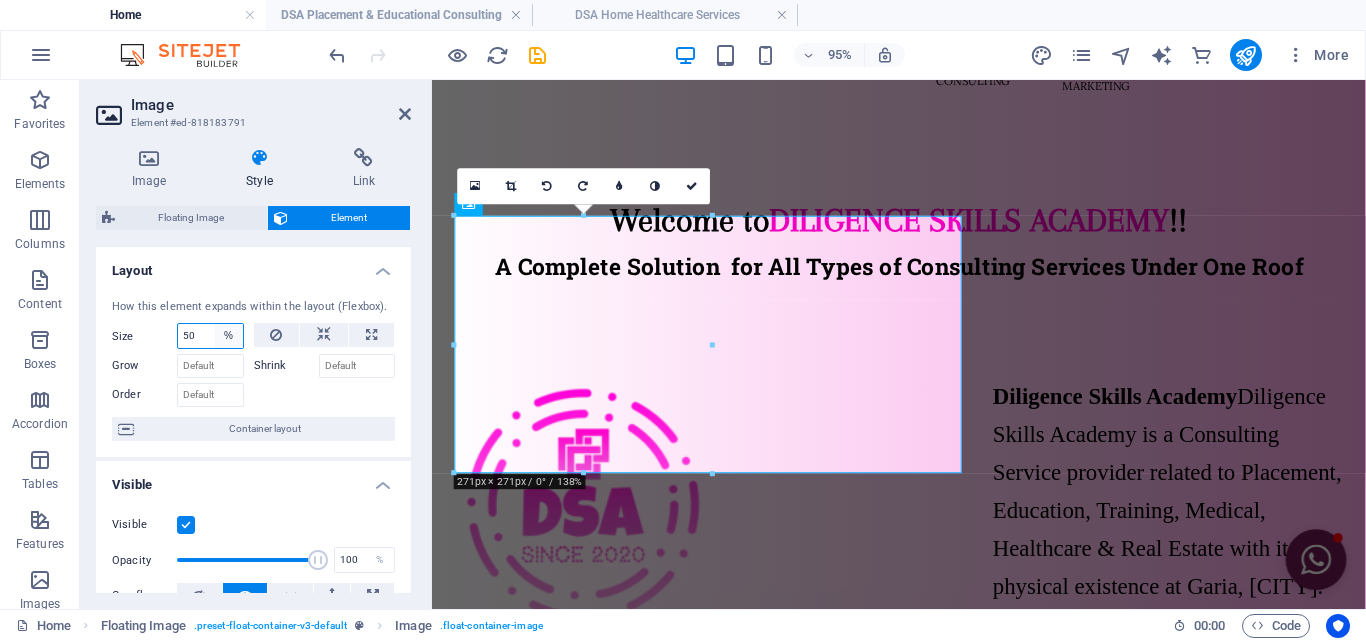 select on "1/3" 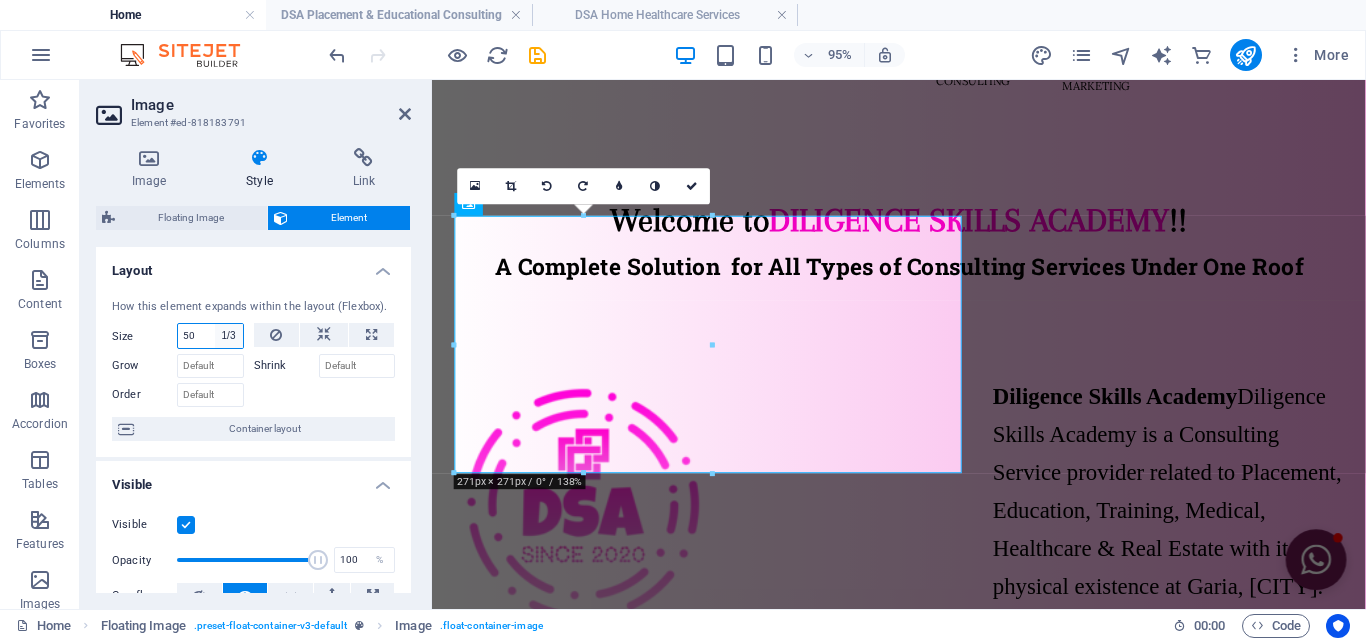 click on "Default auto px % 1/1 1/2 1/3 1/4 1/5 1/6 1/7 1/8 1/9 1/10" at bounding box center [229, 336] 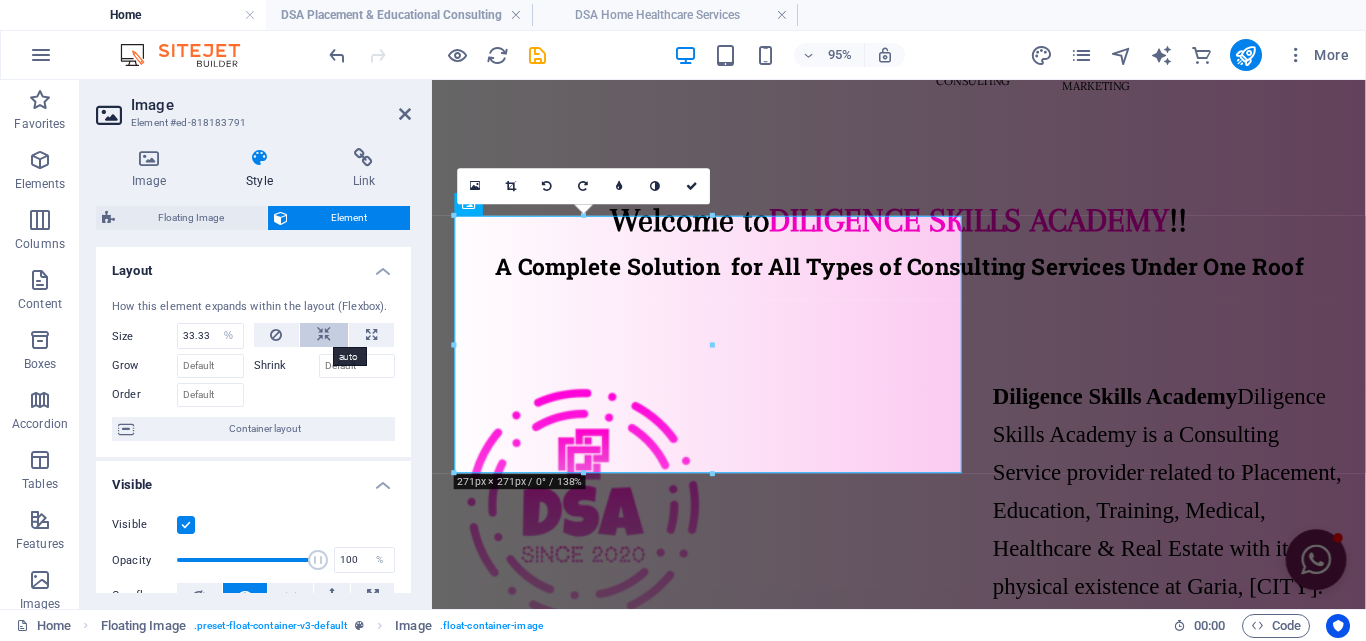 click at bounding box center [324, 335] 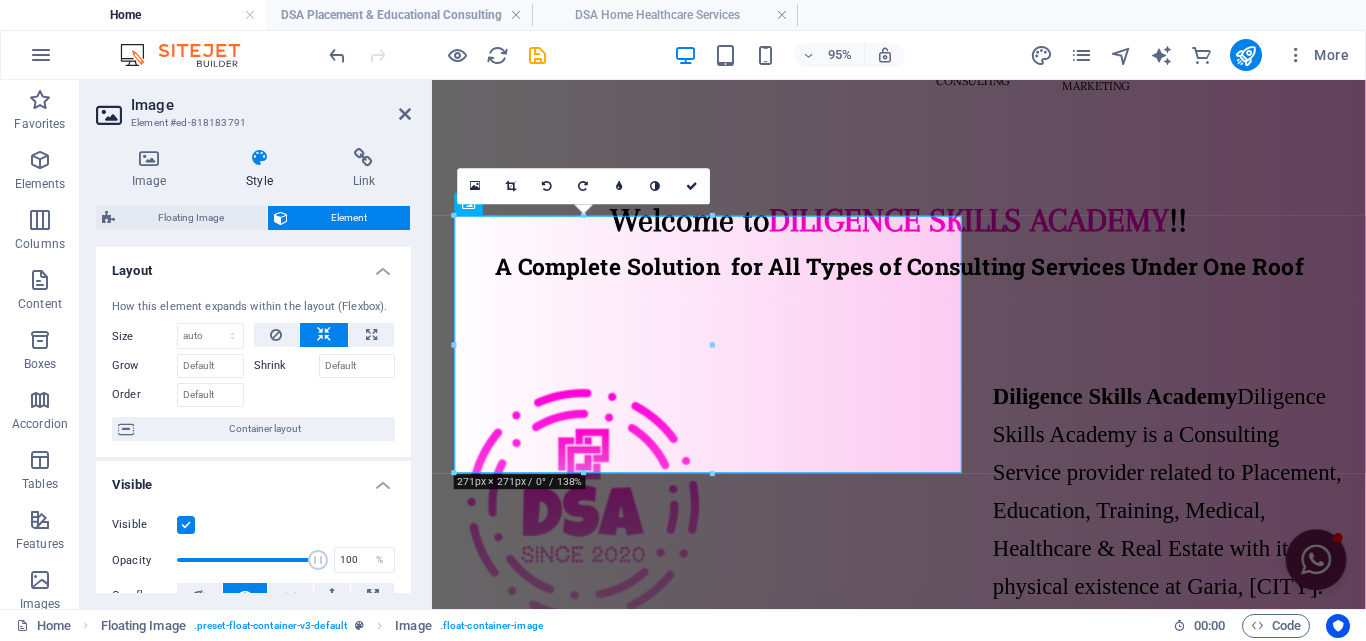 click at bounding box center [324, 335] 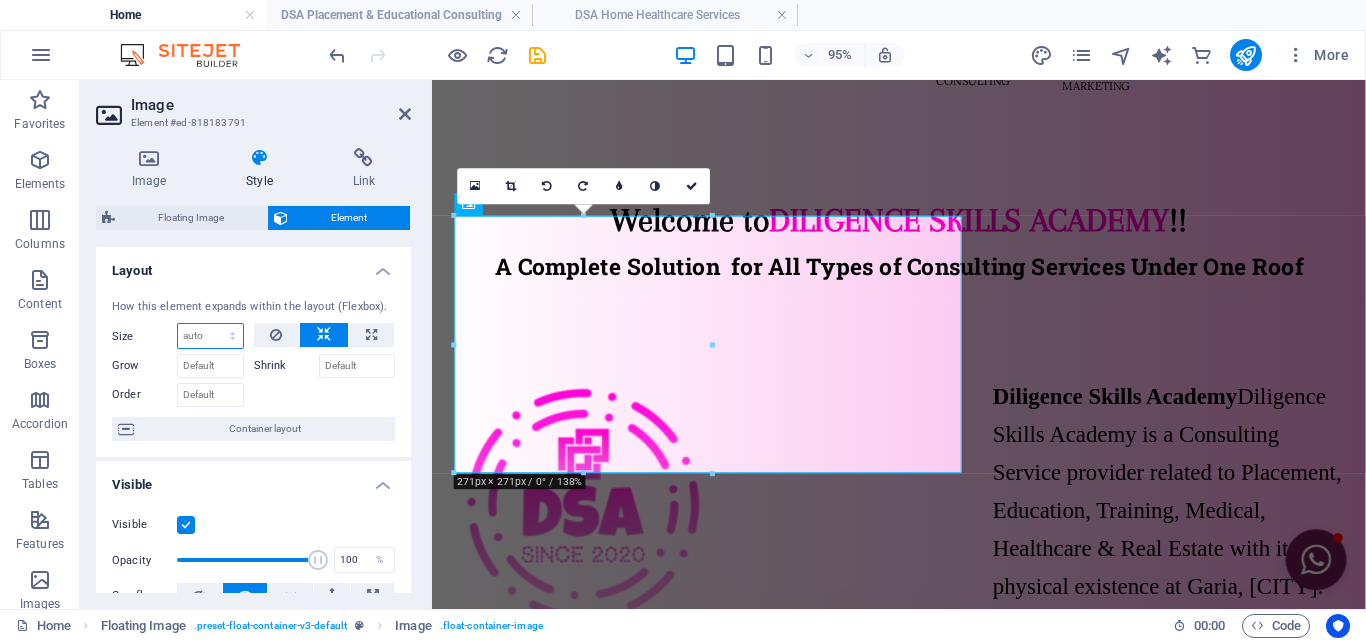 click on "Default auto px % 1/1 1/2 1/3 1/4 1/5 1/6 1/7 1/8 1/9 1/10" at bounding box center (210, 336) 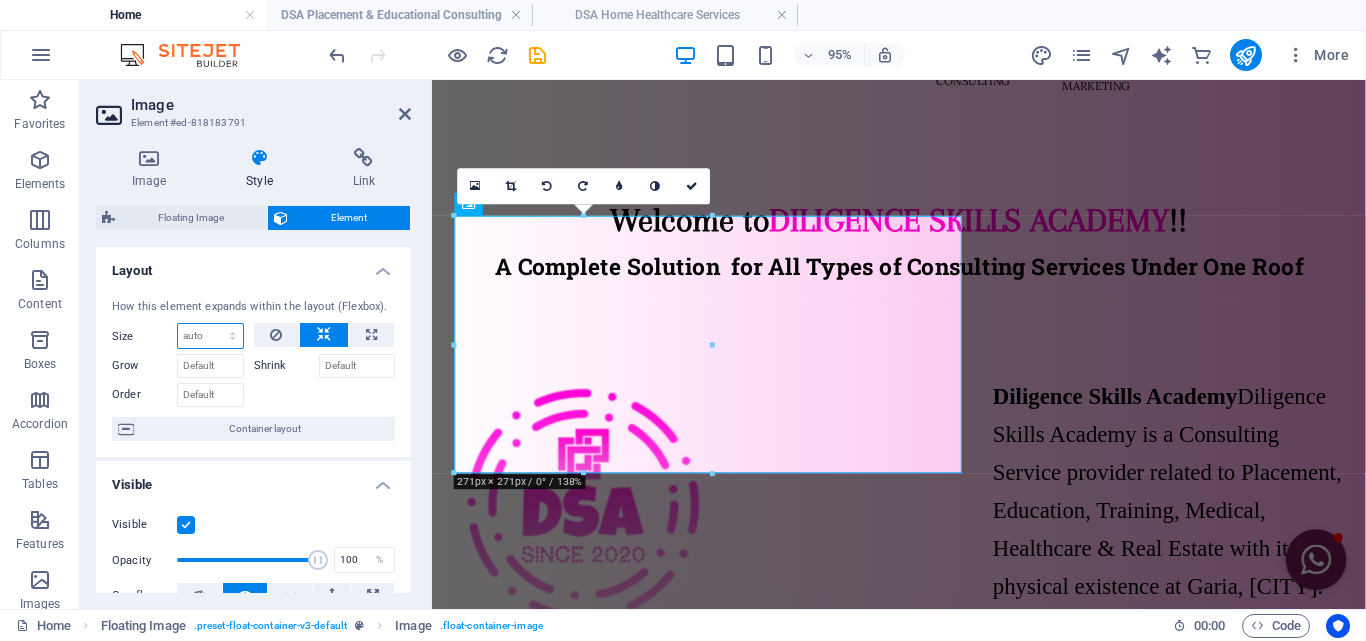 select on "1/2" 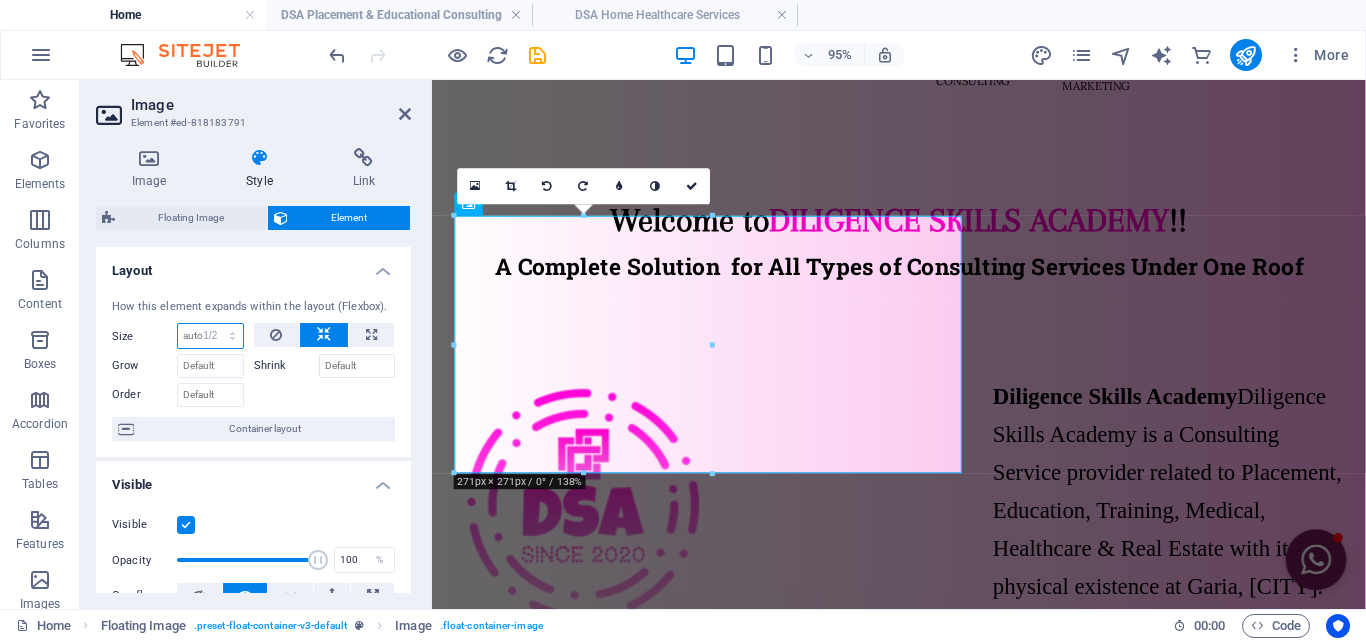 click on "Default auto px % 1/1 1/2 1/3 1/4 1/5 1/6 1/7 1/8 1/9 1/10" at bounding box center (210, 336) 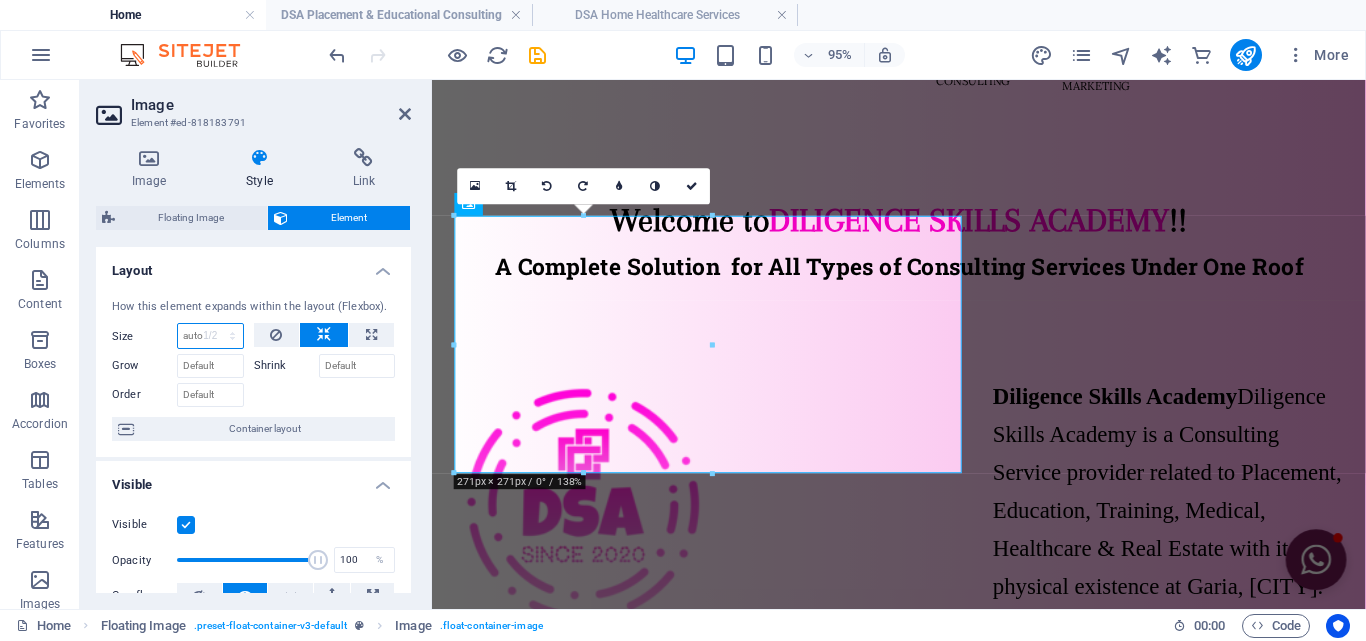 type on "50" 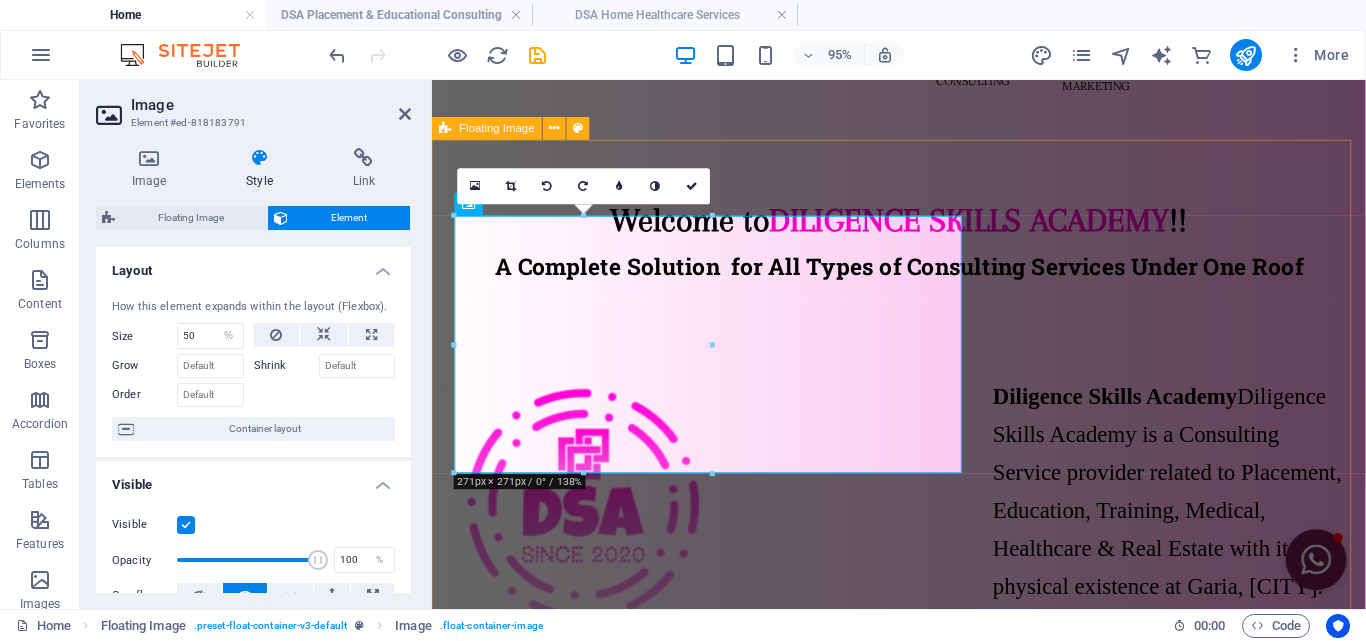 click on "Diligence Skills Academy is a Consulting Service provider related to Placement, Education, Training, Medical, Healthcare & Real Estate with its physical existence at [LOCATION], [CITY]. The company was founded by Youth Entrepreneur Mr. [FIRST] [LAST] in the year of 2020 with aim to provide better living for all. The organisation is incorporated as trade under [ORGANIZATION]. The organisation started its journey from 2020 and extended as a full fledge group of consulting businesses over several segments." at bounding box center [923, 613] 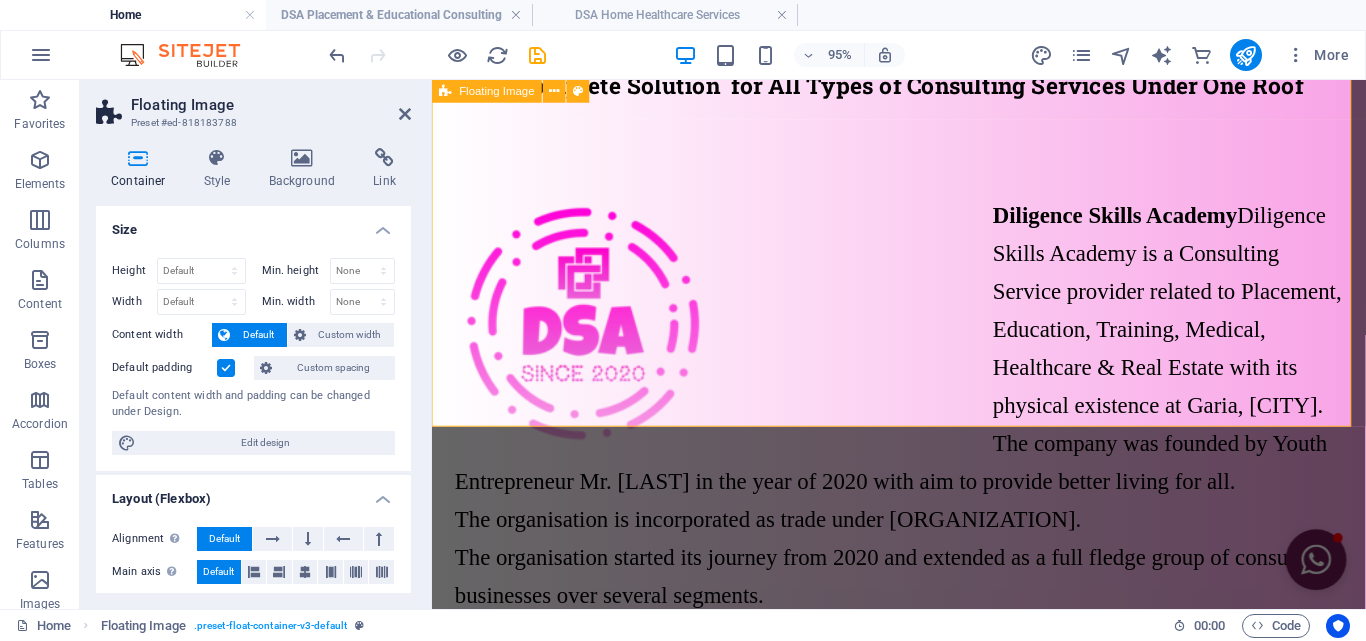 scroll, scrollTop: 309, scrollLeft: 0, axis: vertical 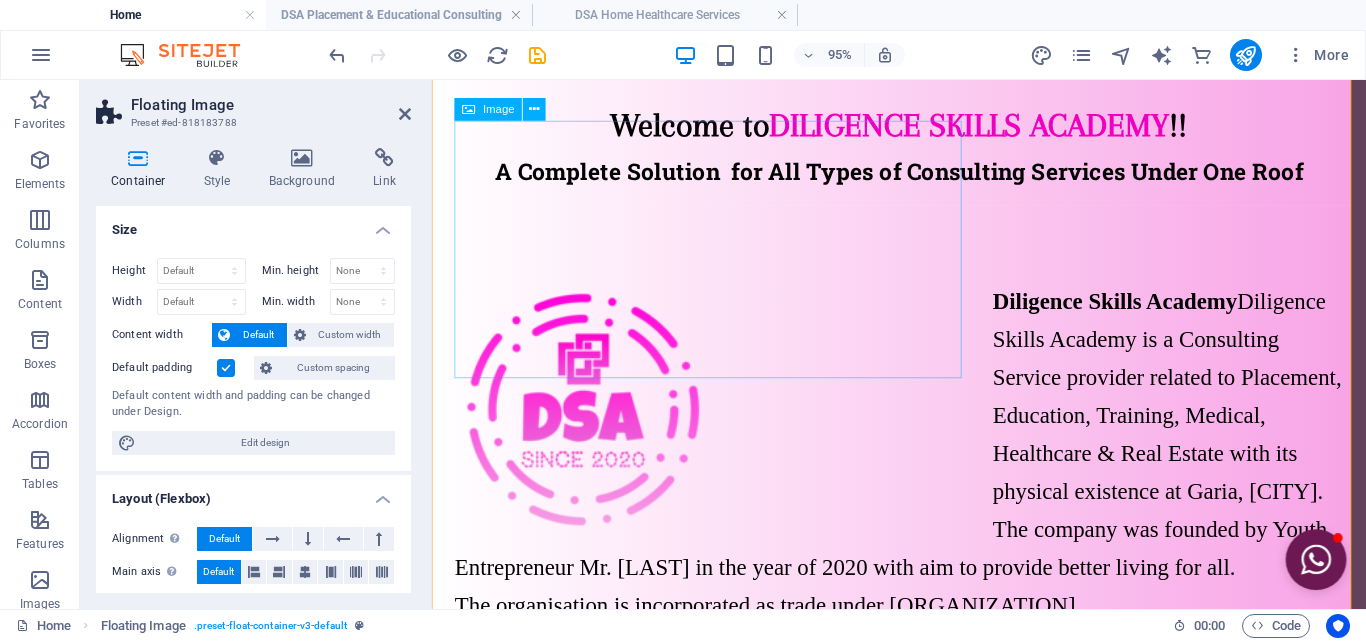 click at bounding box center (727, 428) 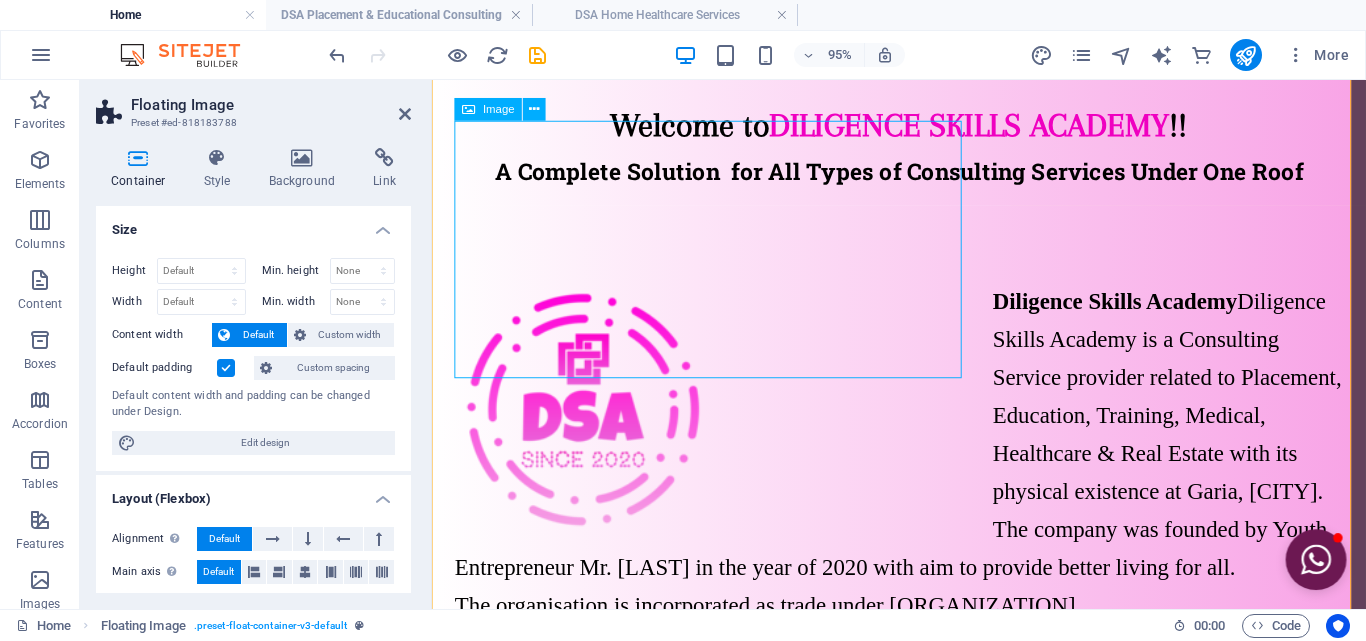 click at bounding box center (727, 428) 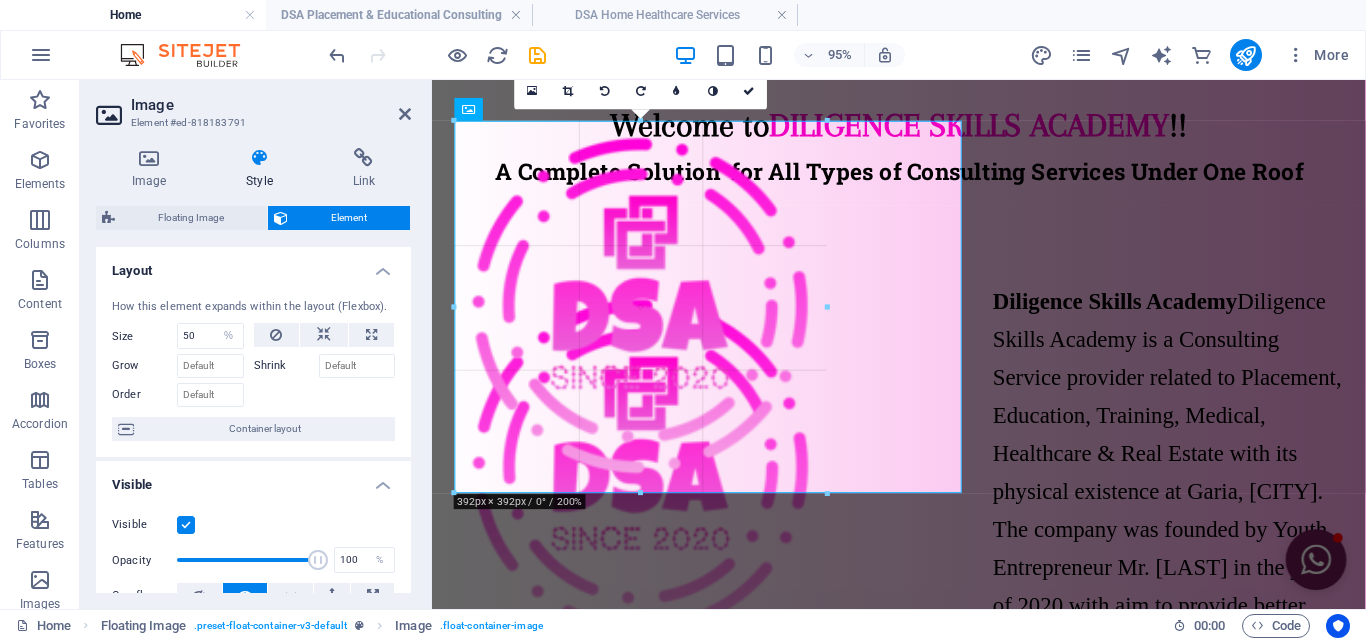 drag, startPoint x: 287, startPoint y: 188, endPoint x: 556, endPoint y: 232, distance: 272.57477 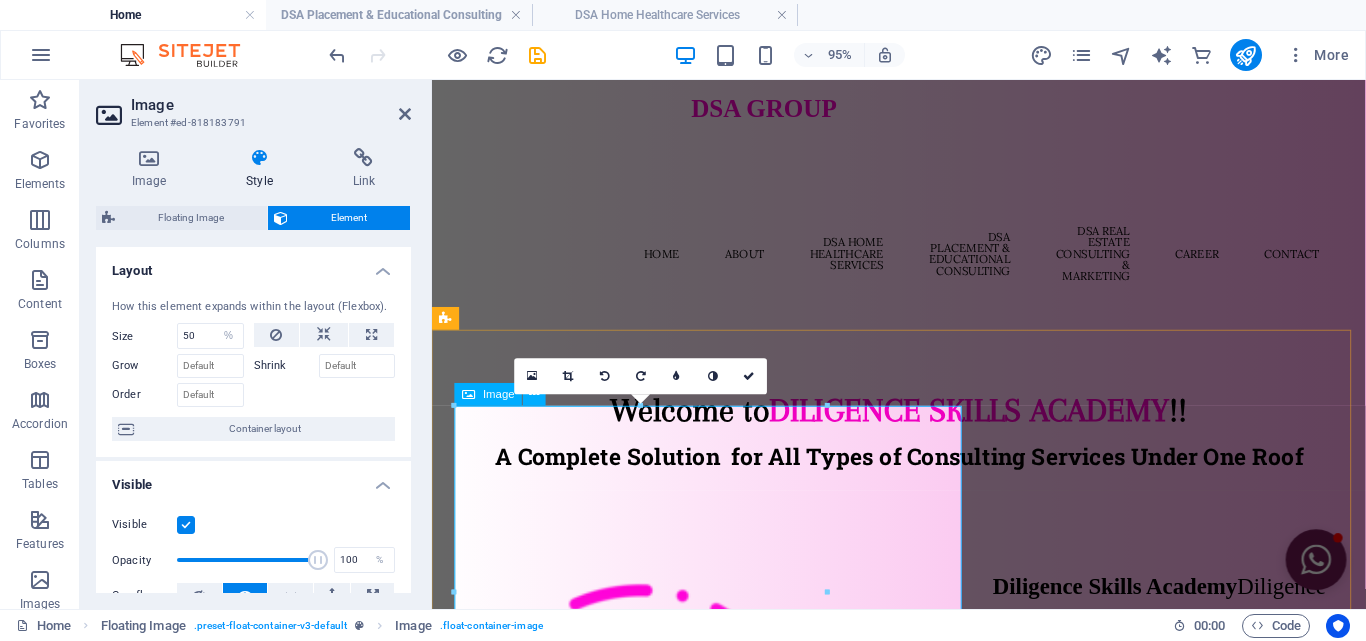 scroll, scrollTop: 209, scrollLeft: 0, axis: vertical 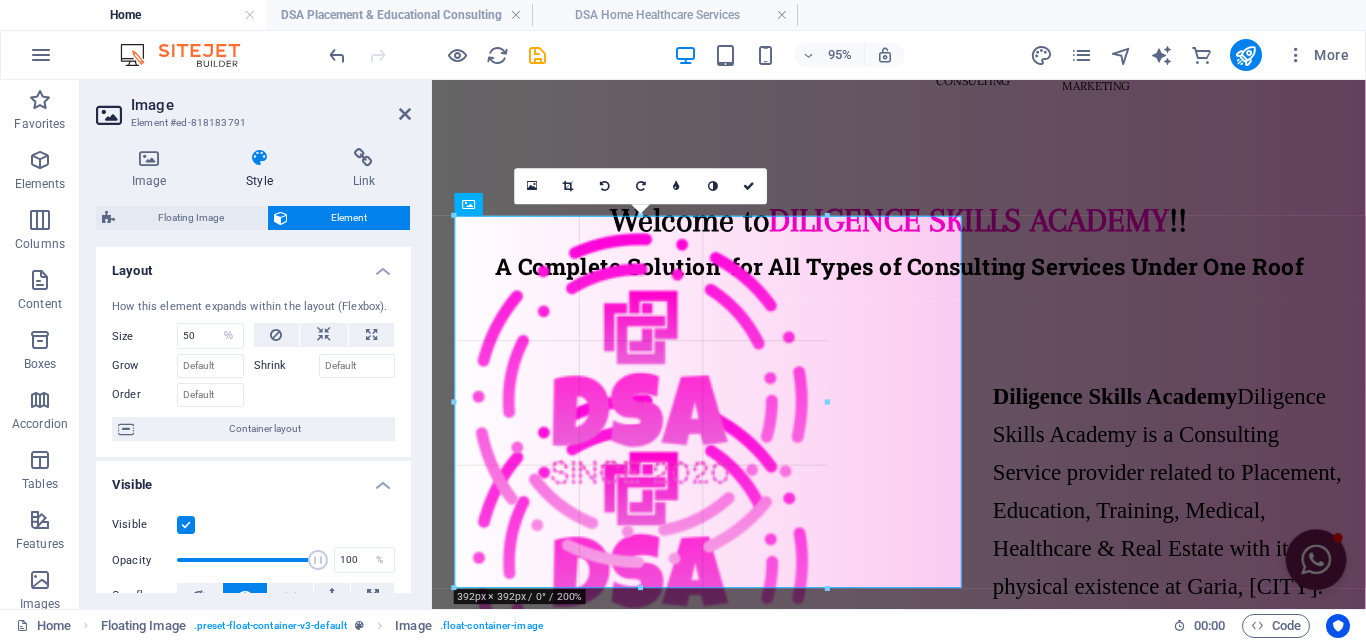 drag, startPoint x: 825, startPoint y: 403, endPoint x: 849, endPoint y: 402, distance: 24.020824 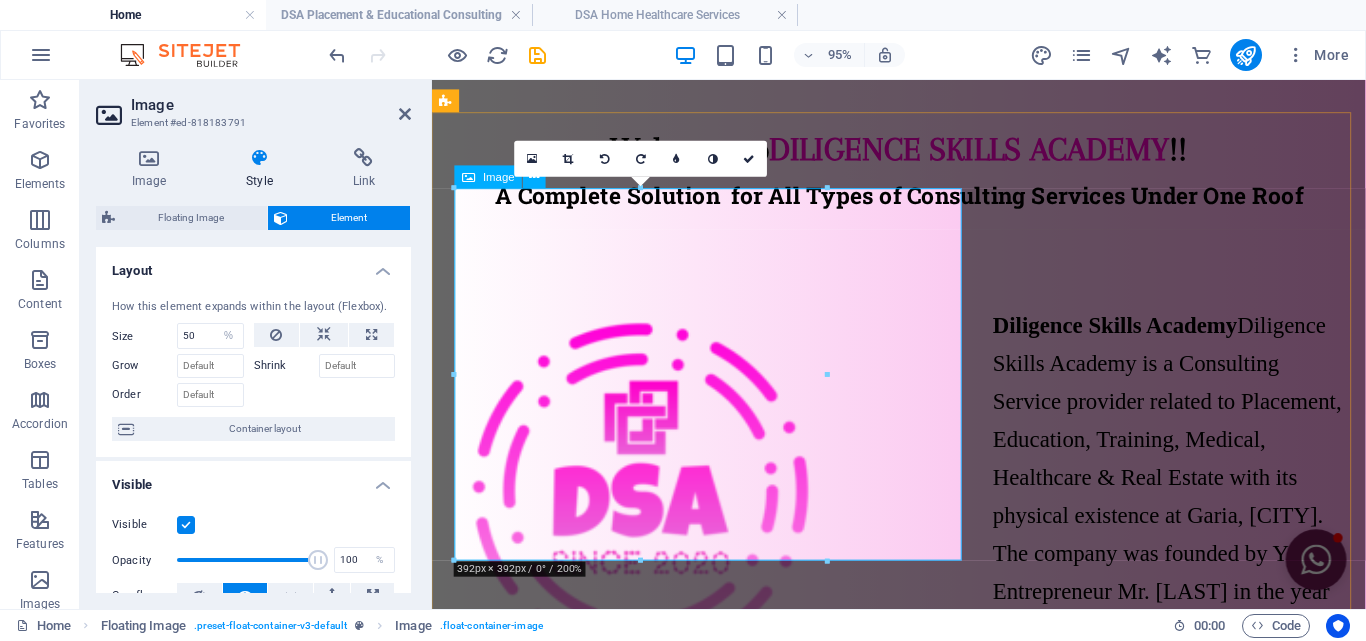 scroll, scrollTop: 409, scrollLeft: 0, axis: vertical 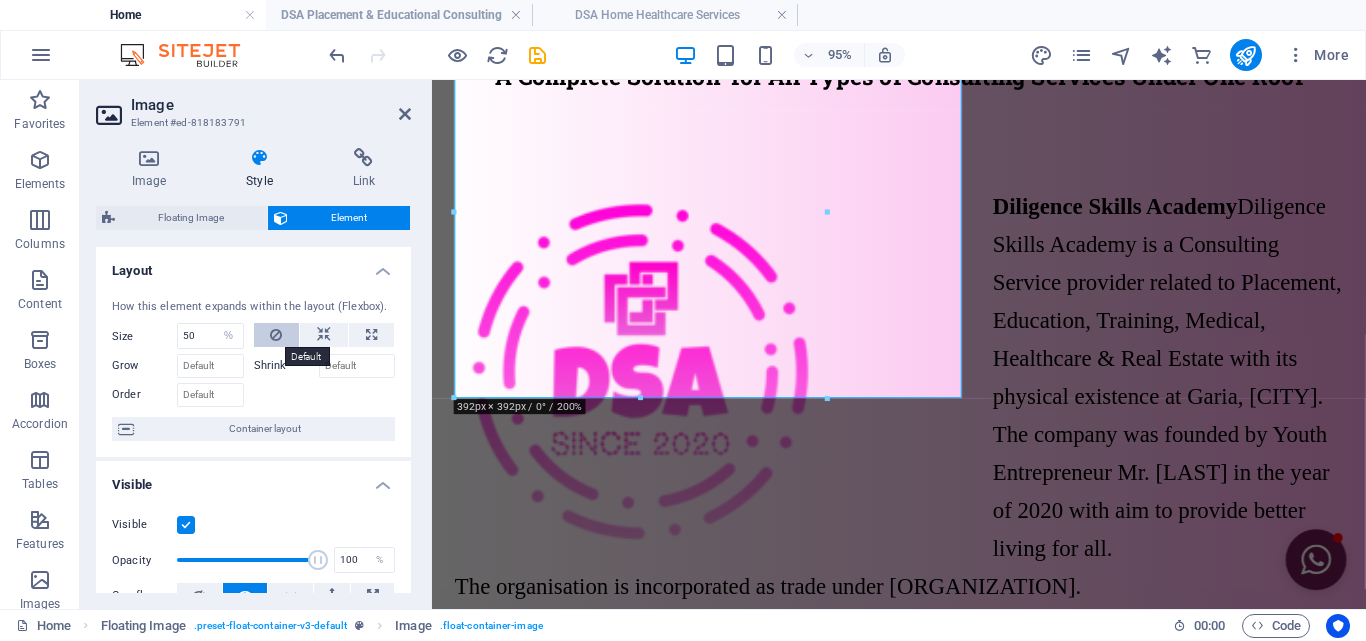 click at bounding box center (276, 335) 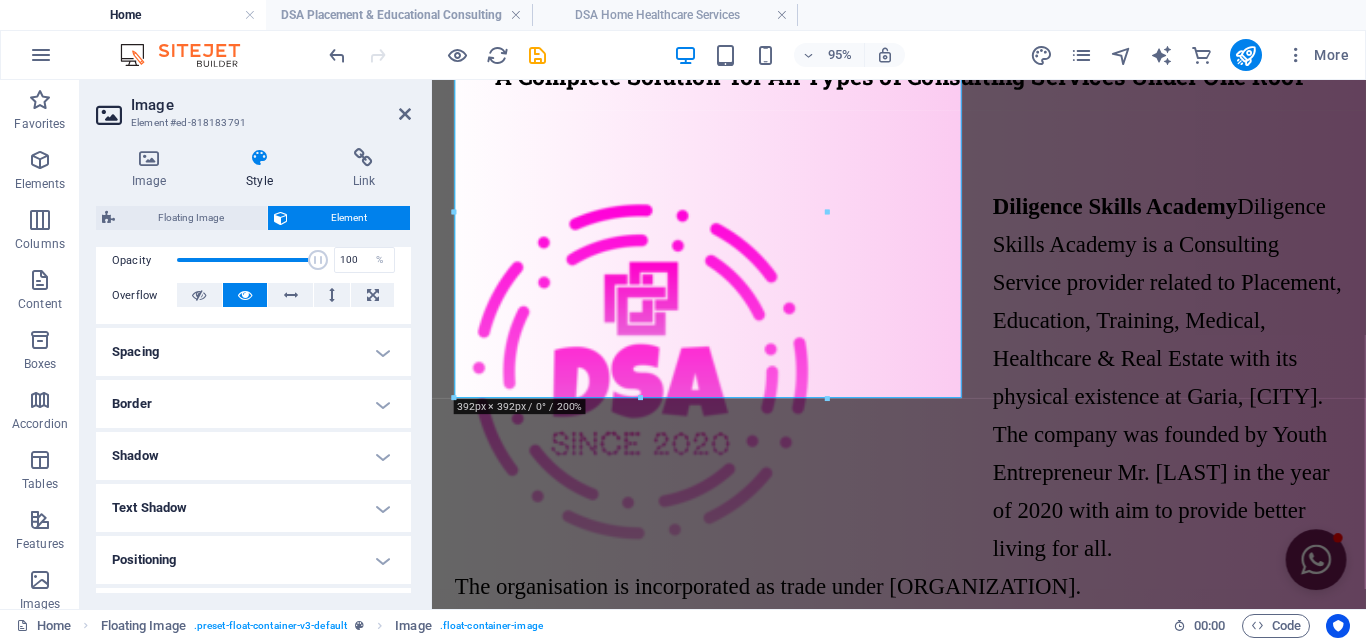 scroll, scrollTop: 400, scrollLeft: 0, axis: vertical 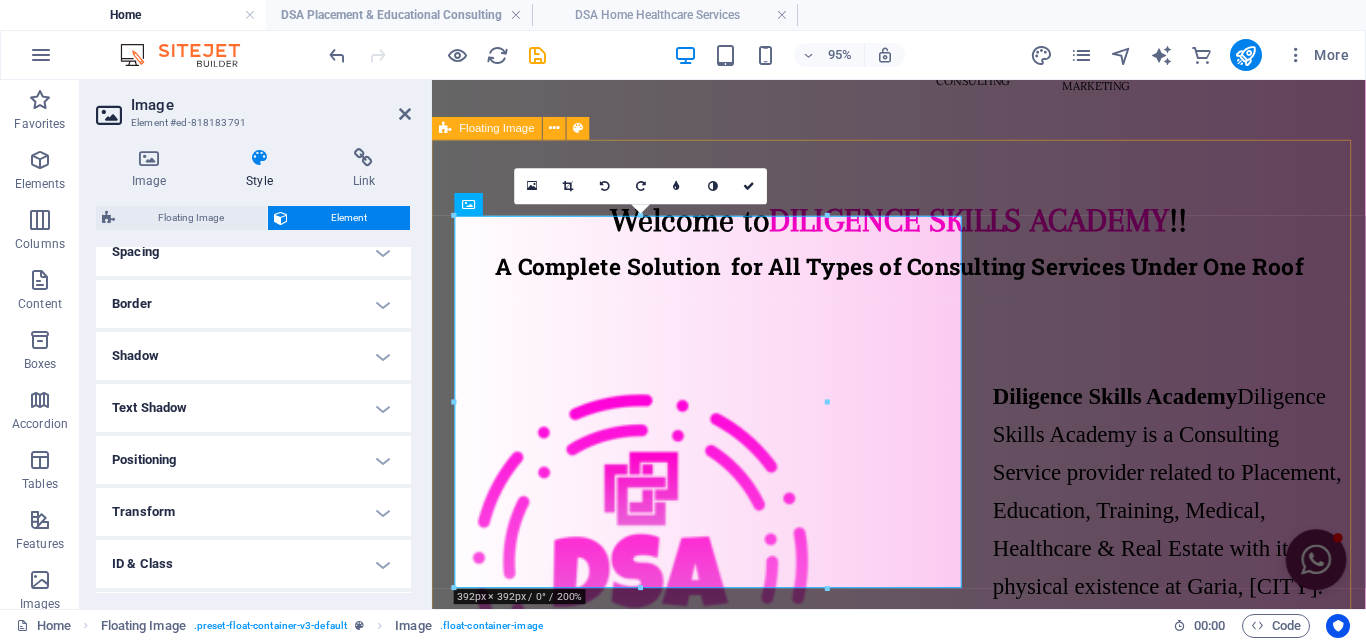 click on "Diligence Skills Academy is a Consulting Service provider related to Placement, Education, Training, Medical, Healthcare & Real Estate with its physical existence at [LOCATION], [CITY]. The company was founded by Youth Entrepreneur Mr. [FIRST] [LAST] in the year of 2020 with aim to provide better living for all. The organisation is incorporated as trade under [ORGANIZATION]. The organisation started its journey from 2020 and extended as a full fledge group of consulting businesses over several segments." at bounding box center [923, 653] 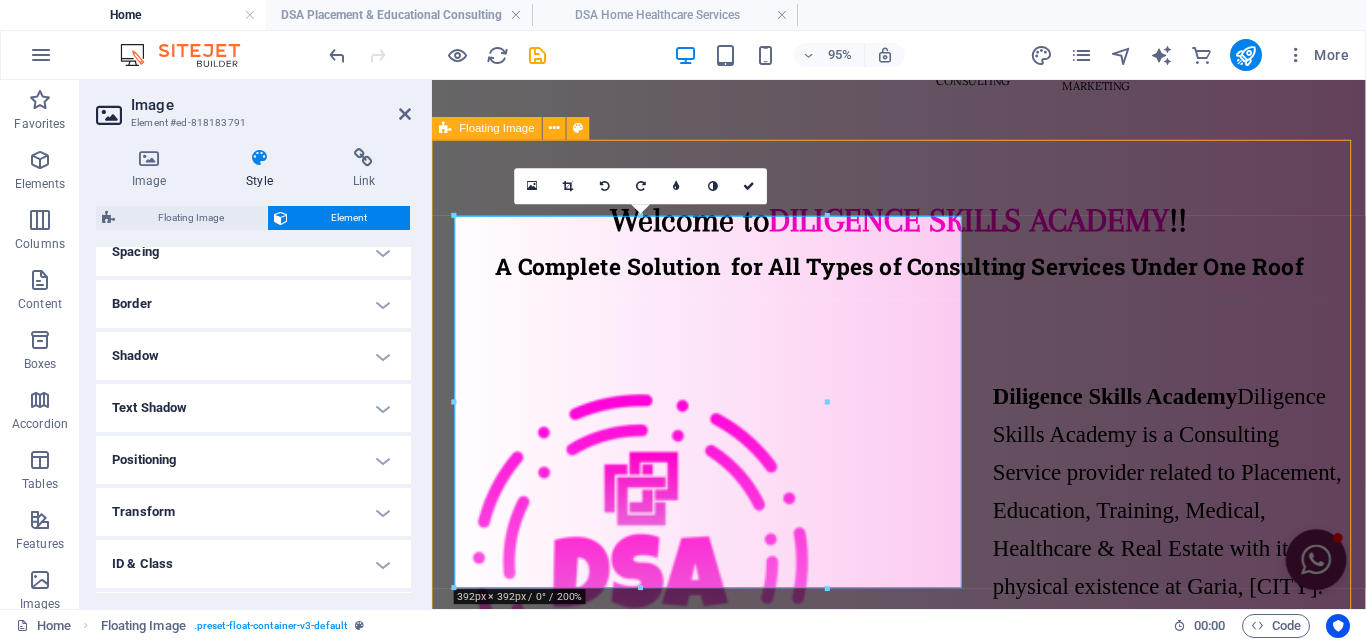 click on "Diligence Skills Academy is a Consulting Service provider related to Placement, Education, Training, Medical, Healthcare & Real Estate with its physical existence at [LOCATION], [CITY]. The company was founded by Youth Entrepreneur Mr. [FIRST] [LAST] in the year of 2020 with aim to provide better living for all. The organisation is incorporated as trade under [ORGANIZATION]. The organisation started its journey from 2020 and extended as a full fledge group of consulting businesses over several segments." at bounding box center [923, 653] 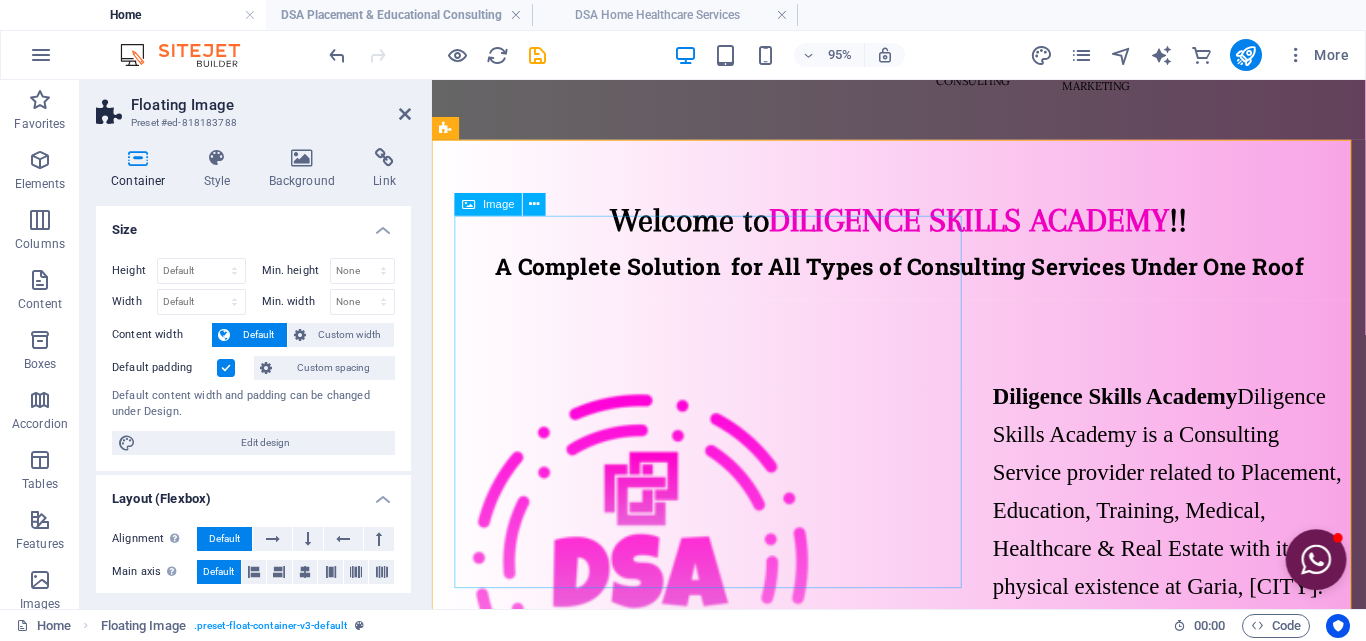 click at bounding box center (727, 589) 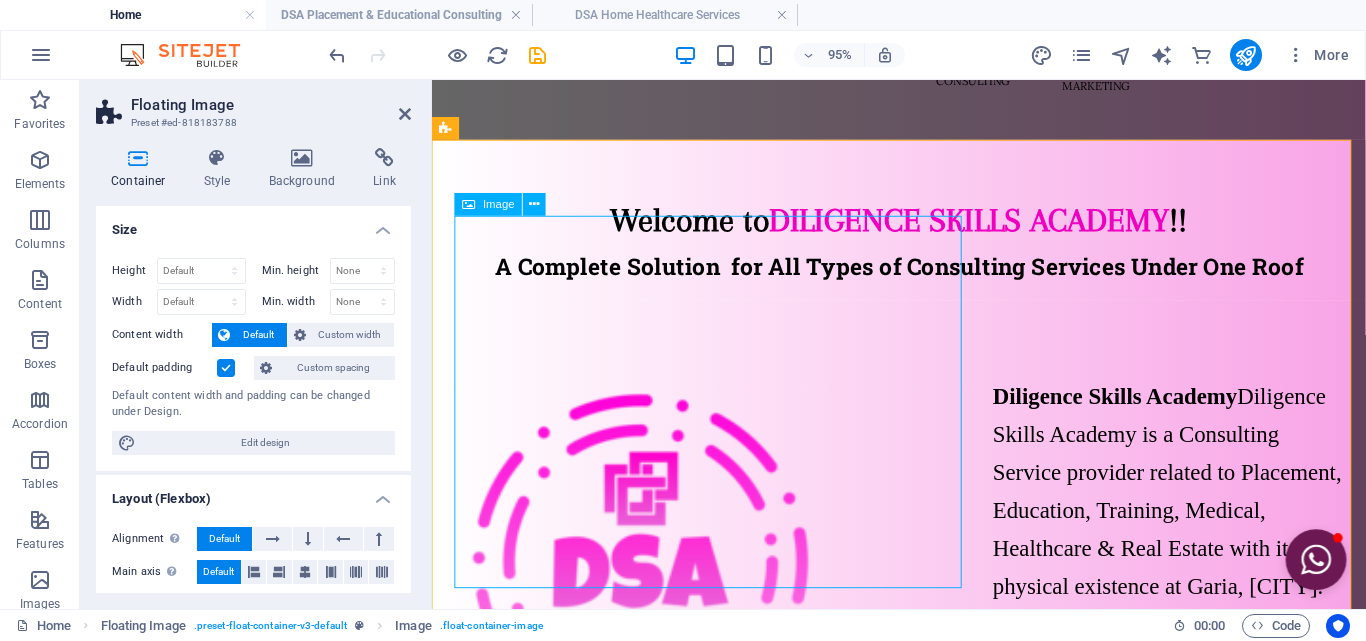 click at bounding box center (727, 589) 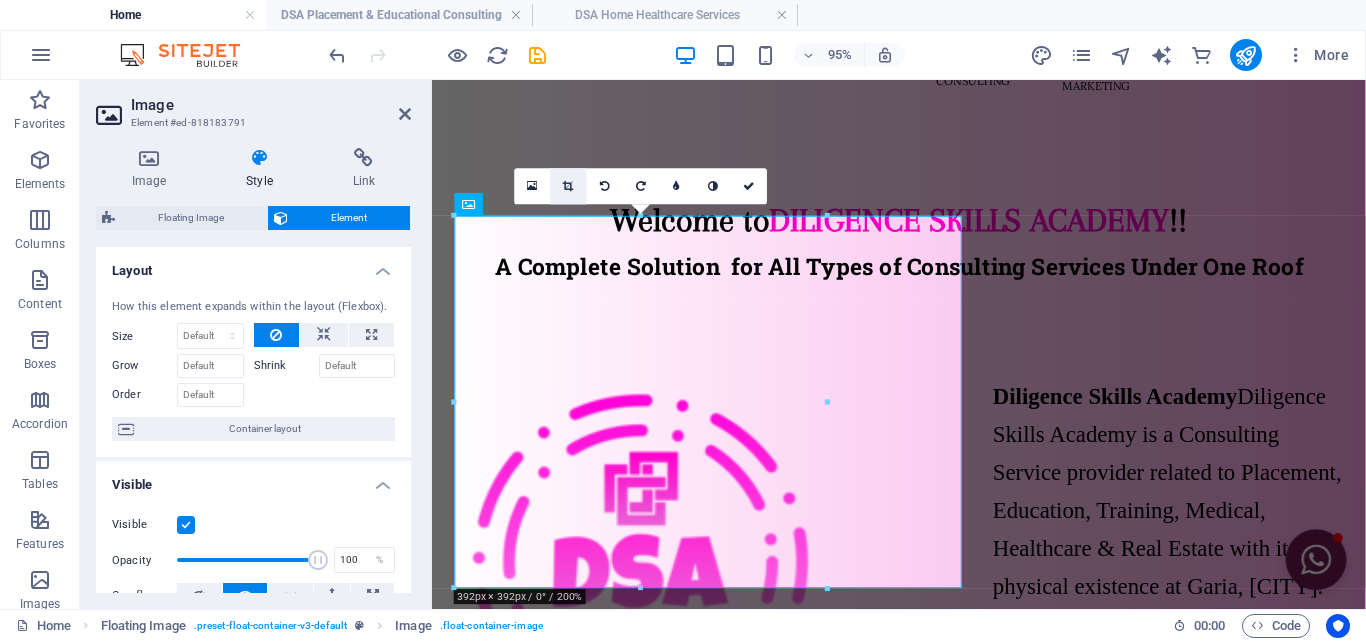 click at bounding box center (569, 186) 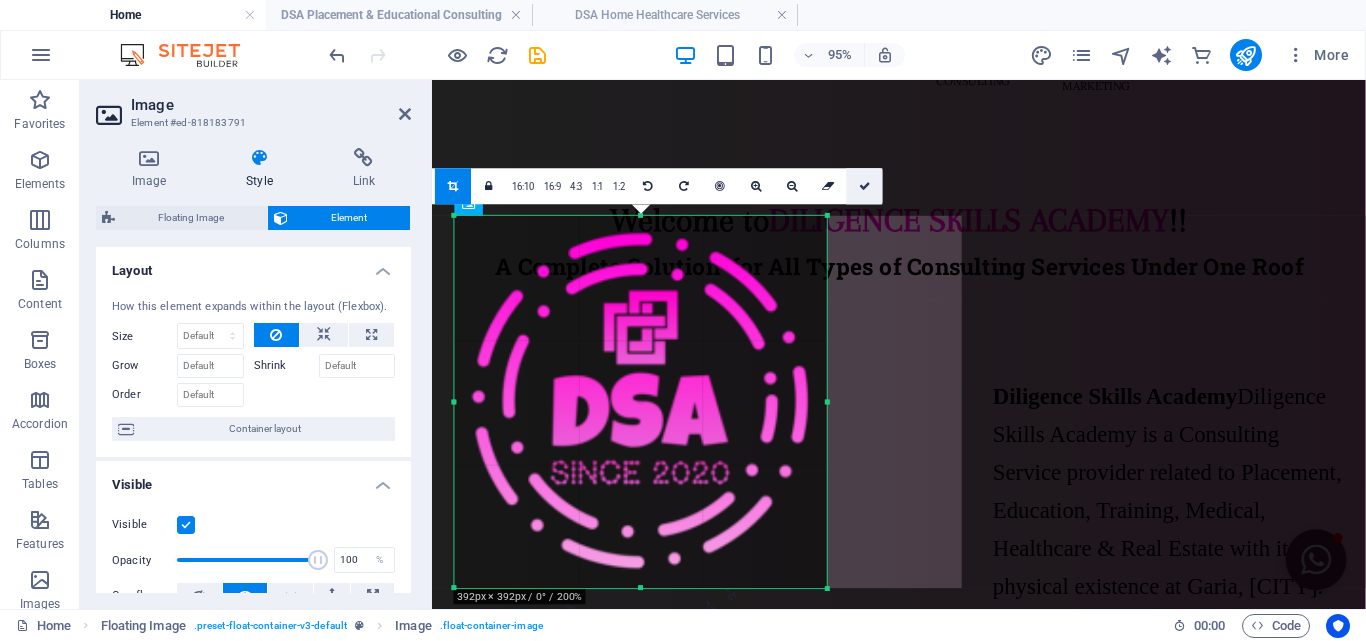 click at bounding box center [865, 187] 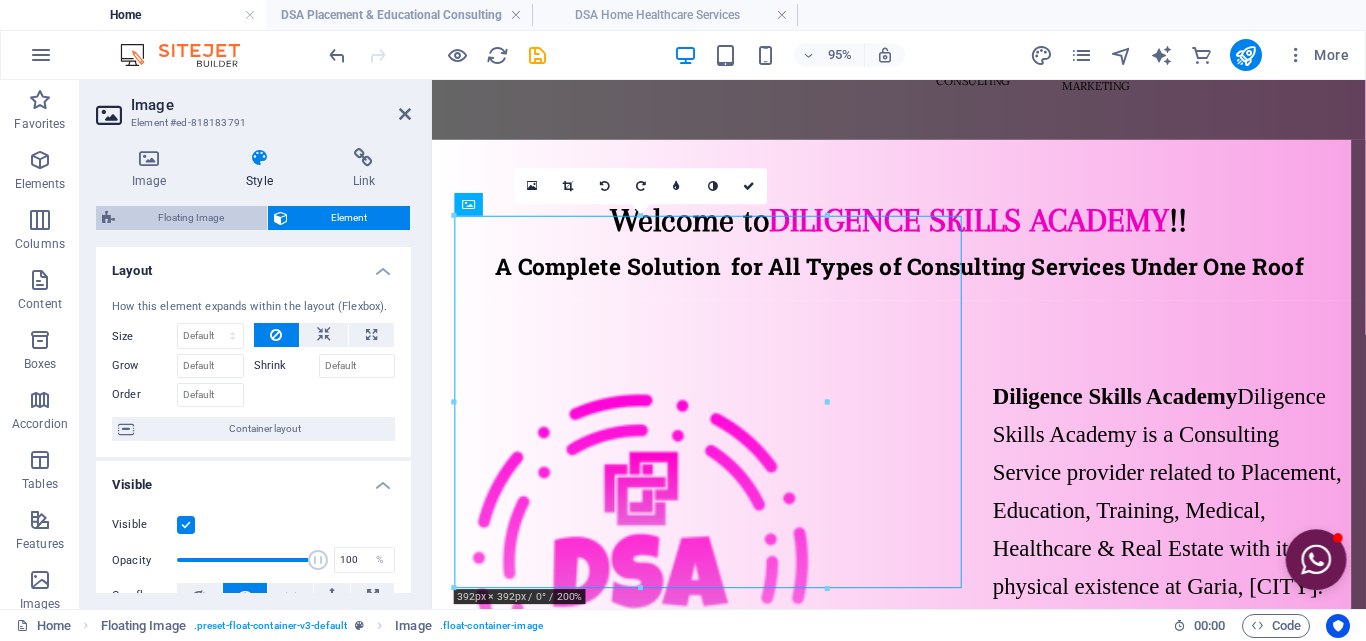 click on "Floating Image" at bounding box center (191, 218) 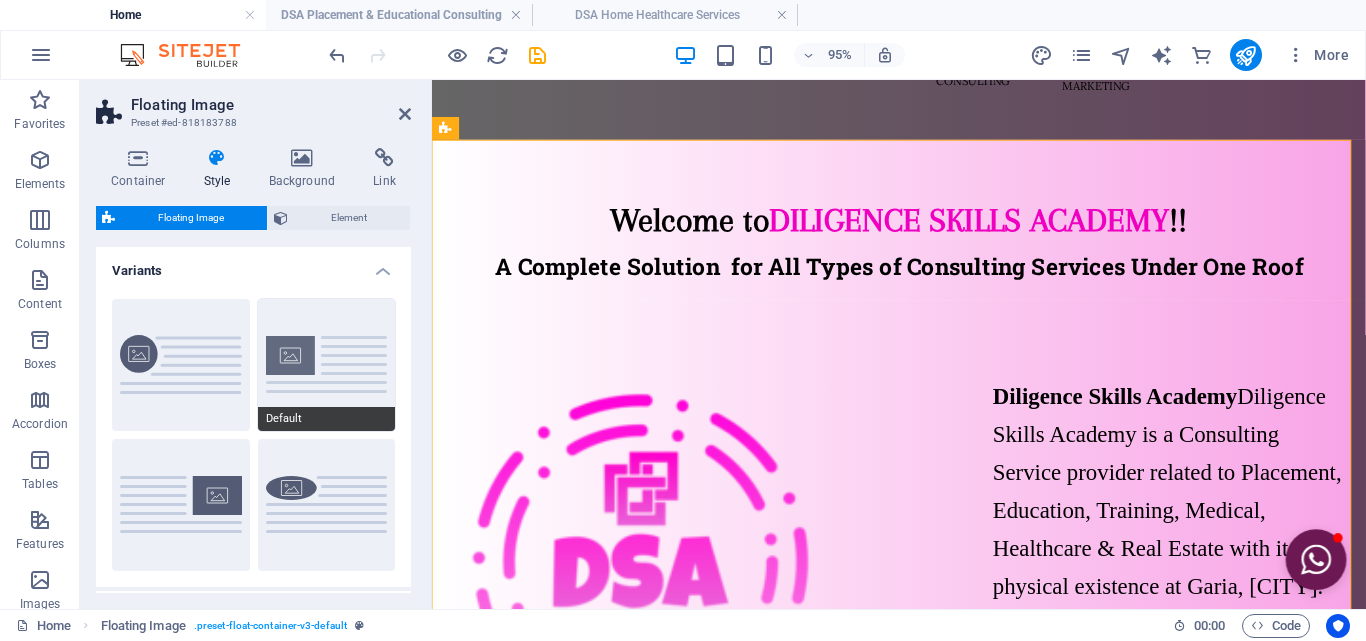 click on "Default" at bounding box center [327, 365] 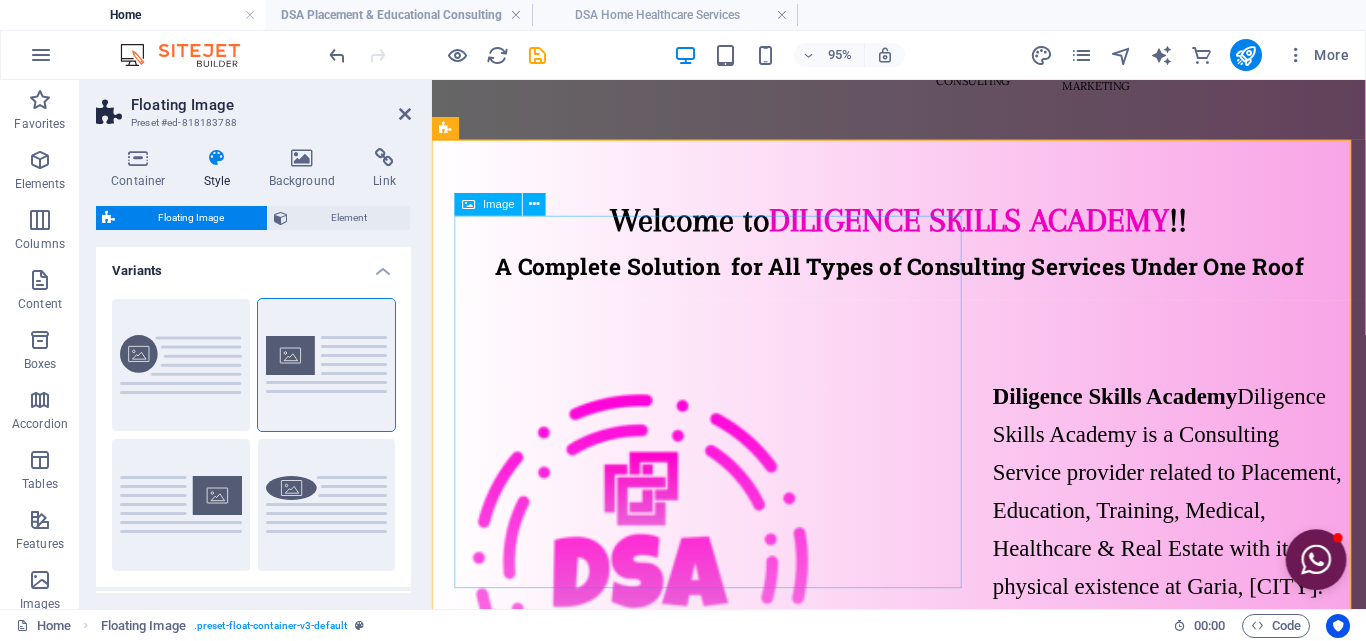 click at bounding box center (727, 589) 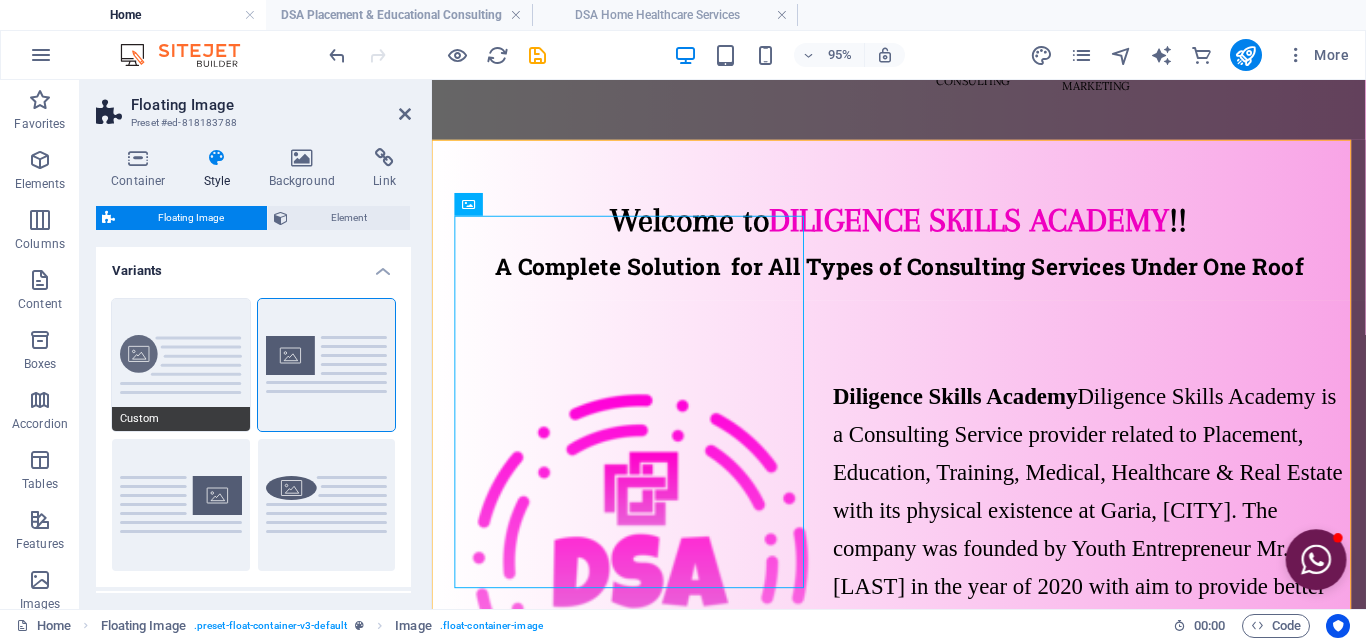 click on "Custom" at bounding box center (181, 365) 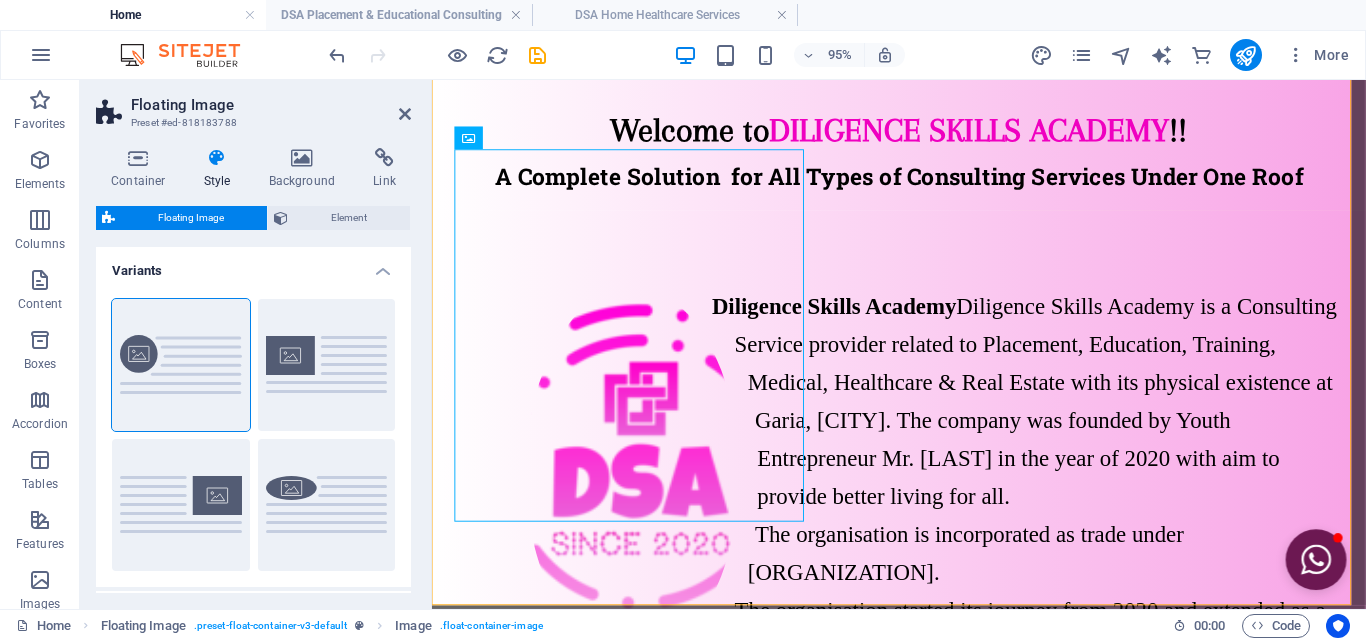 scroll, scrollTop: 409, scrollLeft: 0, axis: vertical 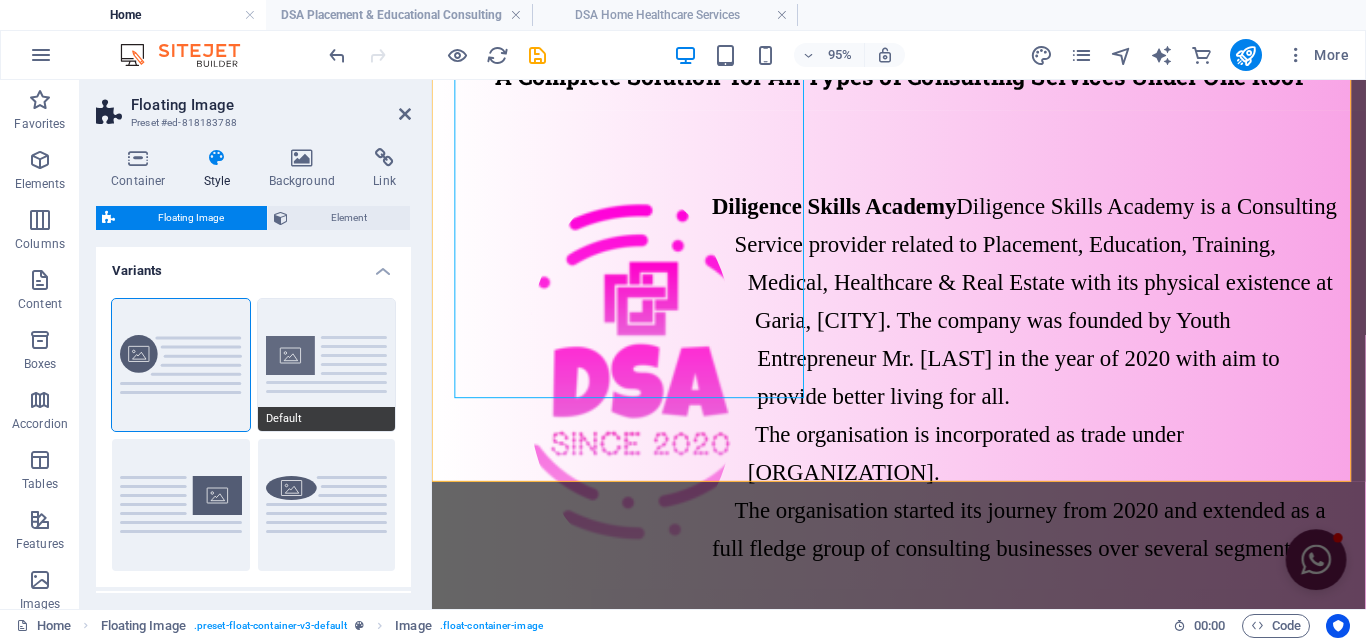 click on "Default" at bounding box center (327, 365) 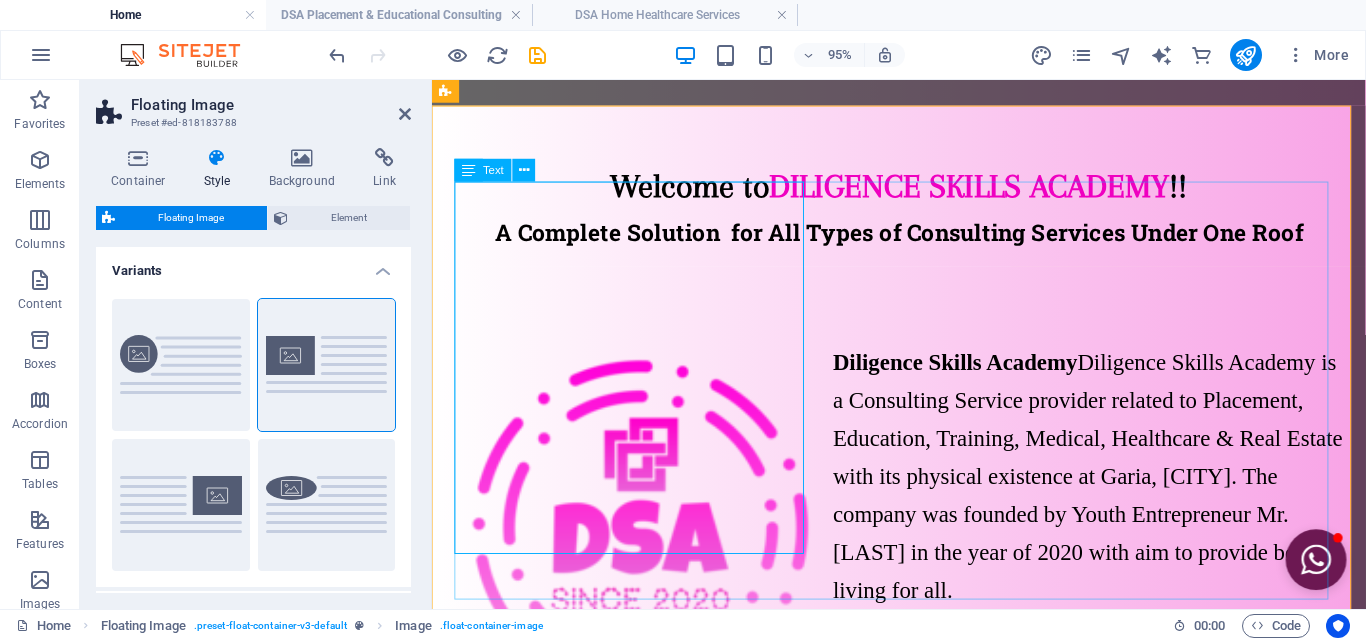 scroll, scrollTop: 209, scrollLeft: 0, axis: vertical 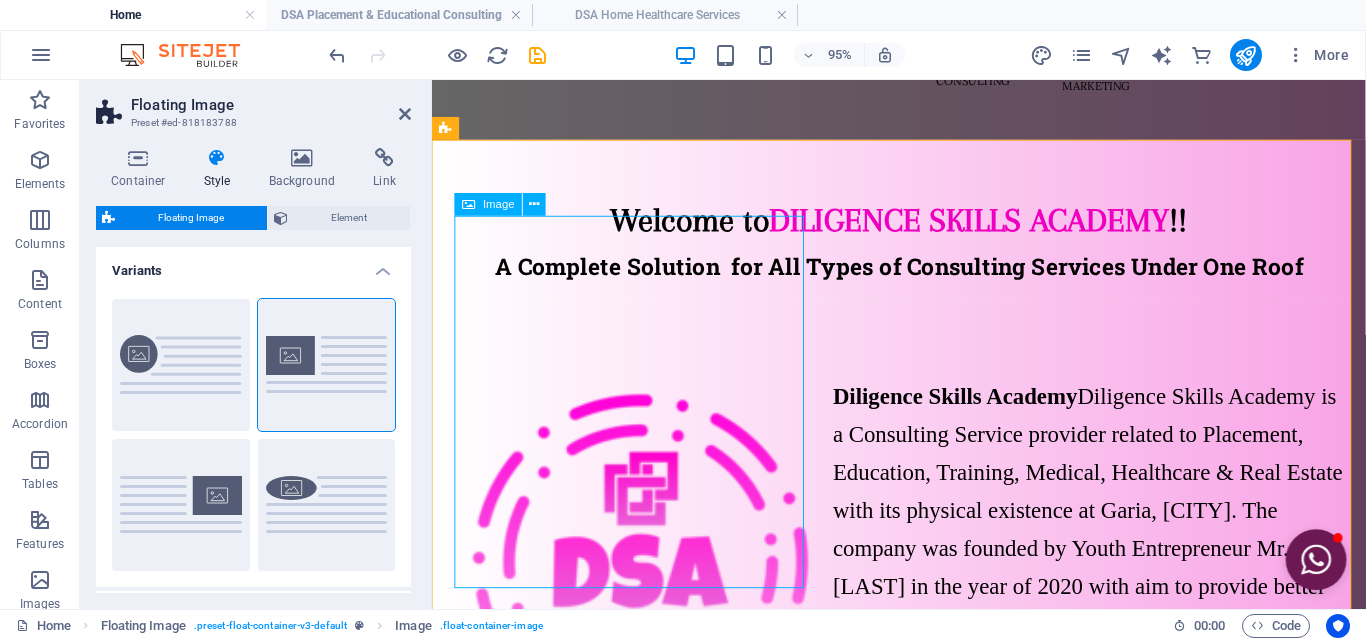 click at bounding box center (643, 589) 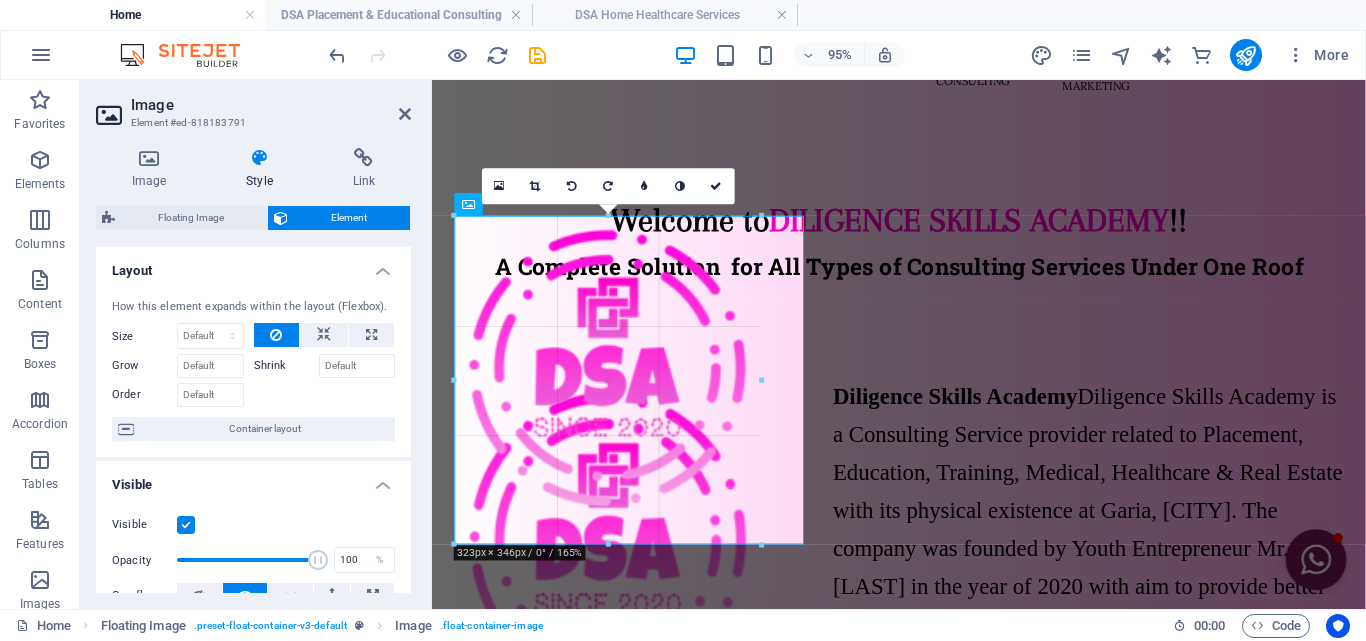 drag, startPoint x: 810, startPoint y: 585, endPoint x: 768, endPoint y: 505, distance: 90.35486 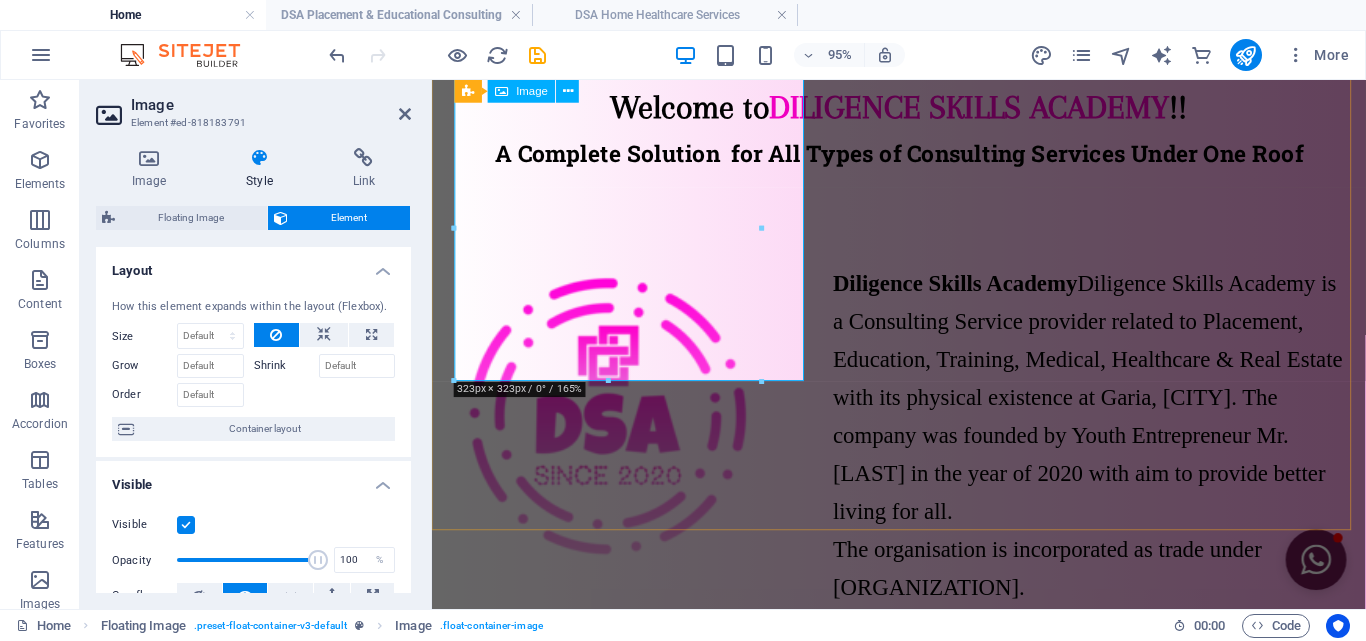scroll, scrollTop: 309, scrollLeft: 0, axis: vertical 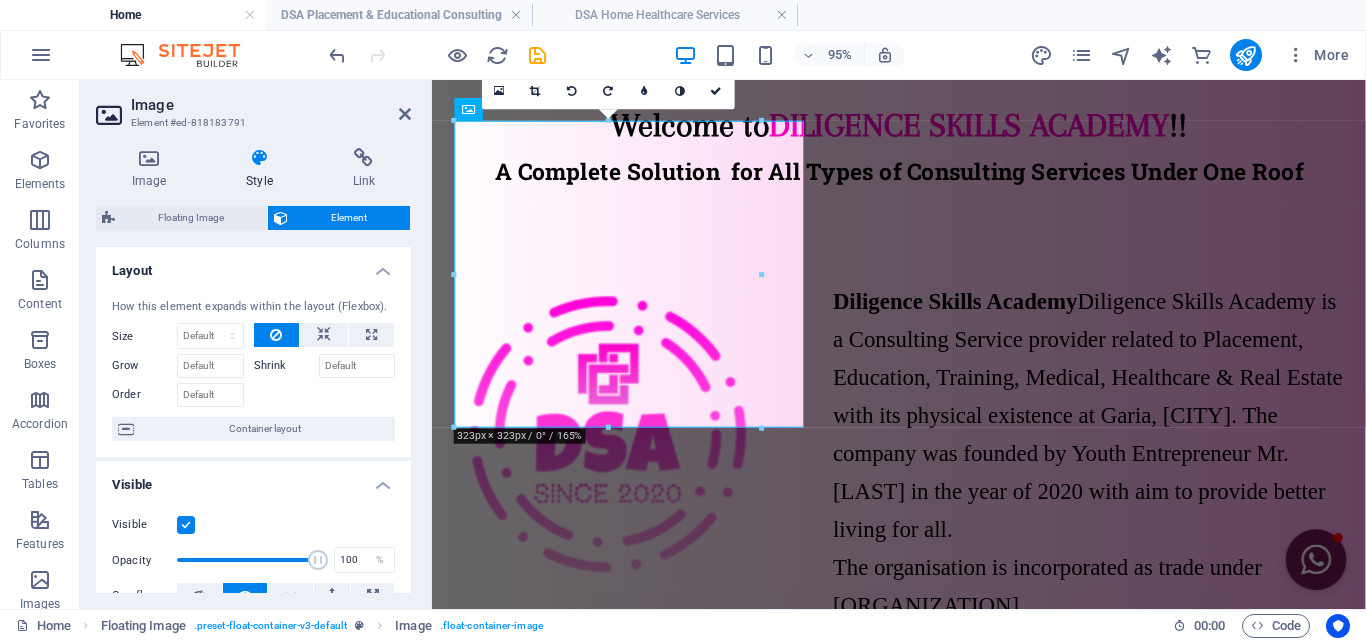 click on "Floating Image Element" at bounding box center (253, 218) 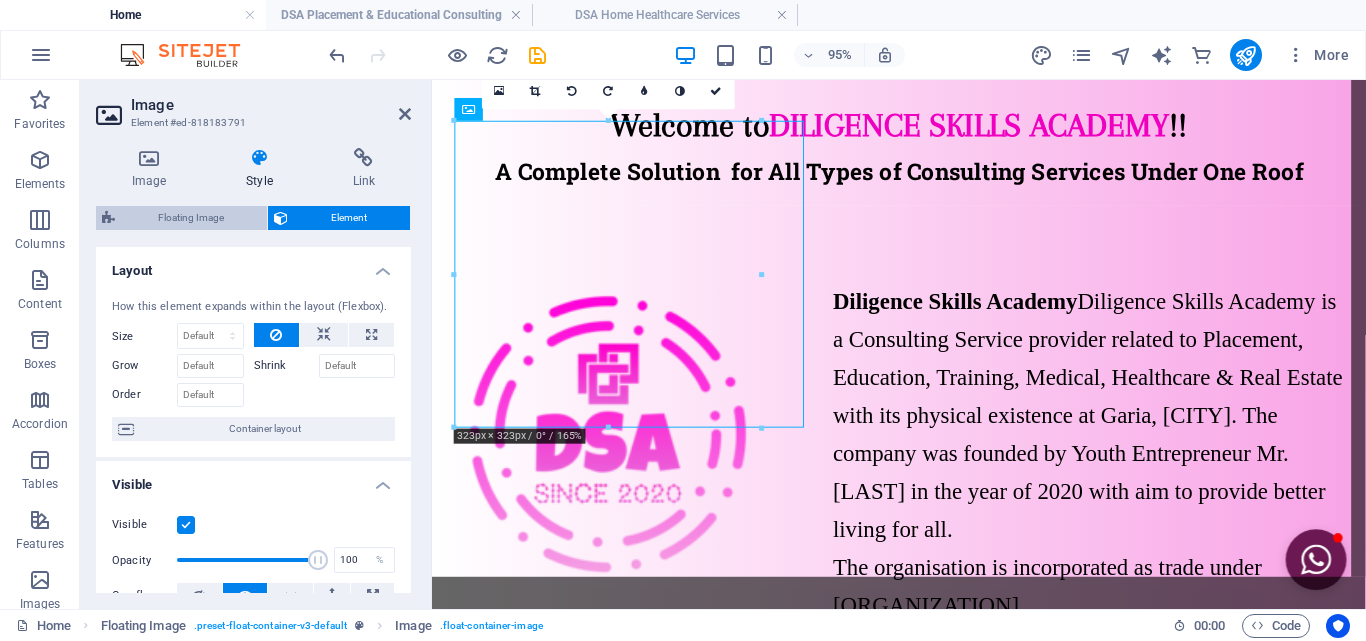 click on "Floating Image" at bounding box center (191, 218) 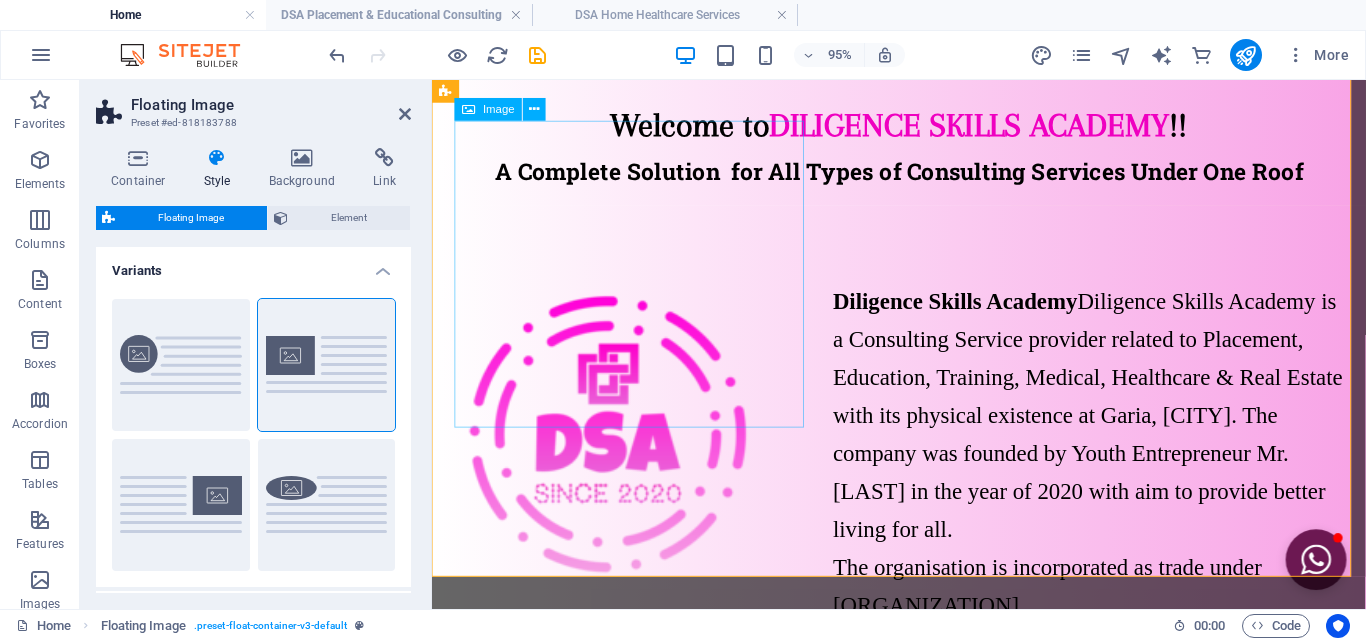 scroll, scrollTop: 209, scrollLeft: 0, axis: vertical 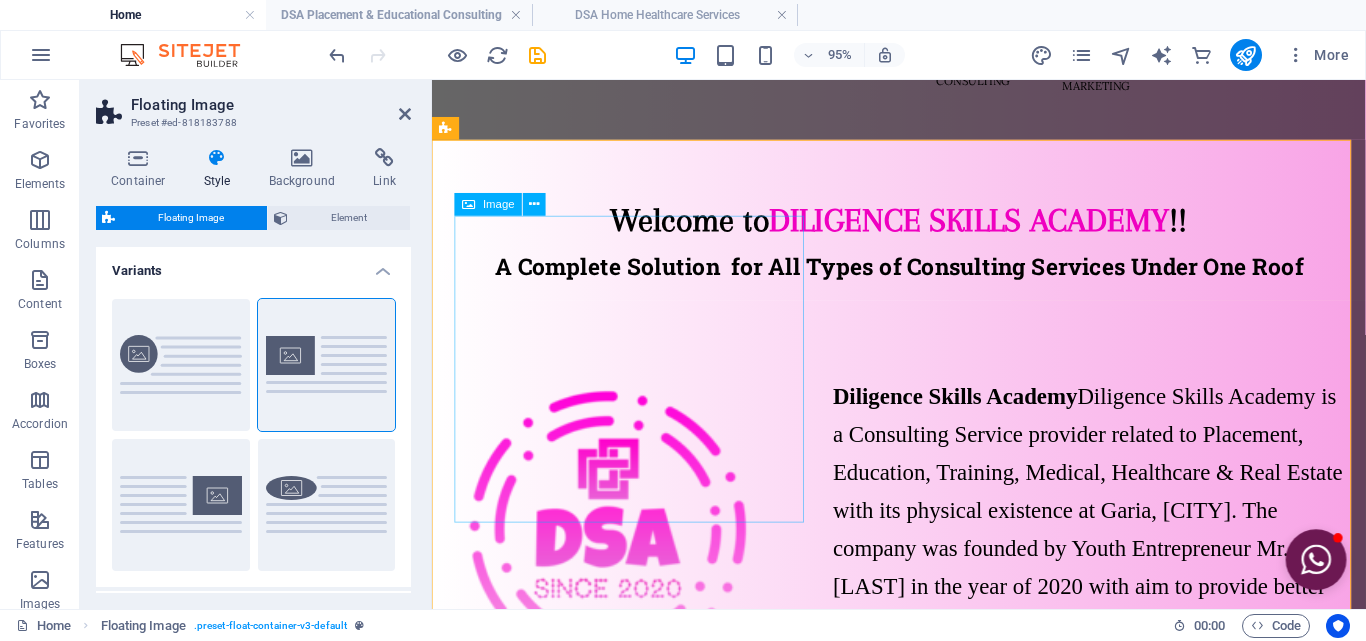 click at bounding box center [643, 554] 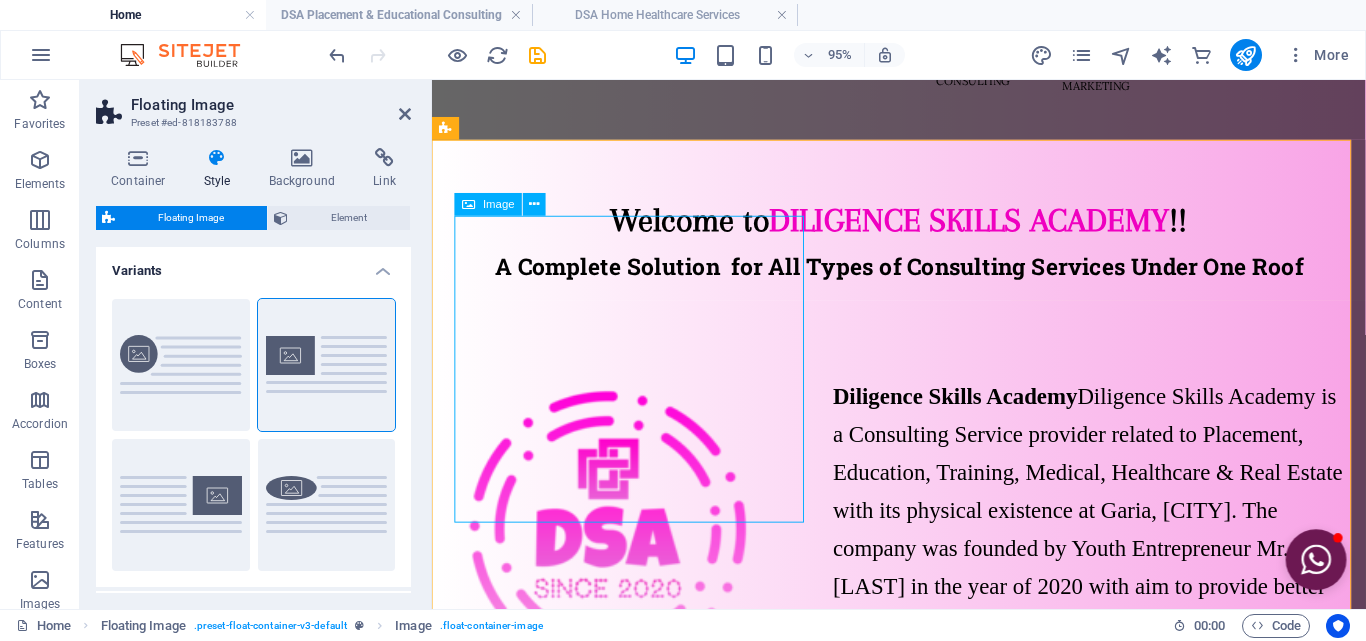 click at bounding box center [643, 554] 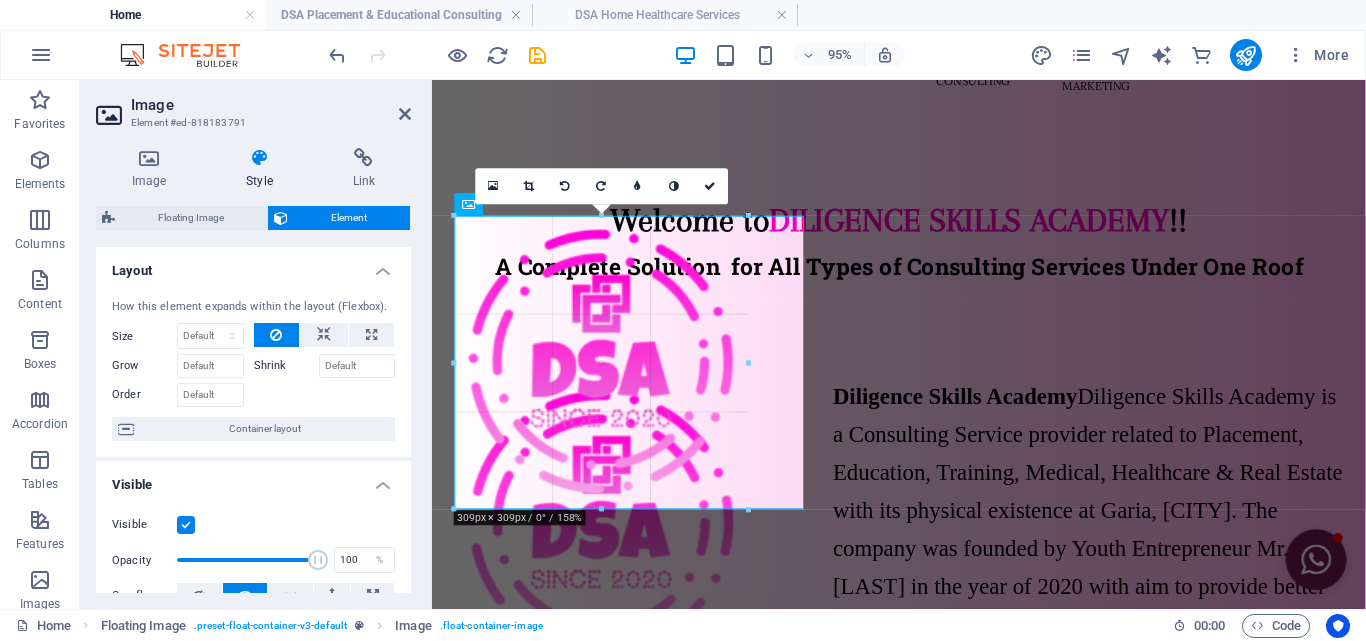 drag, startPoint x: 764, startPoint y: 523, endPoint x: 753, endPoint y: 508, distance: 18.601076 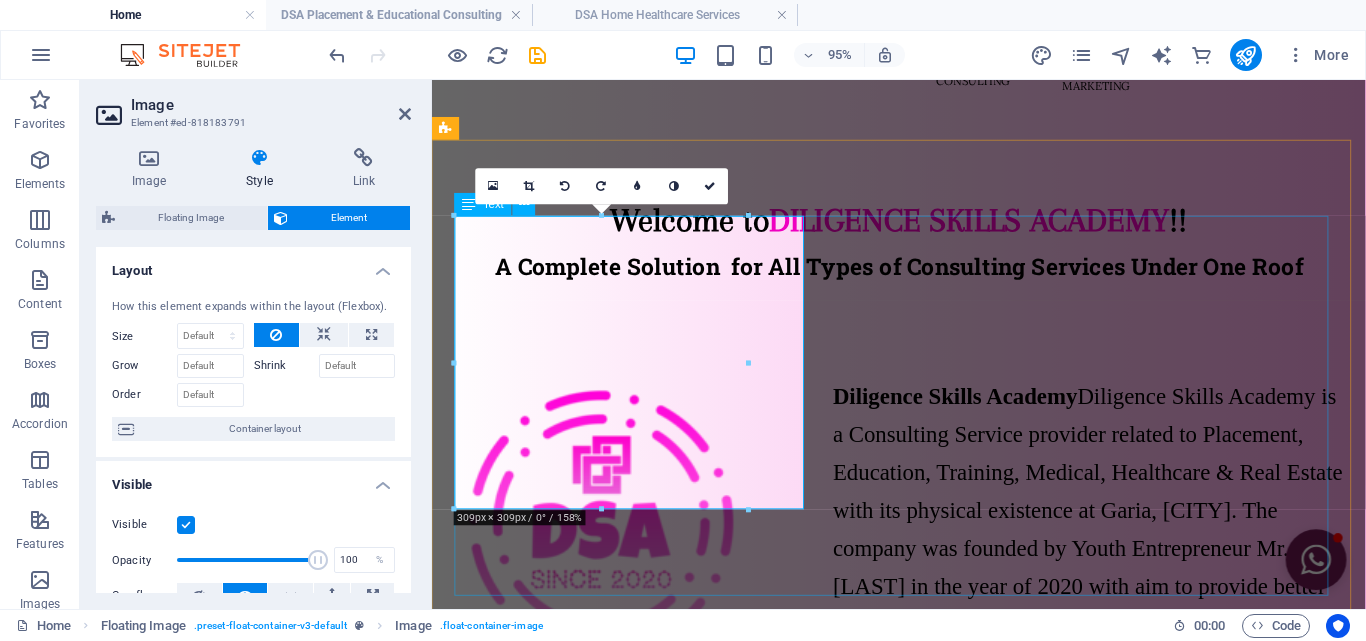 click on "The organisation started its journey from 2020 and extended as a full fledge group of consulting businesses over several segments." at bounding box center [923, 793] 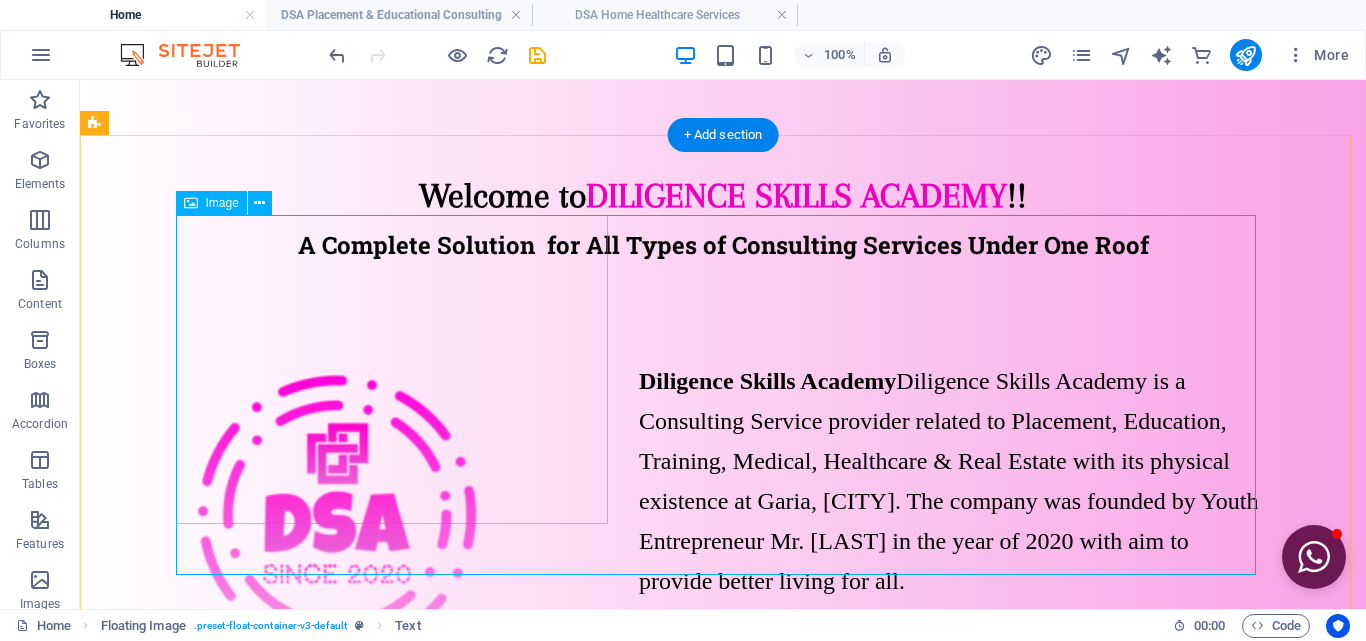 click at bounding box center (399, 515) 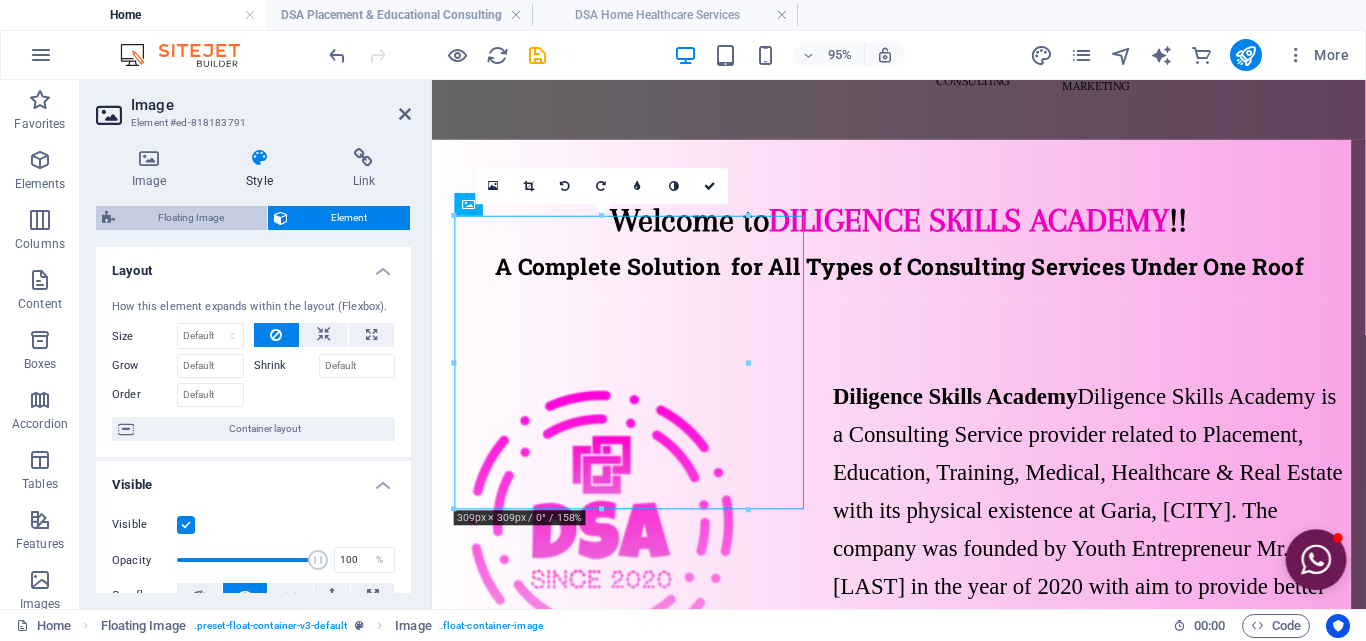 click on "Floating Image" at bounding box center [191, 218] 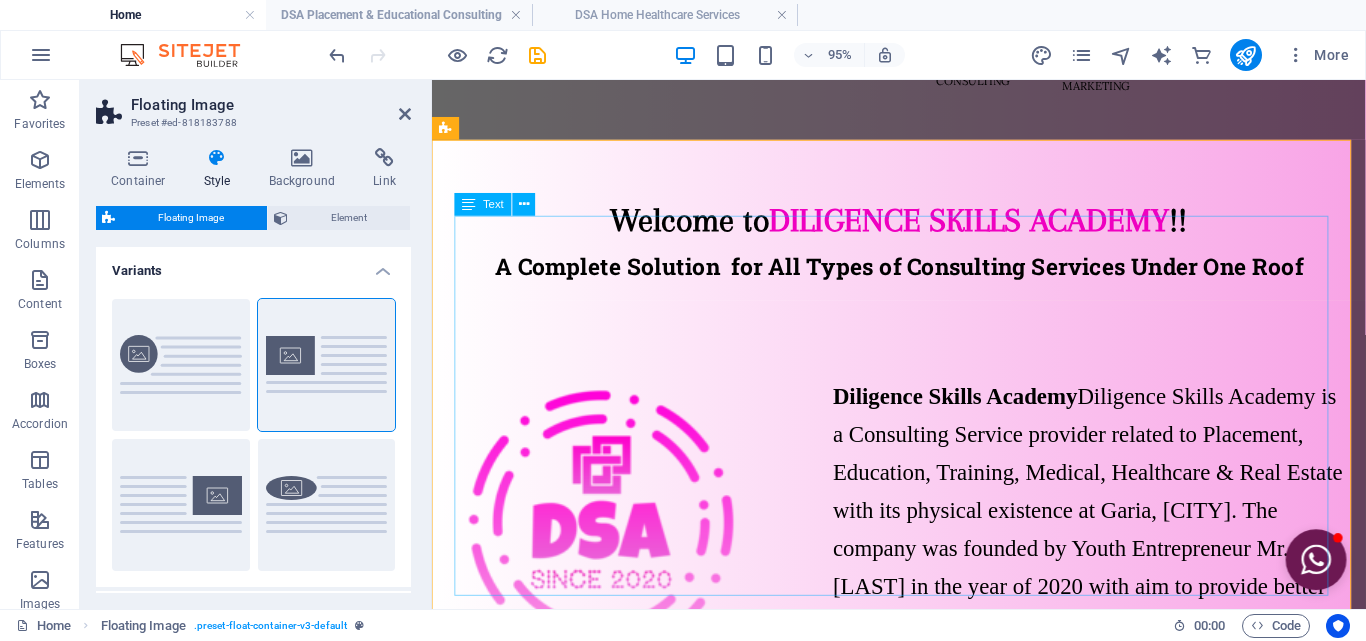 click on "Diligence Skills Academy  is a Consulting Service provider related to Placement, Education, Training, Medical, Healthcare & Real Estate with its physical existence at Garia, Kolkata. The company was founded by Youth Entrepreneur Mr. Titas Sarkar in the year of 2020 with aim to provide better living for all." at bounding box center (923, 533) 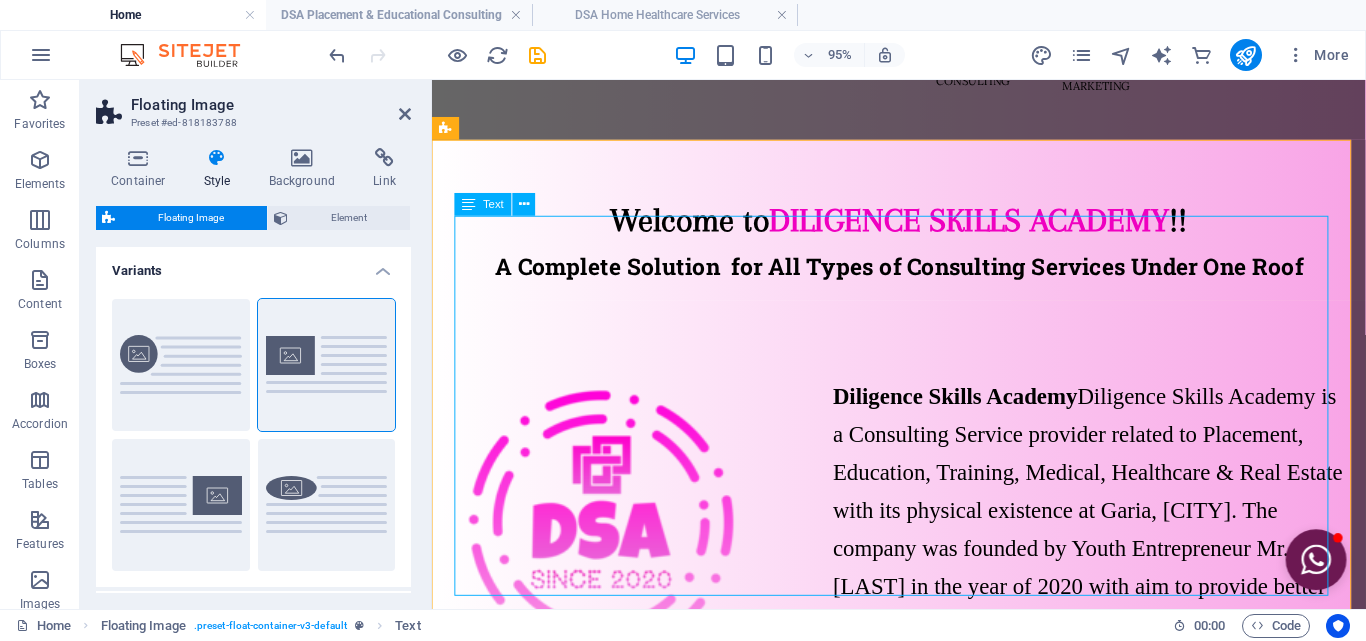 click on "Diligence Skills Academy  is a Consulting Service provider related to Placement, Education, Training, Medical, Healthcare & Real Estate with its physical existence at Garia, Kolkata. The company was founded by Youth Entrepreneur Mr. Titas Sarkar in the year of 2020 with aim to provide better living for all." at bounding box center [923, 533] 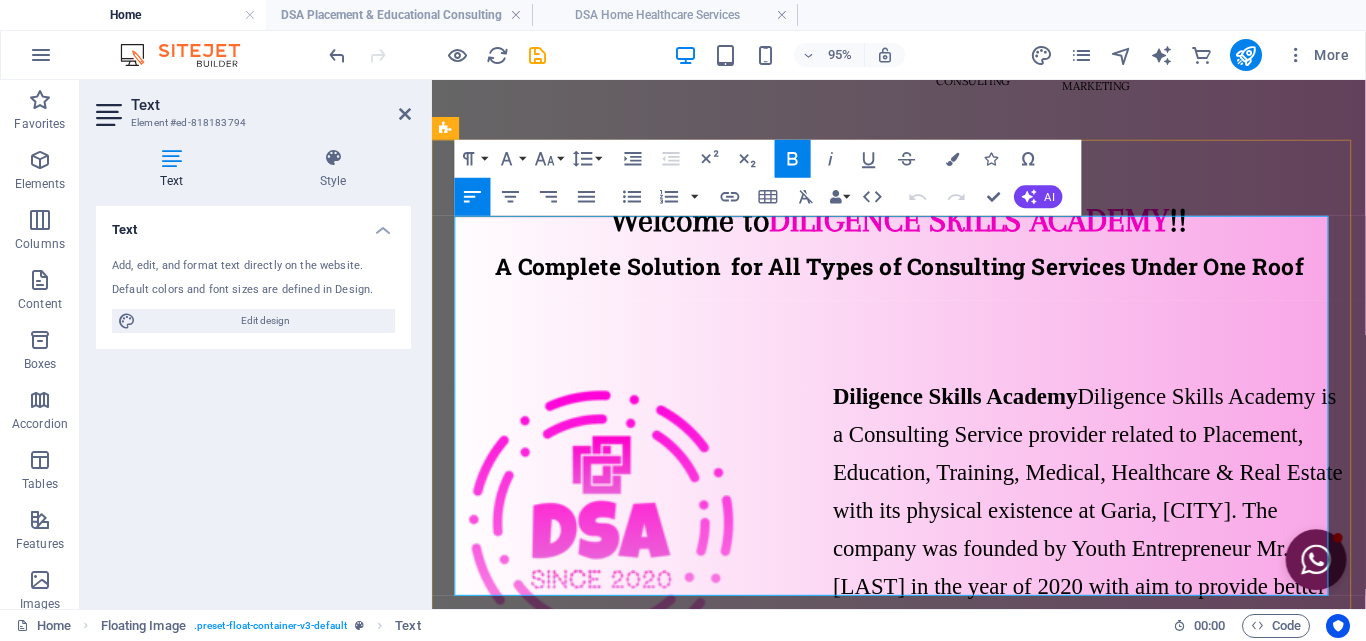 click on "Diligence Skills Academy  is a Consulting Service provider related to Placement, Education, Training, Medical, Healthcare & Real Estate with its physical existence at Garia, Kolkata. The company was founded by Youth Entrepreneur Mr. Titas Sarkar in the year of 2020 with aim to provide better living for all." at bounding box center [1125, 533] 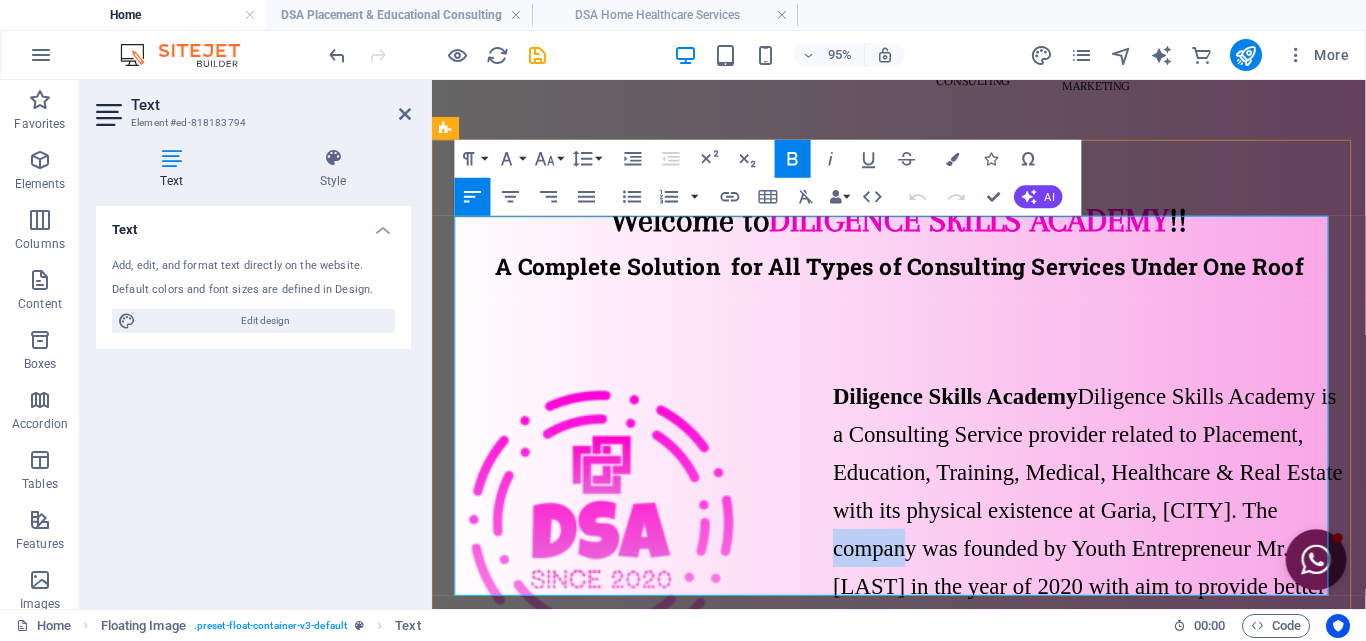 click on "Diligence Skills Academy  is a Consulting Service provider related to Placement, Education, Training, Medical, Healthcare & Real Estate with its physical existence at Garia, Kolkata. The company was founded by Youth Entrepreneur Mr. Titas Sarkar in the year of 2020 with aim to provide better living for all." at bounding box center (1125, 533) 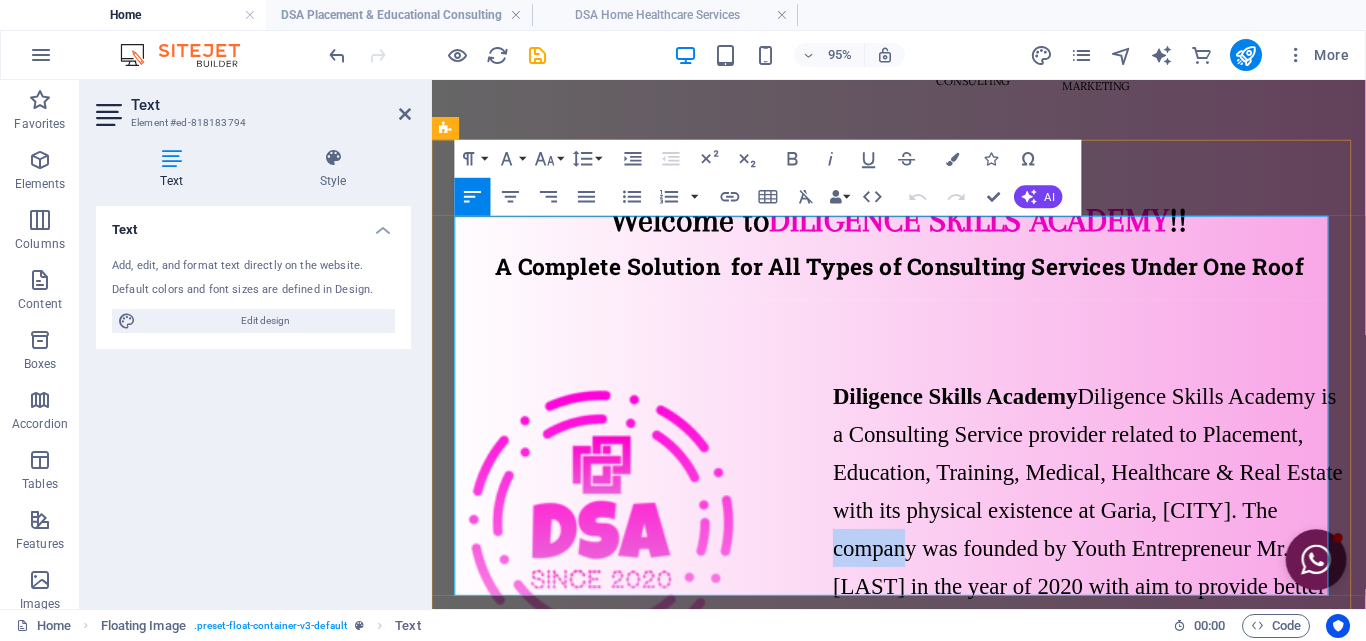 click on "Diligence Skills Academy  is a Consulting Service provider related to Placement, Education, Training, Medical, Healthcare & Real Estate with its physical existence at Garia, Kolkata. The company was founded by Youth Entrepreneur Mr. Titas Sarkar in the year of 2020 with aim to provide better living for all." at bounding box center (1125, 533) 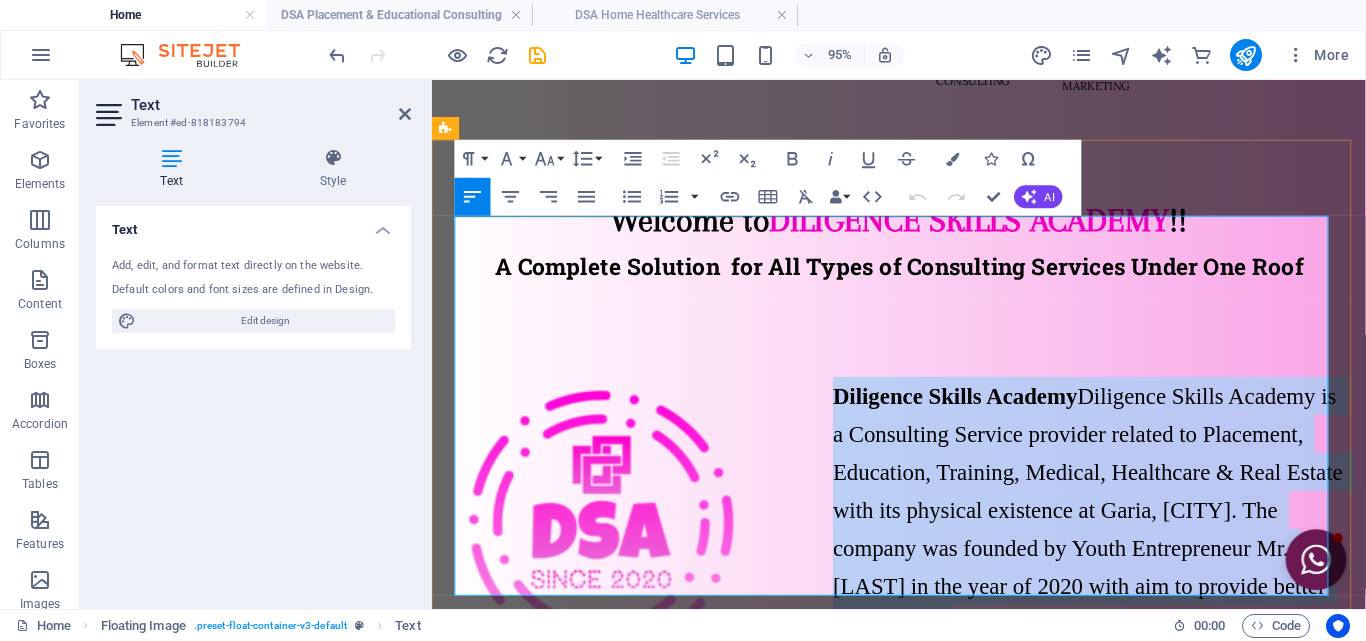 click on "Diligence Skills Academy  is a Consulting Service provider related to Placement, Education, Training, Medical, Healthcare & Real Estate with its physical existence at Garia, Kolkata. The company was founded by Youth Entrepreneur Mr. Titas Sarkar in the year of 2020 with aim to provide better living for all." at bounding box center (1125, 533) 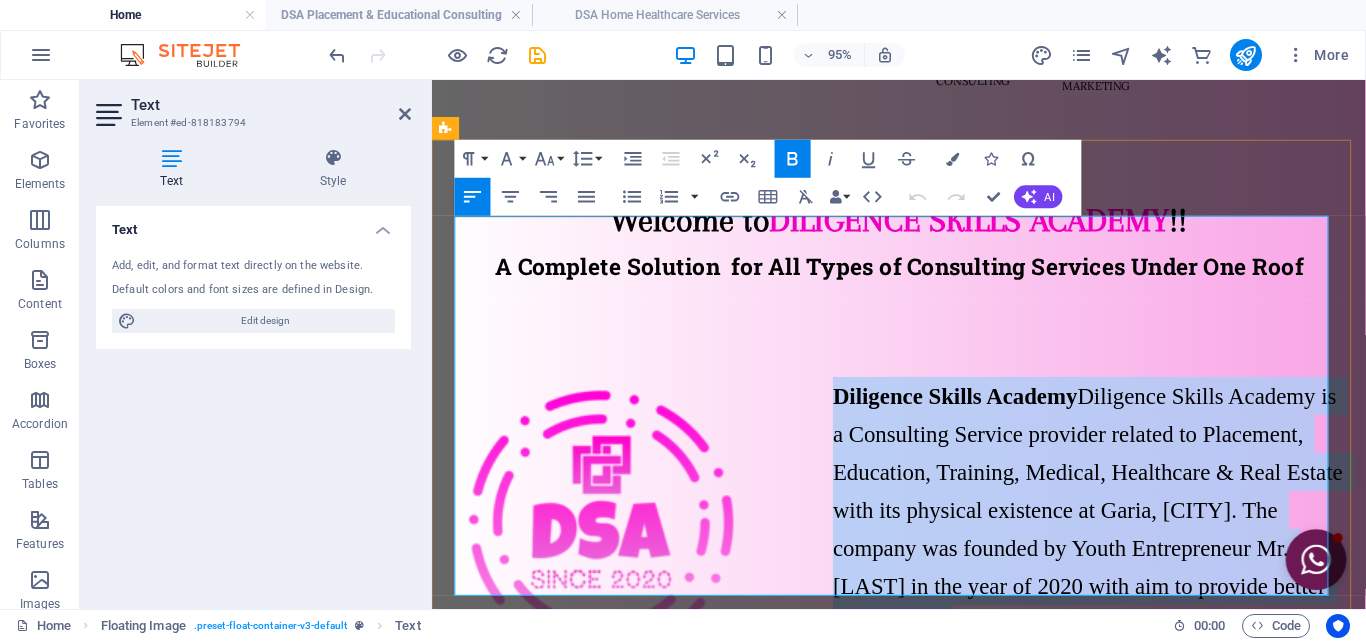 click on "Diligence Skills Academy  is a Consulting Service provider related to Placement, Education, Training, Medical, Healthcare & Real Estate with its physical existence at Garia, Kolkata. The company was founded by Youth Entrepreneur Mr. Titas Sarkar in the year of 2020 with aim to provide better living for all." at bounding box center [1125, 533] 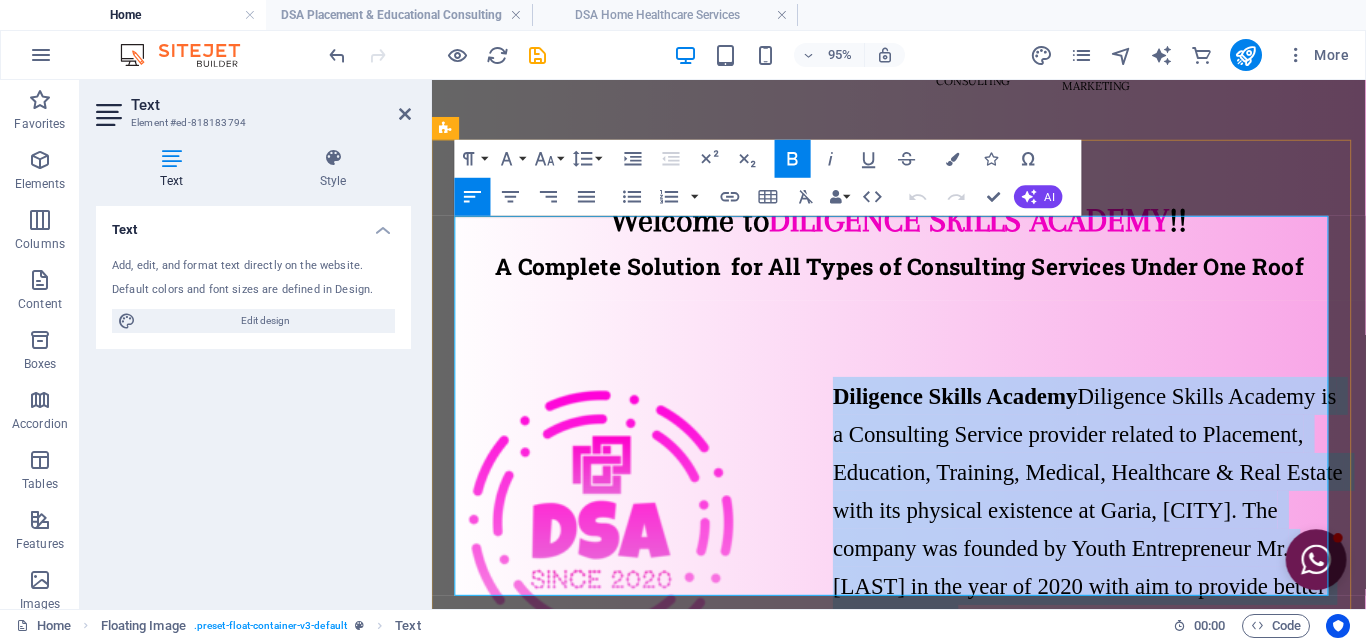 drag, startPoint x: 924, startPoint y: 606, endPoint x: 822, endPoint y: 228, distance: 391.5201 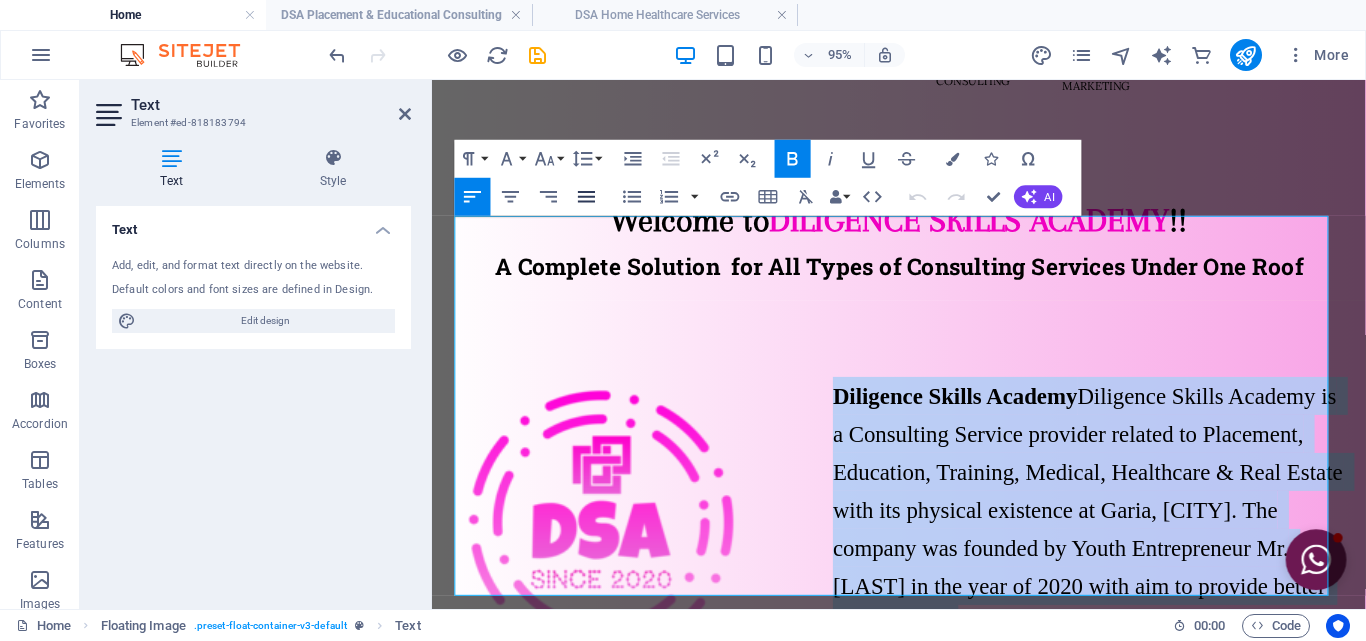 click 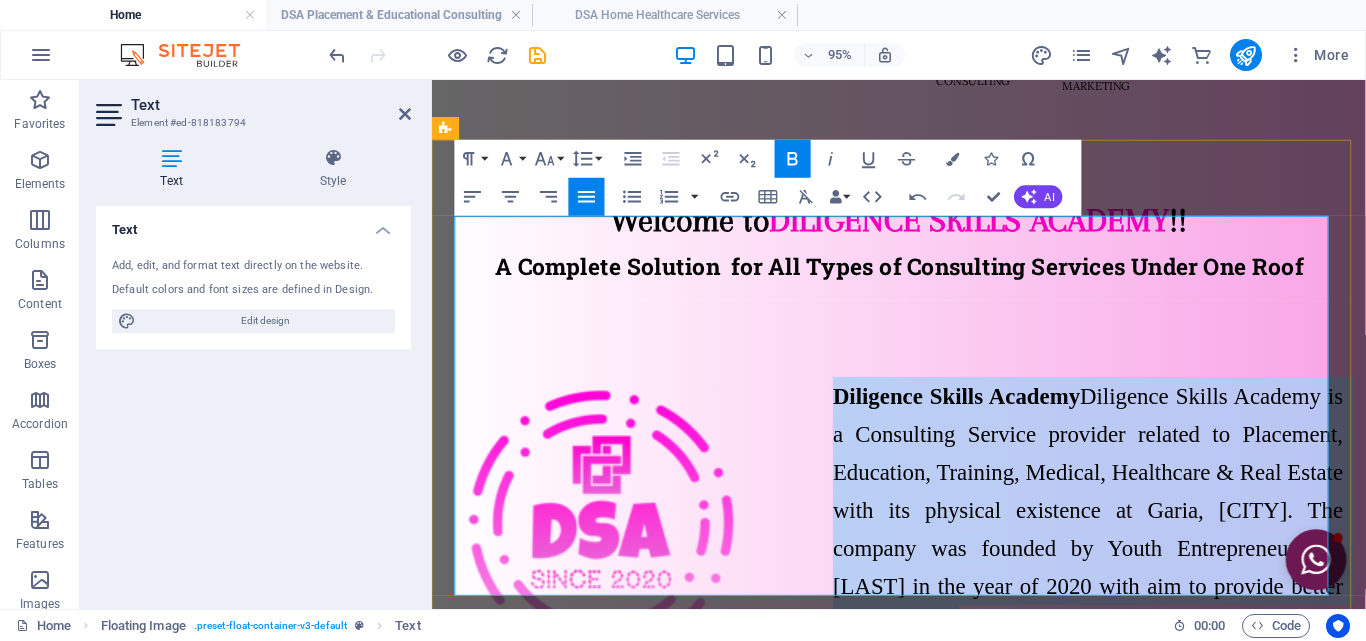 click on "The organisation started its journey from 2020 and extended as a full fledge group of consulting businesses over several segments." at bounding box center [923, 793] 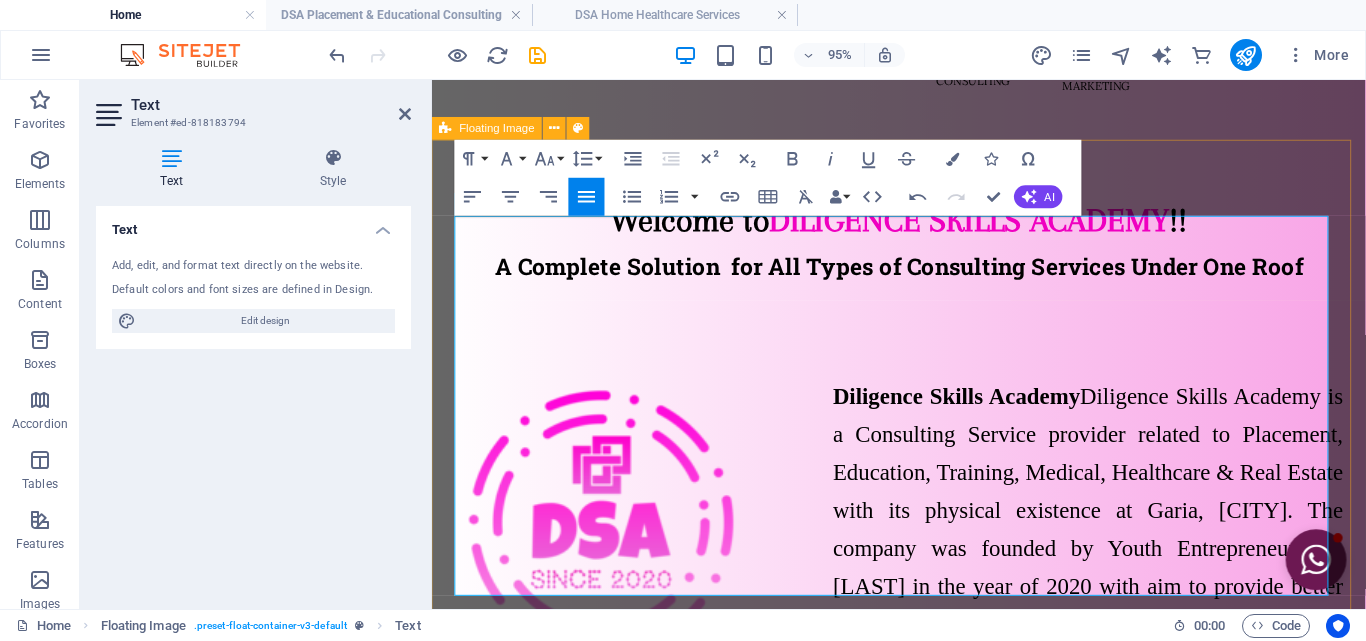 click on "Diligence Skills Academy is a Consulting Service provider related to Placement, Education, Training, Medical, Healthcare & Real Estate with its physical existence at [LOCATION], [CITY]. The company was founded by Youth Entrepreneur Mr. [FIRST] [LAST] in the year of 2020 with aim to provide better living for all. The organisation is incorporated as trade under [ORGANIZATION]. The organisation started its journey from 2020 and extended as a full fledge group of consulting businesses over several segments." at bounding box center (923, 613) 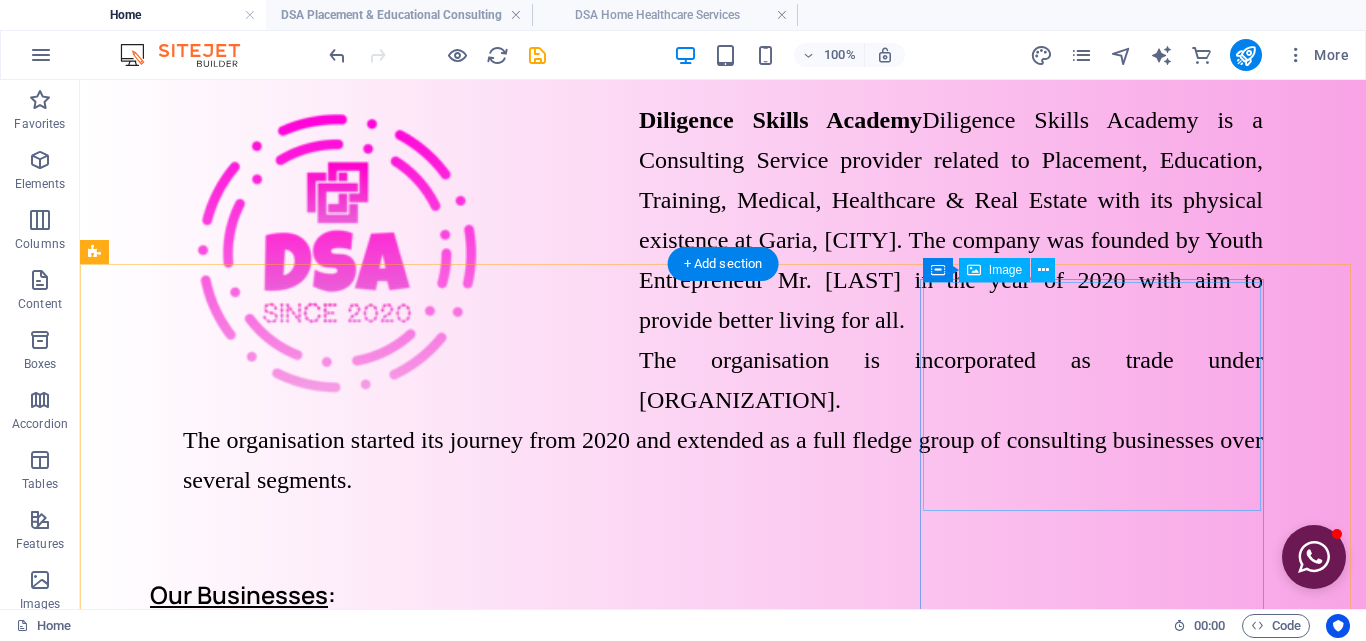 scroll, scrollTop: 300, scrollLeft: 0, axis: vertical 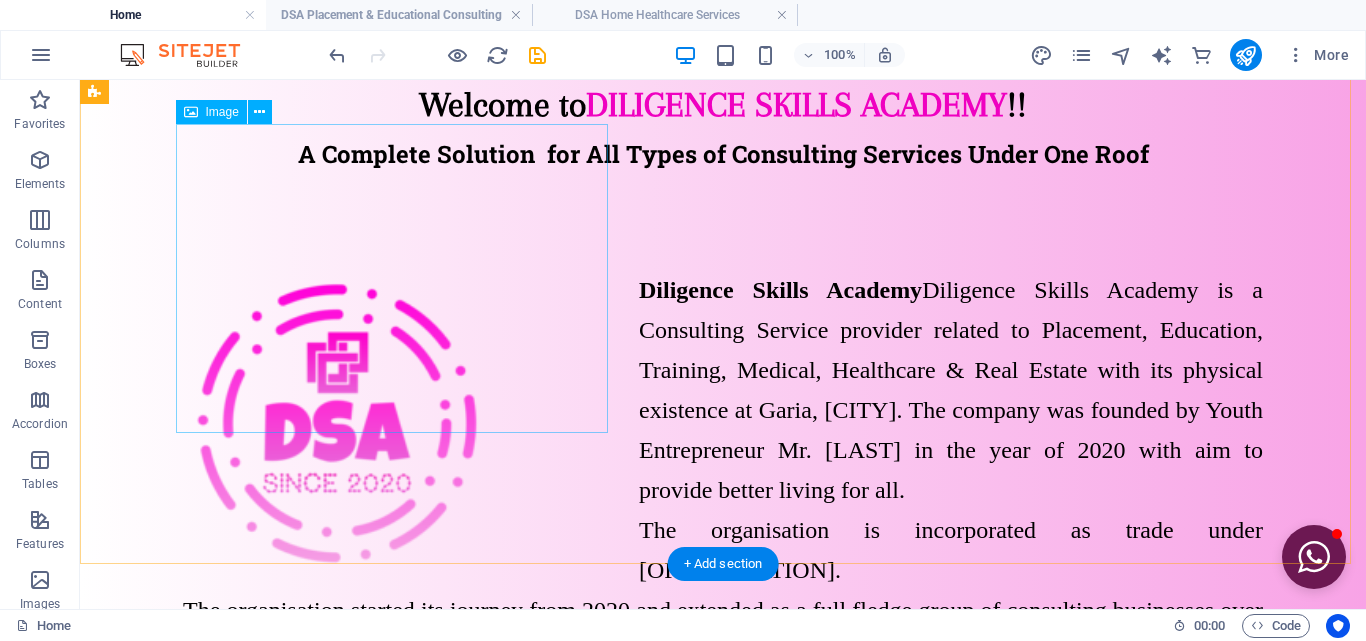 click at bounding box center [399, 424] 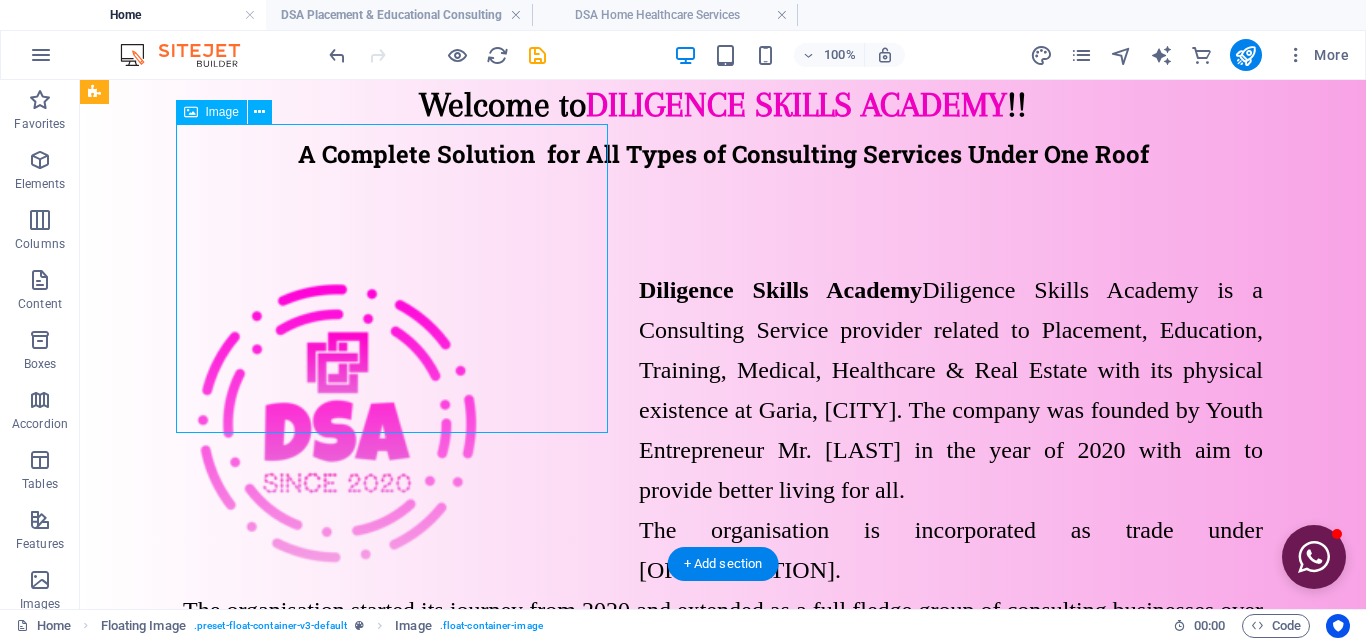 click at bounding box center (399, 424) 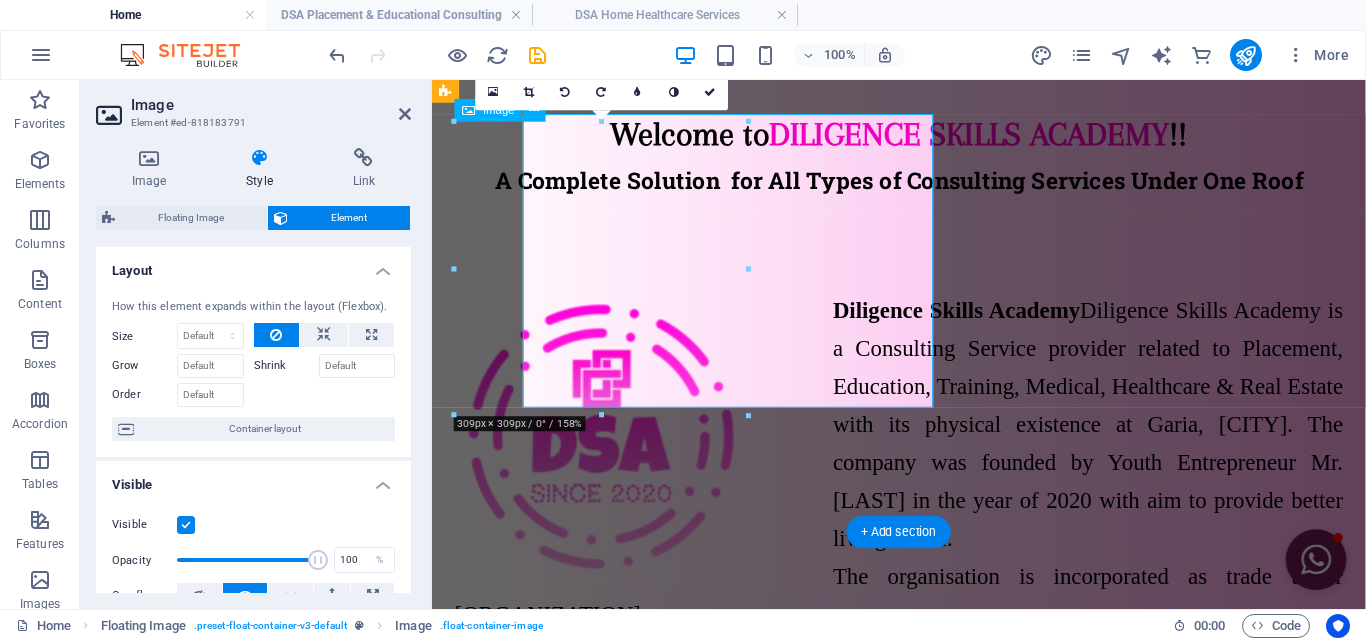 scroll, scrollTop: 308, scrollLeft: 0, axis: vertical 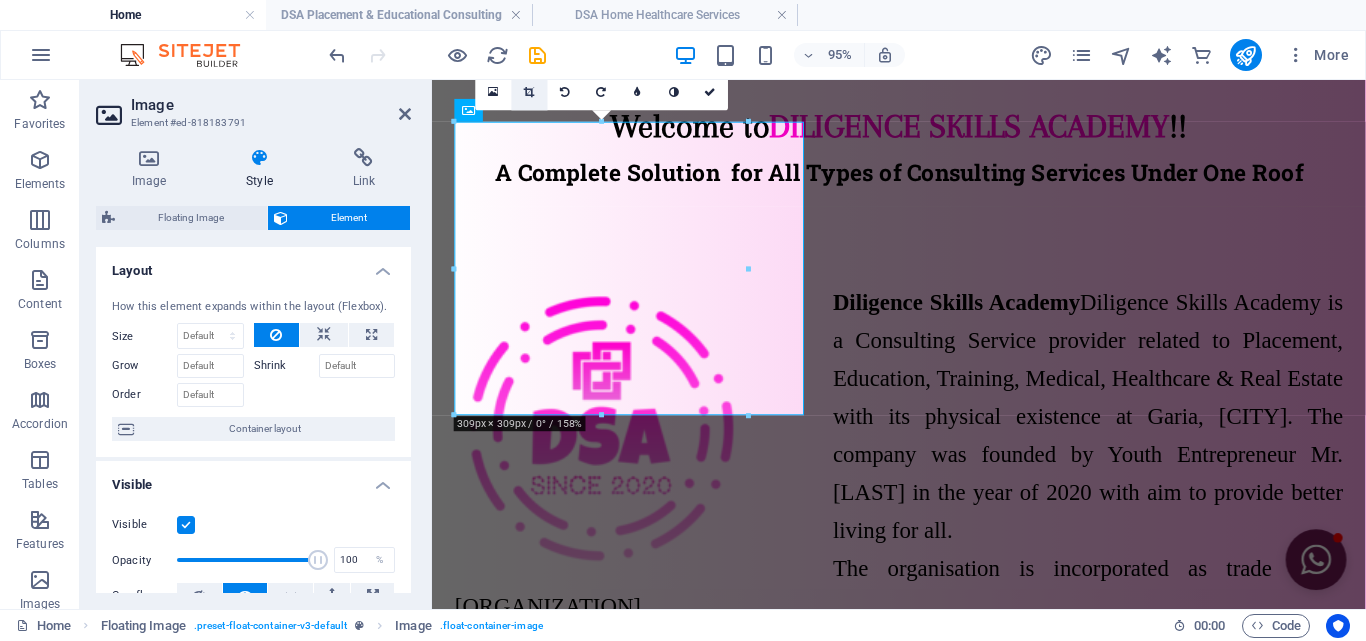 click at bounding box center [529, 93] 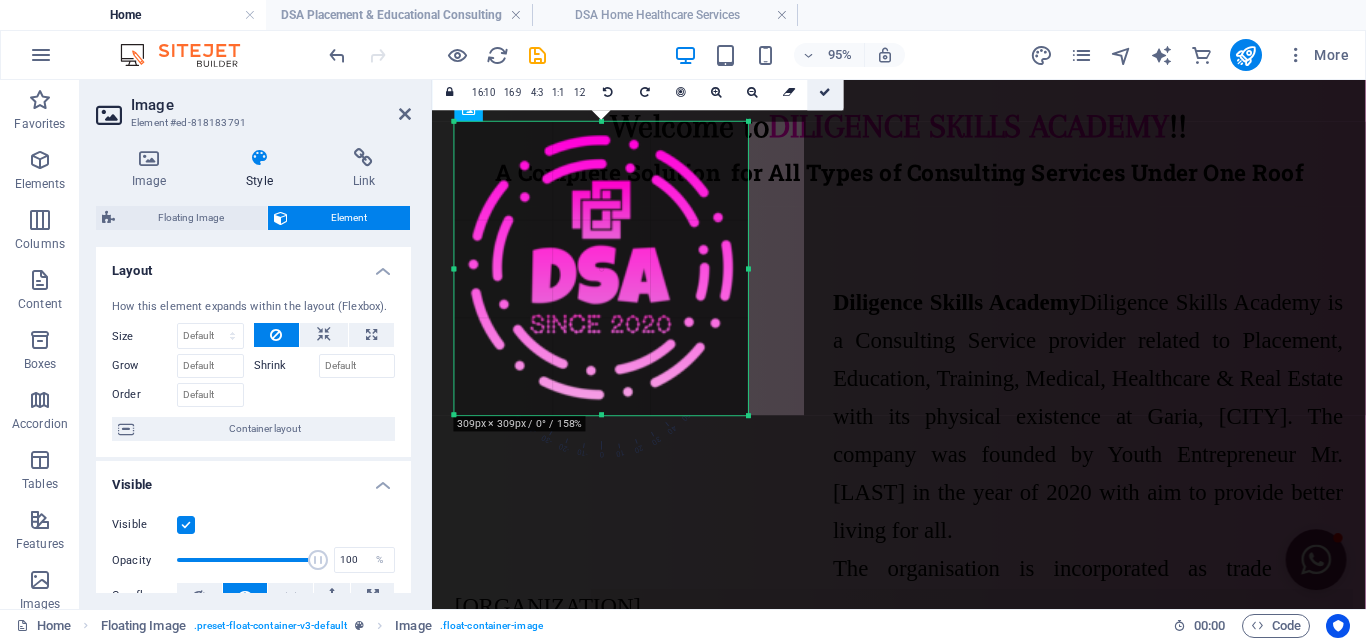 click at bounding box center [826, 92] 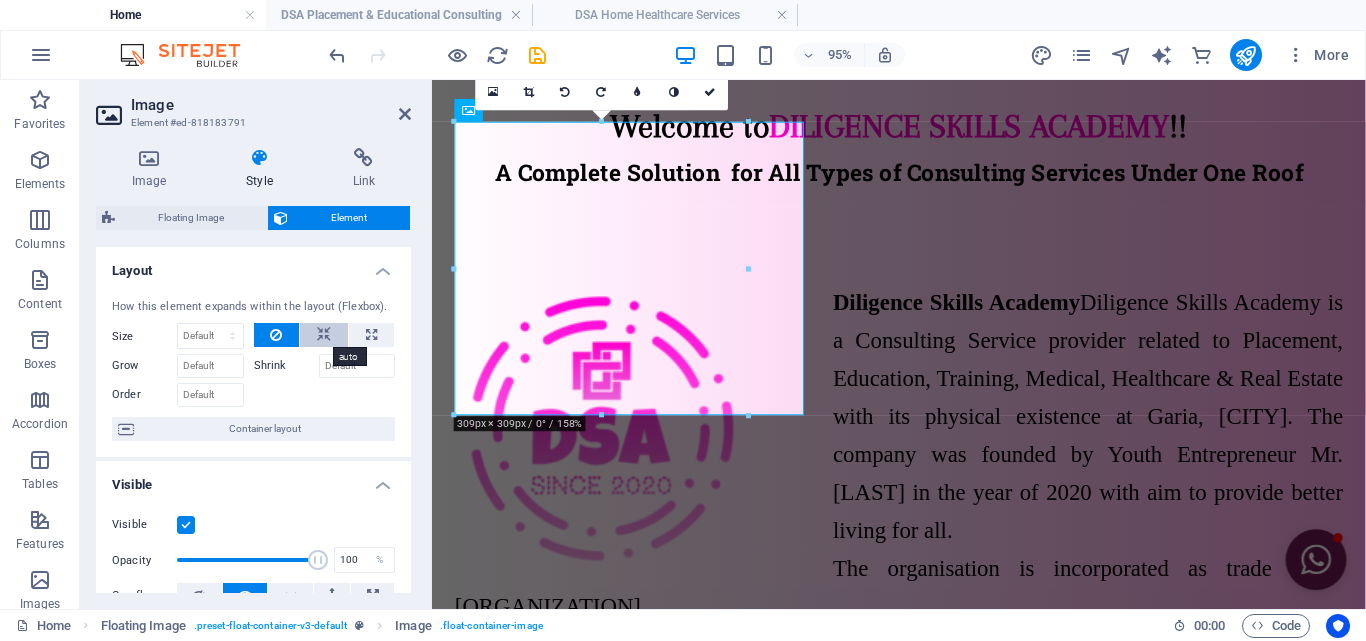 click at bounding box center (324, 335) 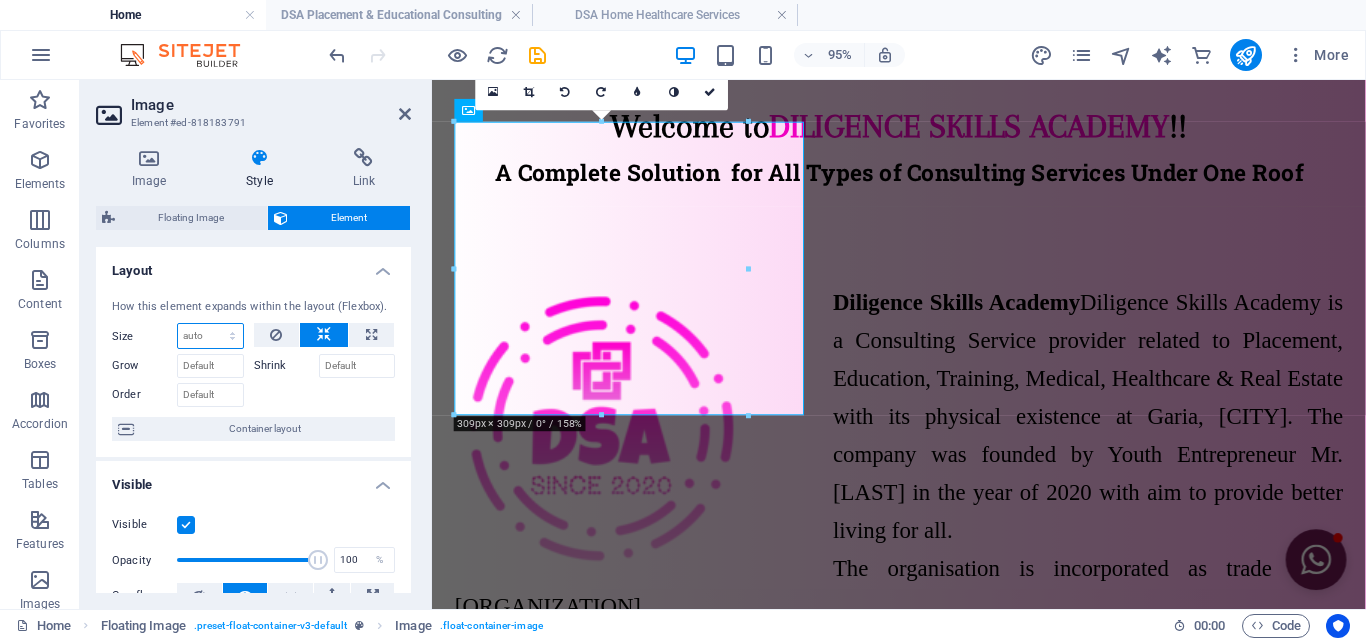 click on "Default auto px % 1/1 1/2 1/3 1/4 1/5 1/6 1/7 1/8 1/9 1/10" at bounding box center [210, 336] 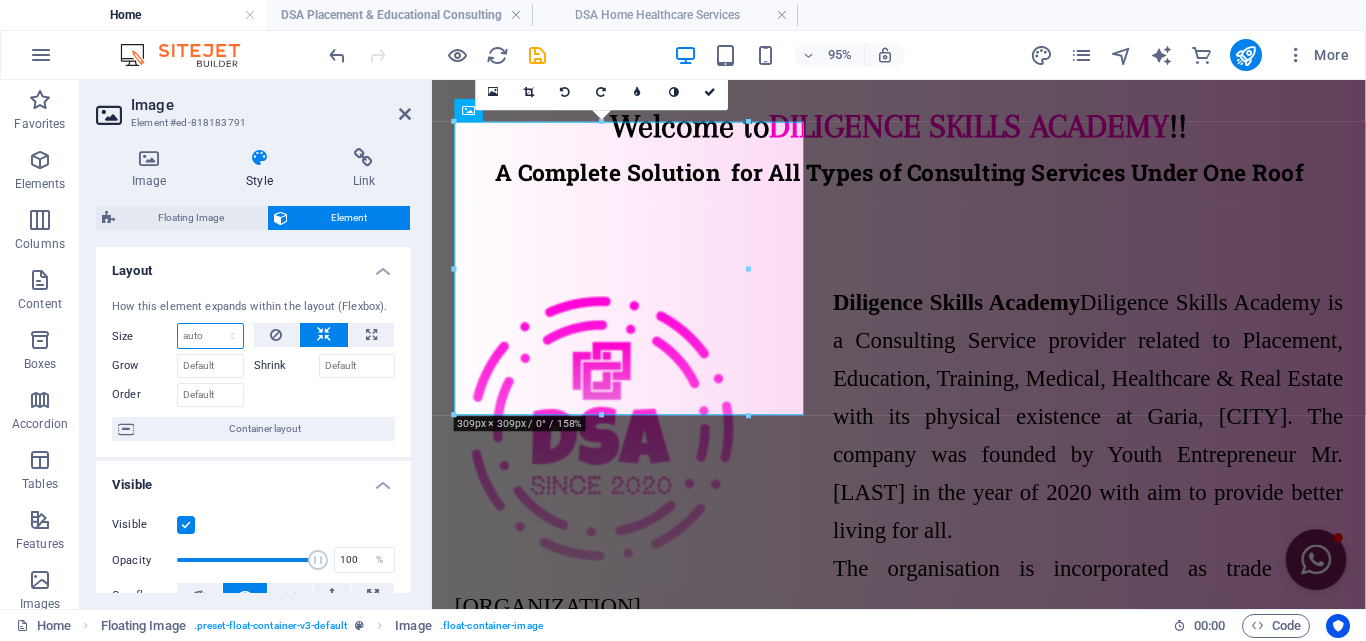 select on "1/2" 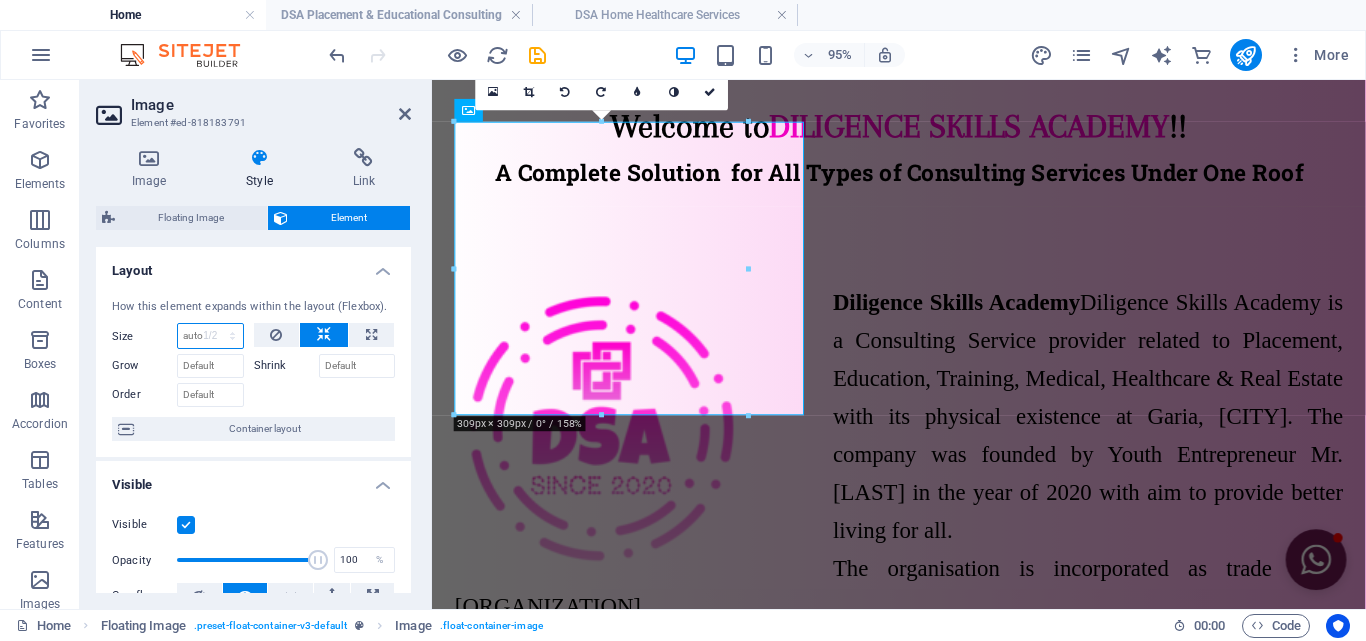 click on "Default auto px % 1/1 1/2 1/3 1/4 1/5 1/6 1/7 1/8 1/9 1/10" at bounding box center (210, 336) 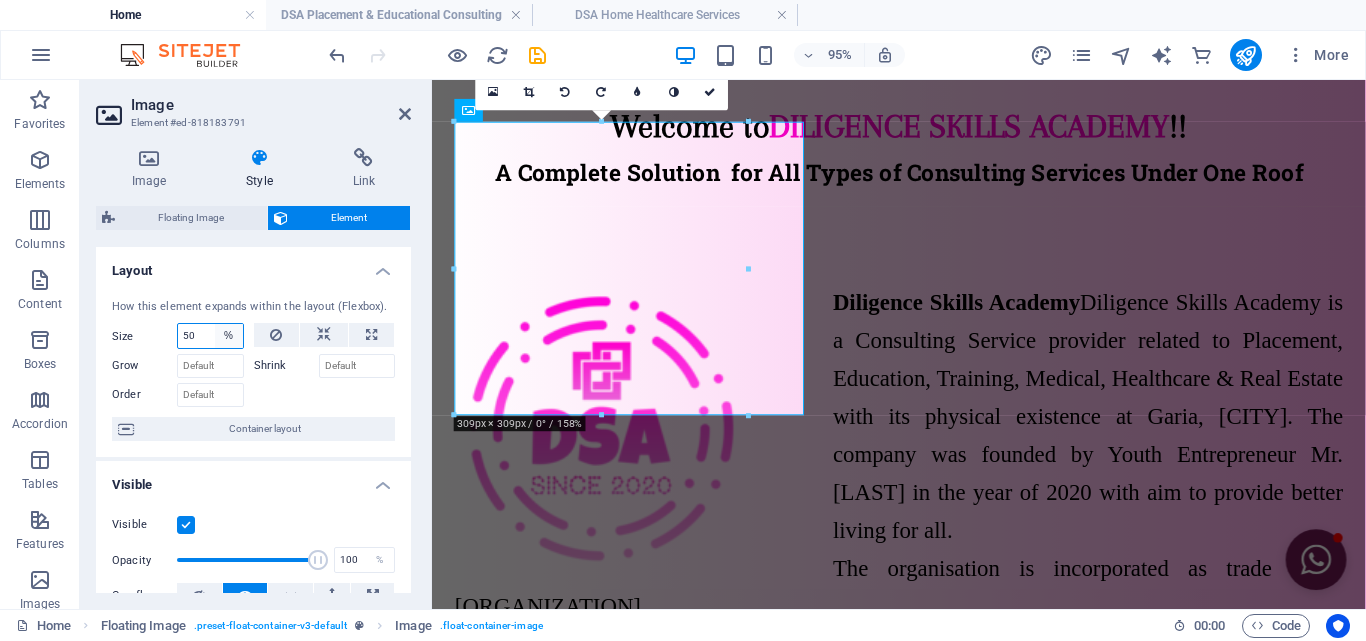 click on "Default auto px % 1/1 1/2 1/3 1/4 1/5 1/6 1/7 1/8 1/9 1/10" at bounding box center (229, 336) 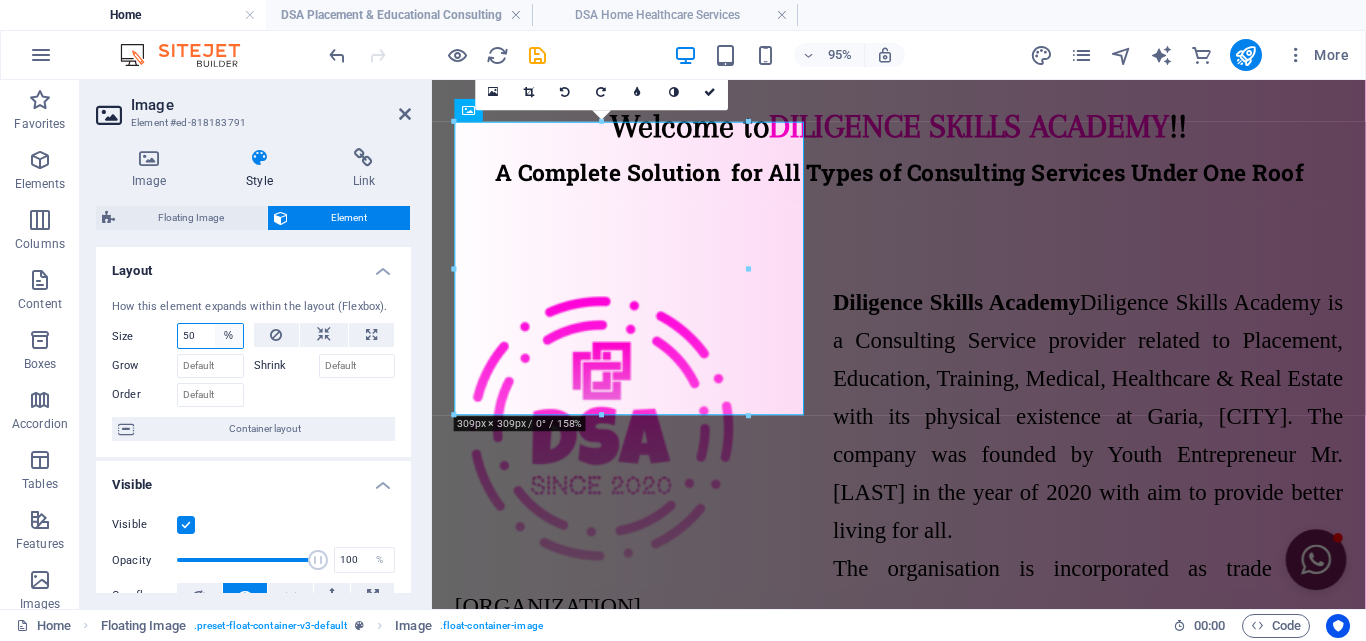 select on "1/9" 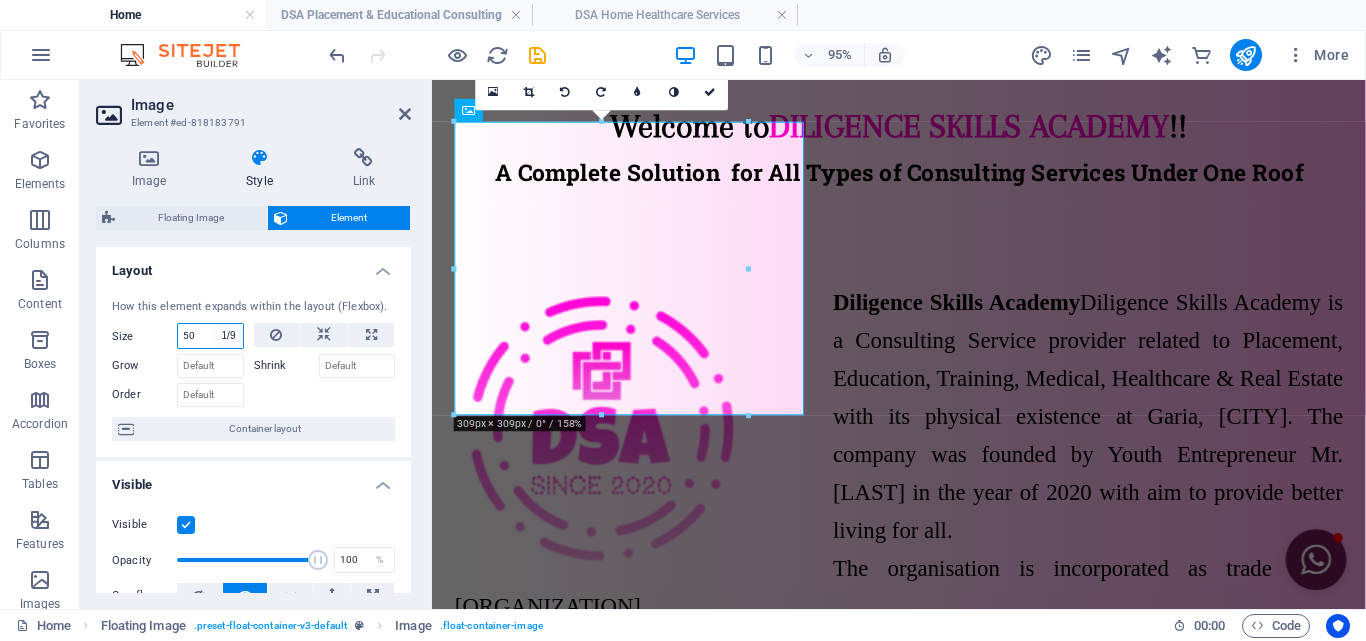 click on "Default auto px % 1/1 1/2 1/3 1/4 1/5 1/6 1/7 1/8 1/9 1/10" at bounding box center (229, 336) 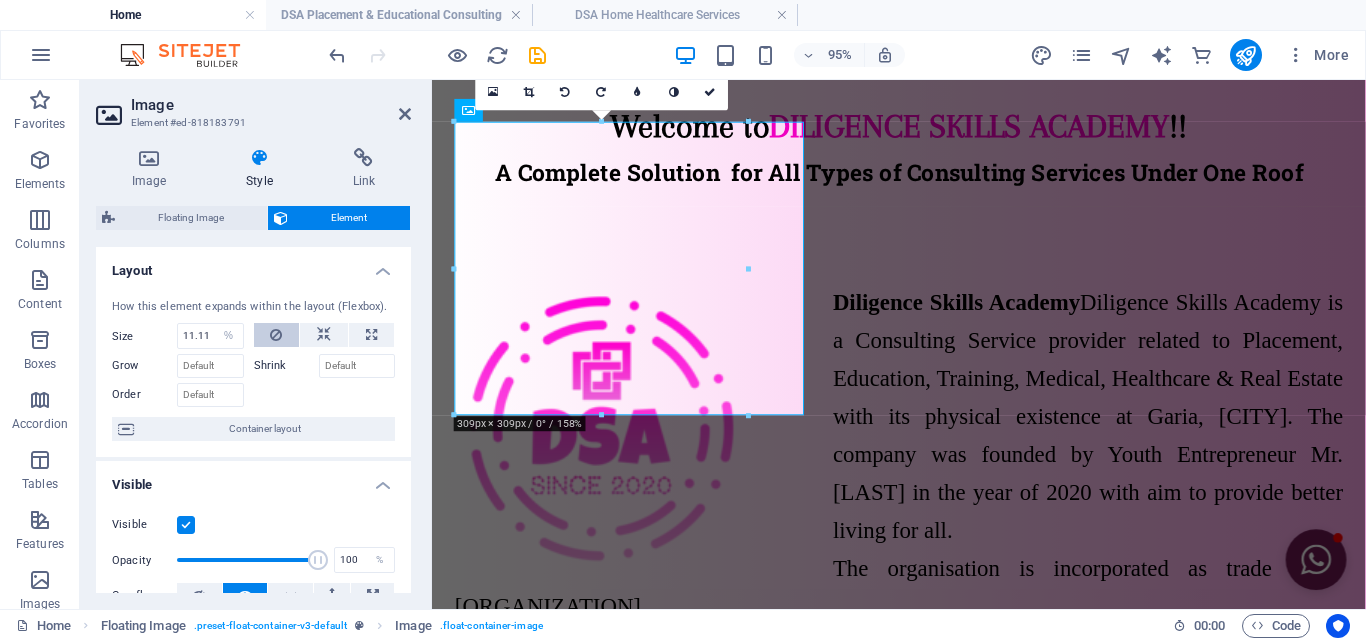 click at bounding box center [277, 335] 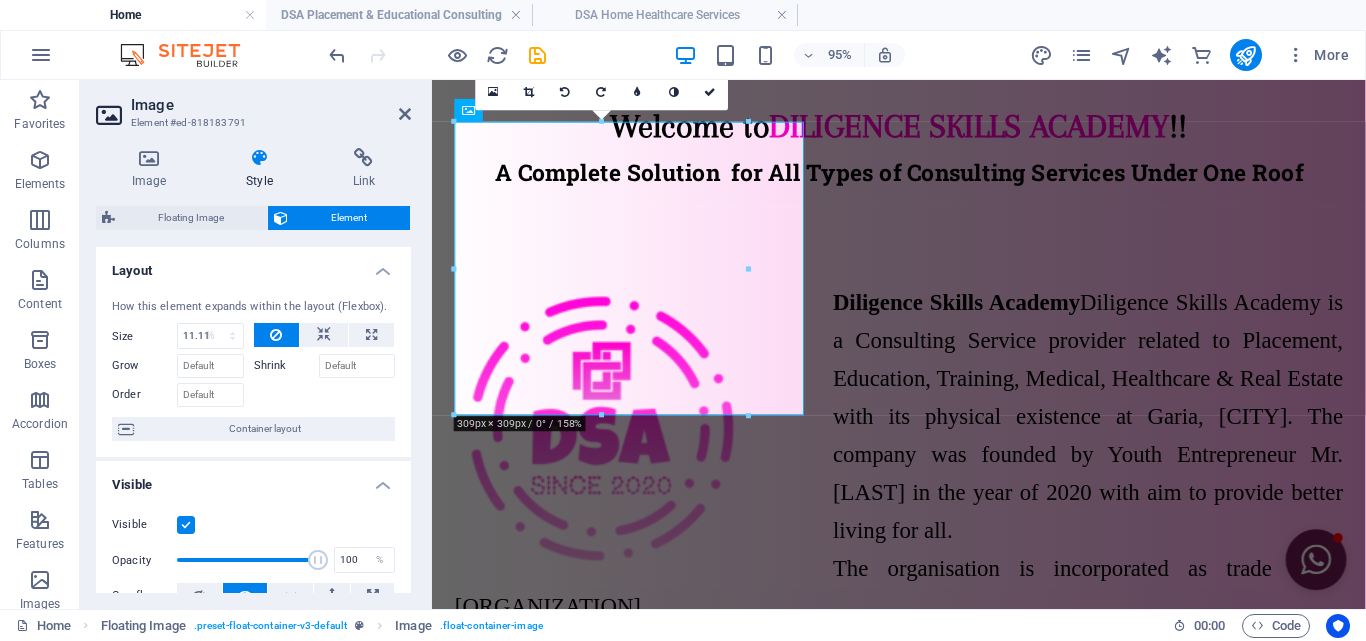 type 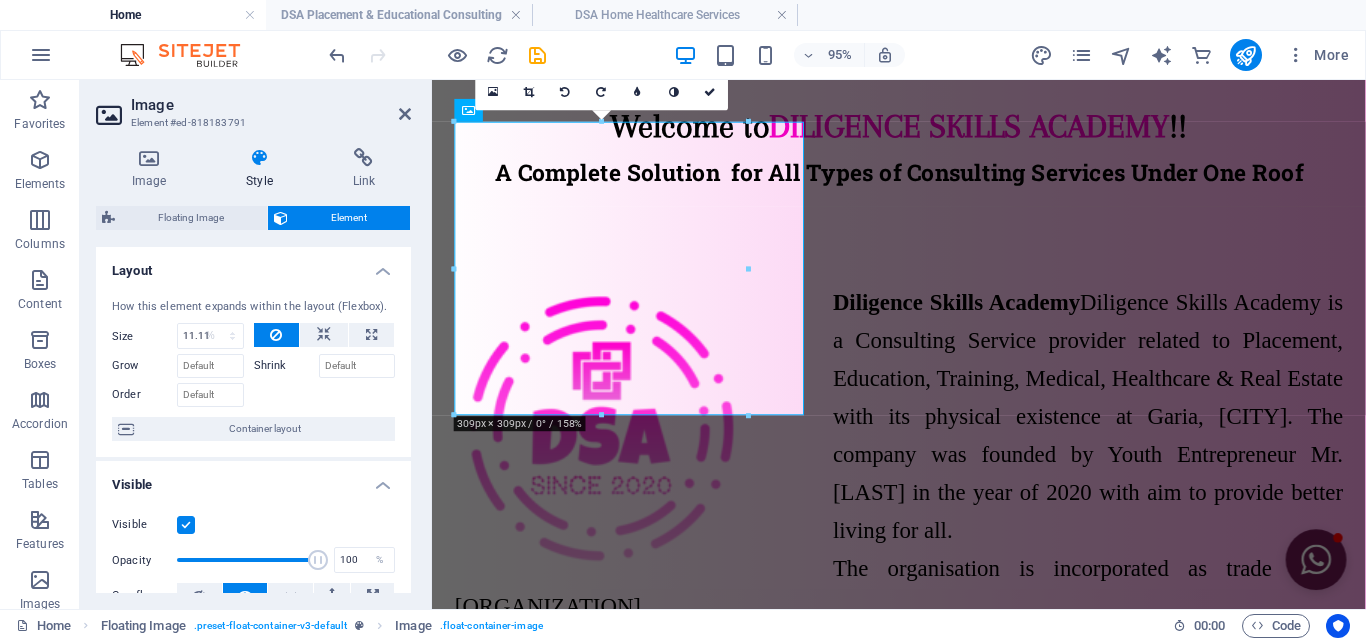 select on "DISABLED_OPTION_VALUE" 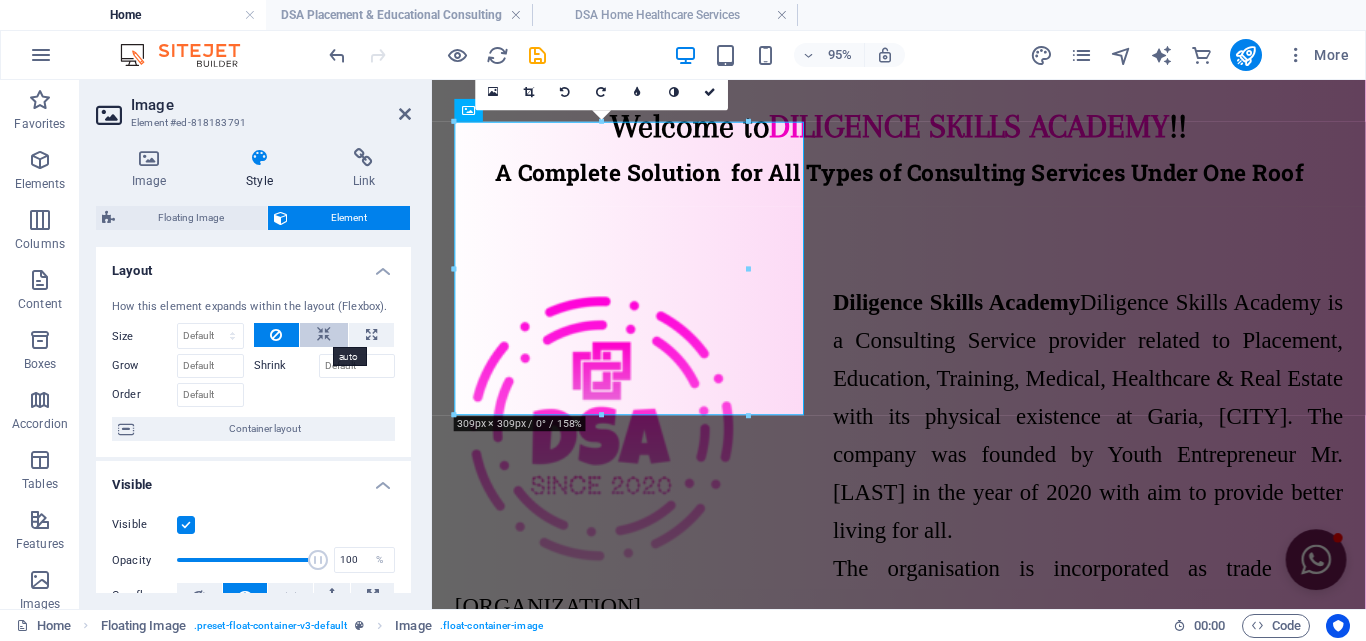 click at bounding box center [324, 335] 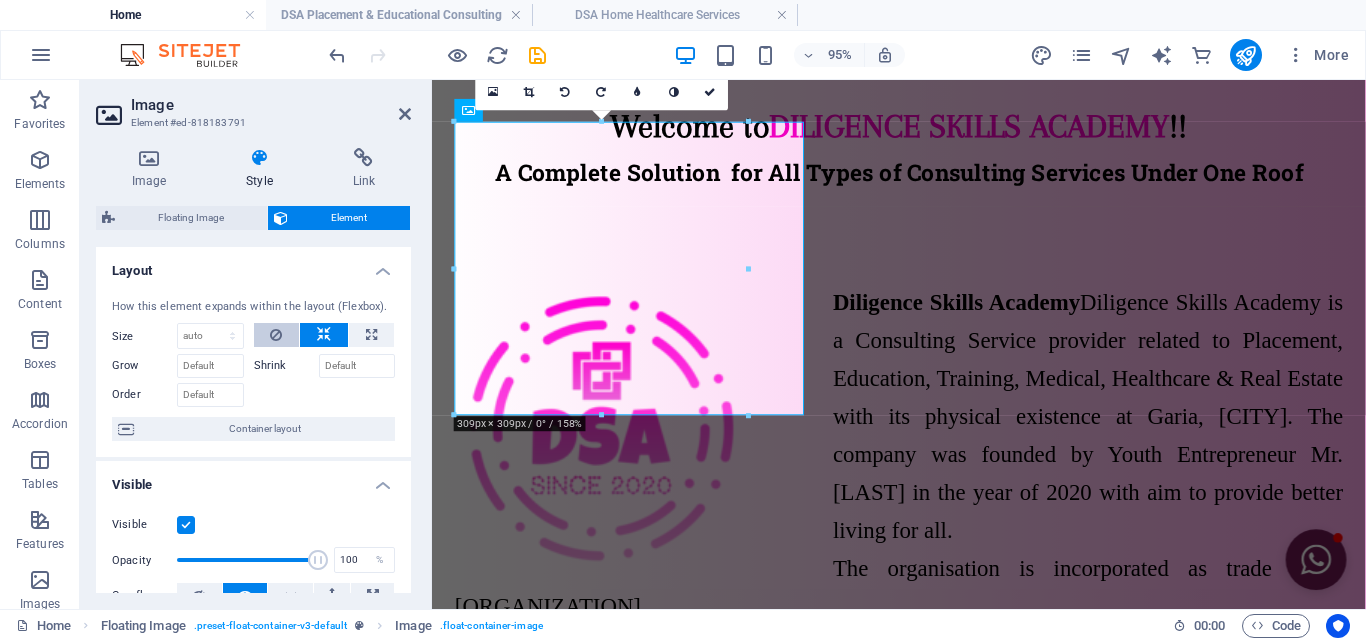 click at bounding box center [276, 335] 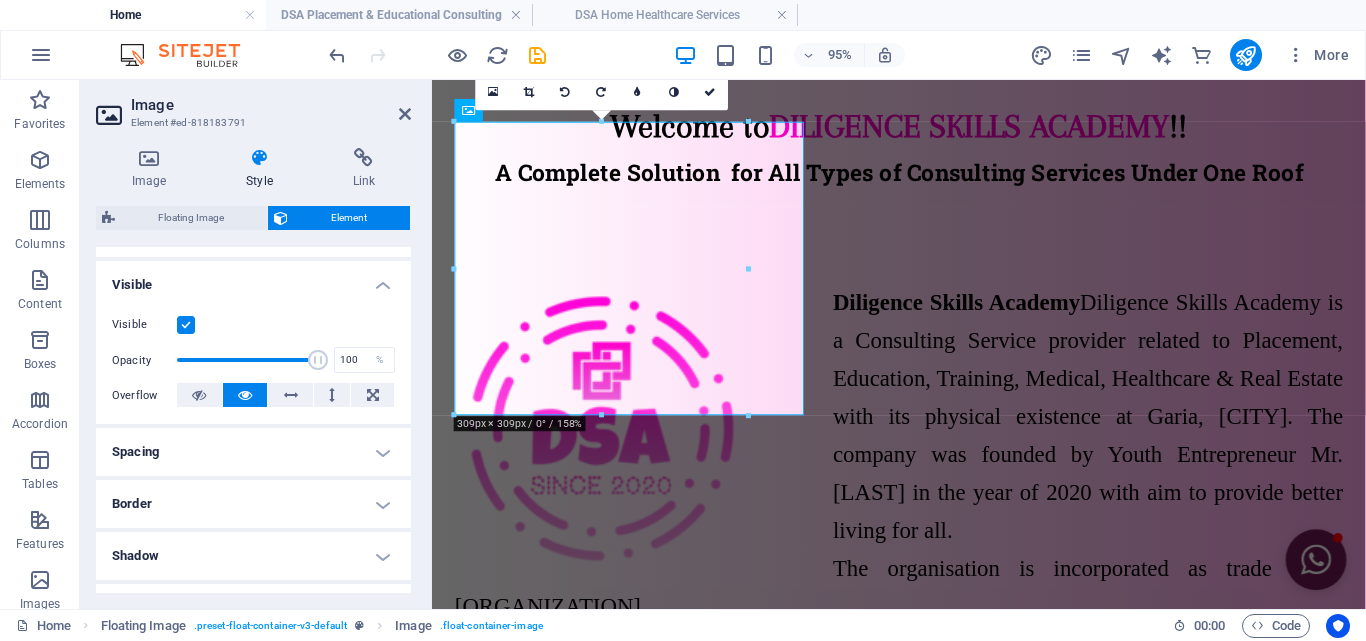 scroll, scrollTop: 300, scrollLeft: 0, axis: vertical 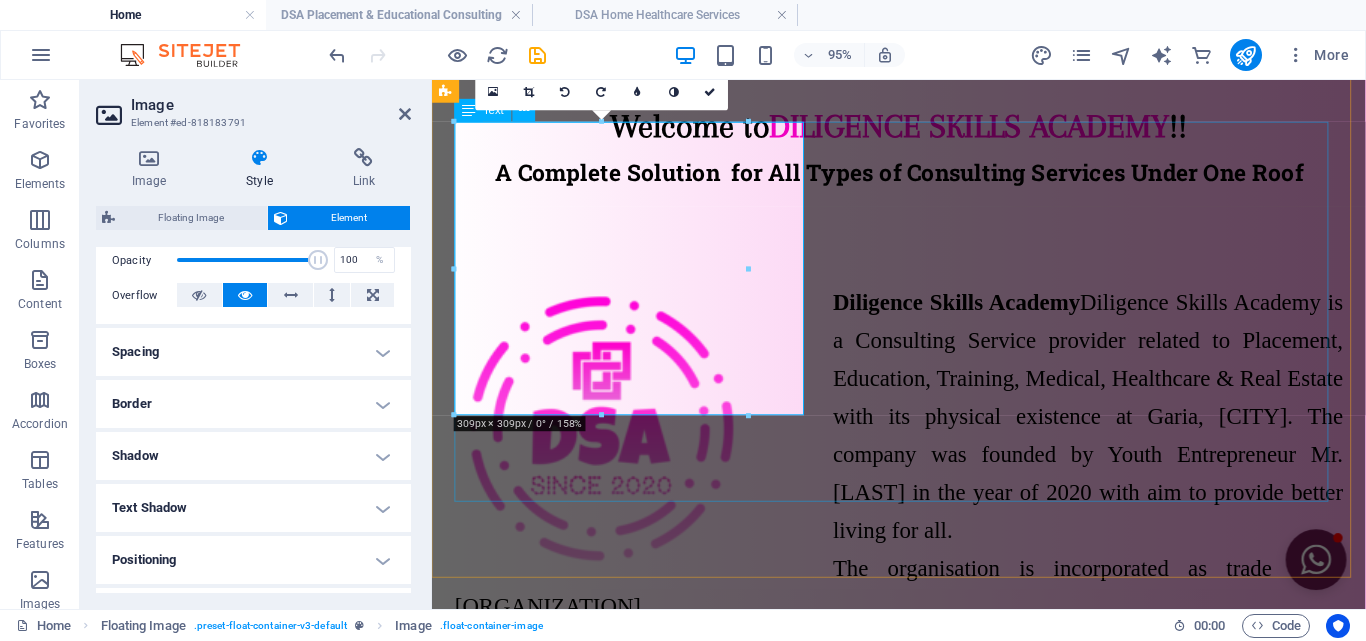 drag, startPoint x: 1184, startPoint y: 494, endPoint x: 798, endPoint y: 458, distance: 387.6751 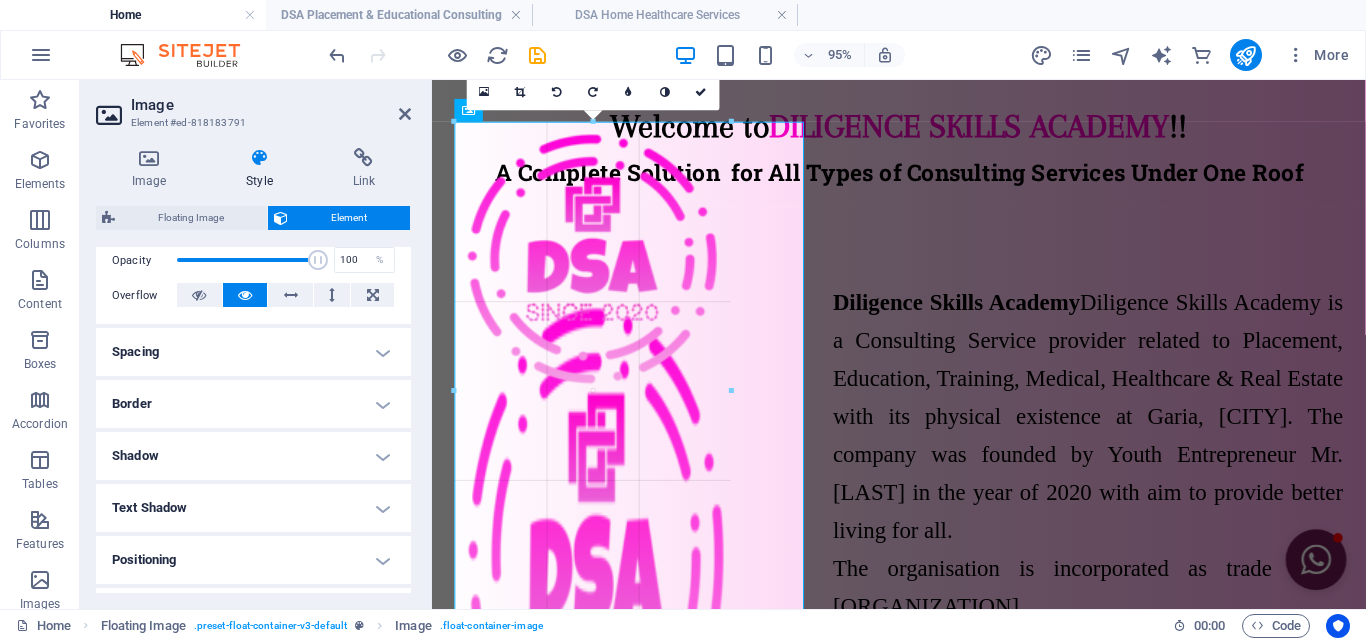 drag, startPoint x: 746, startPoint y: 411, endPoint x: 734, endPoint y: 342, distance: 70.035706 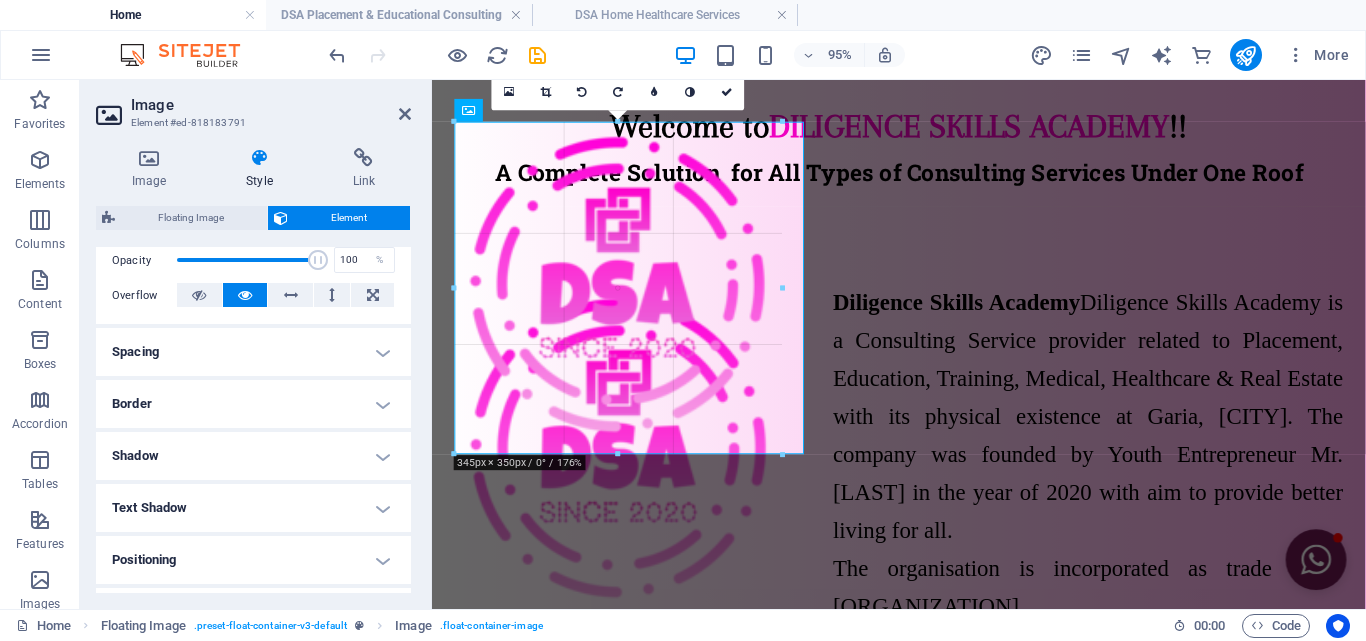 drag, startPoint x: 733, startPoint y: 396, endPoint x: 372, endPoint y: 317, distance: 369.54297 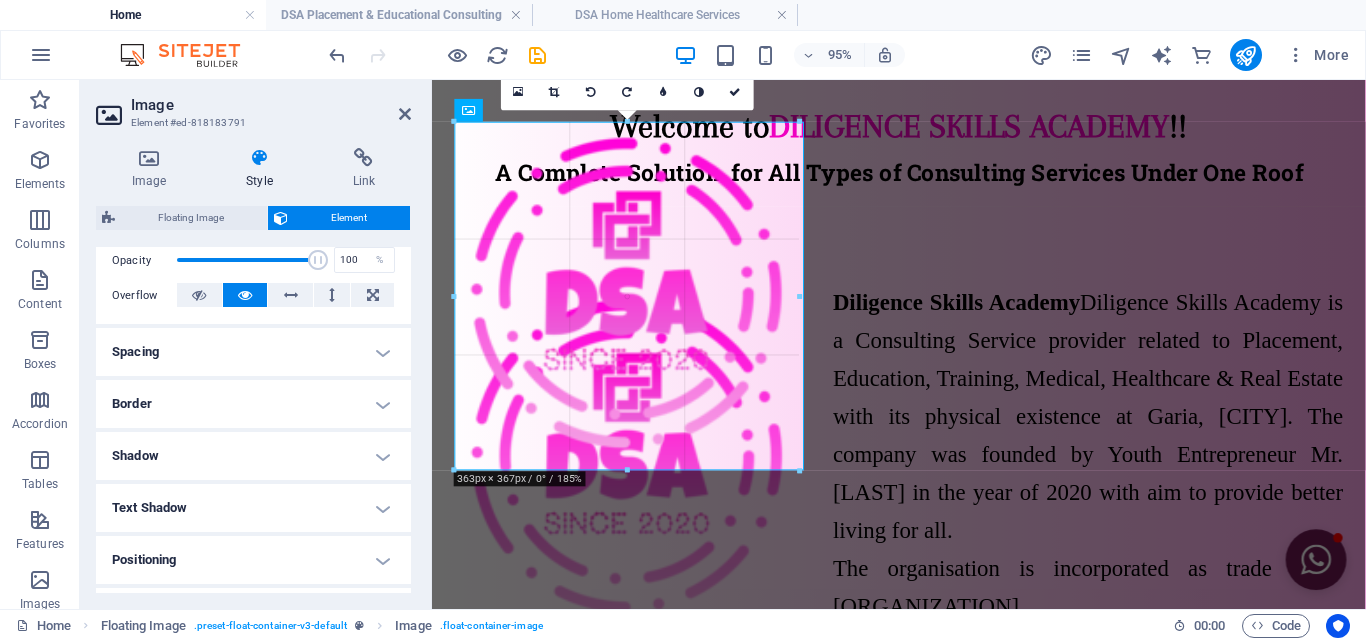 drag, startPoint x: 779, startPoint y: 285, endPoint x: 802, endPoint y: 290, distance: 23.537205 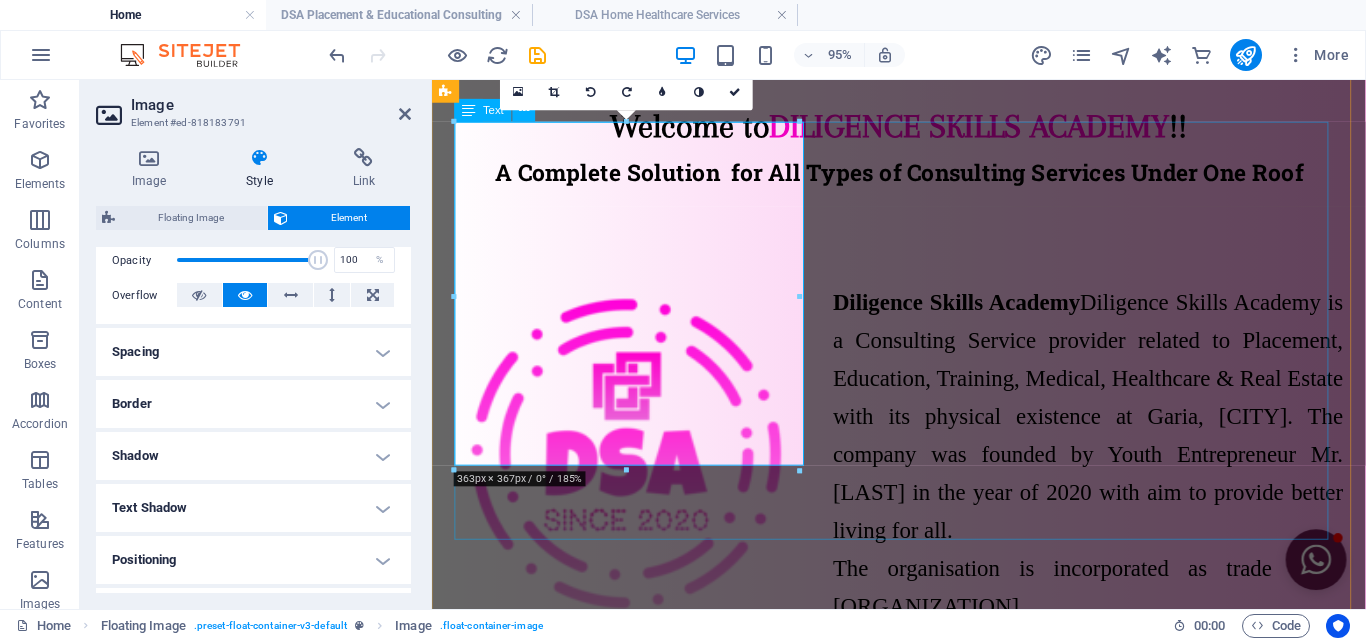 click on "Diligence Skills Academy  is a Consulting Service provider related to Placement, Education, Training, Medical, Healthcare & Real Estate with its physical existence at Garia, Kolkata. The company was founded by Youth Entrepreneur Mr. Titas Sarkar in the year of 2020 with aim to provide better living for all." at bounding box center [1125, 434] 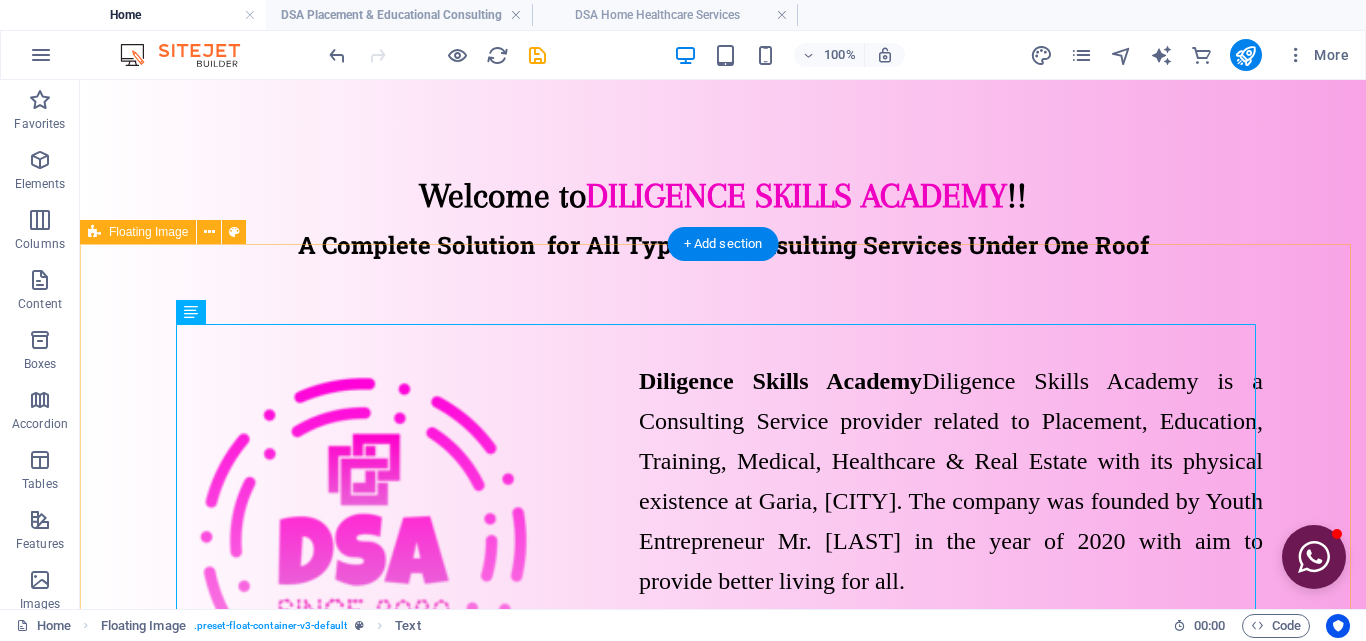 scroll, scrollTop: 500, scrollLeft: 0, axis: vertical 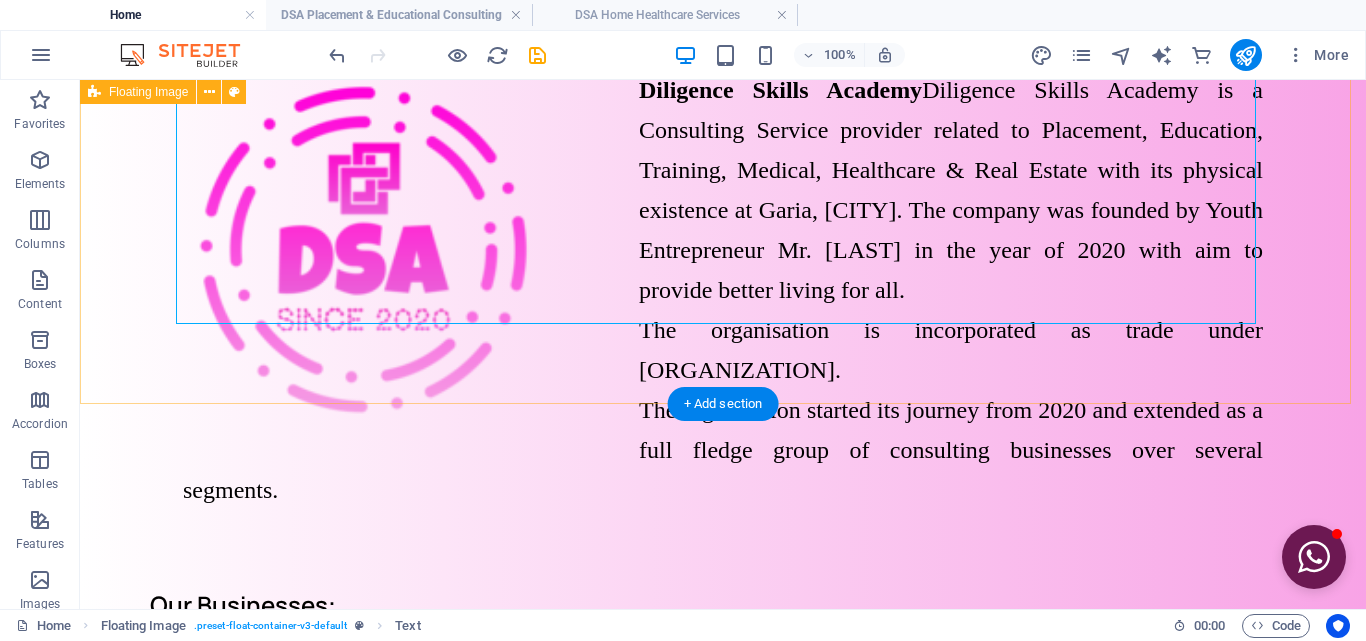 click on "Diligence Skills Academy is a Consulting Service provider related to Placement, Education, Training, Medical, Healthcare & Real Estate with its physical existence at [LOCATION], [CITY]. The company was founded by Youth Entrepreneur Mr. [FIRST] [LAST] in the year of 2020 with aim to provide better living for all. The organisation is incorporated as trade under [ORGANIZATION]. The organisation started its journey from 2020 and extended as a full fledge group of consulting businesses over several segments." at bounding box center [723, 290] 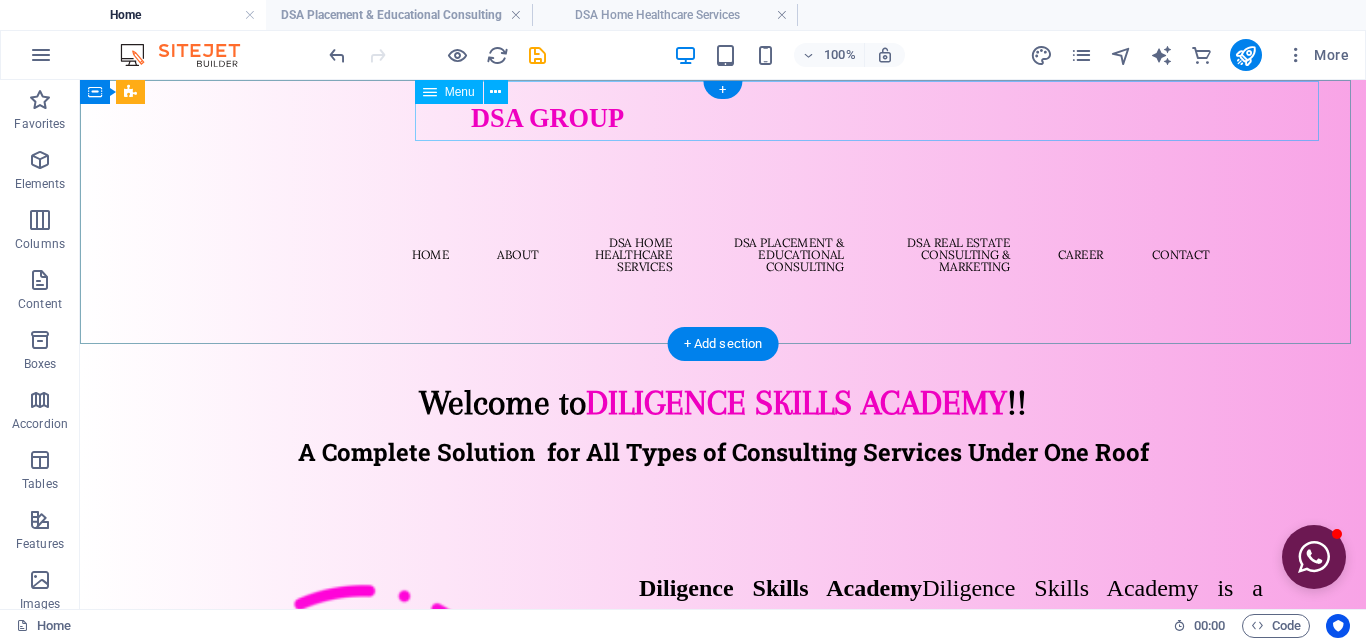 scroll, scrollTop: 0, scrollLeft: 0, axis: both 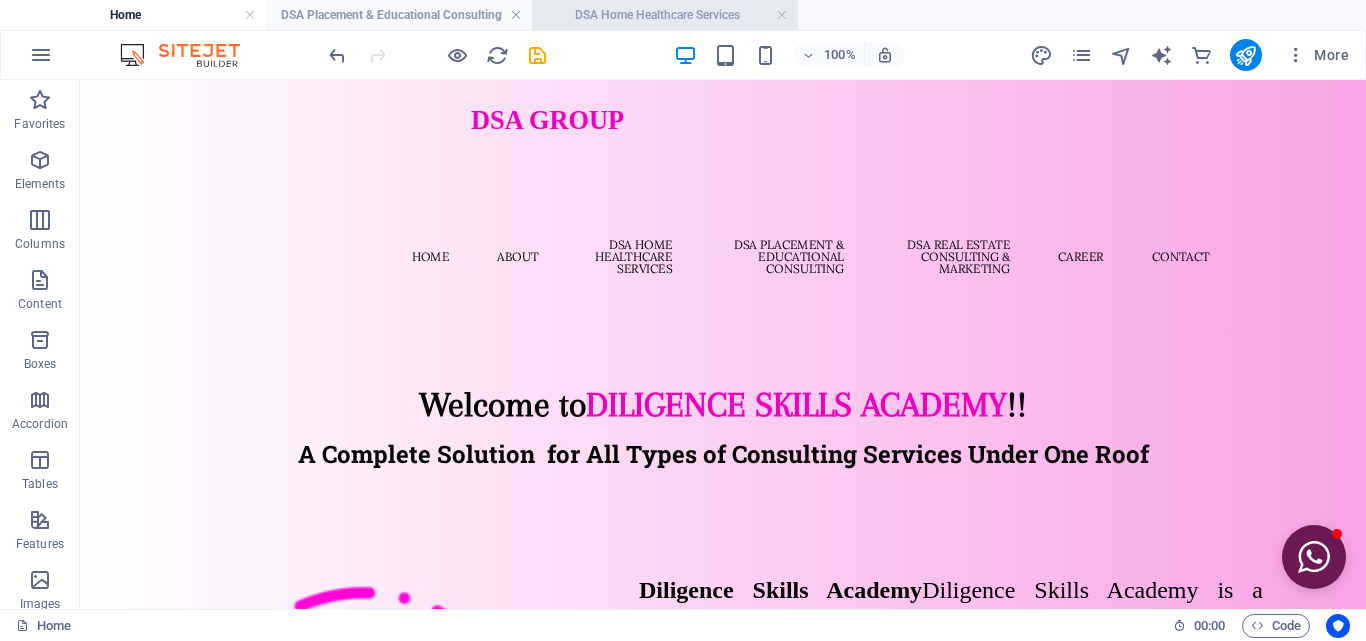 click on "DSA Home Healthcare Services" at bounding box center (665, 15) 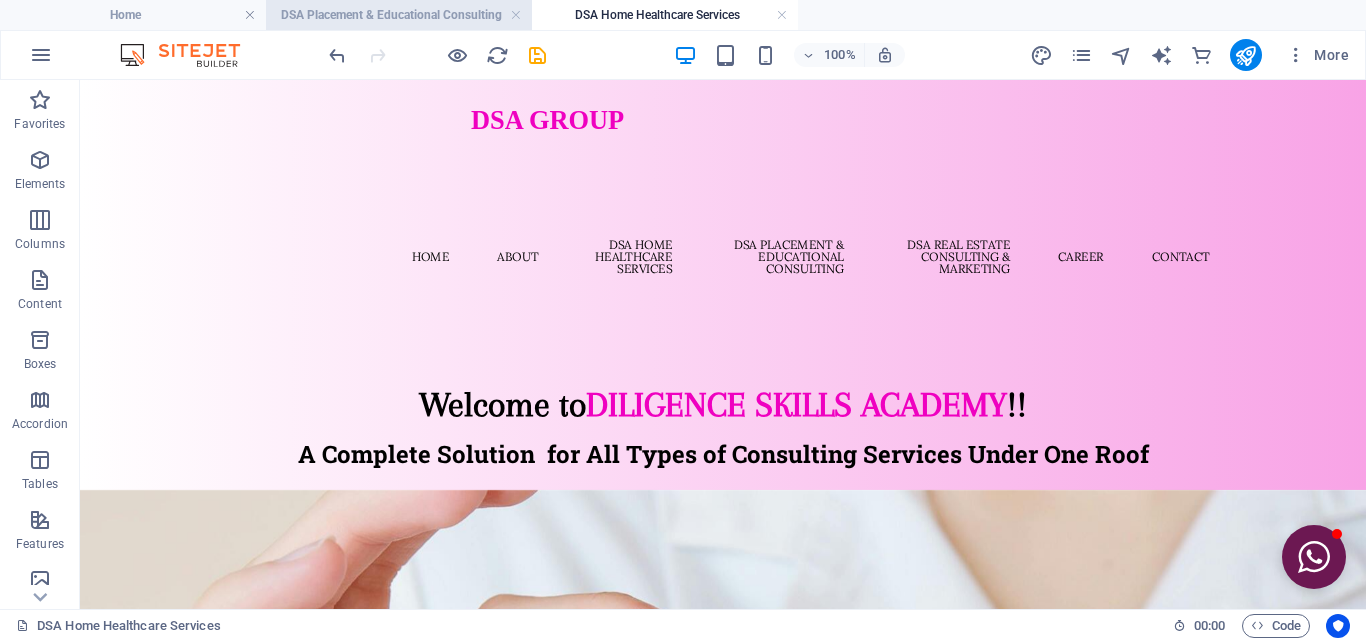 click on "DSA Placement & Educational Consulting" at bounding box center (399, 15) 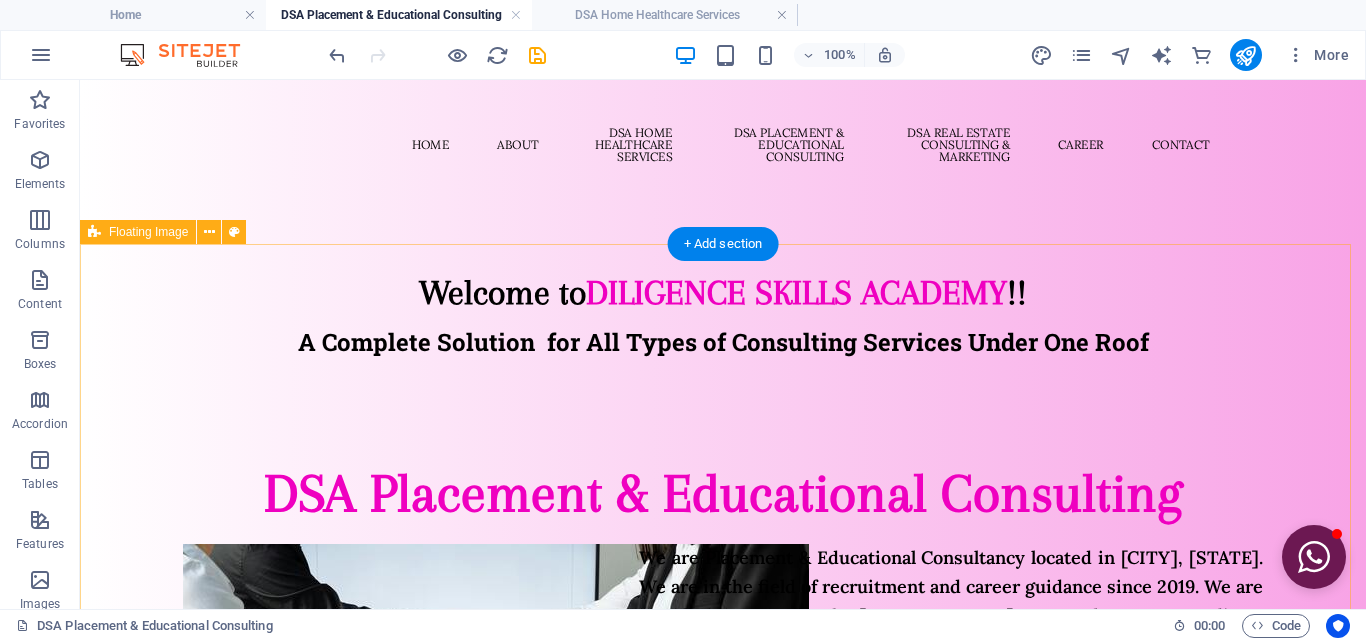 scroll, scrollTop: 100, scrollLeft: 0, axis: vertical 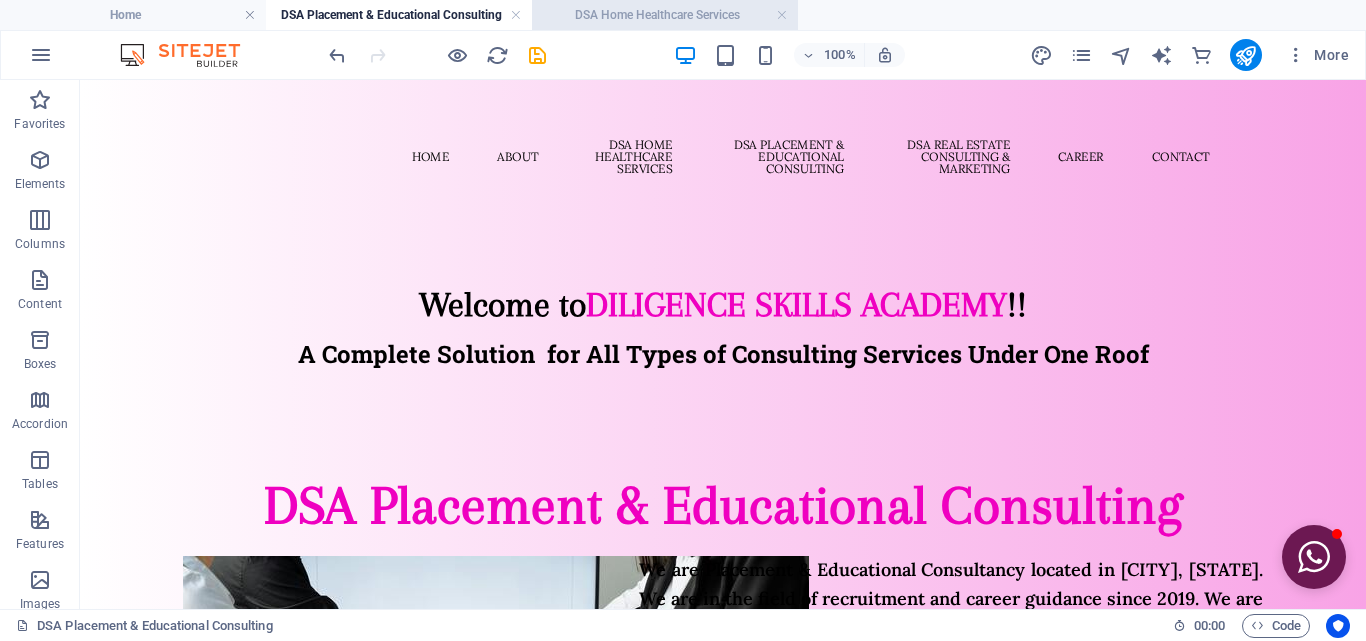 click on "DSA Home Healthcare Services" at bounding box center [665, 15] 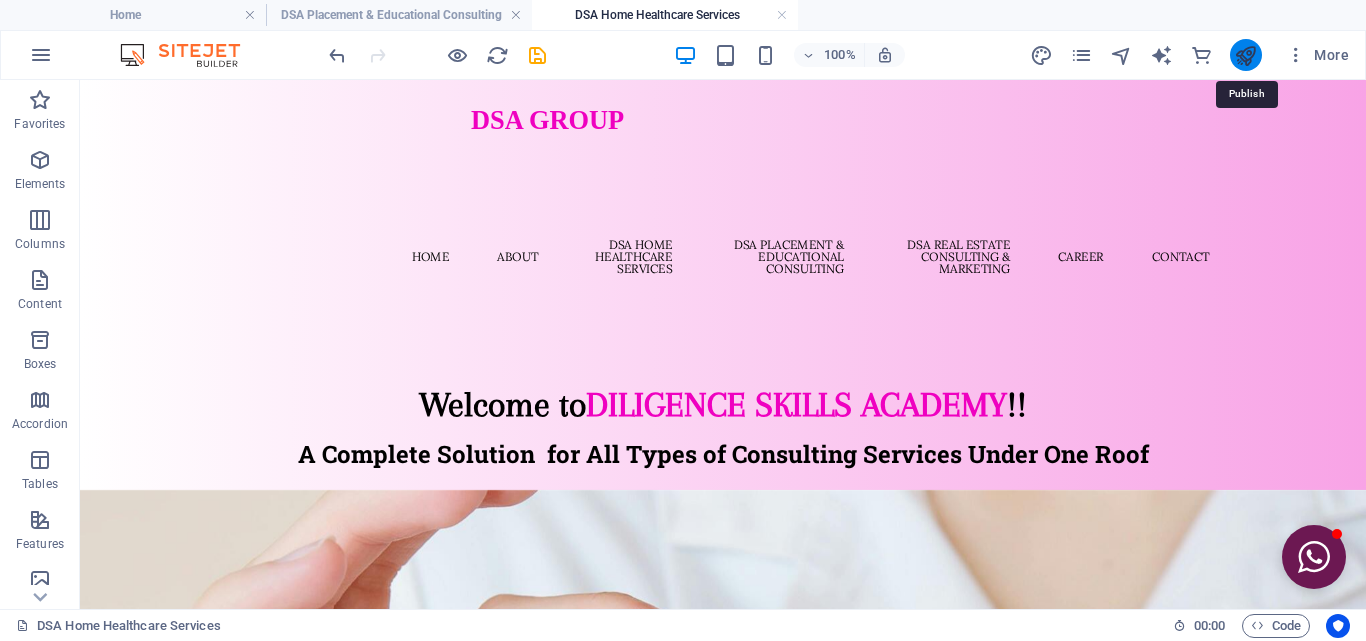 click at bounding box center (1245, 55) 